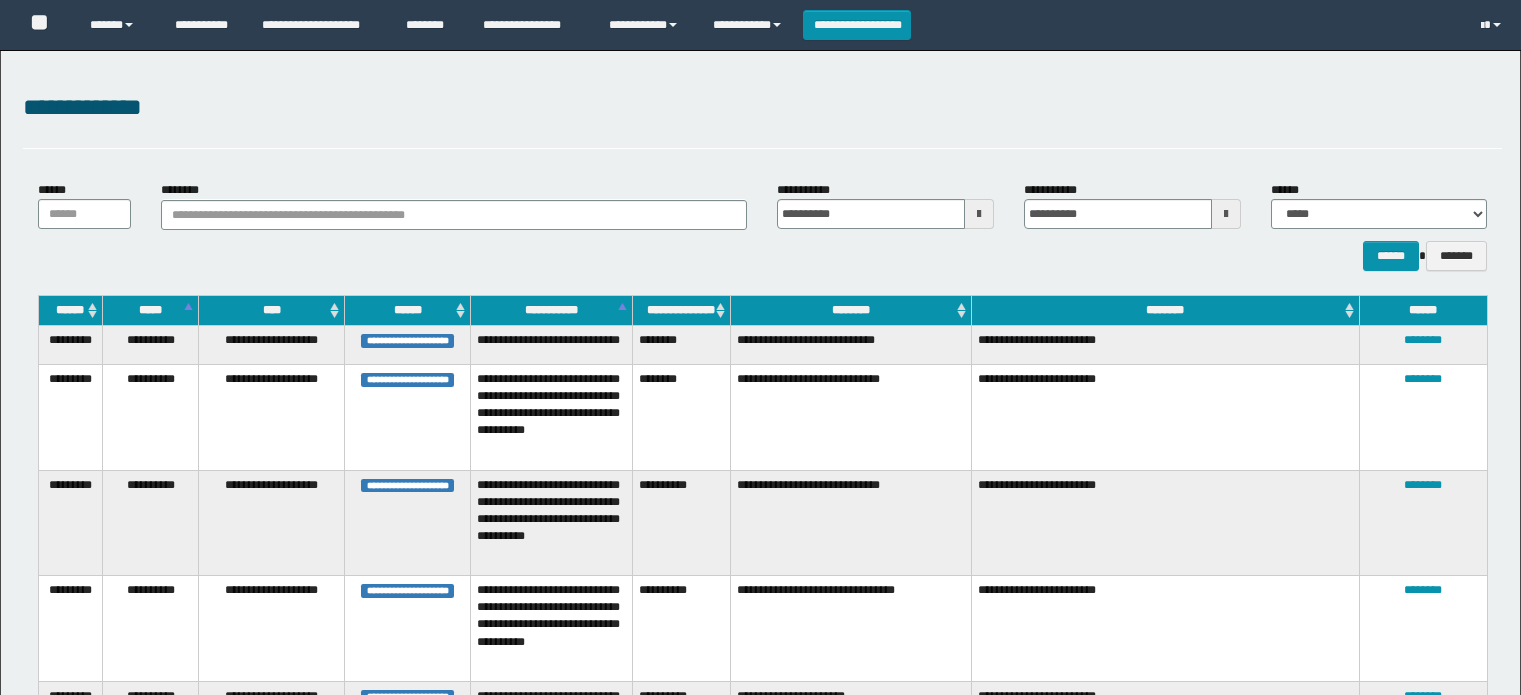scroll, scrollTop: 0, scrollLeft: 0, axis: both 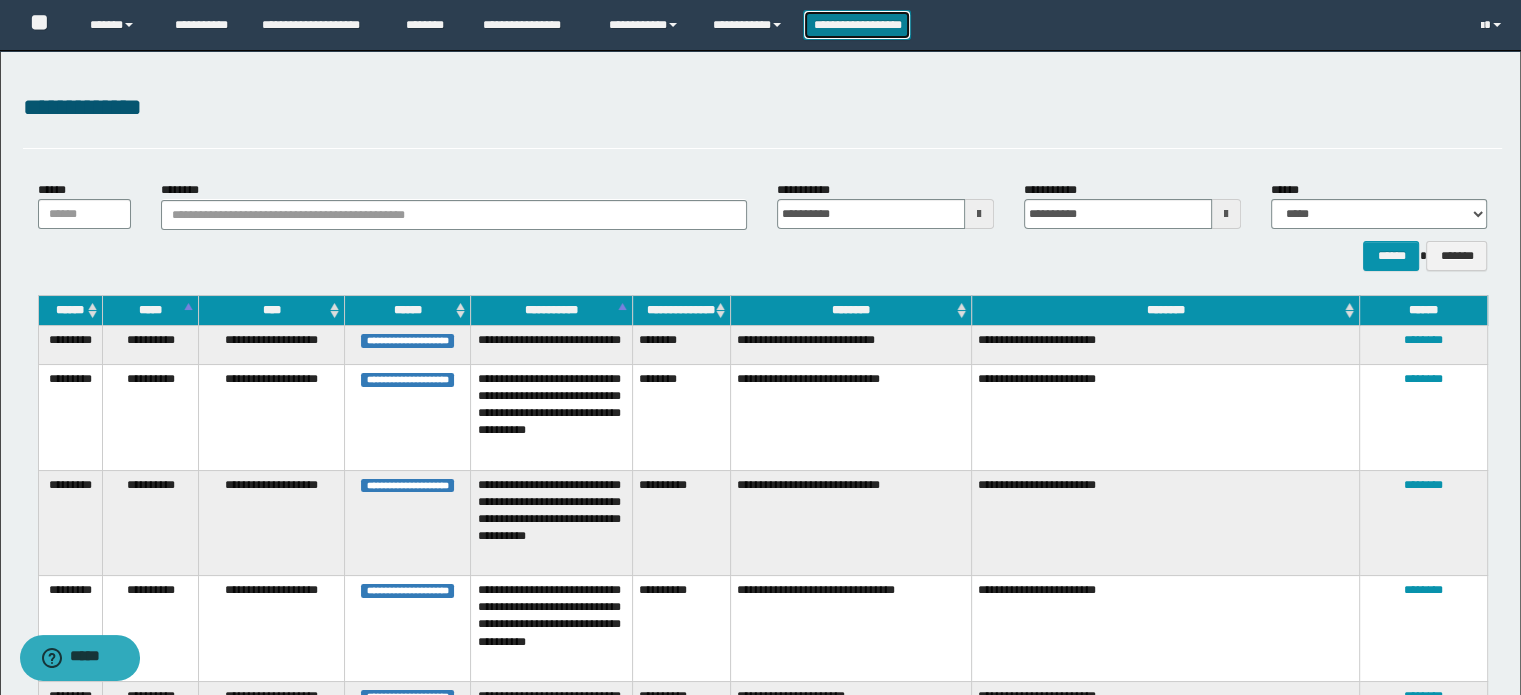 click on "**********" at bounding box center (857, 25) 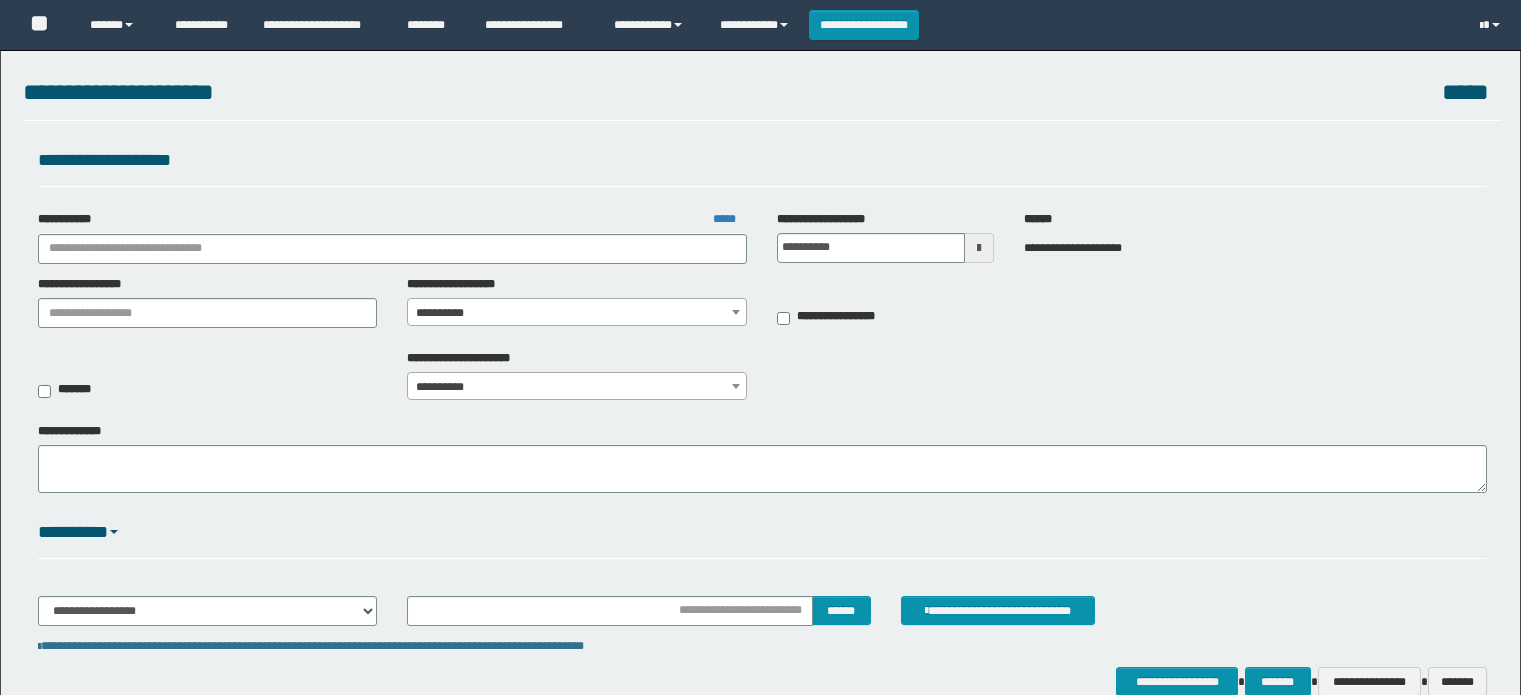 scroll, scrollTop: 0, scrollLeft: 0, axis: both 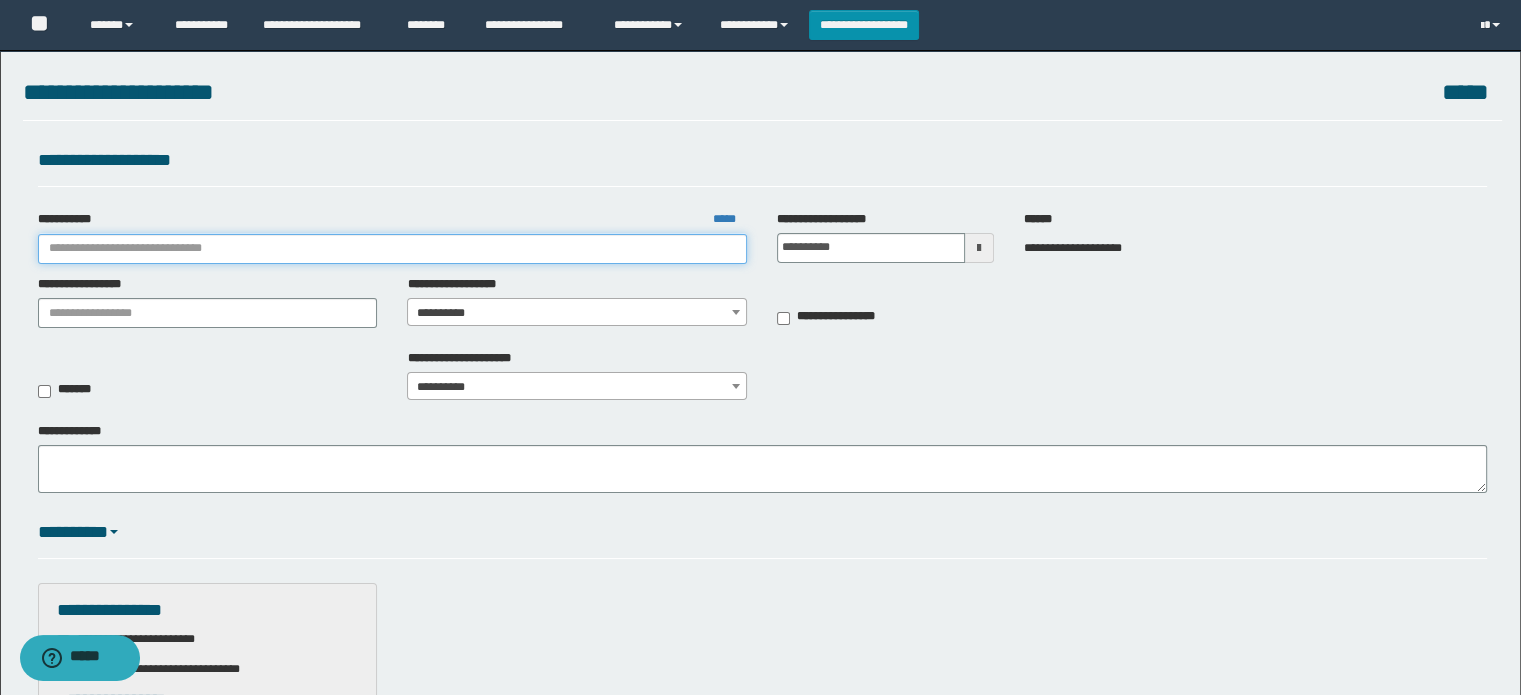 click on "**********" at bounding box center (393, 249) 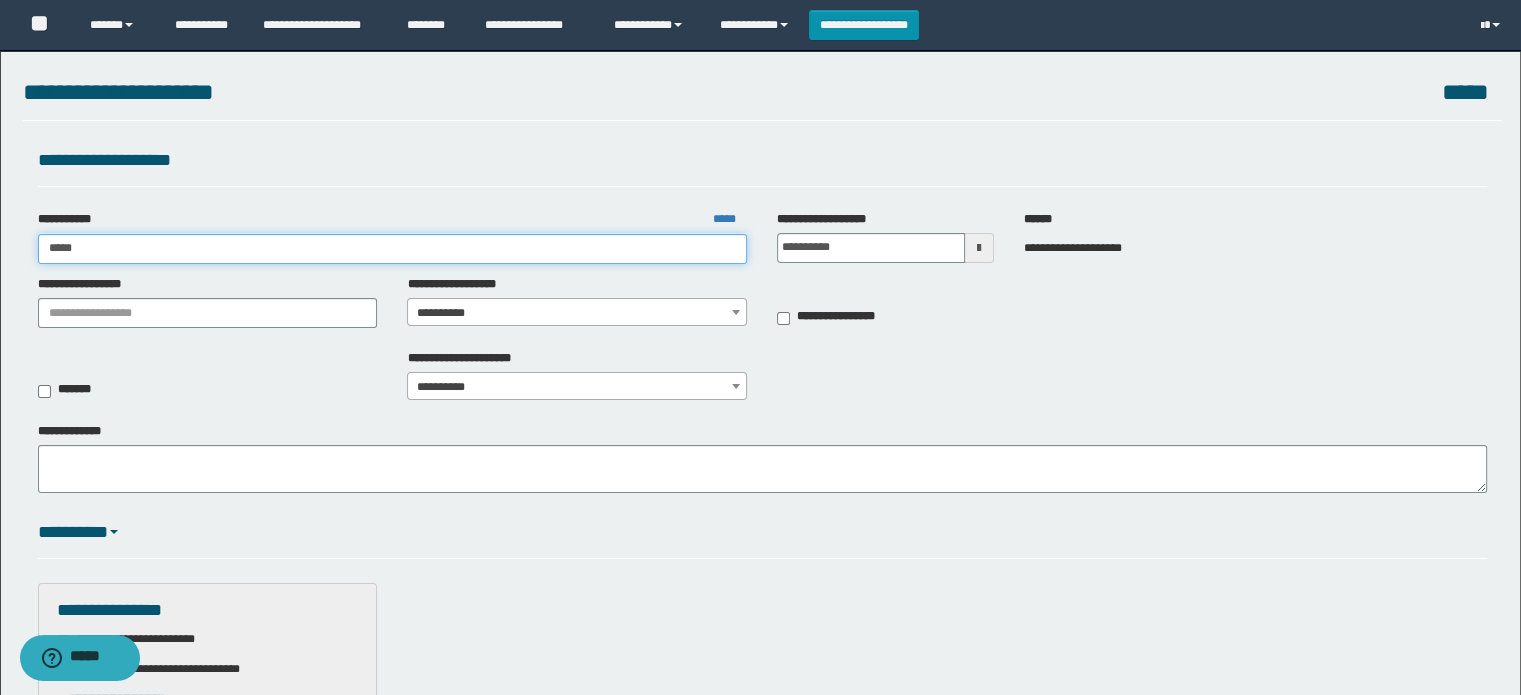 type on "******" 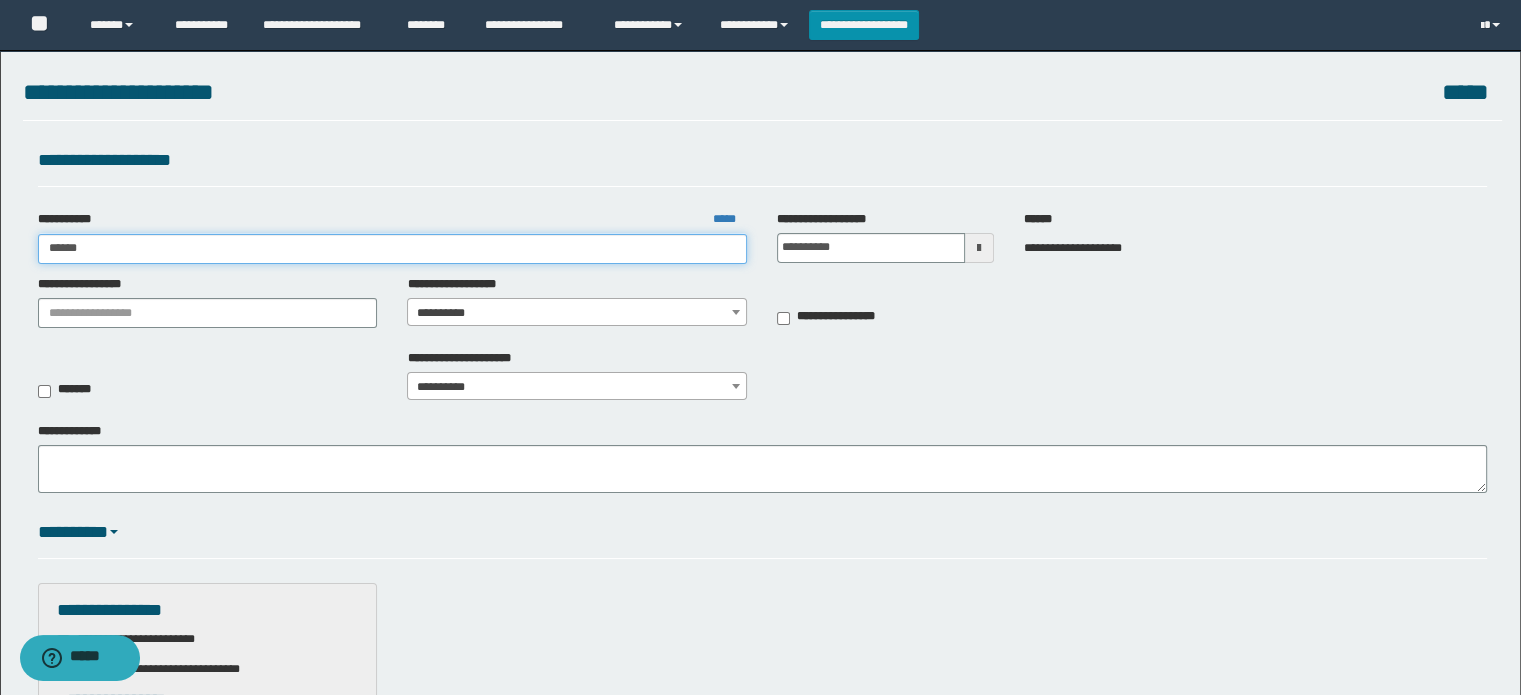 type on "******" 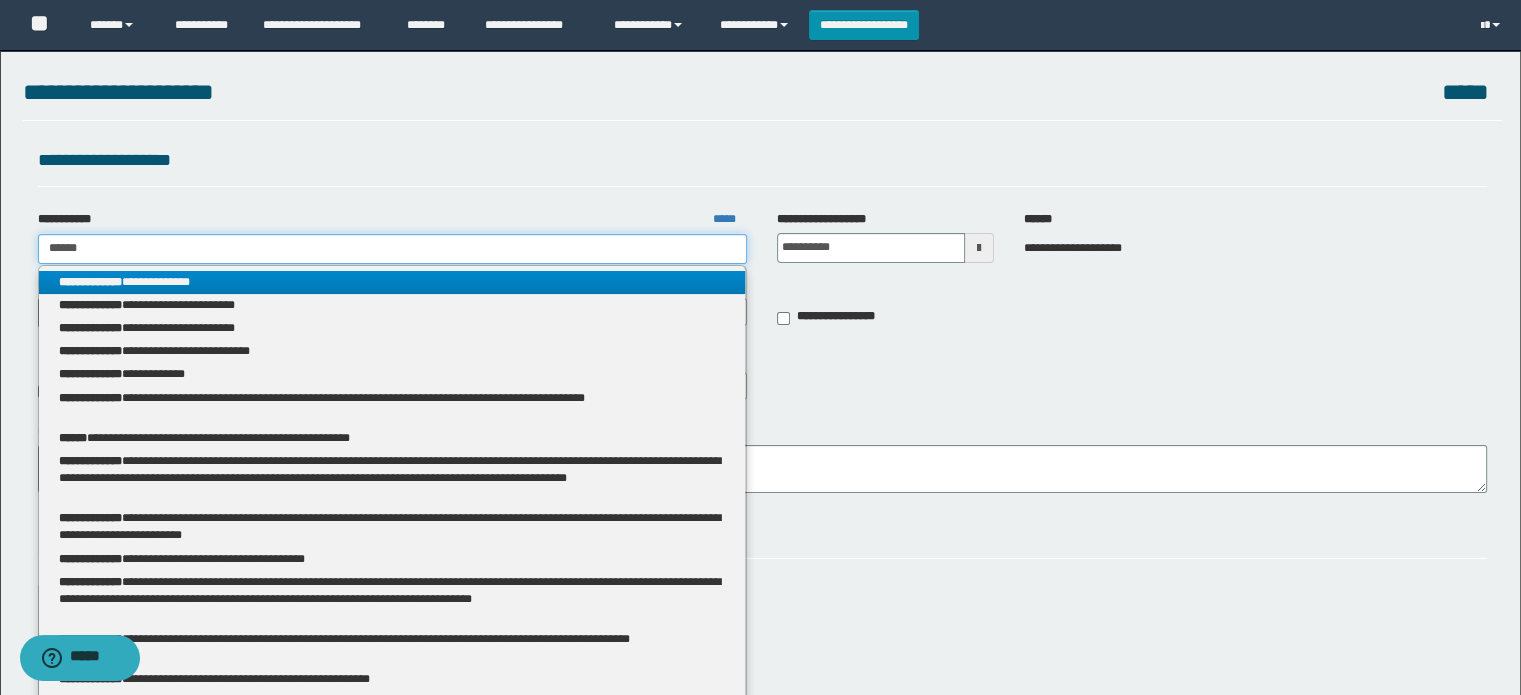 drag, startPoint x: 170, startPoint y: 246, endPoint x: 0, endPoint y: 237, distance: 170.23807 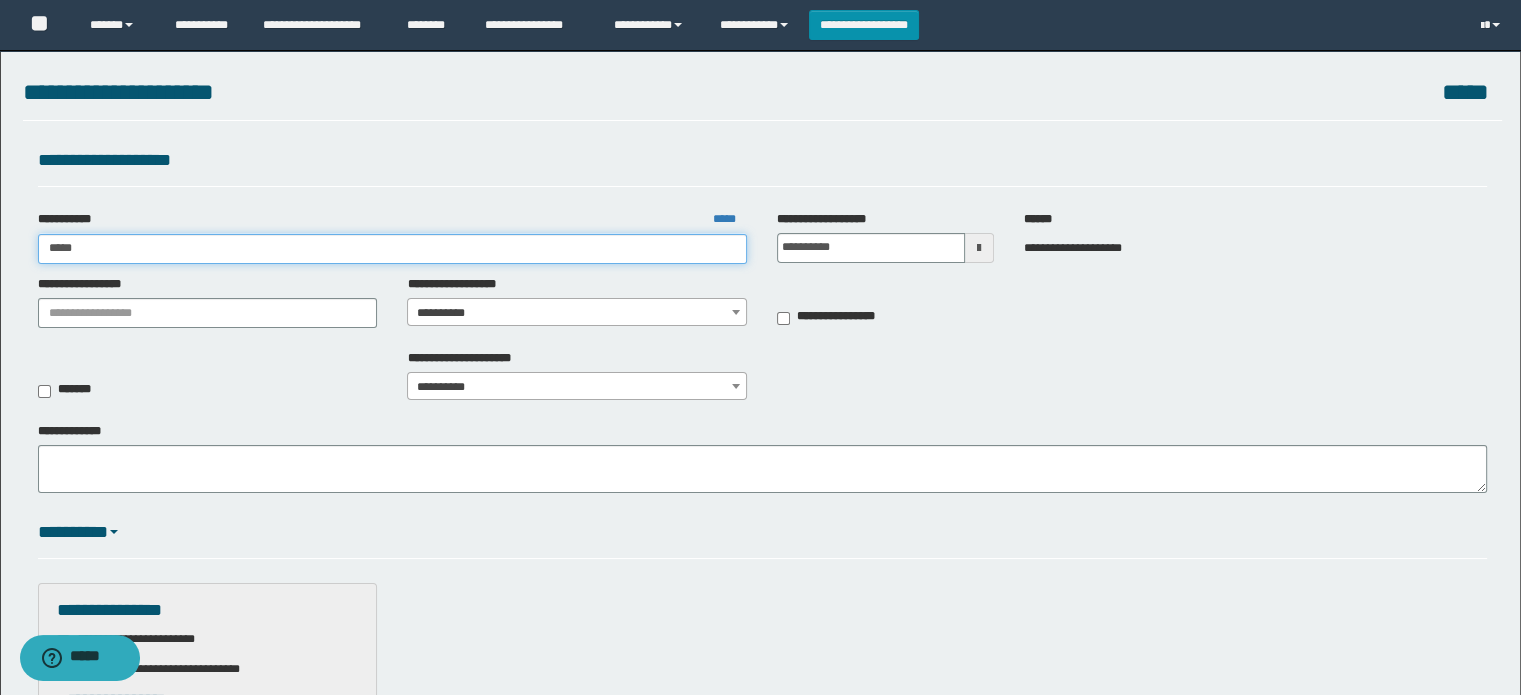 type on "******" 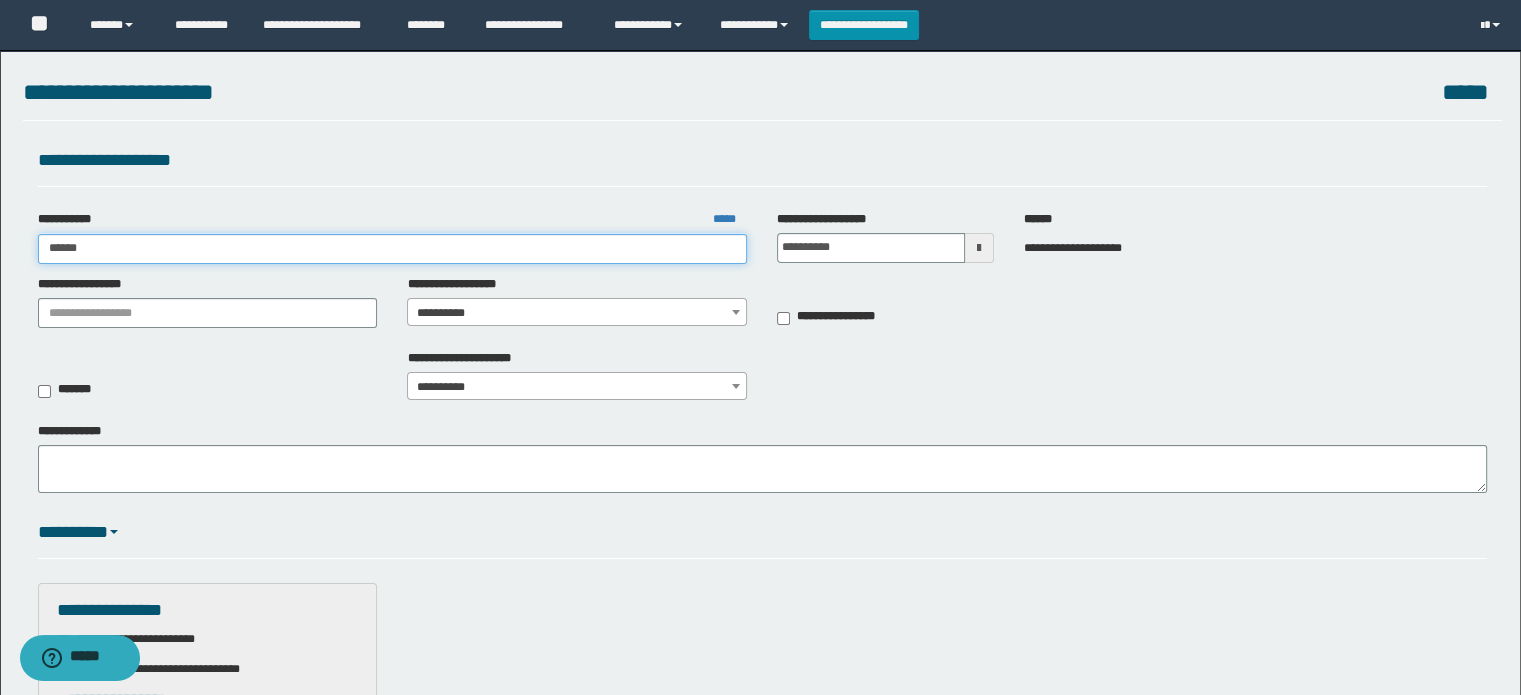 type on "******" 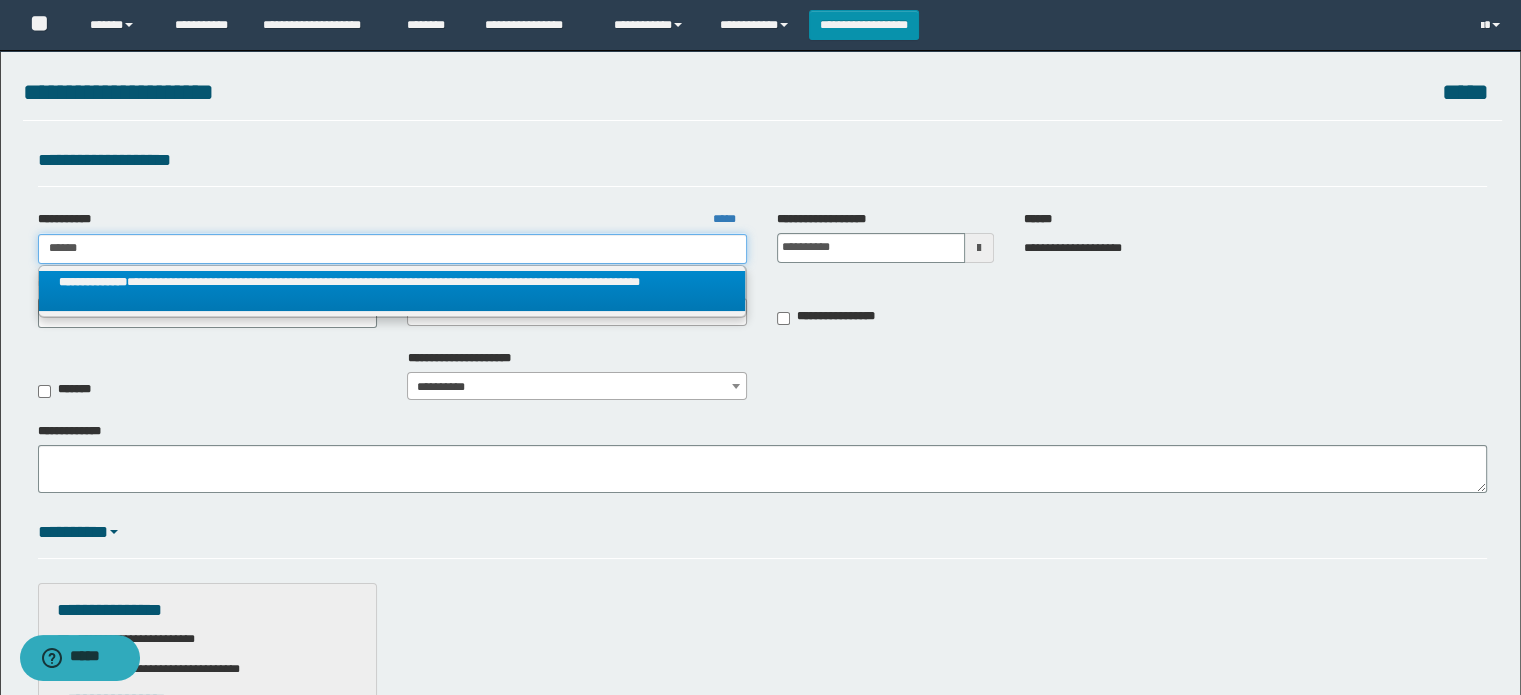 type on "******" 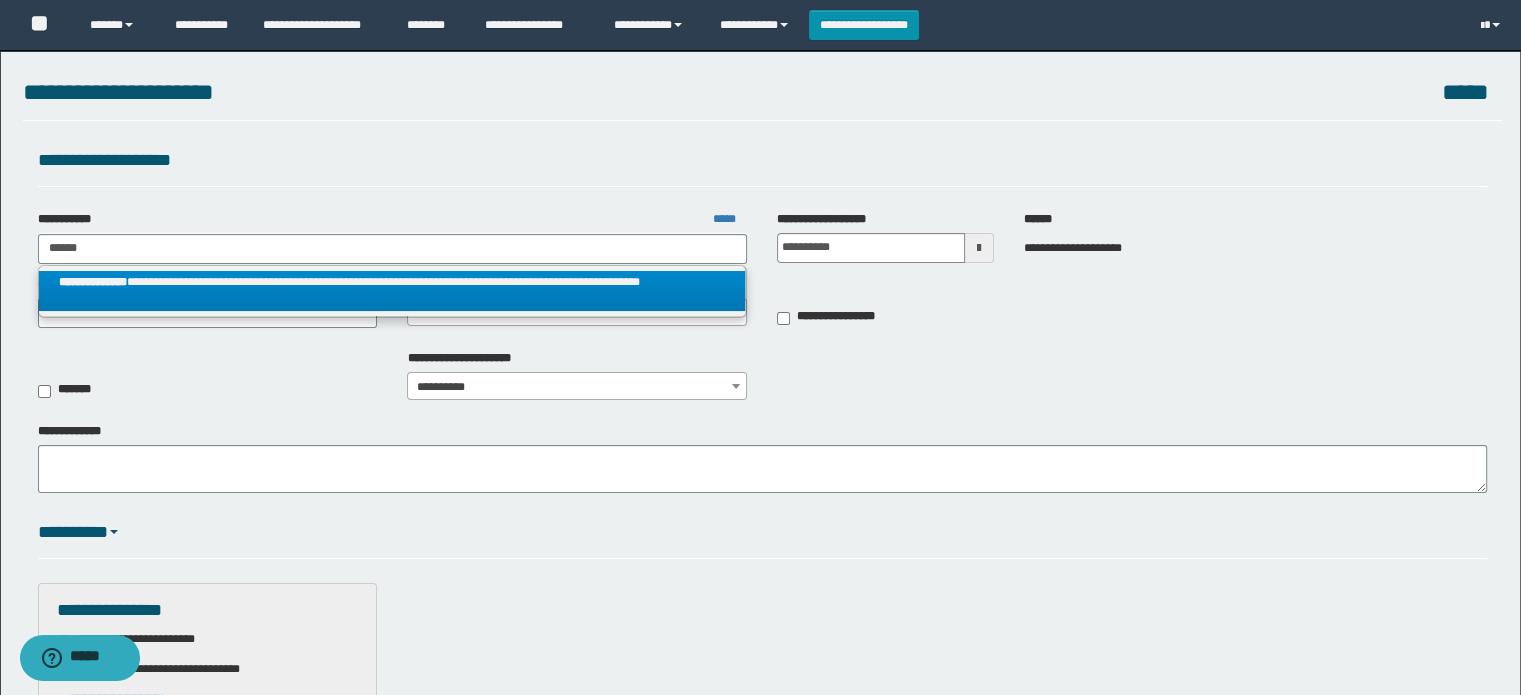 click on "**********" at bounding box center [392, 291] 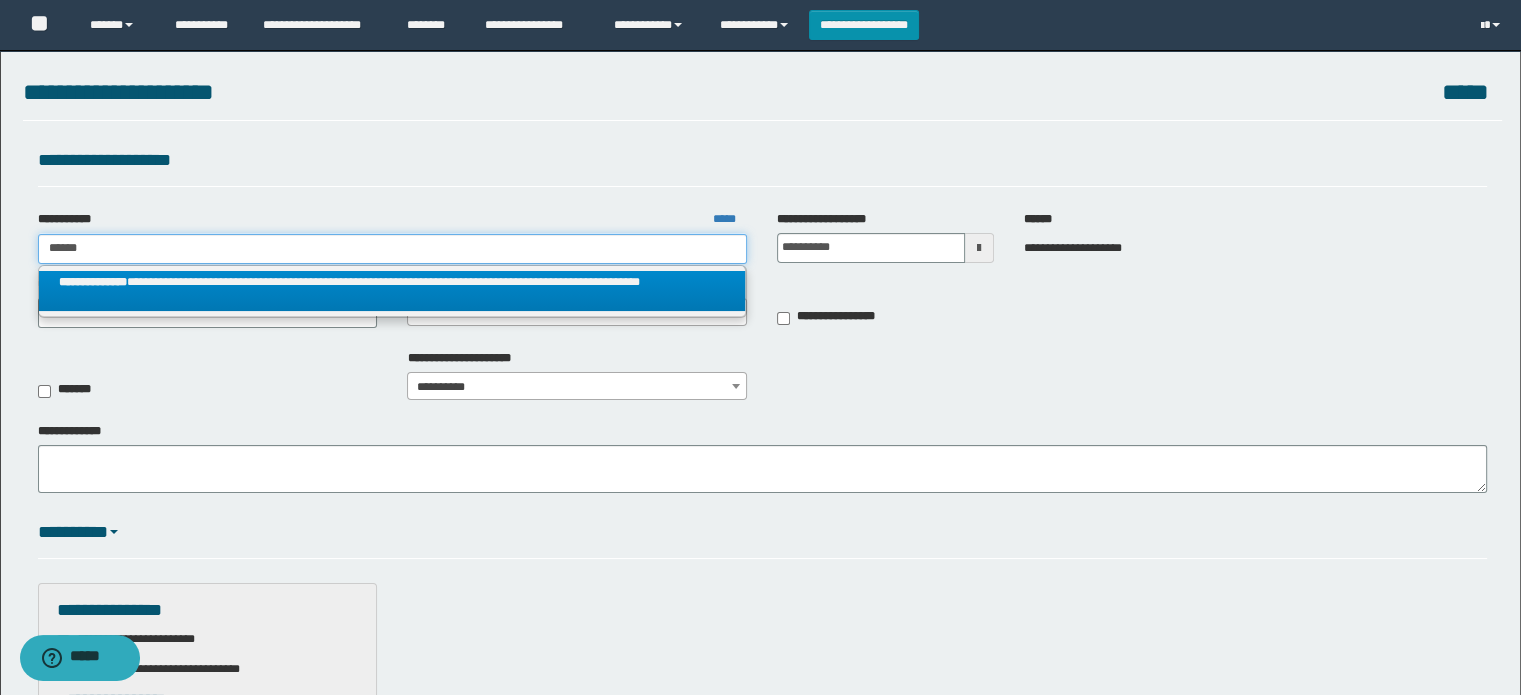 type 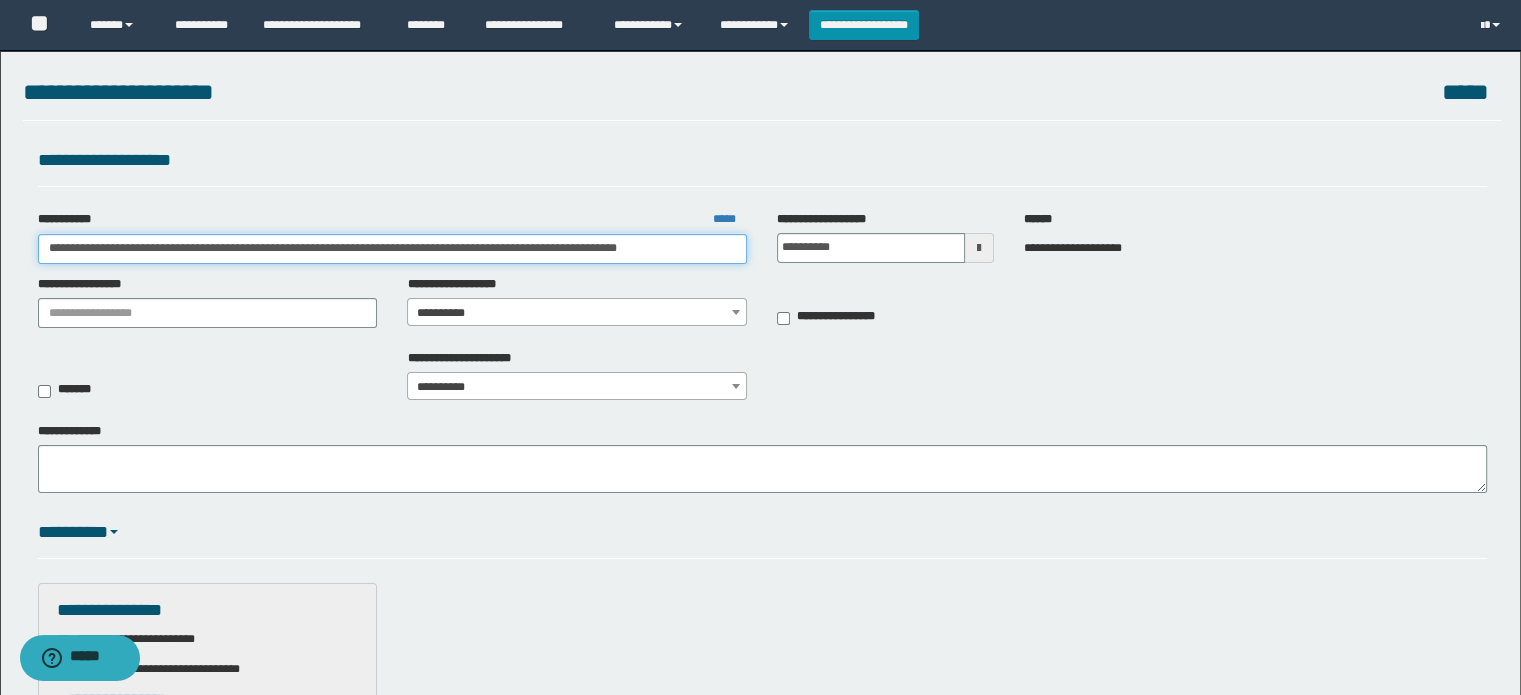 scroll, scrollTop: 0, scrollLeft: 81, axis: horizontal 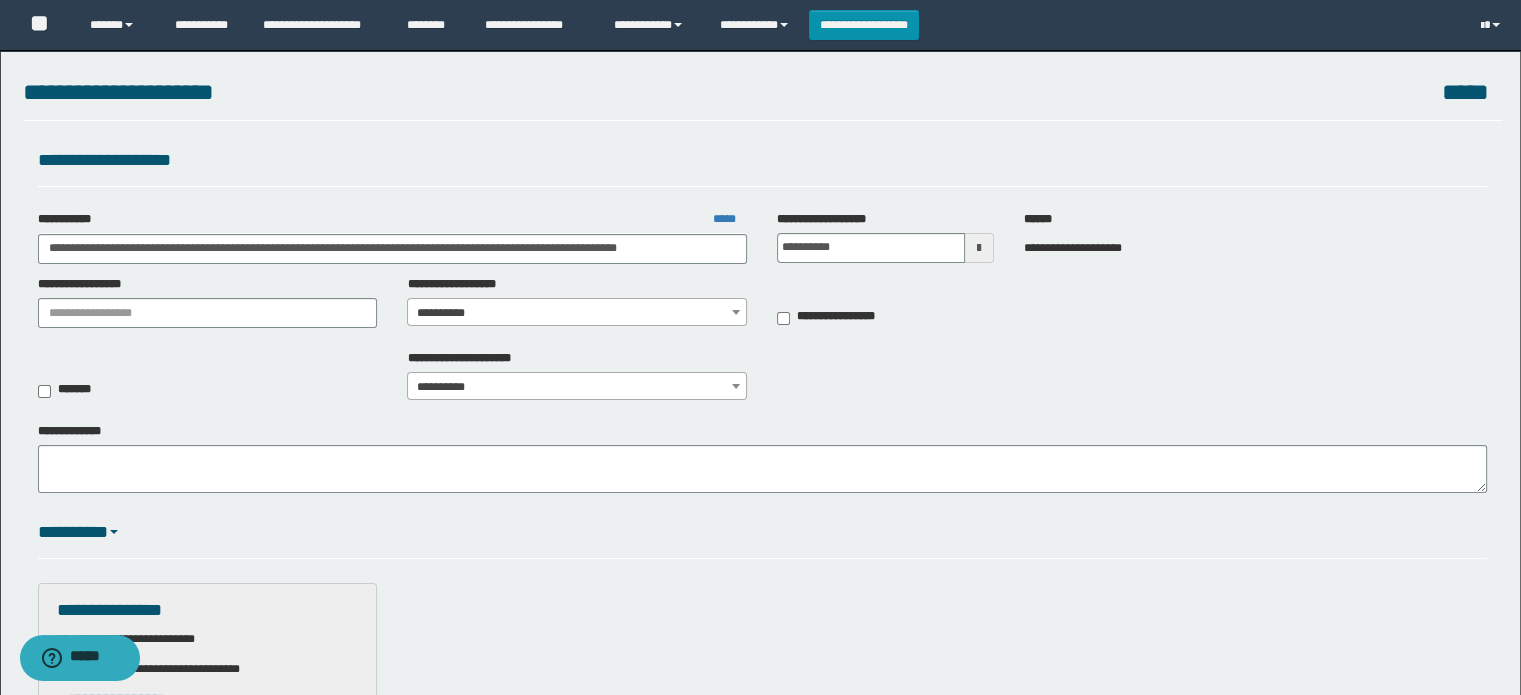 click on "**********" at bounding box center (577, 313) 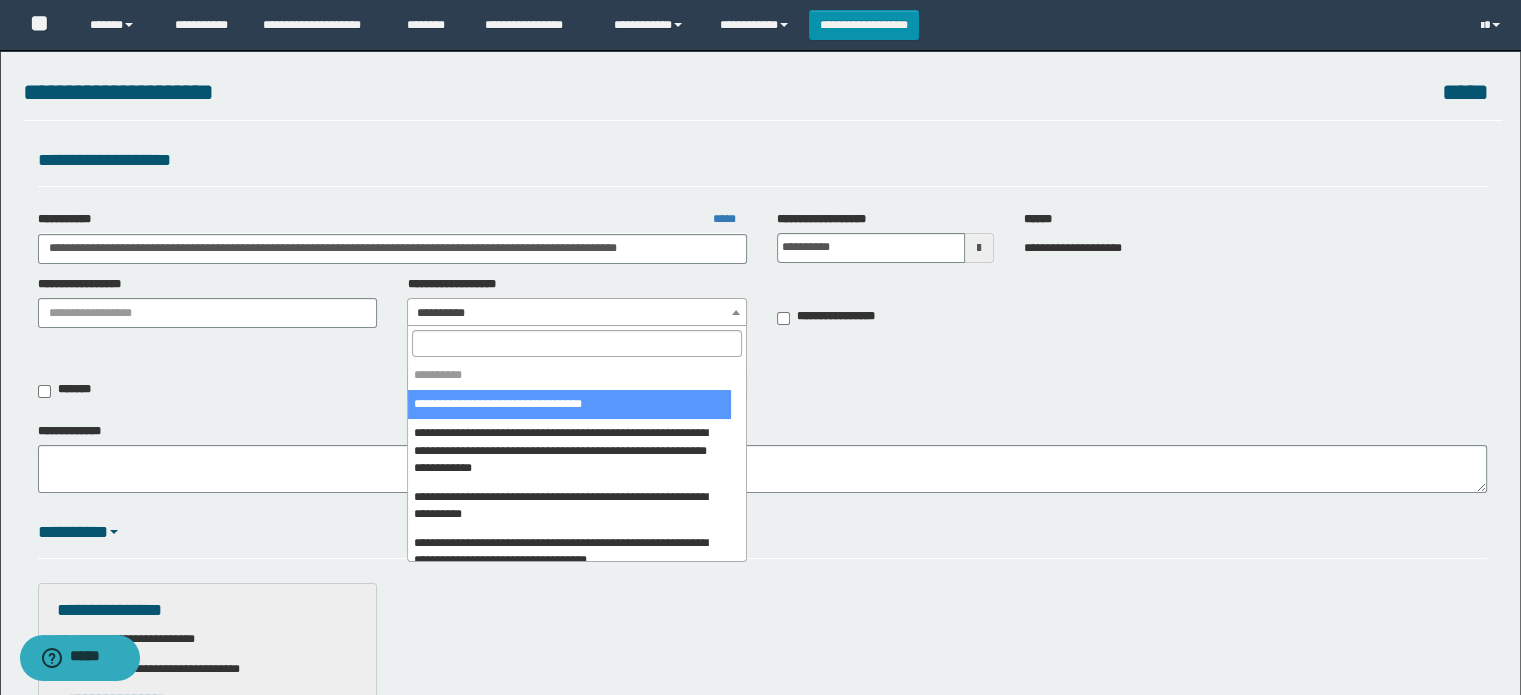 click at bounding box center (577, 343) 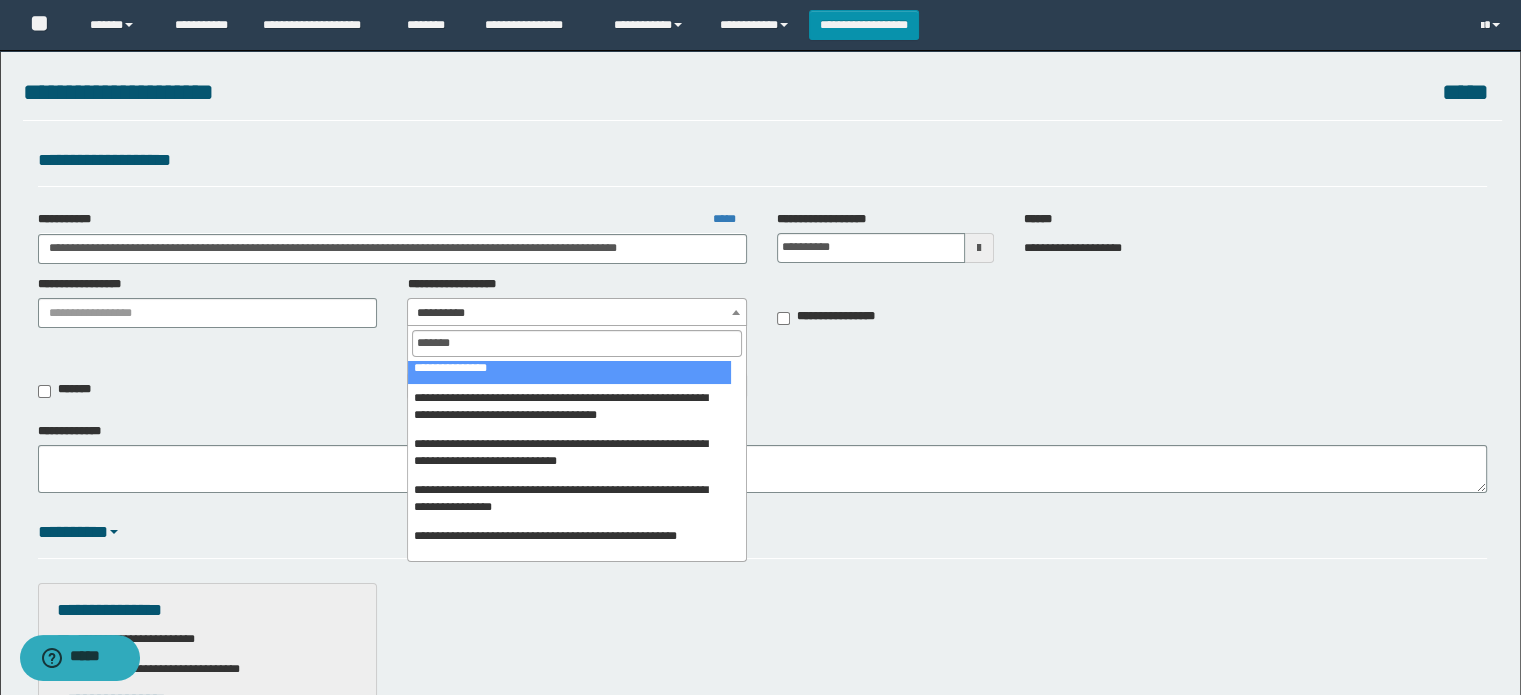 scroll, scrollTop: 900, scrollLeft: 0, axis: vertical 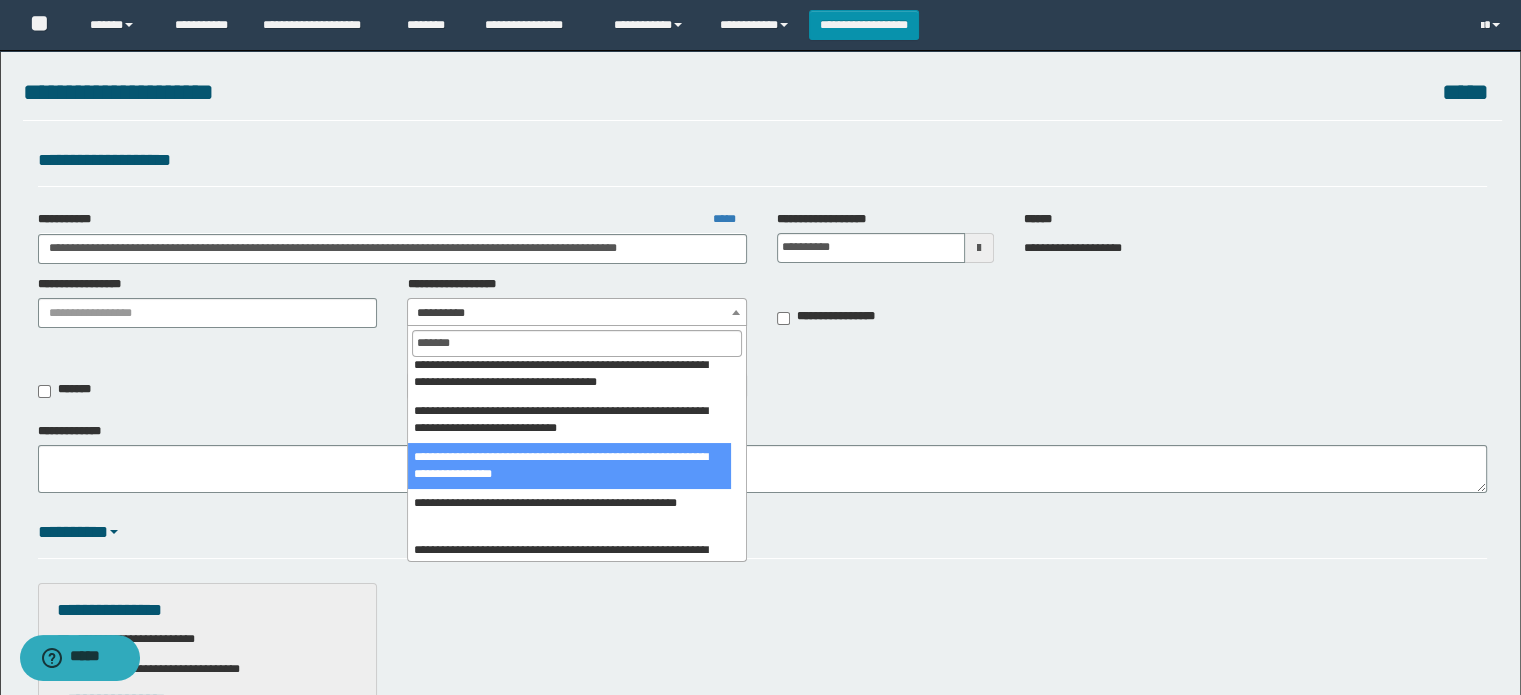 type on "*******" 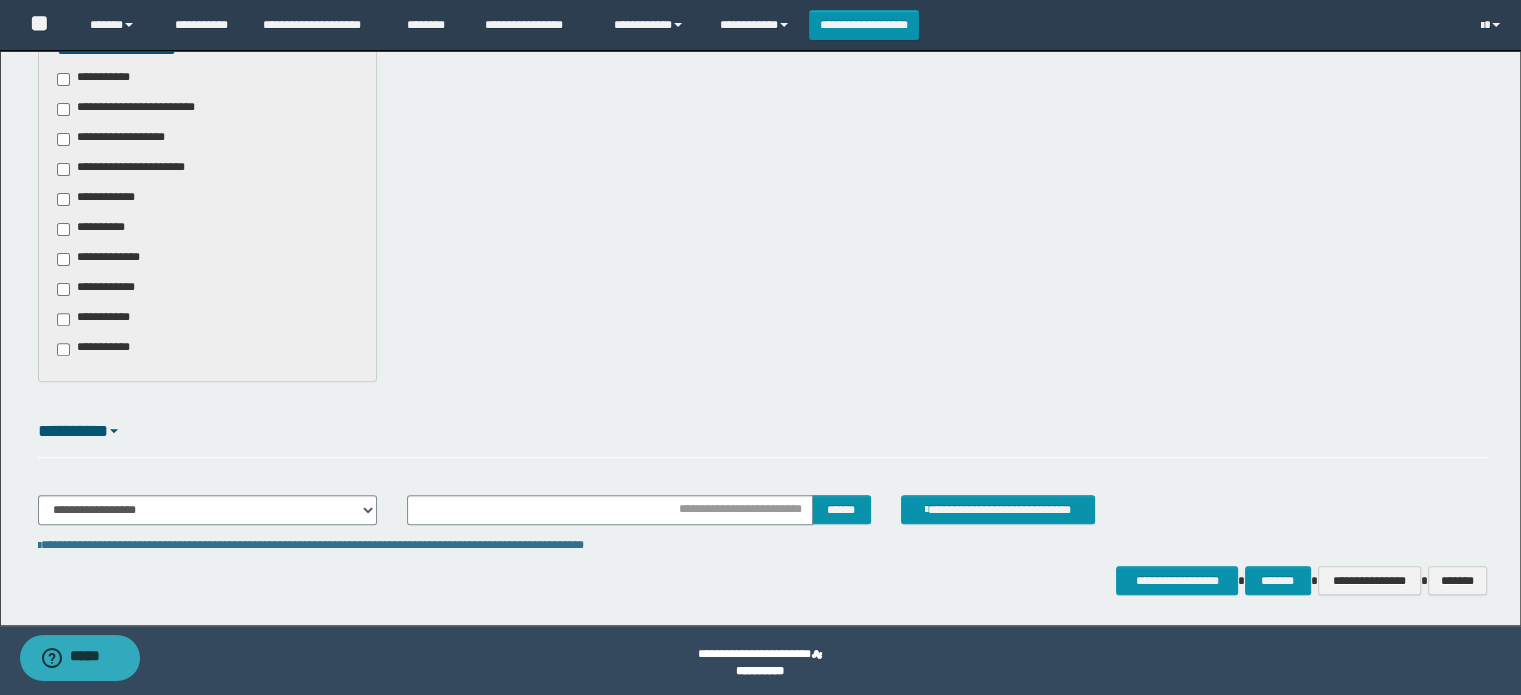 scroll, scrollTop: 656, scrollLeft: 0, axis: vertical 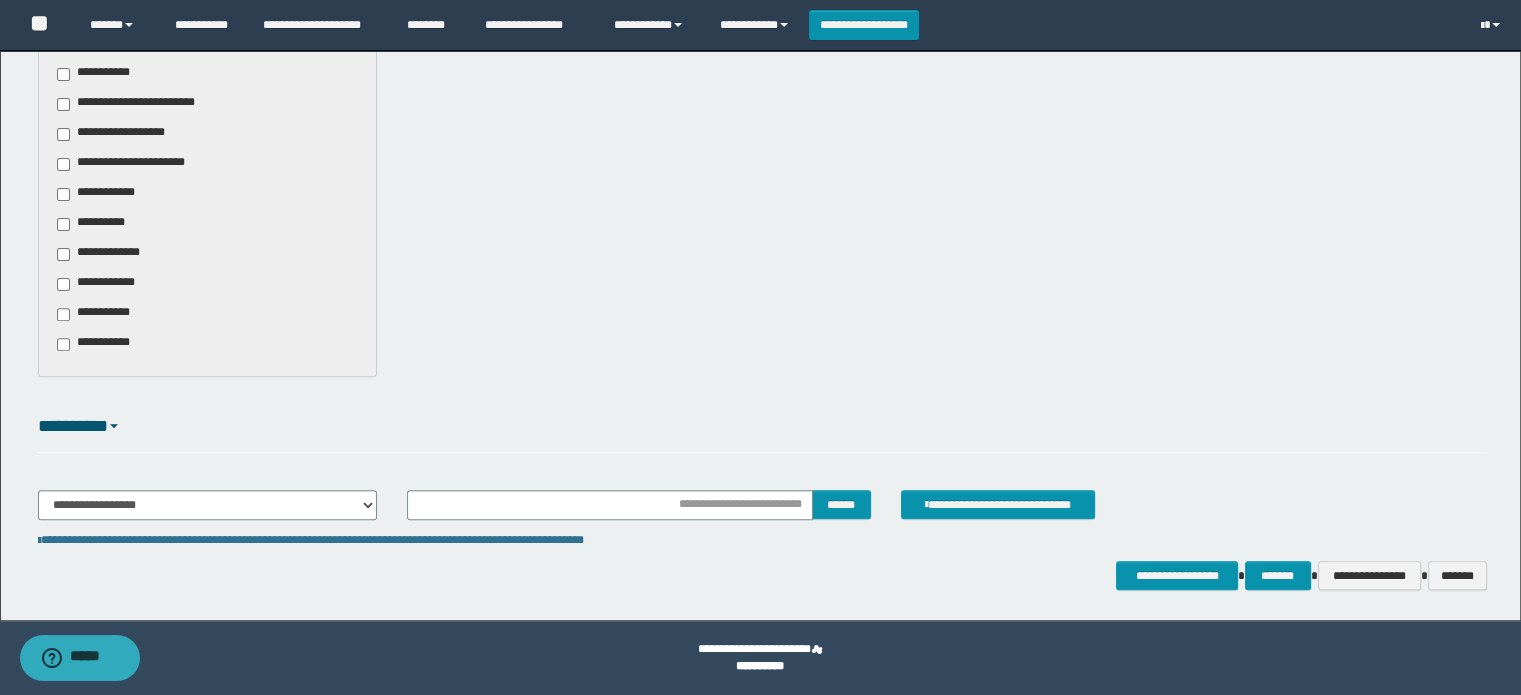 click on "**********" at bounding box center [110, 254] 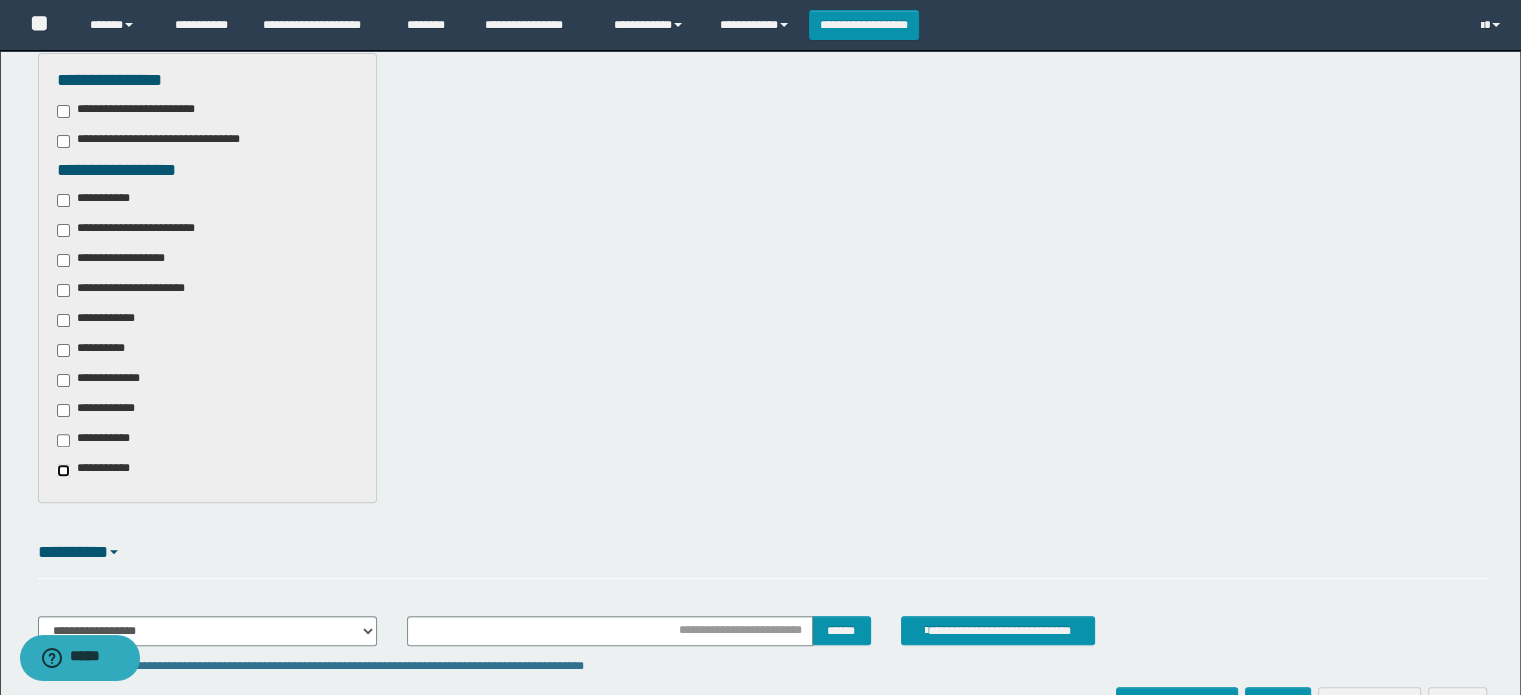 scroll, scrollTop: 456, scrollLeft: 0, axis: vertical 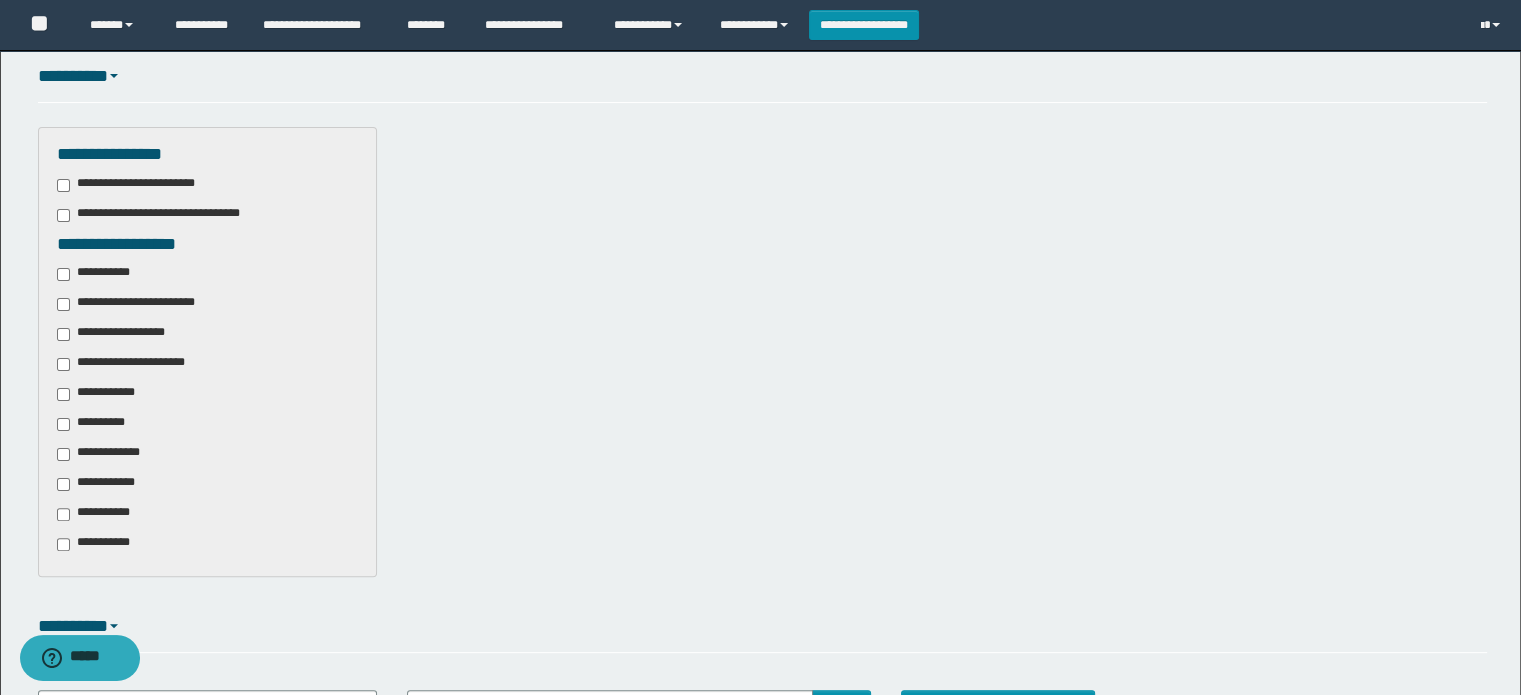 click on "**********" at bounding box center [97, 274] 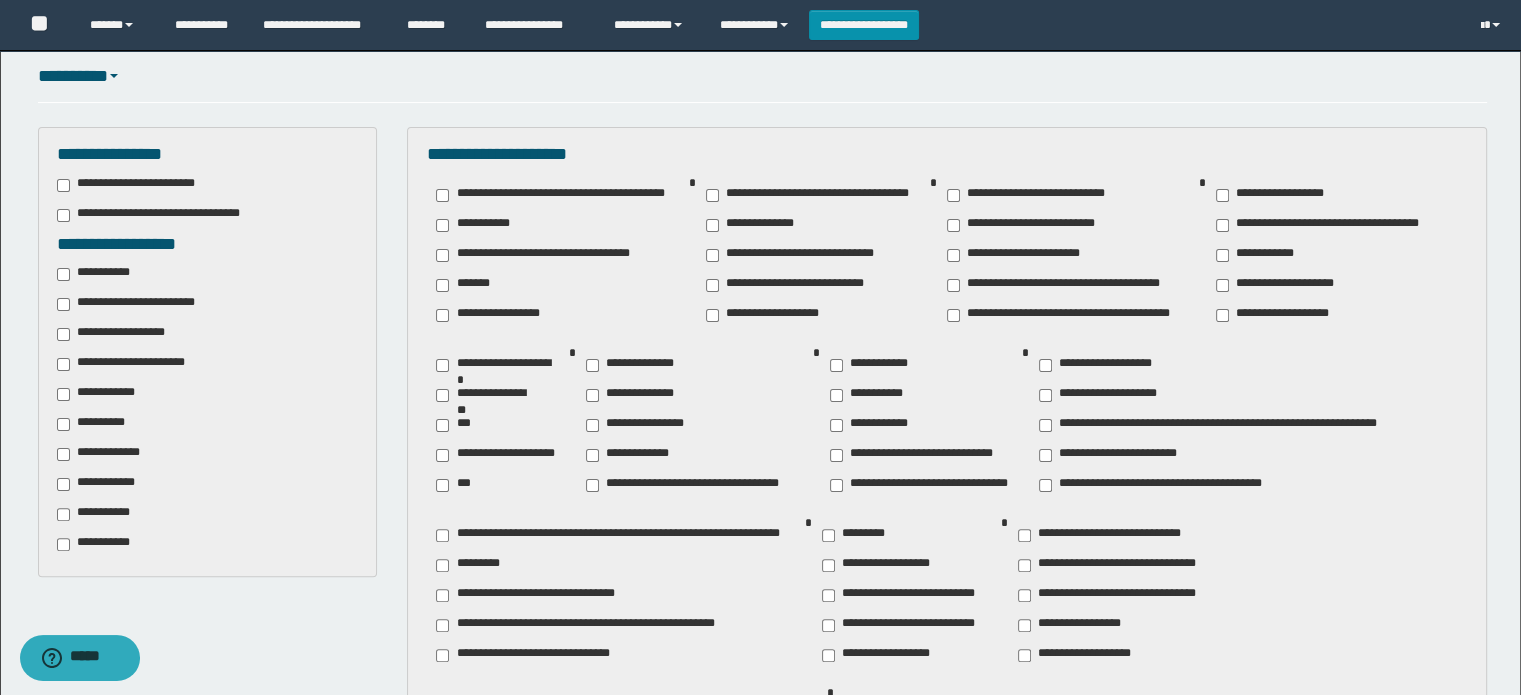 click on "**********" at bounding box center [137, 304] 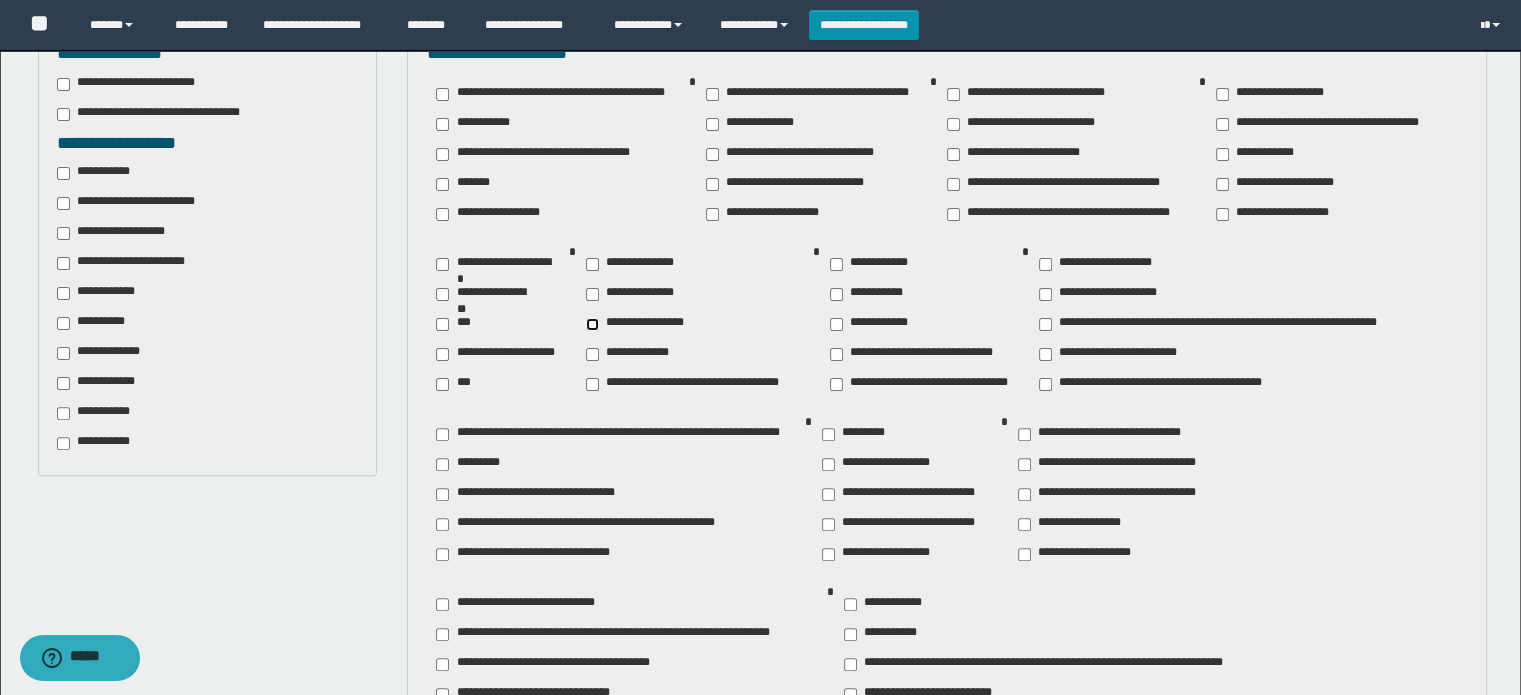 scroll, scrollTop: 656, scrollLeft: 0, axis: vertical 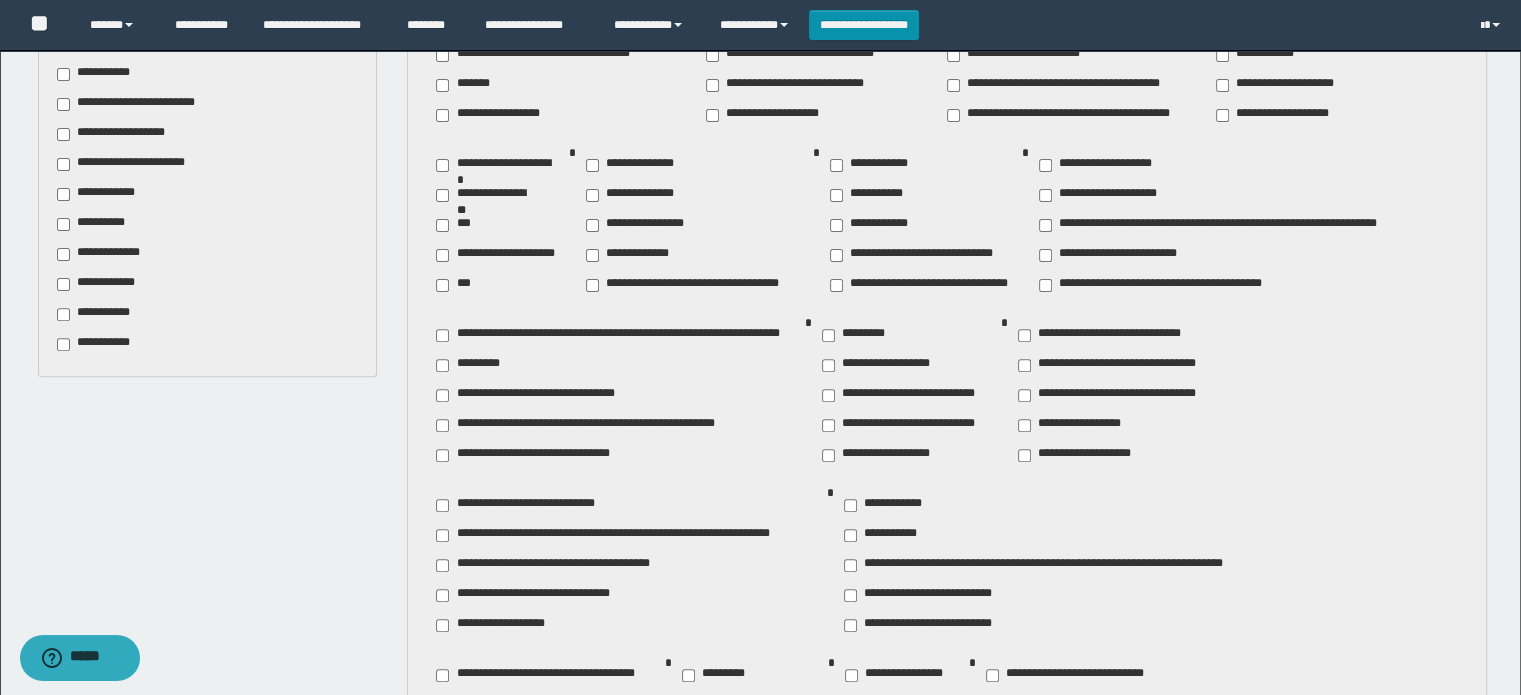click on "**********" at bounding box center [1077, 425] 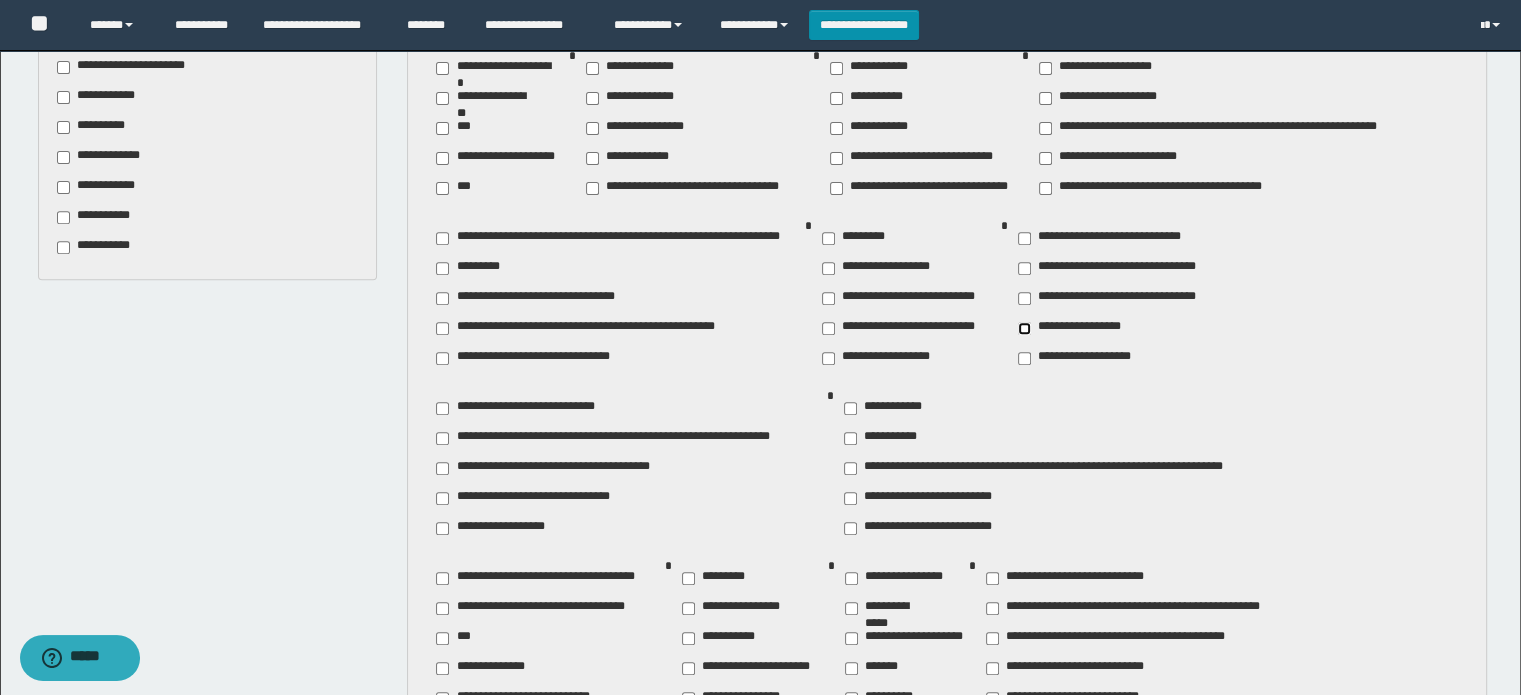 scroll, scrollTop: 856, scrollLeft: 0, axis: vertical 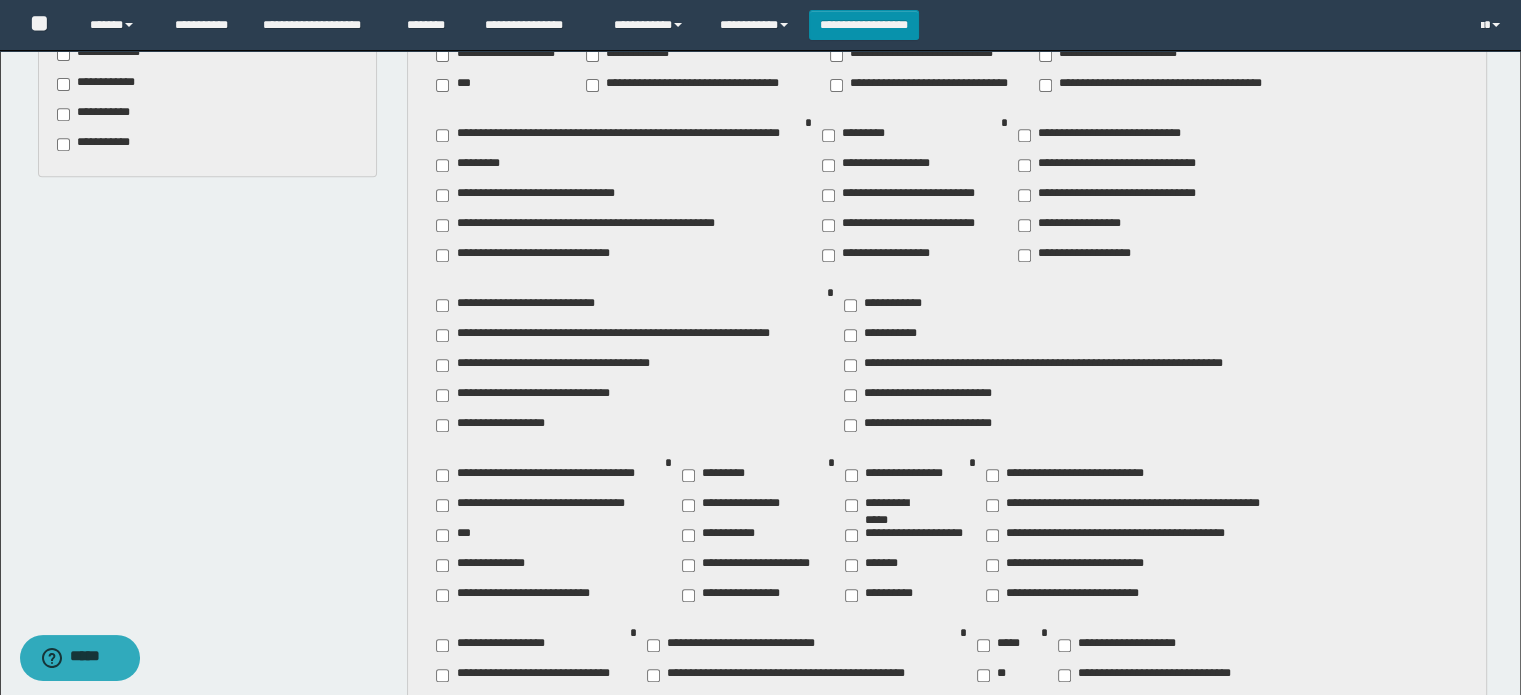 click on "**********" at bounding box center [506, 425] 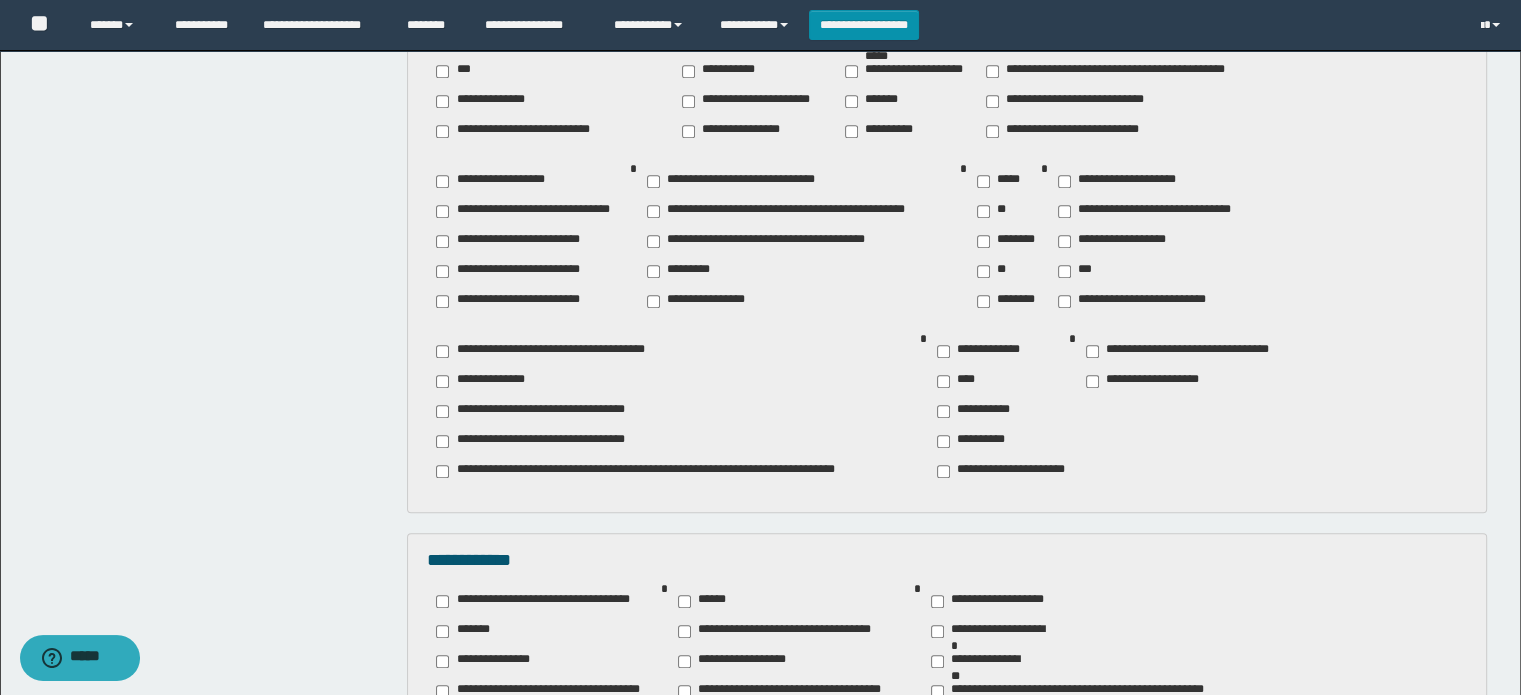 scroll, scrollTop: 1356, scrollLeft: 0, axis: vertical 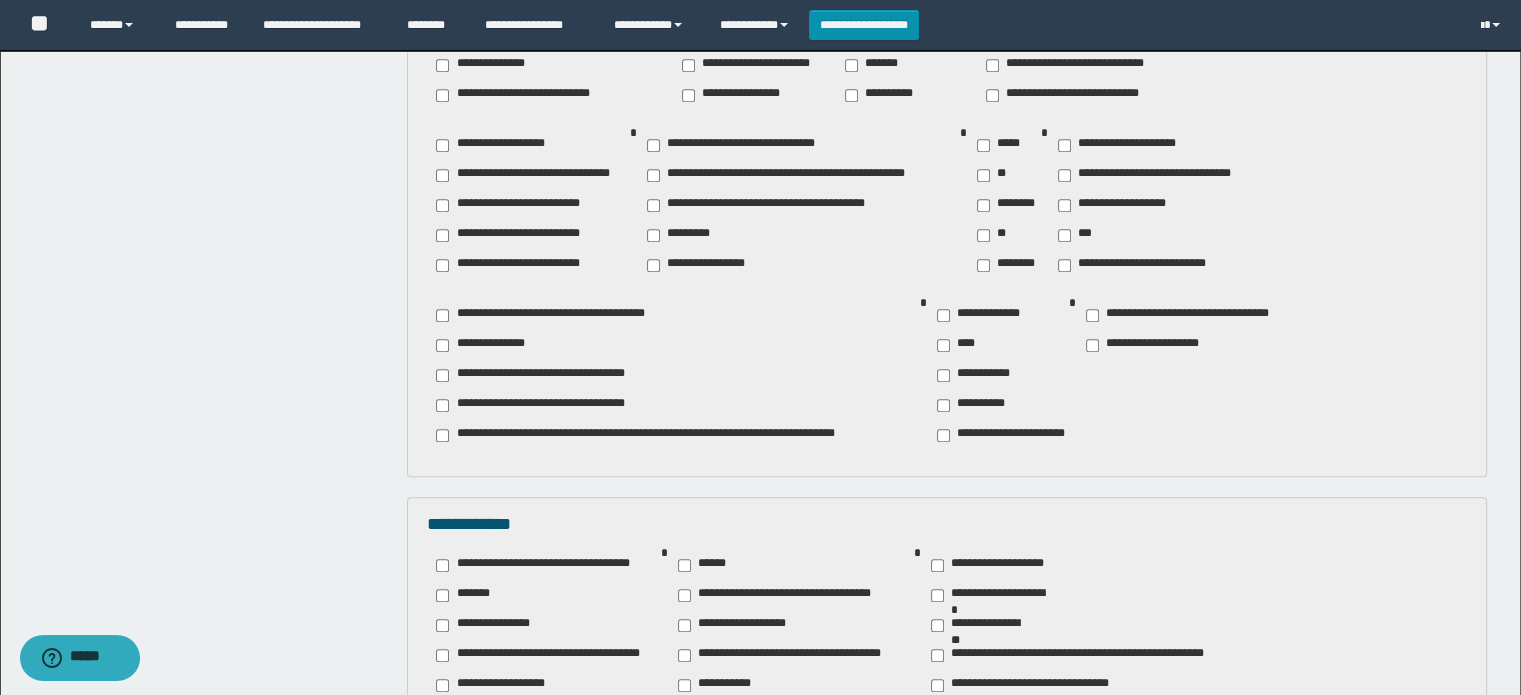 click on "**********" at bounding box center [979, 315] 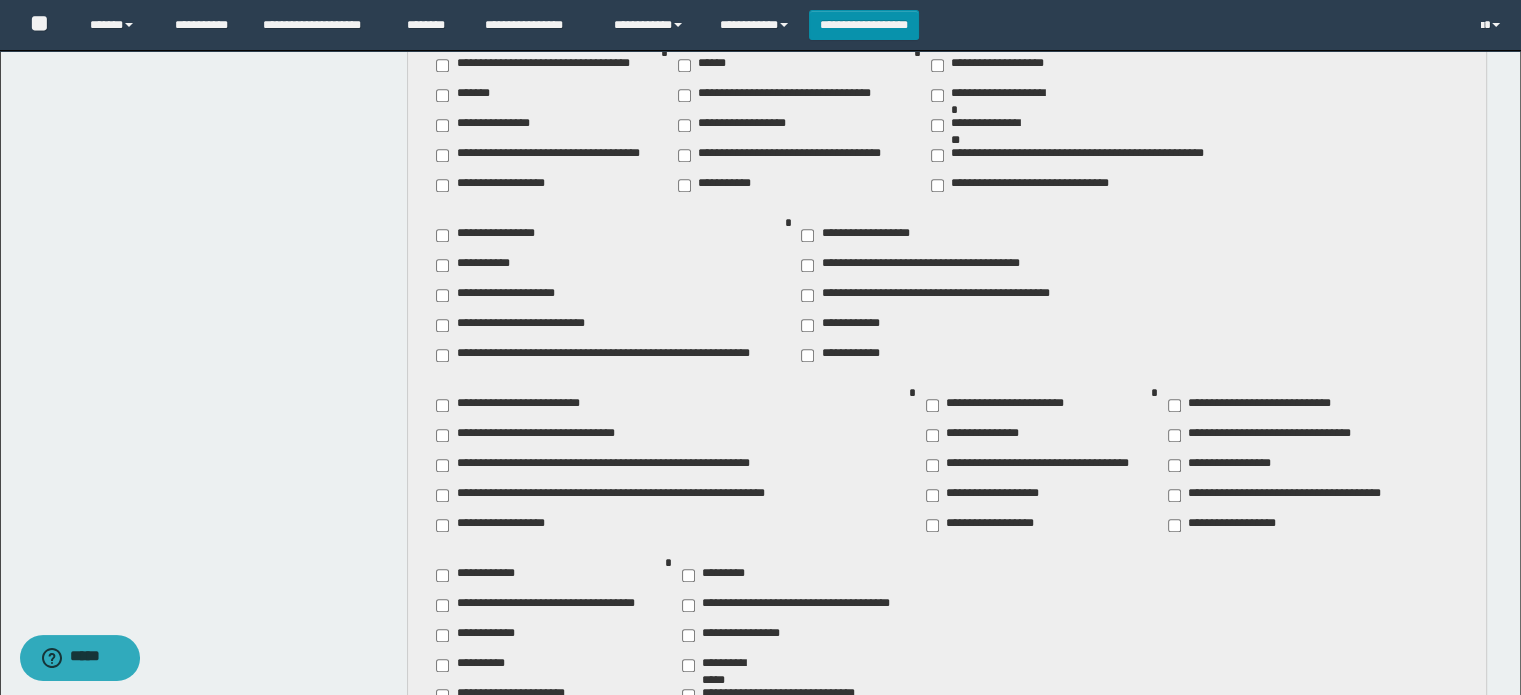 scroll, scrollTop: 1956, scrollLeft: 0, axis: vertical 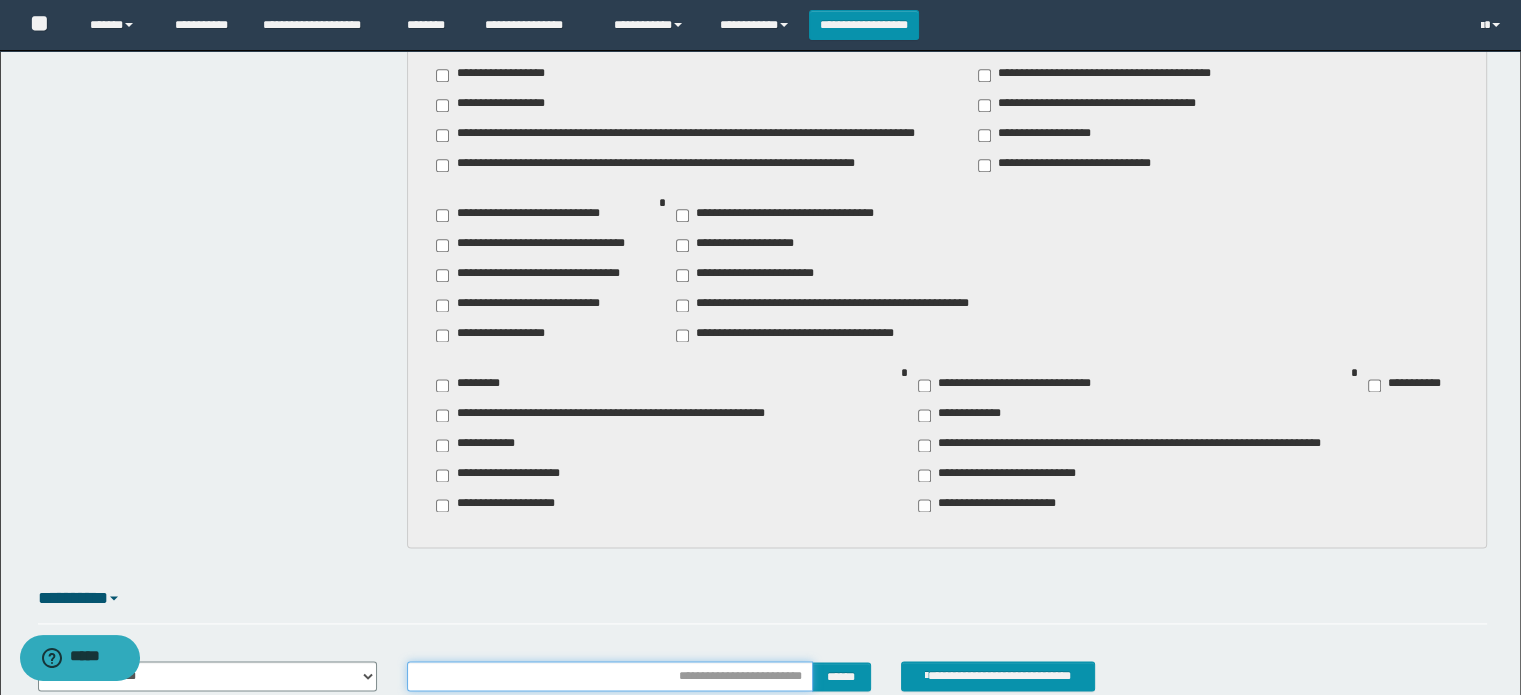 click at bounding box center (609, 676) 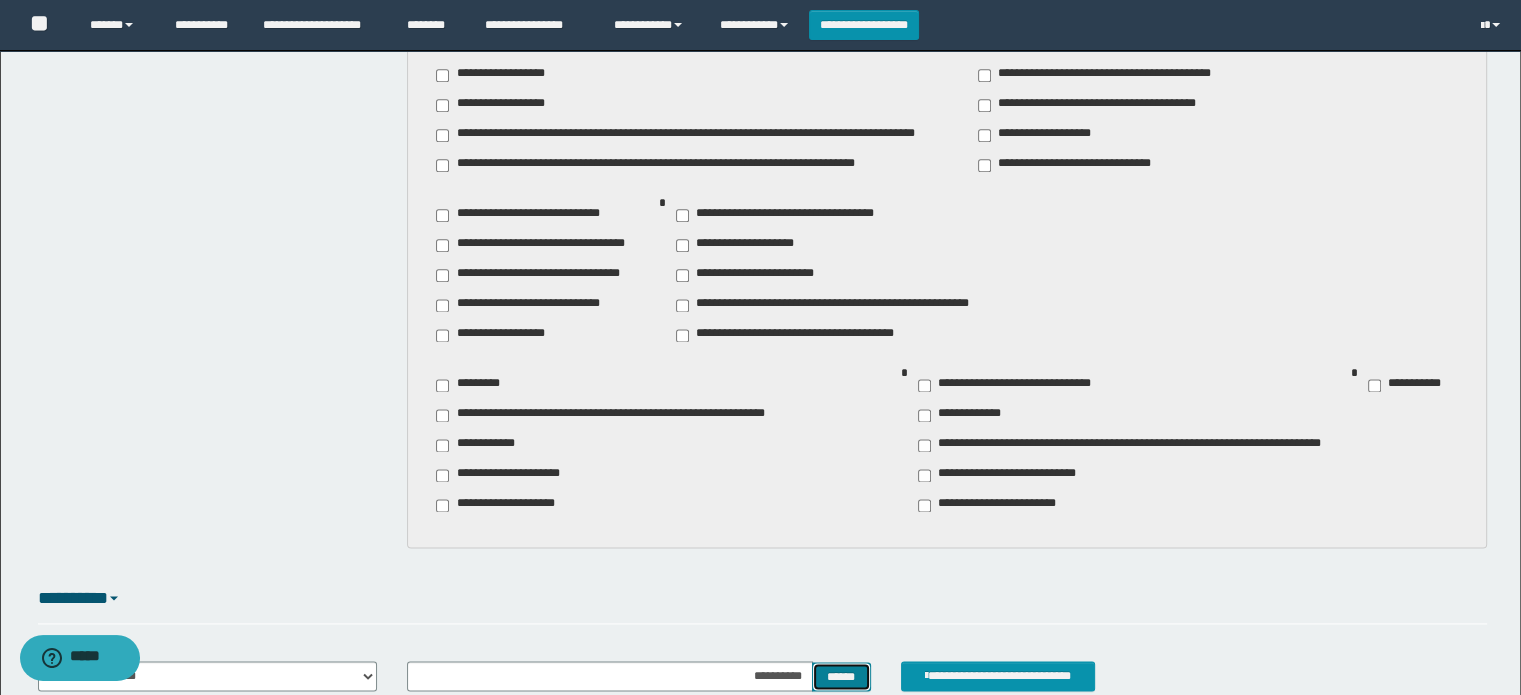 click on "******" at bounding box center [841, 677] 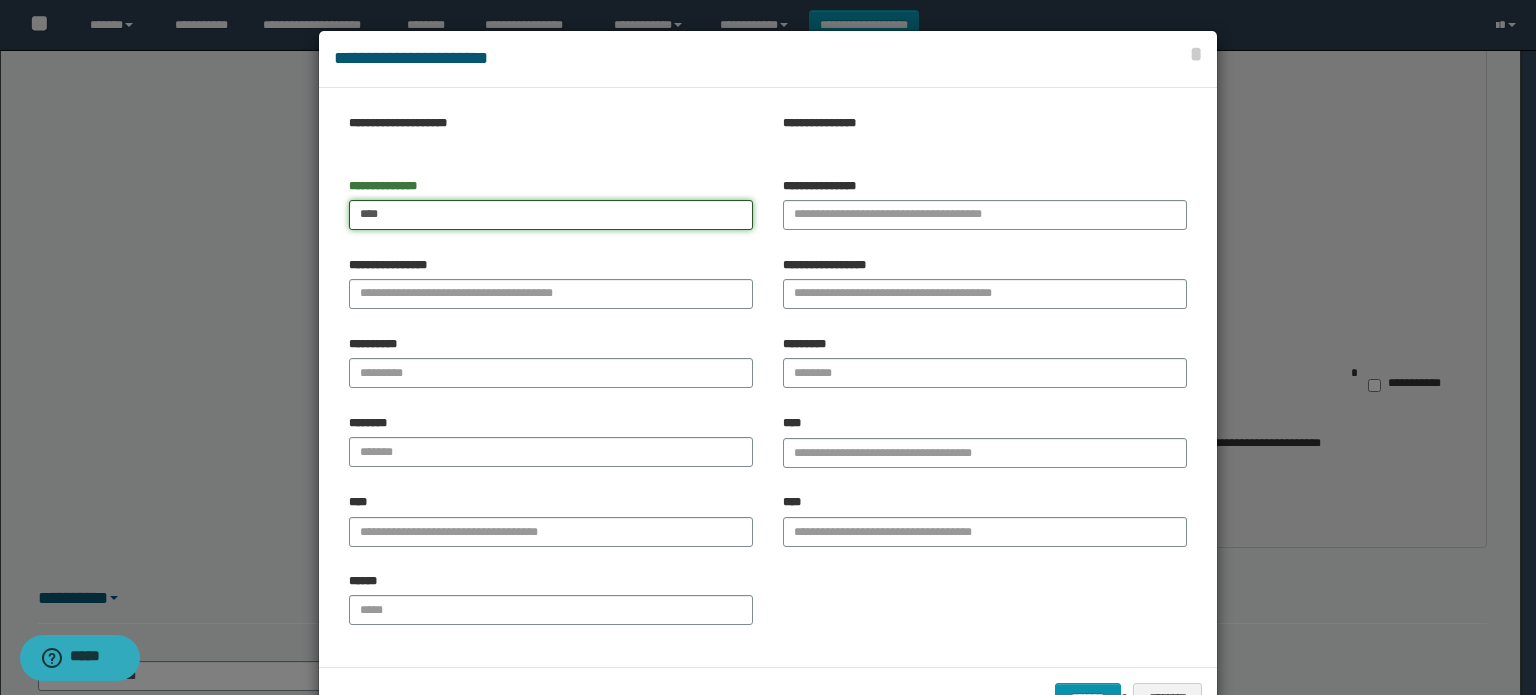 type on "****" 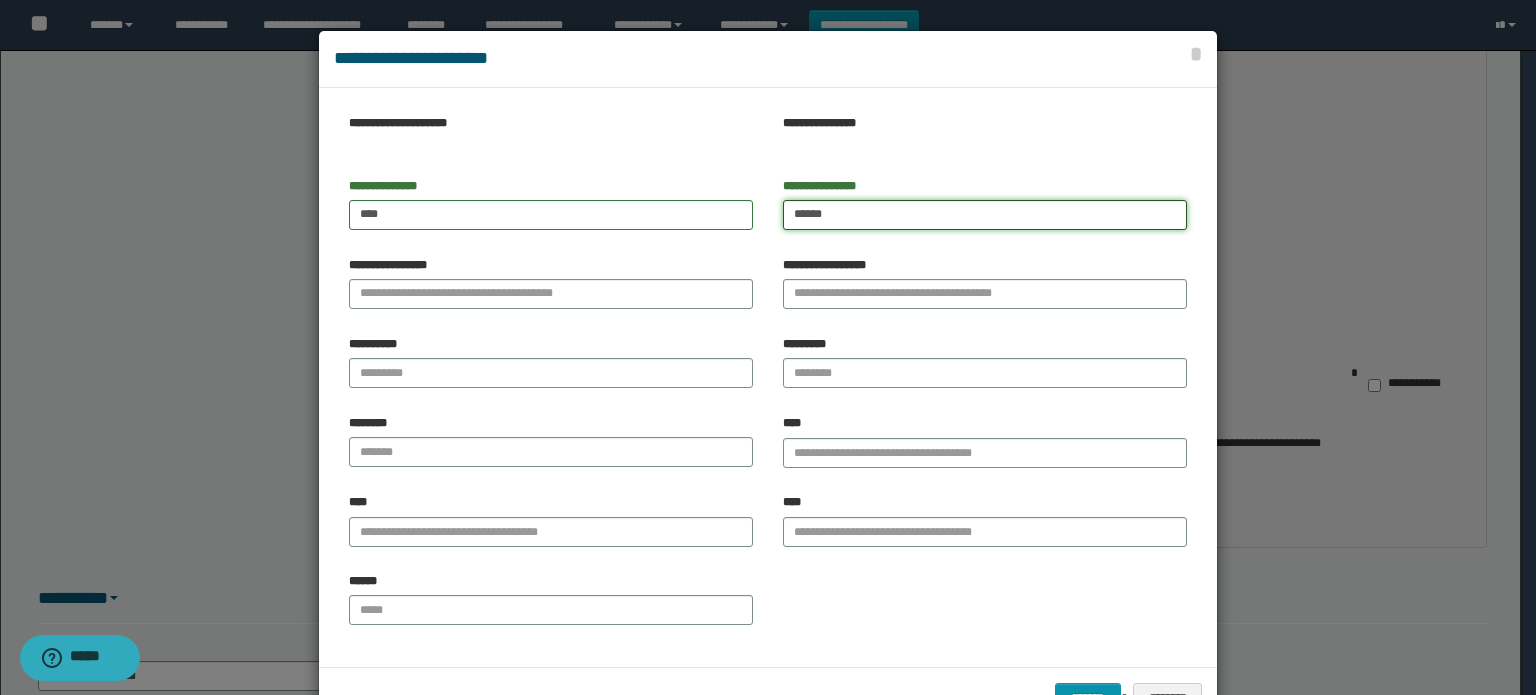 type on "******" 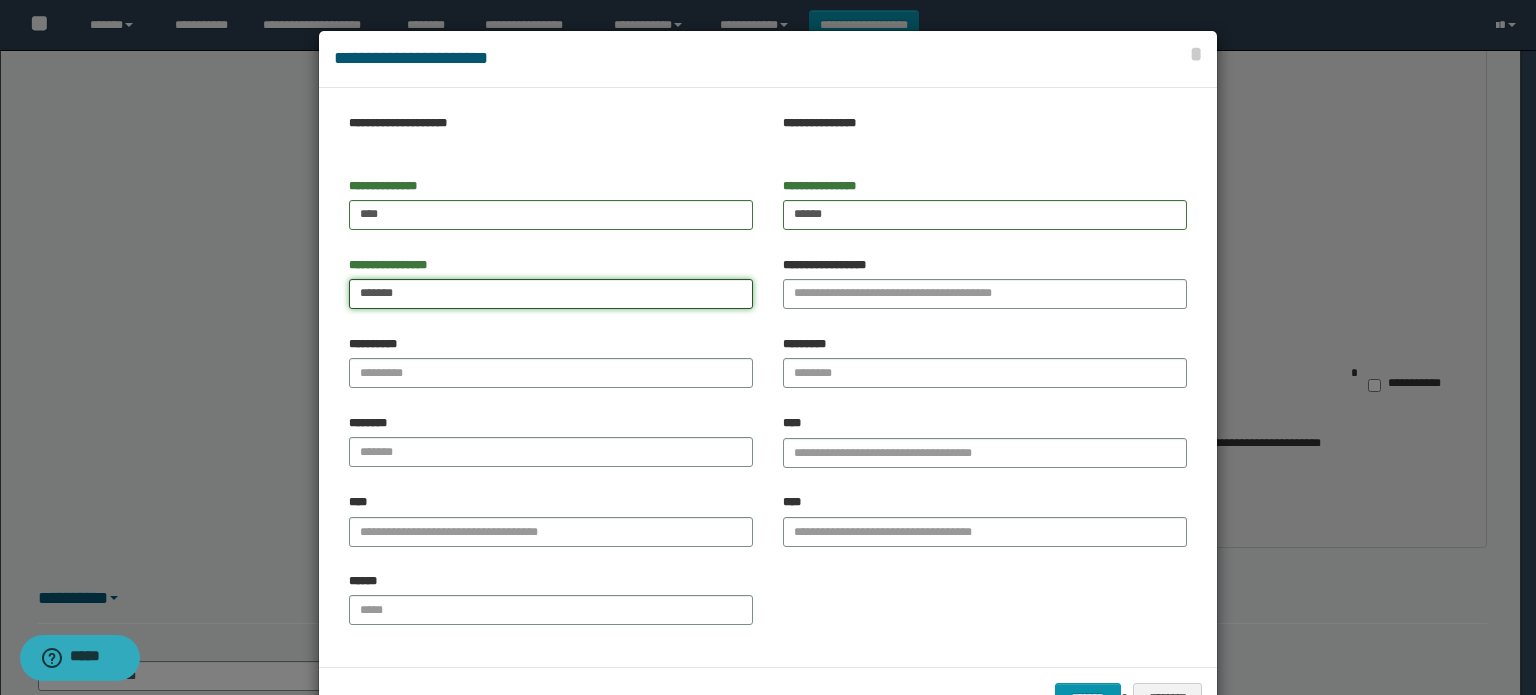 type on "*******" 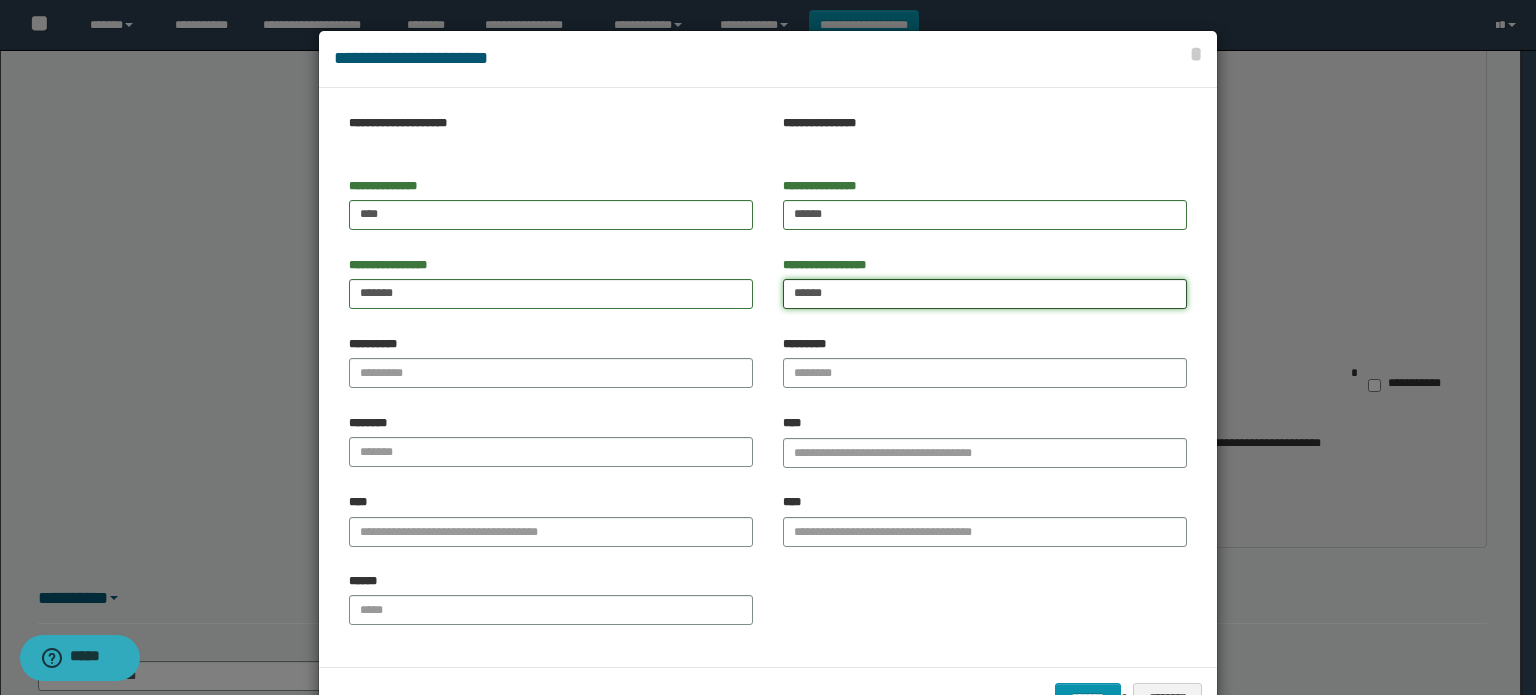 type on "******" 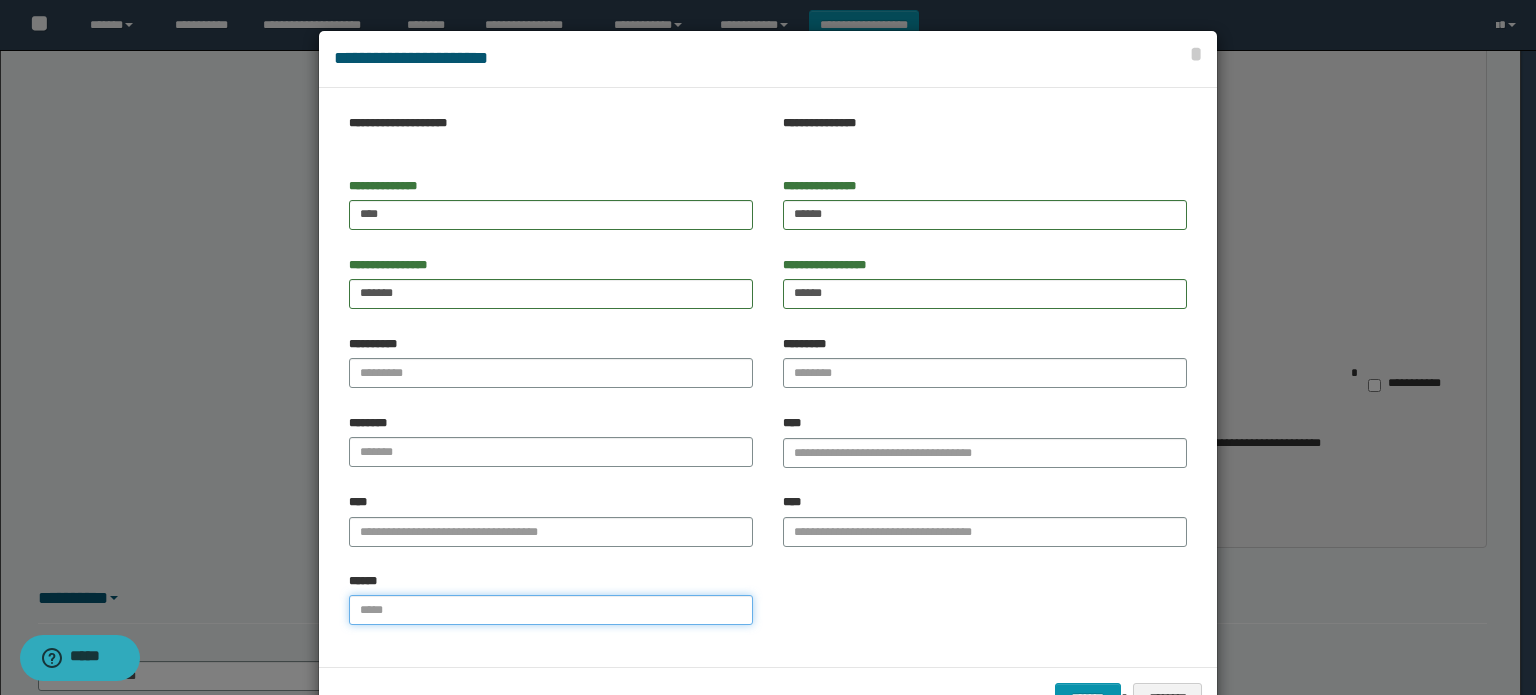 click on "******" at bounding box center (551, 610) 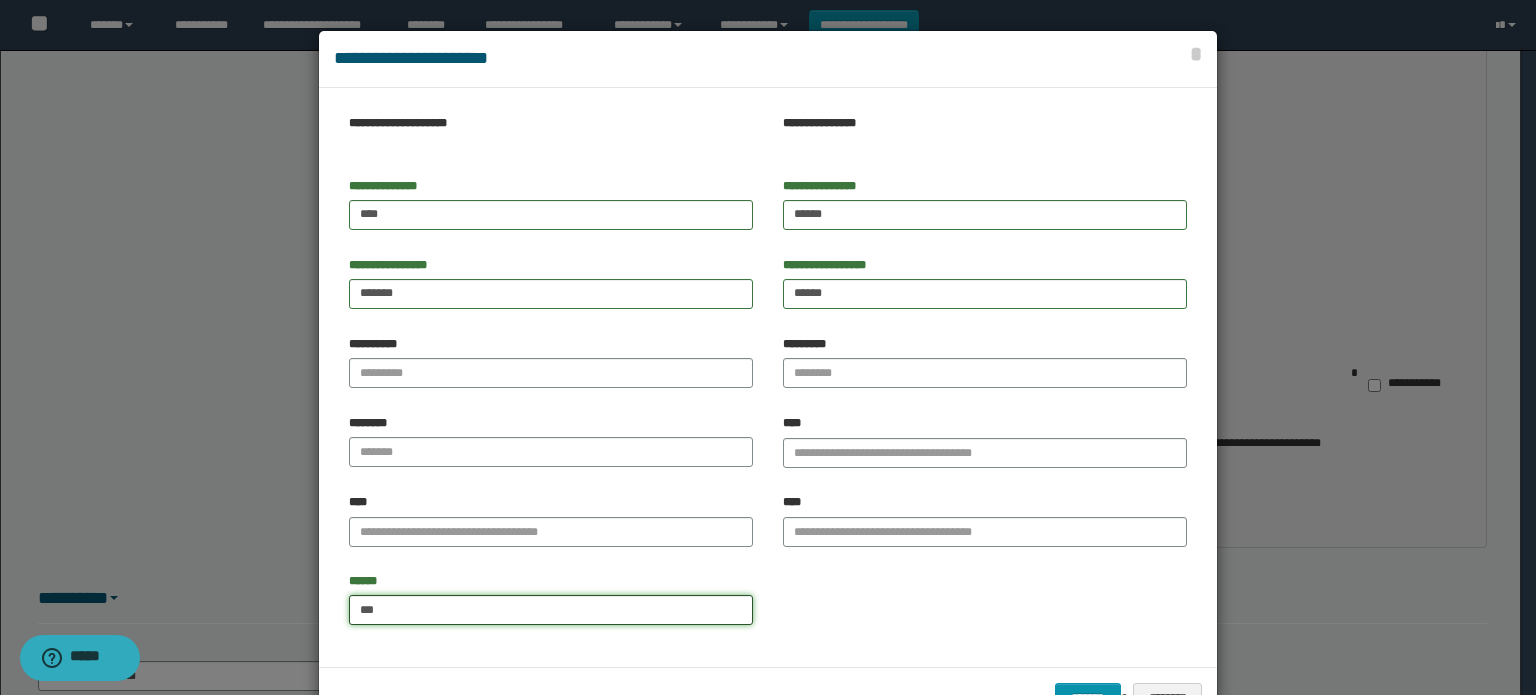 type on "*********" 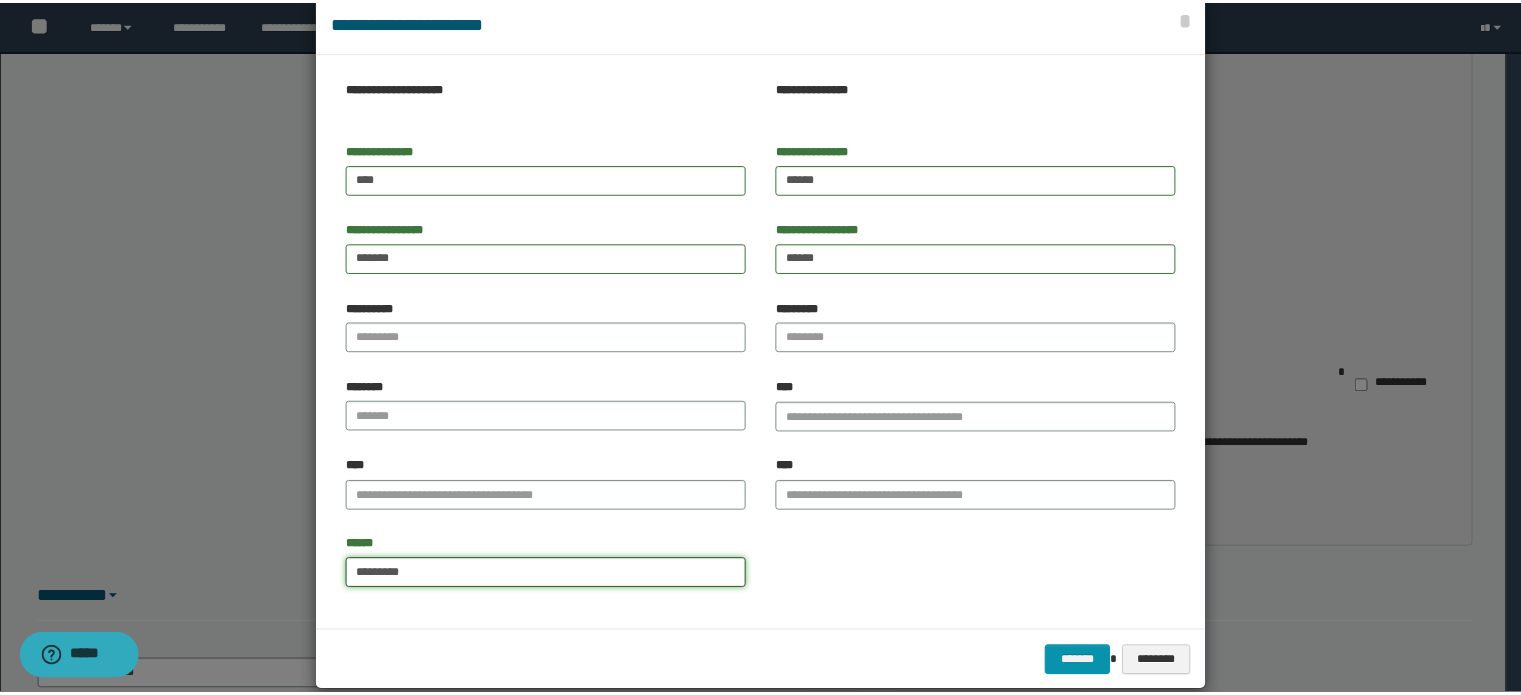 scroll, scrollTop: 63, scrollLeft: 0, axis: vertical 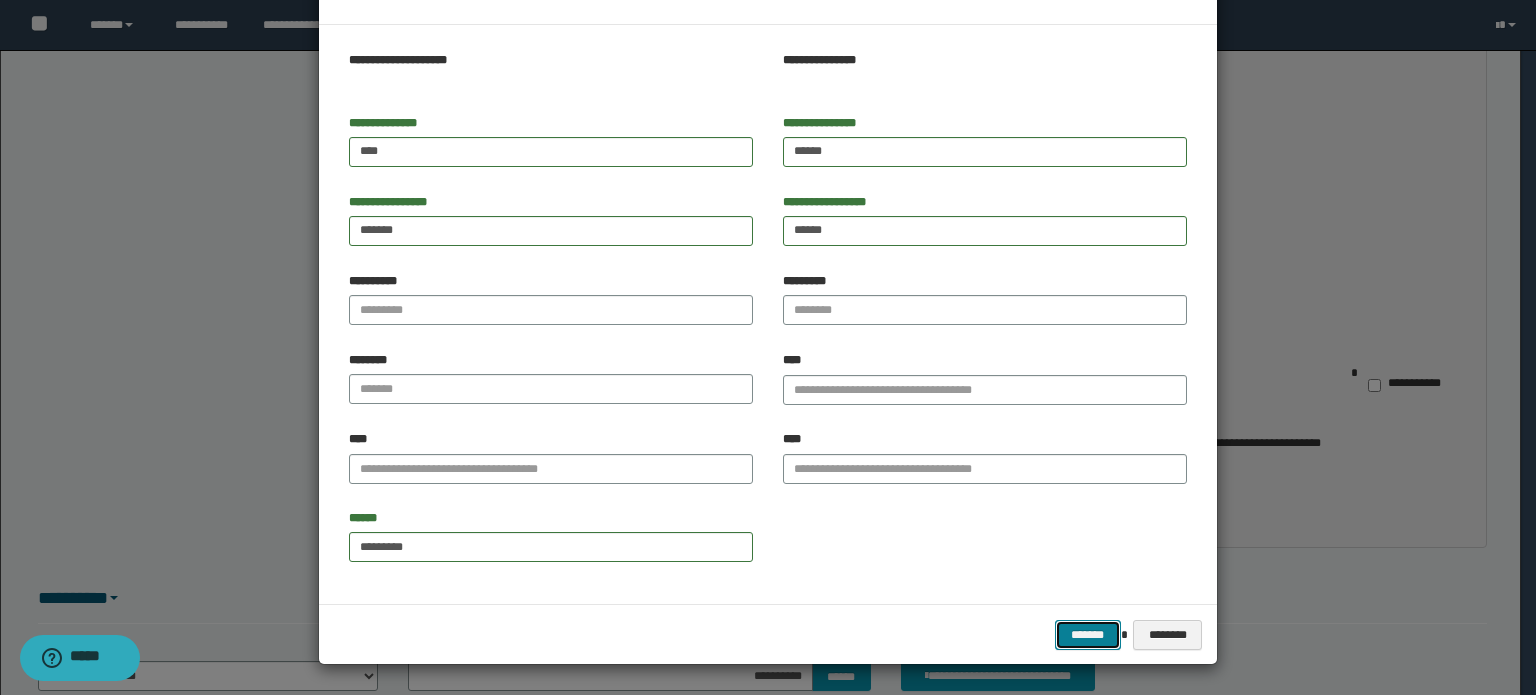 click on "*******" at bounding box center (1088, 635) 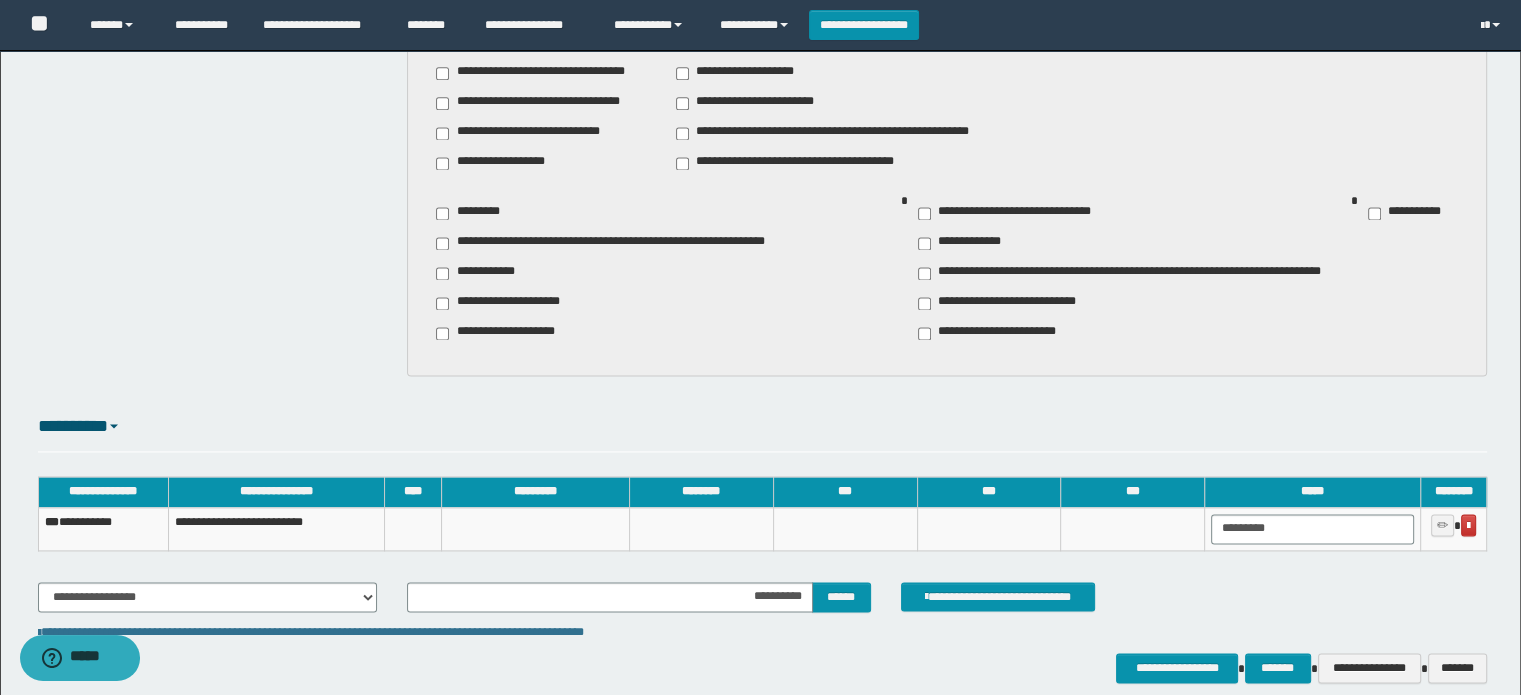 scroll, scrollTop: 2820, scrollLeft: 0, axis: vertical 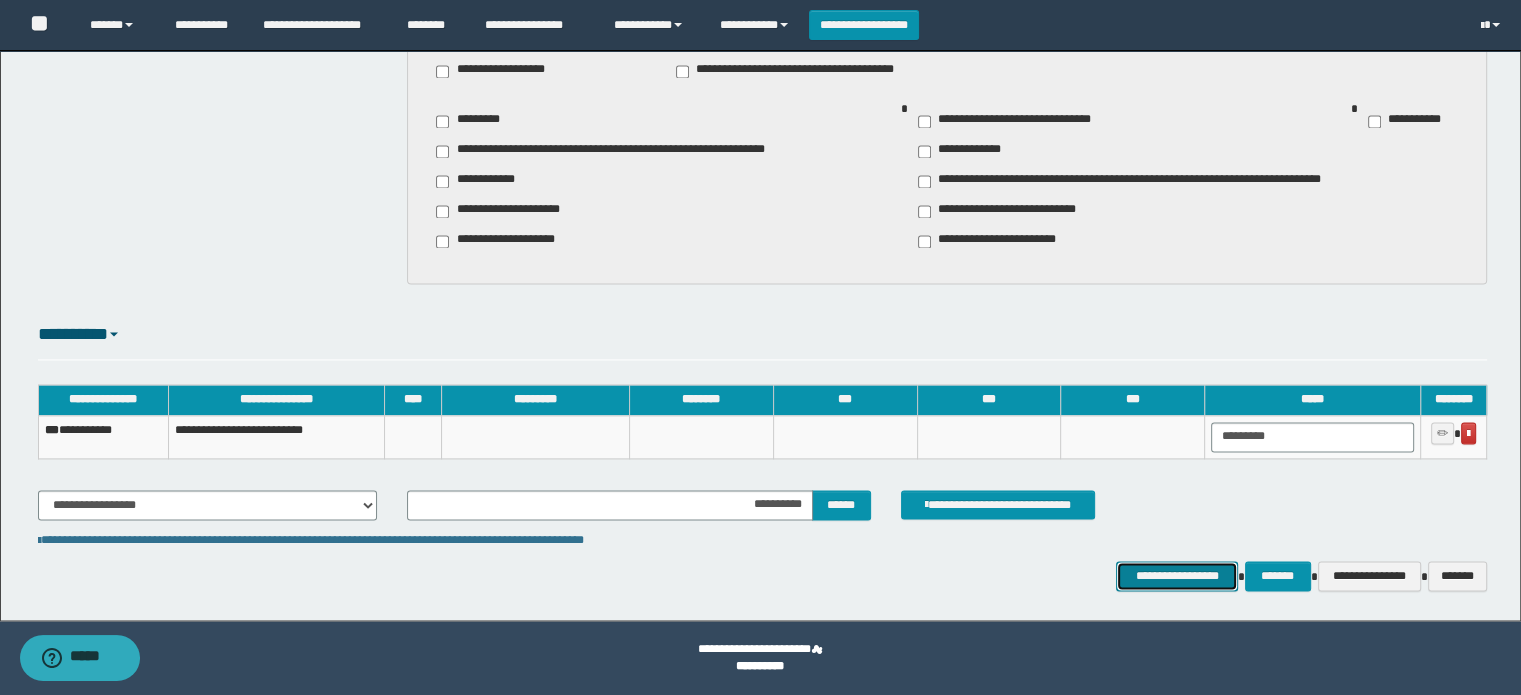 click on "**********" at bounding box center [1177, 576] 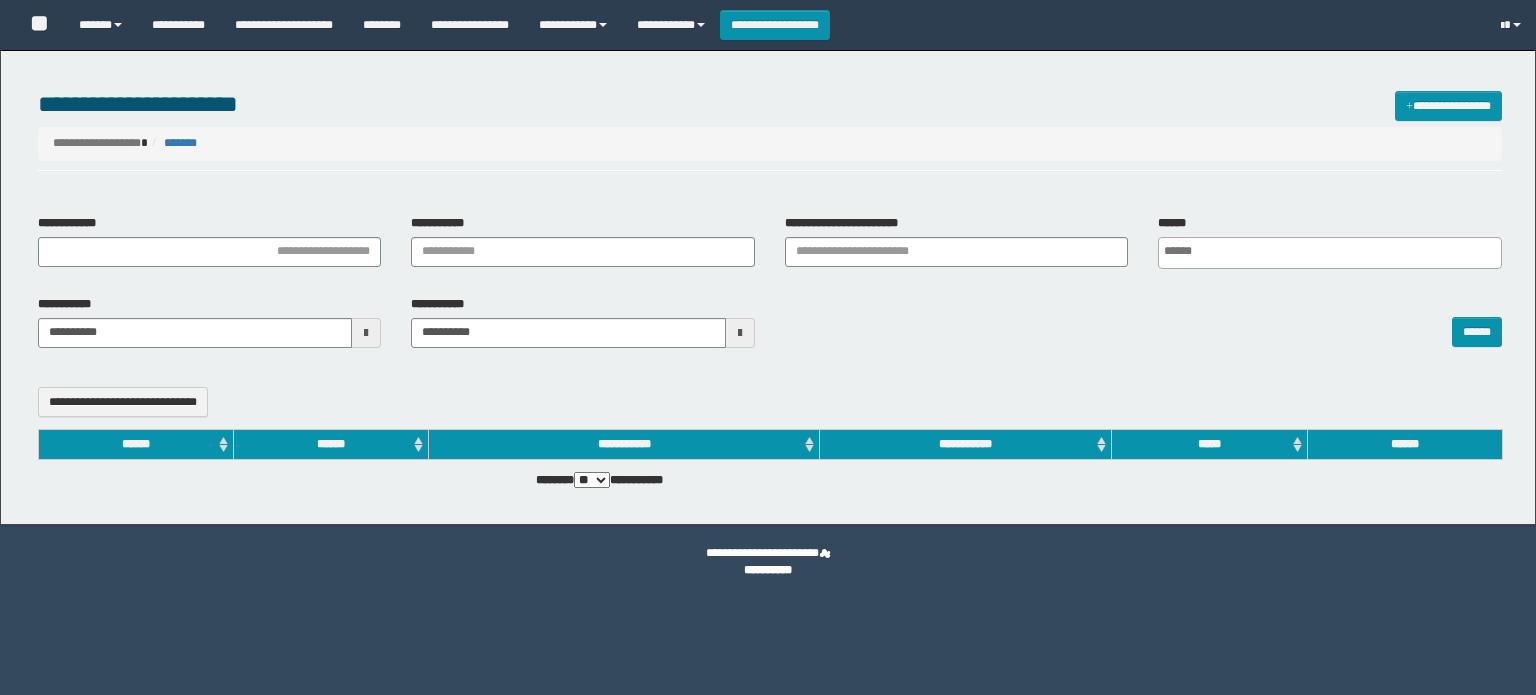 select 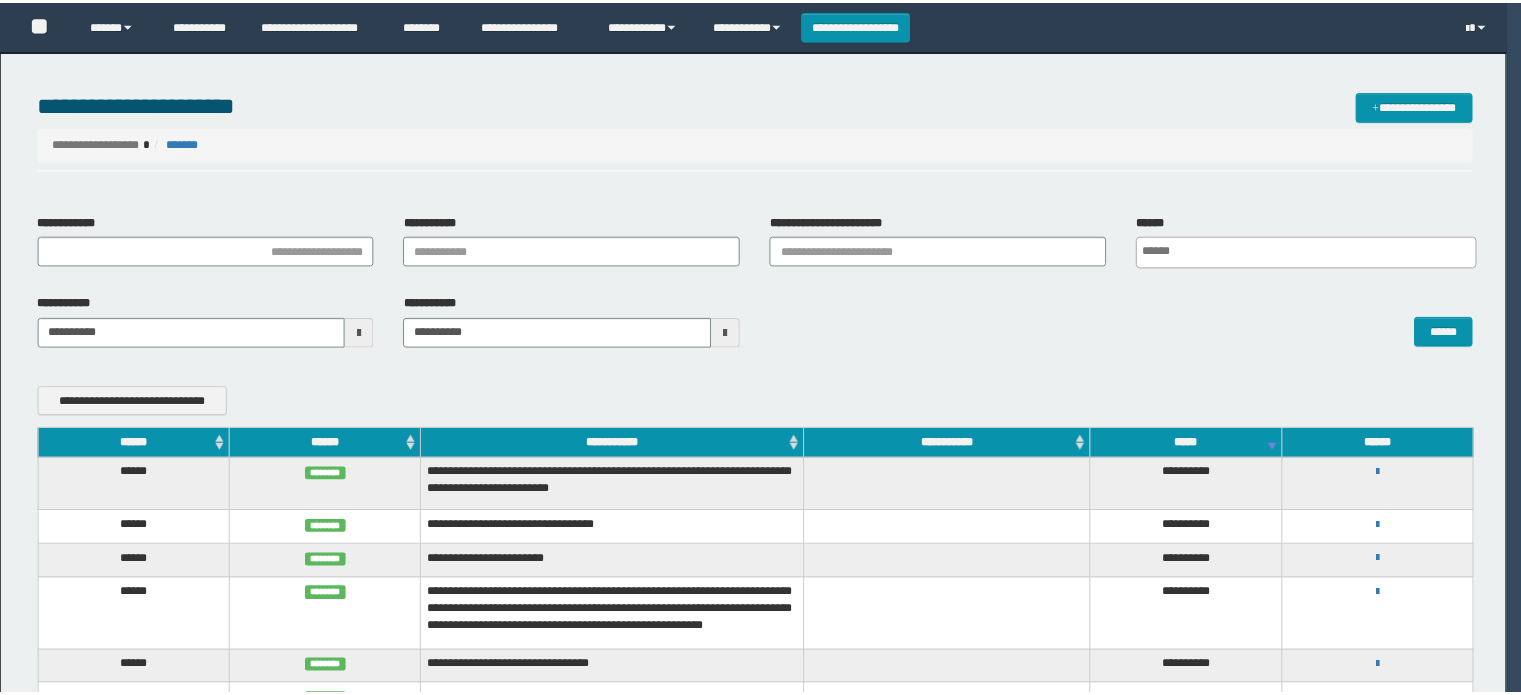 scroll, scrollTop: 0, scrollLeft: 0, axis: both 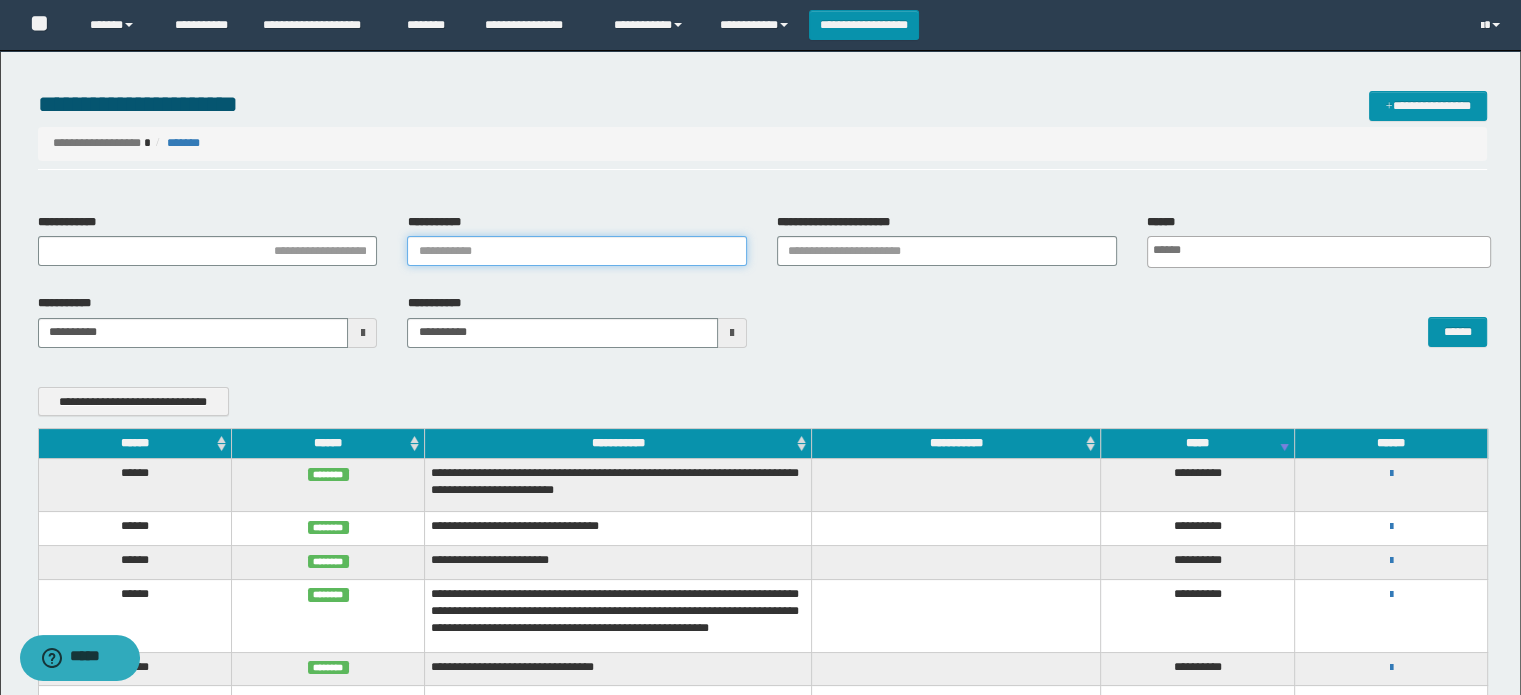 click on "**********" at bounding box center (577, 251) 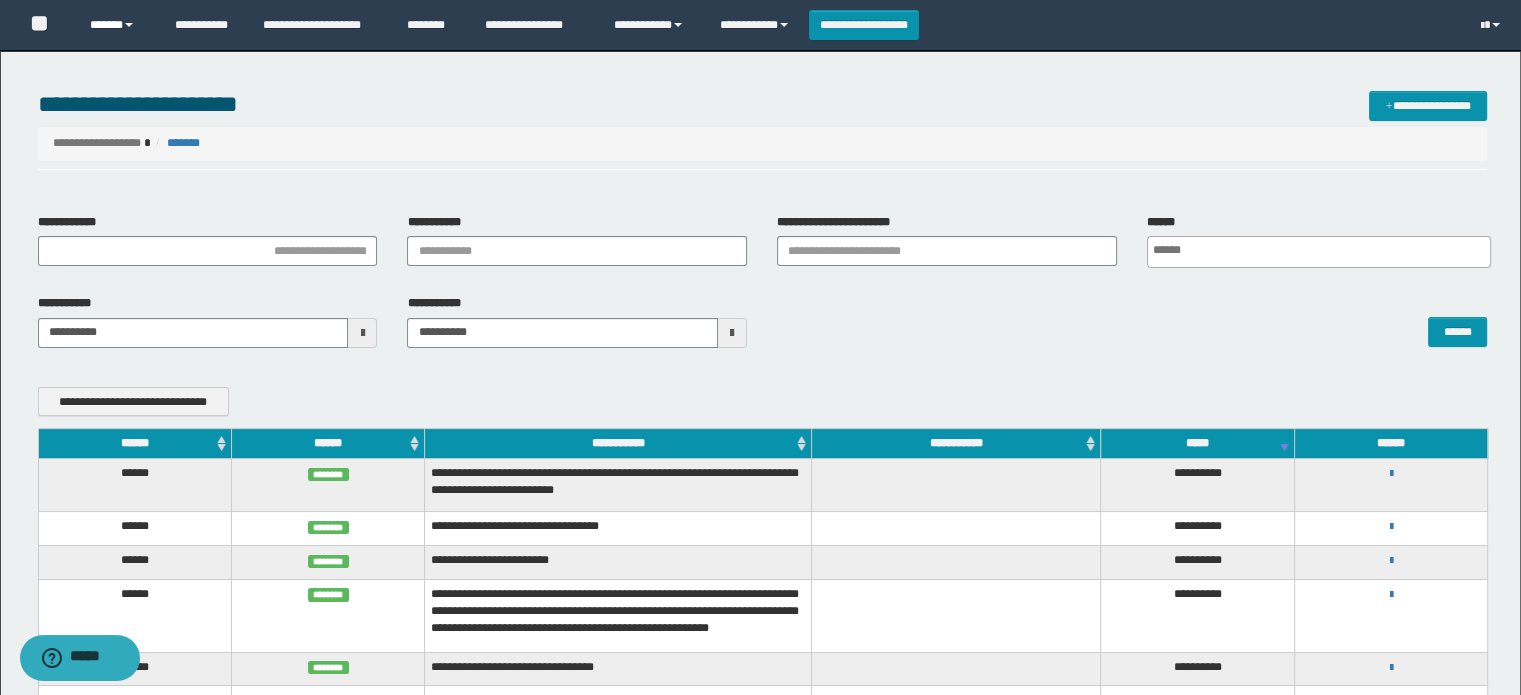 click on "******" at bounding box center (117, 25) 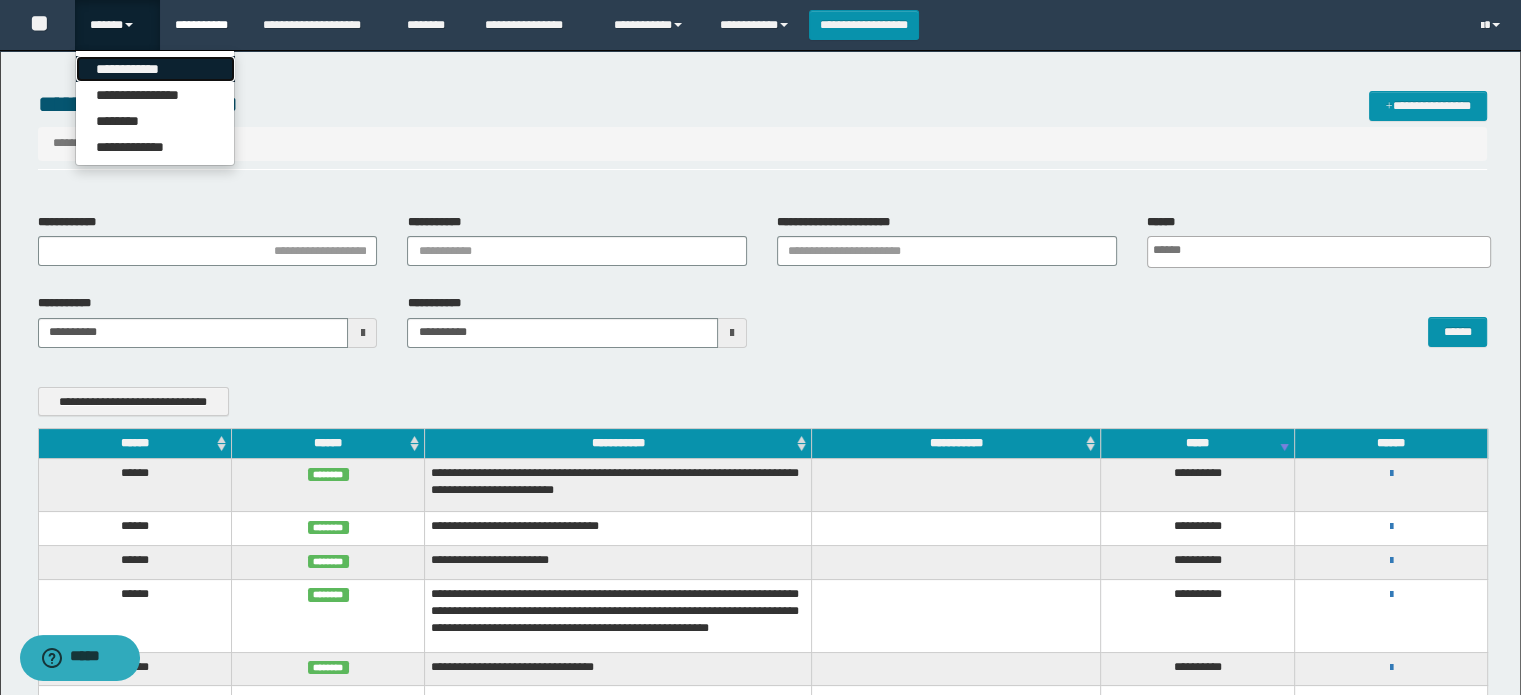click on "**********" at bounding box center (155, 69) 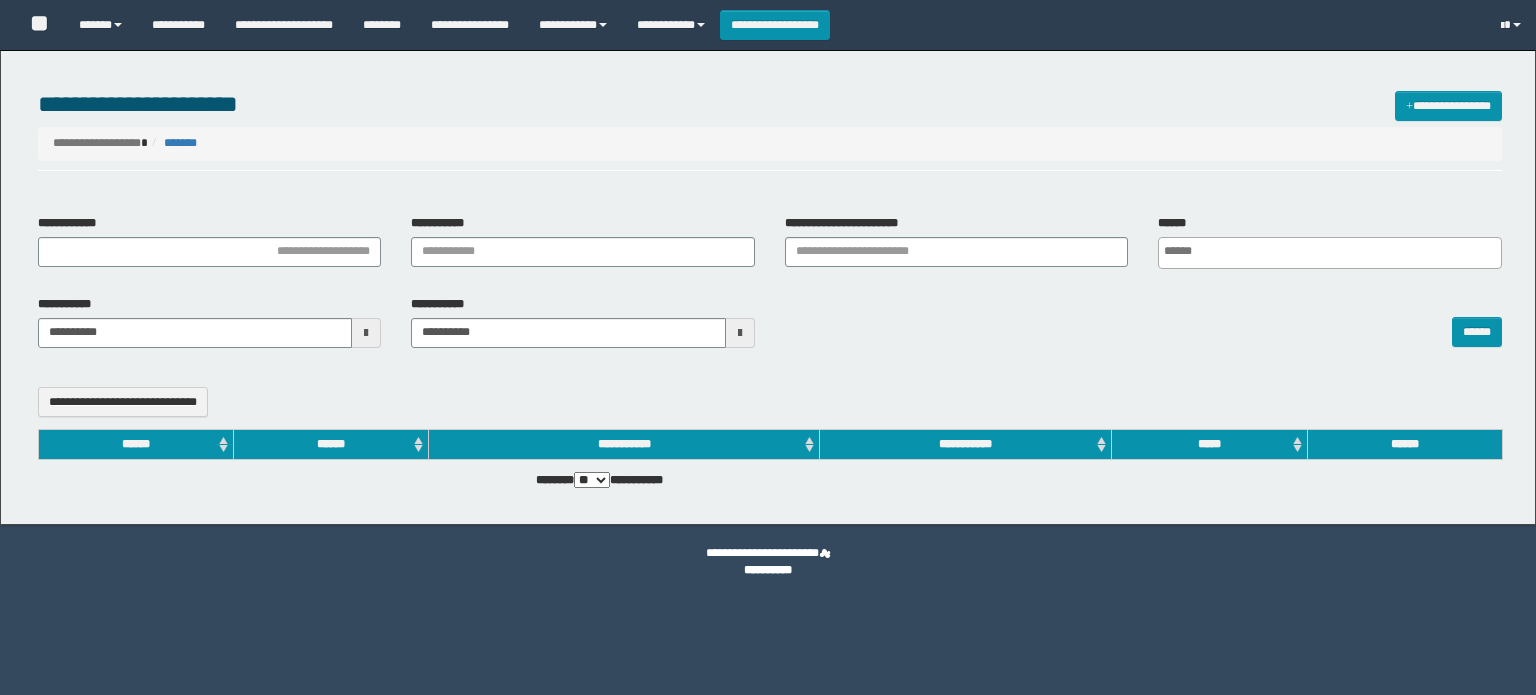 select 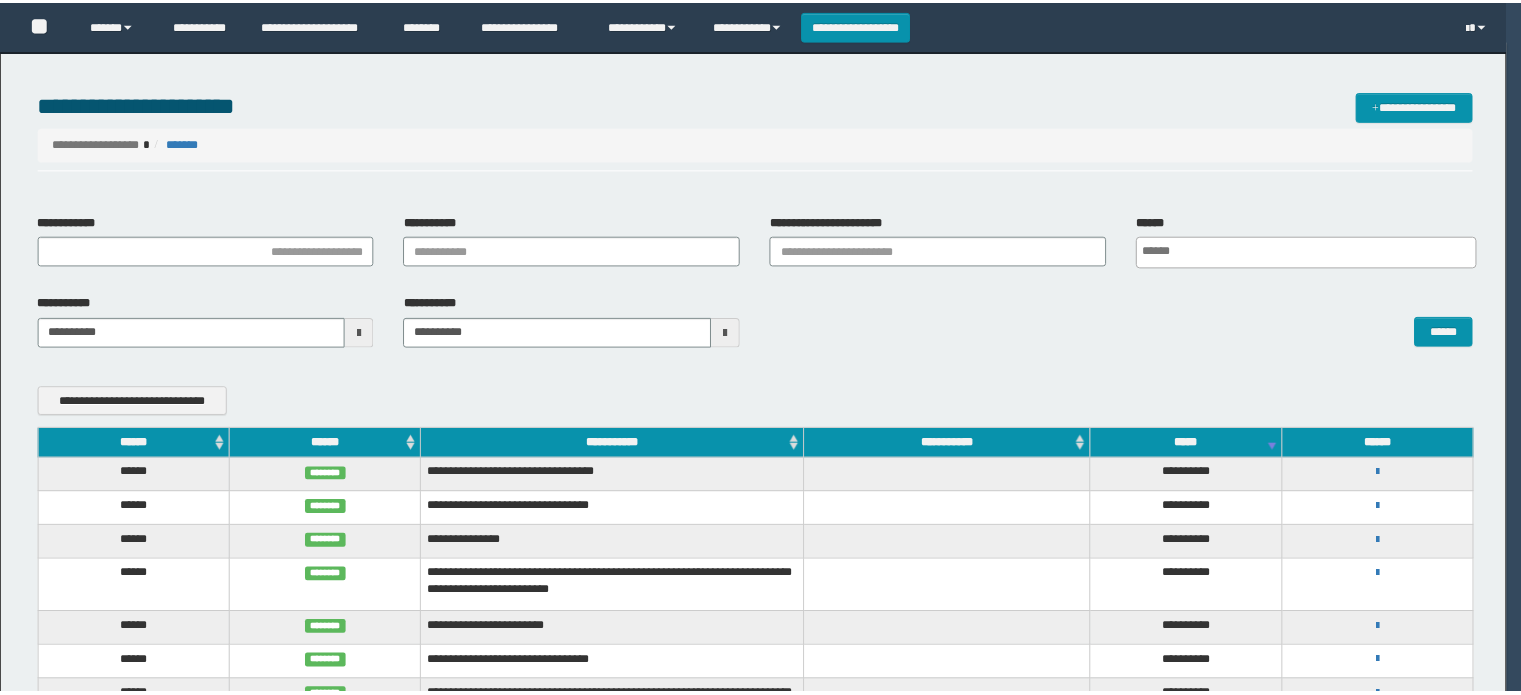 scroll, scrollTop: 0, scrollLeft: 0, axis: both 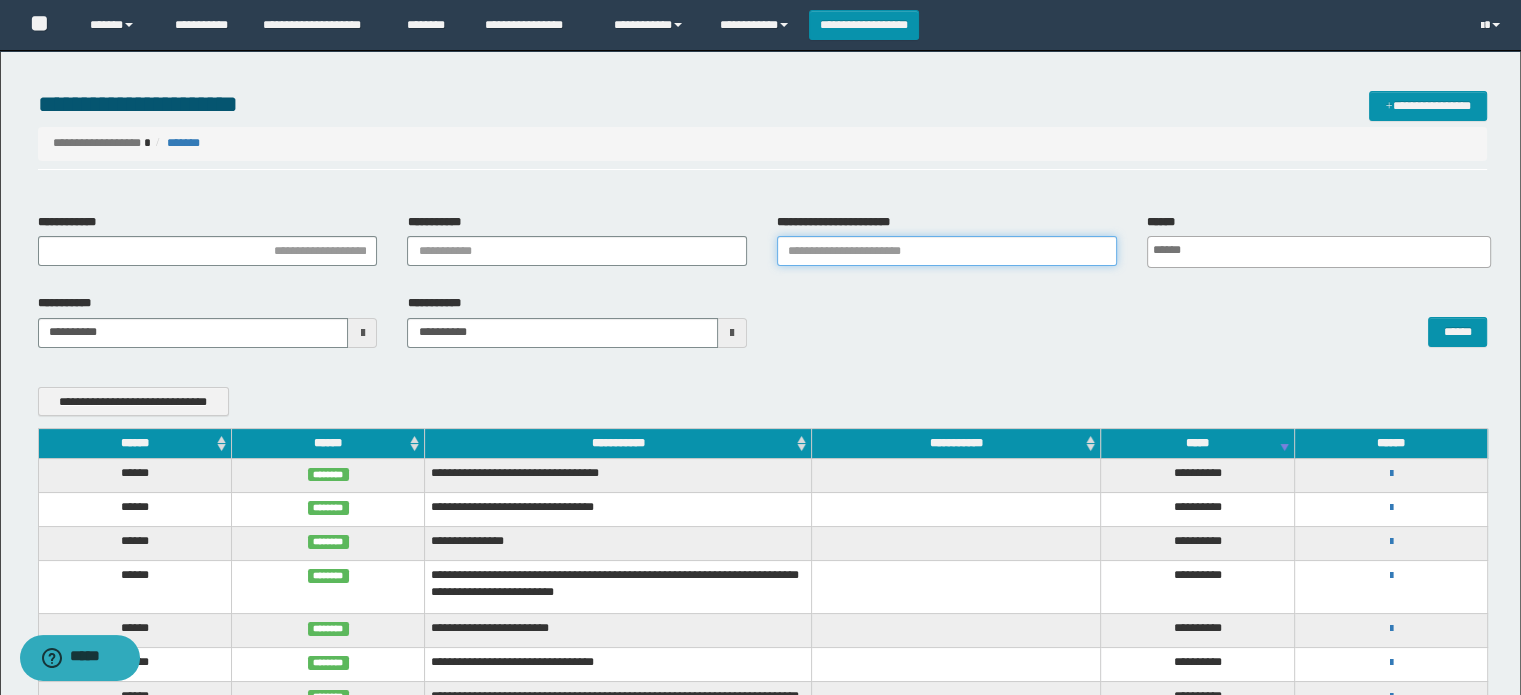 click on "**********" at bounding box center (947, 251) 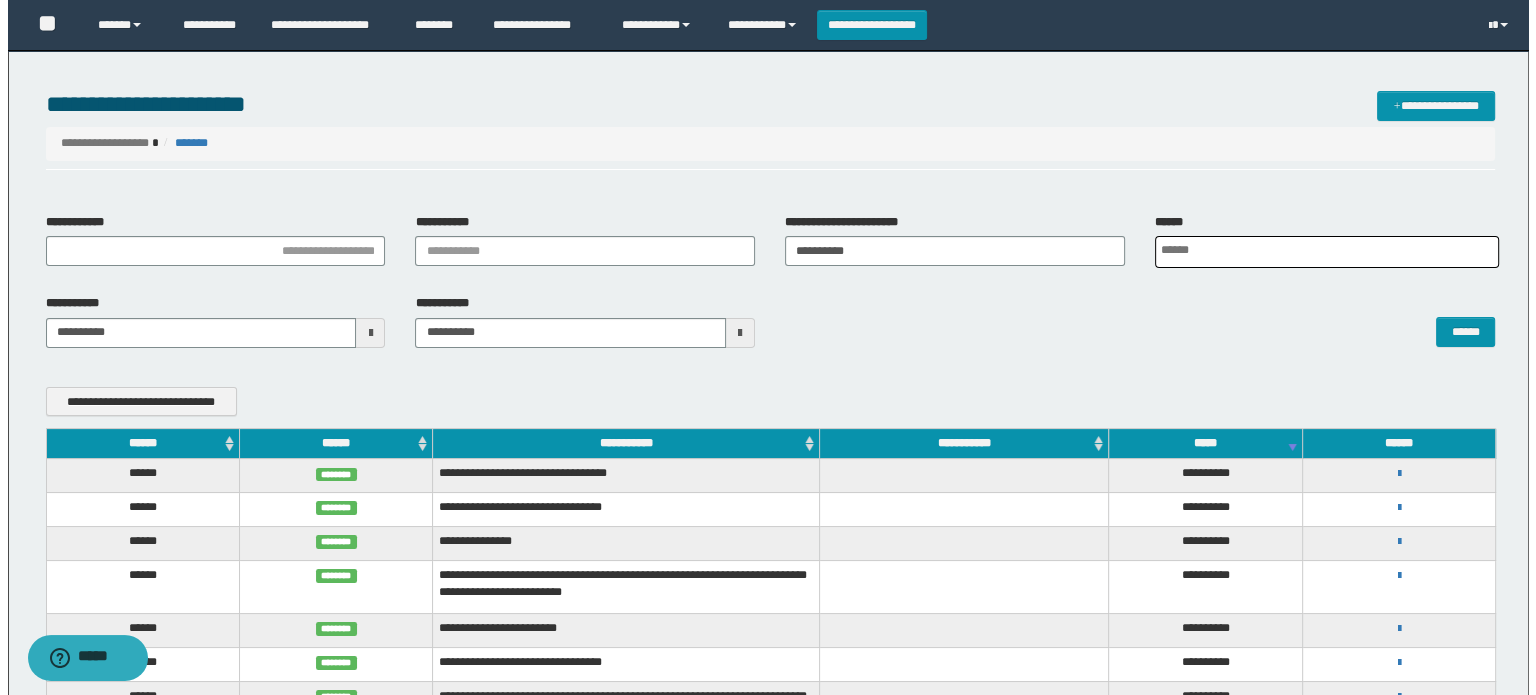 scroll, scrollTop: 0, scrollLeft: 4, axis: horizontal 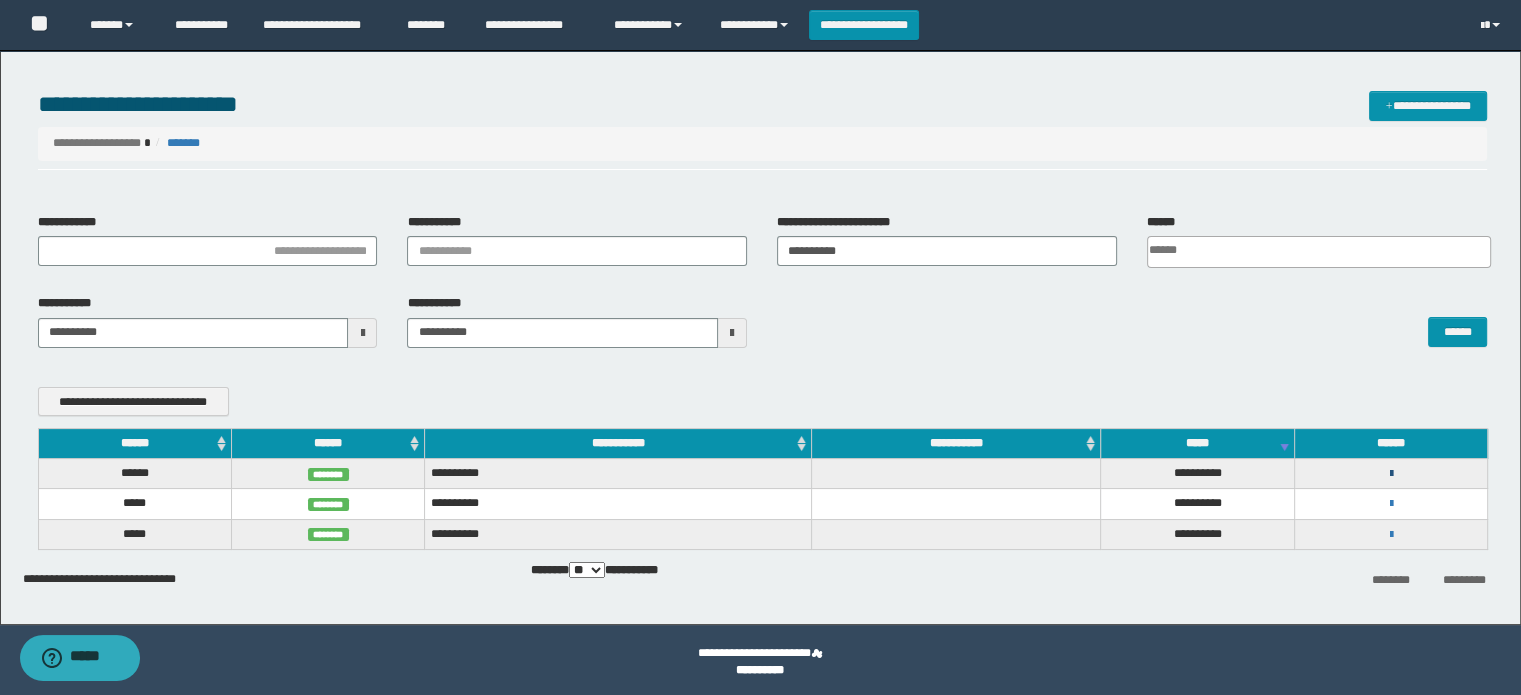 click at bounding box center [1390, 474] 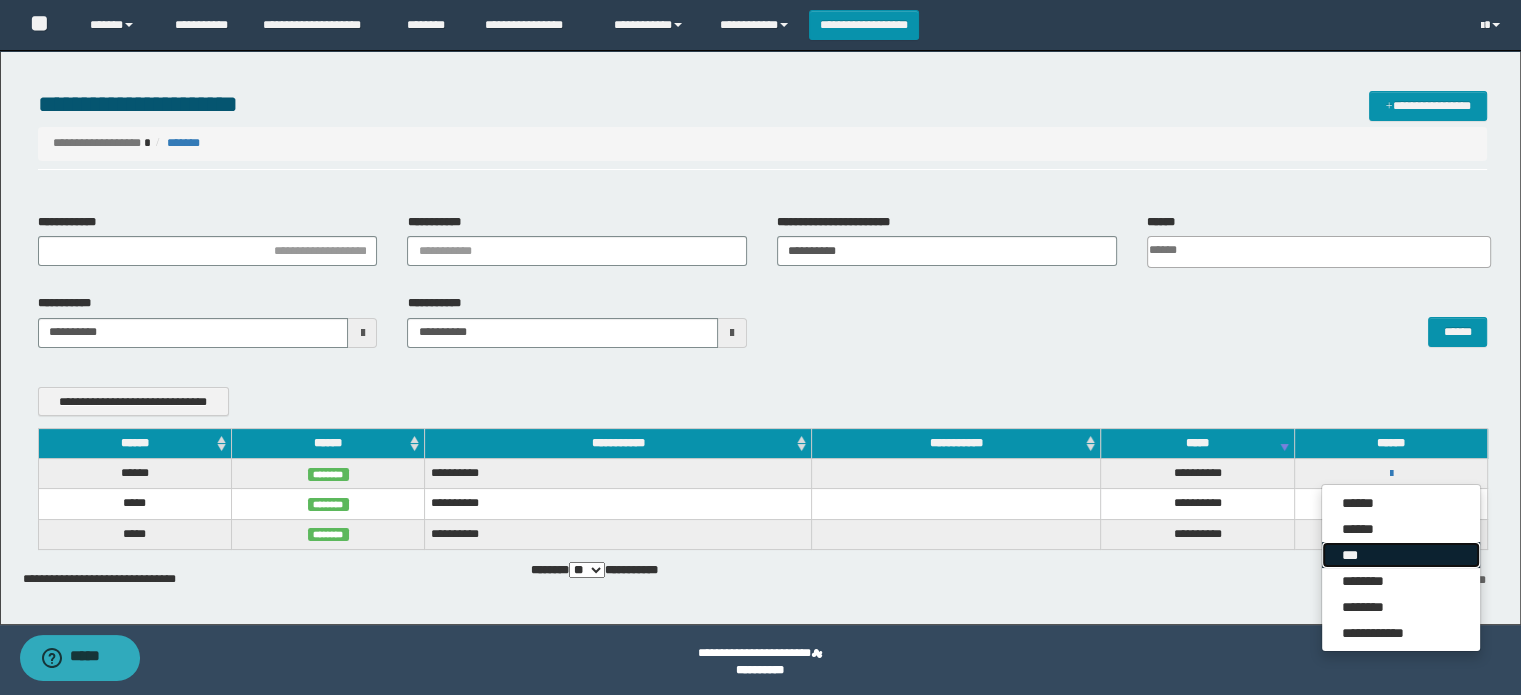 click on "***" at bounding box center [1401, 555] 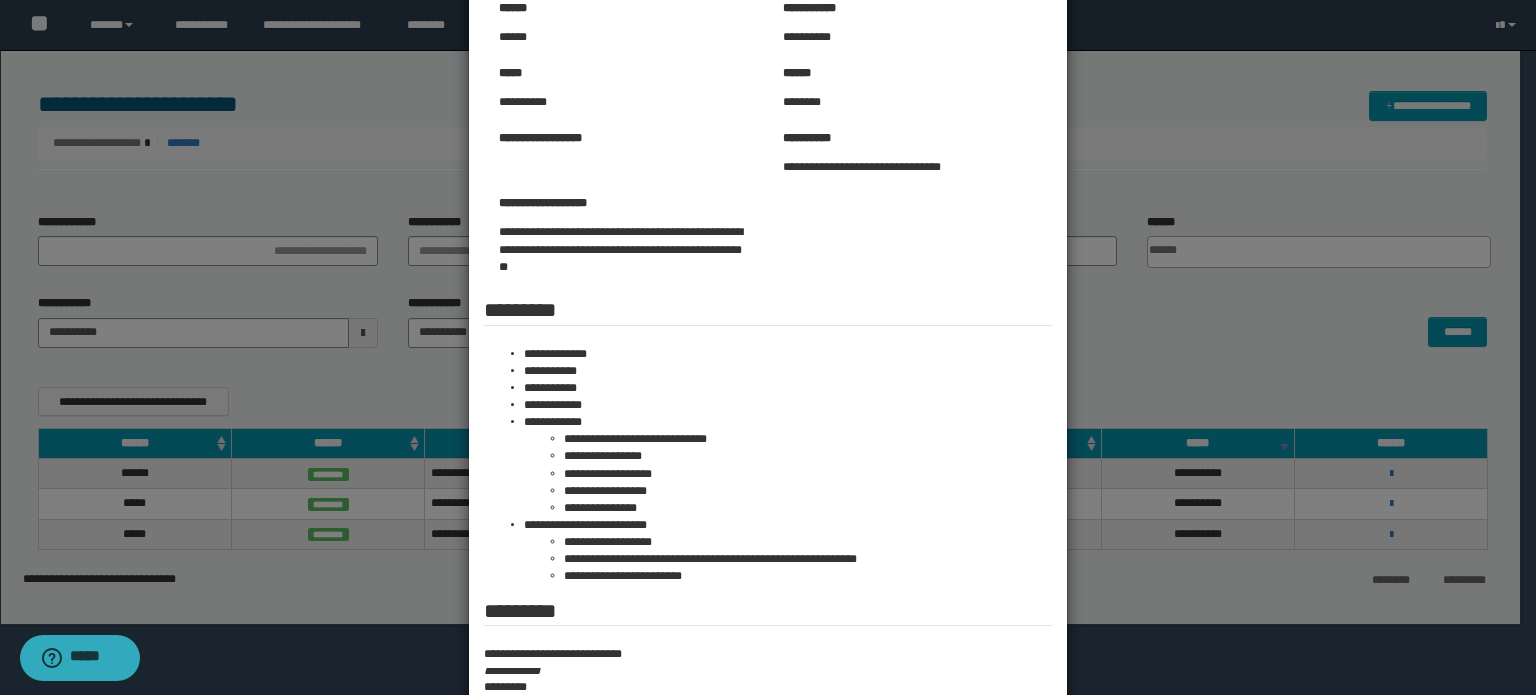 scroll, scrollTop: 400, scrollLeft: 0, axis: vertical 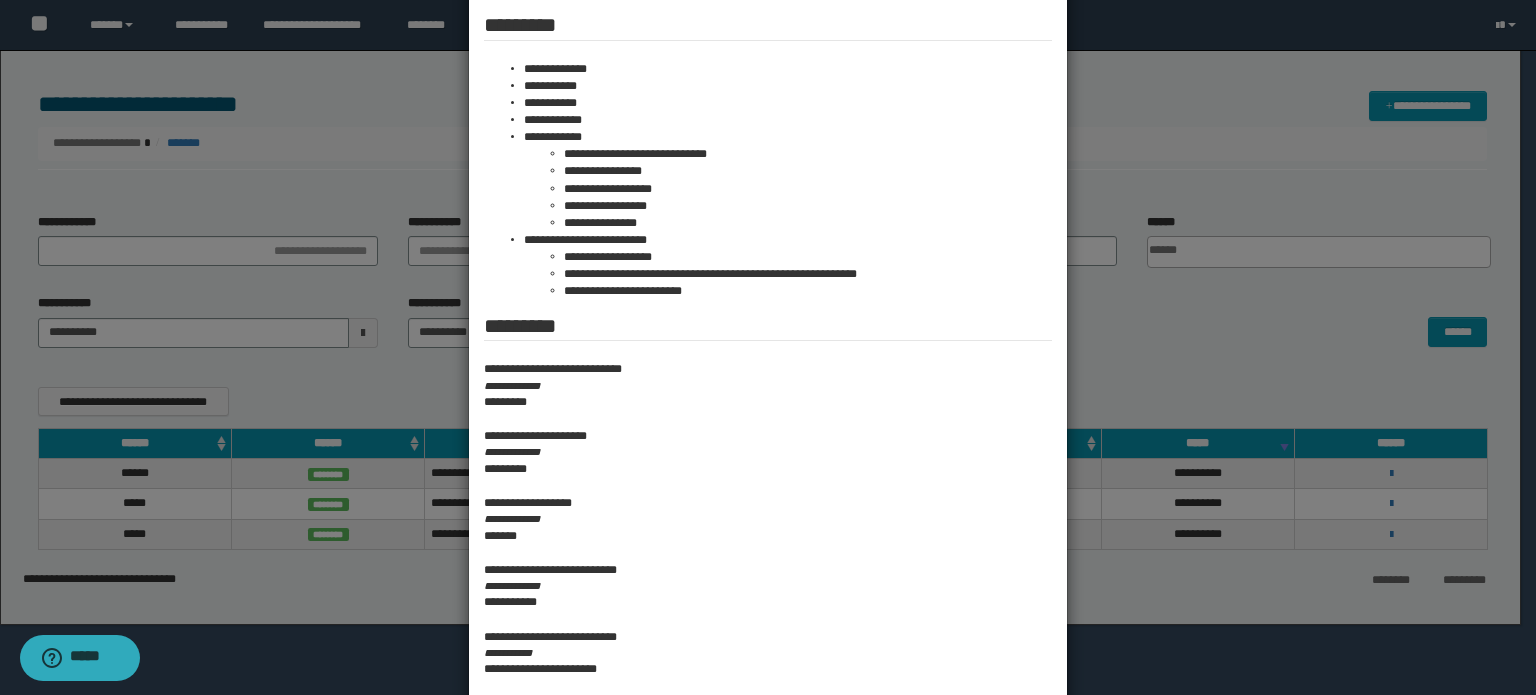 click at bounding box center (768, 344) 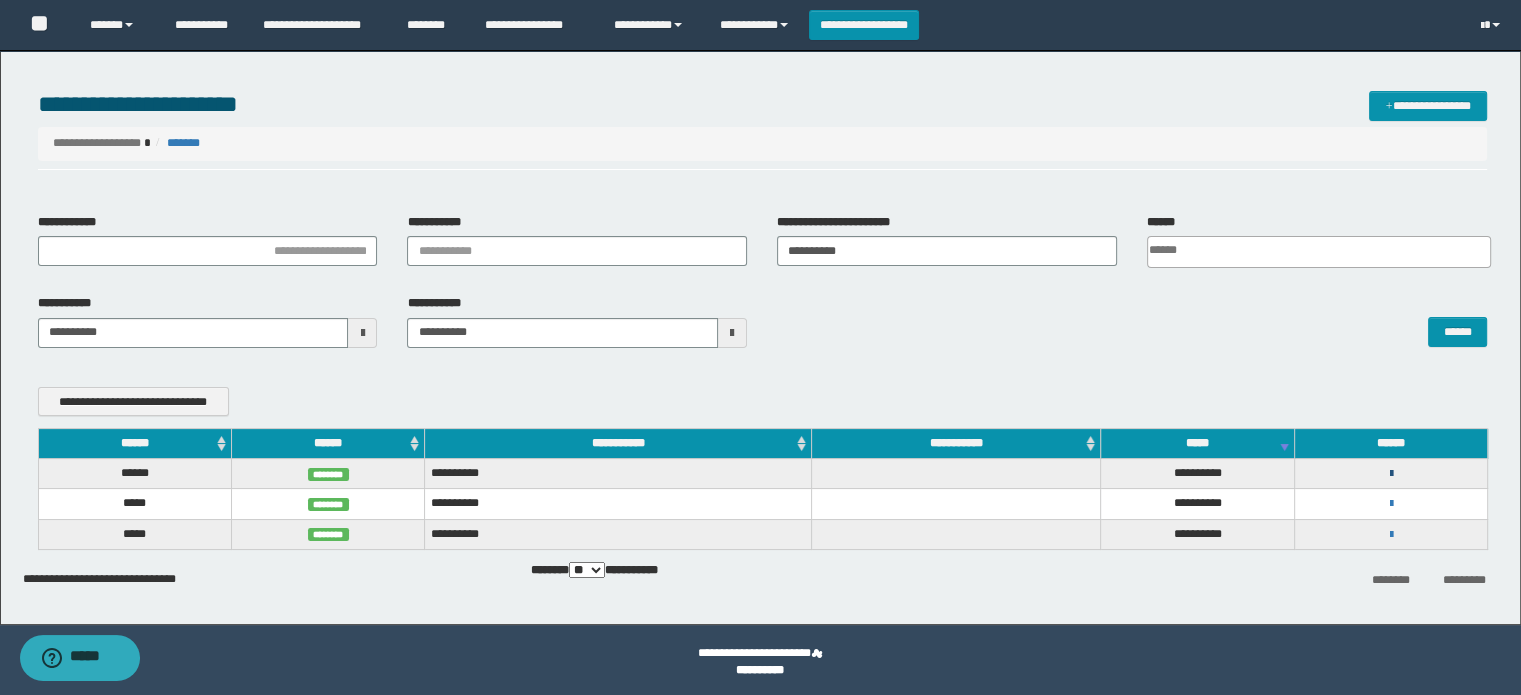 click at bounding box center [1390, 474] 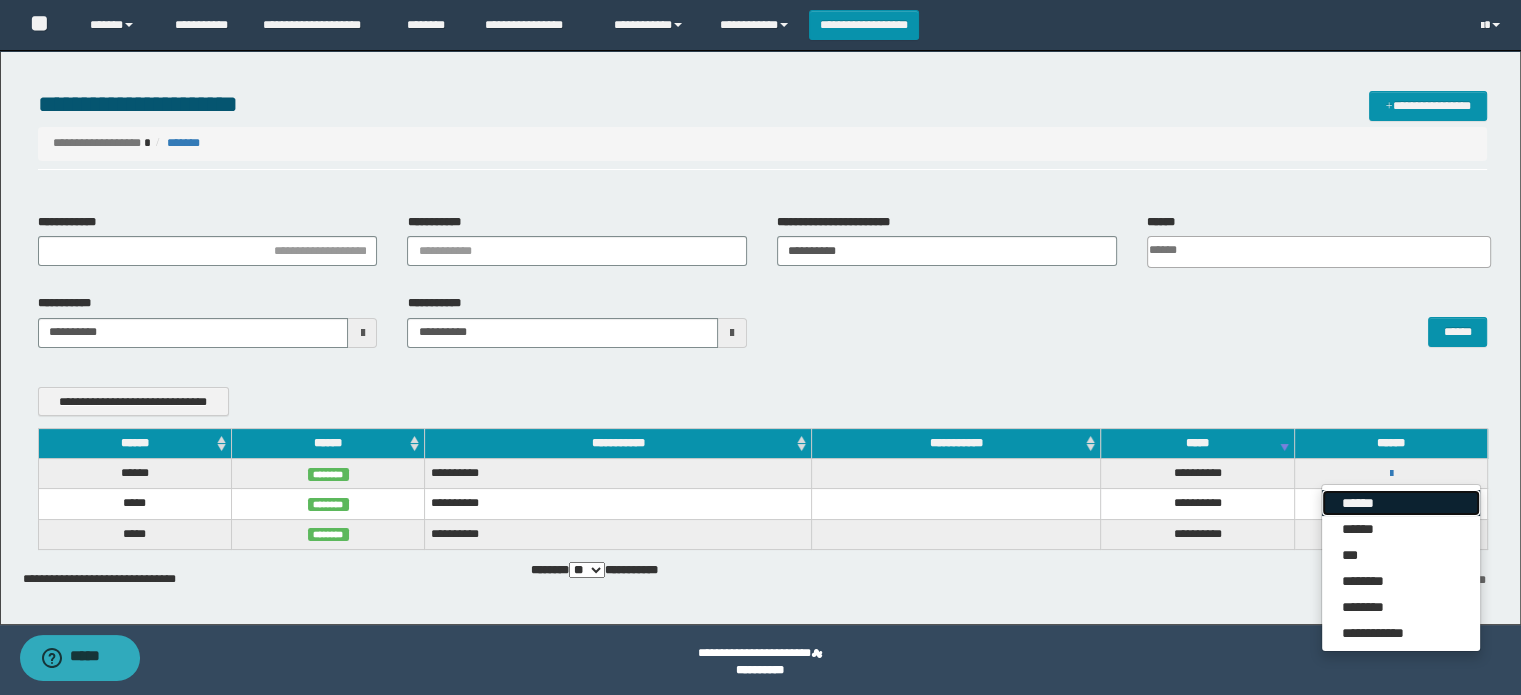 click on "******" at bounding box center (1401, 503) 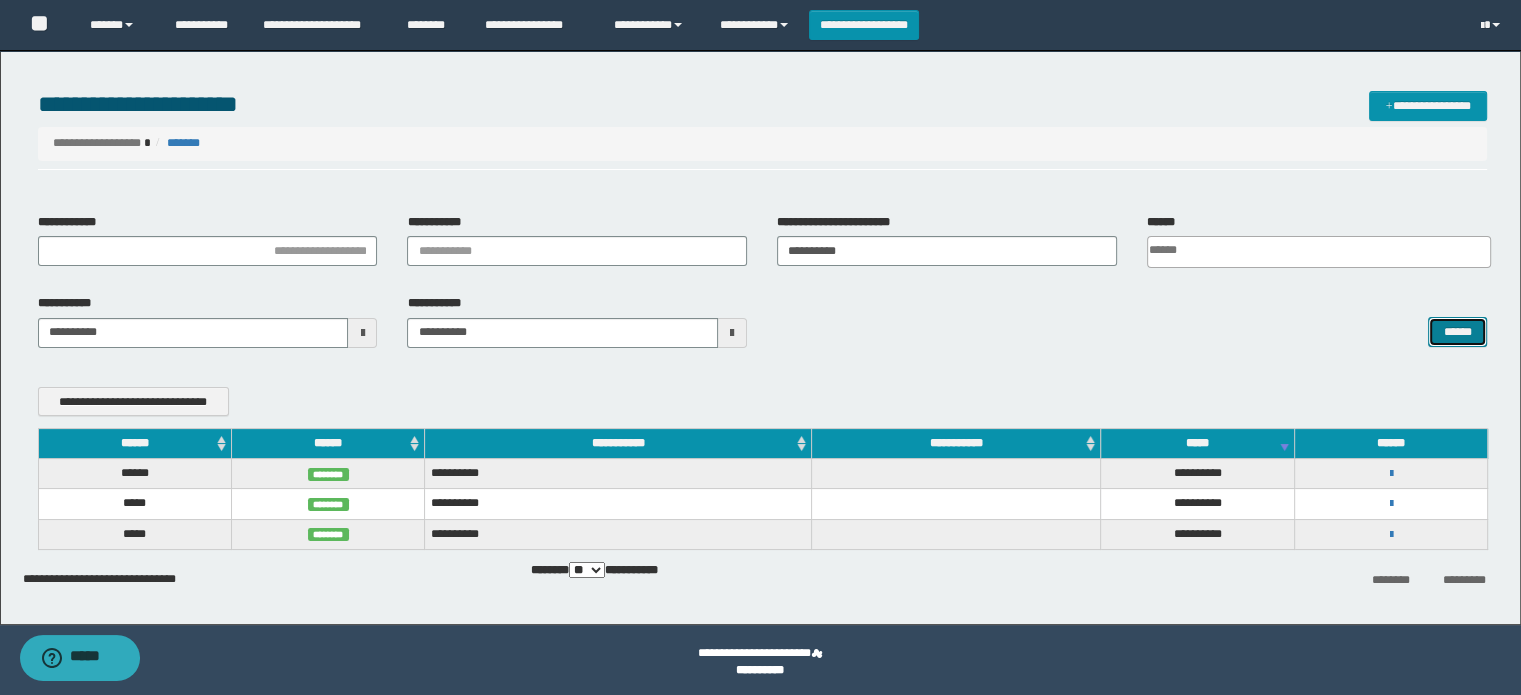 click on "******" at bounding box center (1457, 332) 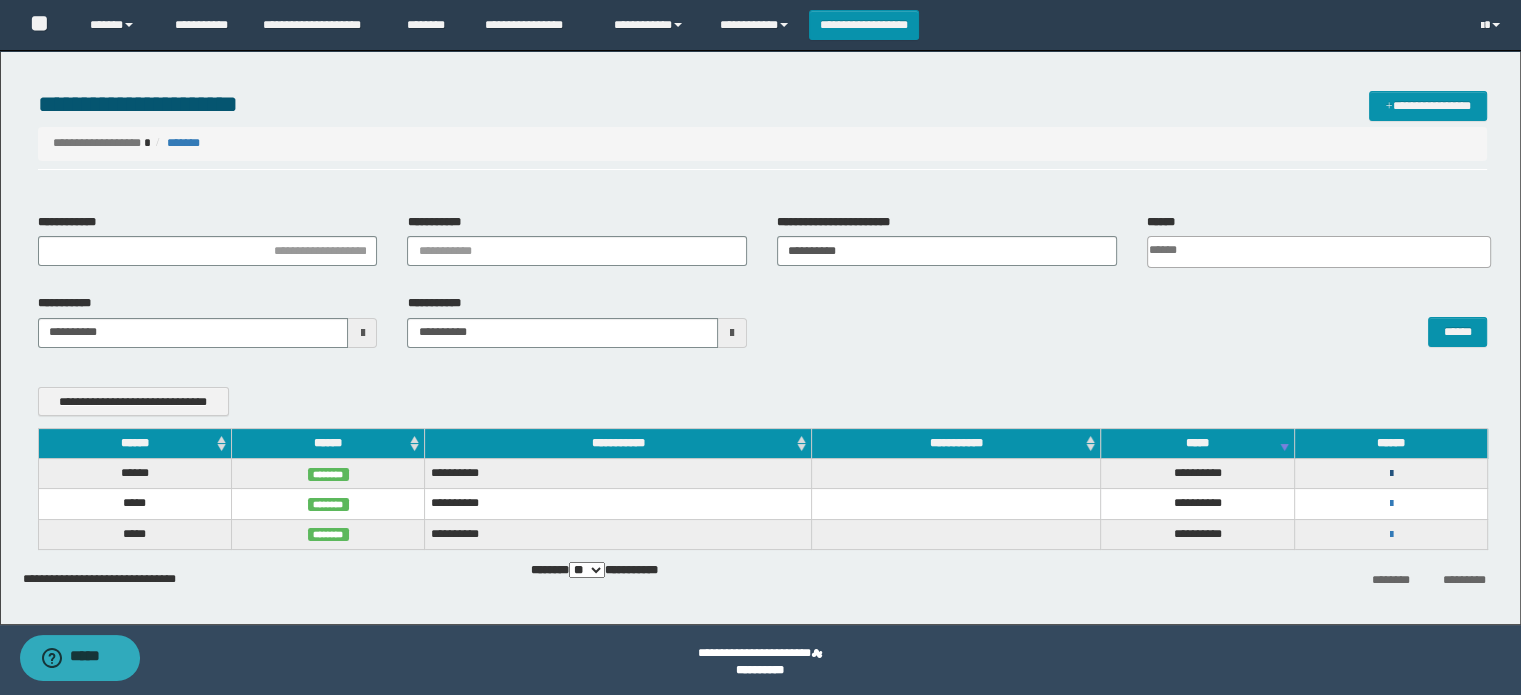 click at bounding box center (1390, 474) 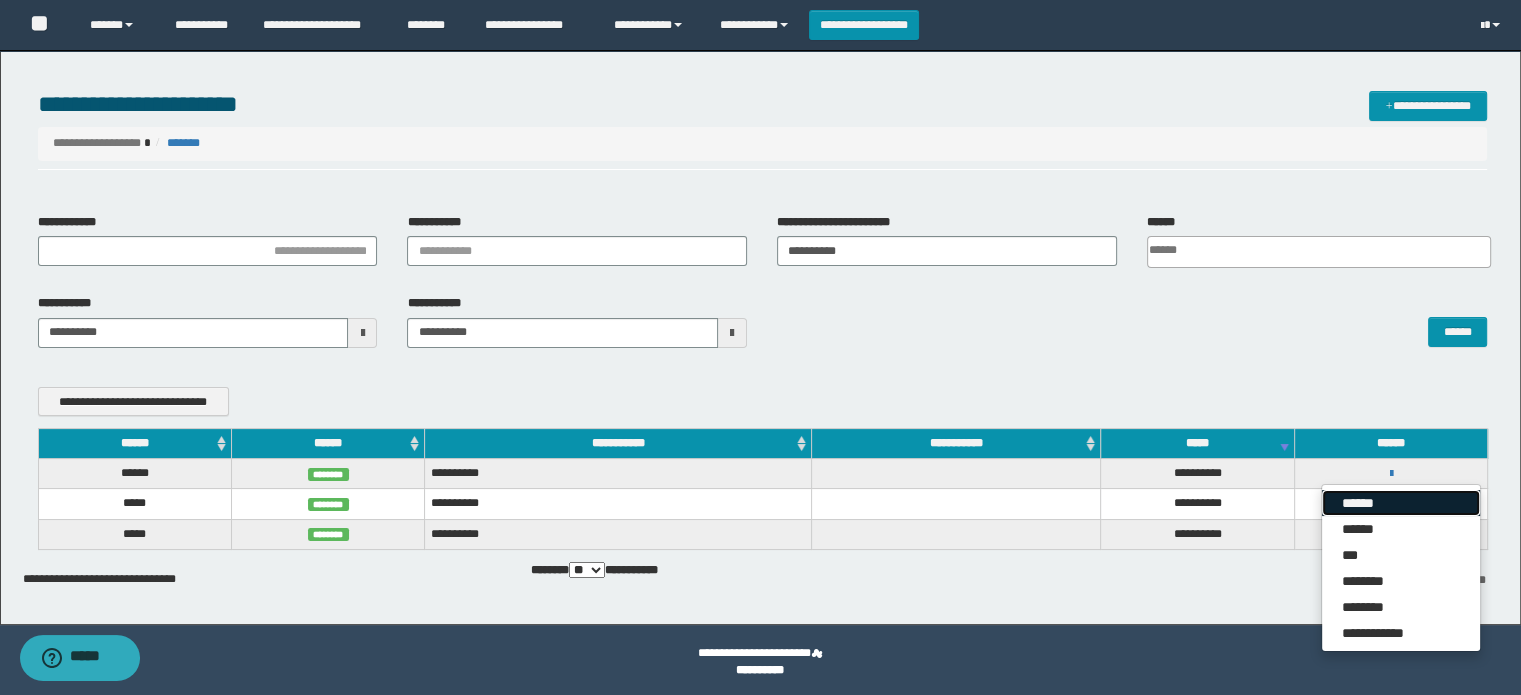 click on "******" at bounding box center [1401, 503] 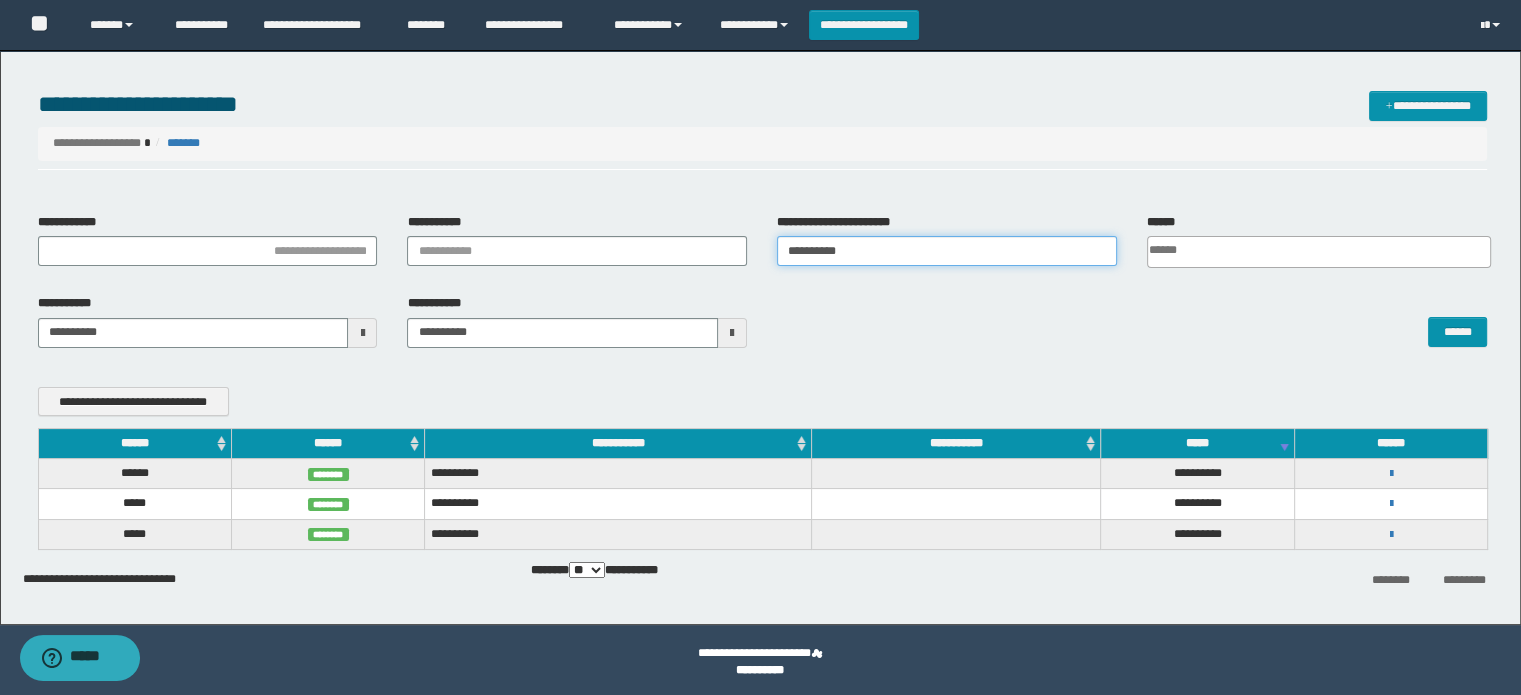 drag, startPoint x: 871, startPoint y: 255, endPoint x: 651, endPoint y: 249, distance: 220.0818 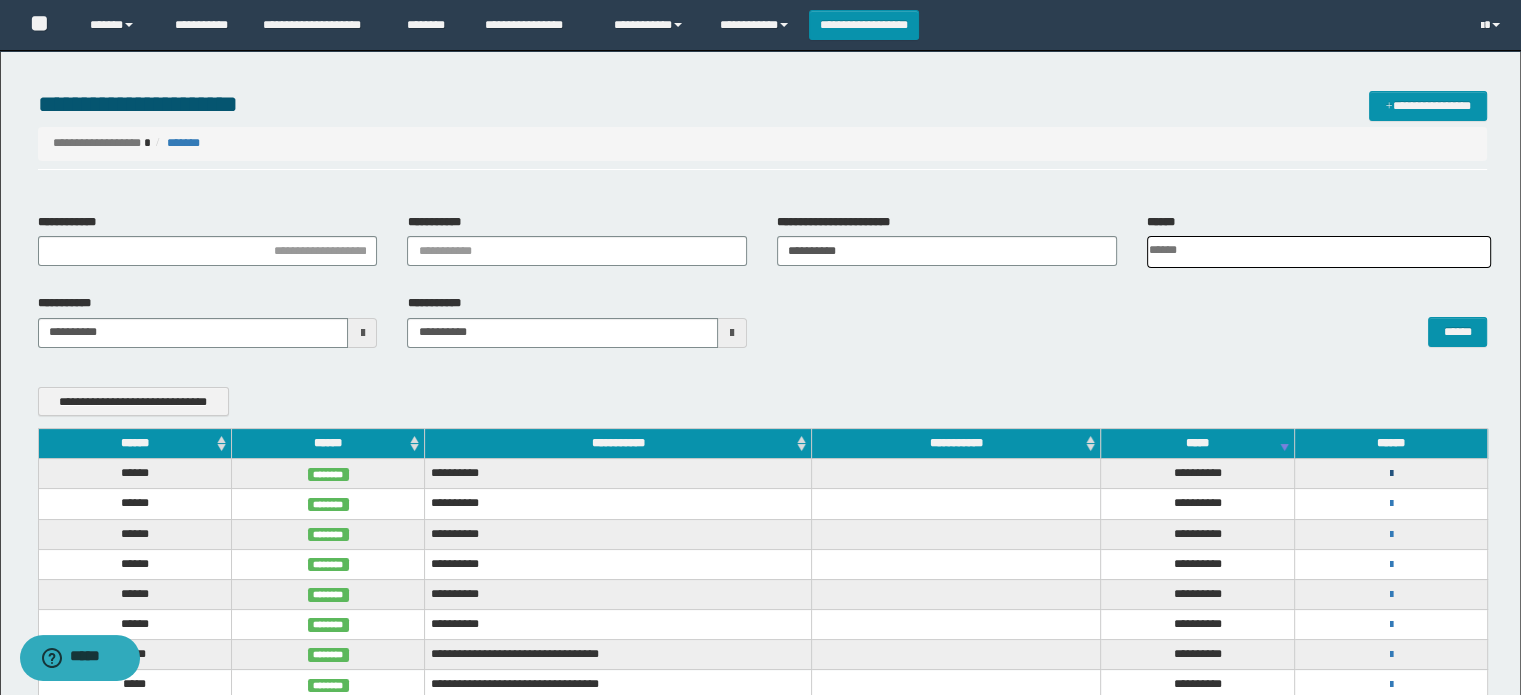 click at bounding box center (1390, 474) 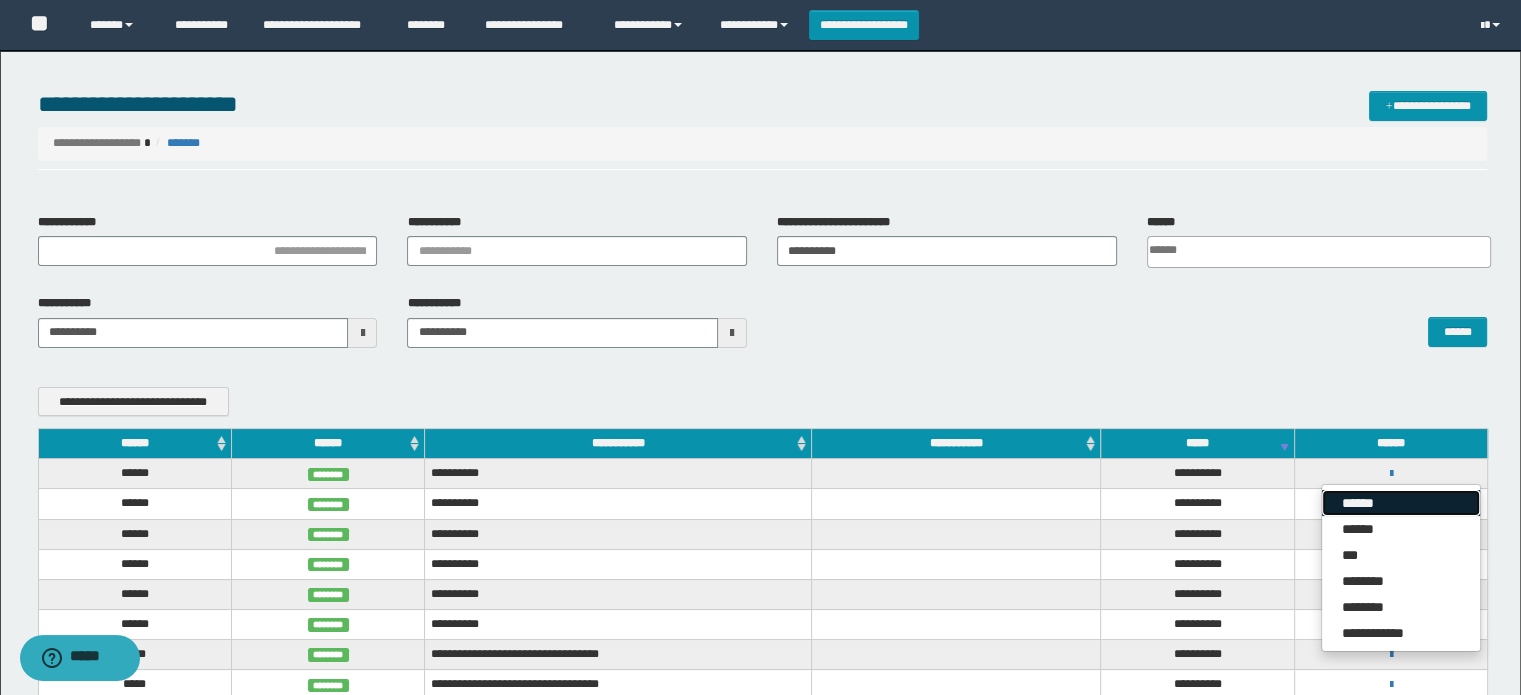 click on "******" at bounding box center (1401, 503) 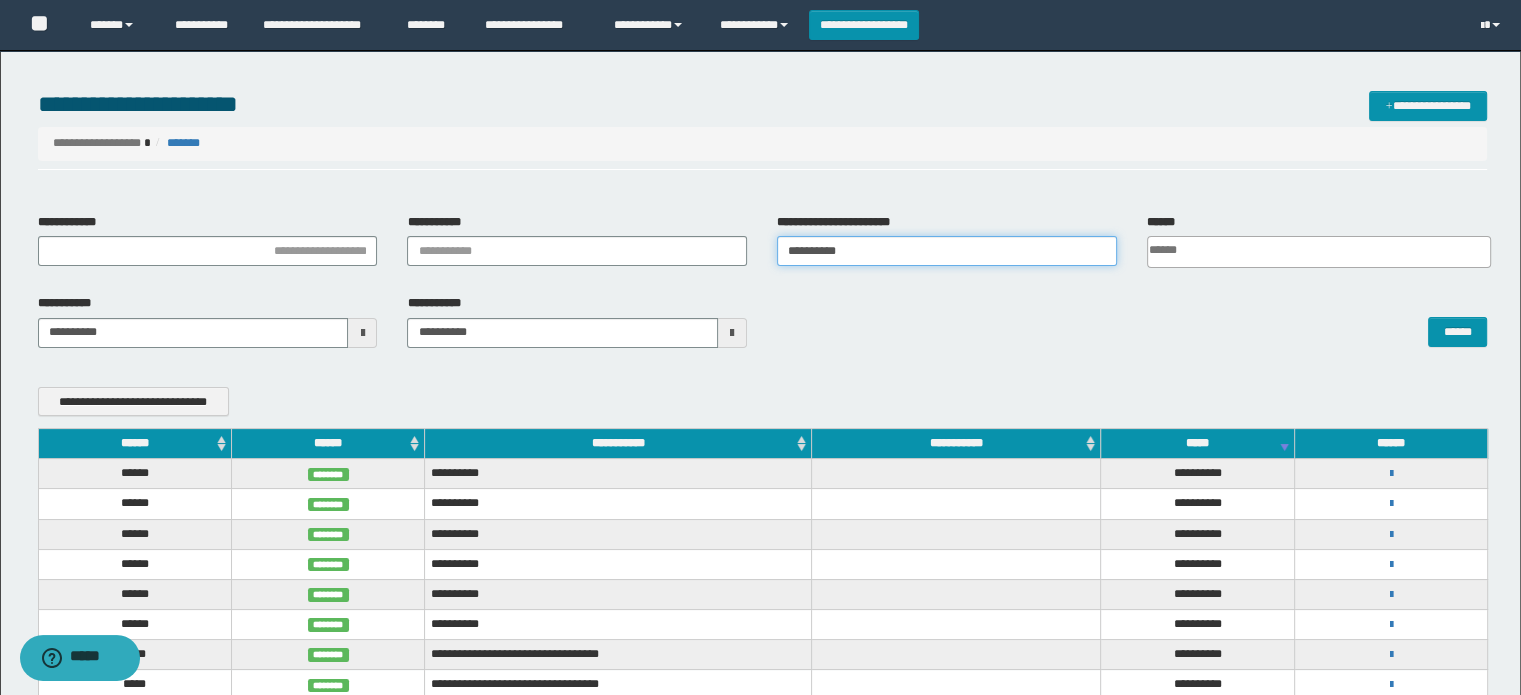 drag, startPoint x: 906, startPoint y: 245, endPoint x: 592, endPoint y: 261, distance: 314.40738 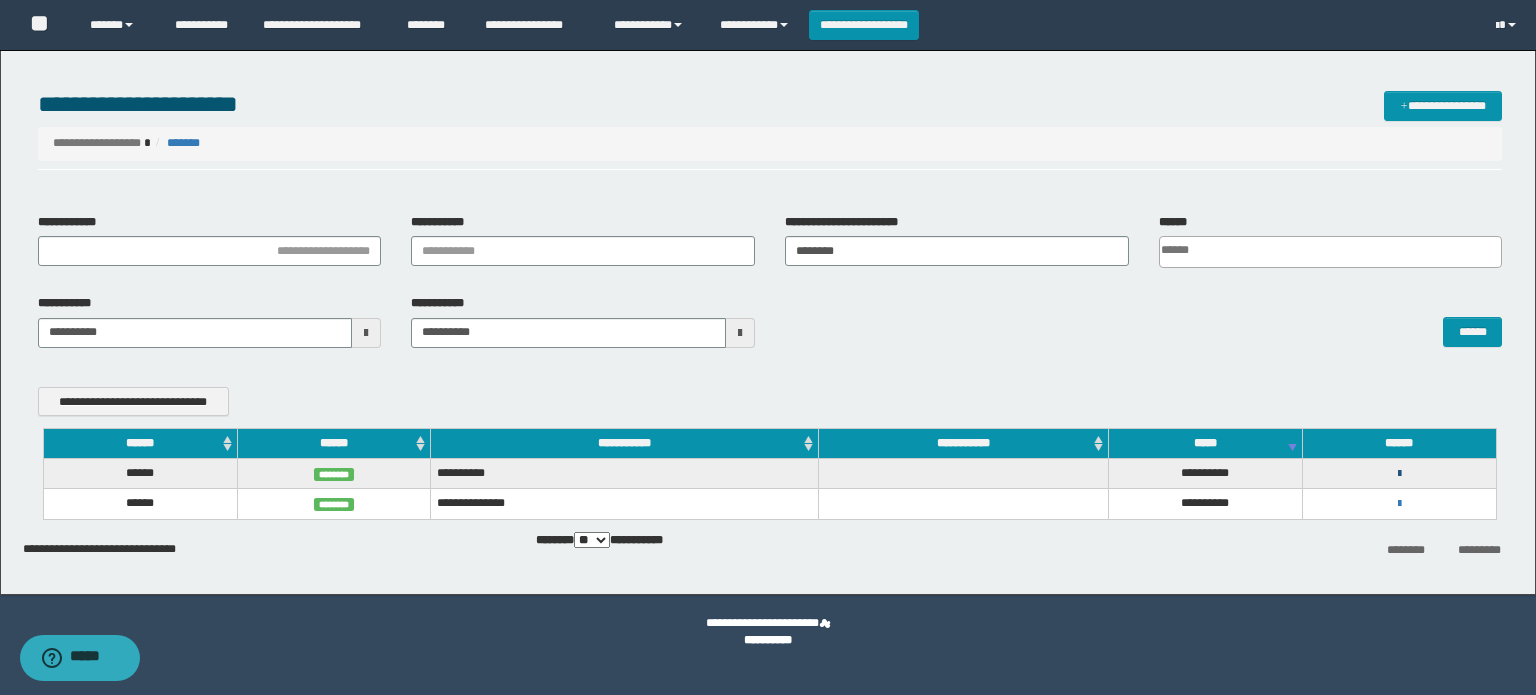 click at bounding box center [1399, 474] 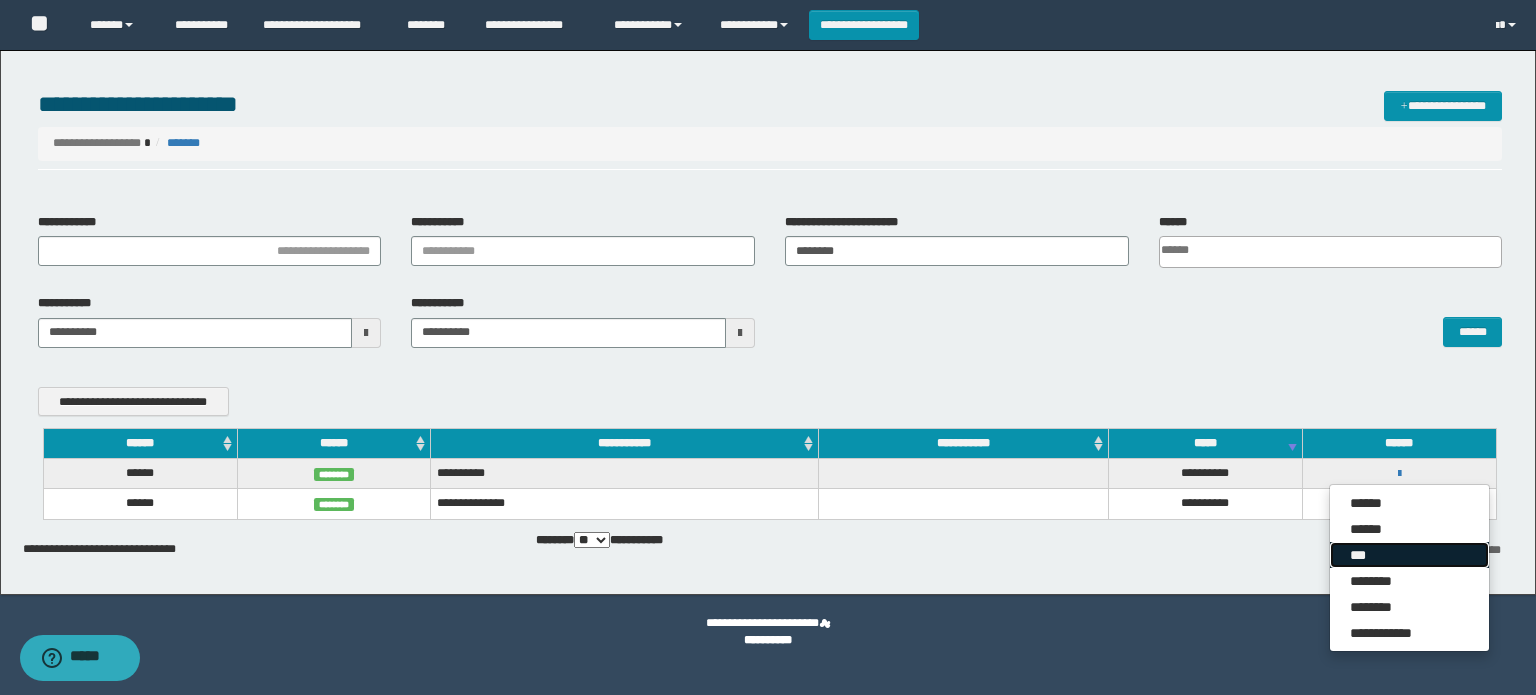 click on "***" at bounding box center [1409, 555] 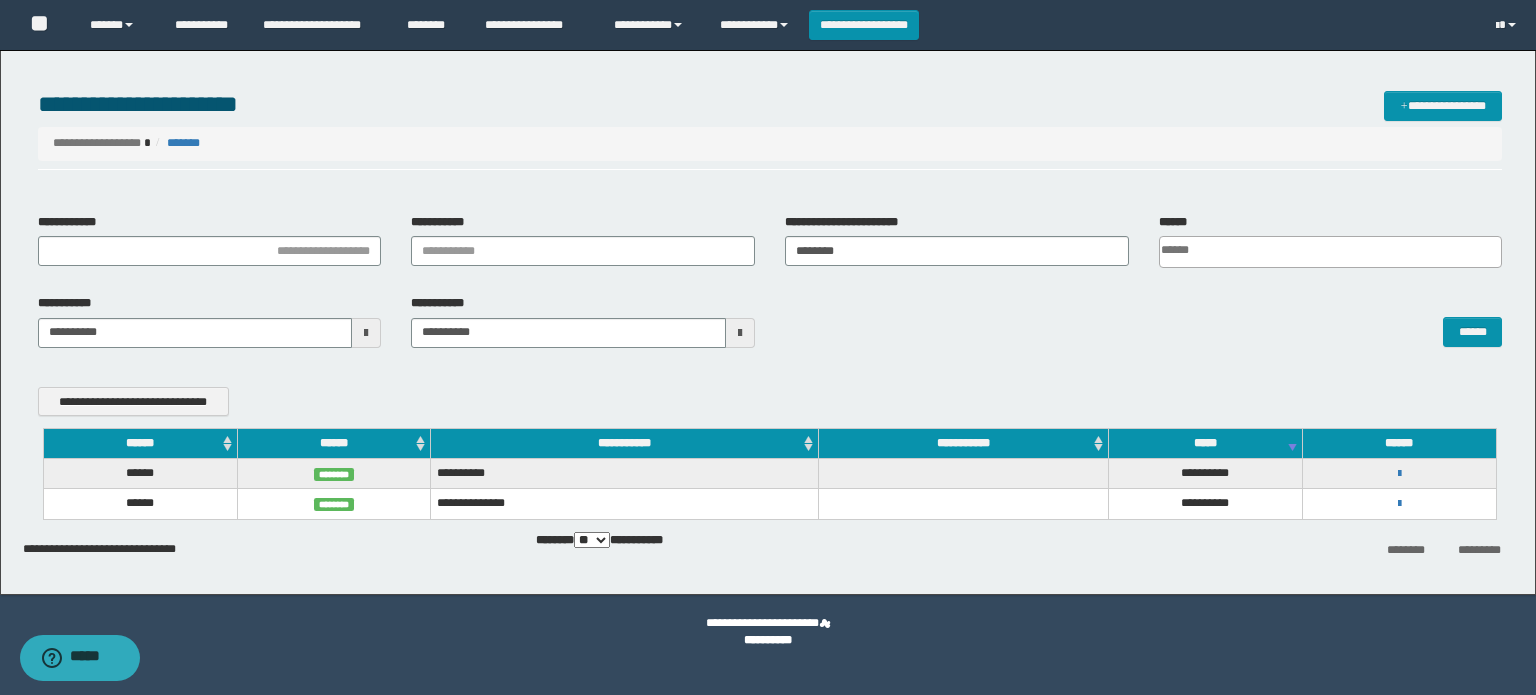 scroll, scrollTop: 0, scrollLeft: 0, axis: both 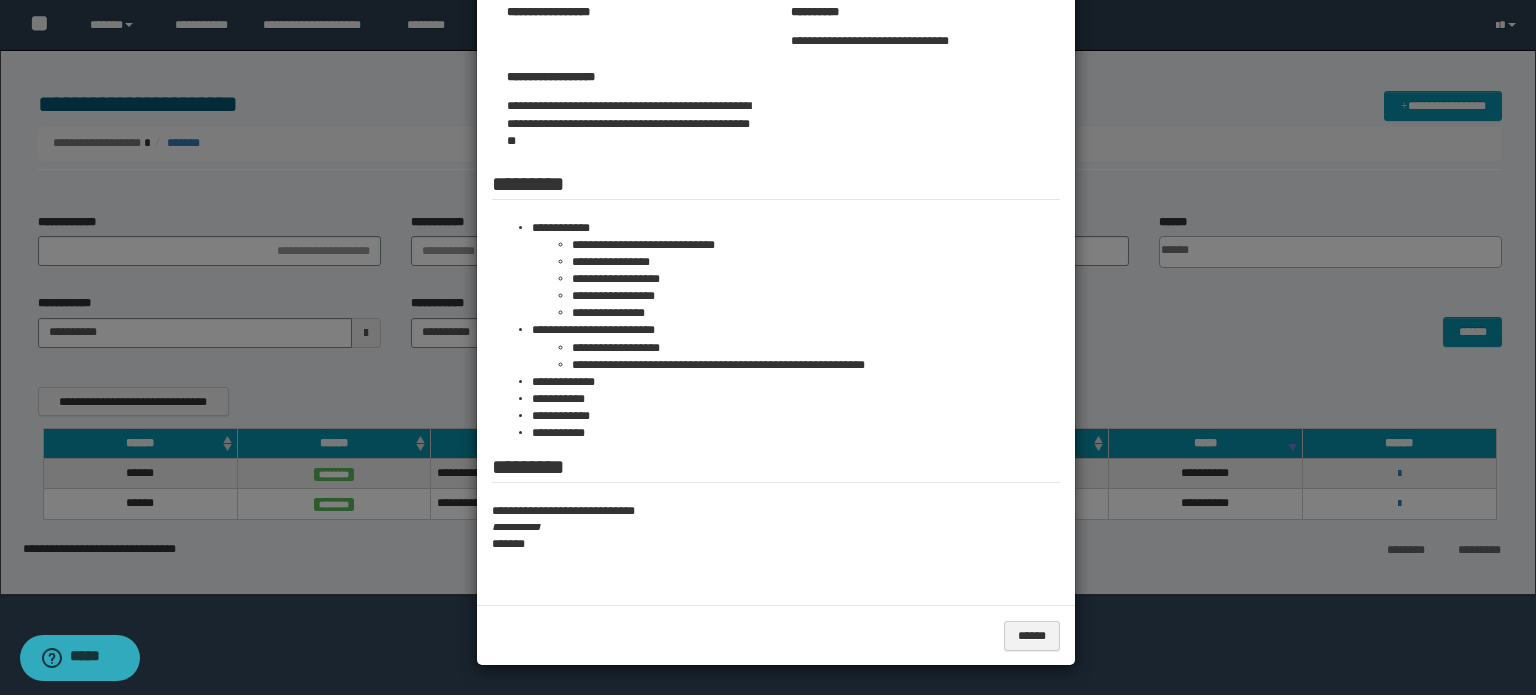 click at bounding box center [768, 227] 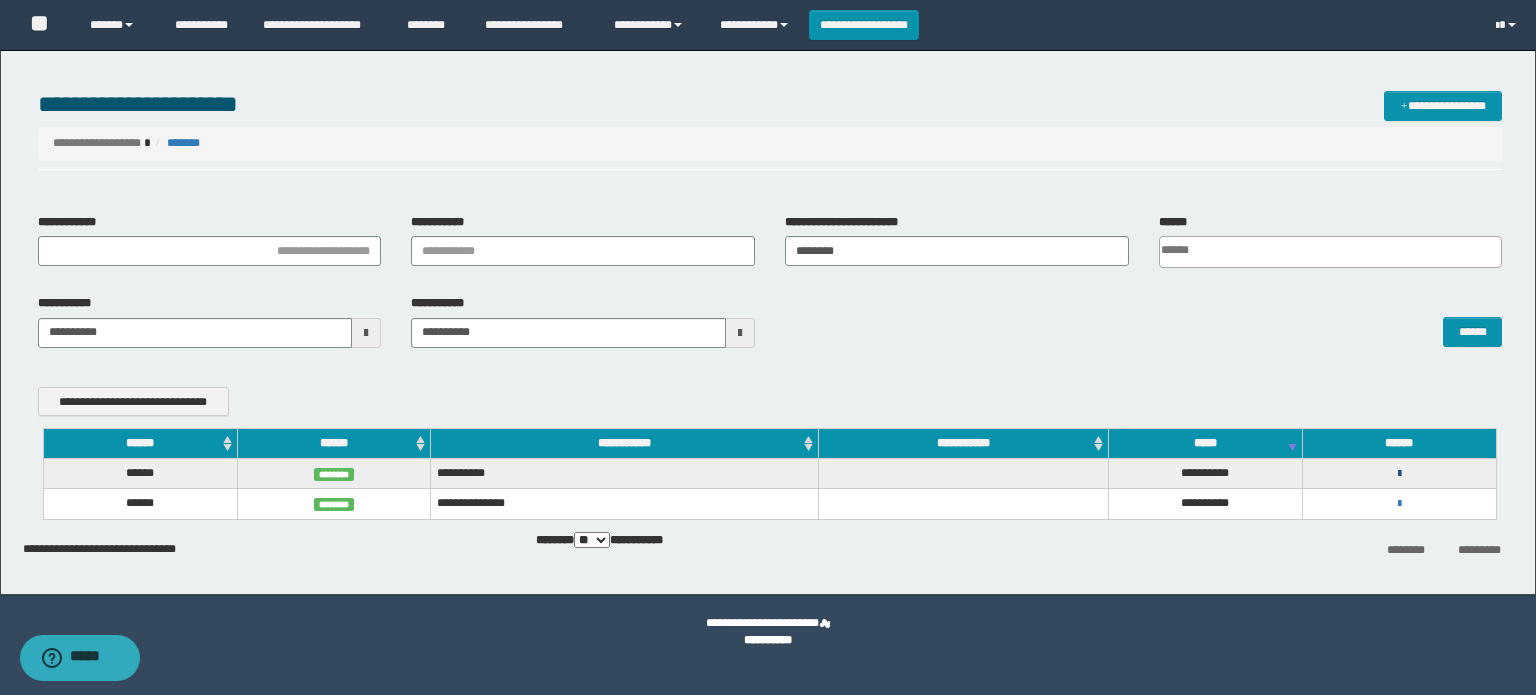 click at bounding box center (1399, 474) 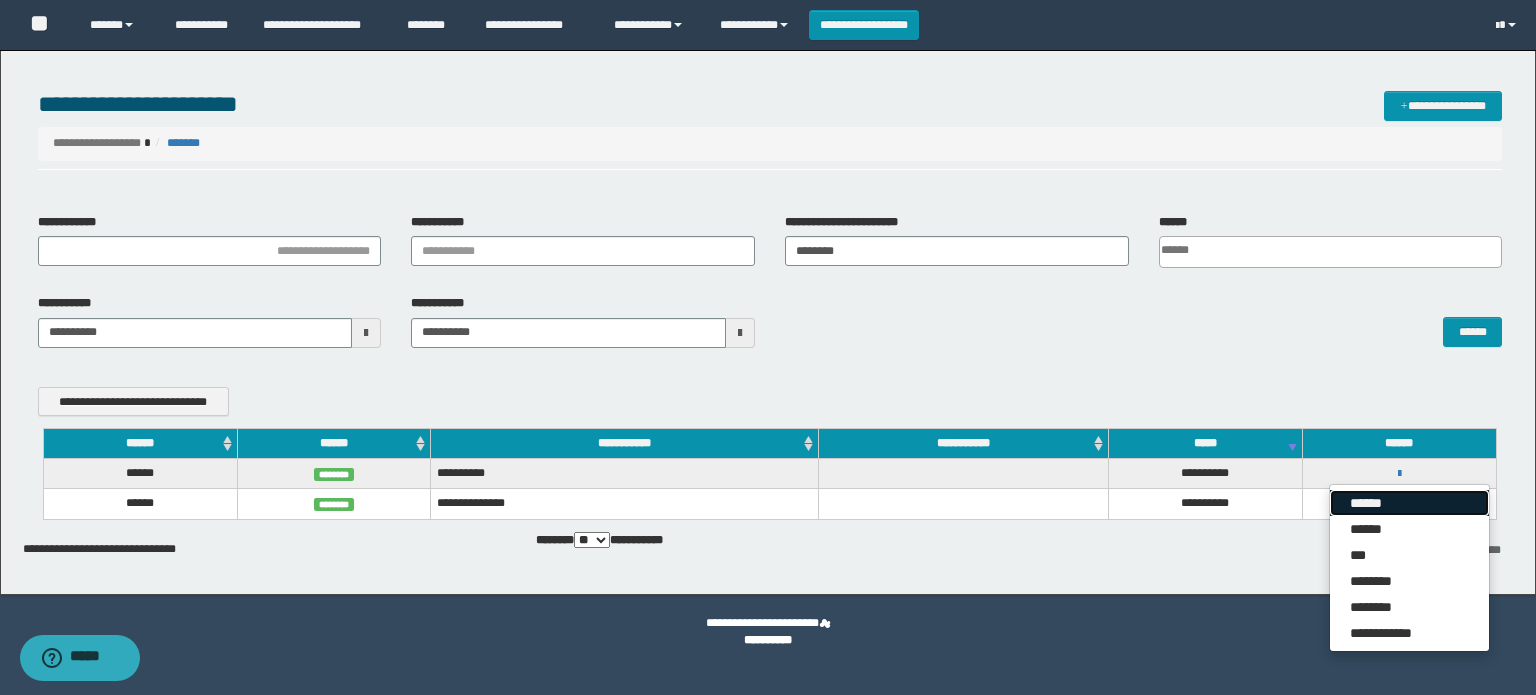 click on "******" at bounding box center (1409, 503) 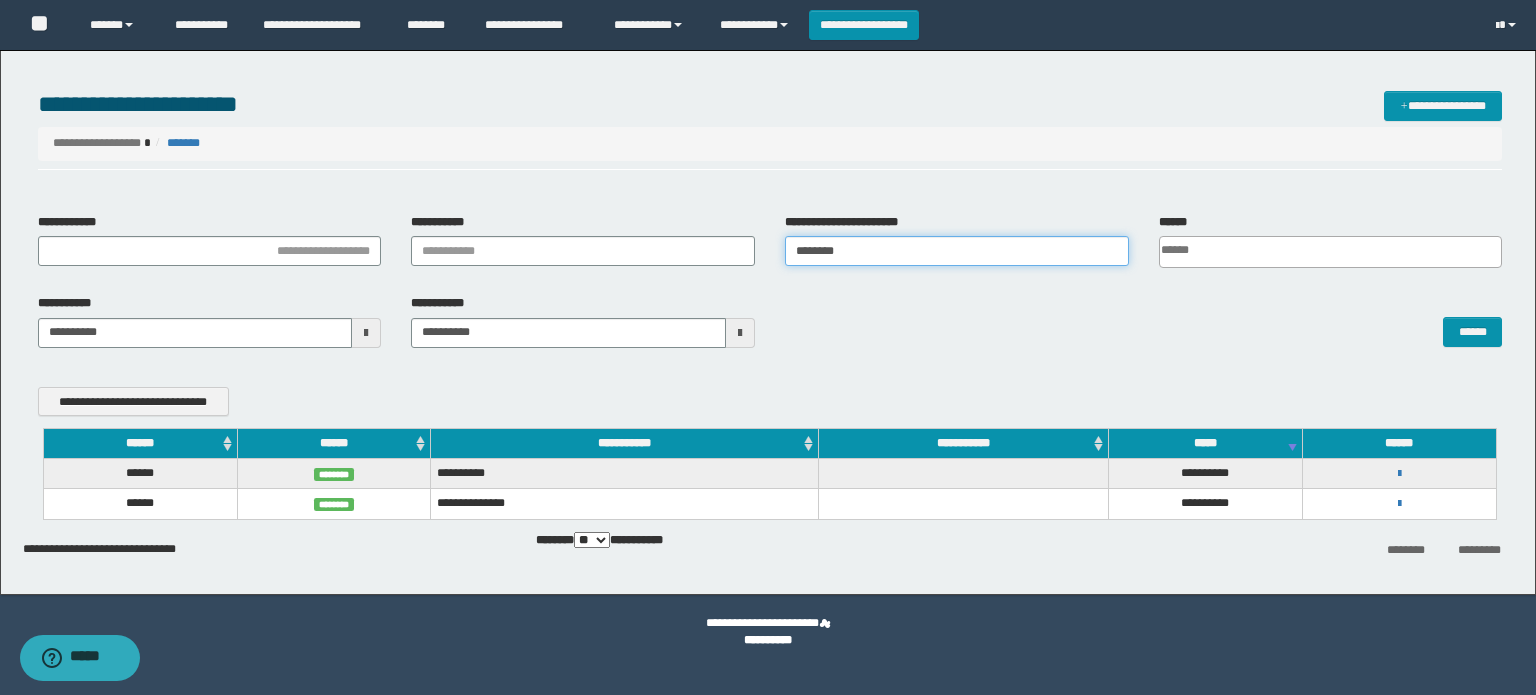 drag, startPoint x: 891, startPoint y: 265, endPoint x: 696, endPoint y: 261, distance: 195.04102 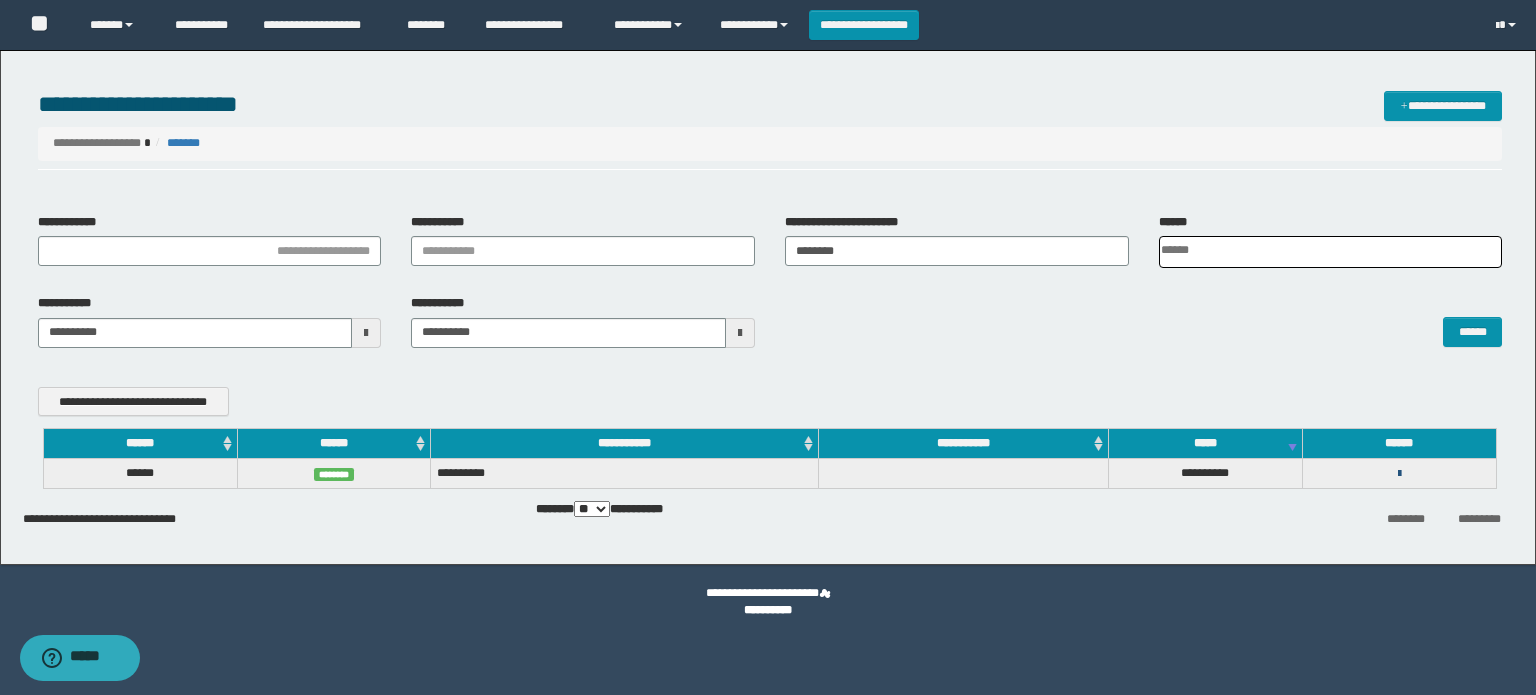 click at bounding box center (1399, 474) 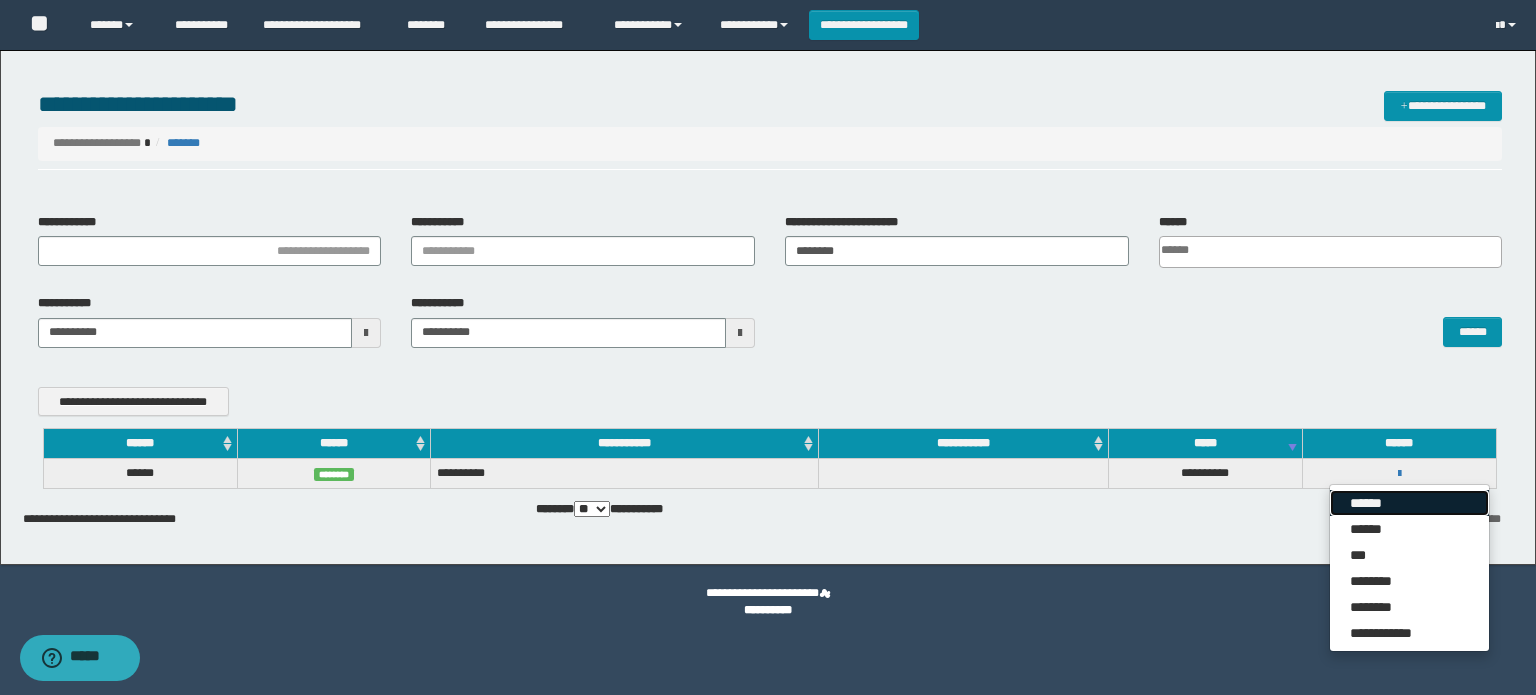 click on "******" at bounding box center (1409, 503) 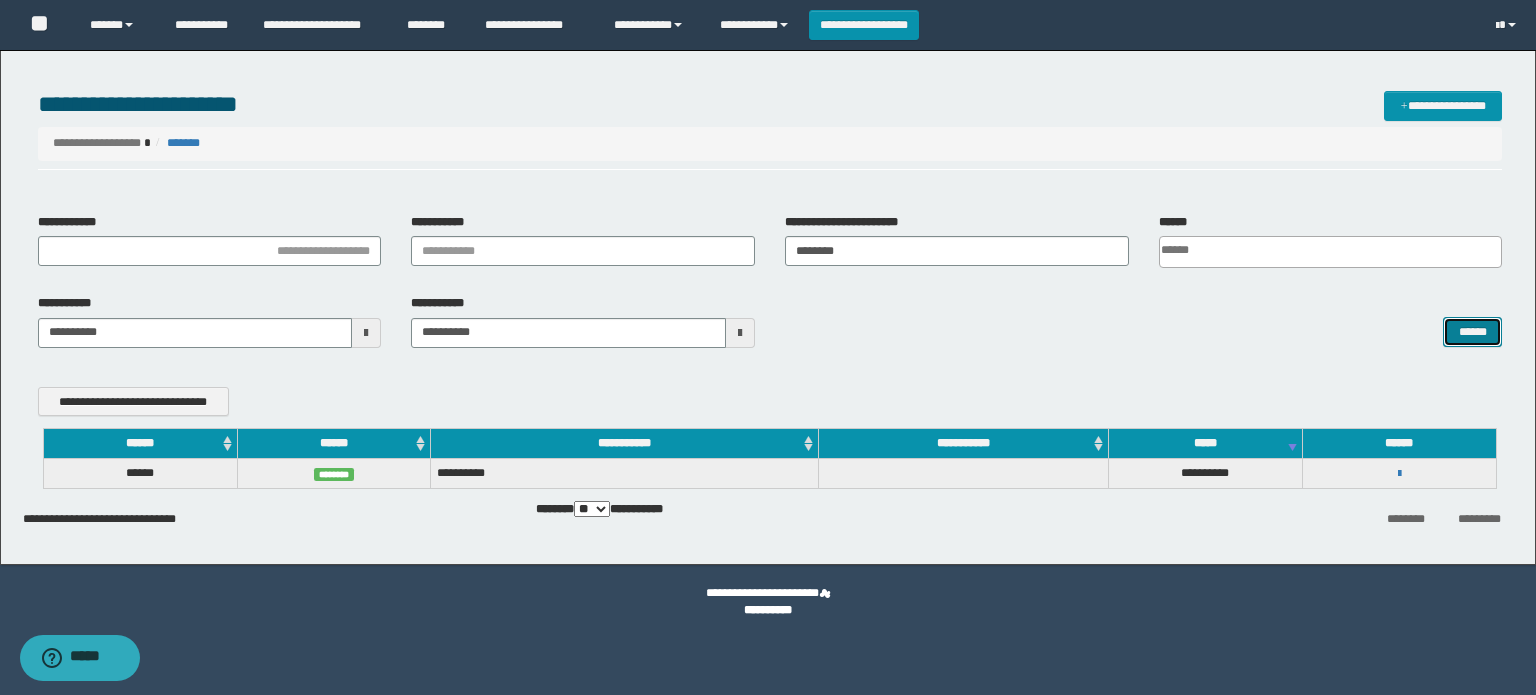 click on "******" at bounding box center [1472, 332] 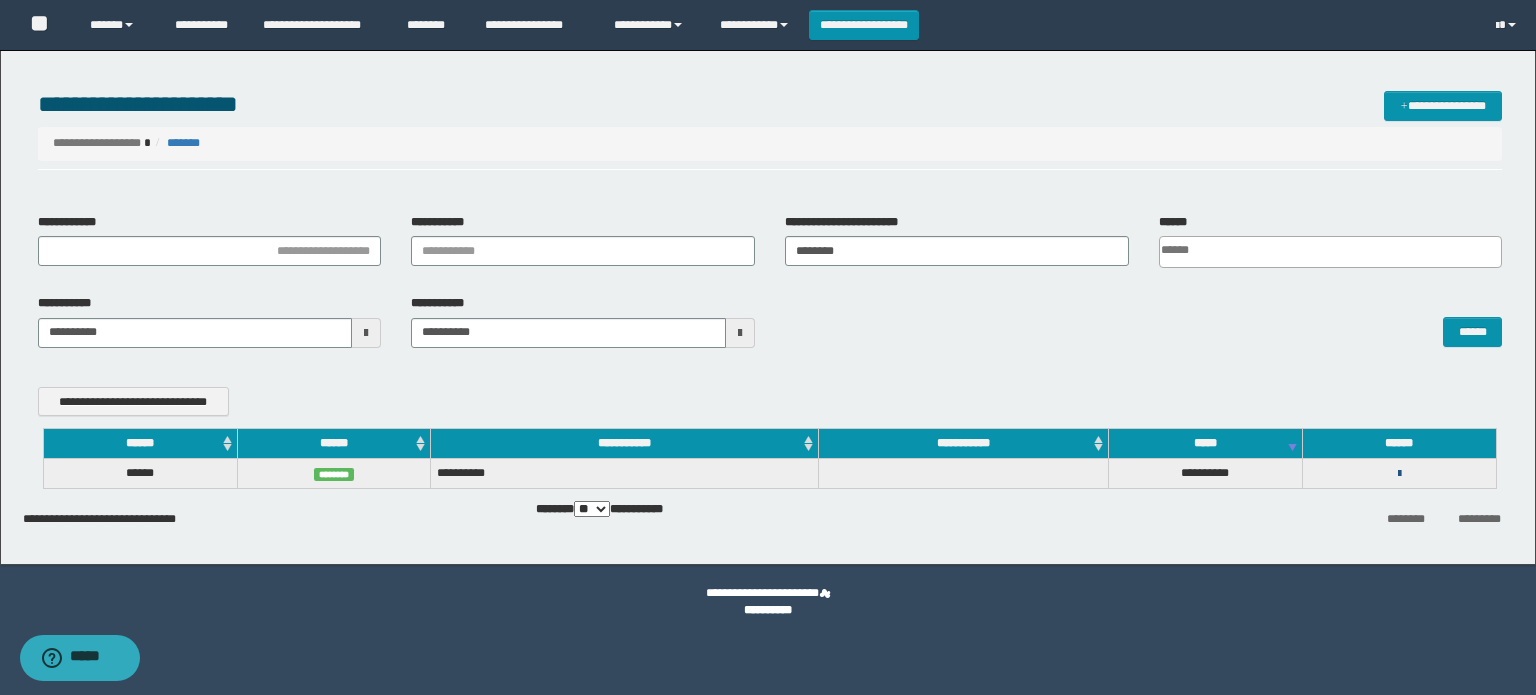 click at bounding box center [1399, 474] 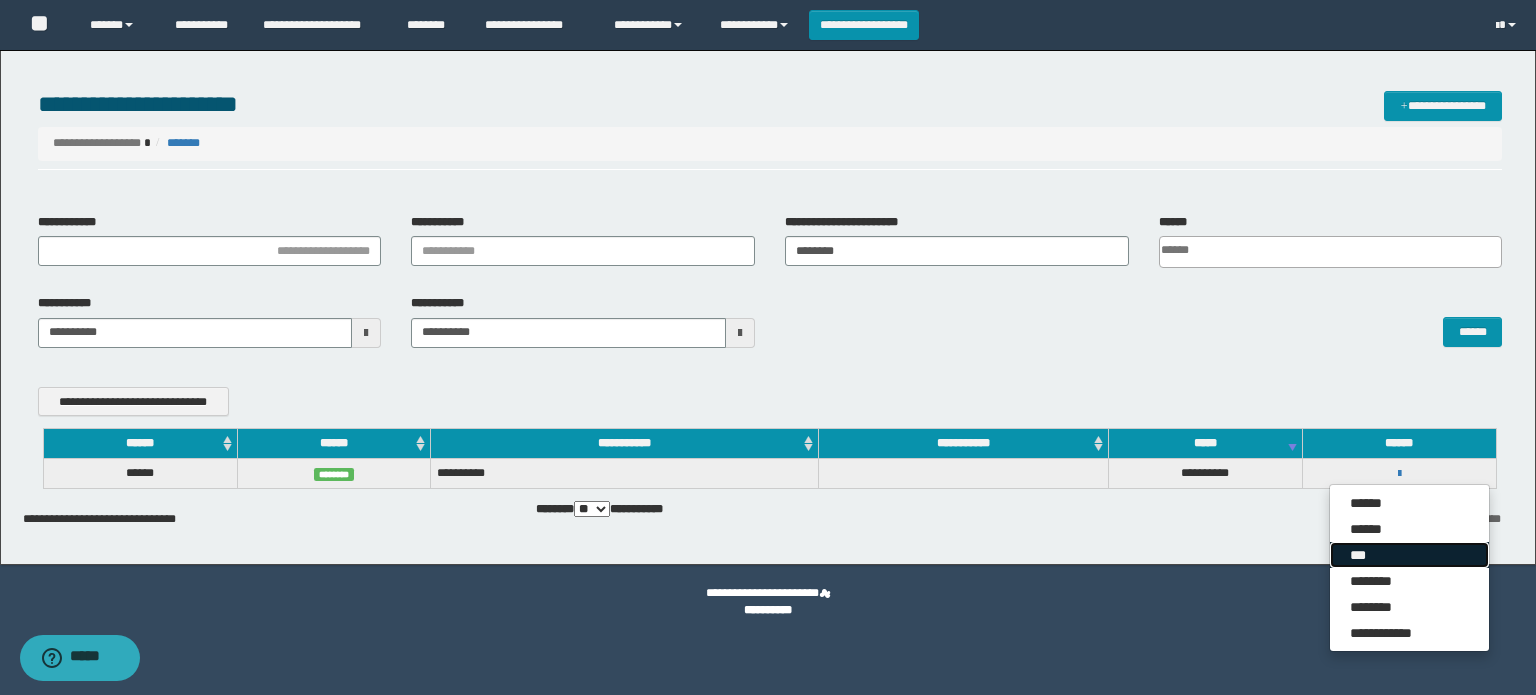 click on "***" at bounding box center (1409, 555) 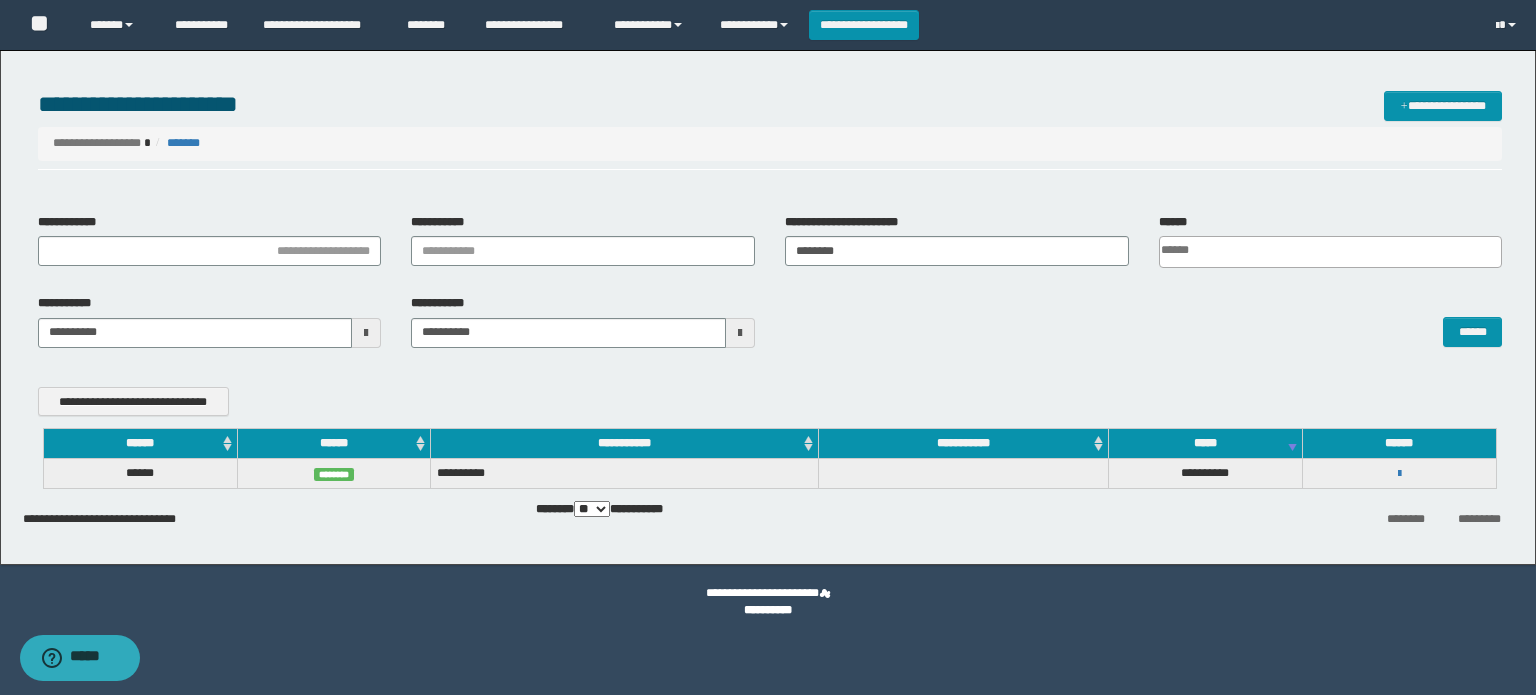 scroll, scrollTop: 0, scrollLeft: 0, axis: both 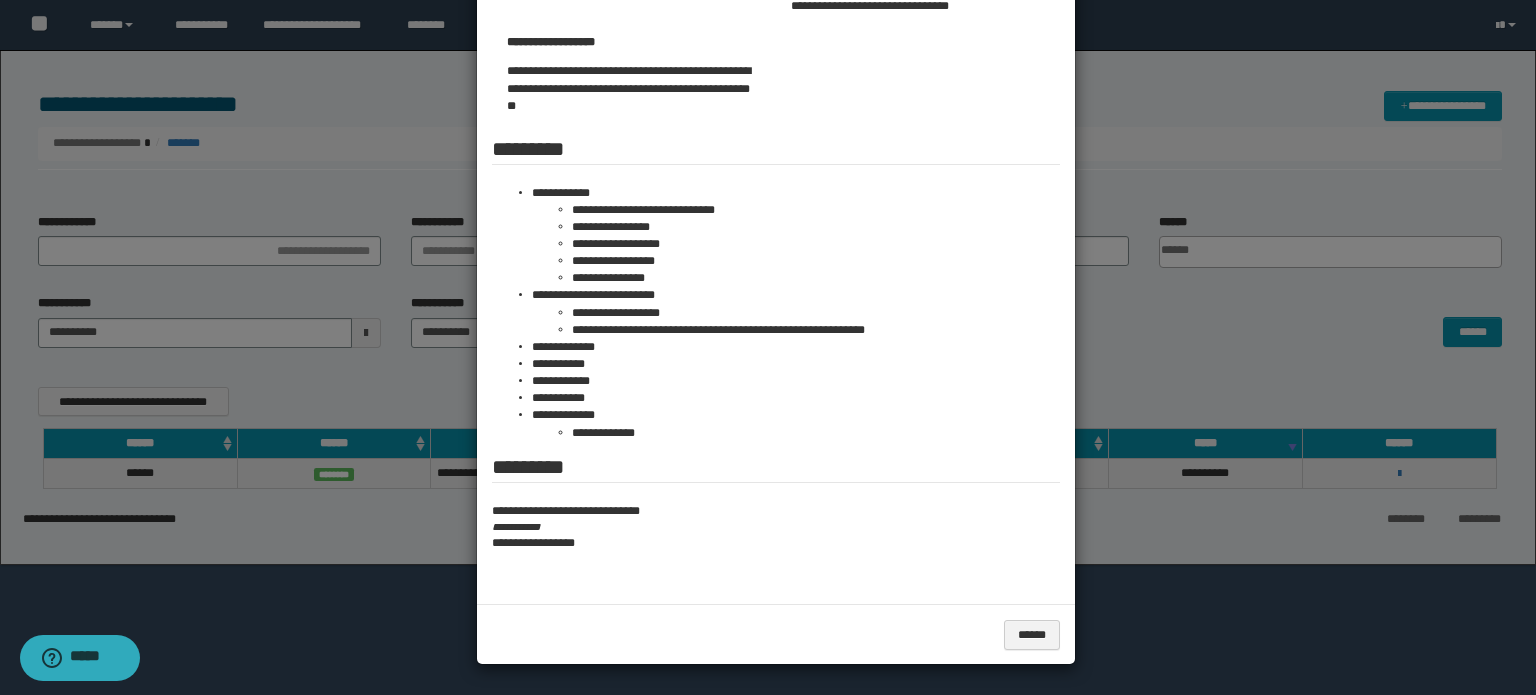click at bounding box center (768, 209) 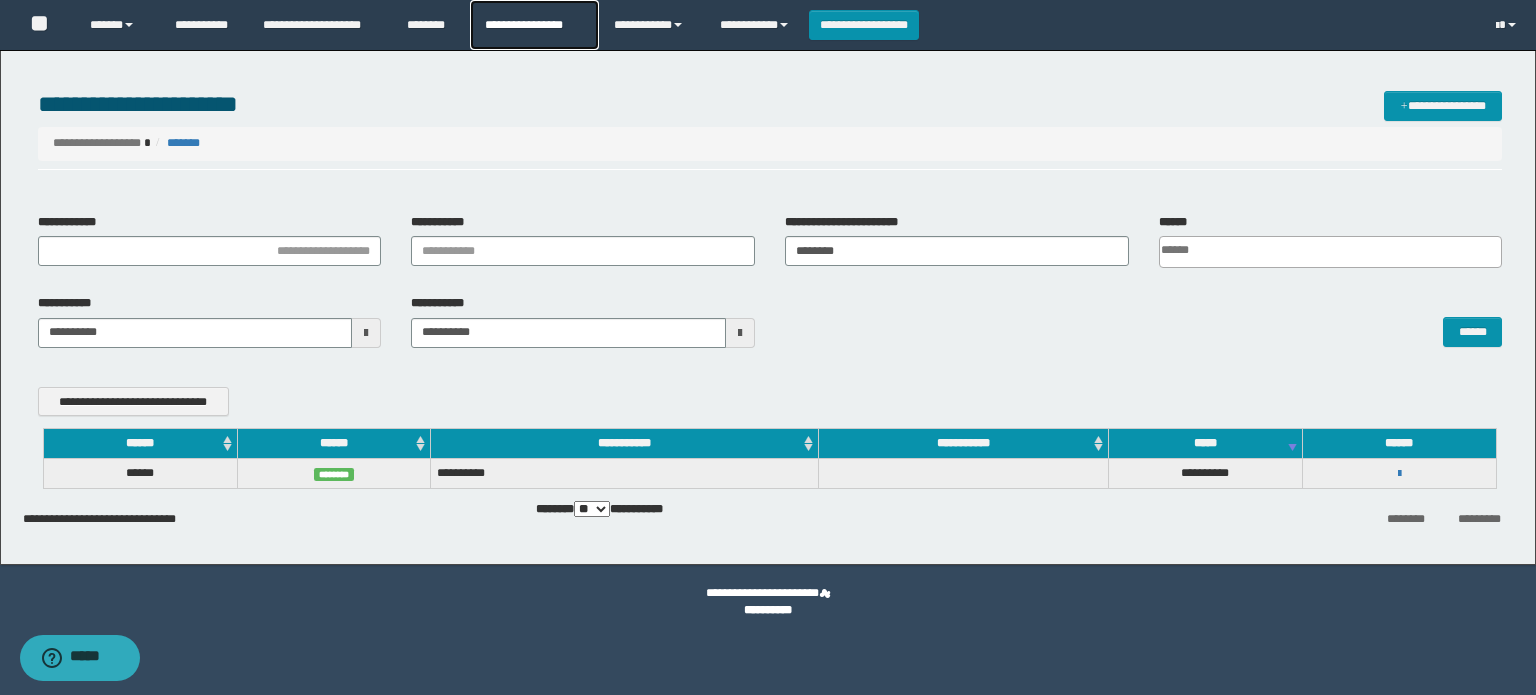 click on "**********" at bounding box center (534, 25) 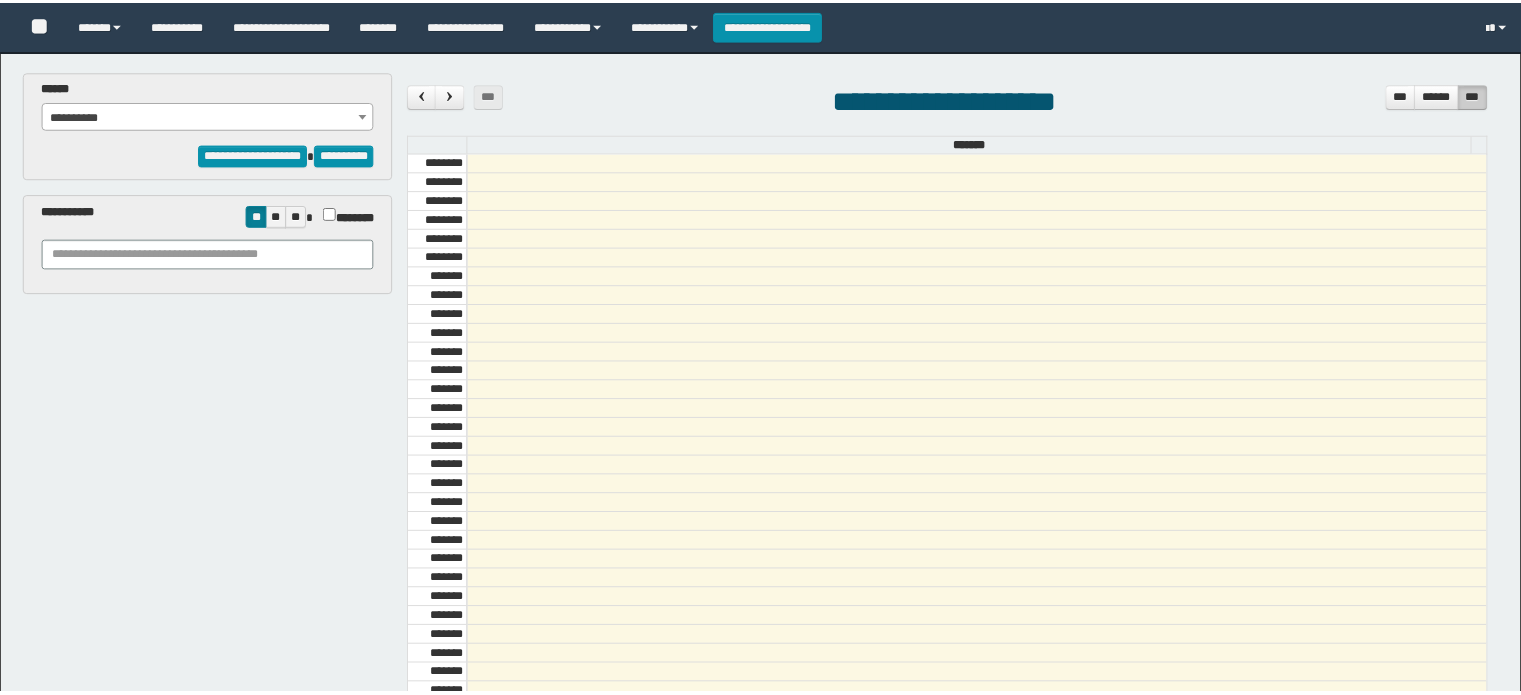 scroll, scrollTop: 0, scrollLeft: 0, axis: both 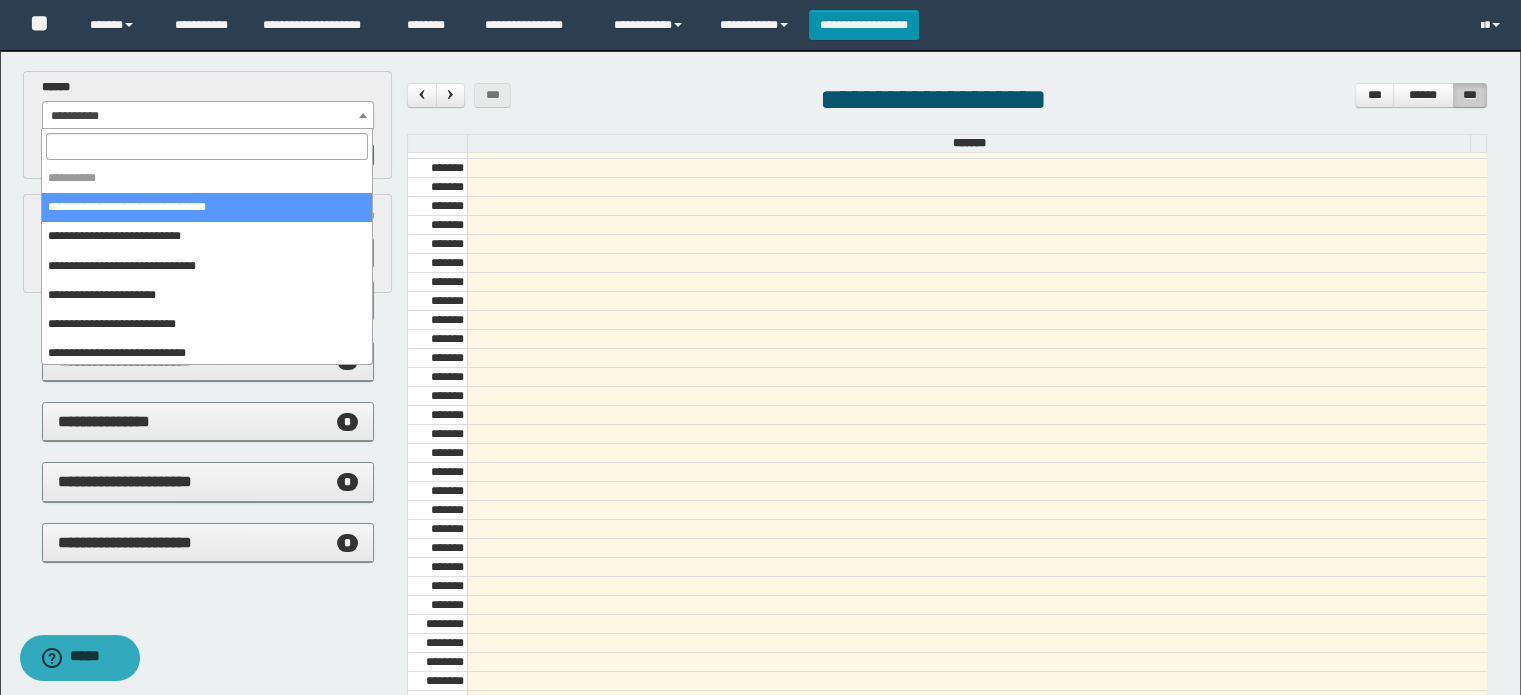 click on "**********" at bounding box center [208, 116] 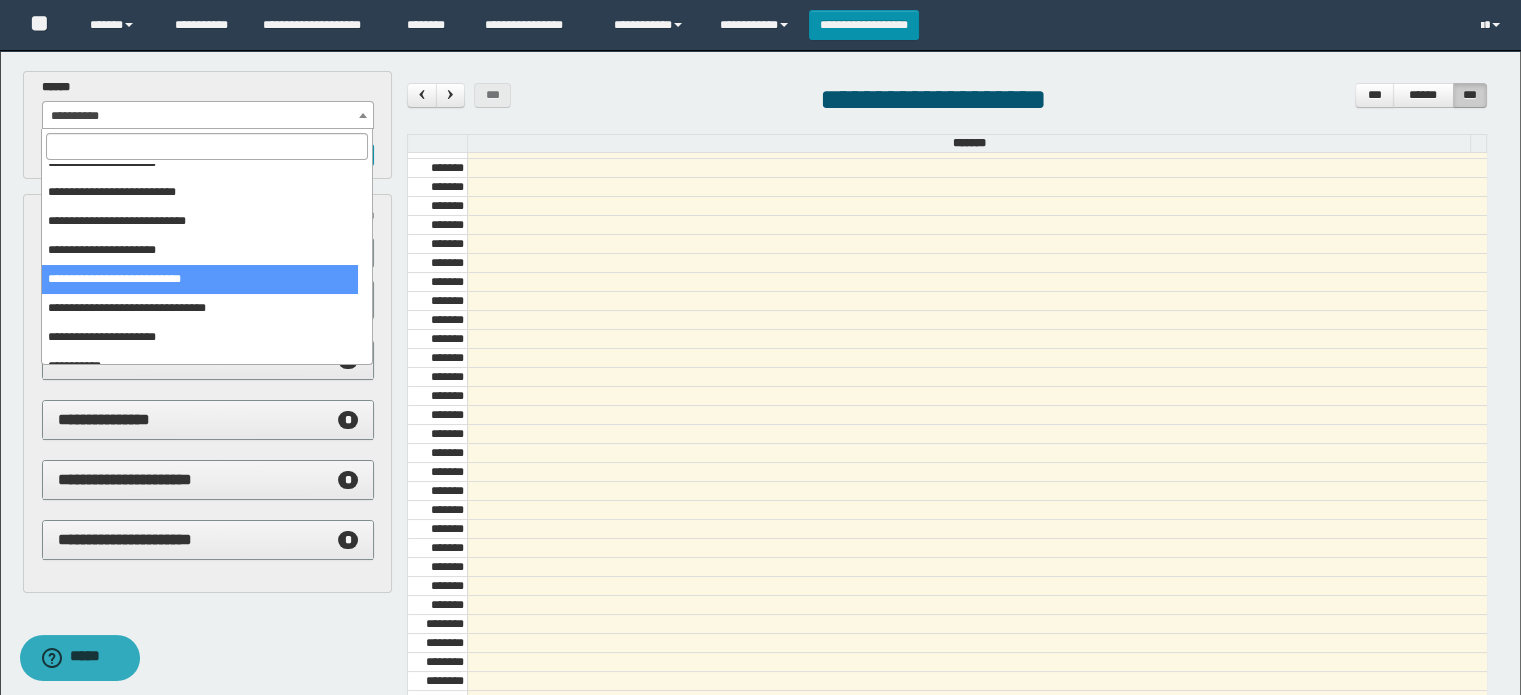 scroll, scrollTop: 149, scrollLeft: 0, axis: vertical 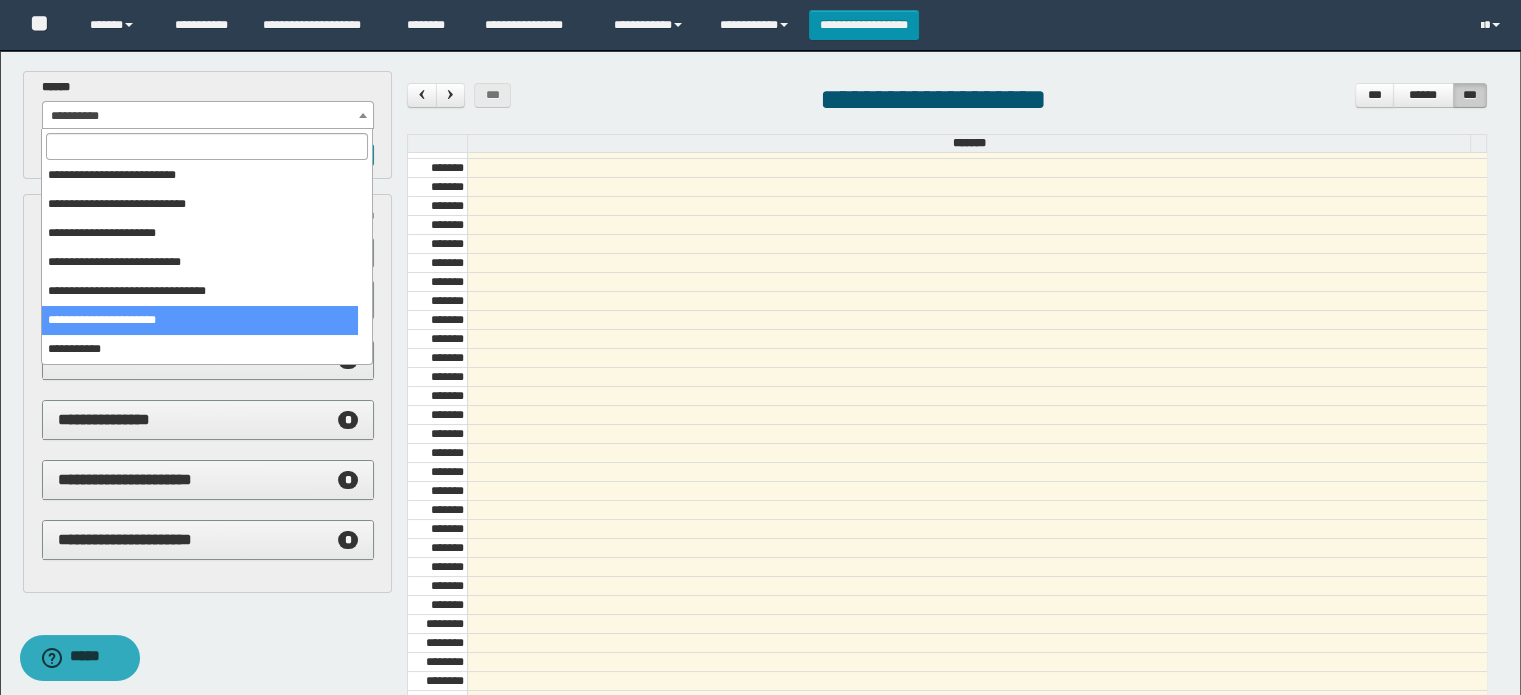 select on "******" 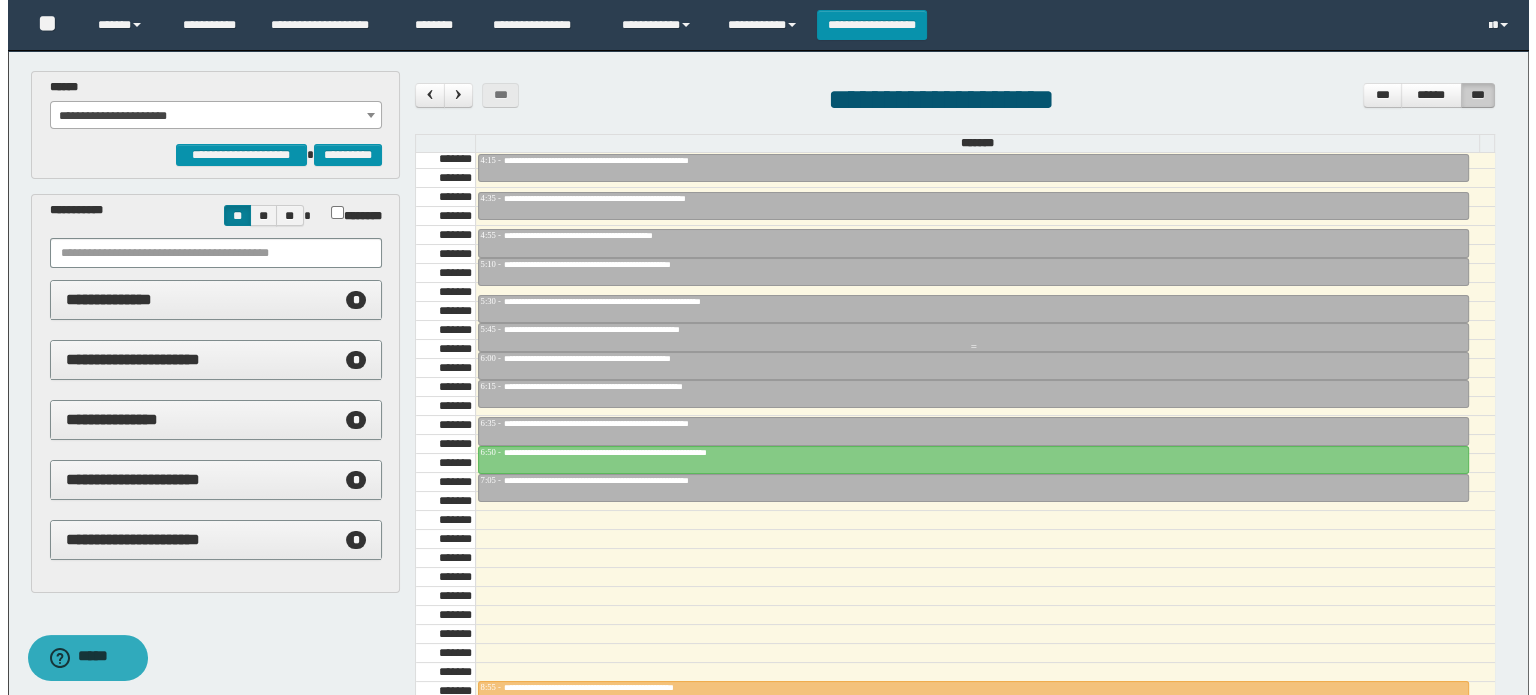 scroll, scrollTop: 378, scrollLeft: 0, axis: vertical 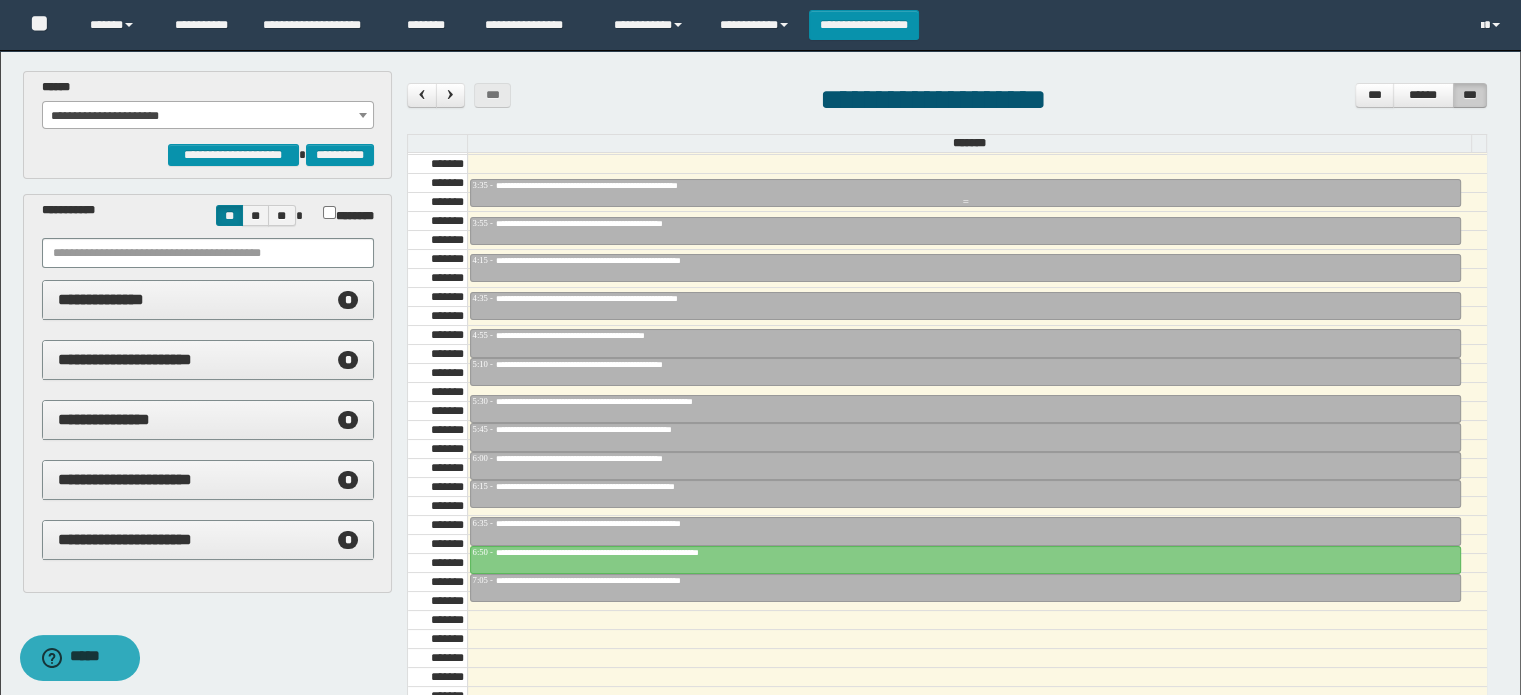 click on "**********" at bounding box center [965, 186] 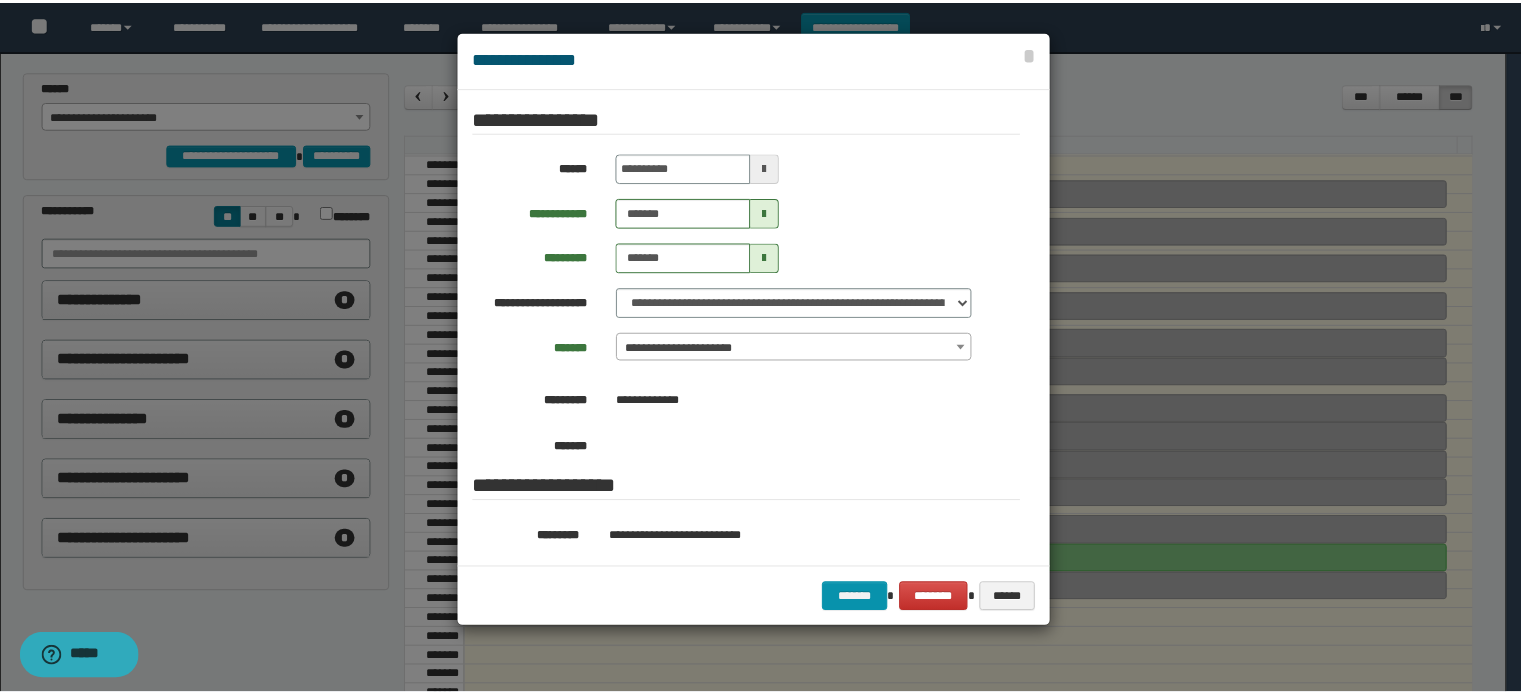 scroll, scrollTop: 100, scrollLeft: 0, axis: vertical 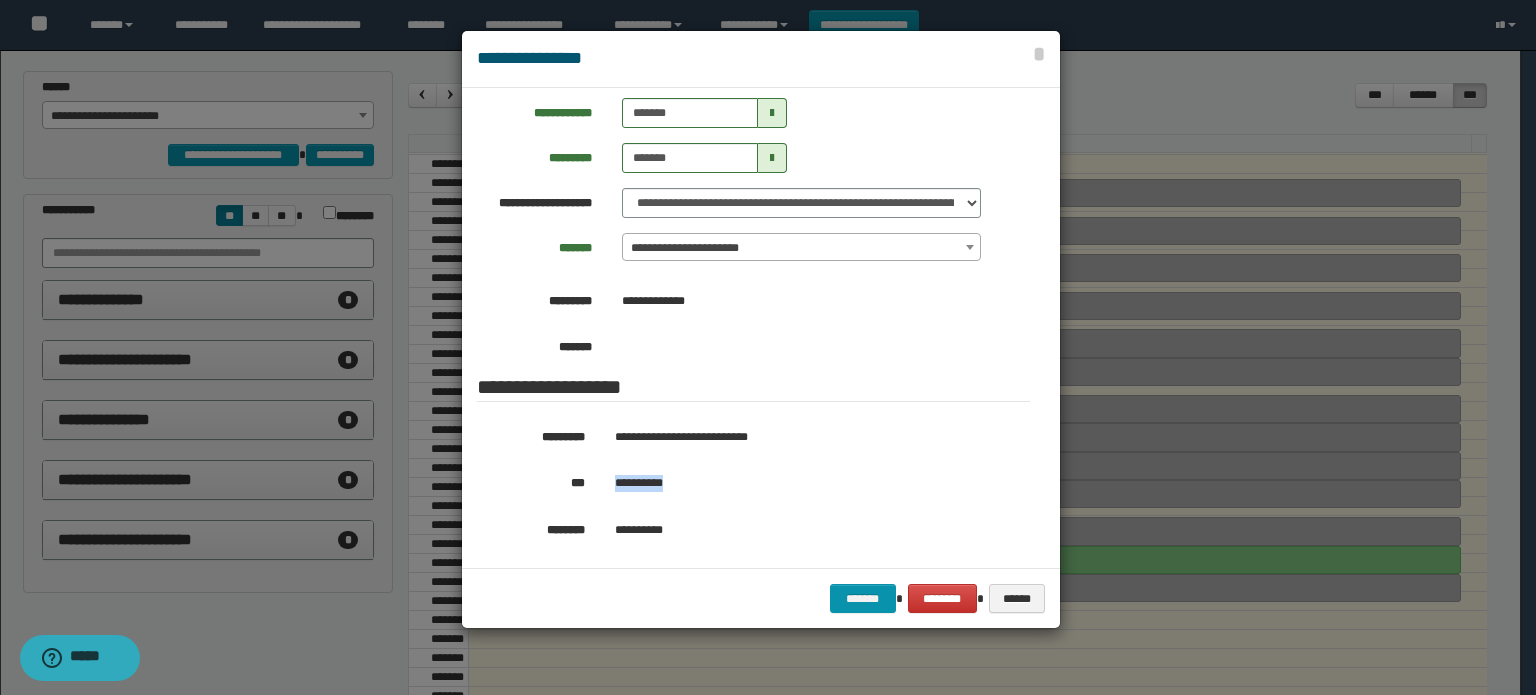 drag, startPoint x: 688, startPoint y: 487, endPoint x: 612, endPoint y: 494, distance: 76.321686 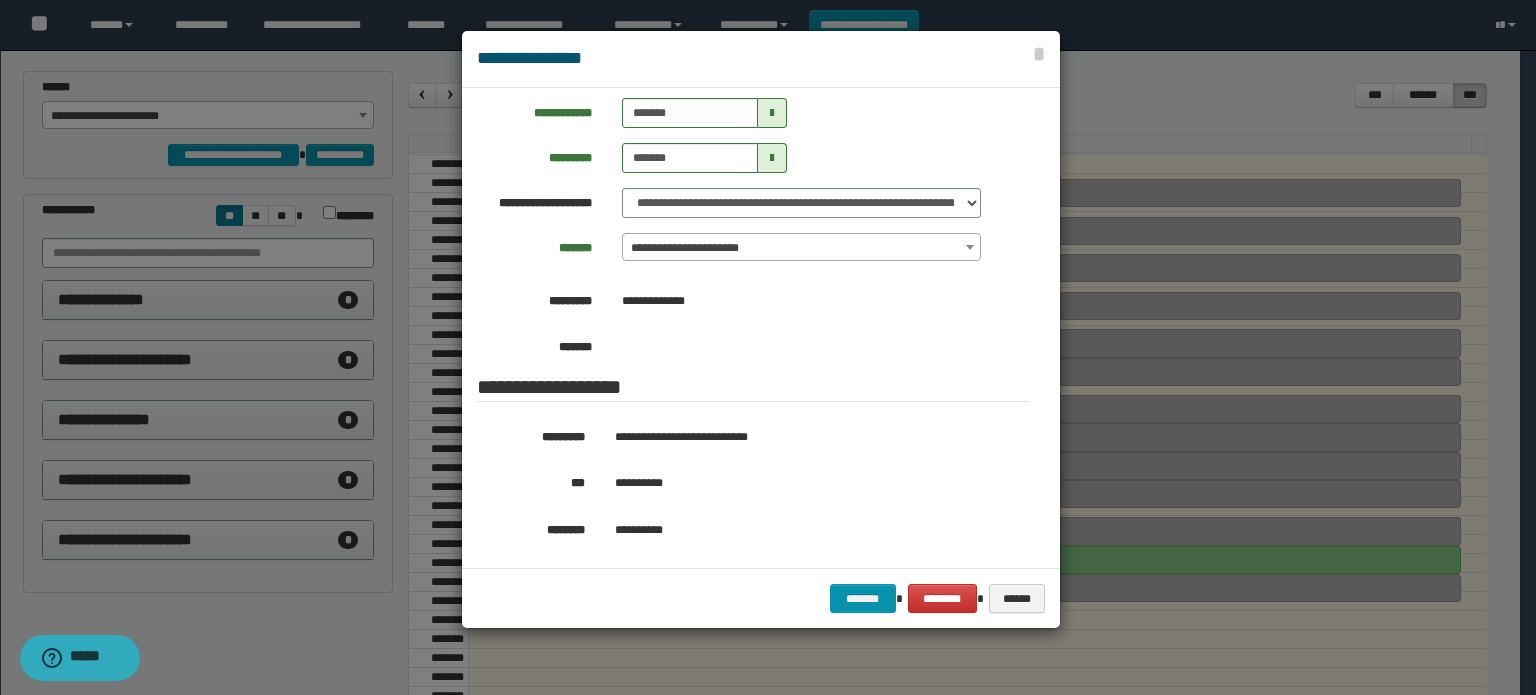 click at bounding box center [768, 347] 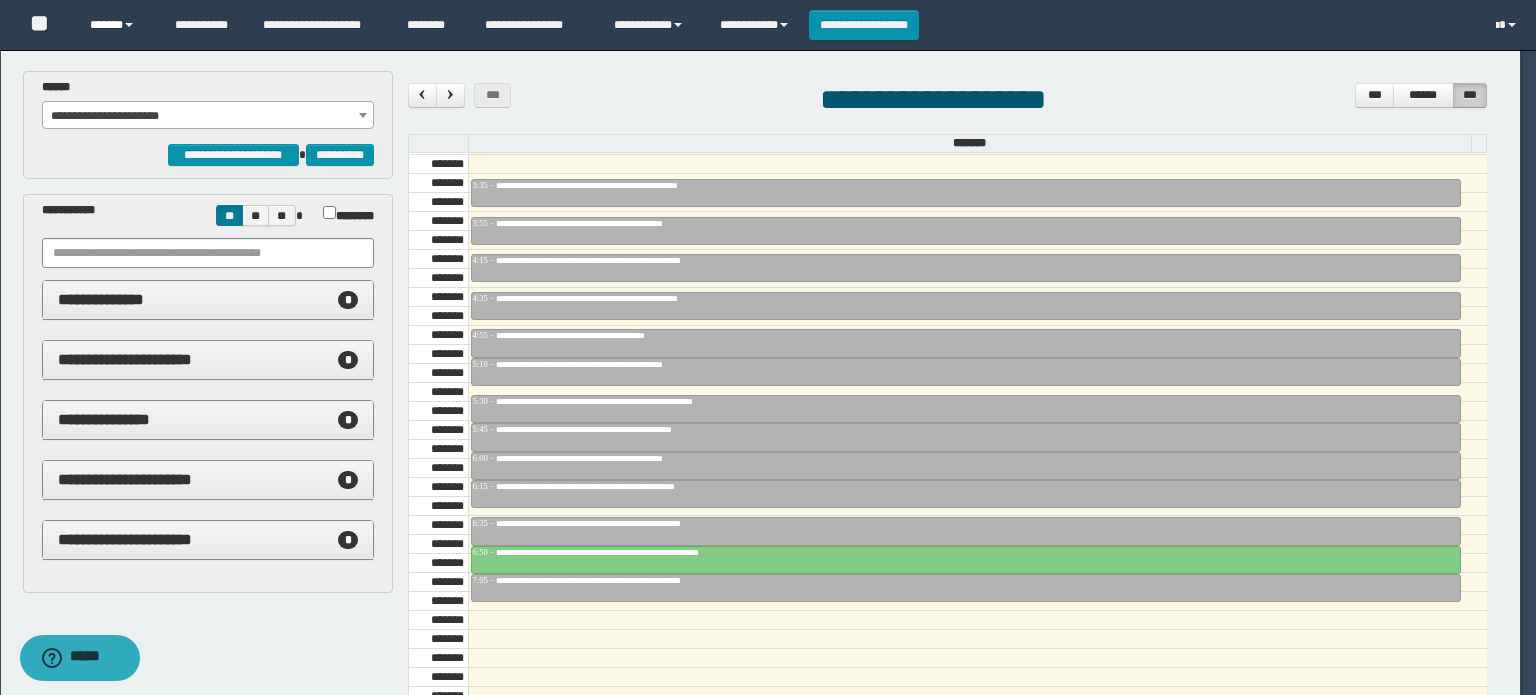 click on "******" at bounding box center (117, 25) 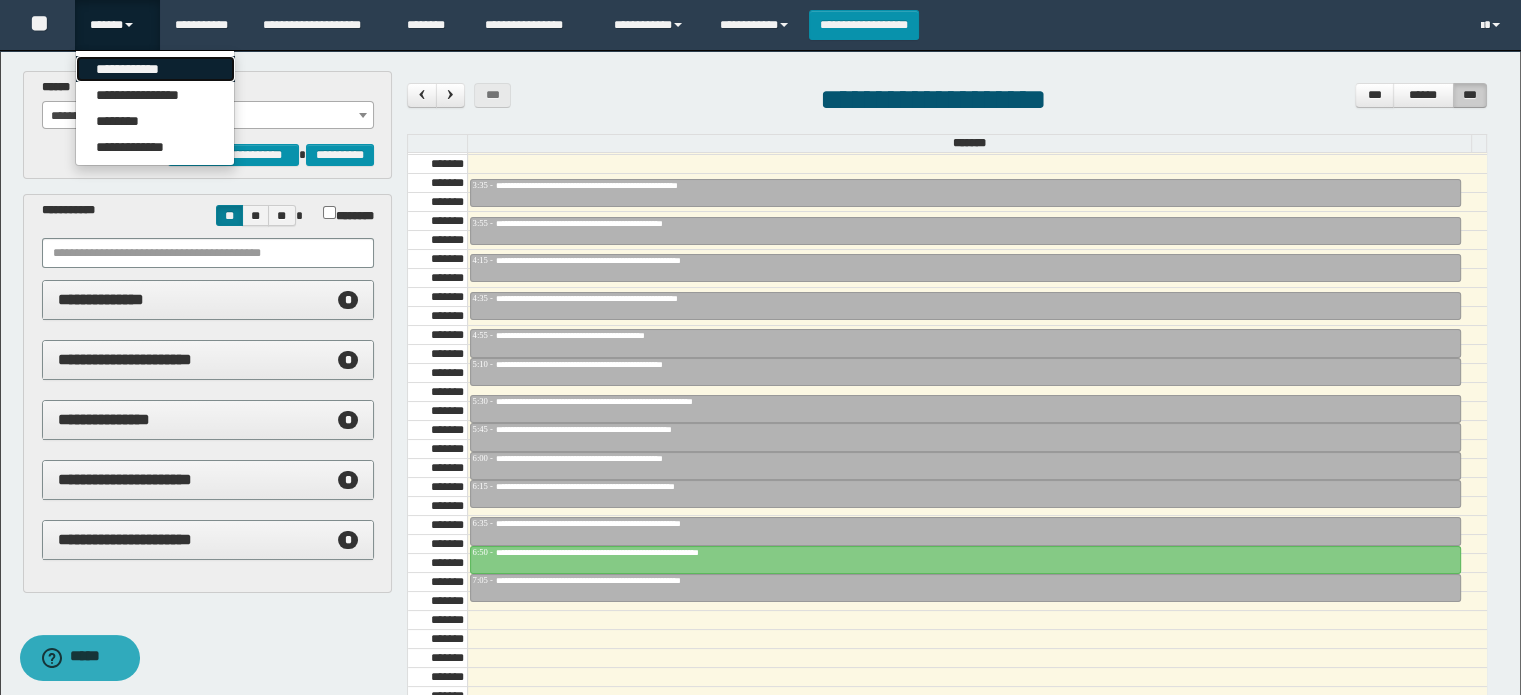 click on "**********" at bounding box center [155, 69] 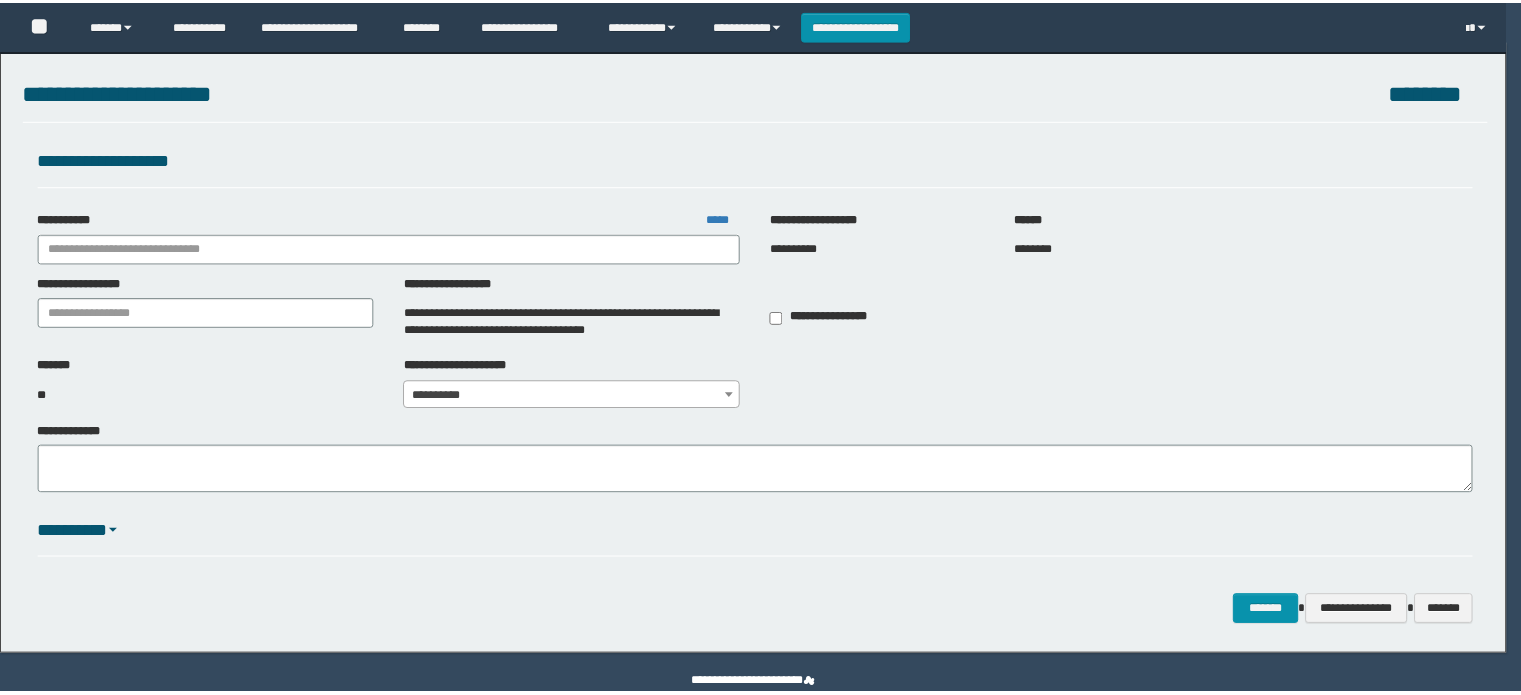 scroll, scrollTop: 0, scrollLeft: 0, axis: both 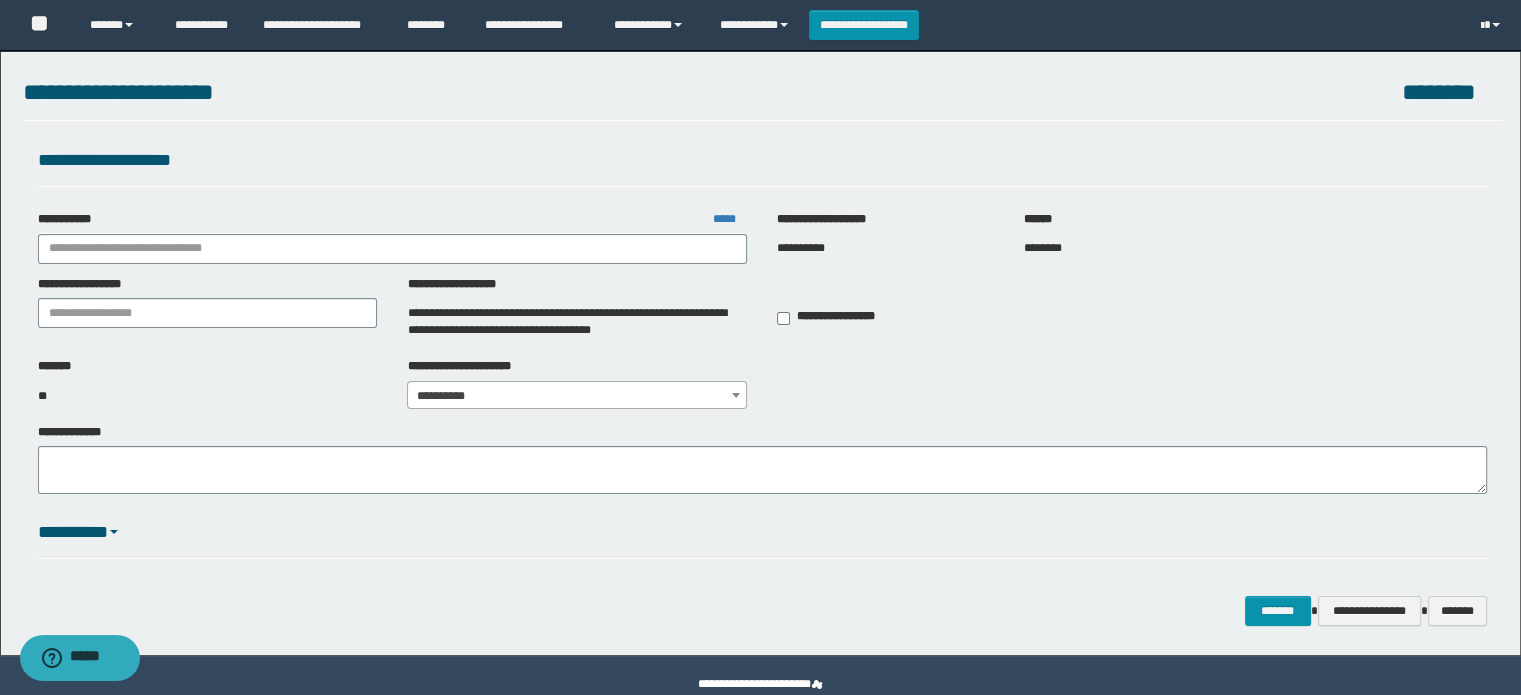 type on "**********" 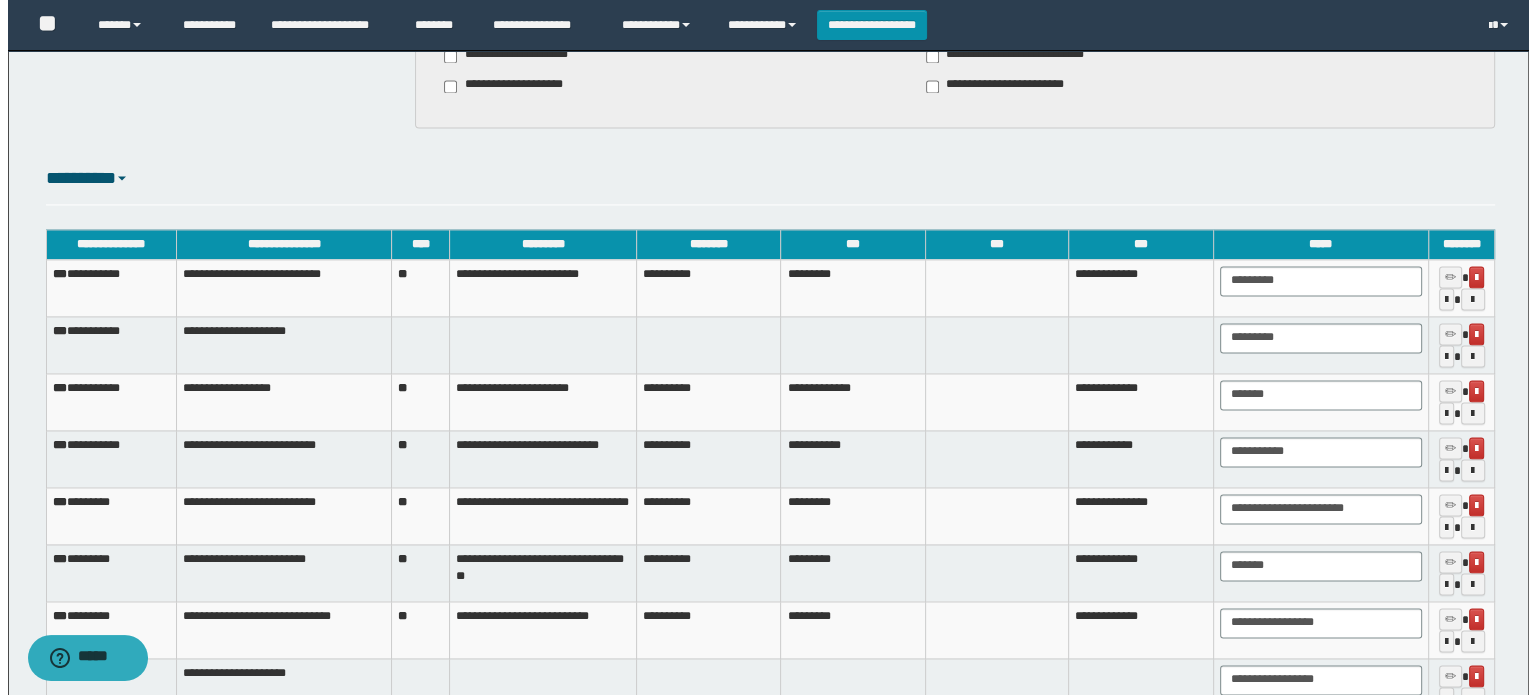 scroll, scrollTop: 3100, scrollLeft: 0, axis: vertical 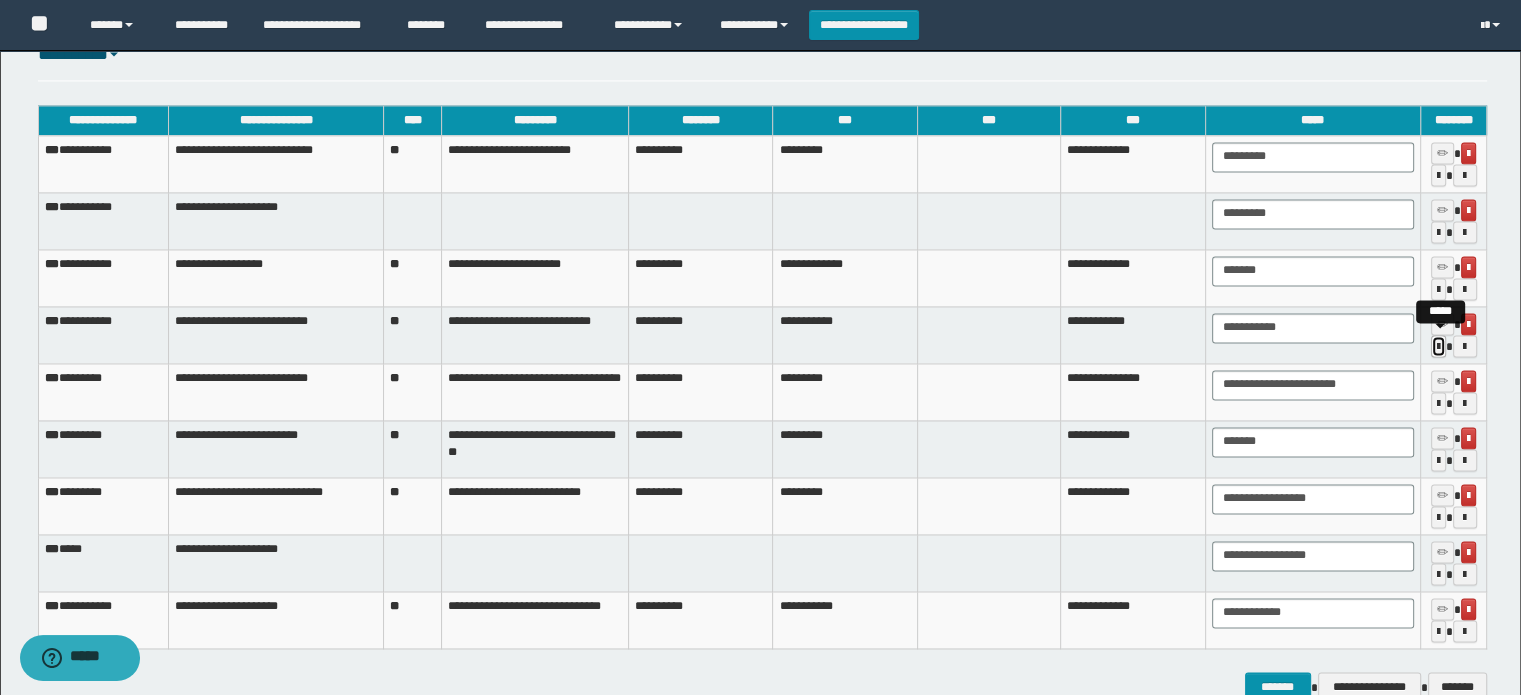 click at bounding box center [1438, 347] 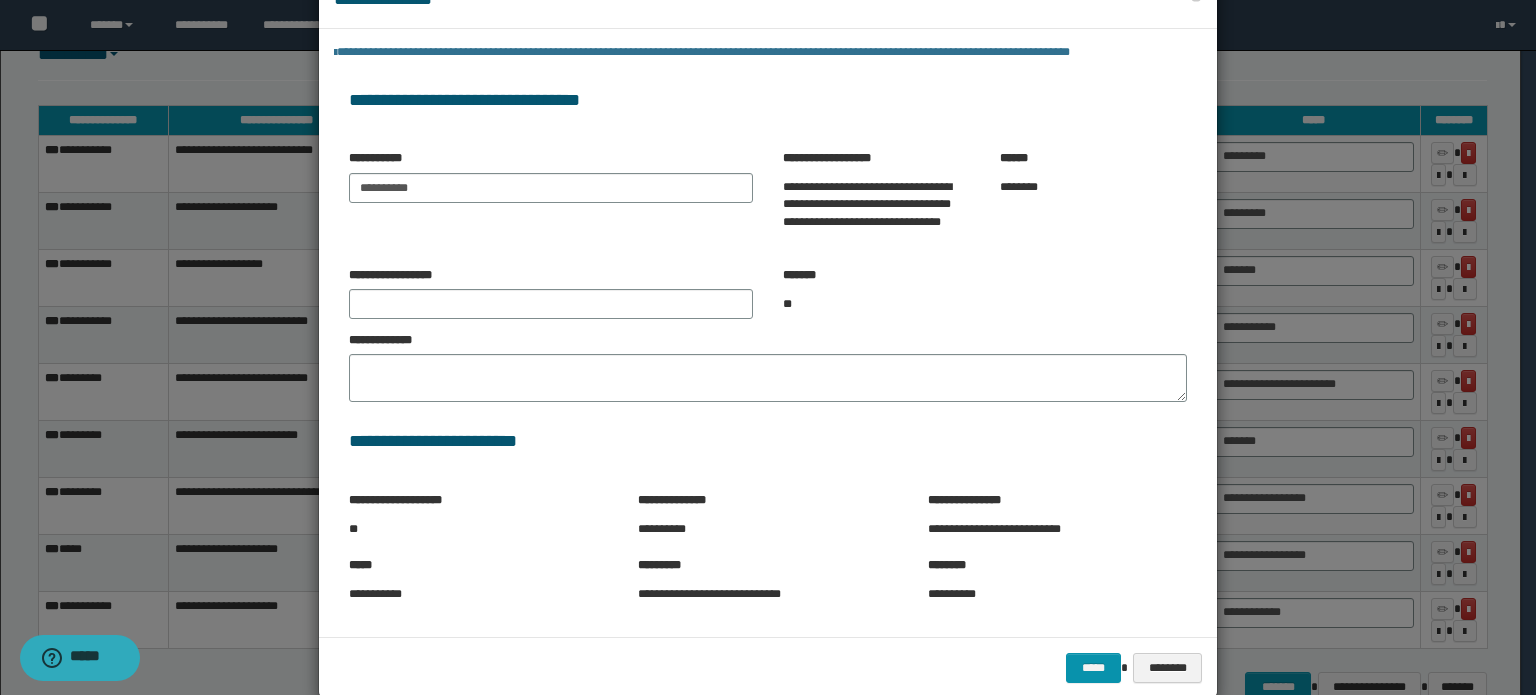 scroll, scrollTop: 92, scrollLeft: 0, axis: vertical 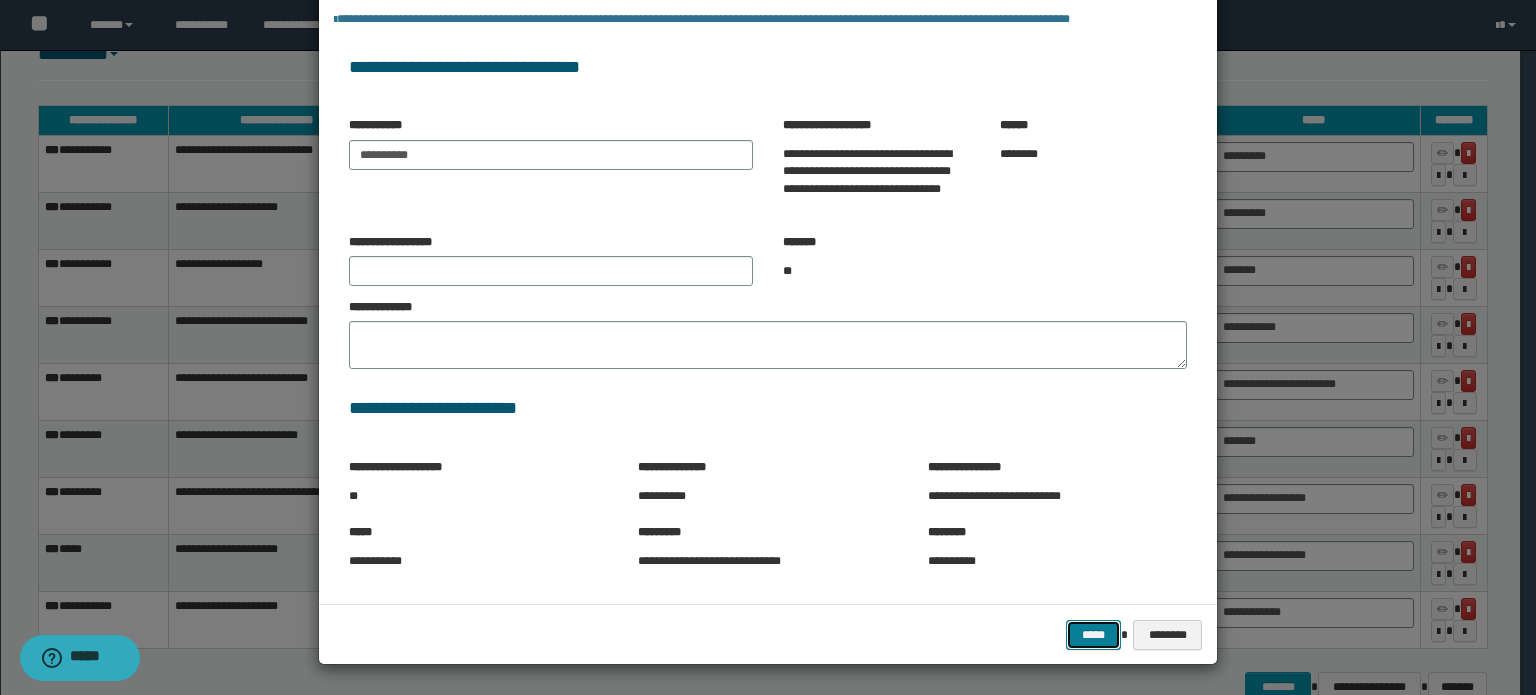 click on "*****" at bounding box center (1093, 635) 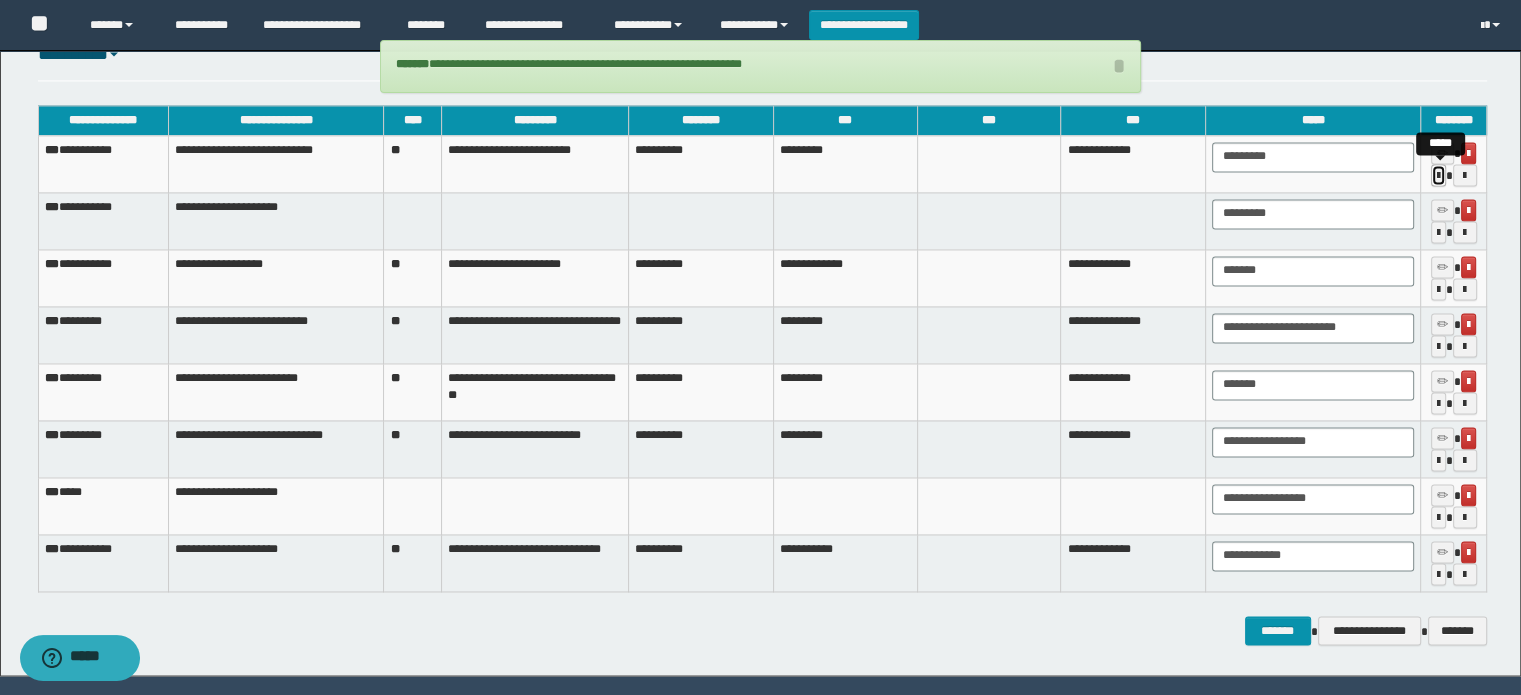 click at bounding box center [1438, 176] 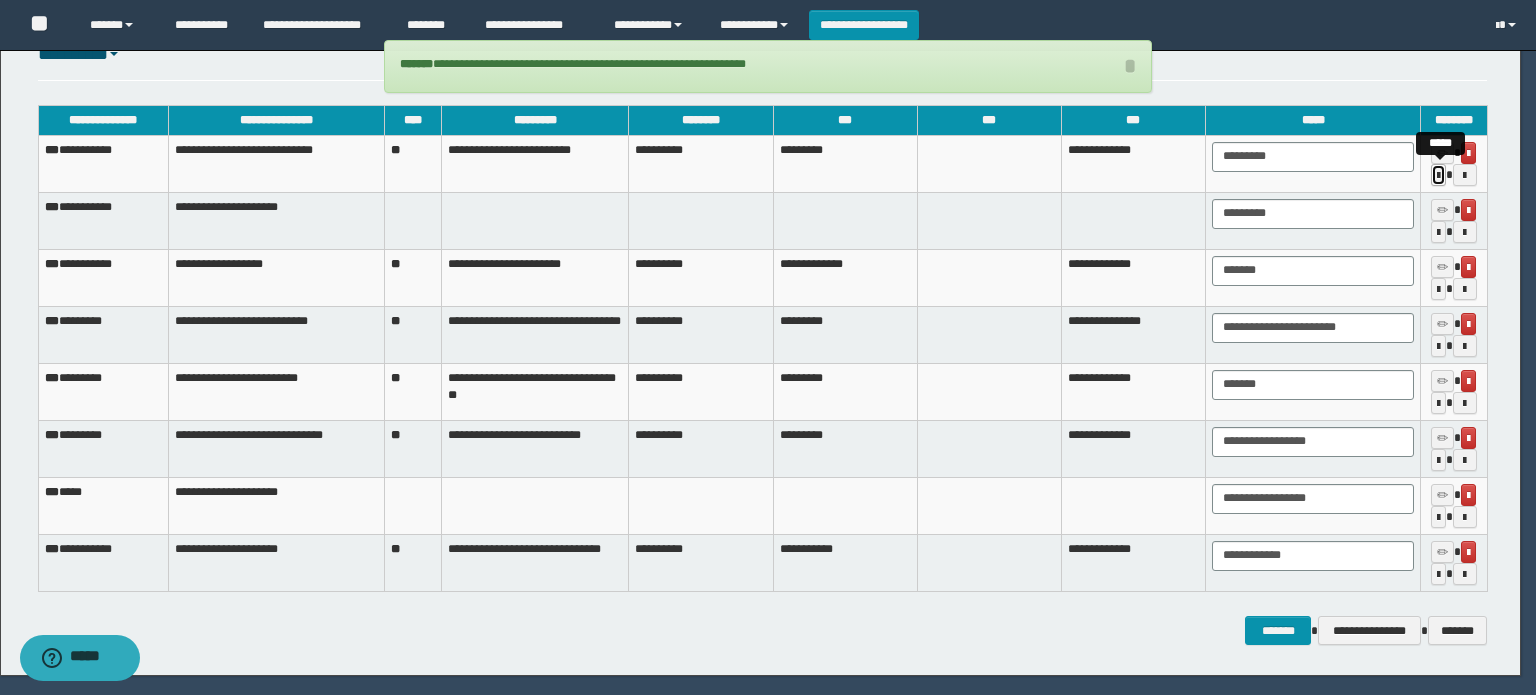 scroll, scrollTop: 0, scrollLeft: 0, axis: both 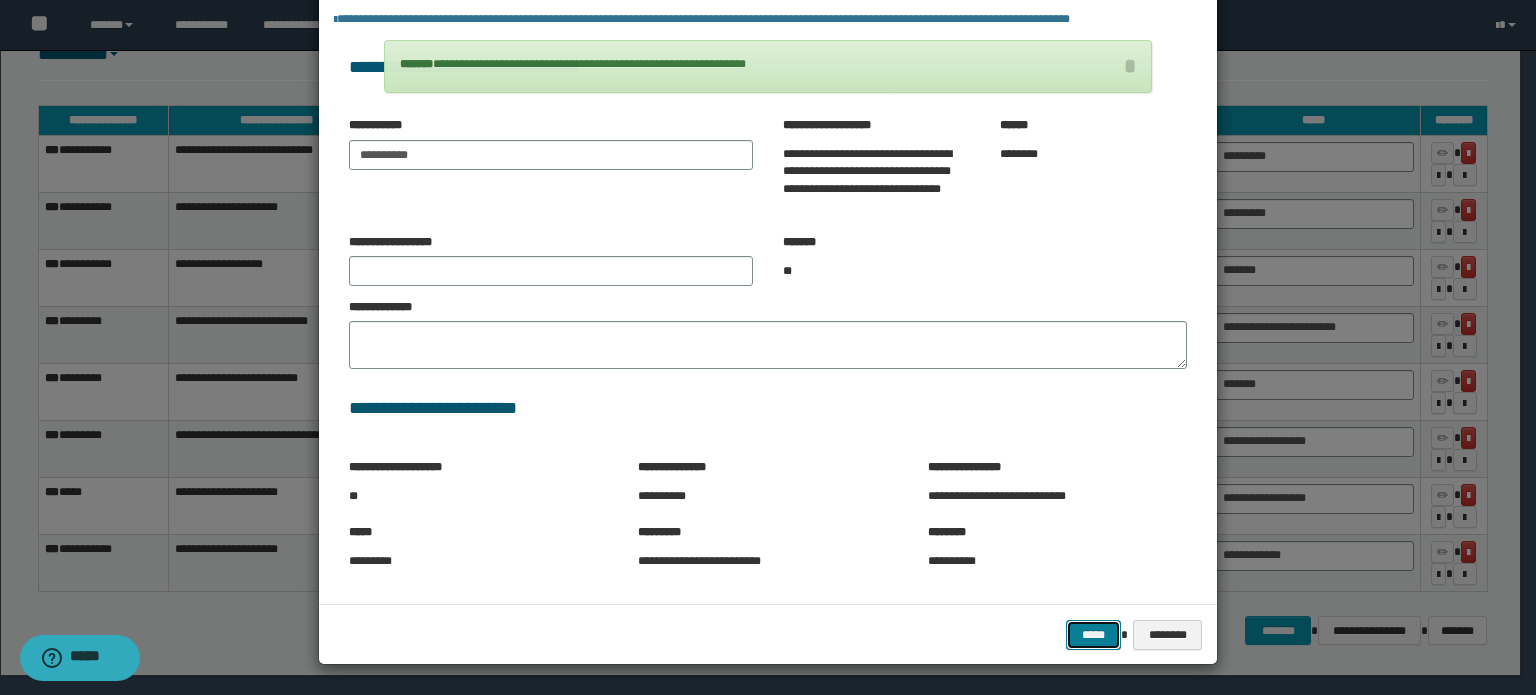 click on "*****" at bounding box center (1093, 635) 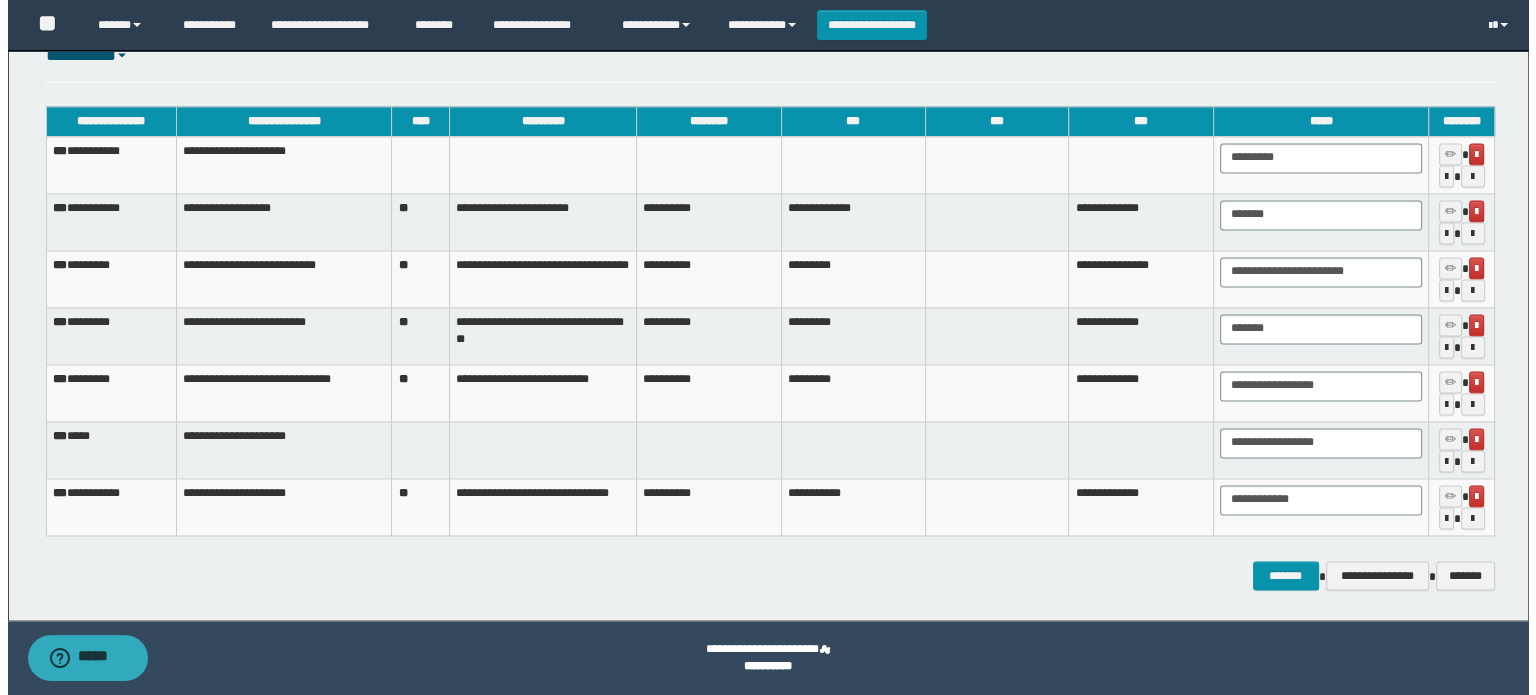 scroll, scrollTop: 3099, scrollLeft: 0, axis: vertical 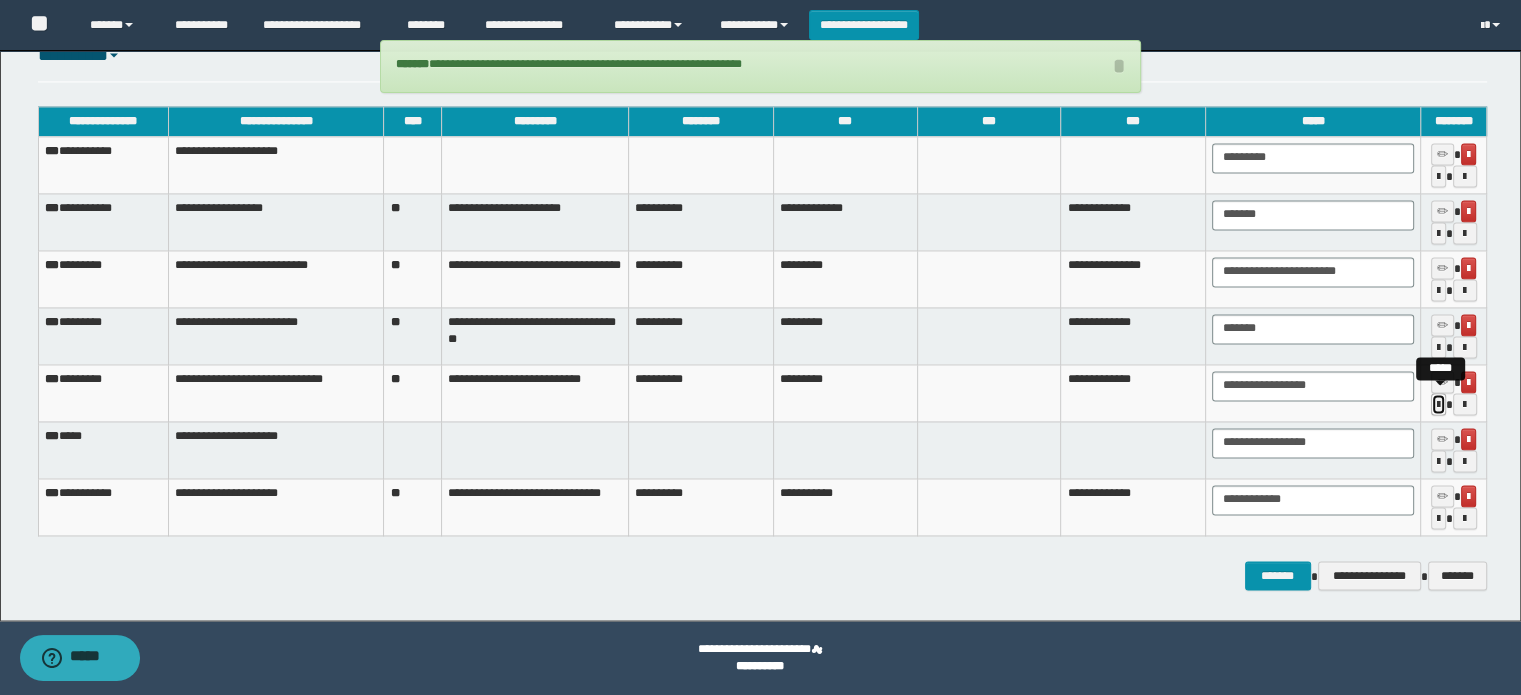 click at bounding box center (1438, 405) 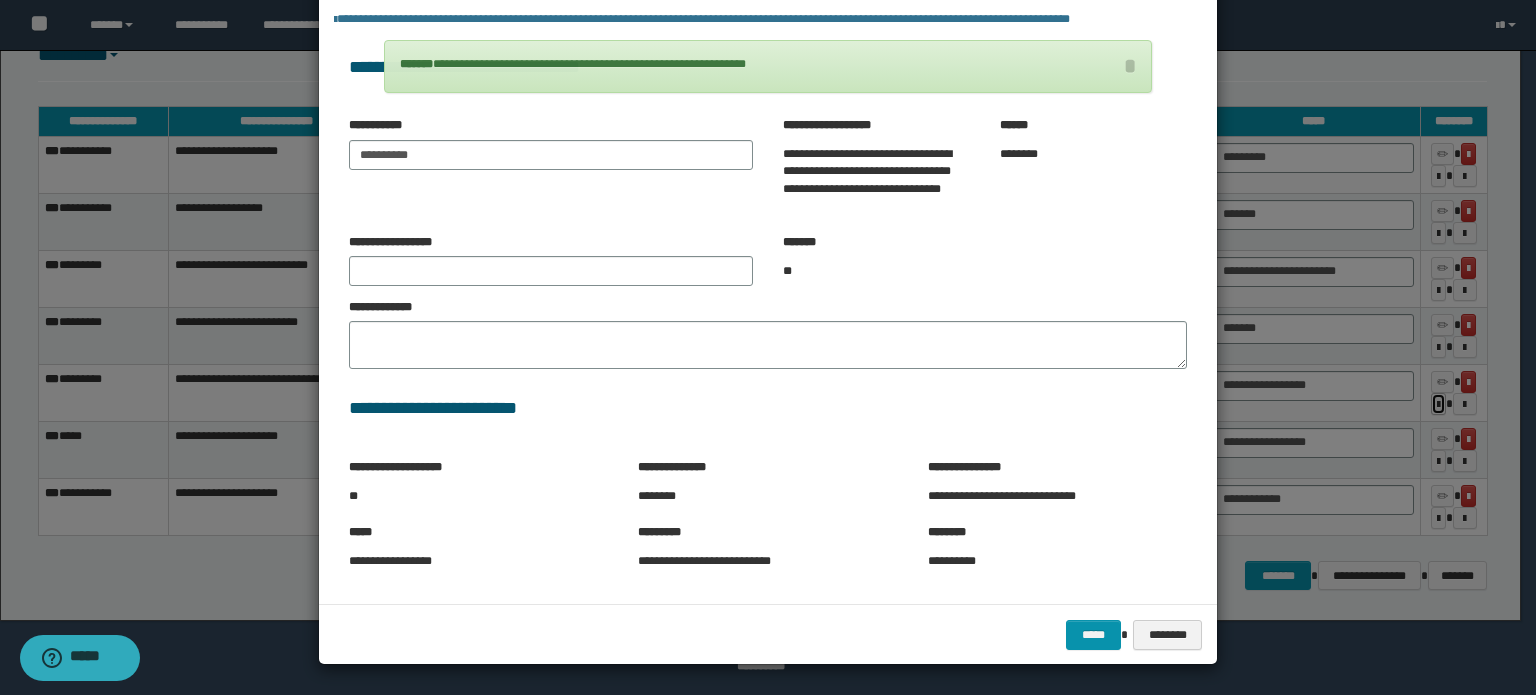 scroll, scrollTop: 0, scrollLeft: 0, axis: both 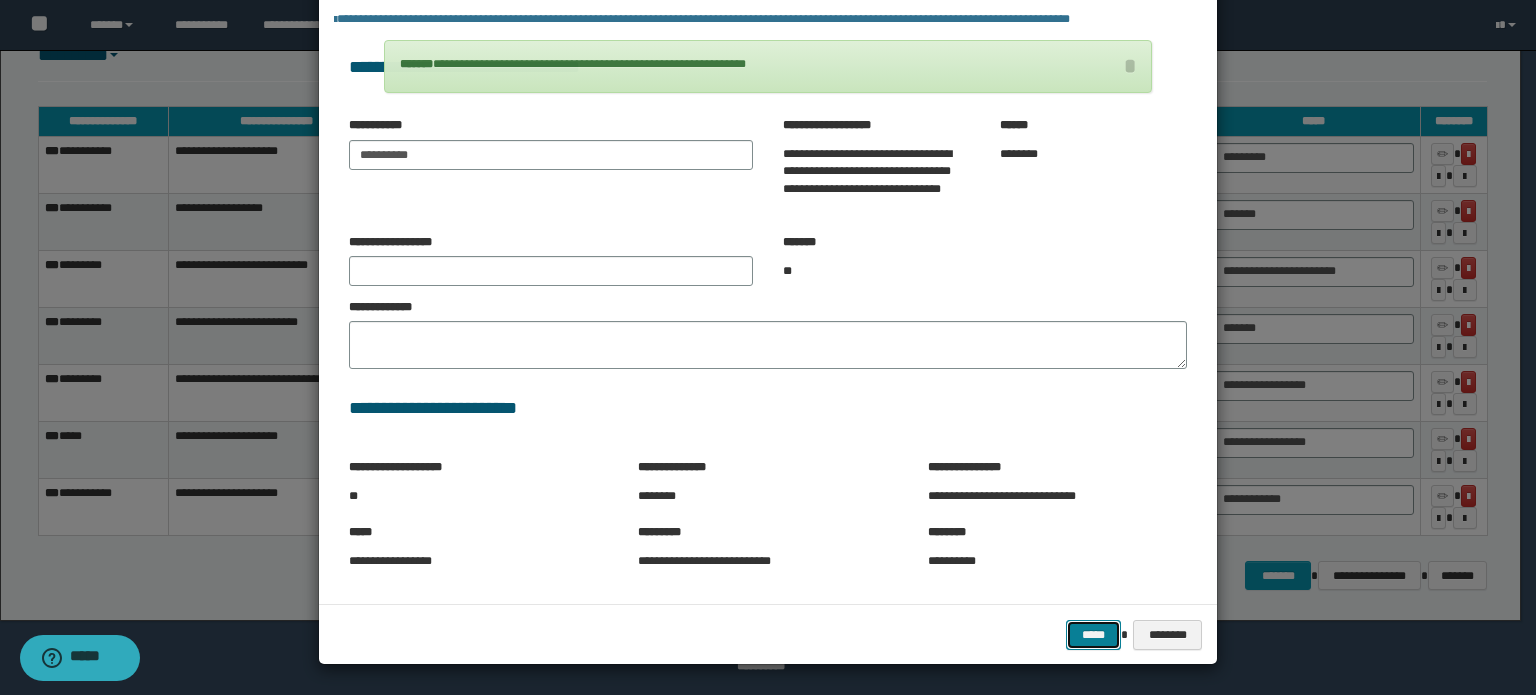 click on "*****" at bounding box center [1093, 635] 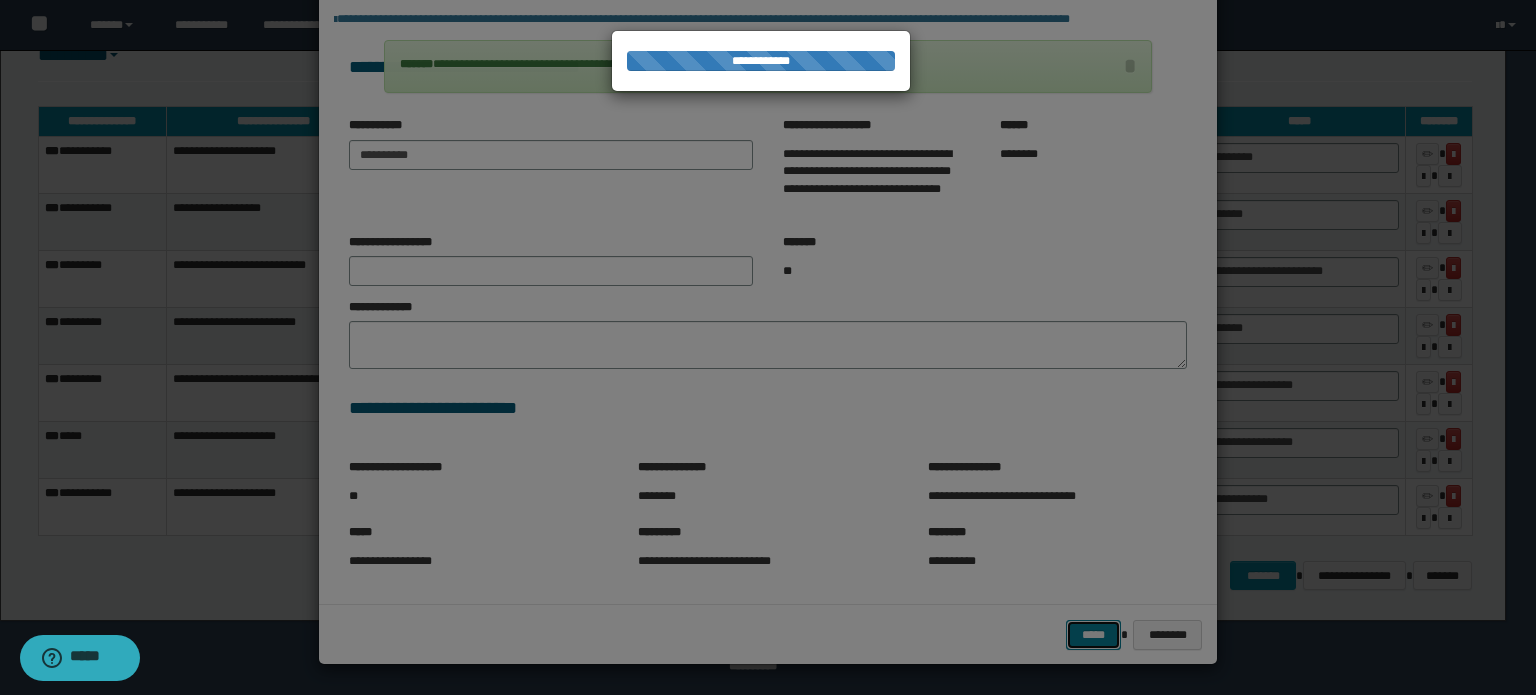 type 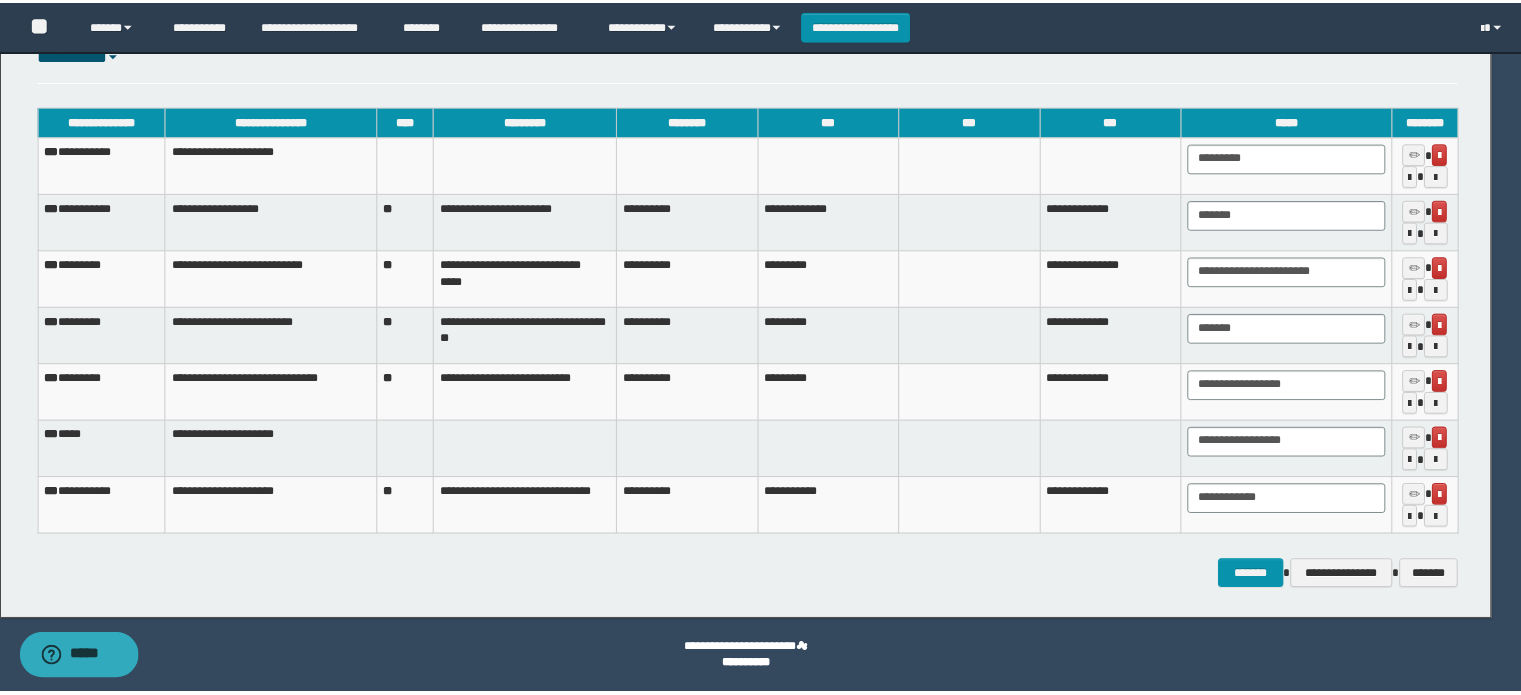 scroll, scrollTop: 3043, scrollLeft: 0, axis: vertical 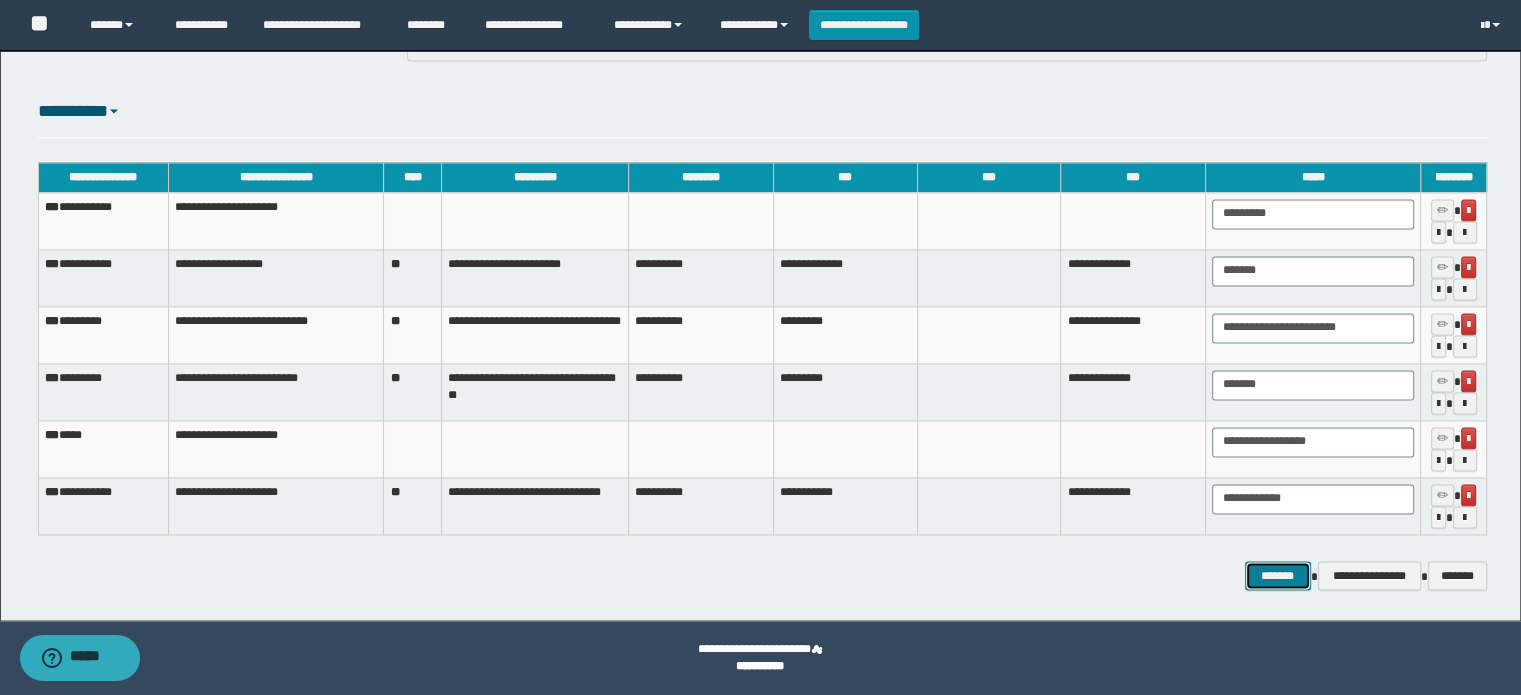 click on "*******" at bounding box center [1278, 576] 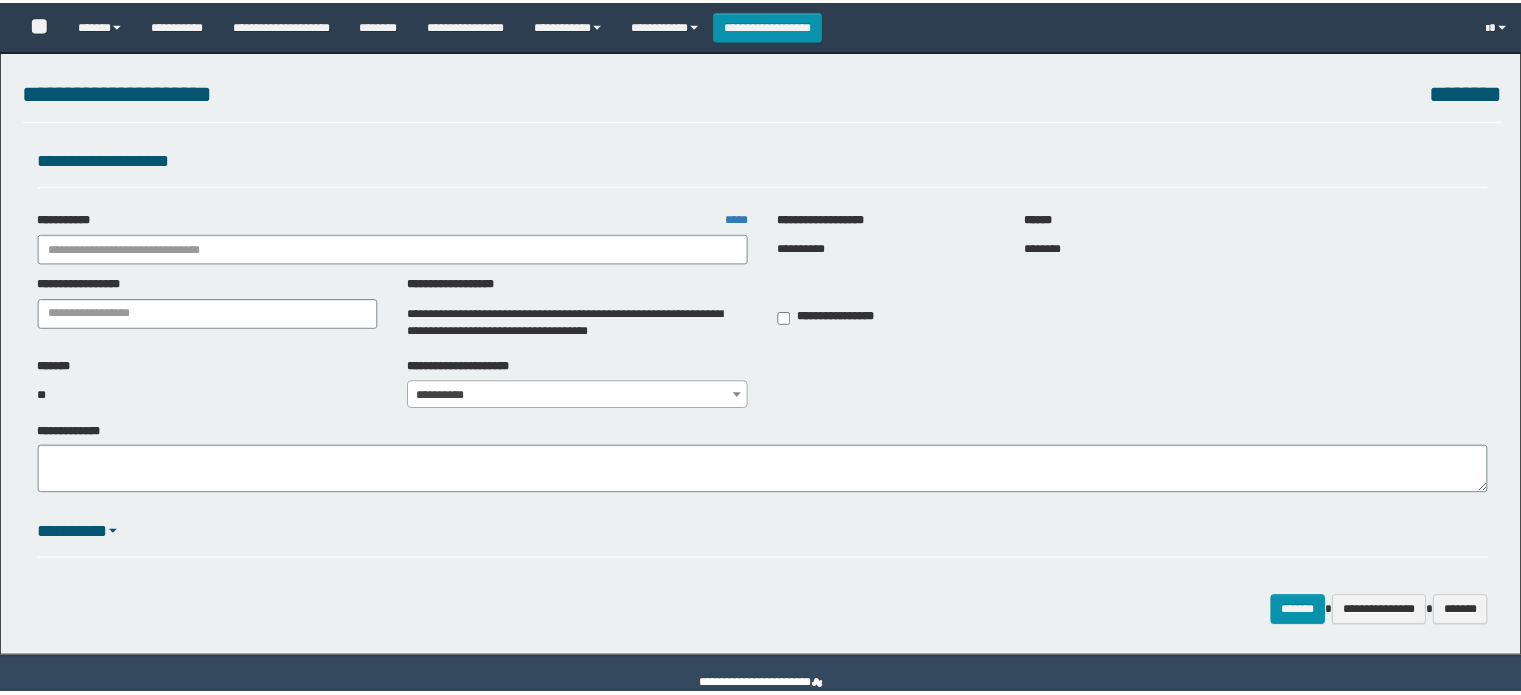 scroll, scrollTop: 0, scrollLeft: 0, axis: both 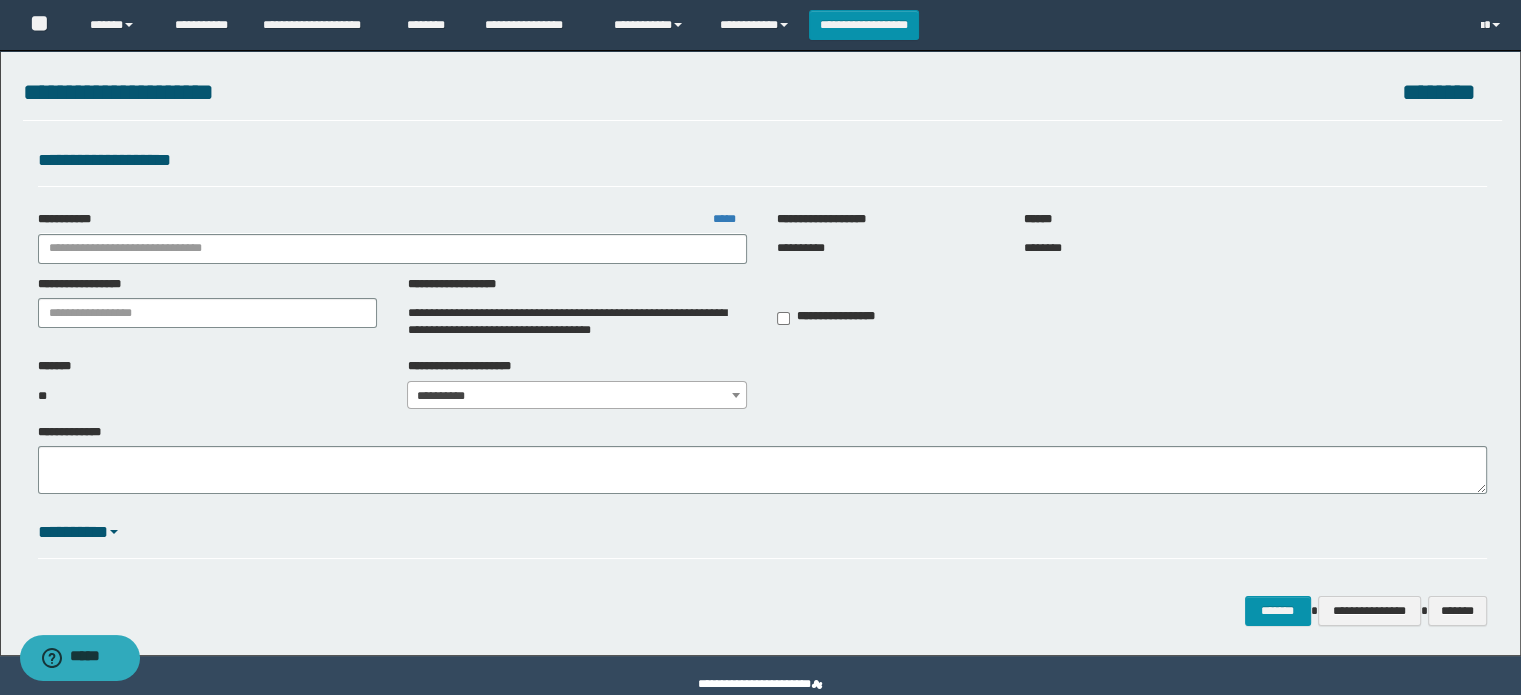 type on "**********" 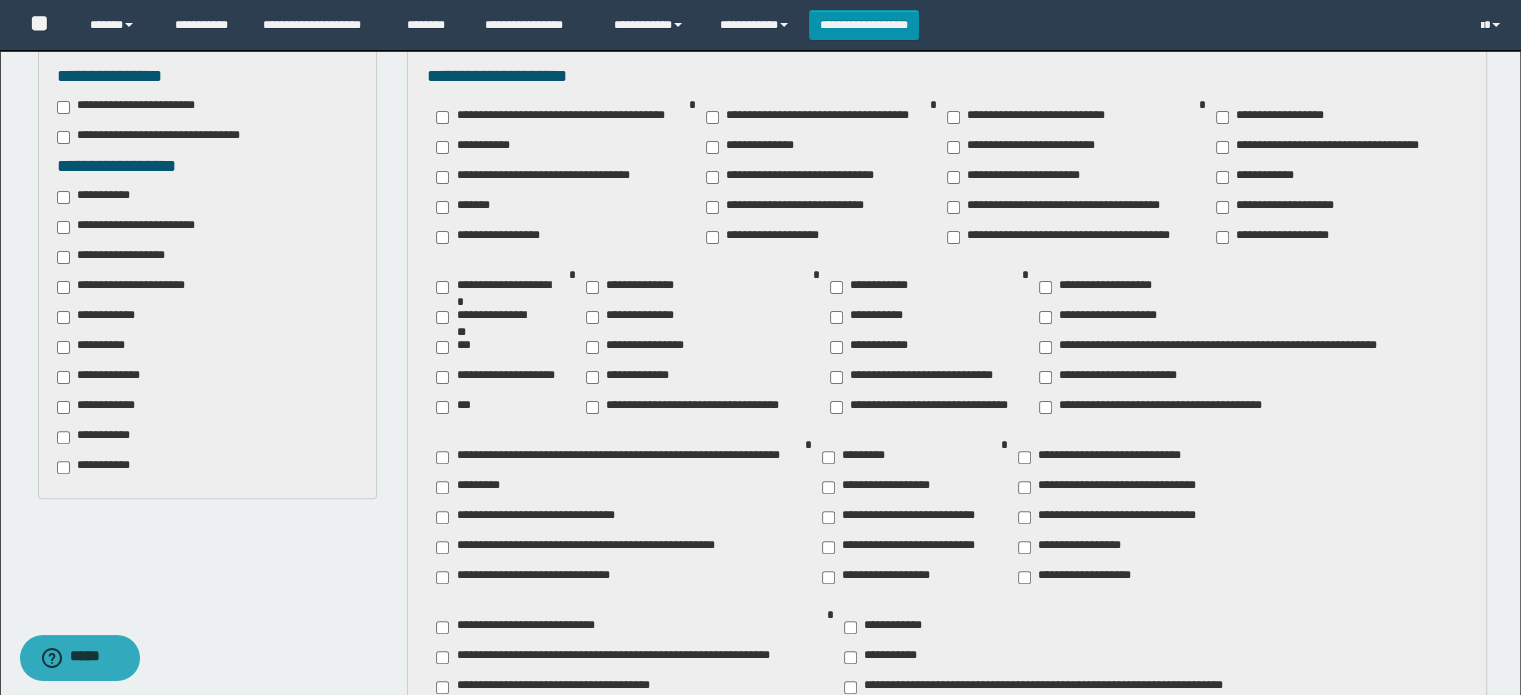 scroll, scrollTop: 535, scrollLeft: 0, axis: vertical 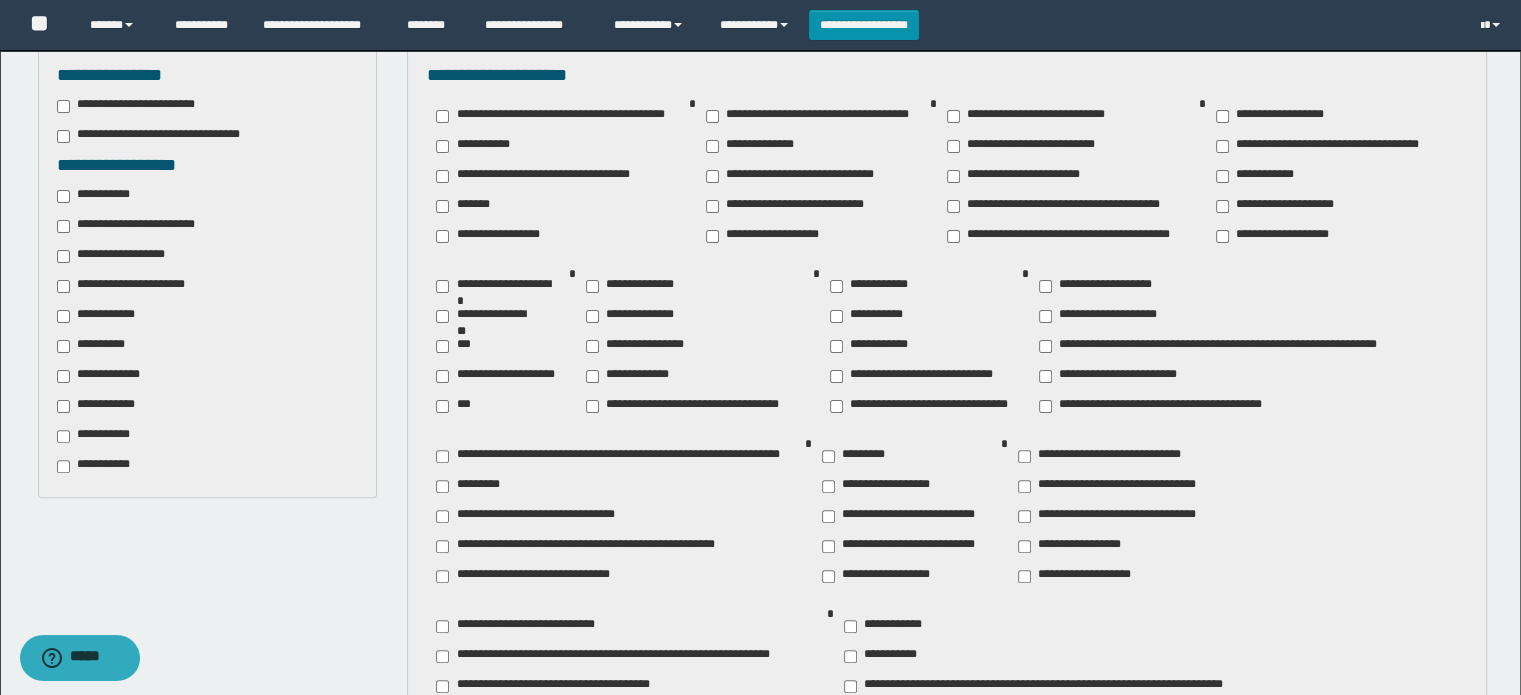 click on "**********" at bounding box center [102, 316] 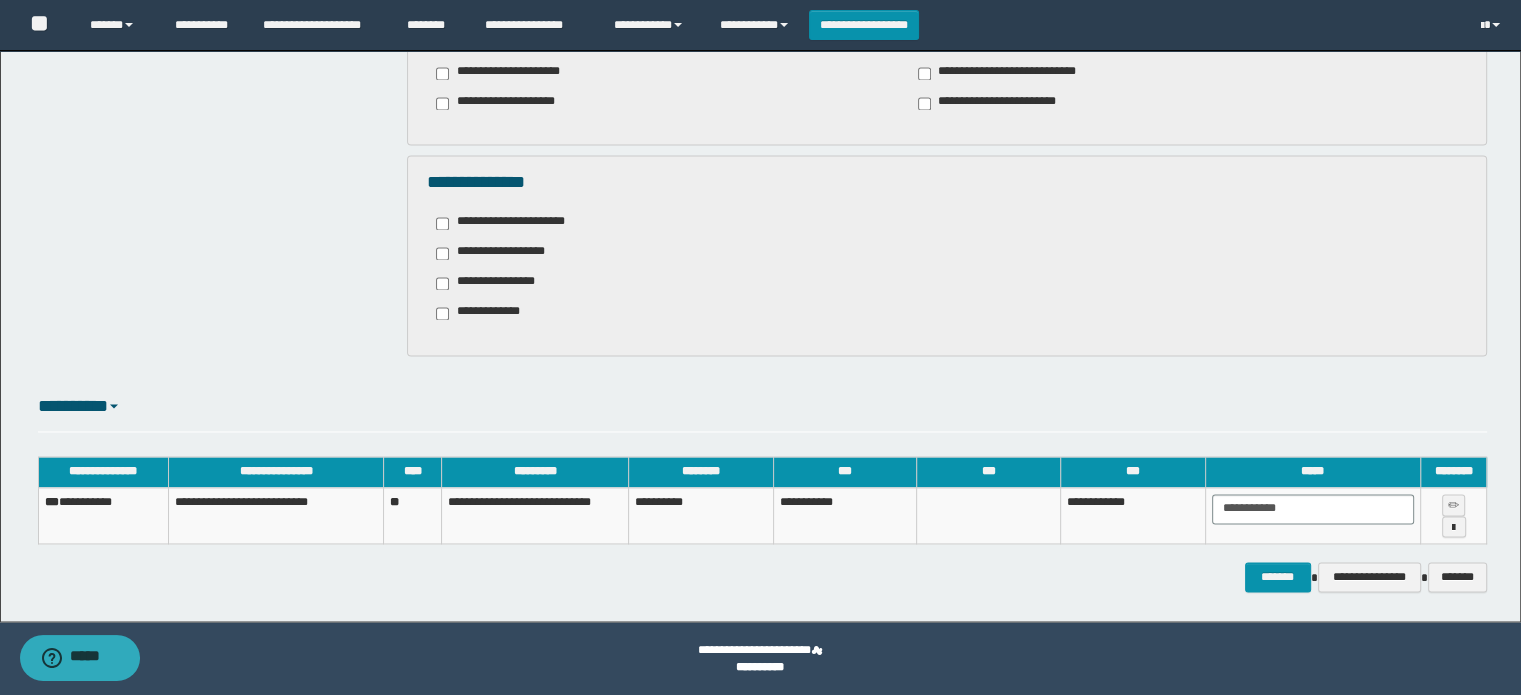 scroll, scrollTop: 2960, scrollLeft: 0, axis: vertical 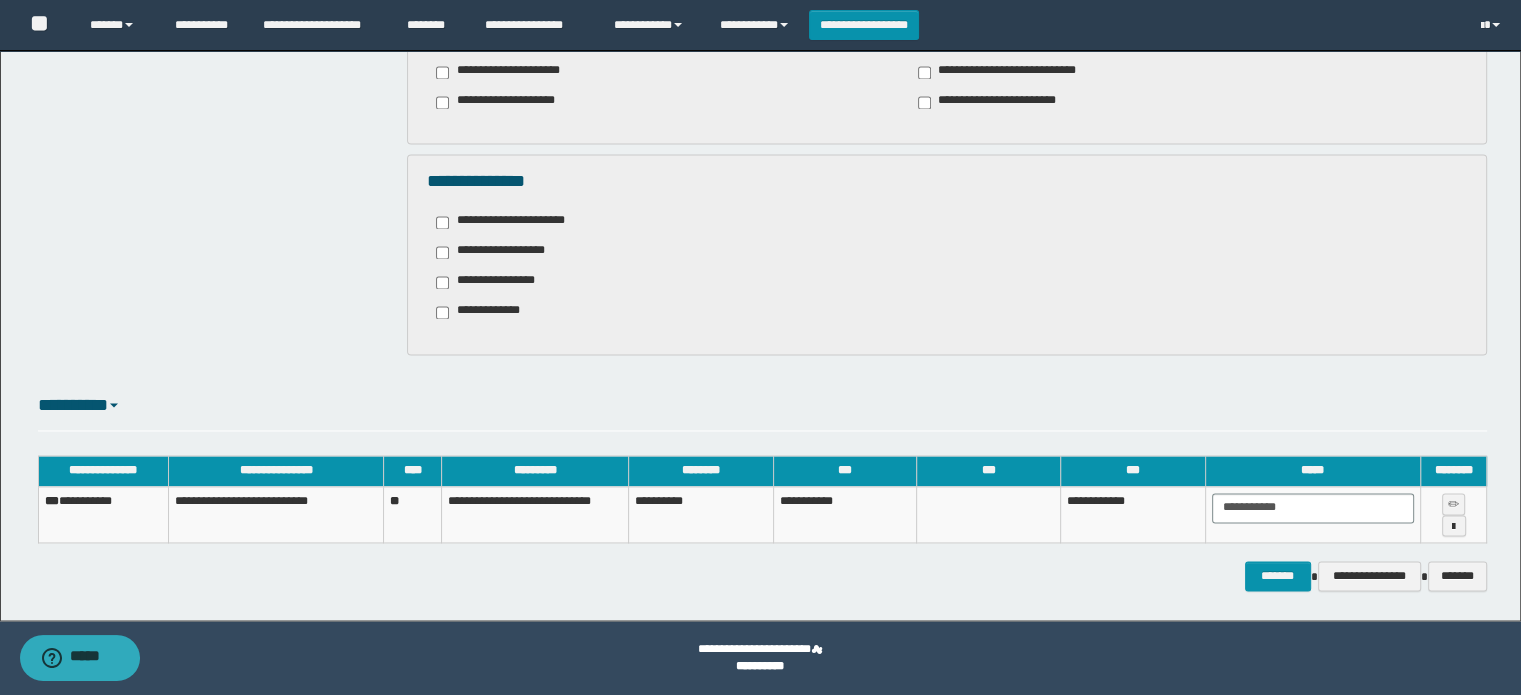 click on "**********" at bounding box center [485, 312] 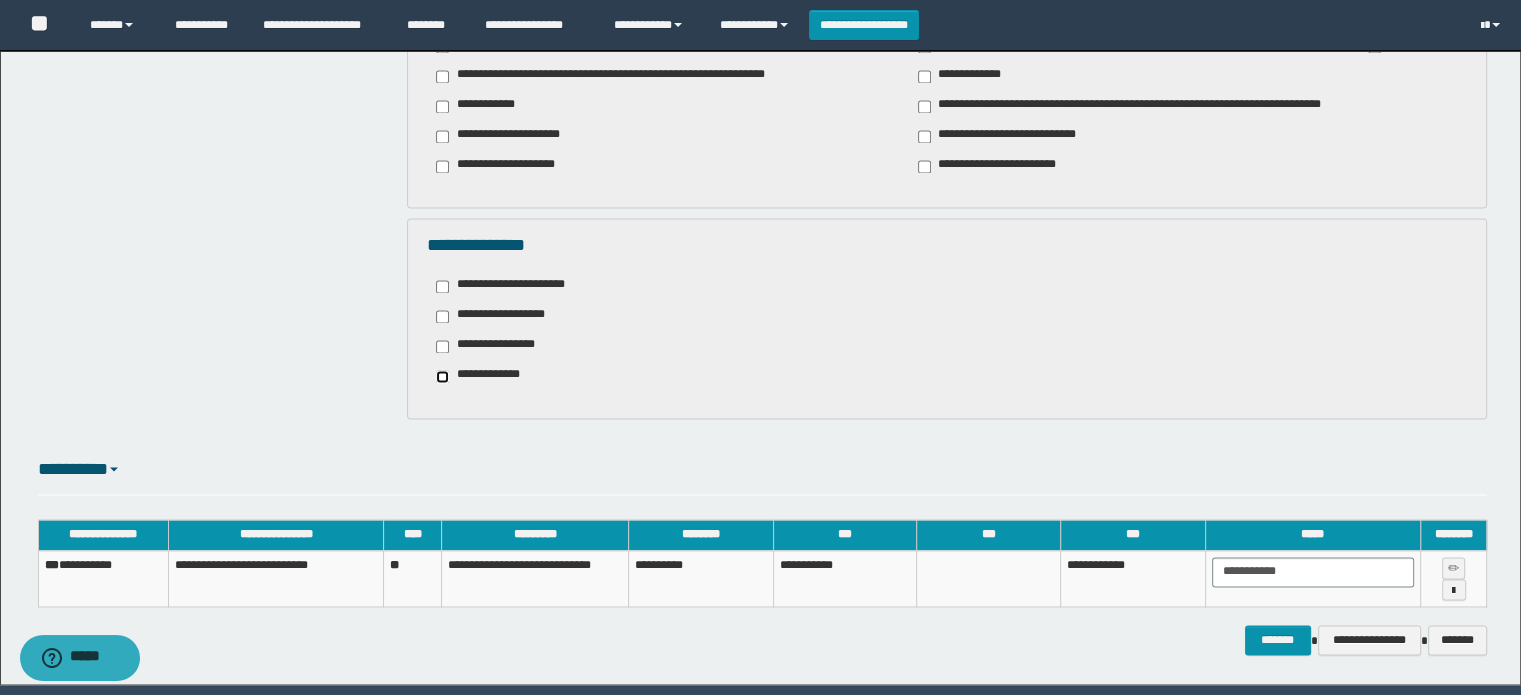 scroll, scrollTop: 2960, scrollLeft: 0, axis: vertical 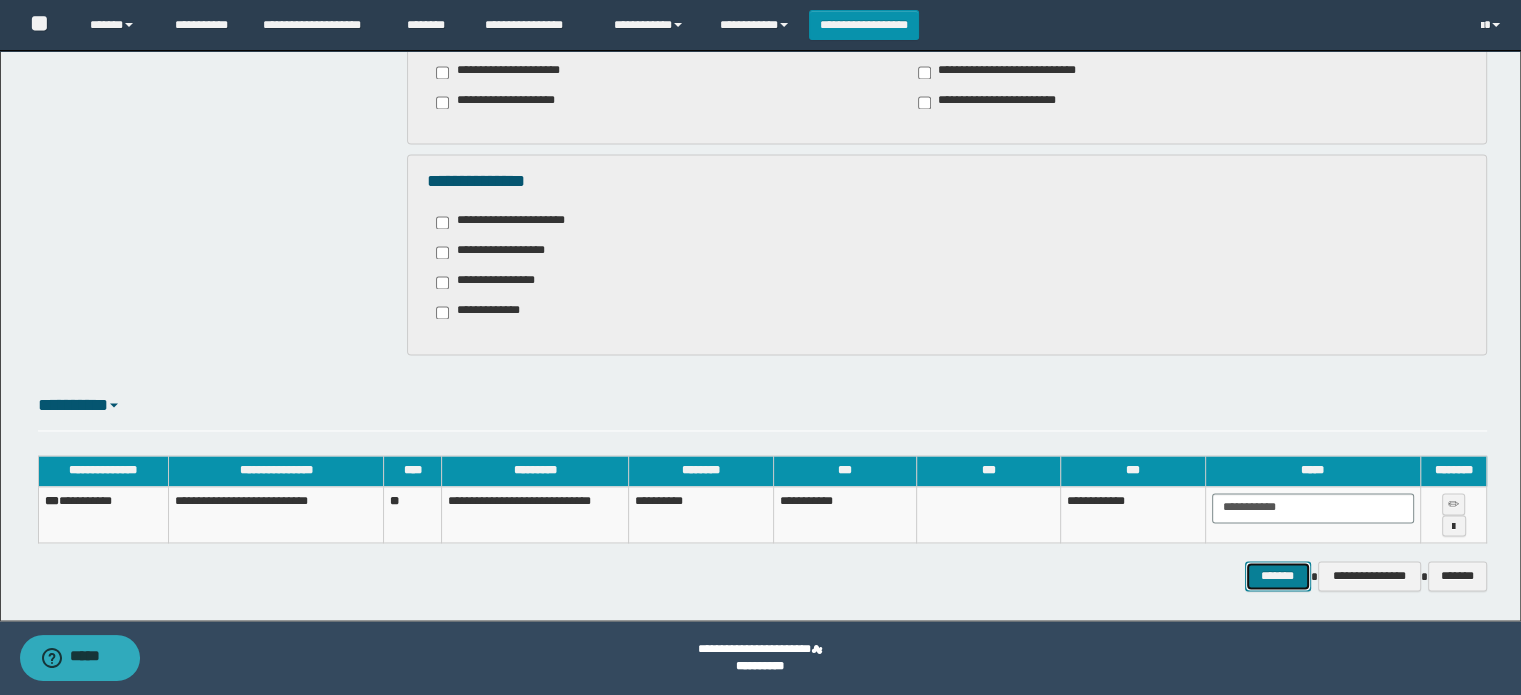 click on "*******" at bounding box center [1278, 576] 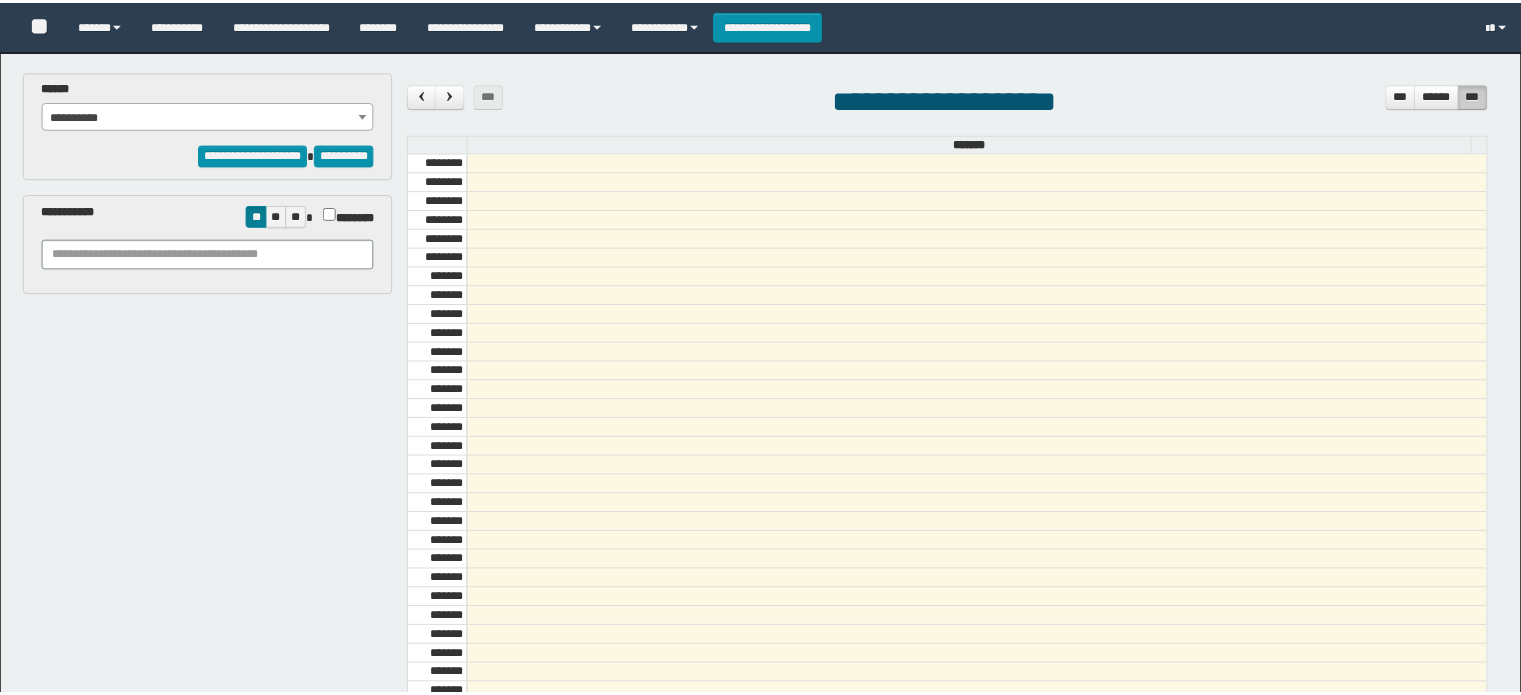 scroll, scrollTop: 0, scrollLeft: 0, axis: both 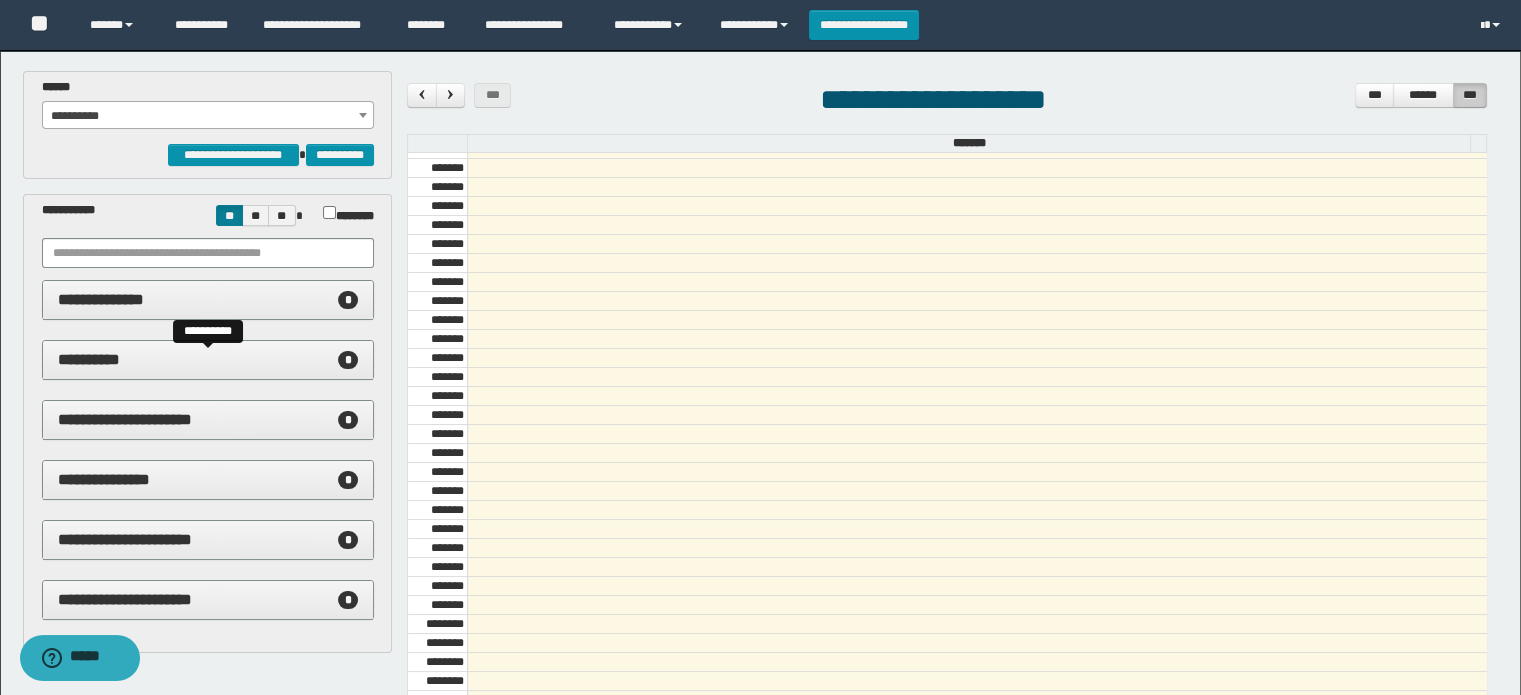 click on "**********" at bounding box center [208, 360] 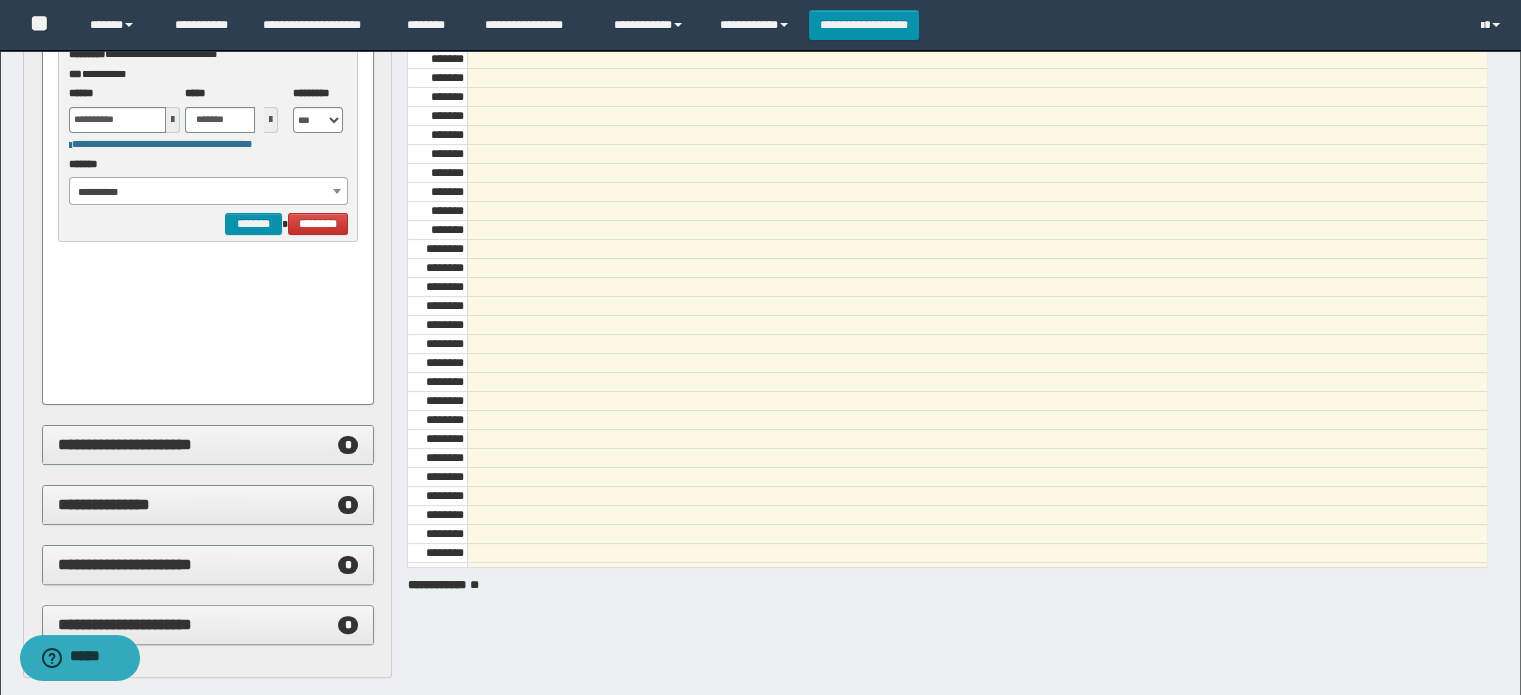 scroll, scrollTop: 400, scrollLeft: 0, axis: vertical 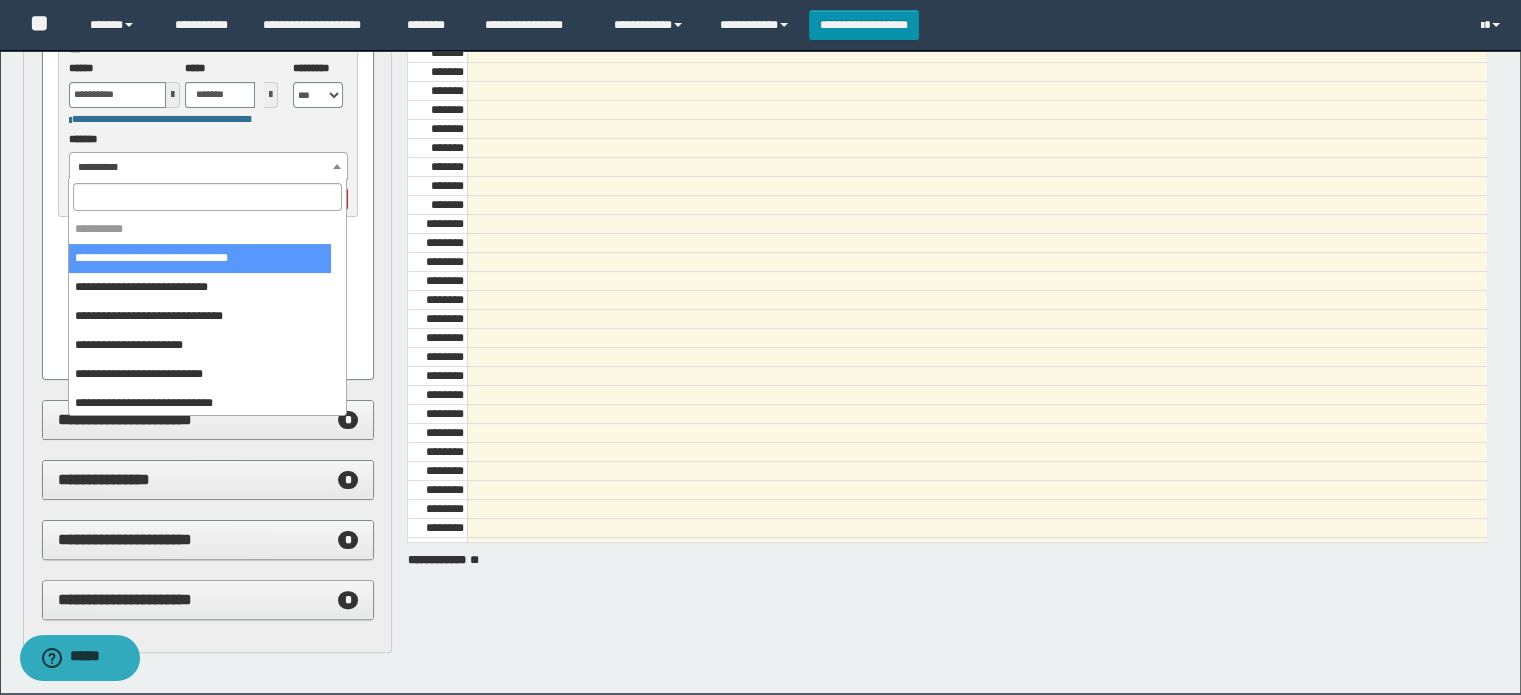 click on "**********" at bounding box center (209, 167) 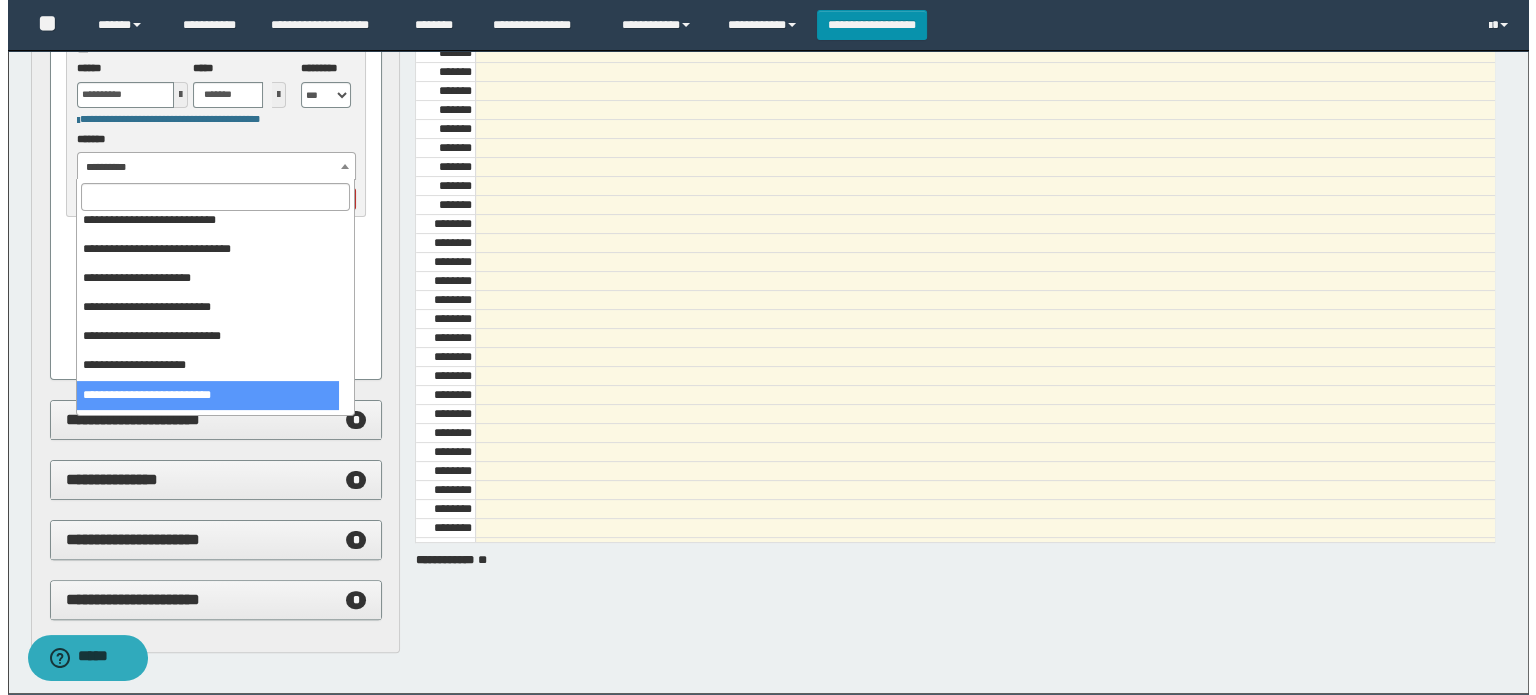 scroll, scrollTop: 0, scrollLeft: 0, axis: both 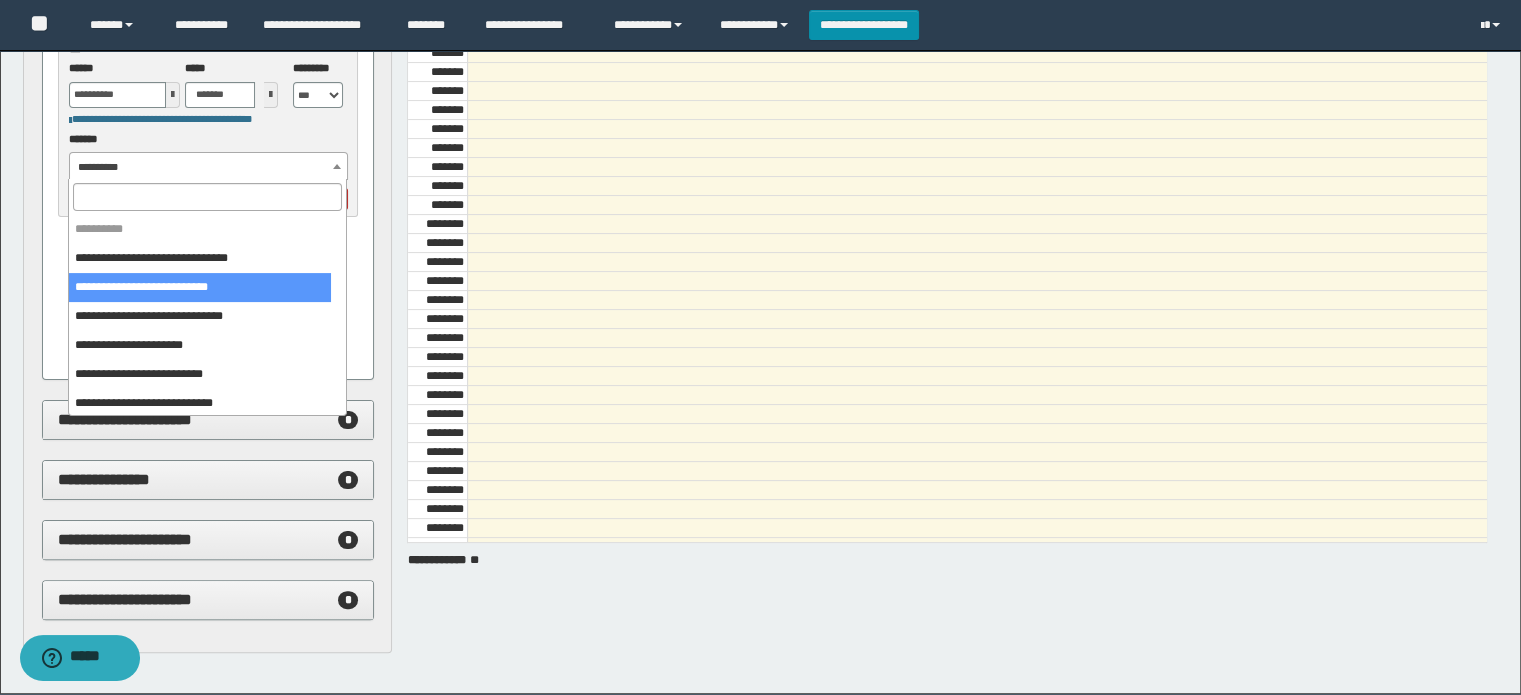 select on "******" 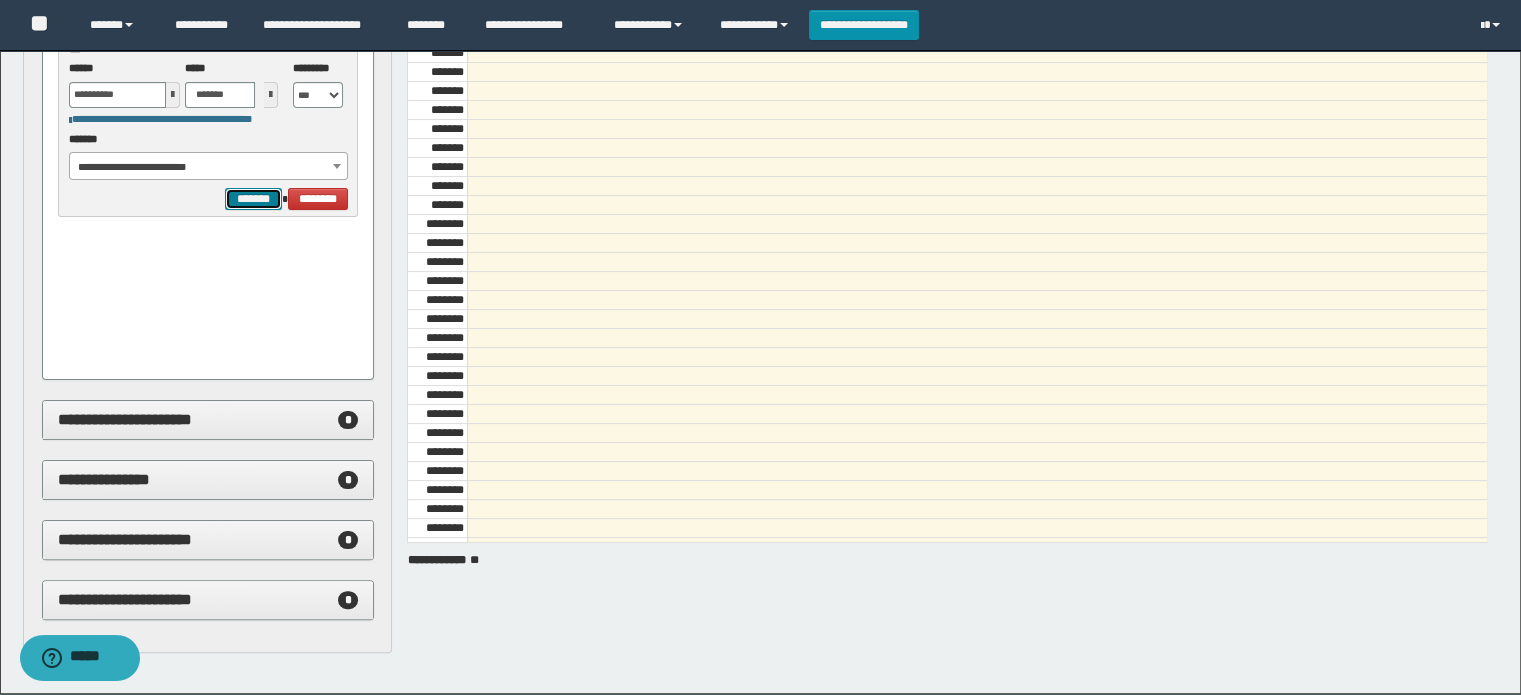 click on "*******" at bounding box center [253, 199] 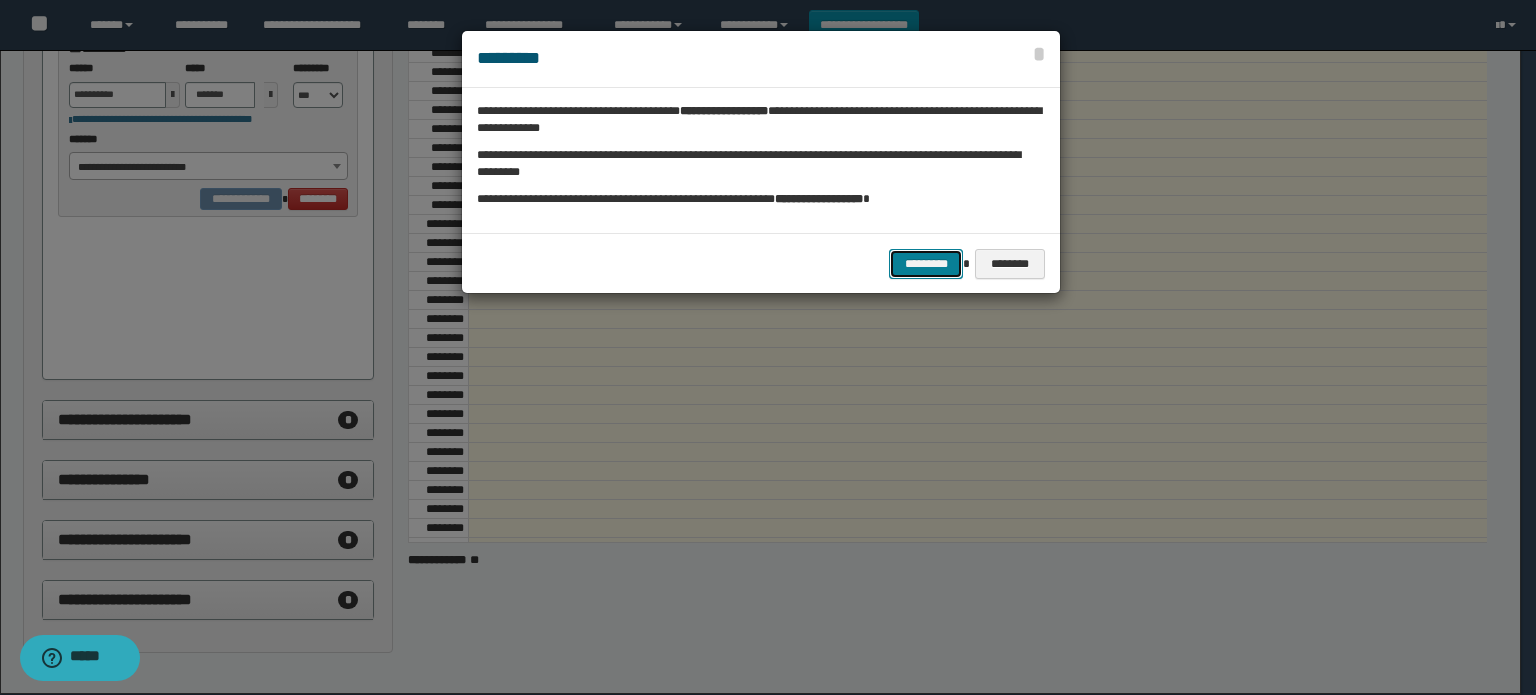click on "*********" at bounding box center (926, 264) 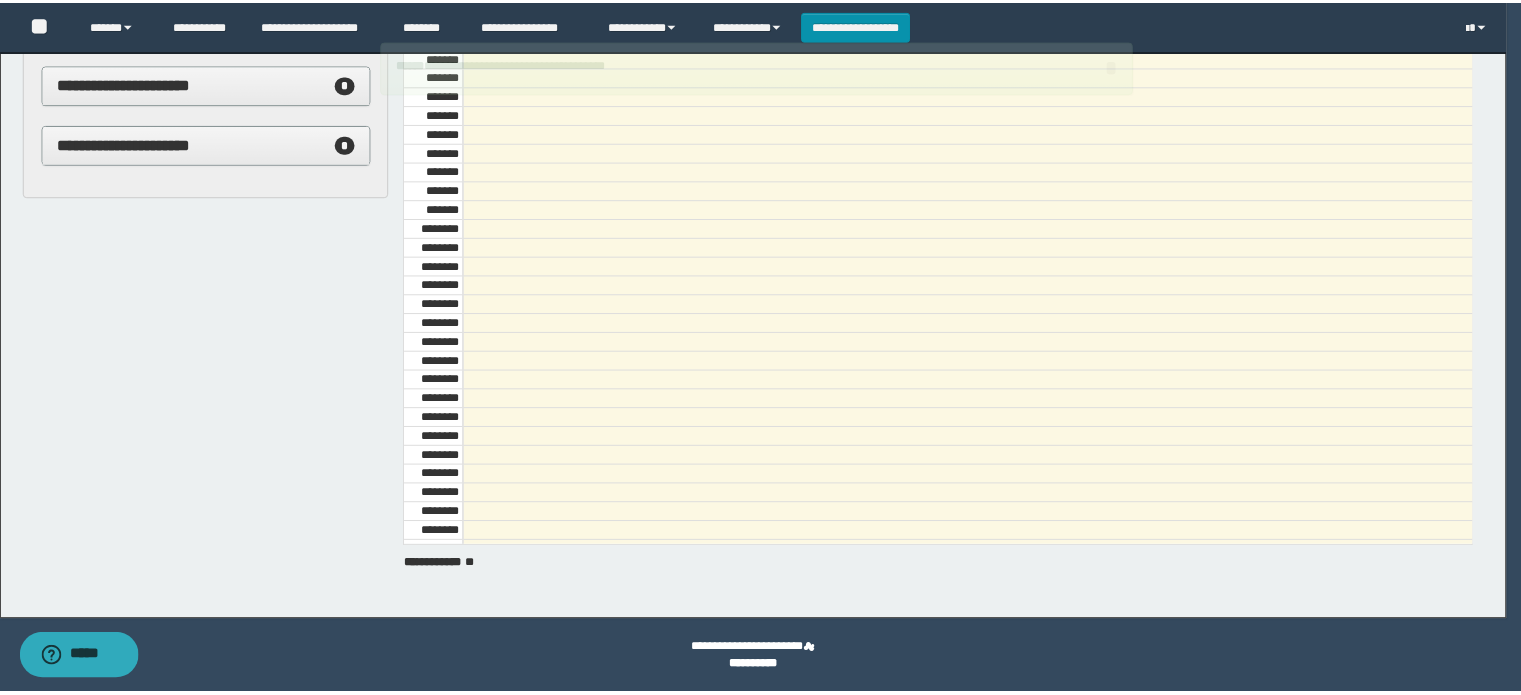 scroll, scrollTop: 0, scrollLeft: 0, axis: both 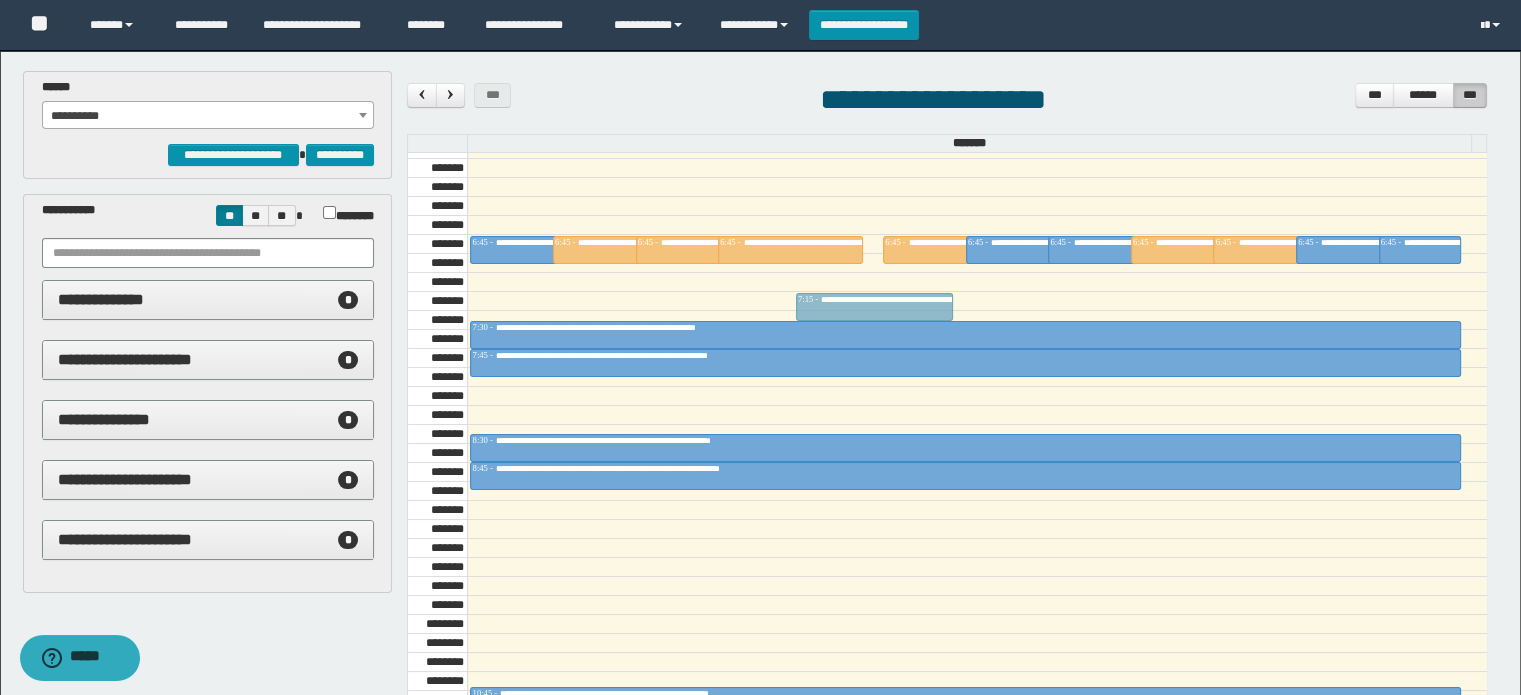 drag, startPoint x: 843, startPoint y: 241, endPoint x: 852, endPoint y: 291, distance: 50.803543 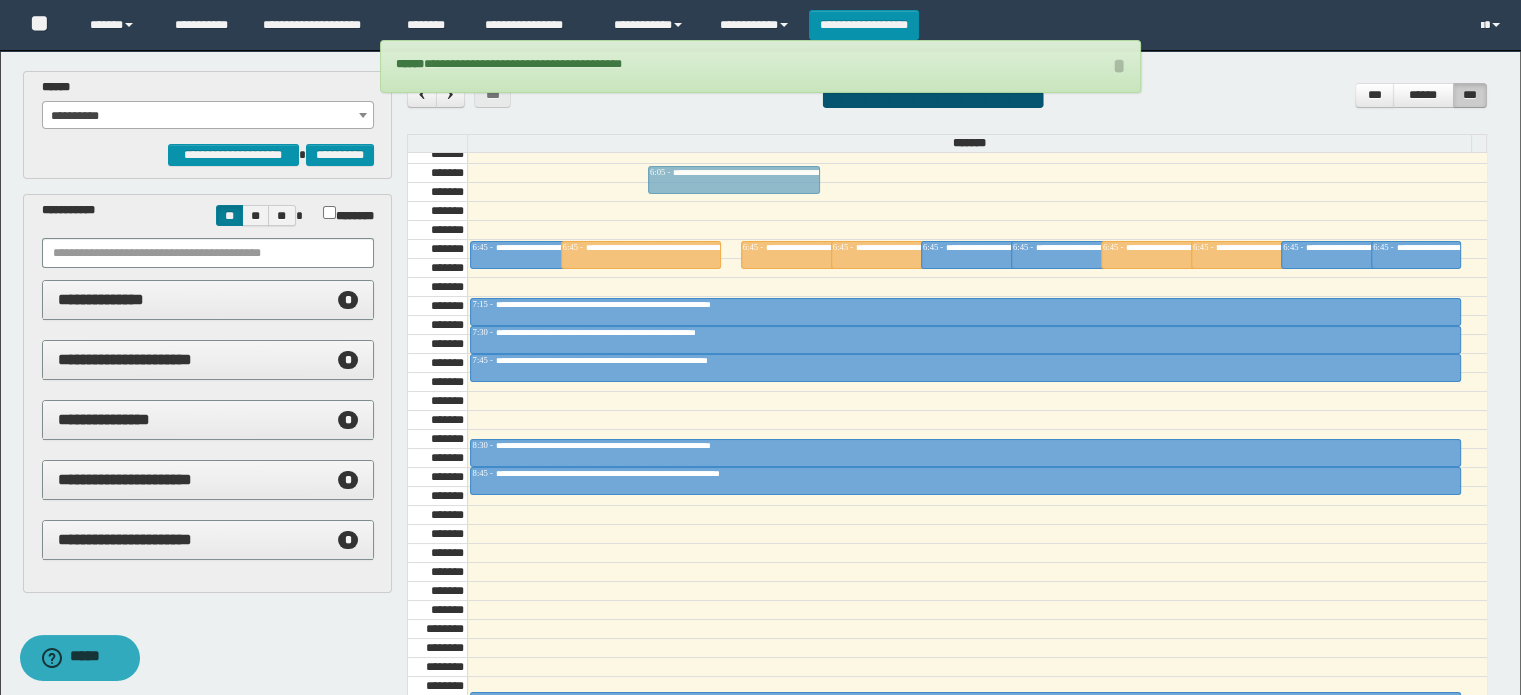 scroll, scrollTop: 668, scrollLeft: 0, axis: vertical 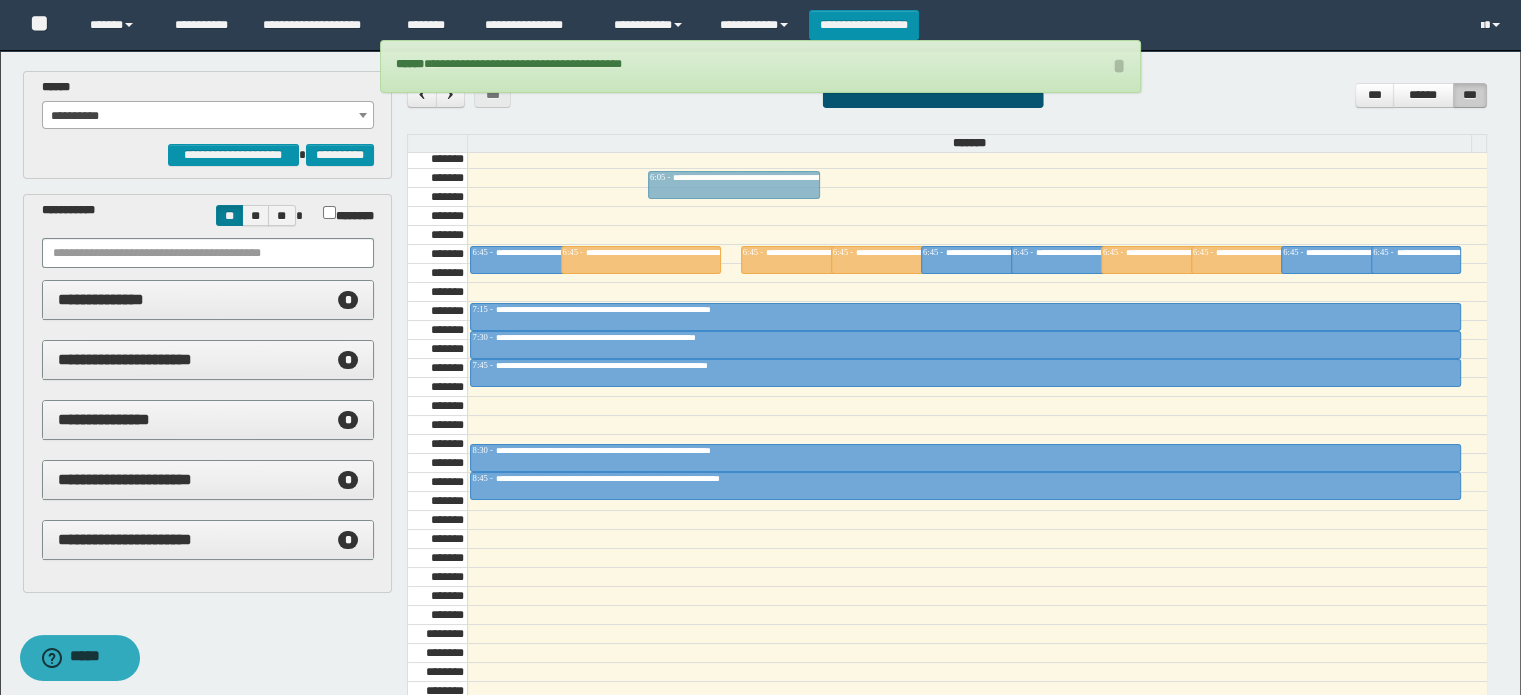 drag, startPoint x: 688, startPoint y: 246, endPoint x: 722, endPoint y: 185, distance: 69.83552 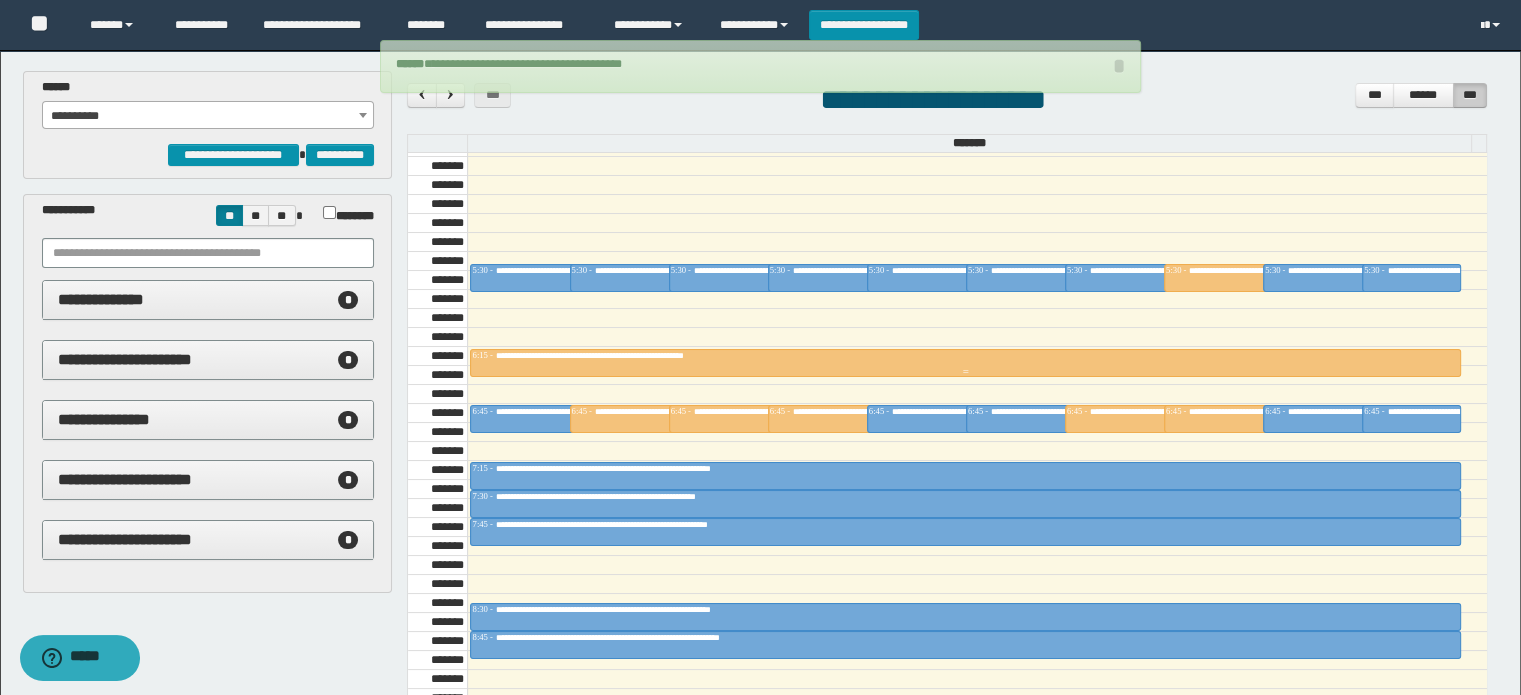 scroll, scrollTop: 468, scrollLeft: 0, axis: vertical 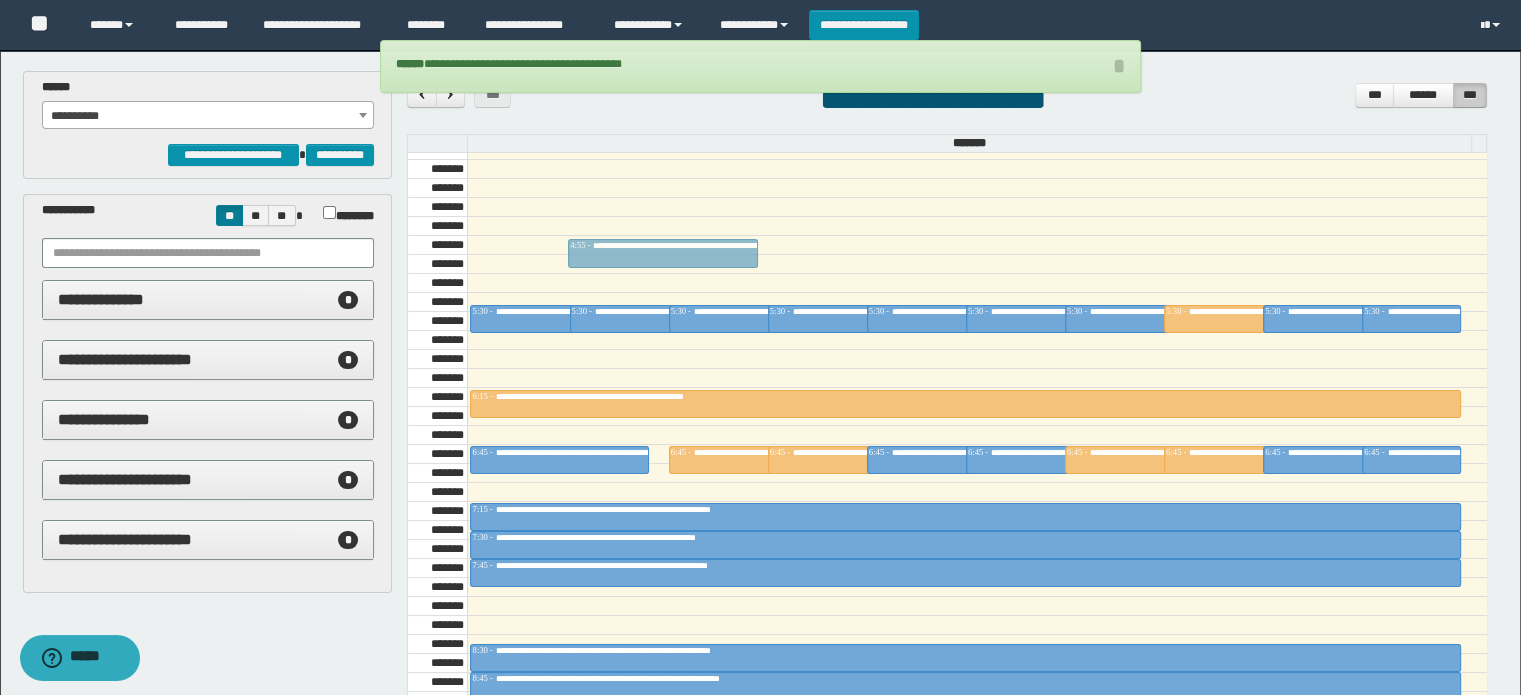 drag, startPoint x: 639, startPoint y: 449, endPoint x: 685, endPoint y: 245, distance: 209.12198 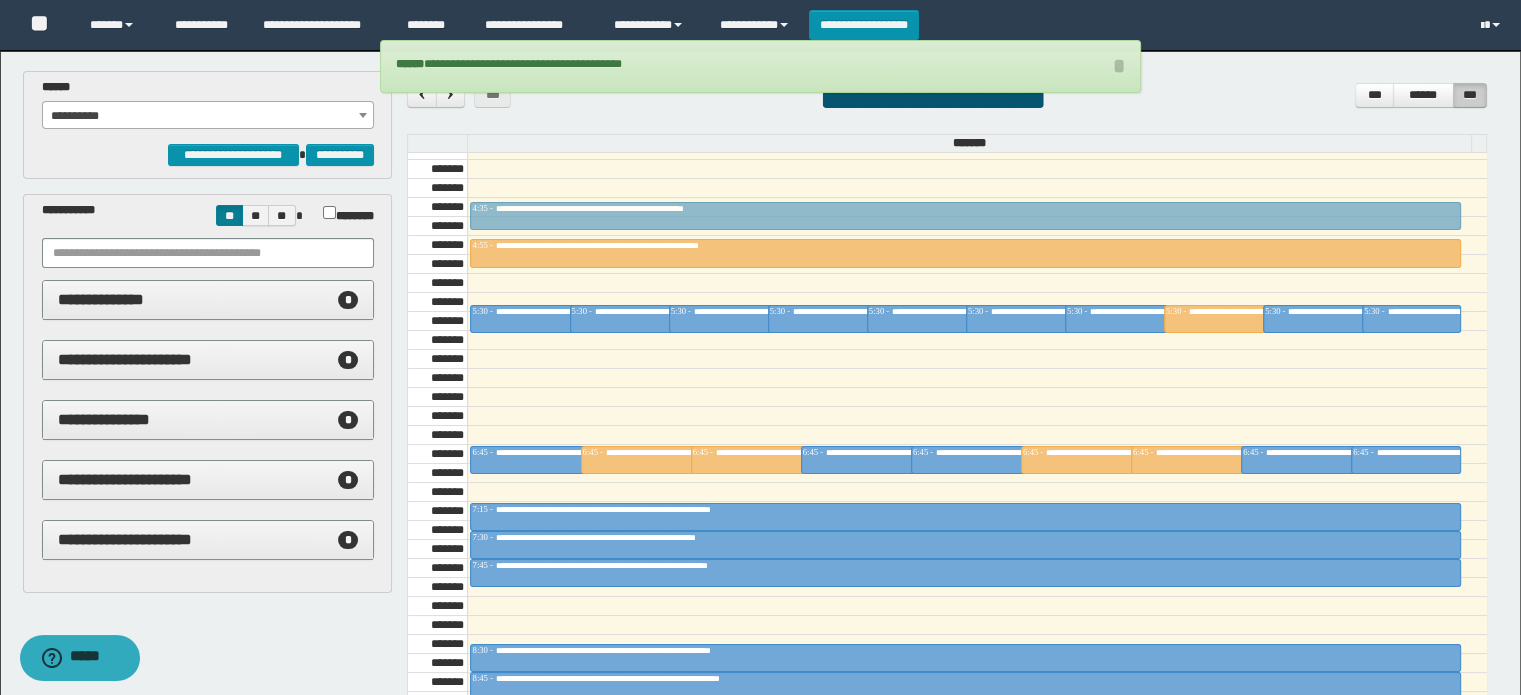 drag, startPoint x: 623, startPoint y: 398, endPoint x: 633, endPoint y: 214, distance: 184.27155 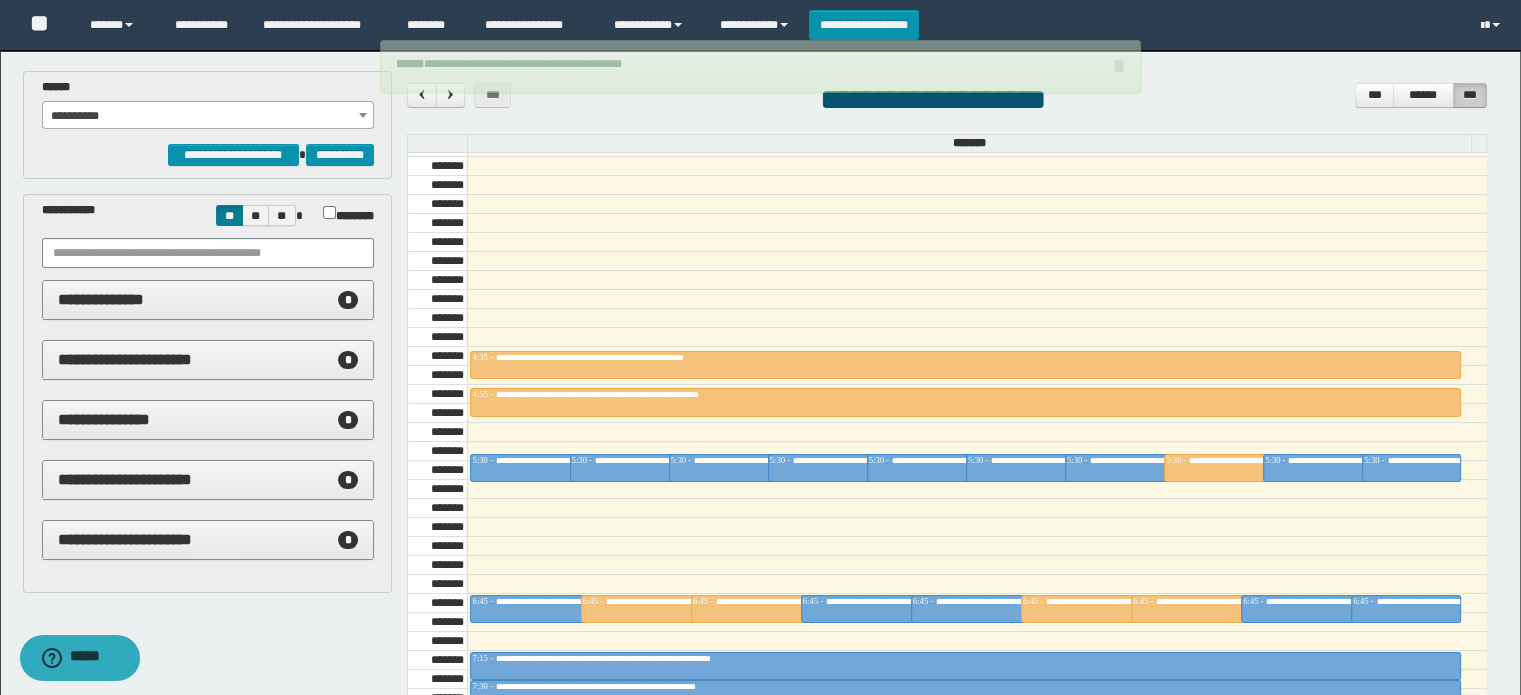 scroll, scrollTop: 268, scrollLeft: 0, axis: vertical 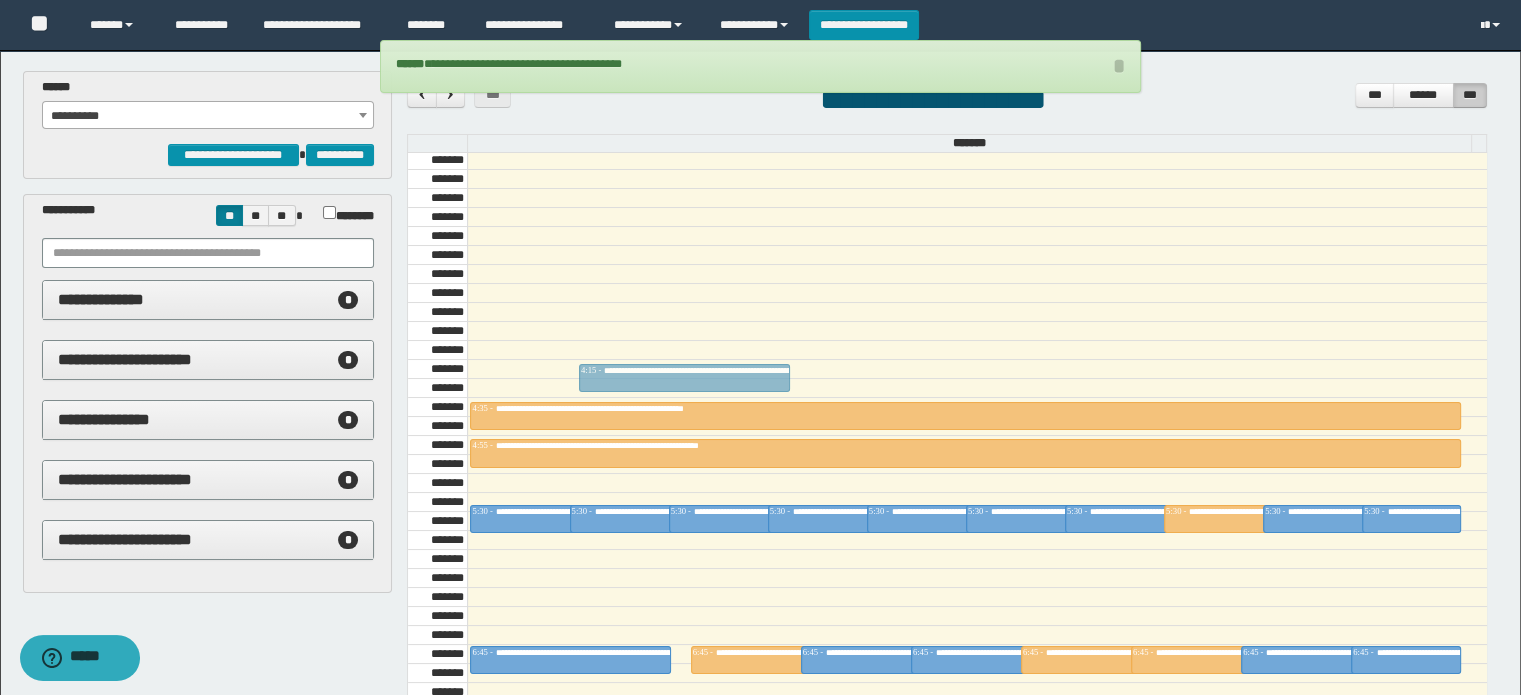 drag, startPoint x: 642, startPoint y: 617, endPoint x: 661, endPoint y: 397, distance: 220.81892 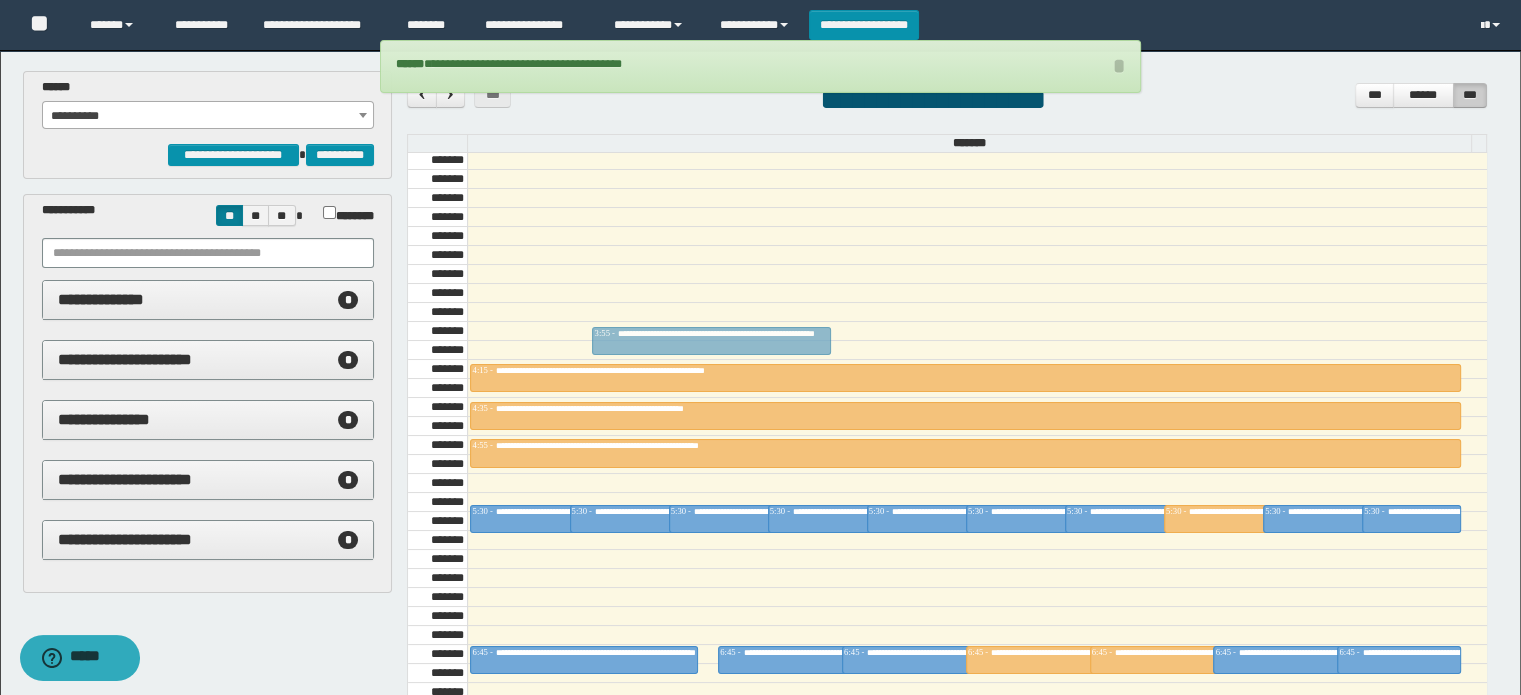 drag, startPoint x: 668, startPoint y: 652, endPoint x: 744, endPoint y: 335, distance: 325.98312 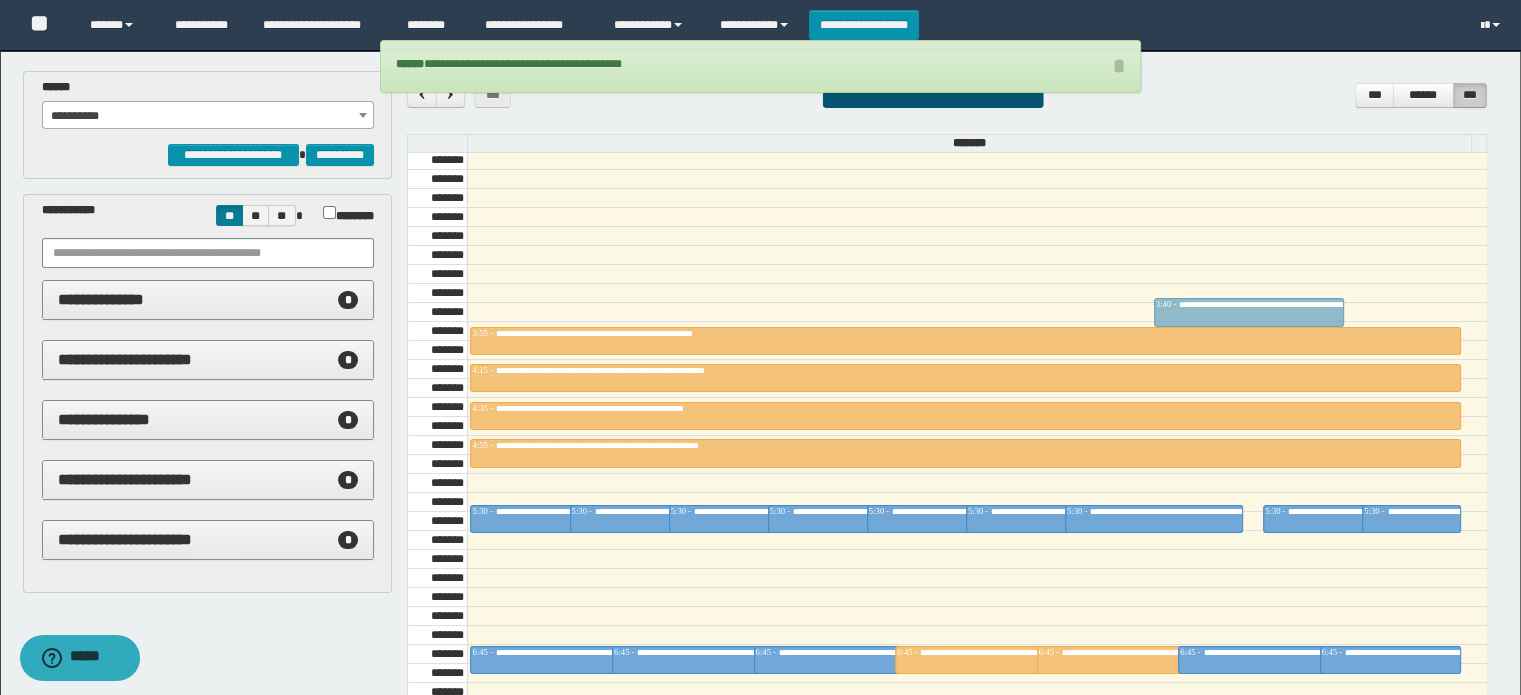 drag, startPoint x: 1200, startPoint y: 513, endPoint x: 1193, endPoint y: 303, distance: 210.11664 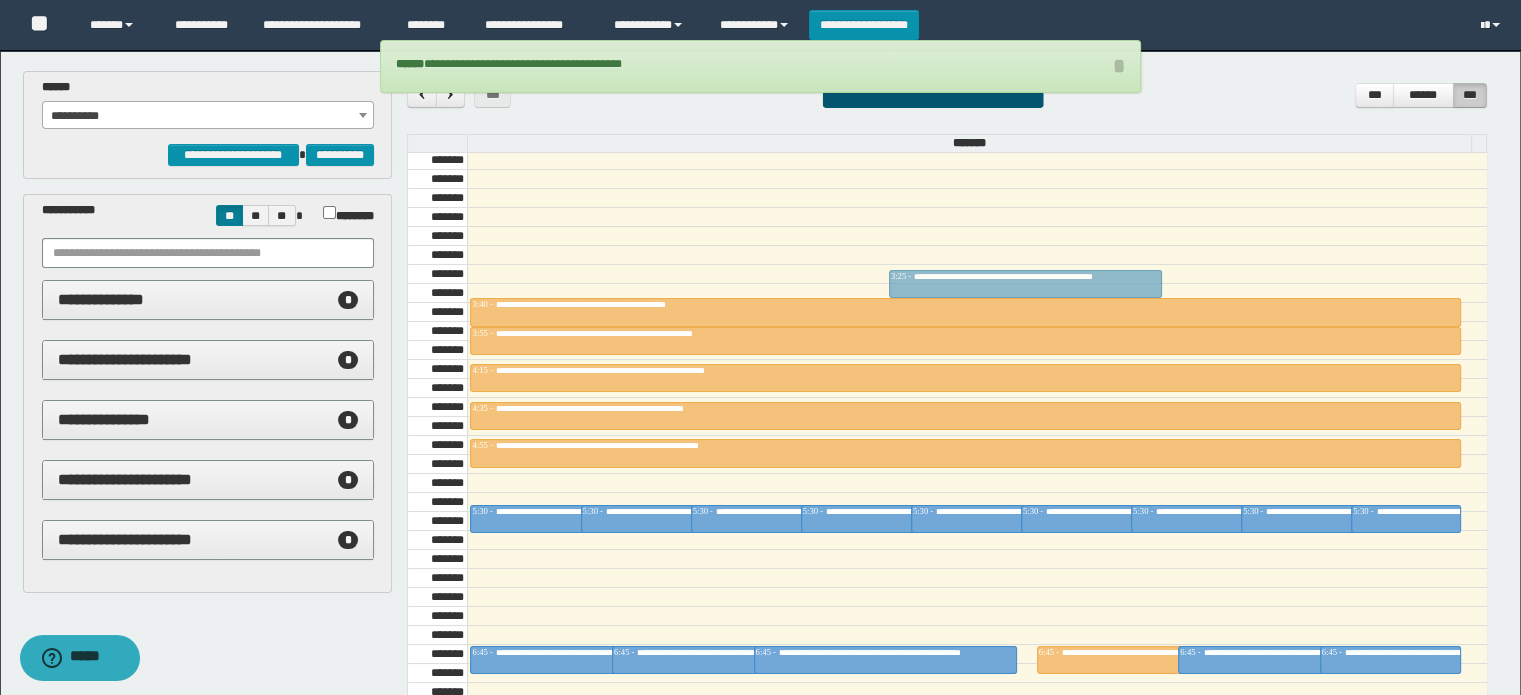 drag, startPoint x: 988, startPoint y: 647, endPoint x: 1023, endPoint y: 262, distance: 386.58765 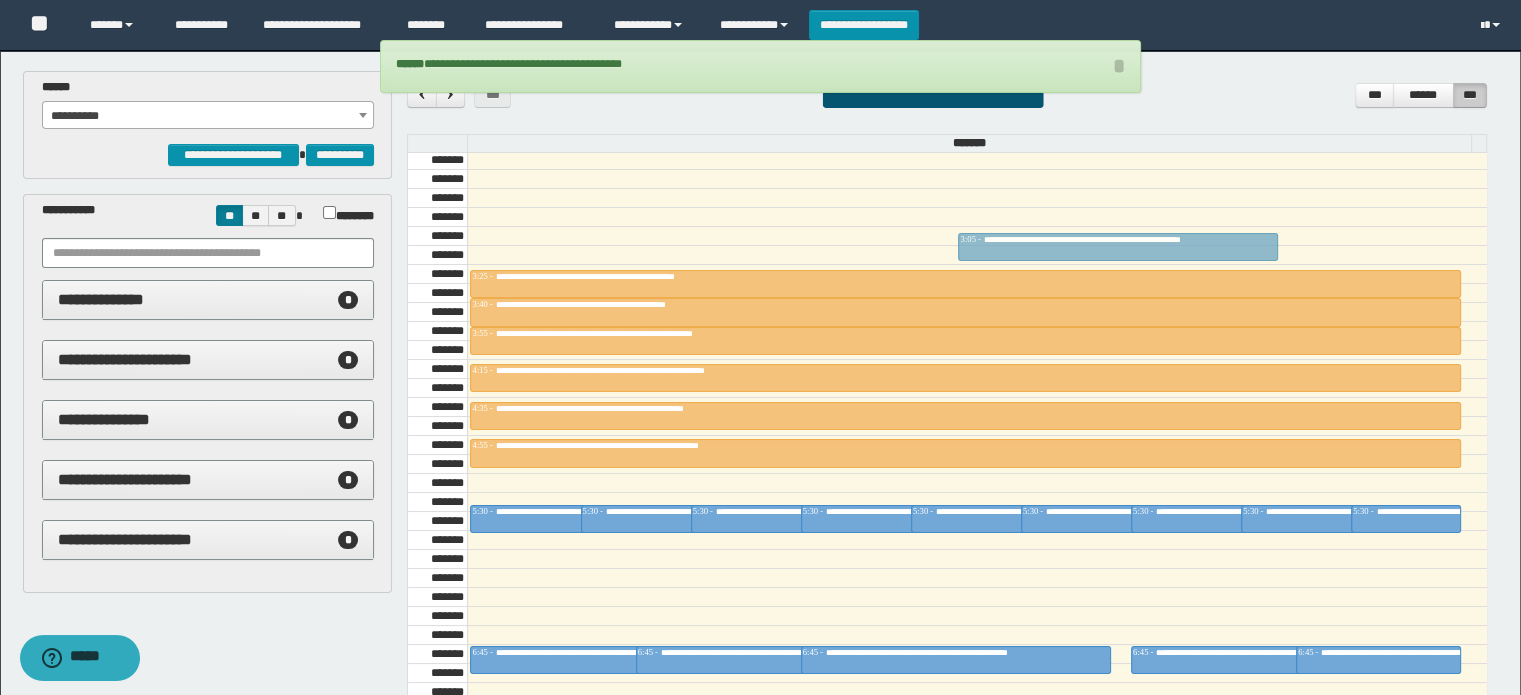 drag, startPoint x: 1036, startPoint y: 650, endPoint x: 1035, endPoint y: 239, distance: 411.00122 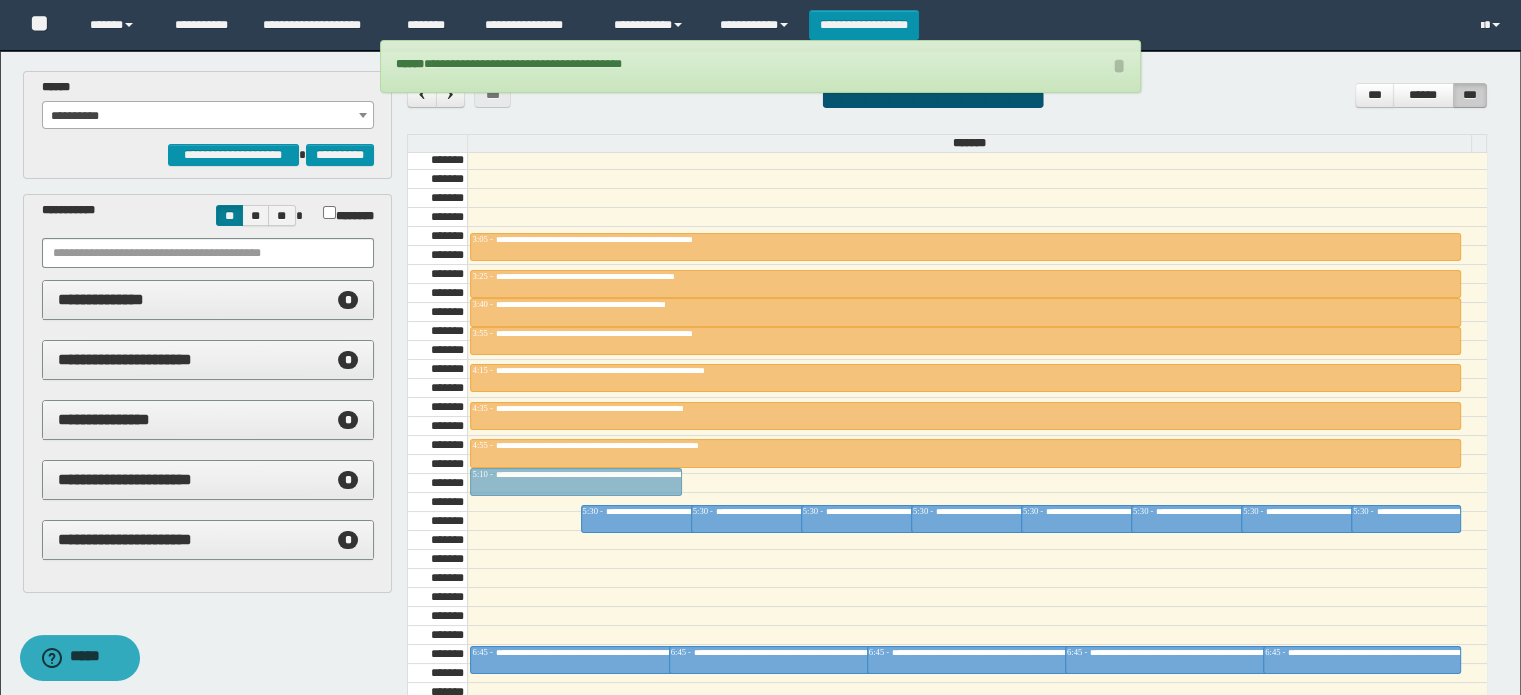 drag, startPoint x: 535, startPoint y: 507, endPoint x: 536, endPoint y: 478, distance: 29.017237 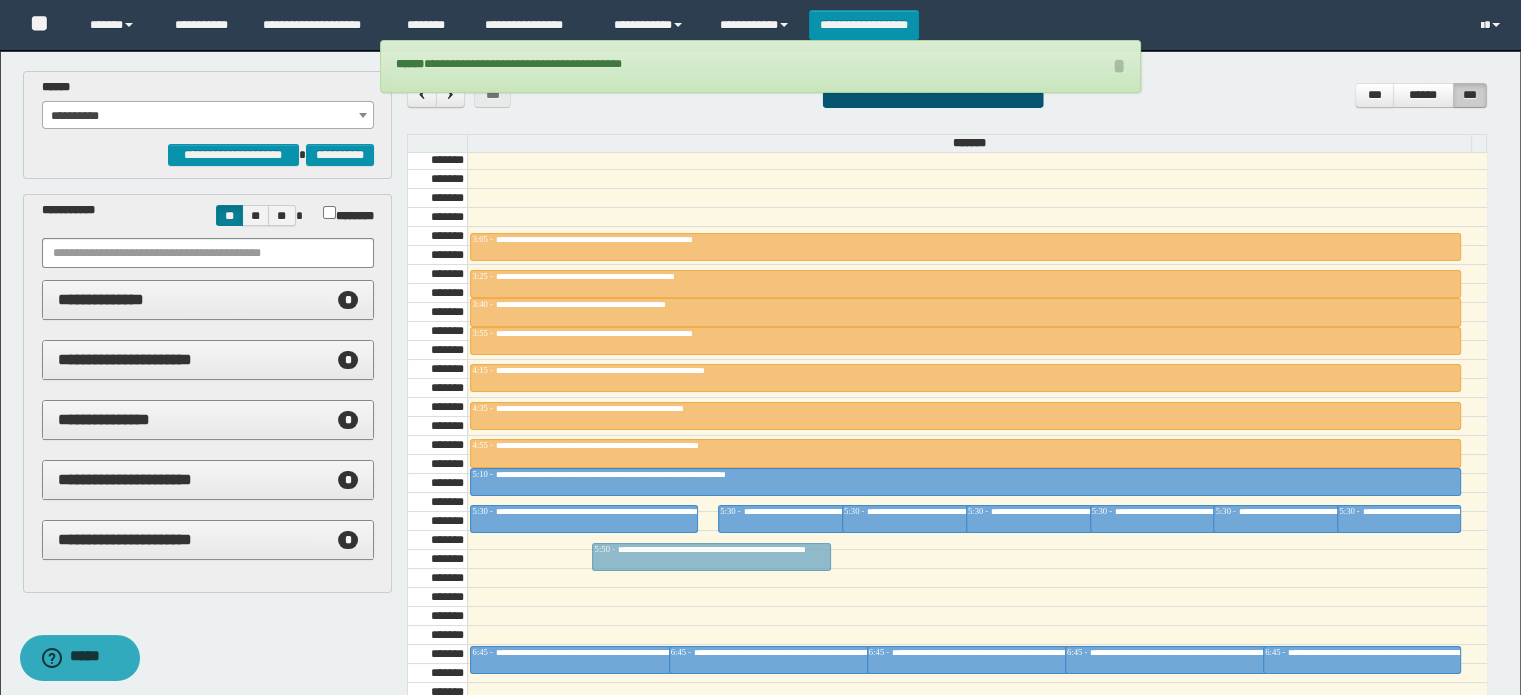 drag, startPoint x: 660, startPoint y: 513, endPoint x: 658, endPoint y: 542, distance: 29.068884 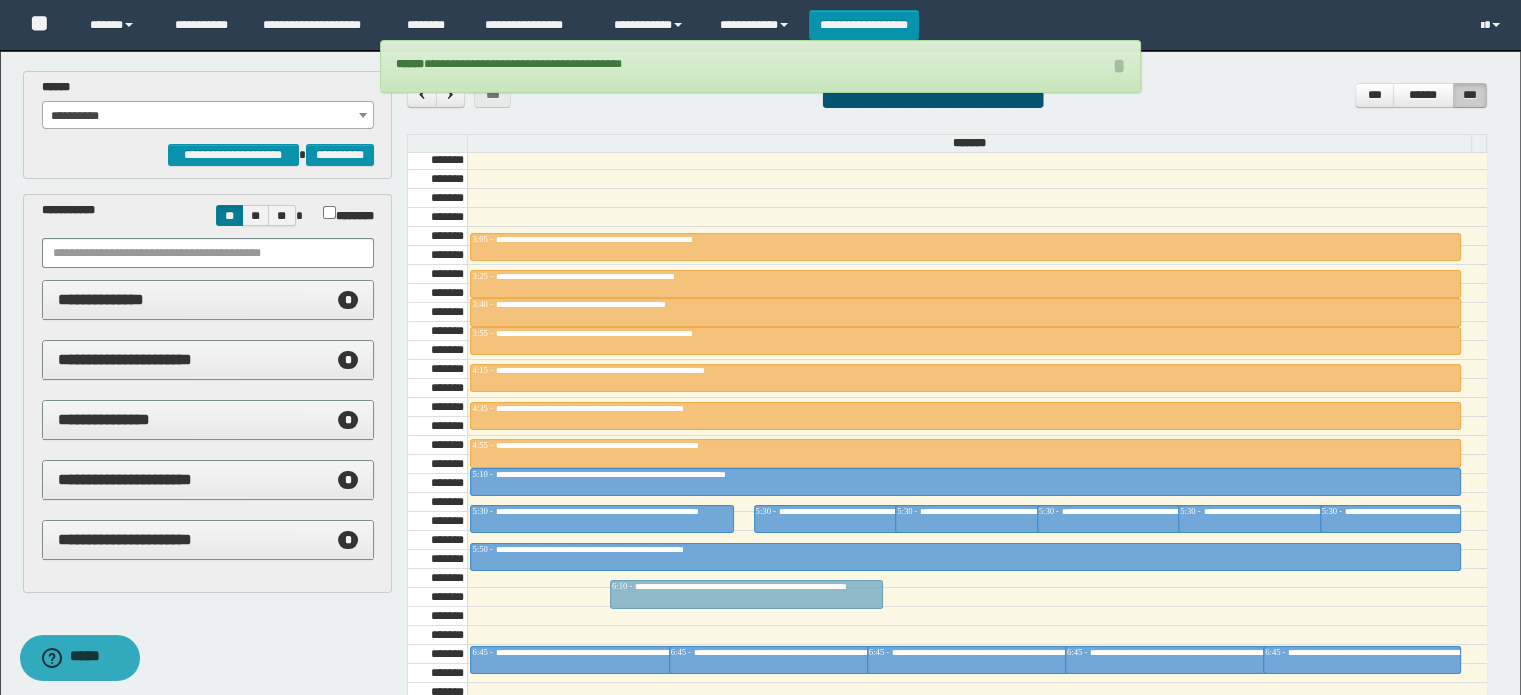 drag, startPoint x: 683, startPoint y: 512, endPoint x: 668, endPoint y: 578, distance: 67.68308 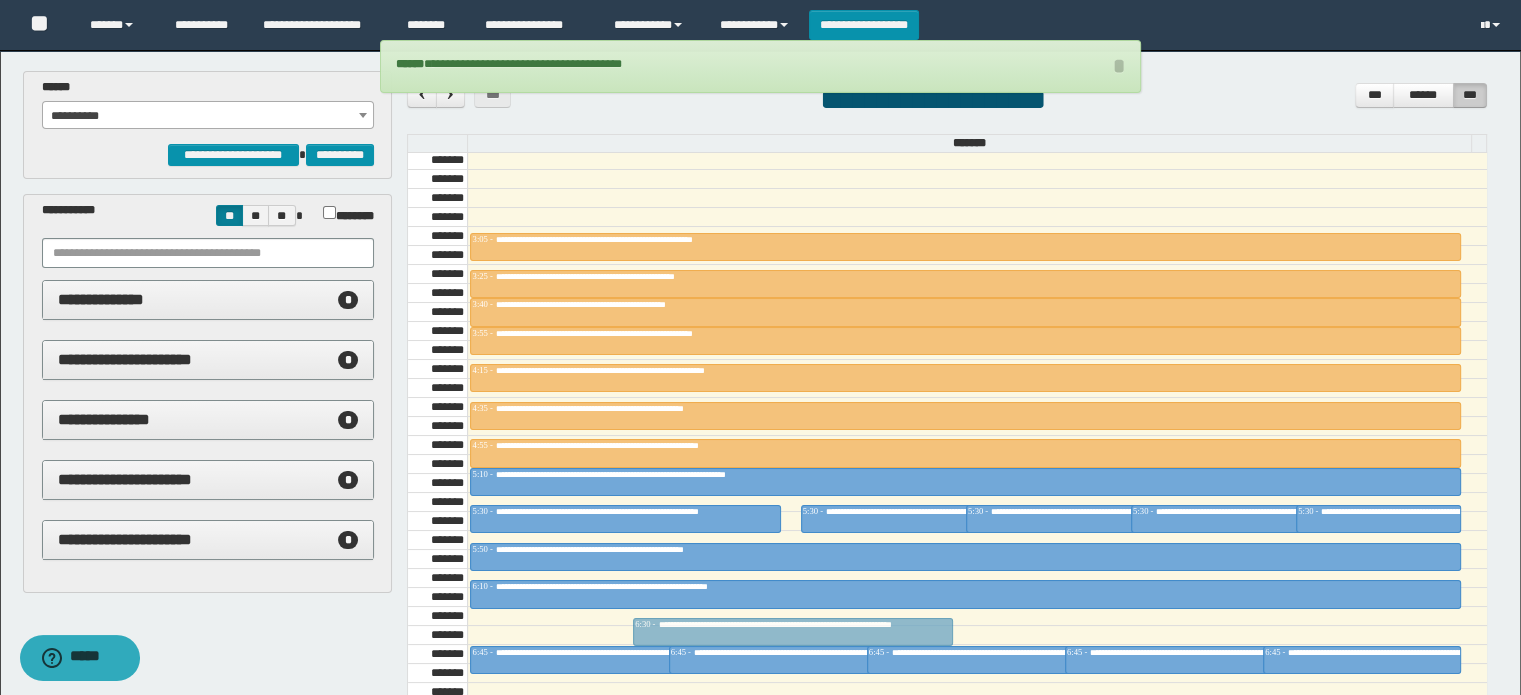 drag, startPoint x: 747, startPoint y: 509, endPoint x: 744, endPoint y: 614, distance: 105.04285 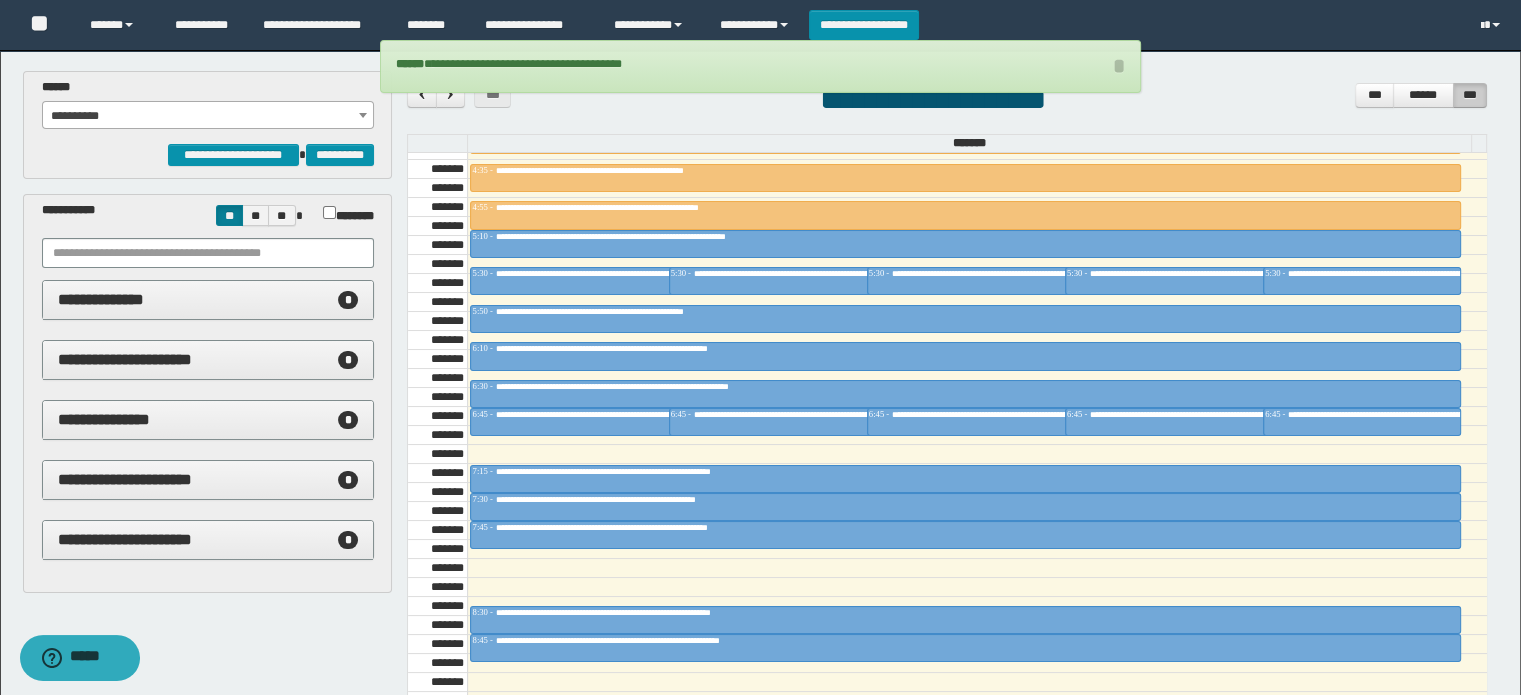 scroll, scrollTop: 568, scrollLeft: 0, axis: vertical 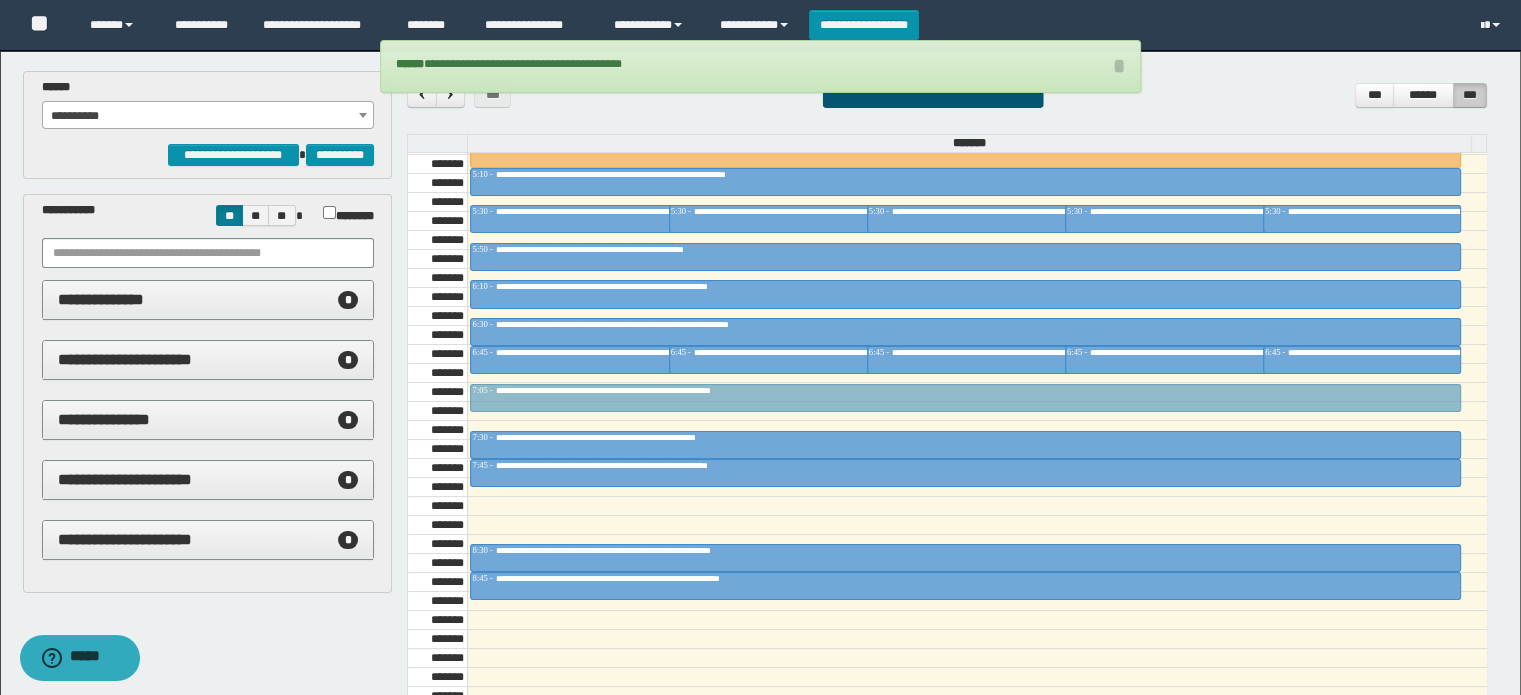 drag, startPoint x: 680, startPoint y: 404, endPoint x: 687, endPoint y: 381, distance: 24.04163 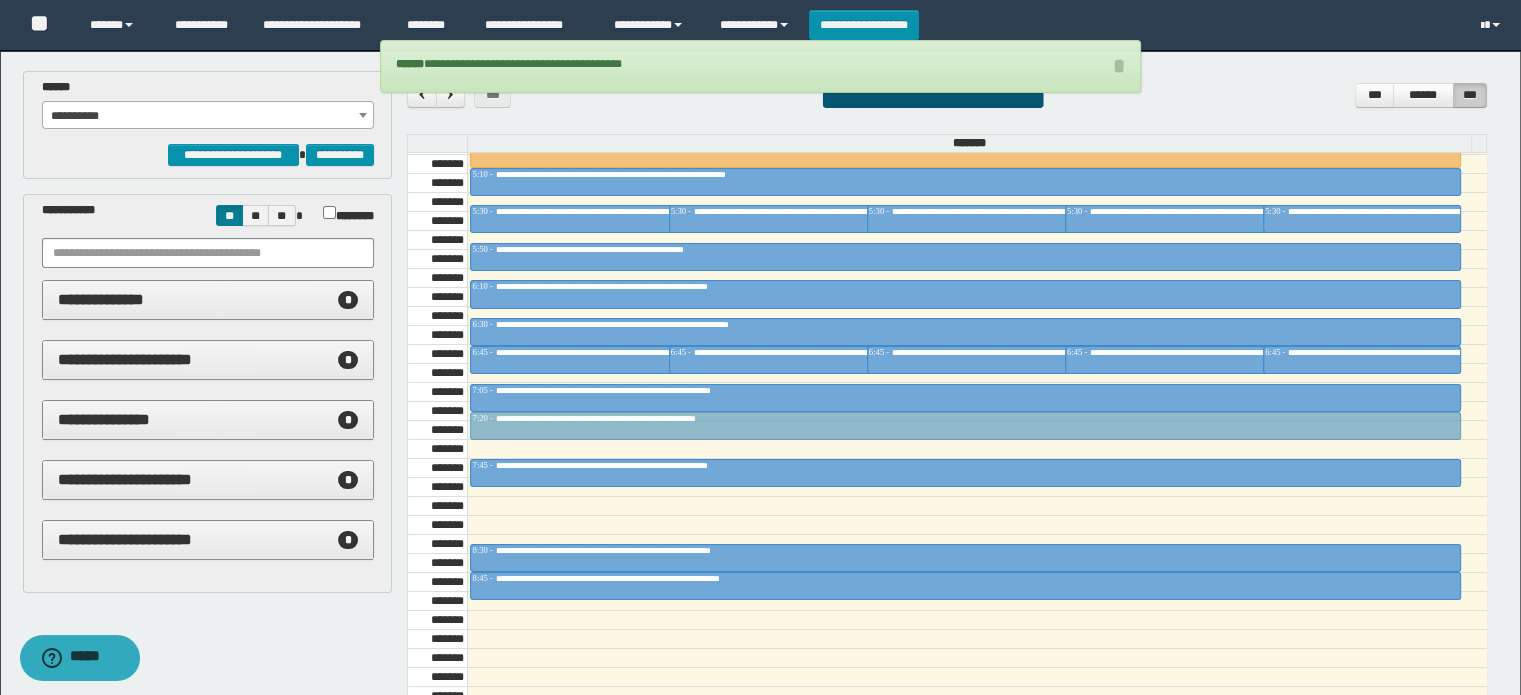 drag, startPoint x: 664, startPoint y: 435, endPoint x: 666, endPoint y: 424, distance: 11.18034 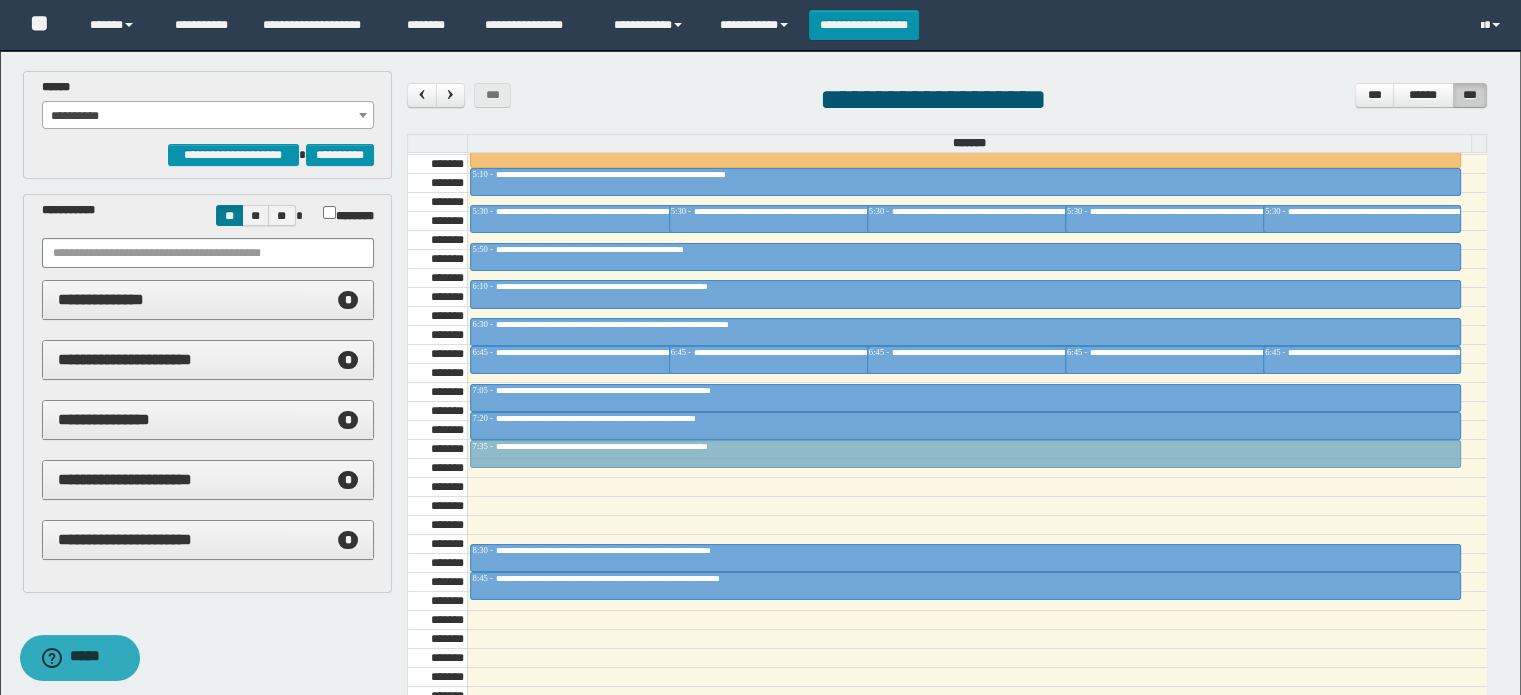 drag, startPoint x: 662, startPoint y: 461, endPoint x: 668, endPoint y: 446, distance: 16.155495 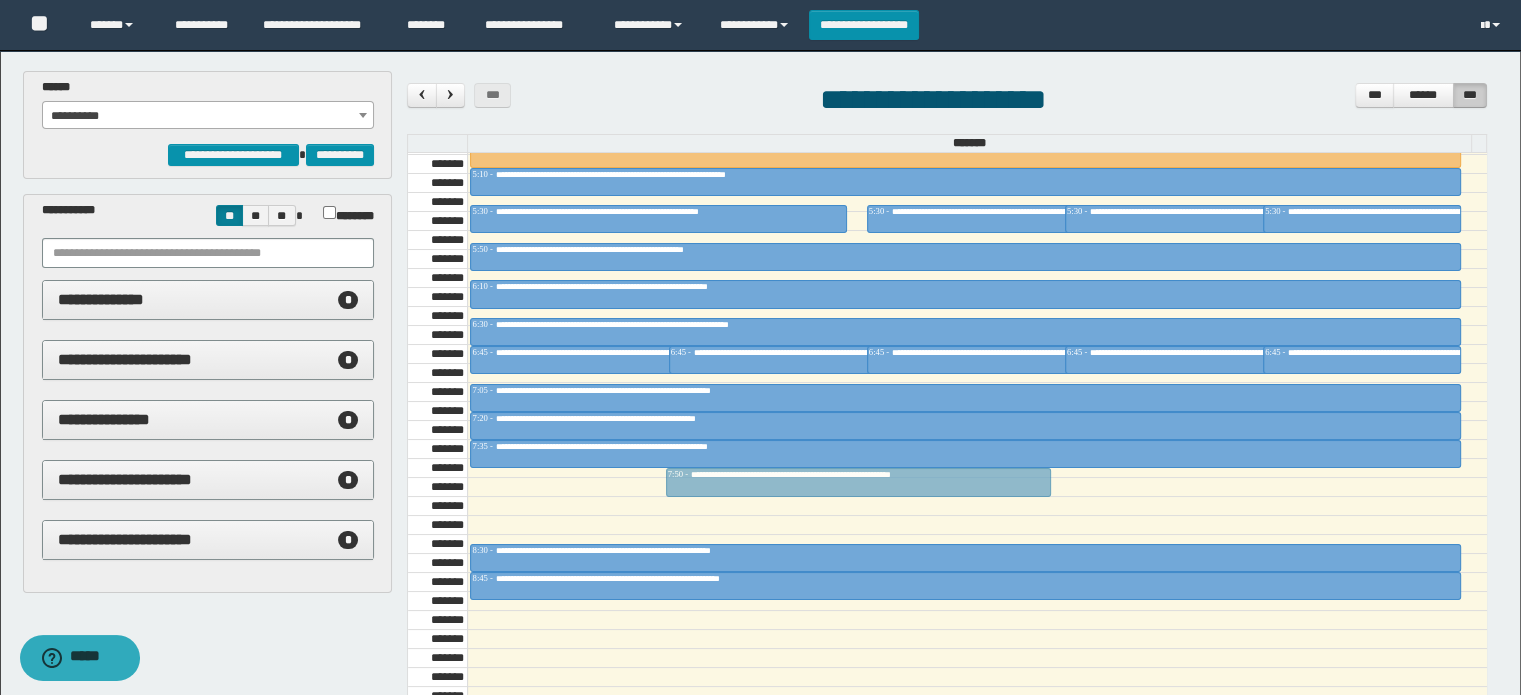 drag, startPoint x: 726, startPoint y: 207, endPoint x: 732, endPoint y: 479, distance: 272.06616 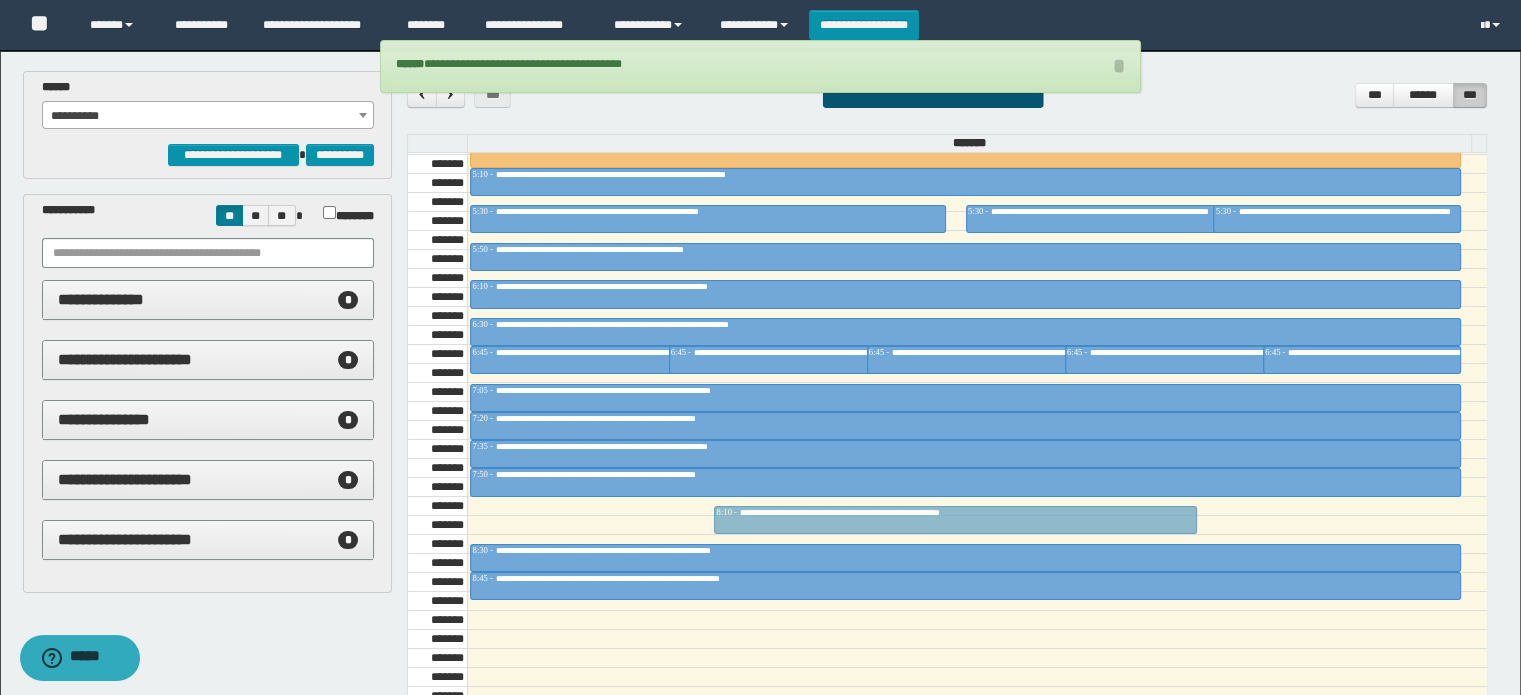 drag, startPoint x: 882, startPoint y: 209, endPoint x: 872, endPoint y: 501, distance: 292.17117 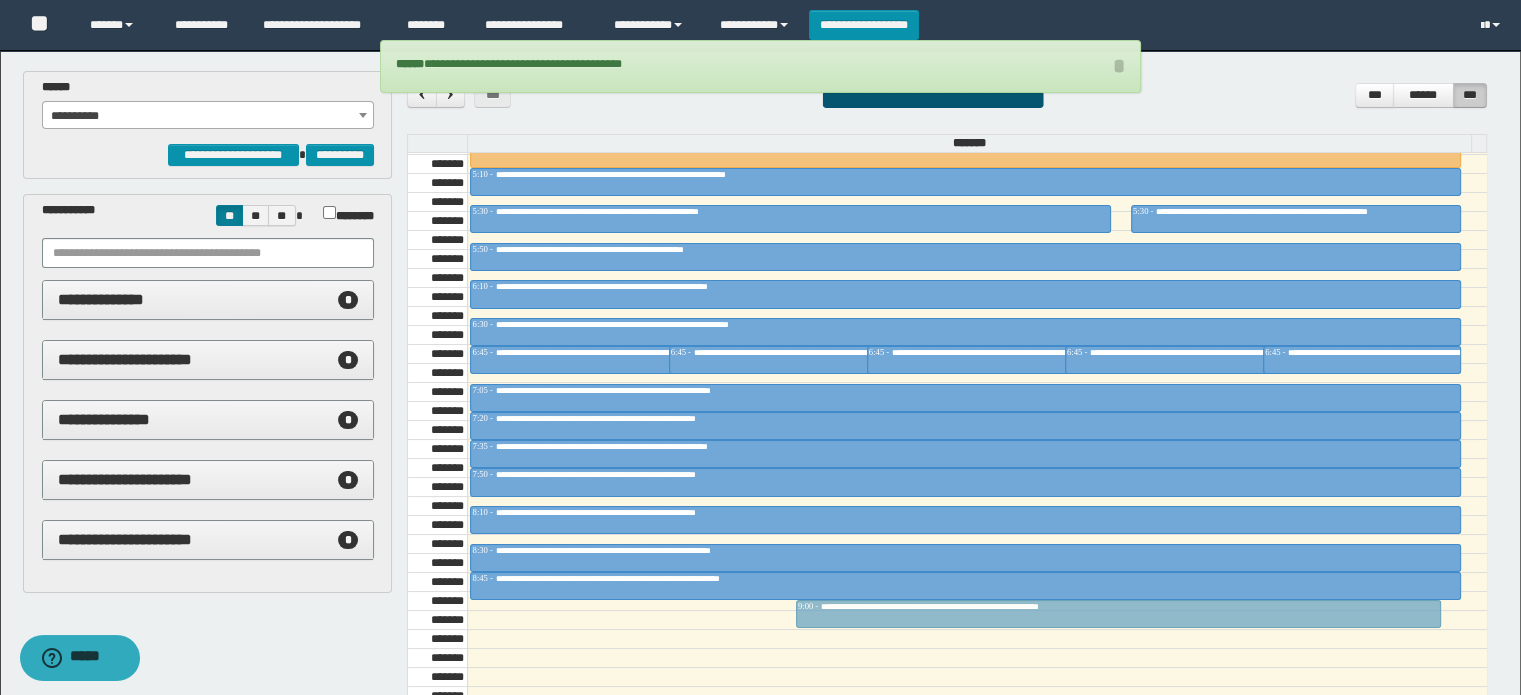 drag, startPoint x: 961, startPoint y: 204, endPoint x: 946, endPoint y: 599, distance: 395.2847 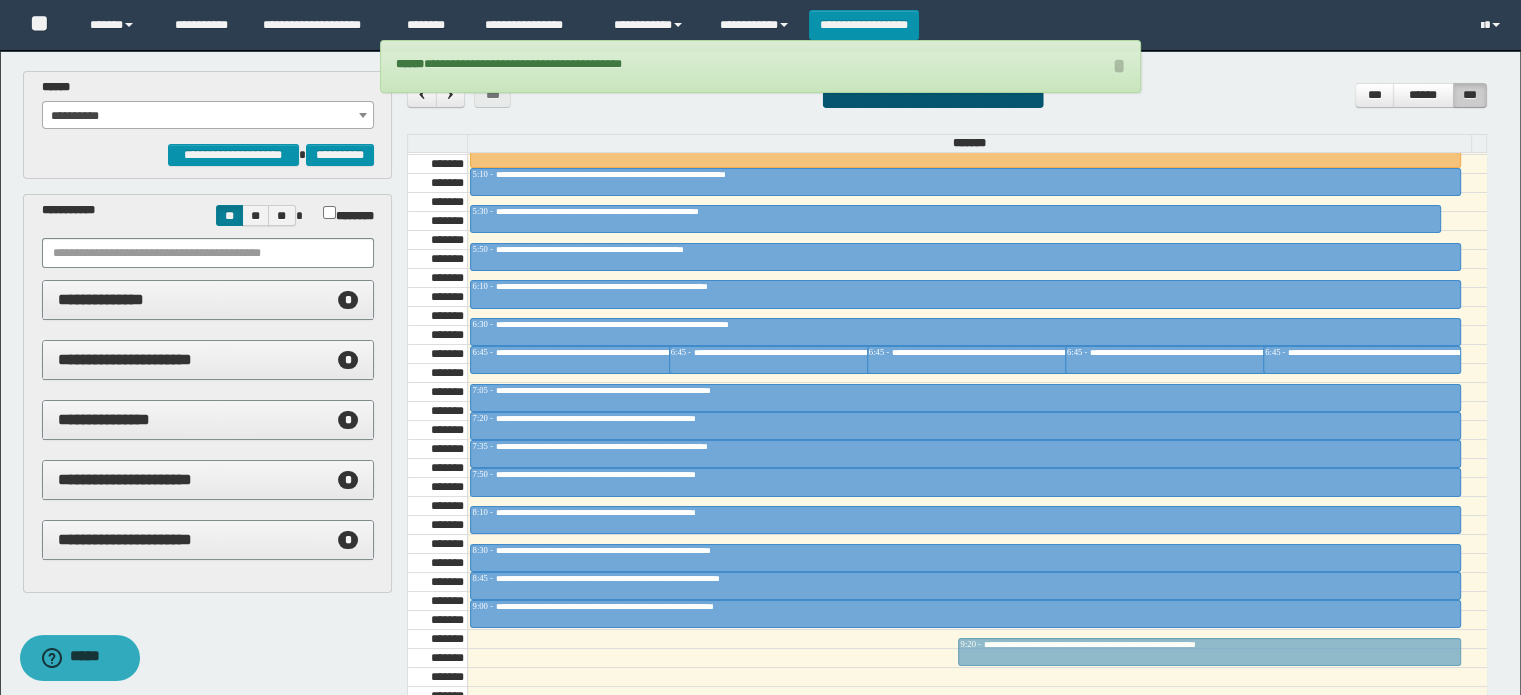 drag, startPoint x: 1071, startPoint y: 207, endPoint x: 996, endPoint y: 633, distance: 432.55173 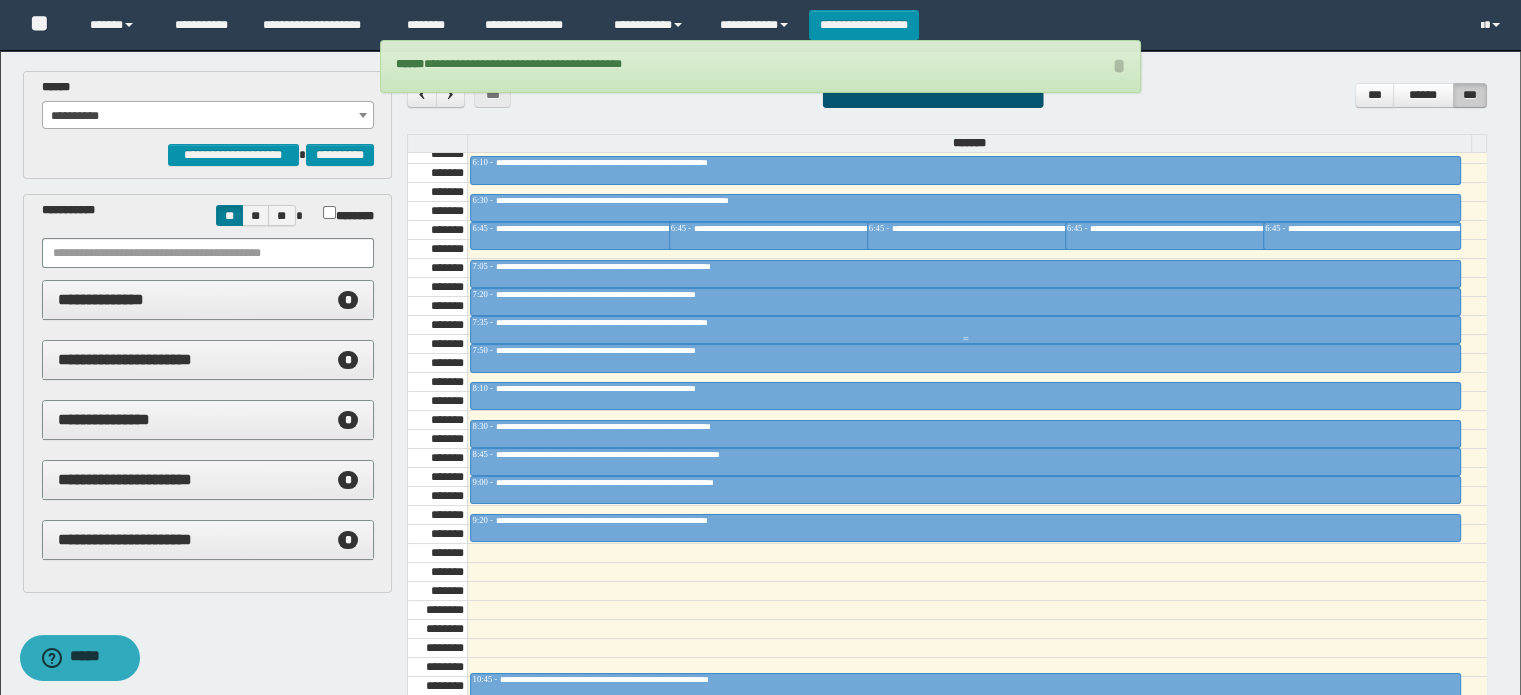 scroll, scrollTop: 768, scrollLeft: 0, axis: vertical 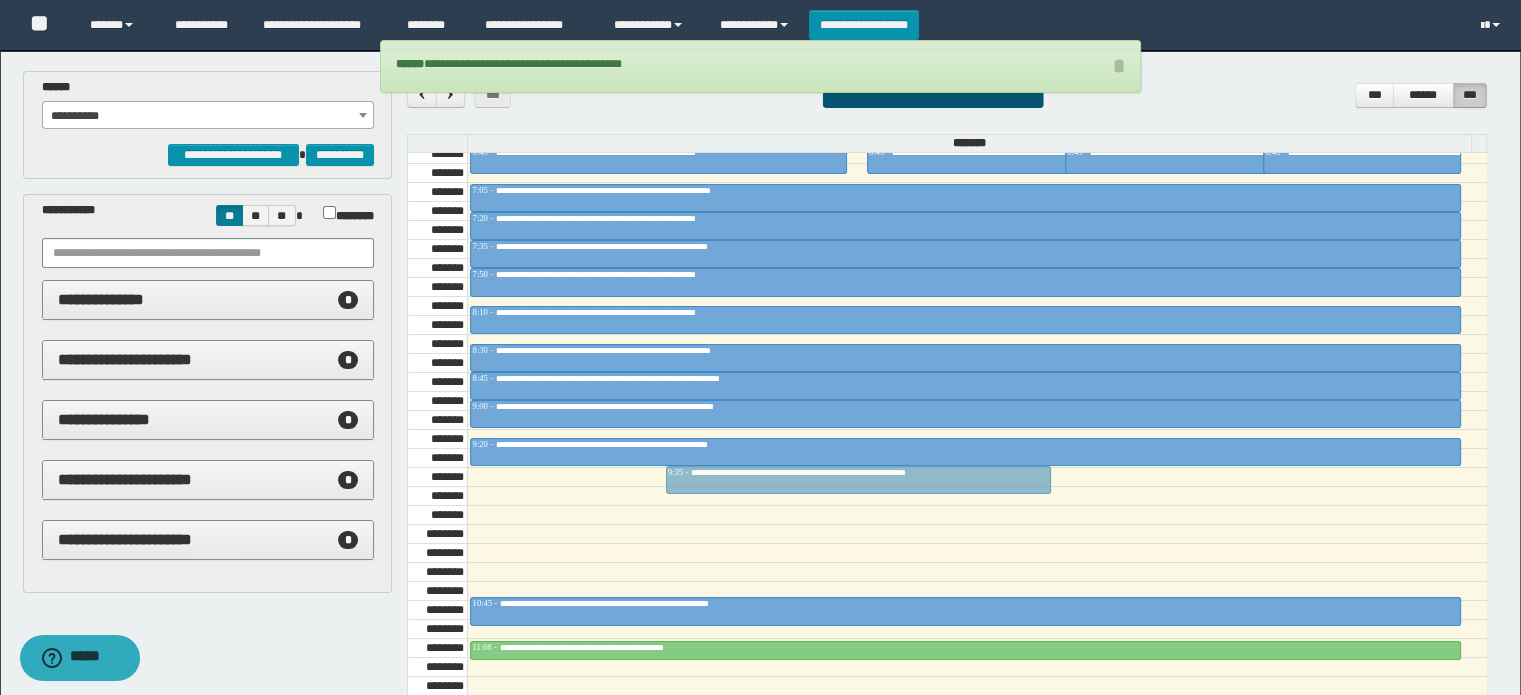 drag, startPoint x: 826, startPoint y: 157, endPoint x: 824, endPoint y: 480, distance: 323.0062 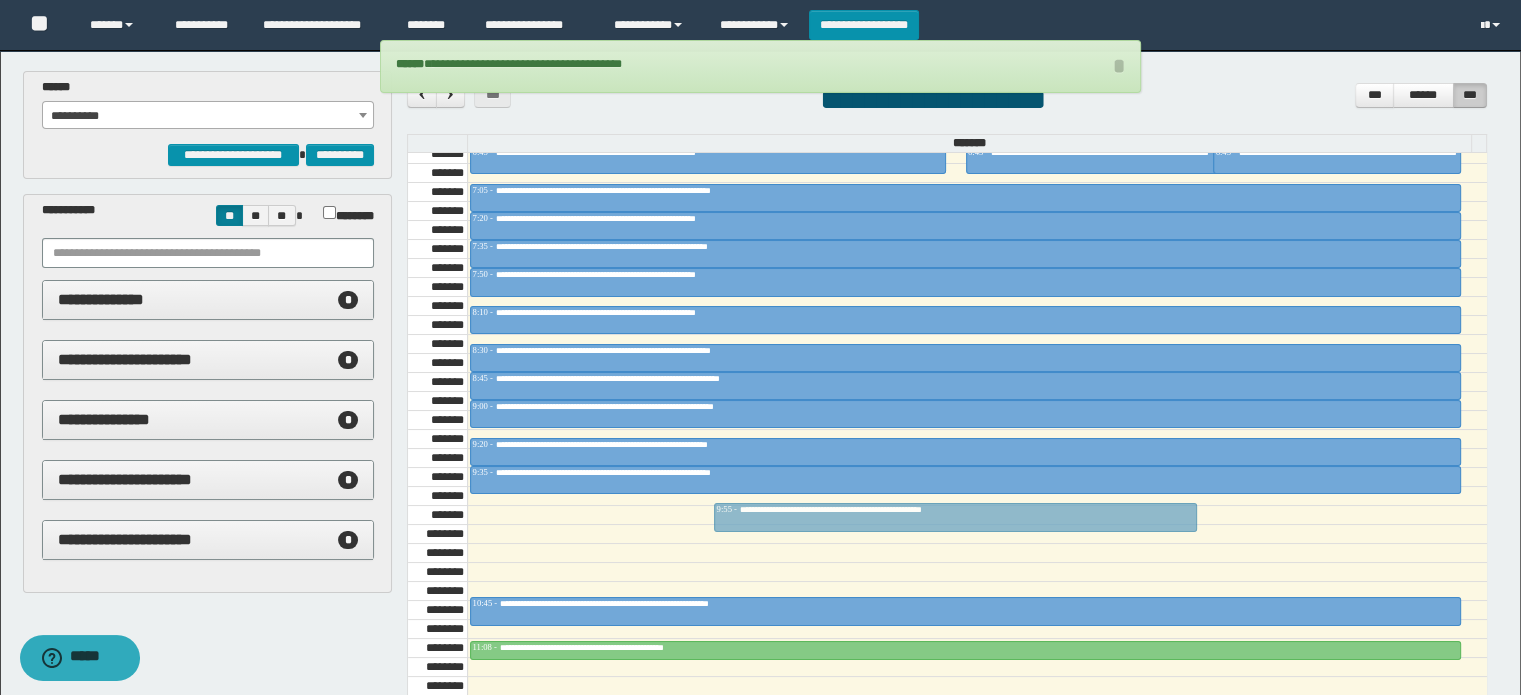drag, startPoint x: 886, startPoint y: 159, endPoint x: 860, endPoint y: 515, distance: 356.94818 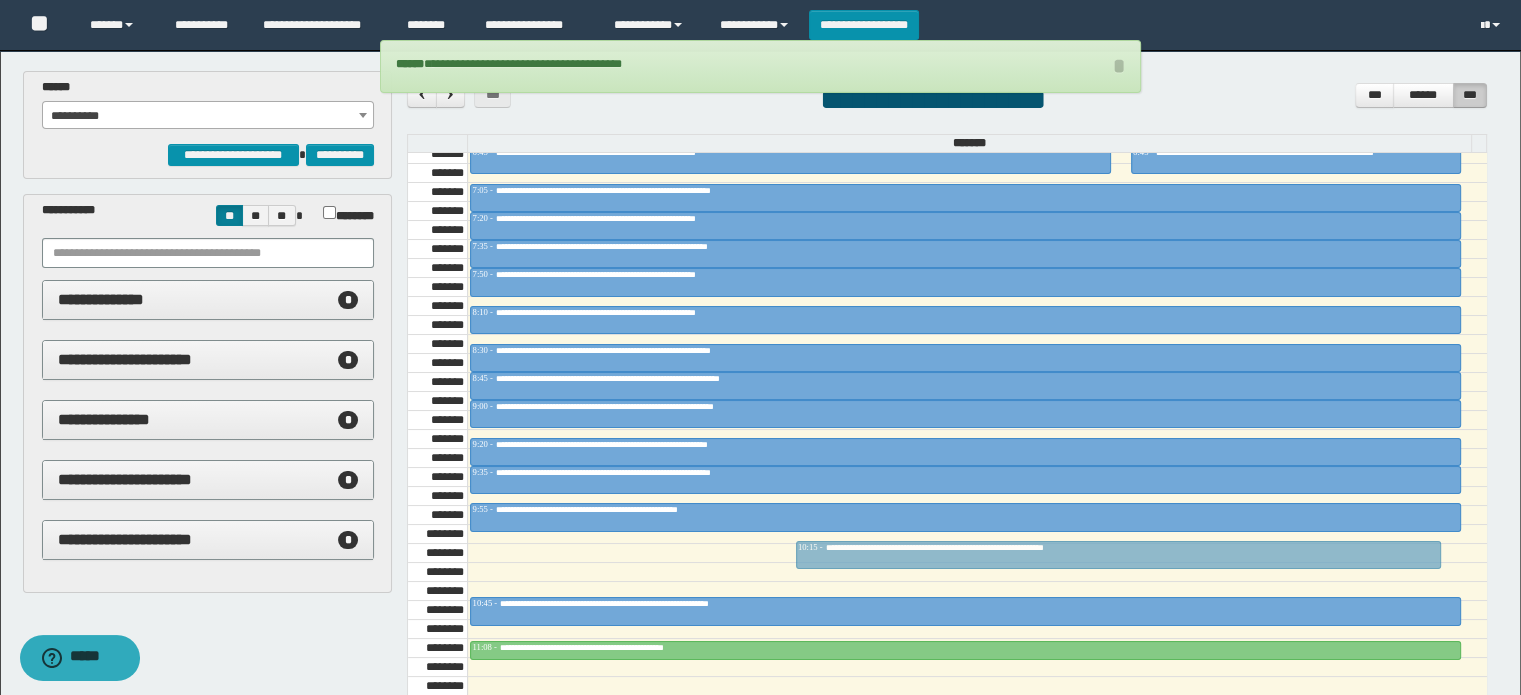 drag, startPoint x: 956, startPoint y: 161, endPoint x: 955, endPoint y: 547, distance: 386.00128 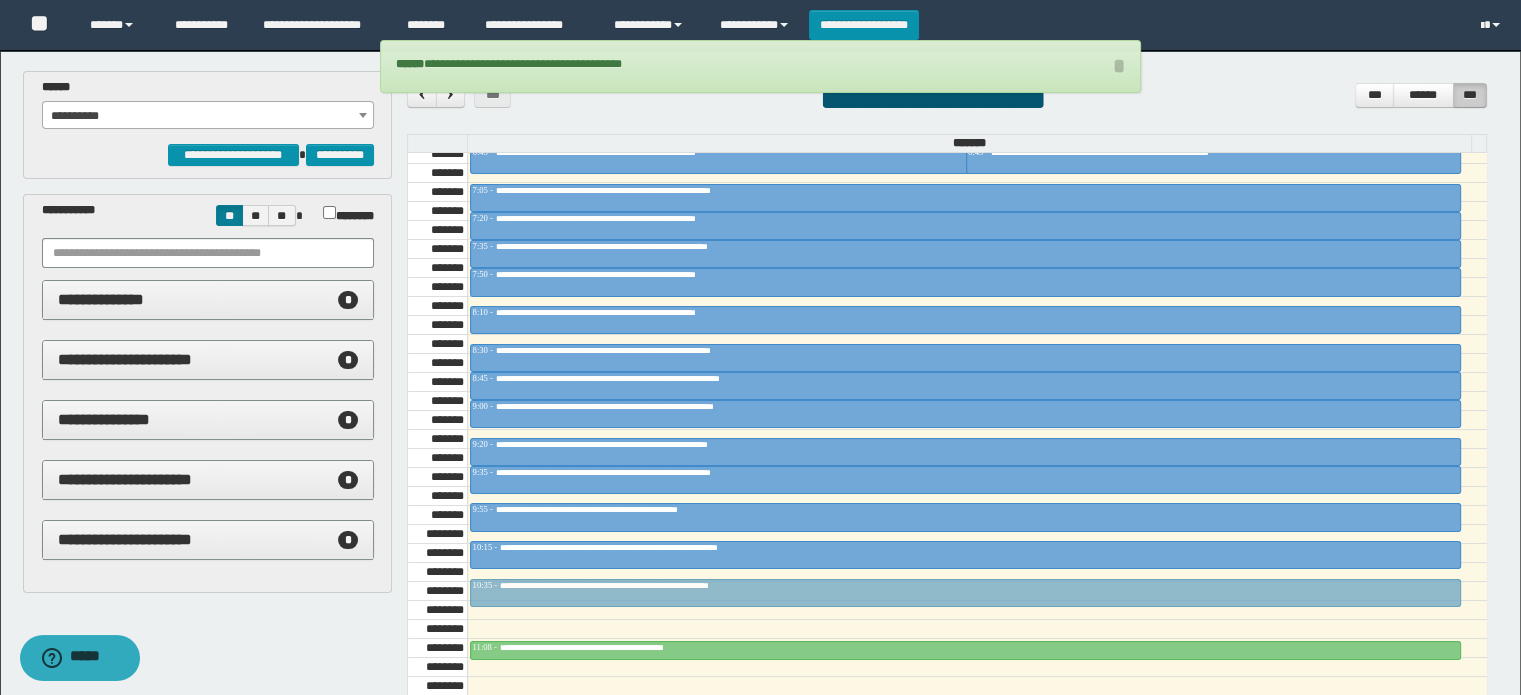 drag, startPoint x: 896, startPoint y: 598, endPoint x: 903, endPoint y: 576, distance: 23.086792 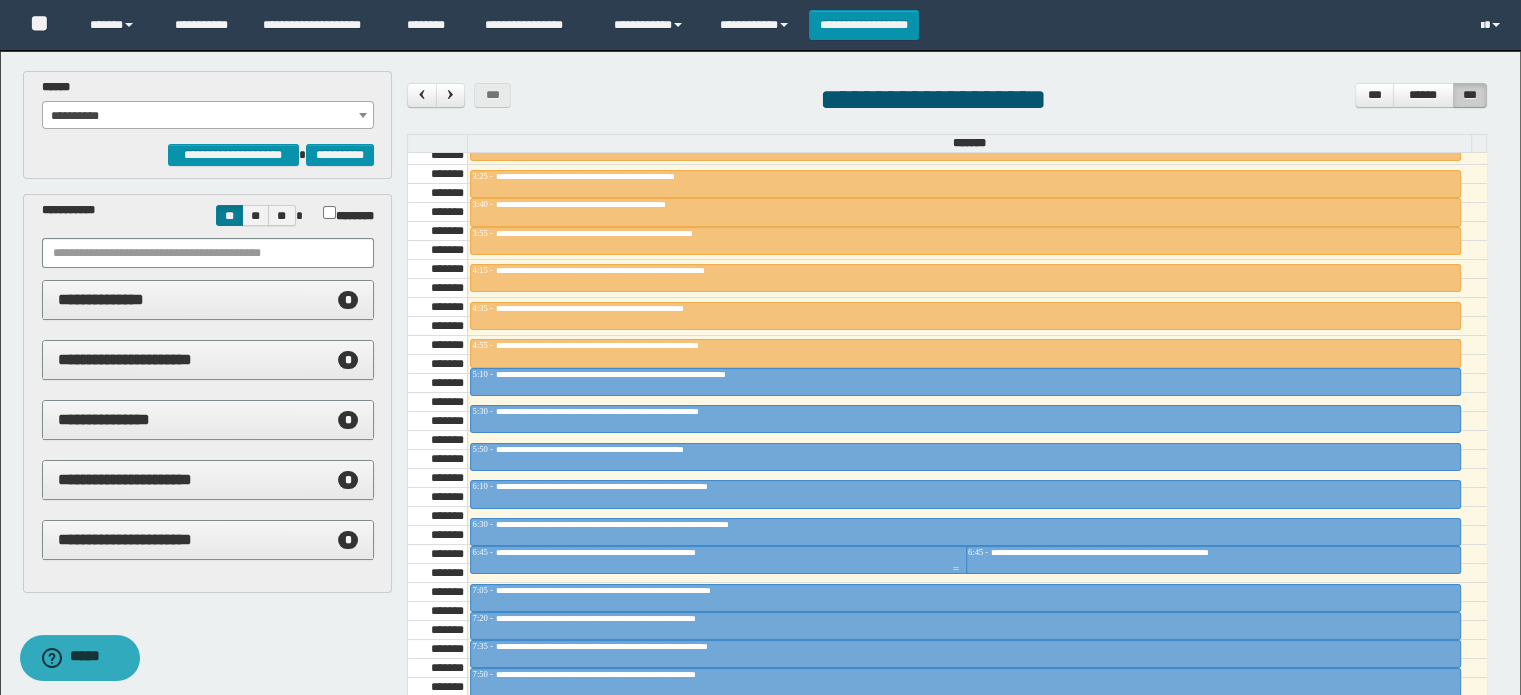 scroll, scrollTop: 268, scrollLeft: 0, axis: vertical 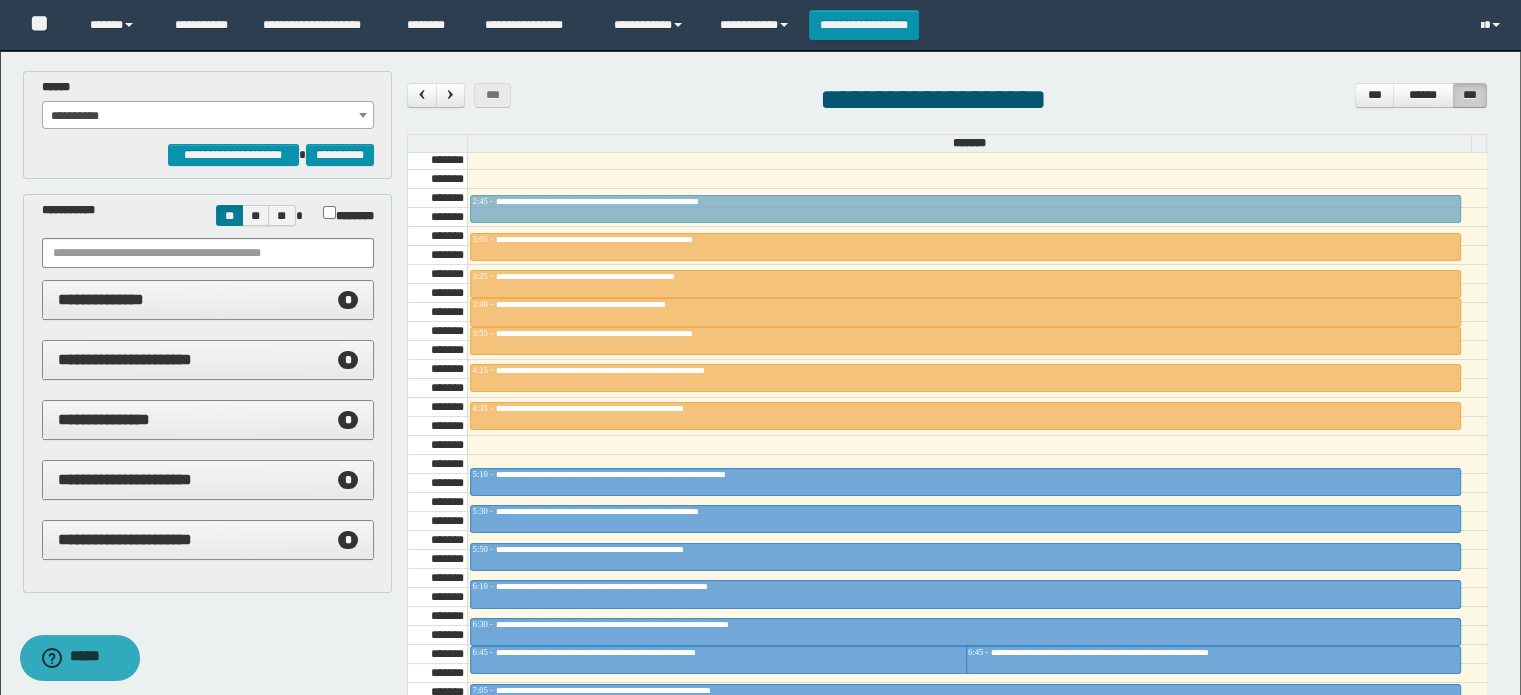drag, startPoint x: 792, startPoint y: 448, endPoint x: 822, endPoint y: 213, distance: 236.90715 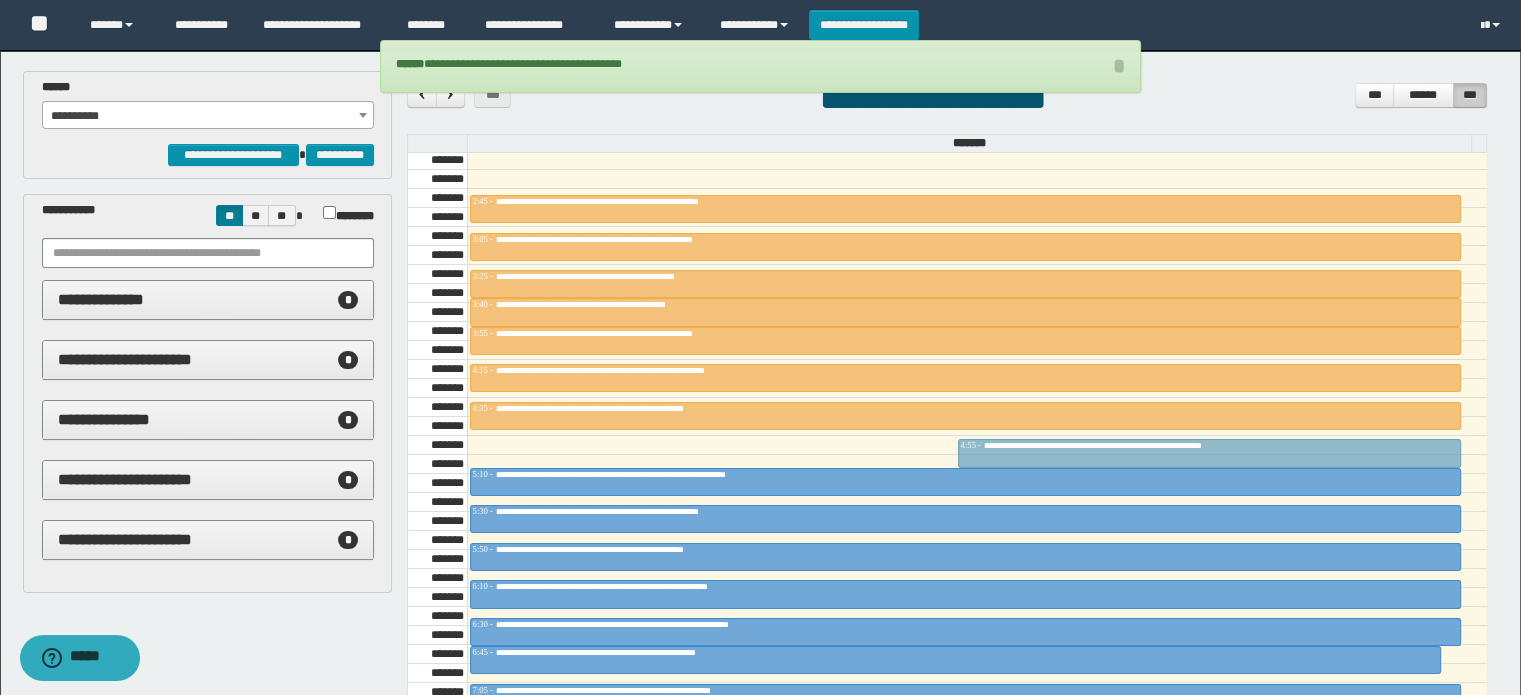 drag, startPoint x: 1020, startPoint y: 651, endPoint x: 1039, endPoint y: 434, distance: 217.83022 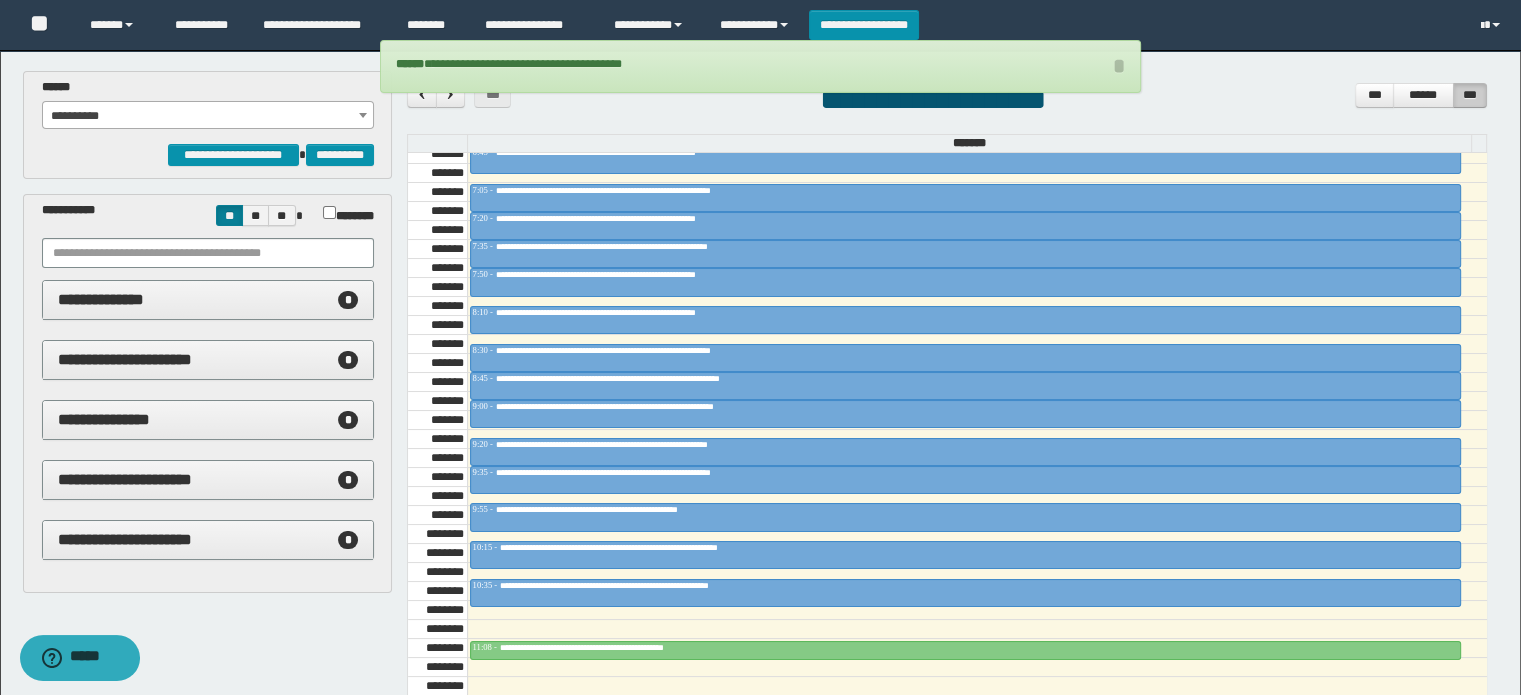 scroll, scrollTop: 1168, scrollLeft: 0, axis: vertical 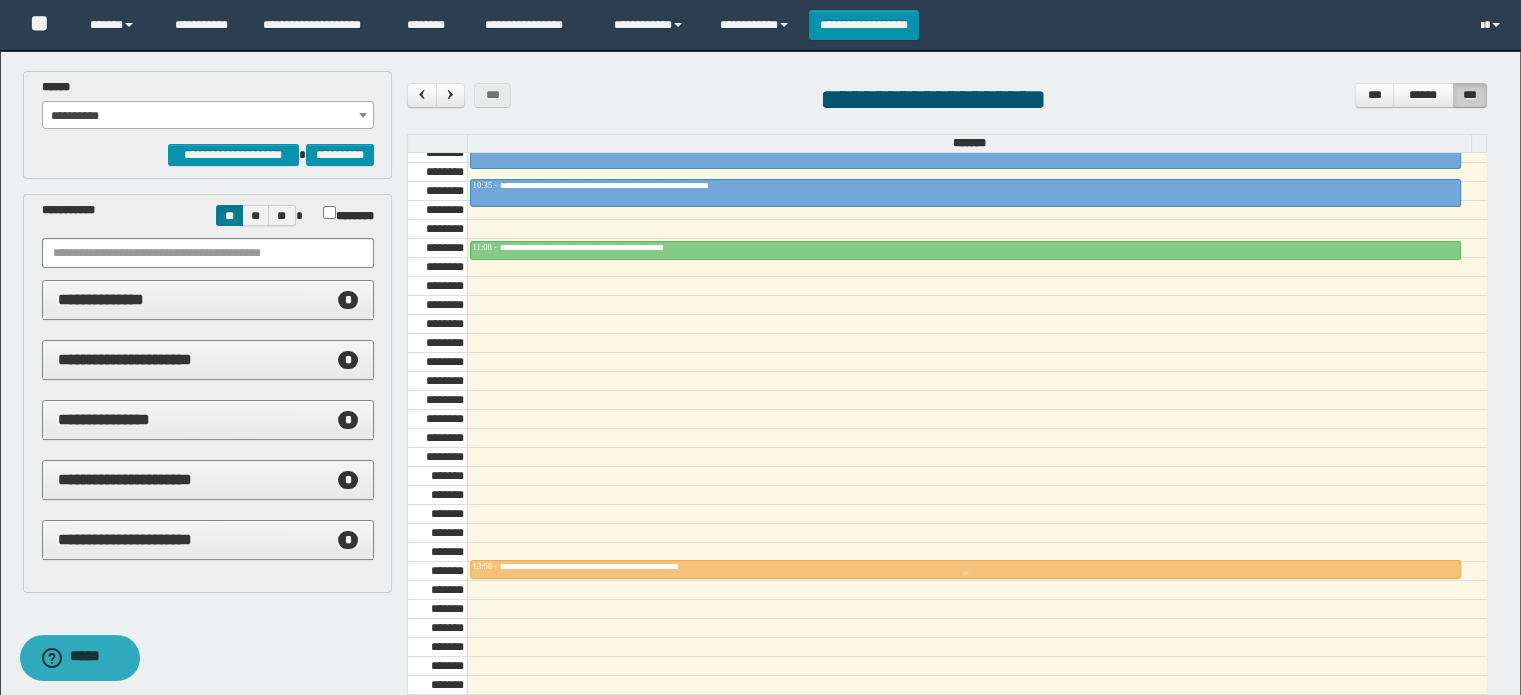click on "**********" at bounding box center [623, 566] 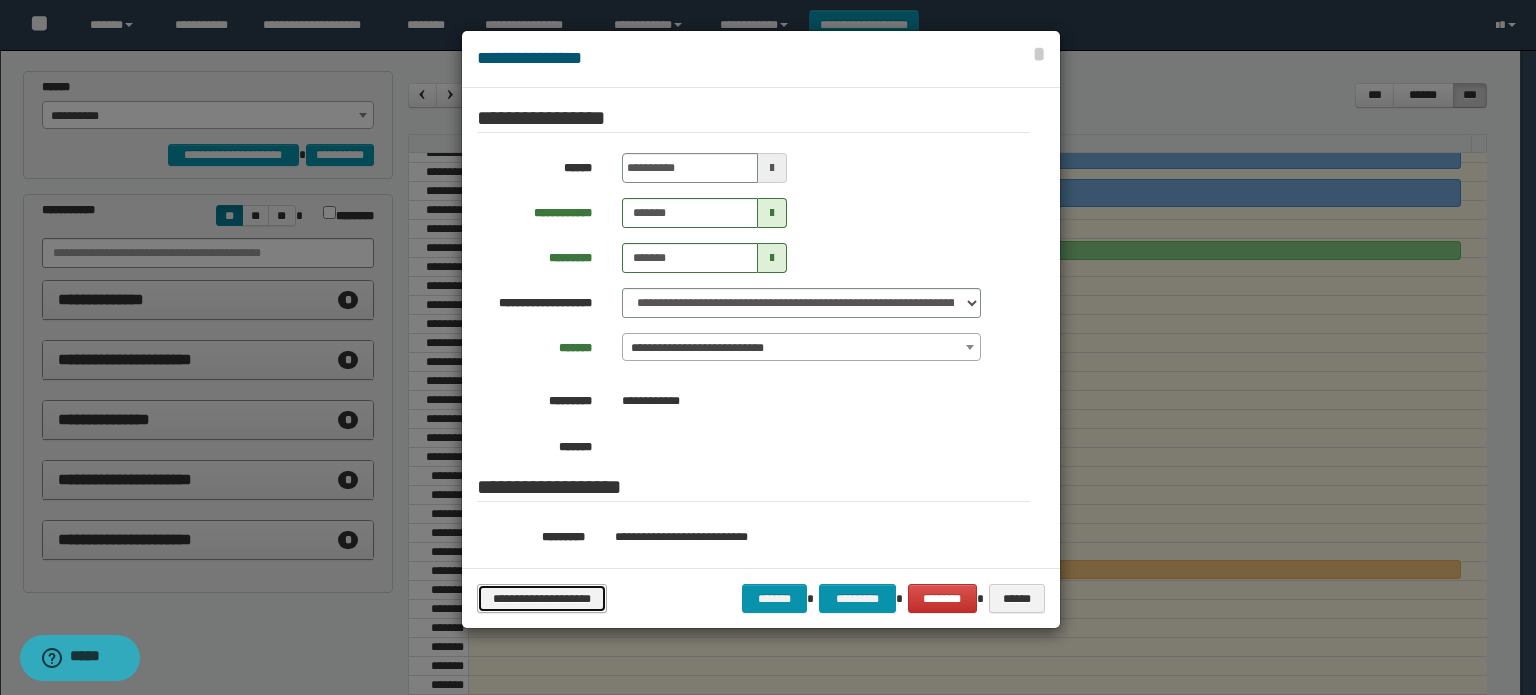 click on "**********" at bounding box center [542, 599] 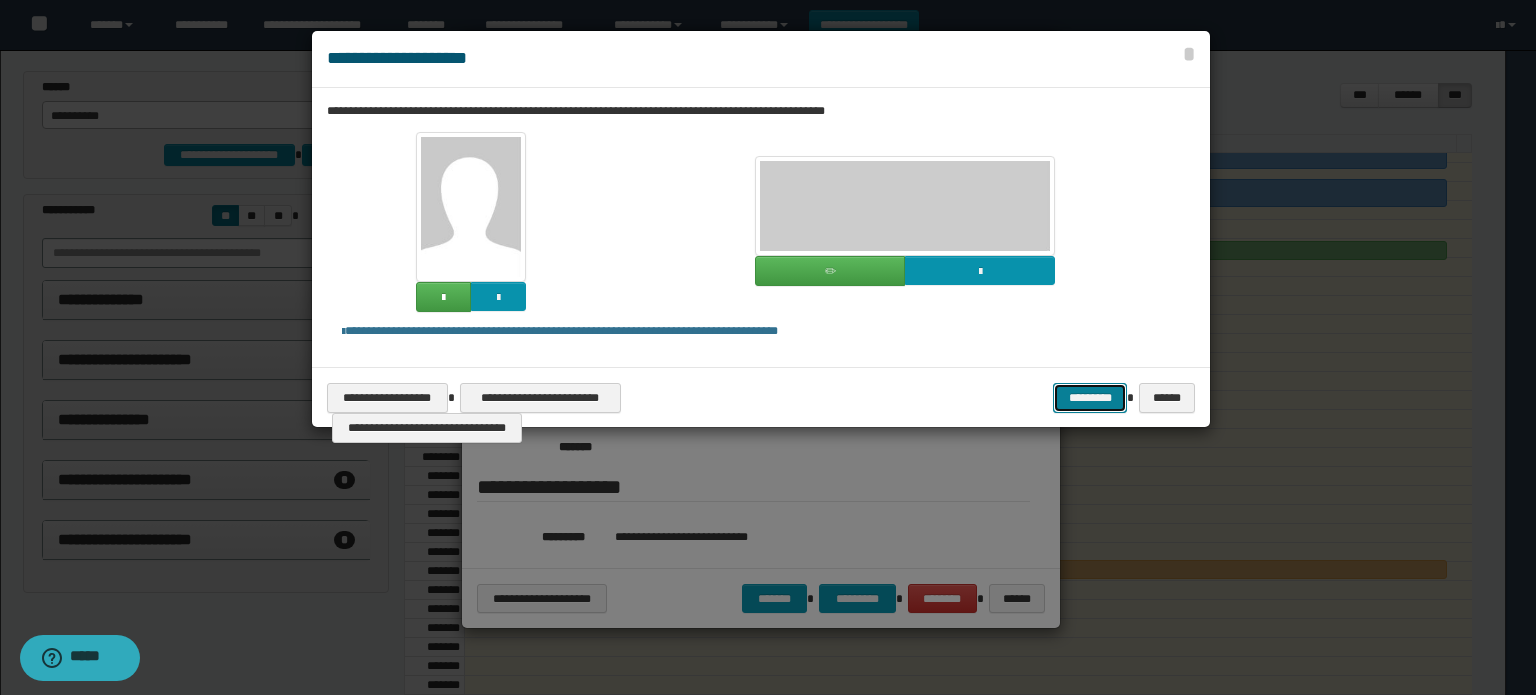 click on "*********" at bounding box center (1090, 398) 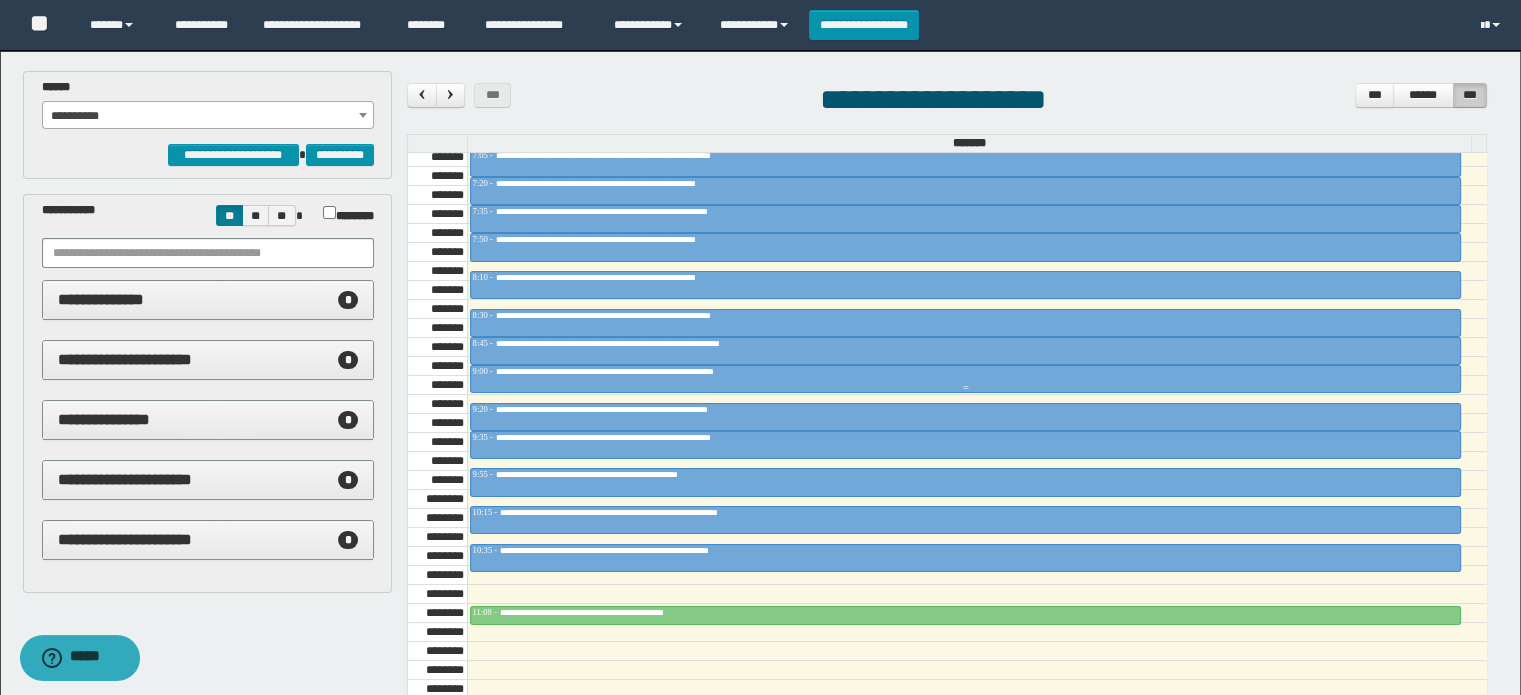scroll, scrollTop: 768, scrollLeft: 0, axis: vertical 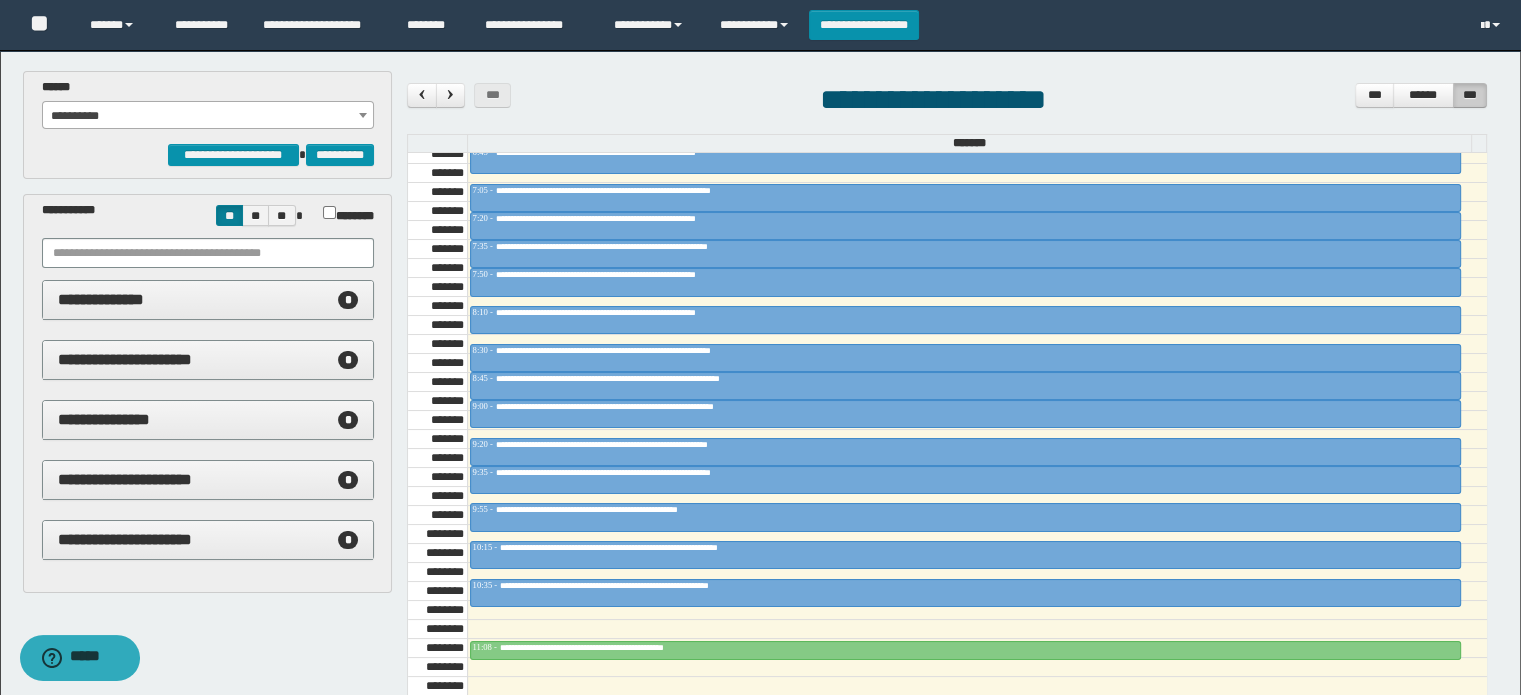 click at bounding box center [363, 115] 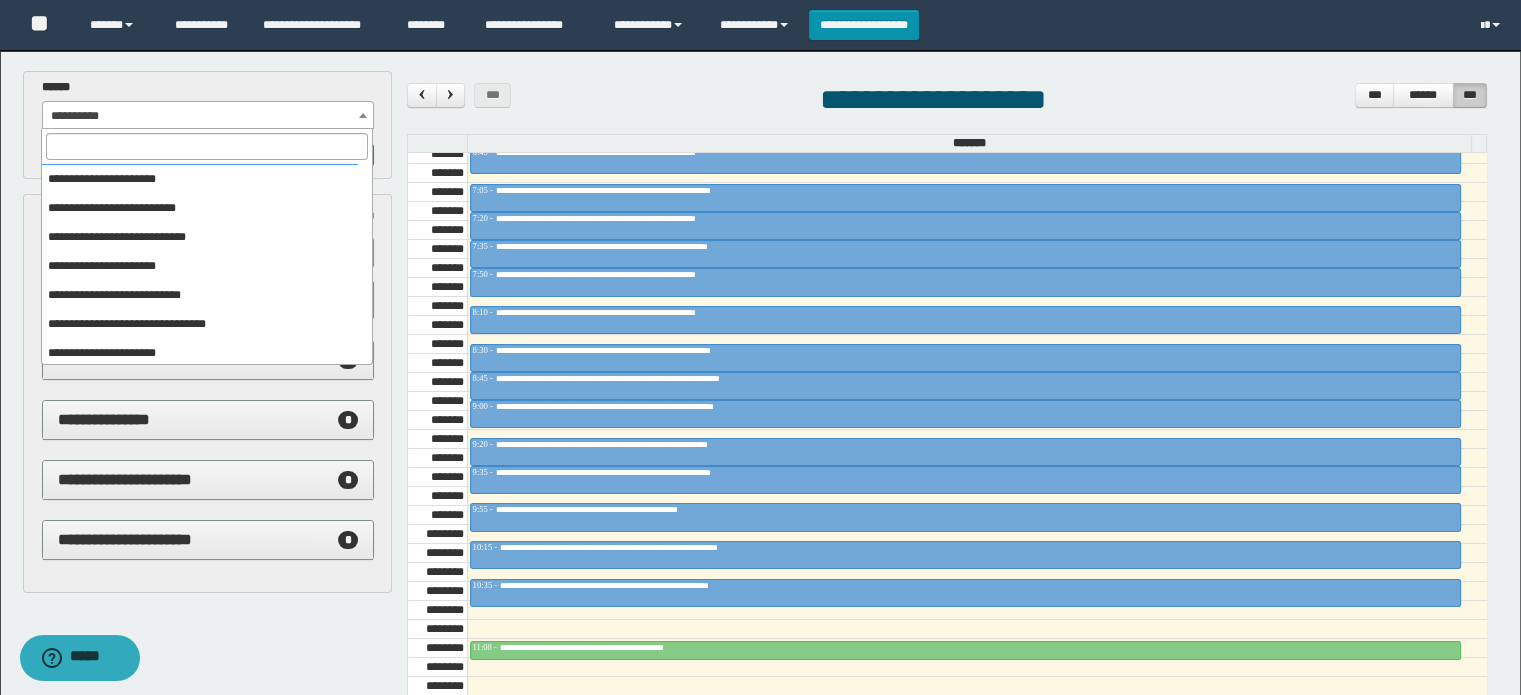 scroll, scrollTop: 149, scrollLeft: 0, axis: vertical 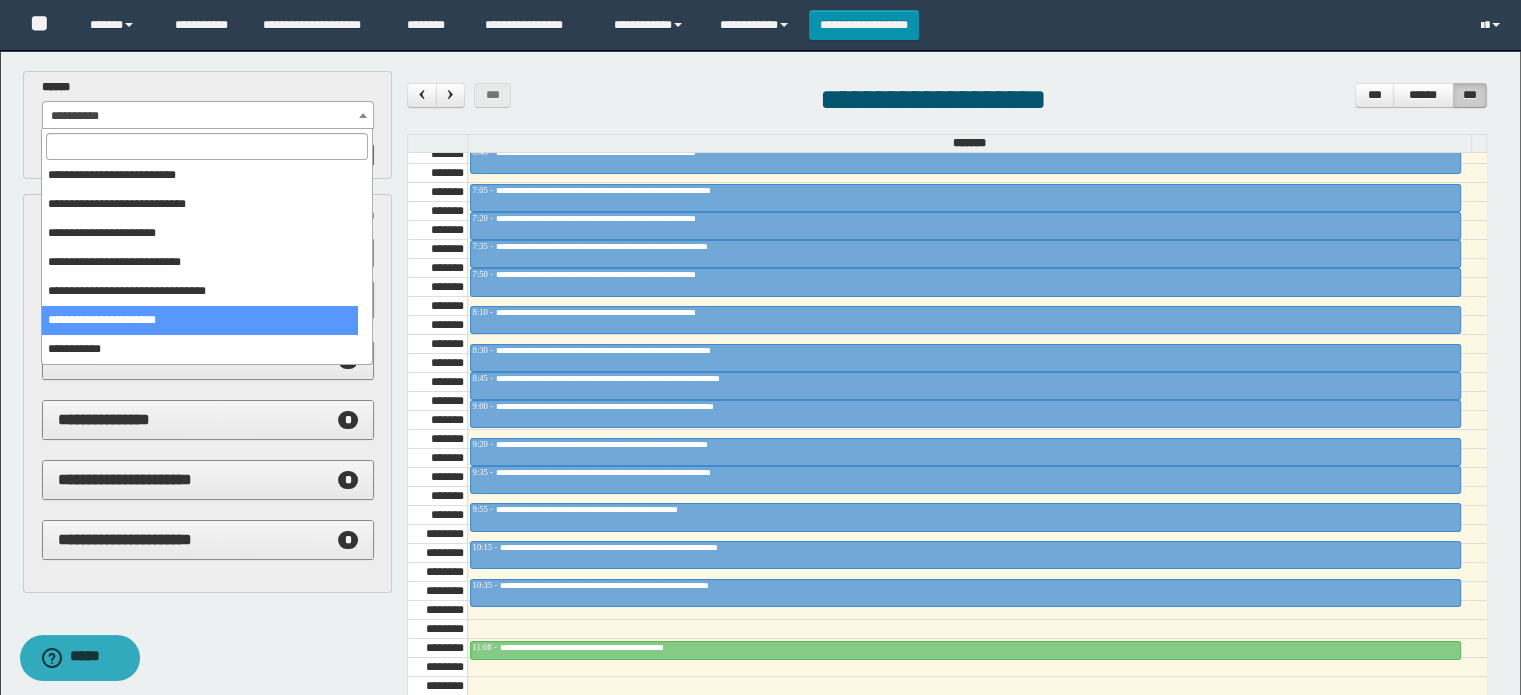 select on "******" 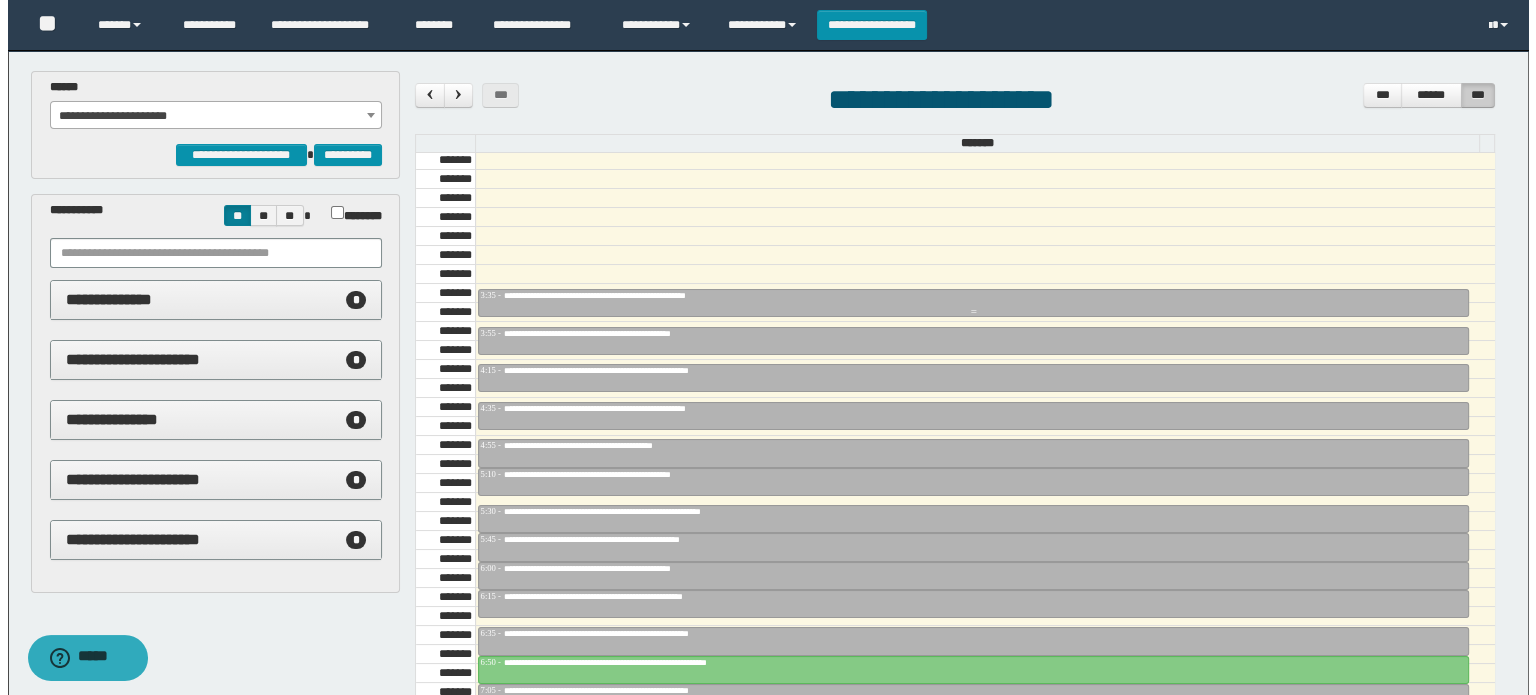 scroll, scrollTop: 368, scrollLeft: 0, axis: vertical 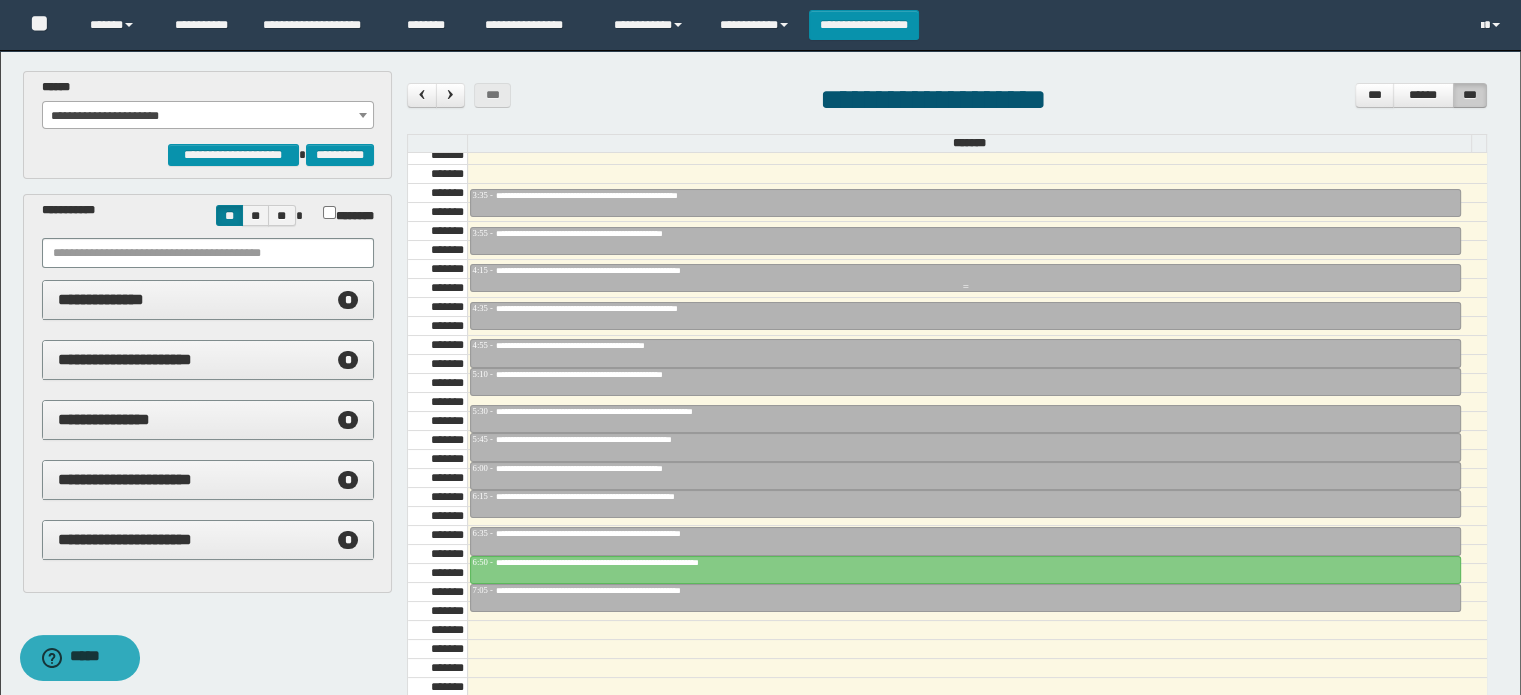 click on "**********" at bounding box center [627, 270] 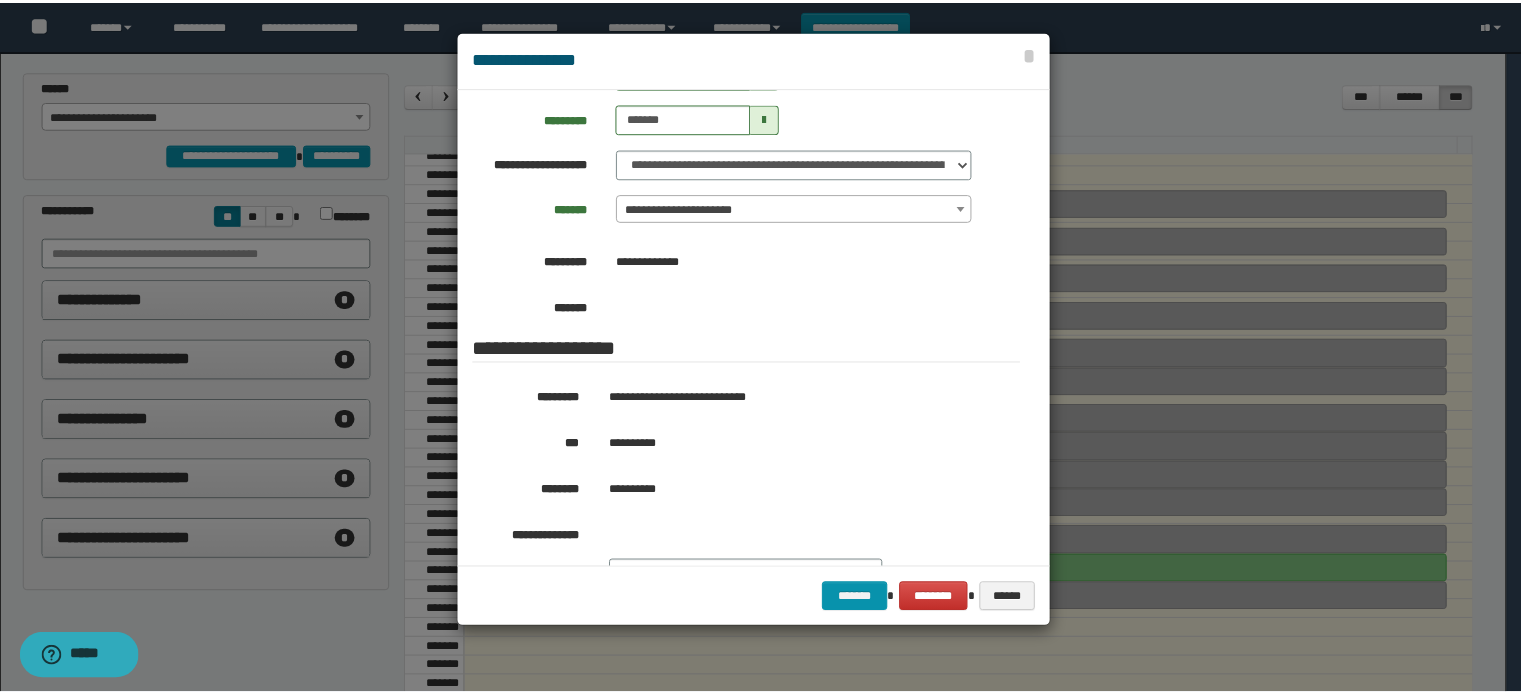 scroll, scrollTop: 200, scrollLeft: 0, axis: vertical 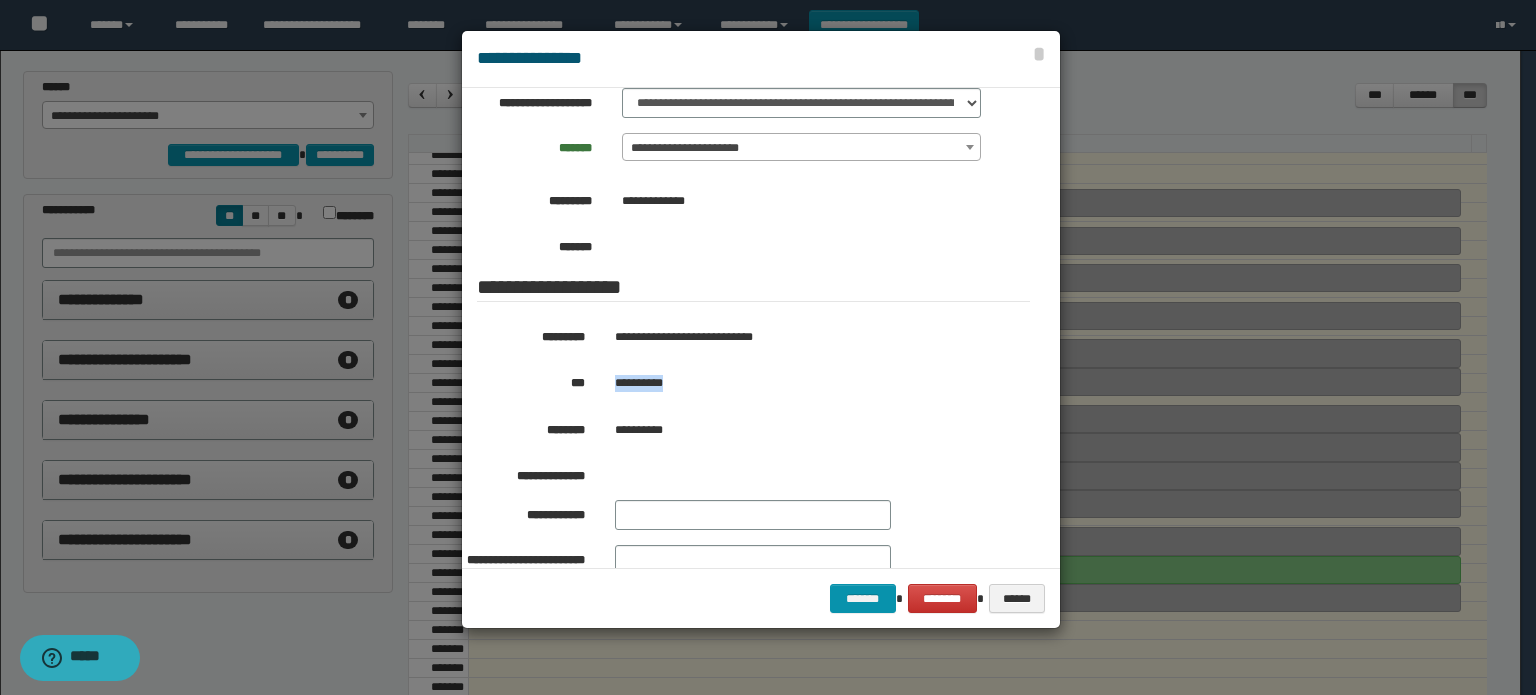 drag, startPoint x: 694, startPoint y: 380, endPoint x: 608, endPoint y: 384, distance: 86.09297 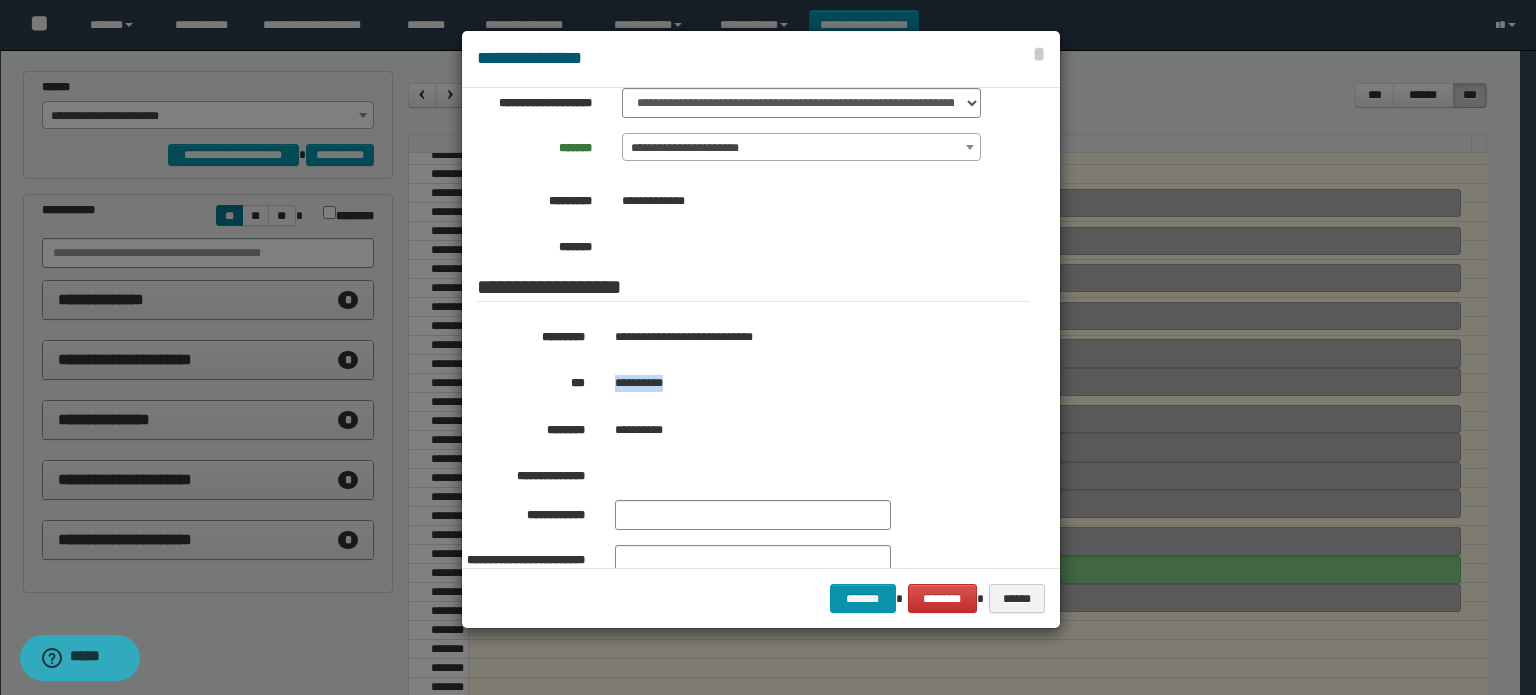 copy on "**********" 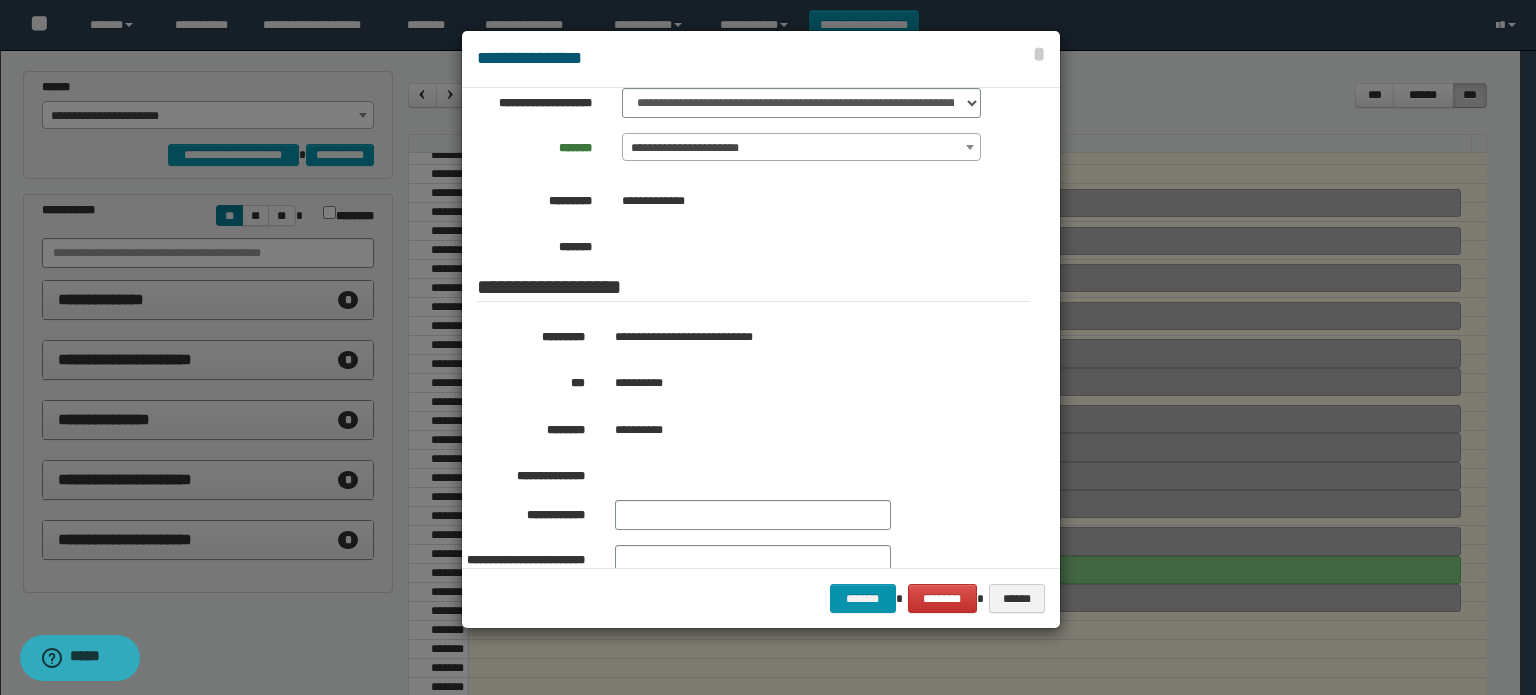 click at bounding box center (768, 347) 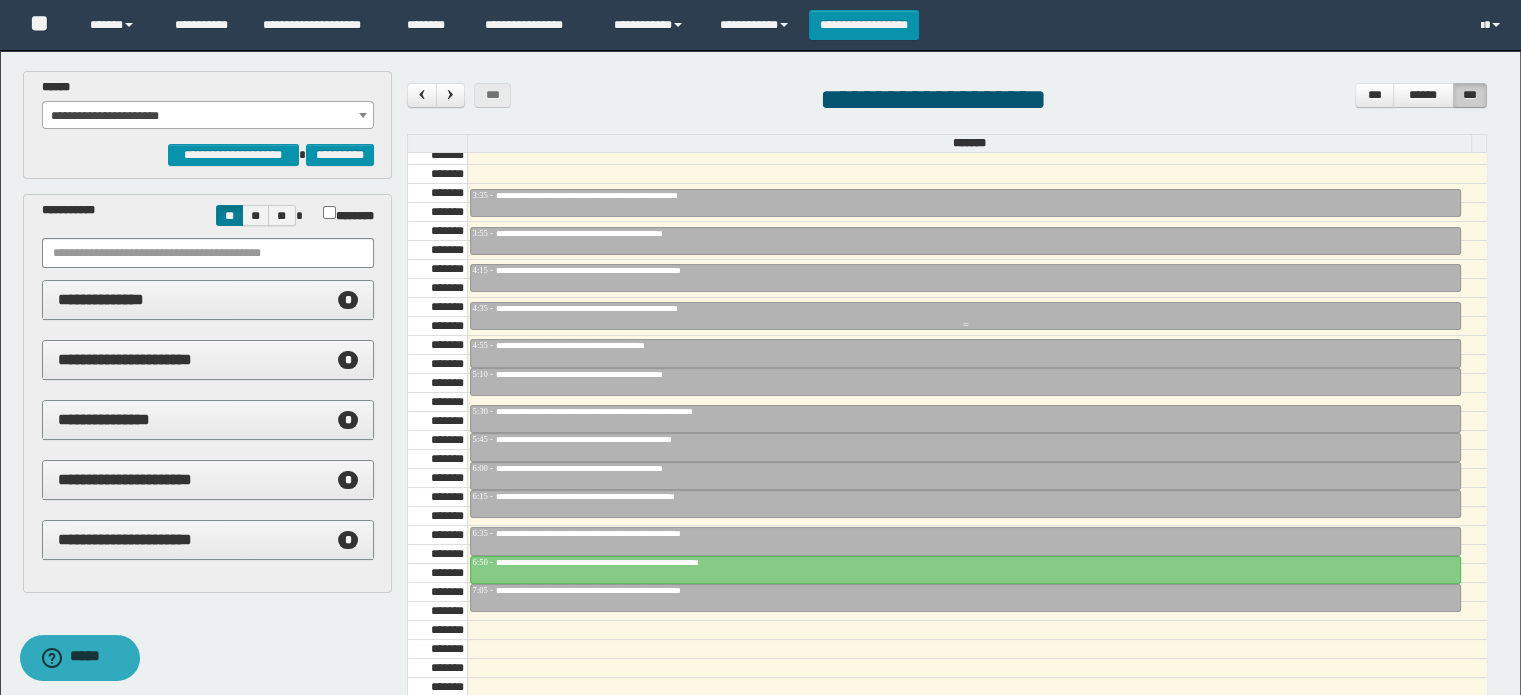 click on "**********" at bounding box center (639, 308) 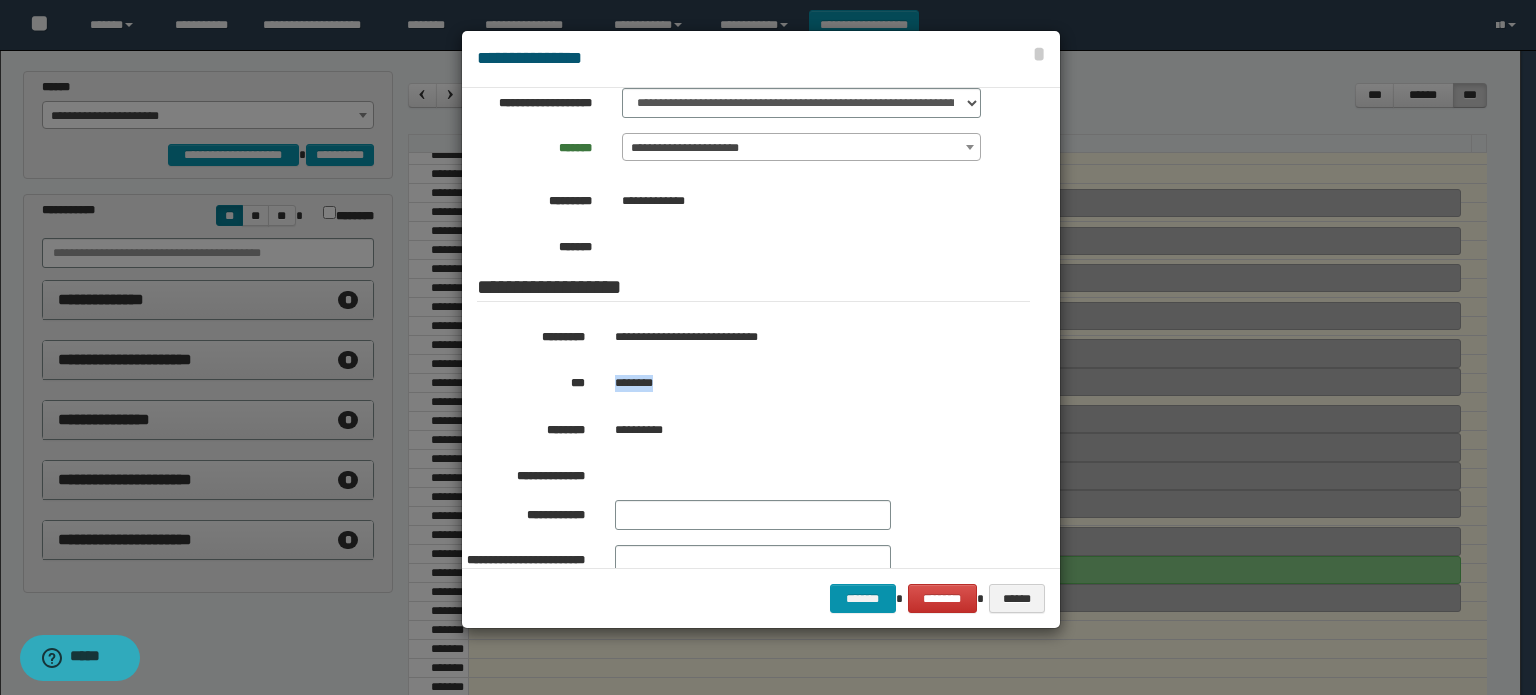 drag, startPoint x: 680, startPoint y: 379, endPoint x: 608, endPoint y: 375, distance: 72.11102 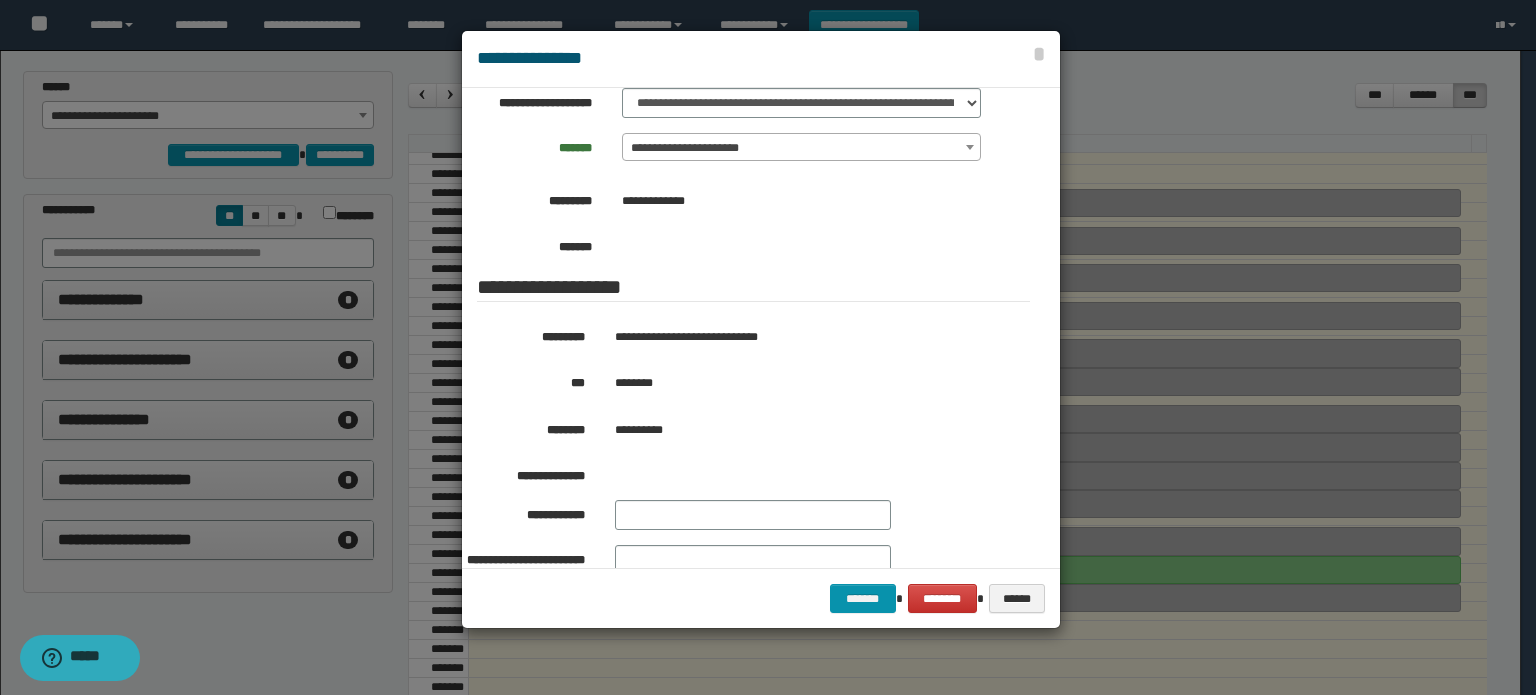 click at bounding box center (768, 347) 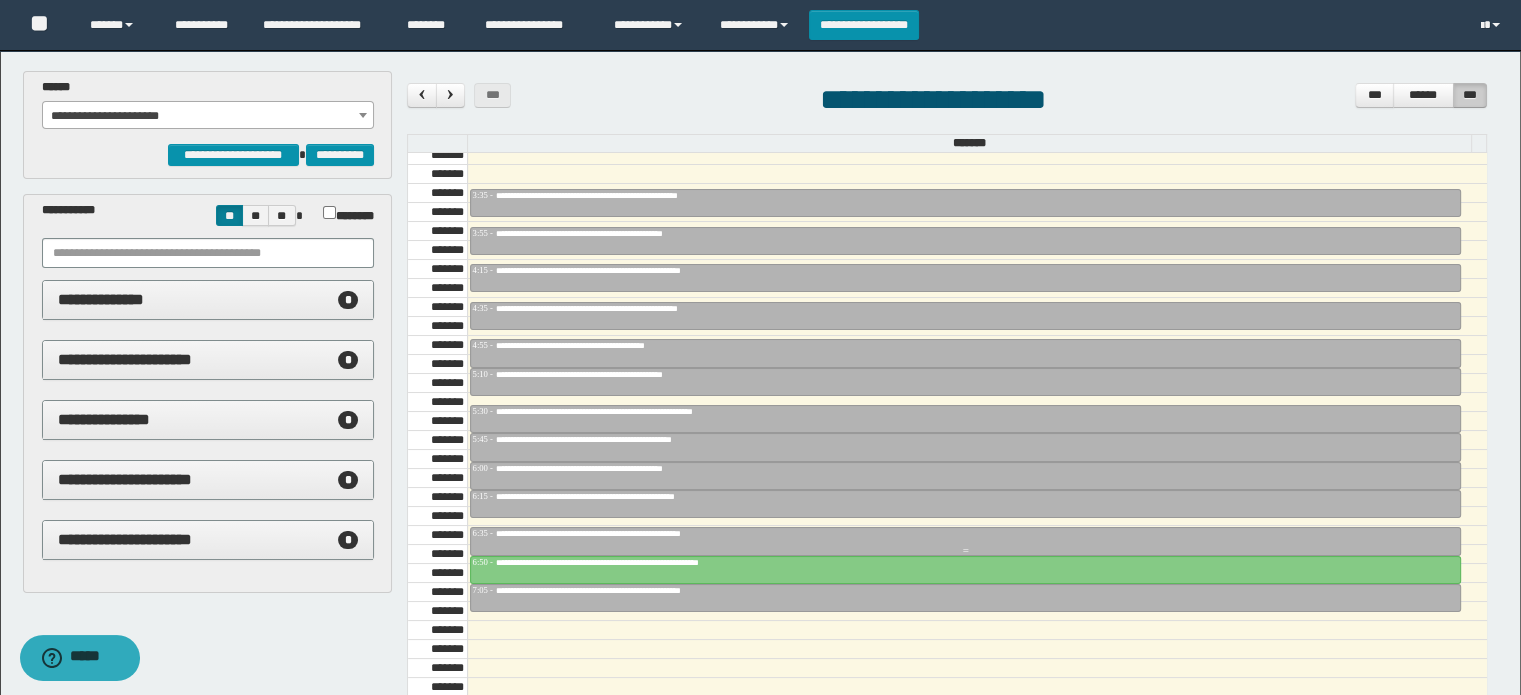 click on "**********" at bounding box center (627, 533) 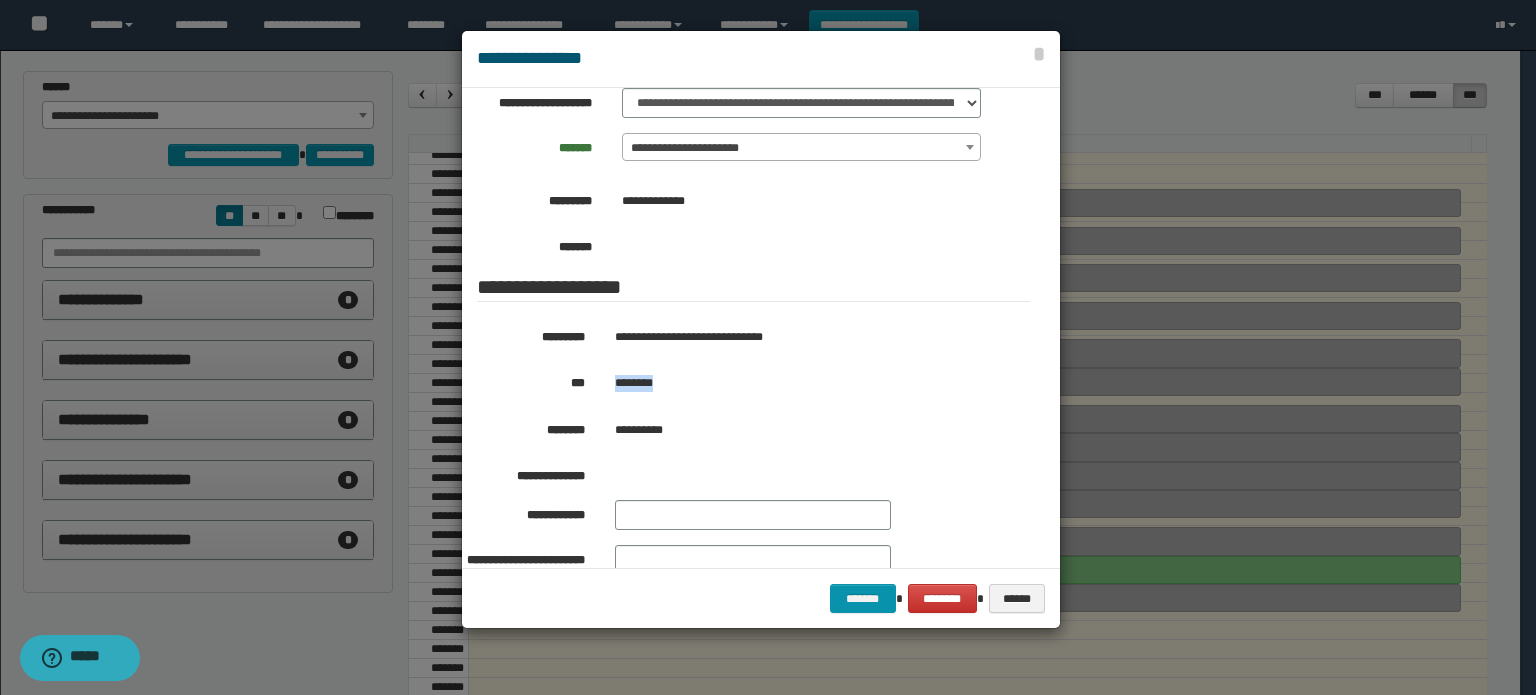 drag, startPoint x: 675, startPoint y: 387, endPoint x: 612, endPoint y: 383, distance: 63.126858 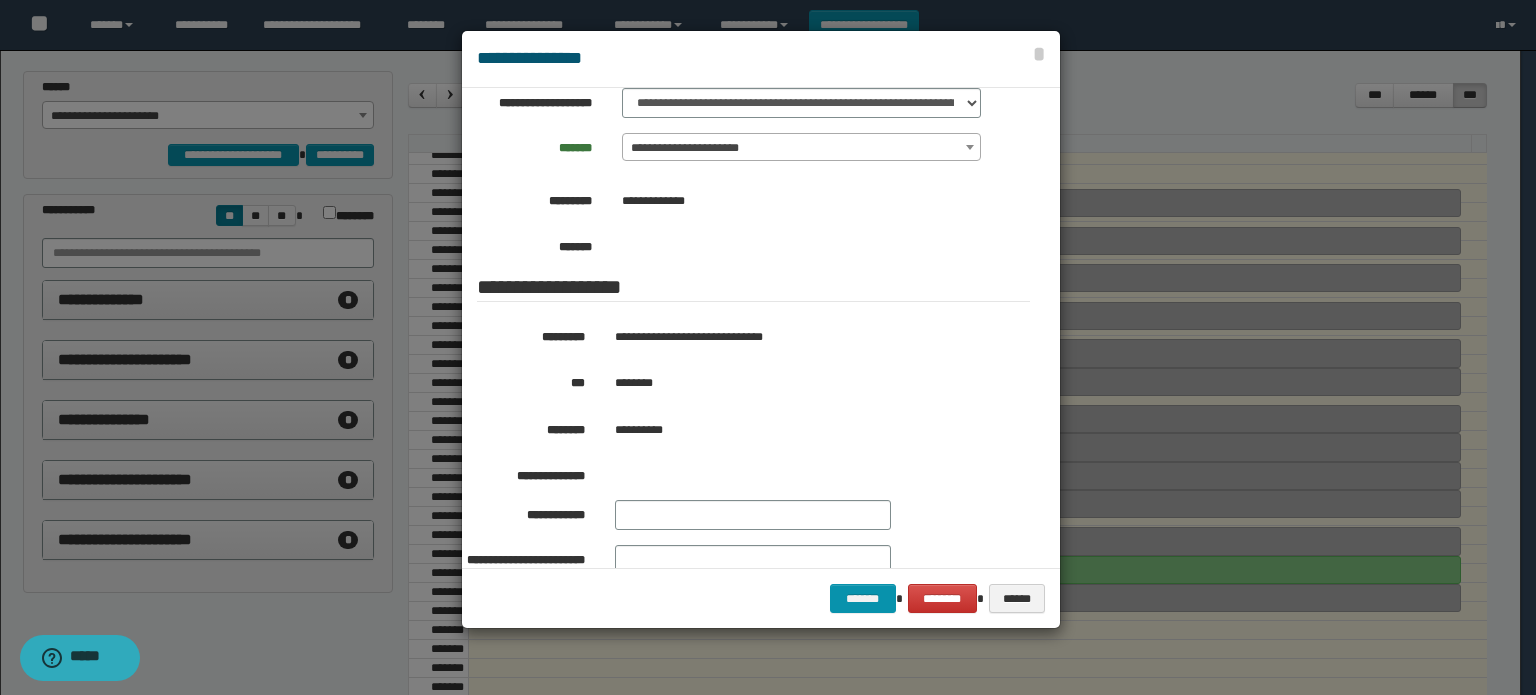 click at bounding box center [768, 347] 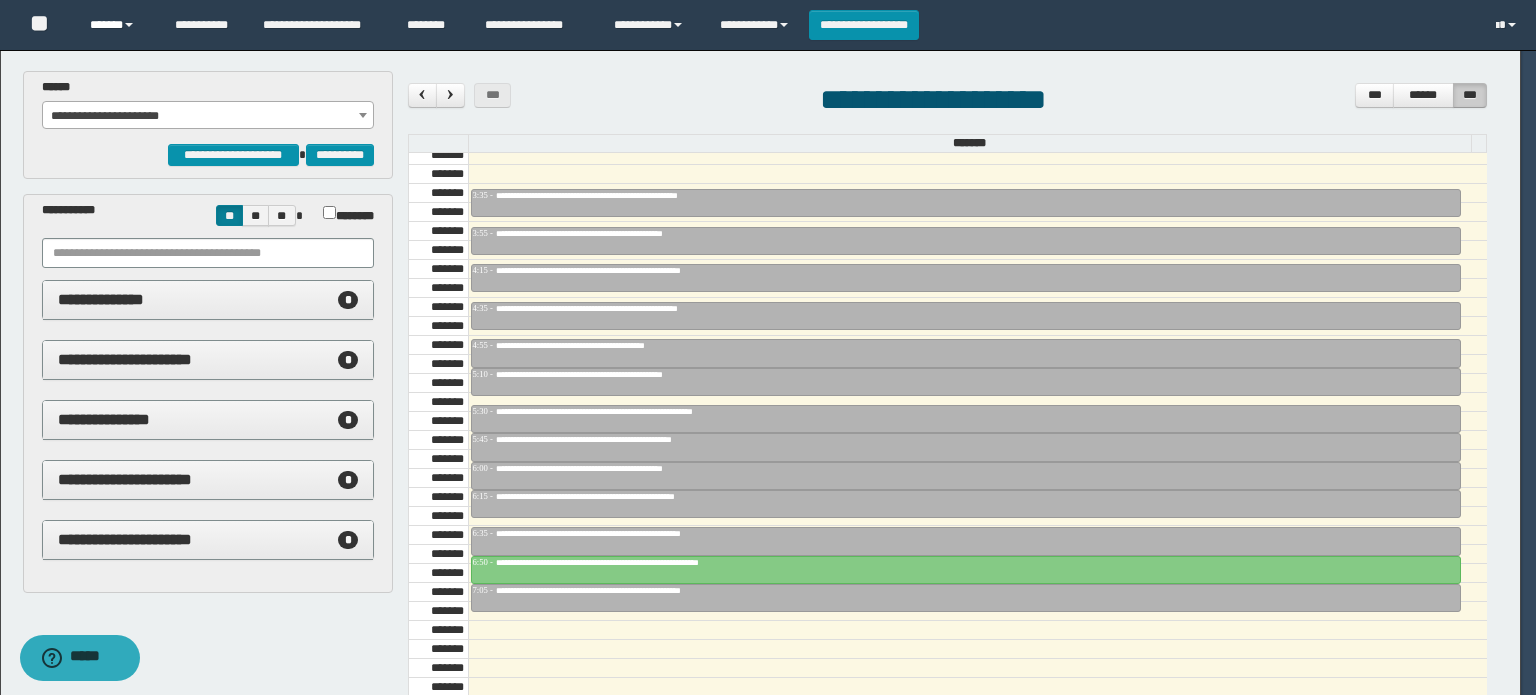 click on "******" at bounding box center [117, 25] 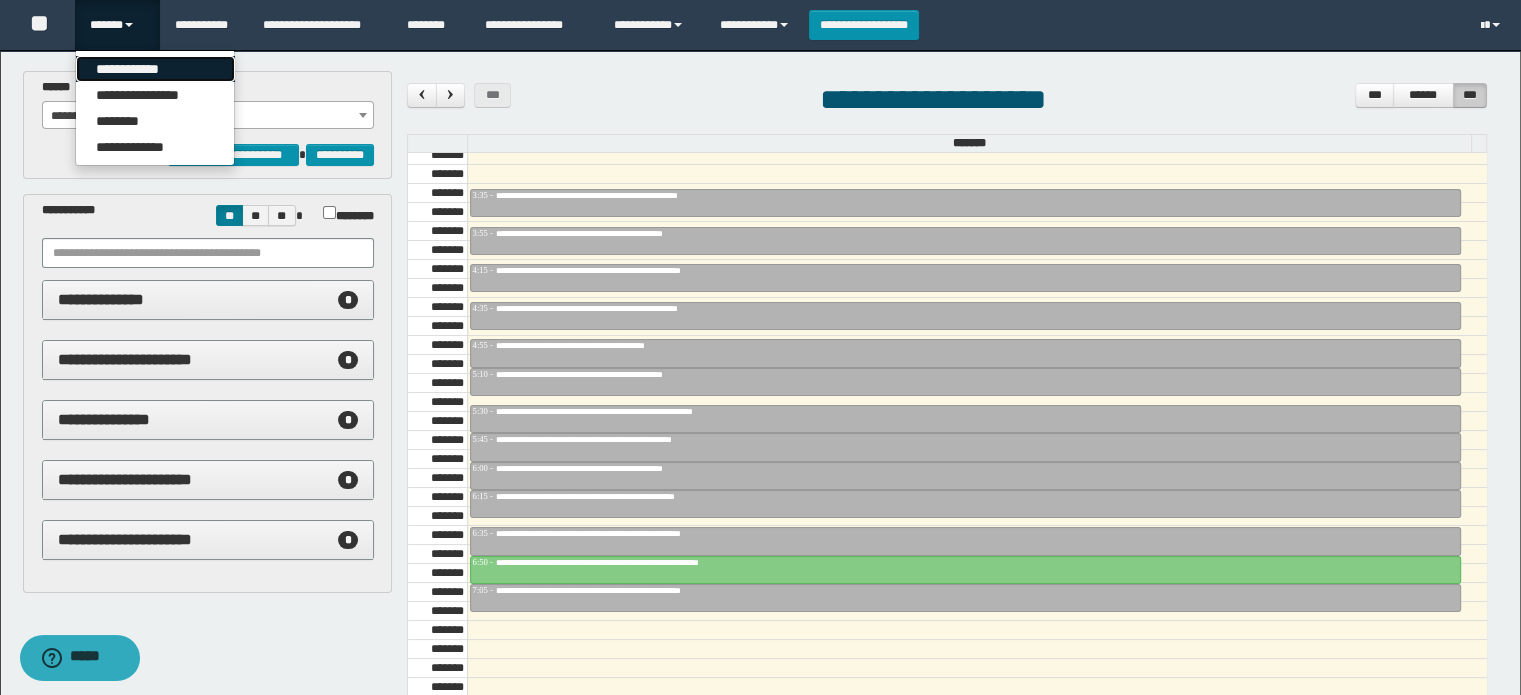 click on "**********" at bounding box center (155, 69) 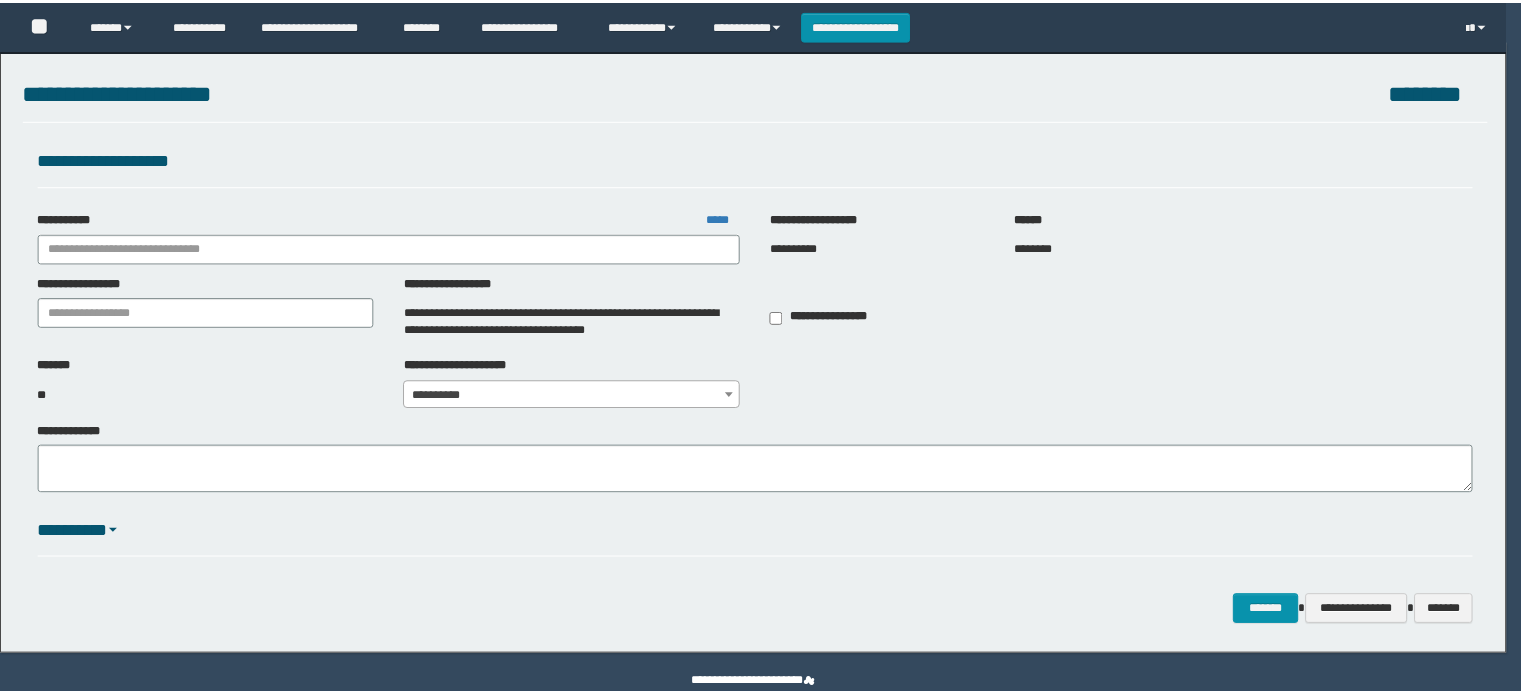 scroll, scrollTop: 0, scrollLeft: 0, axis: both 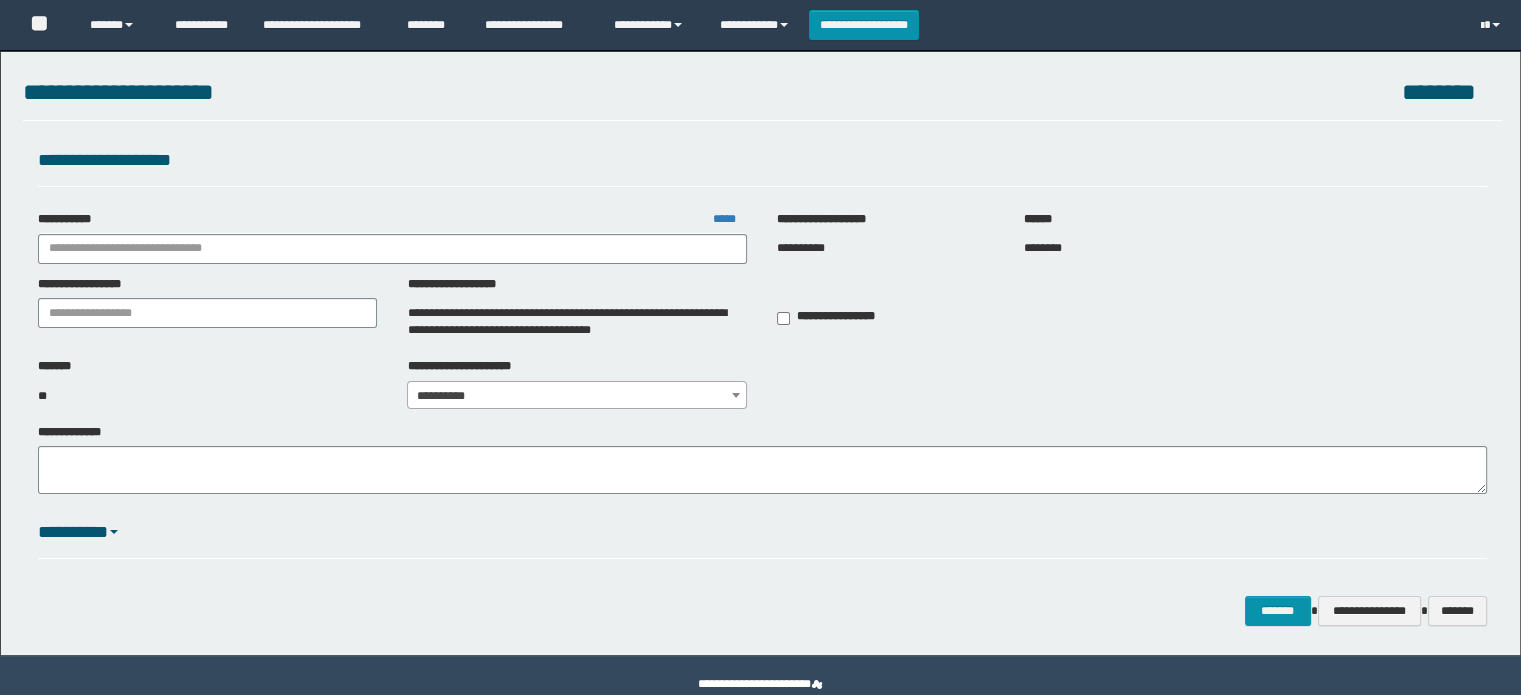 type on "**********" 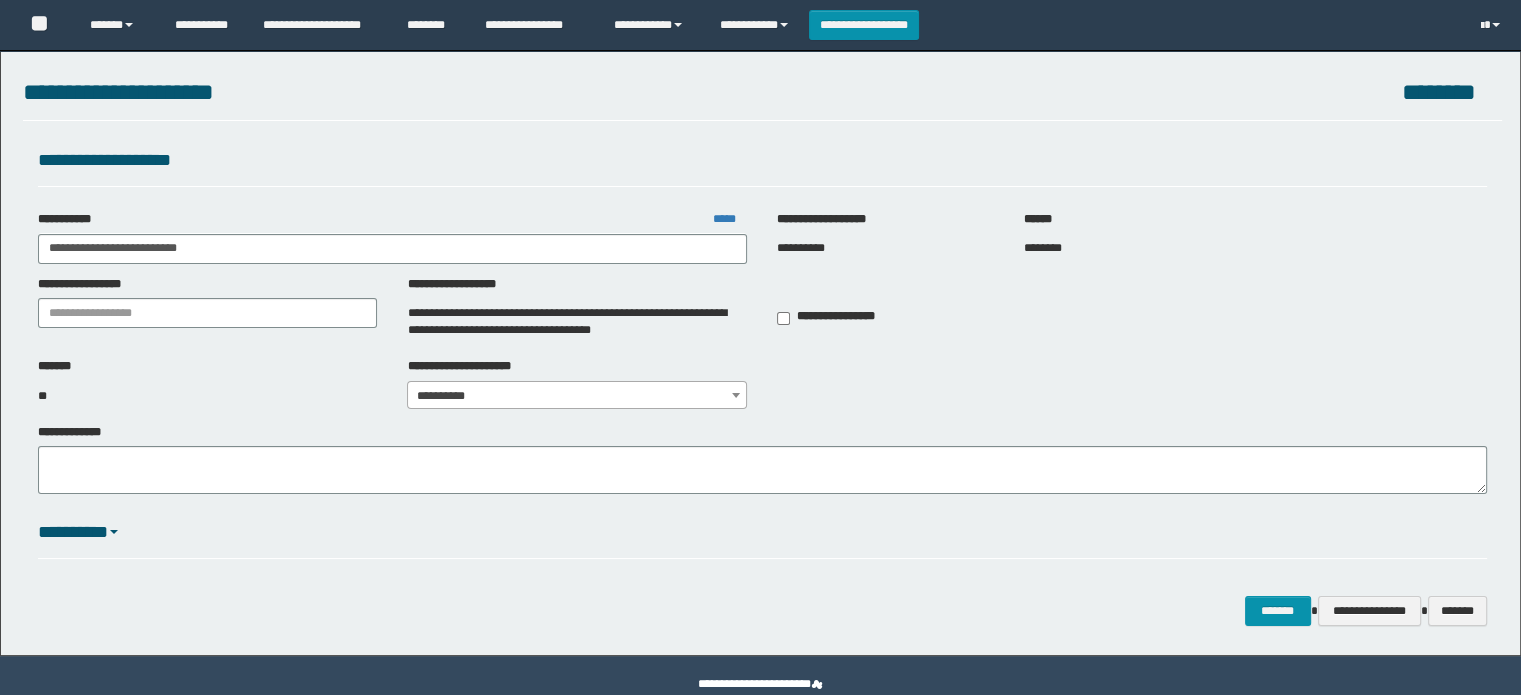 scroll, scrollTop: 0, scrollLeft: 0, axis: both 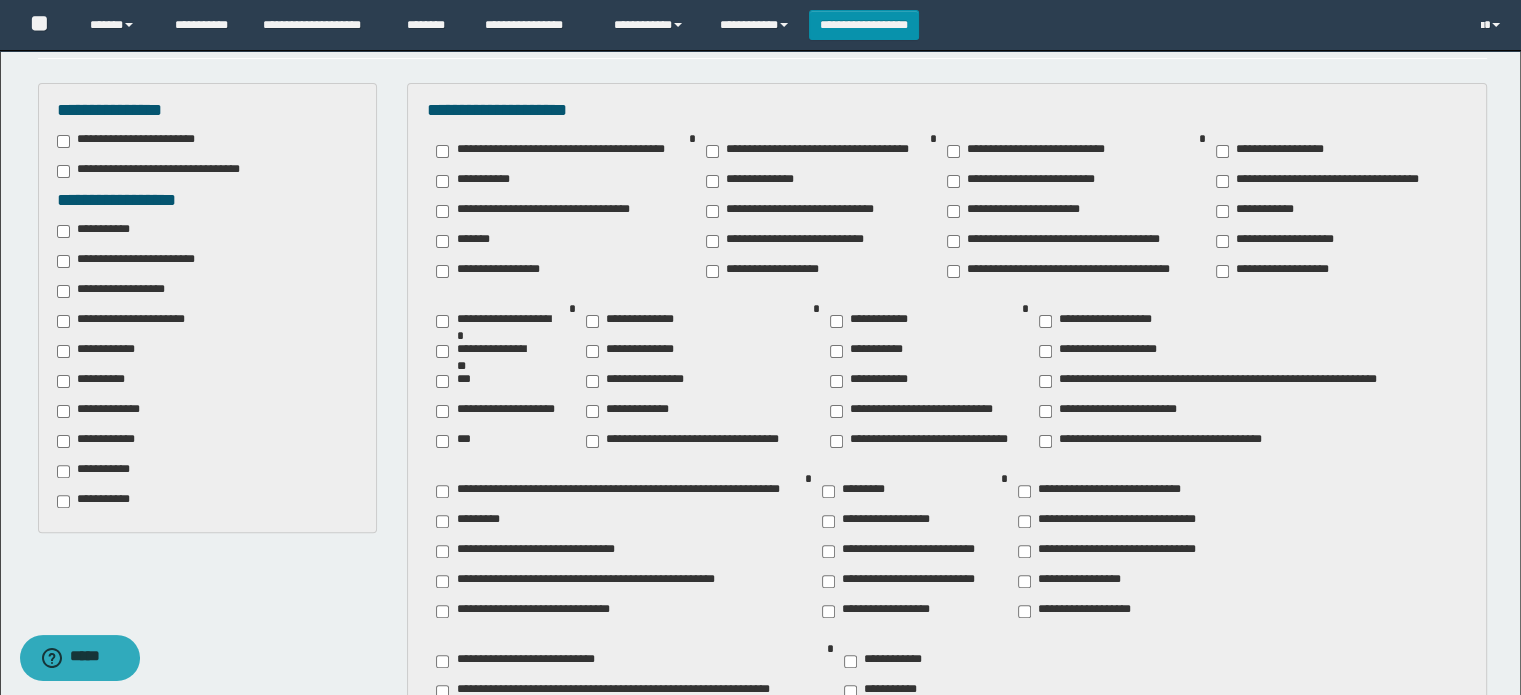 click on "**********" at bounding box center (102, 351) 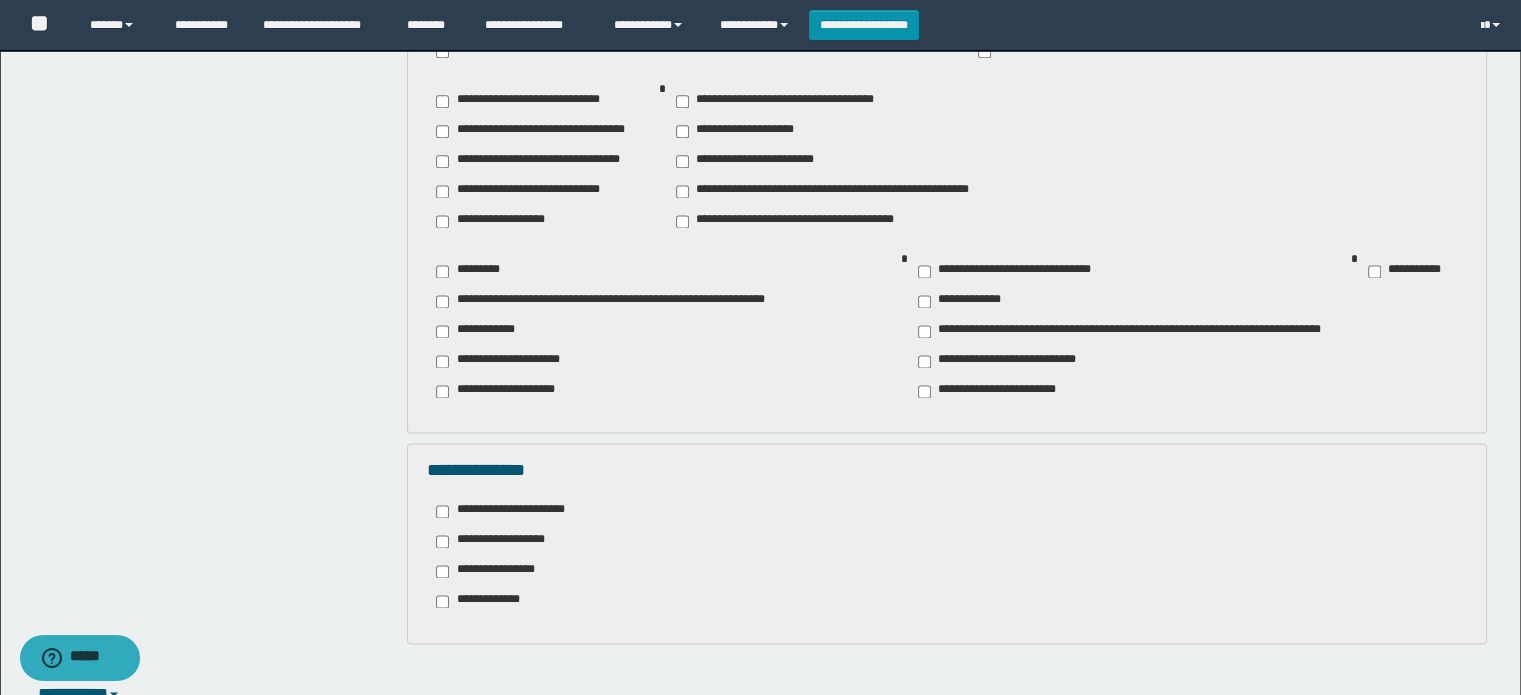 scroll, scrollTop: 2900, scrollLeft: 0, axis: vertical 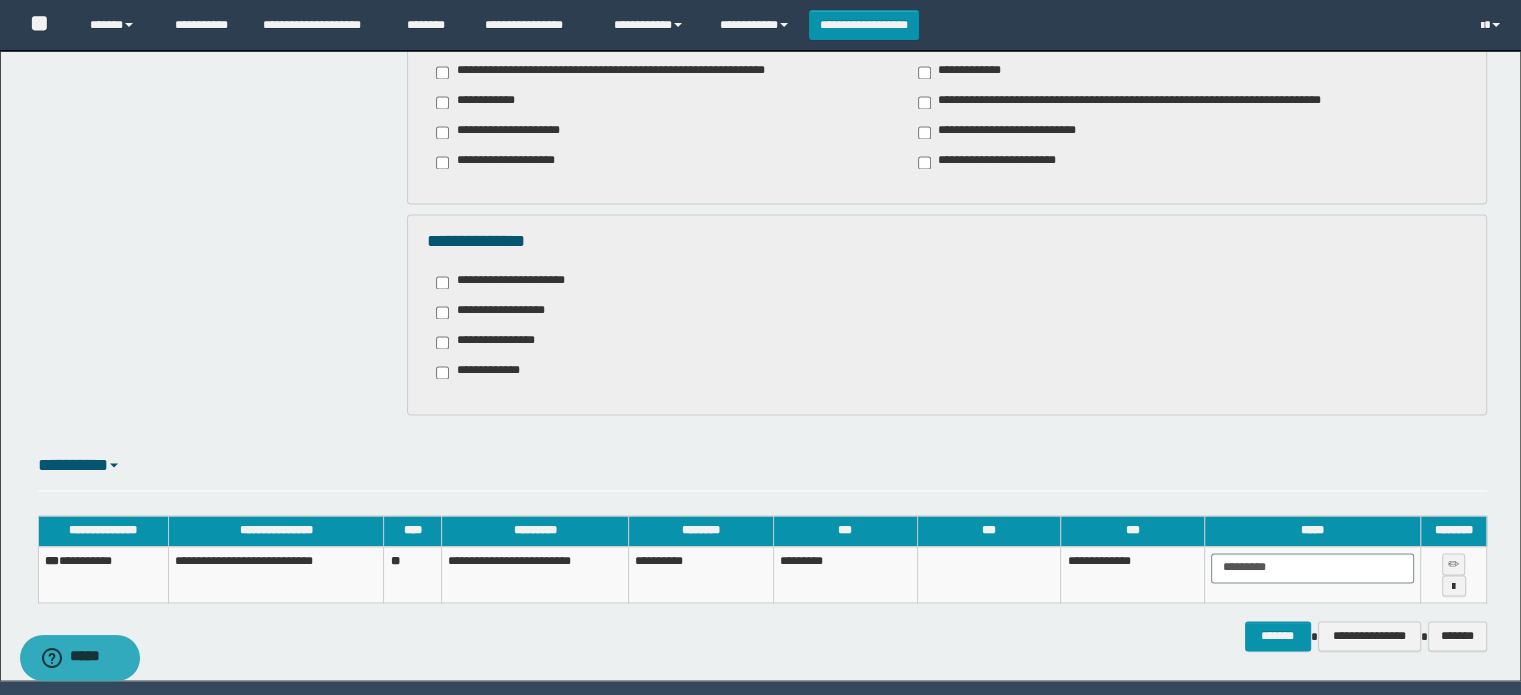 click on "**********" at bounding box center (485, 372) 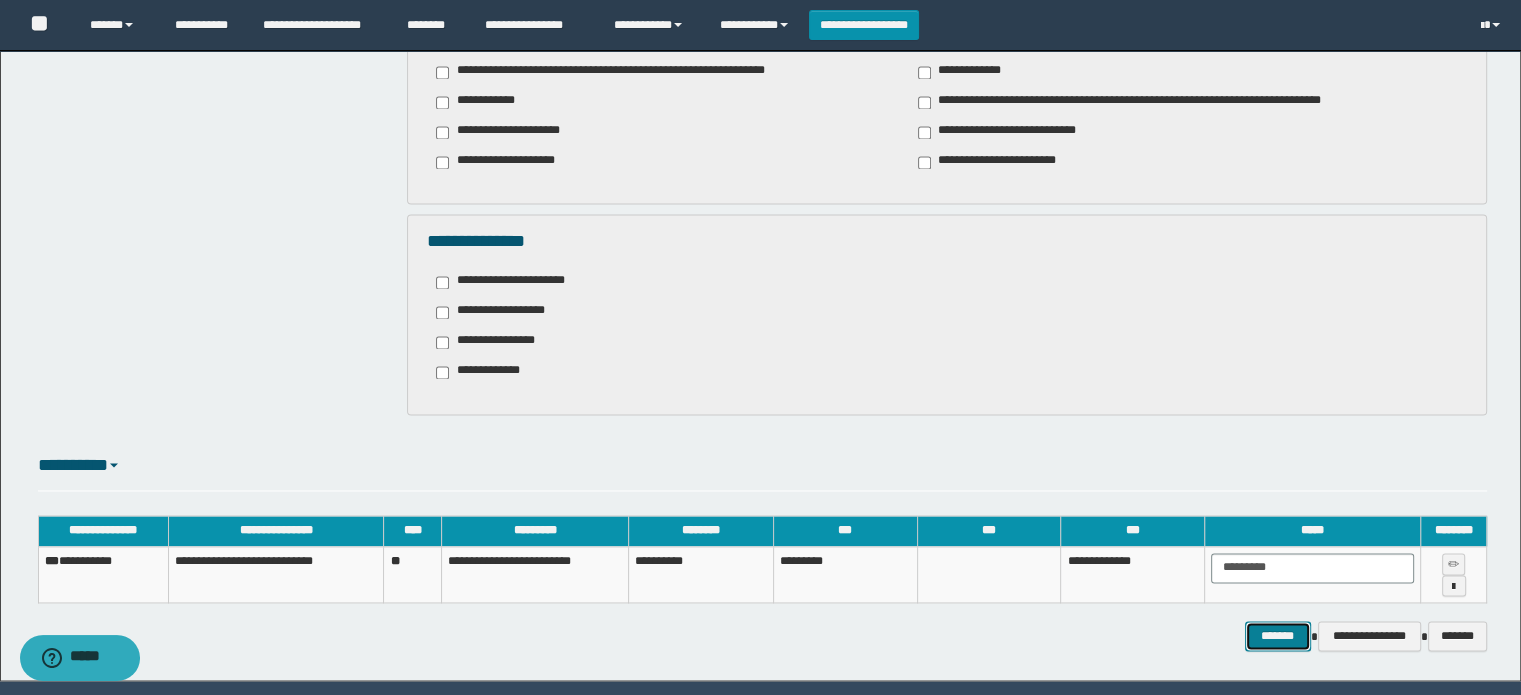 click on "*******" at bounding box center [1278, 636] 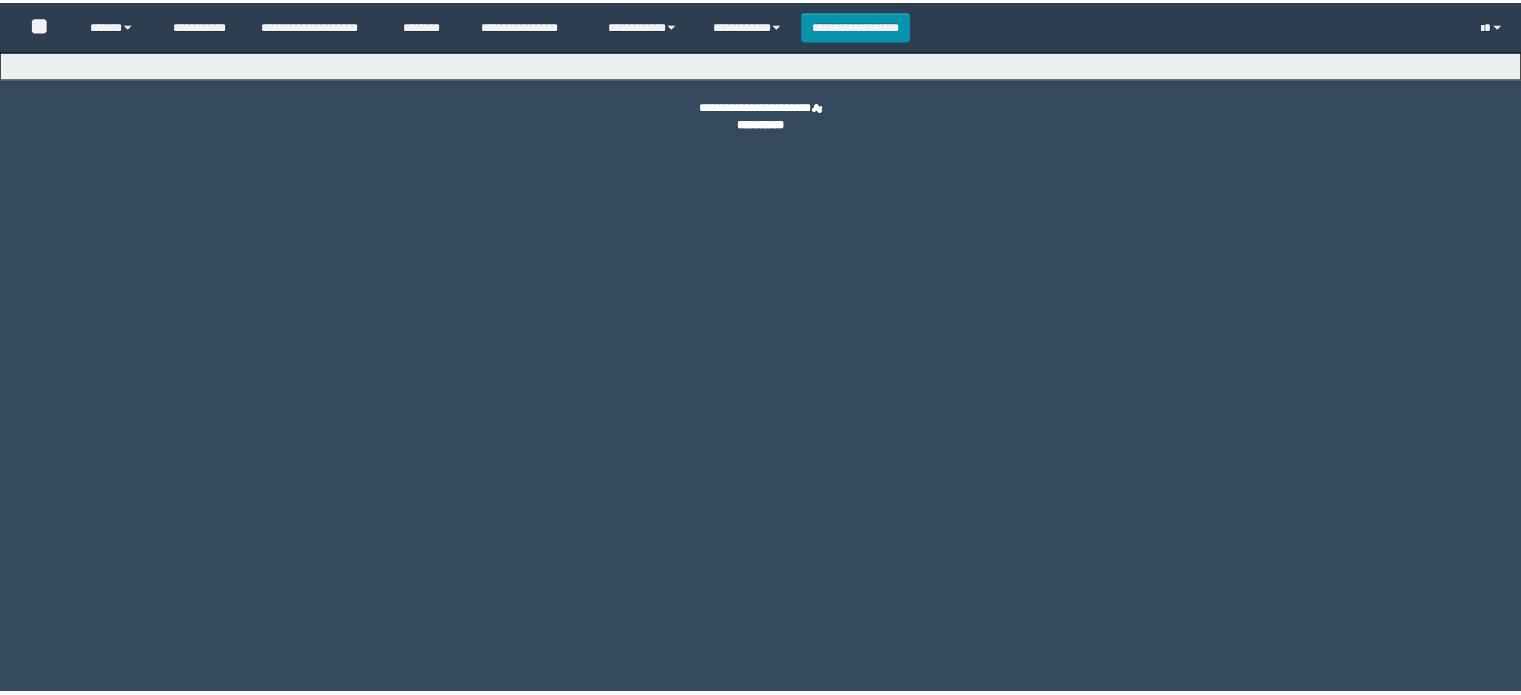 scroll, scrollTop: 0, scrollLeft: 0, axis: both 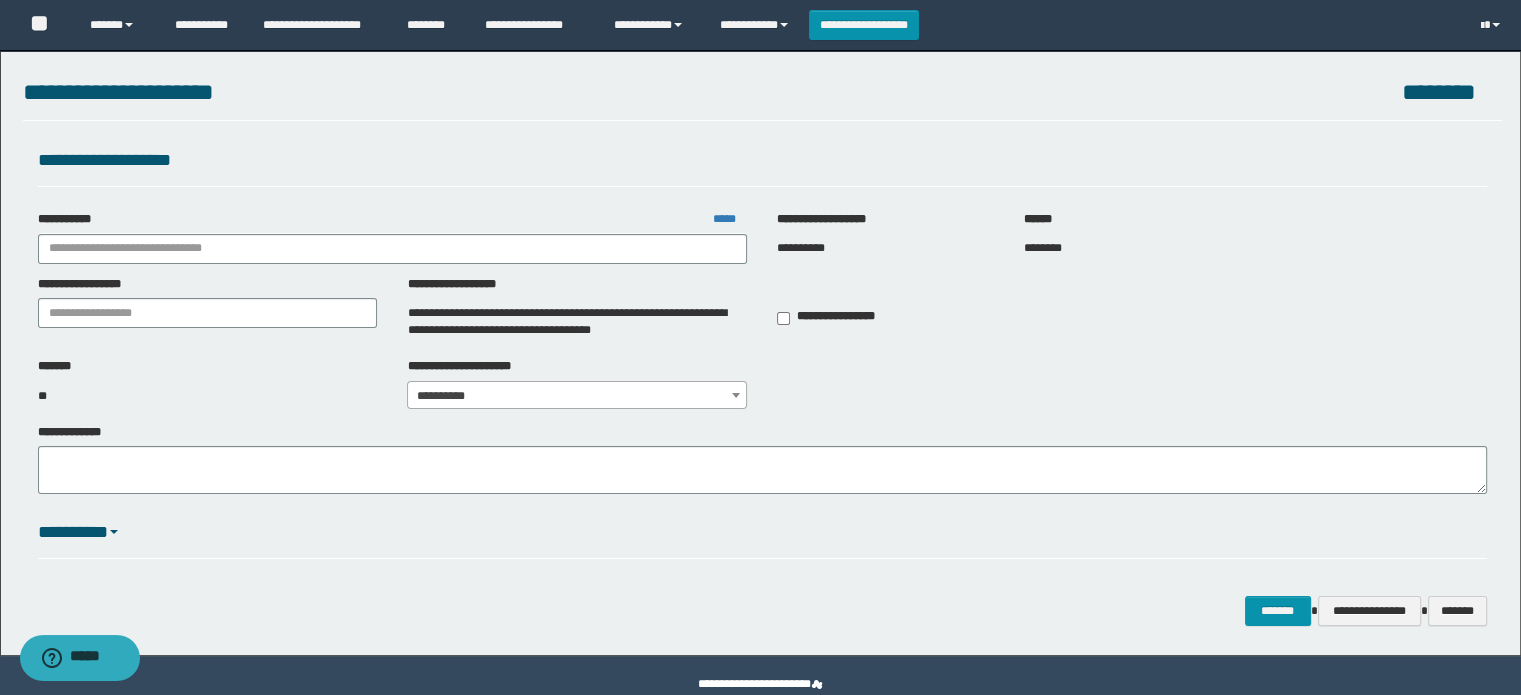 type on "**********" 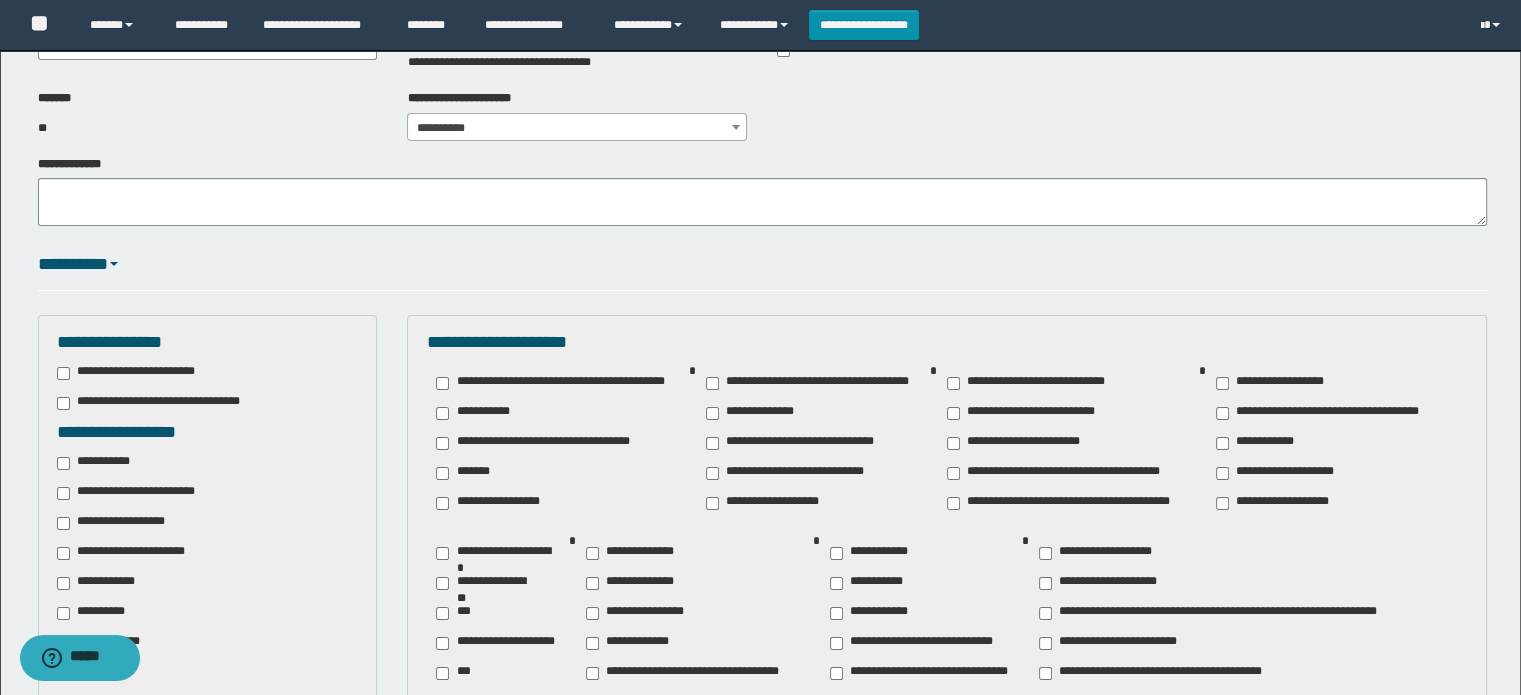scroll, scrollTop: 500, scrollLeft: 0, axis: vertical 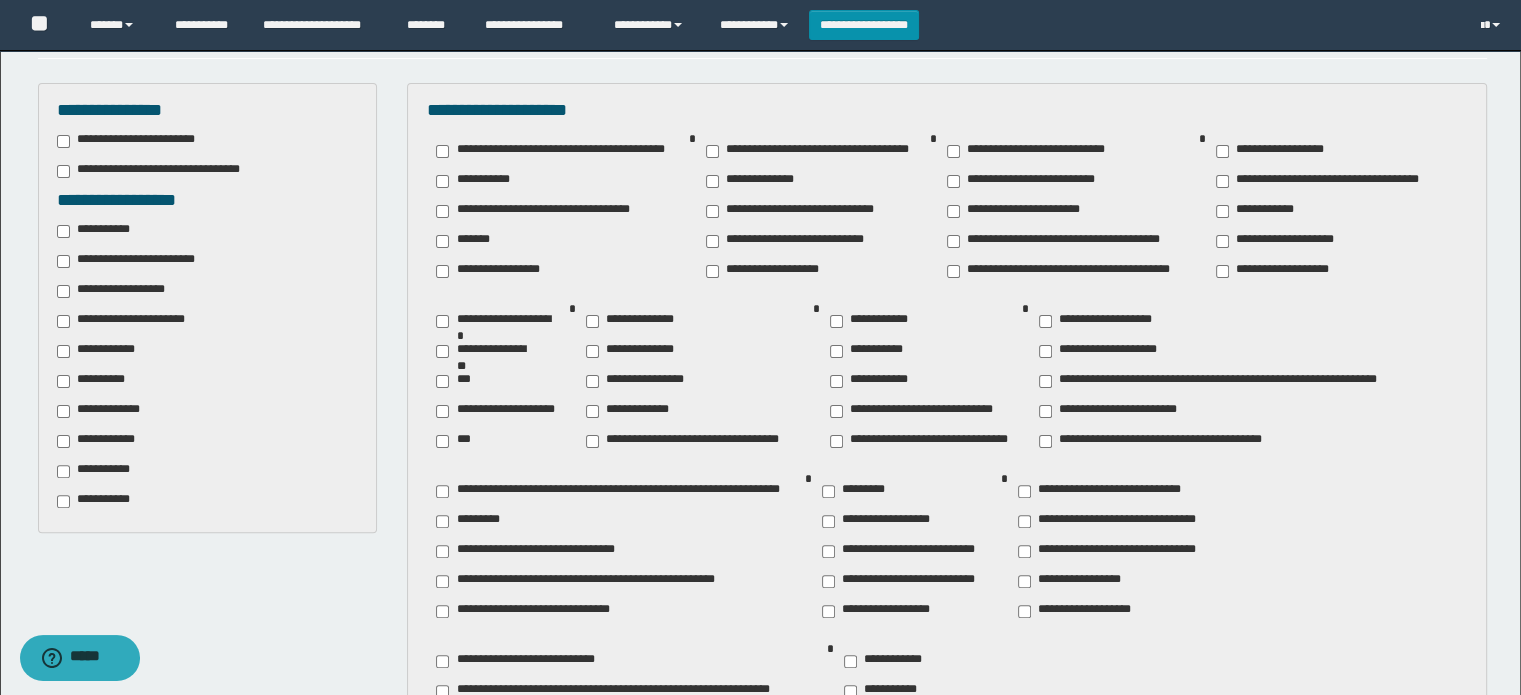 click on "**********" at bounding box center (102, 351) 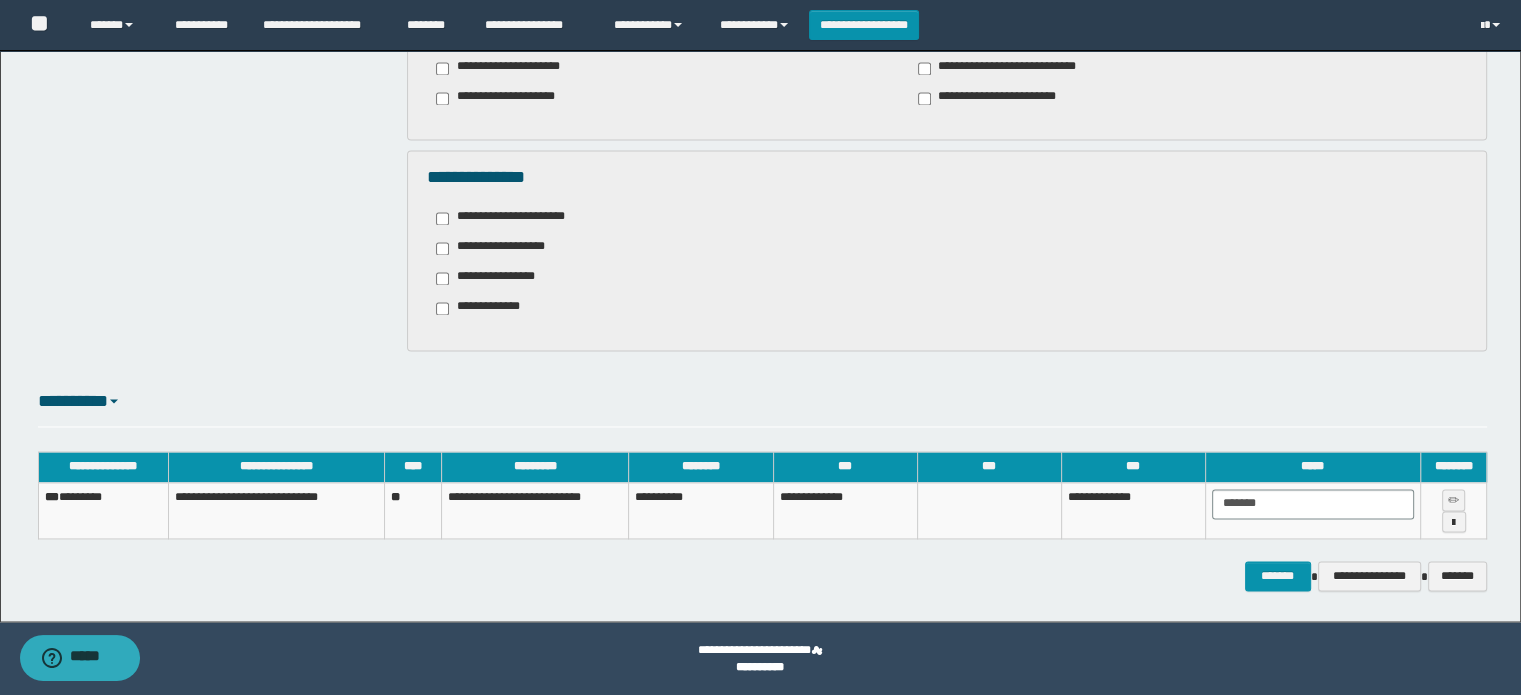 scroll, scrollTop: 2964, scrollLeft: 0, axis: vertical 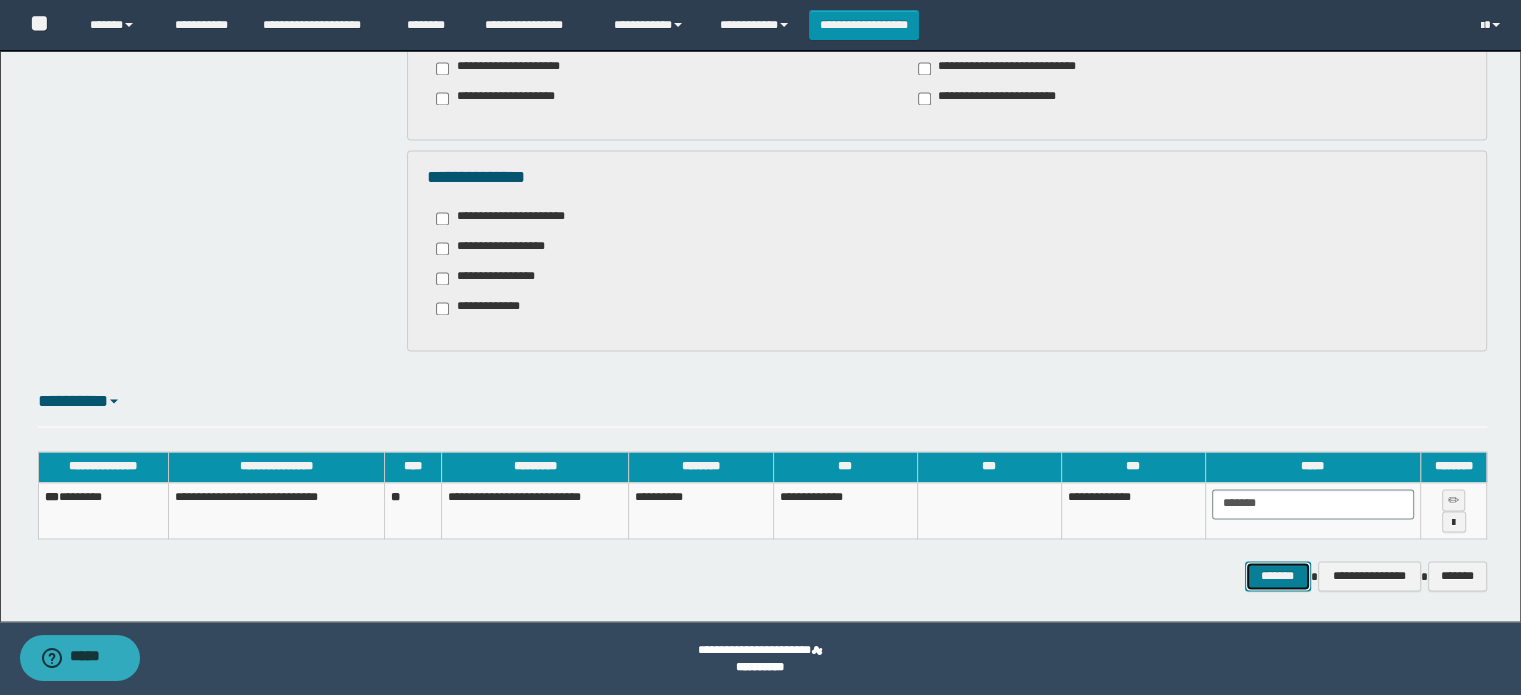 click on "*******" at bounding box center [1278, 576] 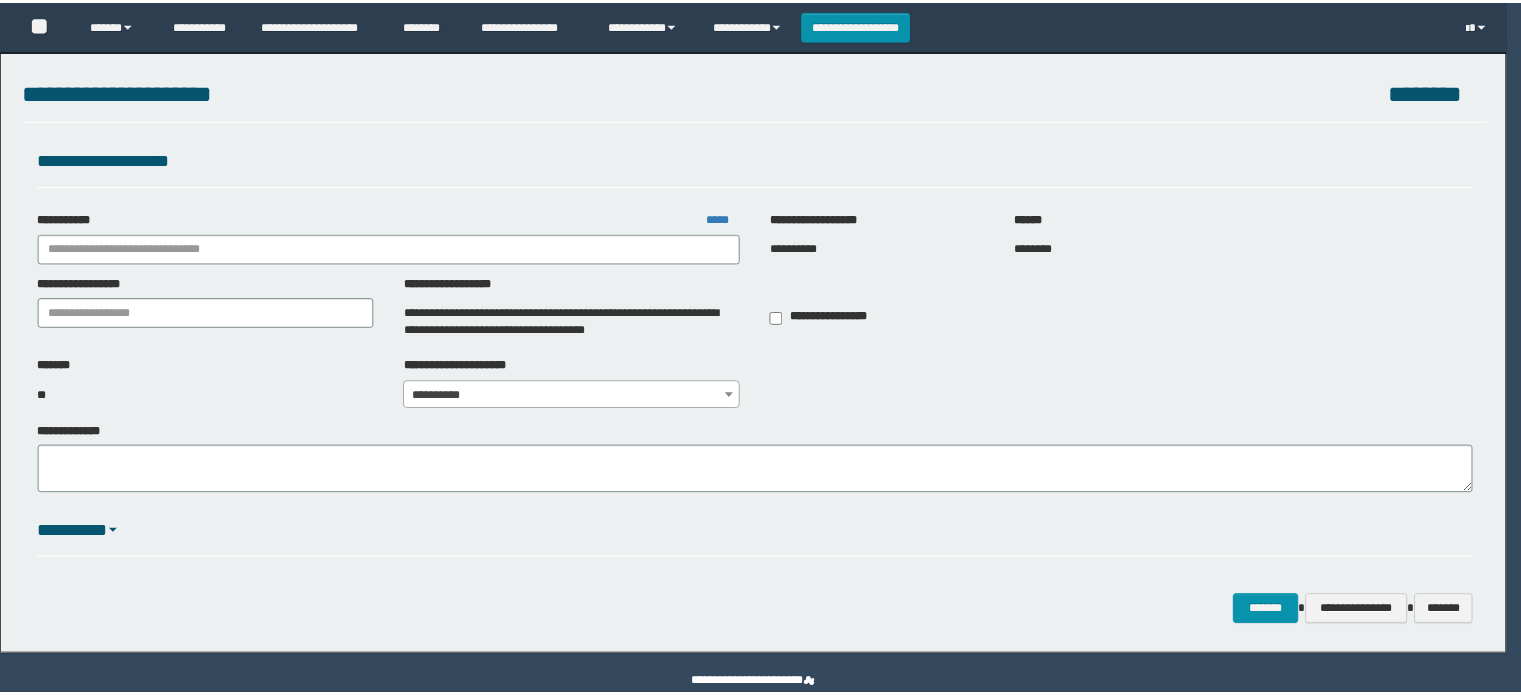 scroll, scrollTop: 0, scrollLeft: 0, axis: both 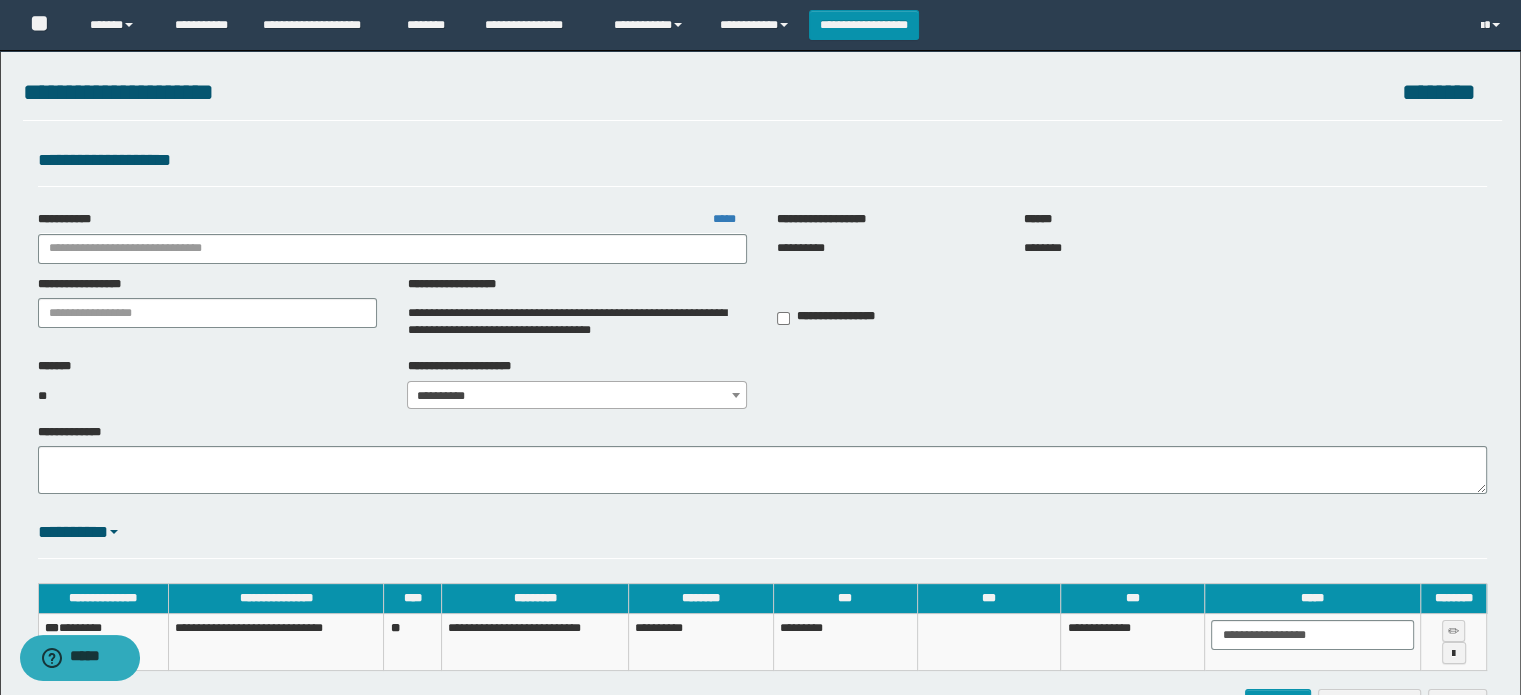 type on "**********" 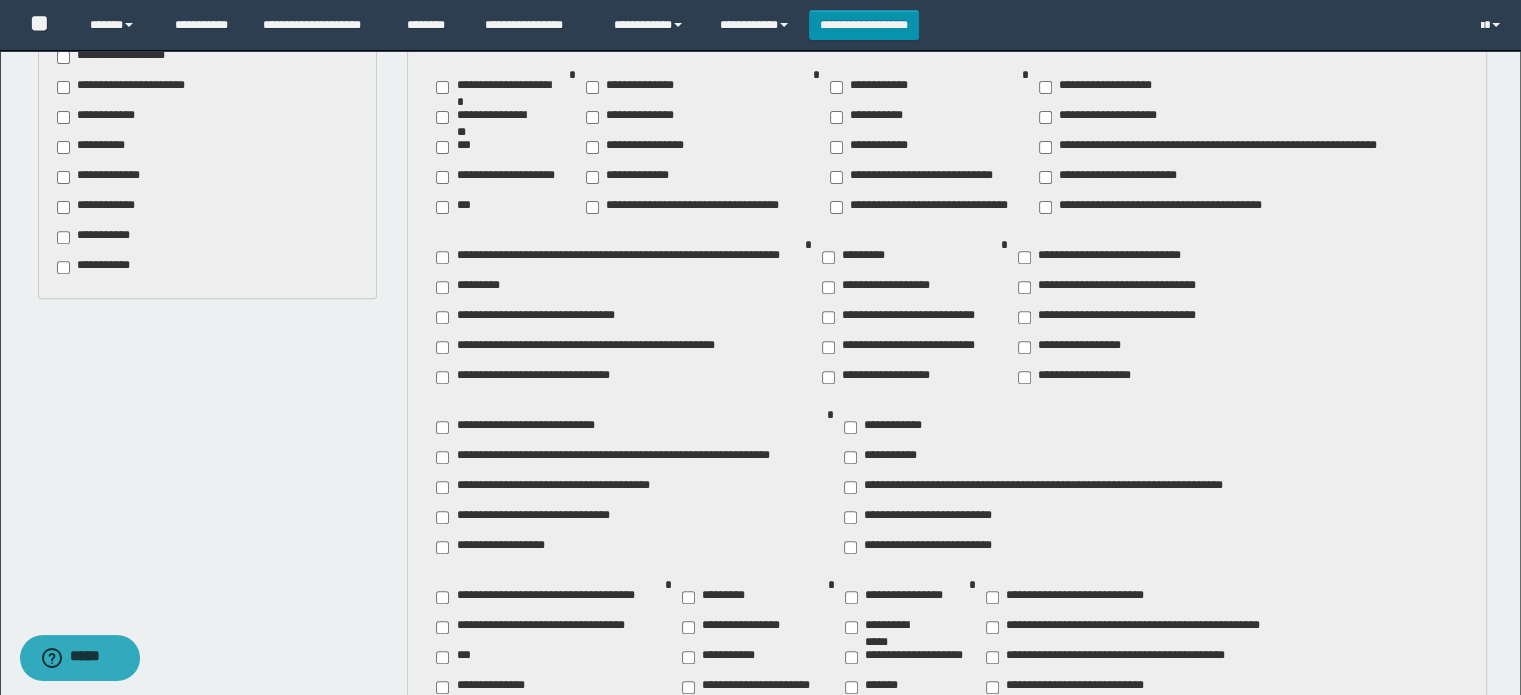 scroll, scrollTop: 700, scrollLeft: 0, axis: vertical 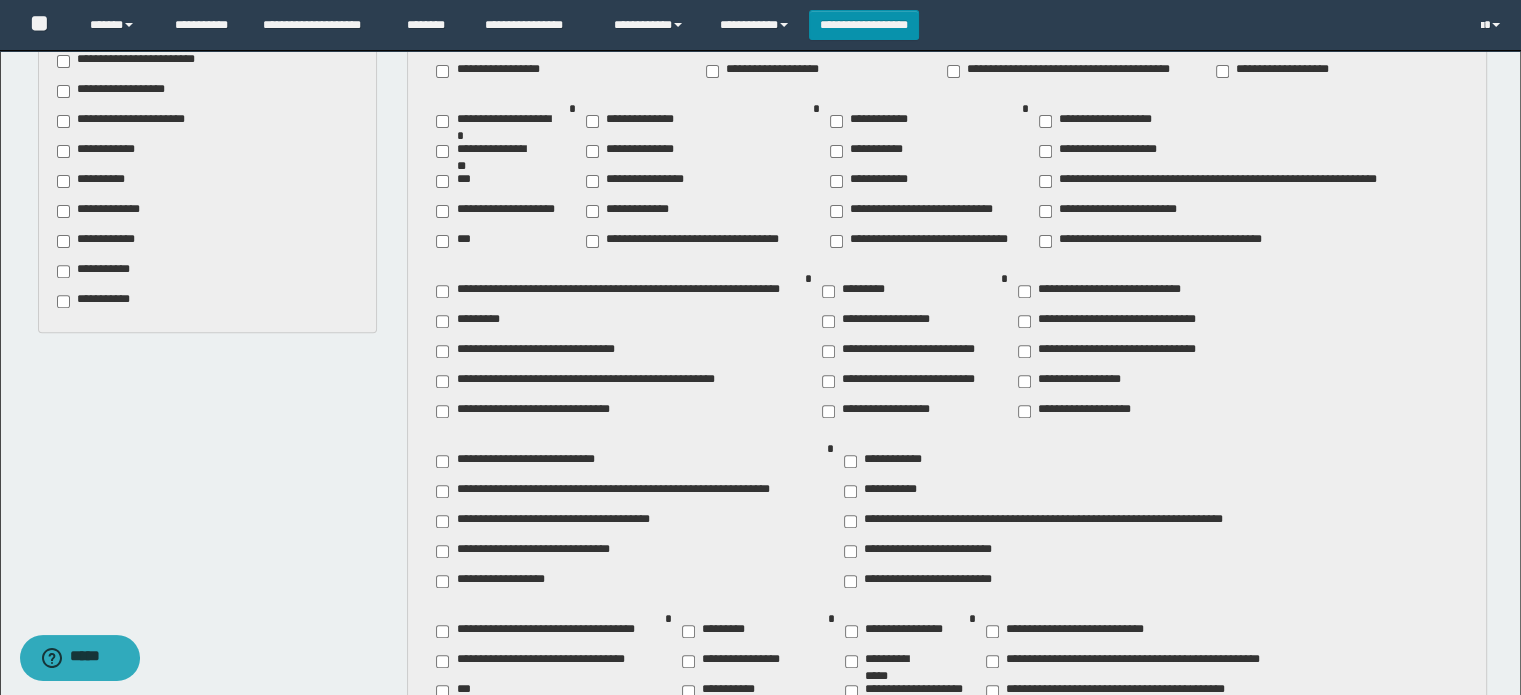 click on "**********" at bounding box center (102, 151) 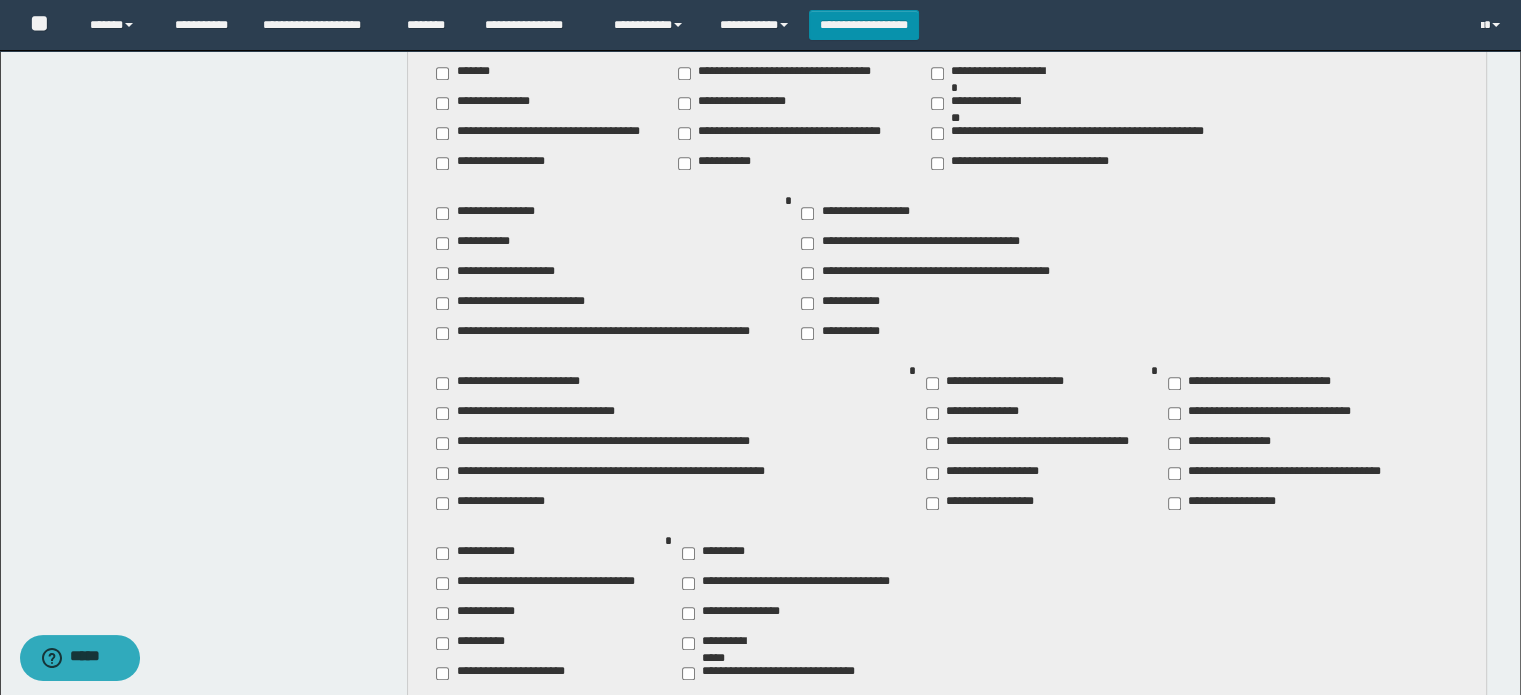 scroll, scrollTop: 2000, scrollLeft: 0, axis: vertical 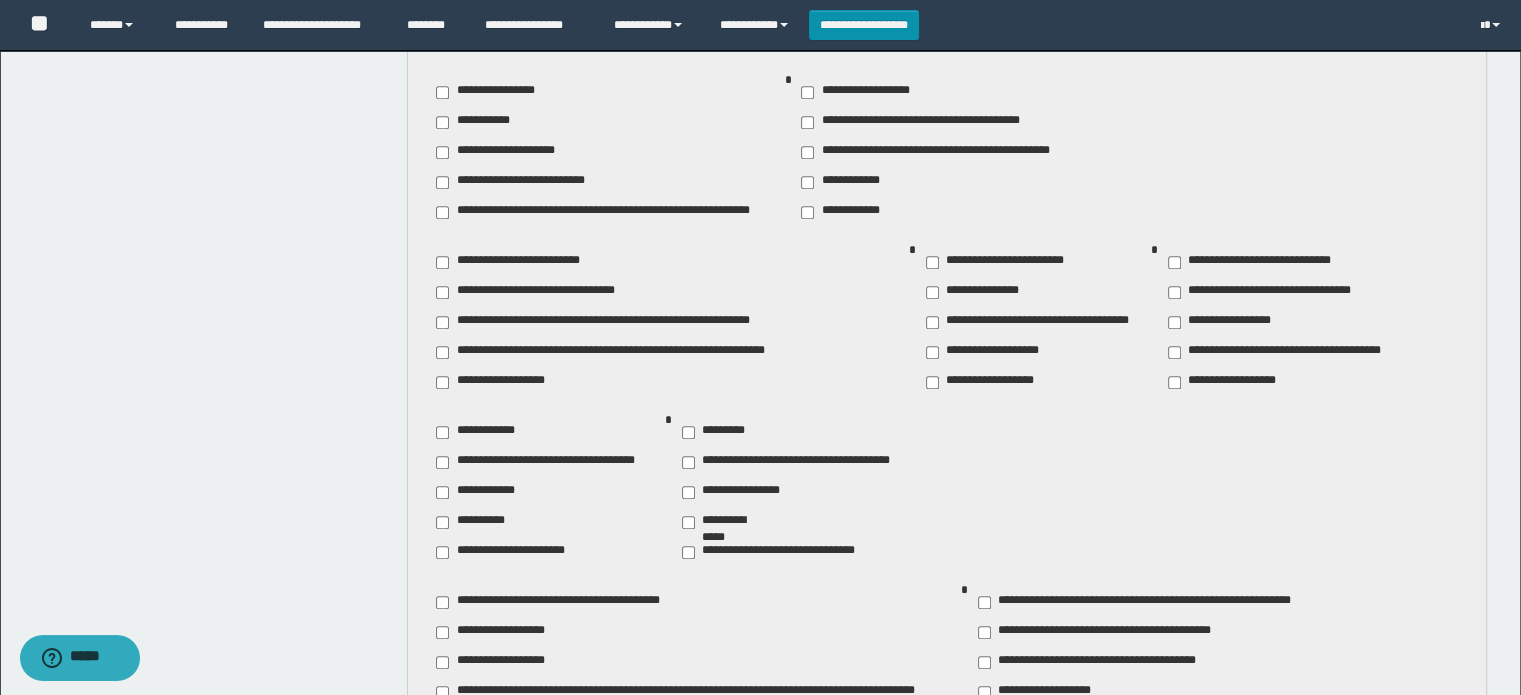 click on "**********" at bounding box center [1010, 262] 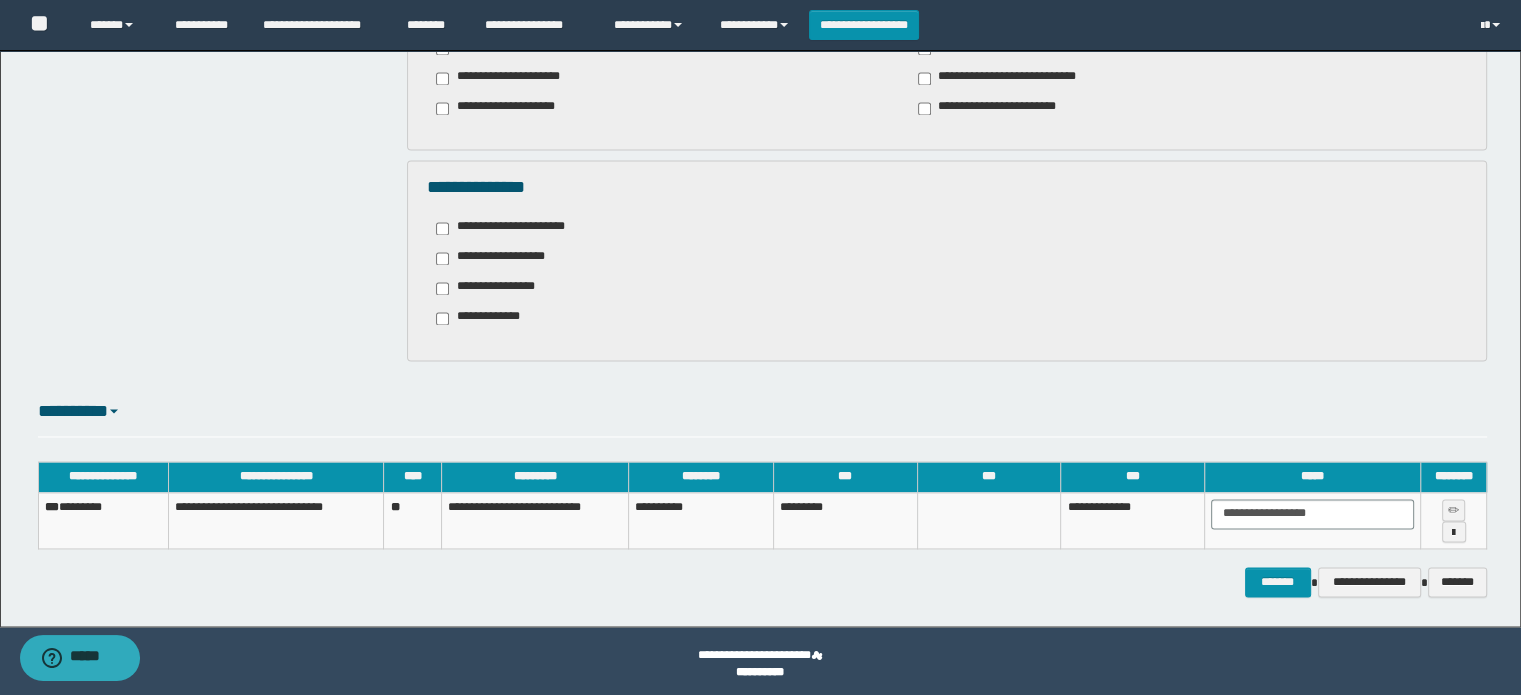 scroll, scrollTop: 2960, scrollLeft: 0, axis: vertical 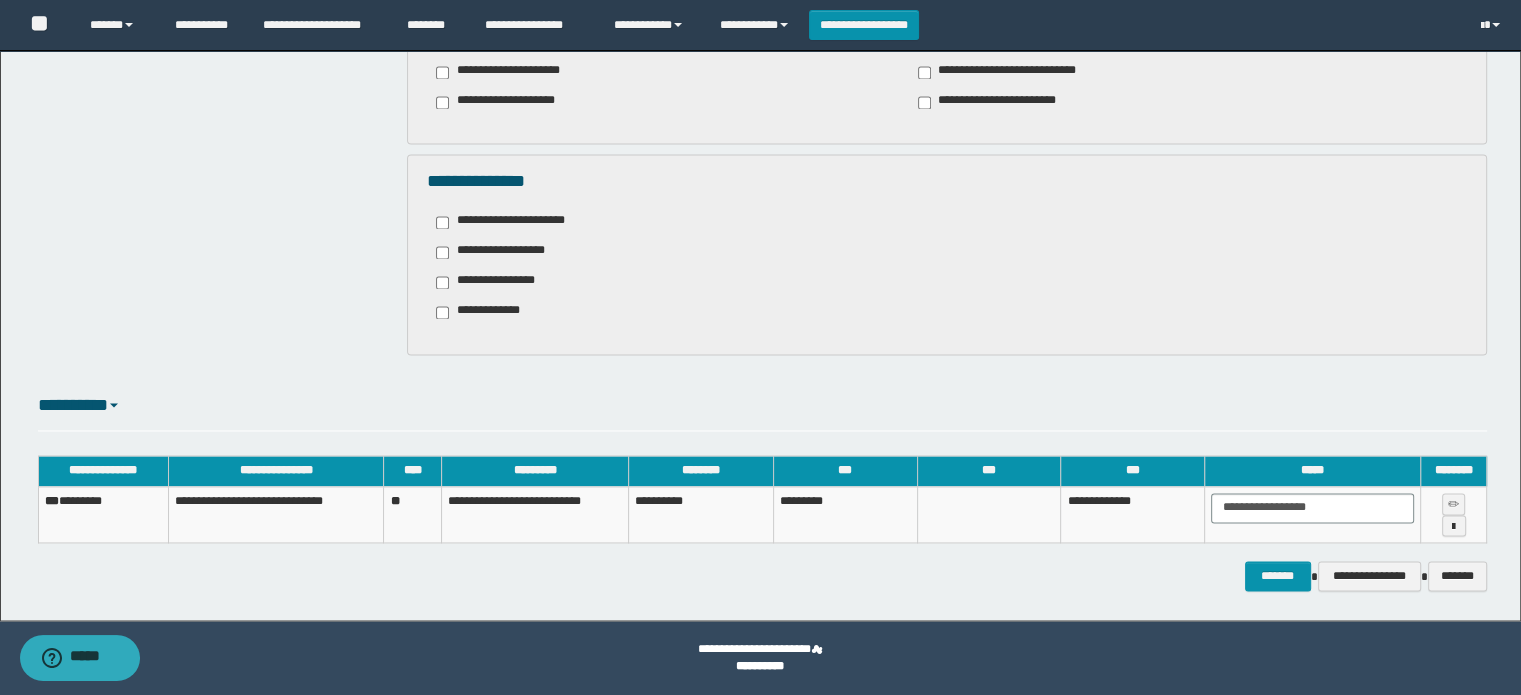 click on "**********" at bounding box center (485, 312) 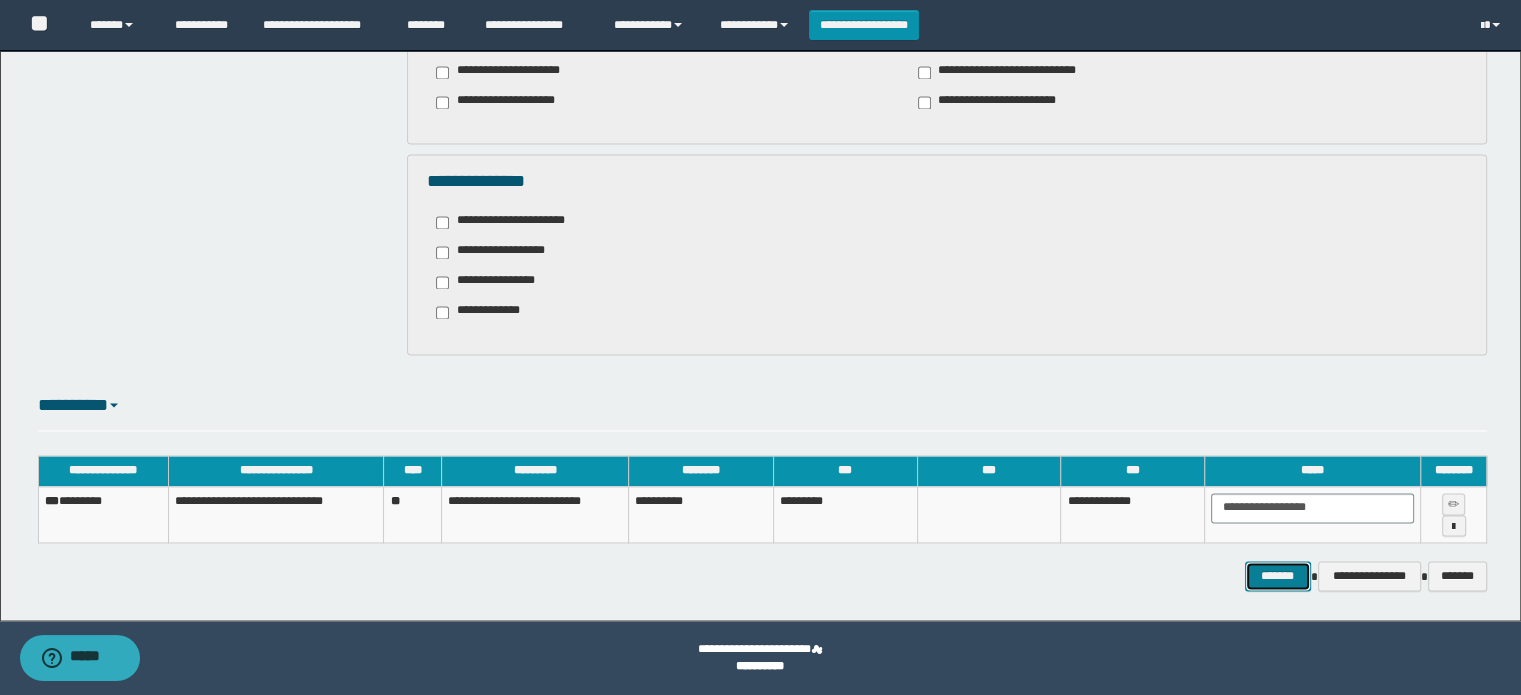 click on "*******" at bounding box center [1278, 576] 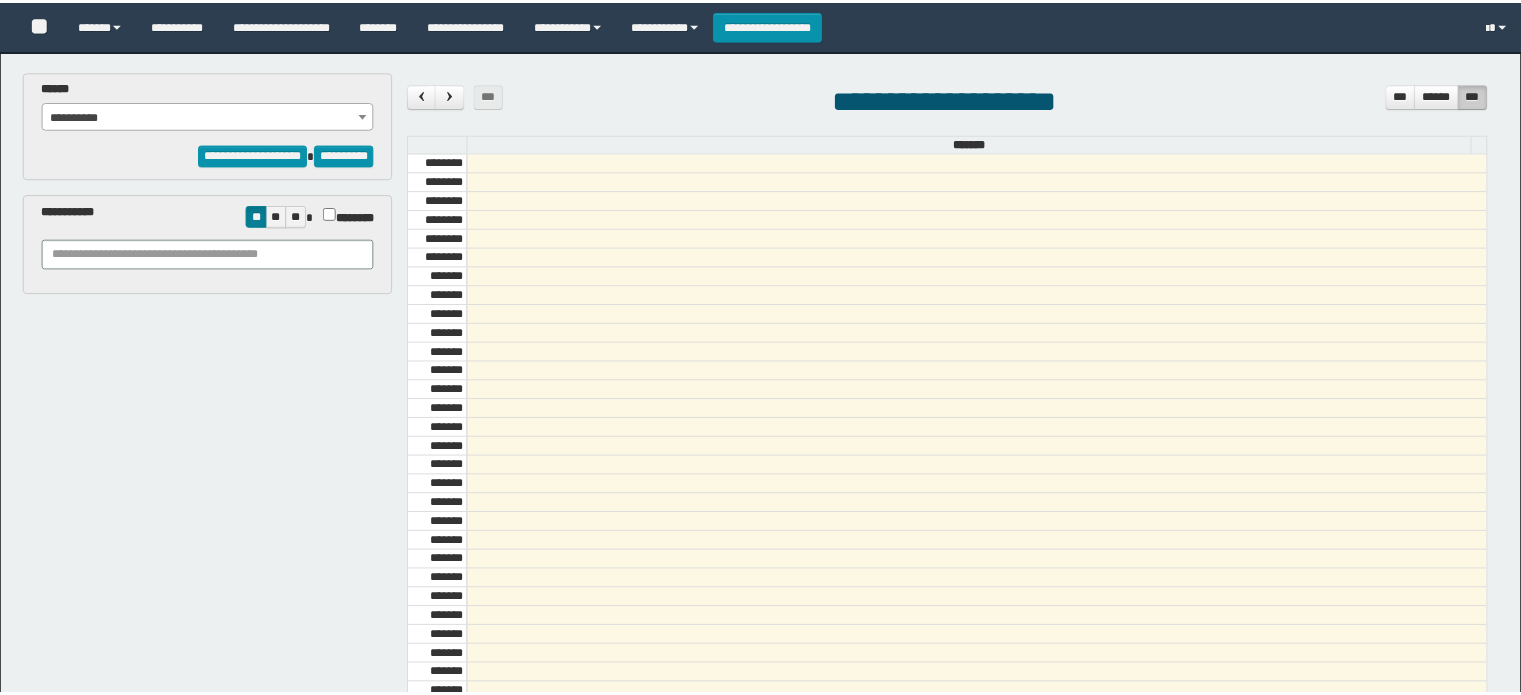 scroll, scrollTop: 0, scrollLeft: 0, axis: both 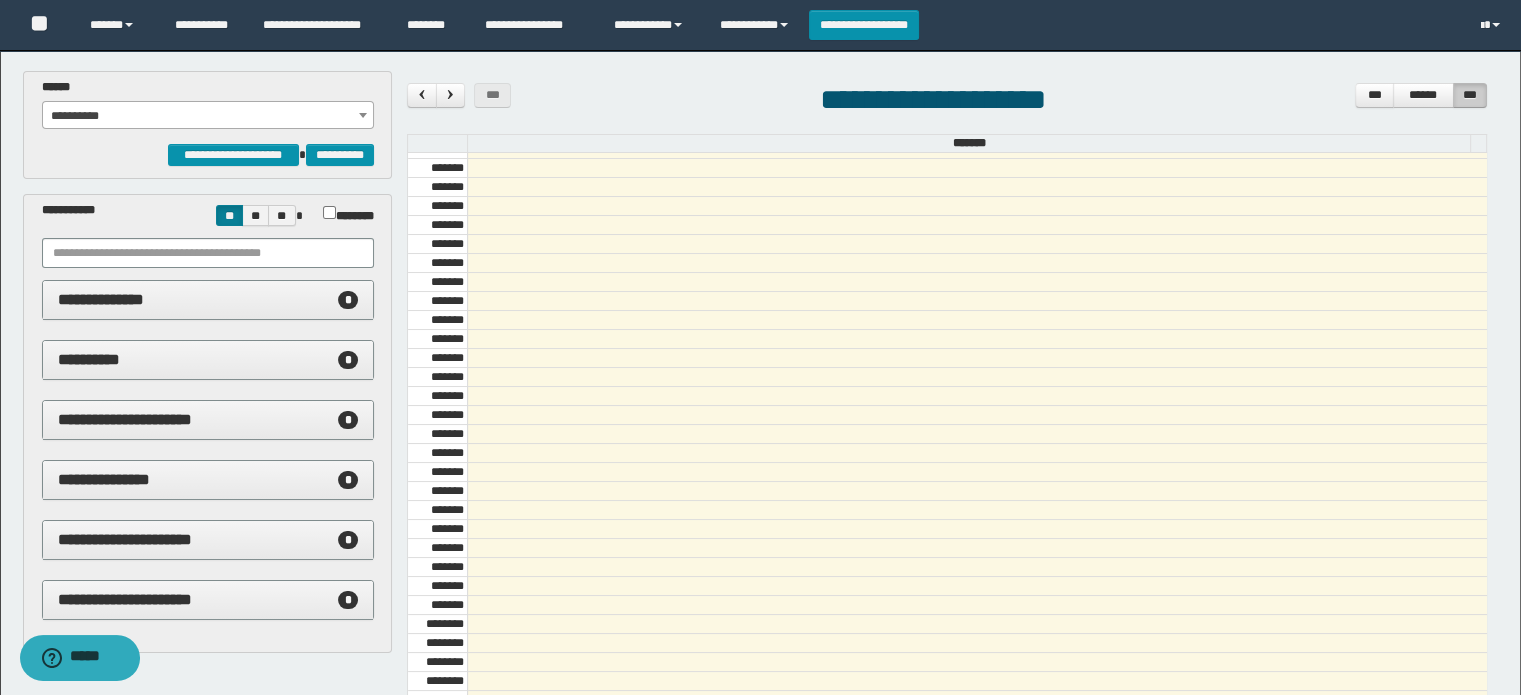 click on "**********" at bounding box center [208, 360] 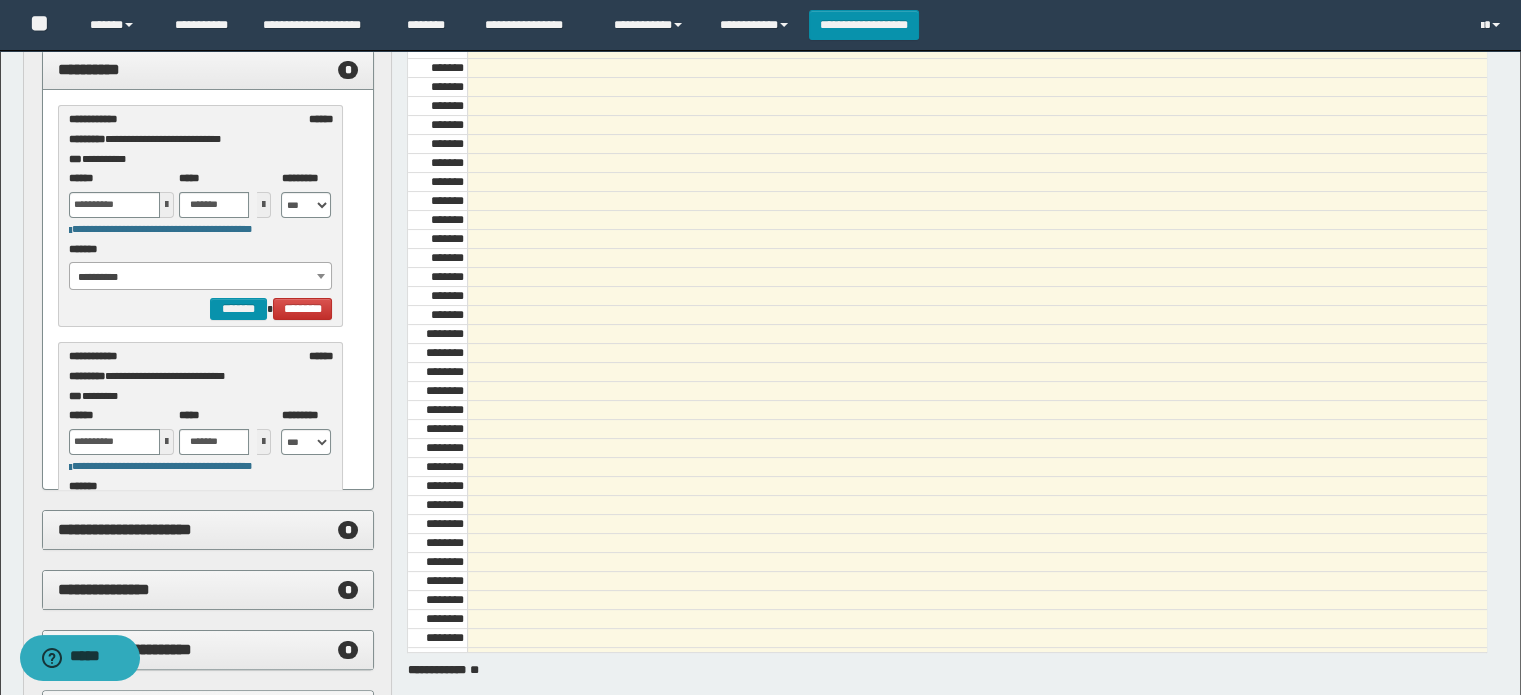scroll, scrollTop: 300, scrollLeft: 0, axis: vertical 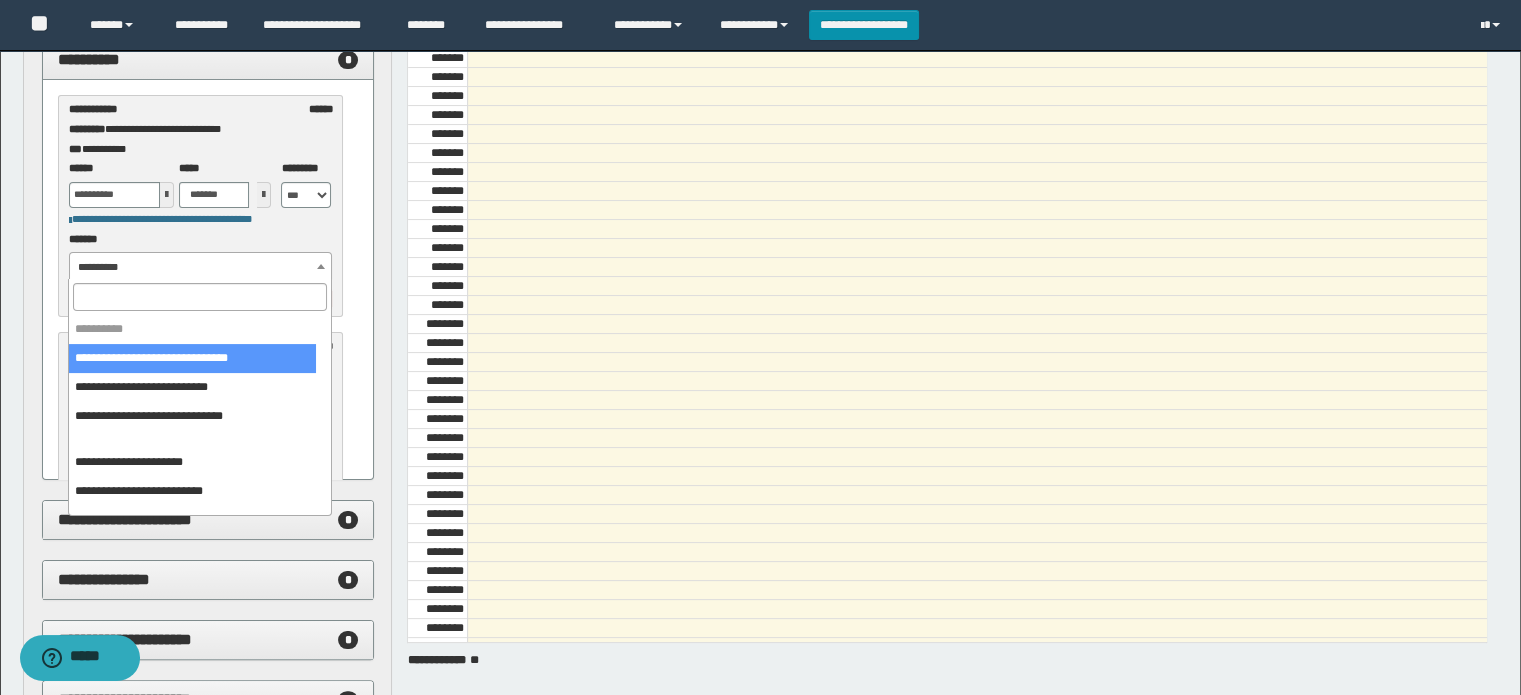 click on "**********" at bounding box center [201, 267] 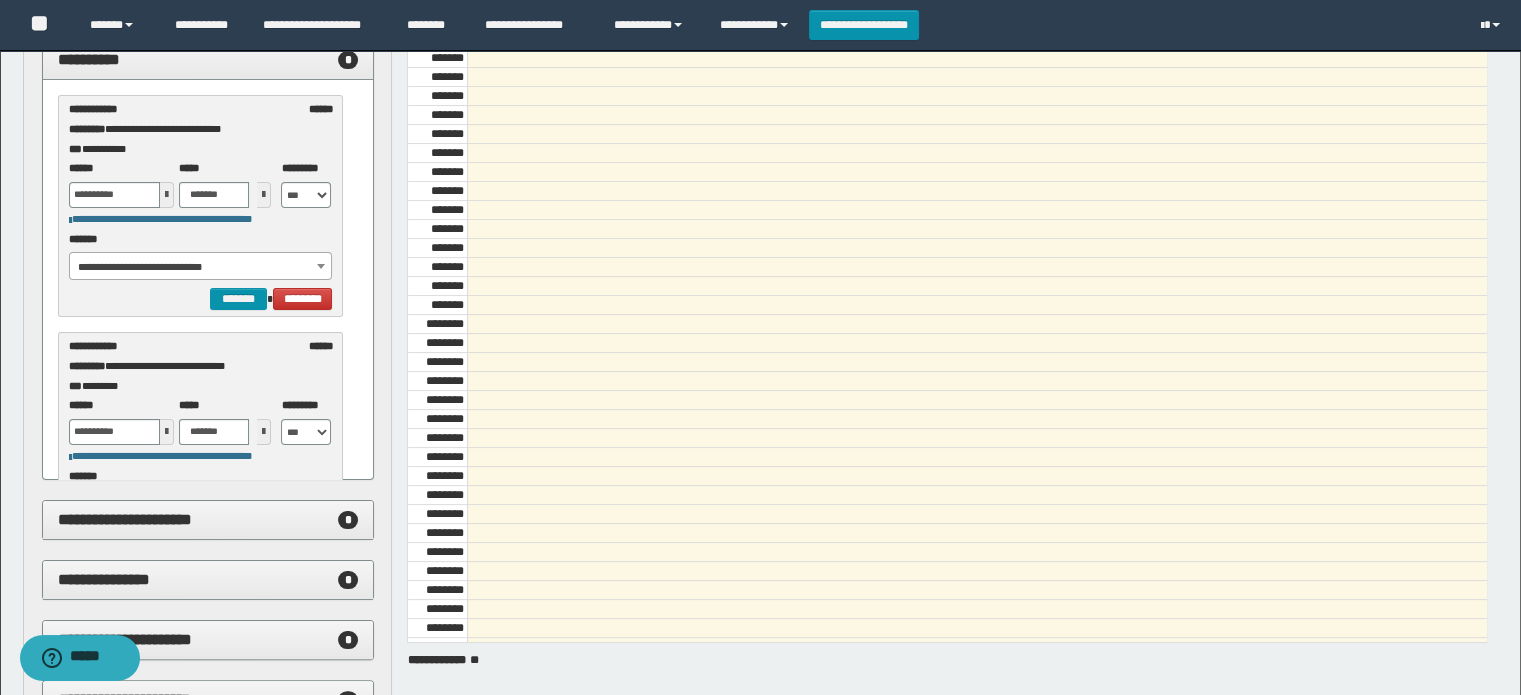 click on "**********" at bounding box center (201, 267) 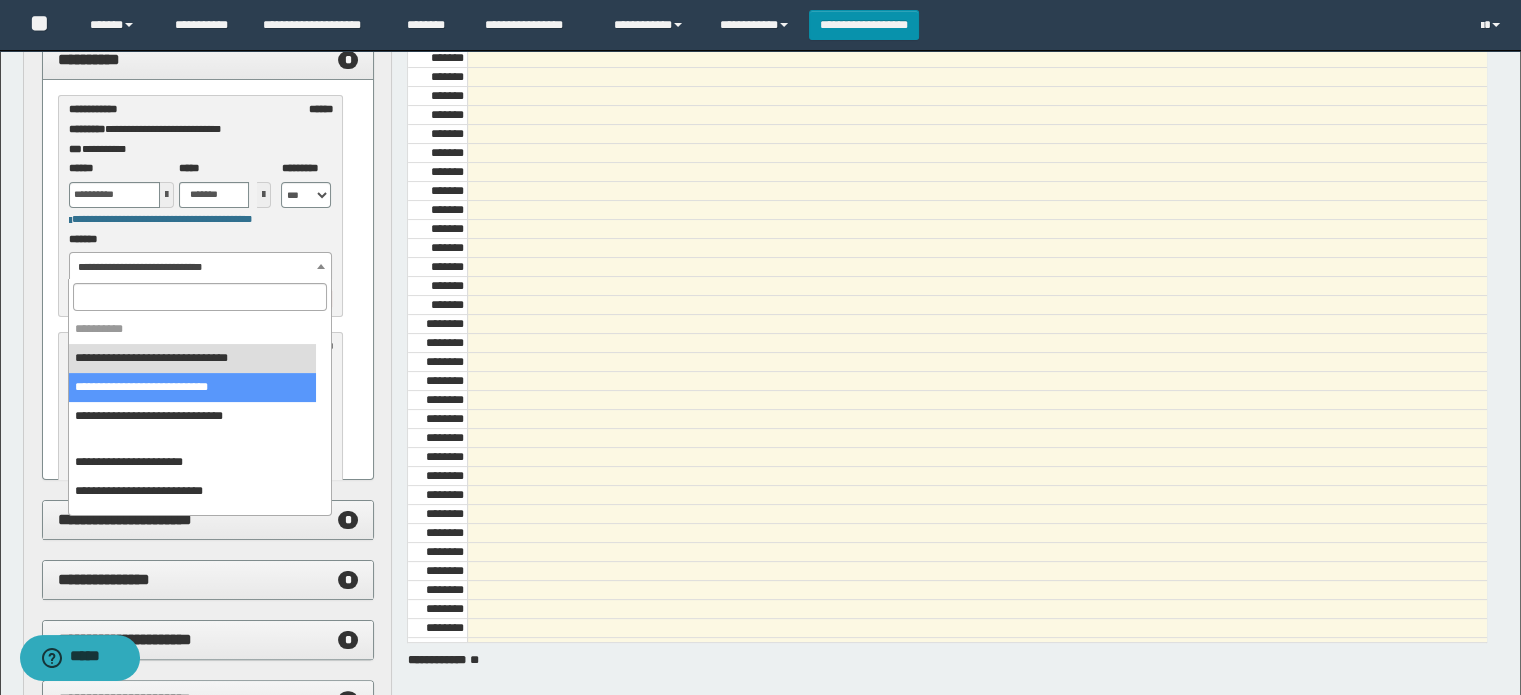 select on "******" 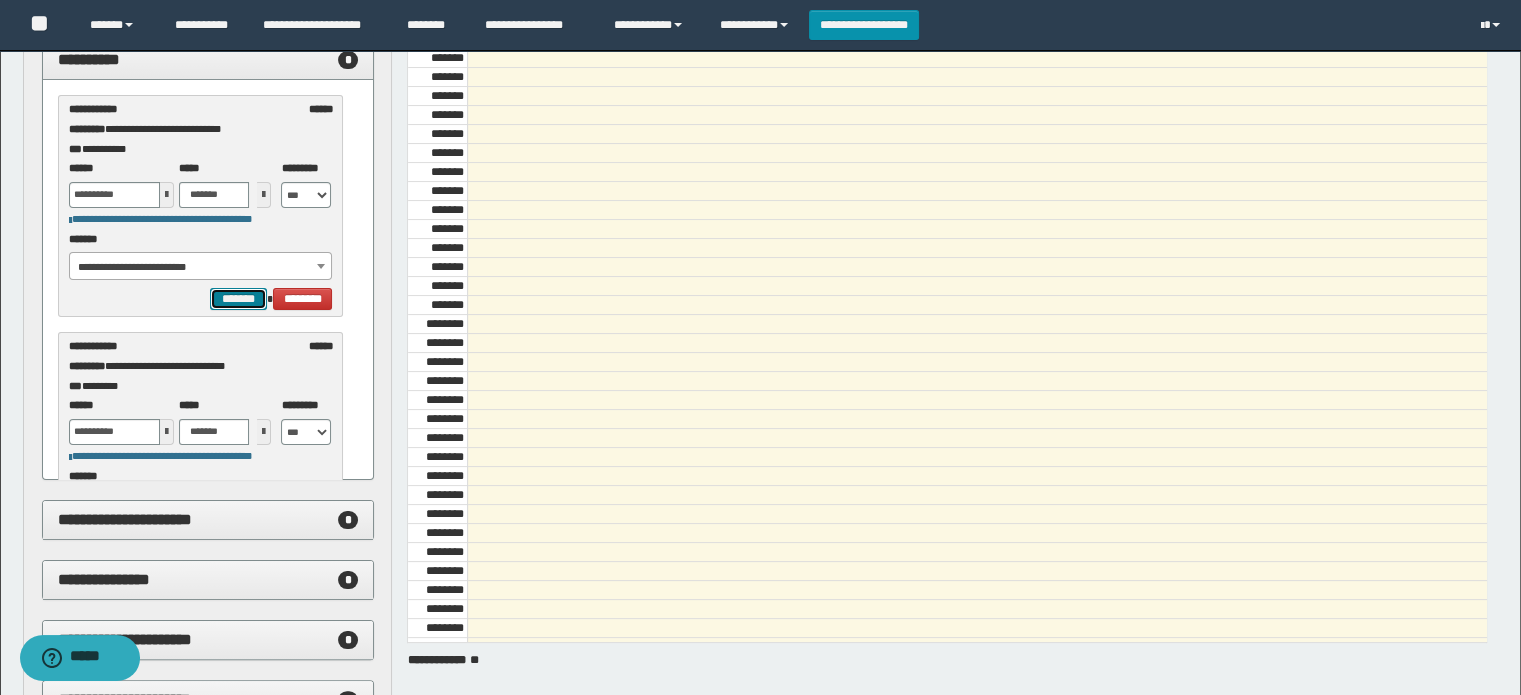 click on "*******" at bounding box center [238, 299] 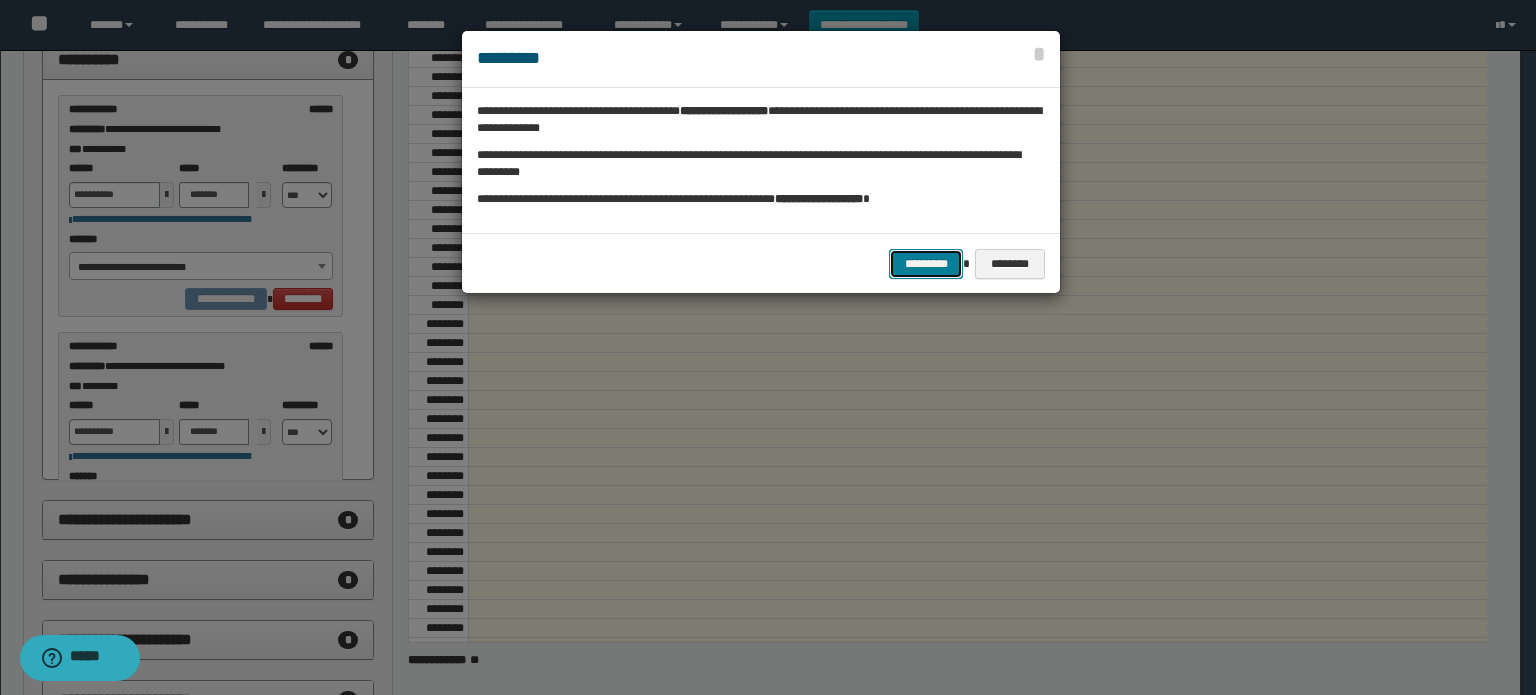 click on "*********" at bounding box center [926, 264] 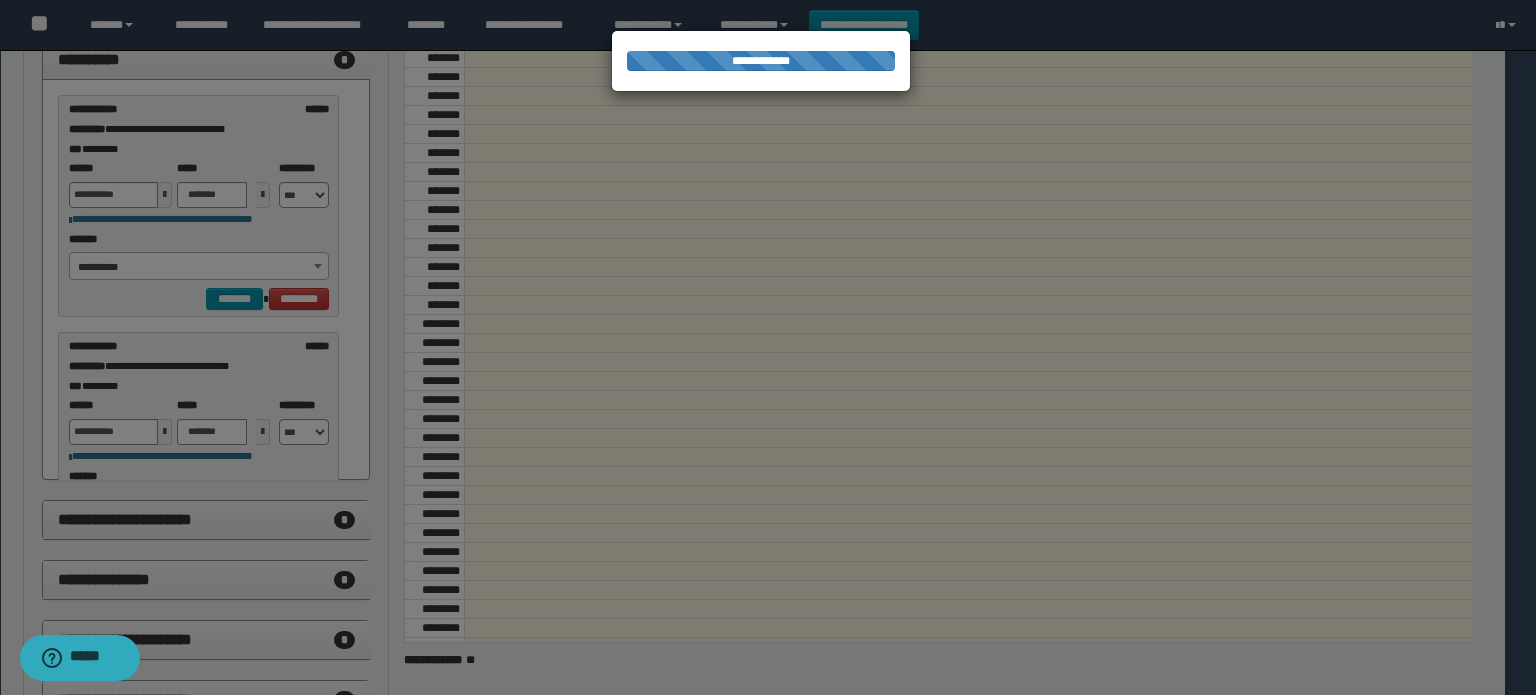select on "******" 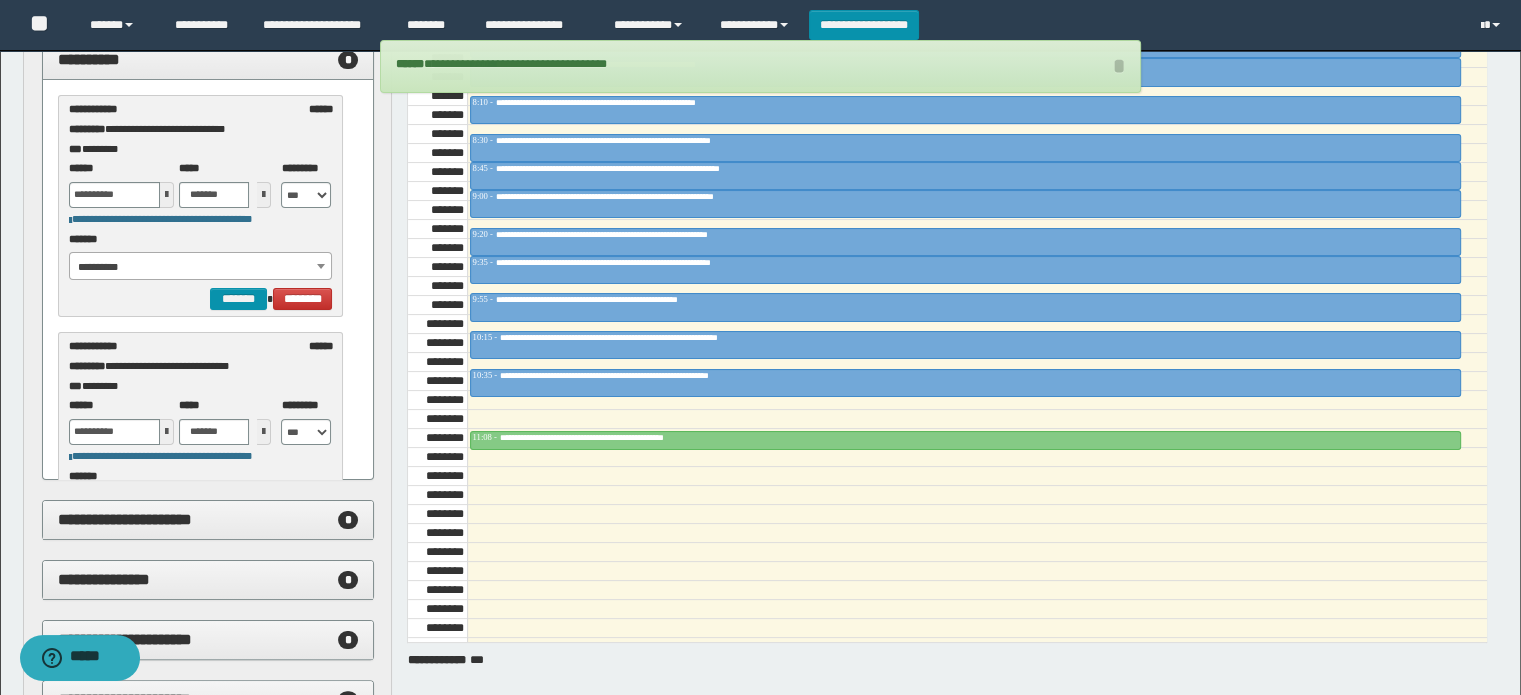 click on "**********" at bounding box center (201, 267) 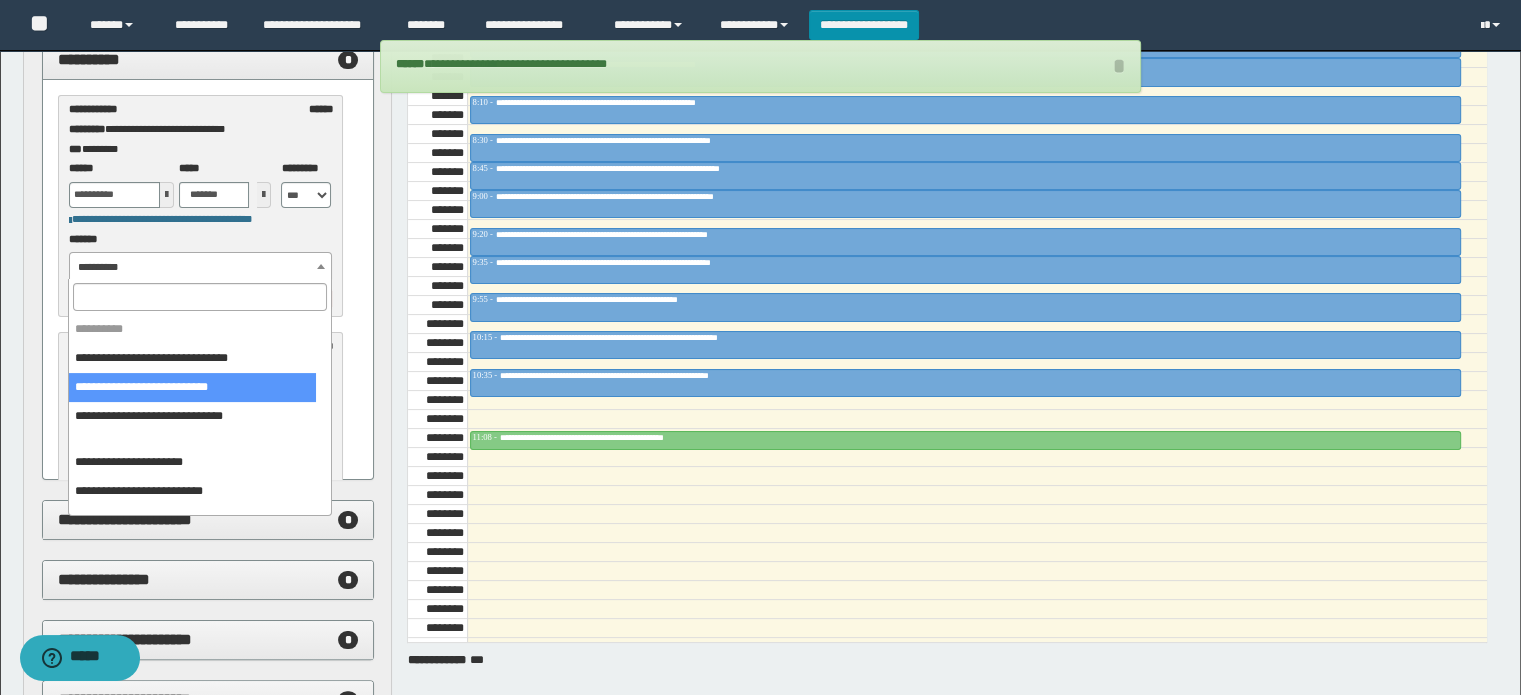 select on "******" 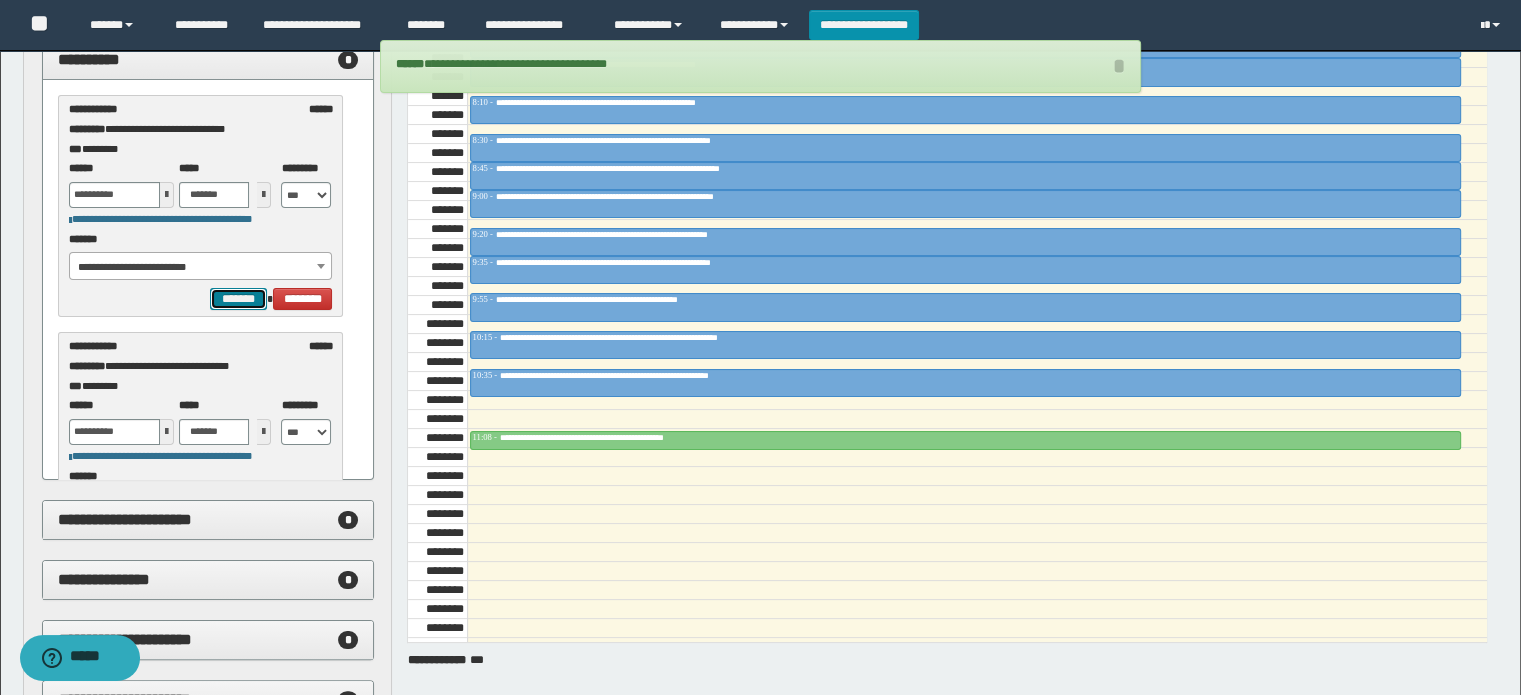 click on "*******" at bounding box center (238, 299) 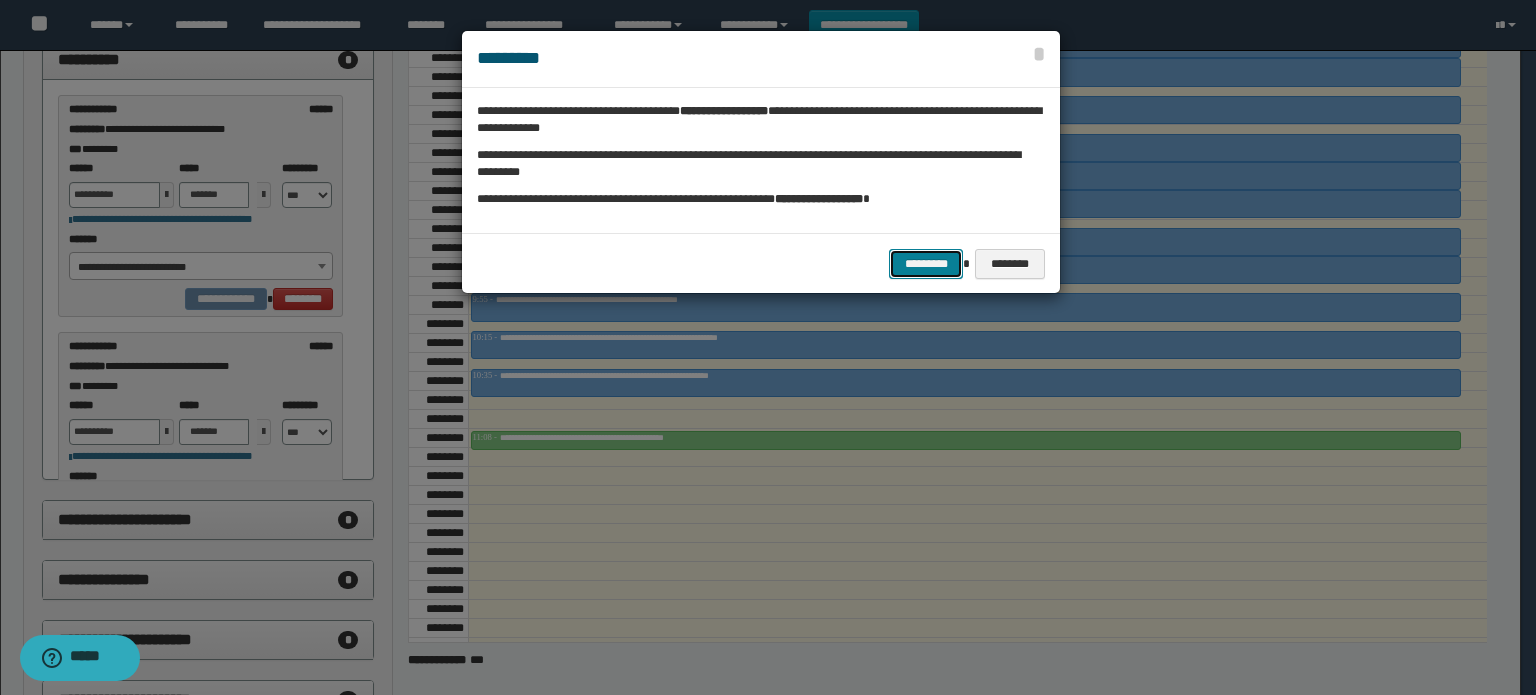click on "*********" at bounding box center [926, 264] 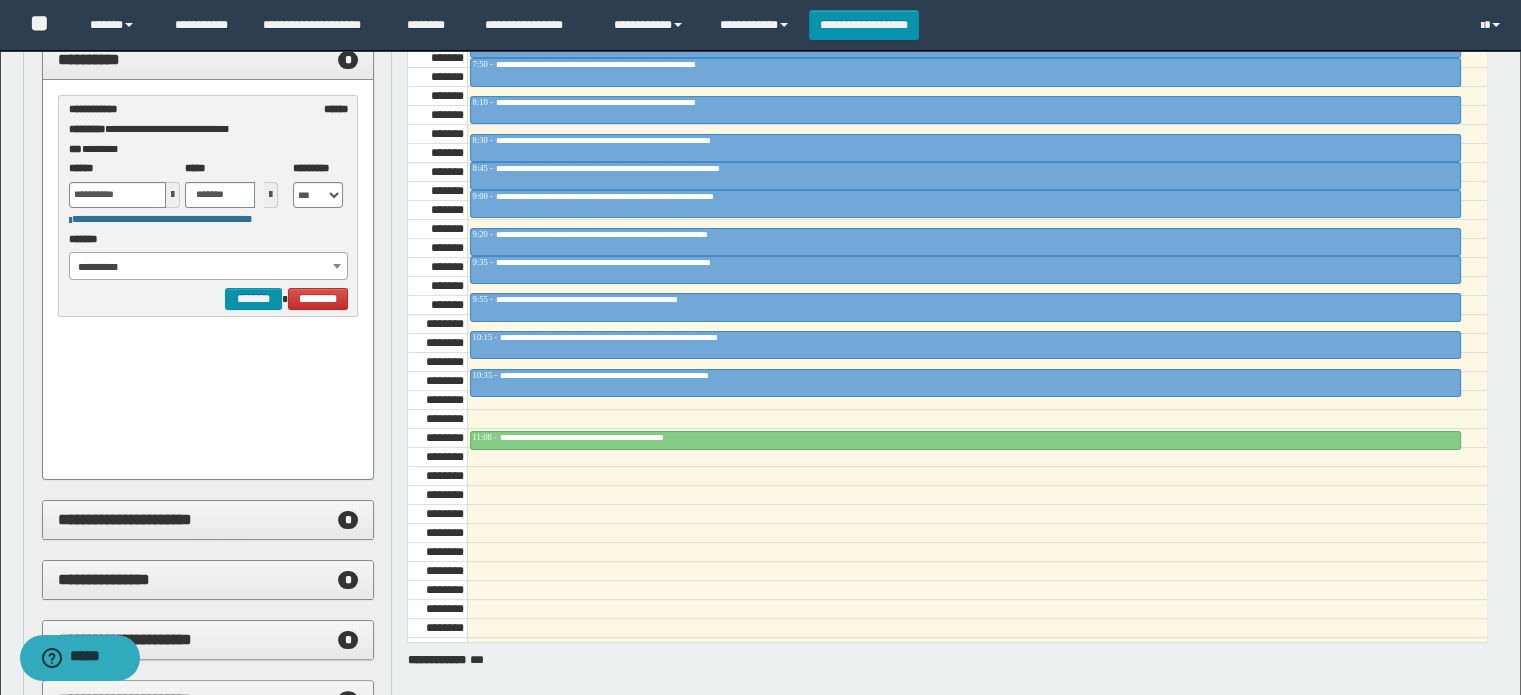 click on "**********" at bounding box center [209, 267] 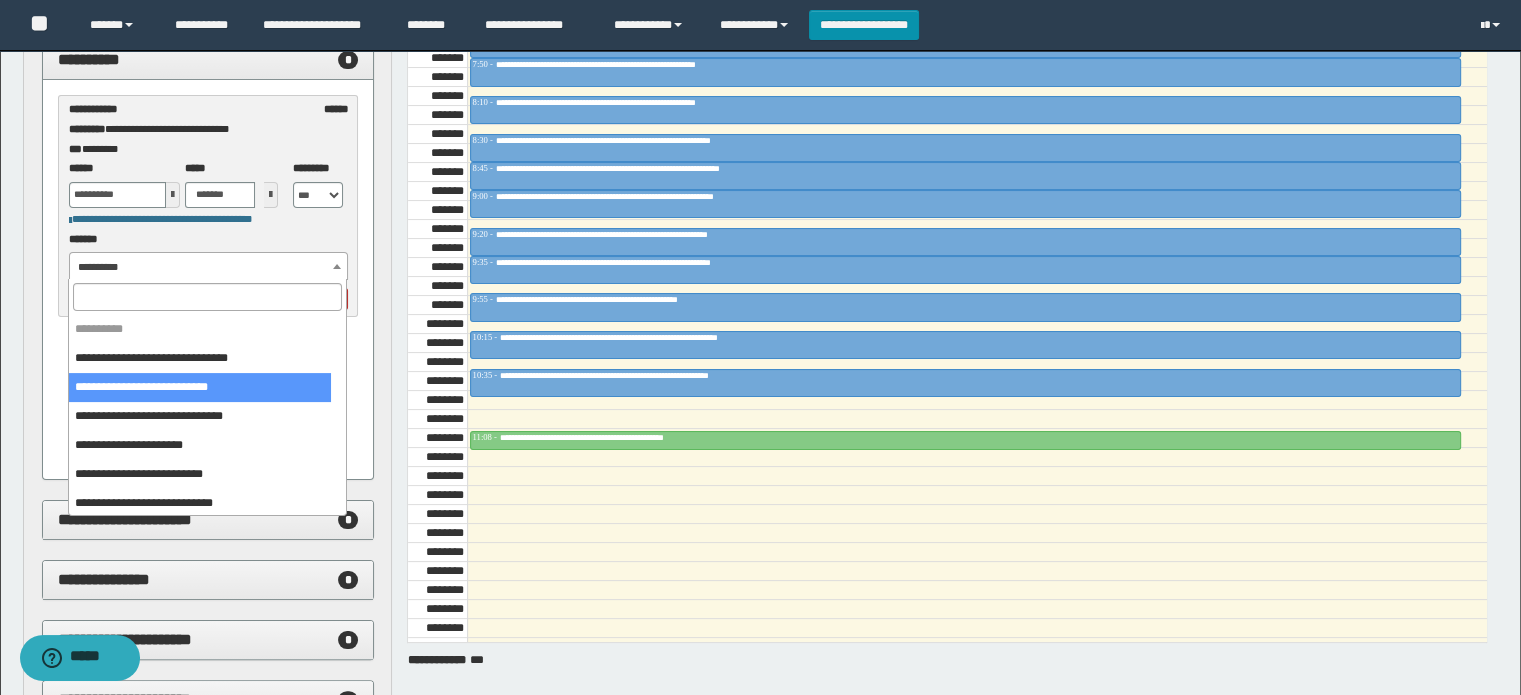 select on "******" 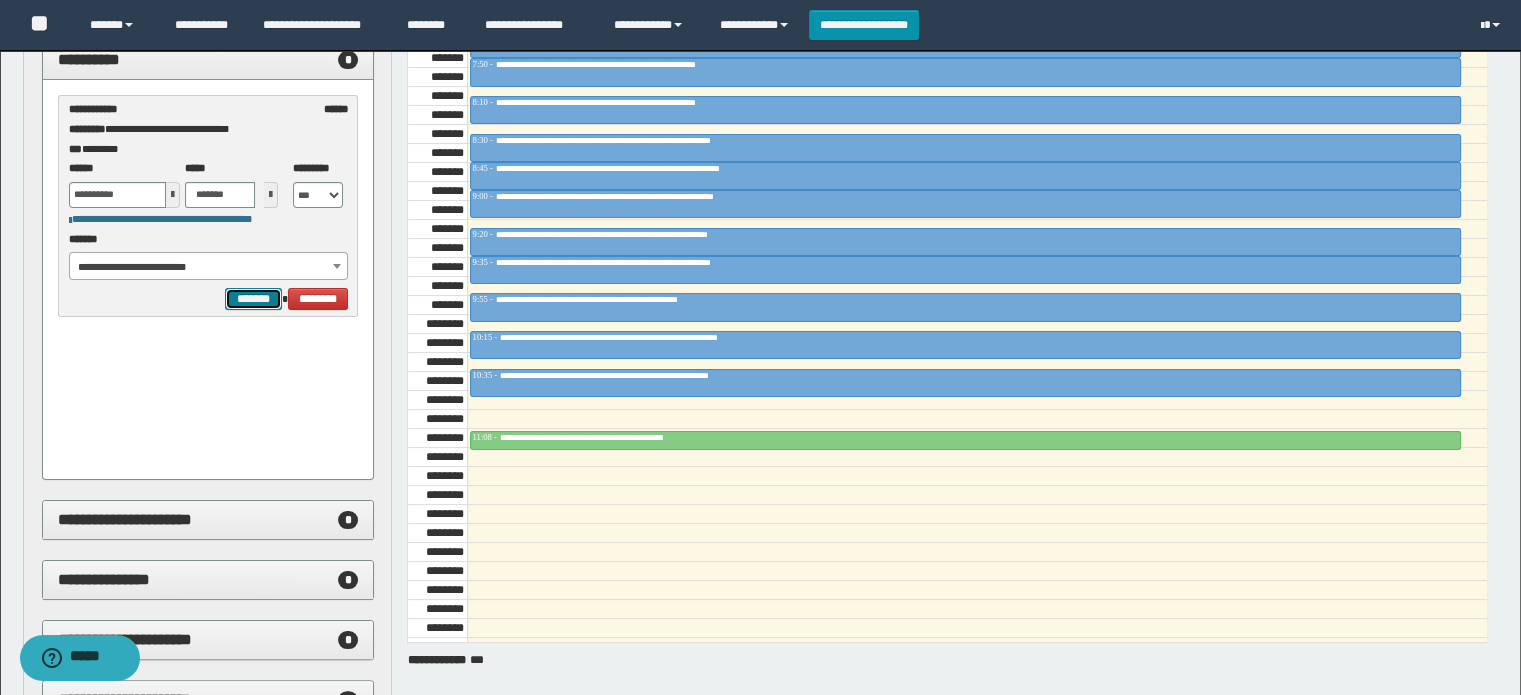 click on "*******" at bounding box center (253, 299) 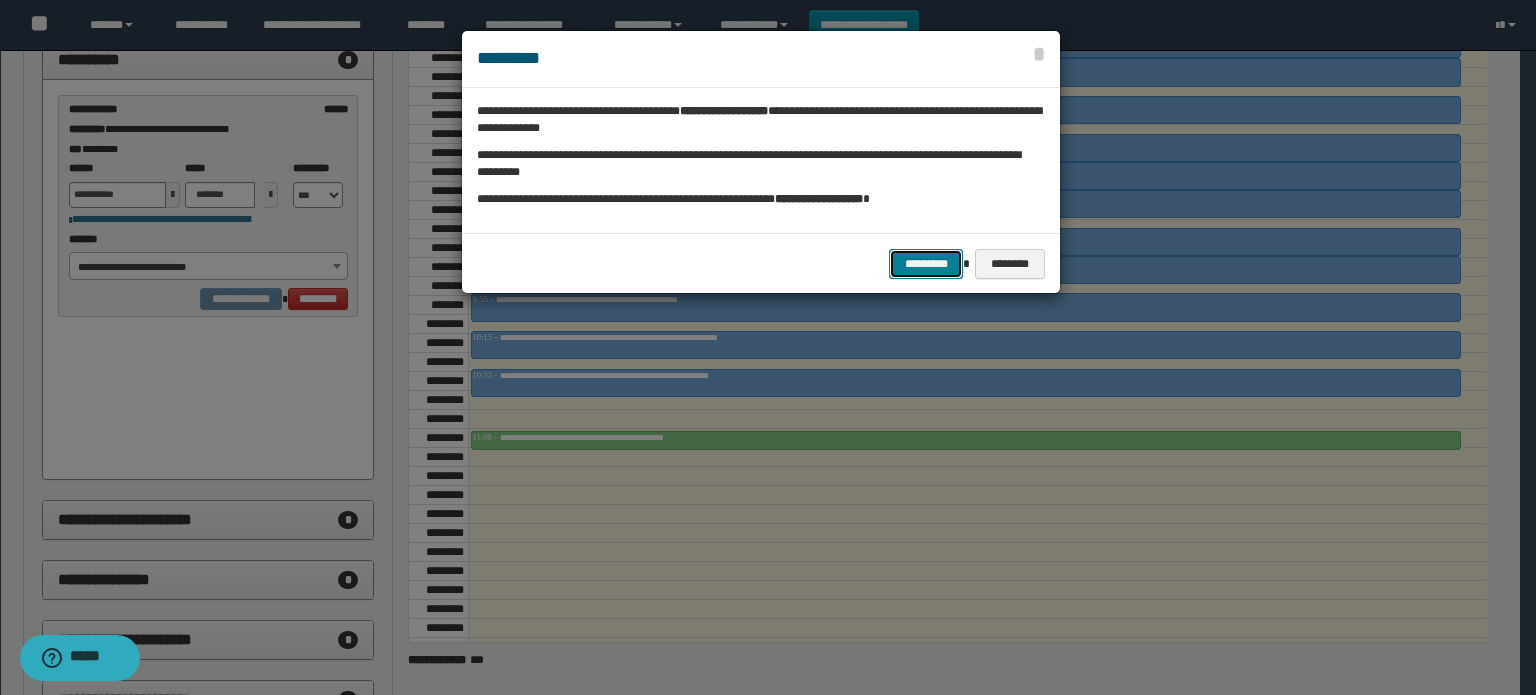 click on "*********" at bounding box center [926, 264] 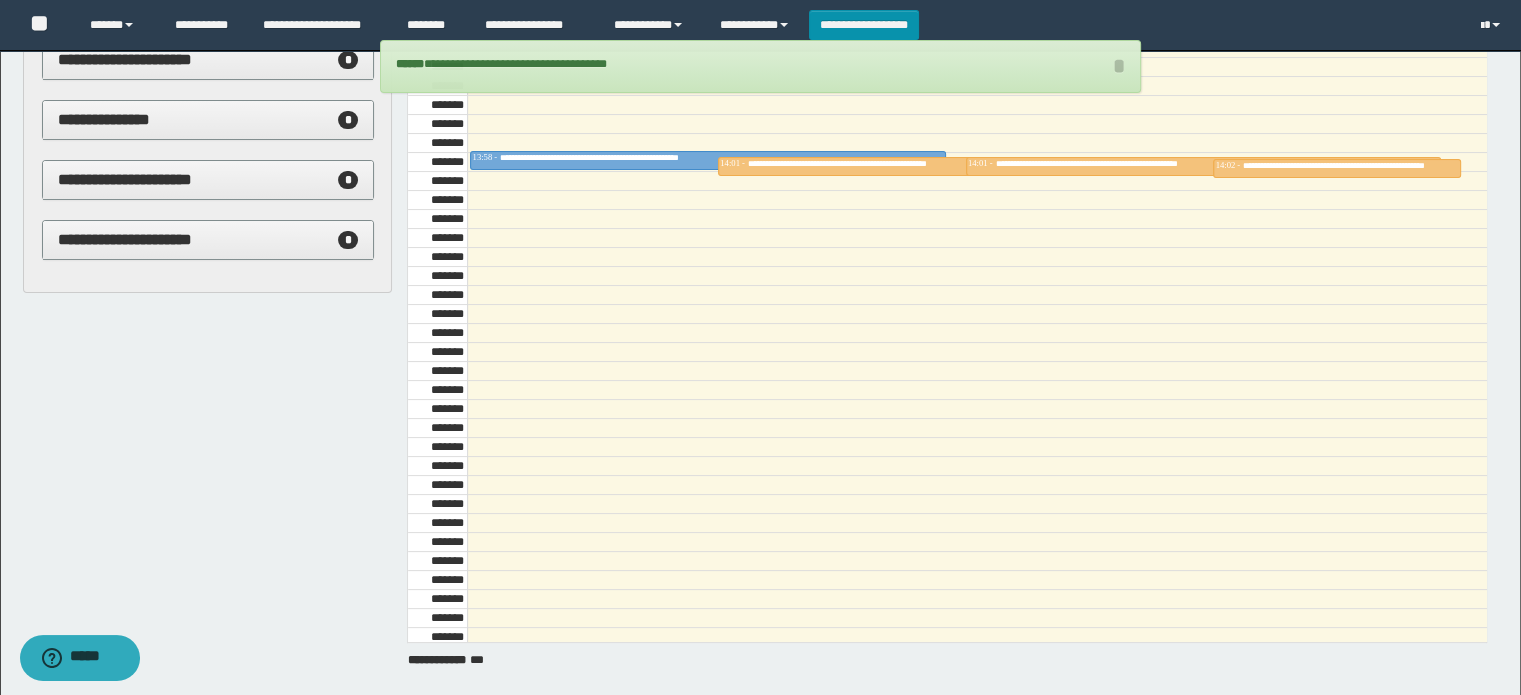 scroll, scrollTop: 1278, scrollLeft: 0, axis: vertical 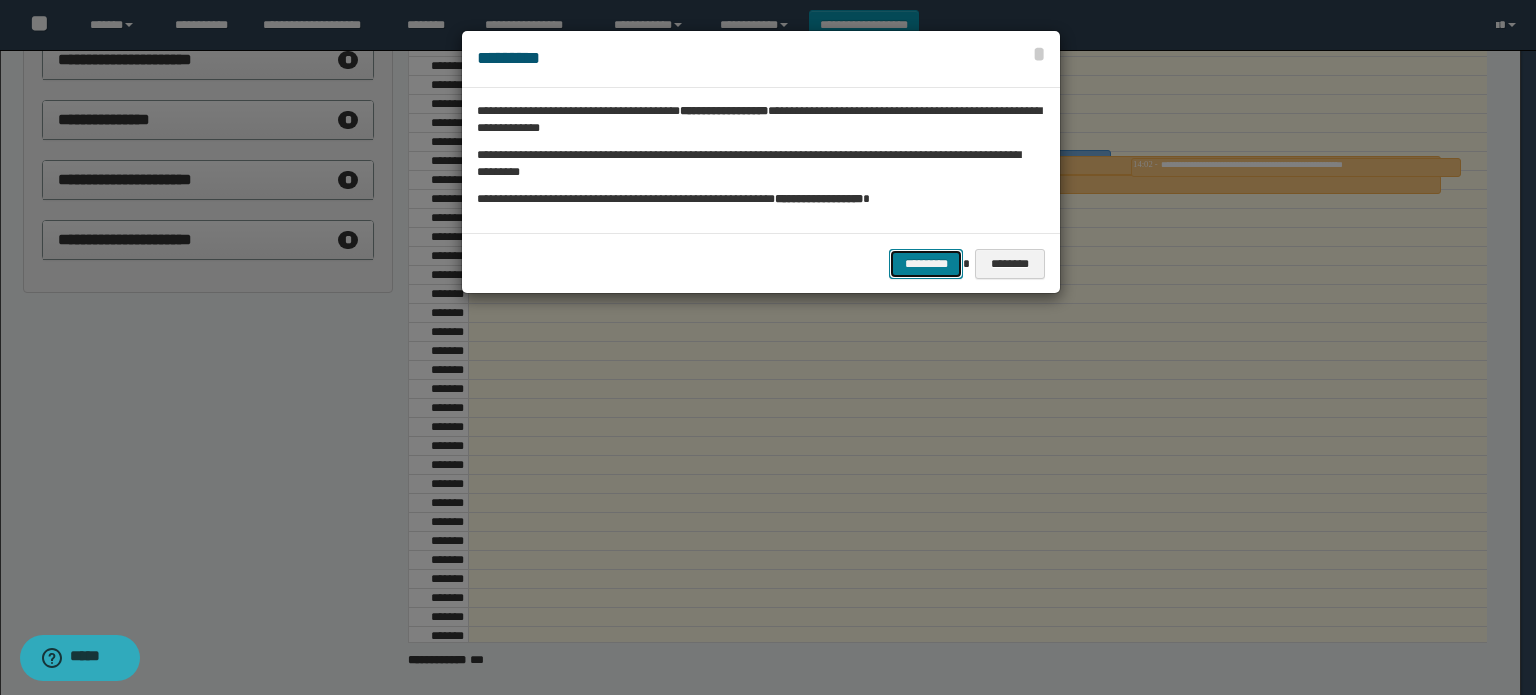click on "*********" at bounding box center (926, 264) 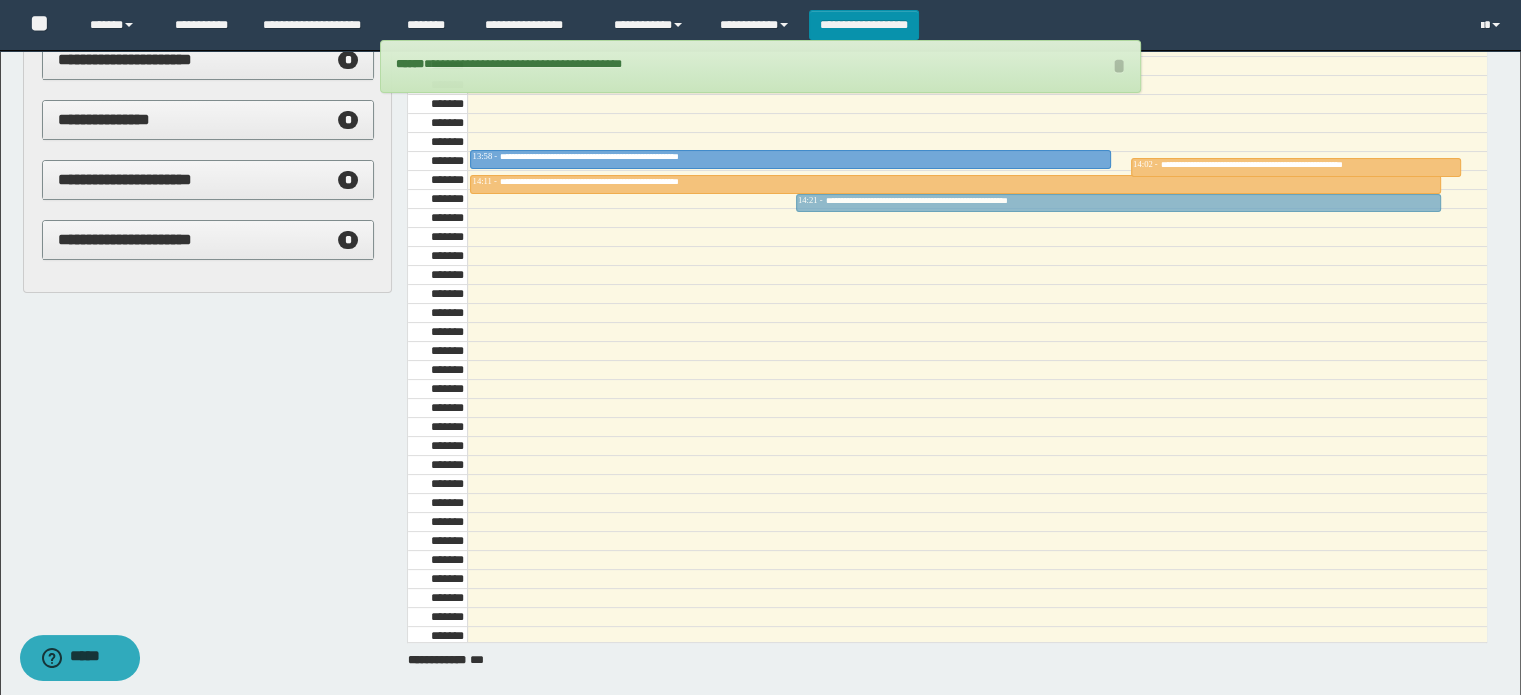 drag, startPoint x: 924, startPoint y: 155, endPoint x: 924, endPoint y: 196, distance: 41 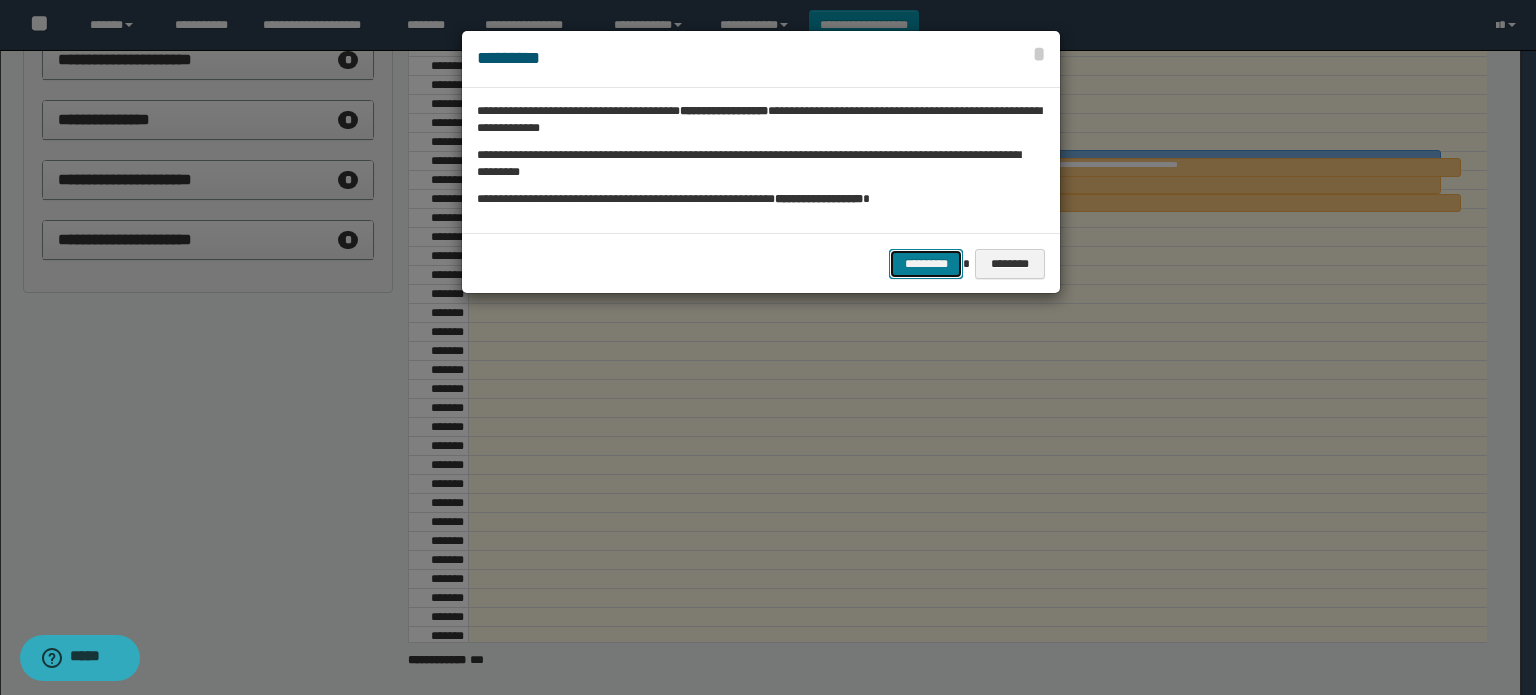 click on "*********" at bounding box center (926, 264) 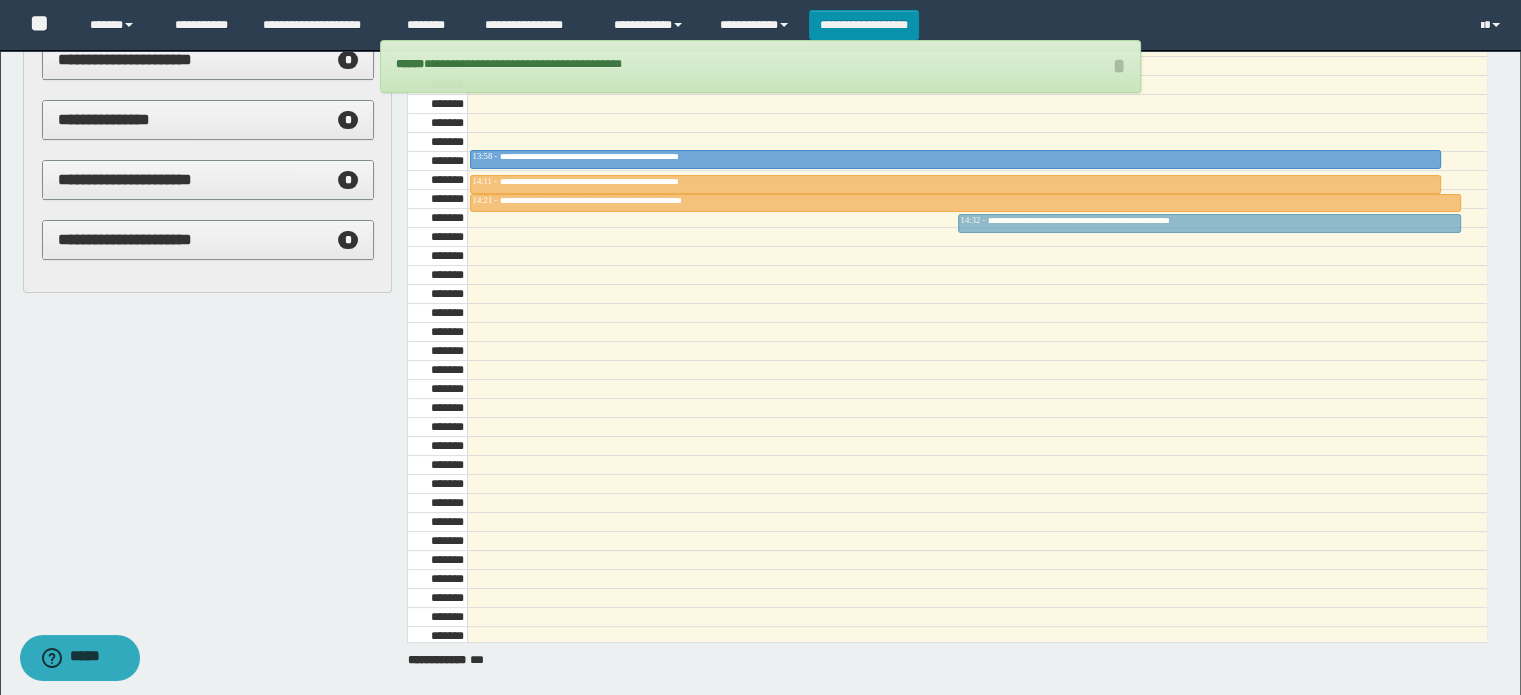 drag, startPoint x: 1001, startPoint y: 159, endPoint x: 1018, endPoint y: 220, distance: 63.324562 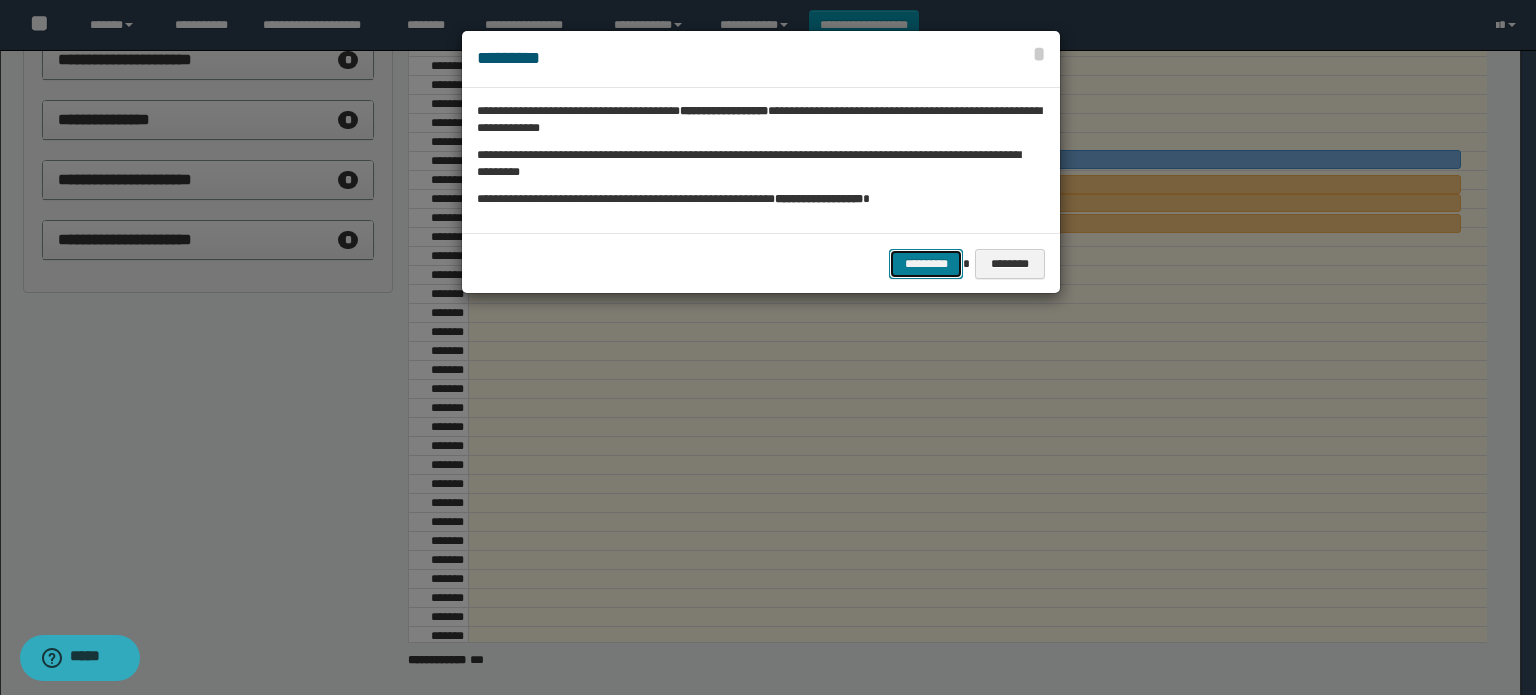 click on "*********" at bounding box center (926, 264) 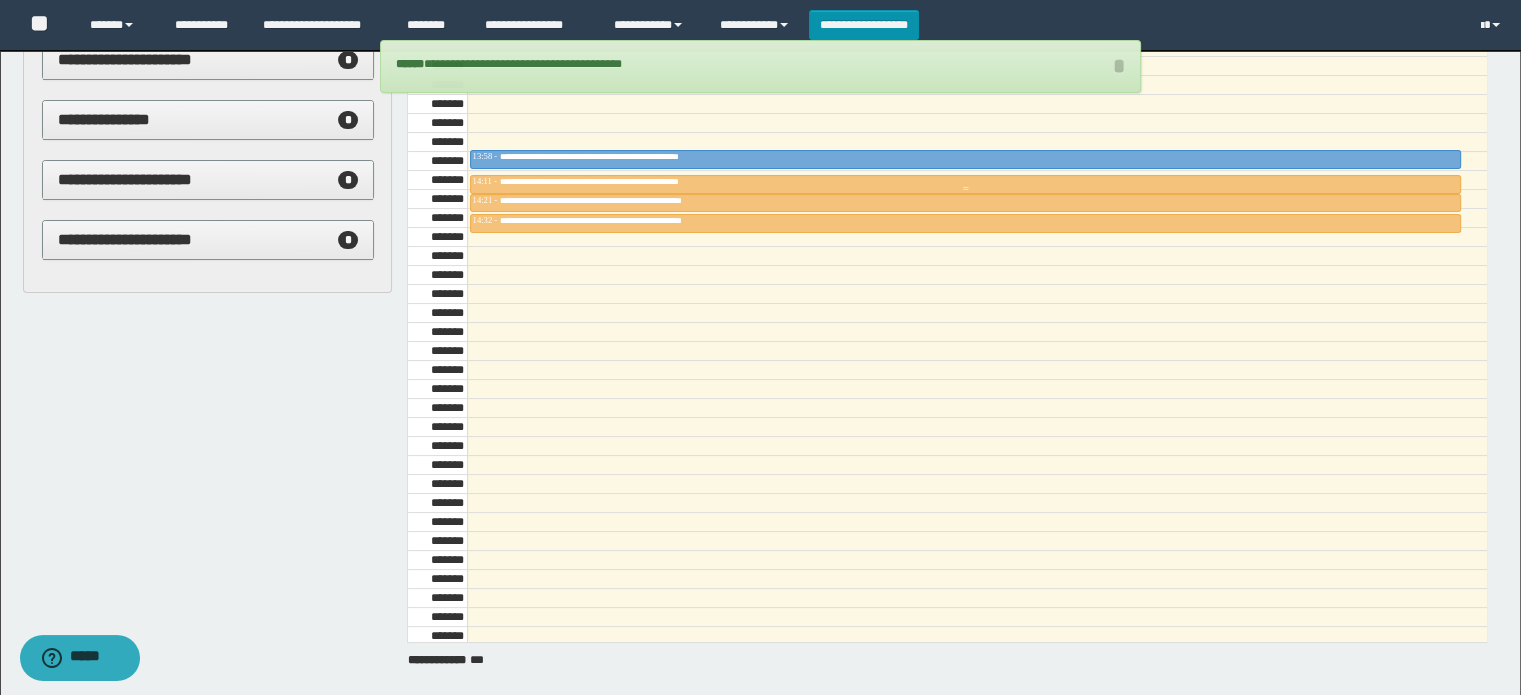 click on "**********" at bounding box center [965, 184] 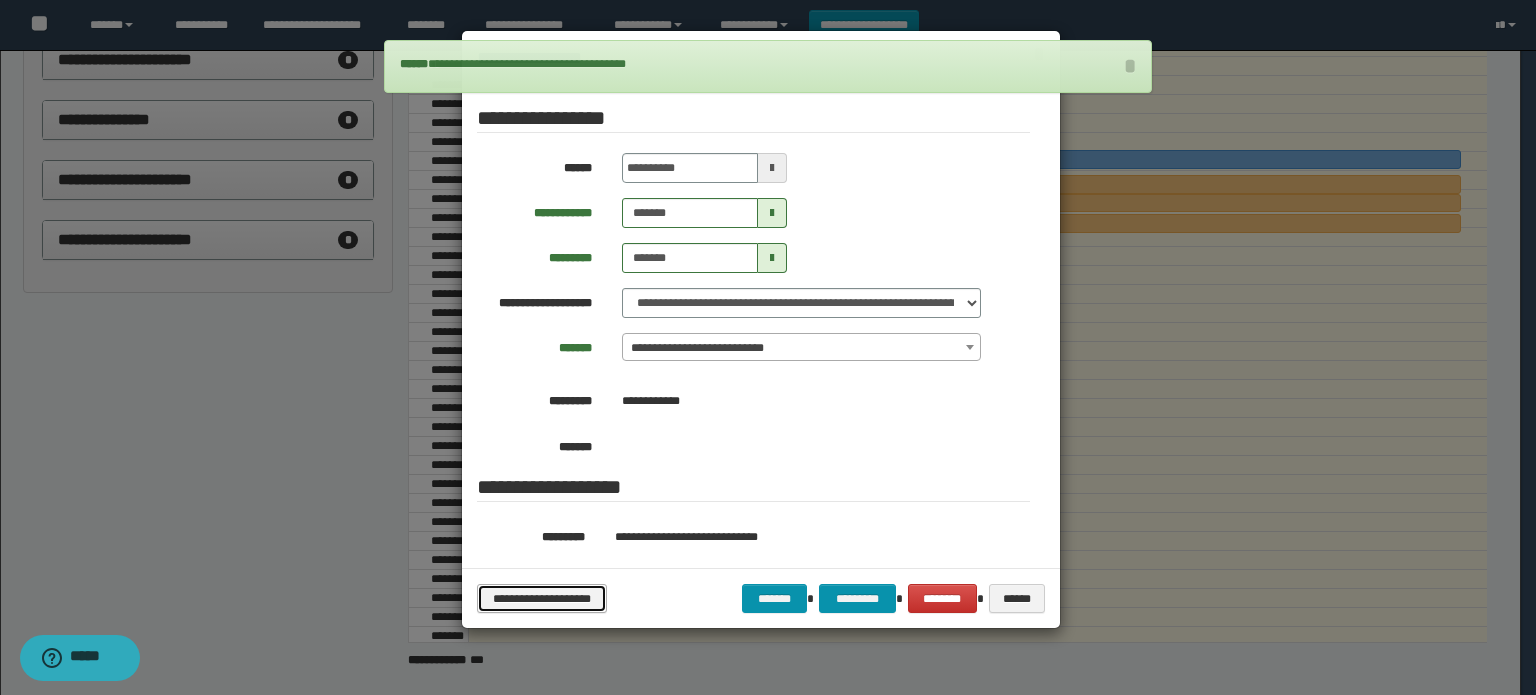 click on "**********" at bounding box center [542, 599] 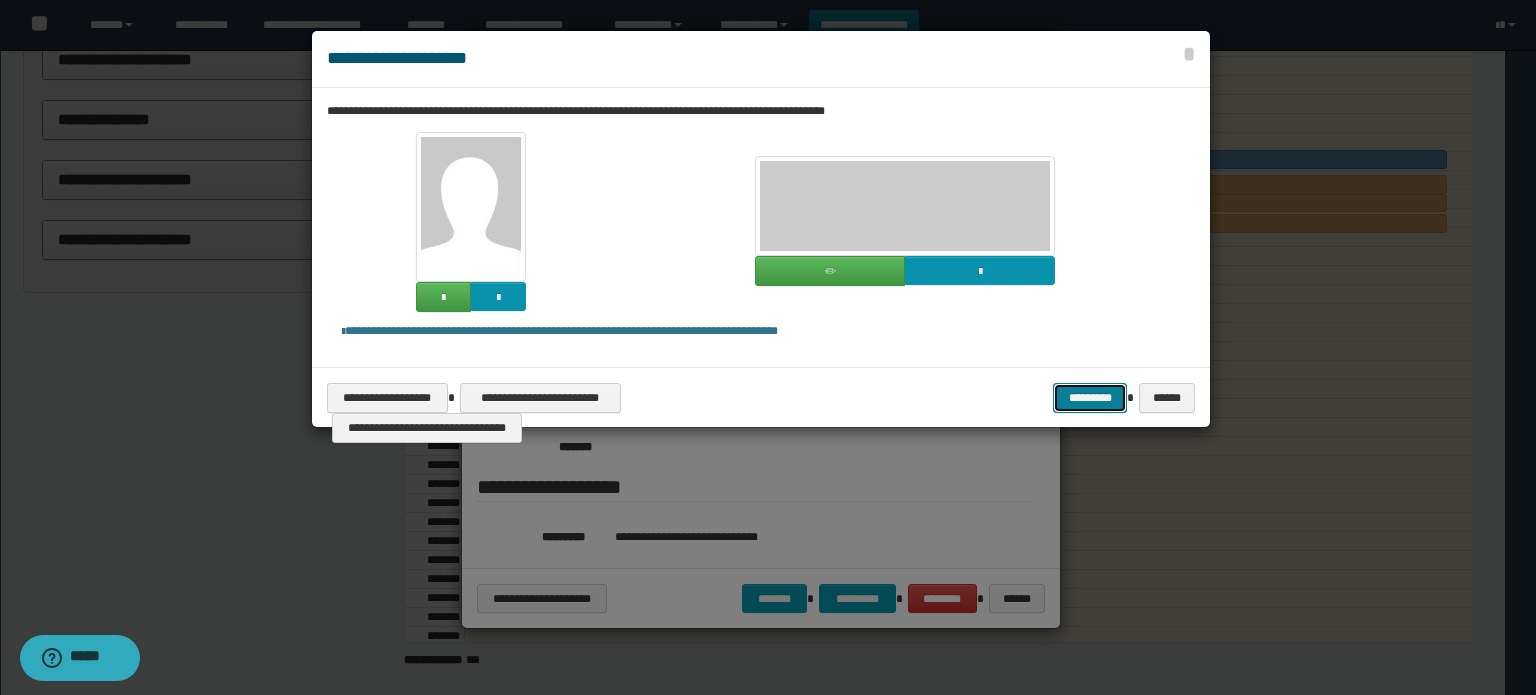 click on "*********" at bounding box center [1090, 398] 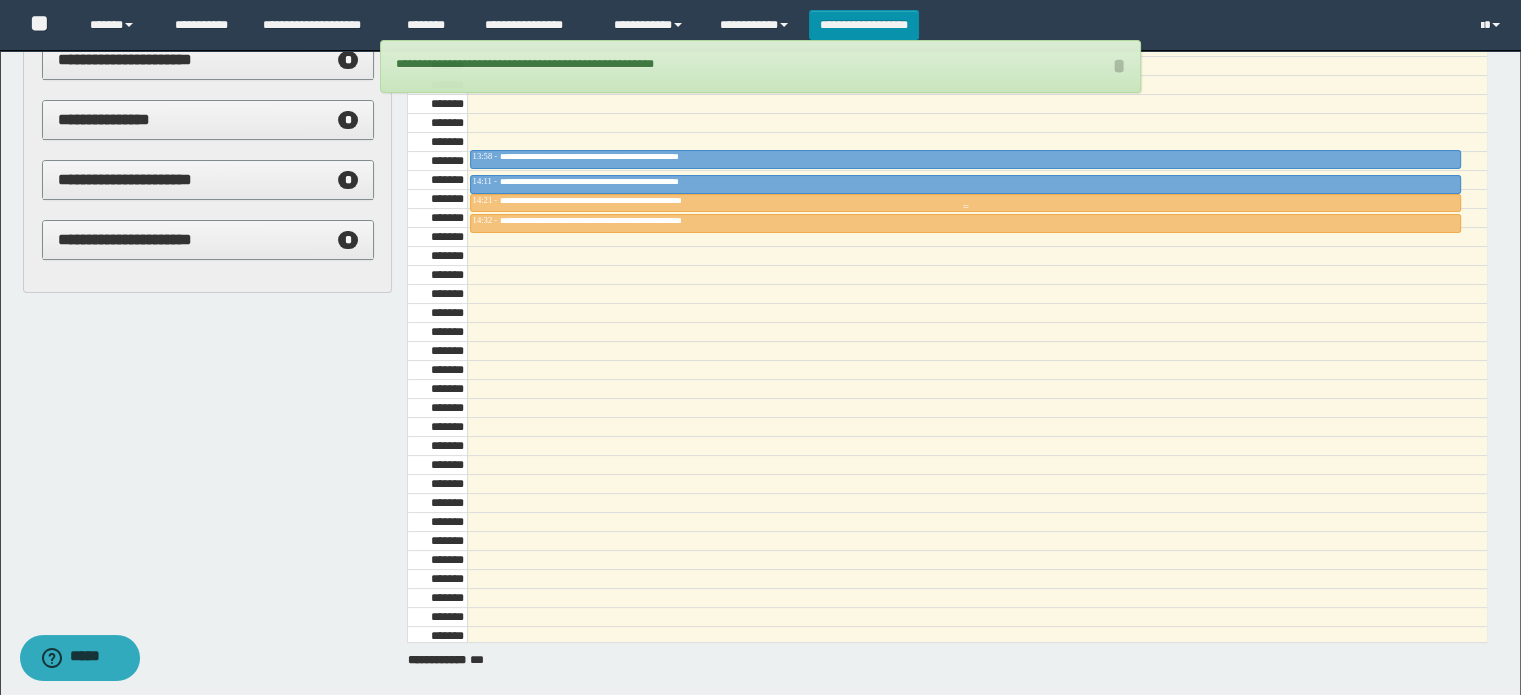click on "**********" at bounding box center [625, 200] 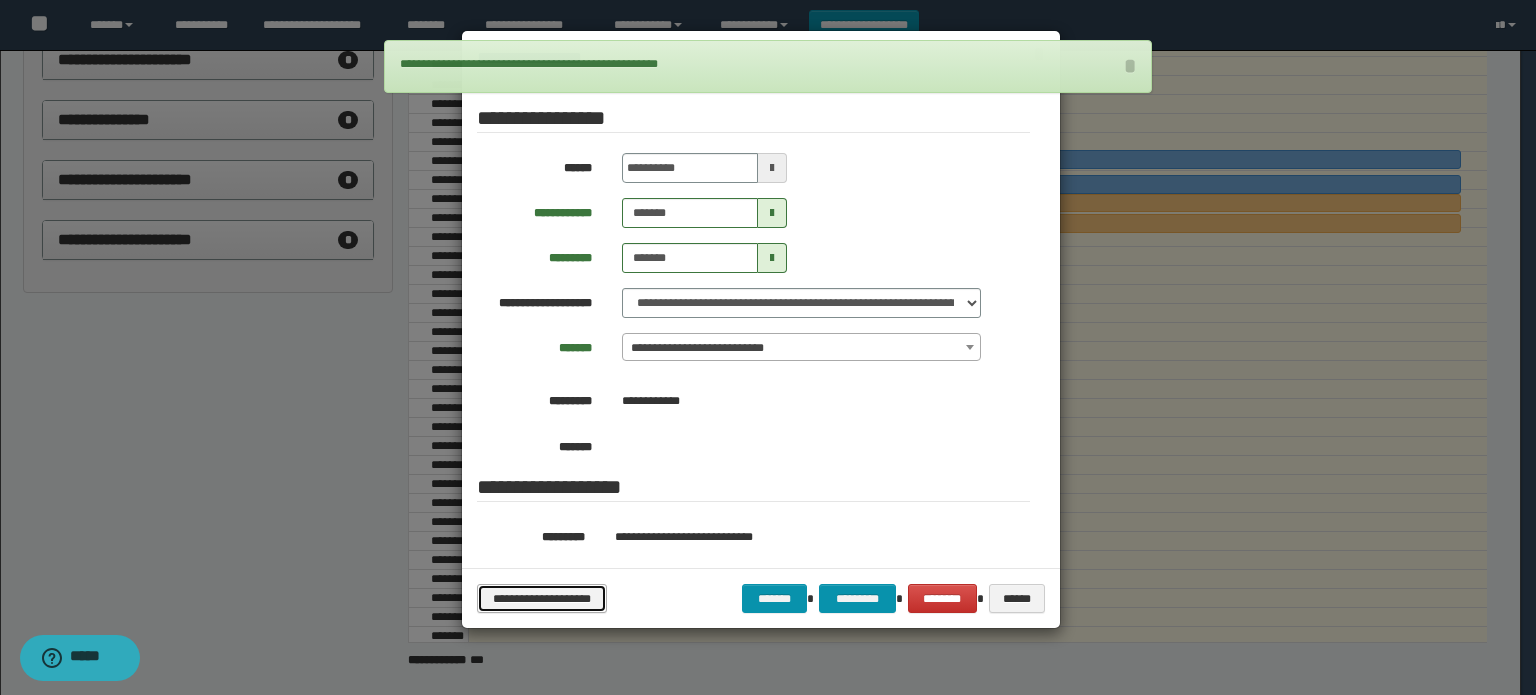 click on "**********" at bounding box center (542, 599) 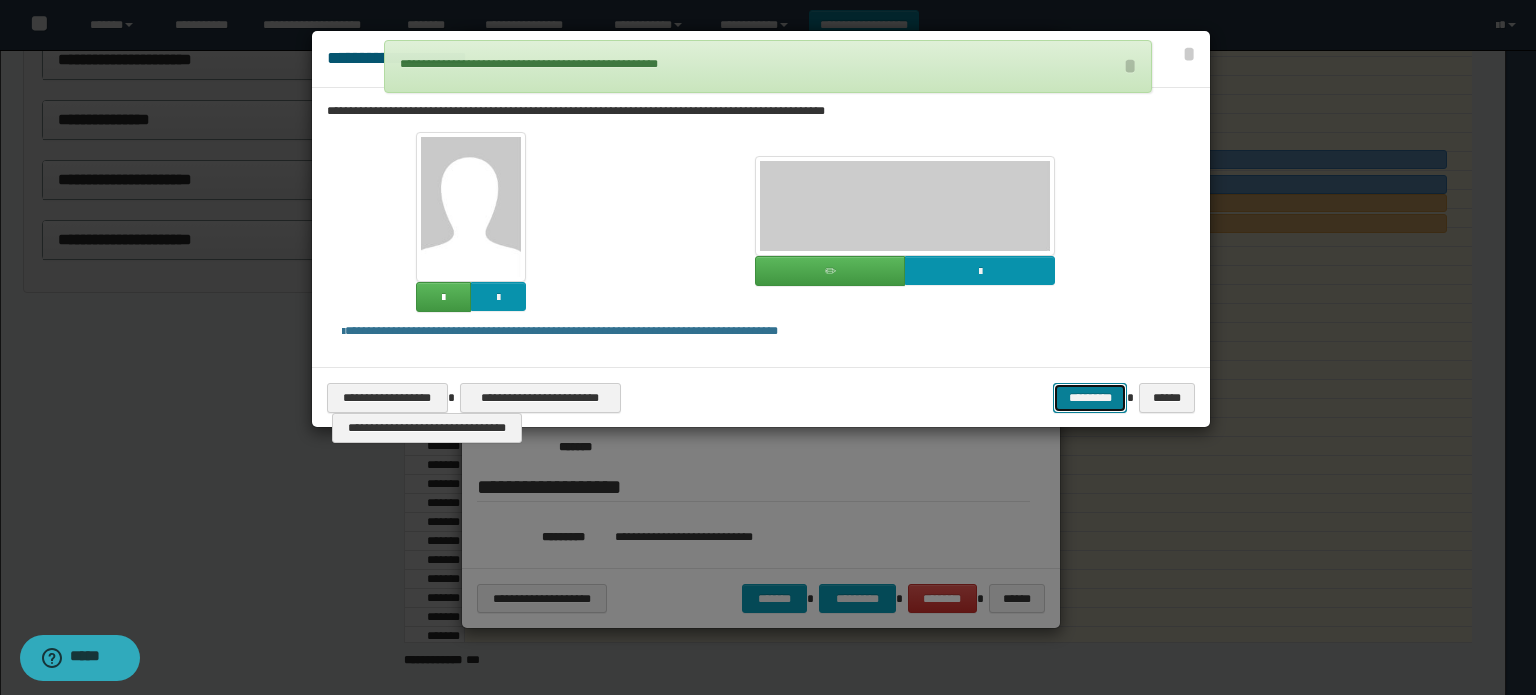 click on "*********" at bounding box center [1090, 398] 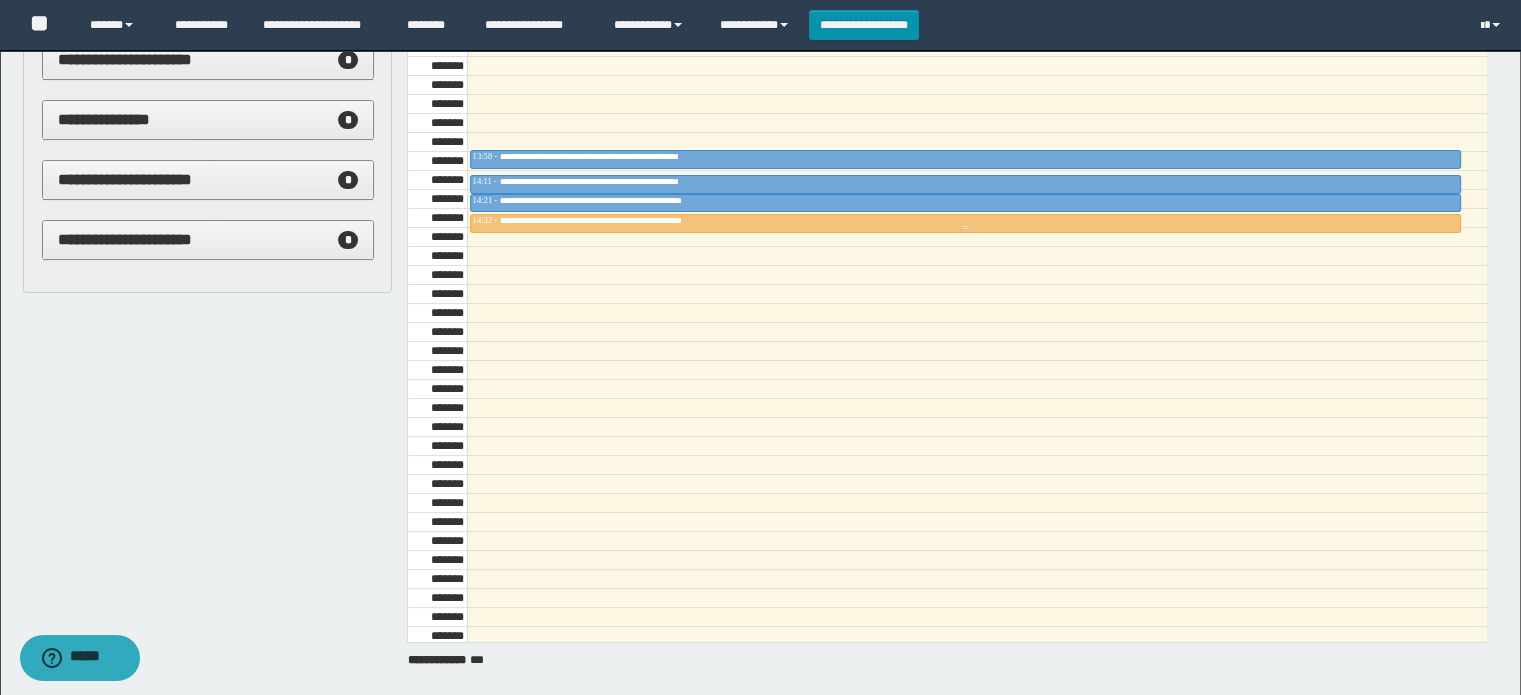 click on "**********" at bounding box center (625, 220) 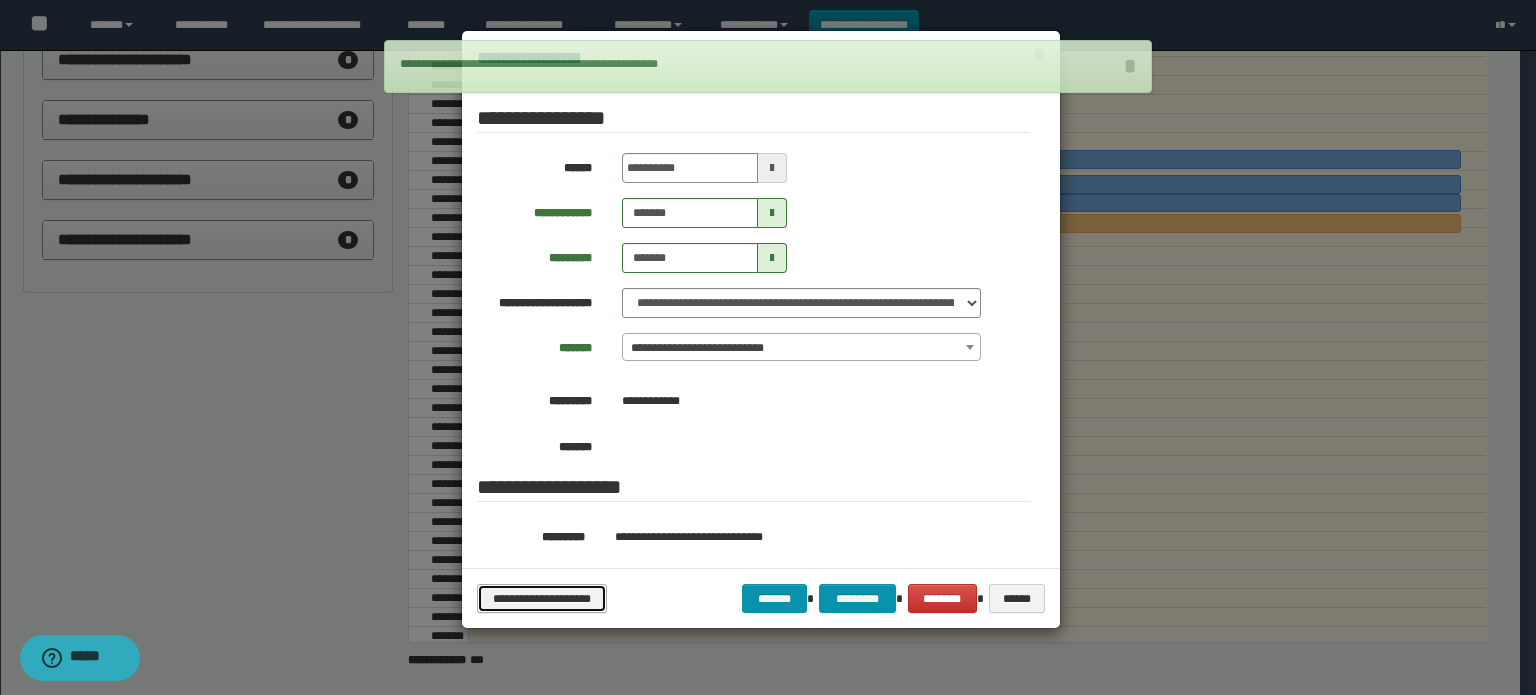 click on "**********" at bounding box center [542, 599] 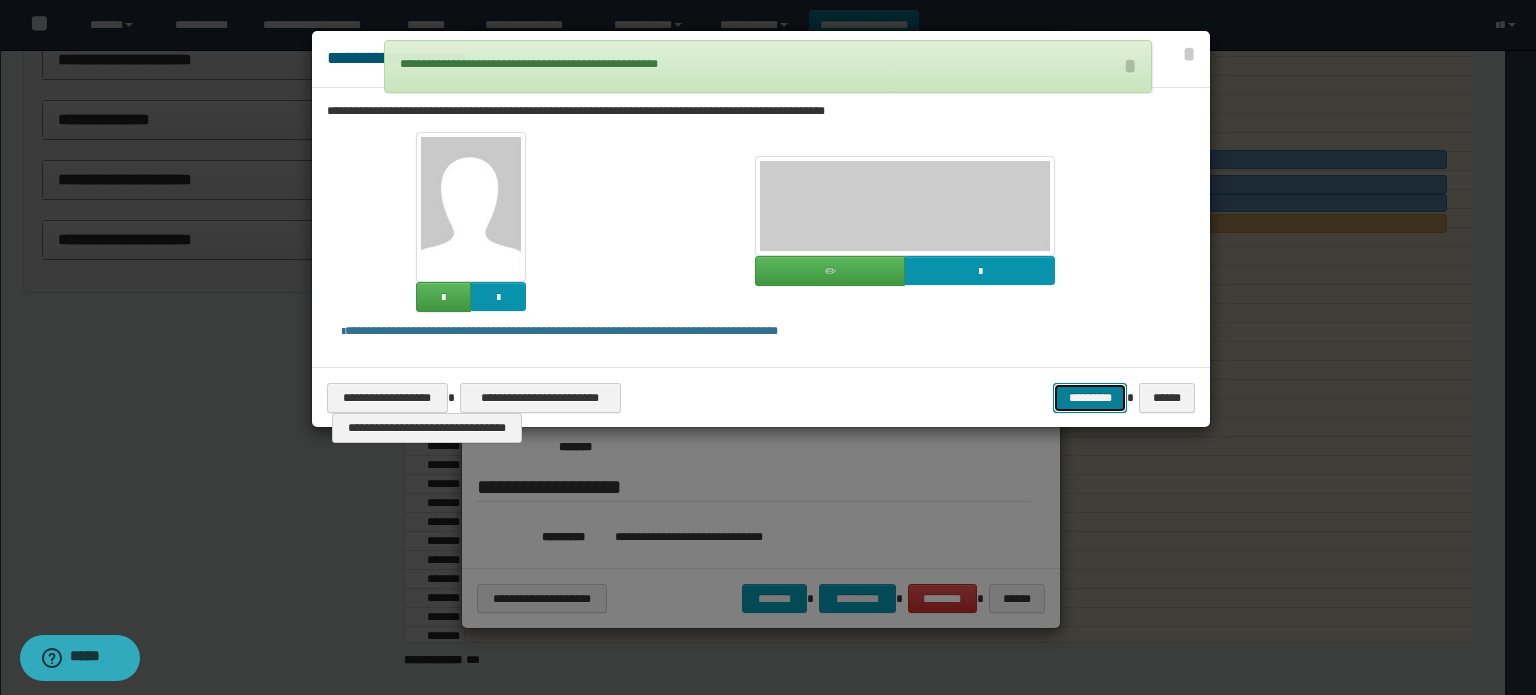 click on "*********" at bounding box center (1090, 398) 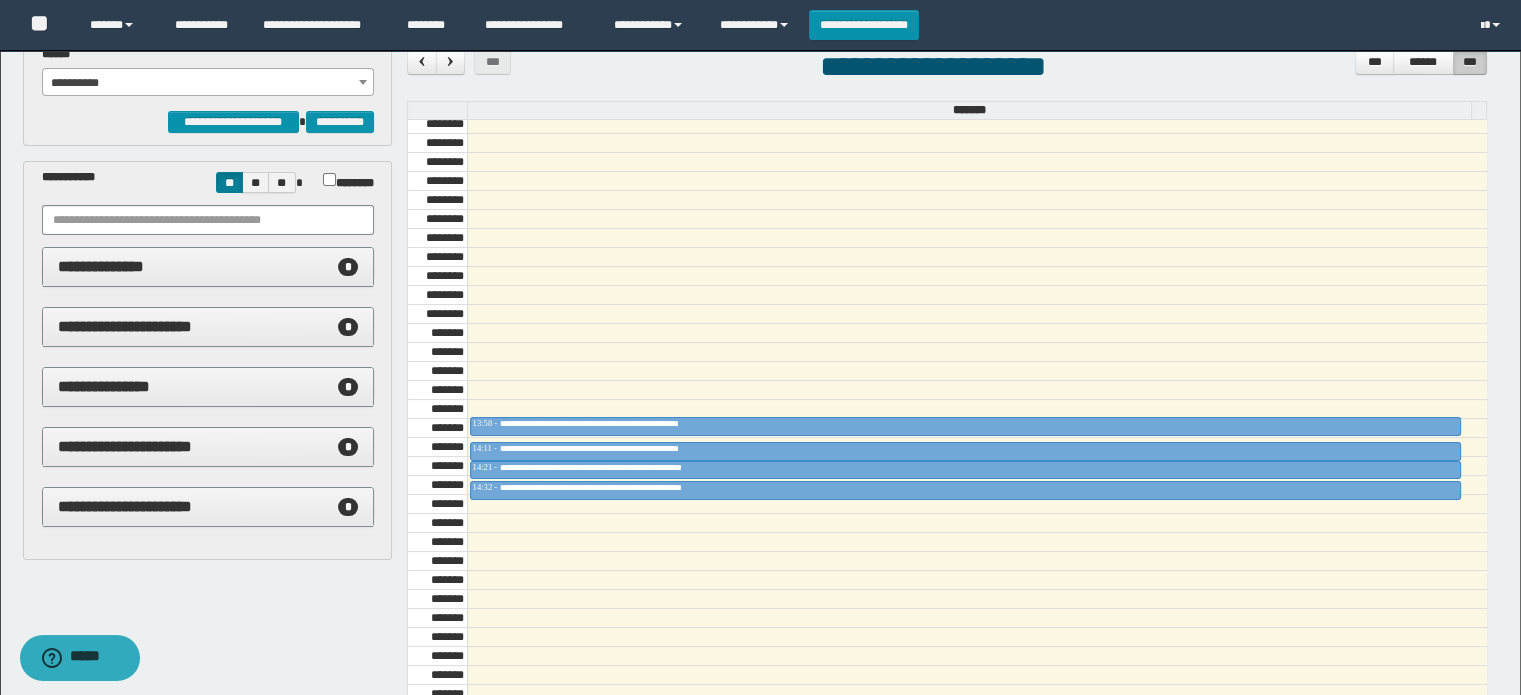 scroll, scrollTop: 0, scrollLeft: 0, axis: both 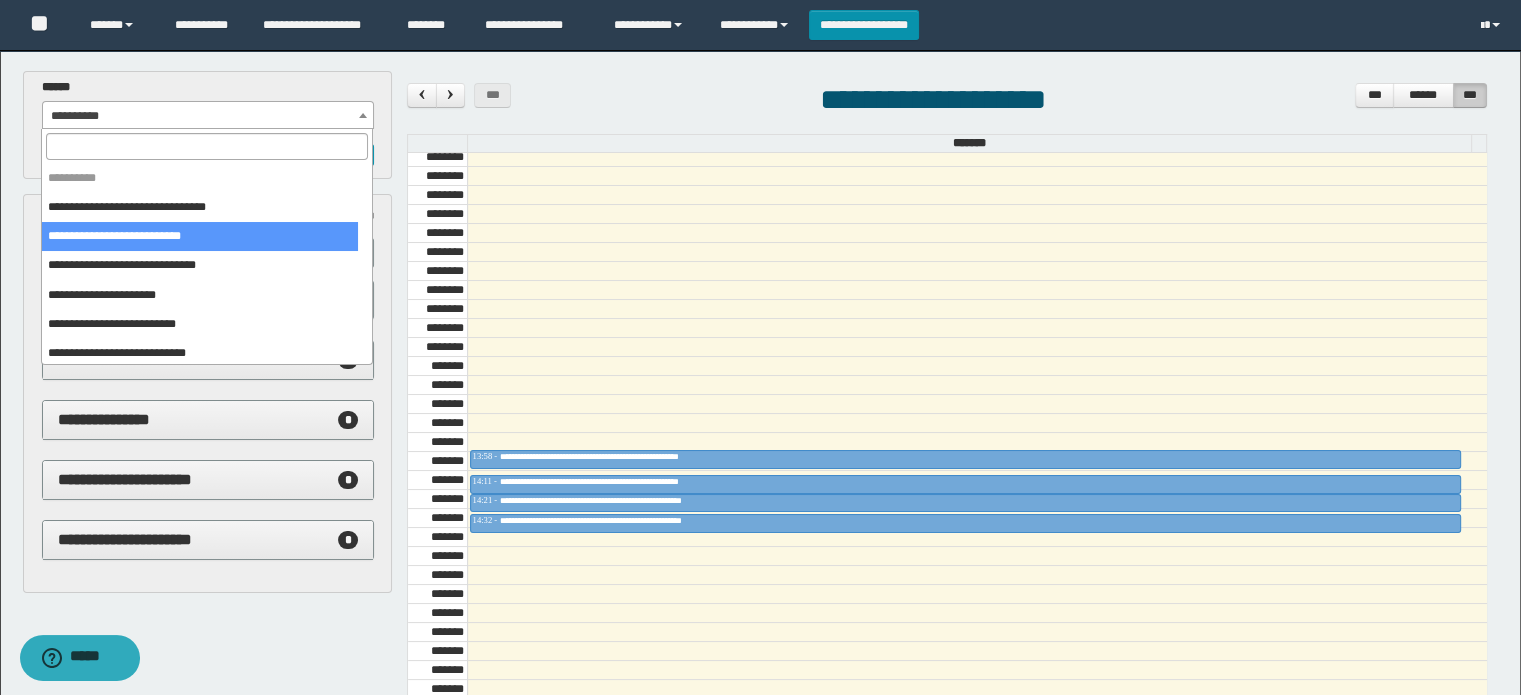click on "**********" at bounding box center [208, 116] 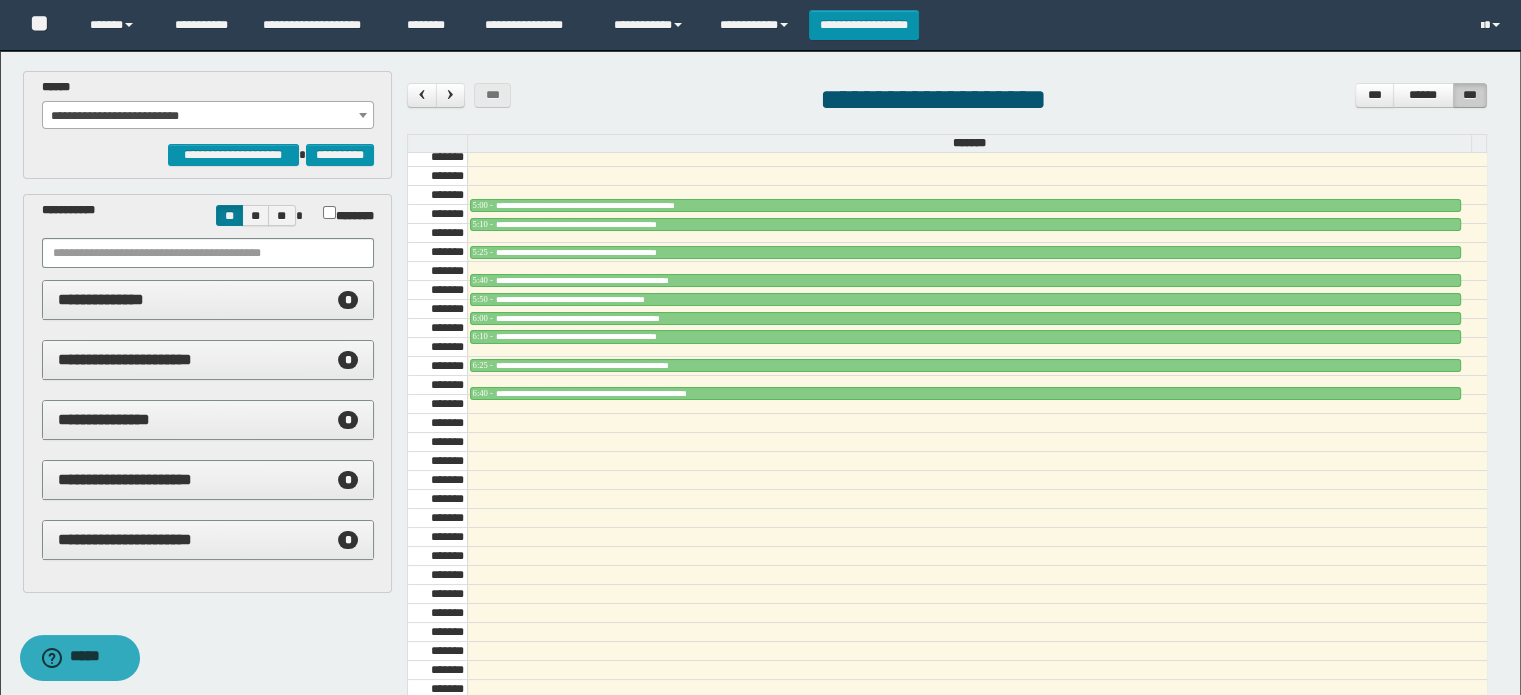 scroll, scrollTop: 318, scrollLeft: 0, axis: vertical 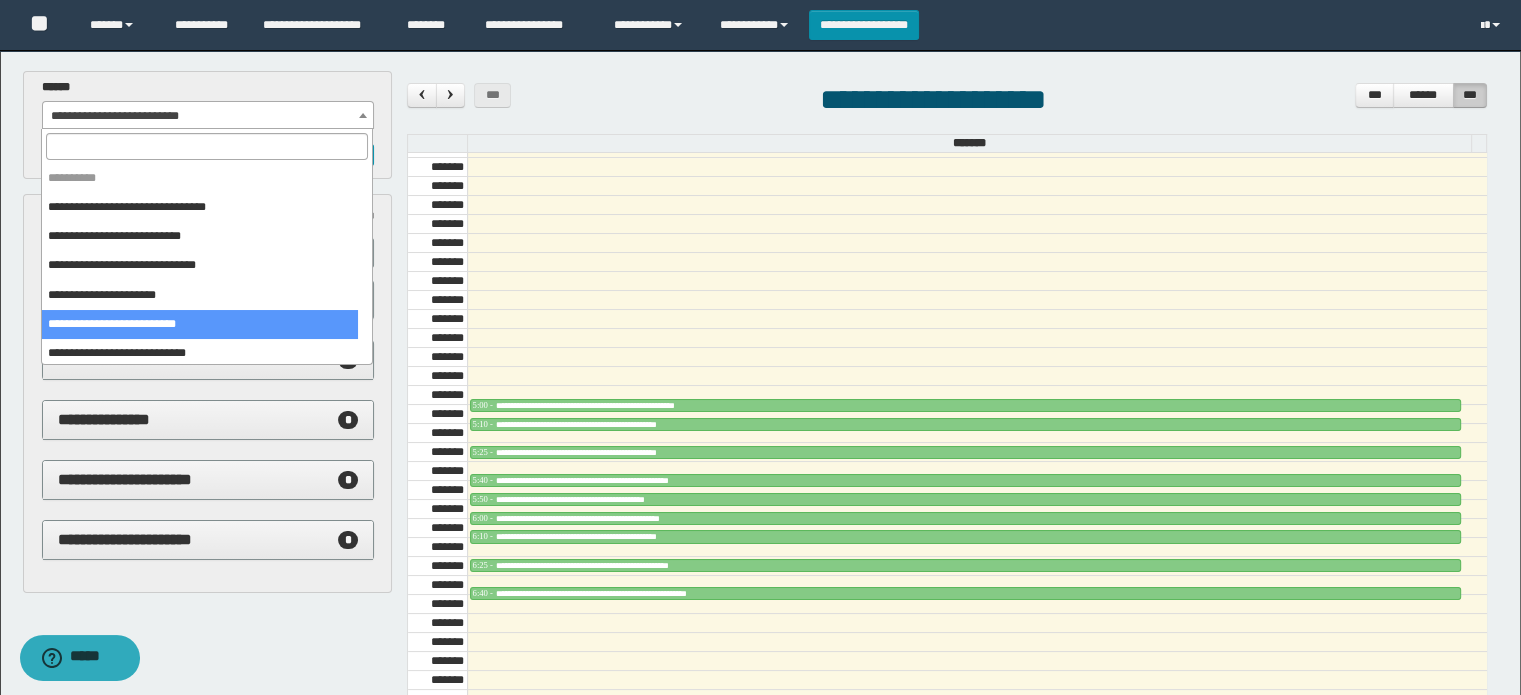 click on "**********" at bounding box center [208, 116] 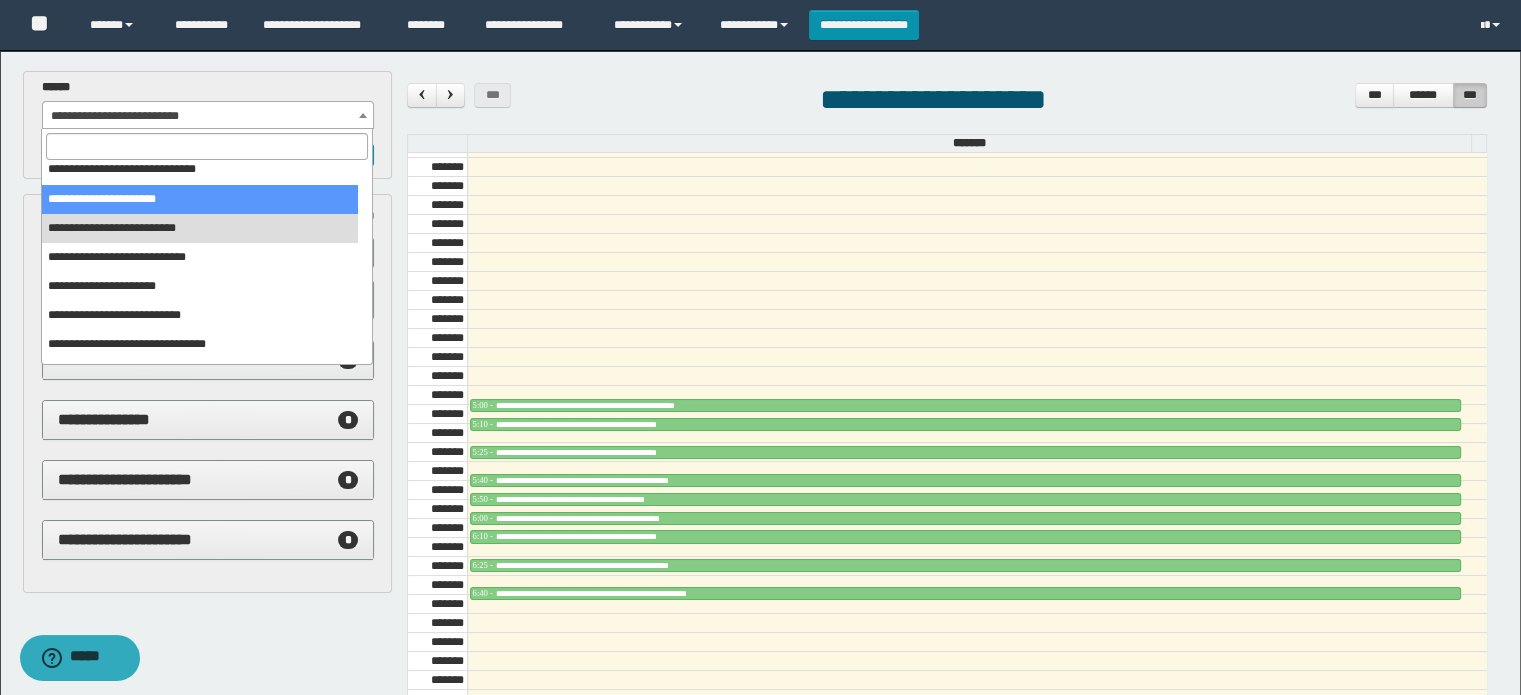 scroll, scrollTop: 149, scrollLeft: 0, axis: vertical 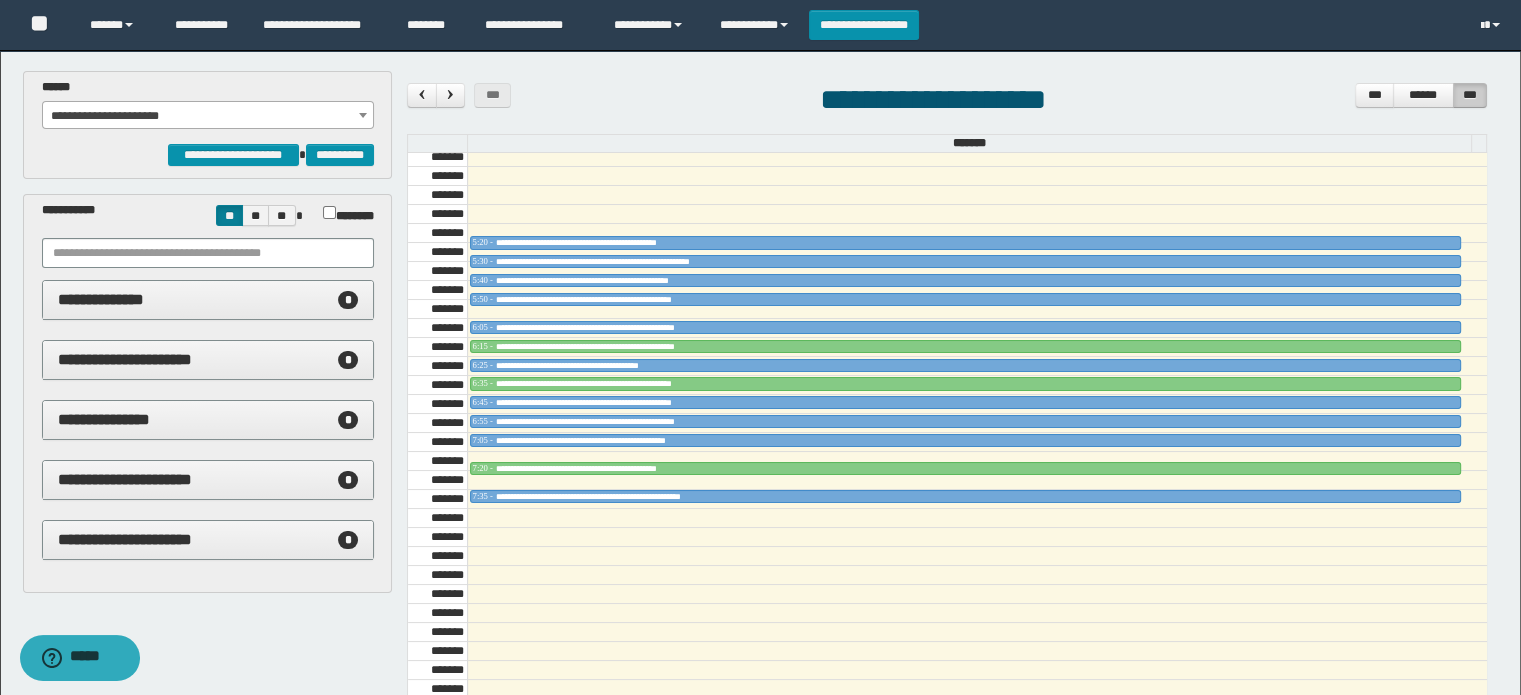 click on "**********" at bounding box center [208, 116] 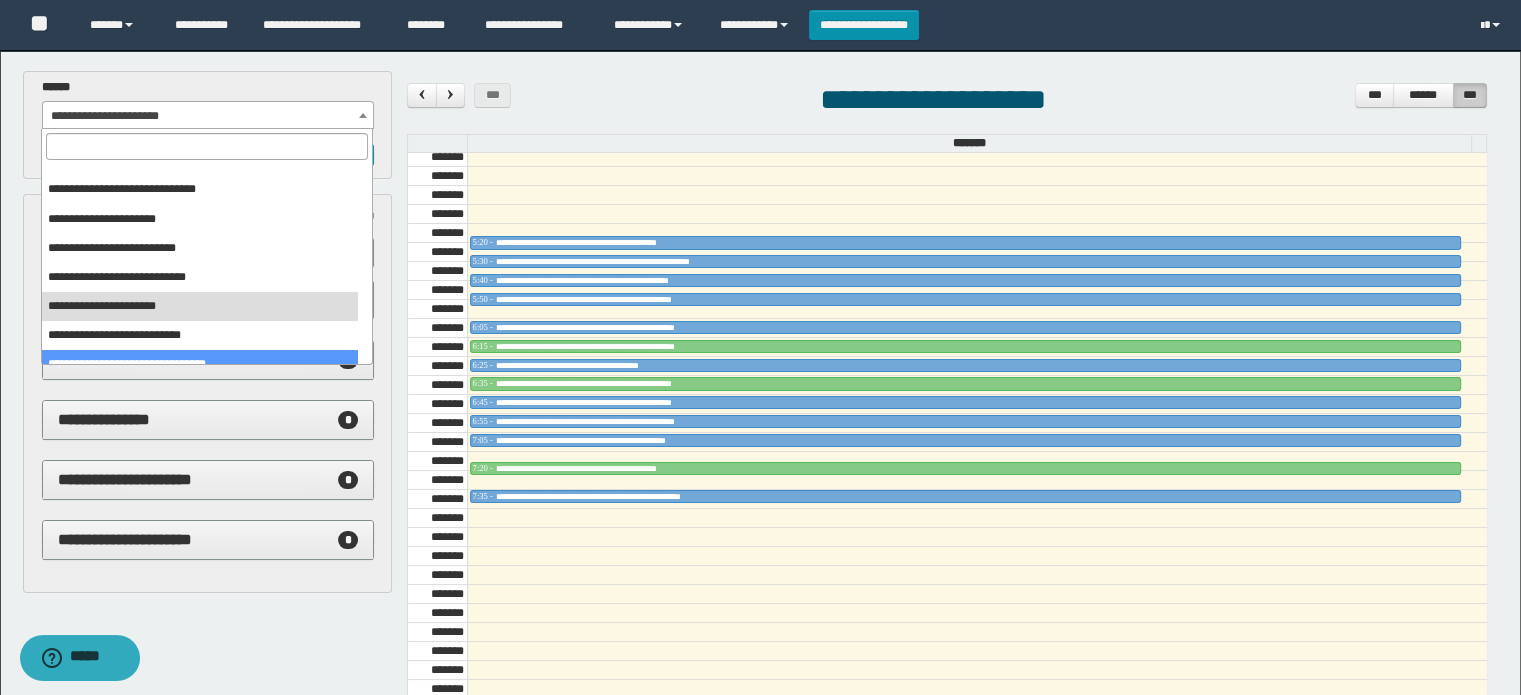 scroll, scrollTop: 49, scrollLeft: 0, axis: vertical 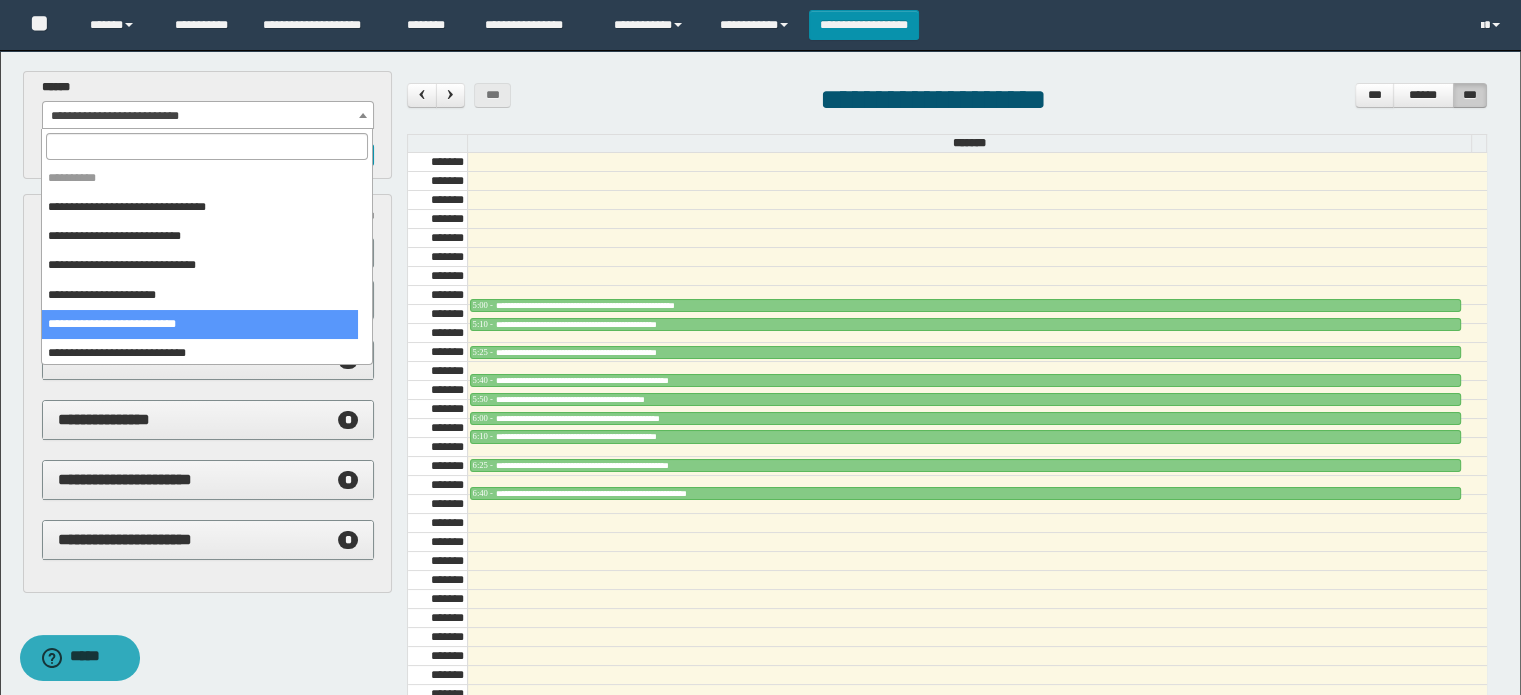 click on "**********" at bounding box center (208, 116) 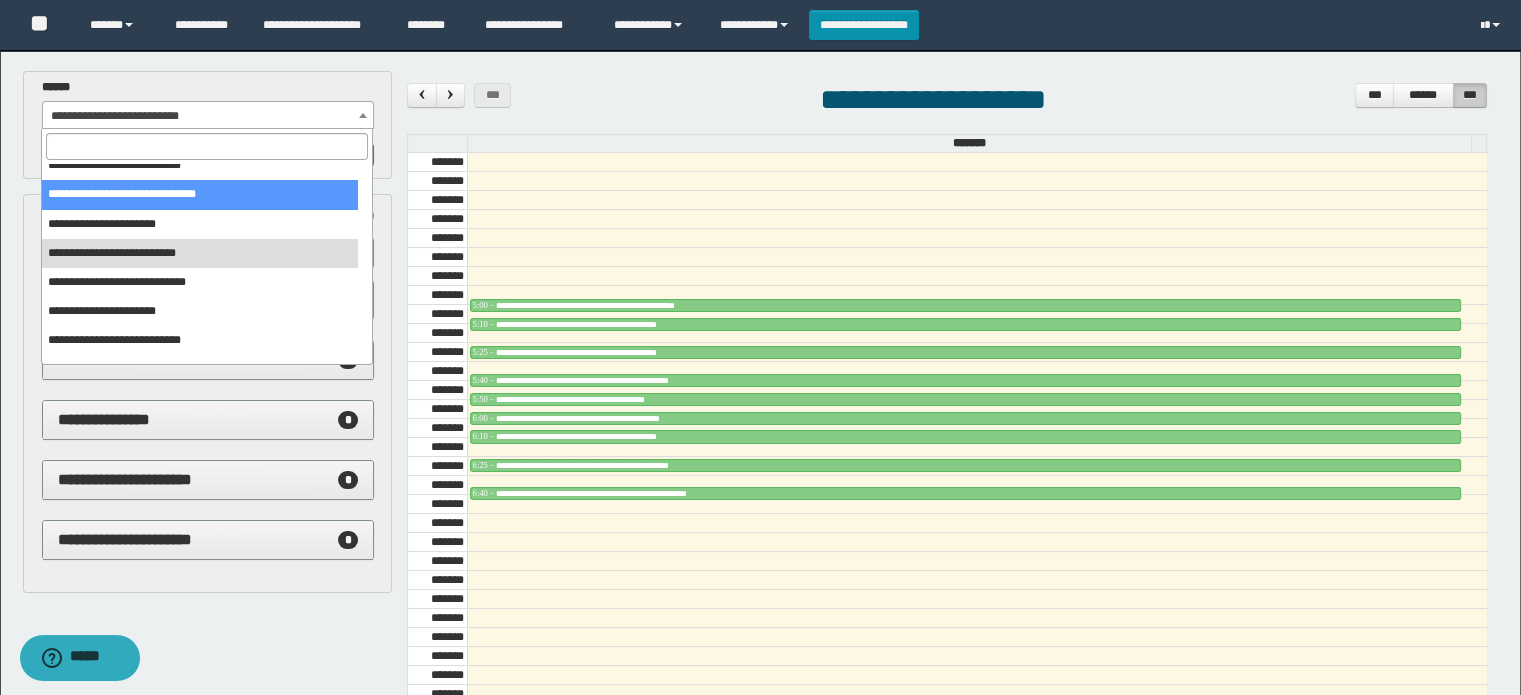 scroll, scrollTop: 149, scrollLeft: 0, axis: vertical 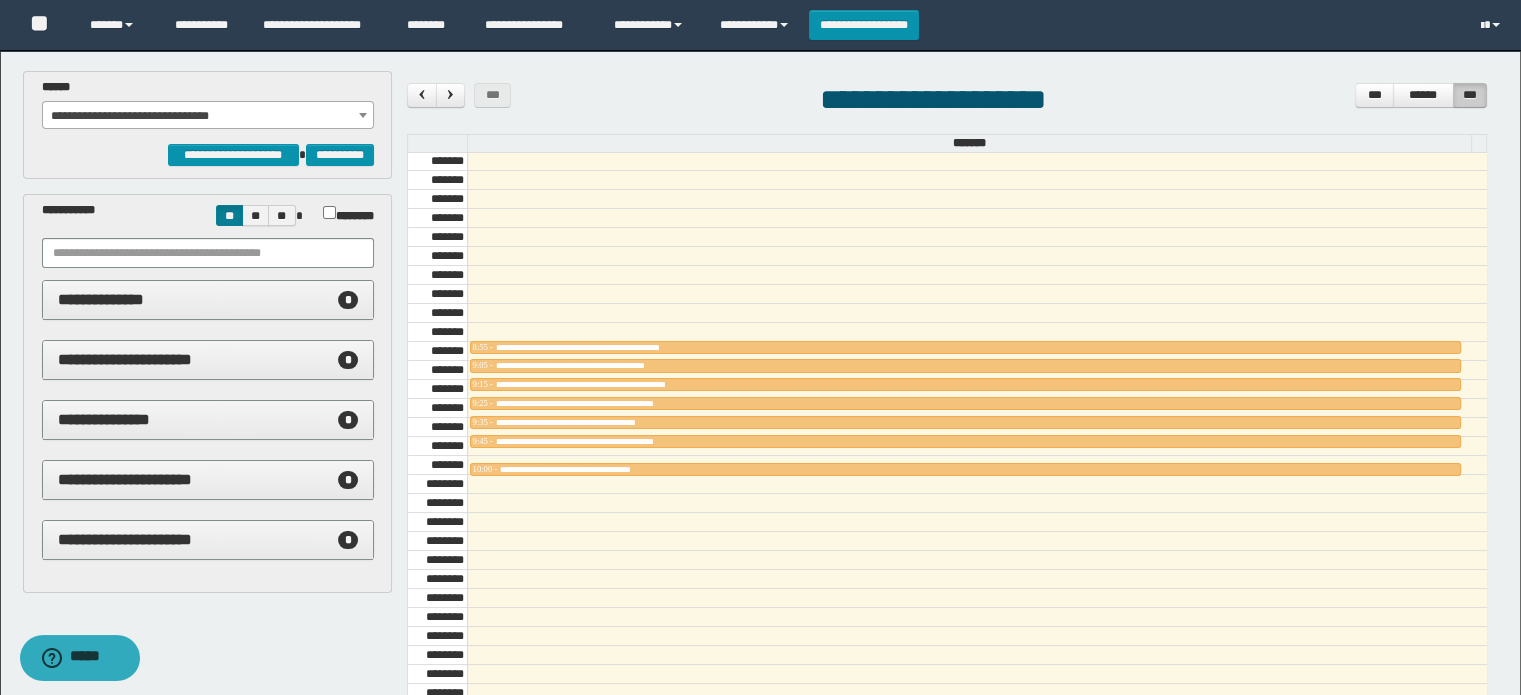 click on "**********" at bounding box center [208, 116] 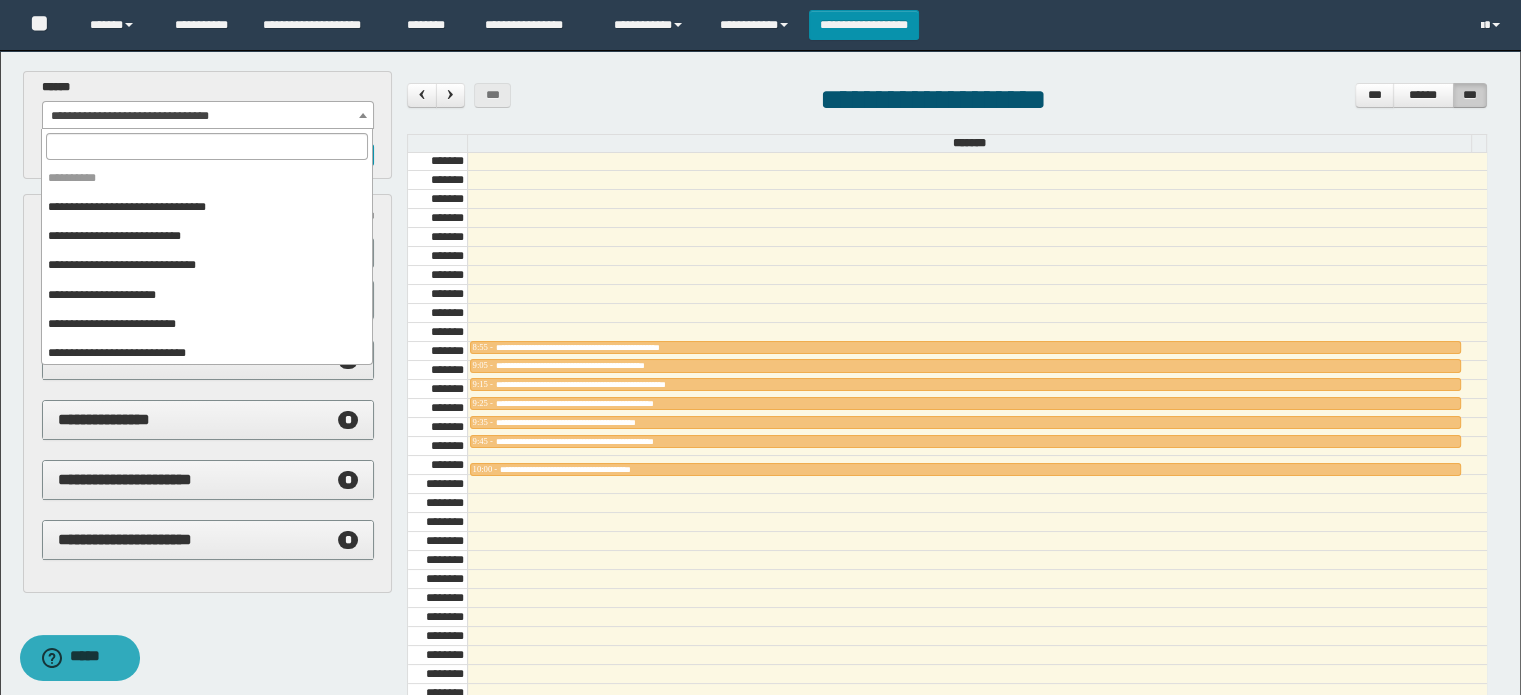 scroll, scrollTop: 149, scrollLeft: 0, axis: vertical 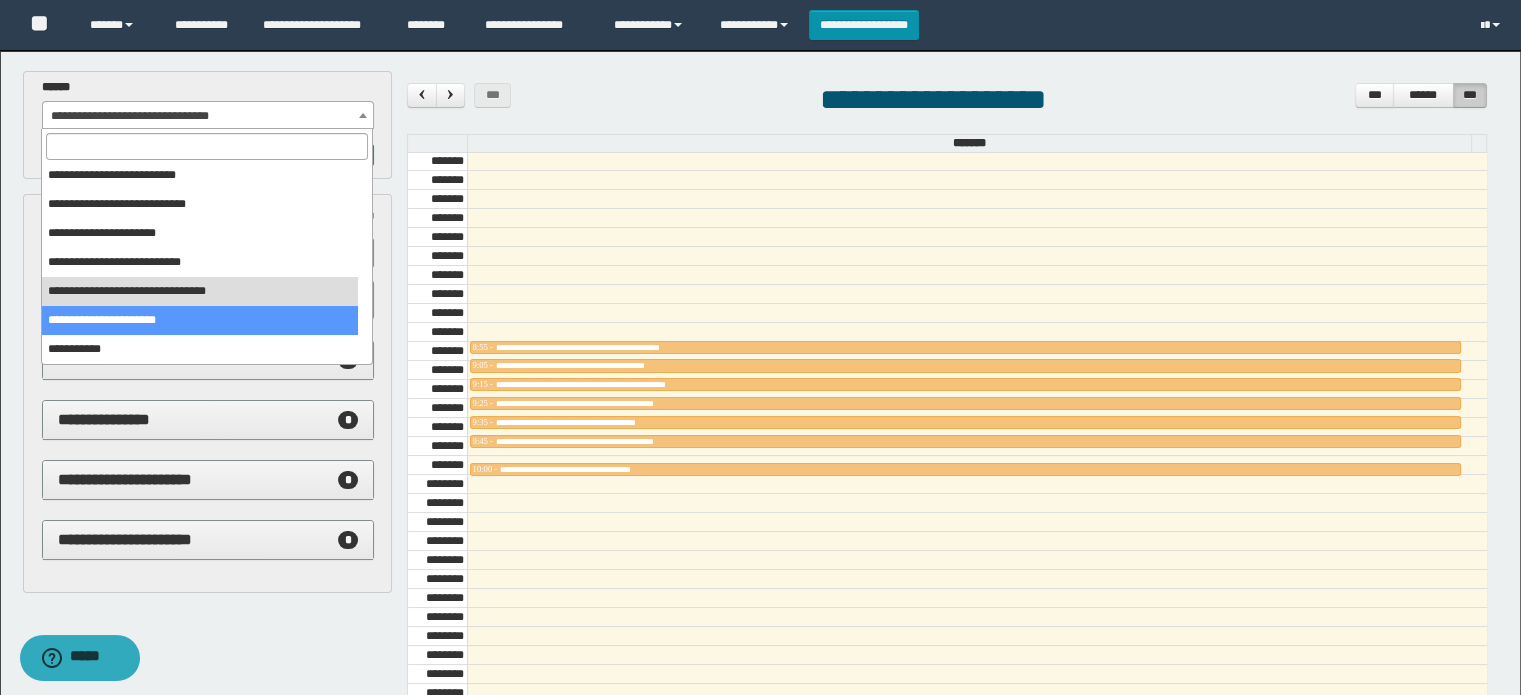 select on "******" 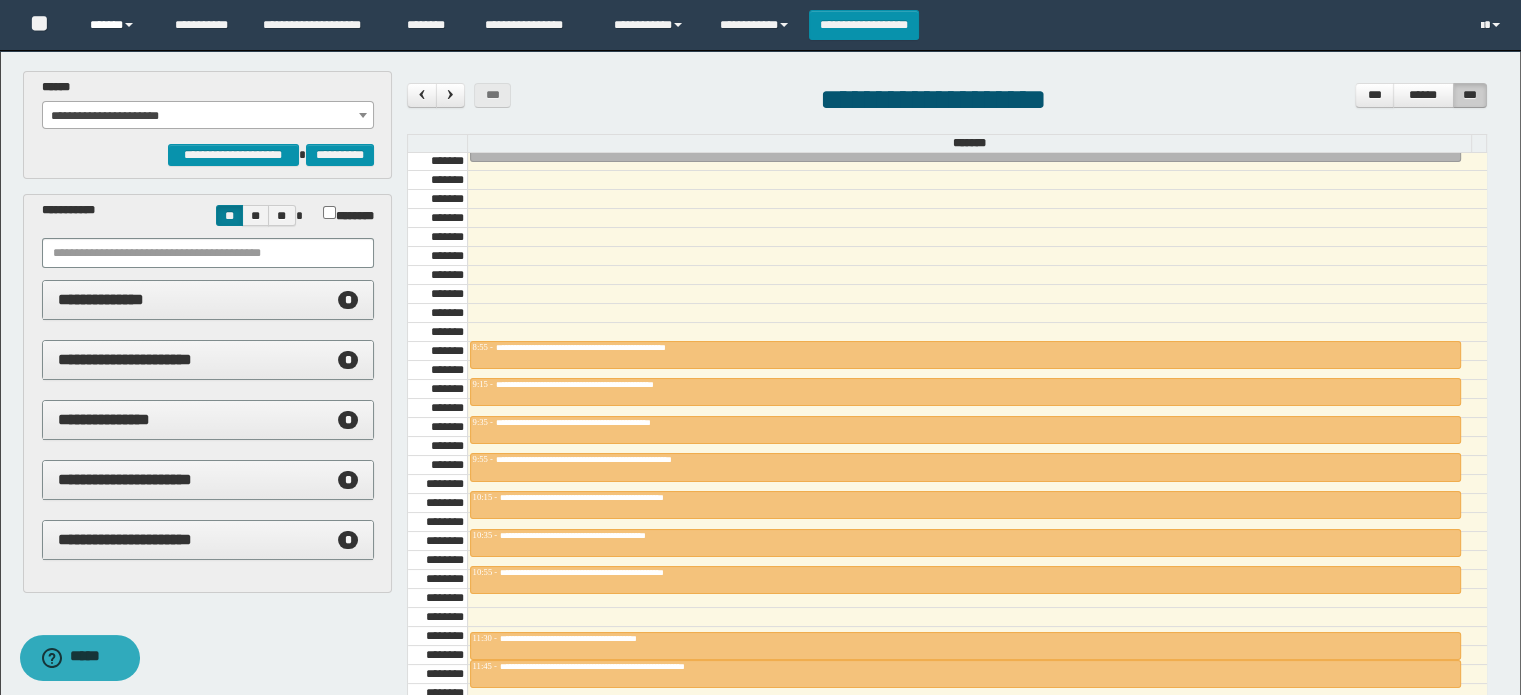 drag, startPoint x: 142, startPoint y: 39, endPoint x: 112, endPoint y: 47, distance: 31.04835 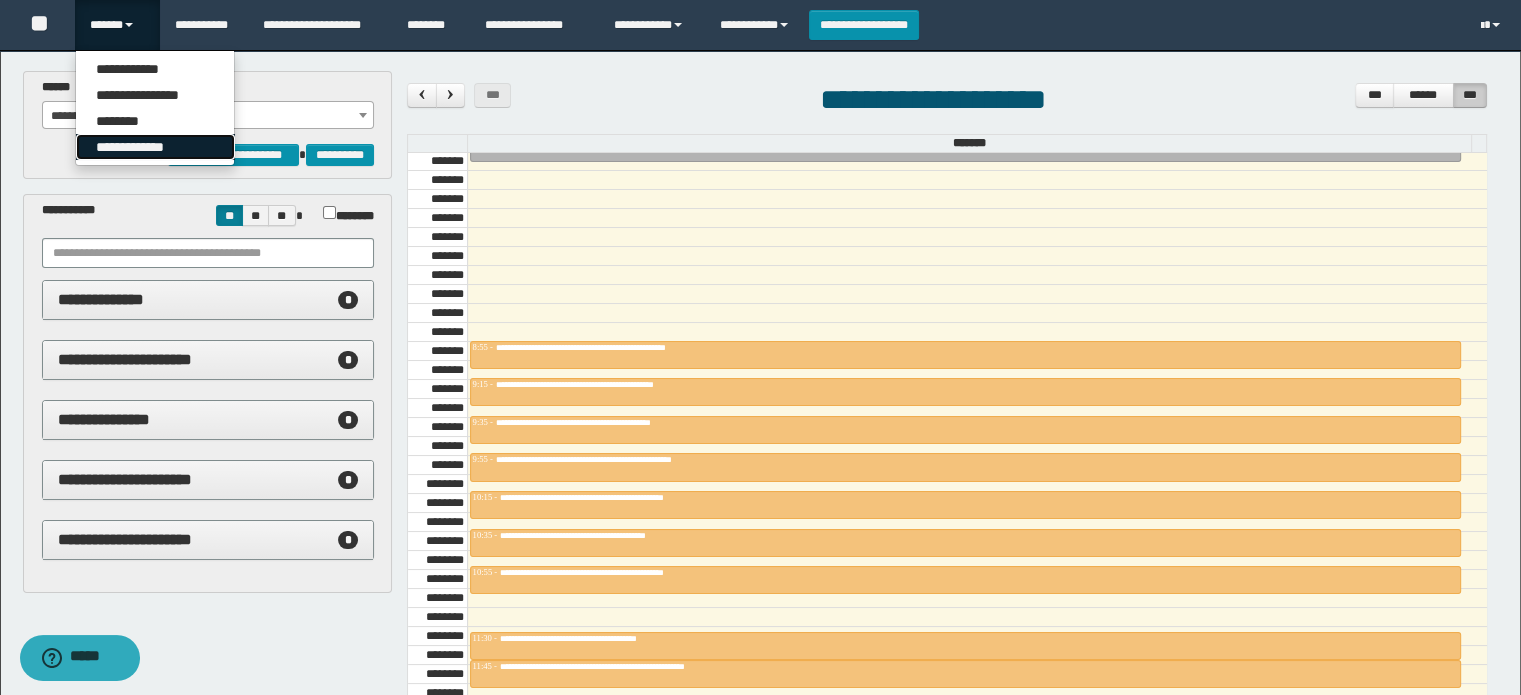 click on "**********" at bounding box center (155, 147) 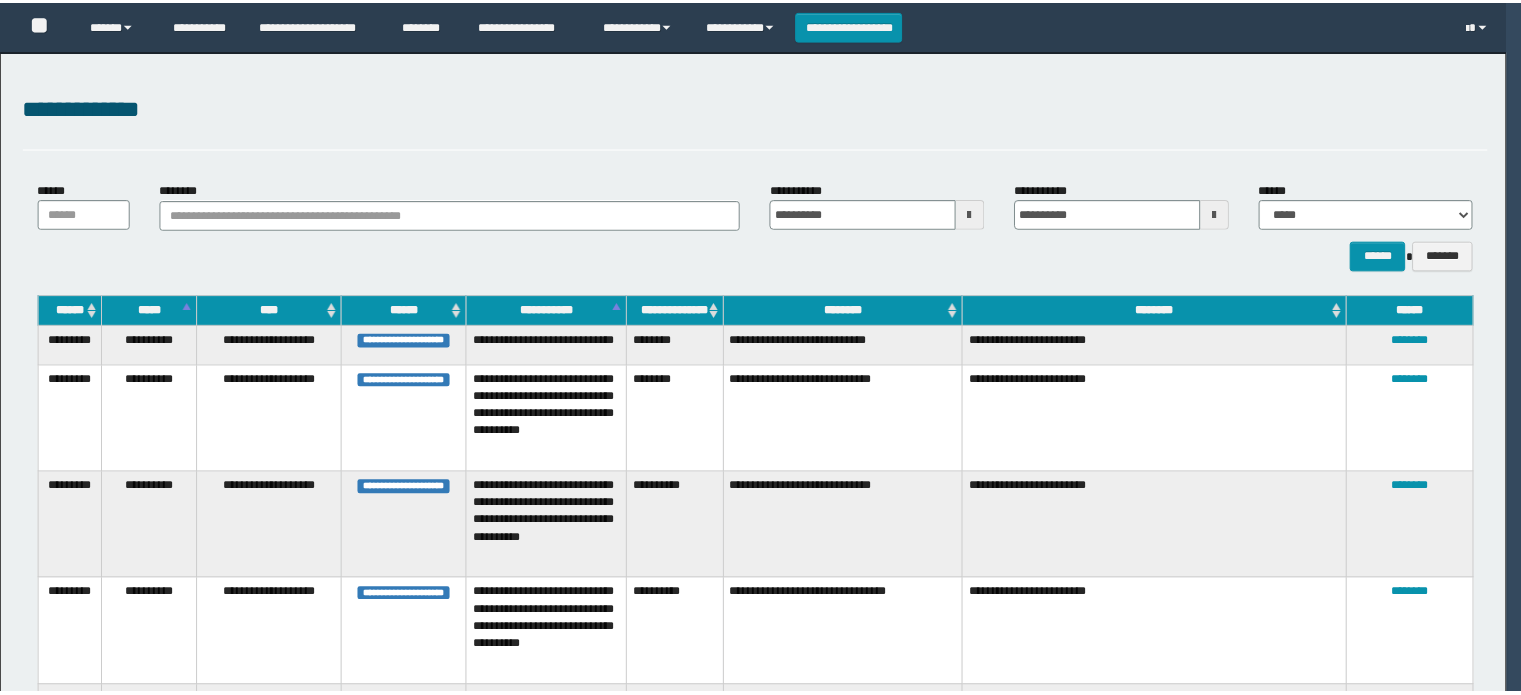 scroll, scrollTop: 0, scrollLeft: 0, axis: both 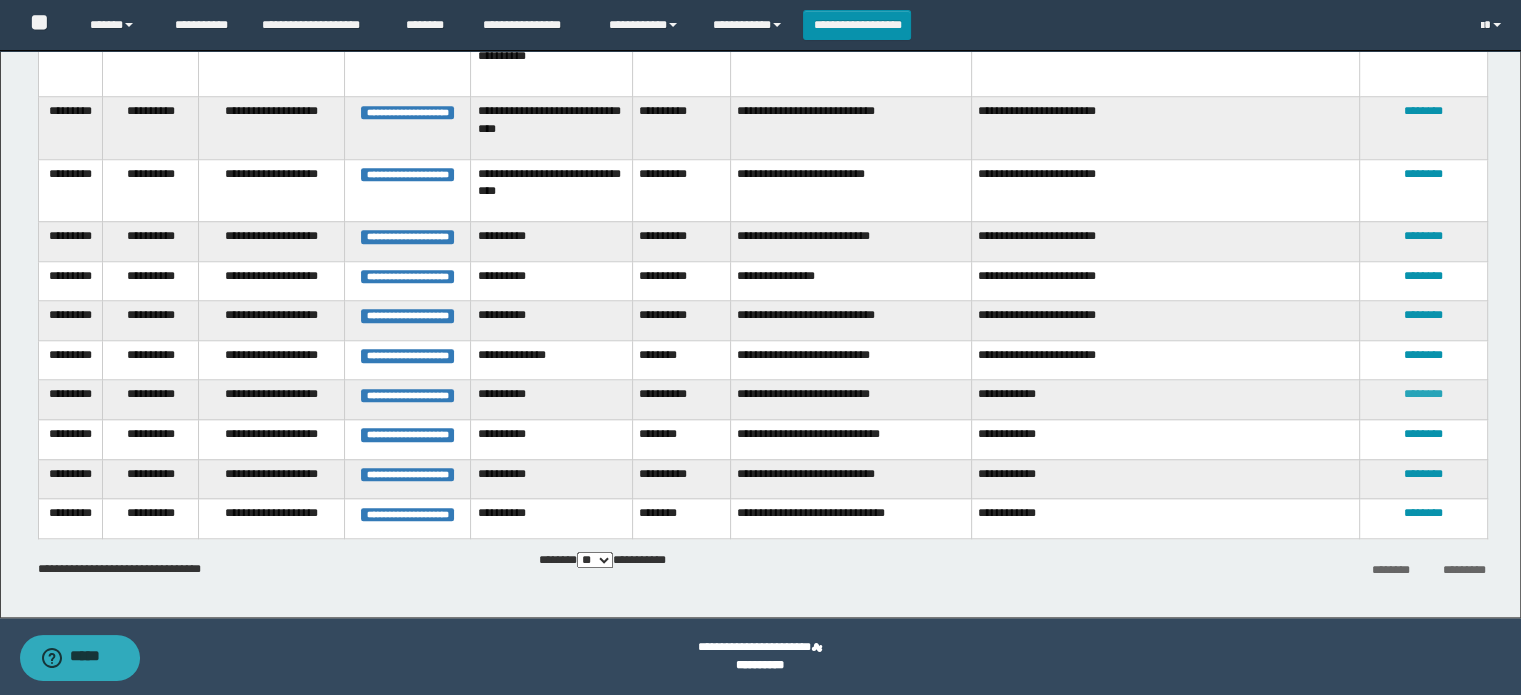 click on "********" at bounding box center [1423, 394] 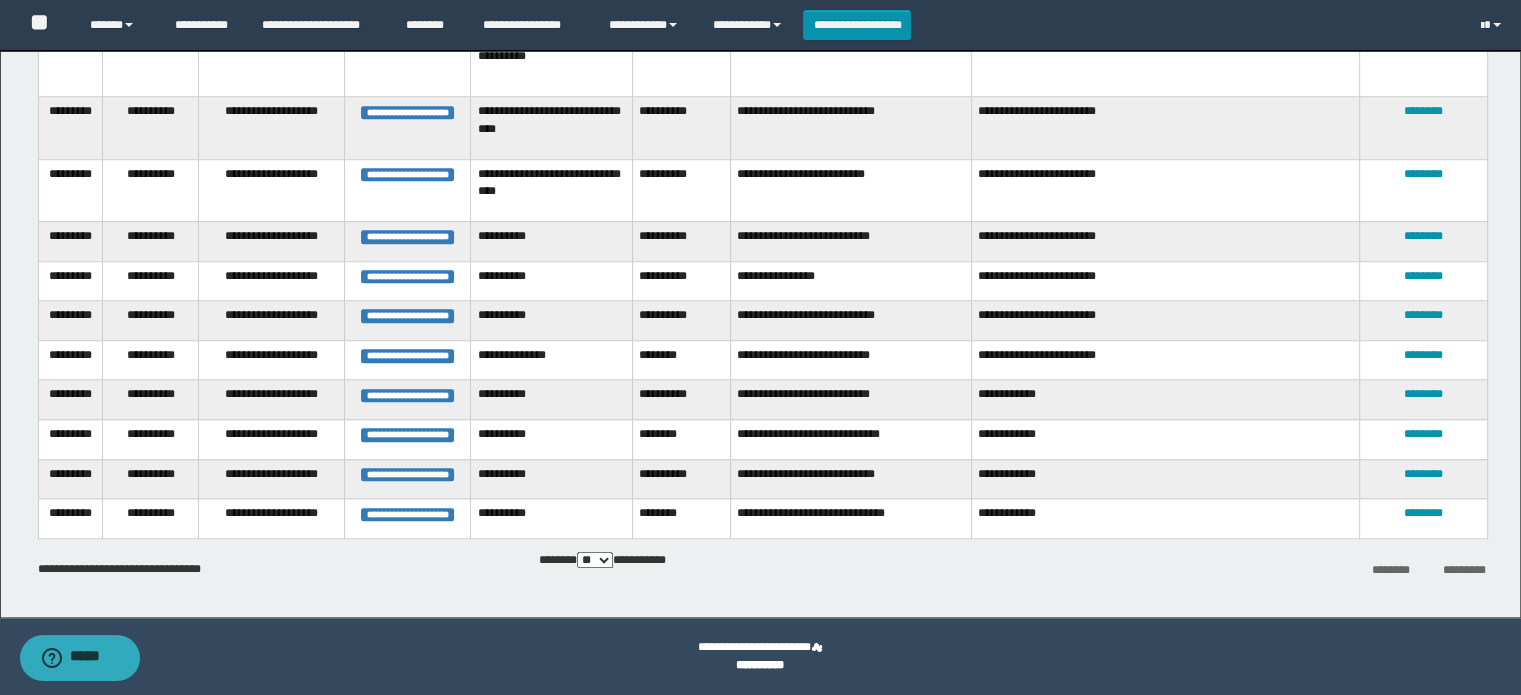 scroll, scrollTop: 0, scrollLeft: 0, axis: both 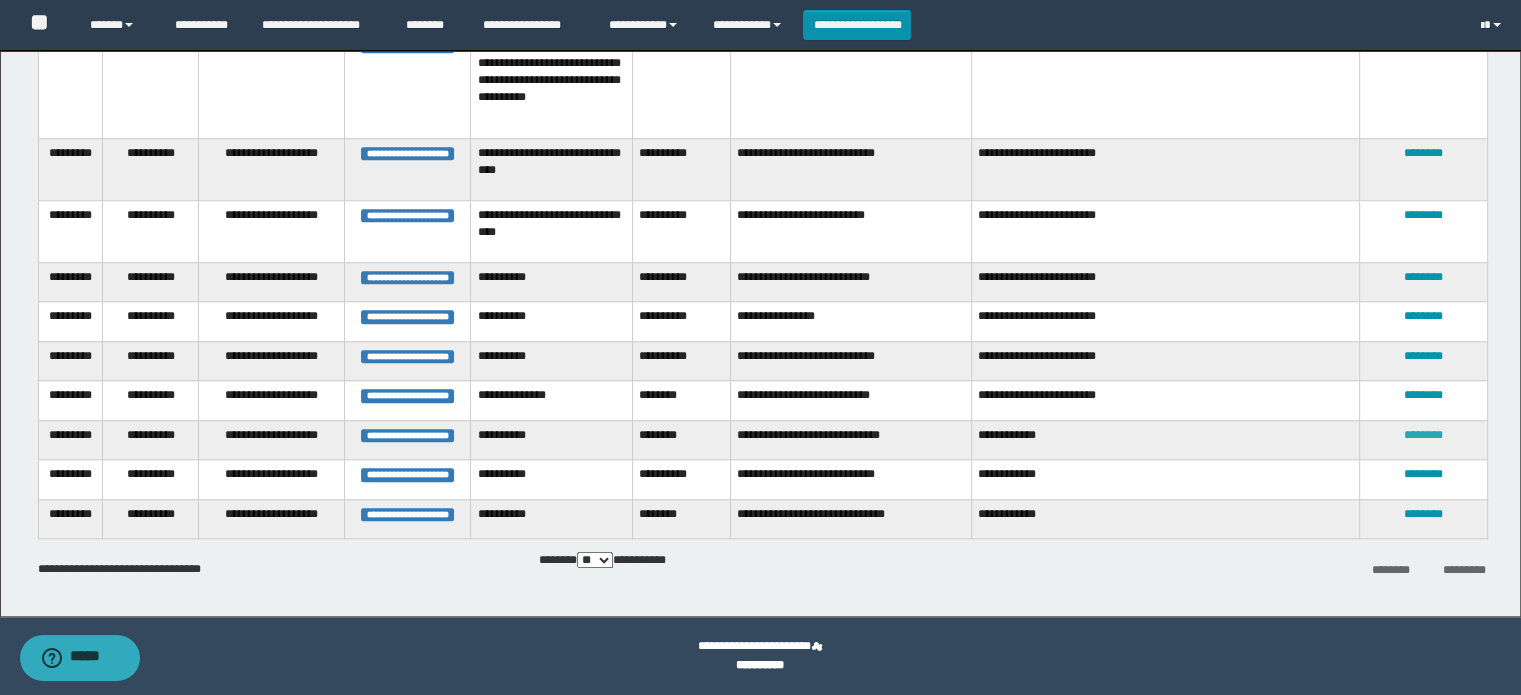 click on "********" at bounding box center (1423, 435) 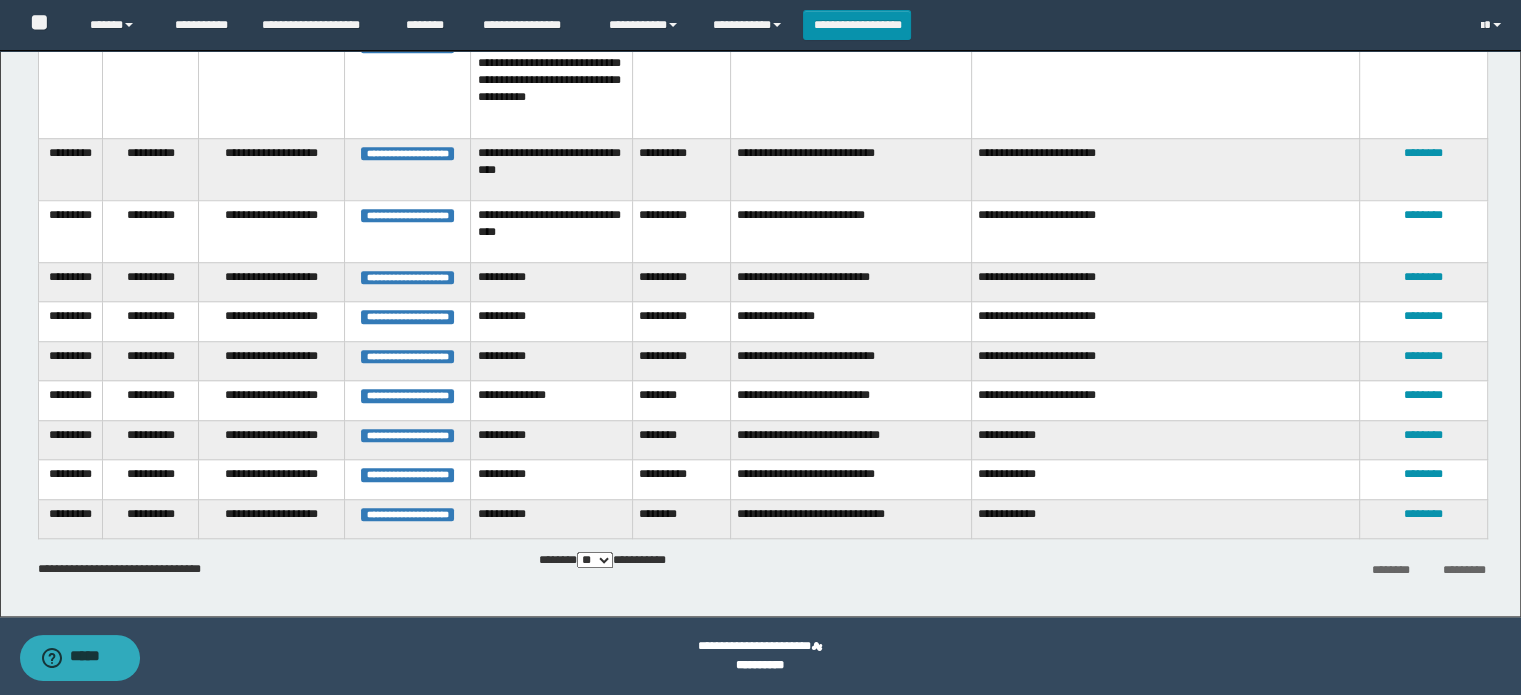 scroll, scrollTop: 0, scrollLeft: 0, axis: both 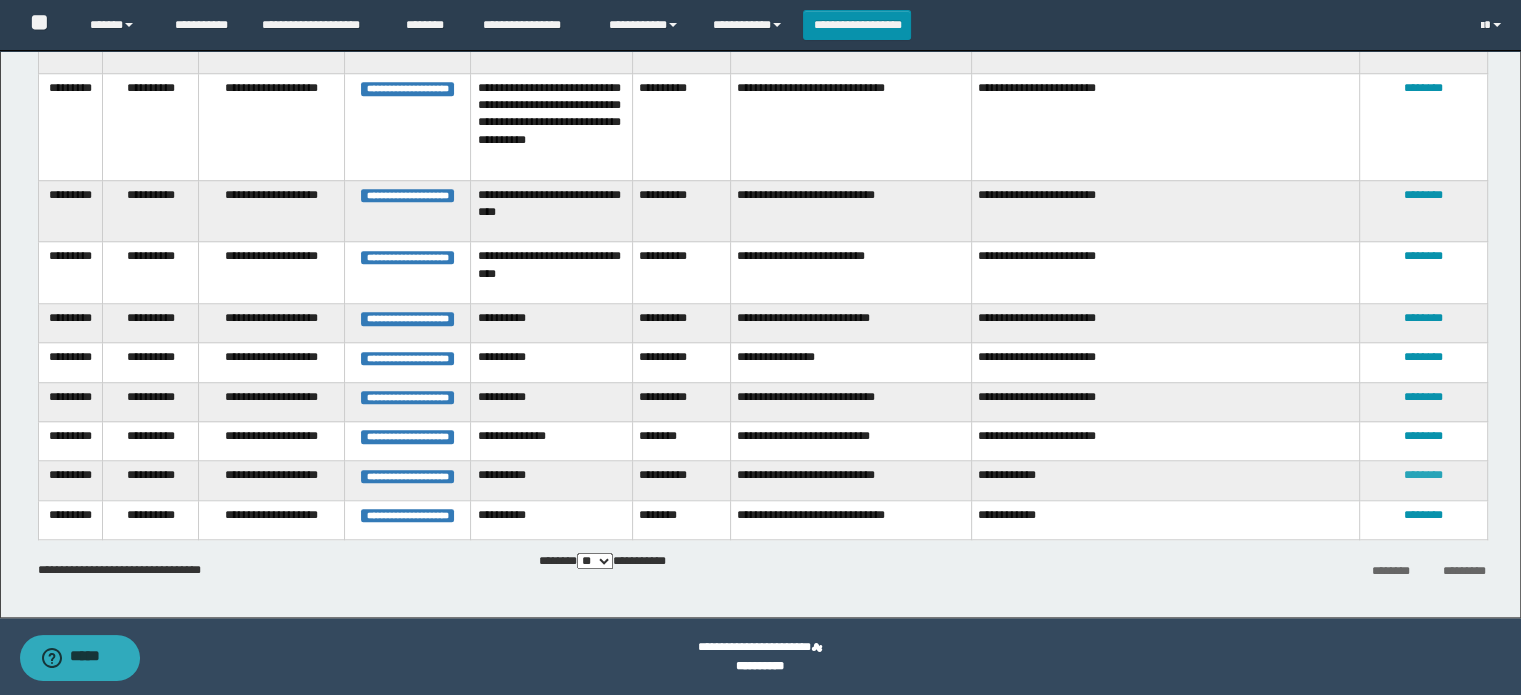 click on "********" at bounding box center (1423, 475) 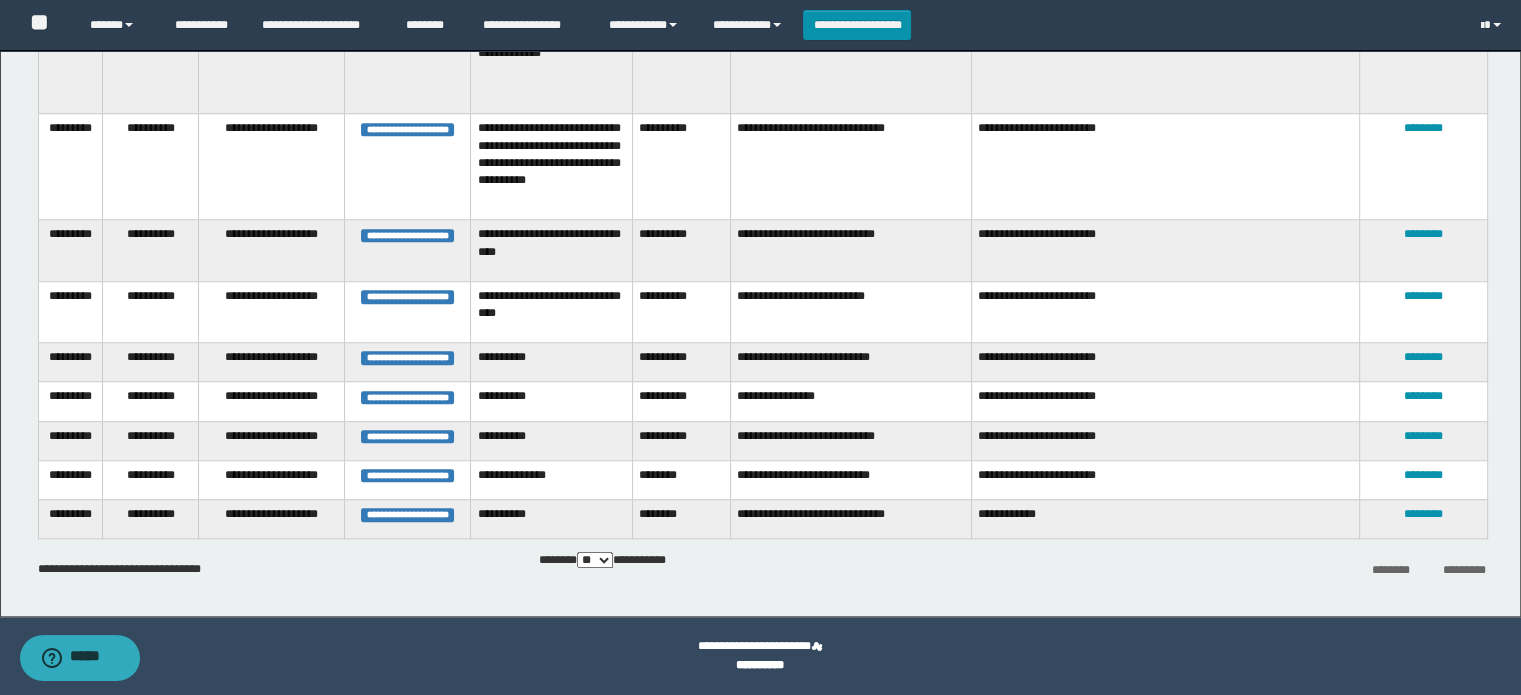 scroll, scrollTop: 0, scrollLeft: 0, axis: both 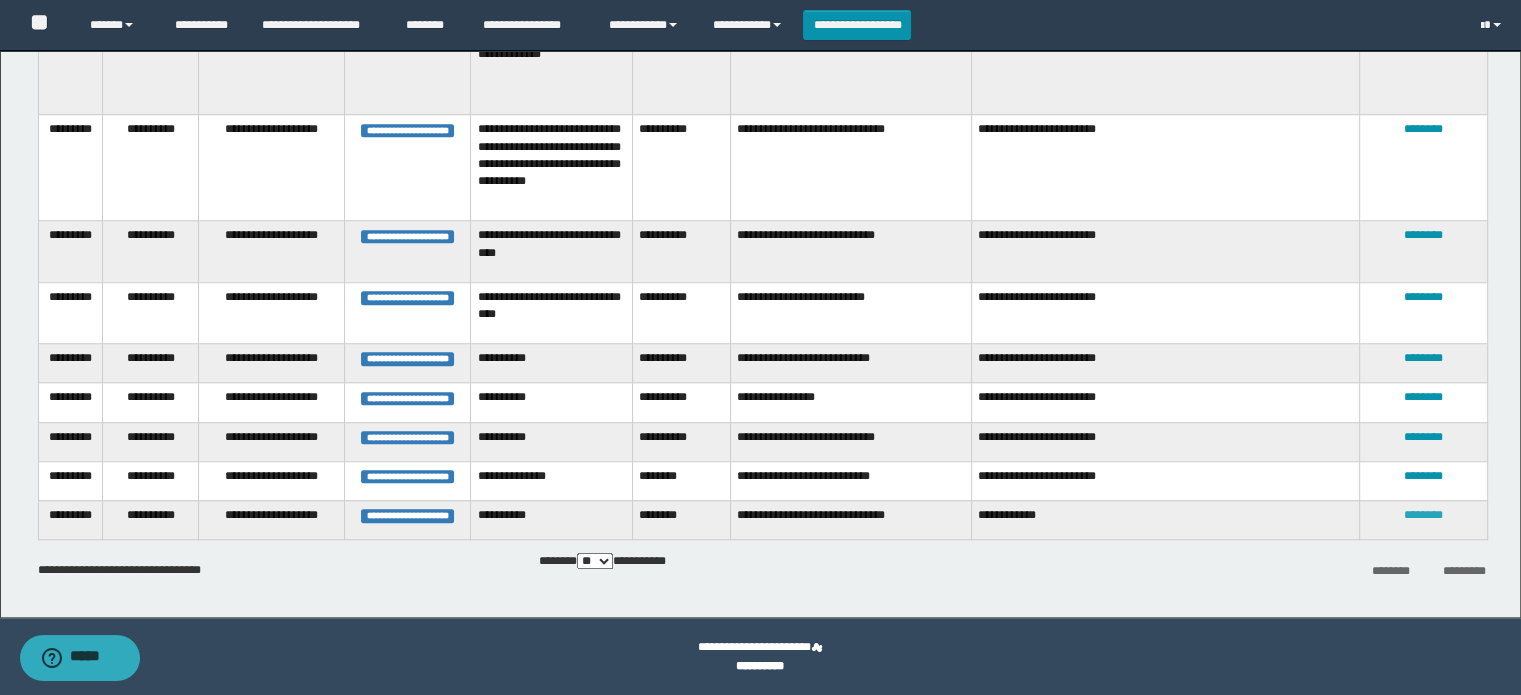 click on "********" at bounding box center [1423, 515] 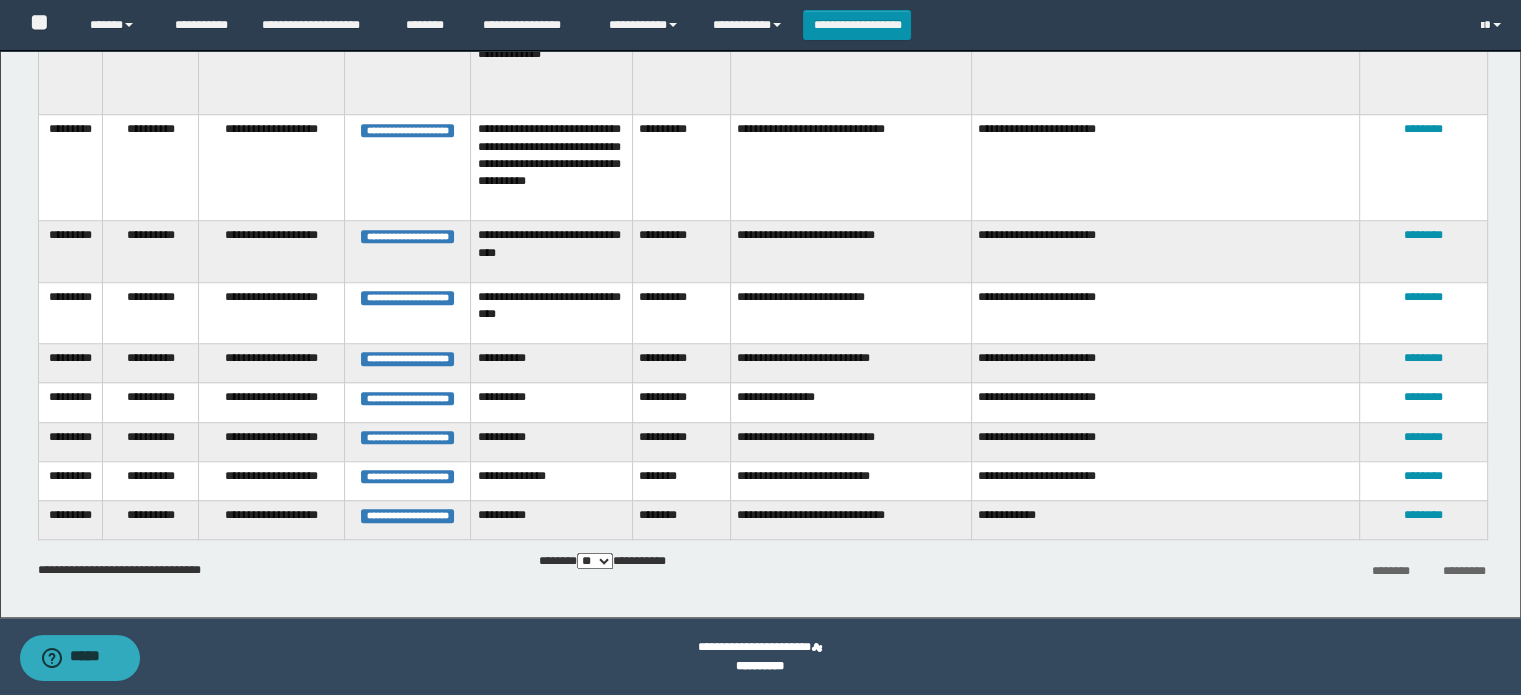 scroll, scrollTop: 0, scrollLeft: 0, axis: both 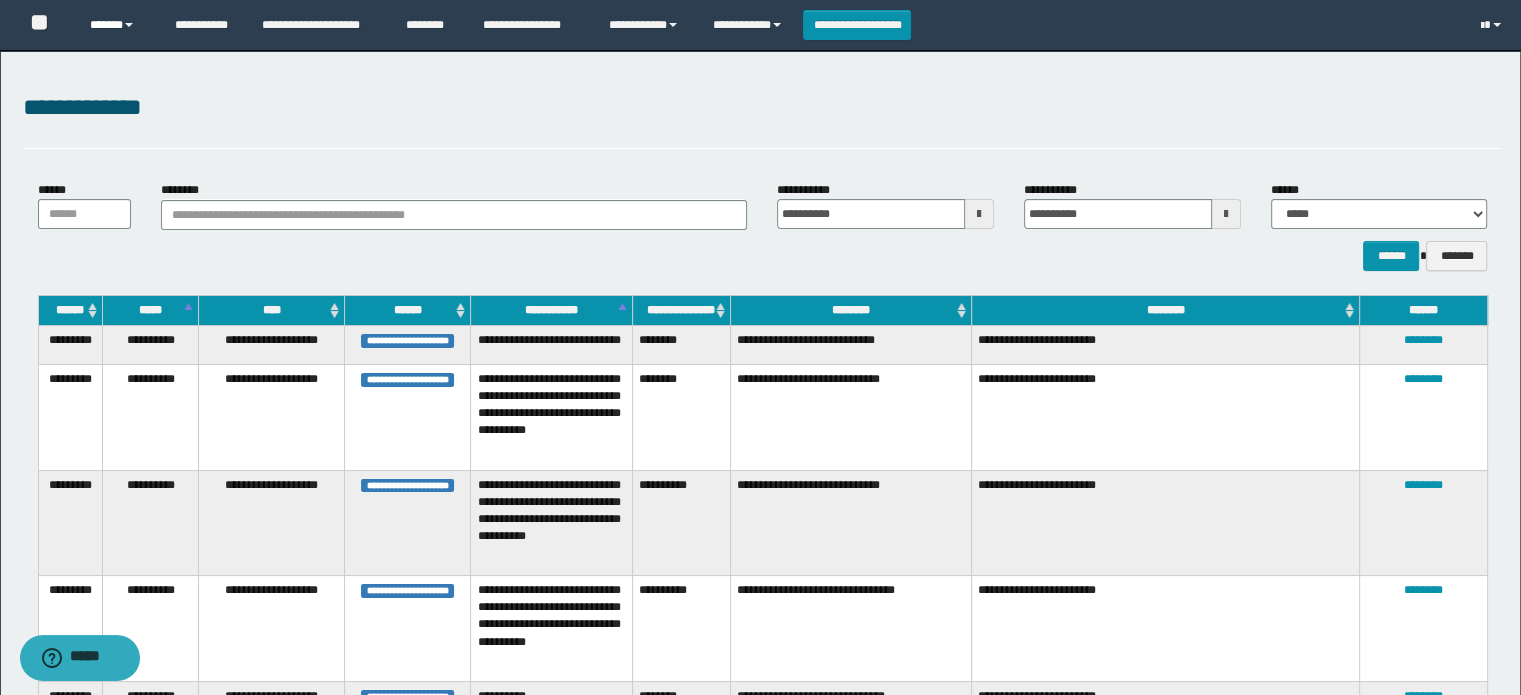 click on "******" at bounding box center [117, 25] 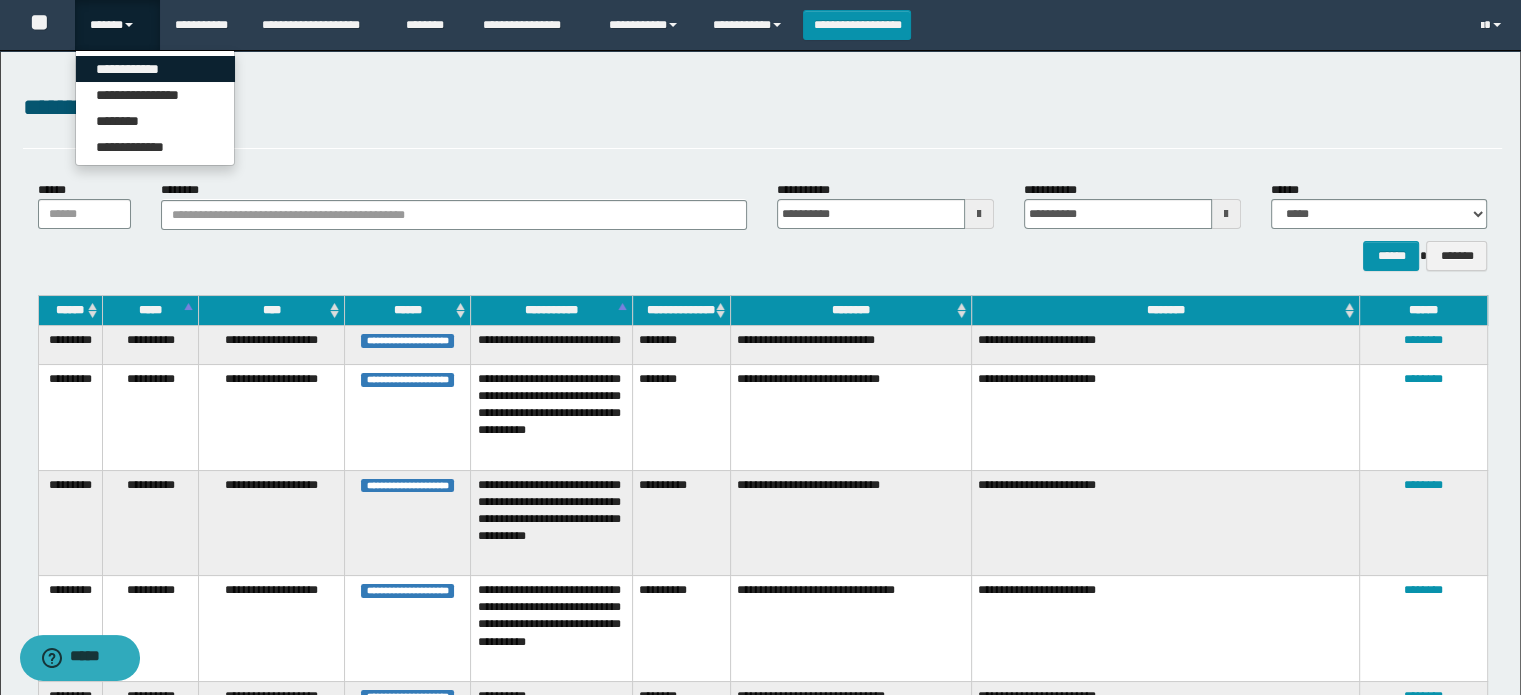 click on "**********" at bounding box center (155, 69) 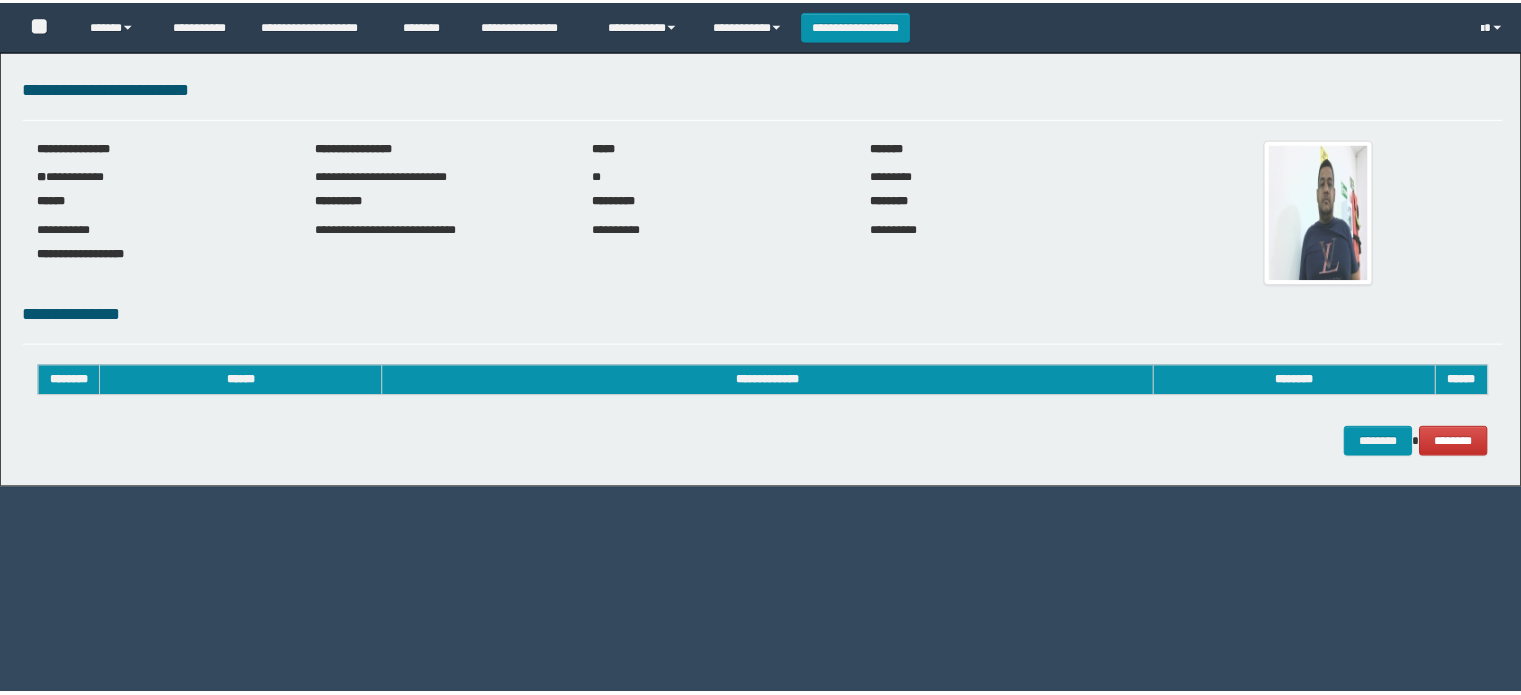 scroll, scrollTop: 0, scrollLeft: 0, axis: both 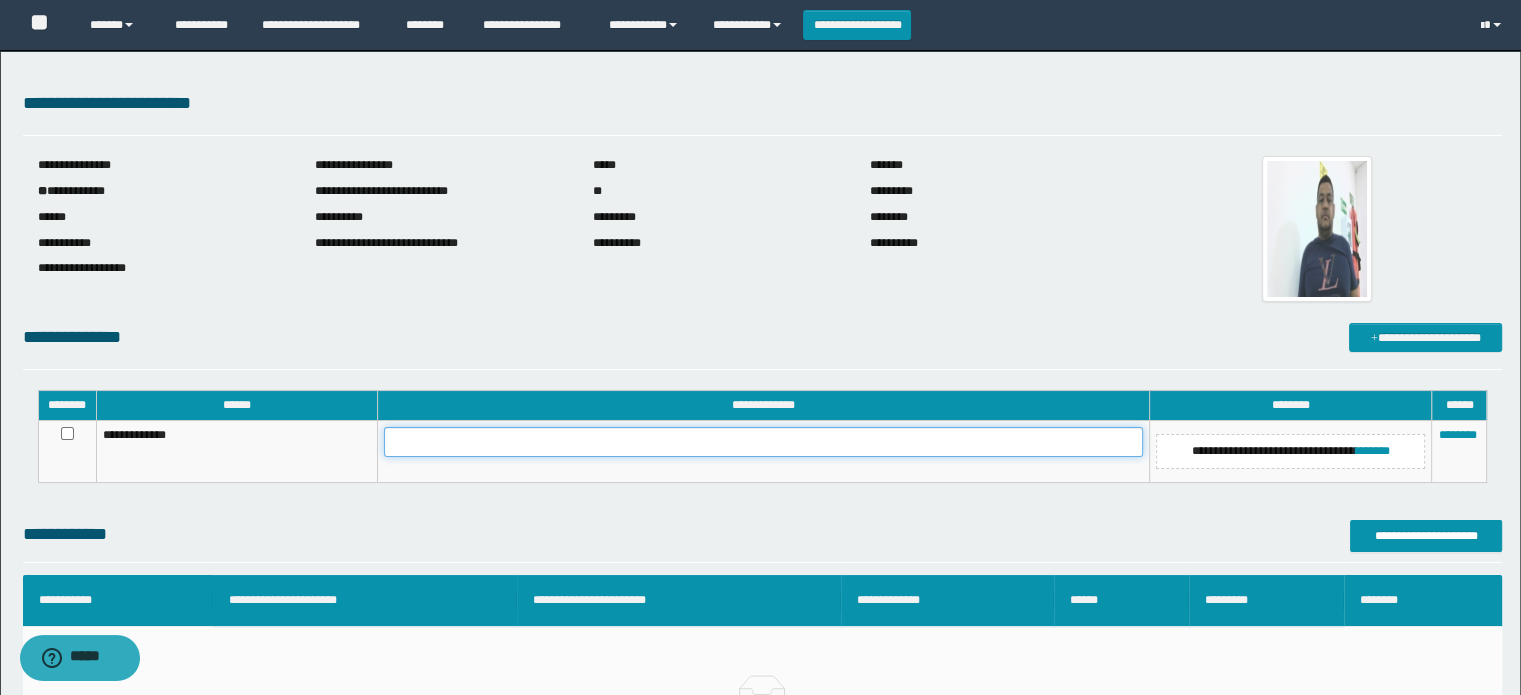 click at bounding box center [763, 442] 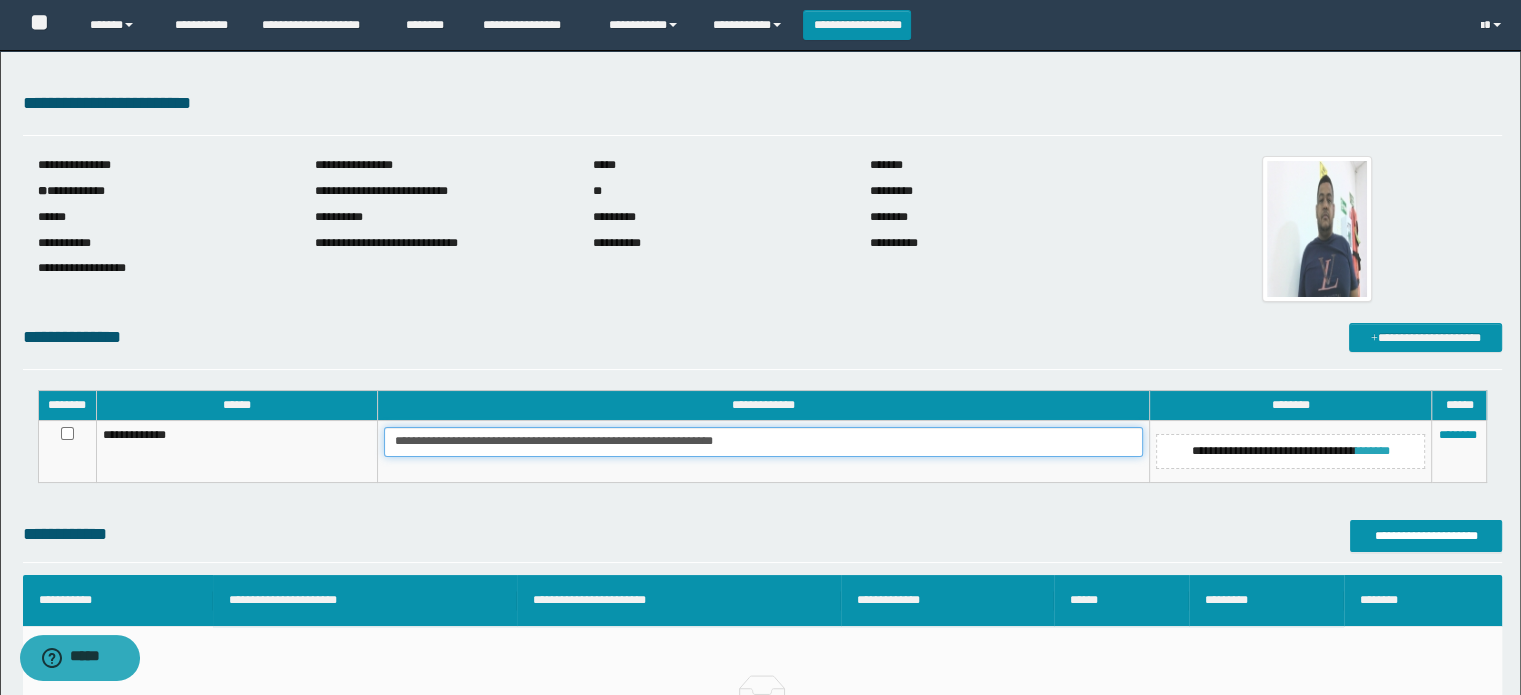 type on "**********" 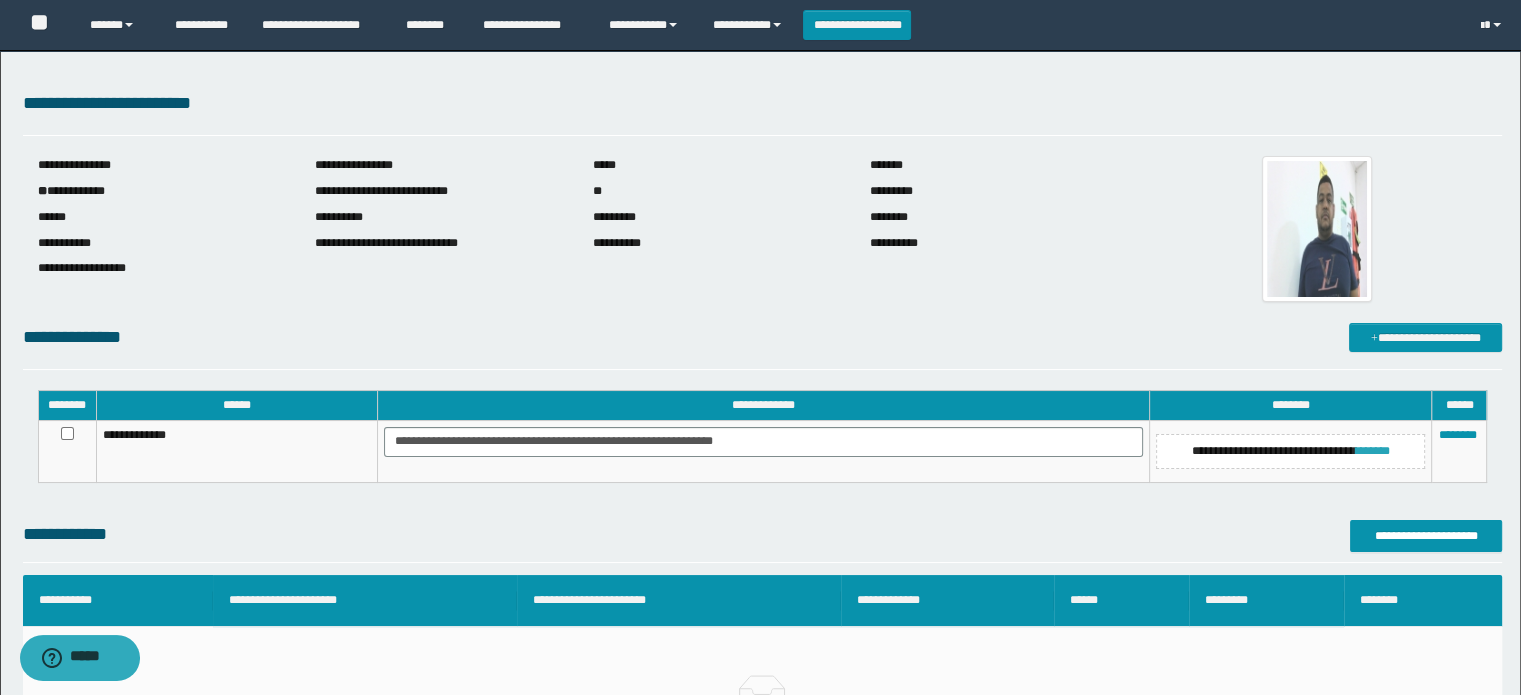 click on "*******" at bounding box center [1373, 451] 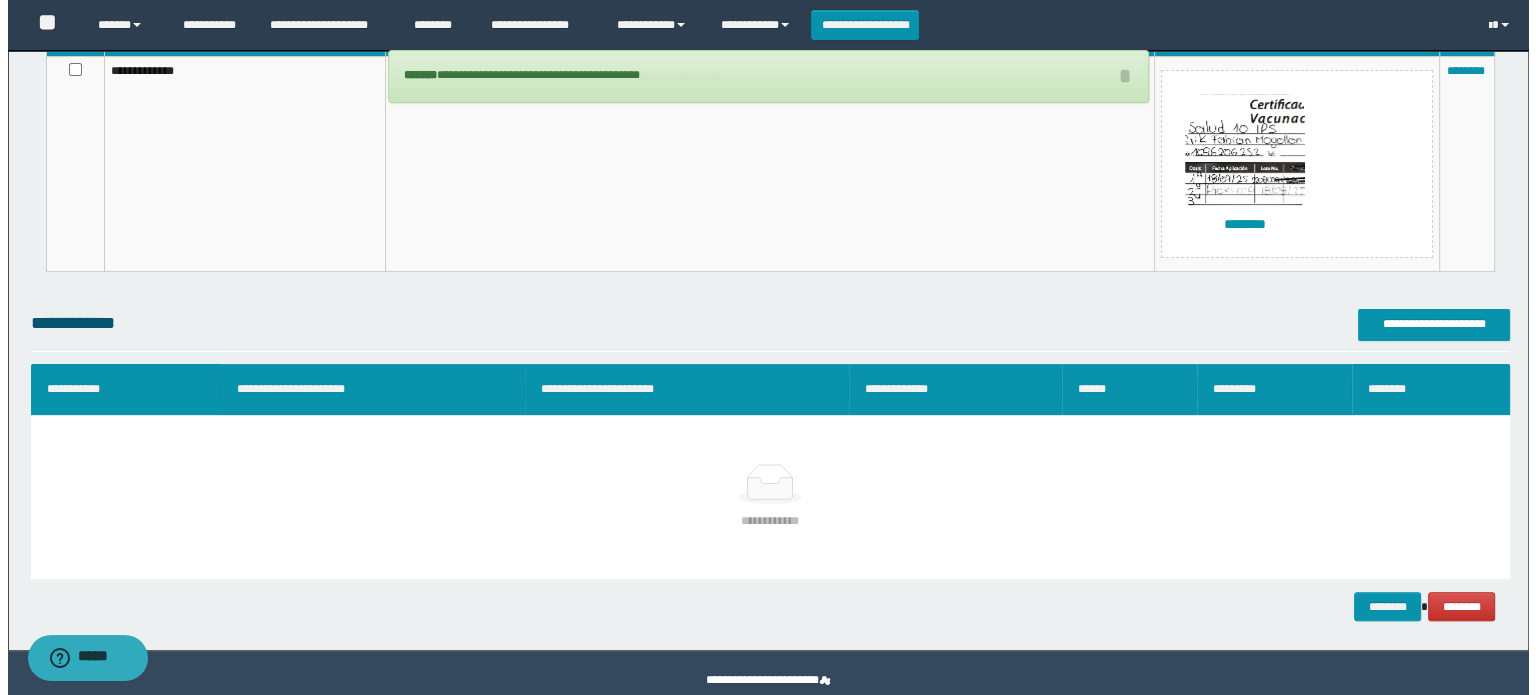scroll, scrollTop: 397, scrollLeft: 0, axis: vertical 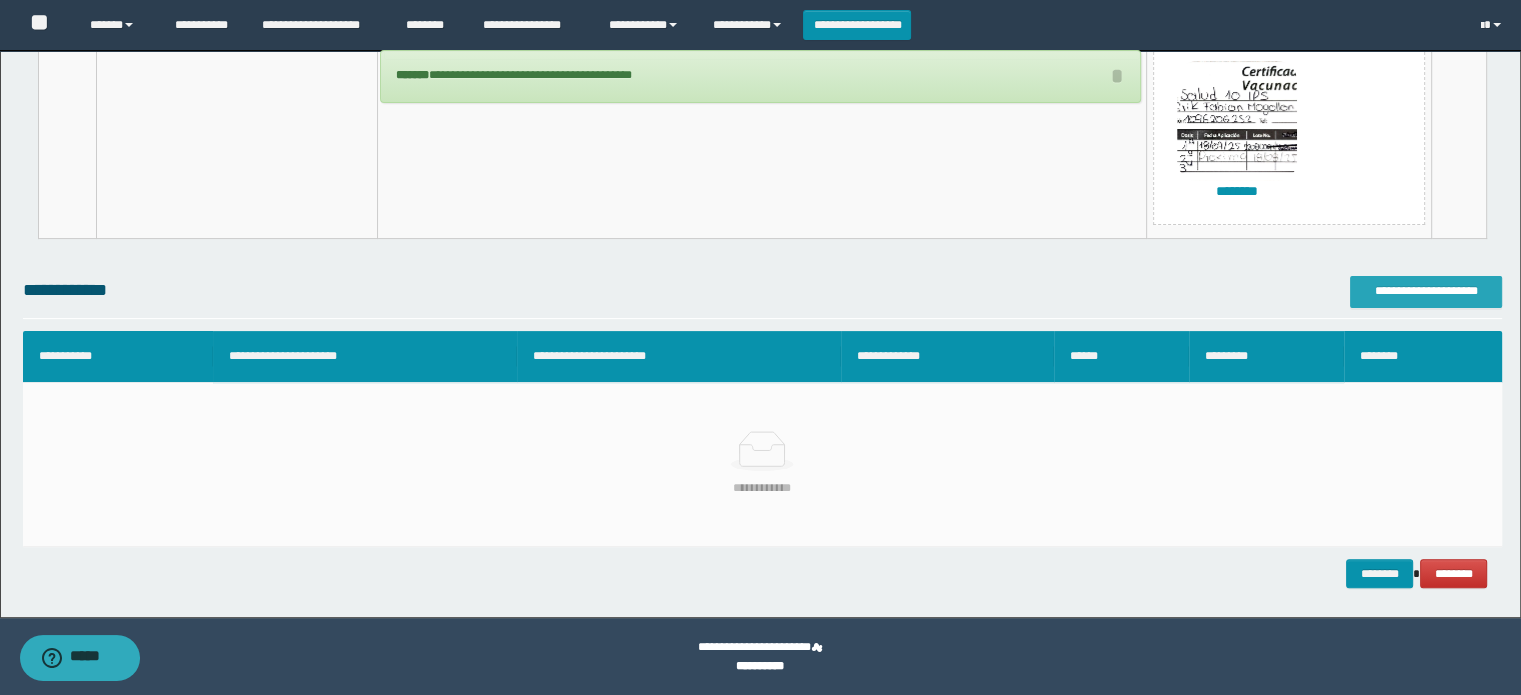 click on "**********" at bounding box center (1426, 291) 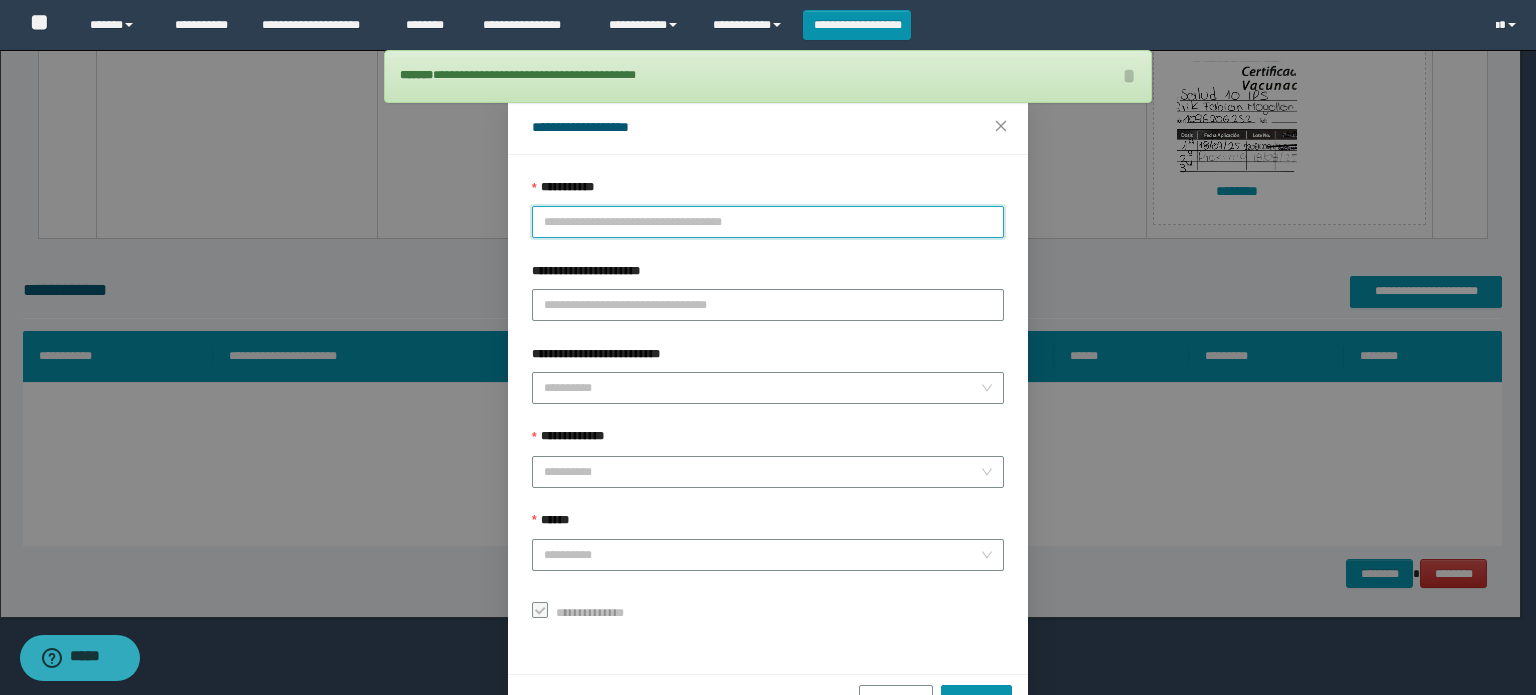 click on "**********" at bounding box center (768, 222) 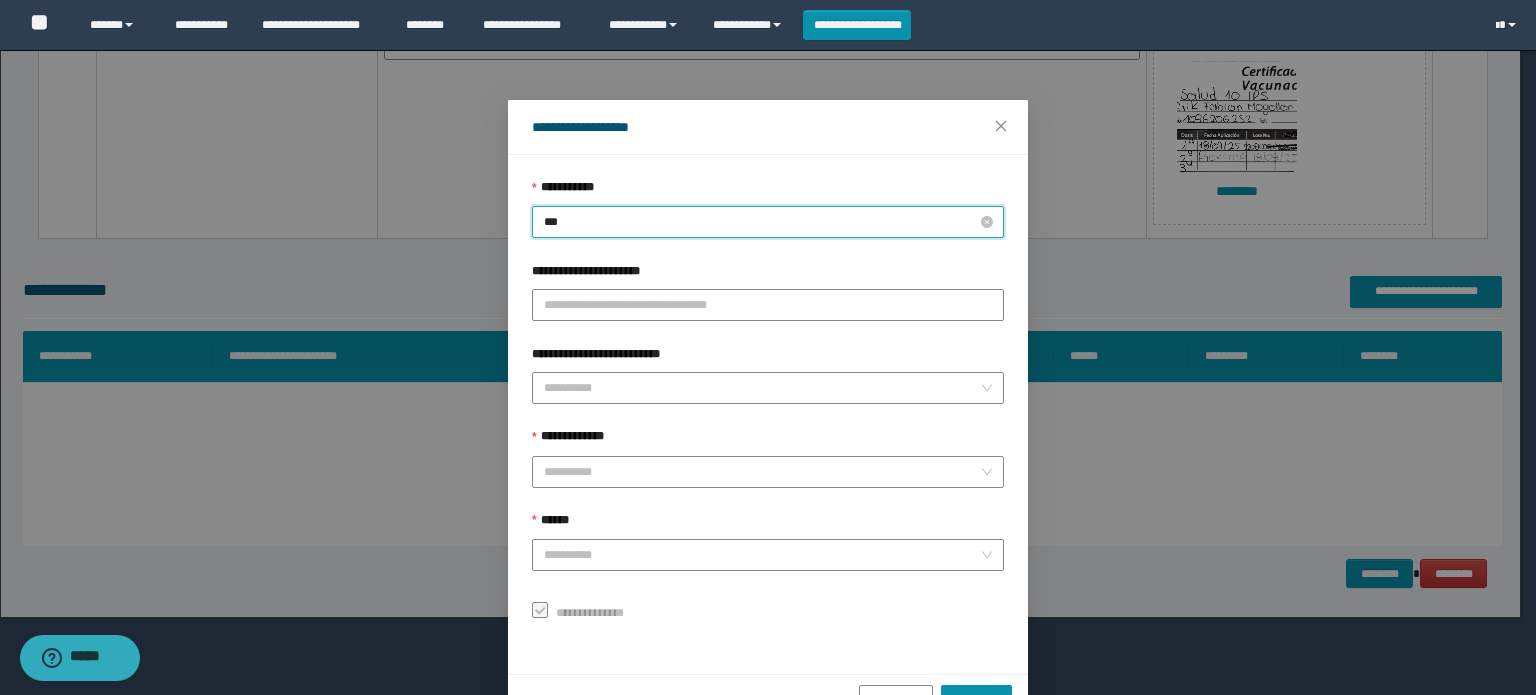 type on "****" 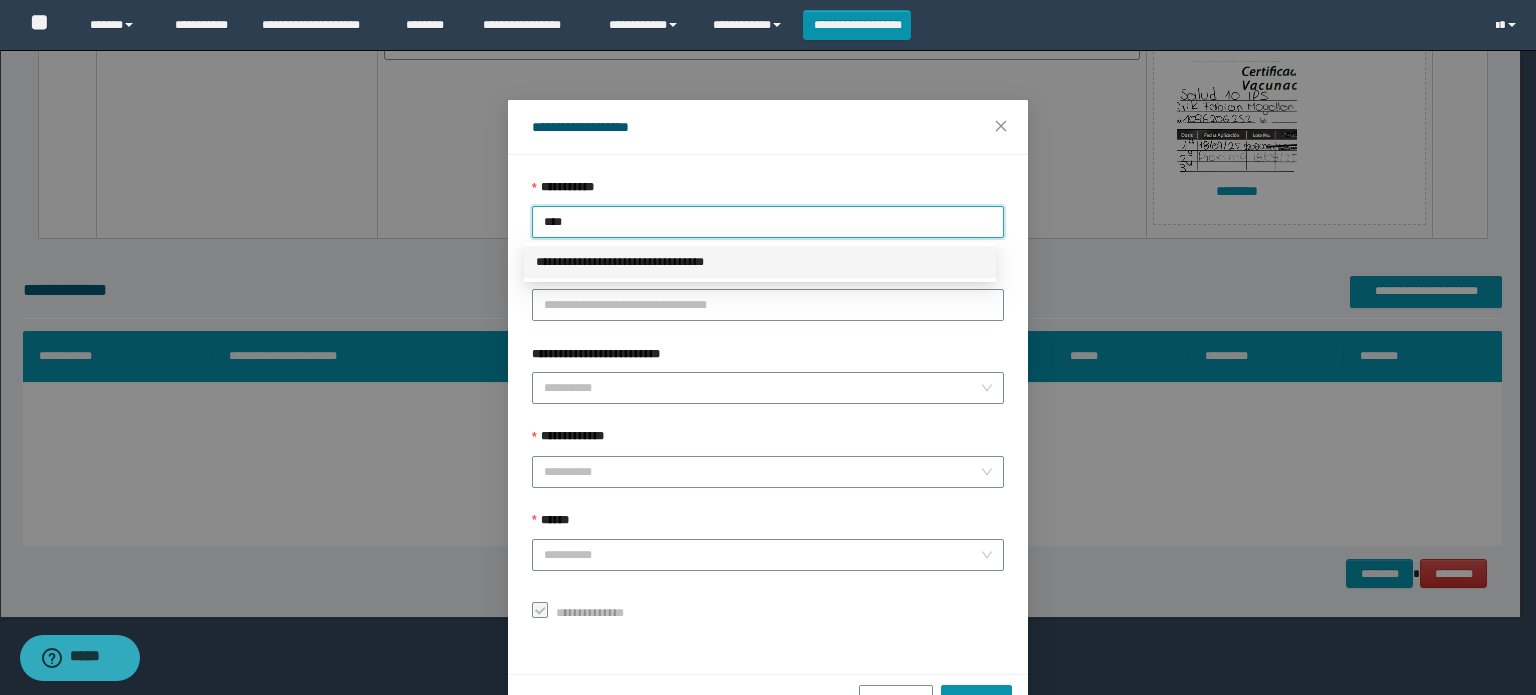 click on "**********" at bounding box center (760, 262) 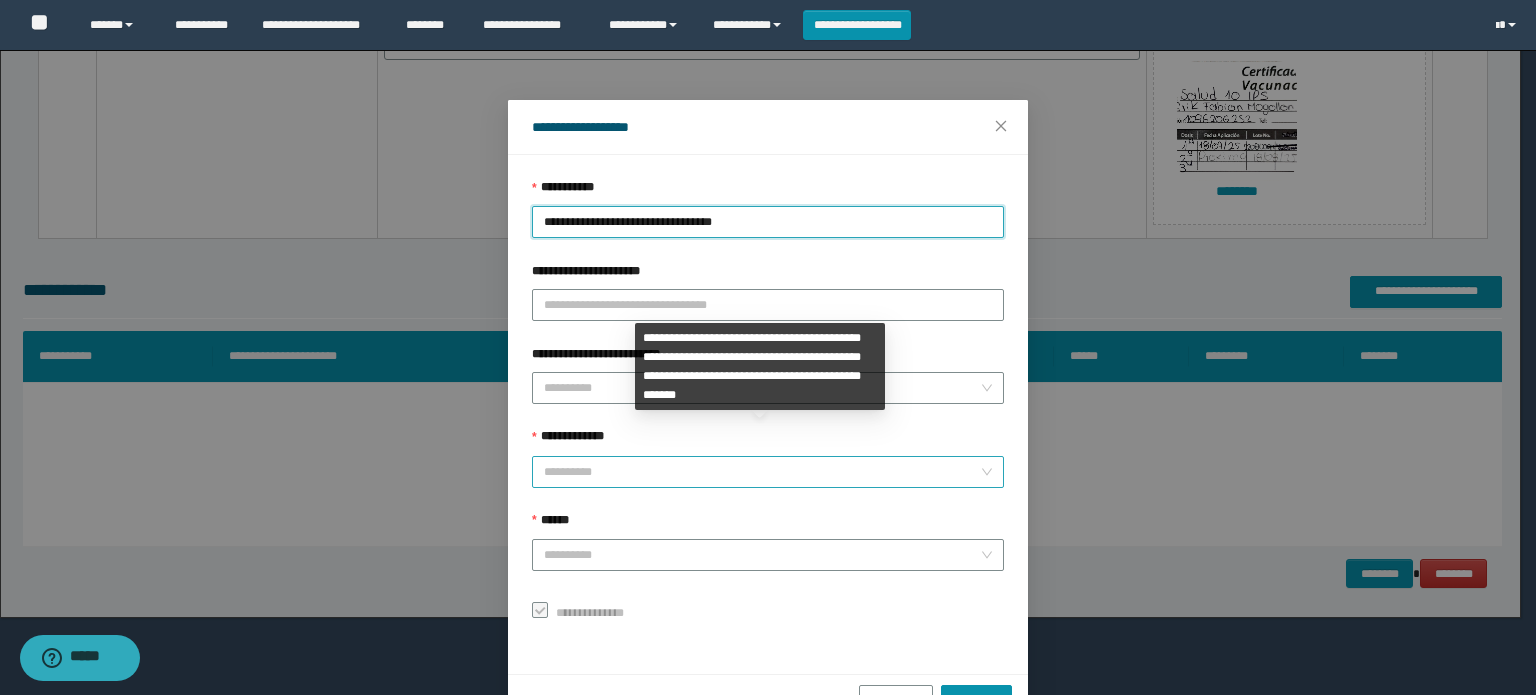 click on "**********" at bounding box center [762, 472] 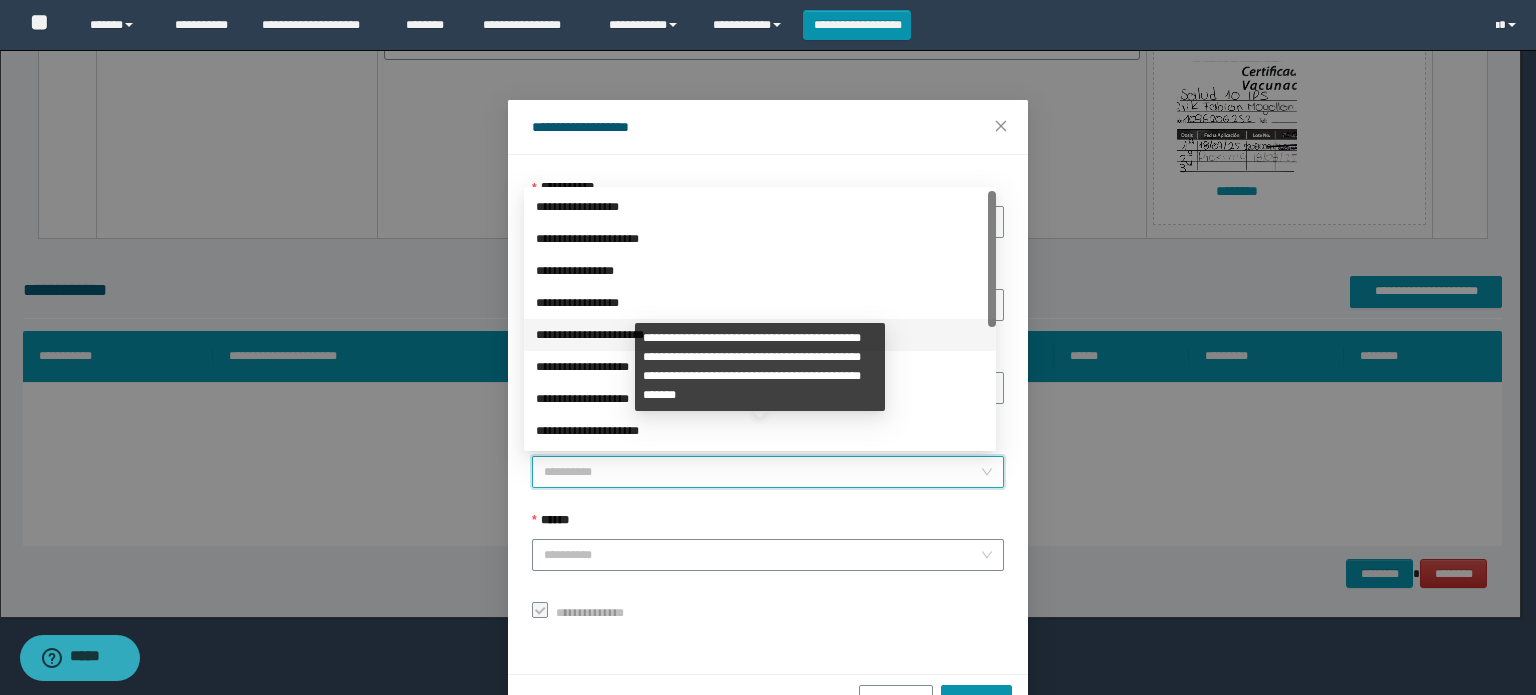 scroll, scrollTop: 224, scrollLeft: 0, axis: vertical 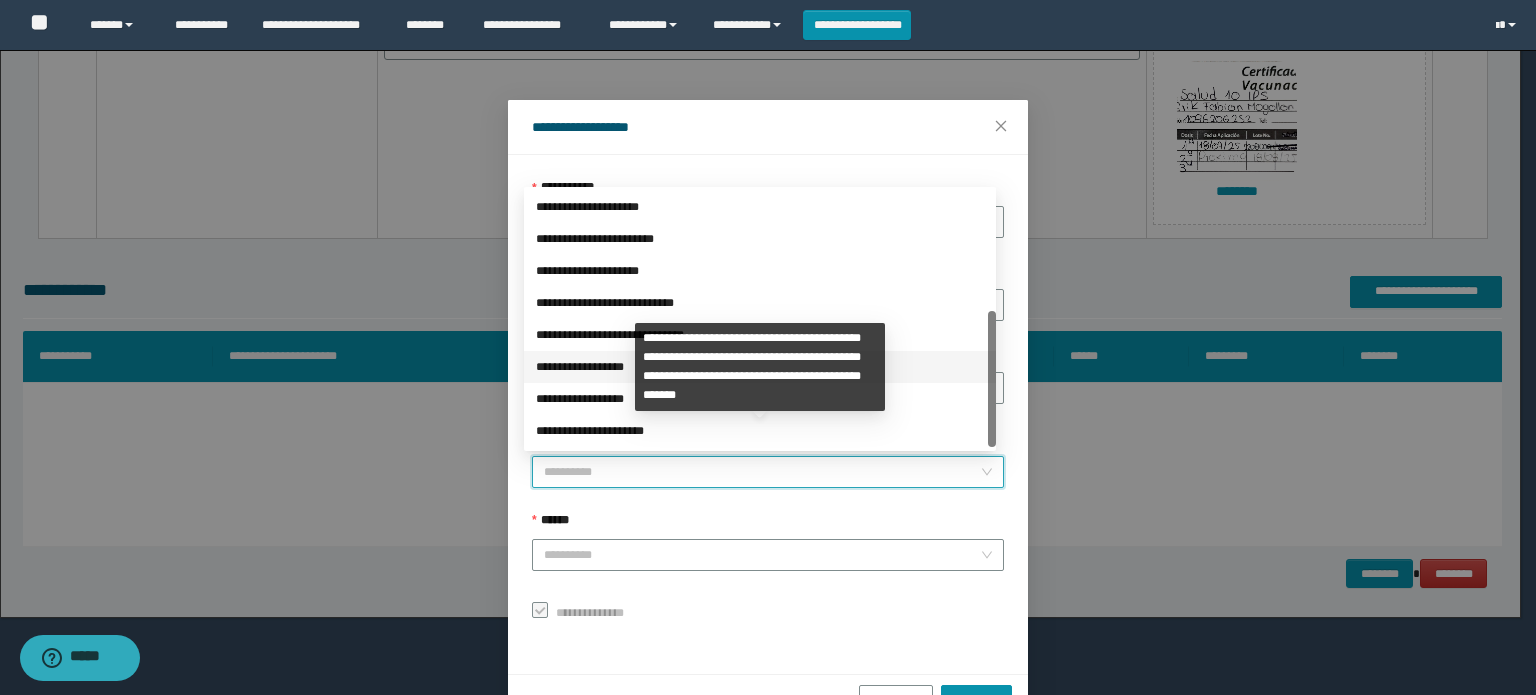 click on "**********" at bounding box center (760, 367) 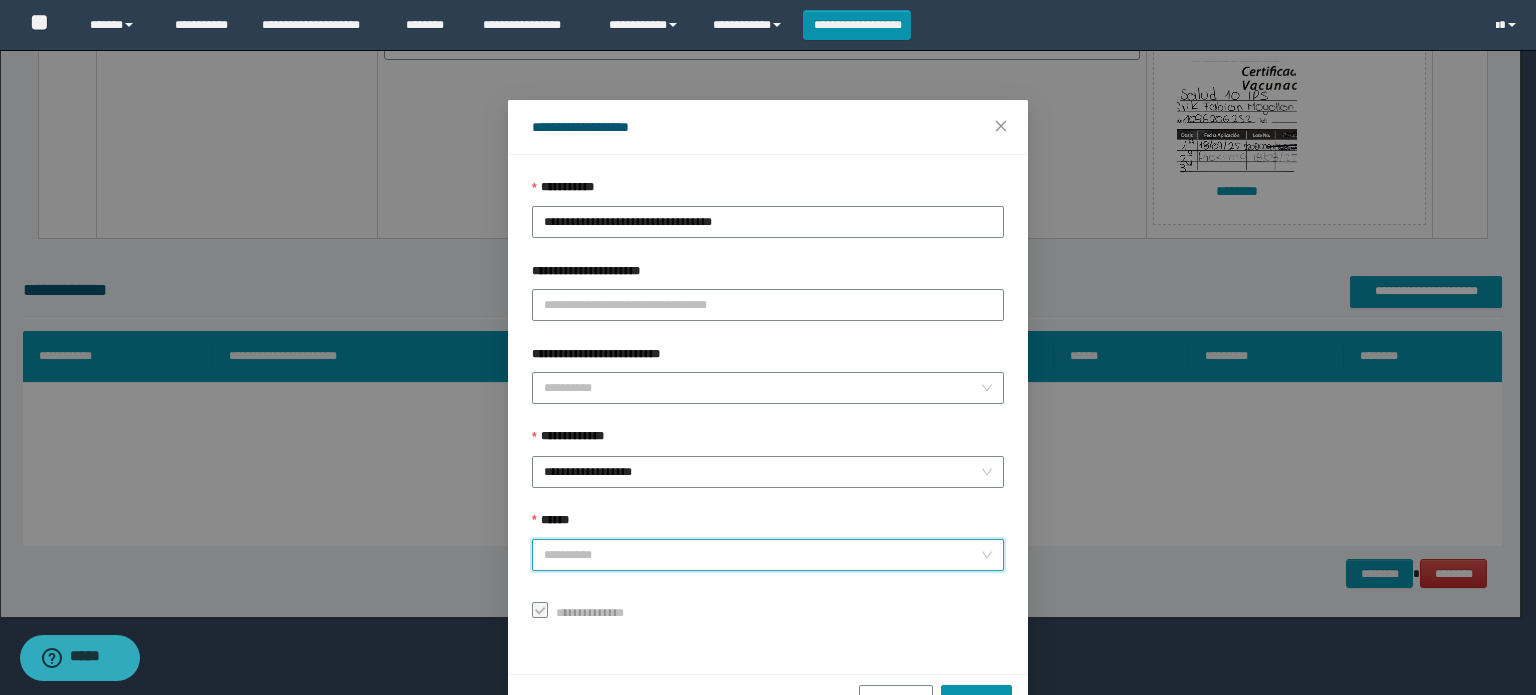 click on "******" at bounding box center (762, 555) 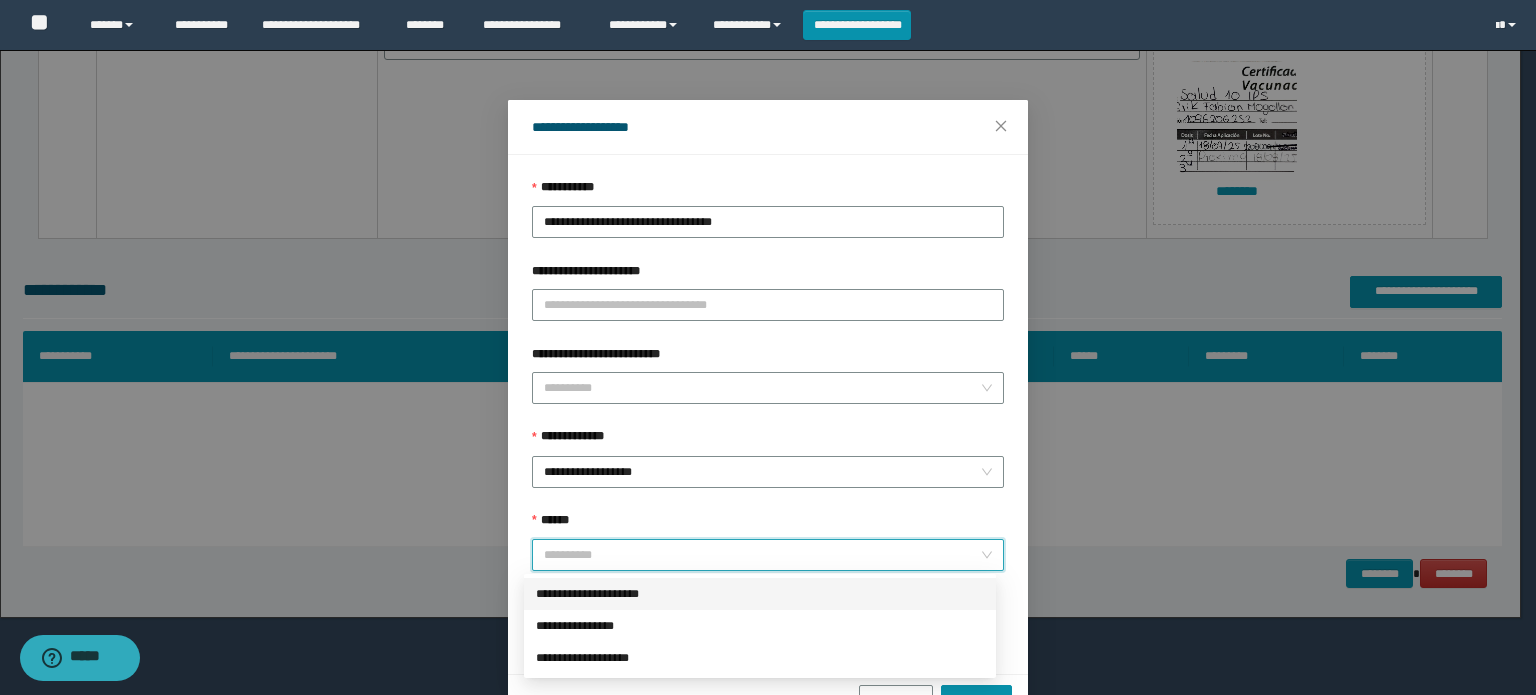 click on "**********" at bounding box center (760, 594) 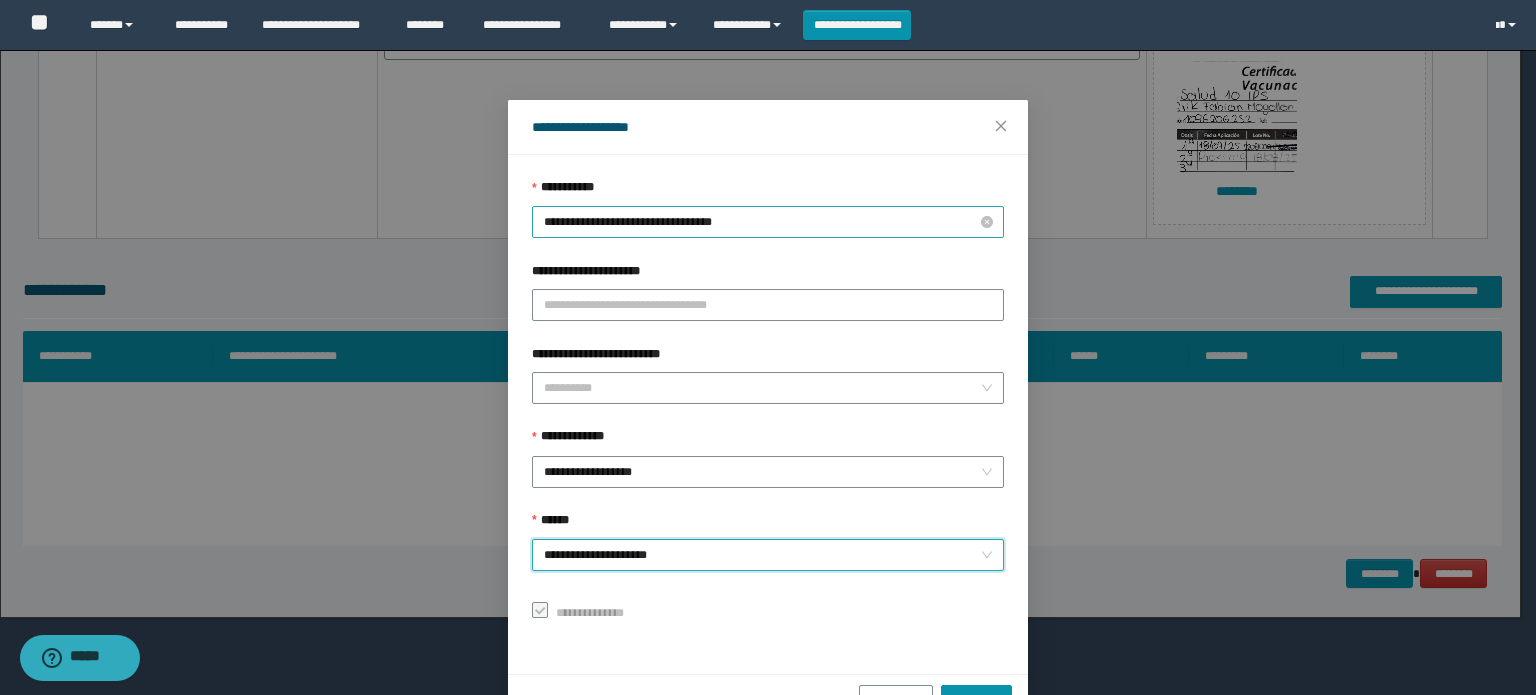 click on "**********" at bounding box center (768, 222) 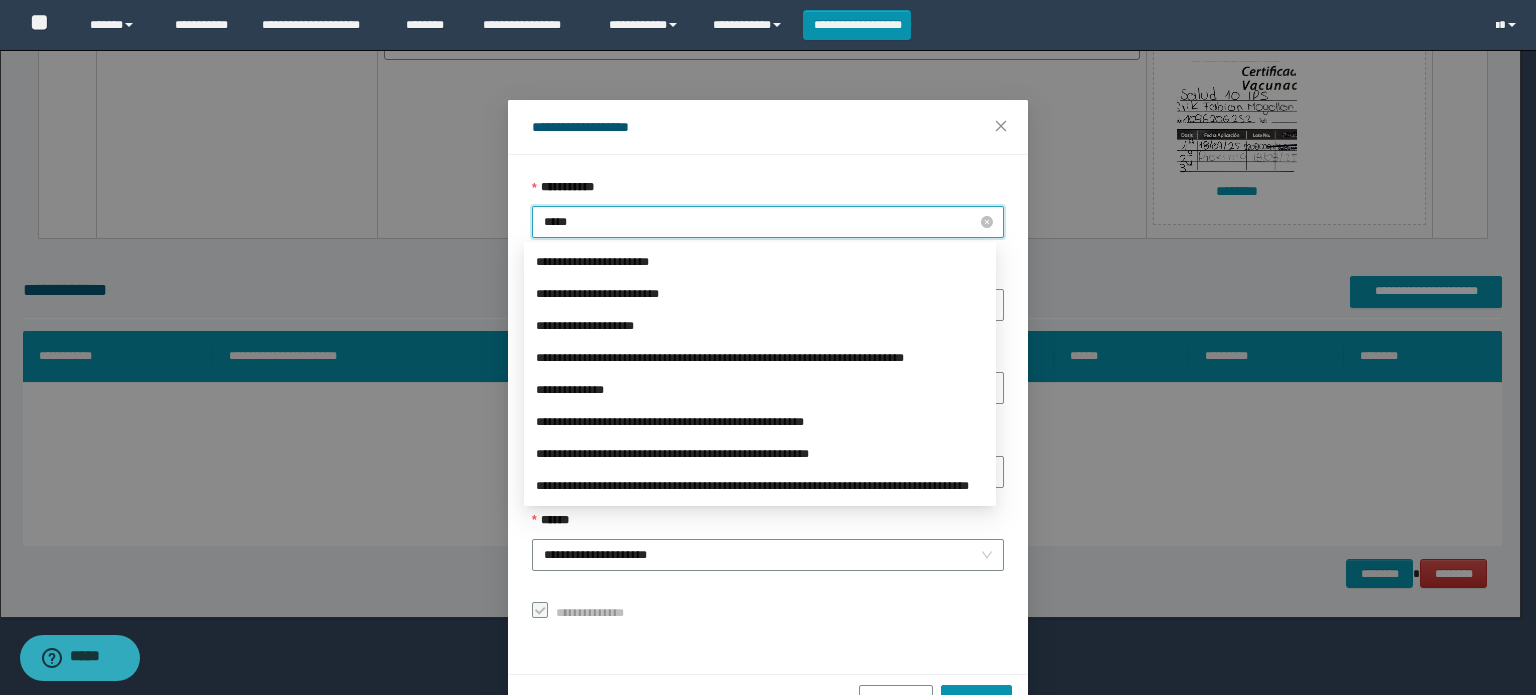 scroll, scrollTop: 96, scrollLeft: 0, axis: vertical 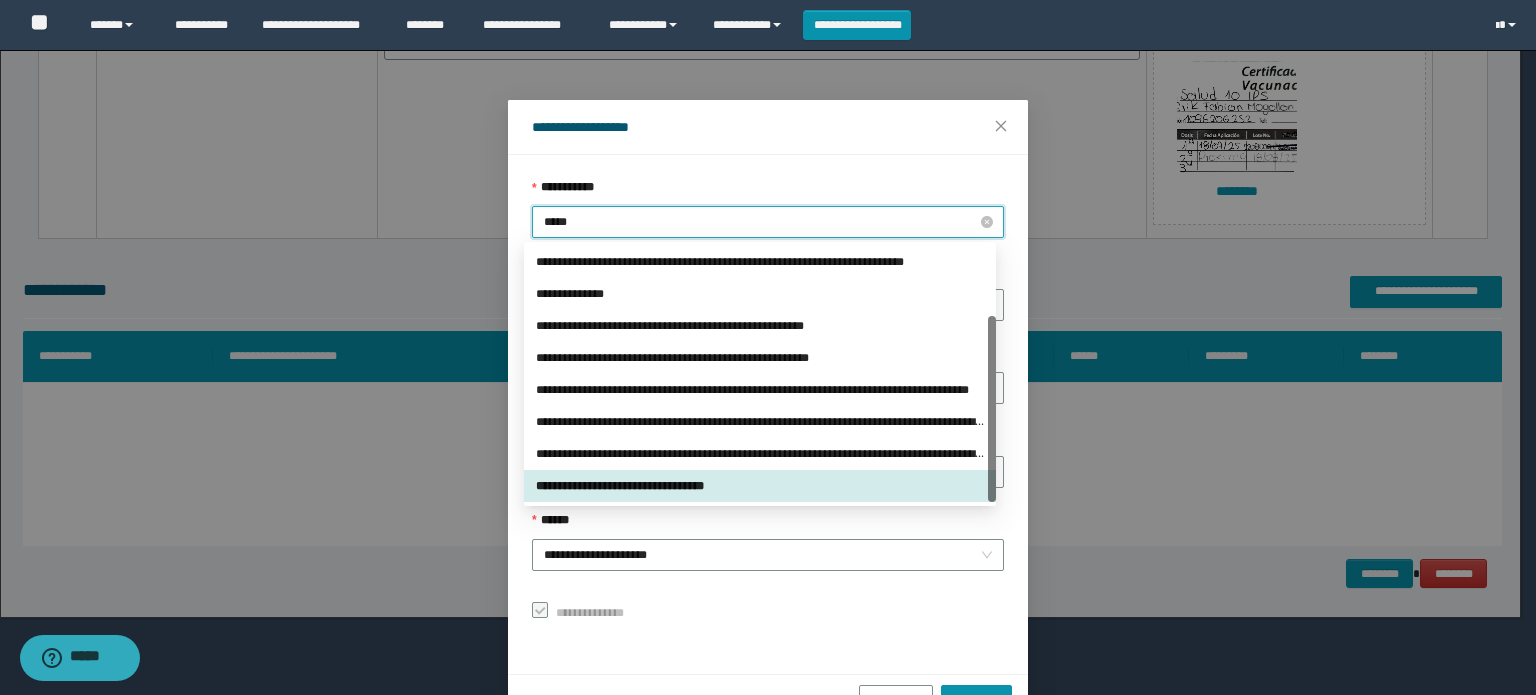 type on "******" 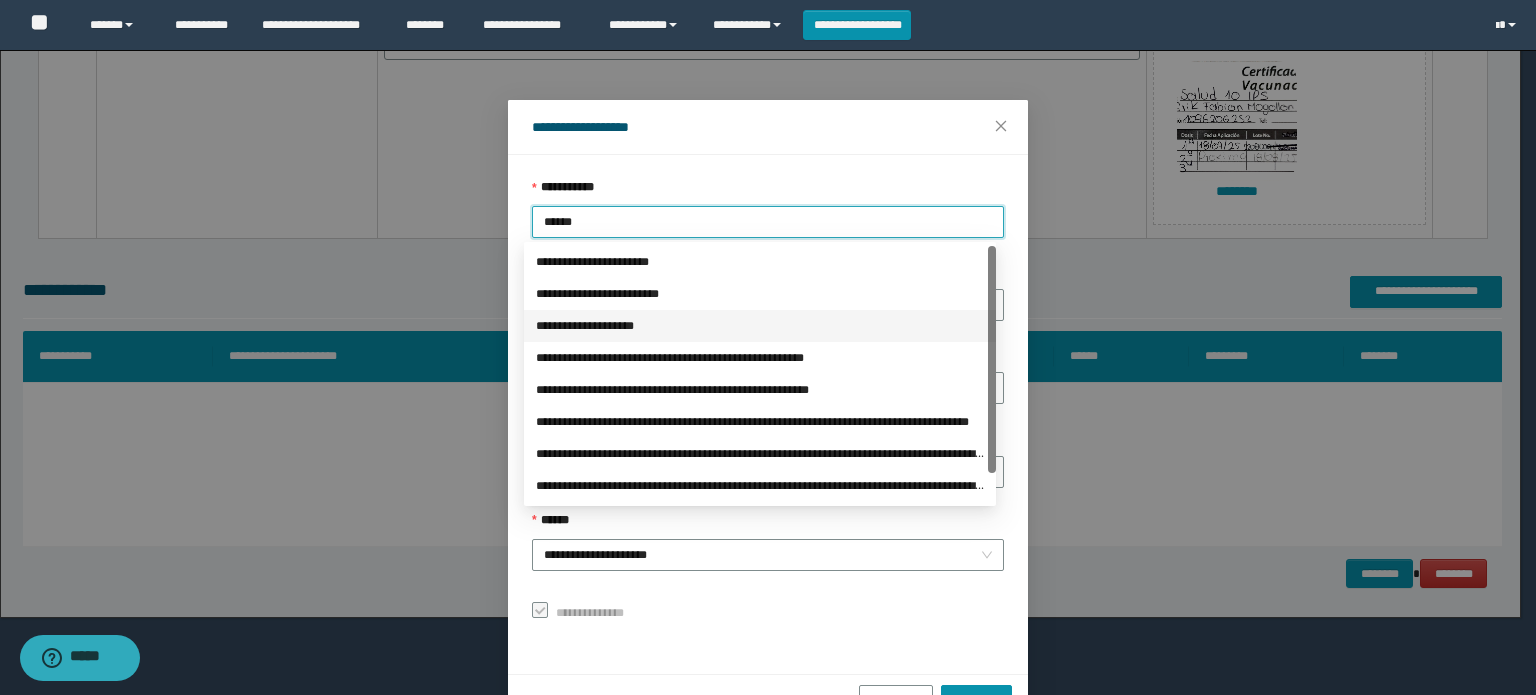 scroll, scrollTop: 32, scrollLeft: 0, axis: vertical 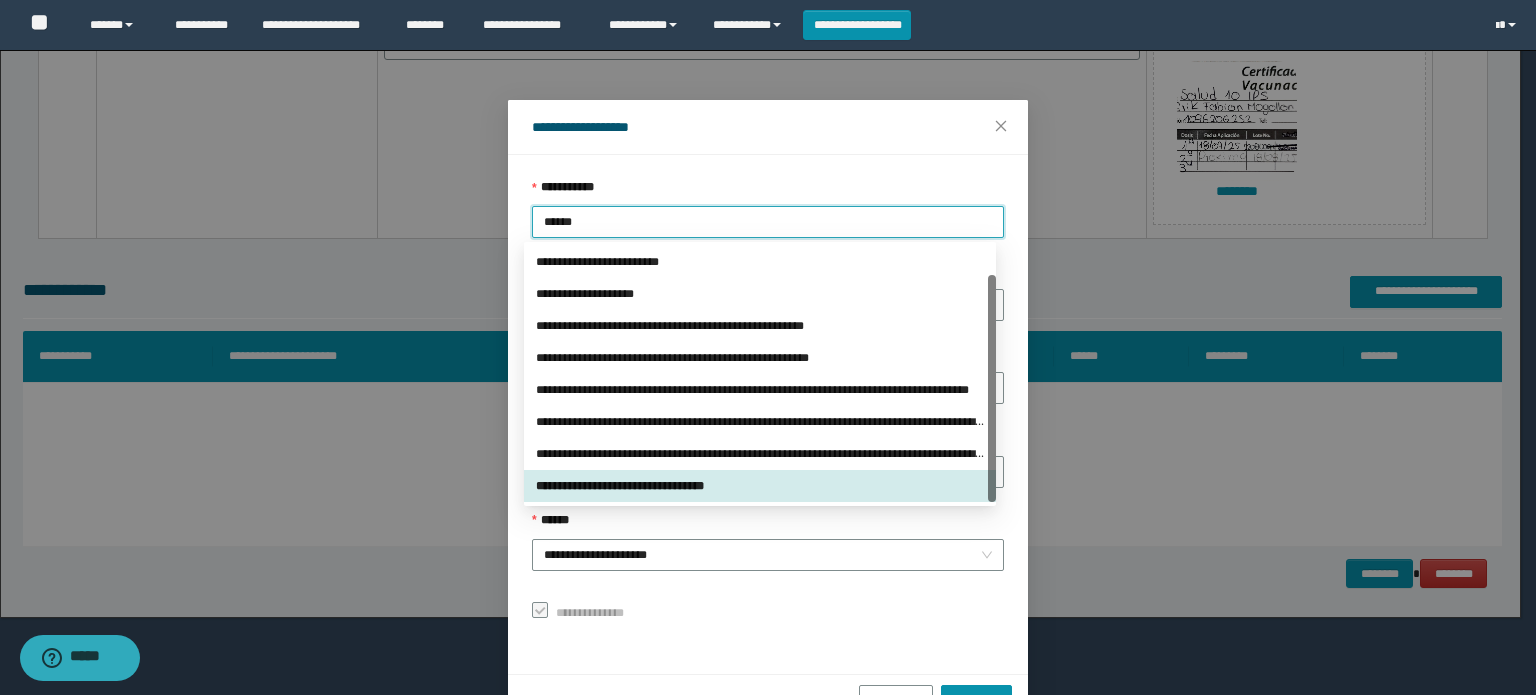 click on "**********" at bounding box center (760, 486) 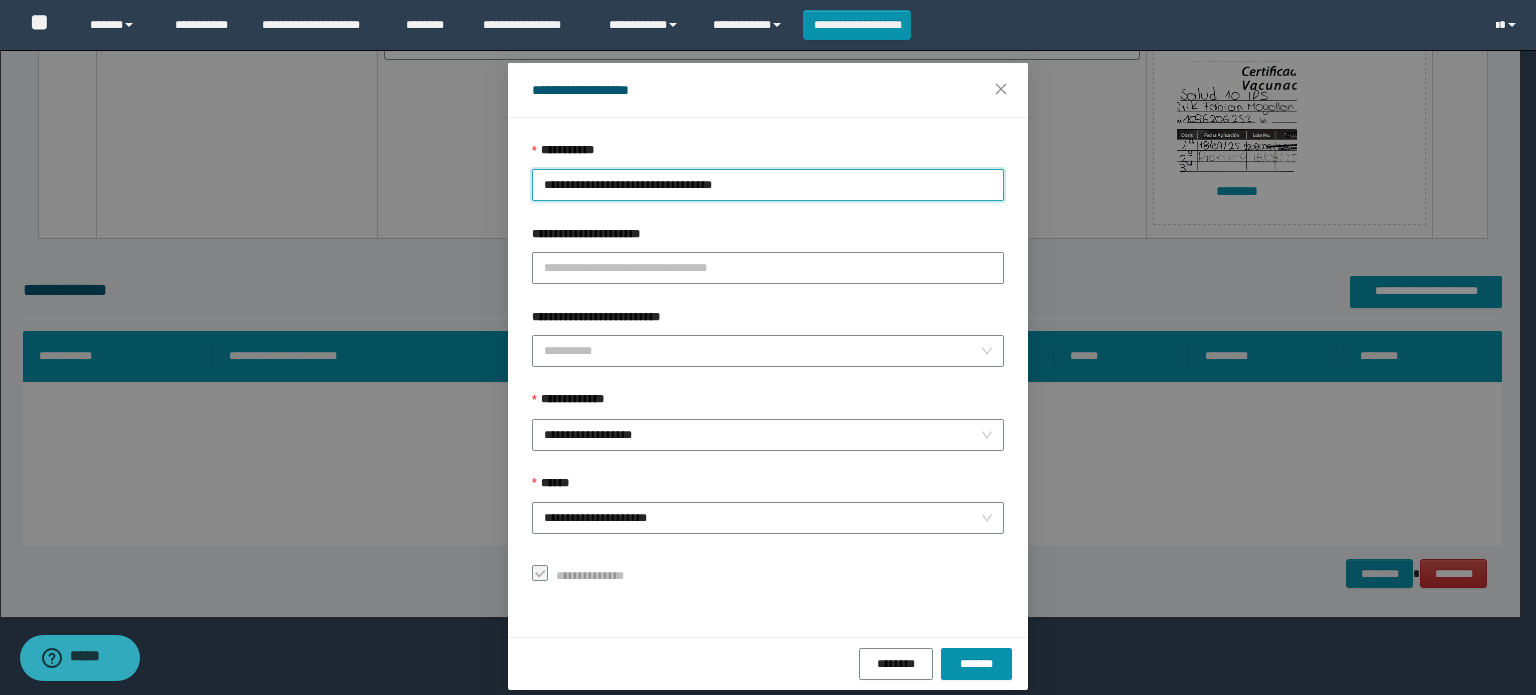 scroll, scrollTop: 55, scrollLeft: 0, axis: vertical 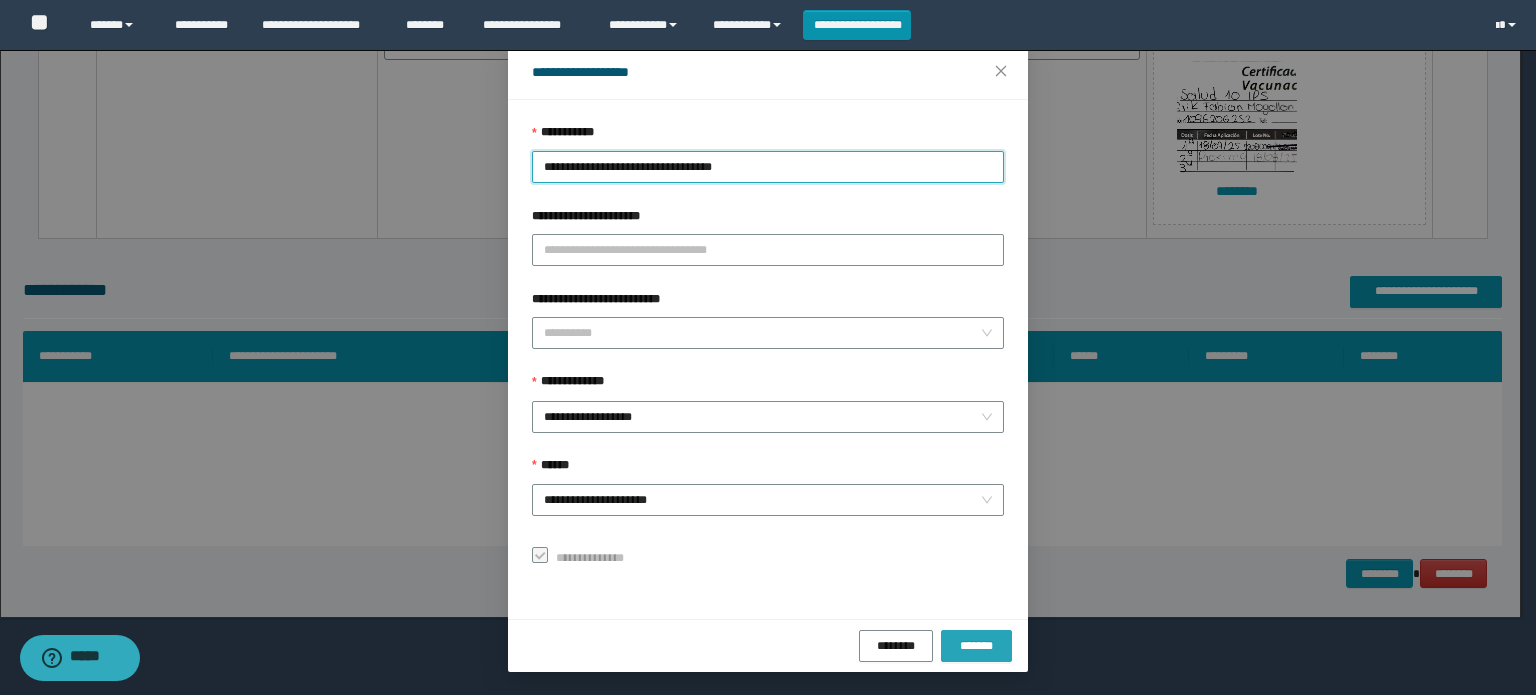 click on "*******" at bounding box center (976, 645) 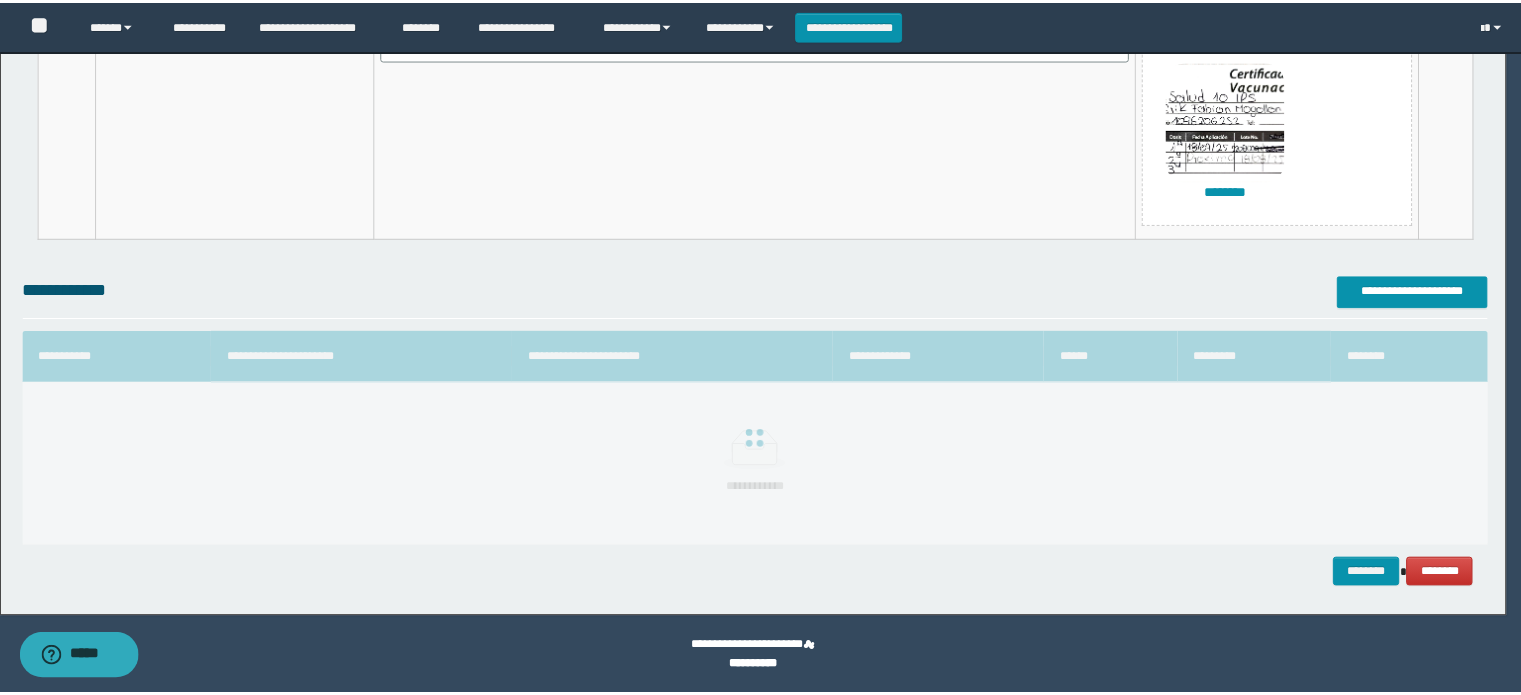 scroll, scrollTop: 8, scrollLeft: 0, axis: vertical 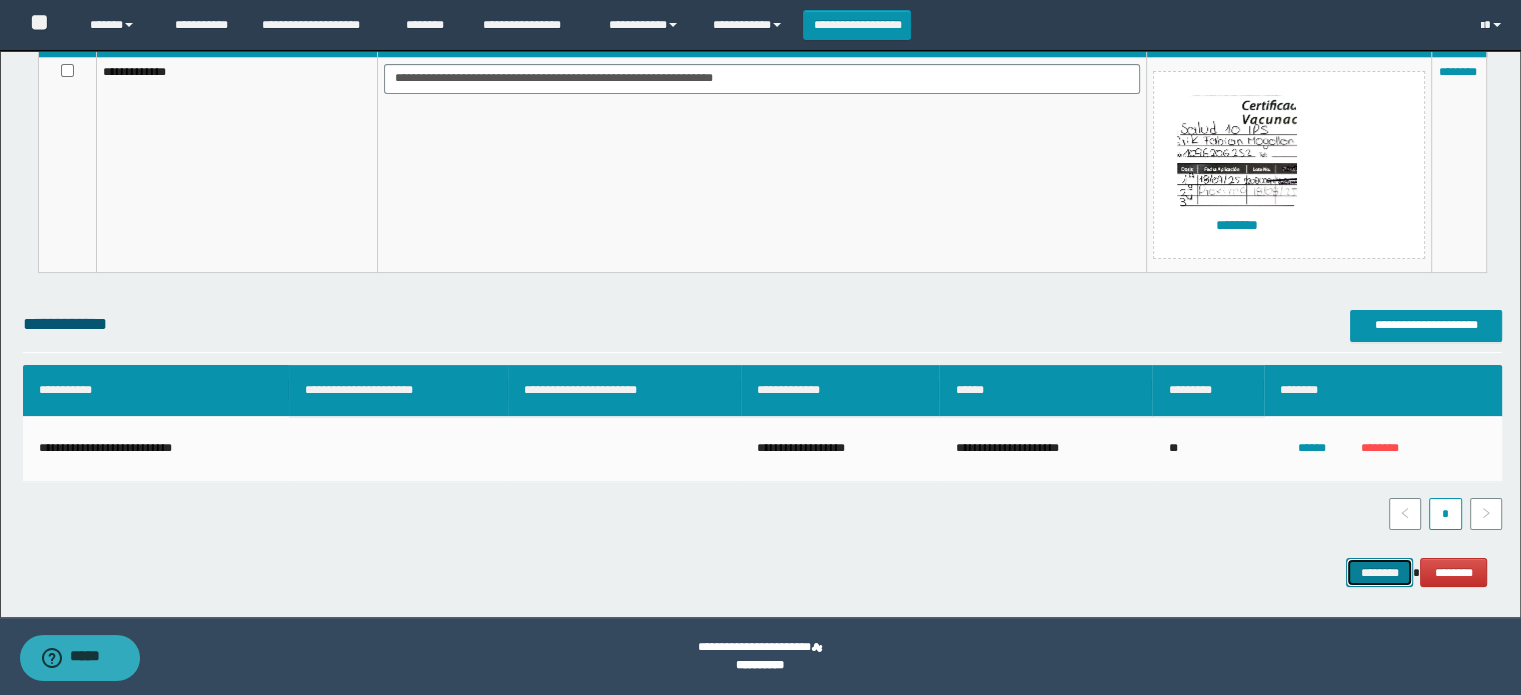 click on "********" at bounding box center (1379, 573) 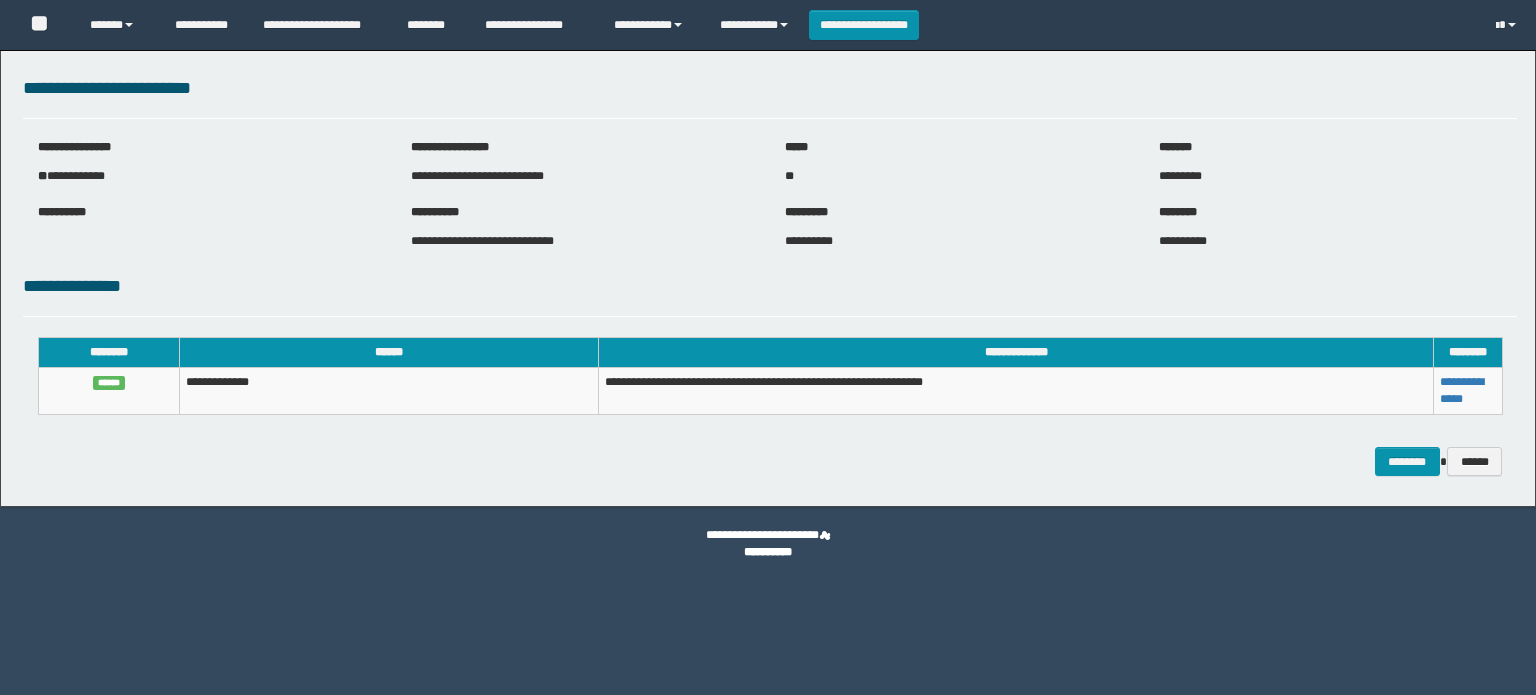scroll, scrollTop: 0, scrollLeft: 0, axis: both 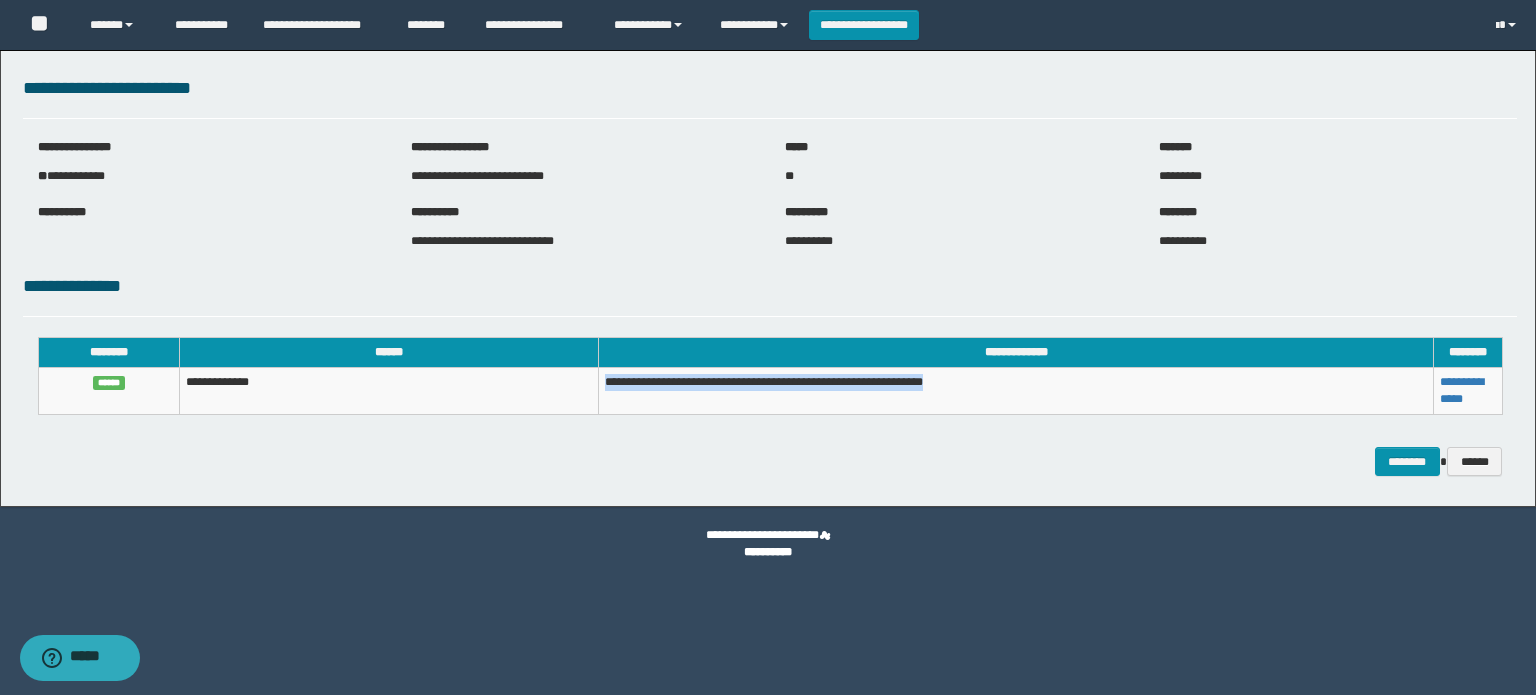drag, startPoint x: 1030, startPoint y: 384, endPoint x: 594, endPoint y: 378, distance: 436.0413 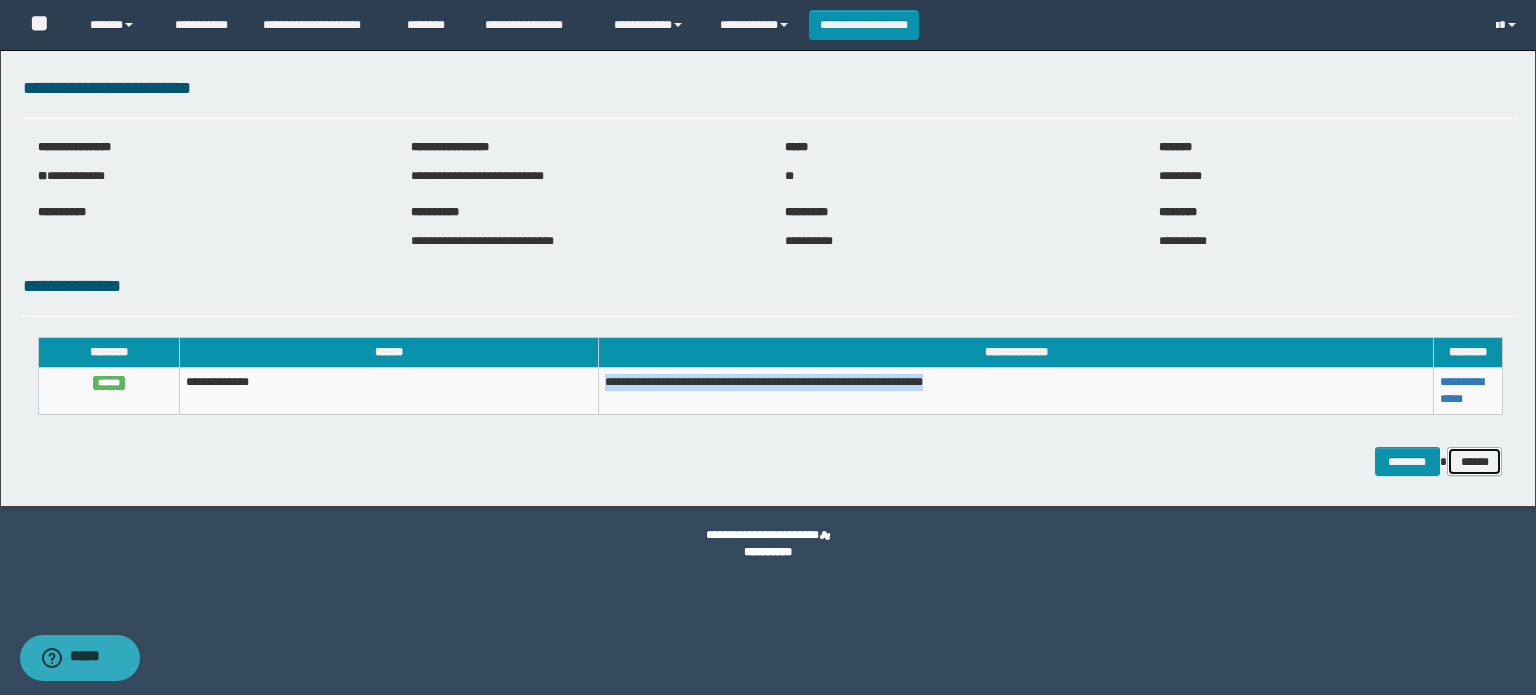 click on "******" at bounding box center (1475, 462) 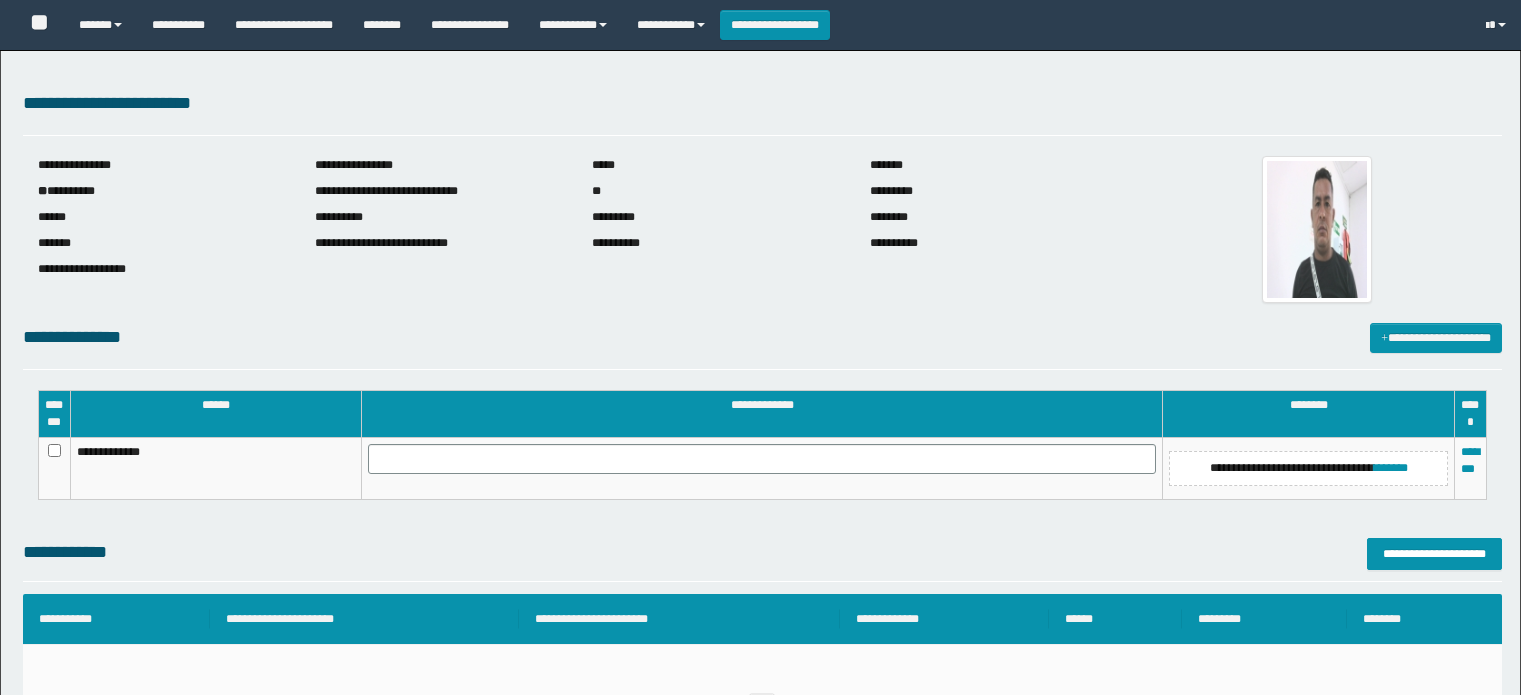 scroll, scrollTop: 0, scrollLeft: 0, axis: both 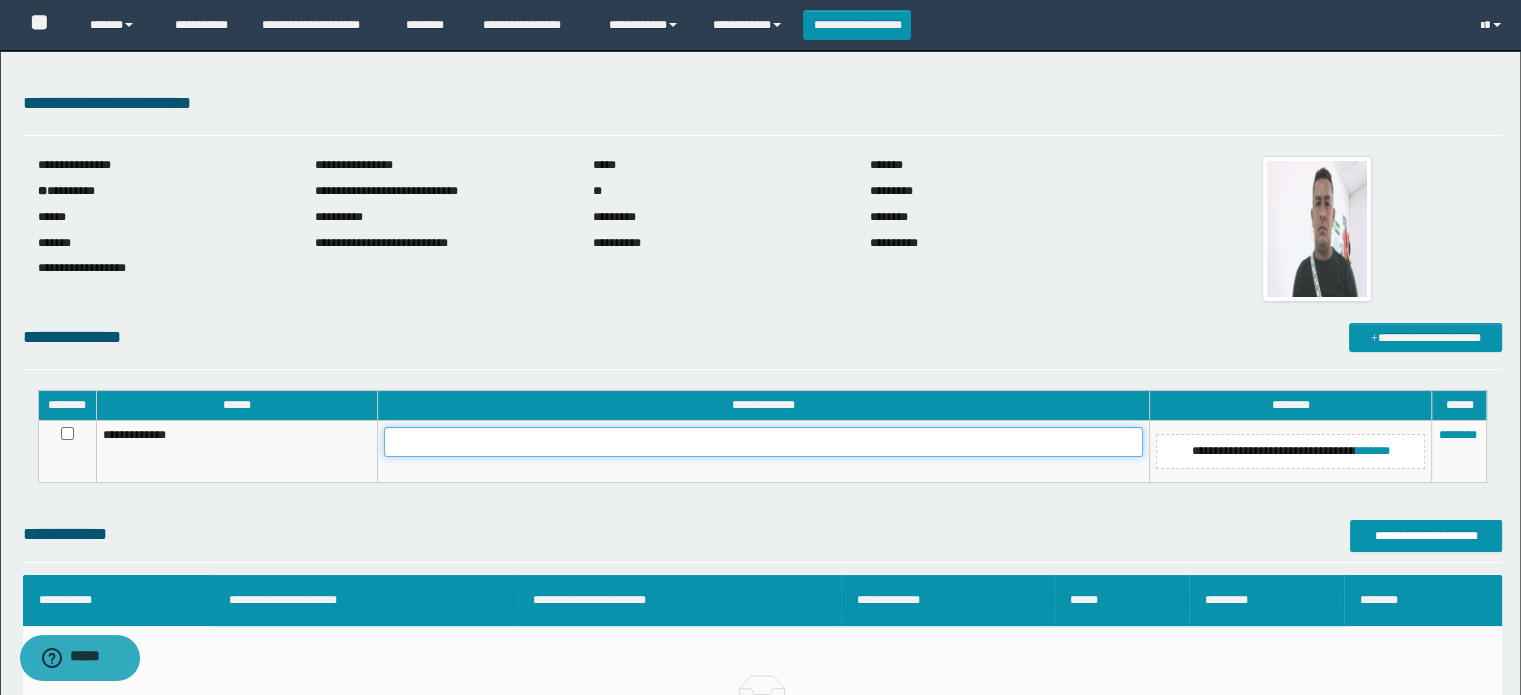 click at bounding box center (763, 442) 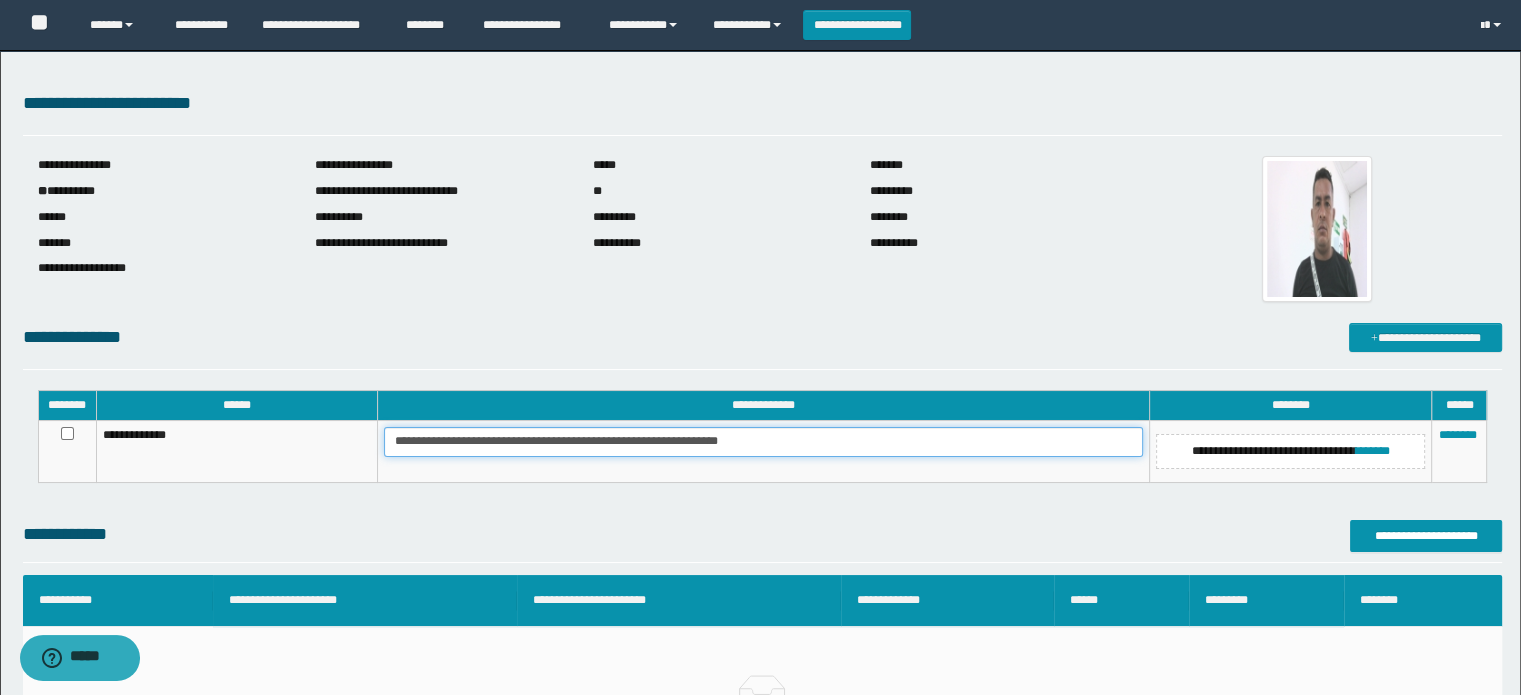 click on "**********" at bounding box center (763, 442) 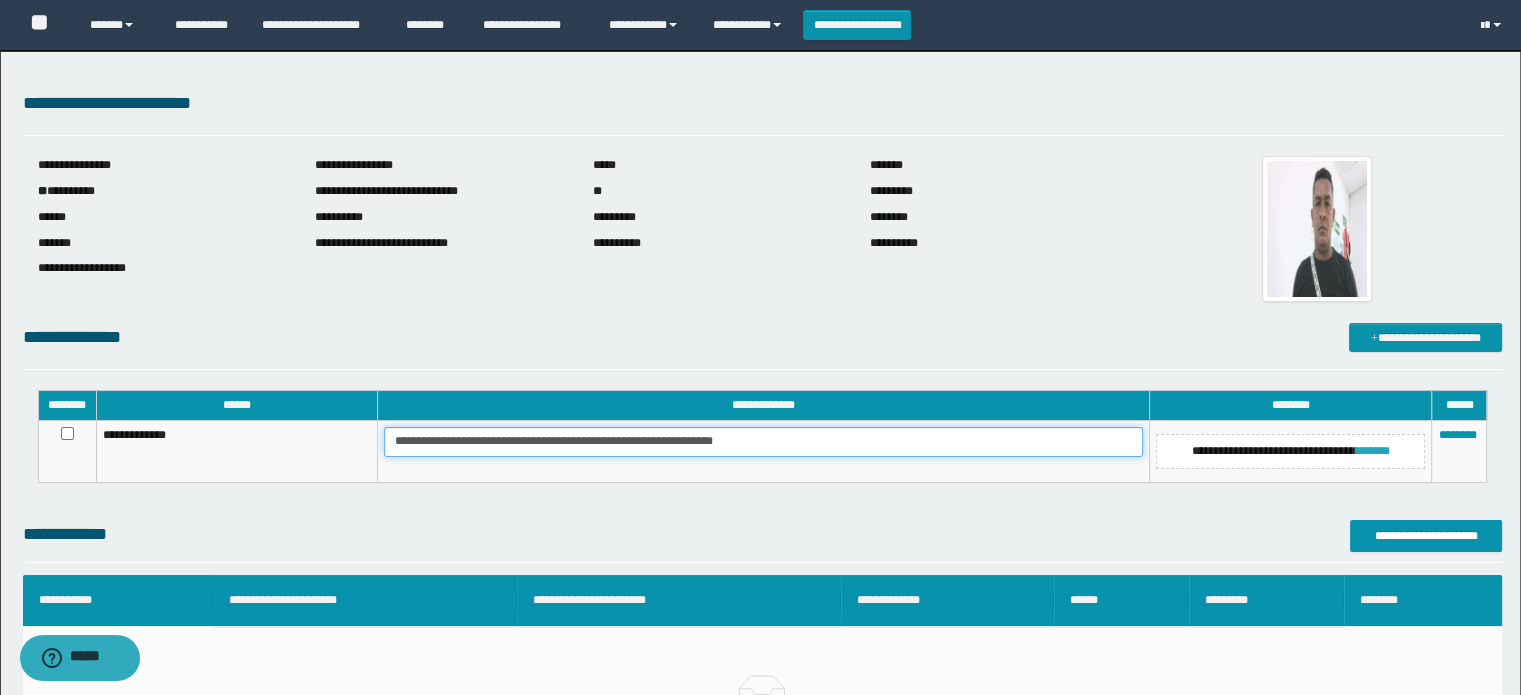 type on "**********" 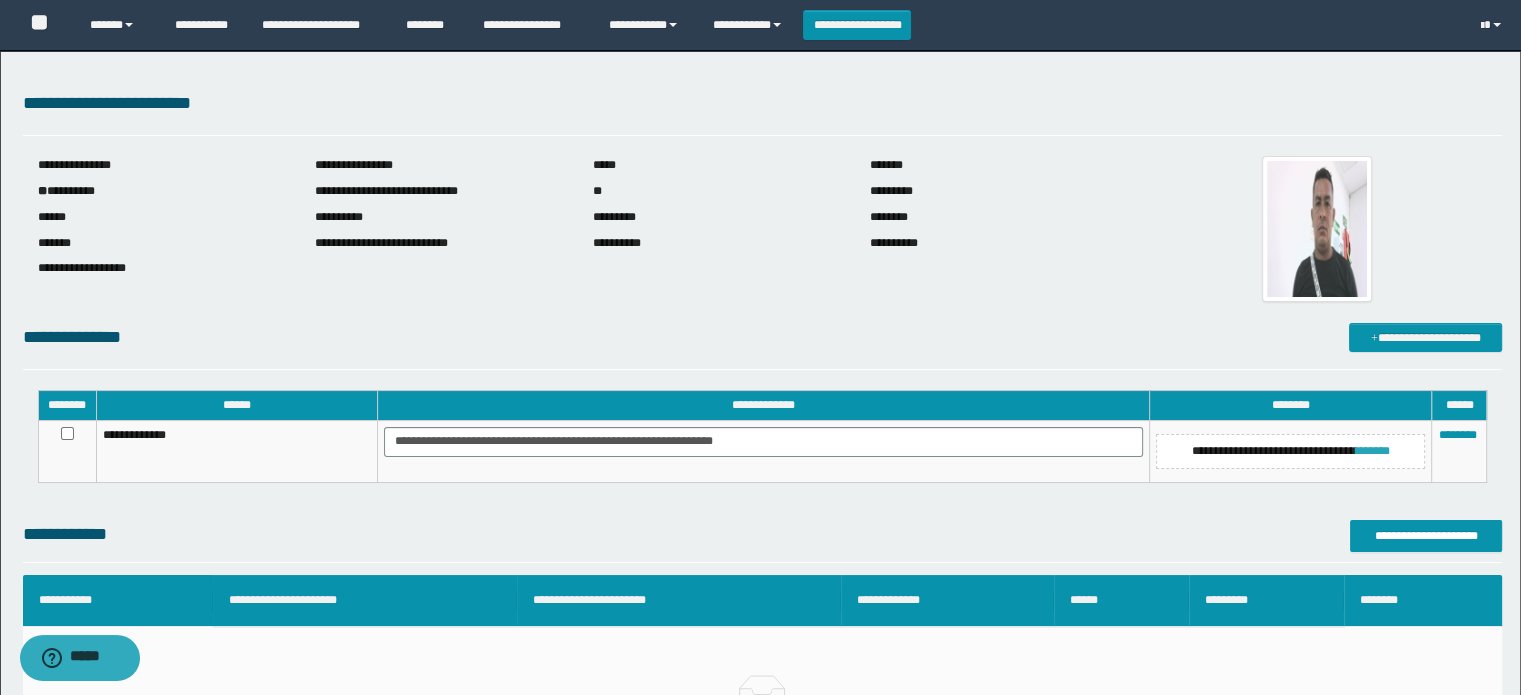 click on "*******" at bounding box center [1373, 451] 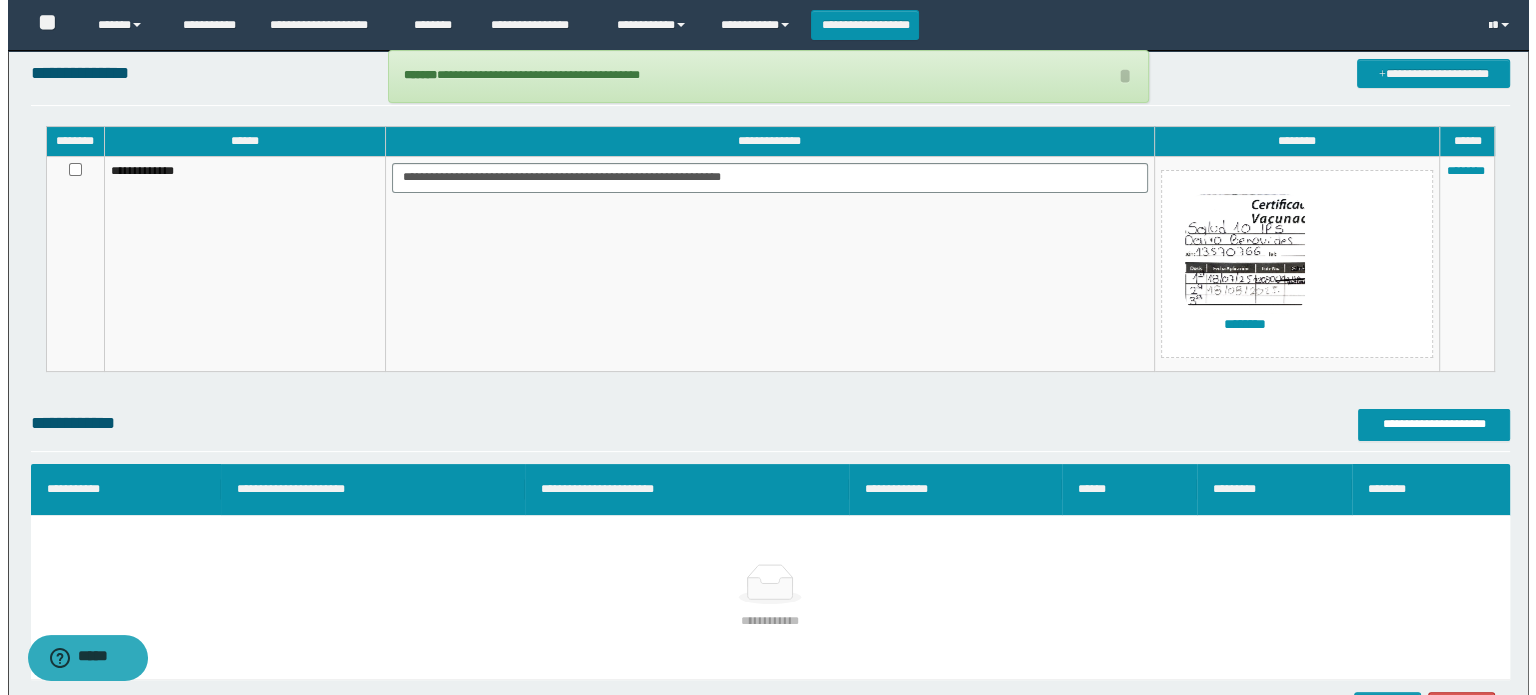 scroll, scrollTop: 397, scrollLeft: 0, axis: vertical 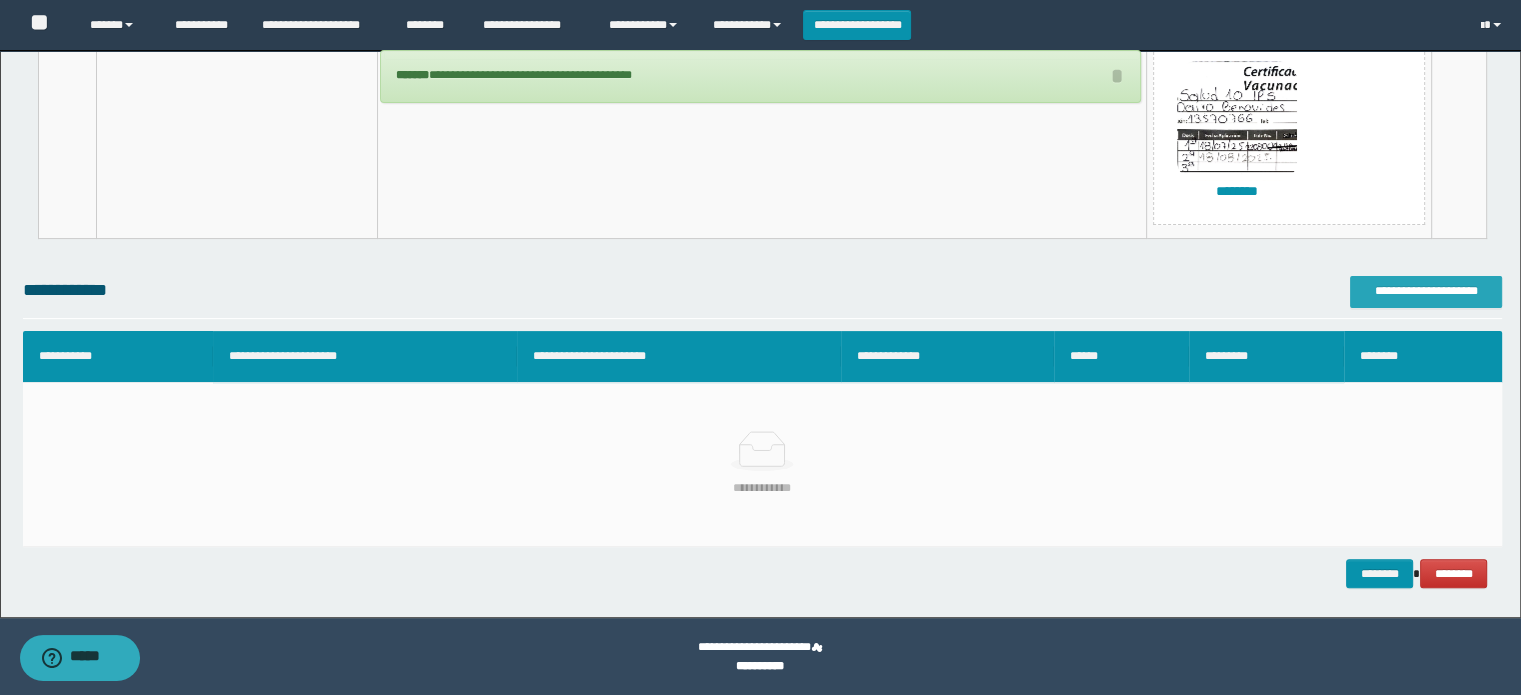 click on "**********" at bounding box center [1426, 291] 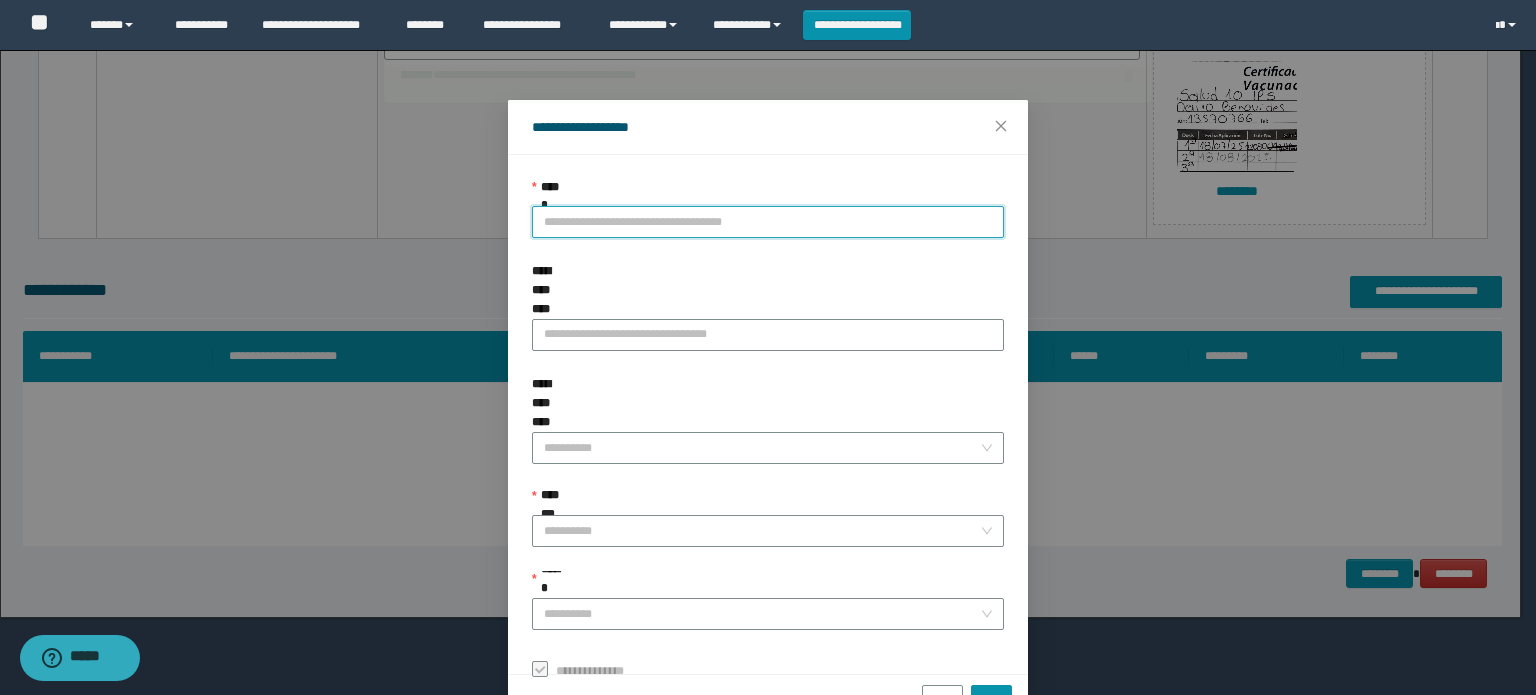 click on "**********" at bounding box center [768, 222] 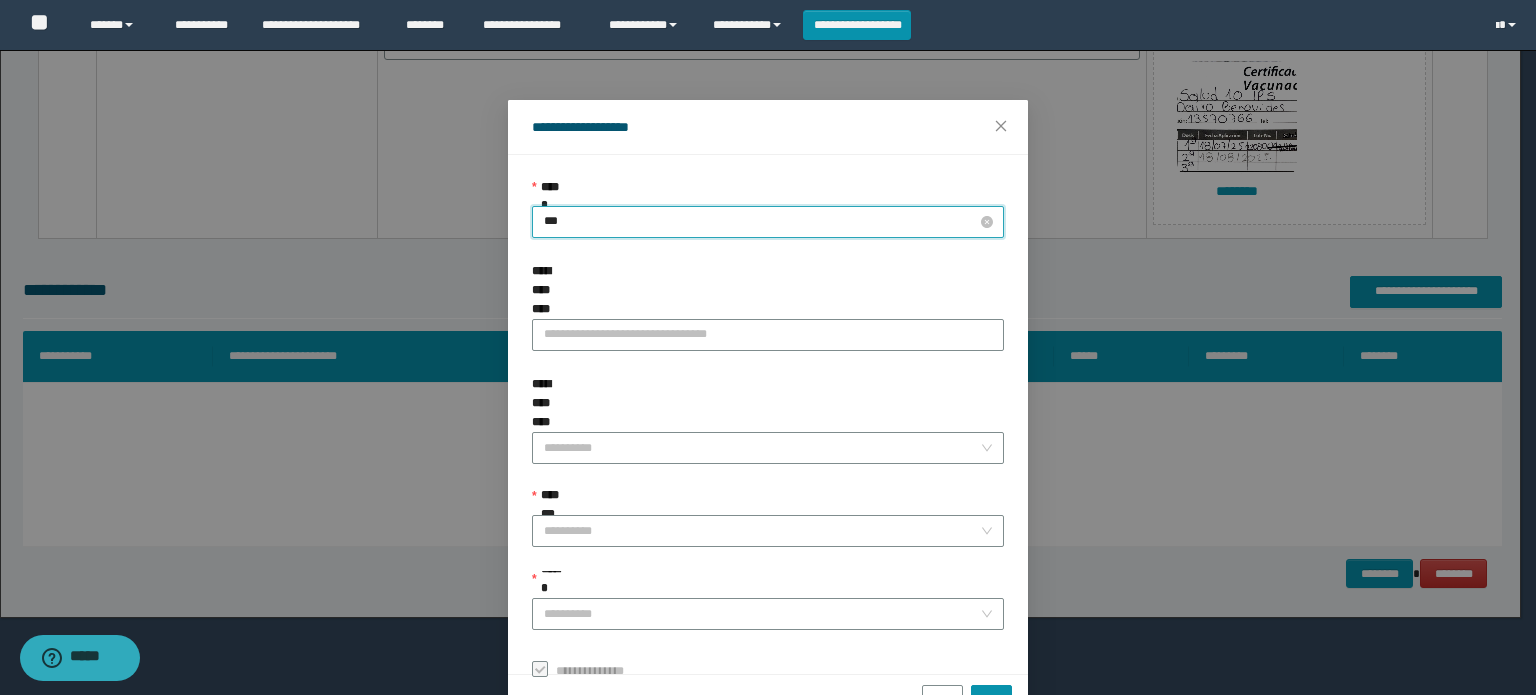 type on "****" 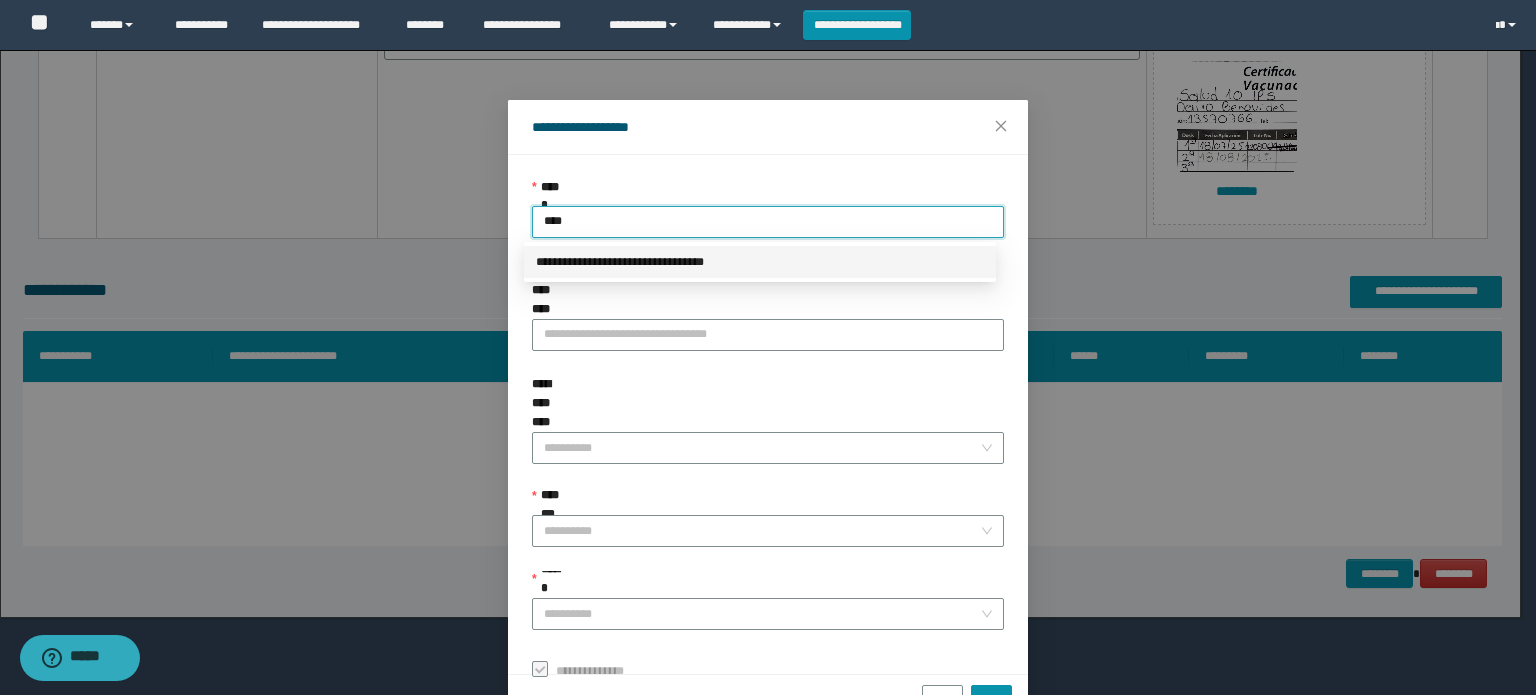 click on "**********" at bounding box center (760, 262) 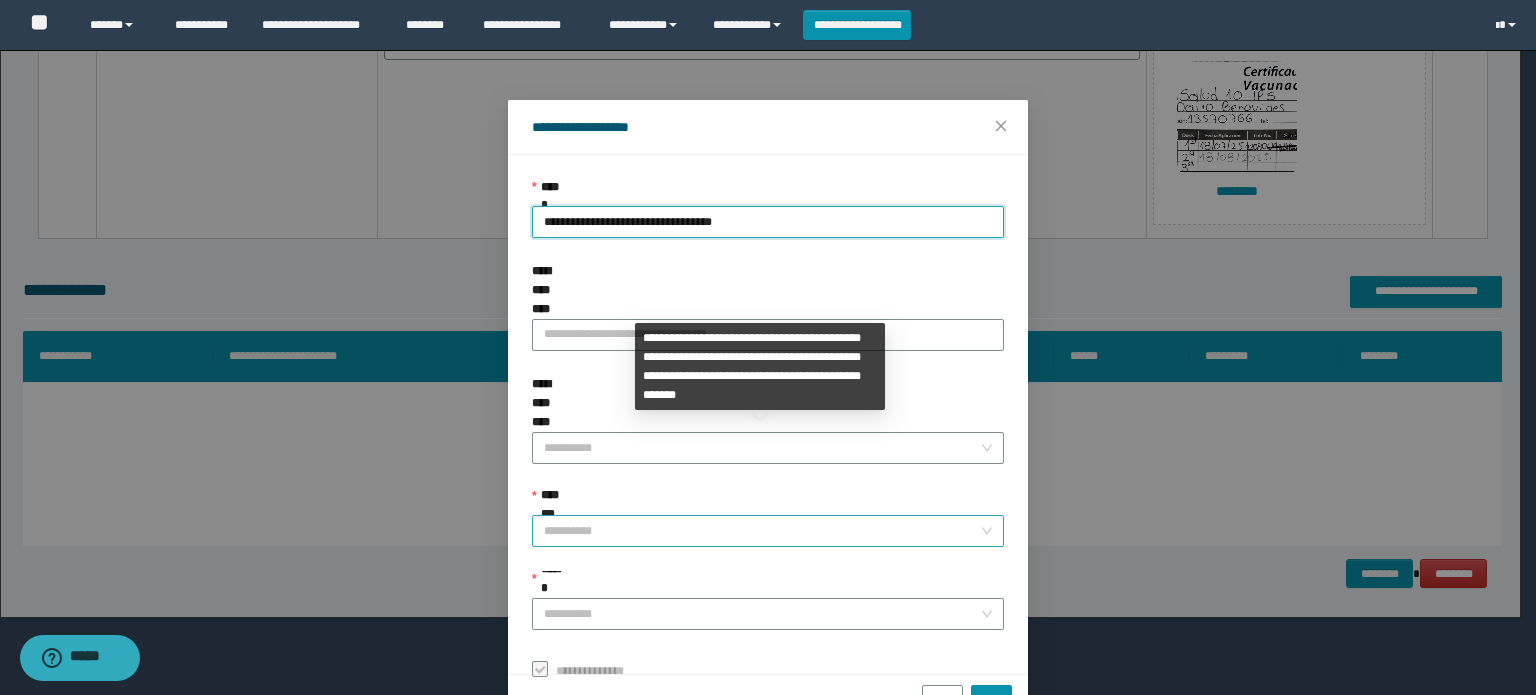 click on "**********" at bounding box center [762, 531] 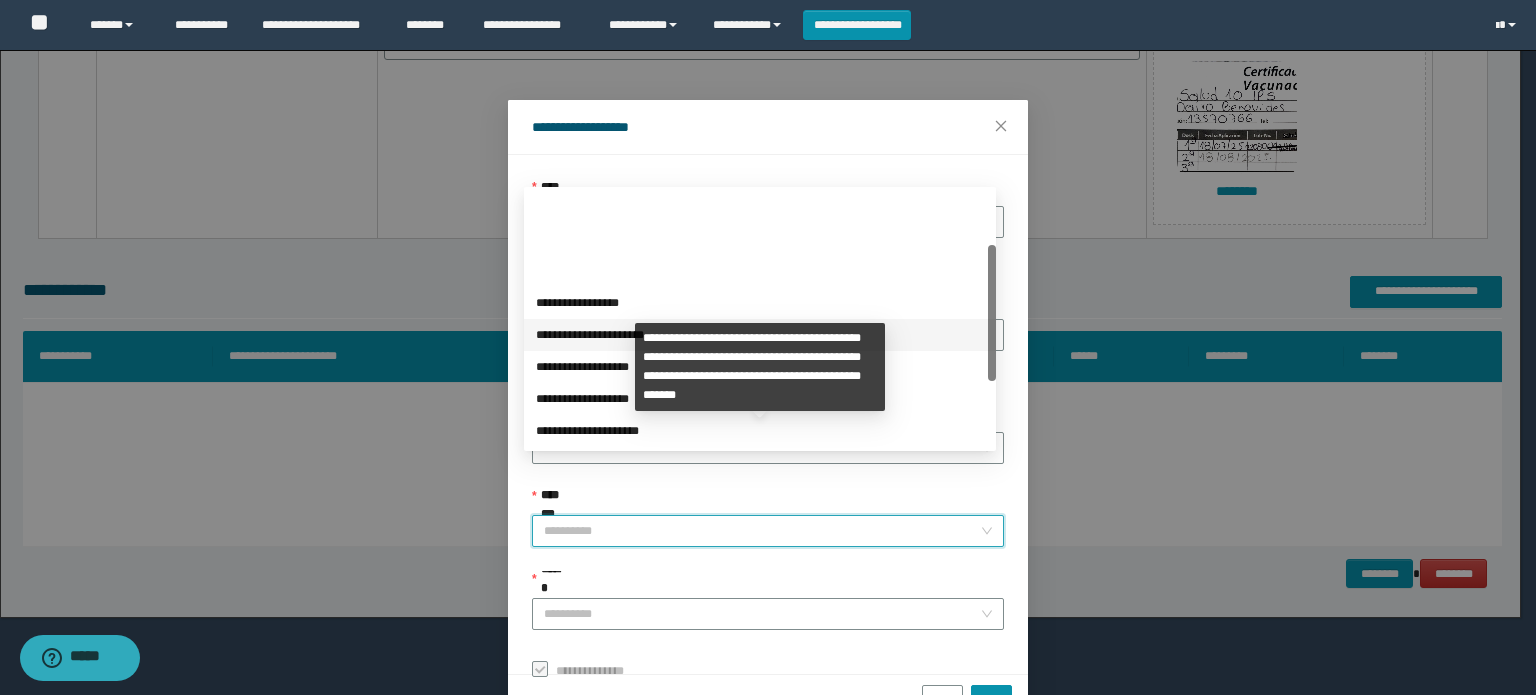 scroll, scrollTop: 224, scrollLeft: 0, axis: vertical 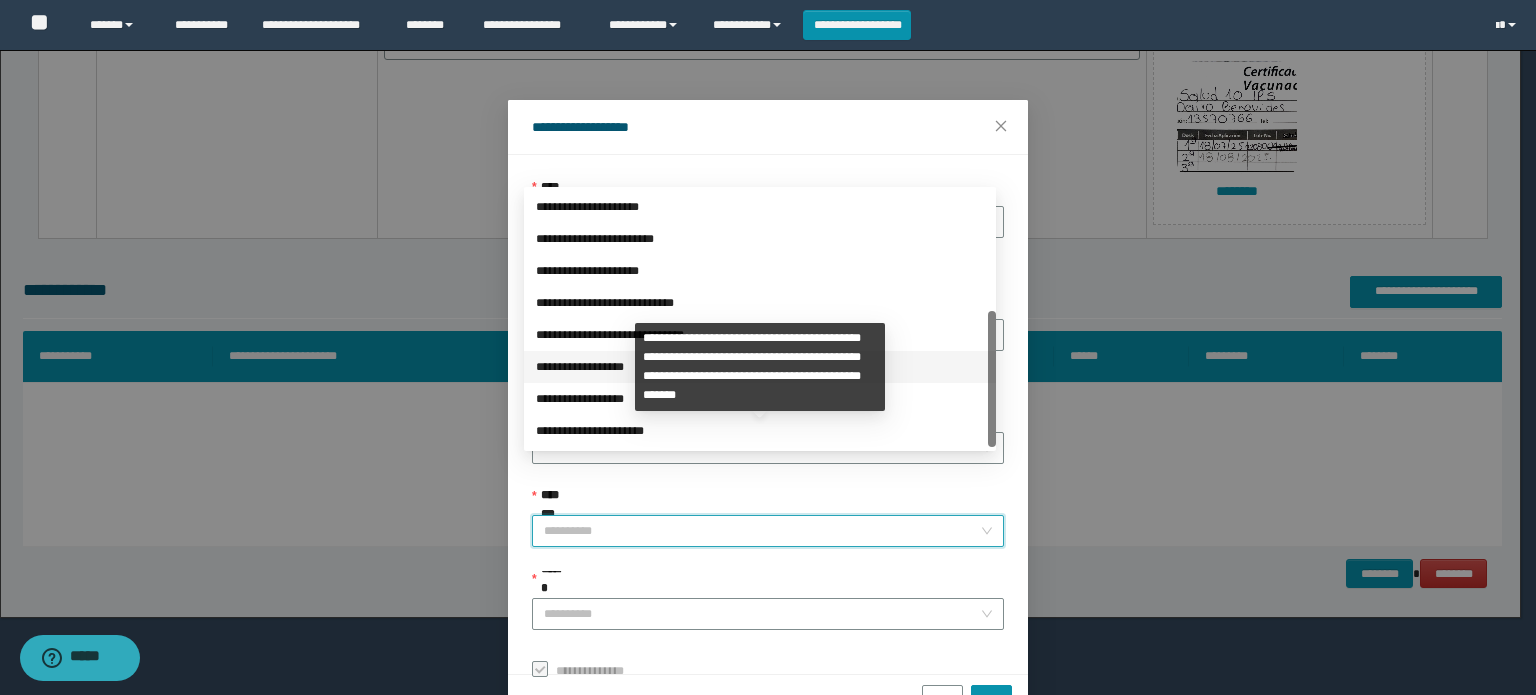 drag, startPoint x: 568, startPoint y: 366, endPoint x: 557, endPoint y: 423, distance: 58.0517 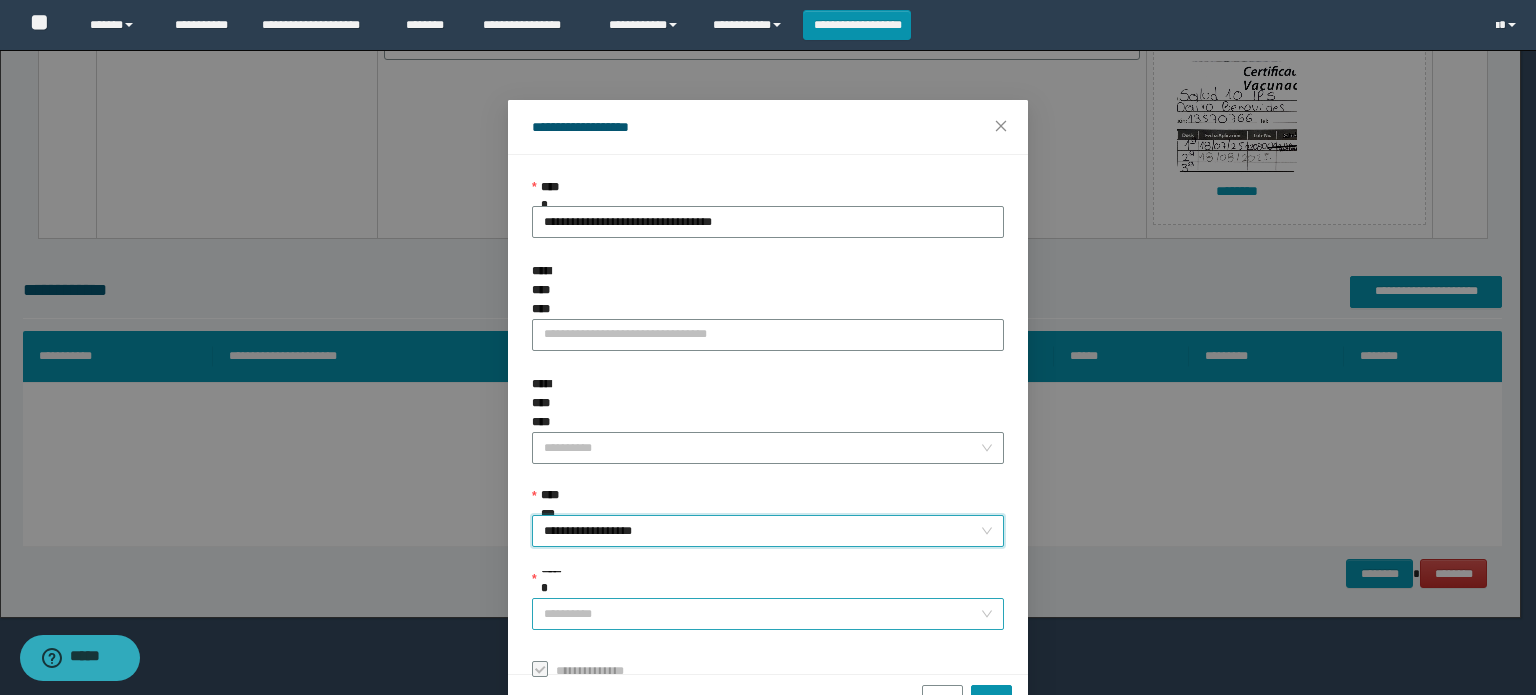 click on "******" at bounding box center [762, 614] 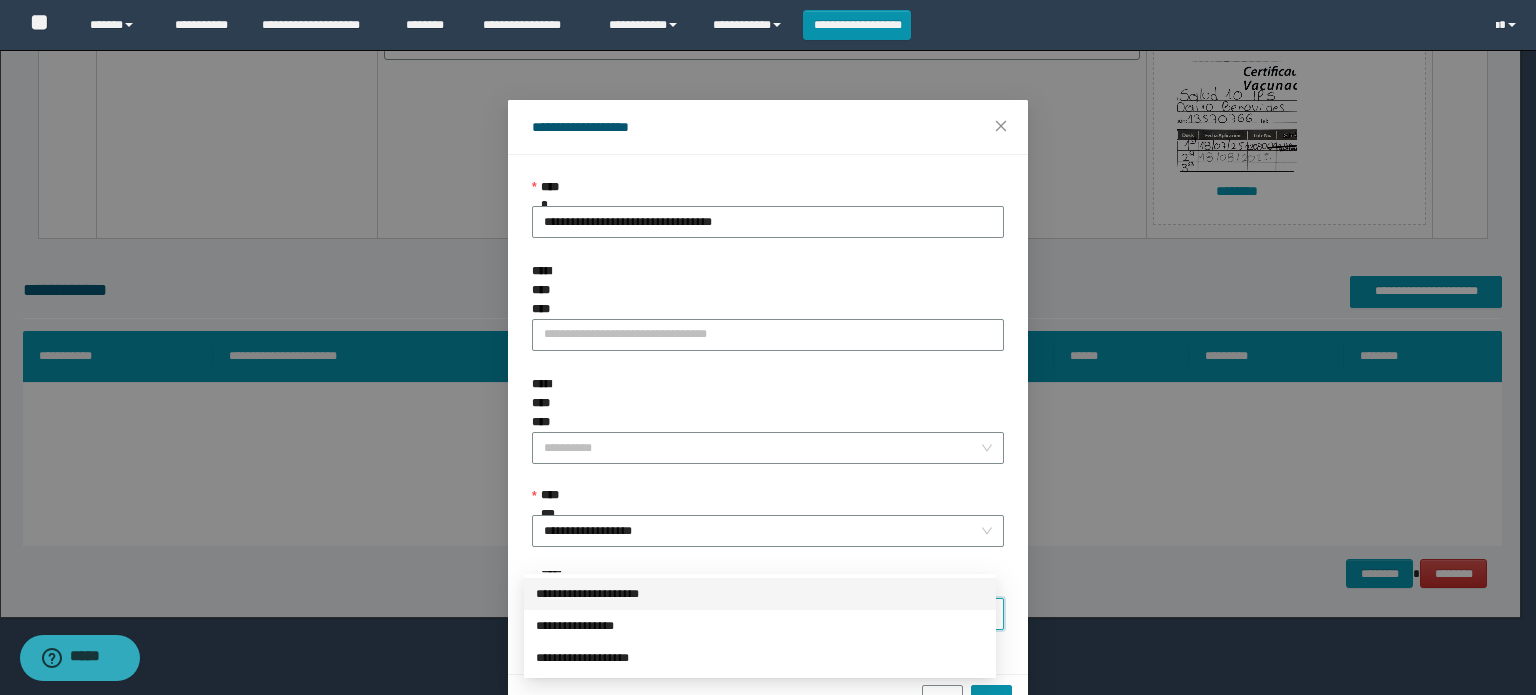 click on "**********" at bounding box center (760, 594) 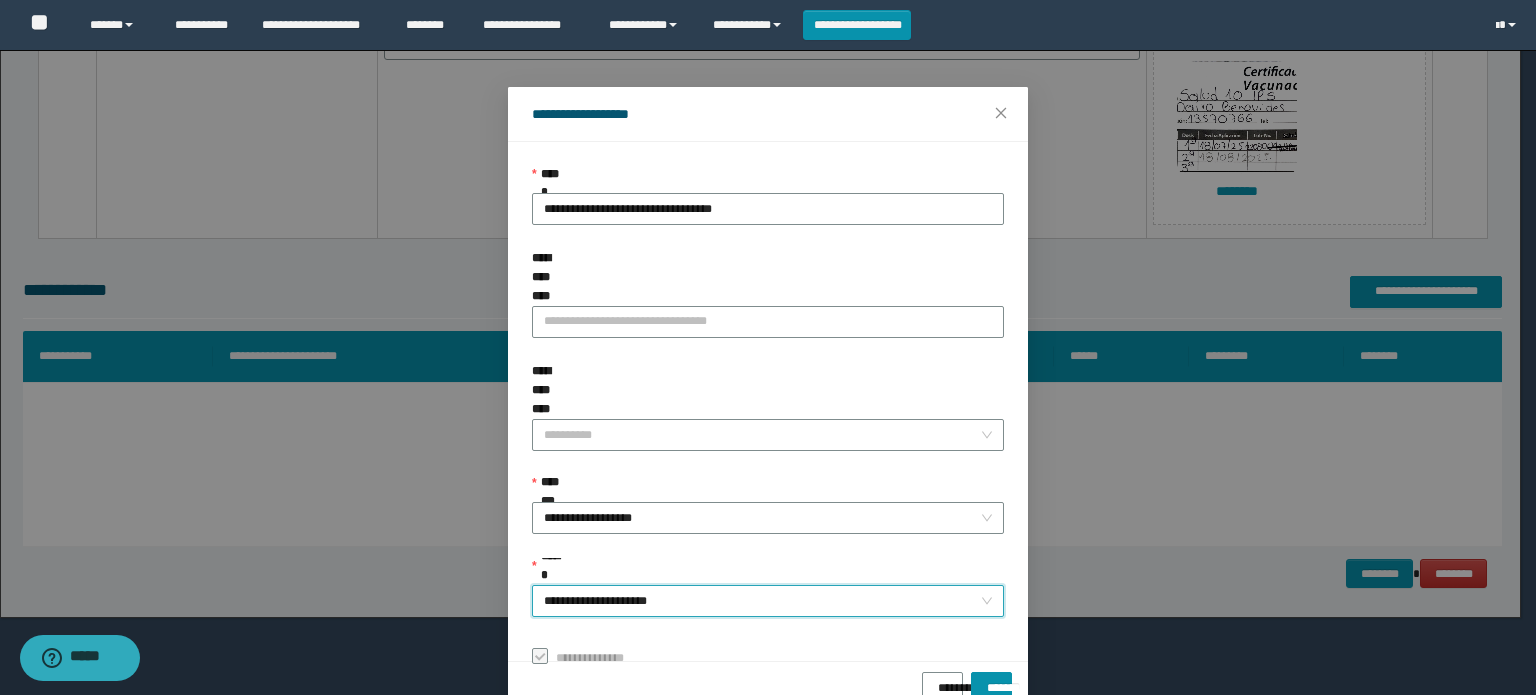 scroll, scrollTop: 0, scrollLeft: 0, axis: both 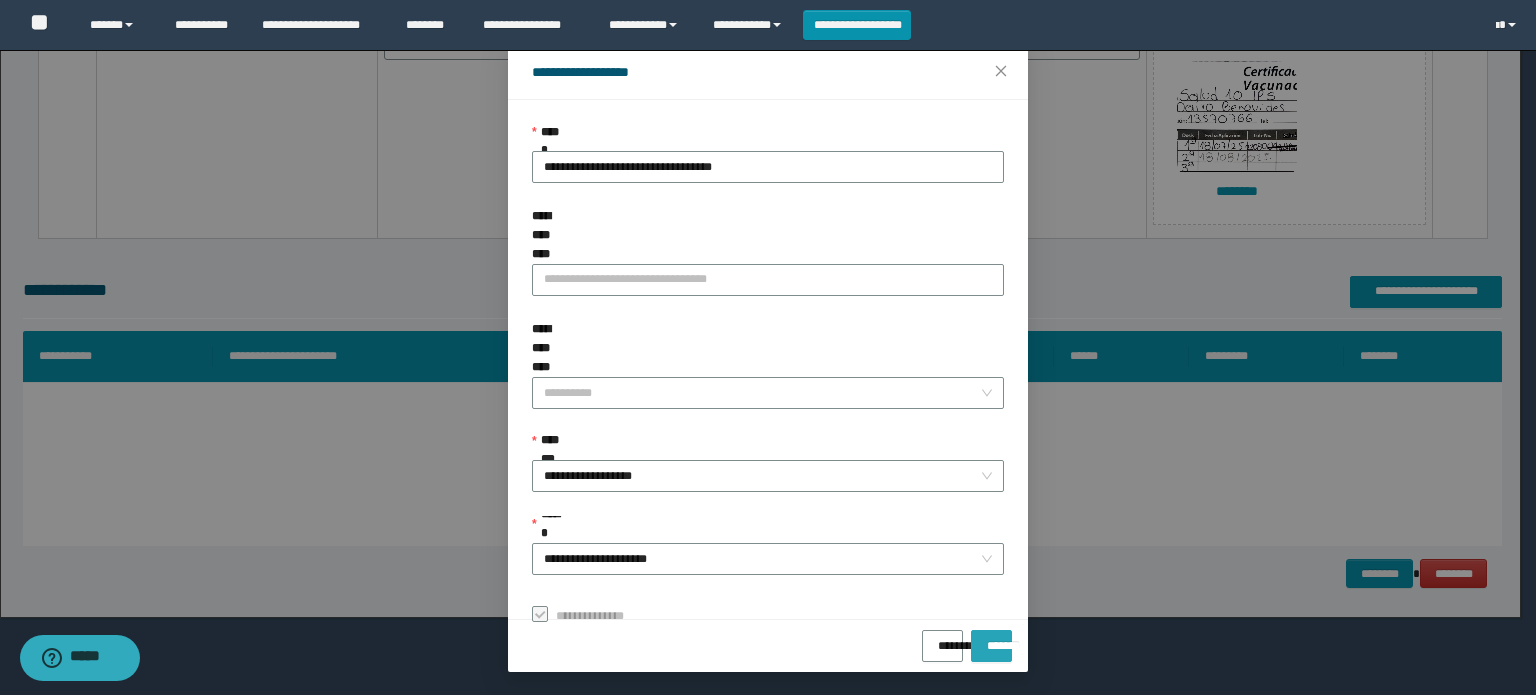 click on "*******" at bounding box center [991, 646] 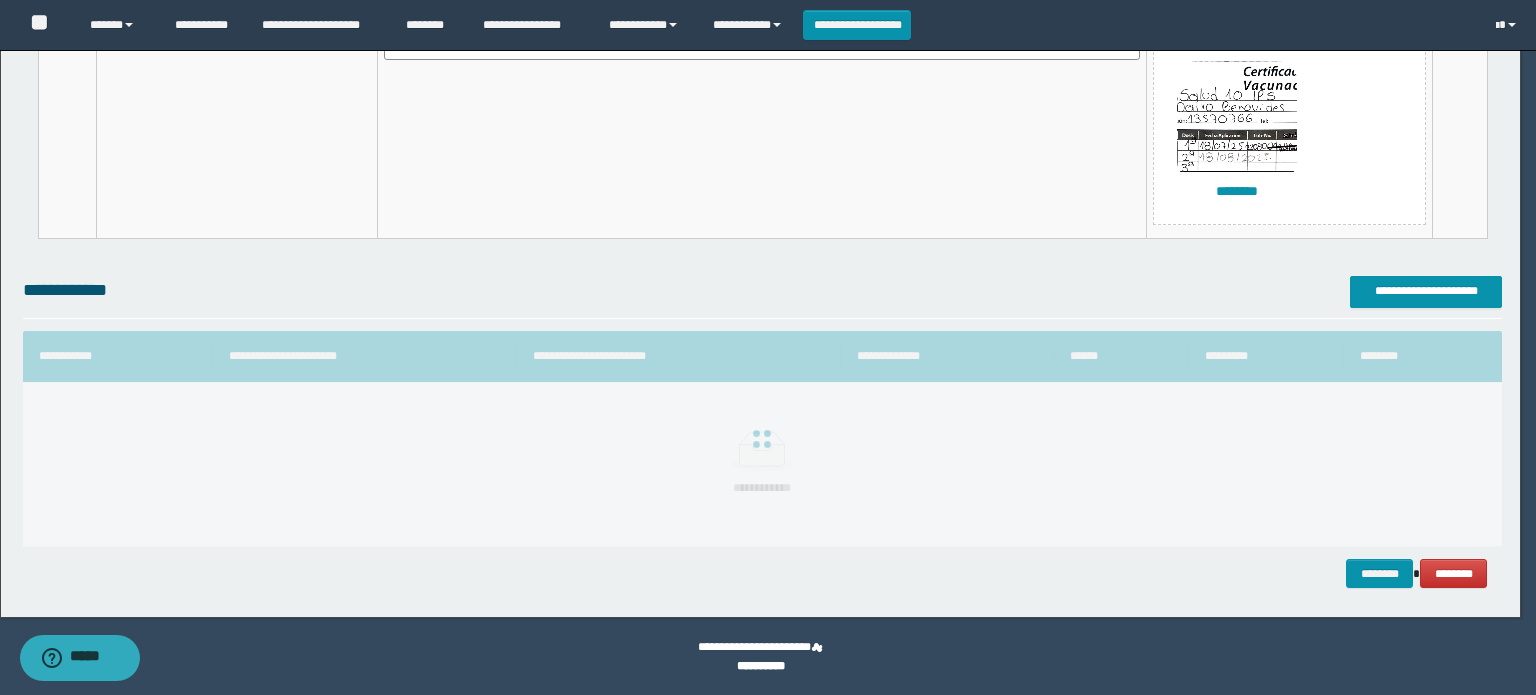 scroll, scrollTop: 8, scrollLeft: 0, axis: vertical 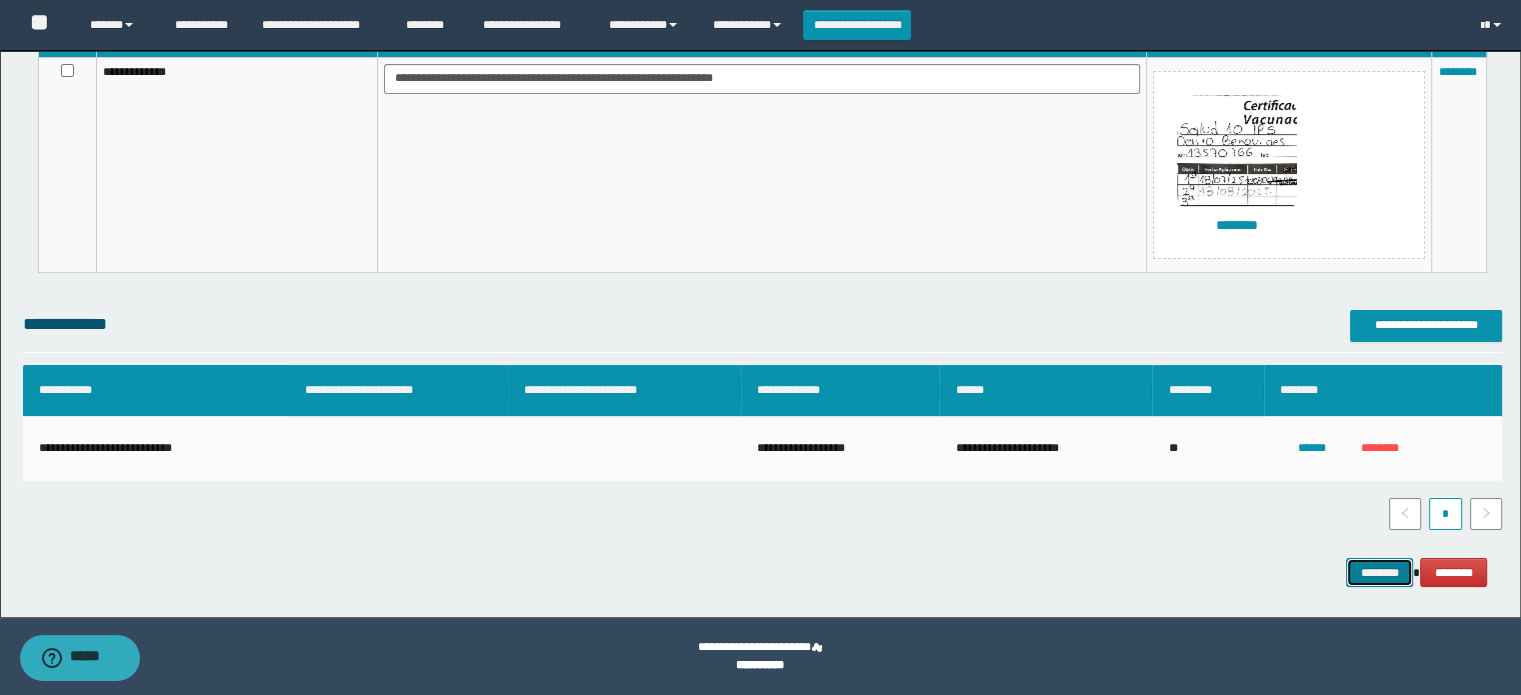 click on "********" at bounding box center (1379, 573) 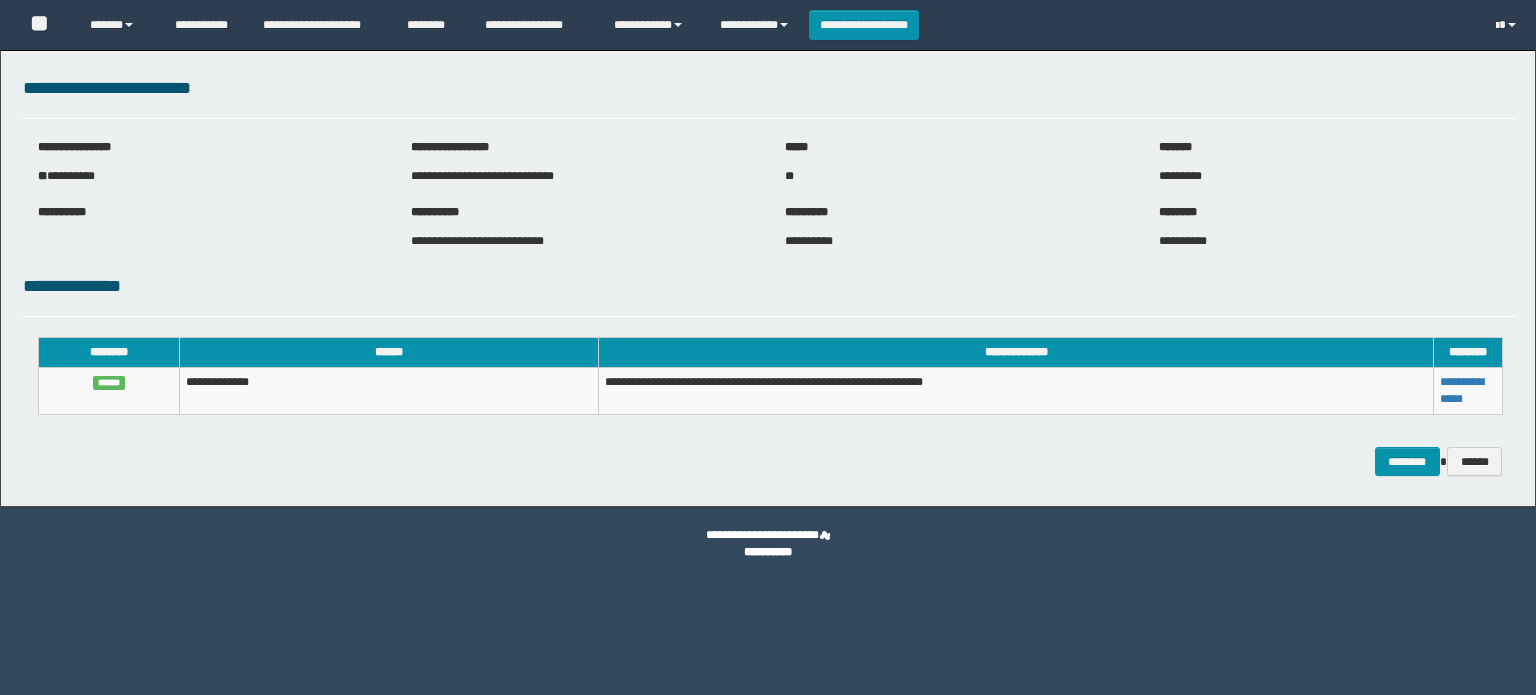 scroll, scrollTop: 0, scrollLeft: 0, axis: both 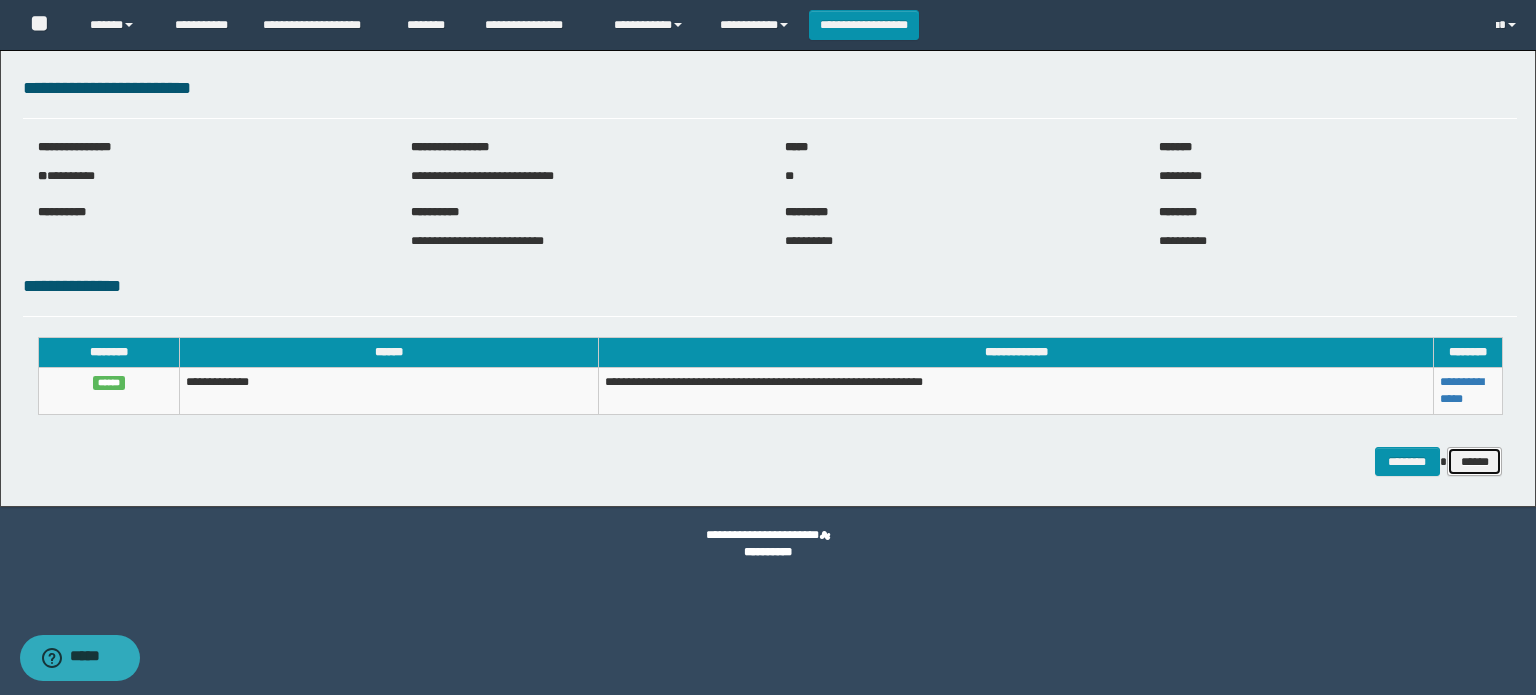 click on "******" at bounding box center (1475, 462) 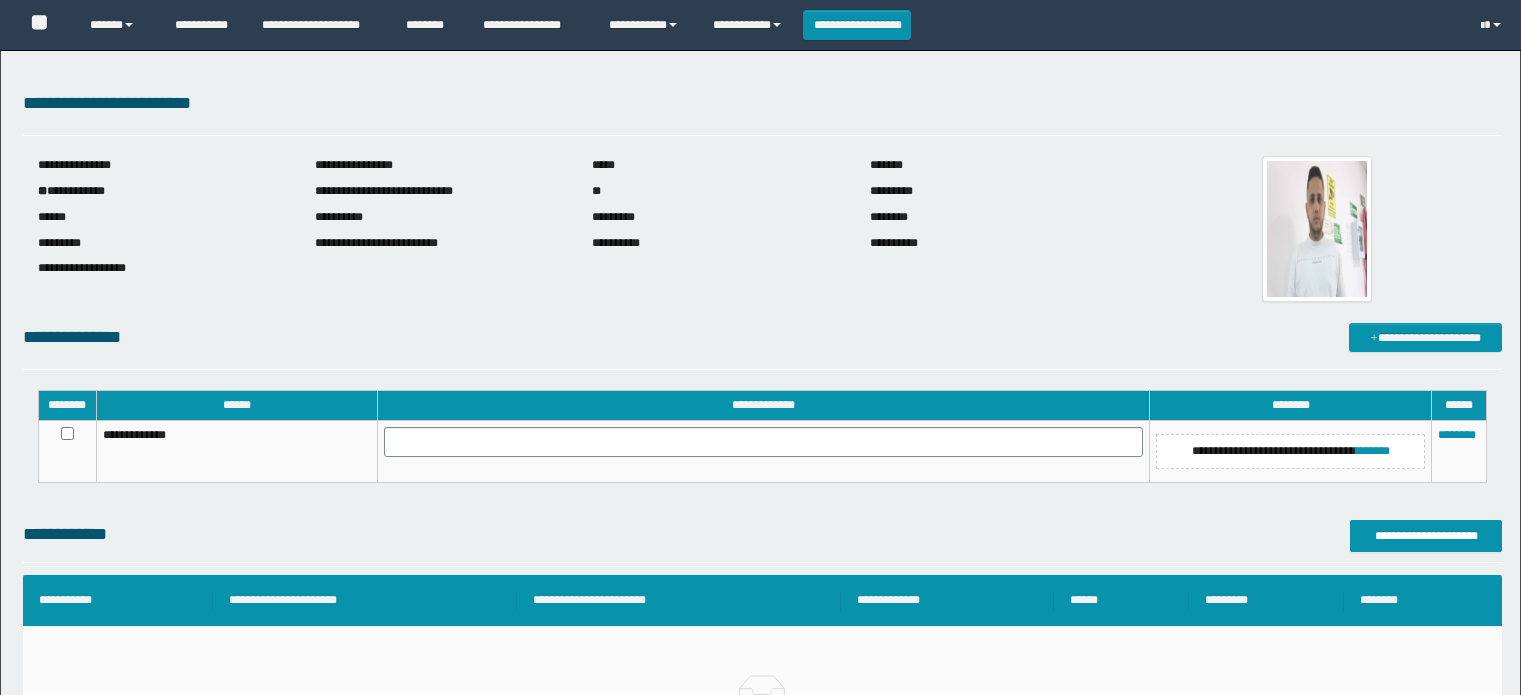 scroll, scrollTop: 0, scrollLeft: 0, axis: both 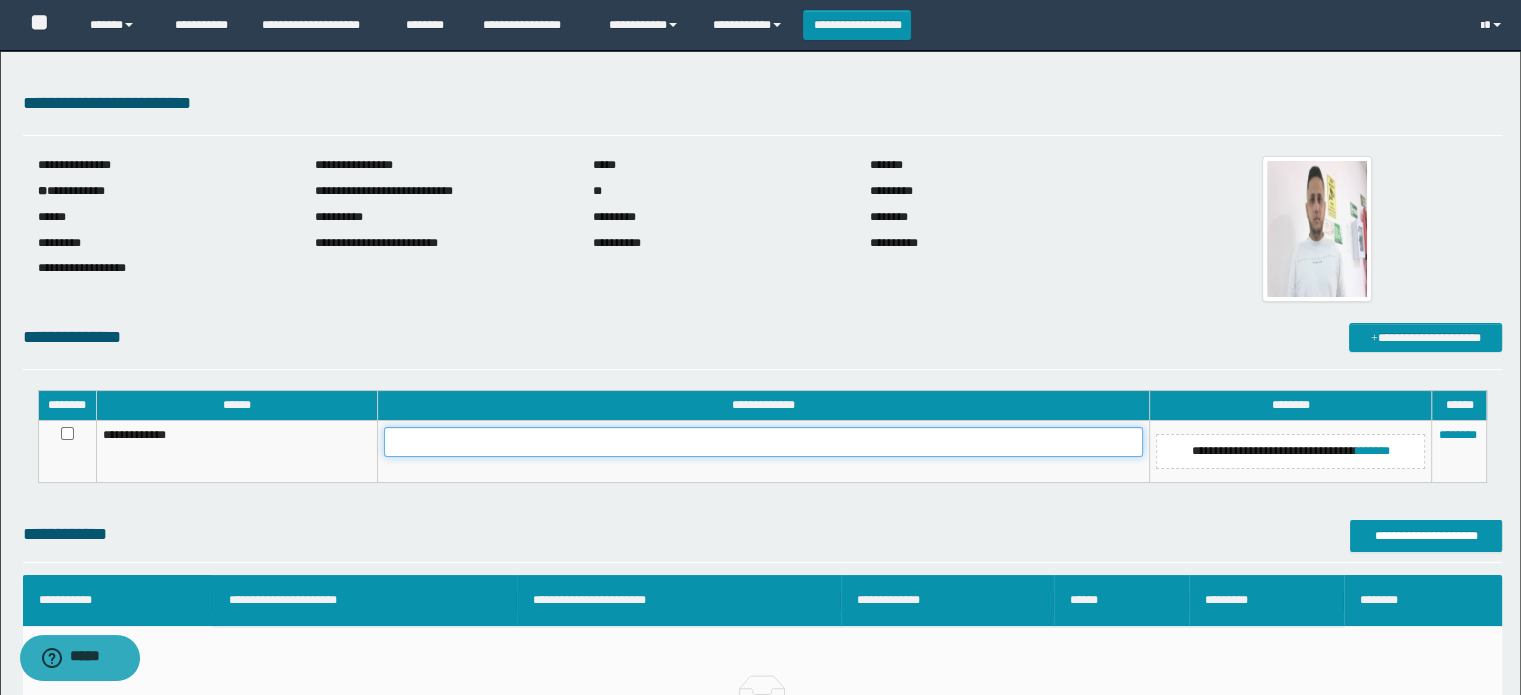 click at bounding box center (763, 442) 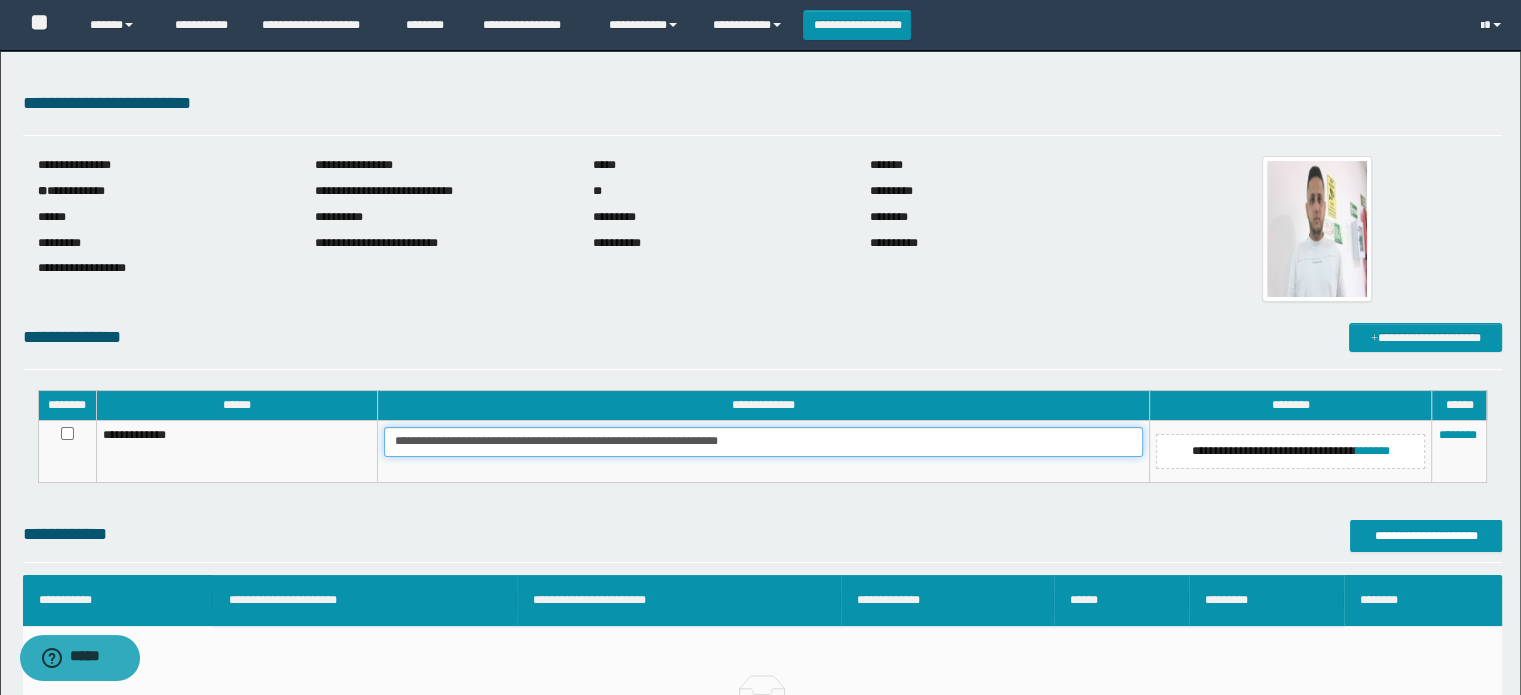 click on "**********" at bounding box center [763, 442] 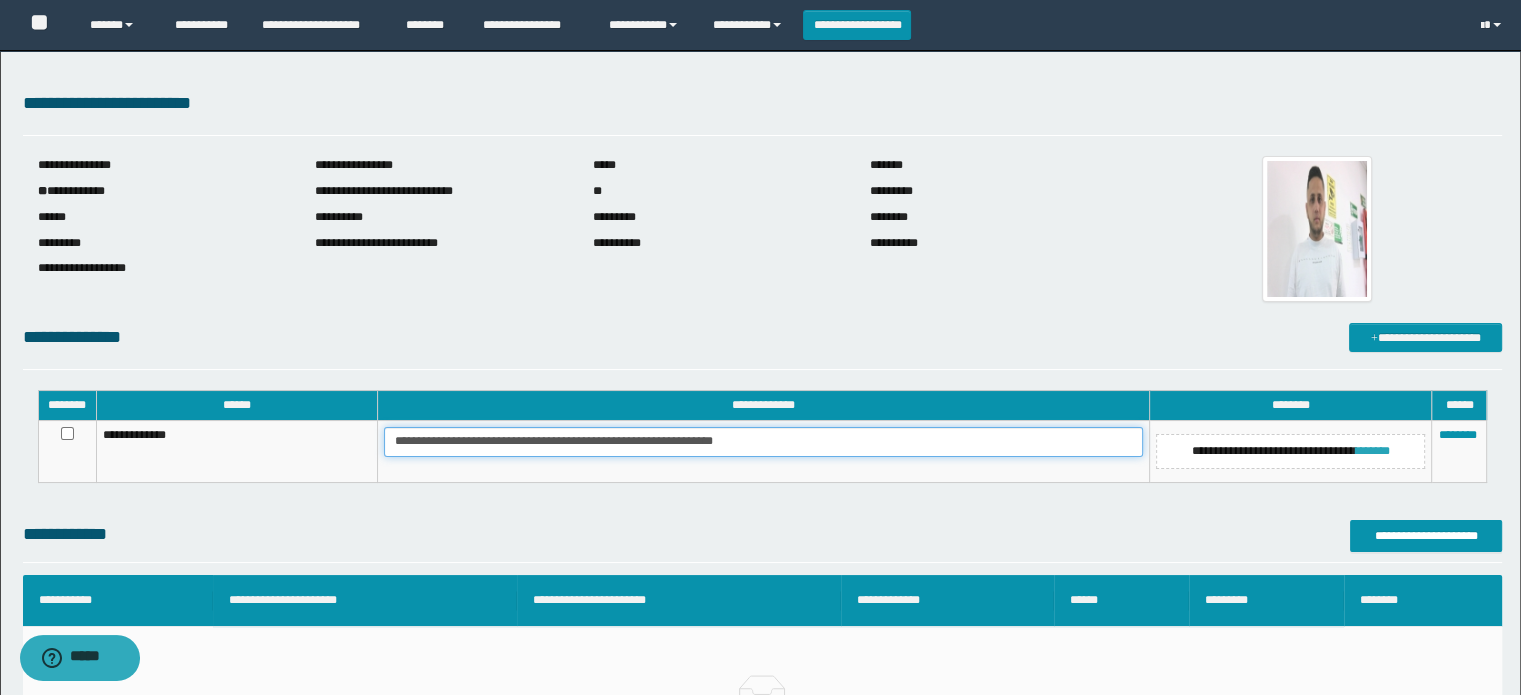 type on "**********" 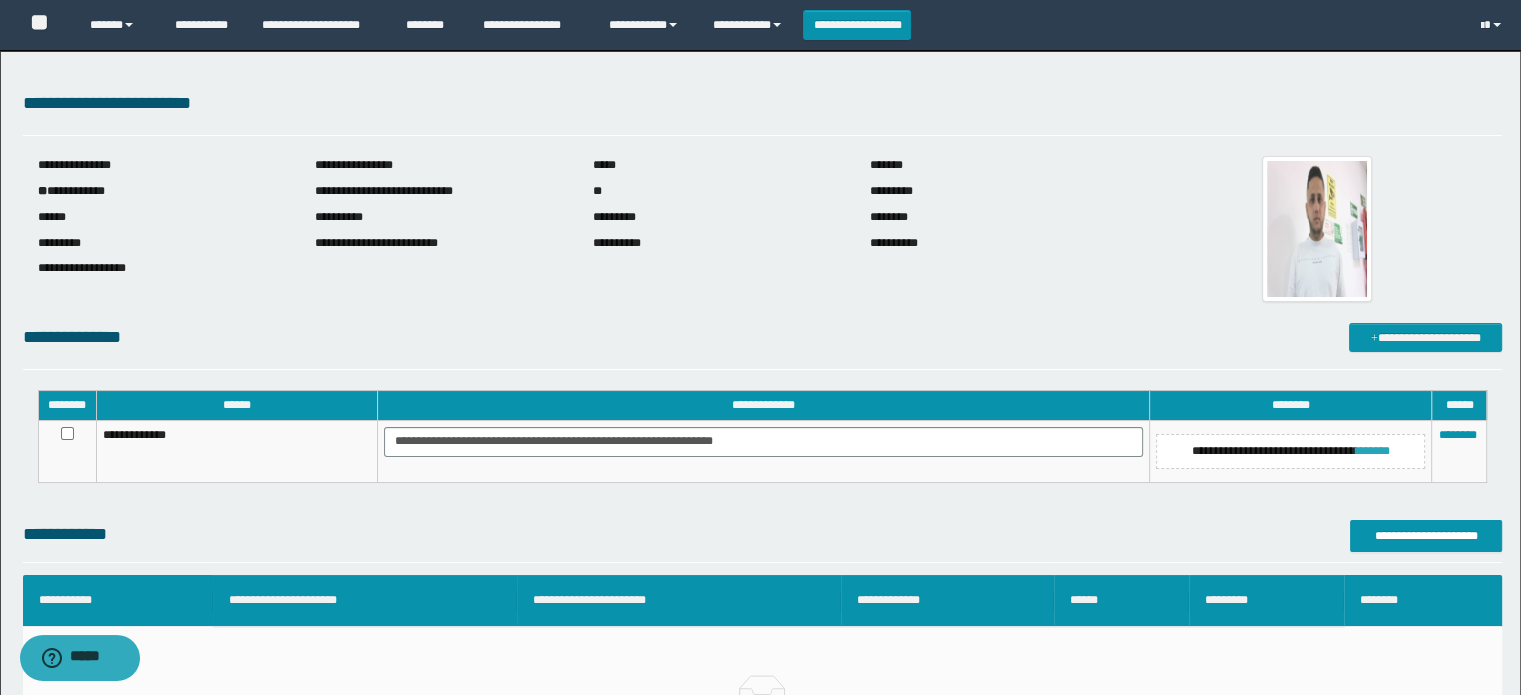 click on "*******" at bounding box center (1373, 451) 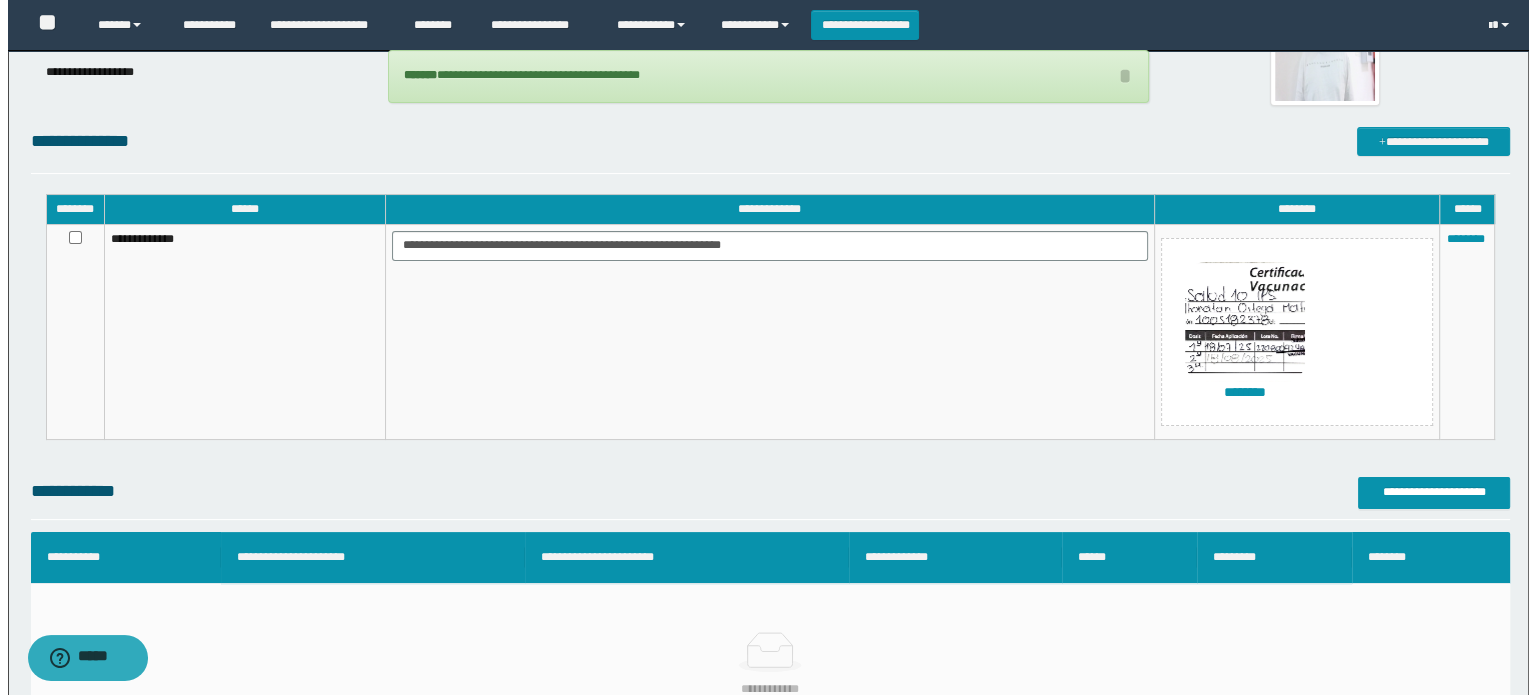 scroll, scrollTop: 200, scrollLeft: 0, axis: vertical 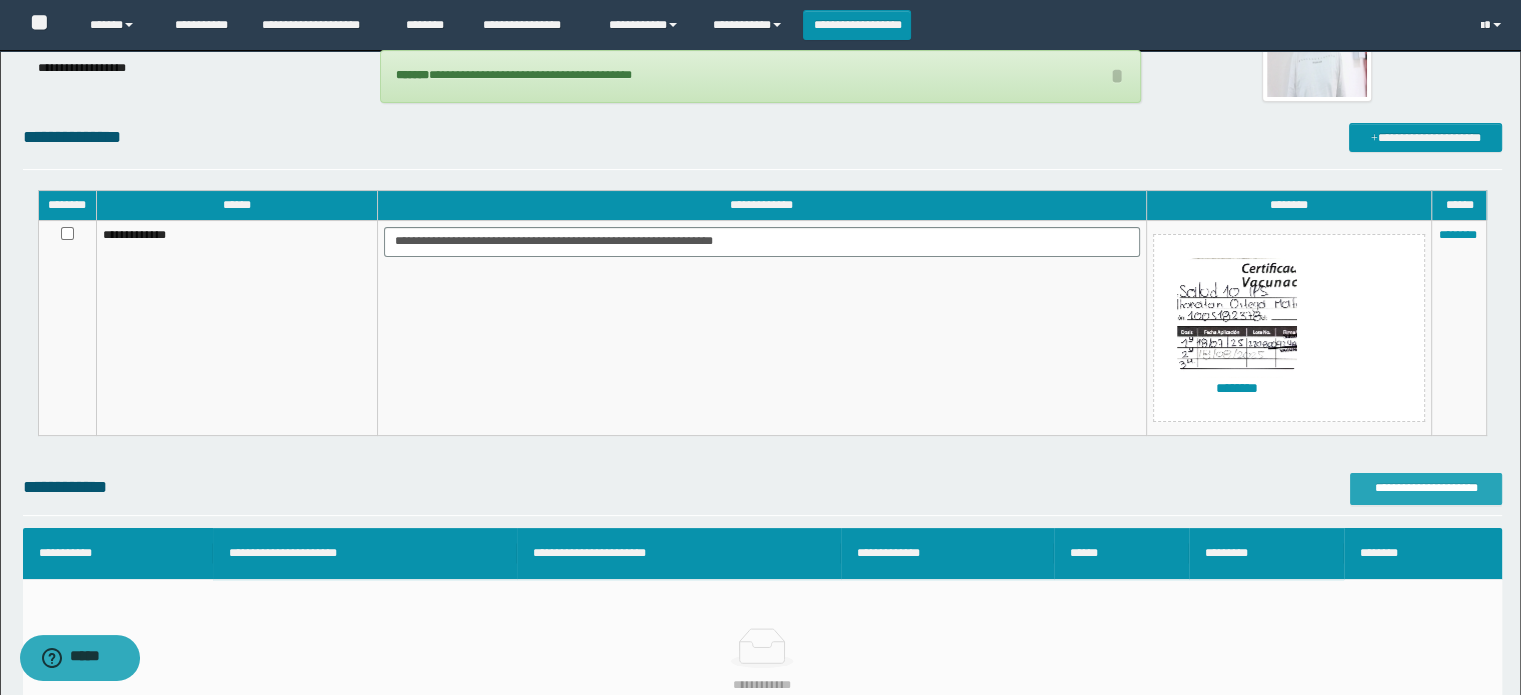 click on "**********" at bounding box center (1426, 488) 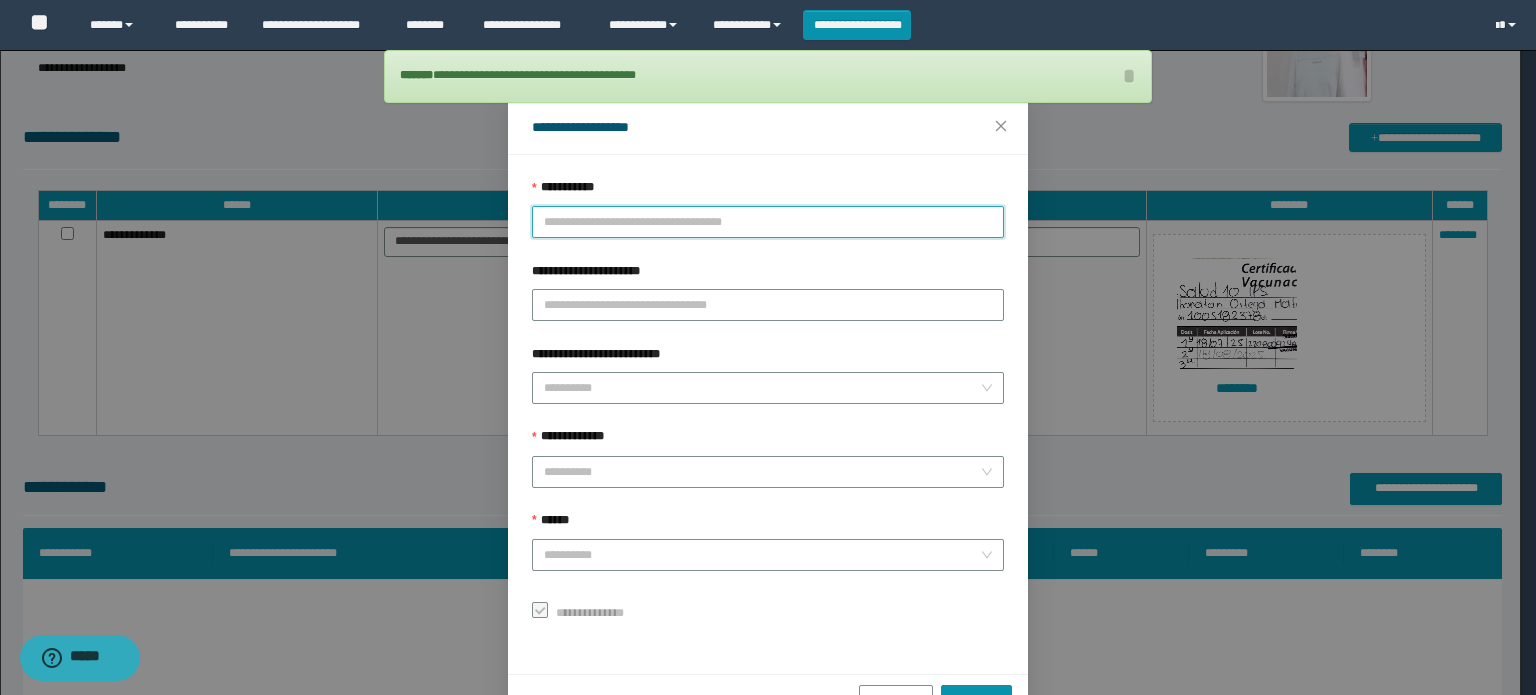 click on "**********" at bounding box center [768, 222] 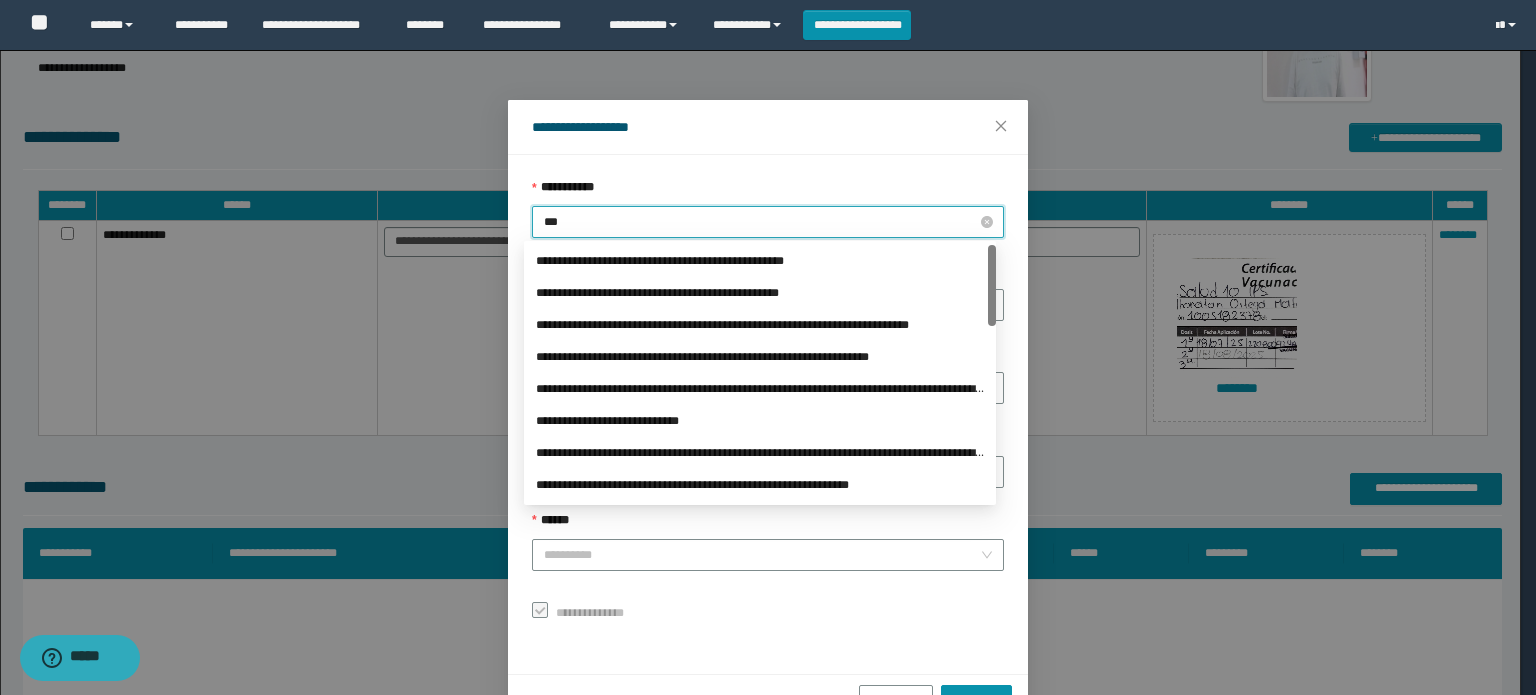 type on "****" 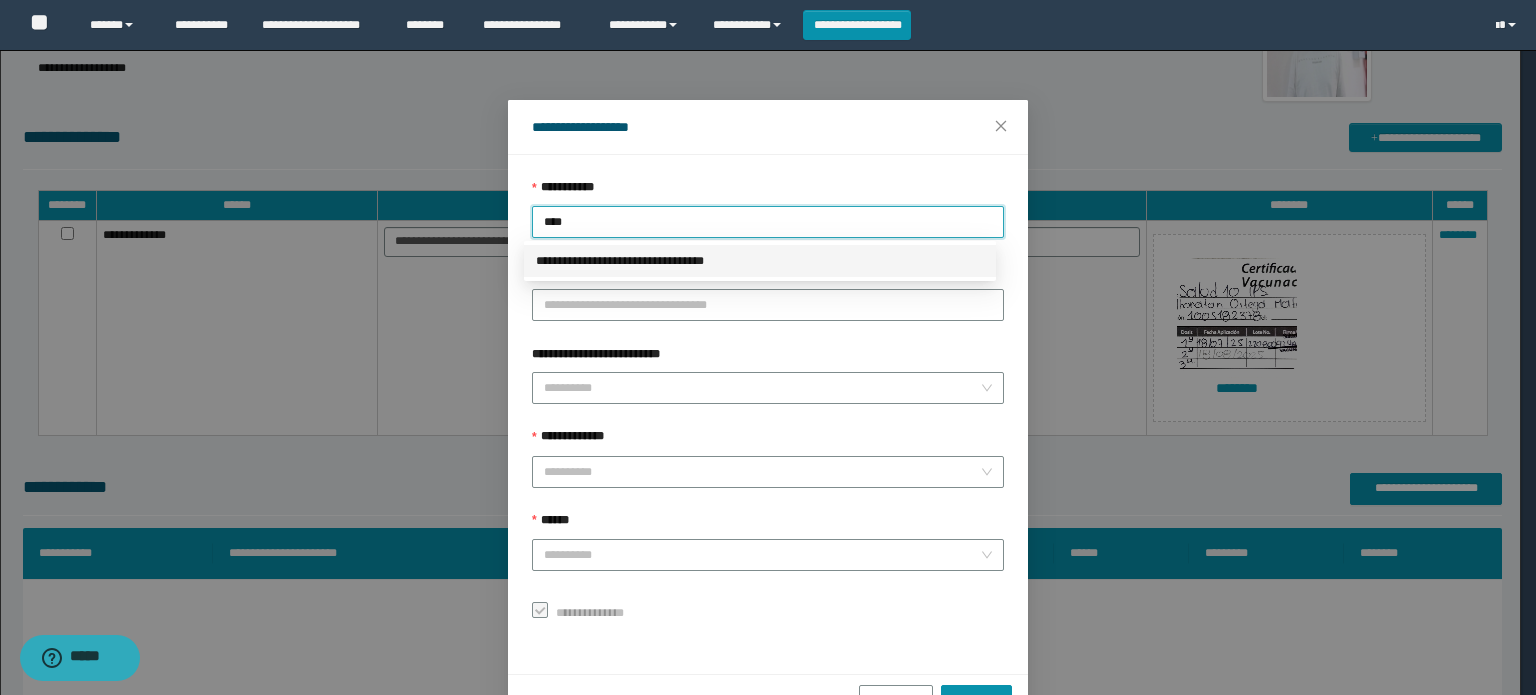 click on "**********" at bounding box center (760, 261) 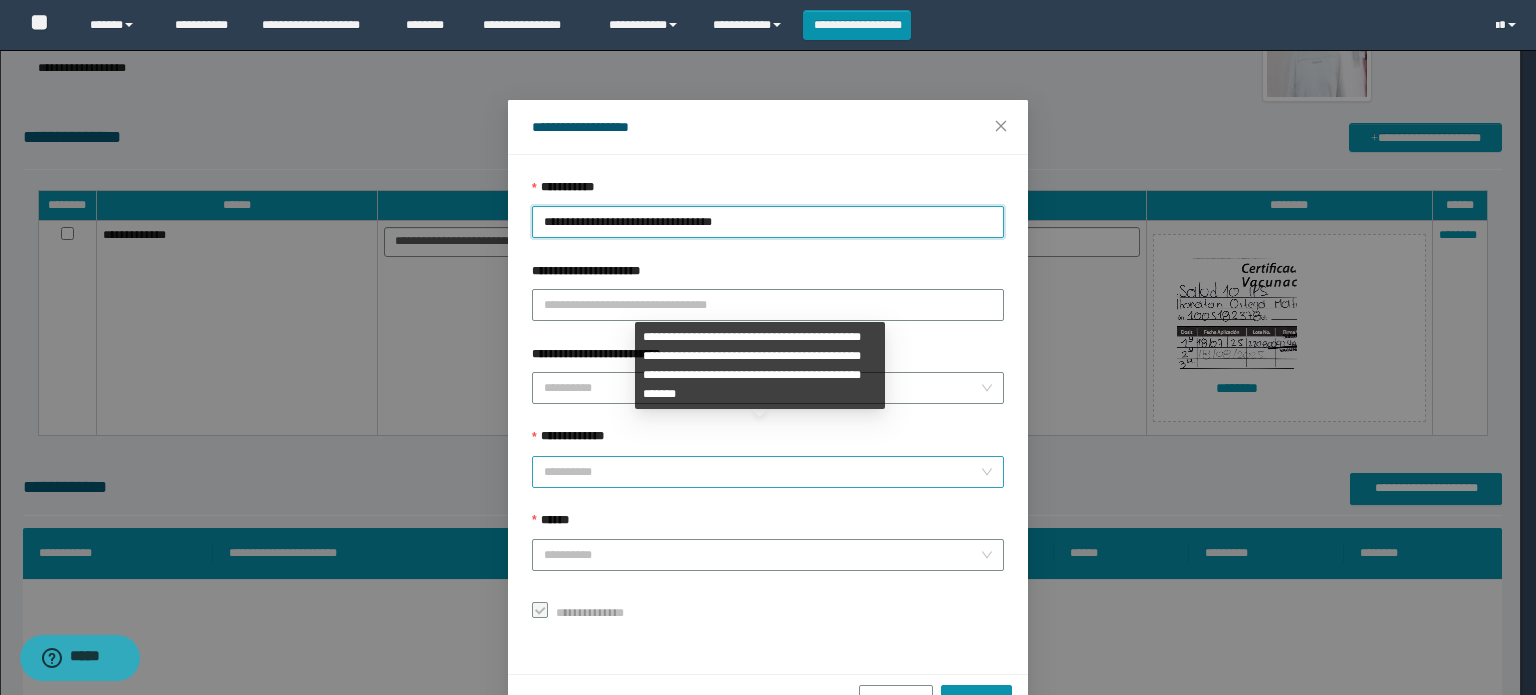 click on "**********" at bounding box center [762, 472] 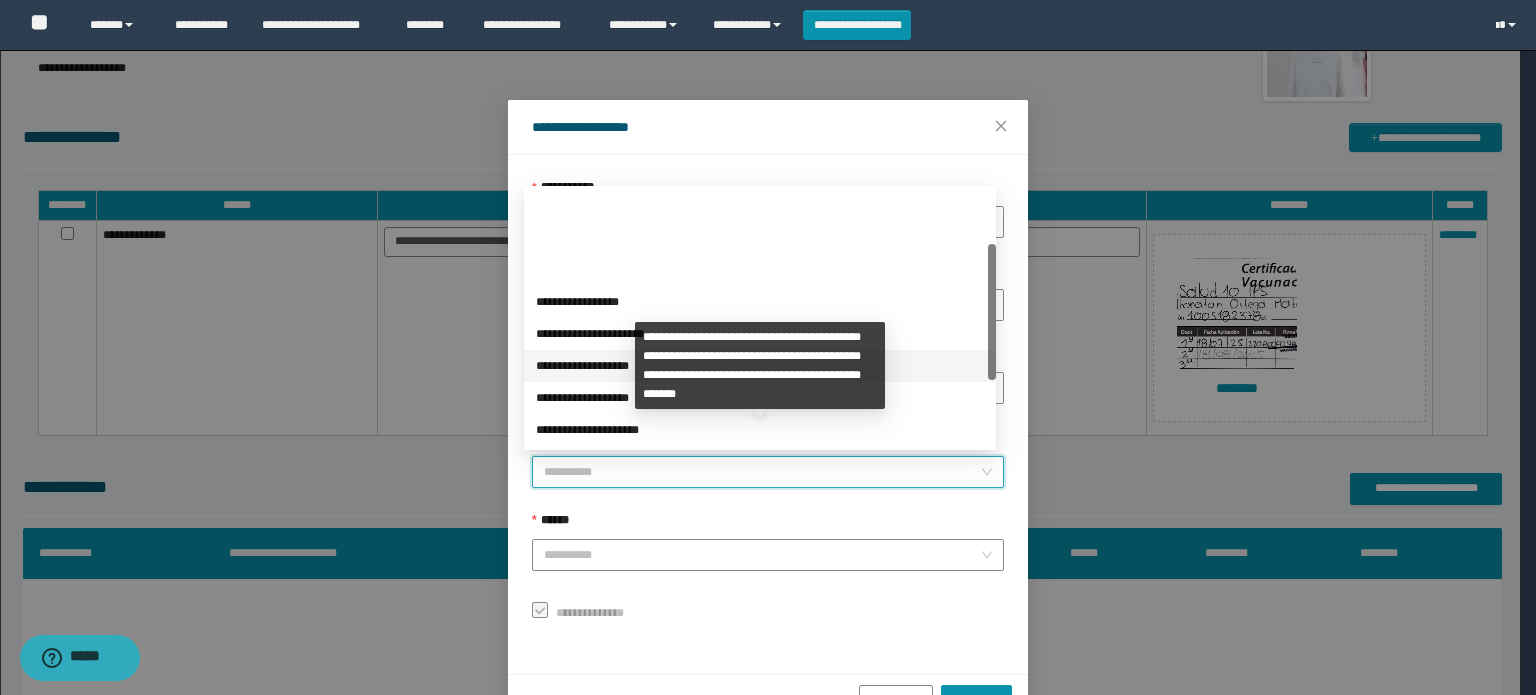 scroll, scrollTop: 224, scrollLeft: 0, axis: vertical 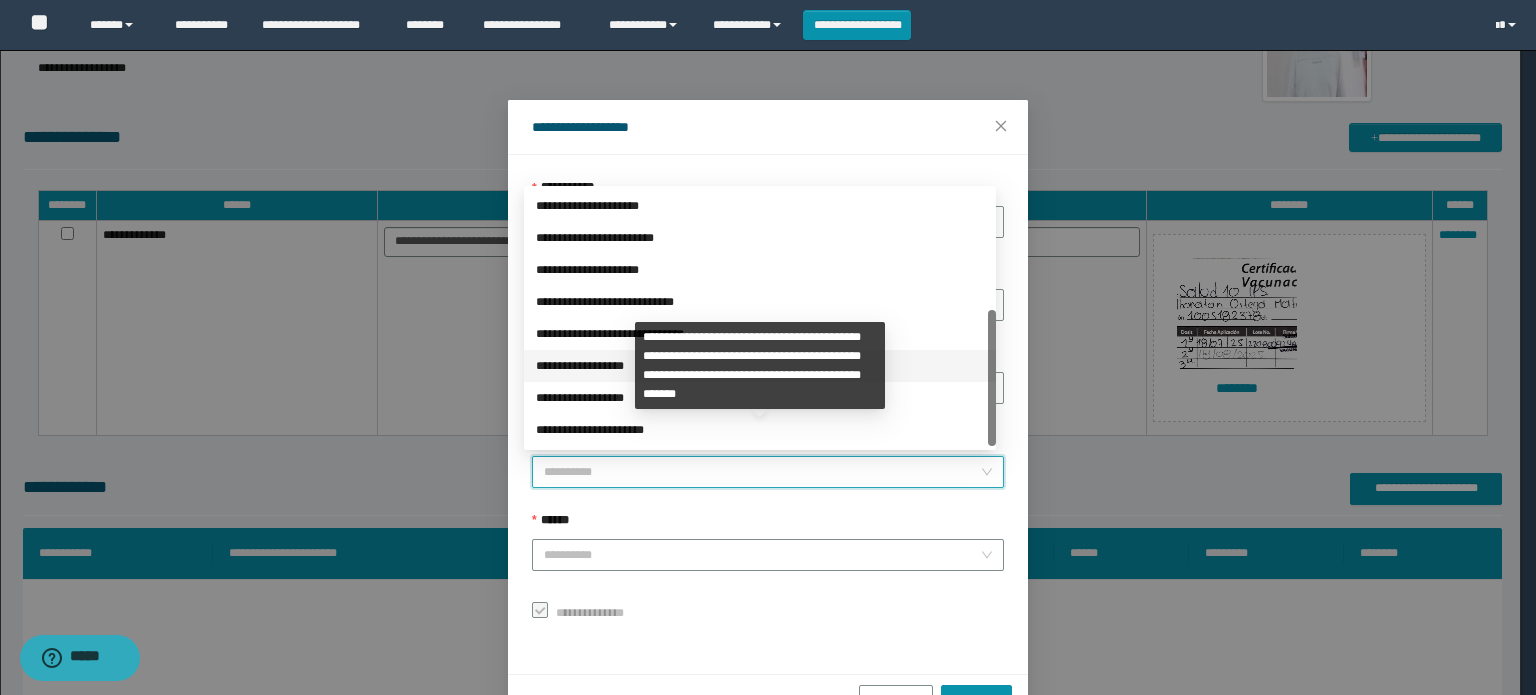 click on "**********" at bounding box center [760, 366] 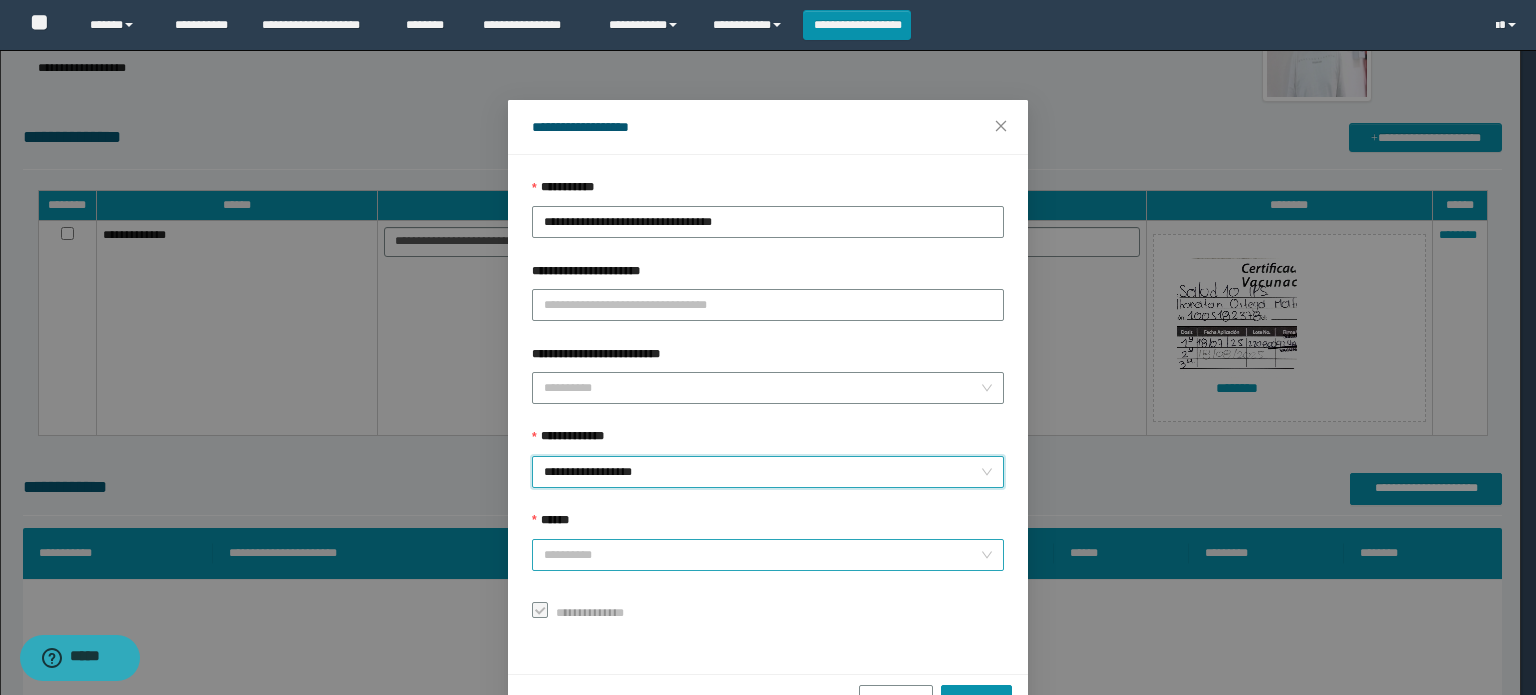 click on "******" at bounding box center [762, 555] 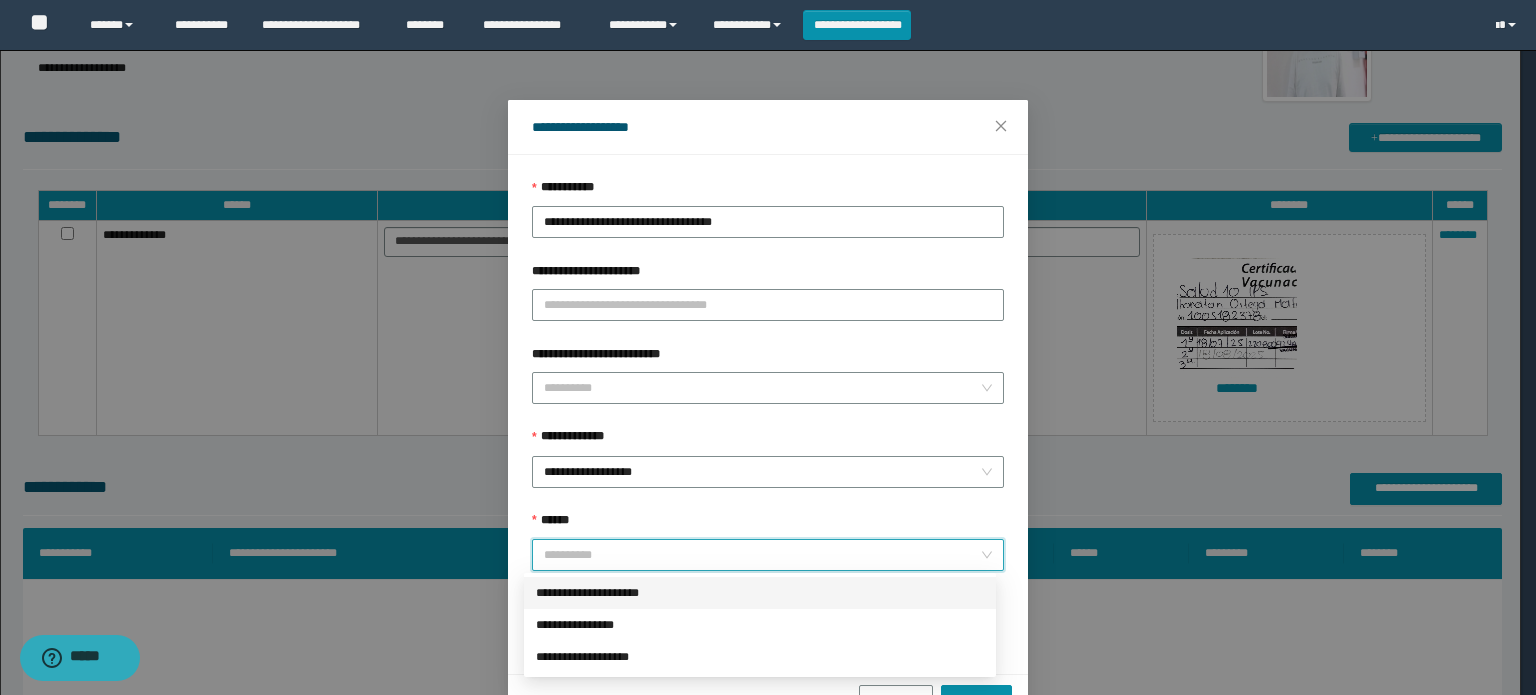 click on "**********" at bounding box center (760, 593) 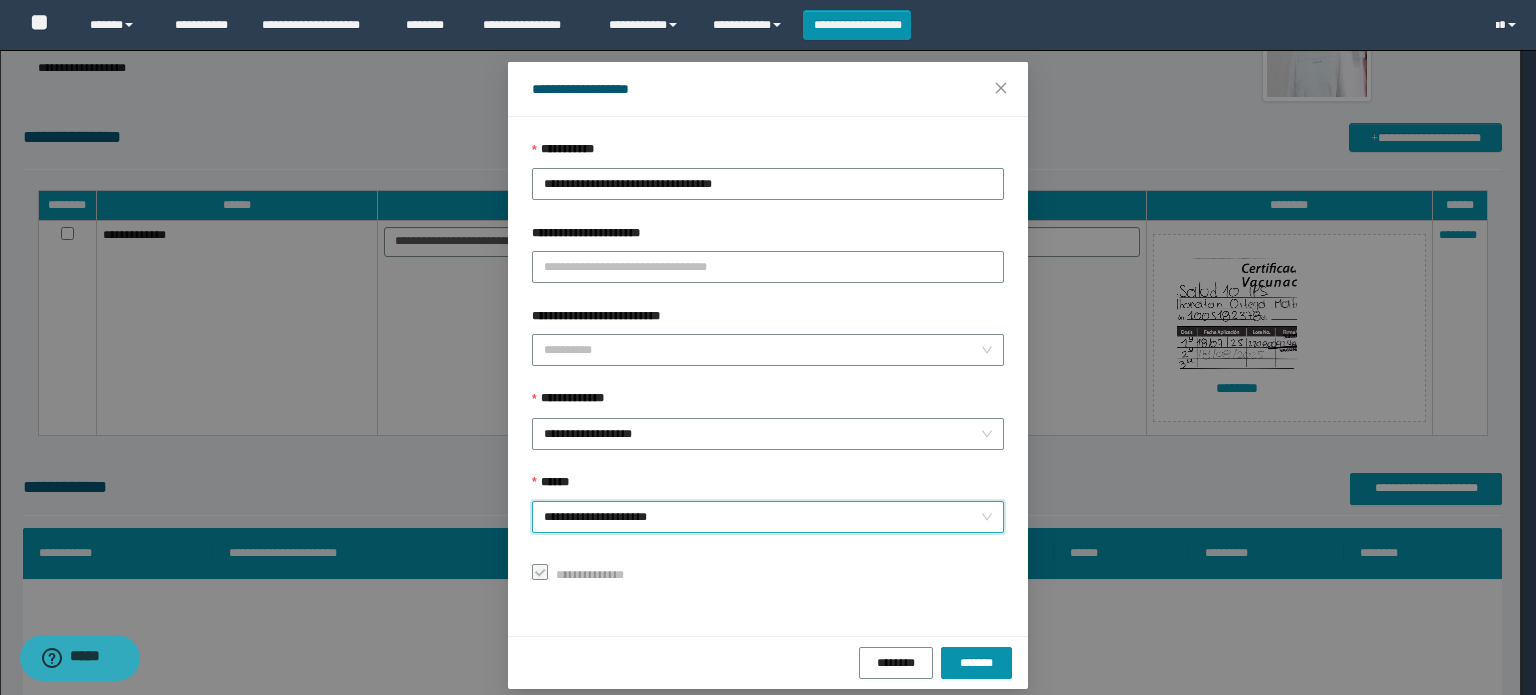 scroll, scrollTop: 55, scrollLeft: 0, axis: vertical 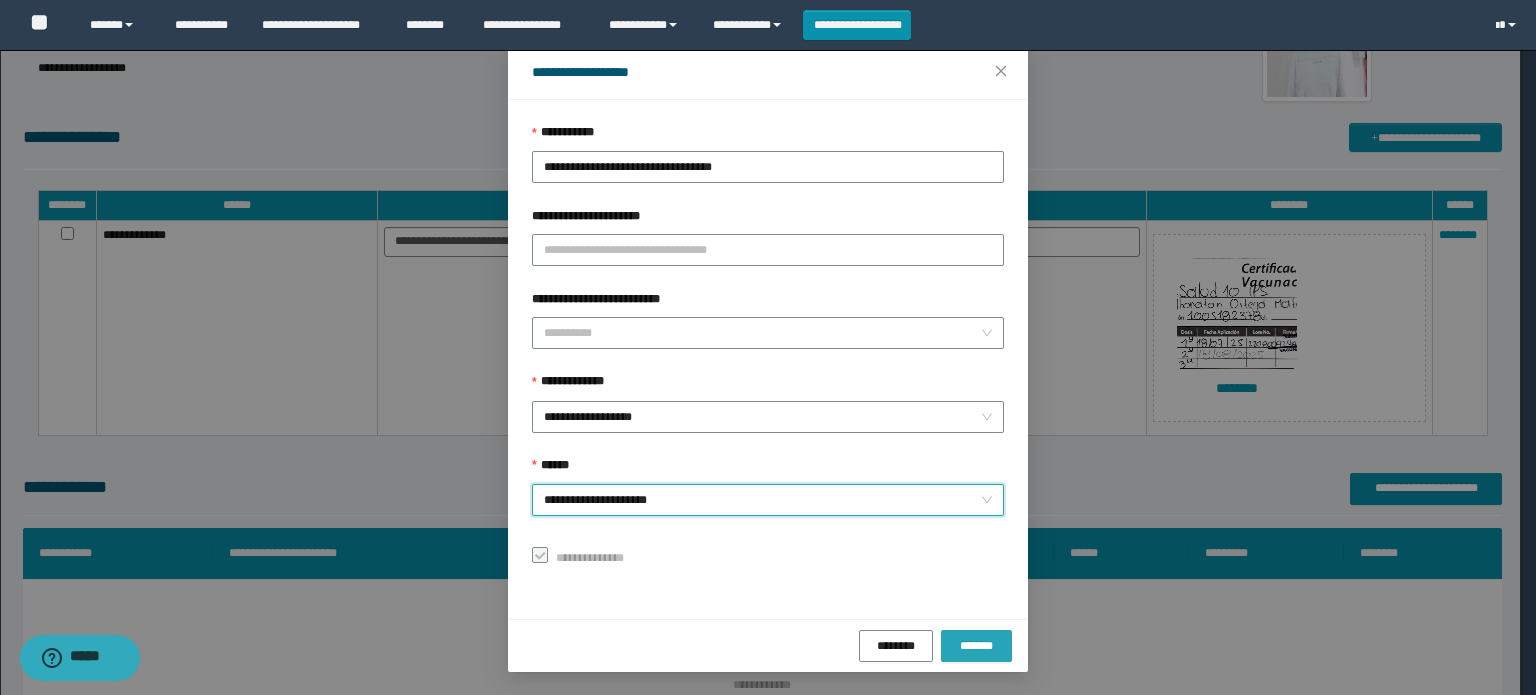 click on "*******" at bounding box center (976, 645) 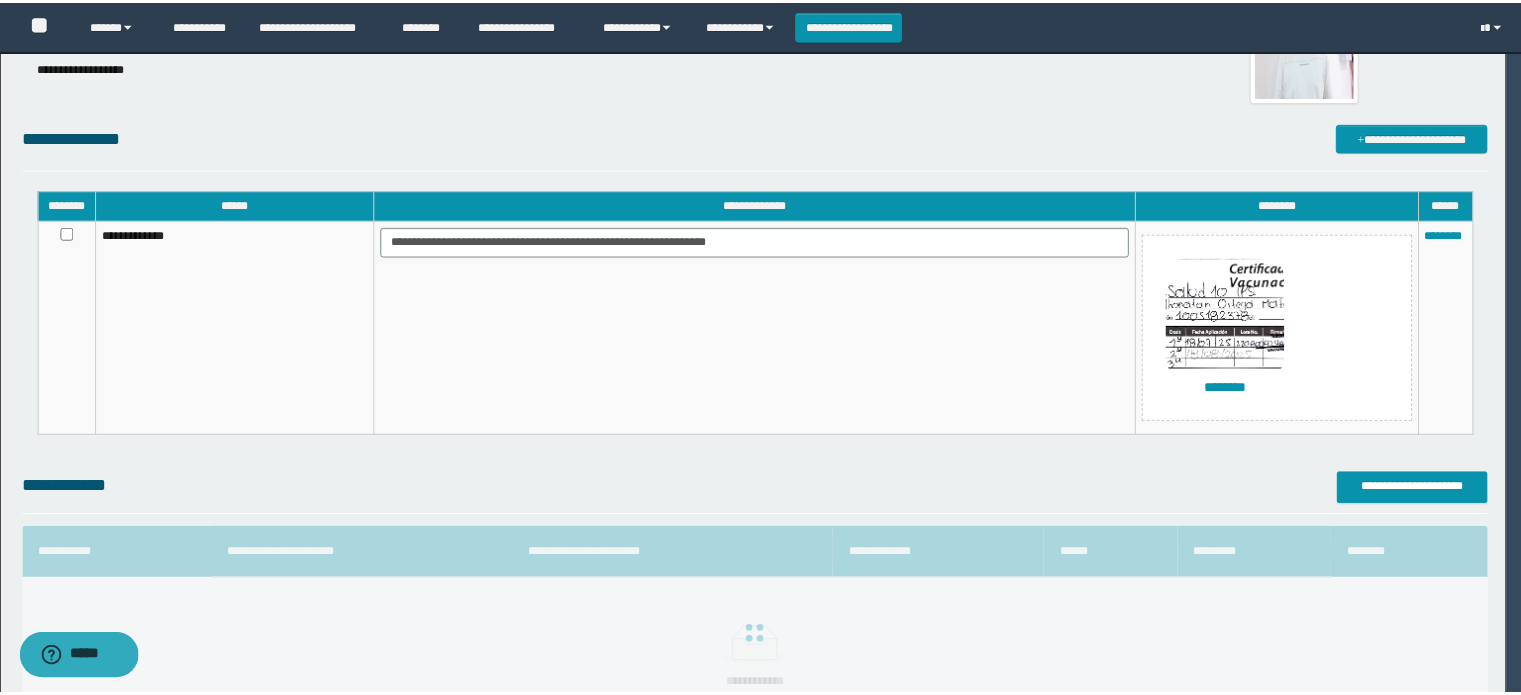 scroll, scrollTop: 8, scrollLeft: 0, axis: vertical 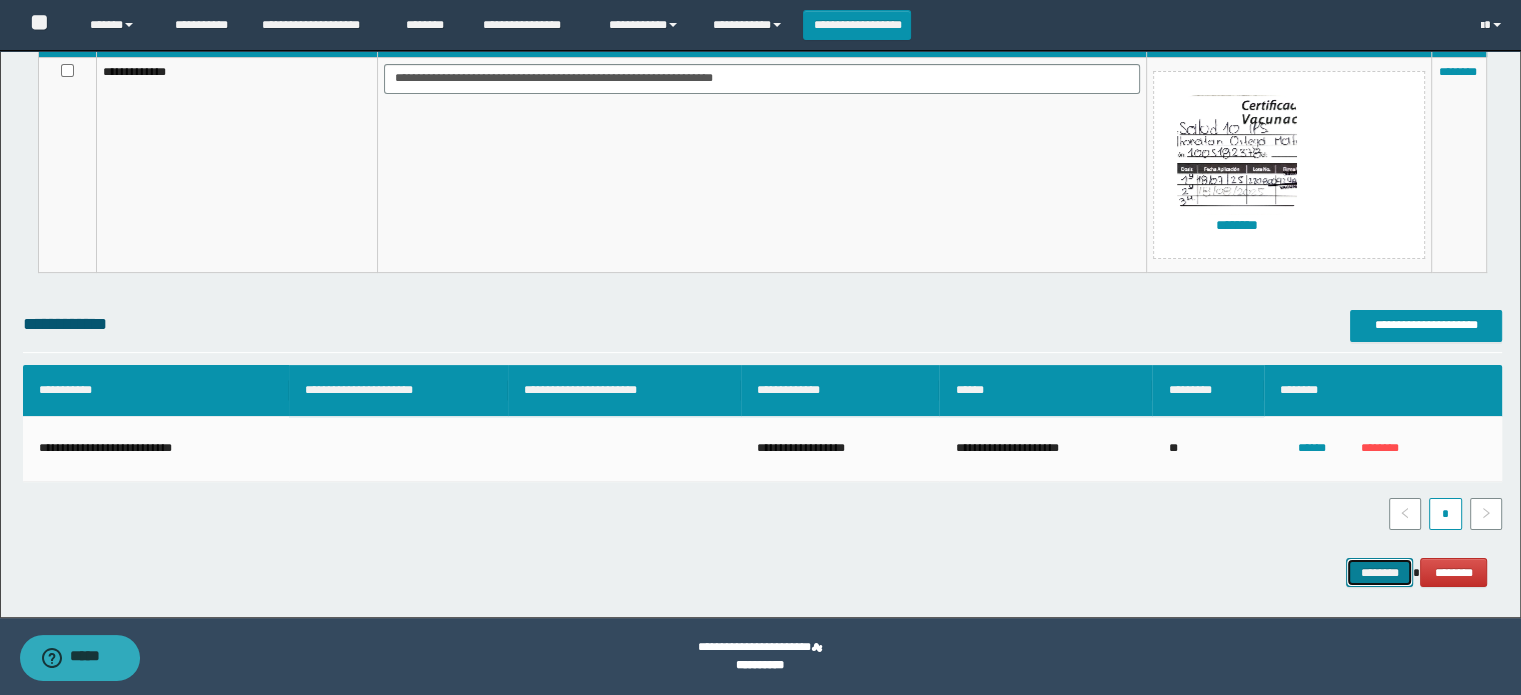 click on "********" at bounding box center [1379, 573] 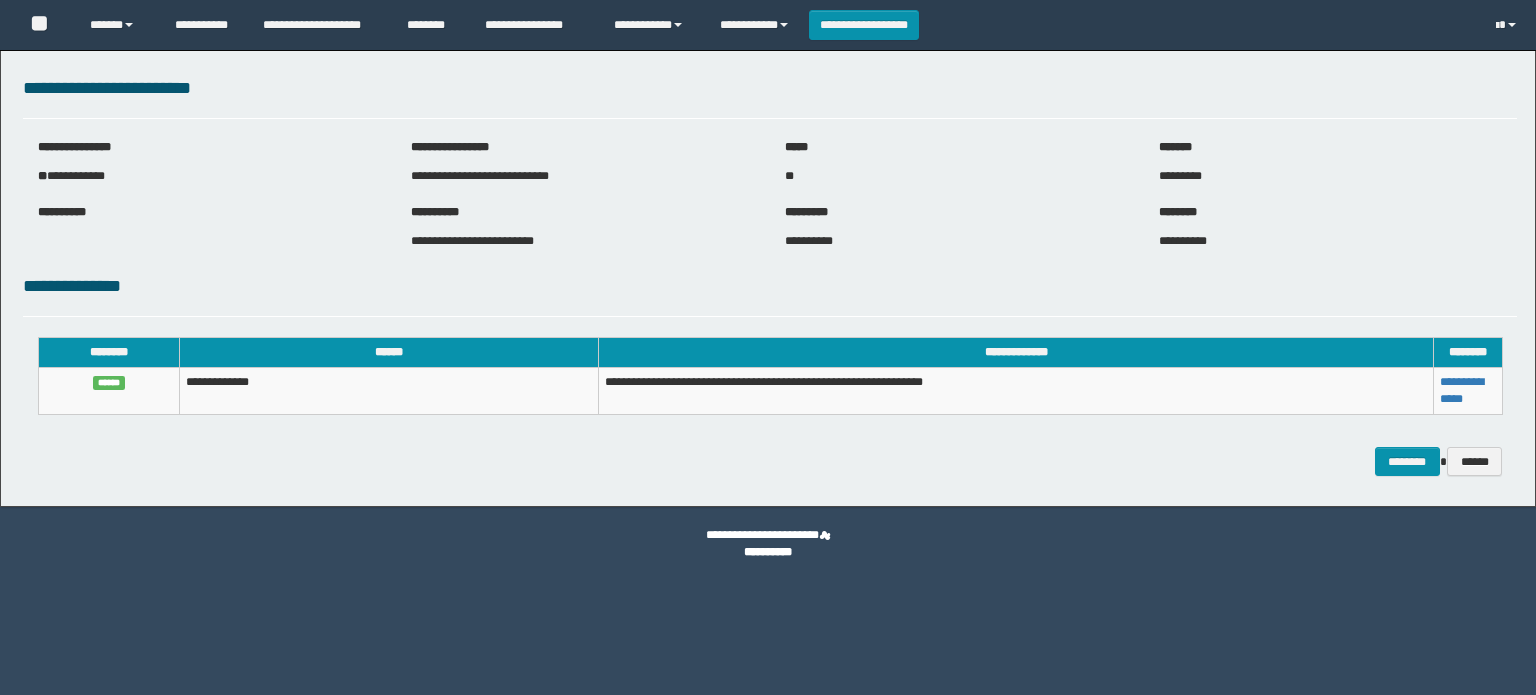 scroll, scrollTop: 0, scrollLeft: 0, axis: both 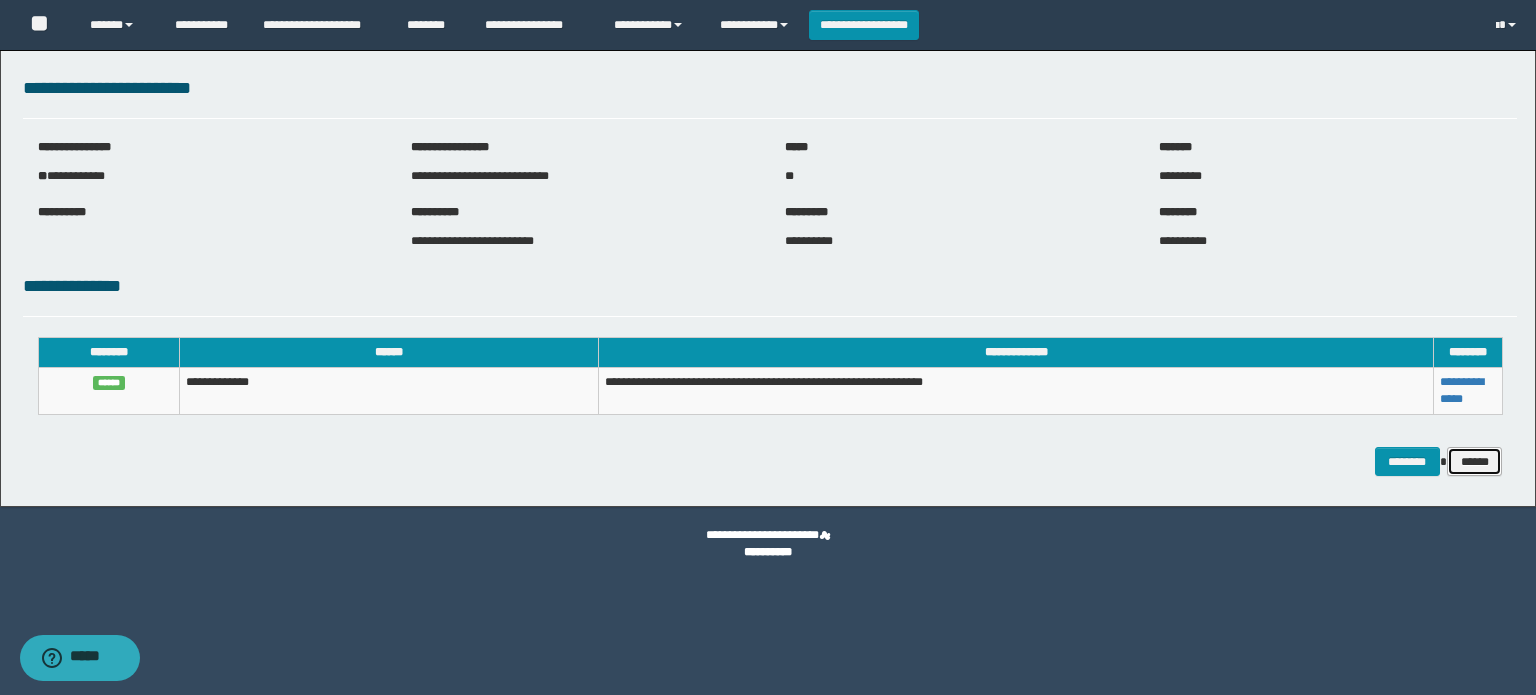 click on "******" at bounding box center (1475, 462) 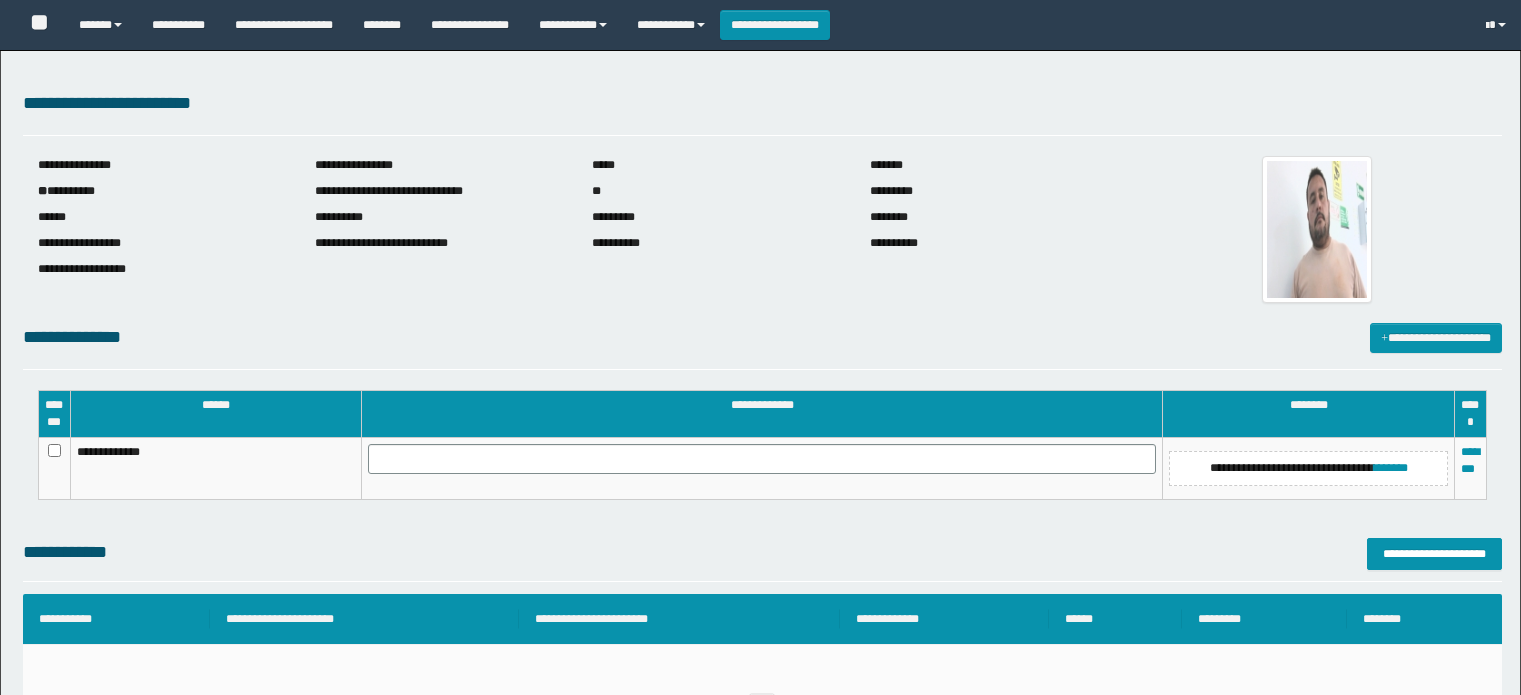 scroll, scrollTop: 0, scrollLeft: 0, axis: both 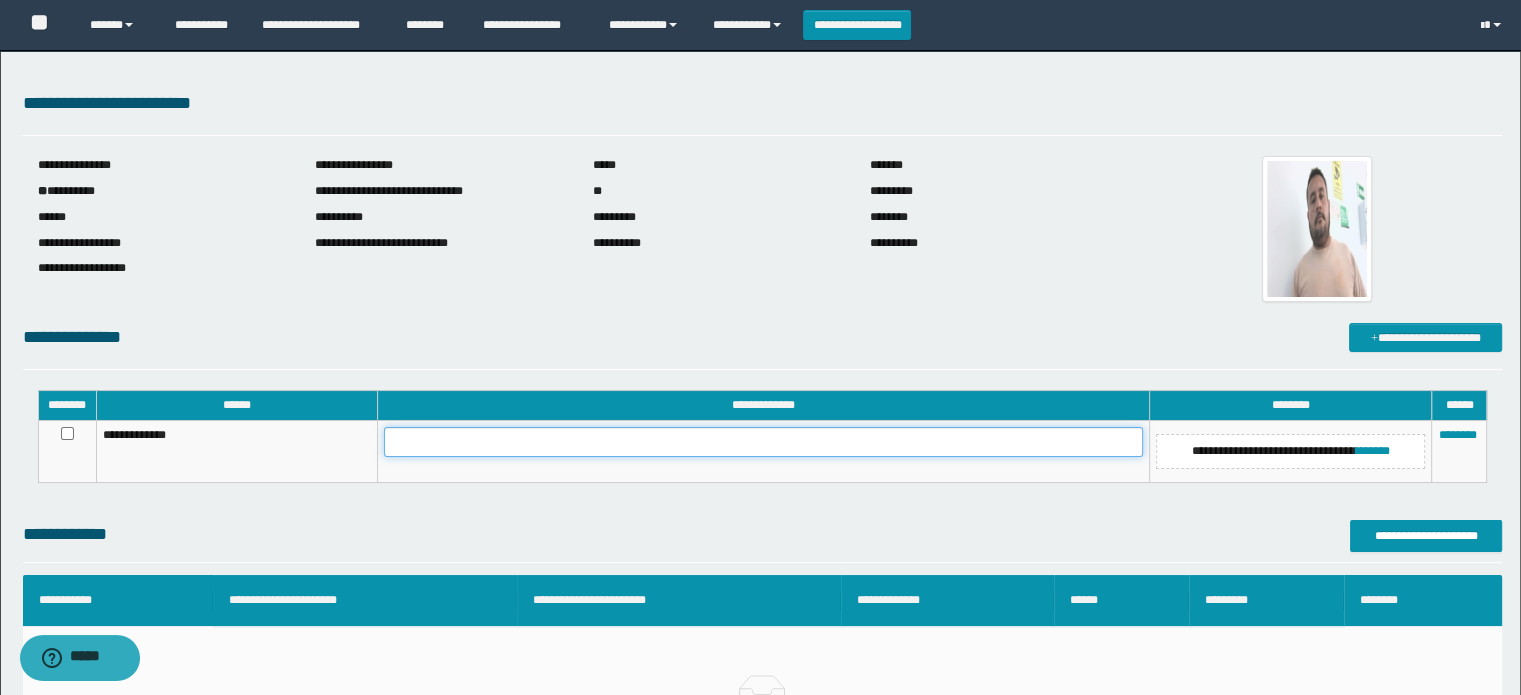click at bounding box center (763, 442) 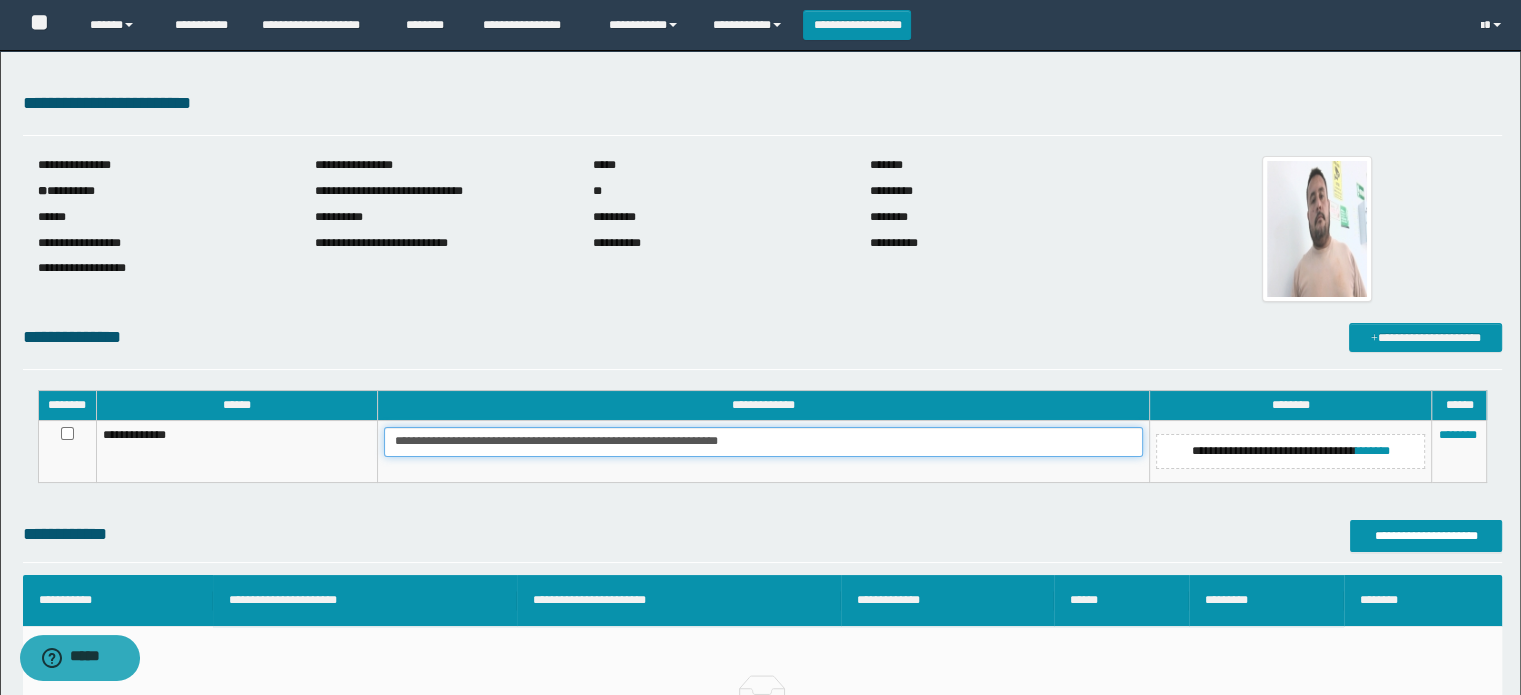 click on "**********" at bounding box center [763, 442] 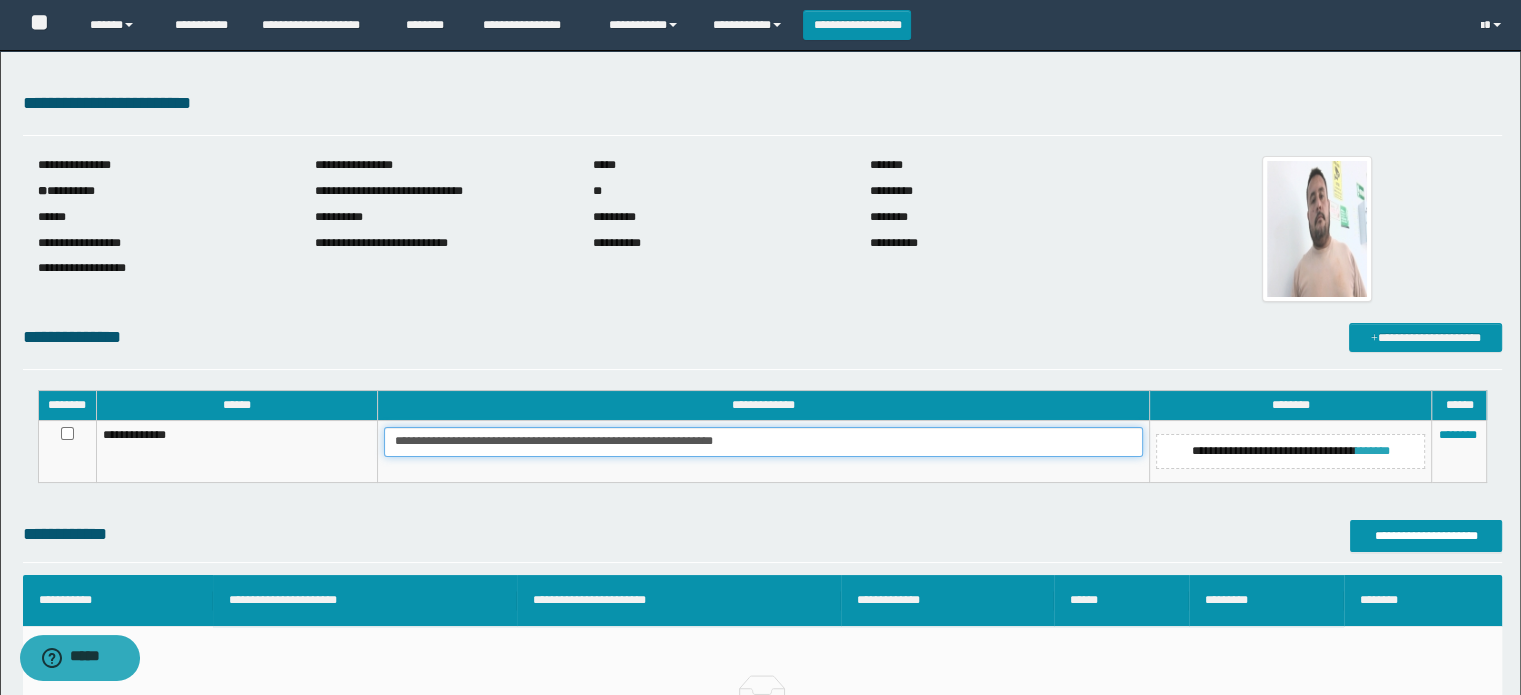 type on "**********" 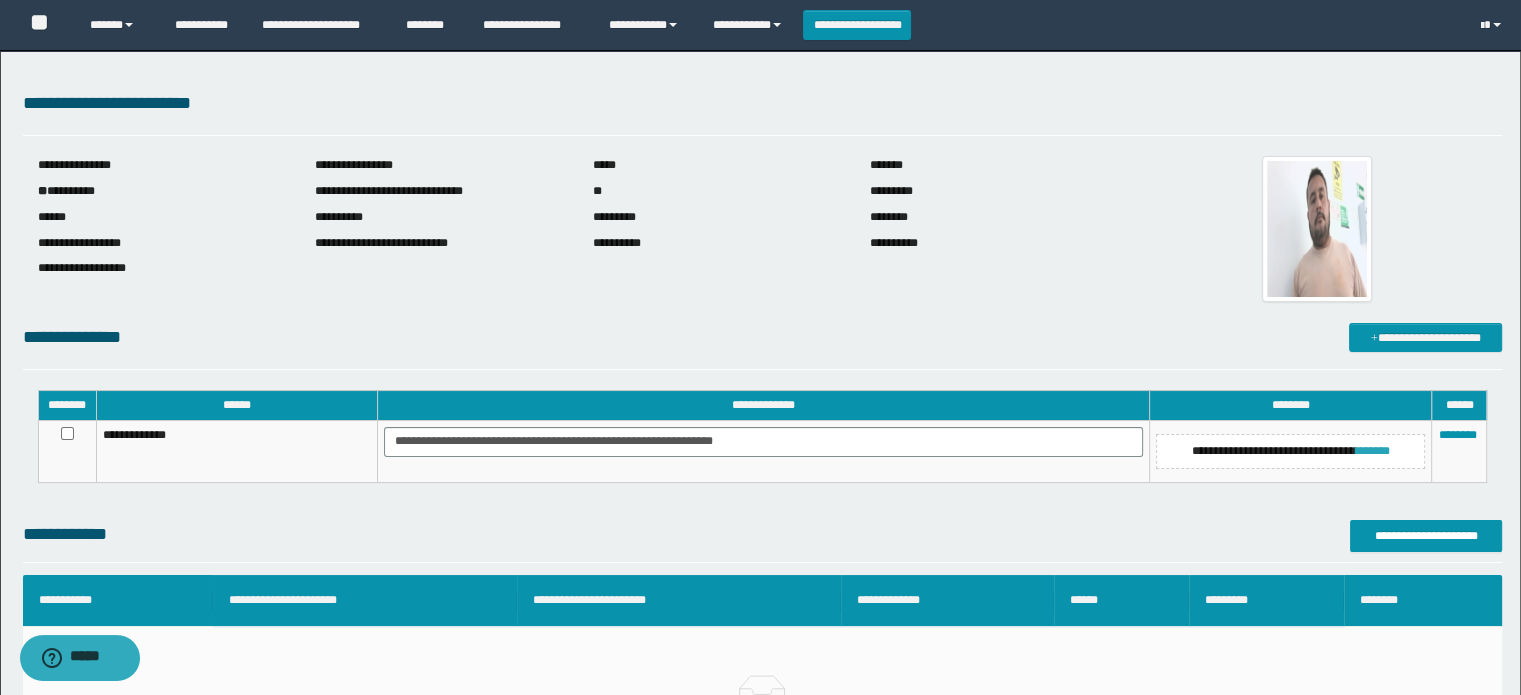 click on "*******" at bounding box center [1373, 451] 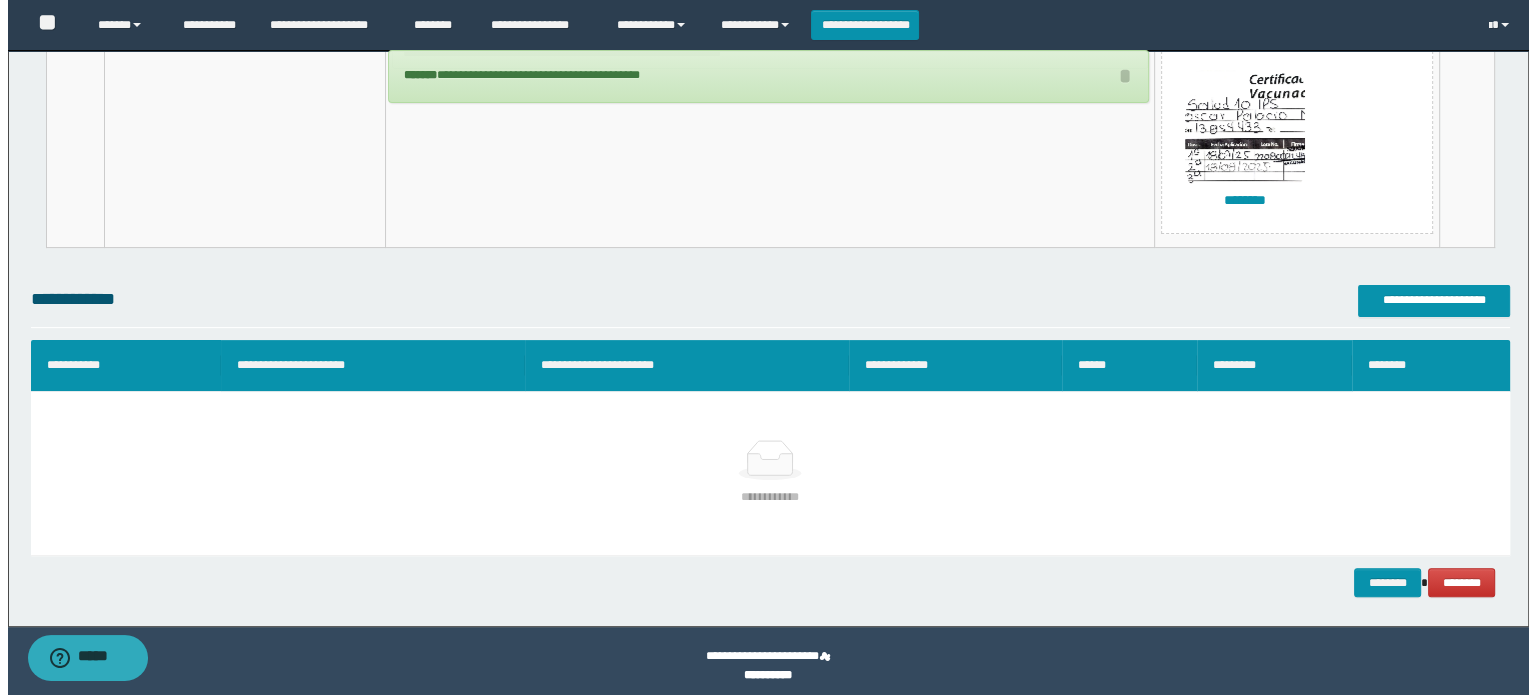 scroll, scrollTop: 397, scrollLeft: 0, axis: vertical 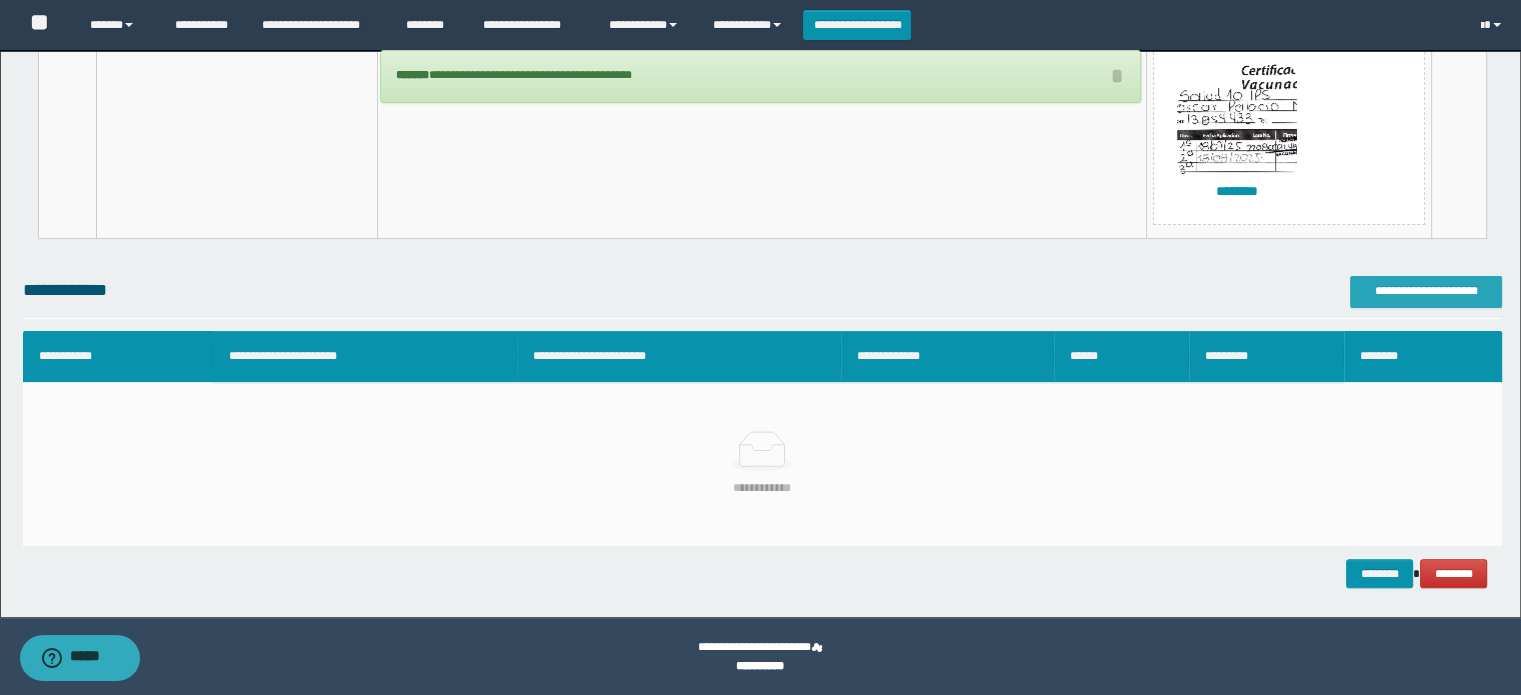 click on "**********" at bounding box center [1426, 292] 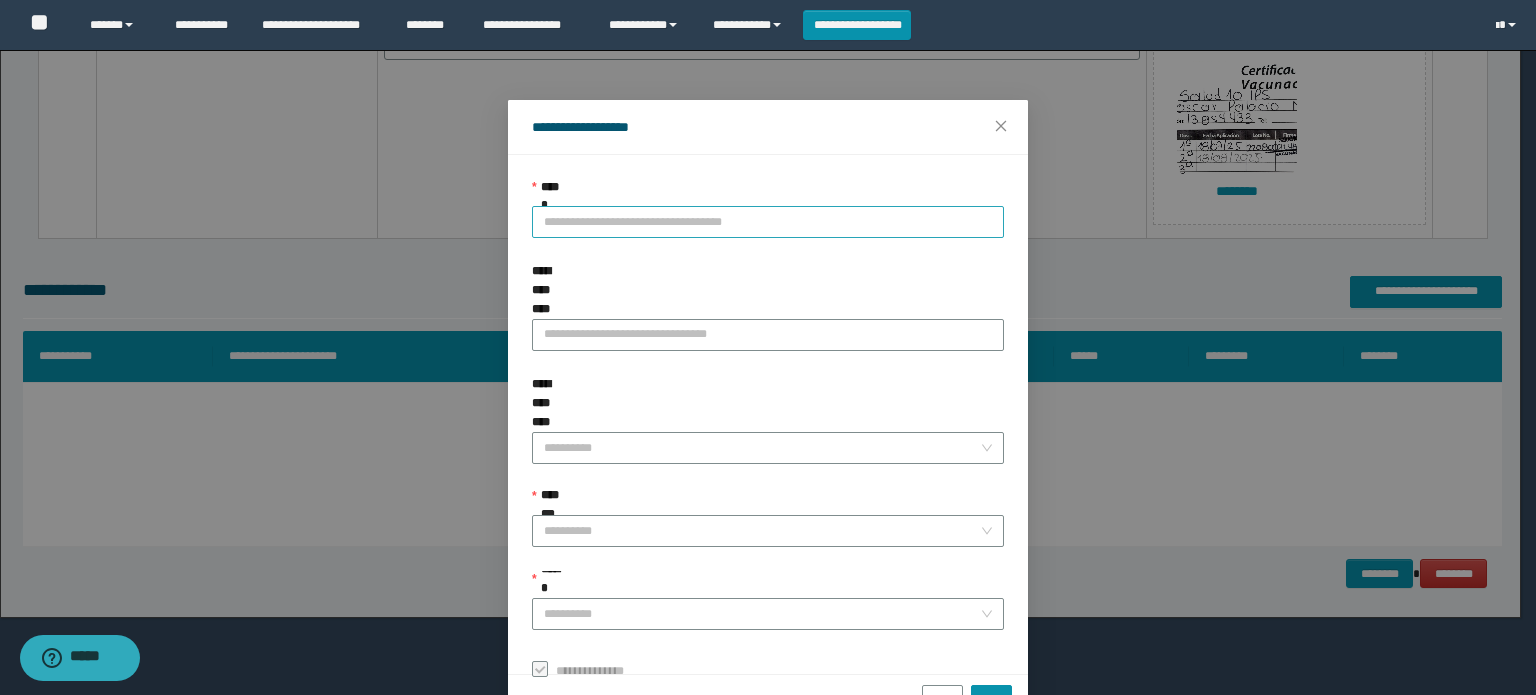click on "**********" at bounding box center [768, 222] 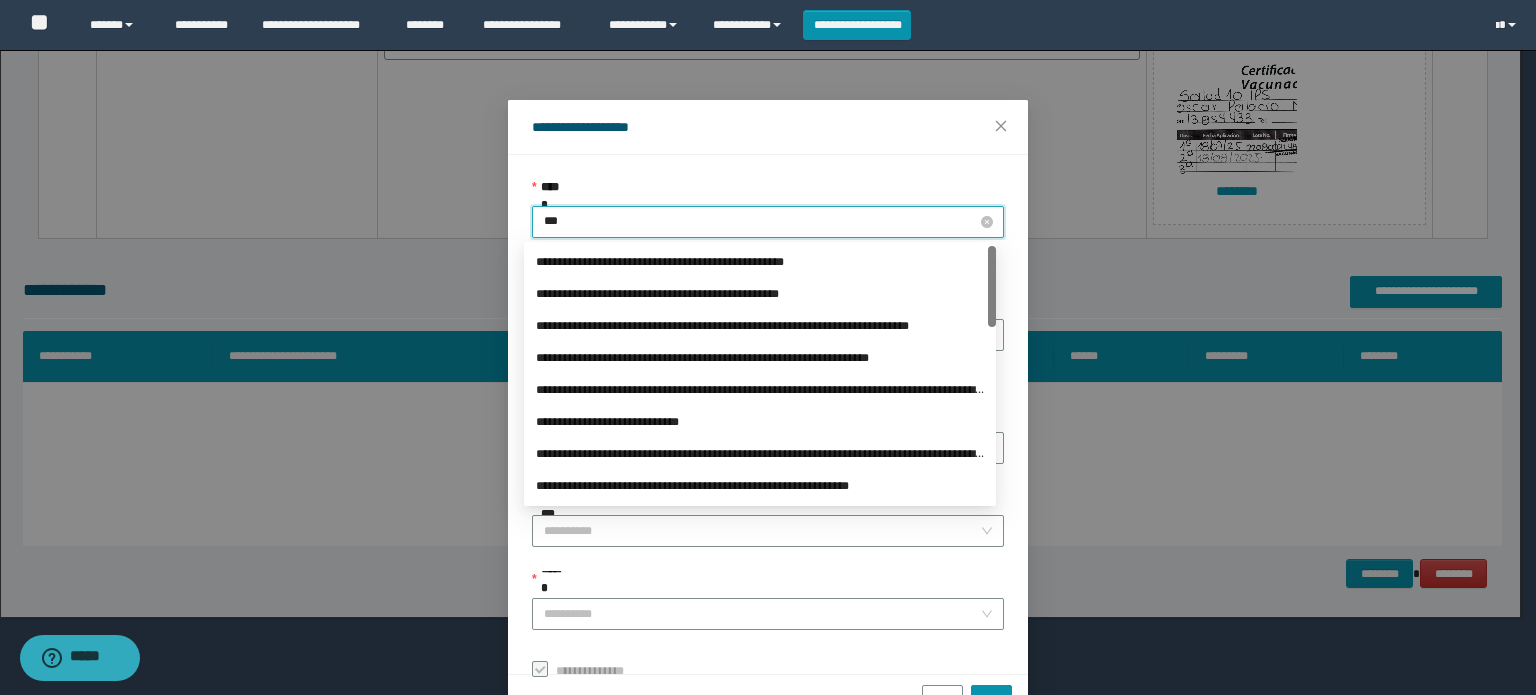 type on "****" 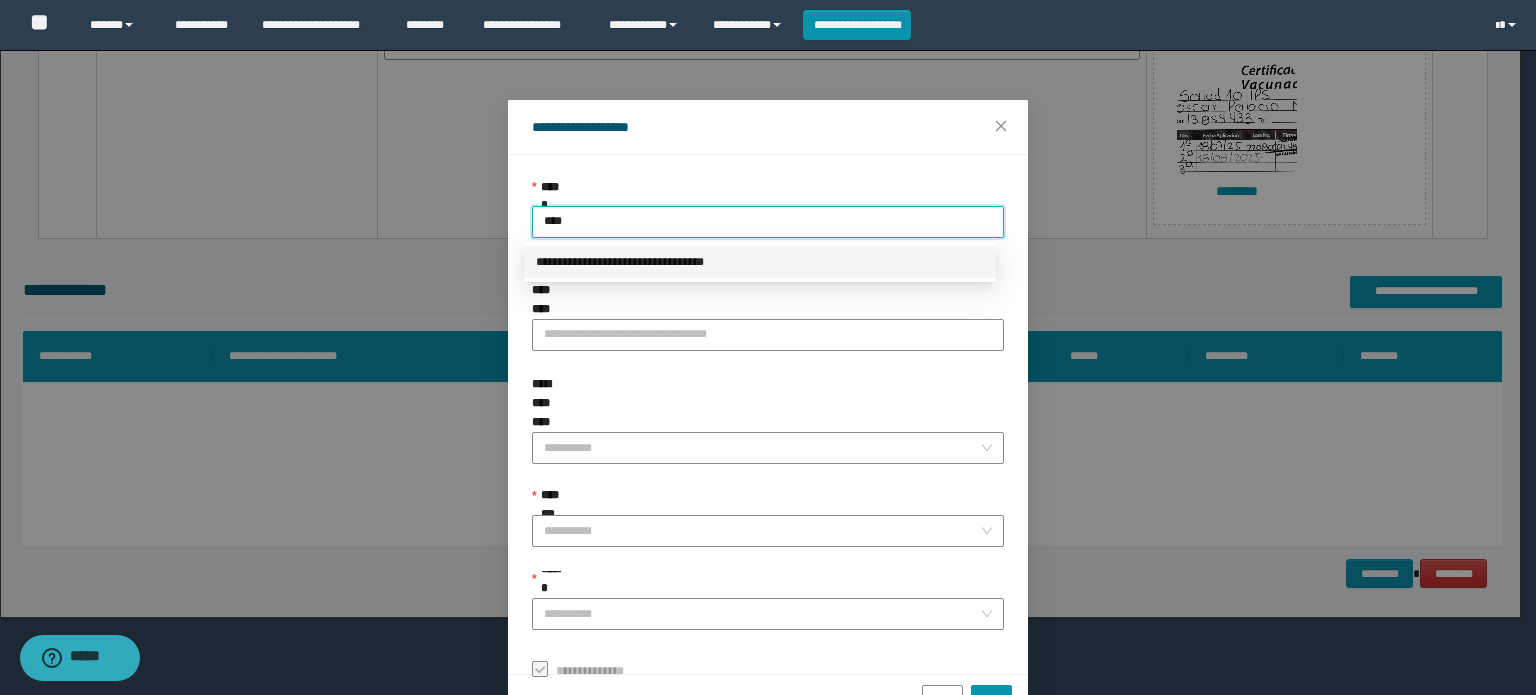 click on "**********" at bounding box center (760, 262) 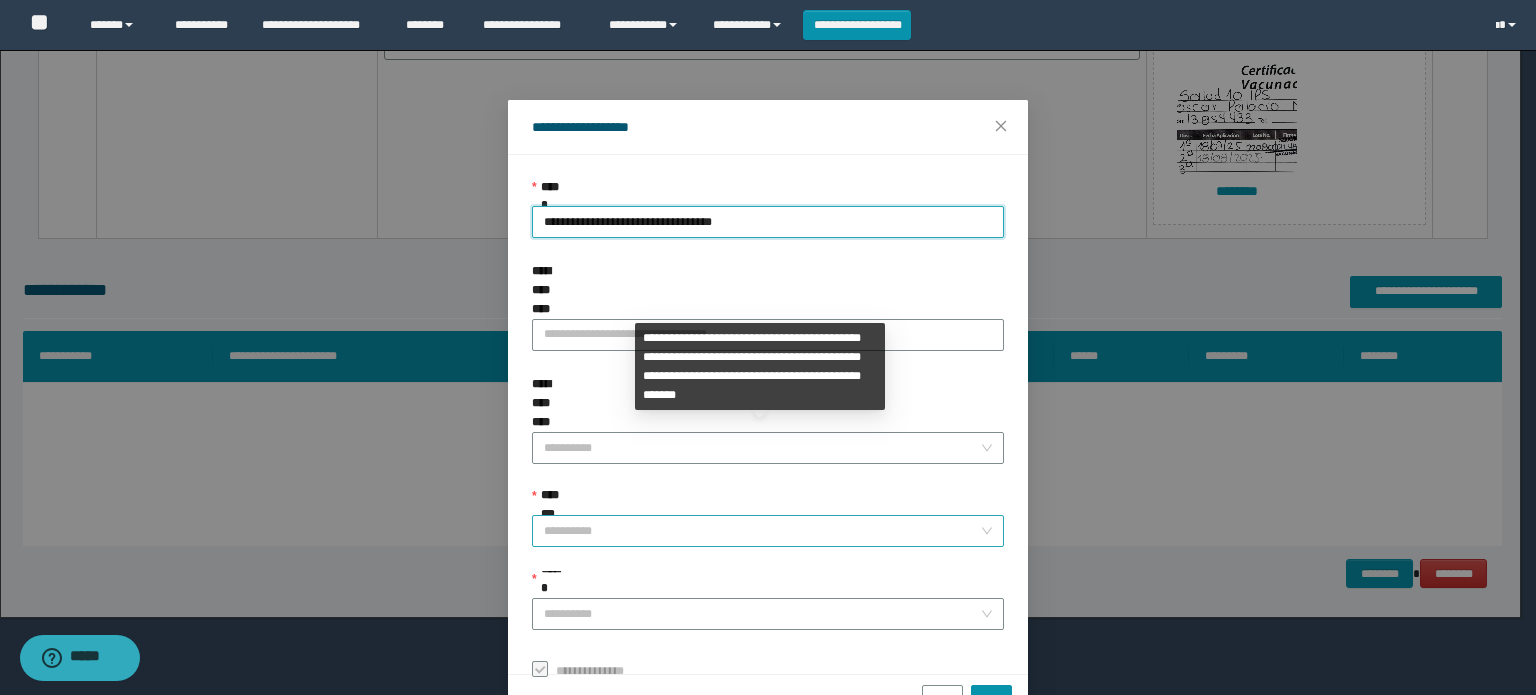 click on "**********" at bounding box center (762, 531) 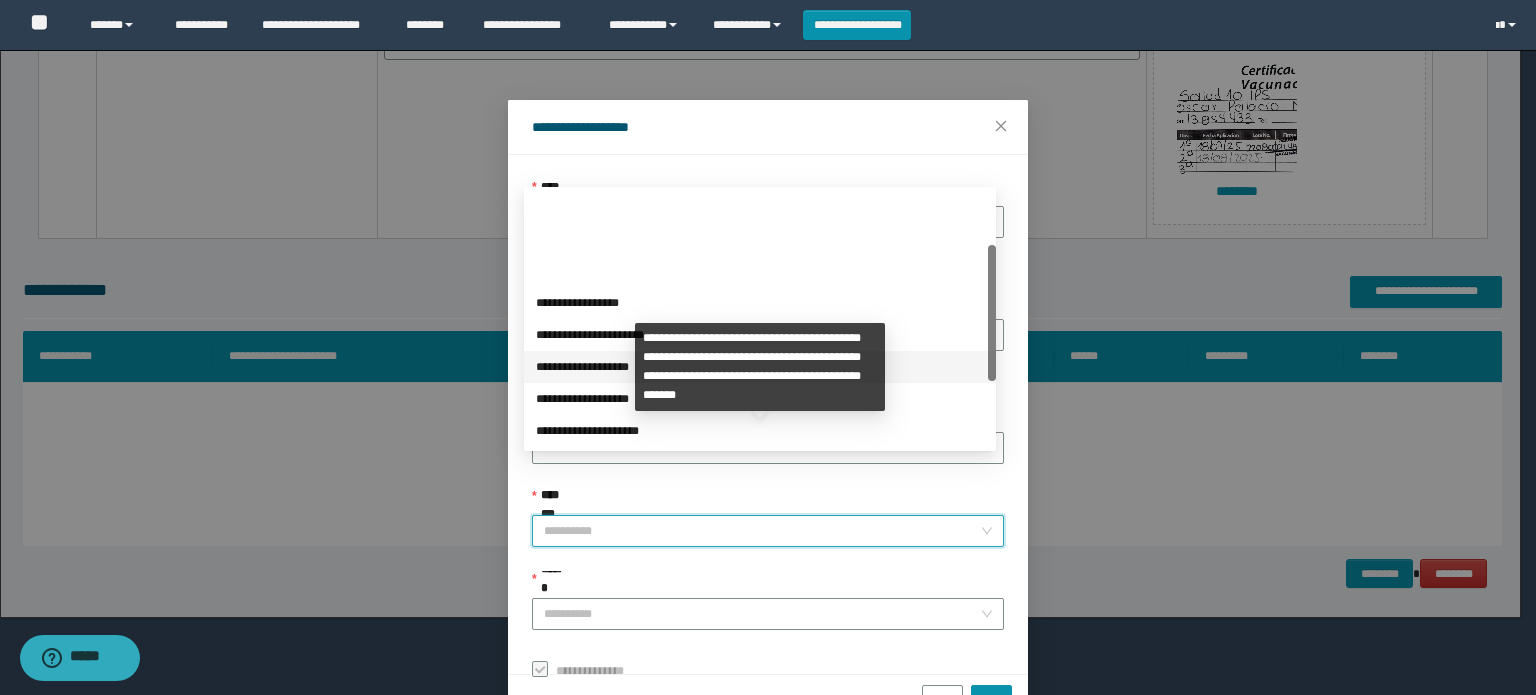 scroll, scrollTop: 224, scrollLeft: 0, axis: vertical 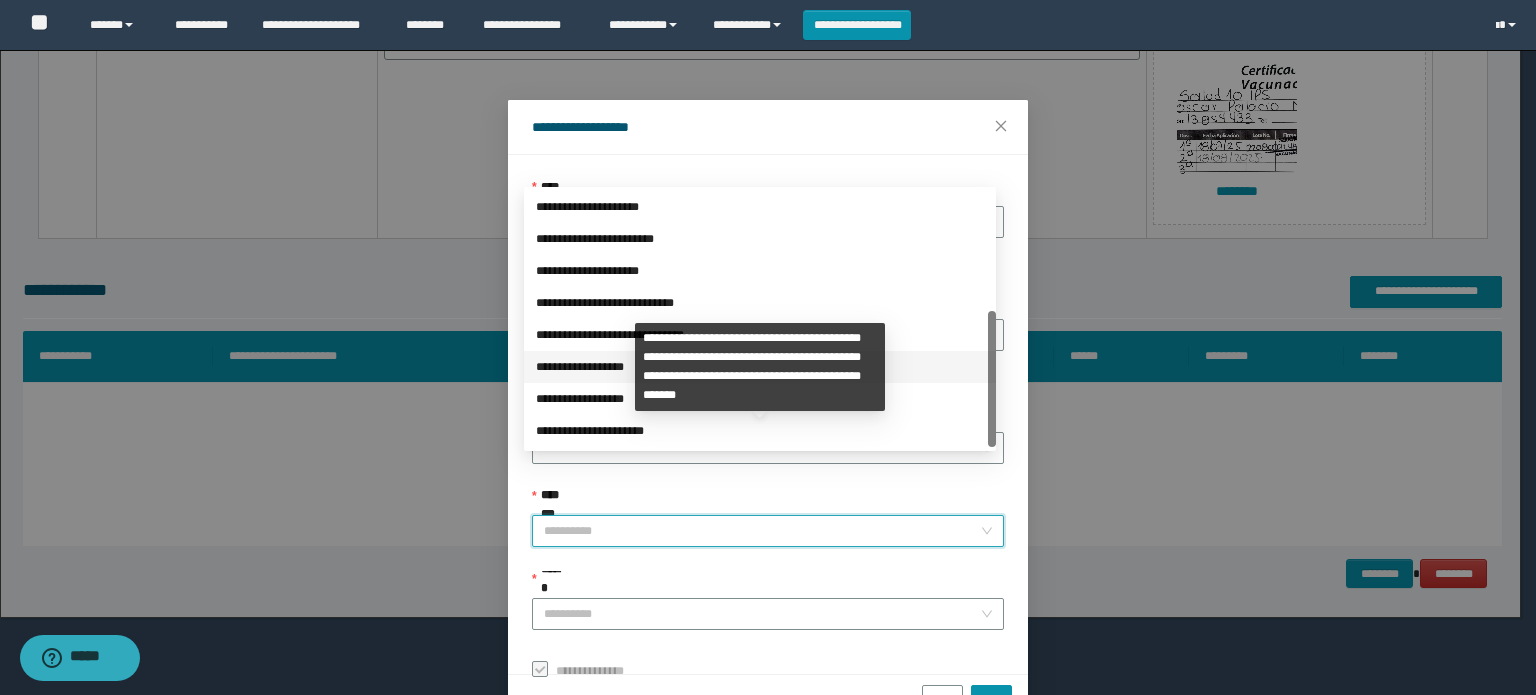 click on "**********" at bounding box center [760, 367] 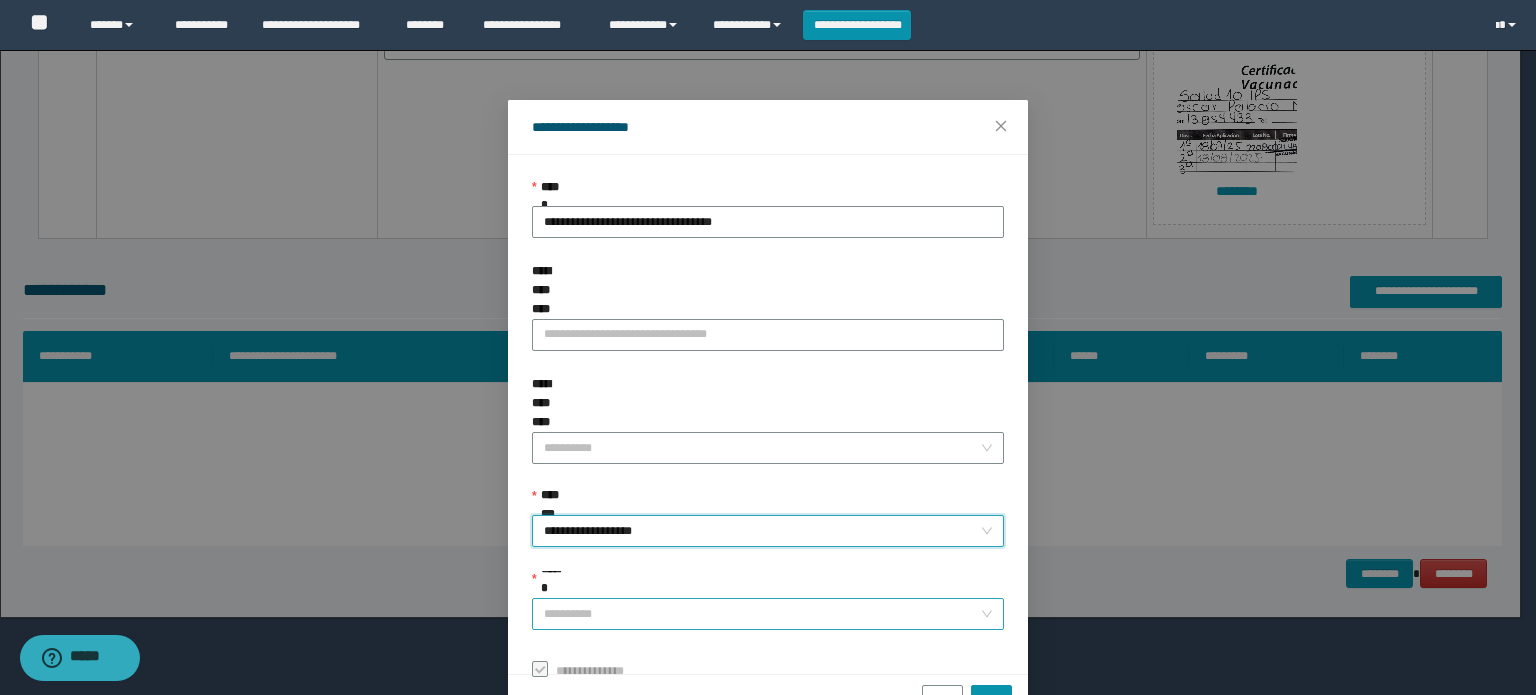 click on "******" at bounding box center [762, 614] 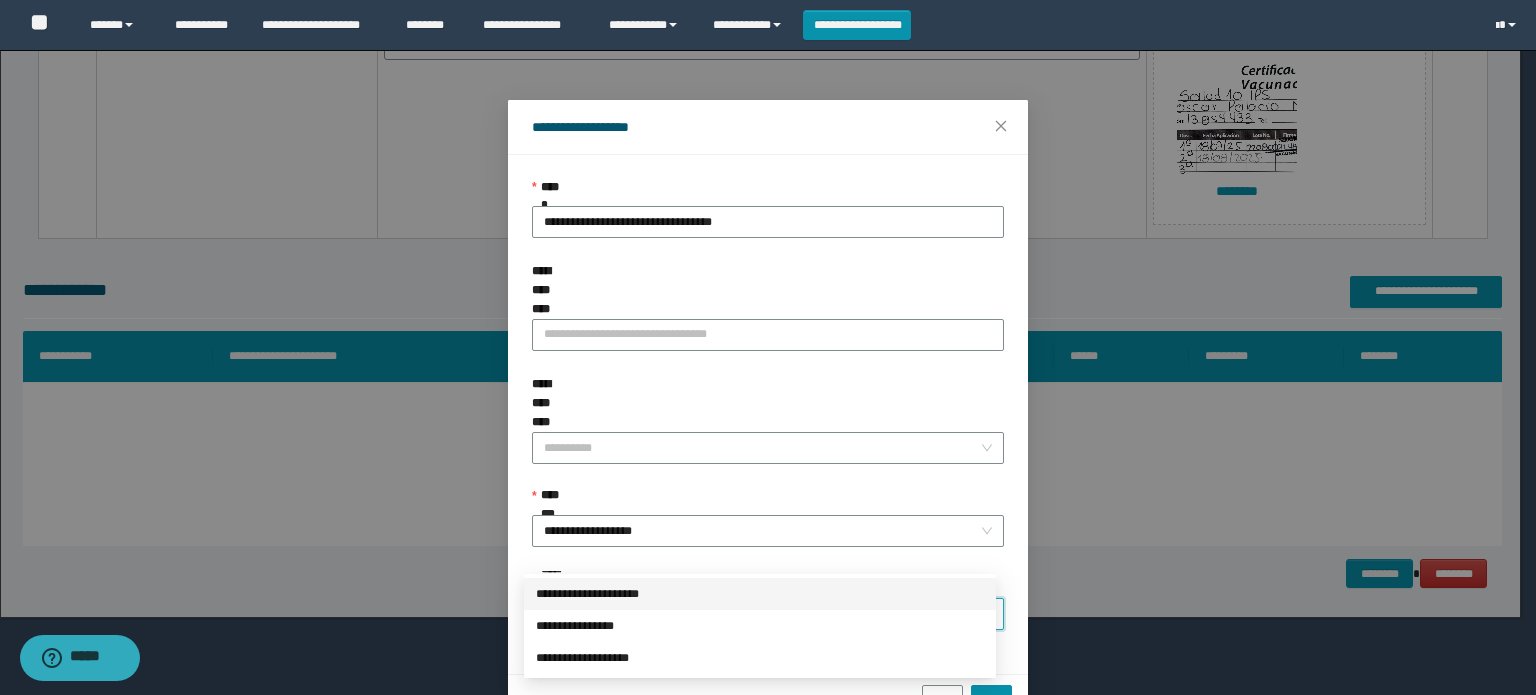click on "**********" at bounding box center [760, 594] 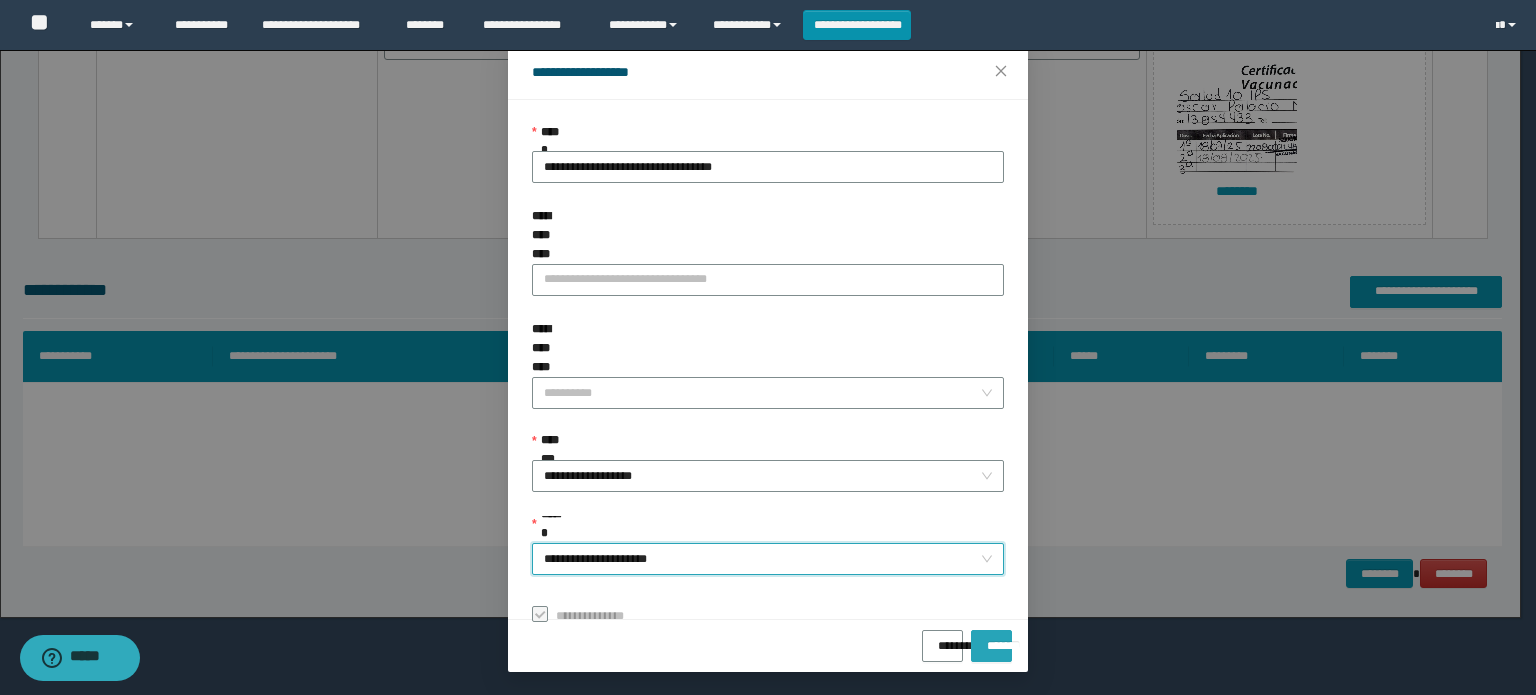 click on "*******" at bounding box center (991, 639) 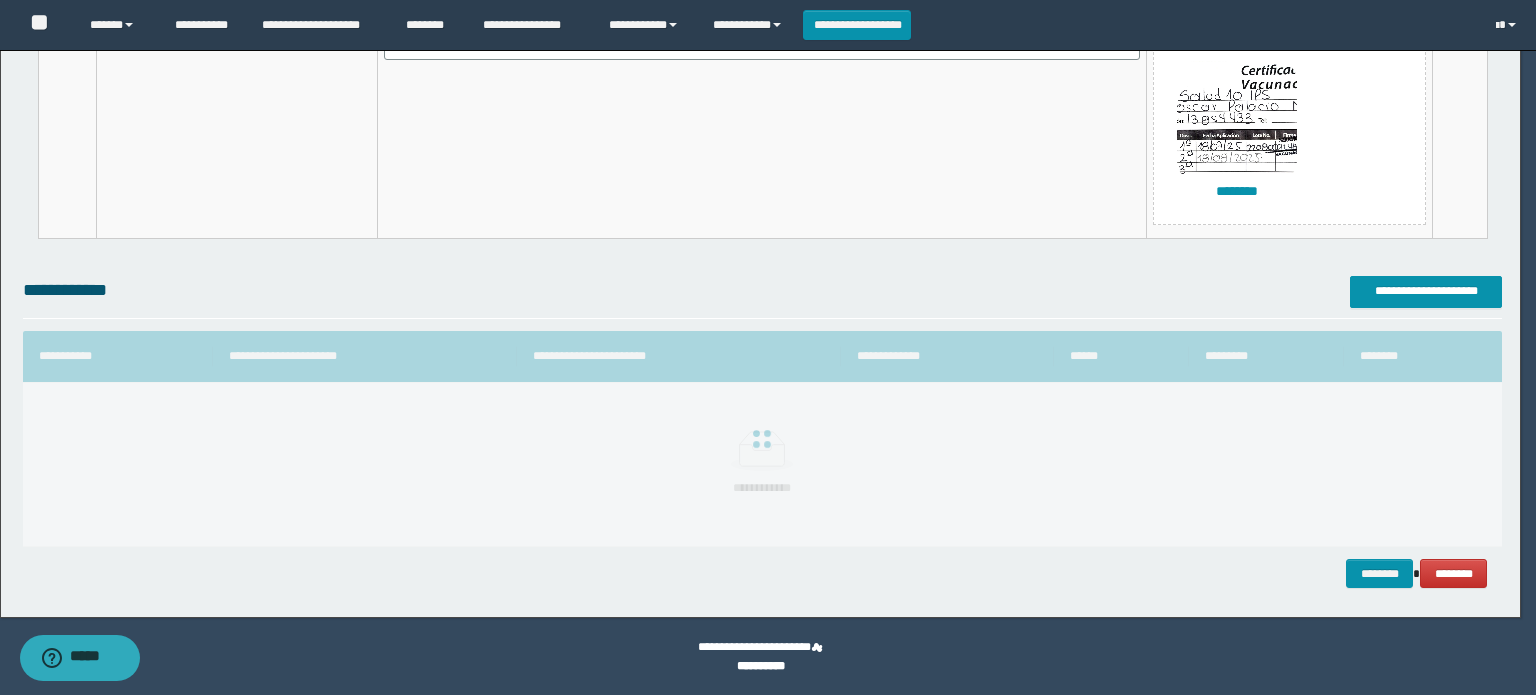 scroll, scrollTop: 8, scrollLeft: 0, axis: vertical 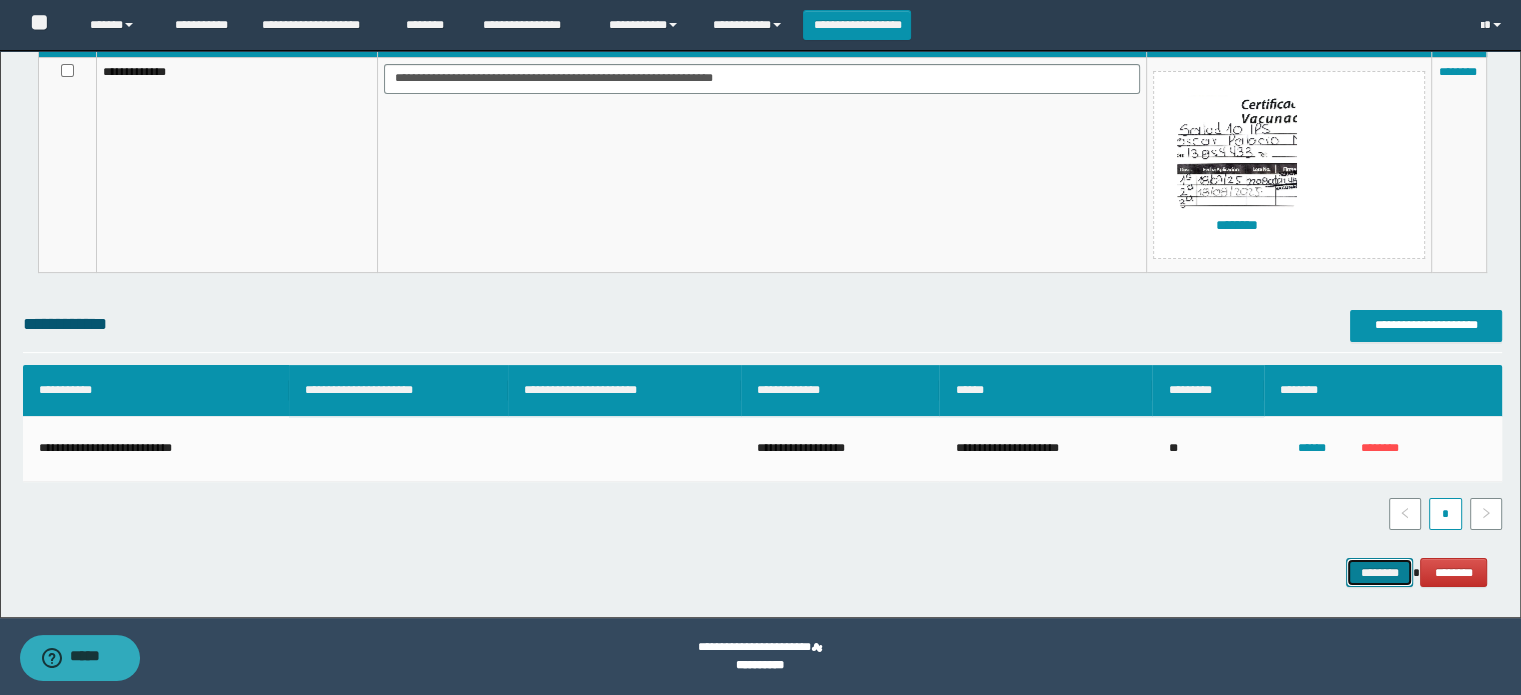 click on "********" at bounding box center [1379, 573] 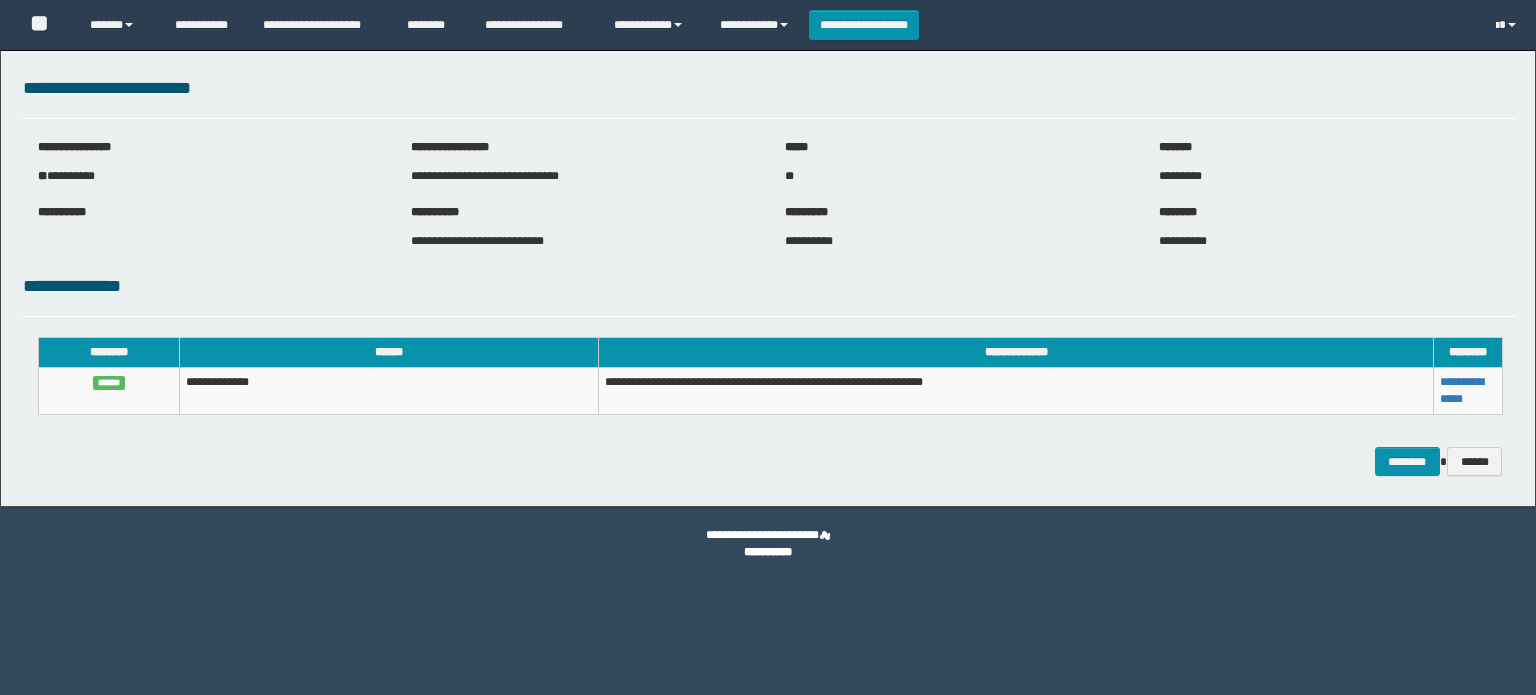 scroll, scrollTop: 0, scrollLeft: 0, axis: both 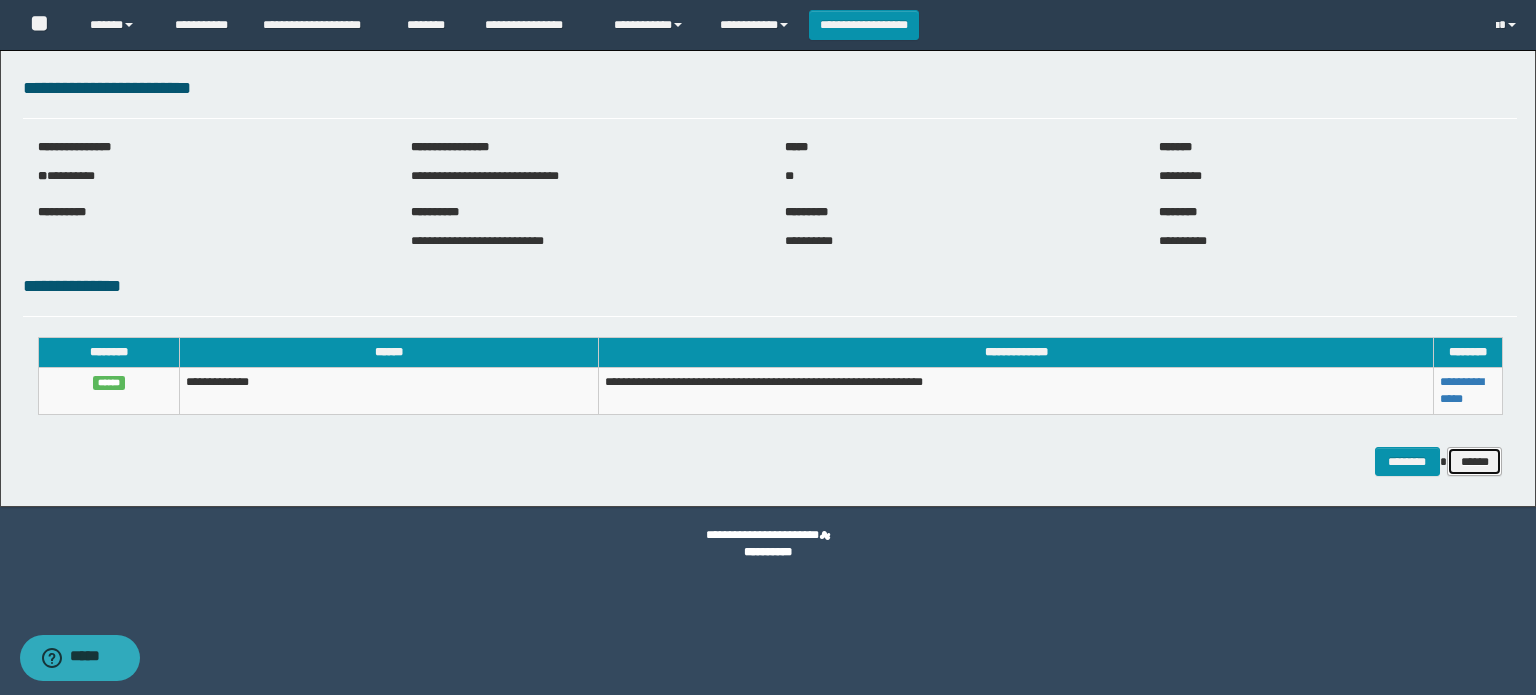 click on "******" at bounding box center (1475, 462) 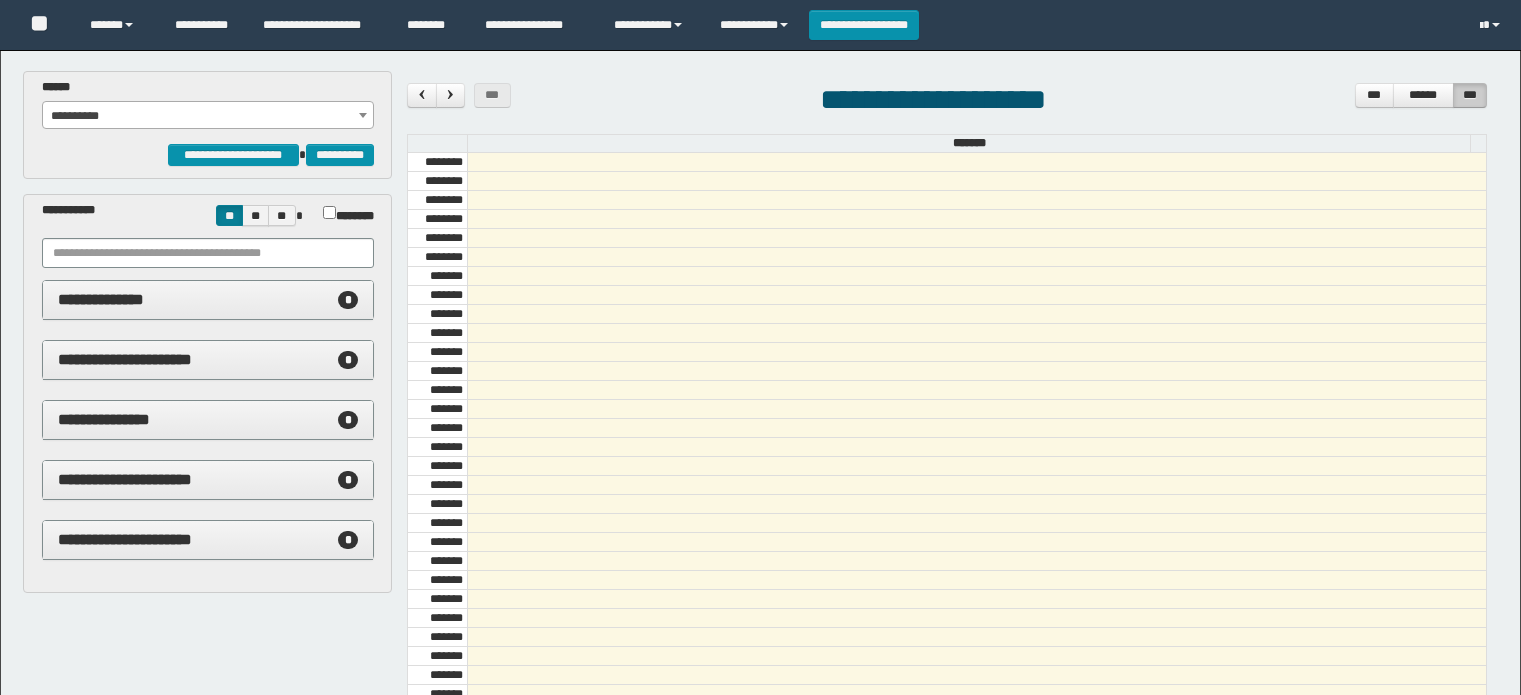 scroll, scrollTop: 0, scrollLeft: 0, axis: both 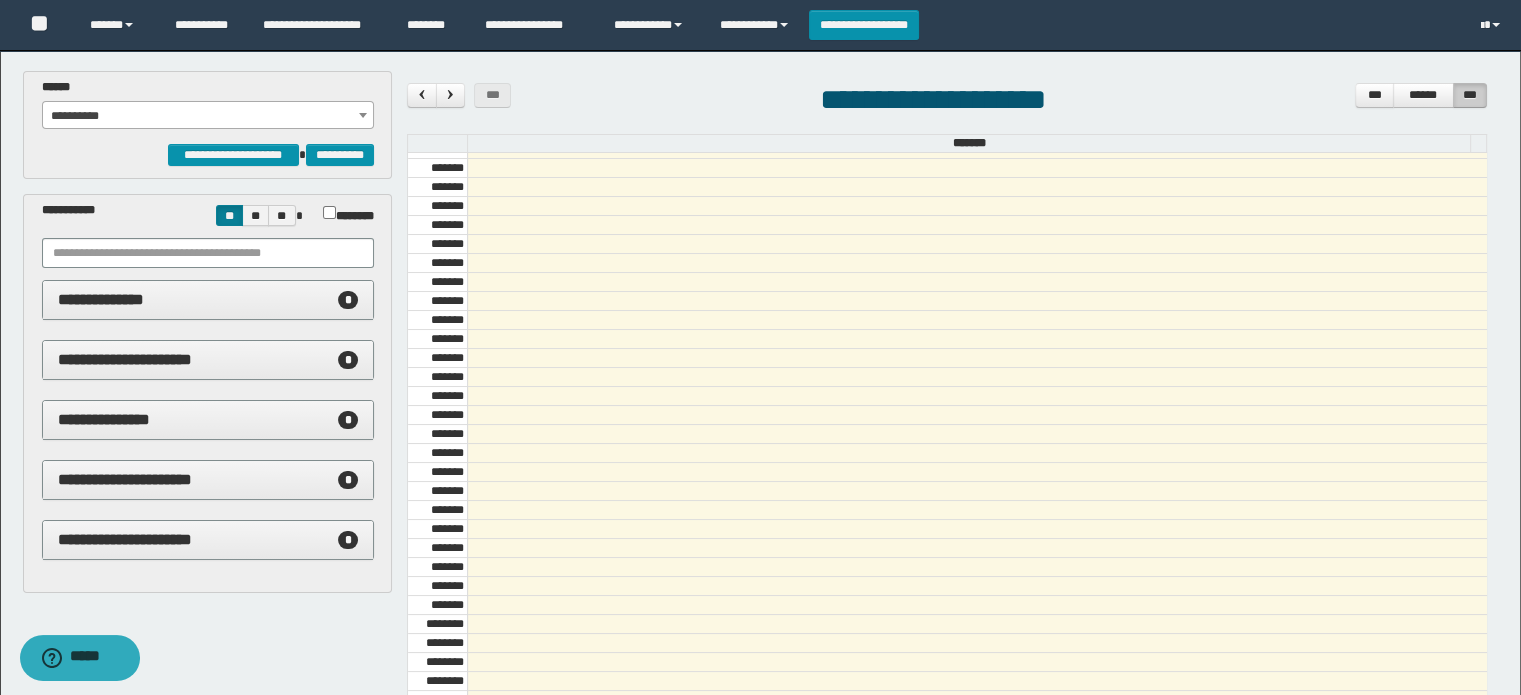 click on "**********" at bounding box center (208, 116) 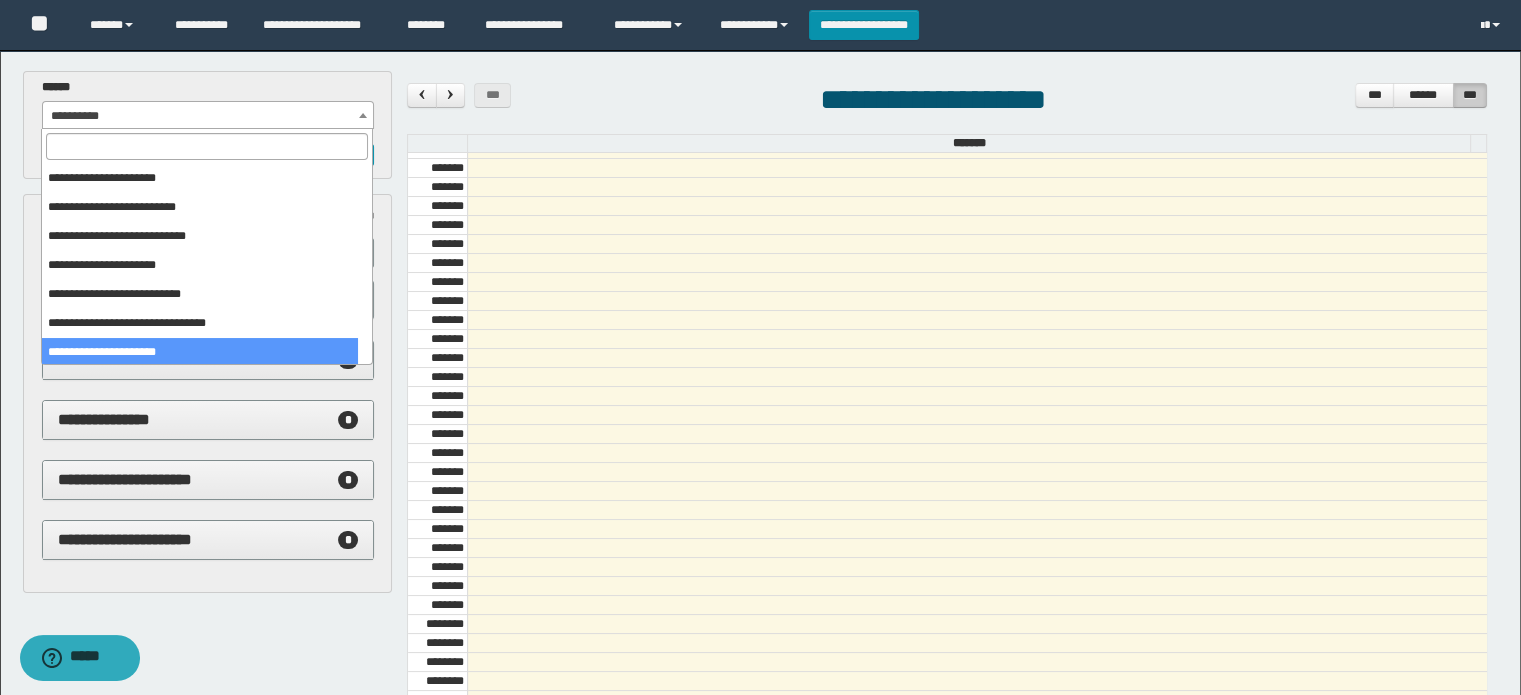 scroll, scrollTop: 149, scrollLeft: 0, axis: vertical 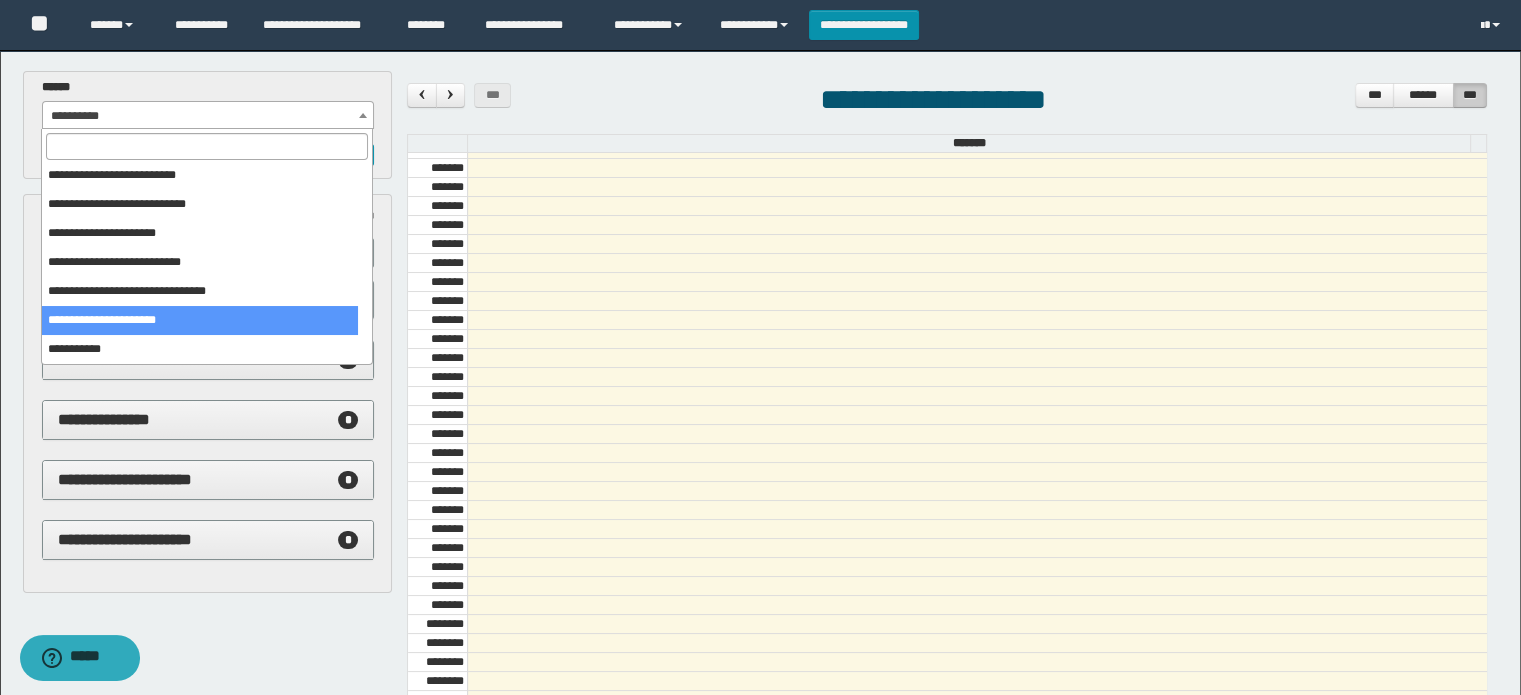 select on "******" 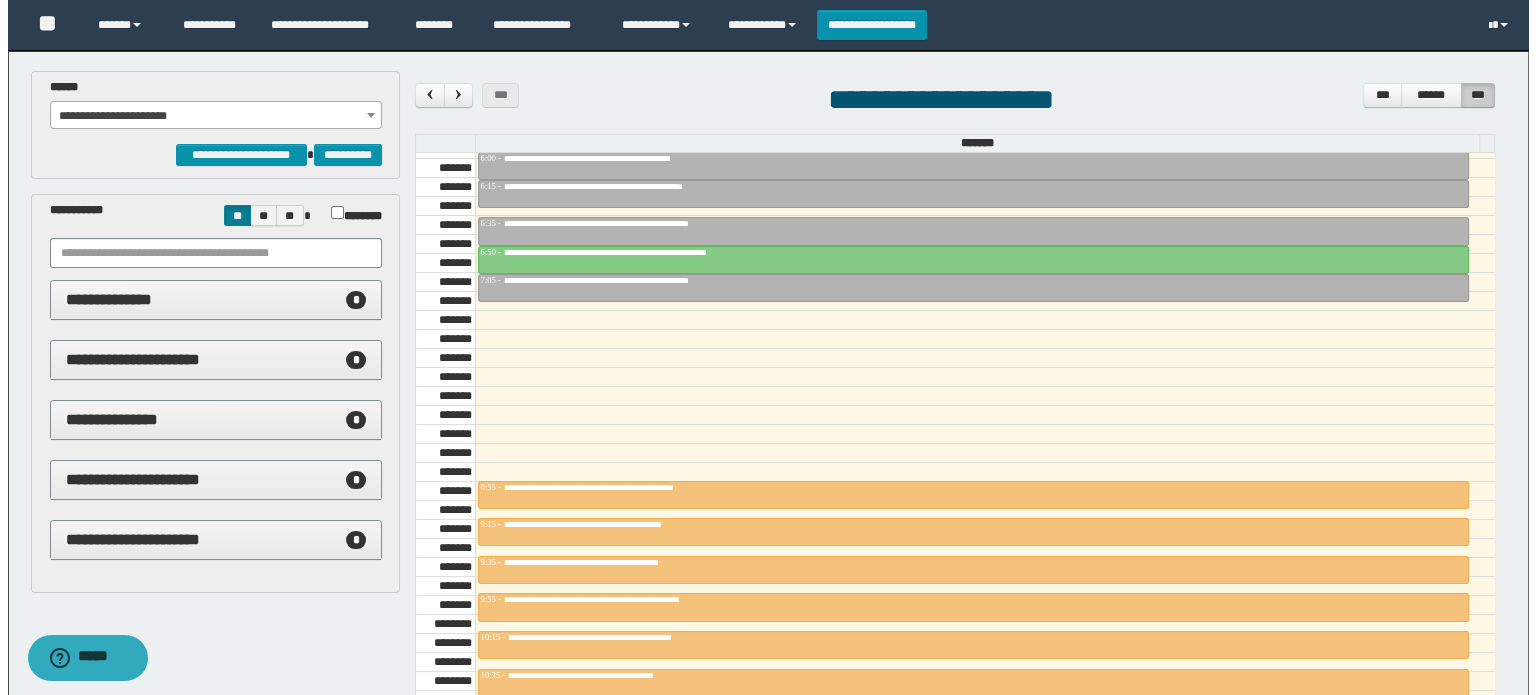scroll, scrollTop: 578, scrollLeft: 0, axis: vertical 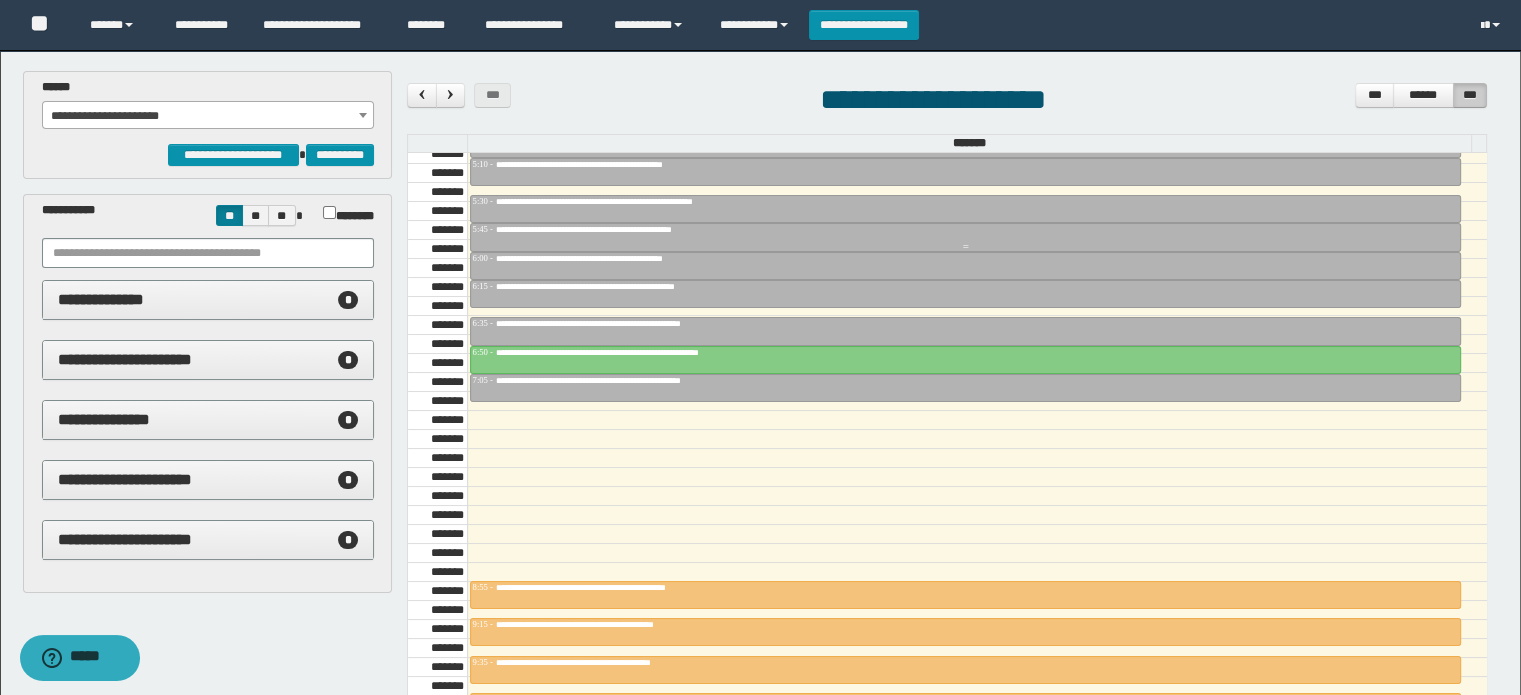 click on "**********" at bounding box center [615, 229] 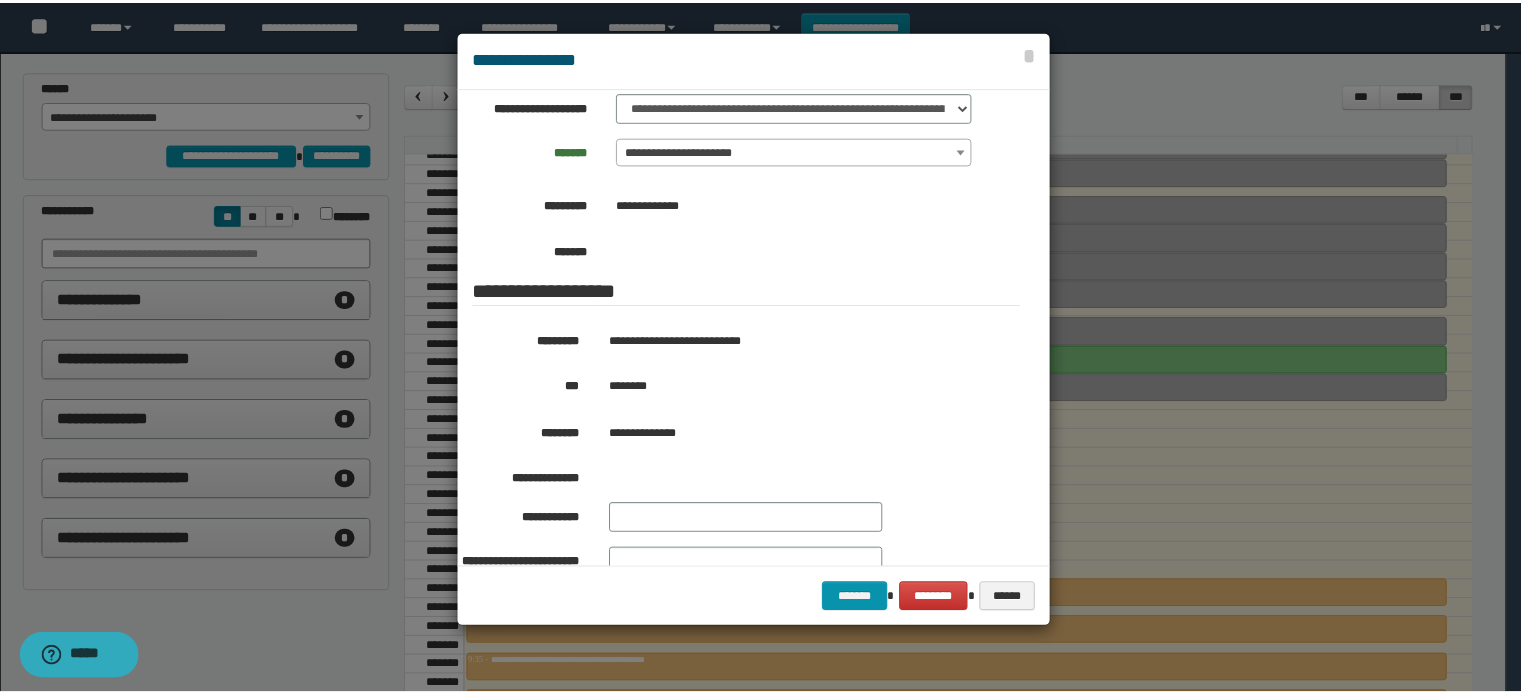 scroll, scrollTop: 200, scrollLeft: 0, axis: vertical 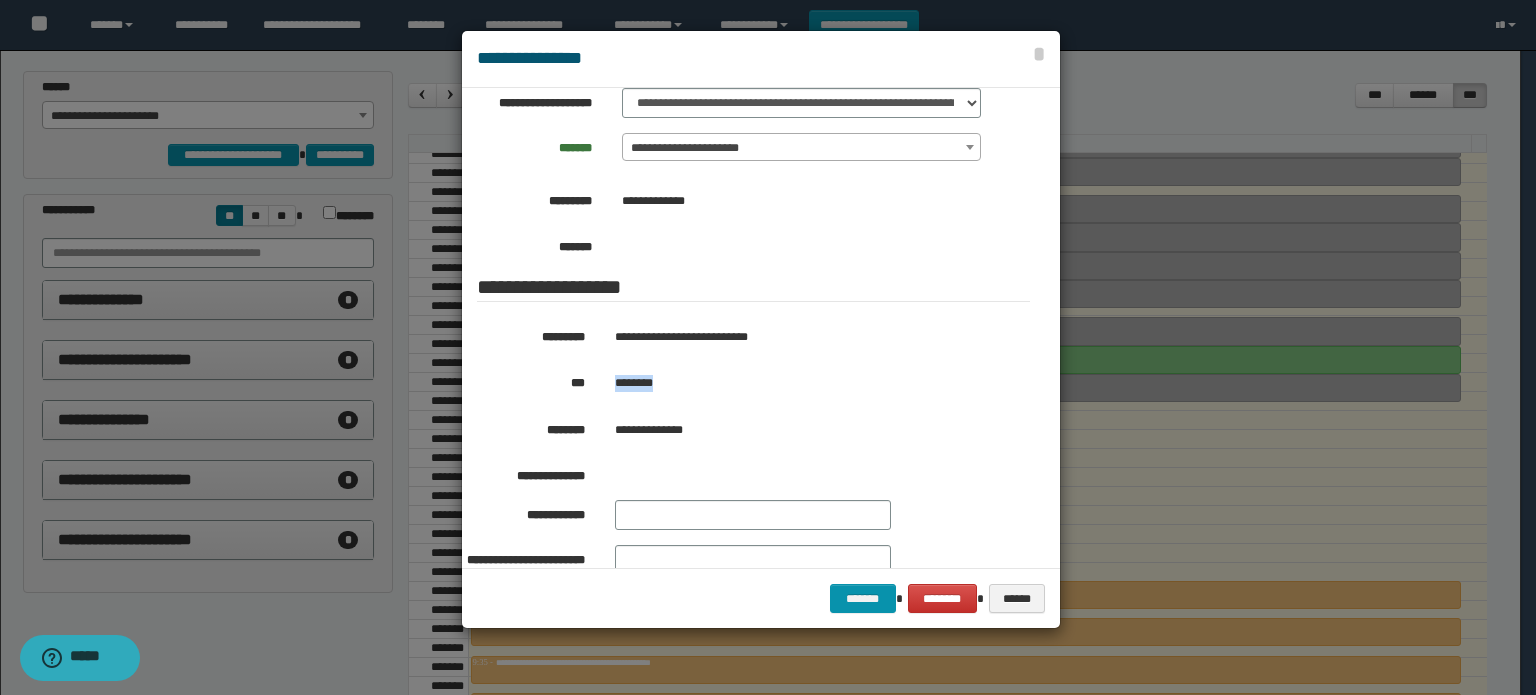 drag, startPoint x: 675, startPoint y: 376, endPoint x: 615, endPoint y: 388, distance: 61.188232 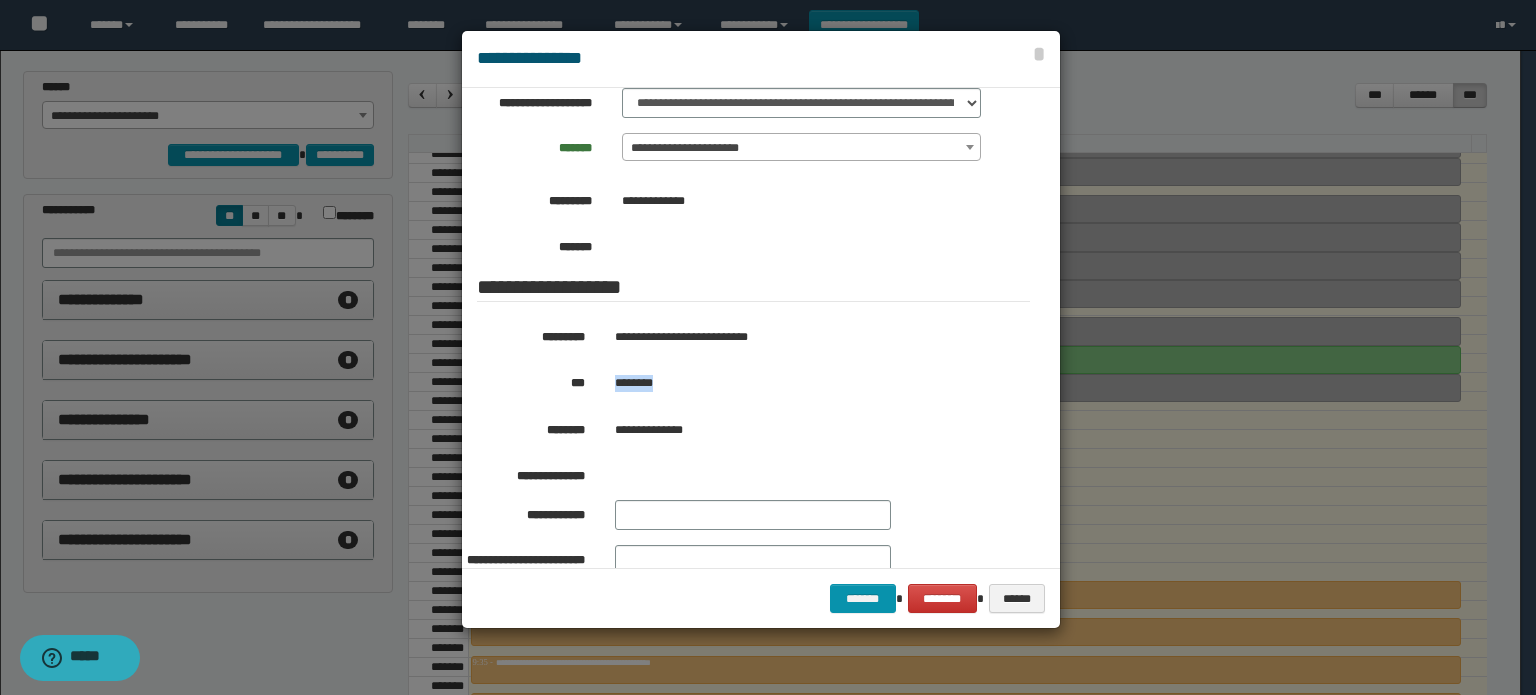 copy on "********" 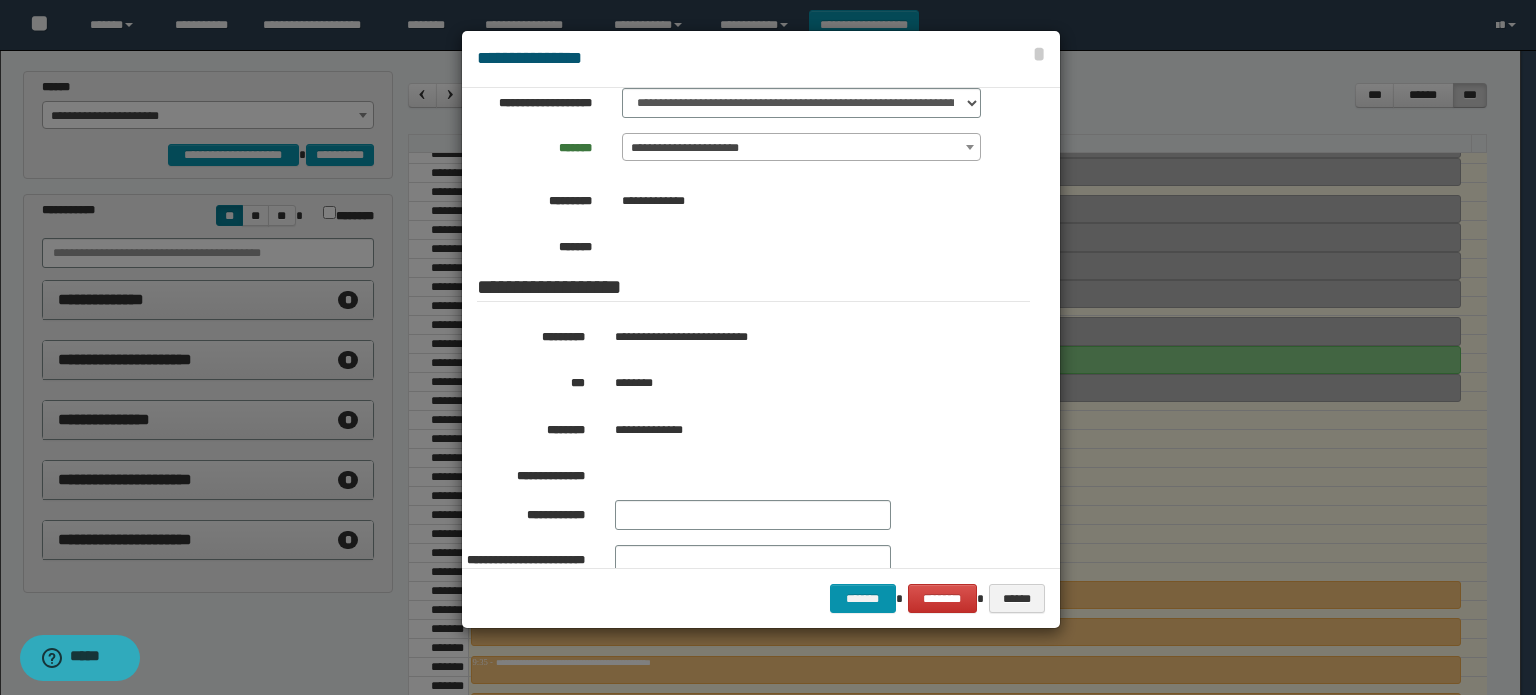 click at bounding box center [768, 347] 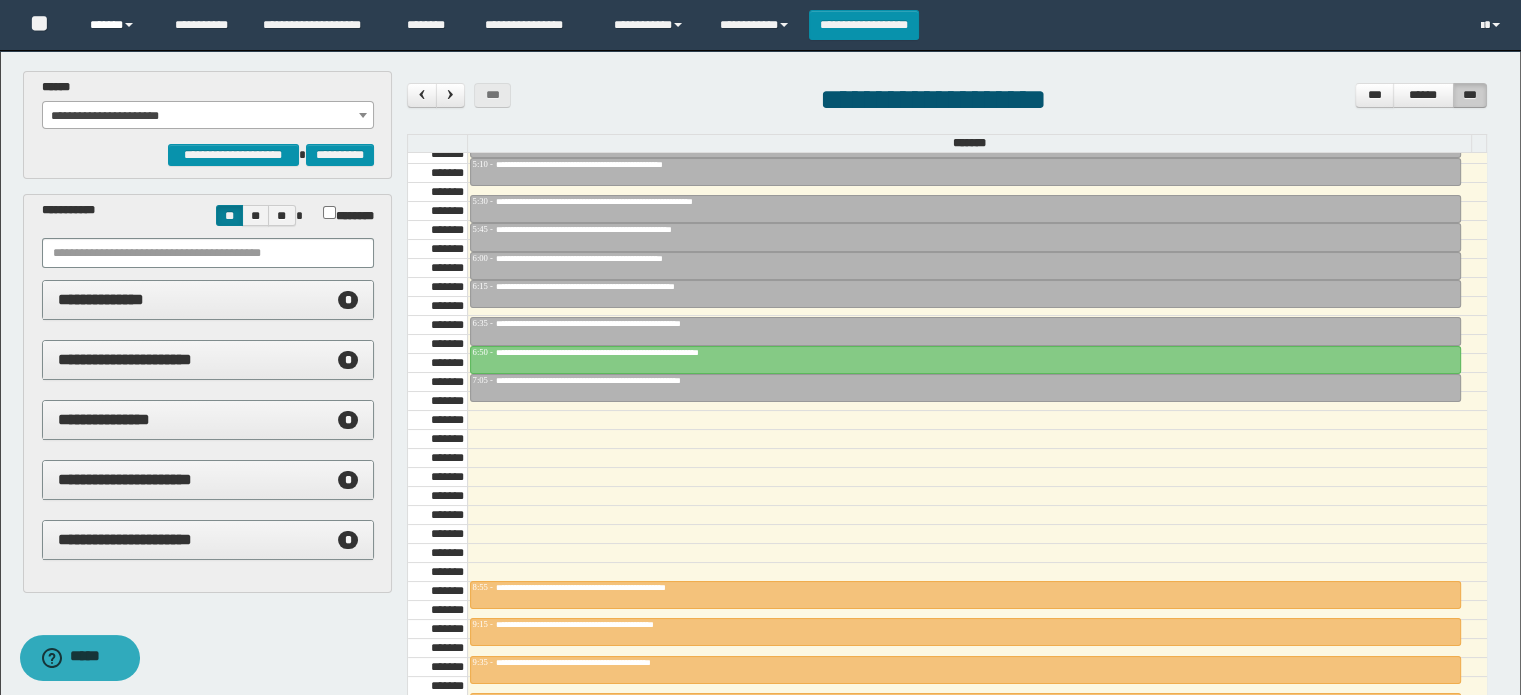click on "******" at bounding box center [117, 25] 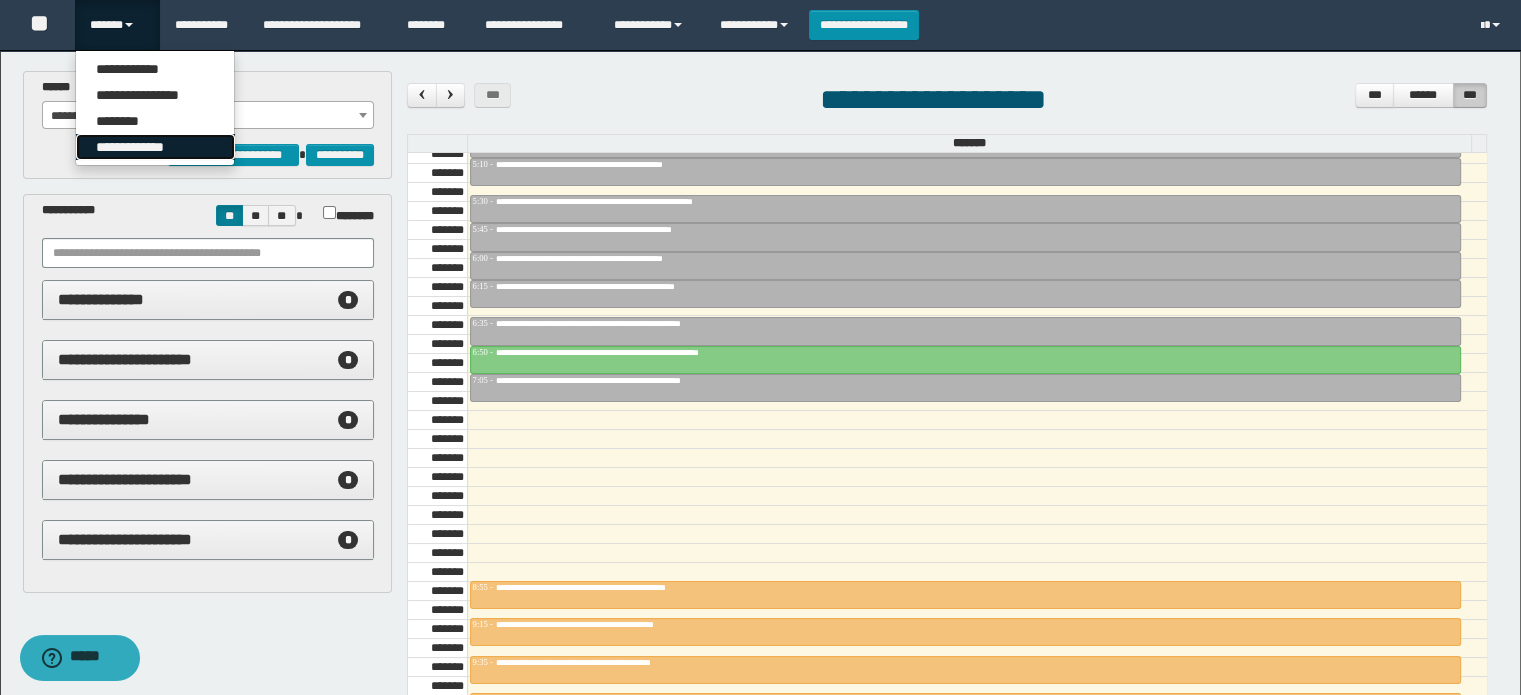 click on "**********" at bounding box center (155, 147) 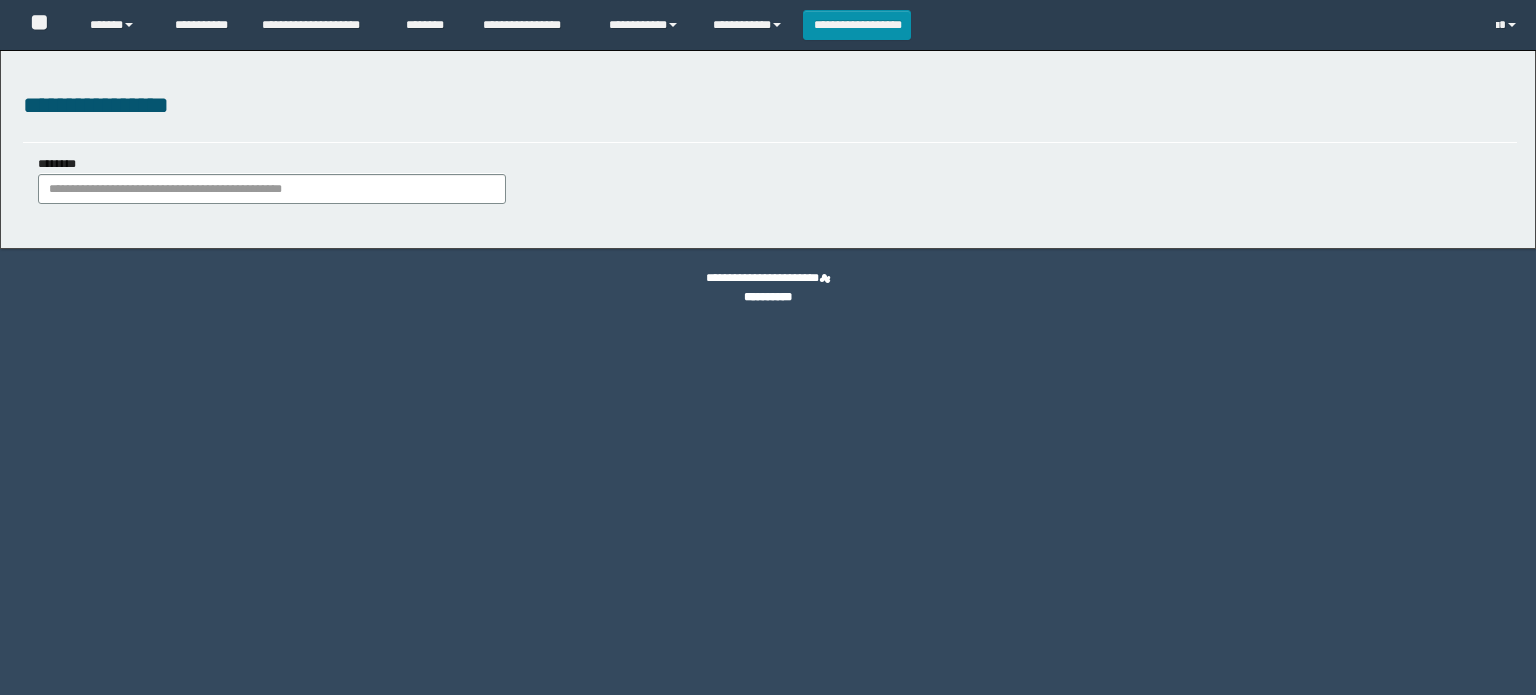 scroll, scrollTop: 0, scrollLeft: 0, axis: both 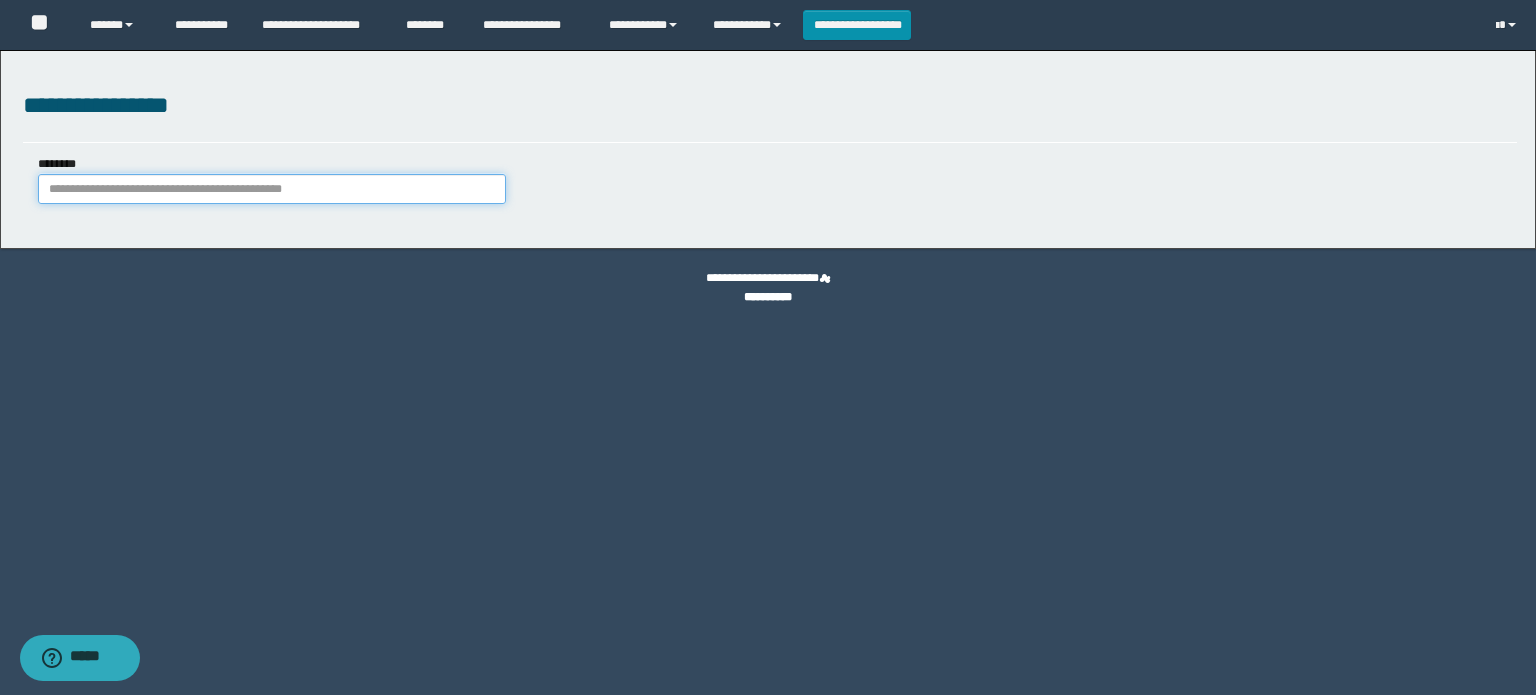 click on "********" at bounding box center (272, 189) 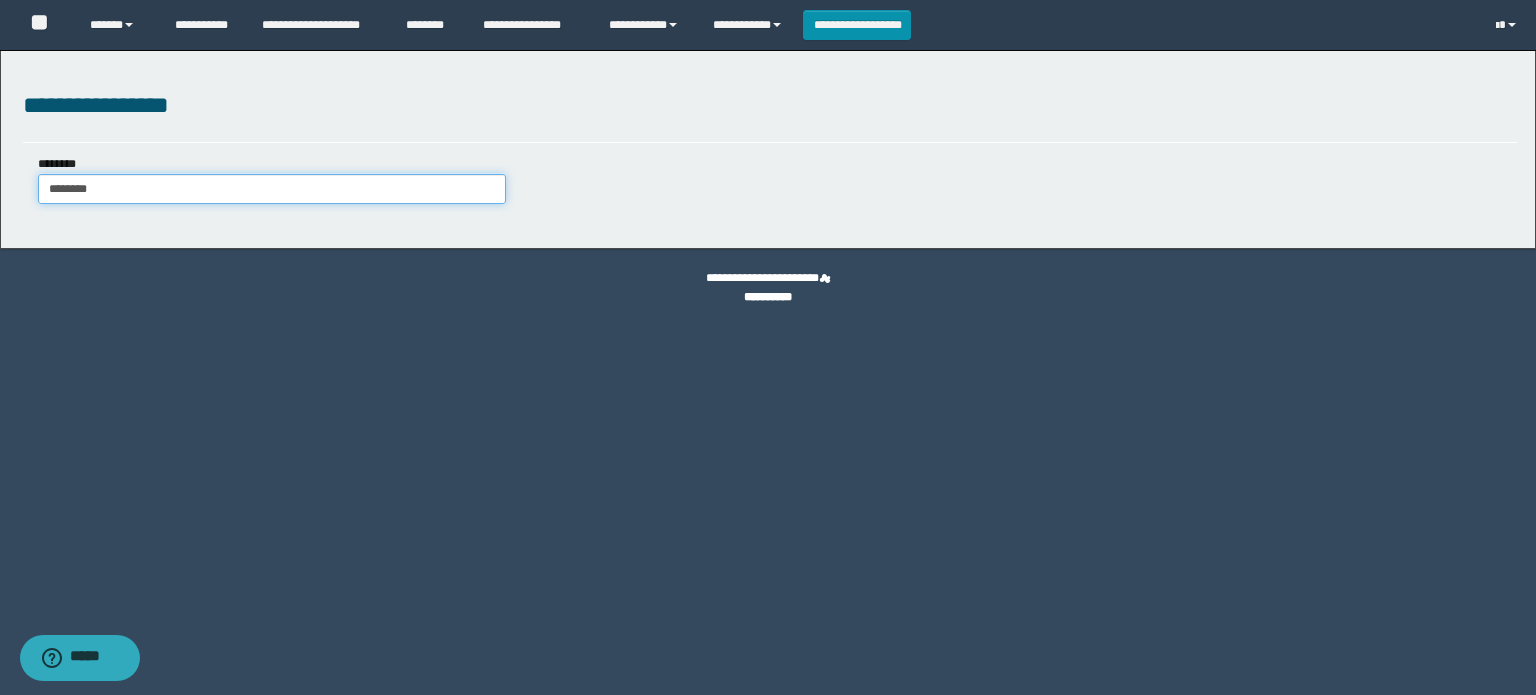 type on "********" 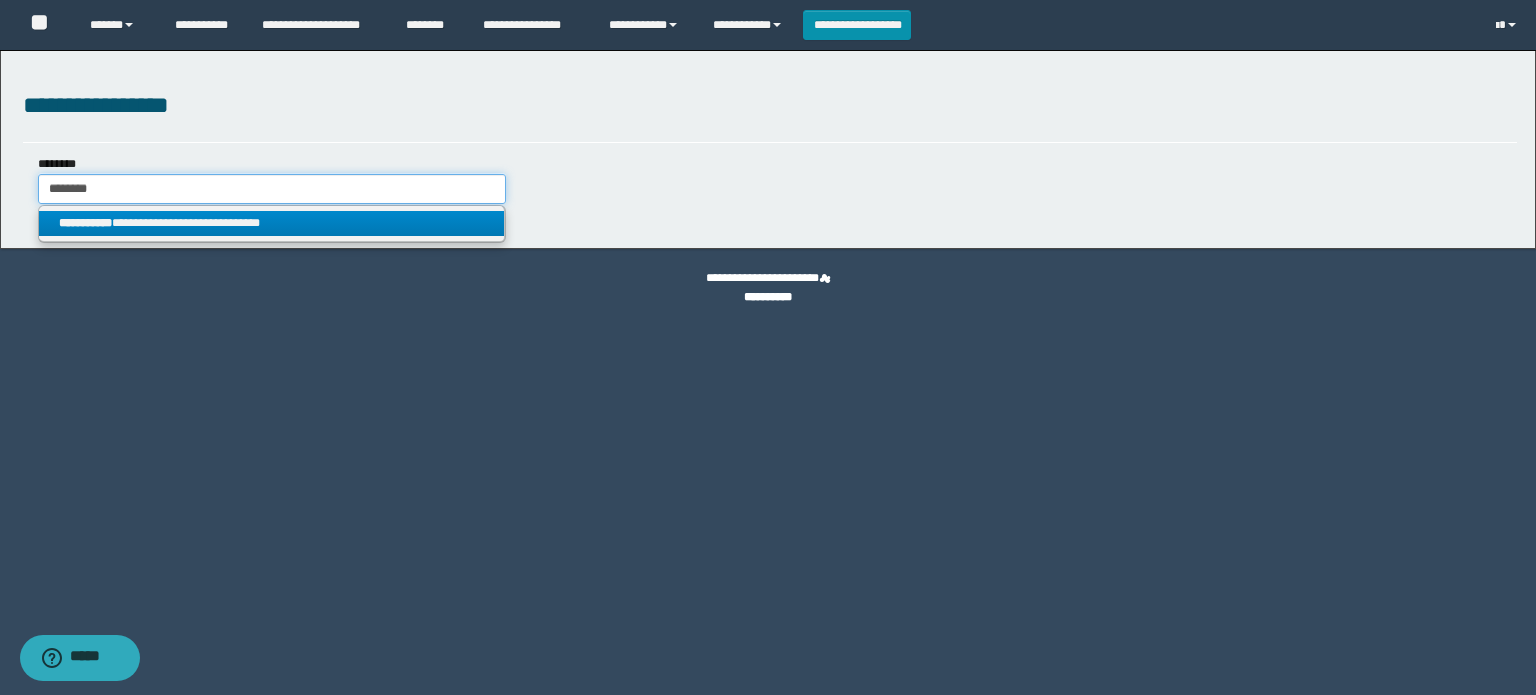 type on "********" 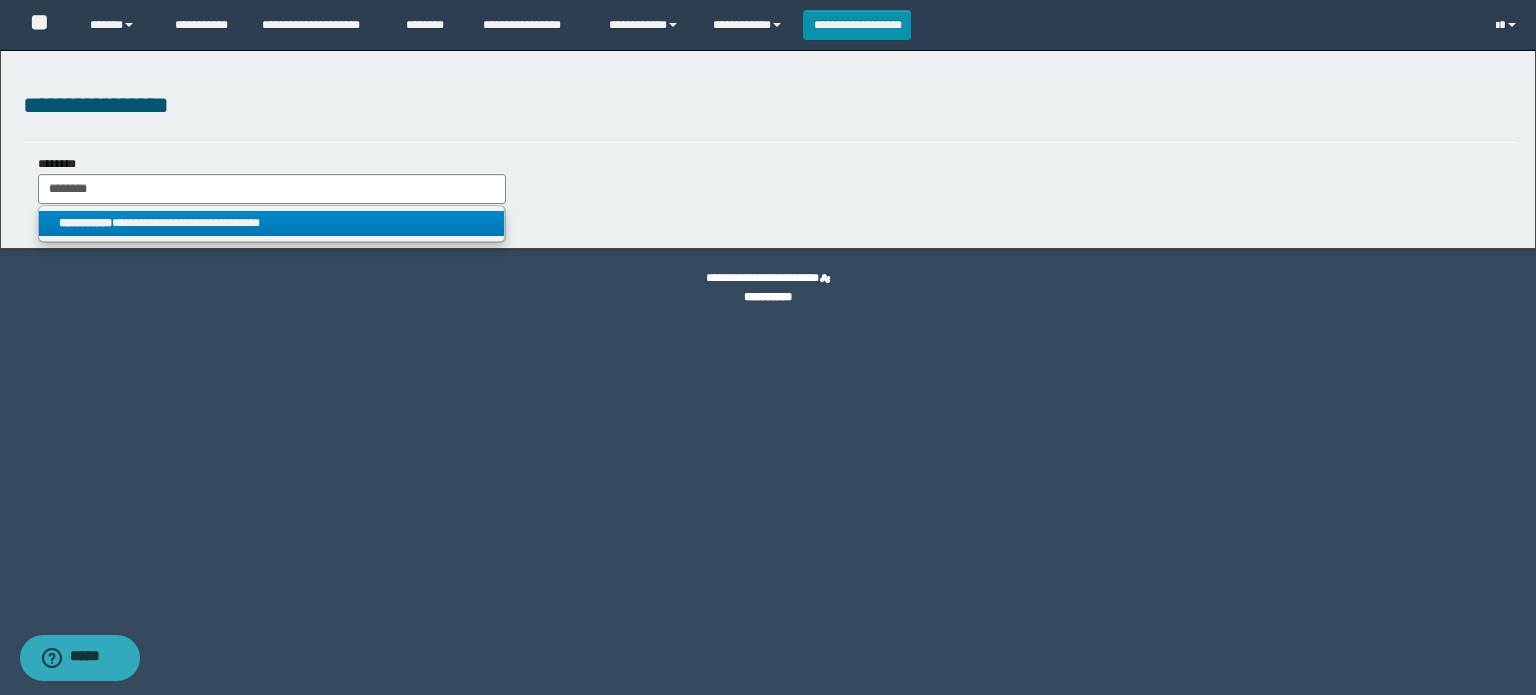 click on "**********" at bounding box center [272, 223] 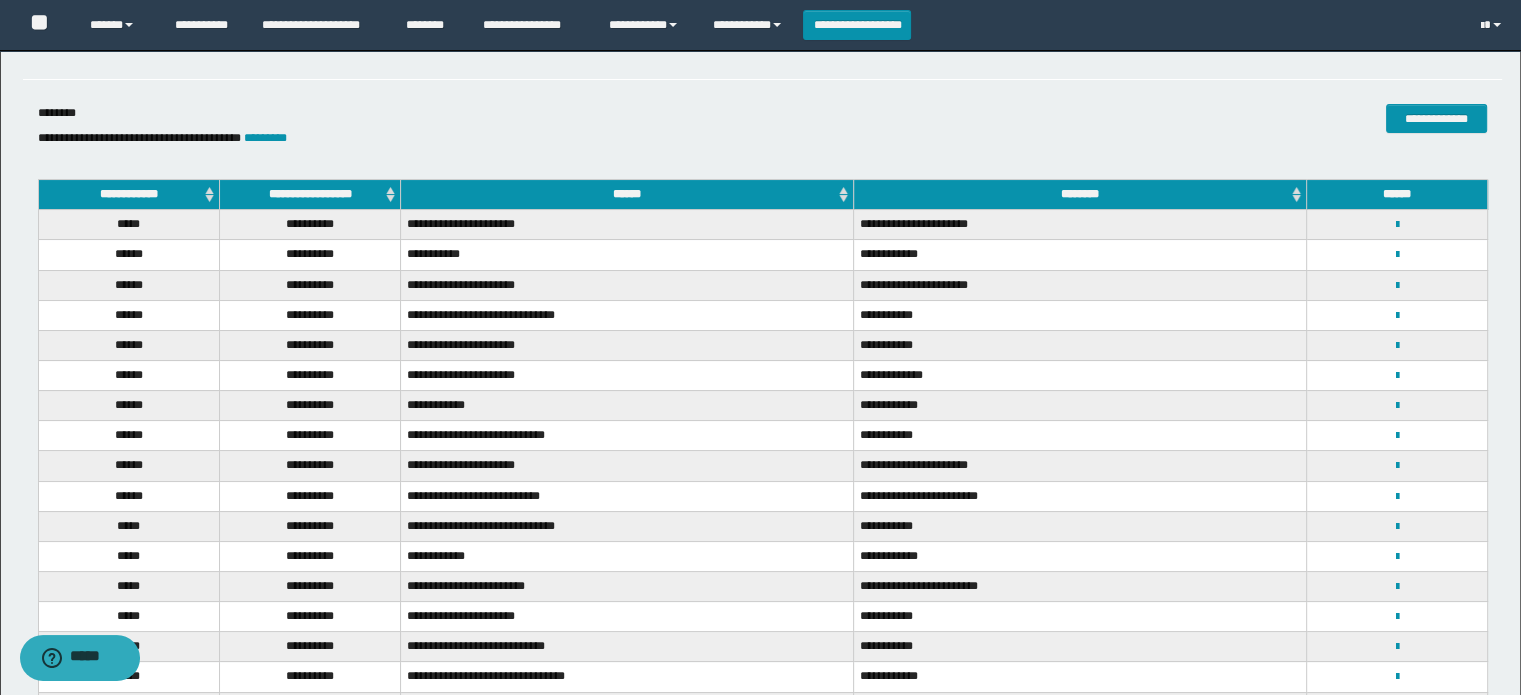 scroll, scrollTop: 100, scrollLeft: 0, axis: vertical 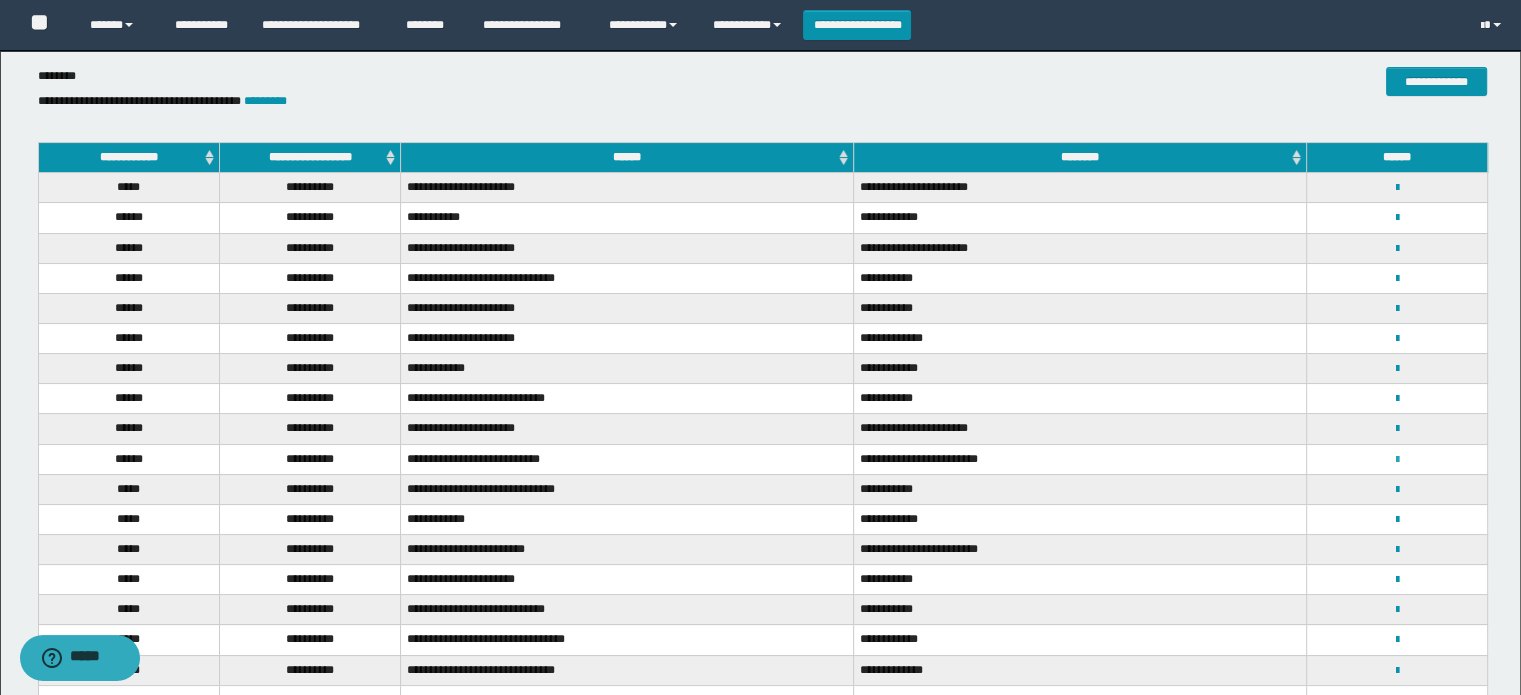 click at bounding box center (1397, 460) 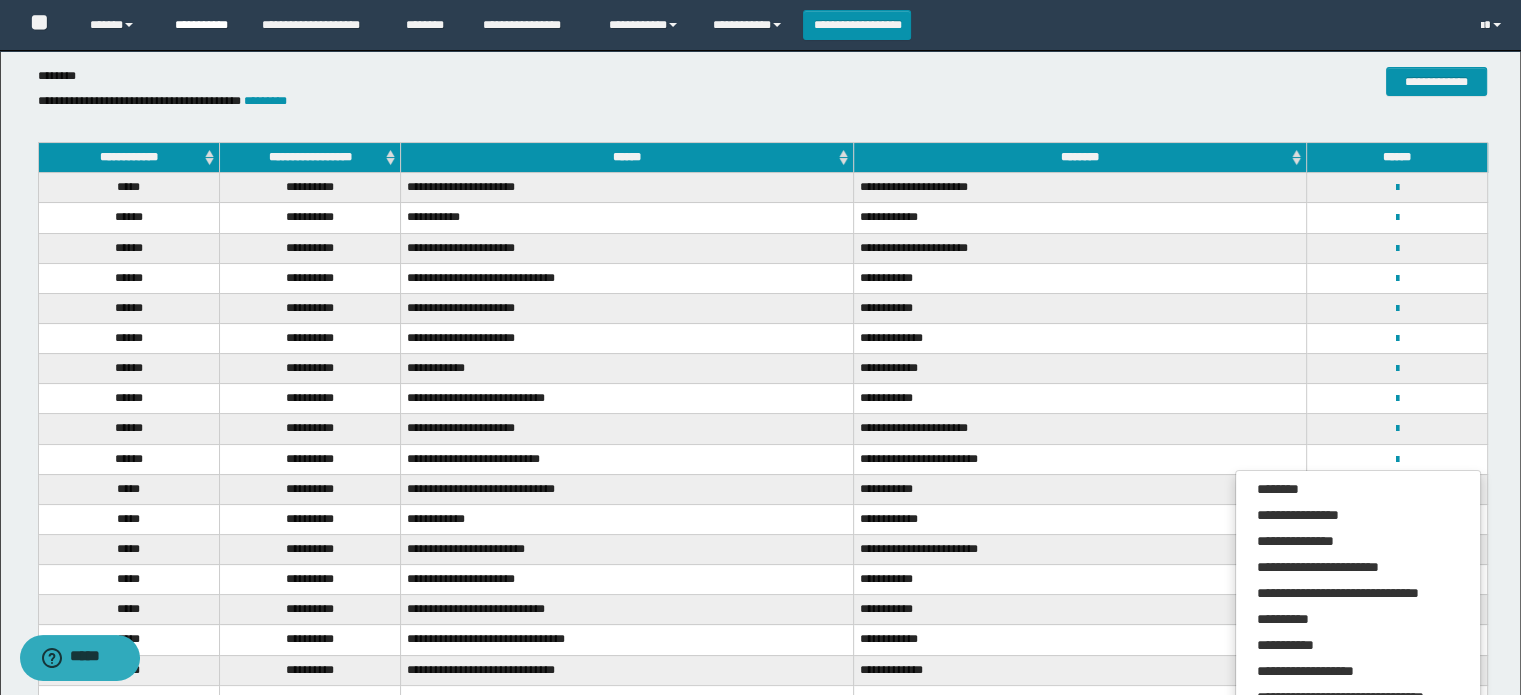 click on "**********" at bounding box center (203, 25) 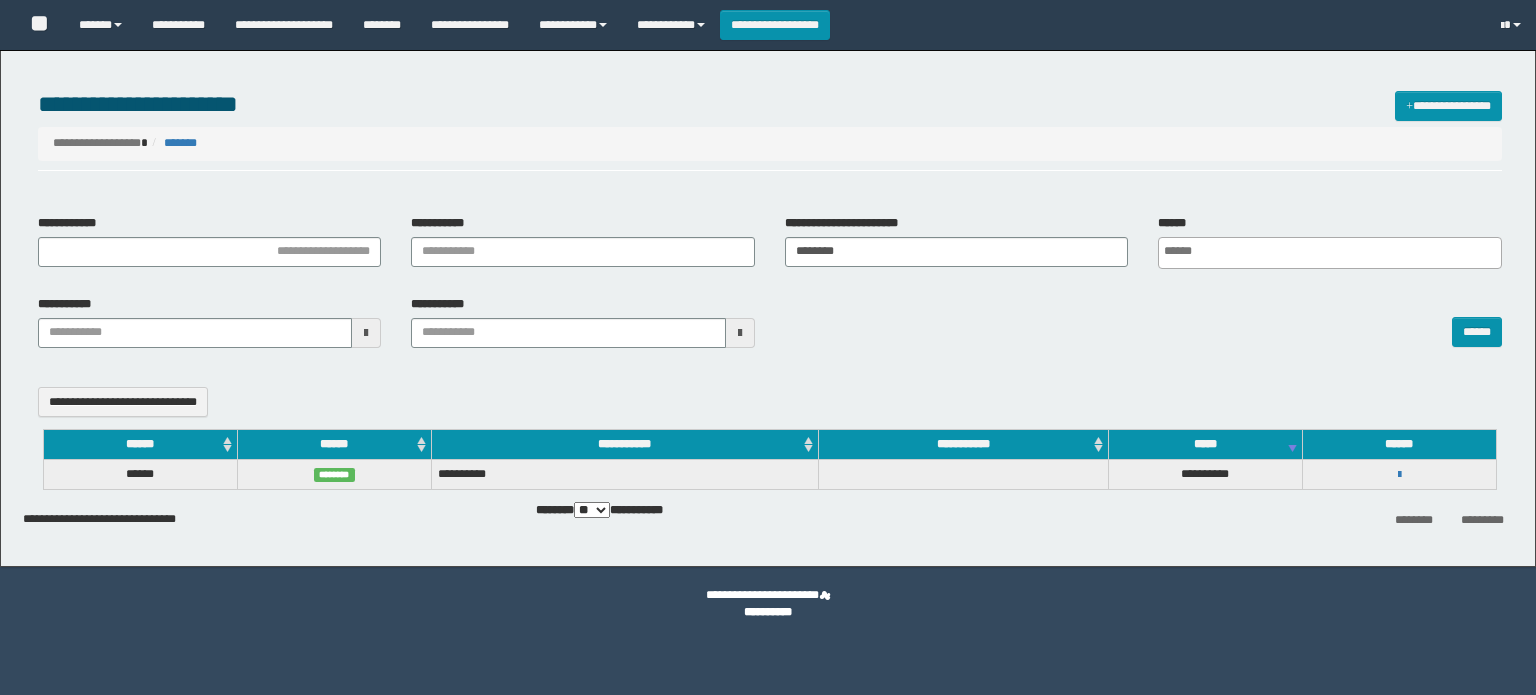 select 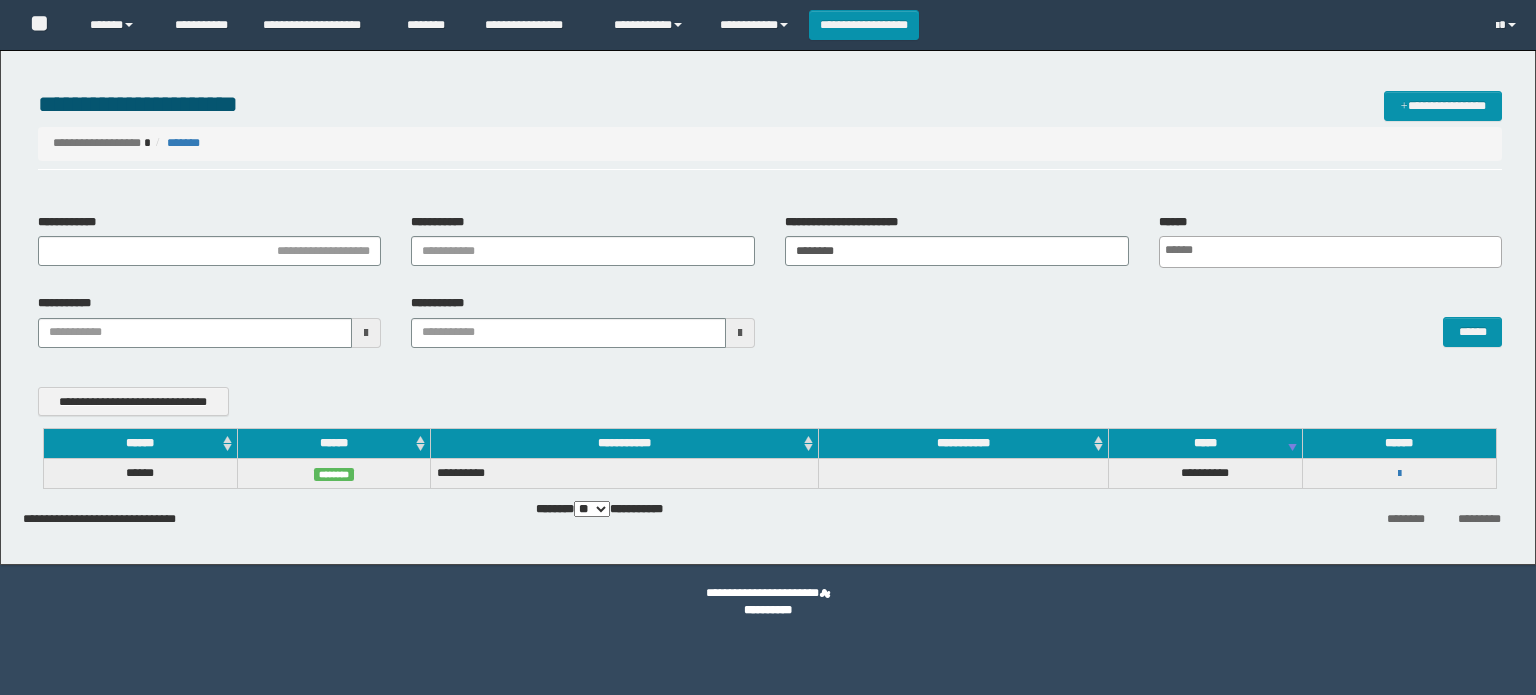 scroll, scrollTop: 0, scrollLeft: 0, axis: both 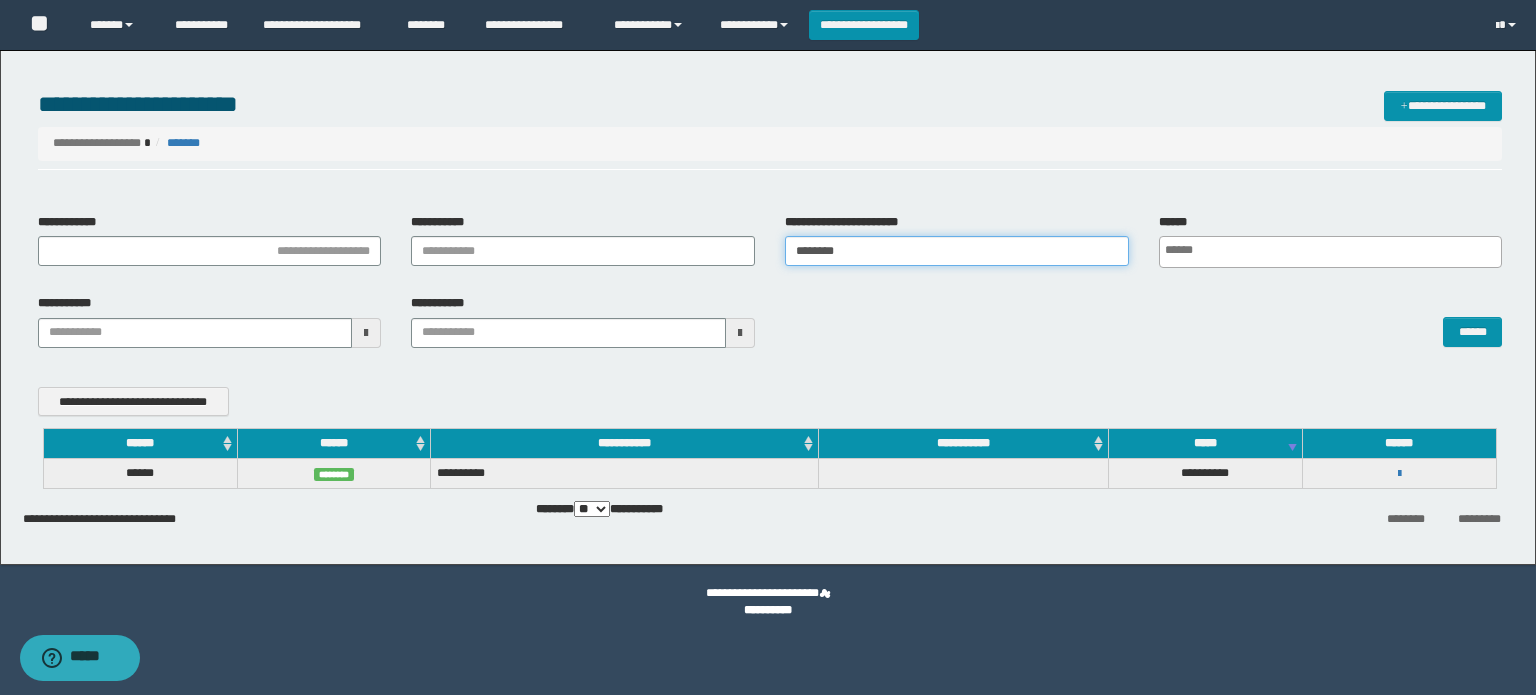 drag, startPoint x: 875, startPoint y: 260, endPoint x: 728, endPoint y: 259, distance: 147.0034 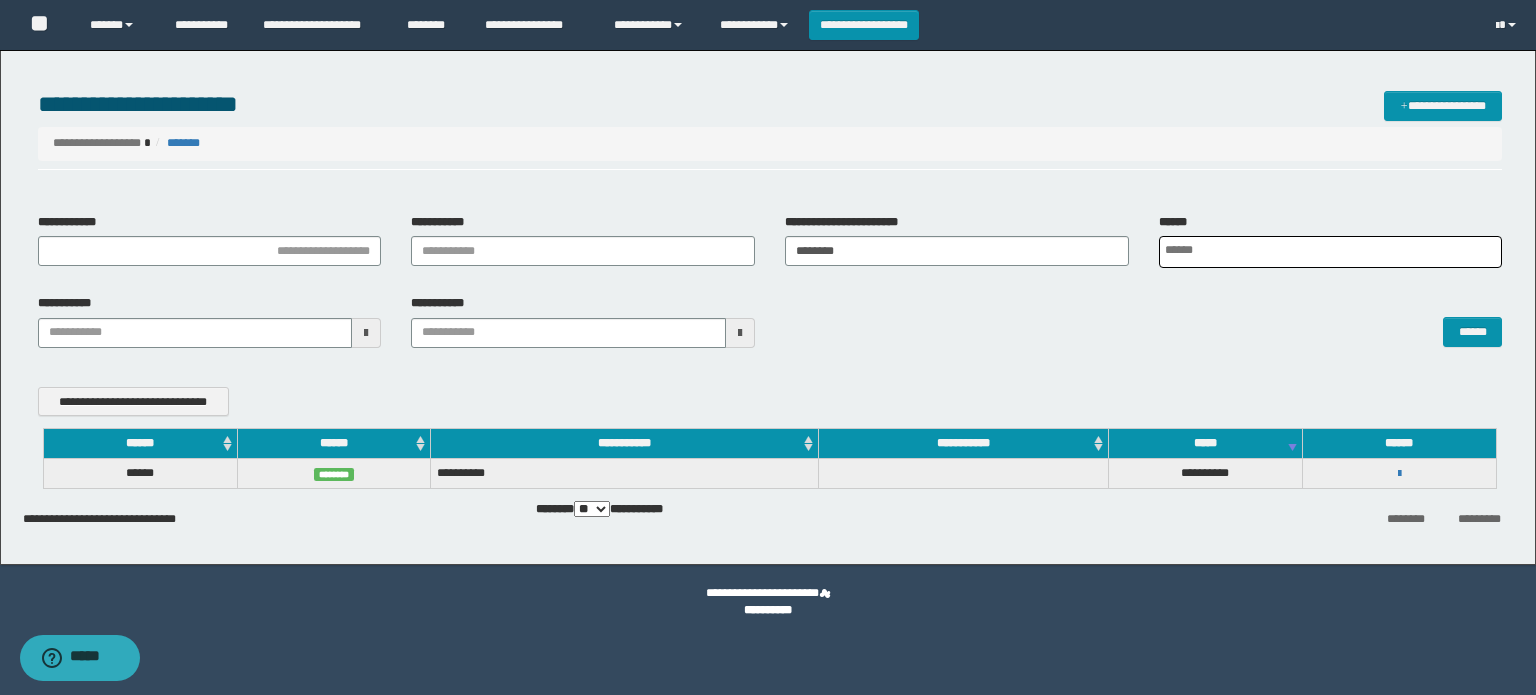 scroll, scrollTop: 0, scrollLeft: 4, axis: horizontal 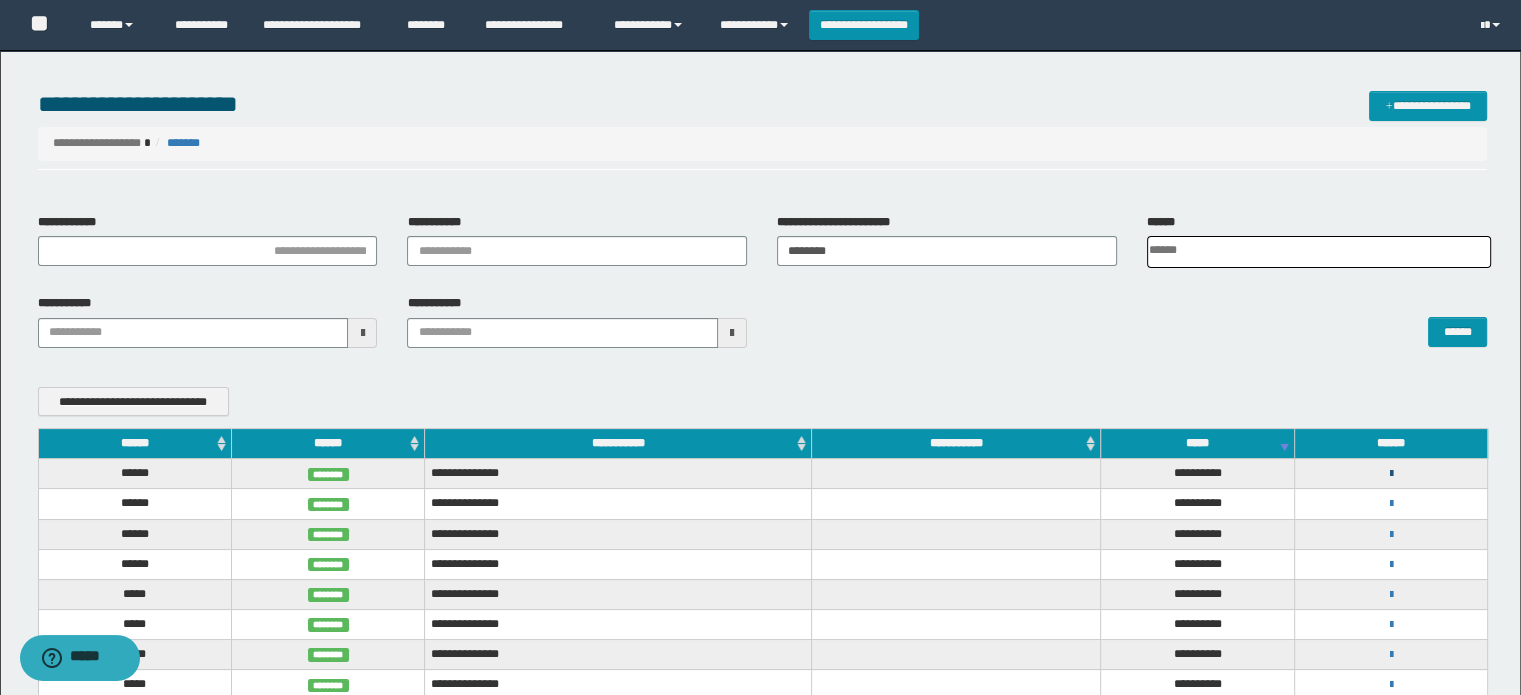 click at bounding box center (1390, 474) 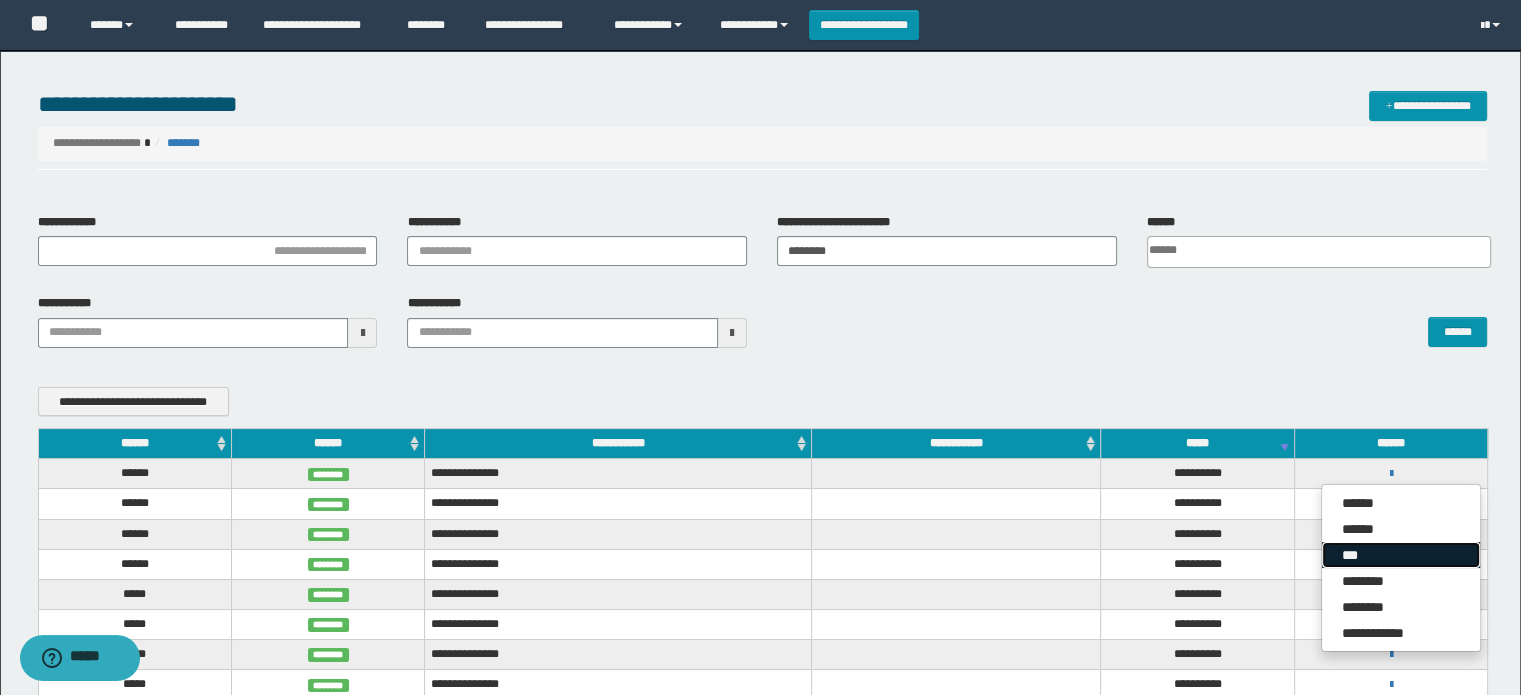 click on "***" at bounding box center (1401, 555) 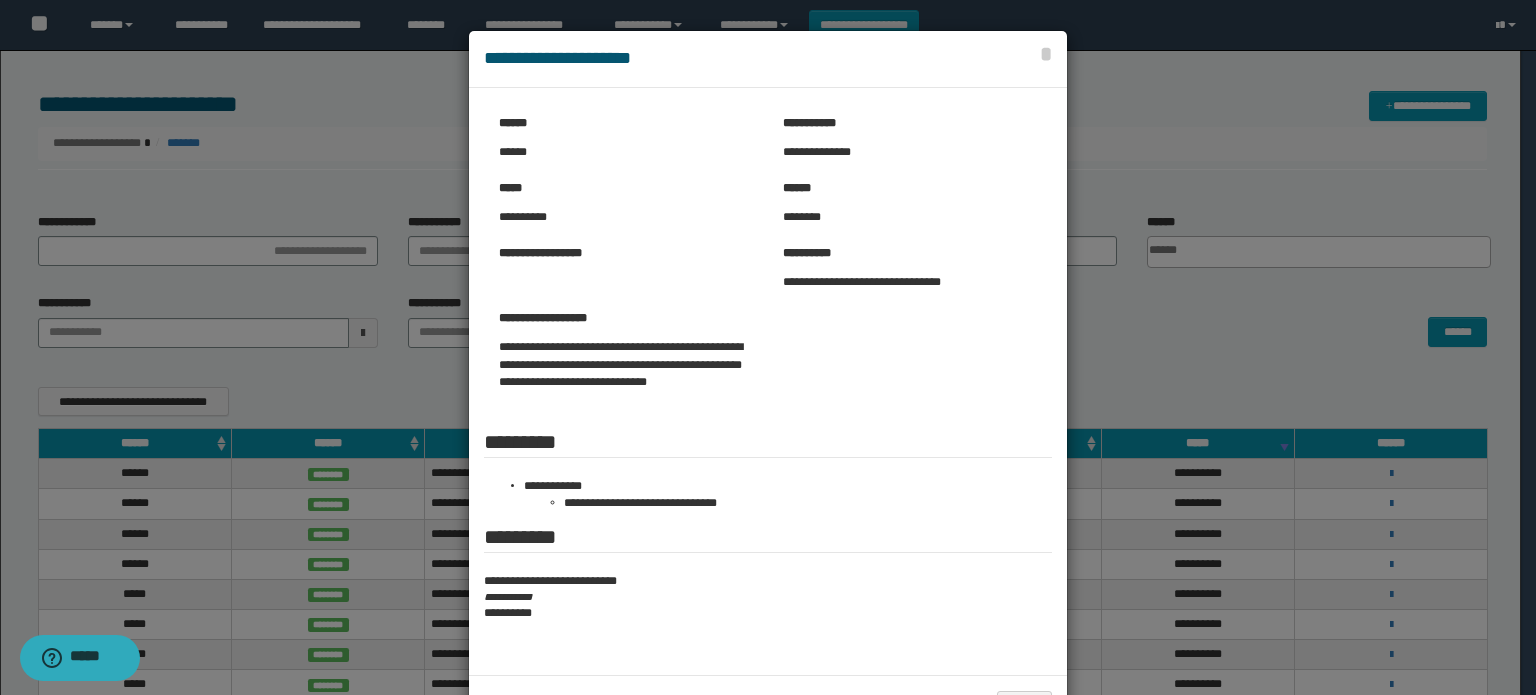 click at bounding box center (768, 383) 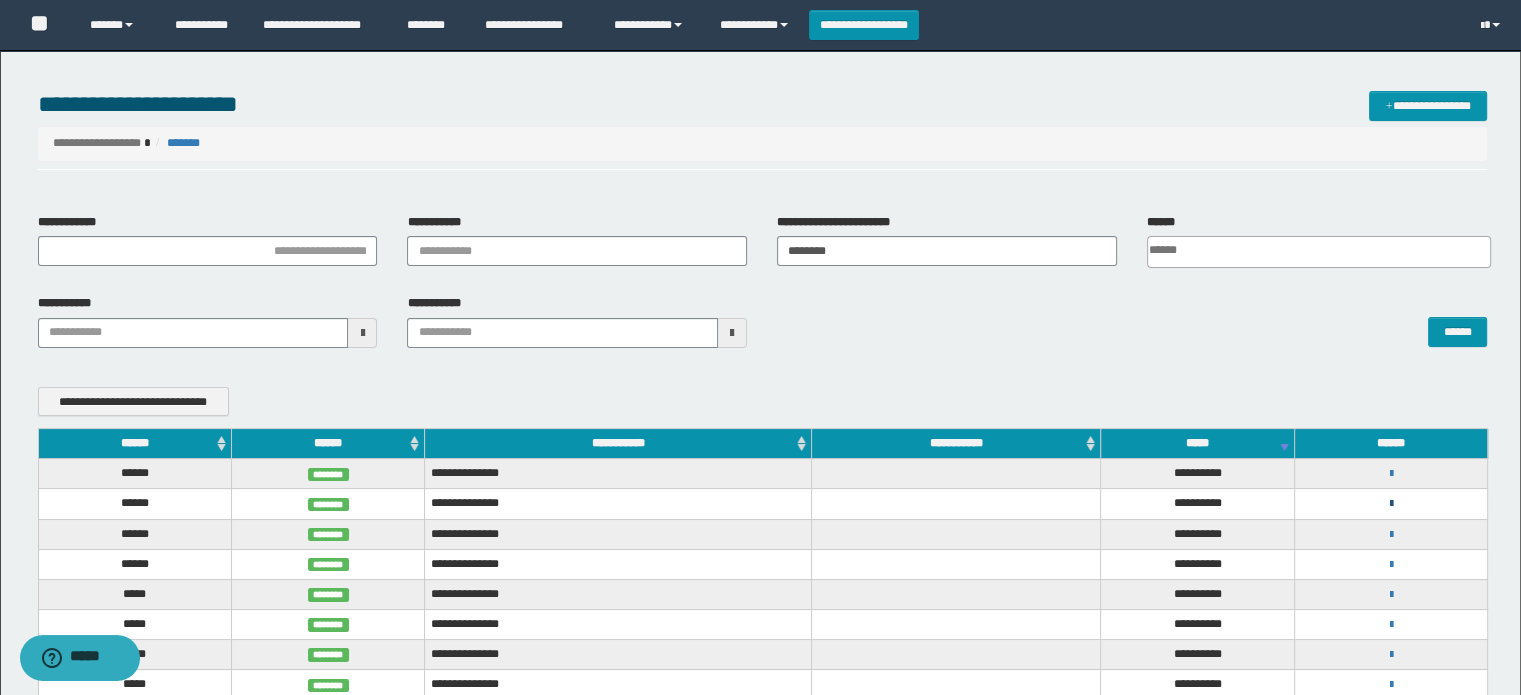 click at bounding box center [1390, 504] 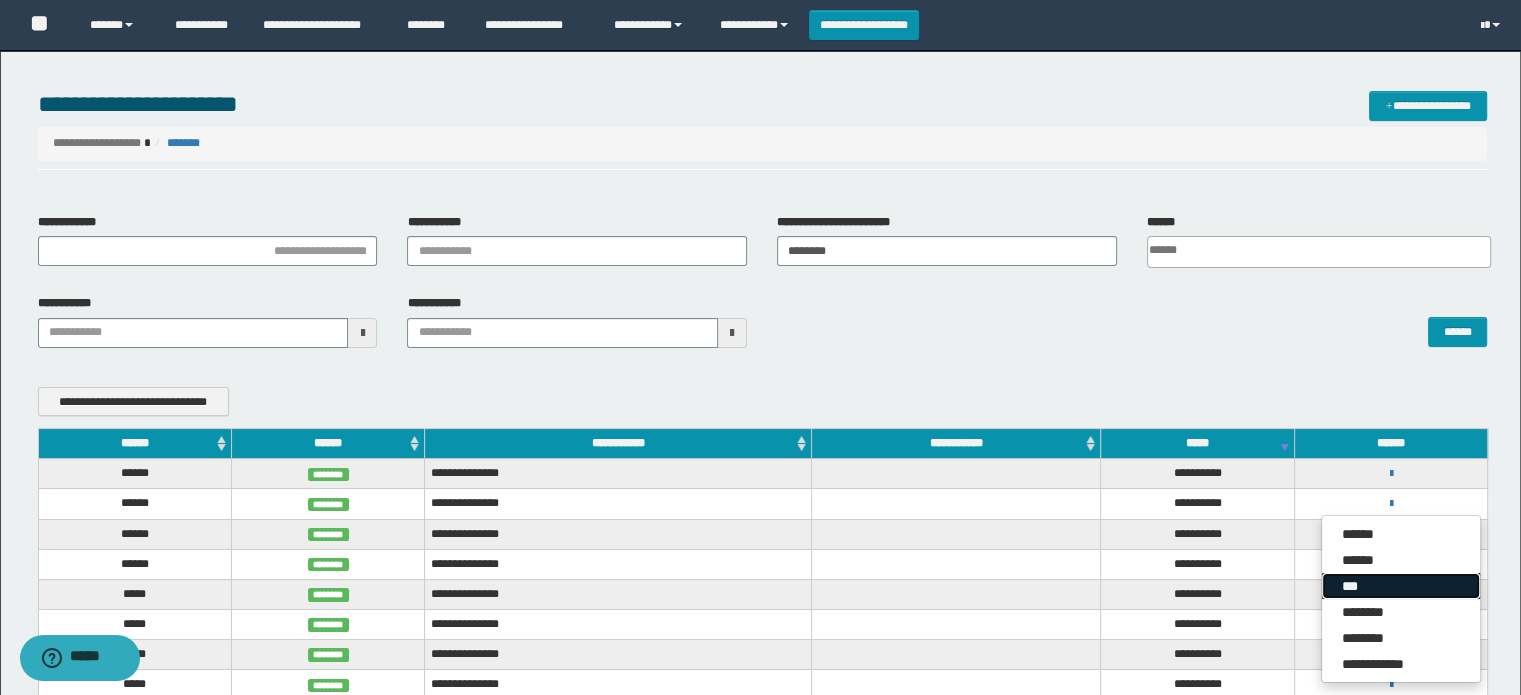 click on "***" at bounding box center (1401, 586) 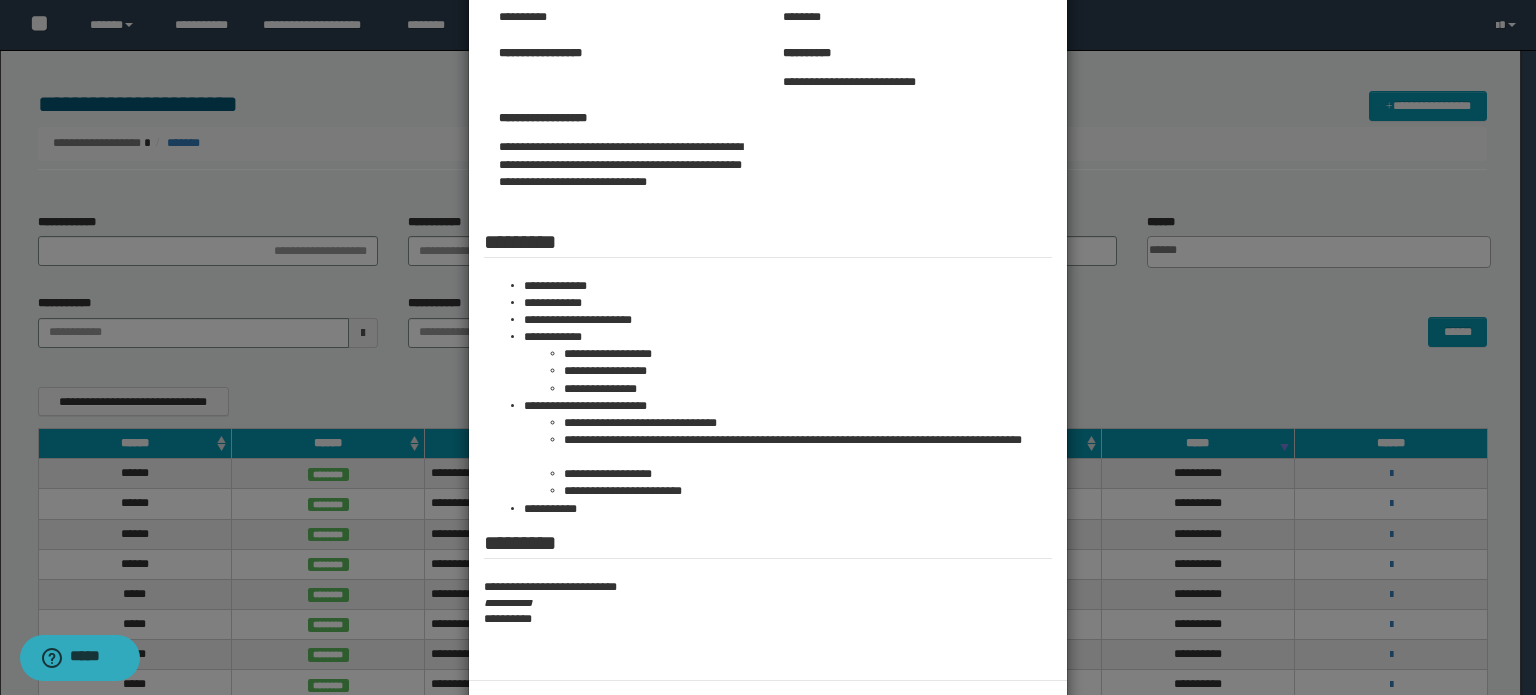 scroll, scrollTop: 276, scrollLeft: 0, axis: vertical 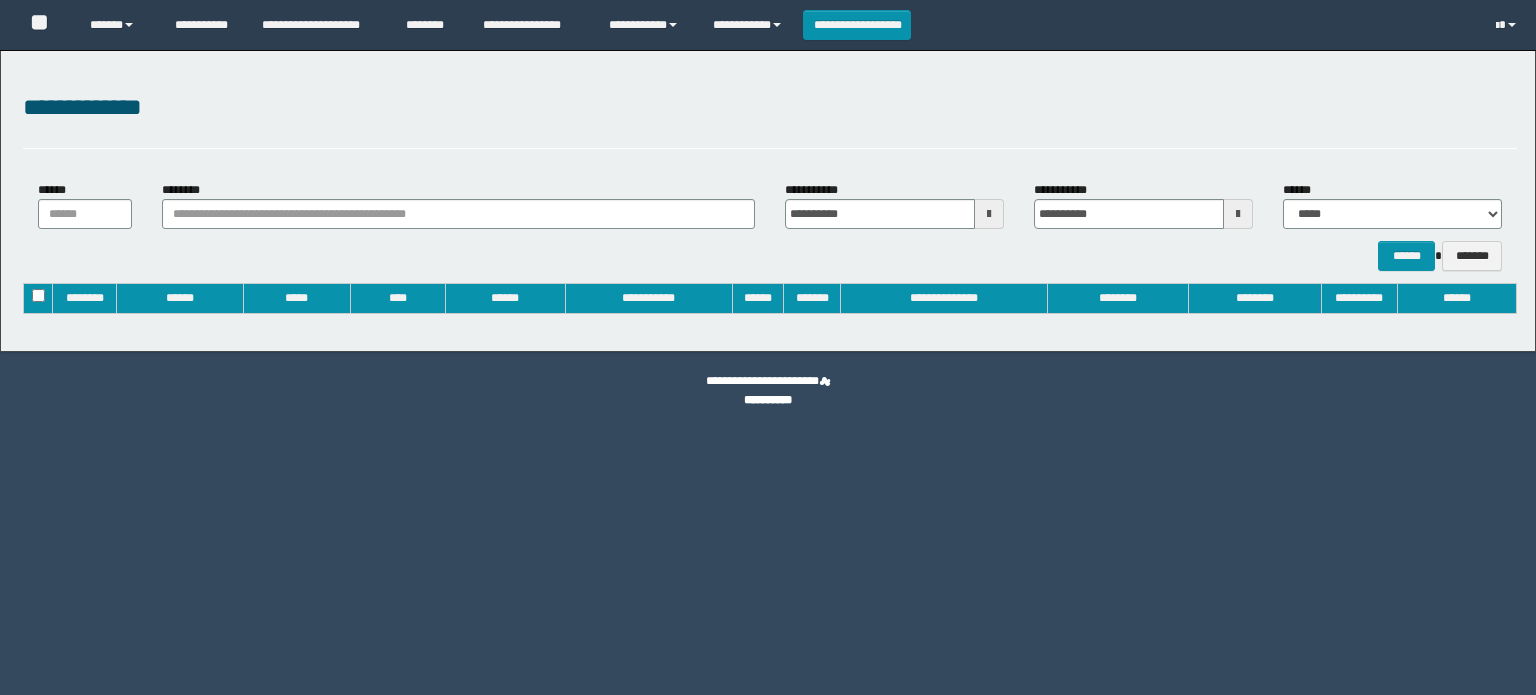 type on "**********" 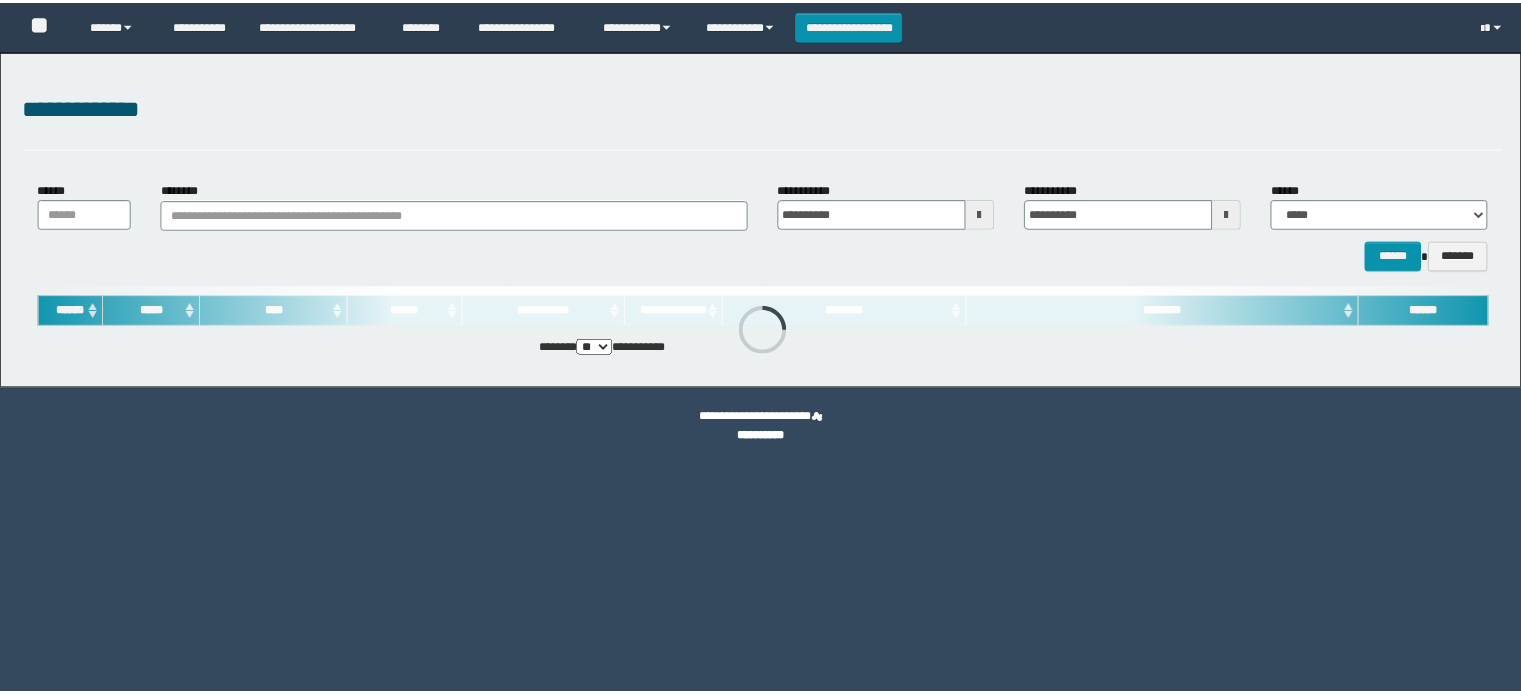scroll, scrollTop: 0, scrollLeft: 0, axis: both 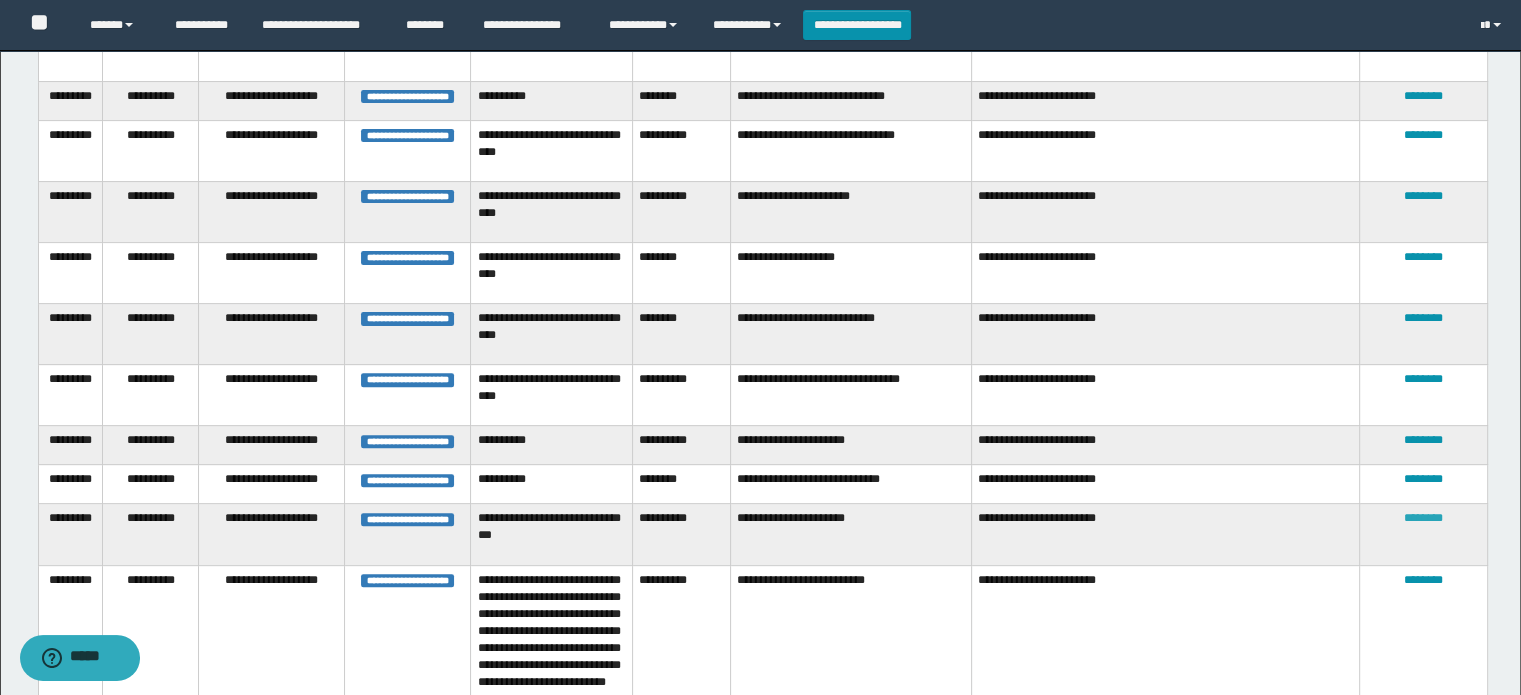 click on "********" at bounding box center [1423, 518] 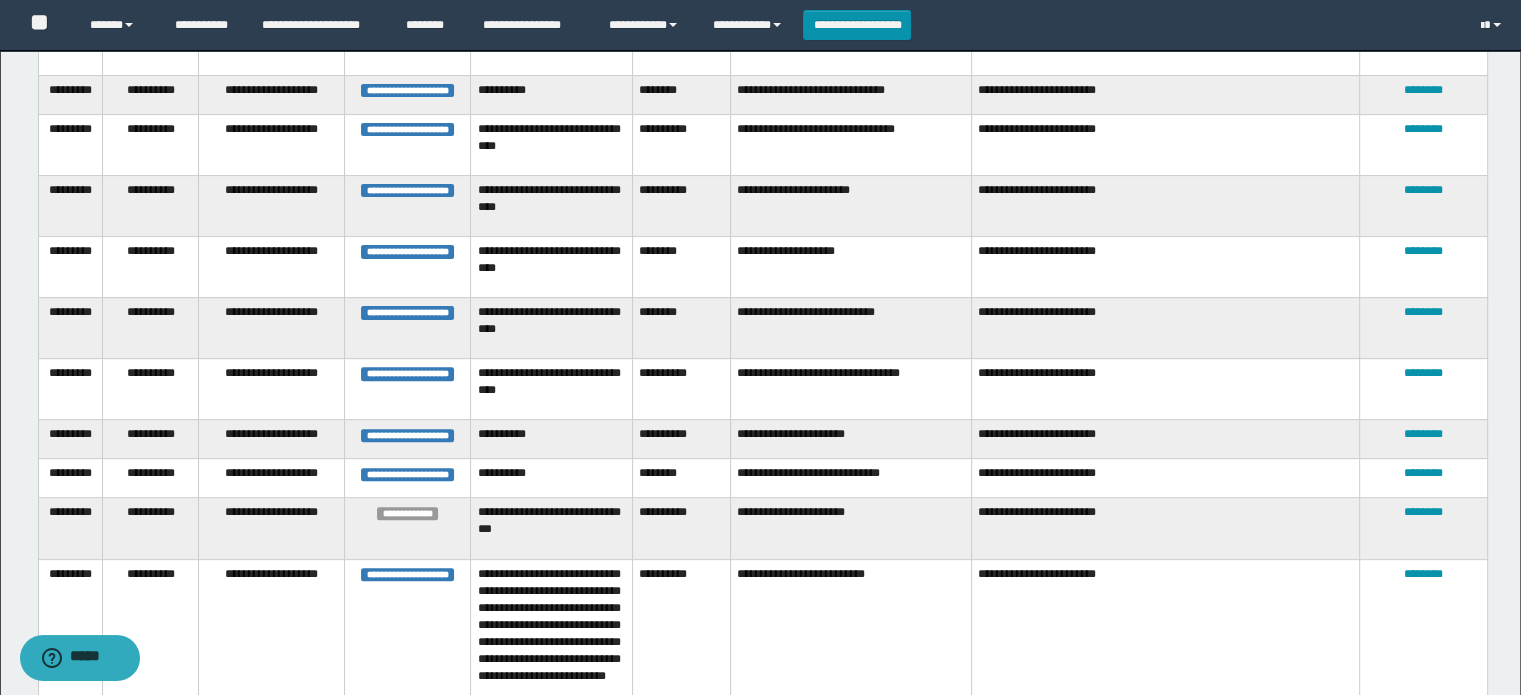scroll, scrollTop: 614, scrollLeft: 0, axis: vertical 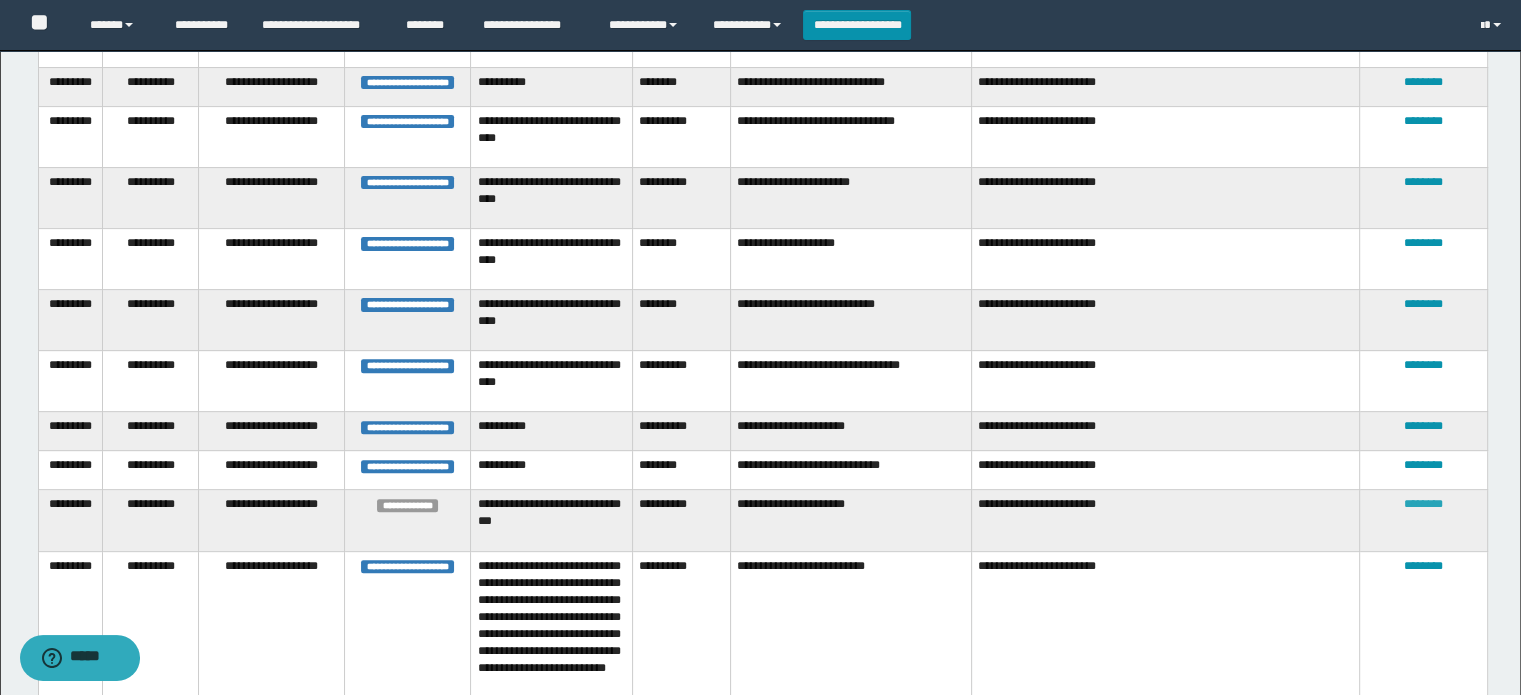 click on "********" at bounding box center (1423, 504) 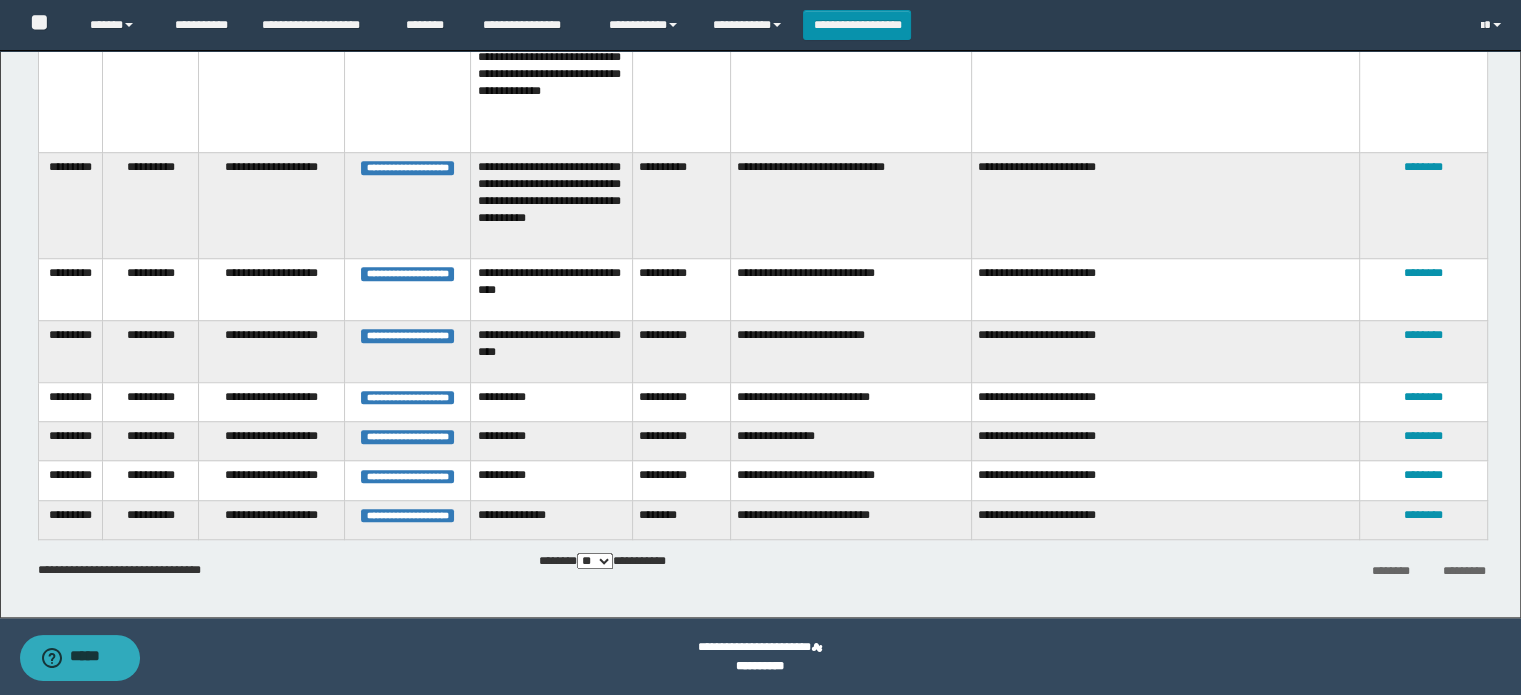 scroll, scrollTop: 1452, scrollLeft: 0, axis: vertical 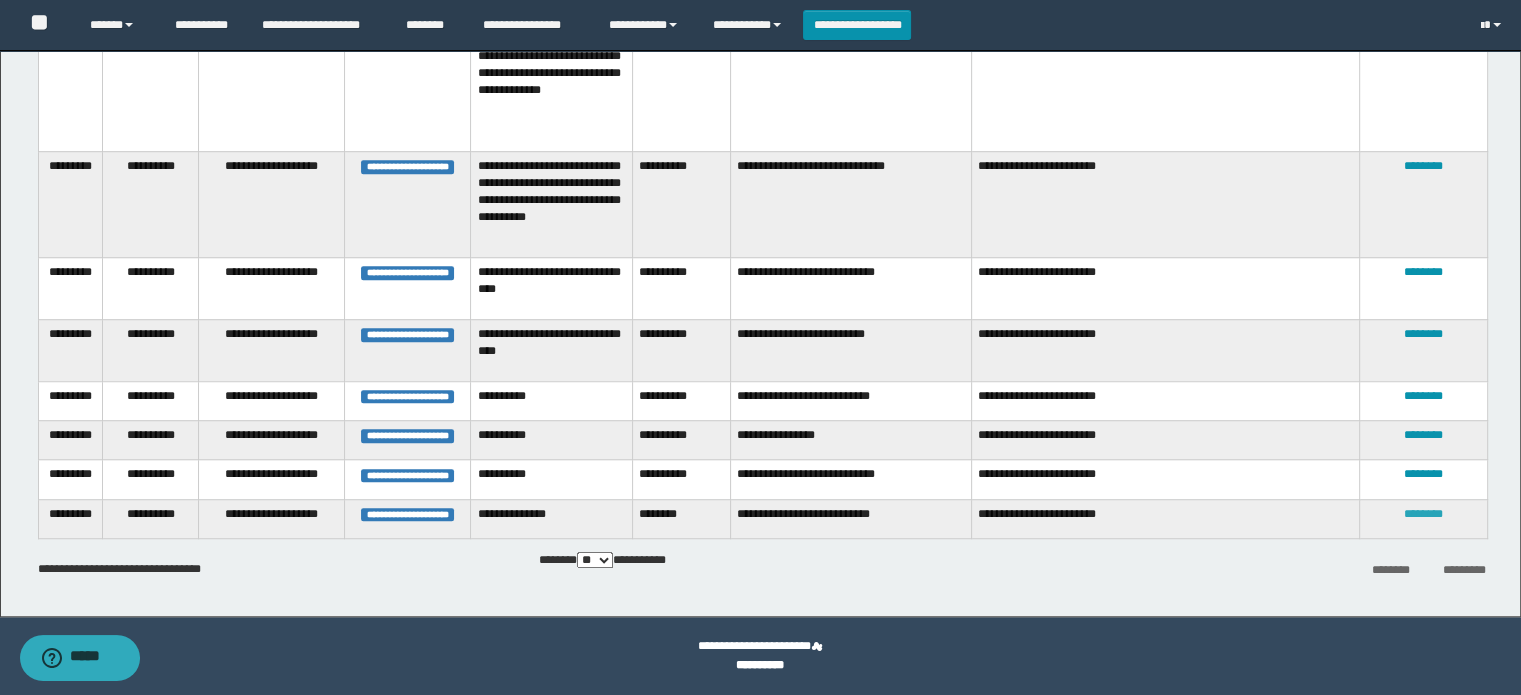 click on "********" at bounding box center [1423, 514] 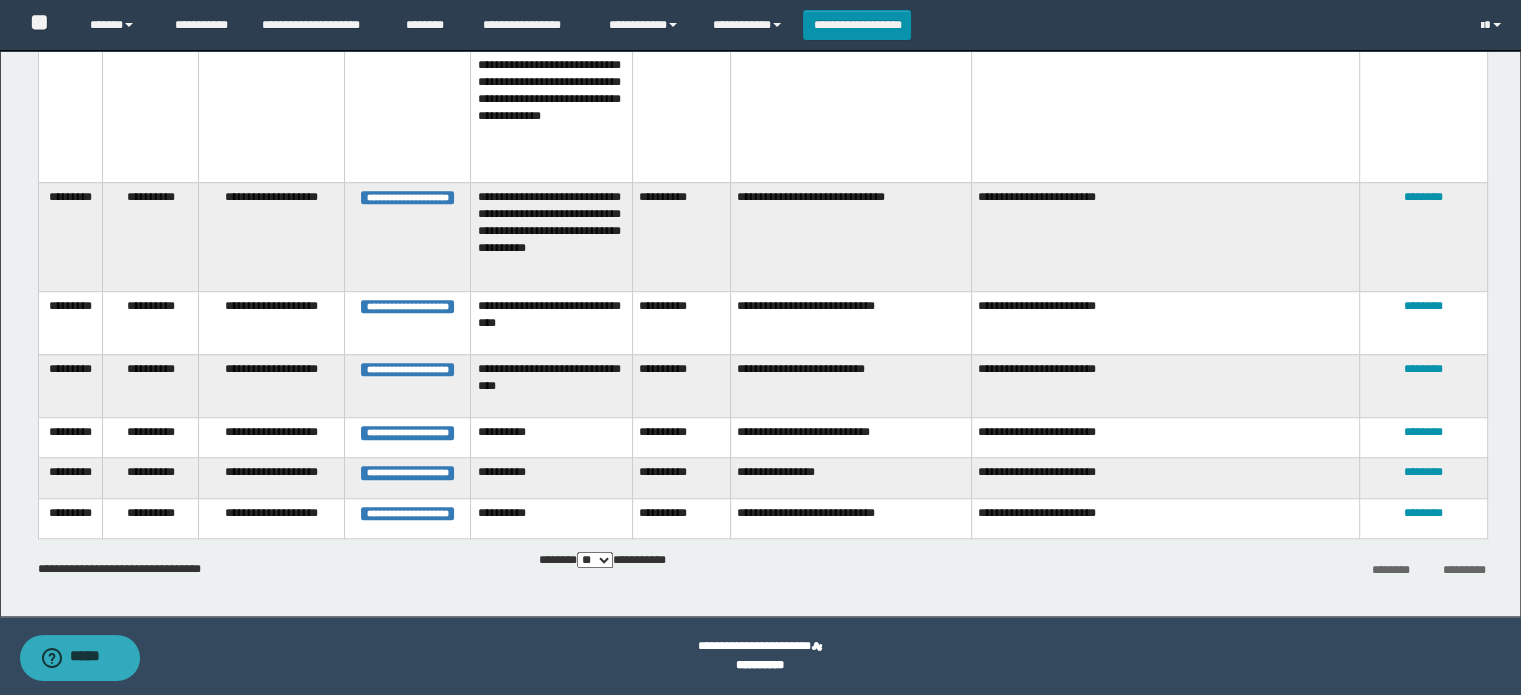 scroll, scrollTop: 0, scrollLeft: 0, axis: both 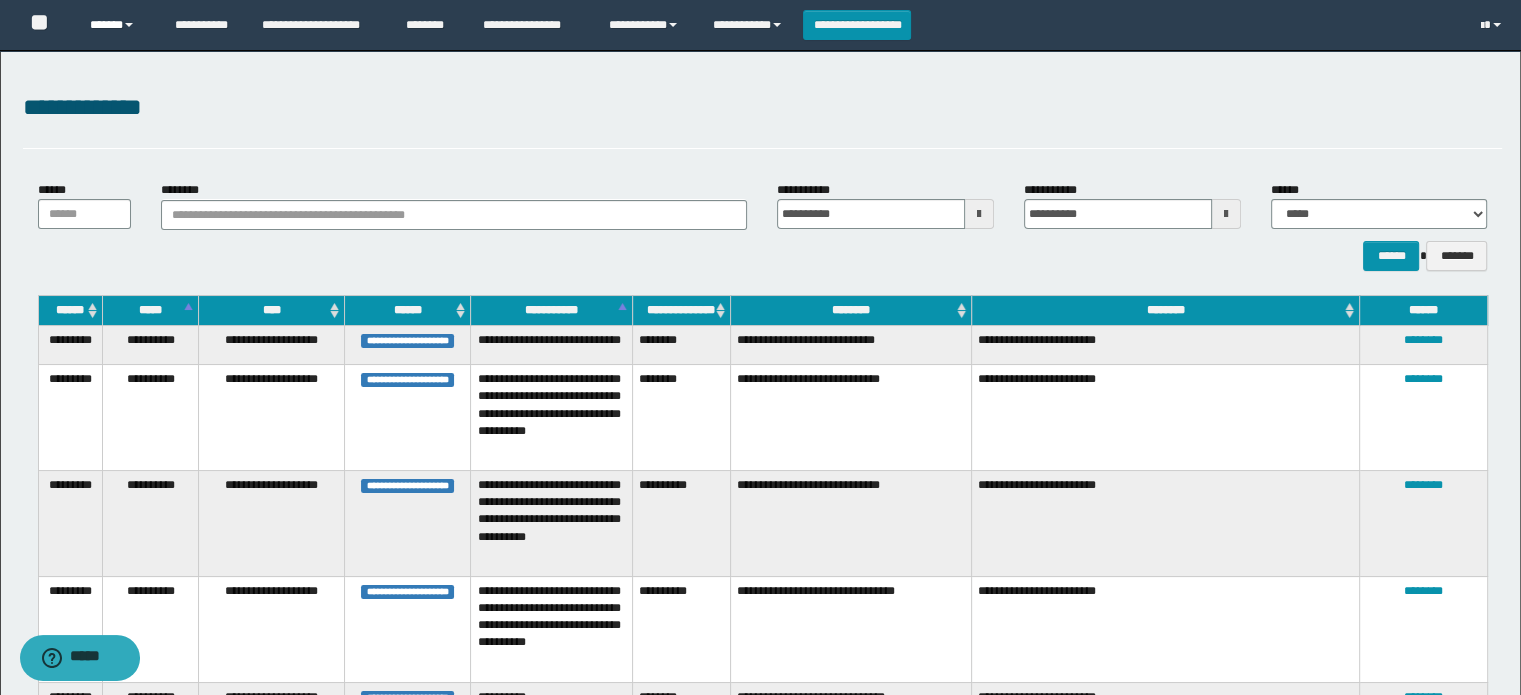 click on "******" at bounding box center [117, 25] 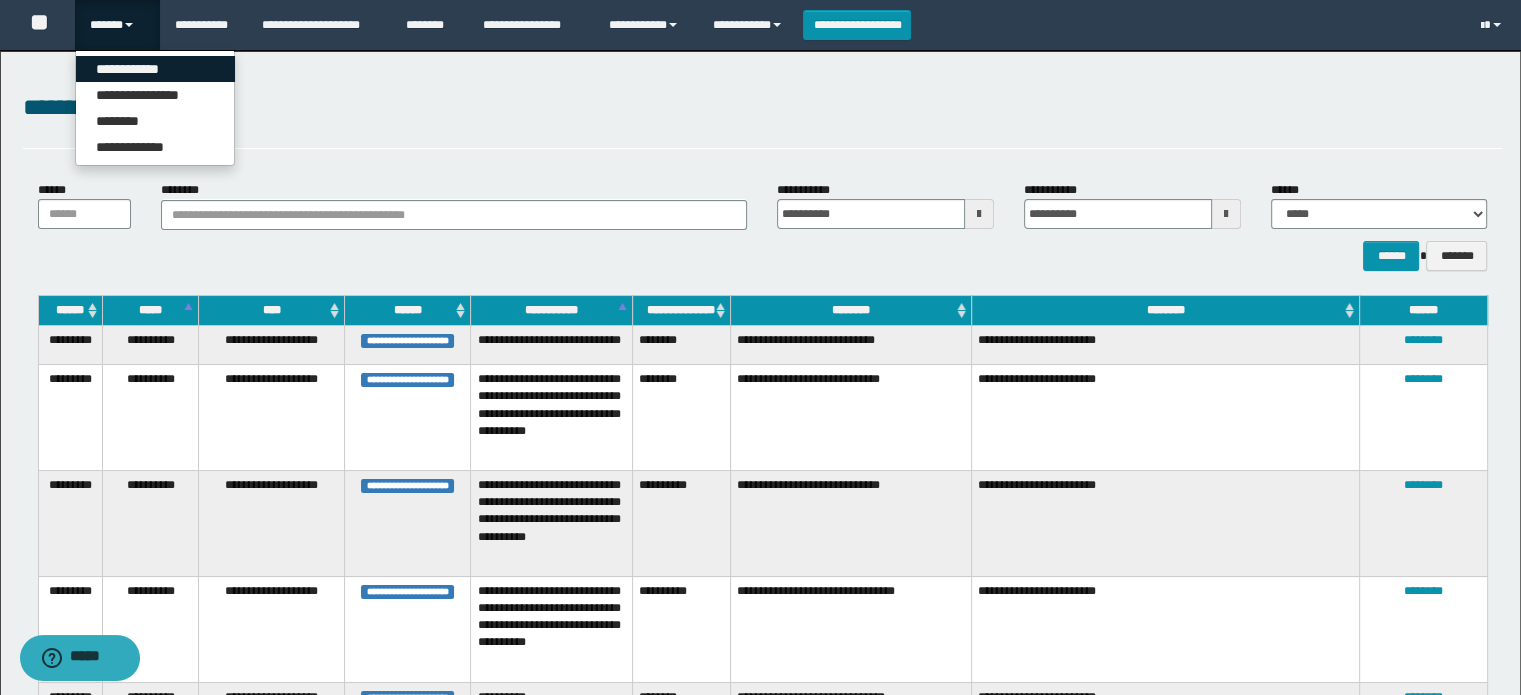 click on "**********" at bounding box center [155, 69] 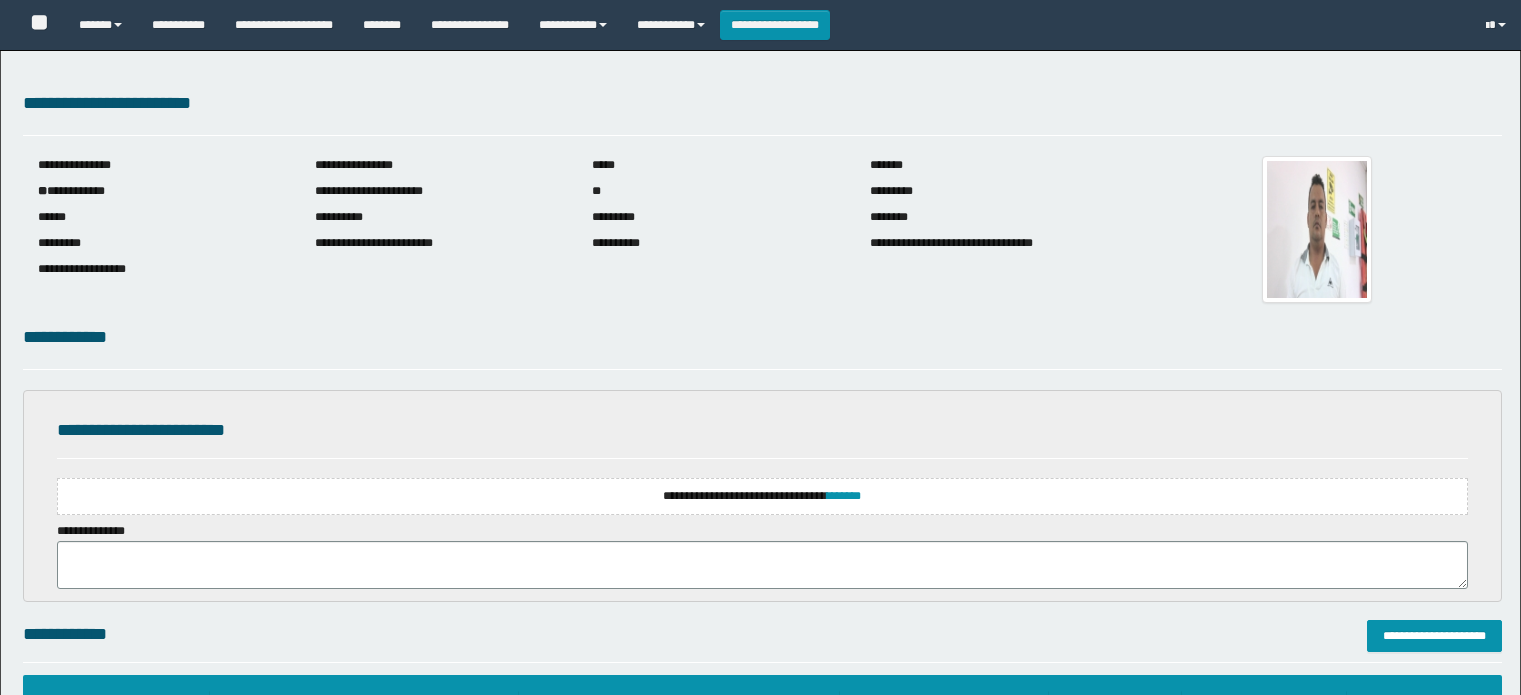 scroll, scrollTop: 0, scrollLeft: 0, axis: both 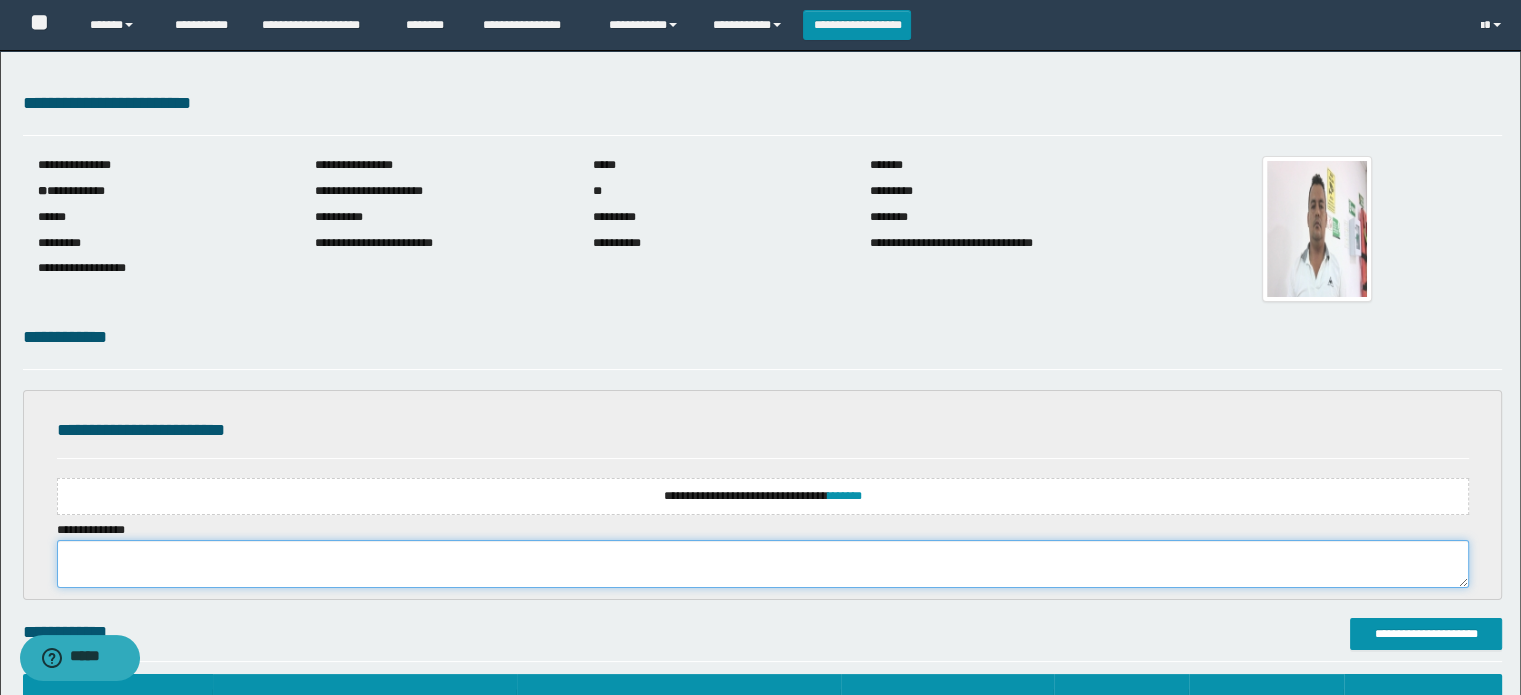click at bounding box center (763, 564) 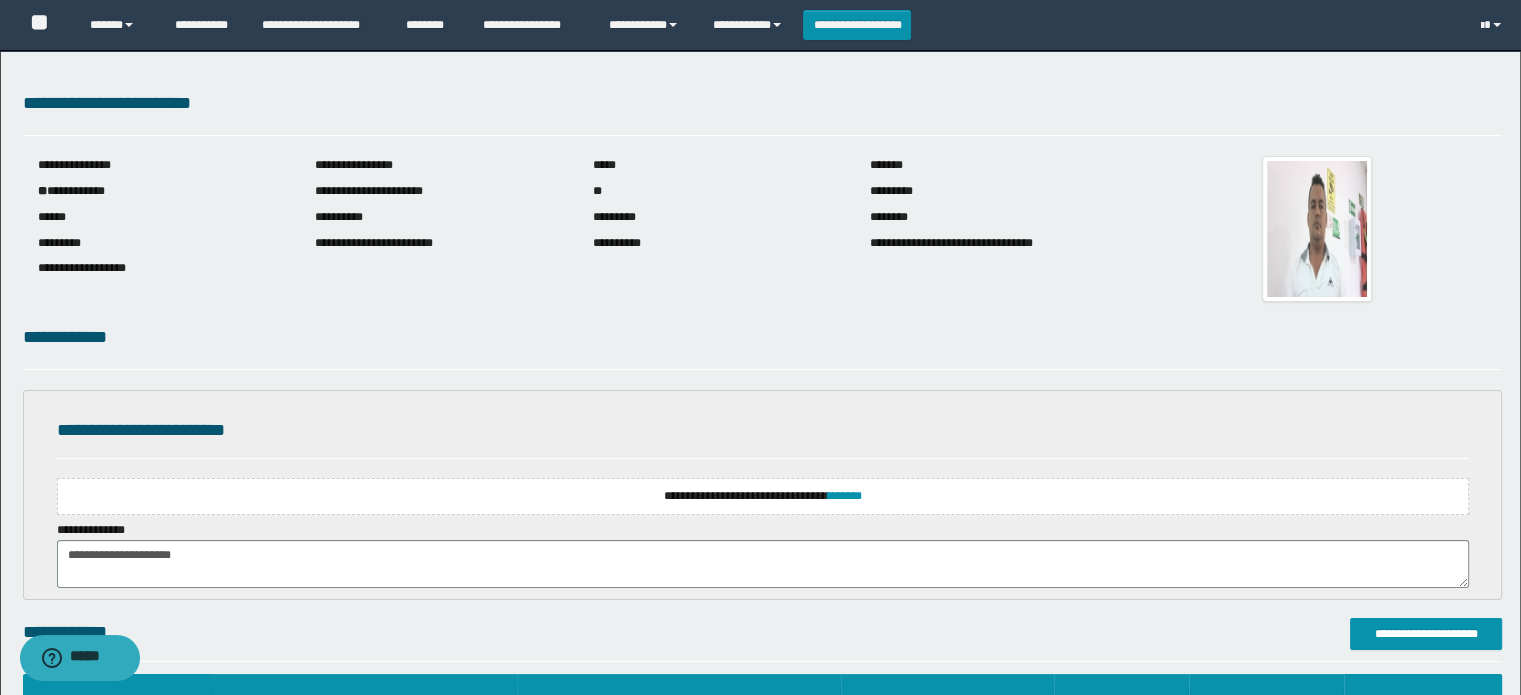 click on "**********" at bounding box center [763, 496] 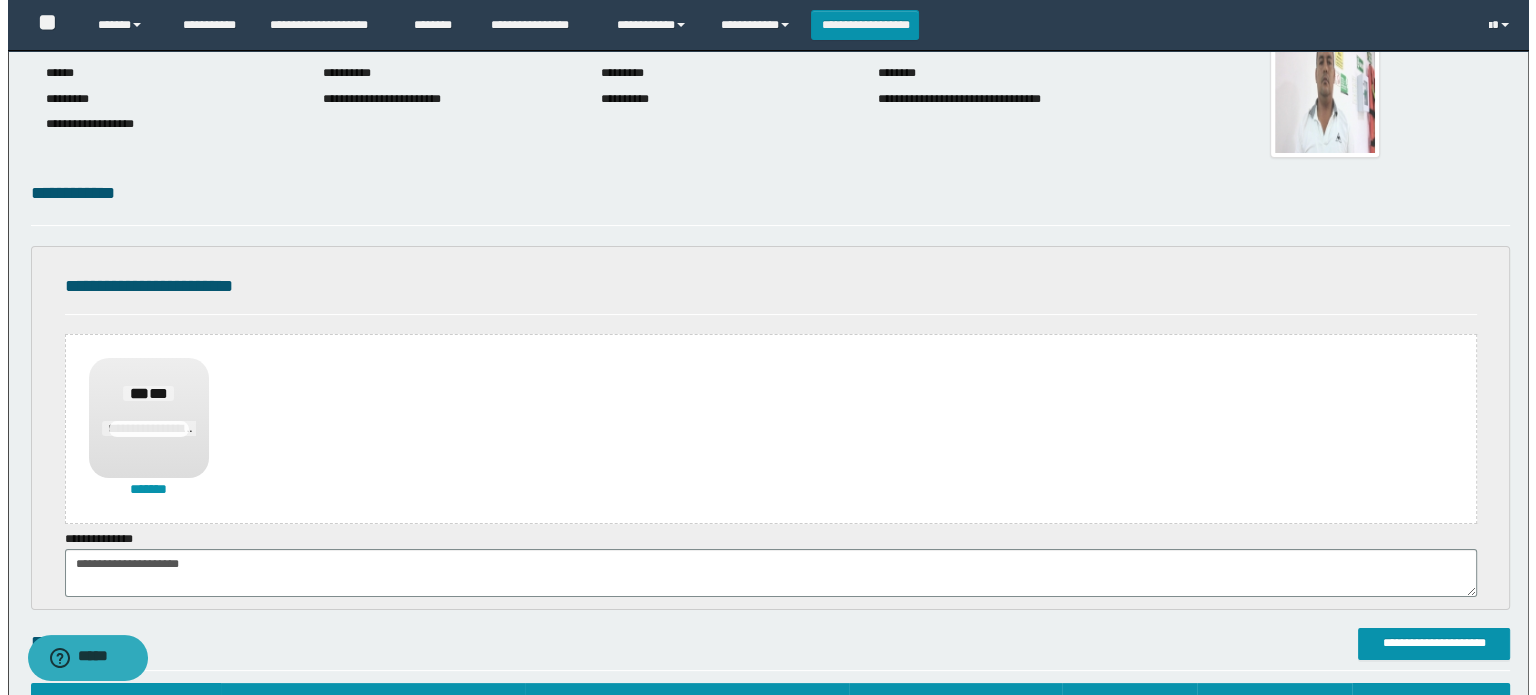 scroll, scrollTop: 400, scrollLeft: 0, axis: vertical 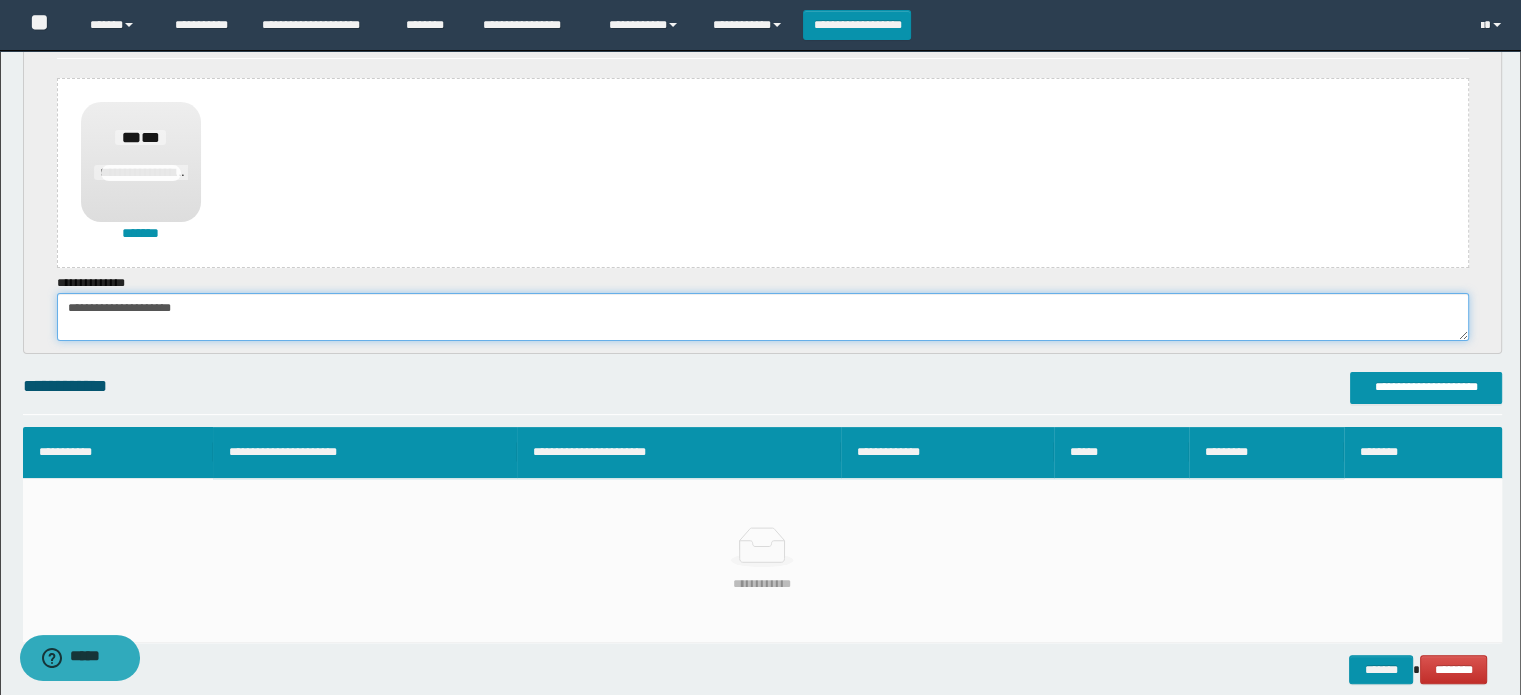 click on "**********" at bounding box center [763, 317] 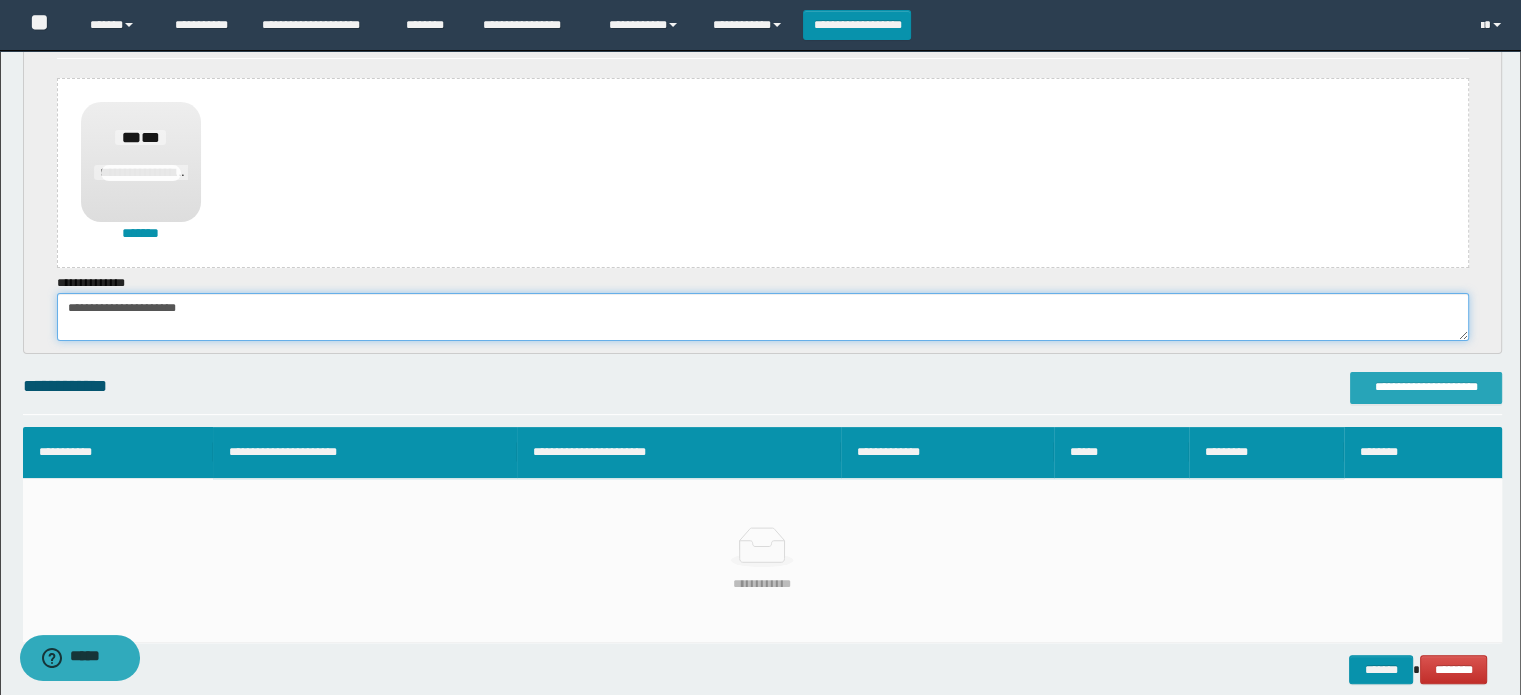 type on "**********" 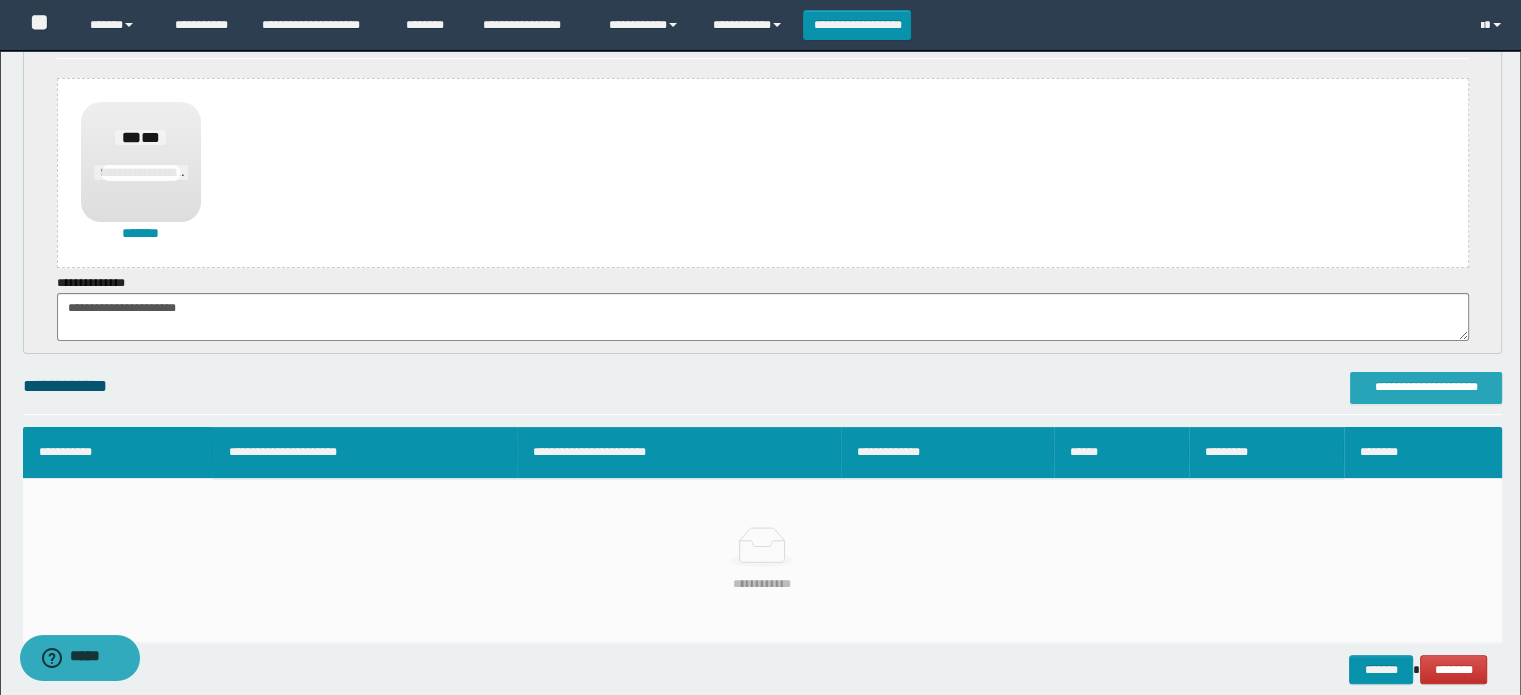 click on "**********" at bounding box center (1426, 387) 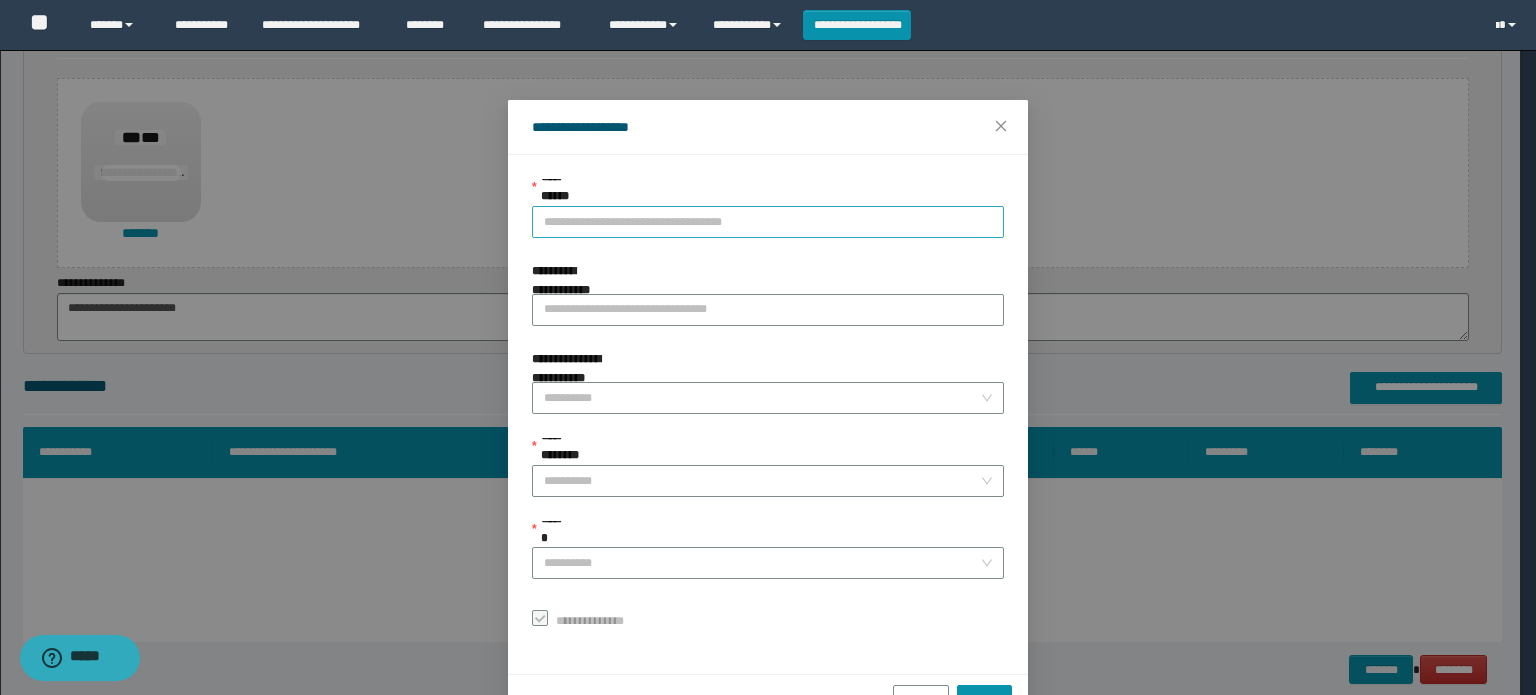 click on "**********" at bounding box center (768, 222) 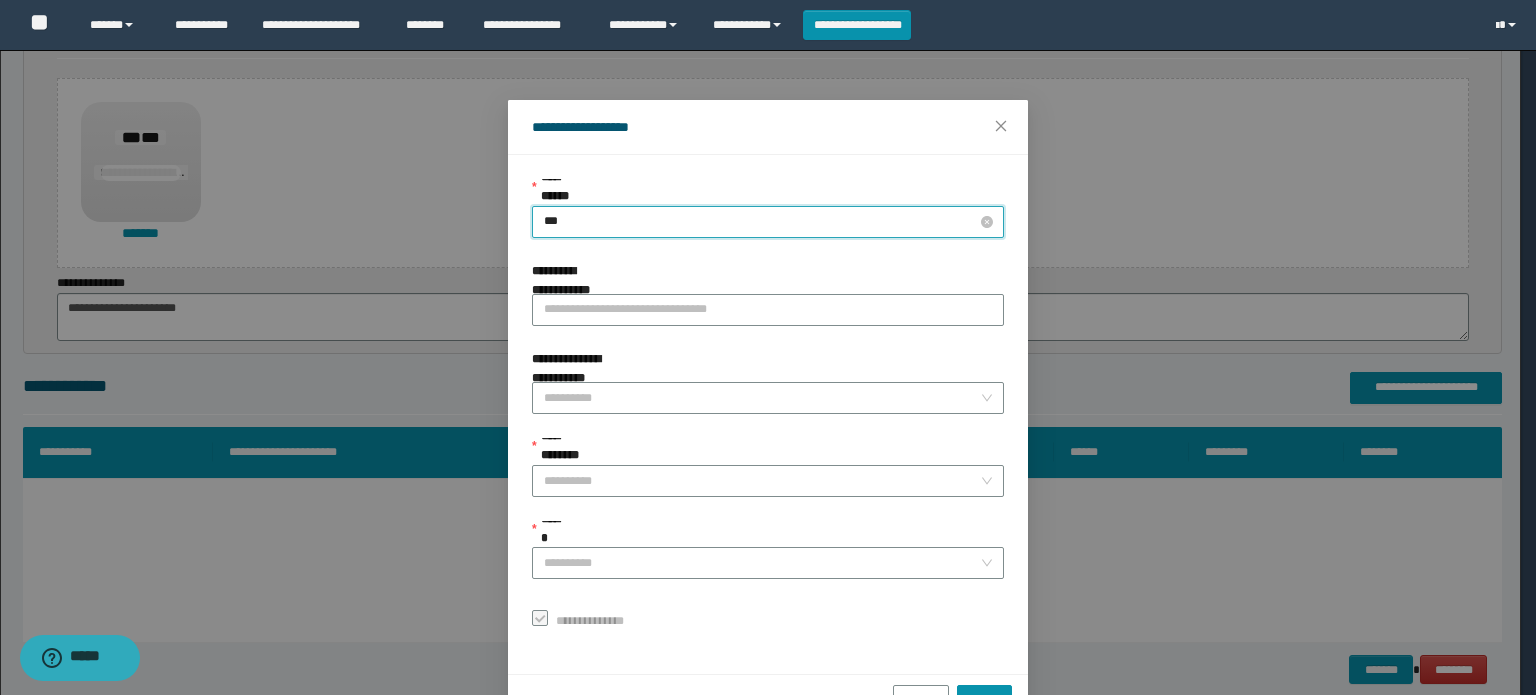 type on "****" 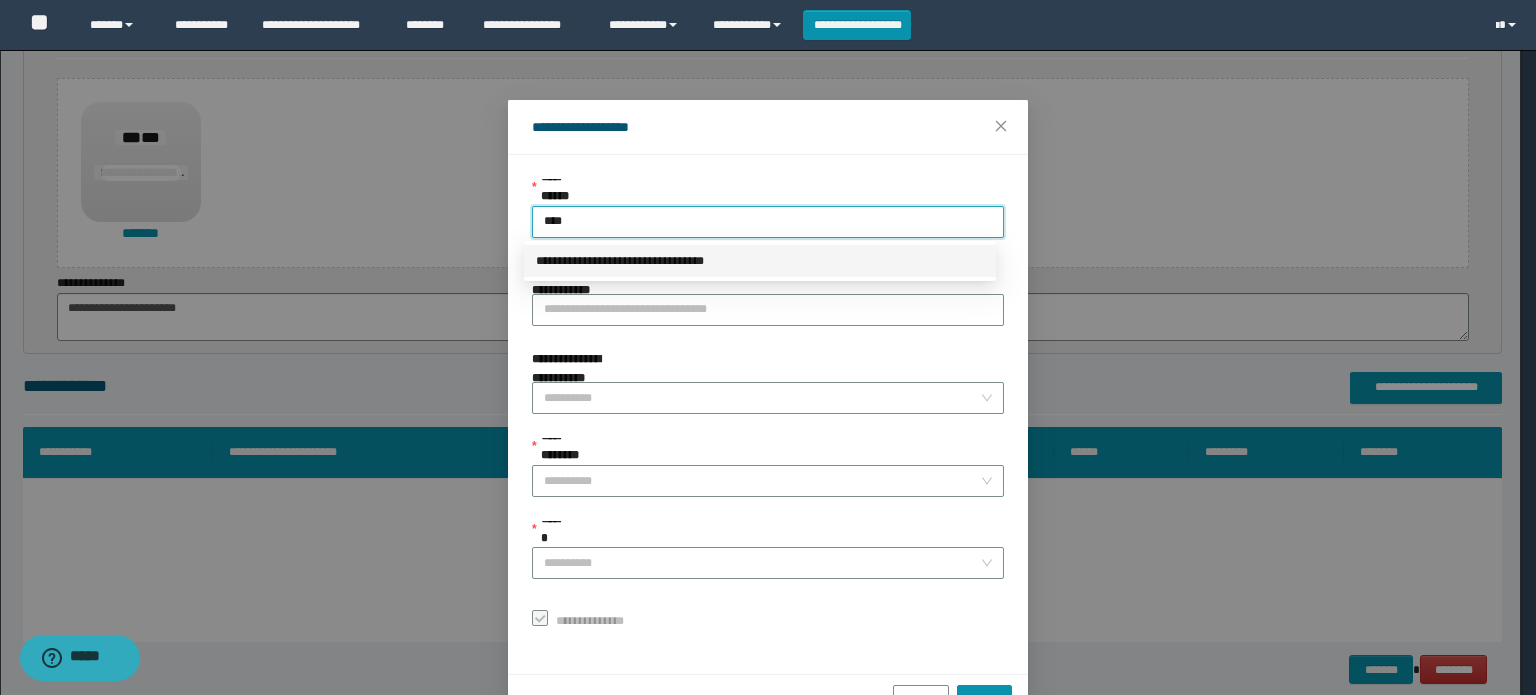 click on "**********" at bounding box center [760, 261] 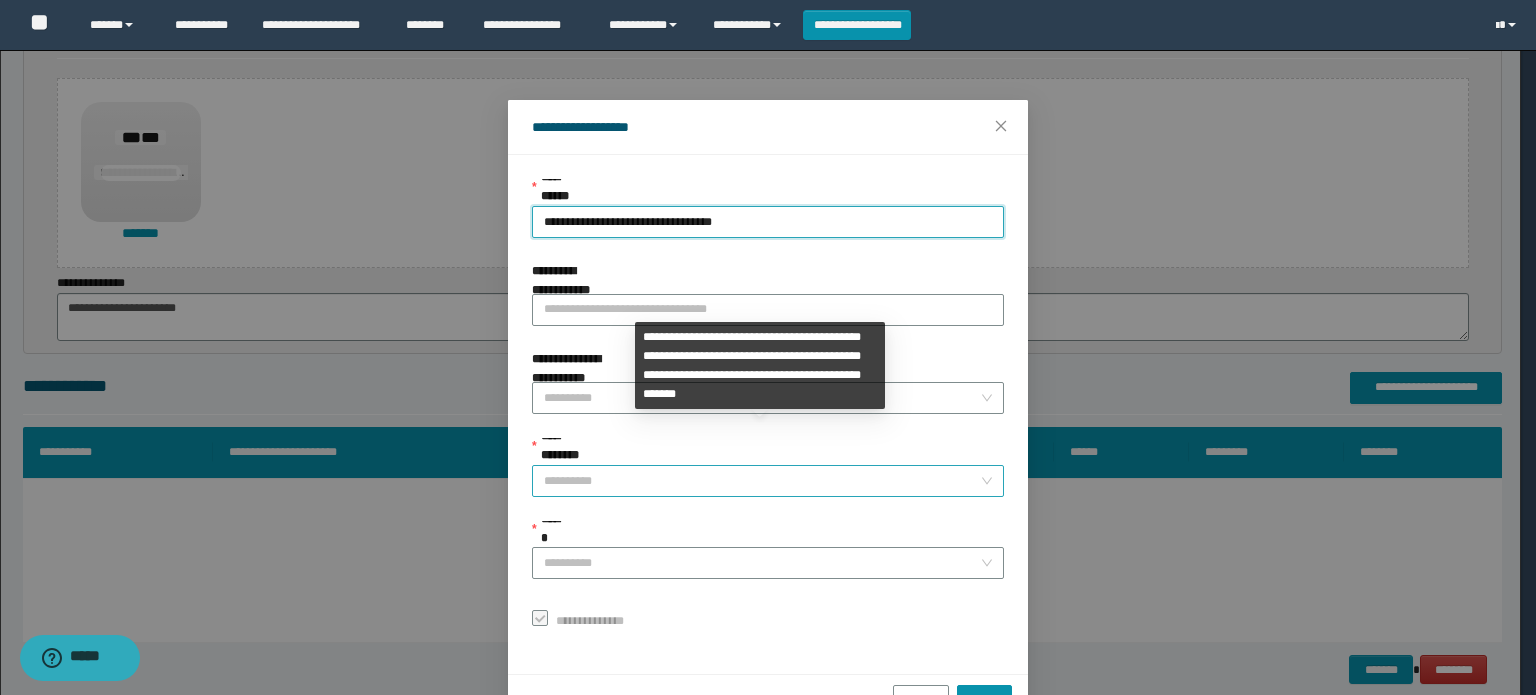 click on "**********" at bounding box center (762, 481) 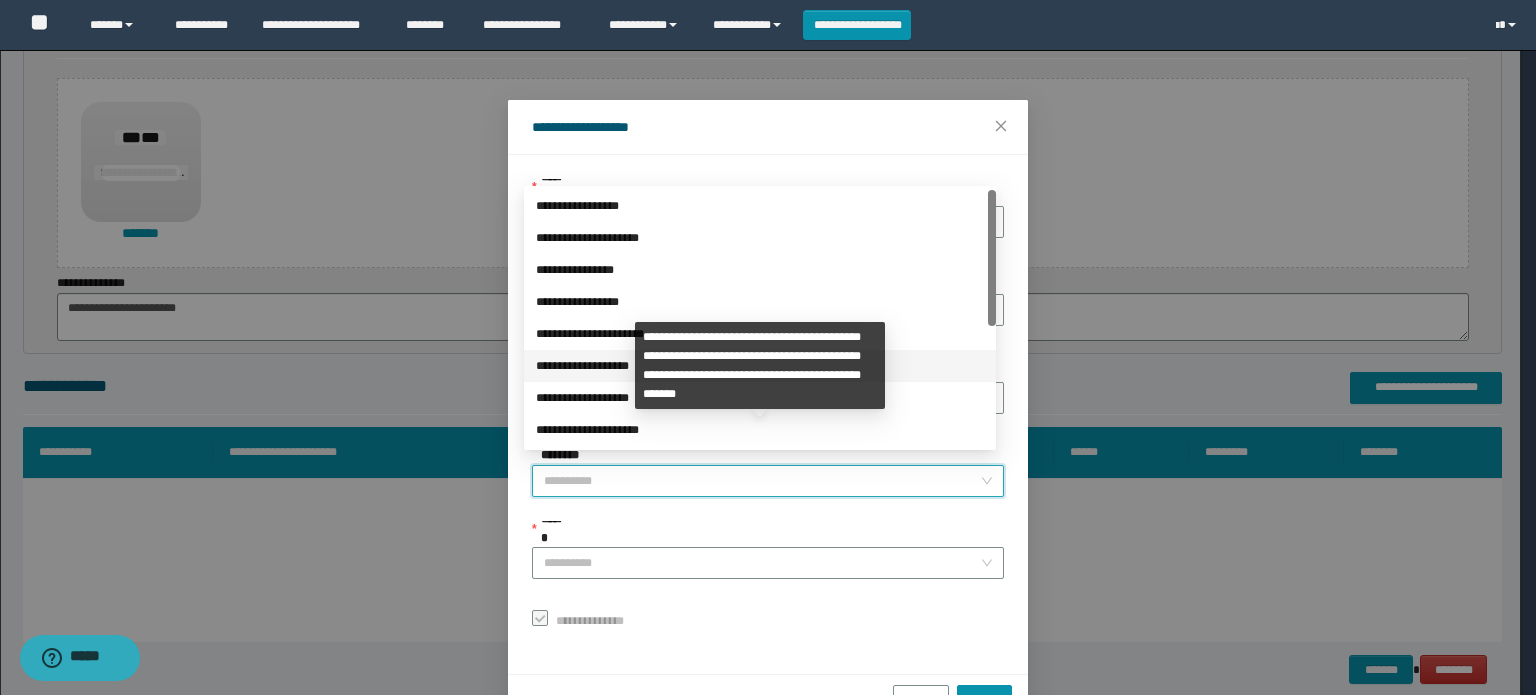 scroll, scrollTop: 224, scrollLeft: 0, axis: vertical 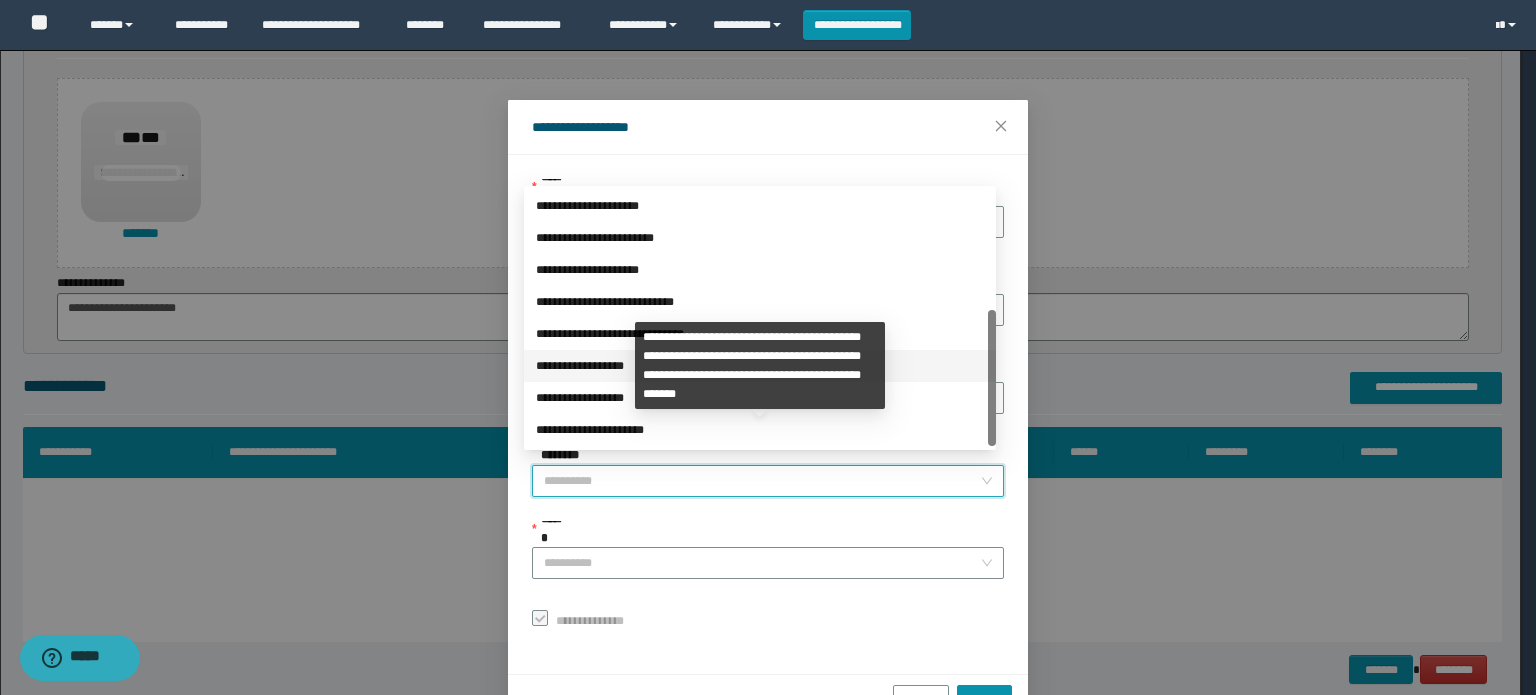 click on "**********" at bounding box center (760, 366) 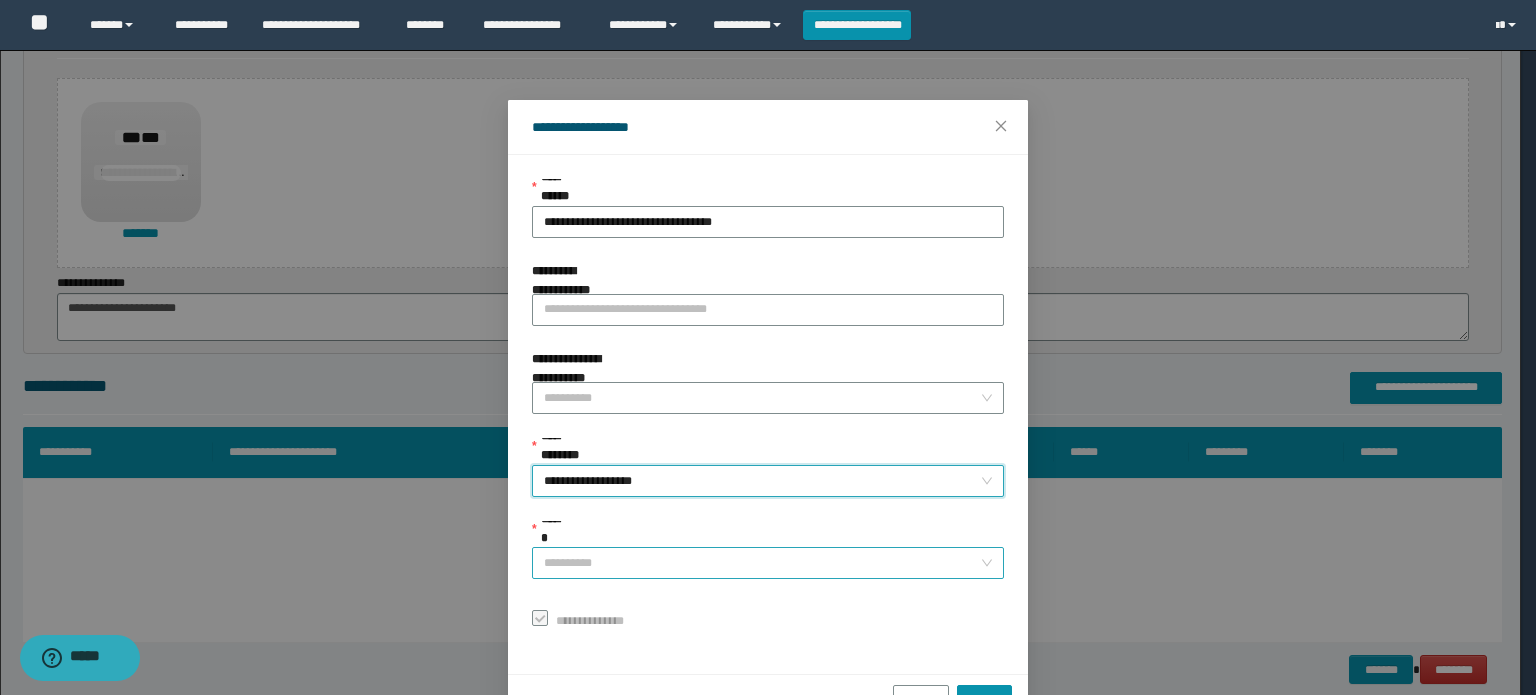 click on "******" at bounding box center [762, 563] 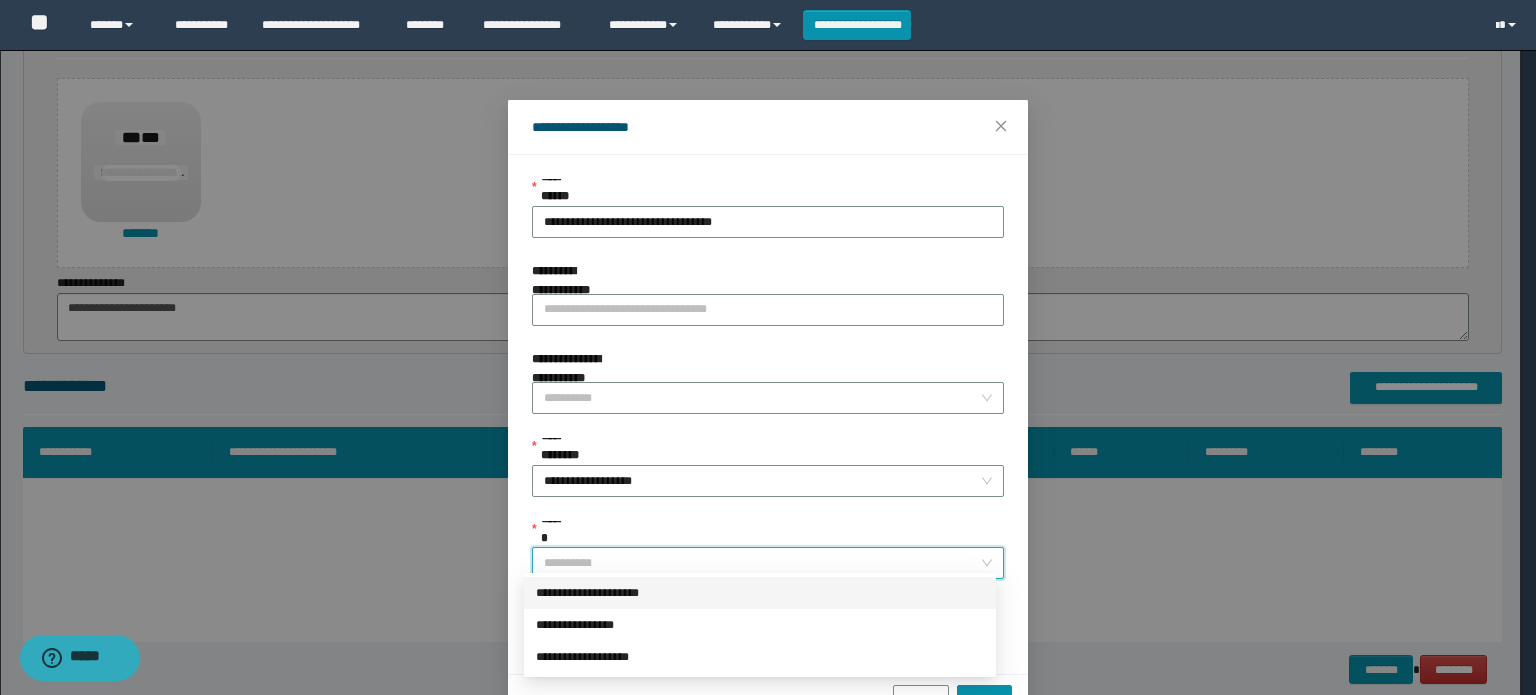 click on "**********" at bounding box center (760, 593) 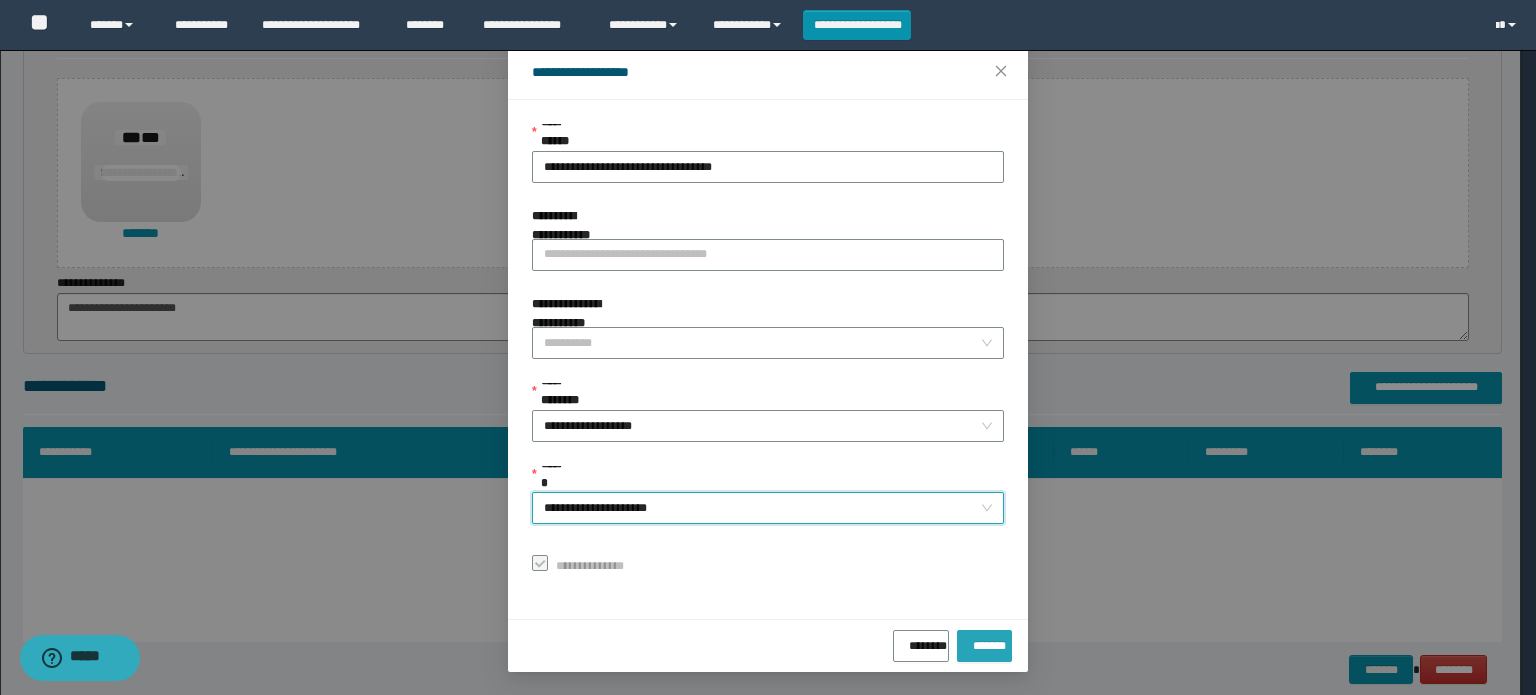 click on "*******" at bounding box center [984, 642] 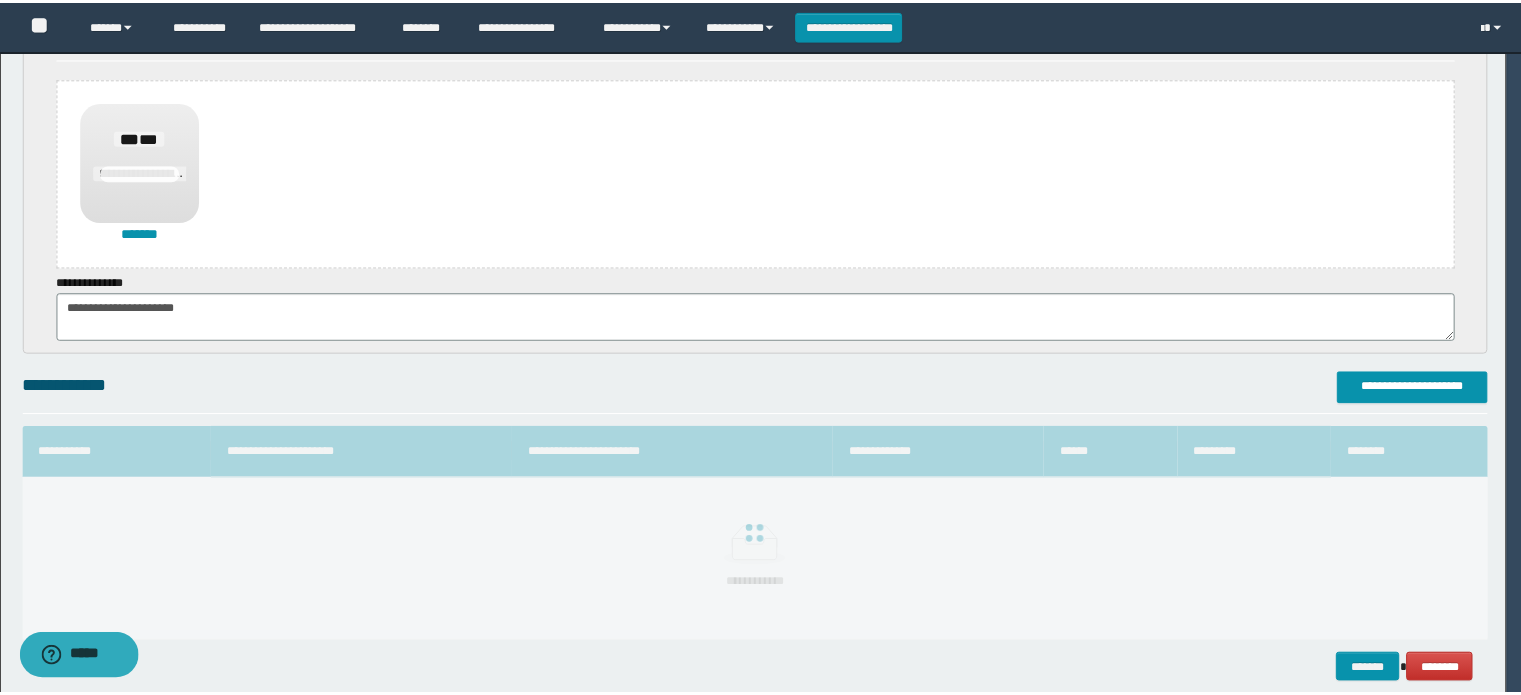 scroll, scrollTop: 8, scrollLeft: 0, axis: vertical 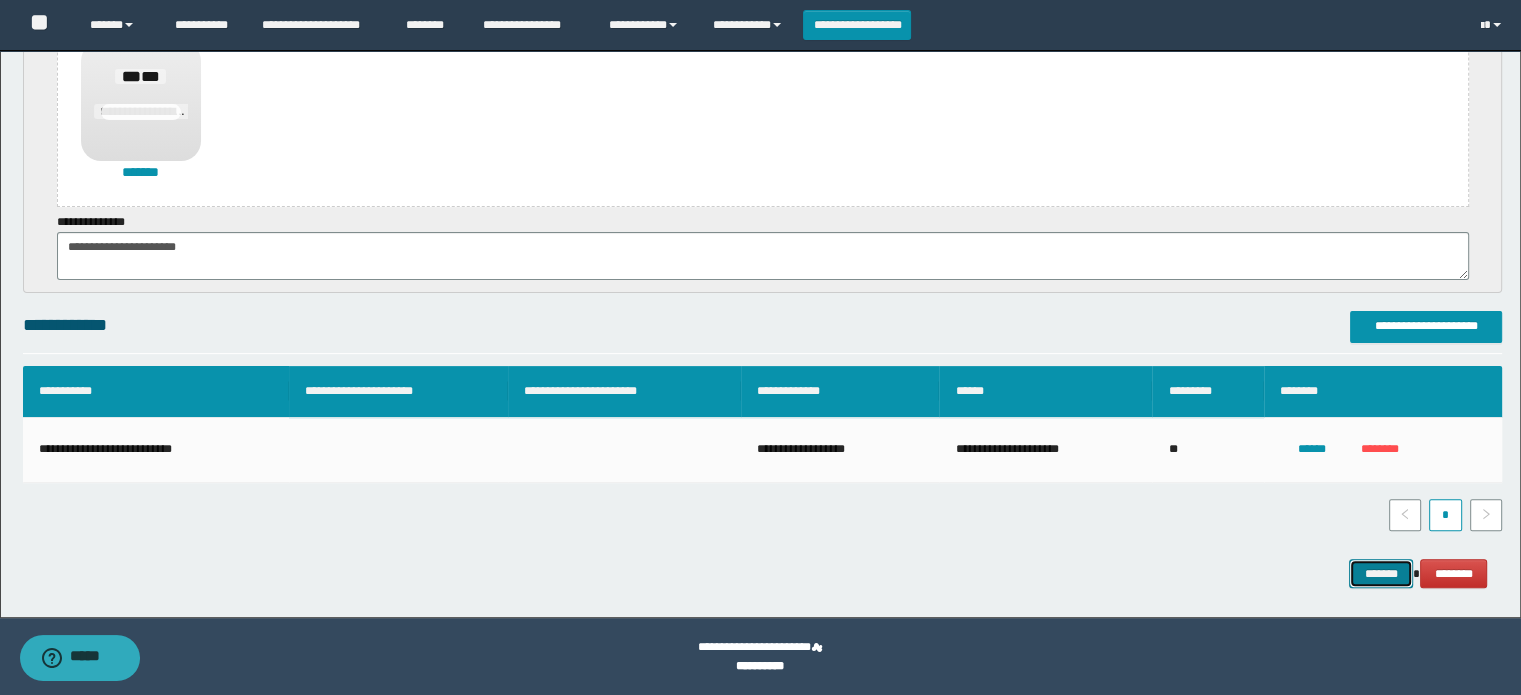 click on "*******" at bounding box center [1381, 574] 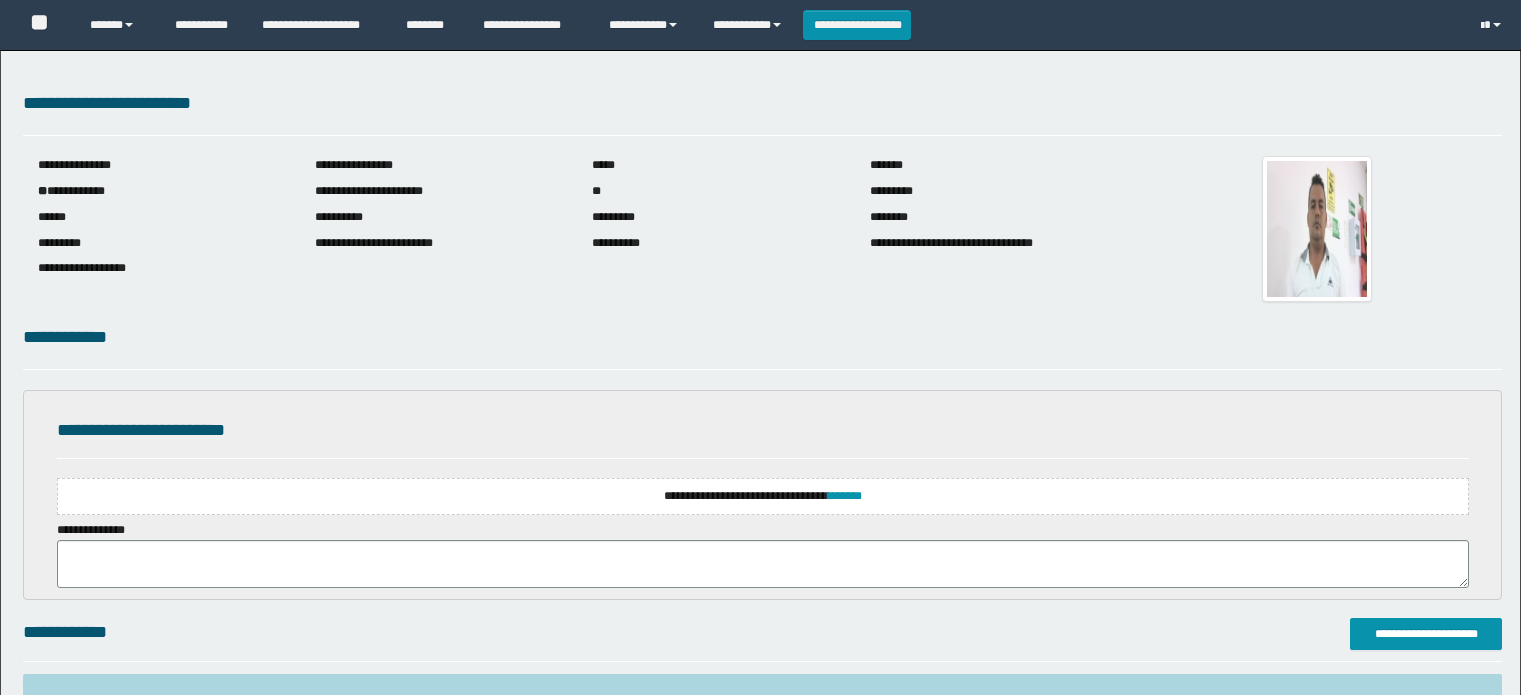 scroll, scrollTop: 0, scrollLeft: 0, axis: both 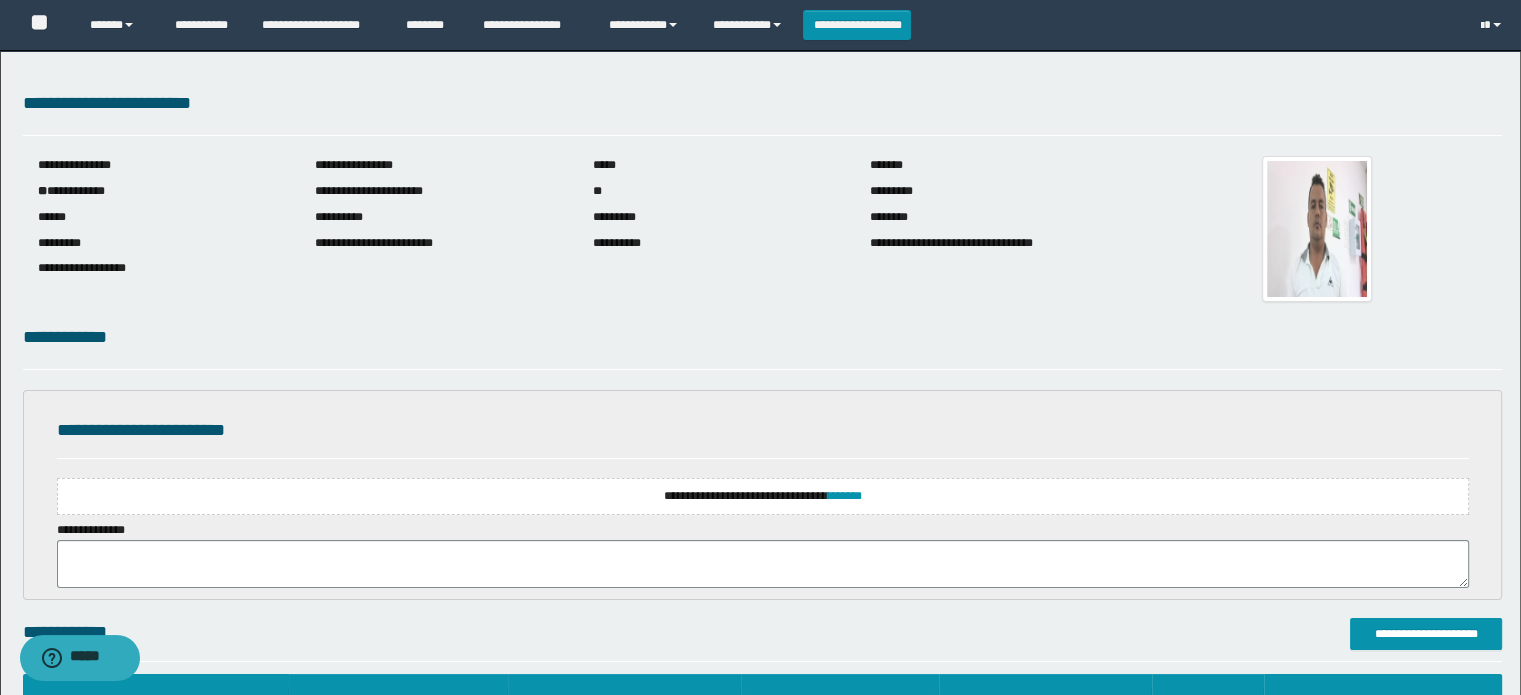 click on "**********" at bounding box center (763, 496) 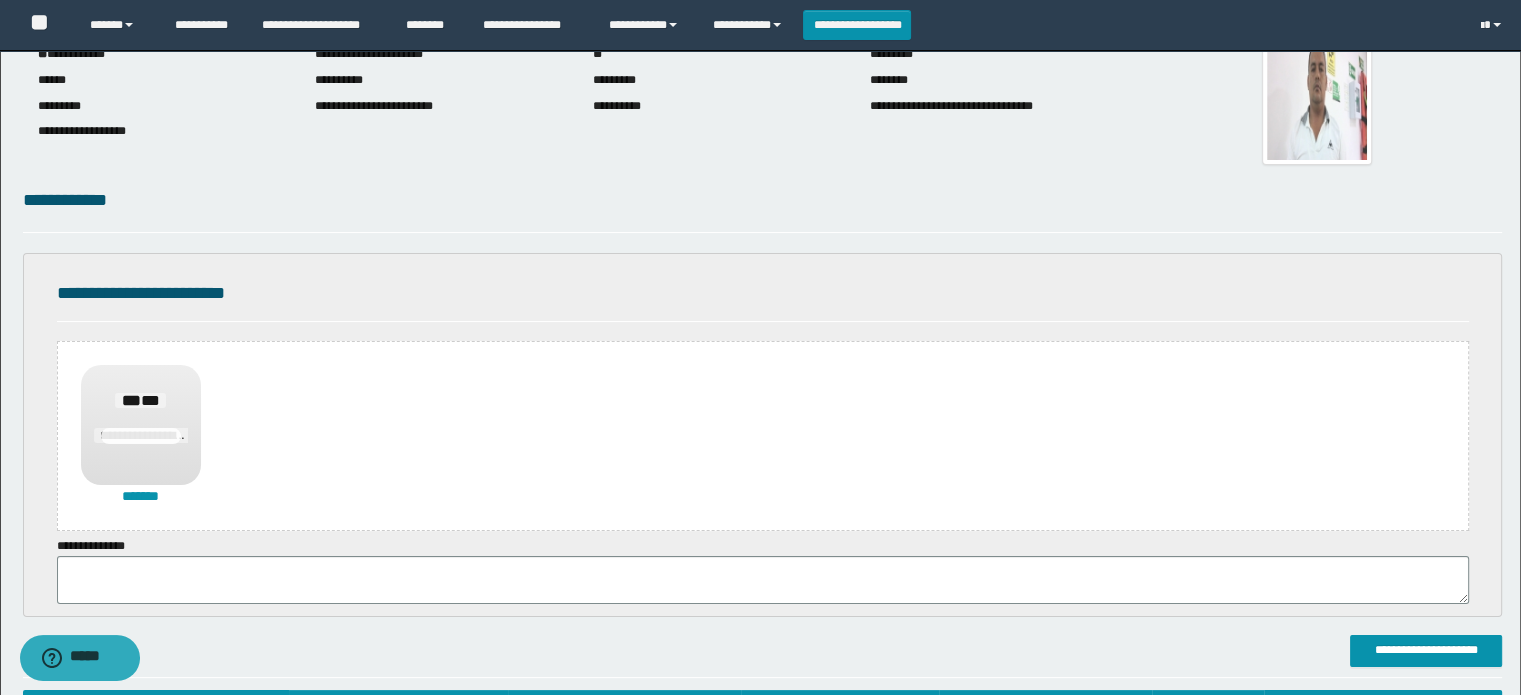scroll, scrollTop: 200, scrollLeft: 0, axis: vertical 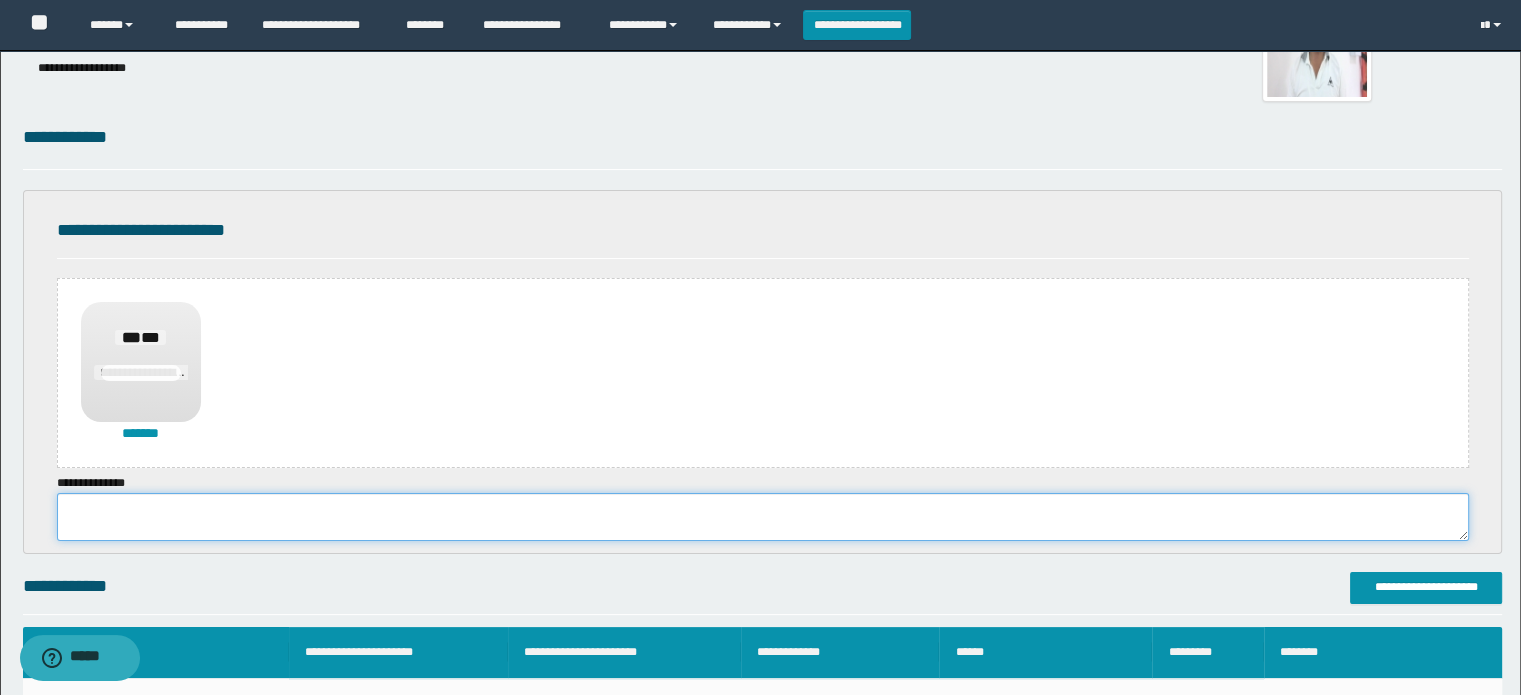 click at bounding box center [763, 517] 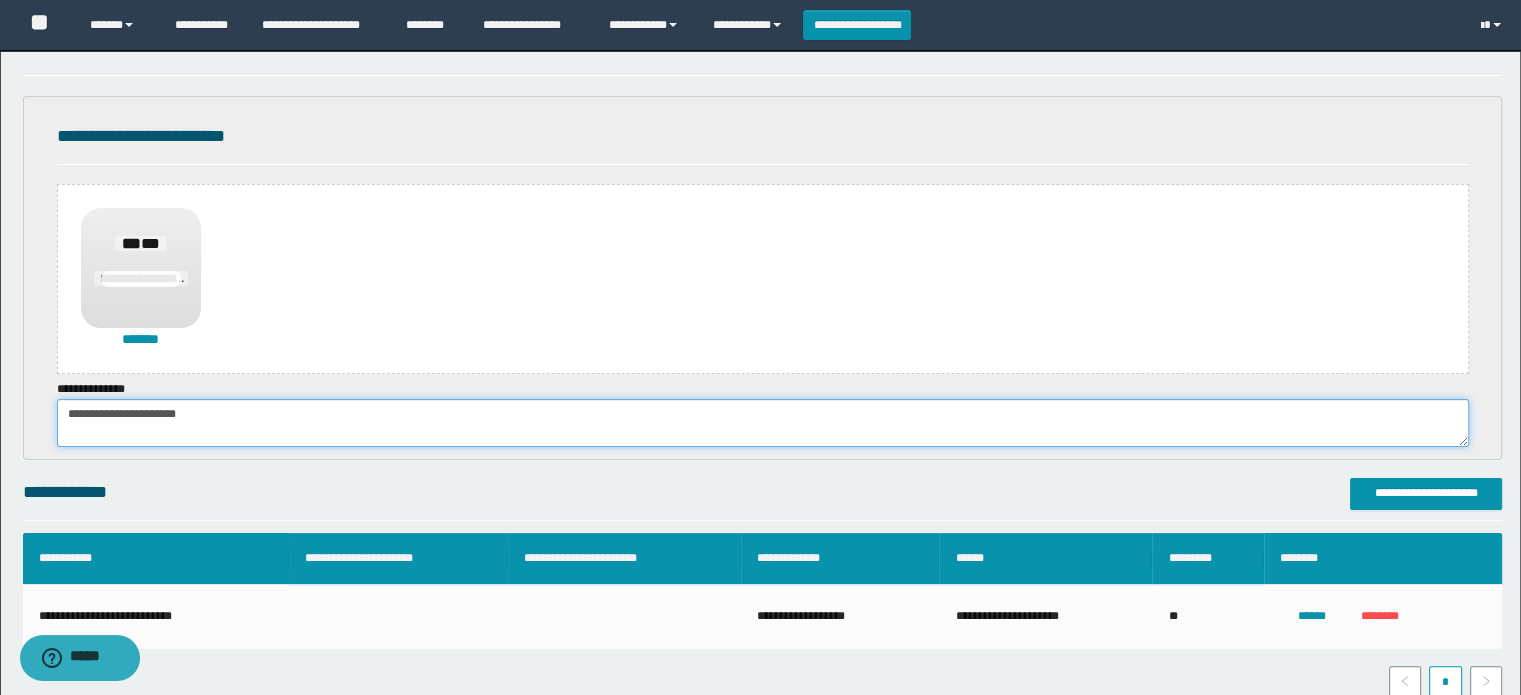 scroll, scrollTop: 461, scrollLeft: 0, axis: vertical 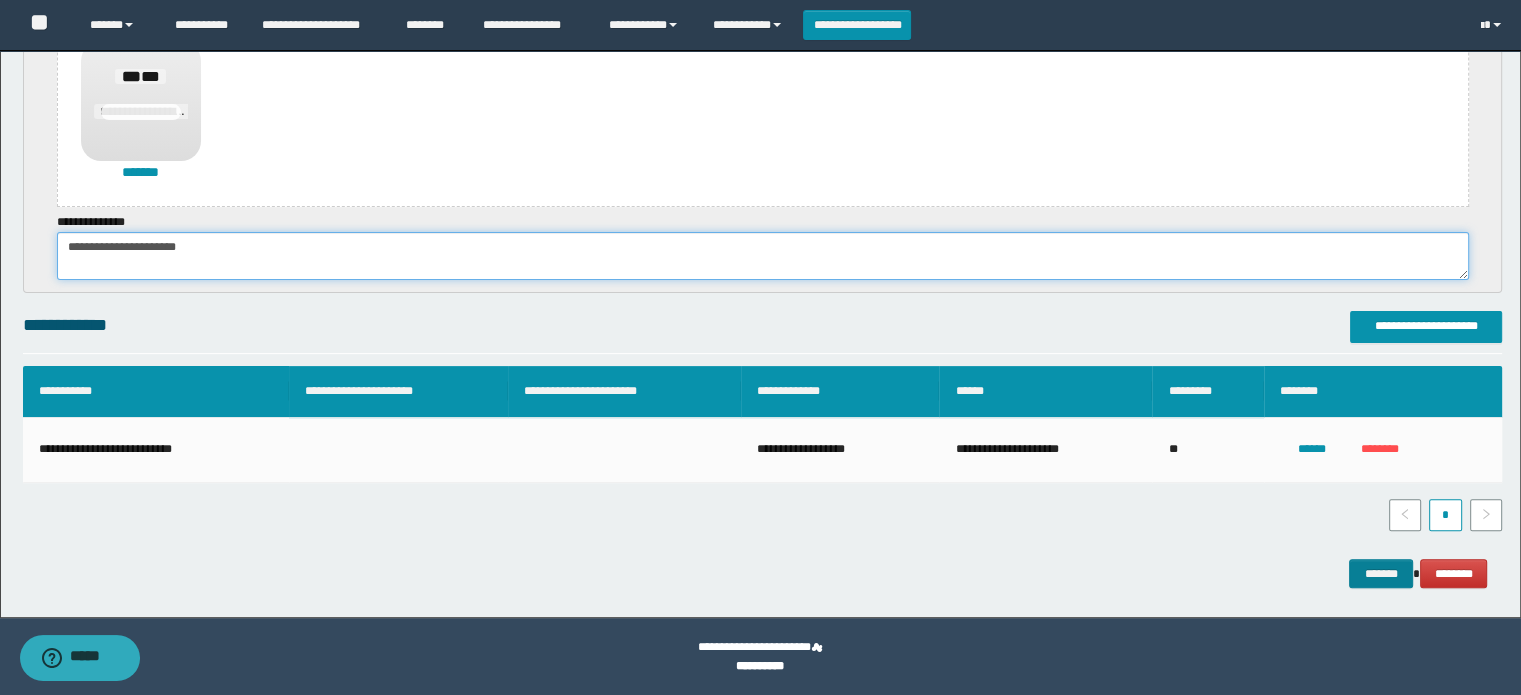type on "**********" 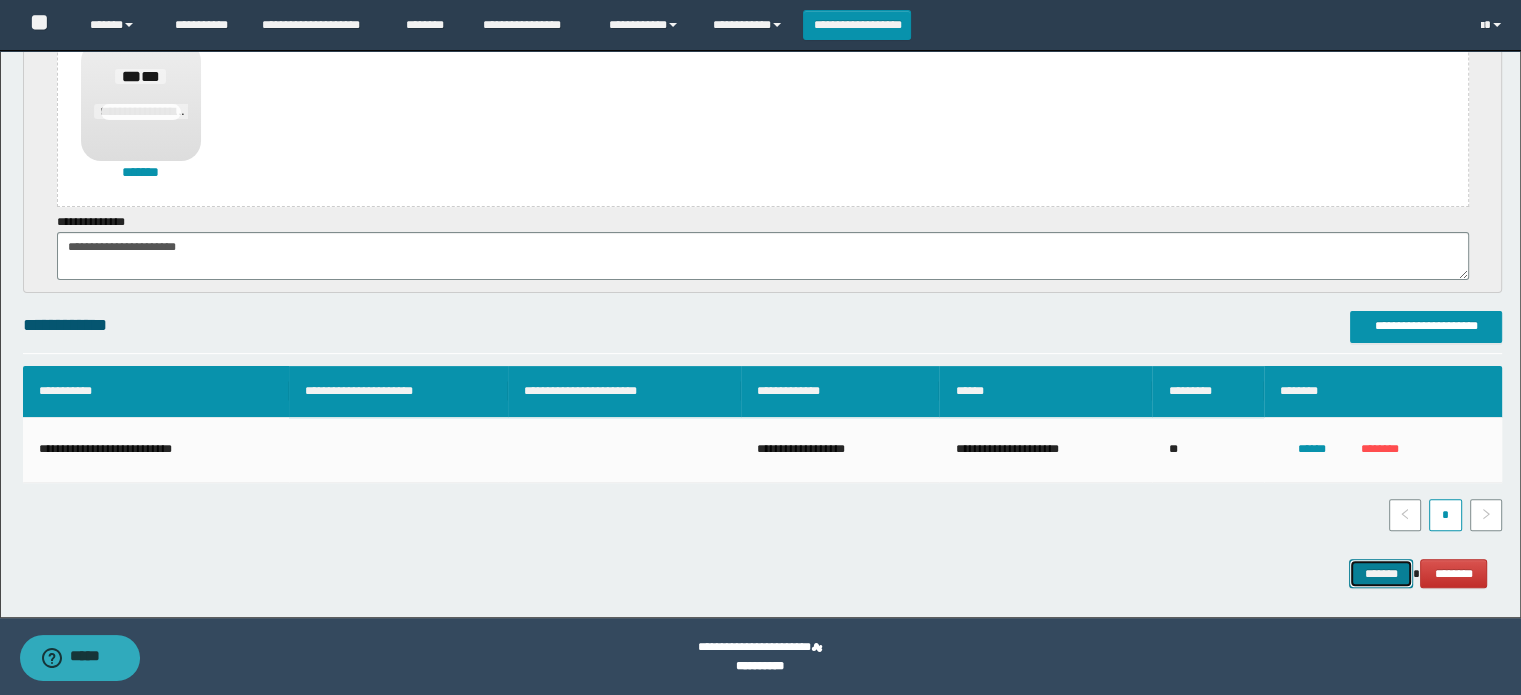 click on "*******" at bounding box center (1381, 574) 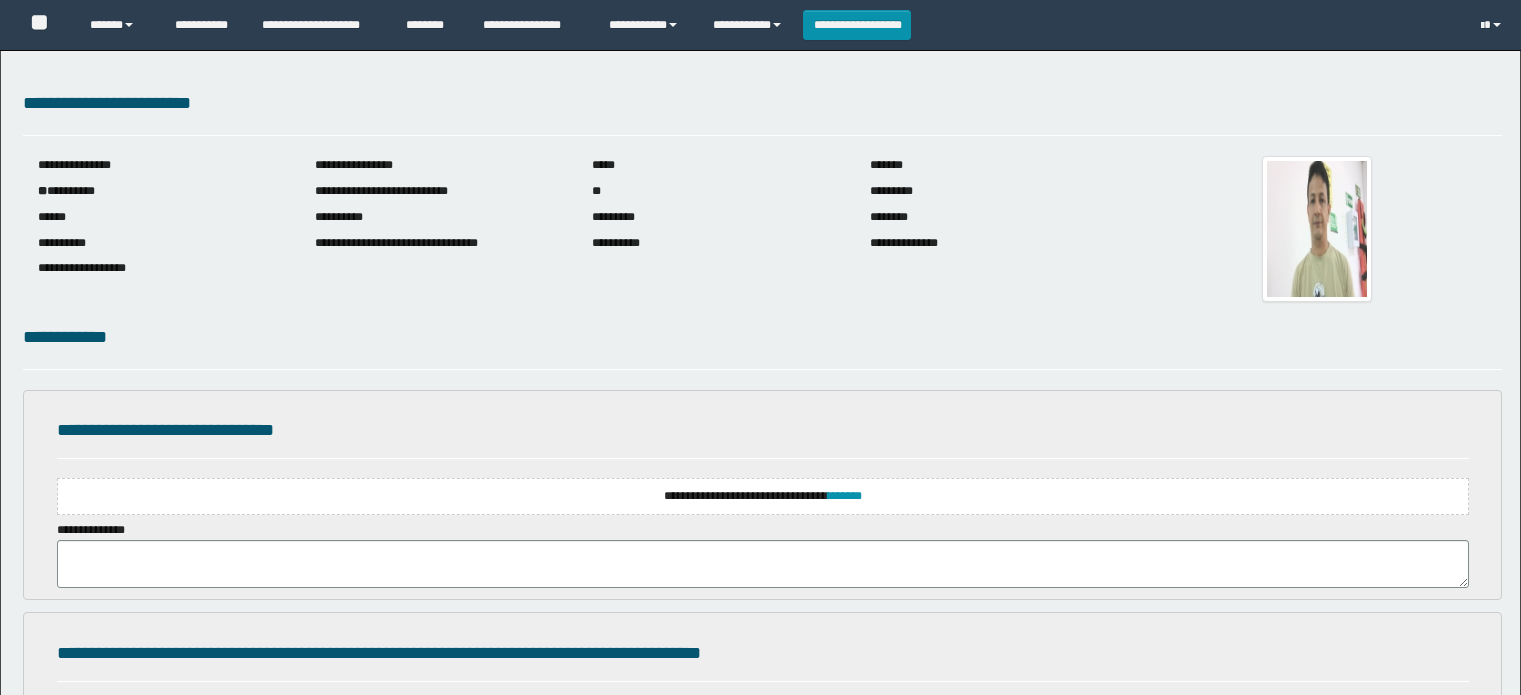 scroll, scrollTop: 0, scrollLeft: 0, axis: both 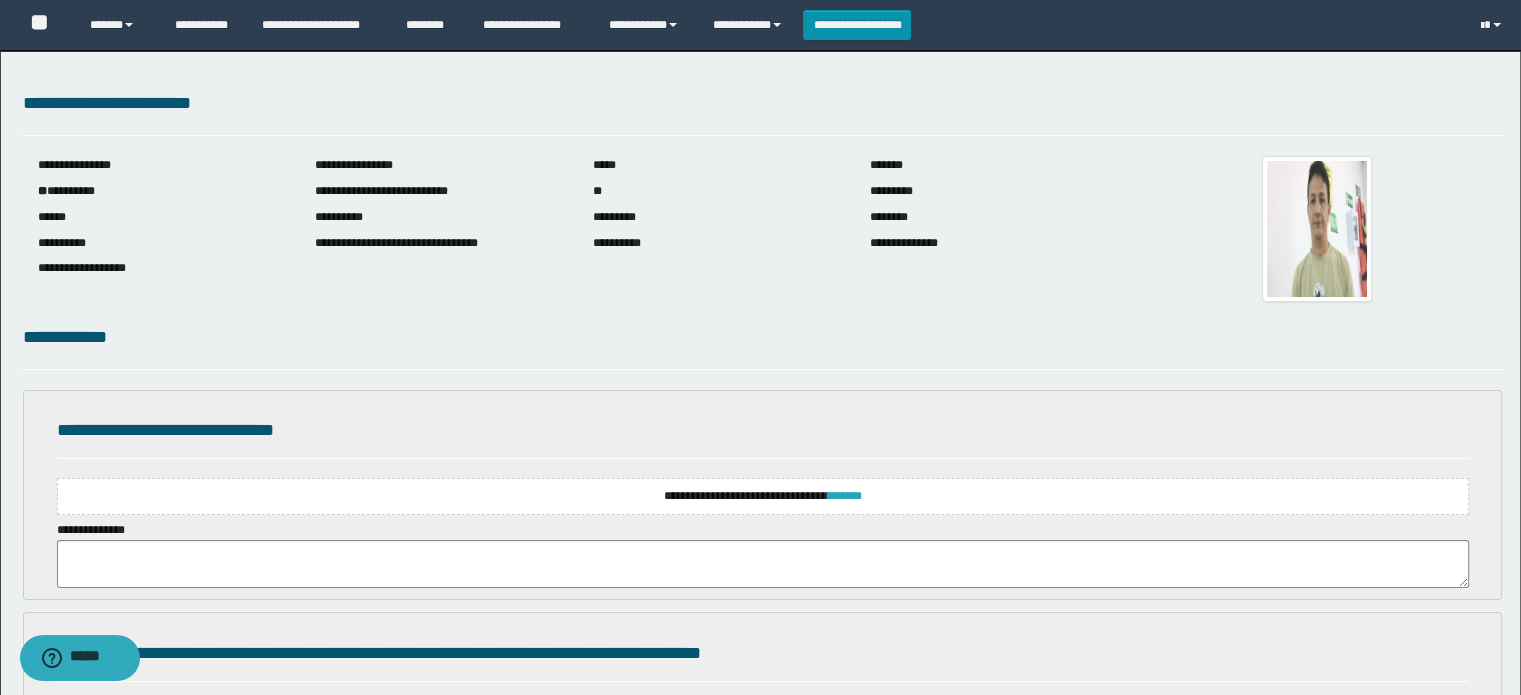 click on "*******" at bounding box center [845, 496] 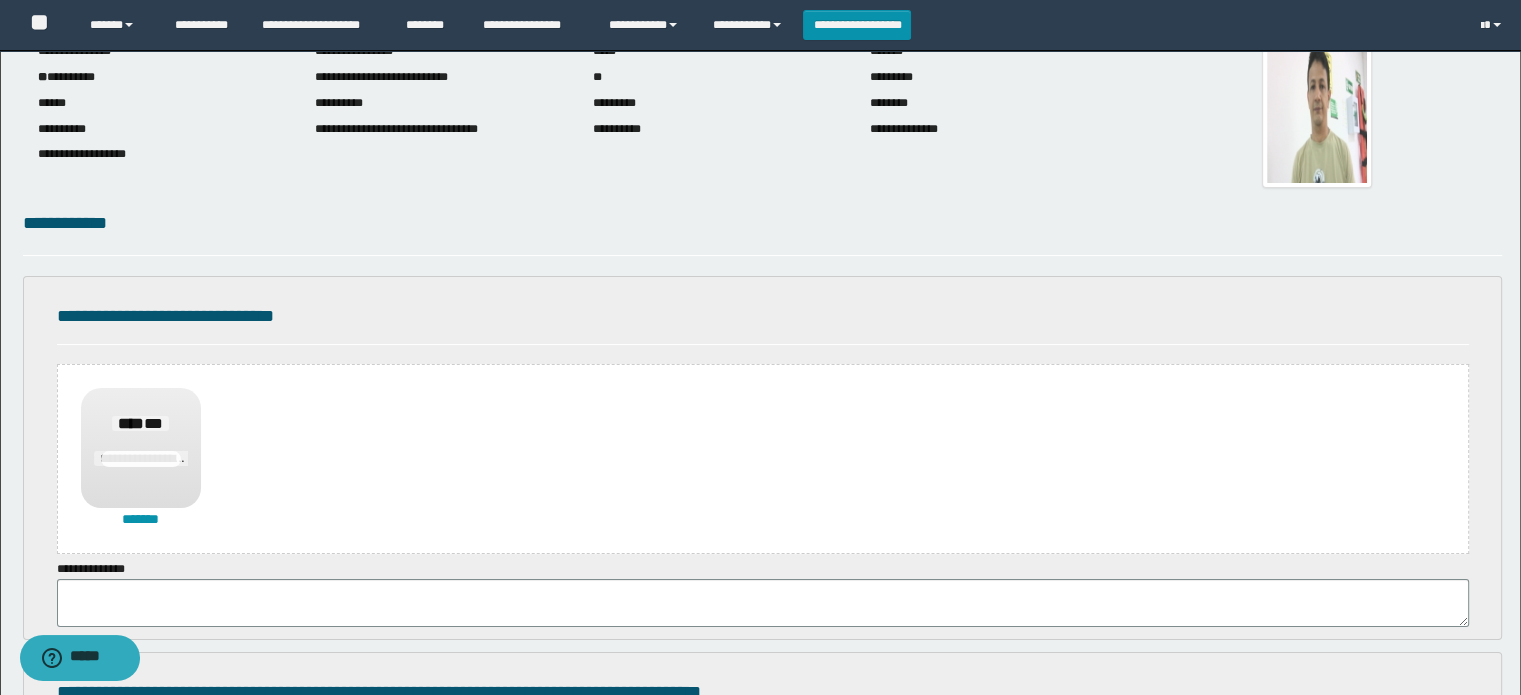 scroll, scrollTop: 300, scrollLeft: 0, axis: vertical 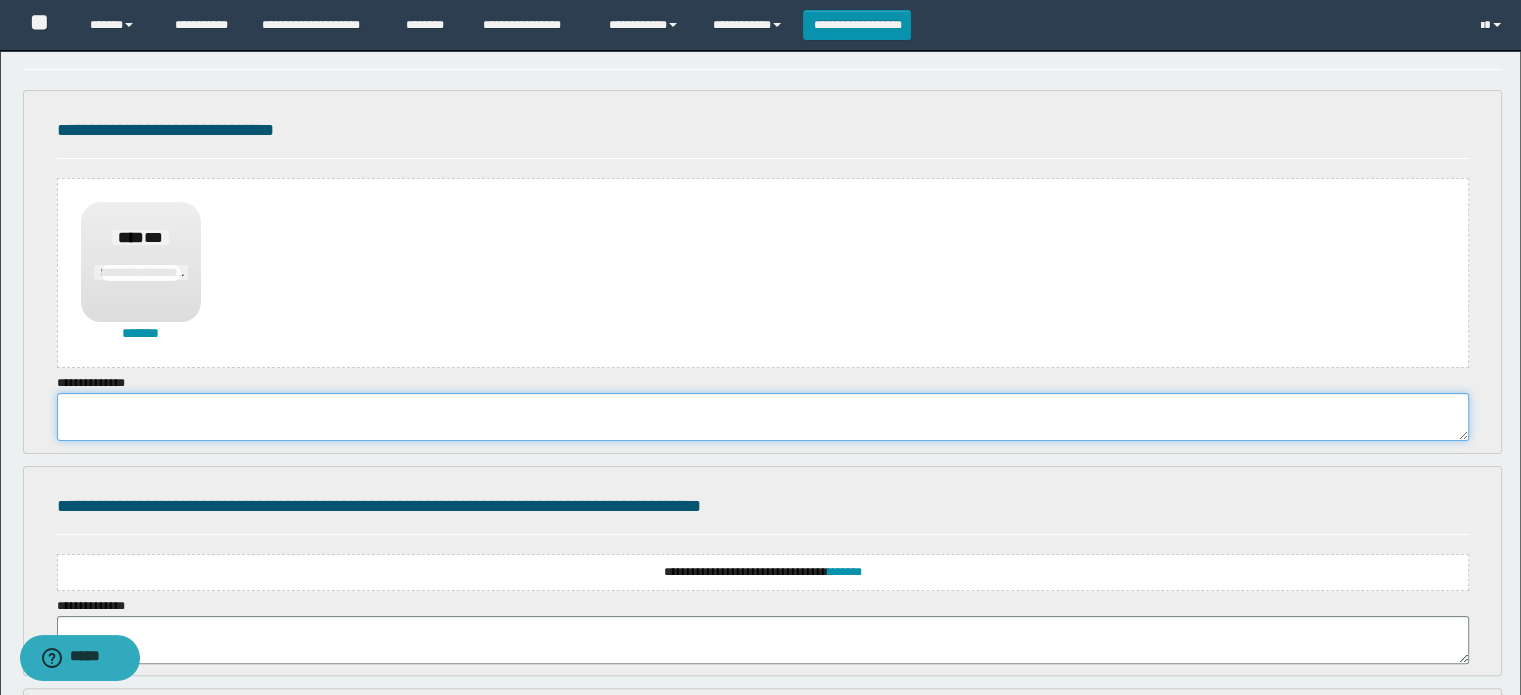 click at bounding box center [763, 417] 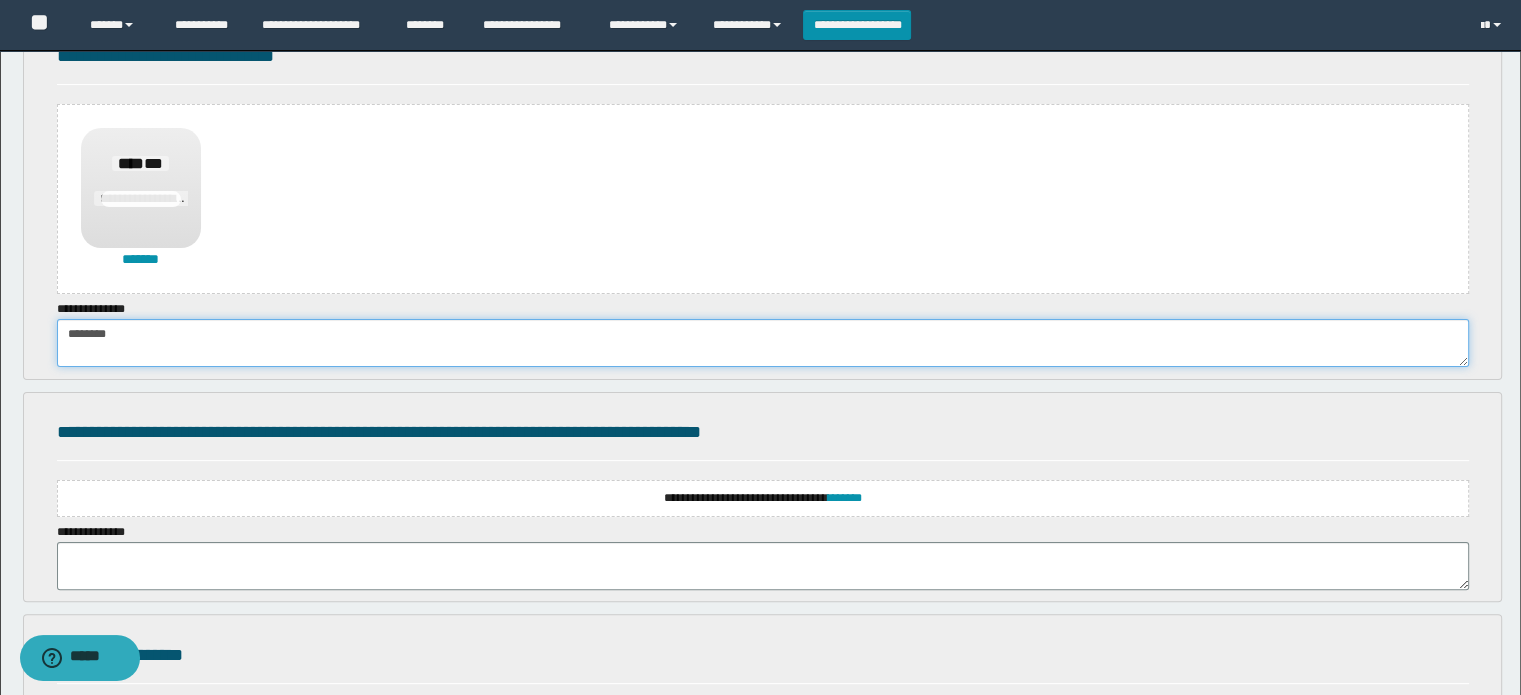 scroll, scrollTop: 500, scrollLeft: 0, axis: vertical 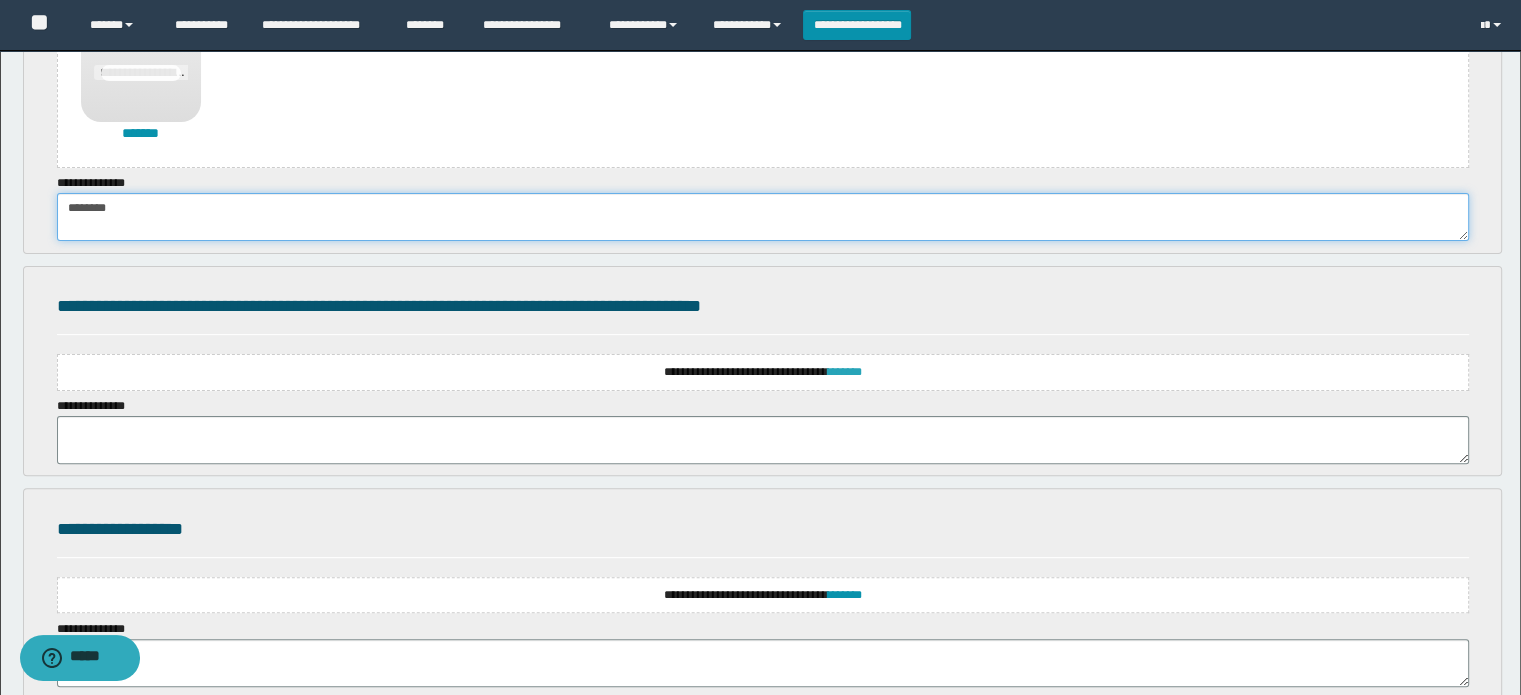 type on "********" 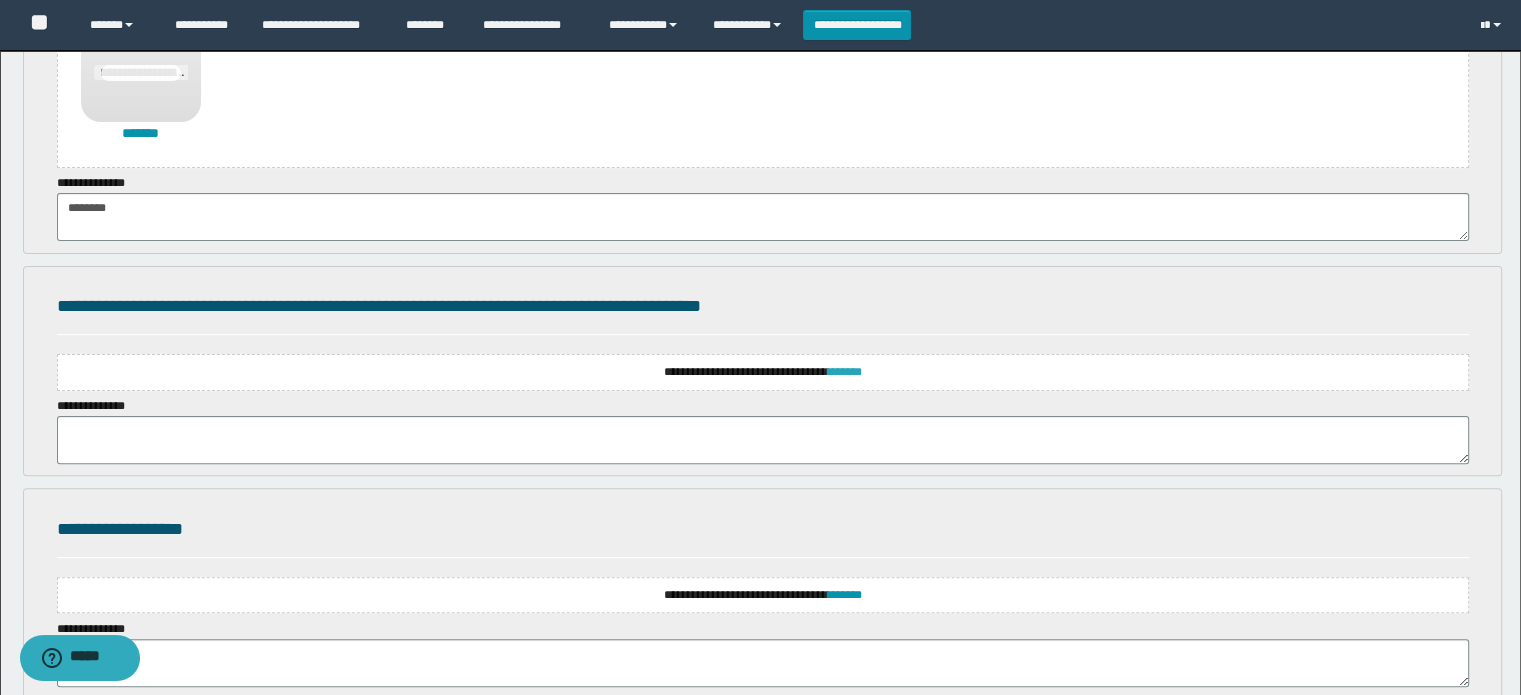 click on "*******" at bounding box center [845, 372] 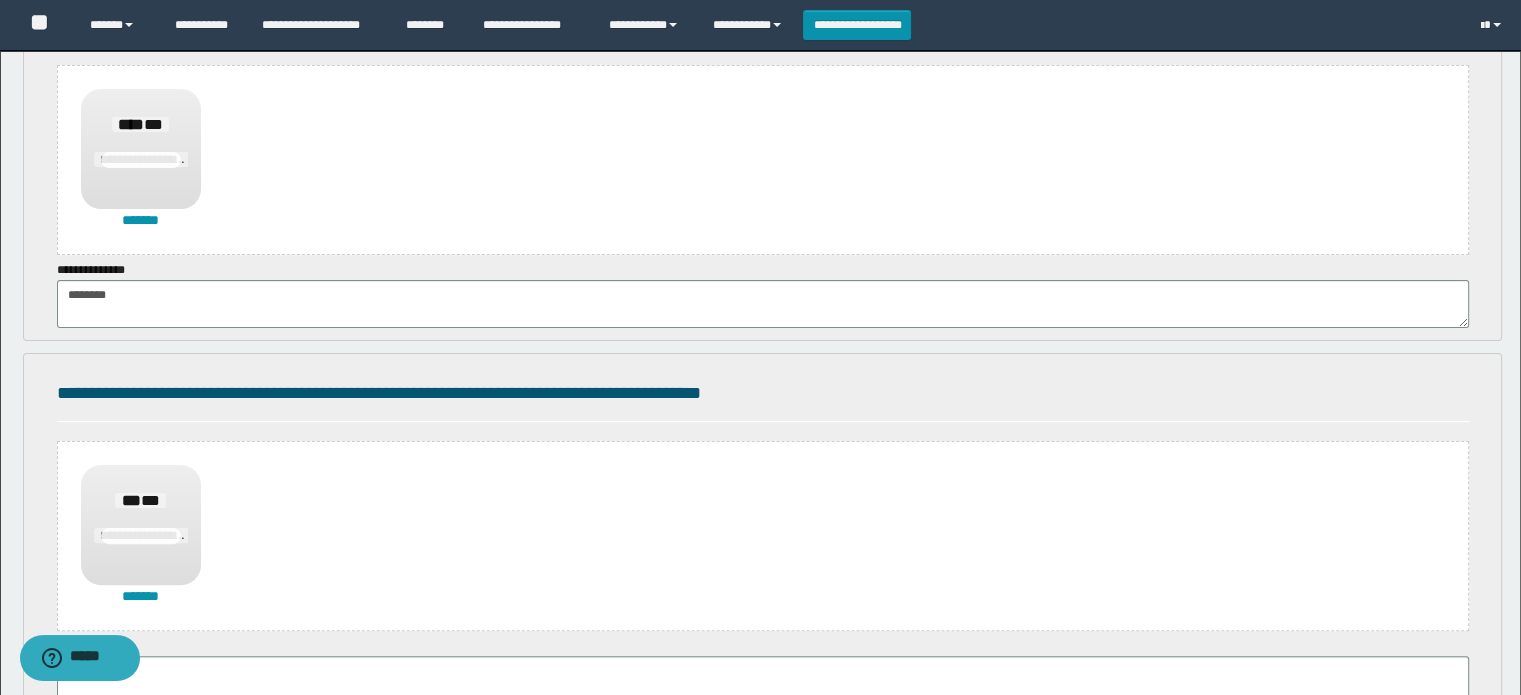 scroll, scrollTop: 700, scrollLeft: 0, axis: vertical 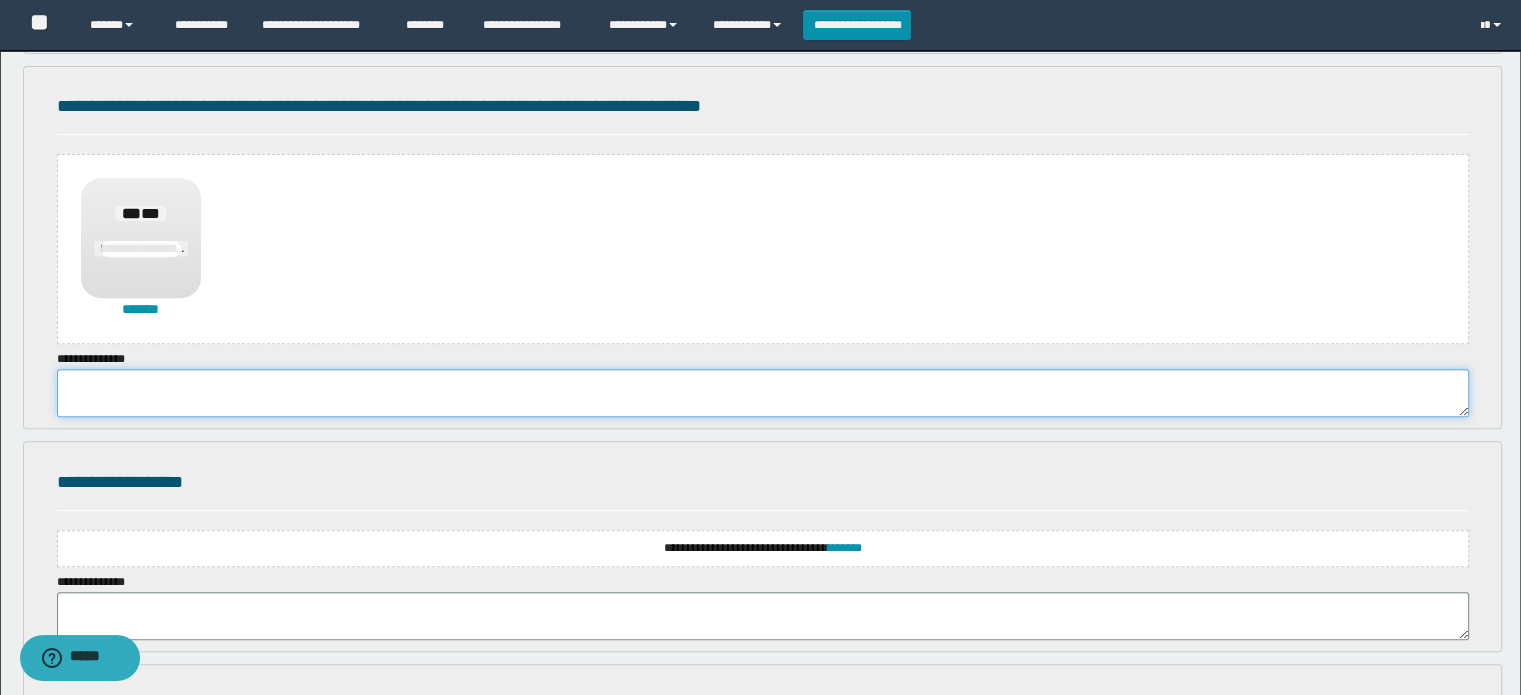 click at bounding box center [763, 393] 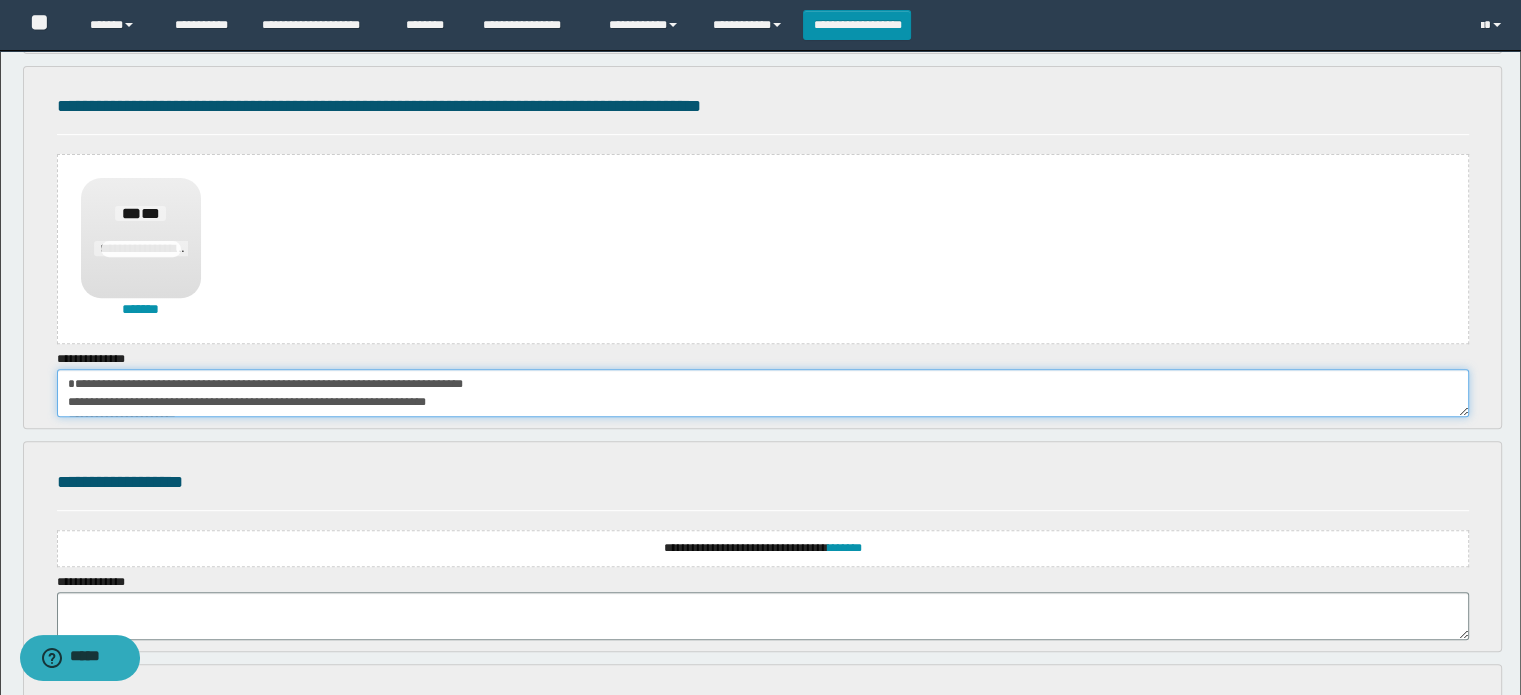 scroll, scrollTop: 12, scrollLeft: 0, axis: vertical 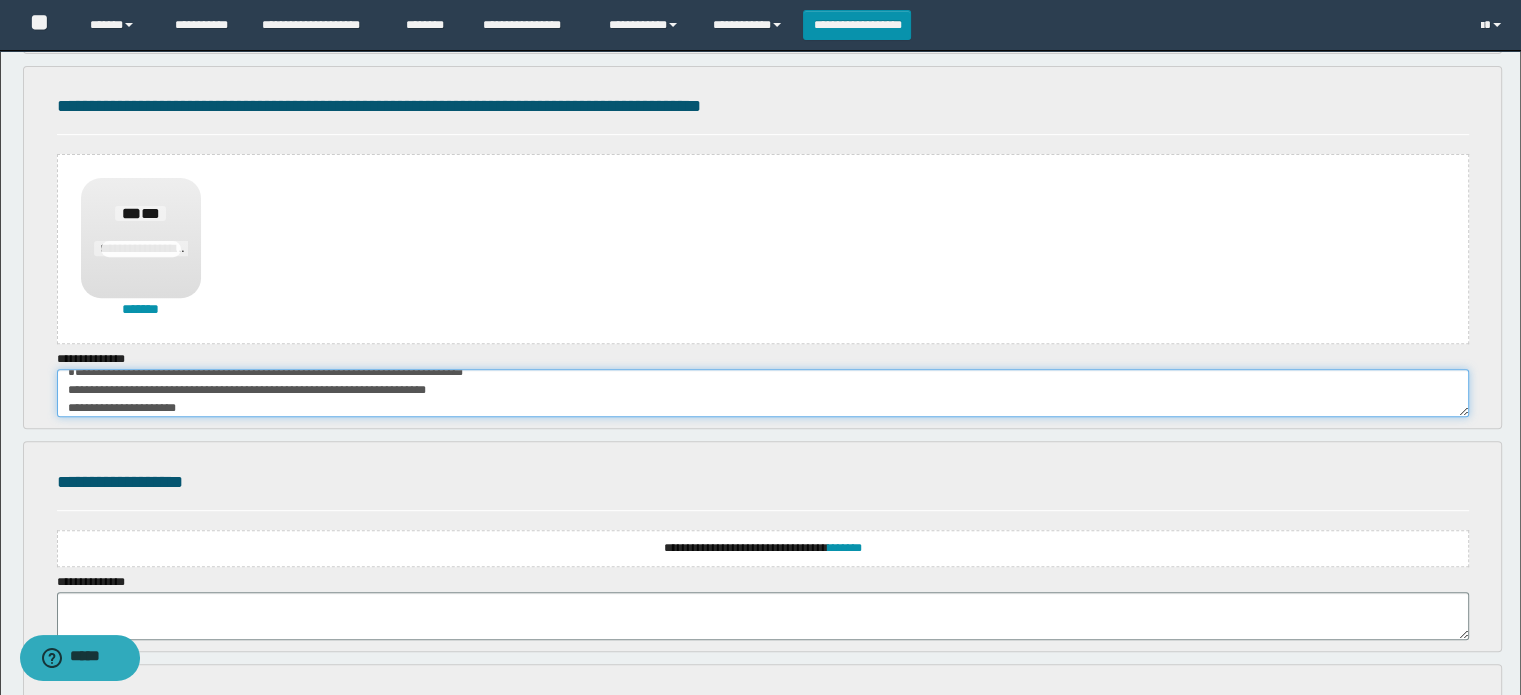 type on "**********" 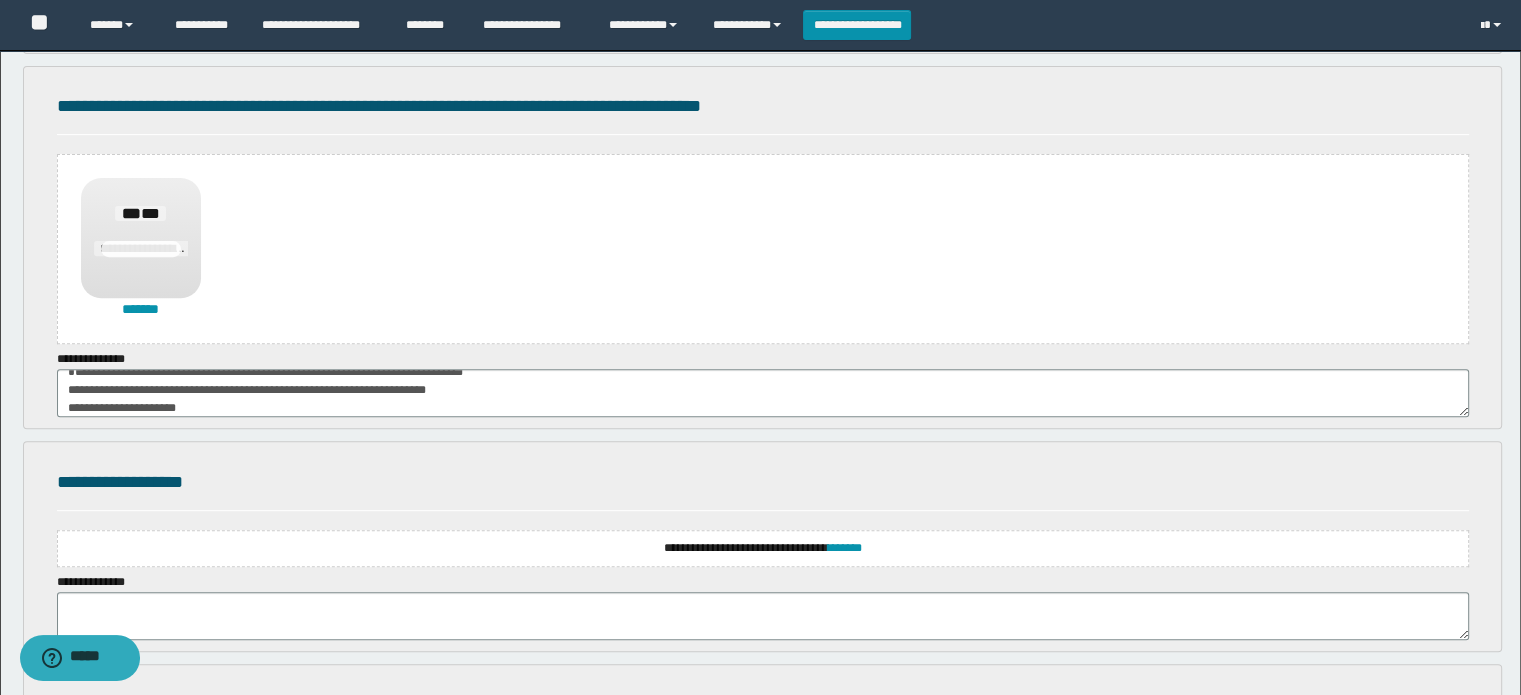 click on "**********" at bounding box center (763, 548) 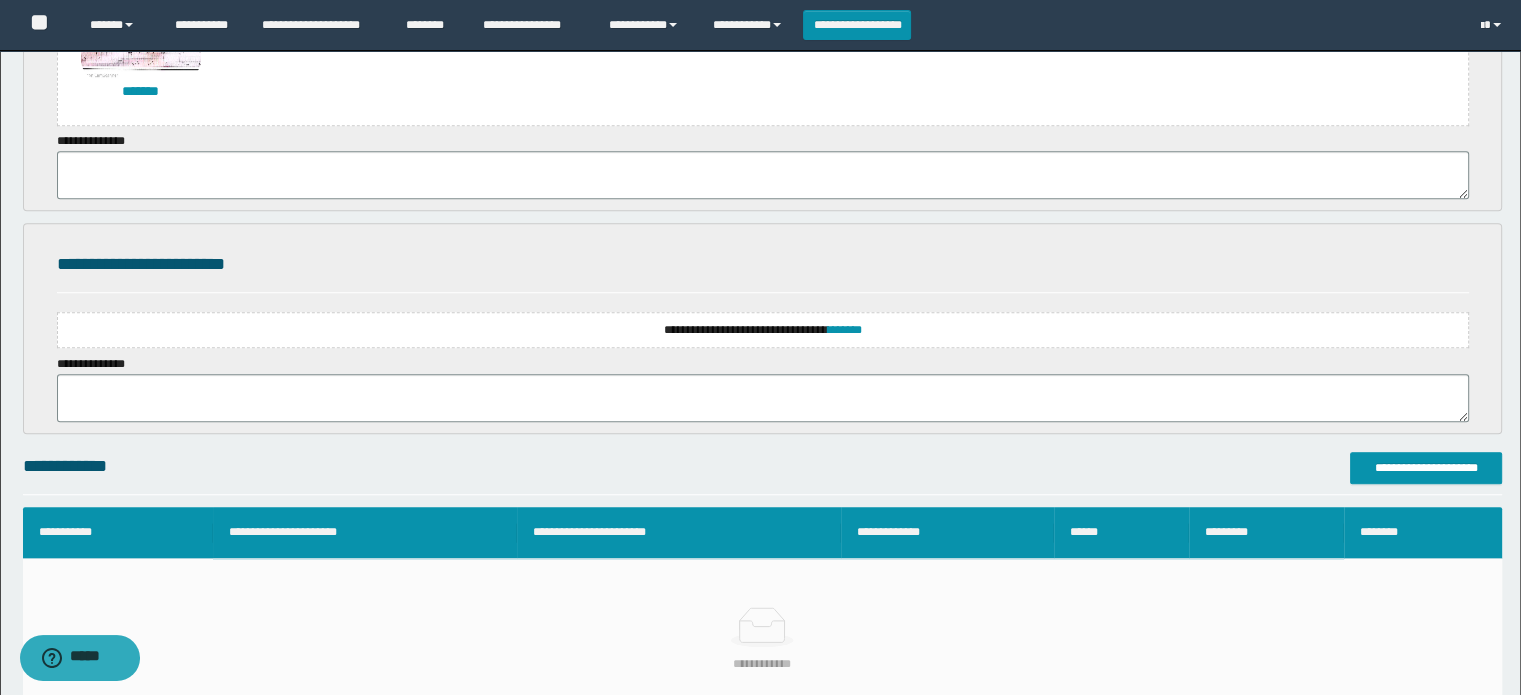 scroll, scrollTop: 1400, scrollLeft: 0, axis: vertical 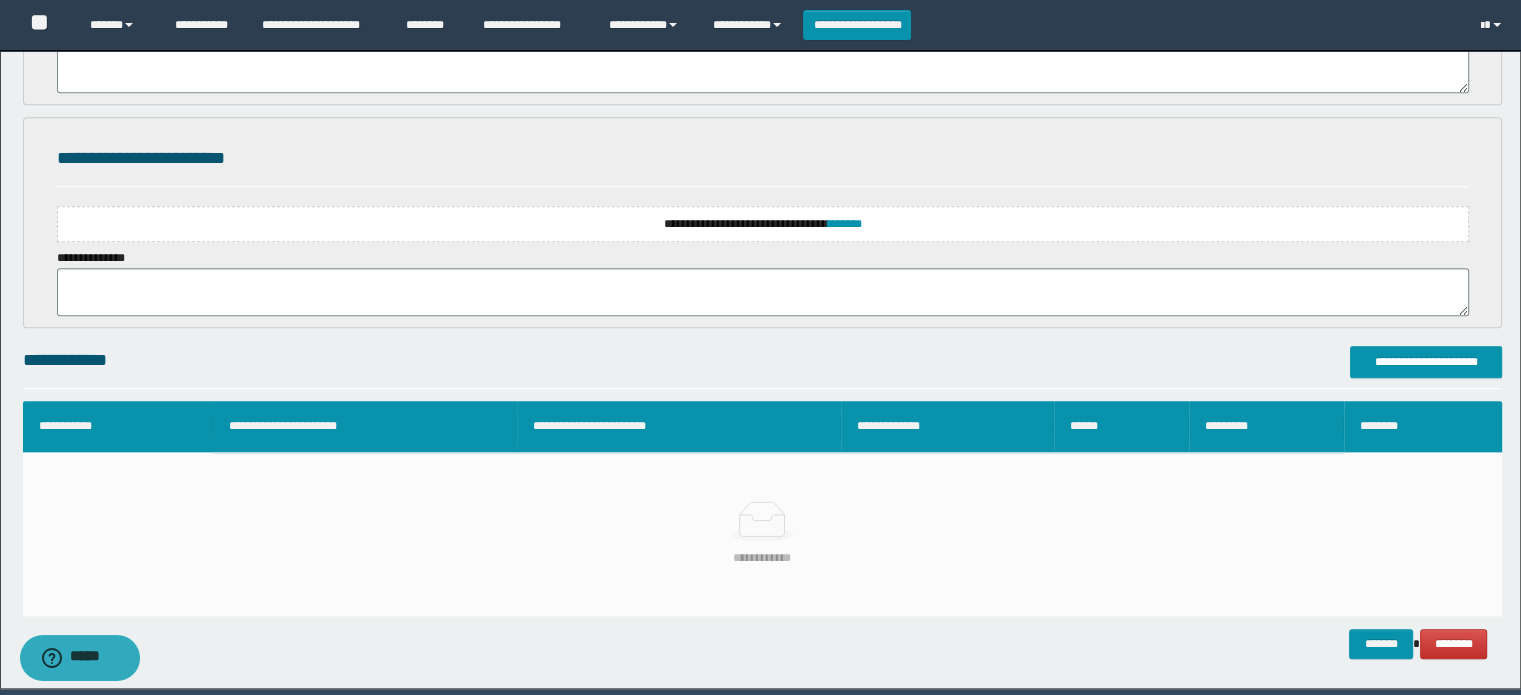click on "**********" at bounding box center (763, 224) 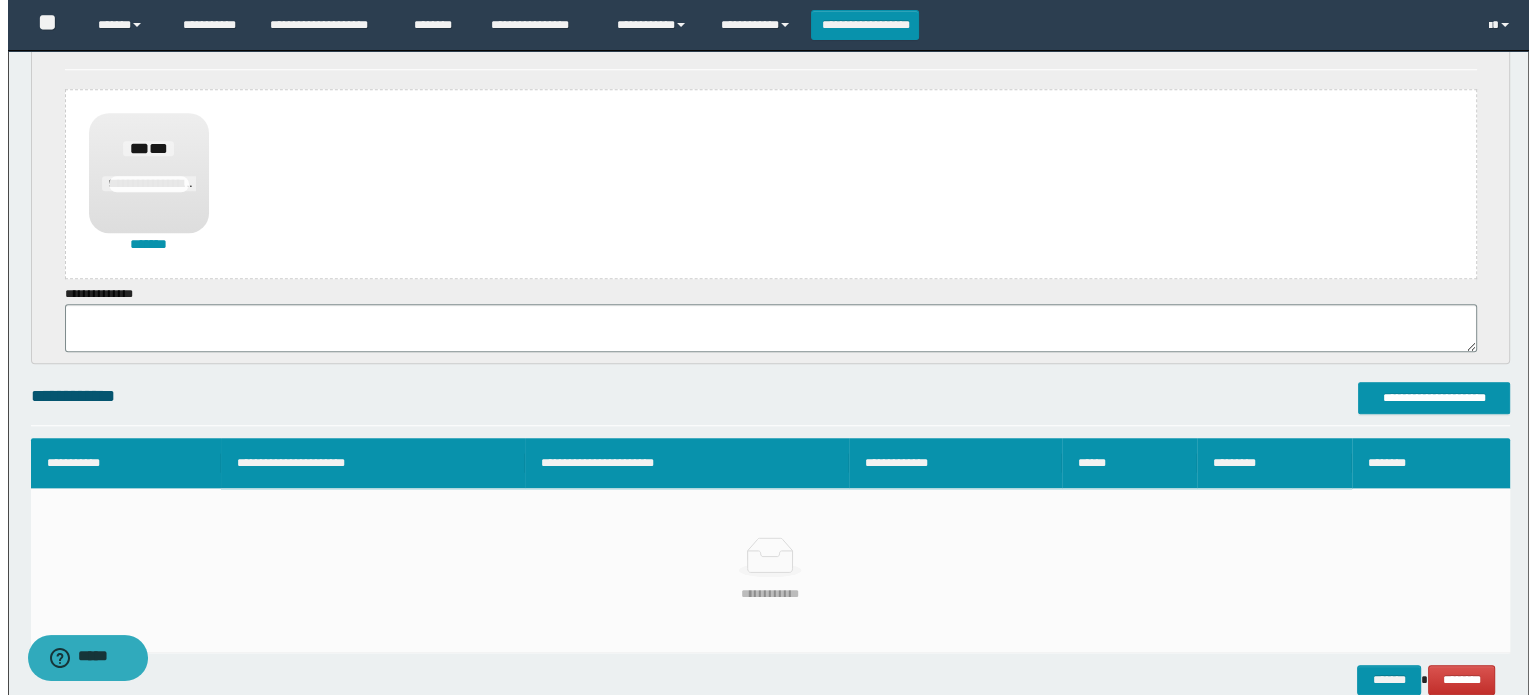 scroll, scrollTop: 1600, scrollLeft: 0, axis: vertical 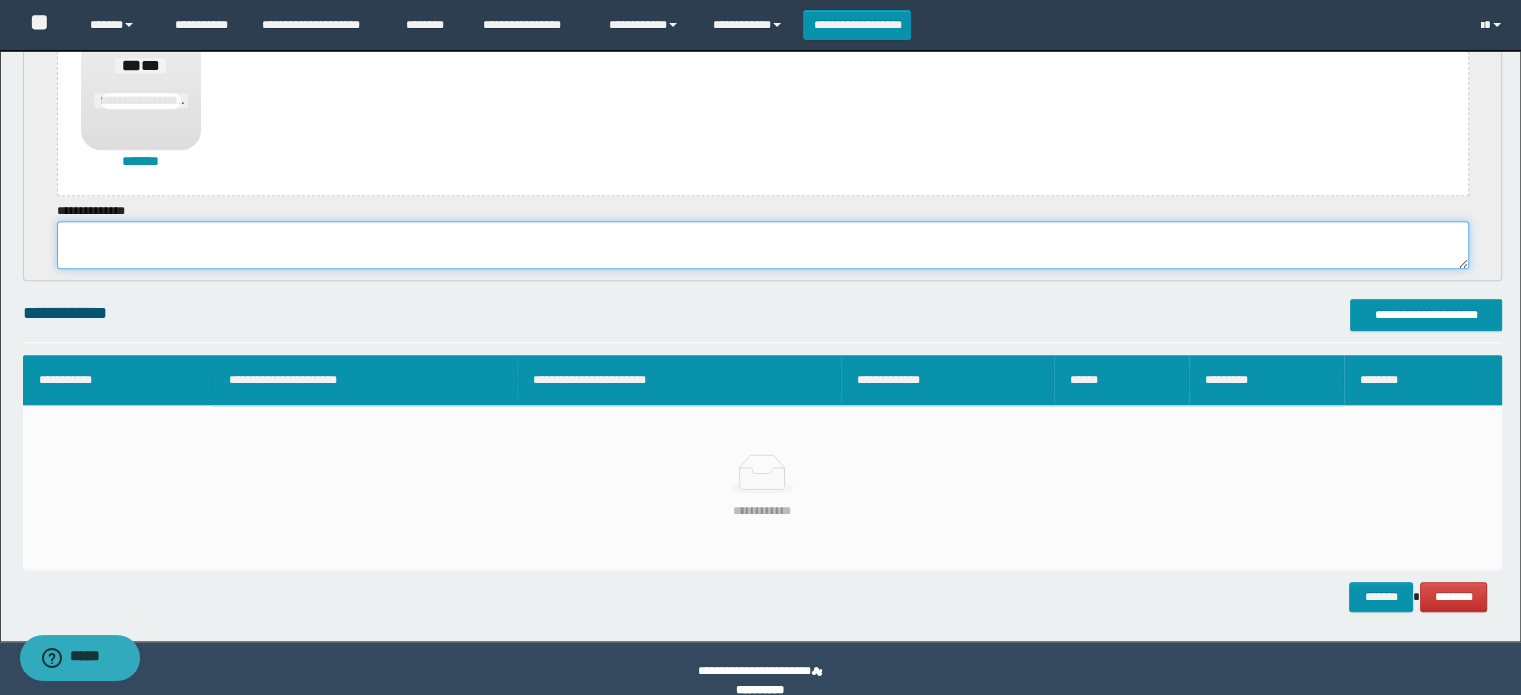 click at bounding box center [763, 245] 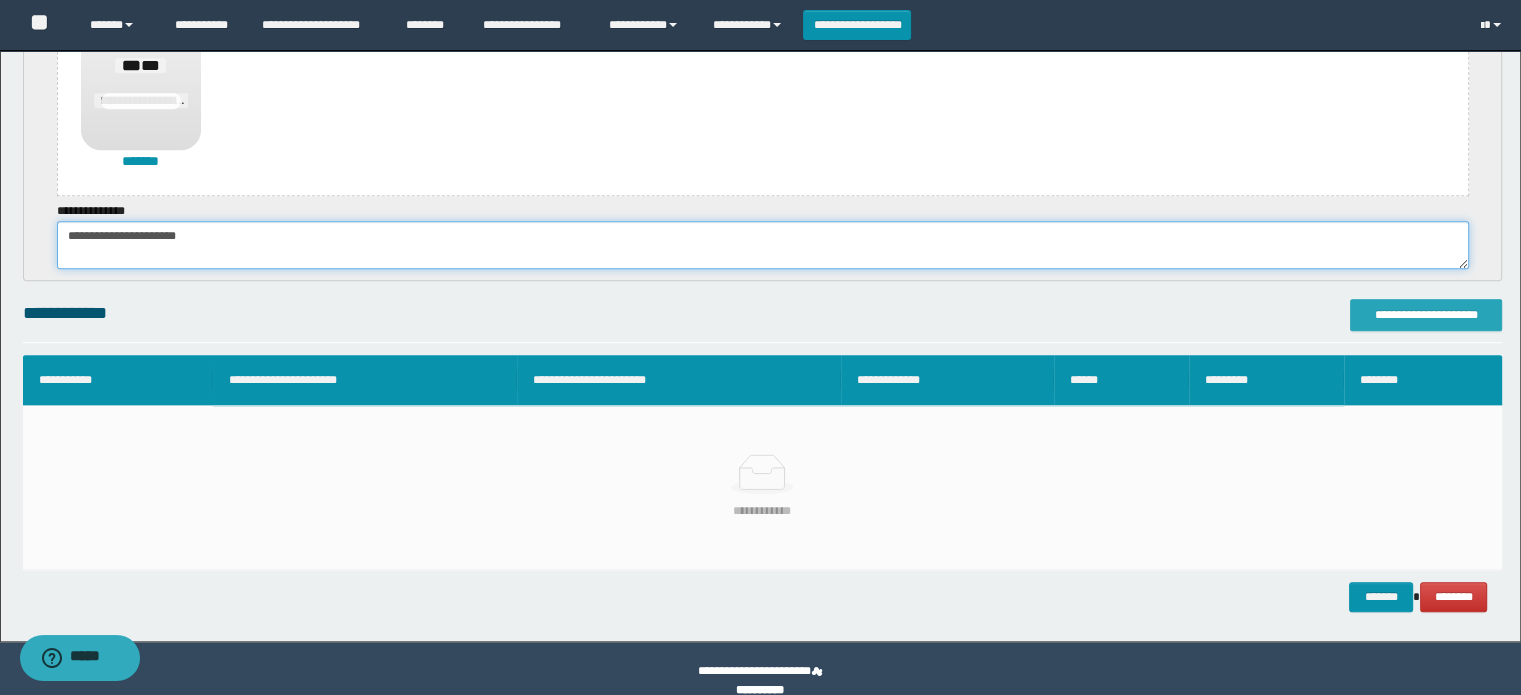 type on "**********" 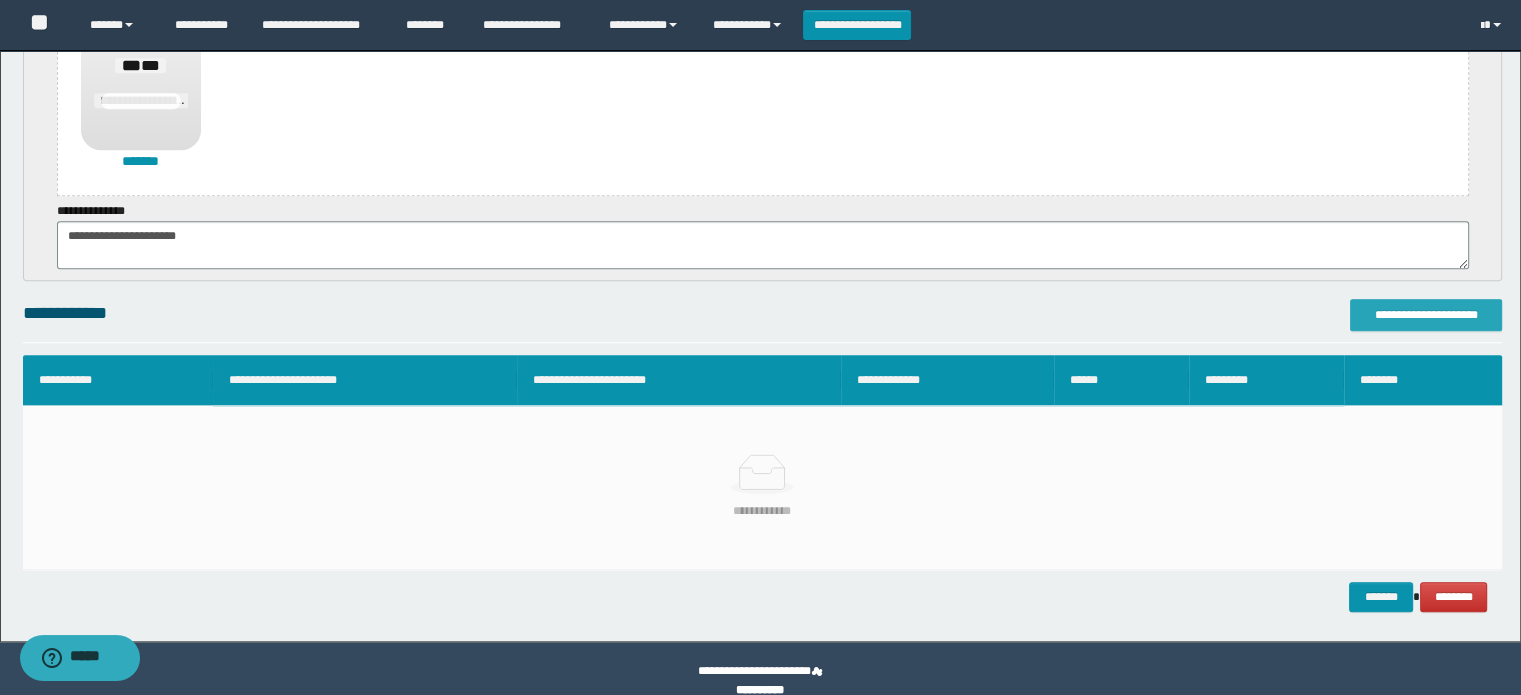 click on "**********" at bounding box center (1426, 315) 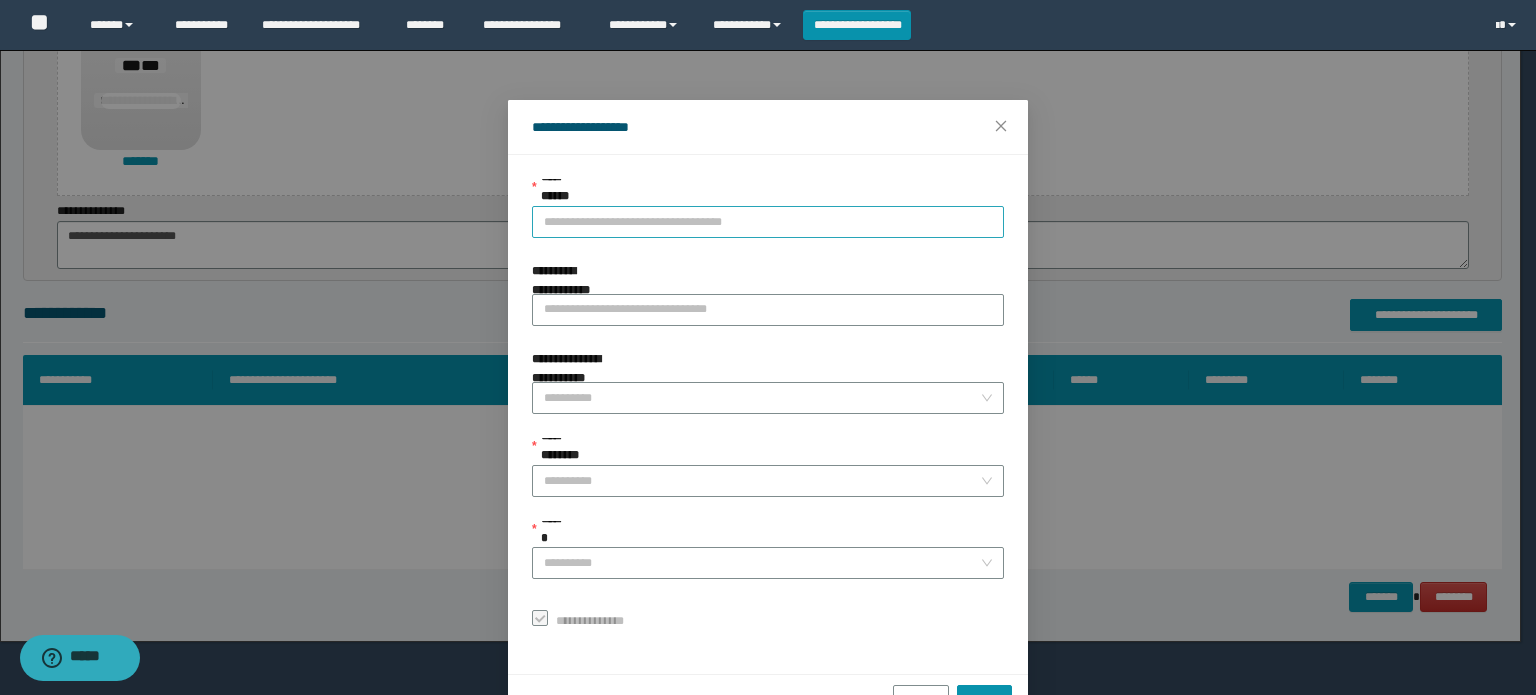click on "**********" at bounding box center (768, 222) 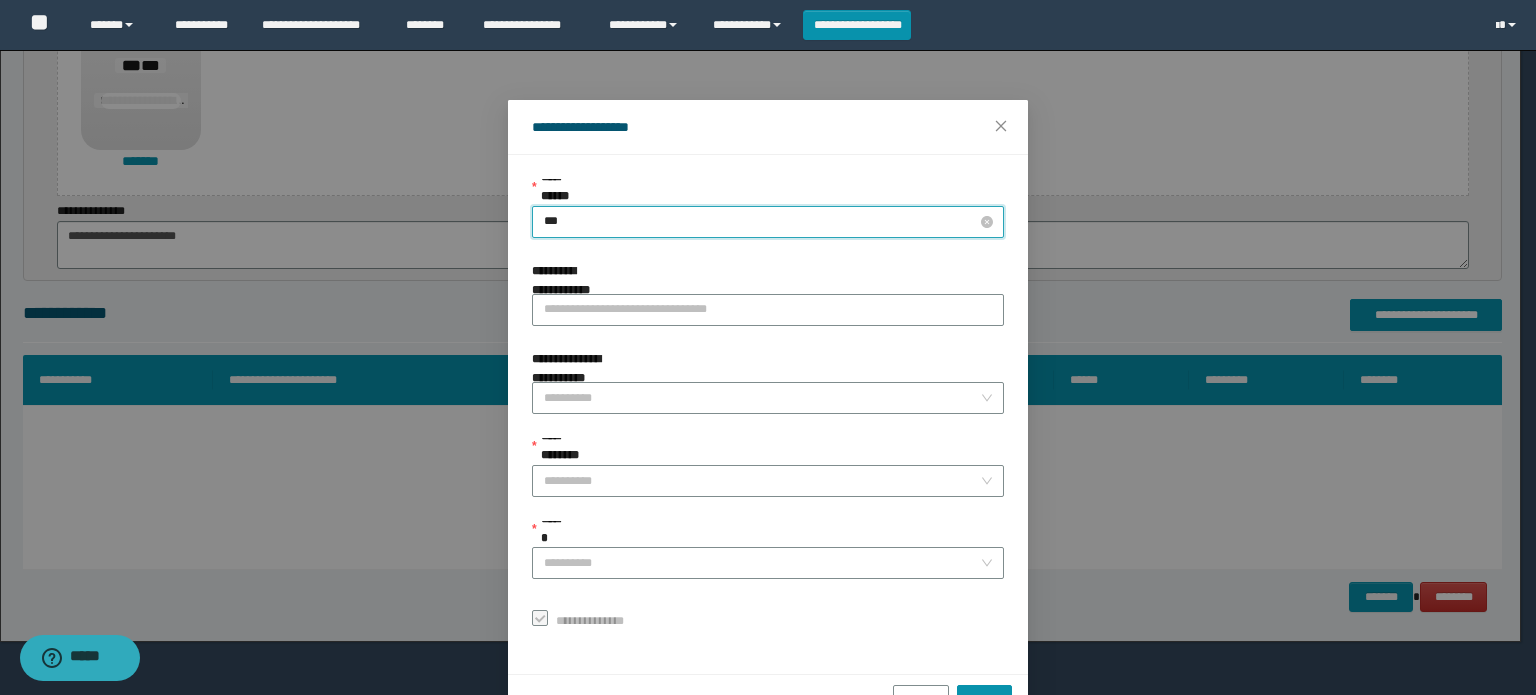 type on "****" 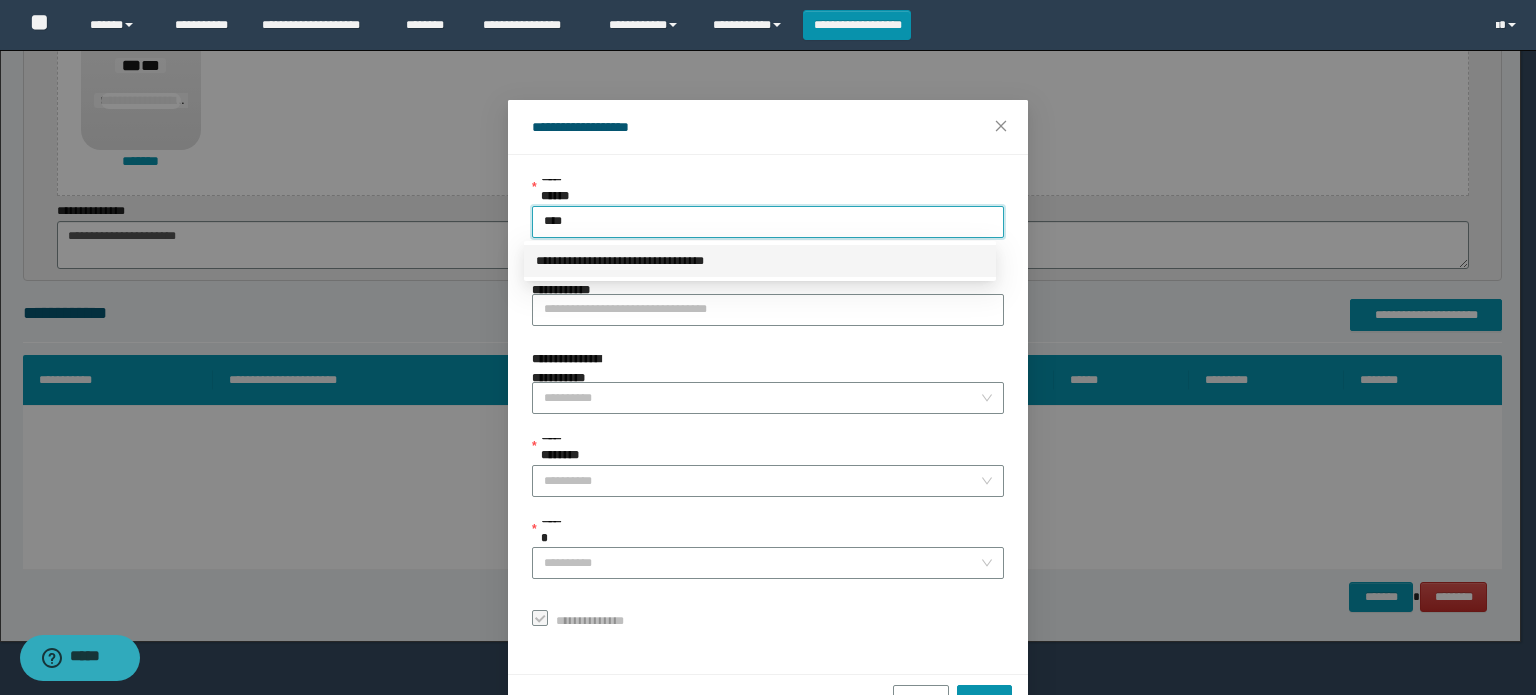 click on "**********" at bounding box center (760, 261) 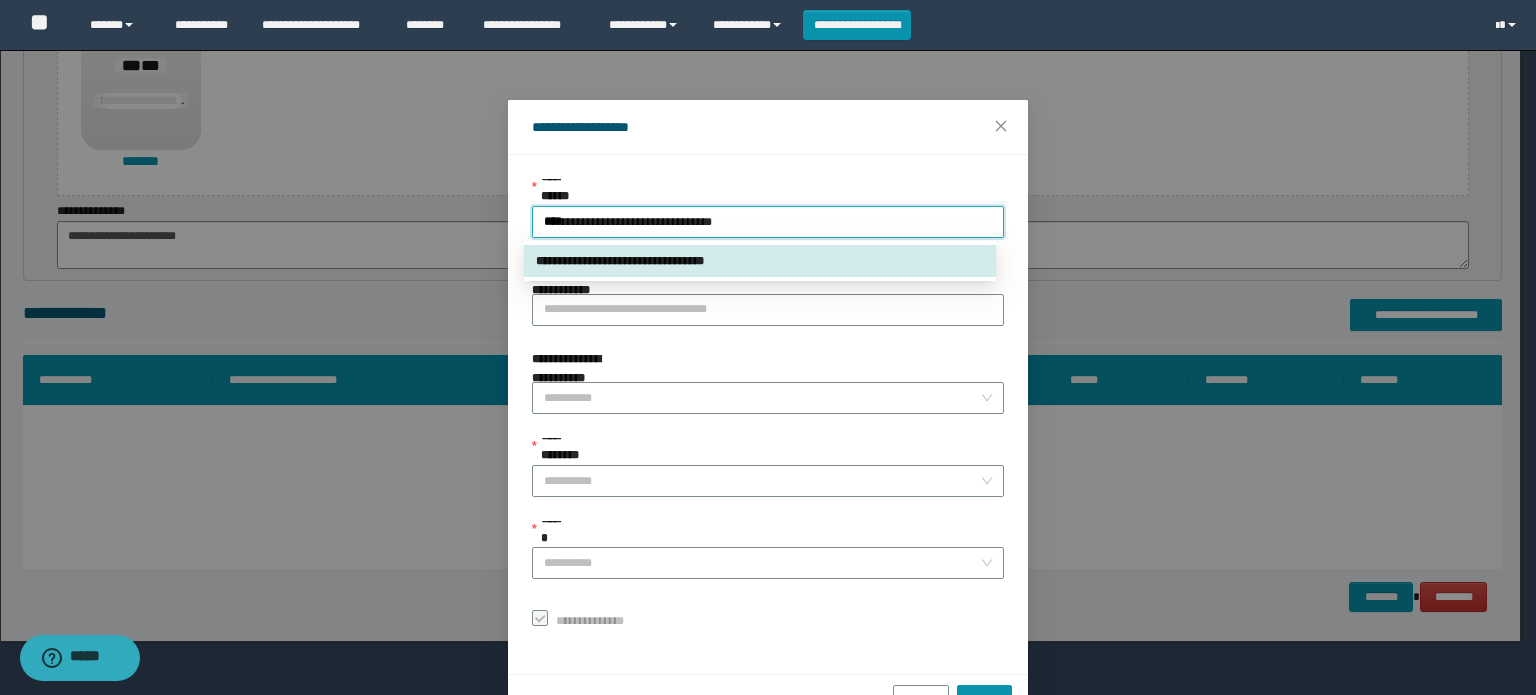 type 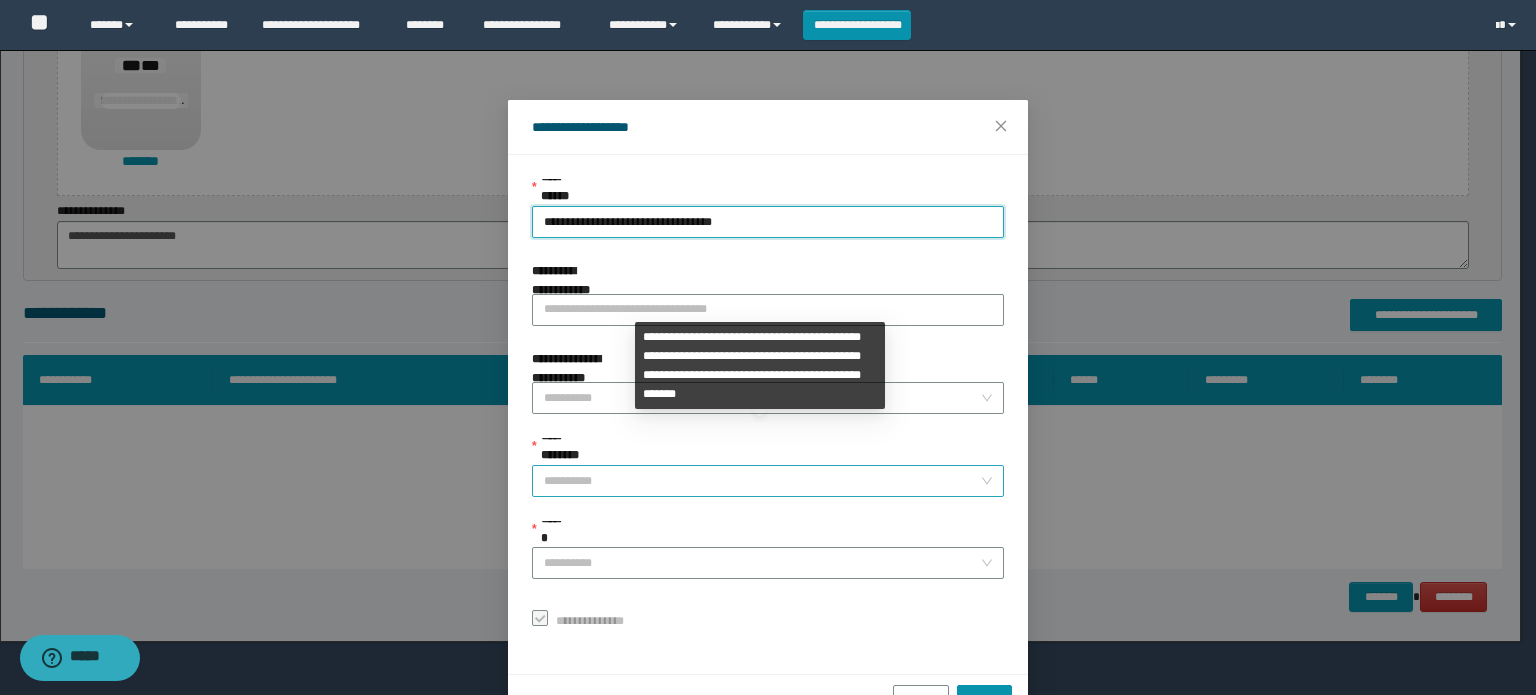 click on "**********" at bounding box center [762, 481] 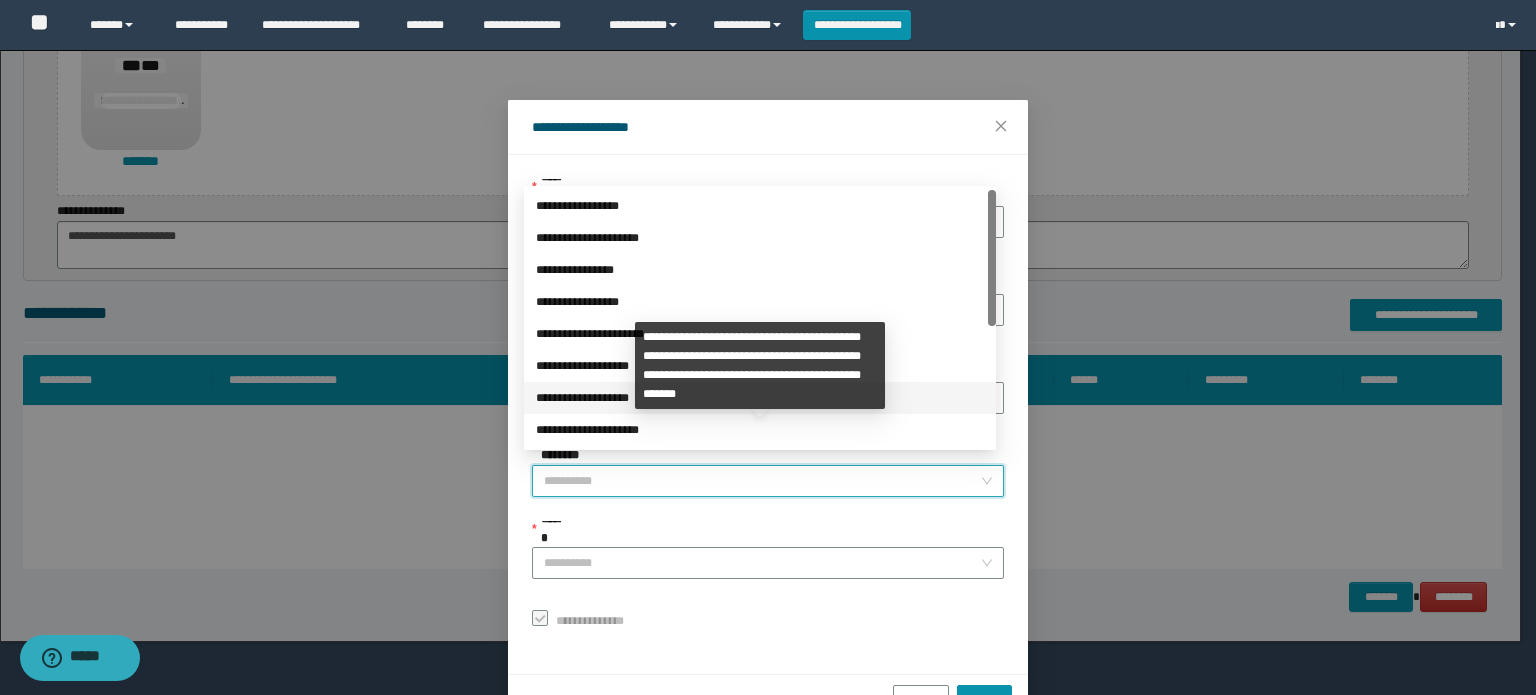scroll, scrollTop: 224, scrollLeft: 0, axis: vertical 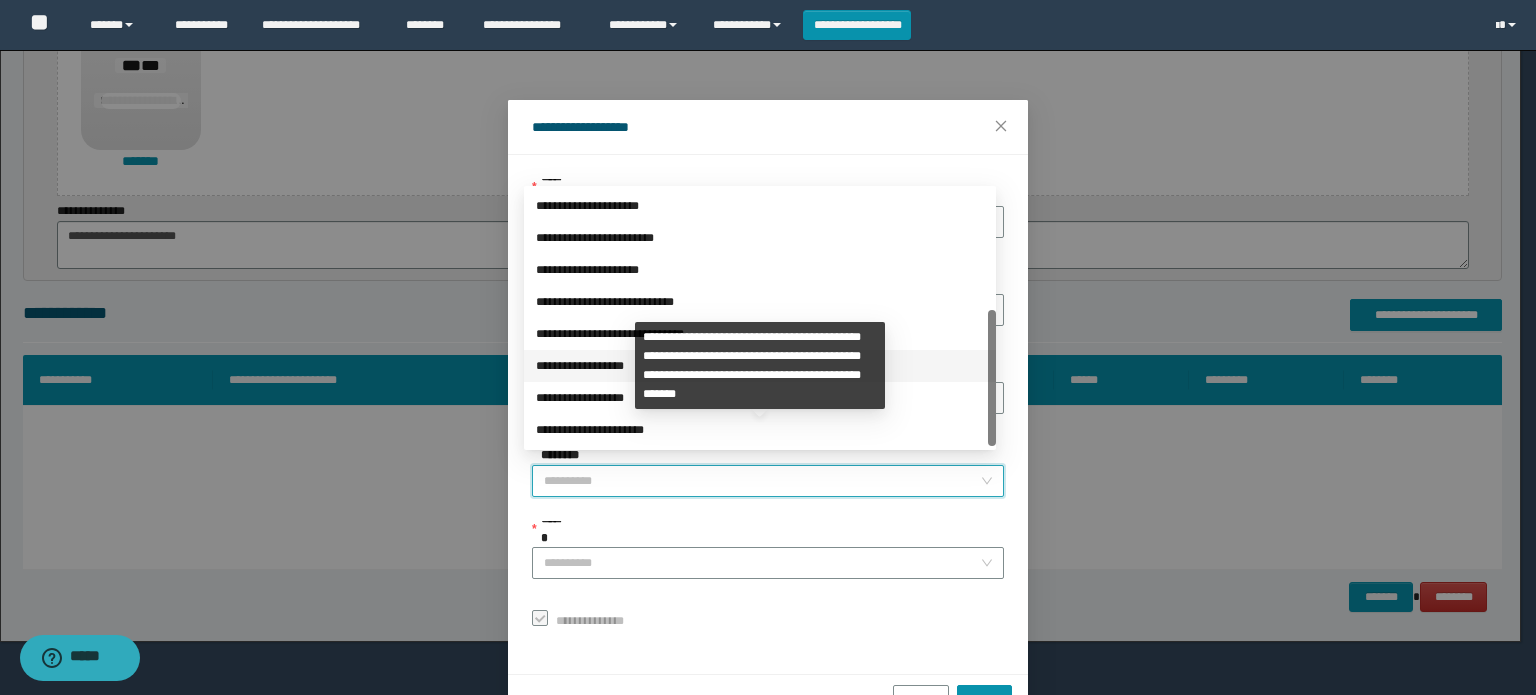 click on "**********" at bounding box center (760, 366) 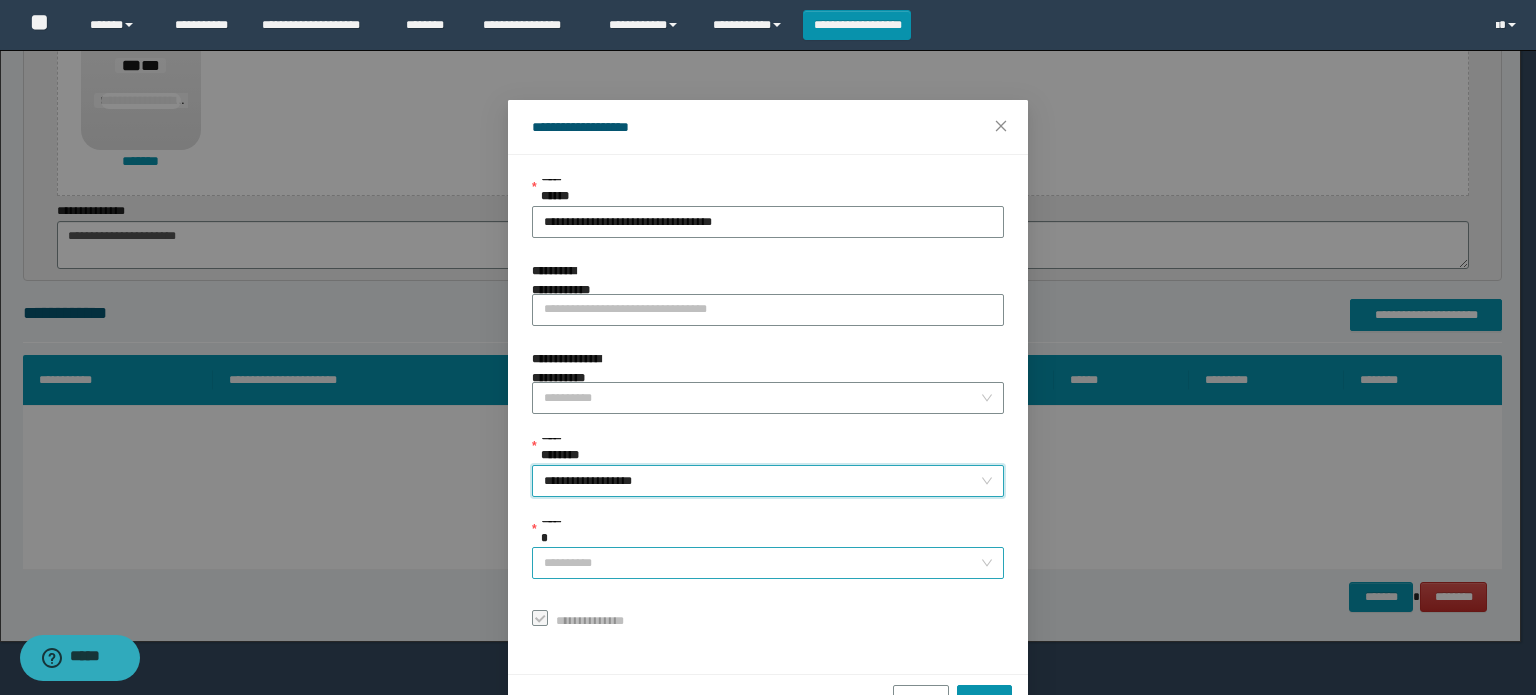 click on "******" at bounding box center [762, 563] 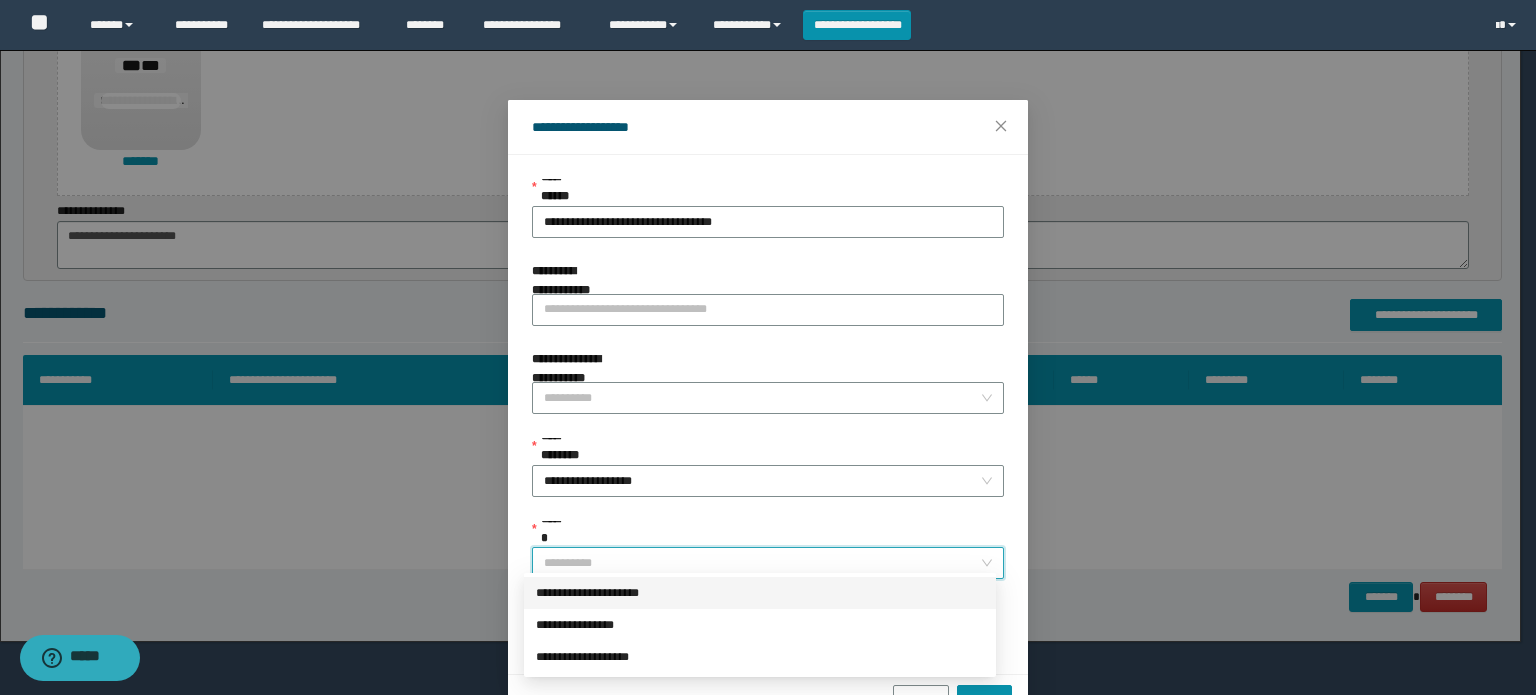 click on "**********" at bounding box center [760, 593] 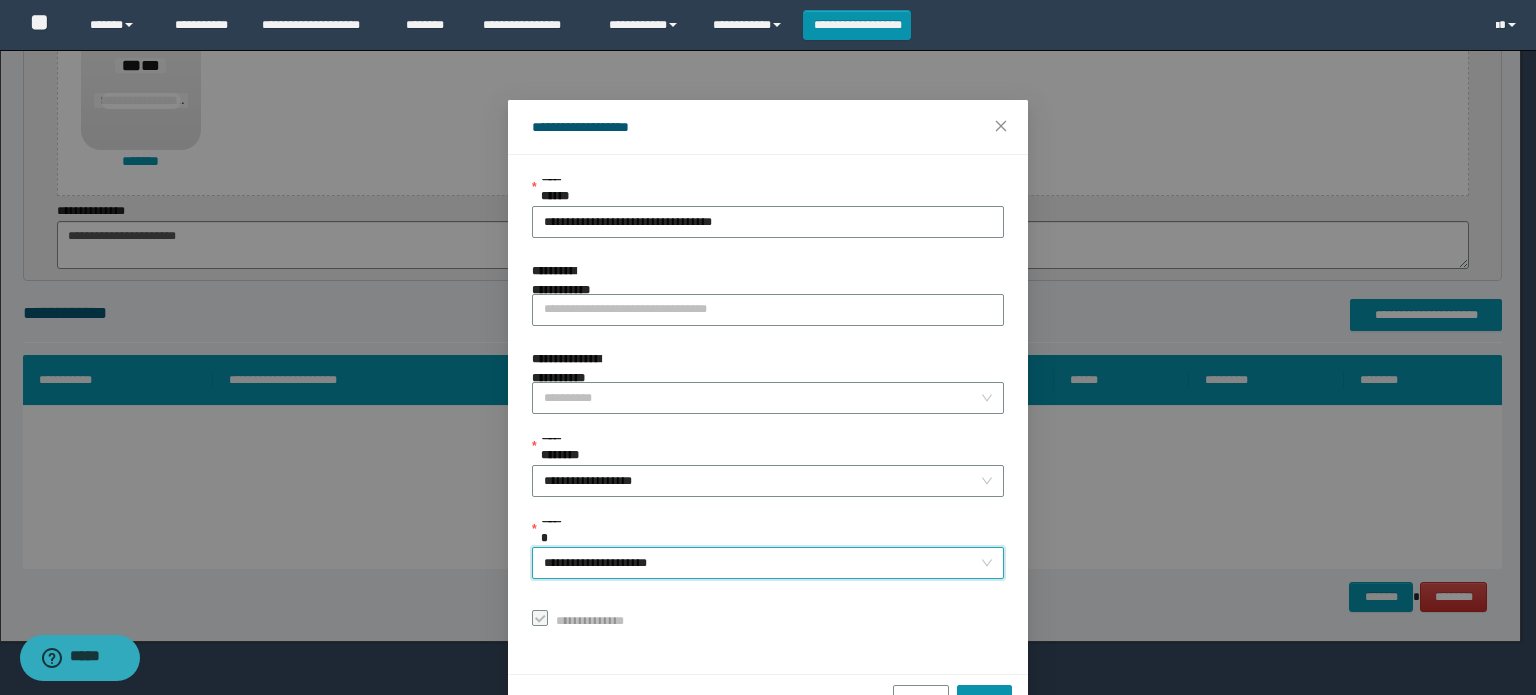 scroll, scrollTop: 55, scrollLeft: 0, axis: vertical 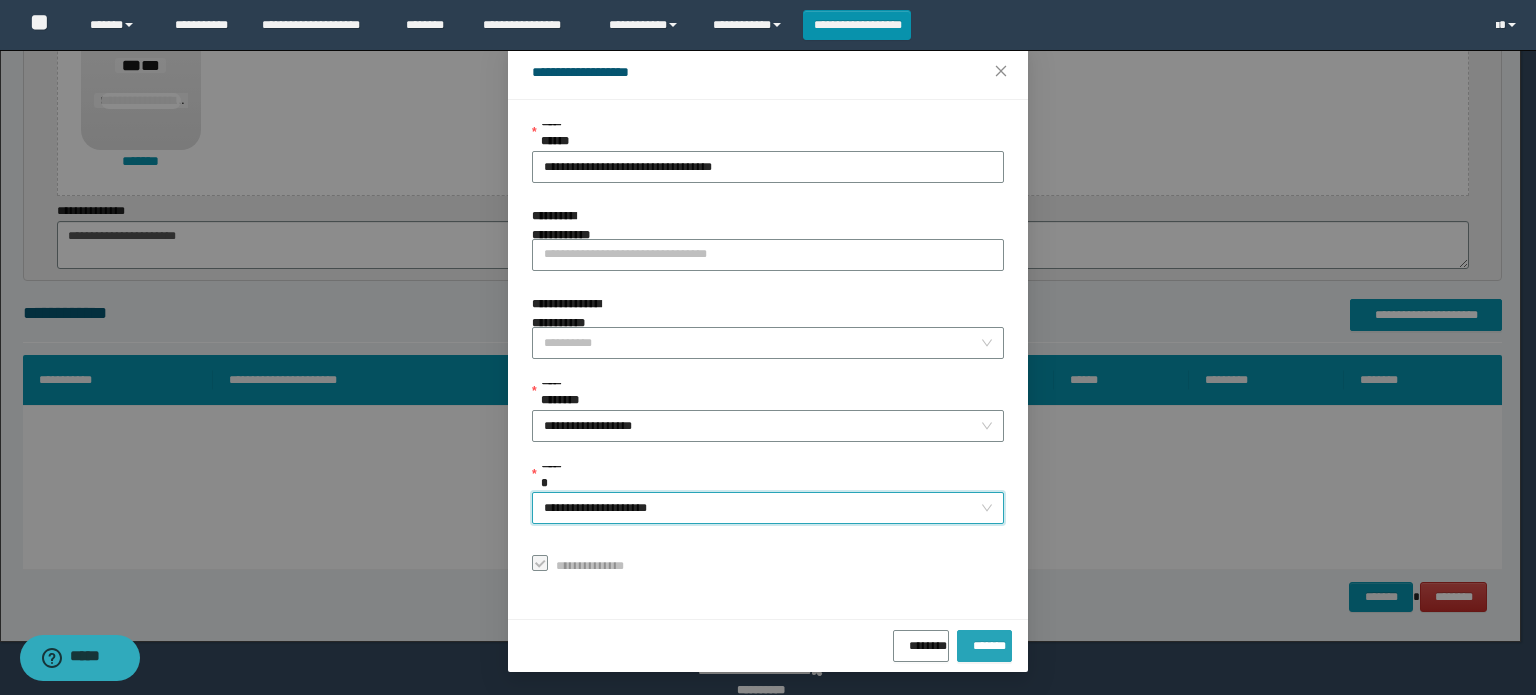 click on "*******" at bounding box center [984, 642] 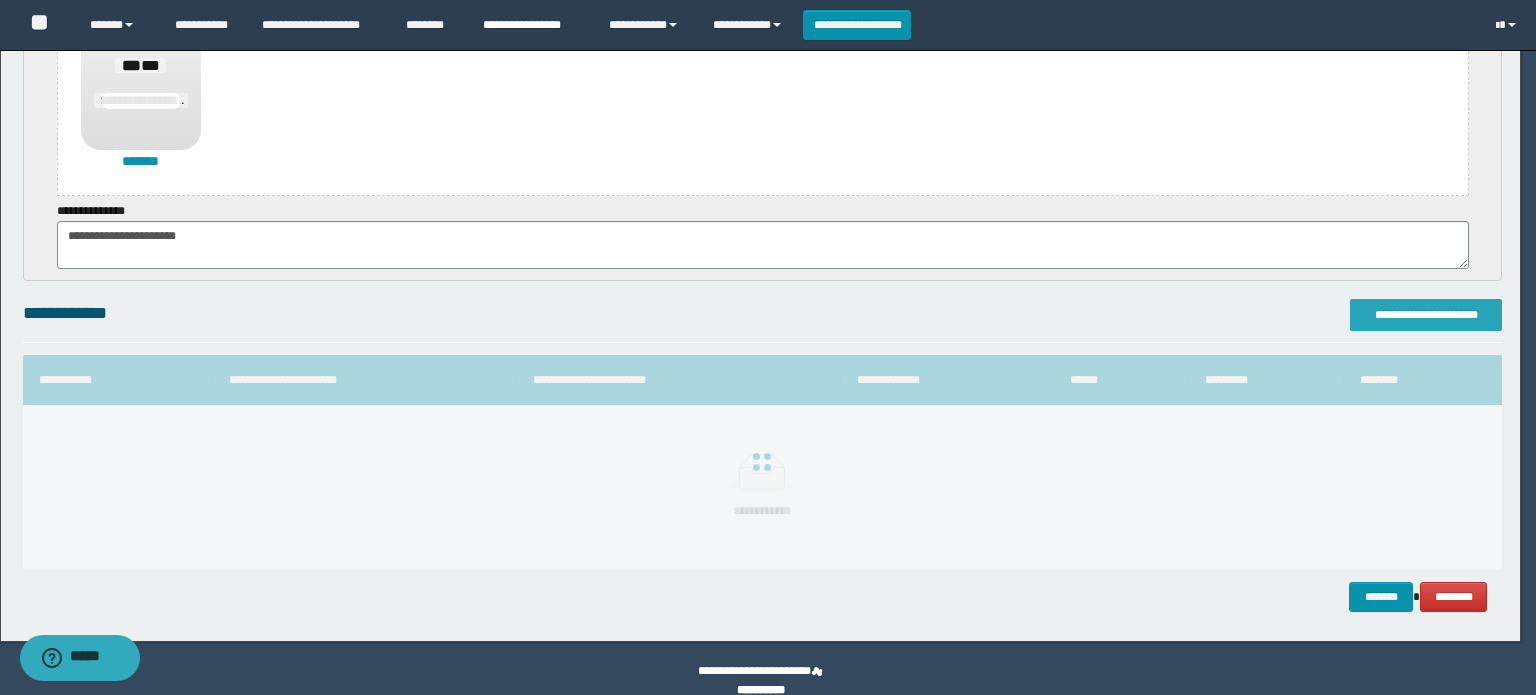 scroll, scrollTop: 0, scrollLeft: 0, axis: both 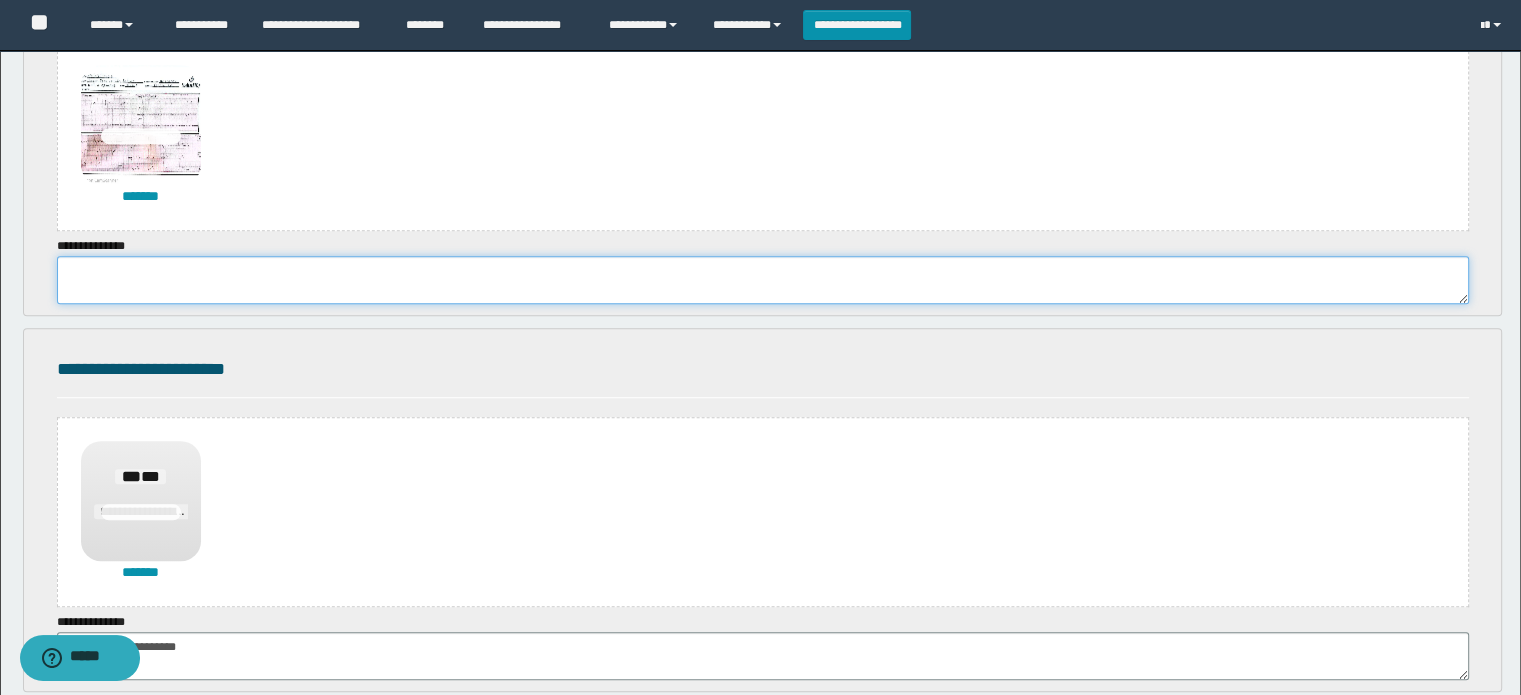 click at bounding box center (763, 280) 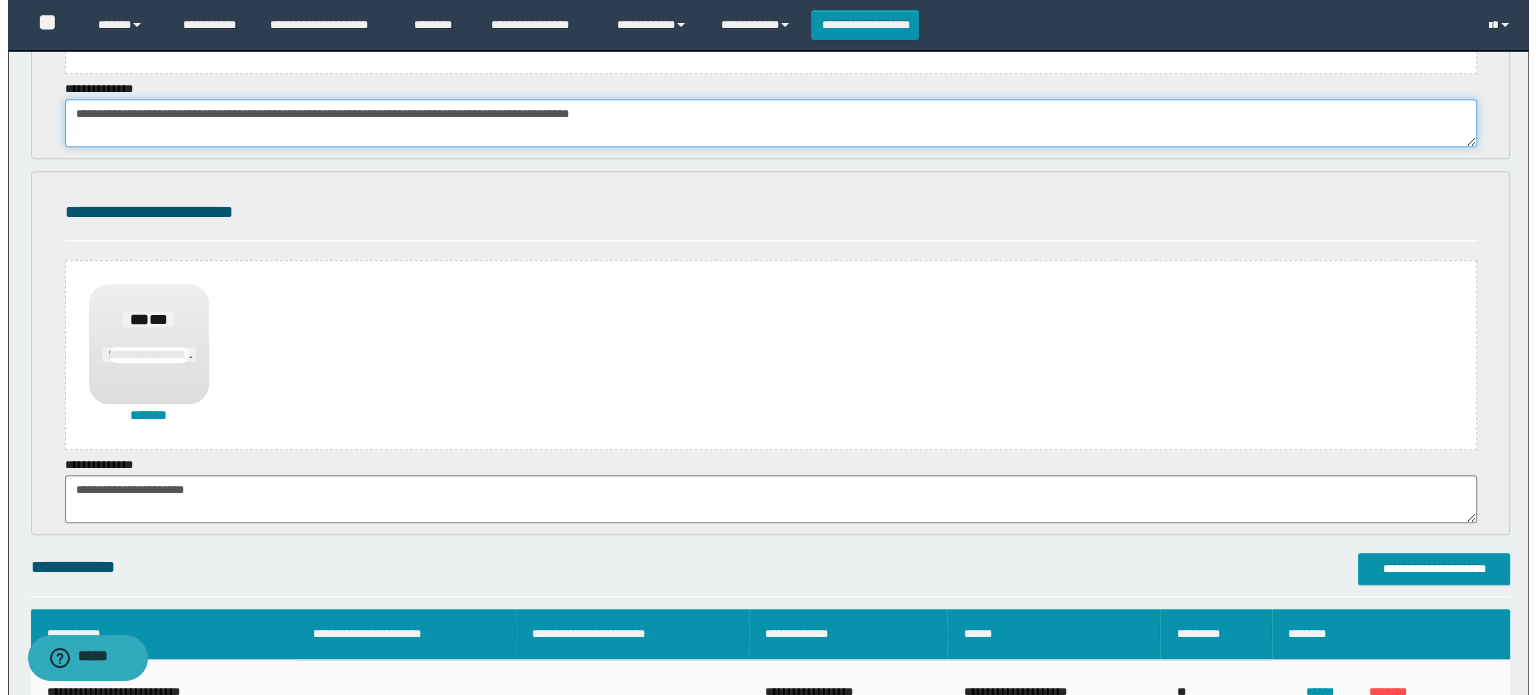 scroll, scrollTop: 1589, scrollLeft: 0, axis: vertical 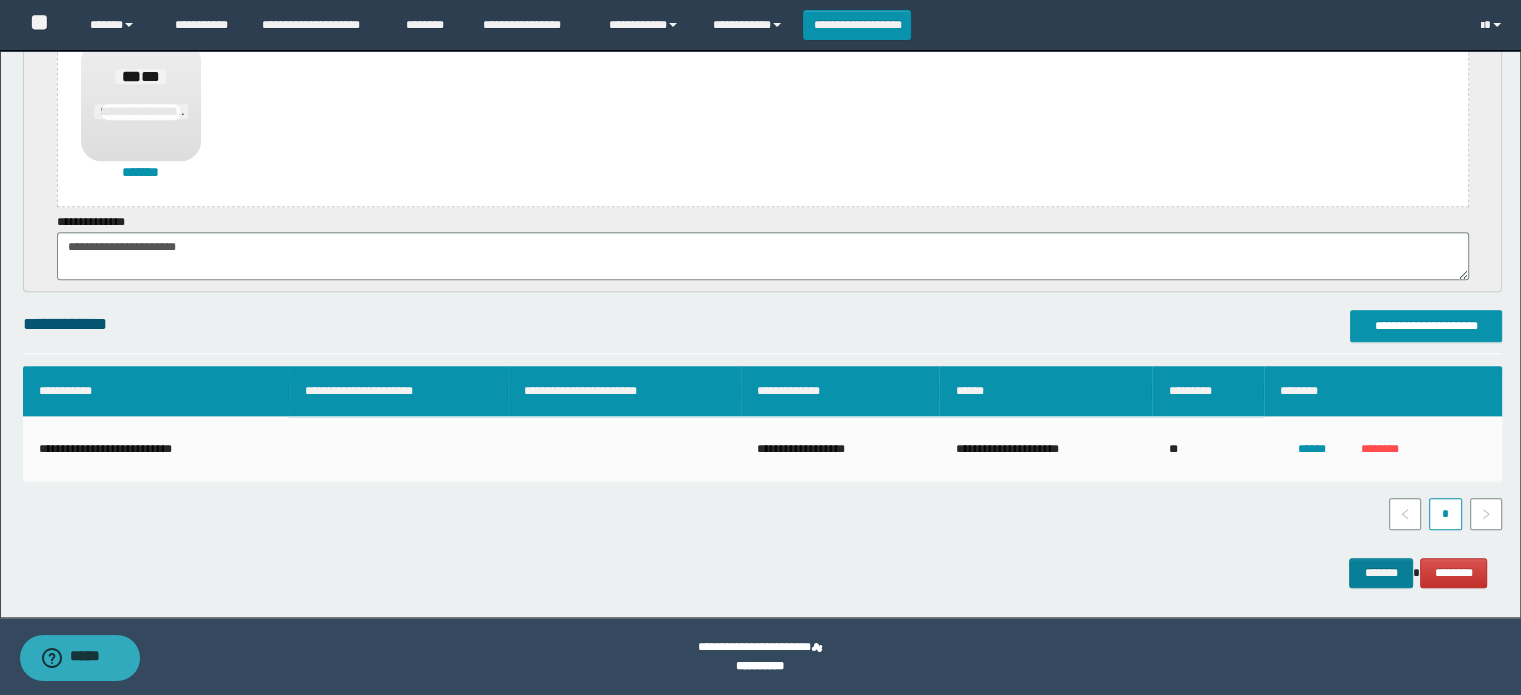 type on "**********" 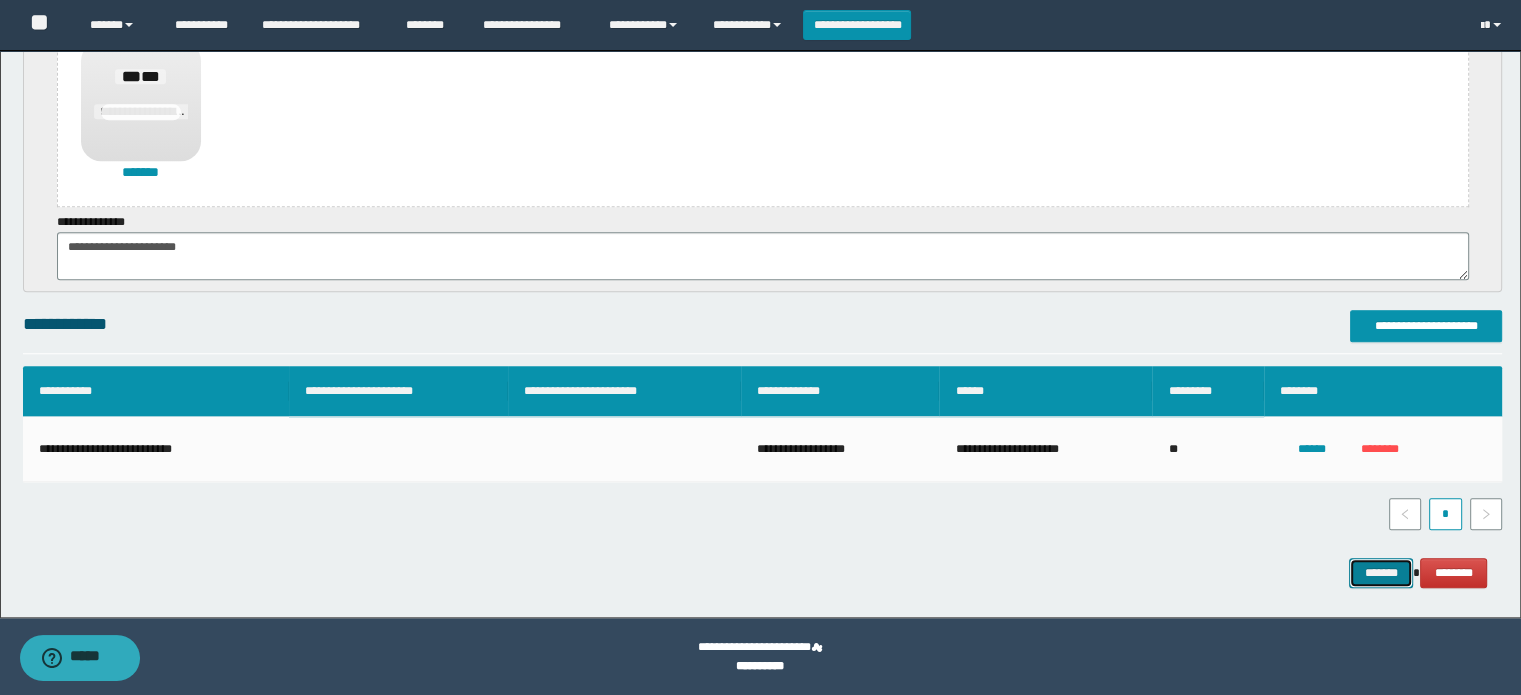click on "*******" at bounding box center (1381, 573) 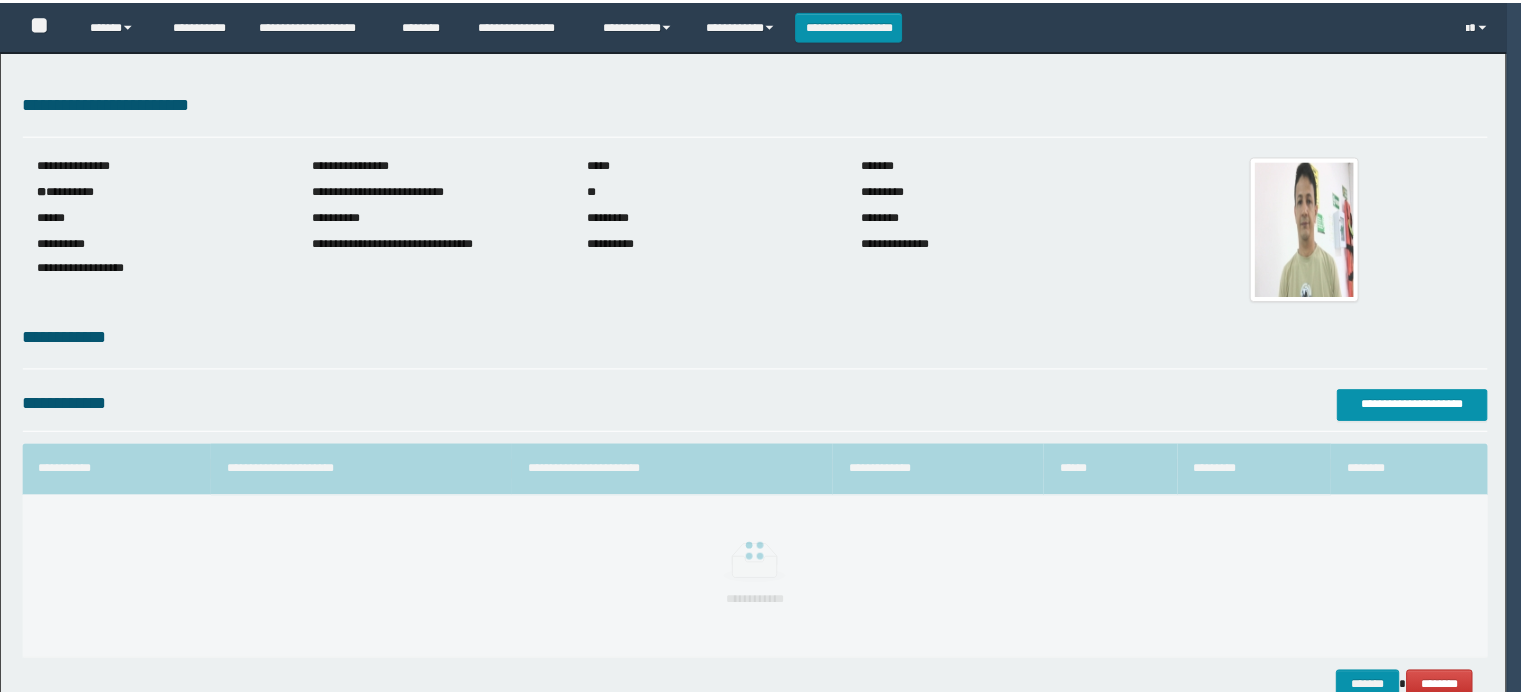 scroll, scrollTop: 114, scrollLeft: 0, axis: vertical 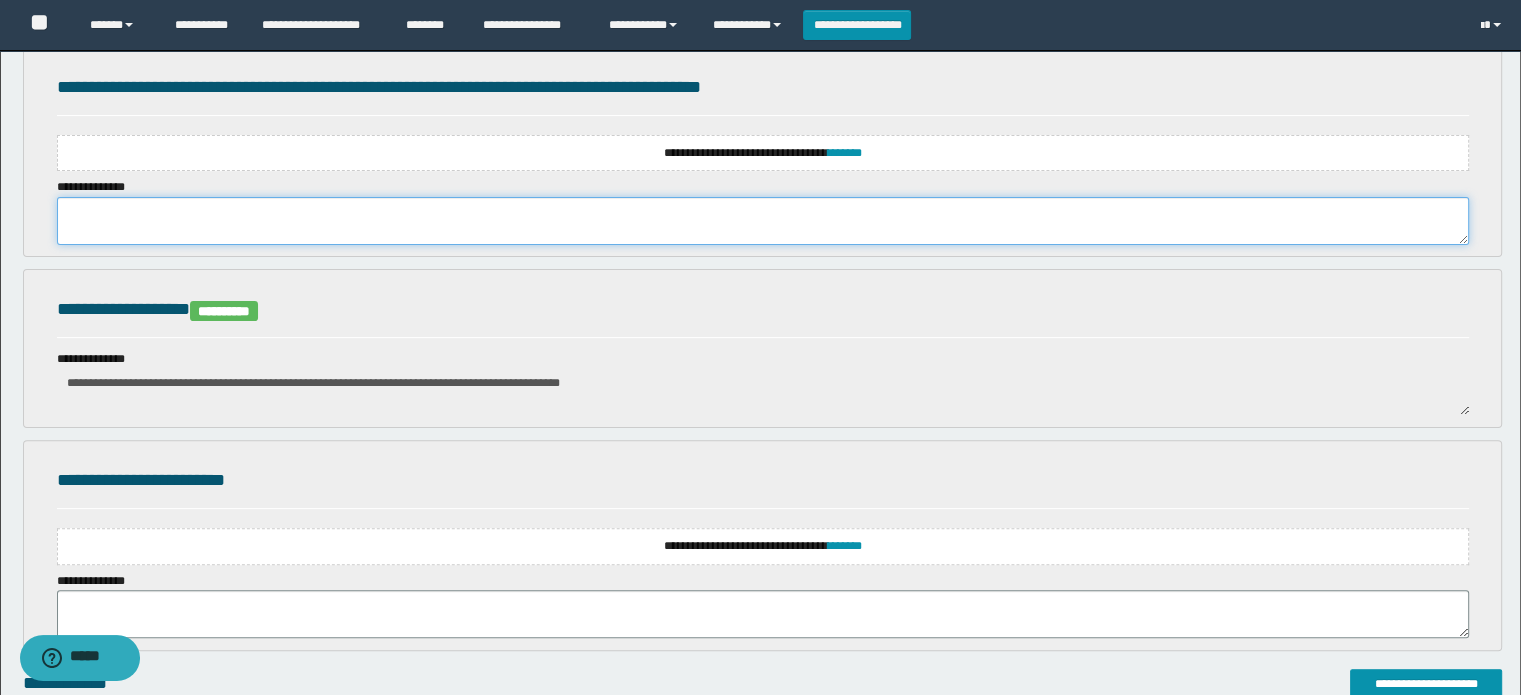 click at bounding box center (763, 221) 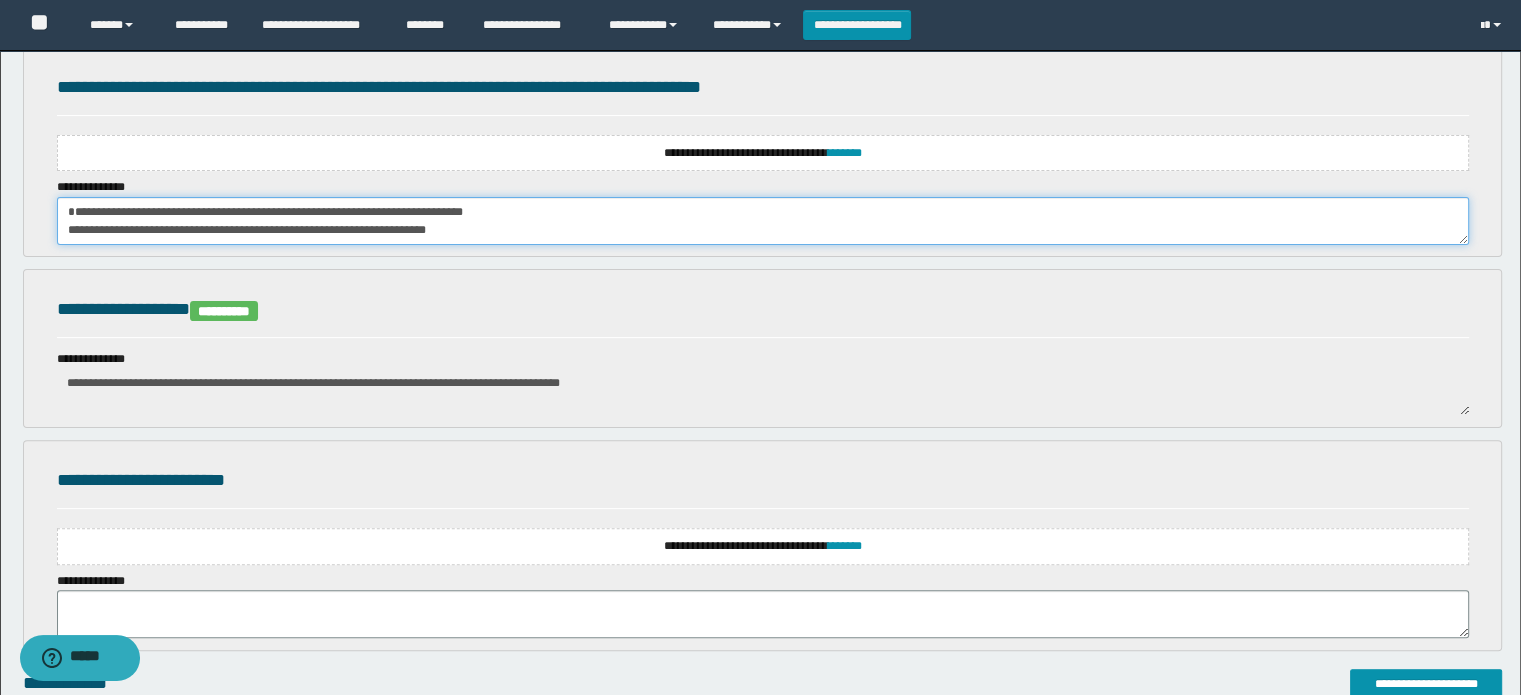 scroll, scrollTop: 12, scrollLeft: 0, axis: vertical 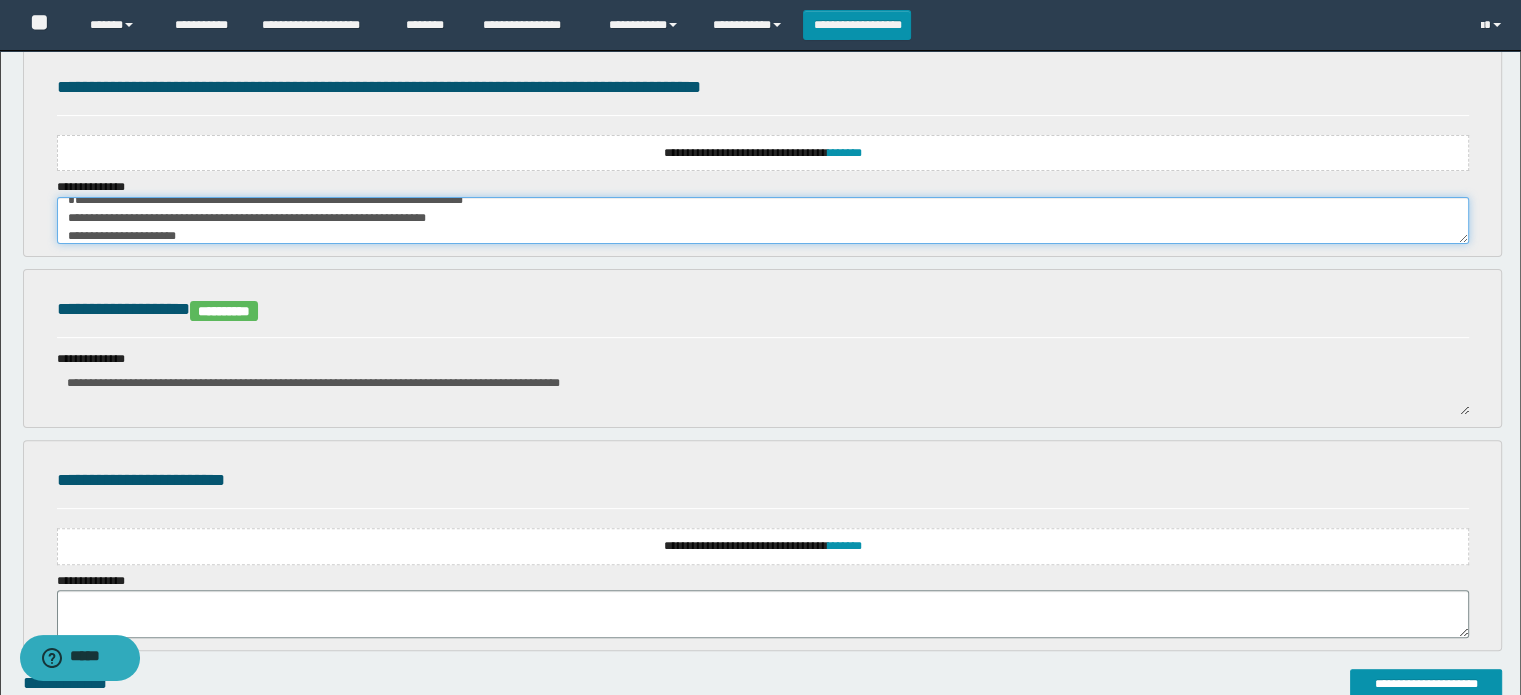 type on "**********" 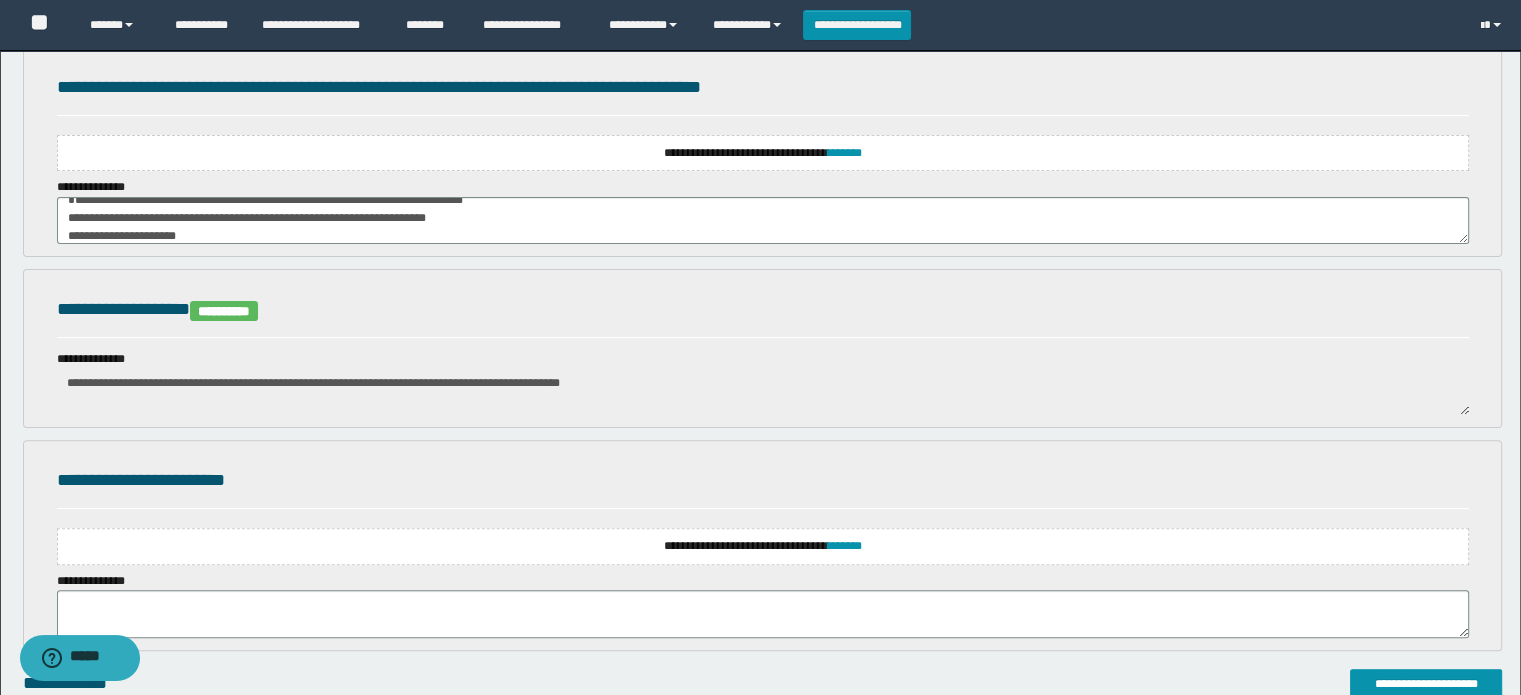 click on "**********" at bounding box center [763, 153] 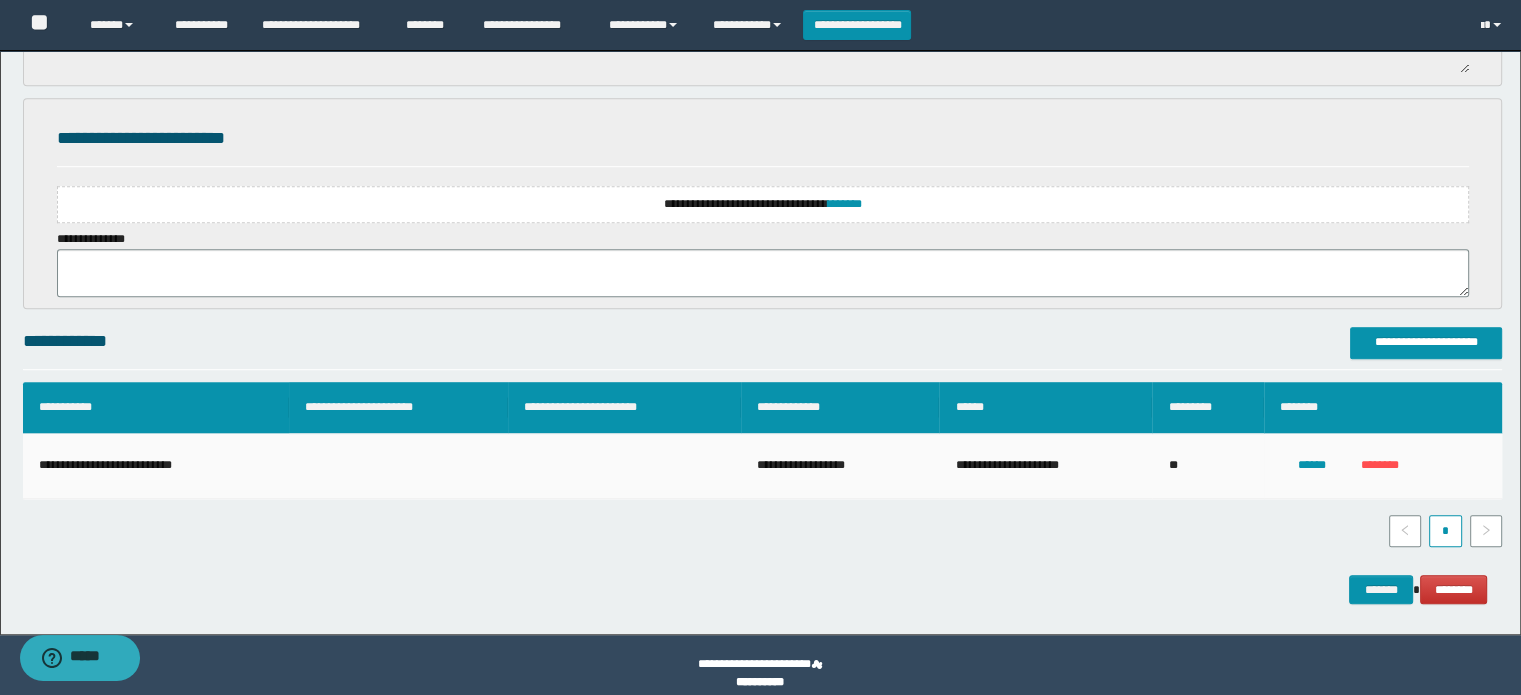 scroll, scrollTop: 1014, scrollLeft: 0, axis: vertical 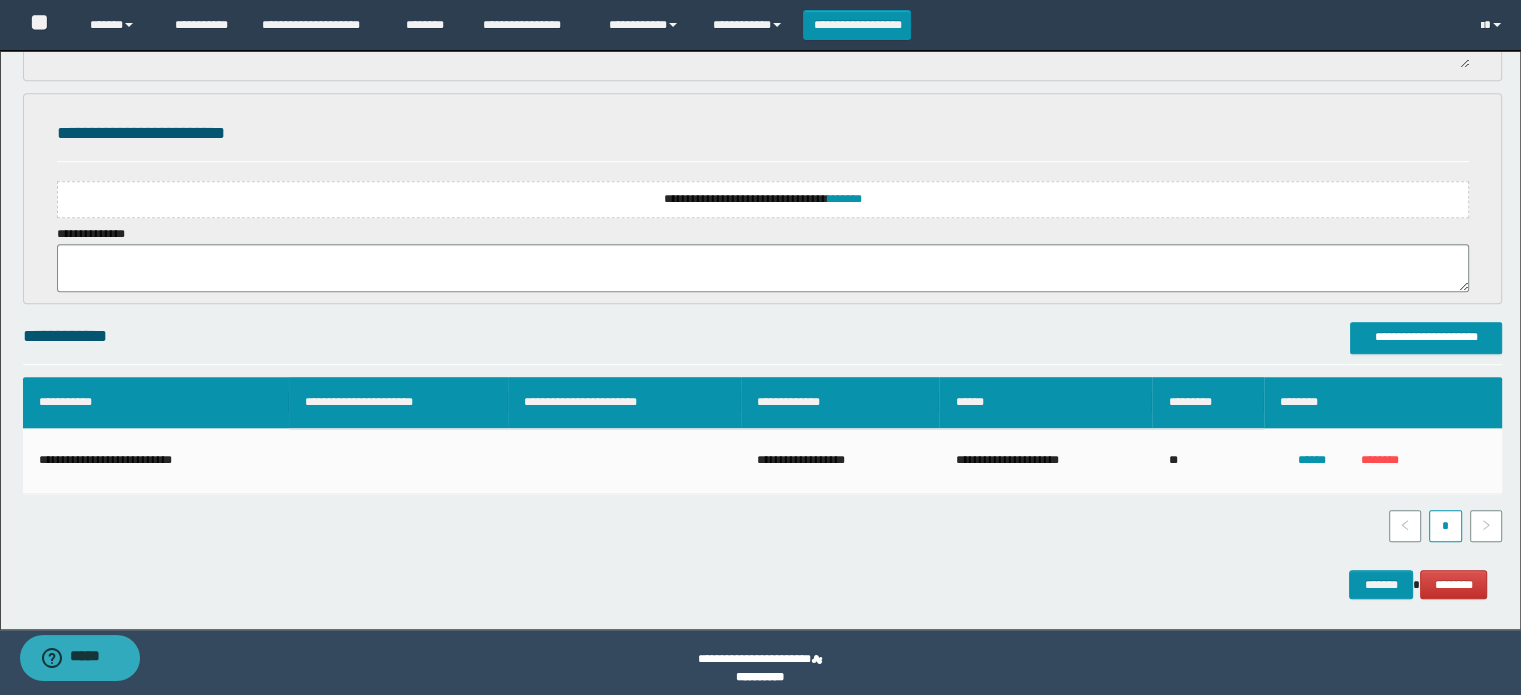 click on "**********" at bounding box center [763, 199] 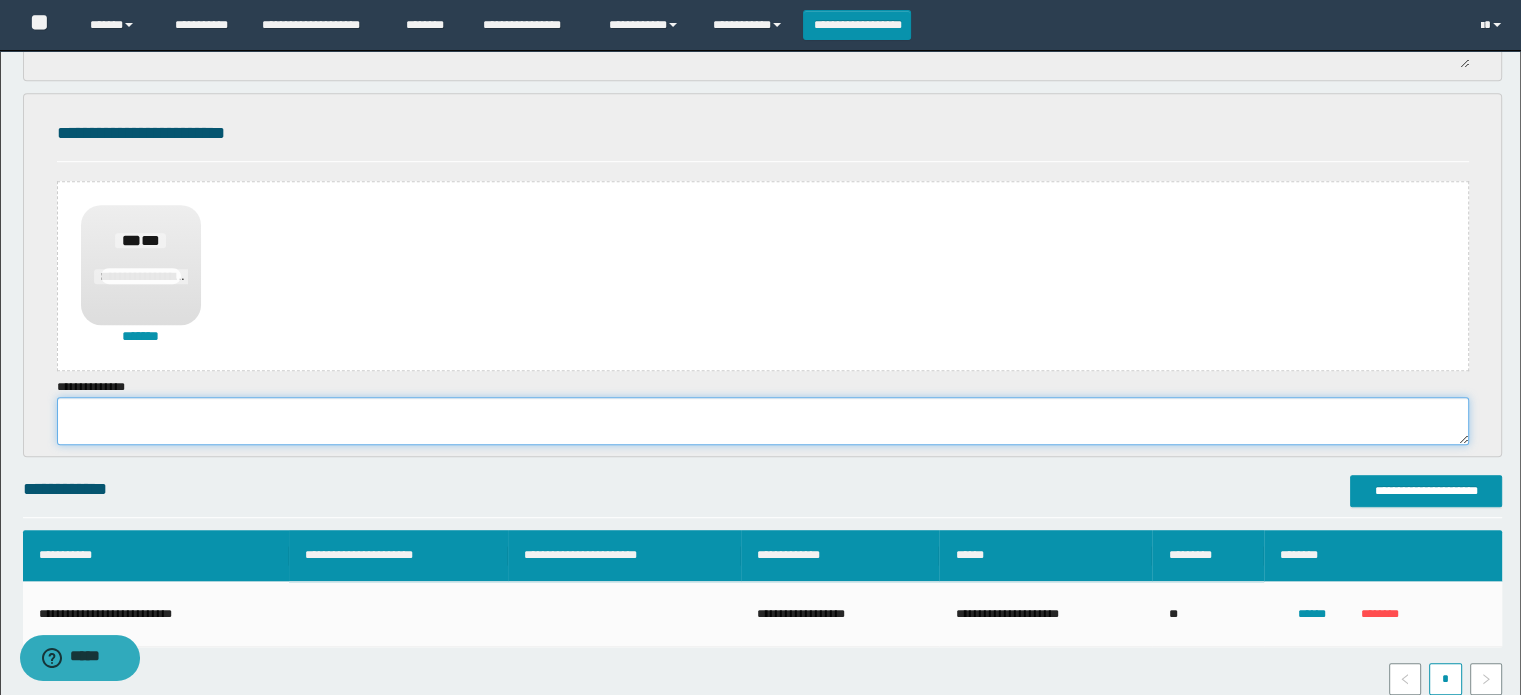 click at bounding box center [763, 421] 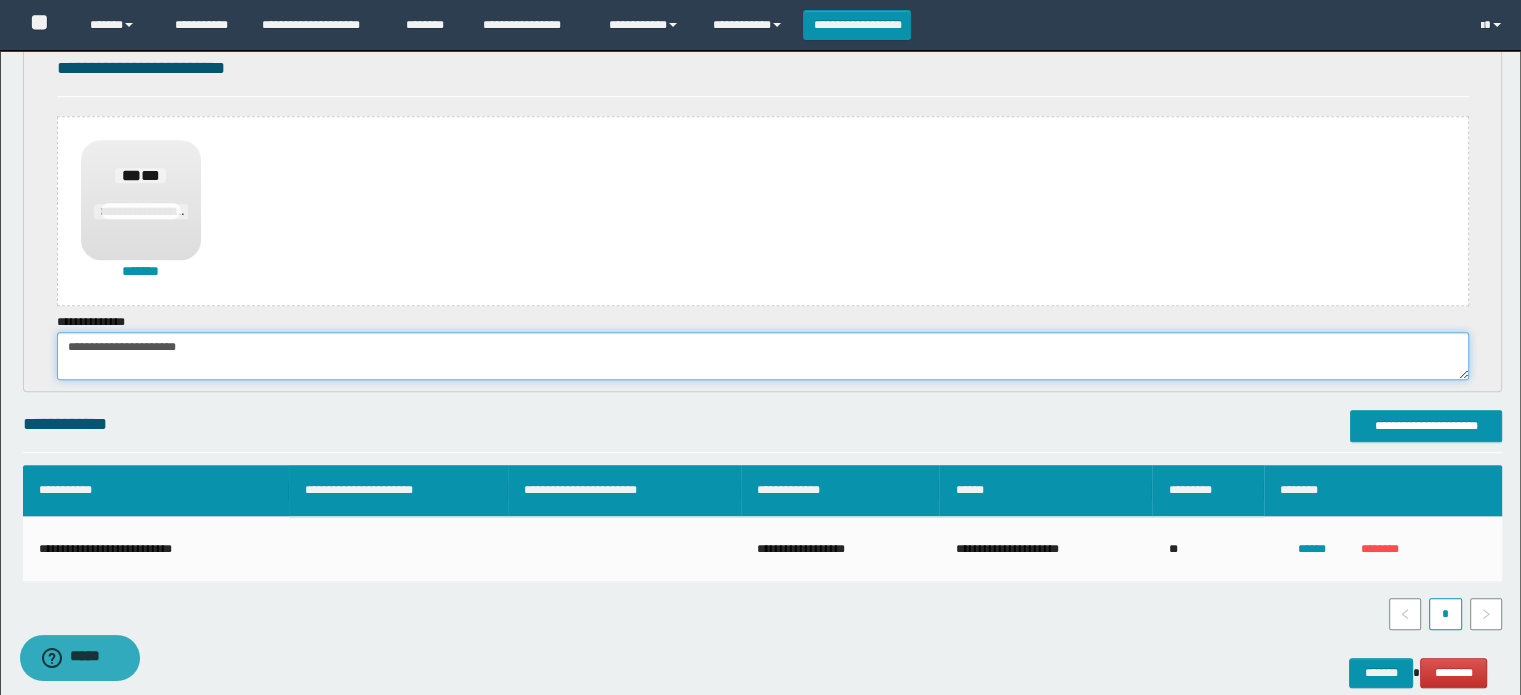 scroll, scrollTop: 1179, scrollLeft: 0, axis: vertical 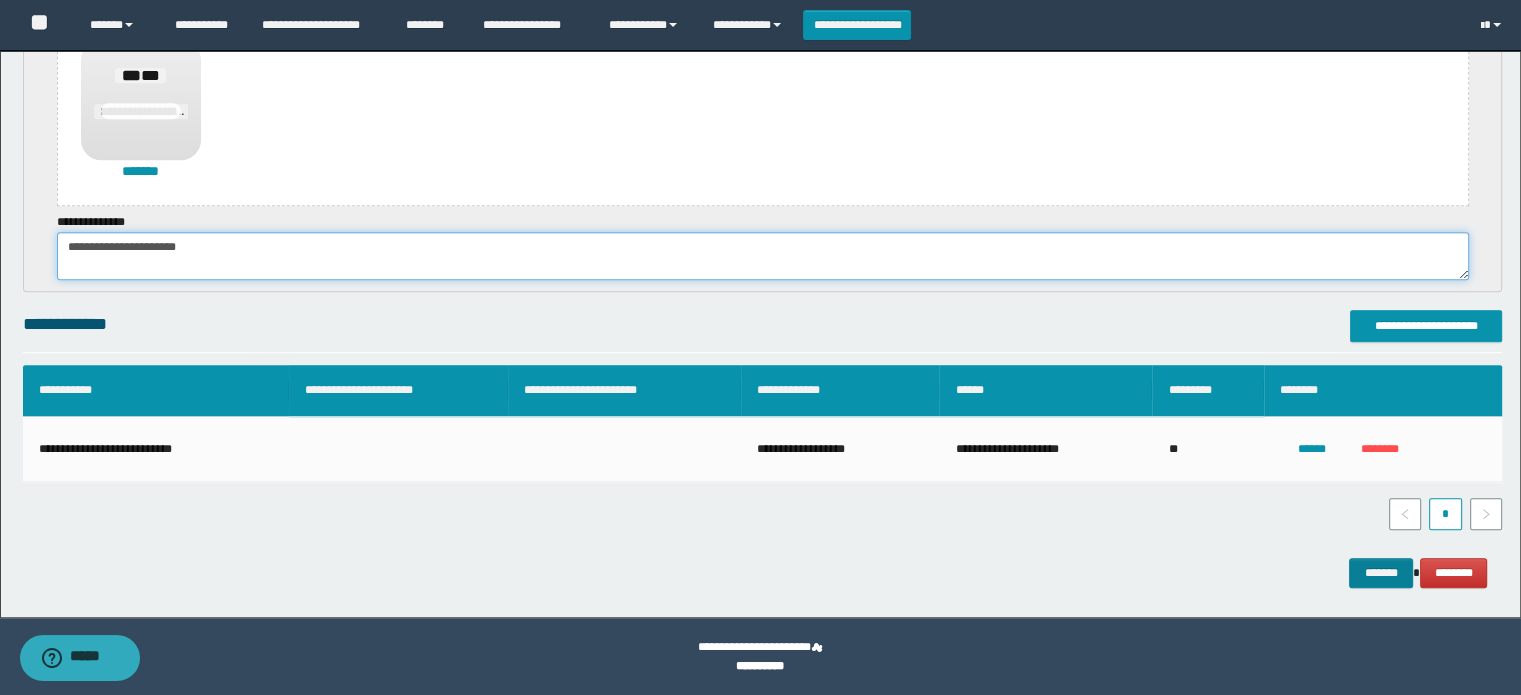 type on "**********" 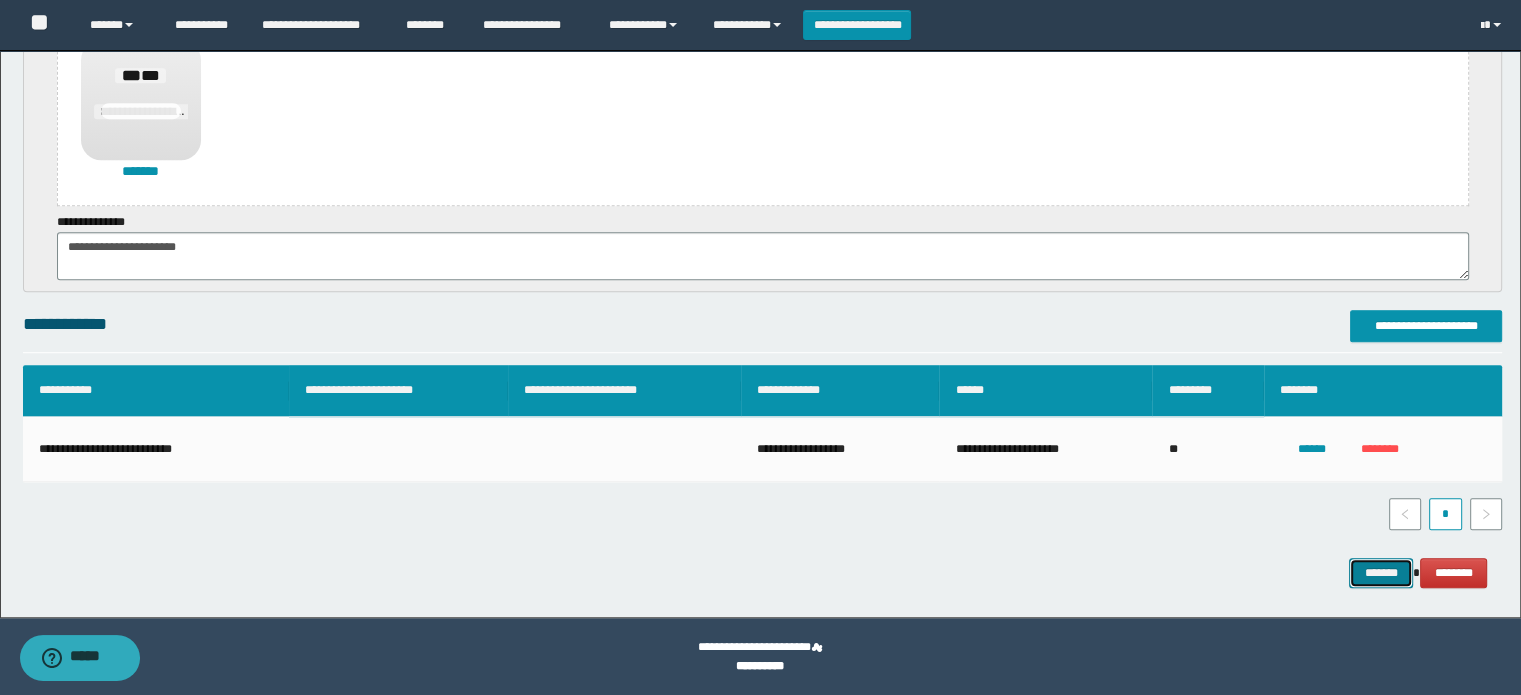 click on "*******" at bounding box center (1381, 573) 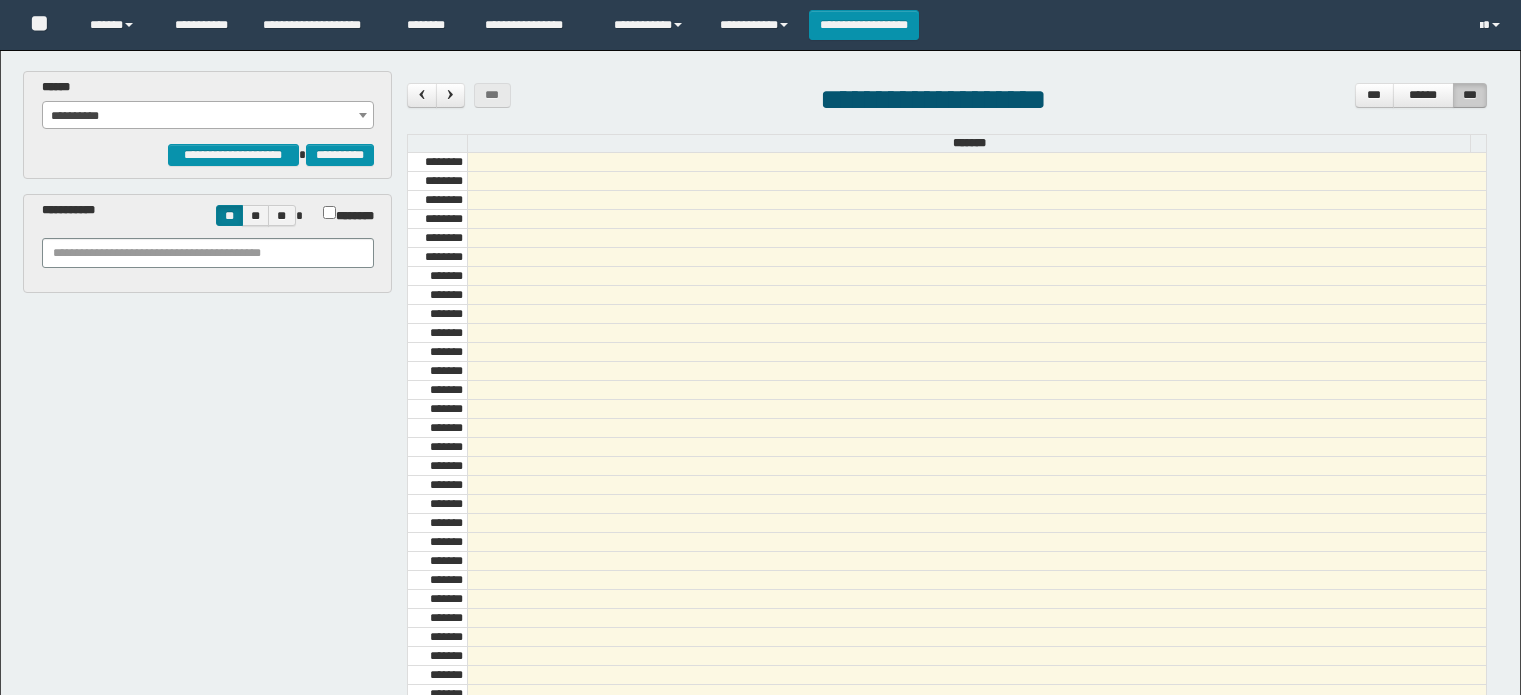 scroll, scrollTop: 0, scrollLeft: 0, axis: both 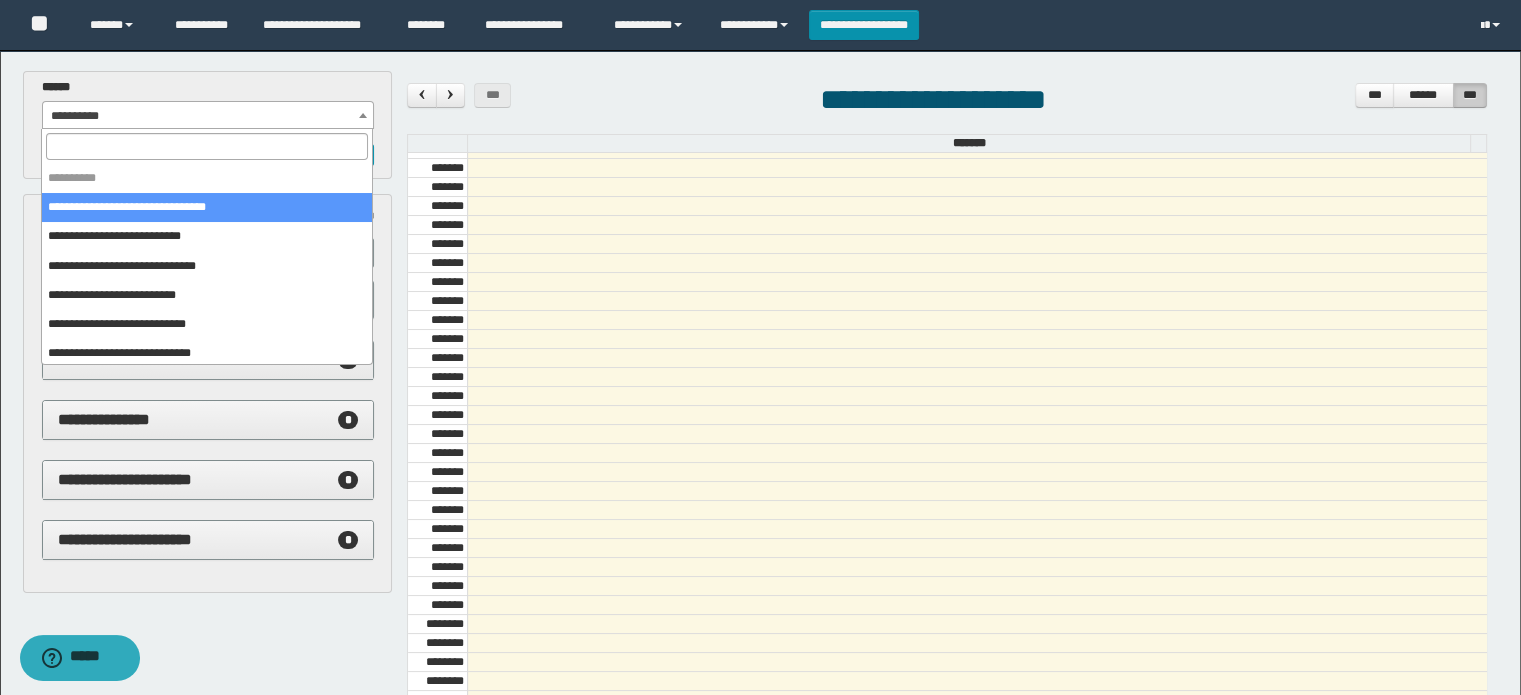 click on "**********" at bounding box center (208, 116) 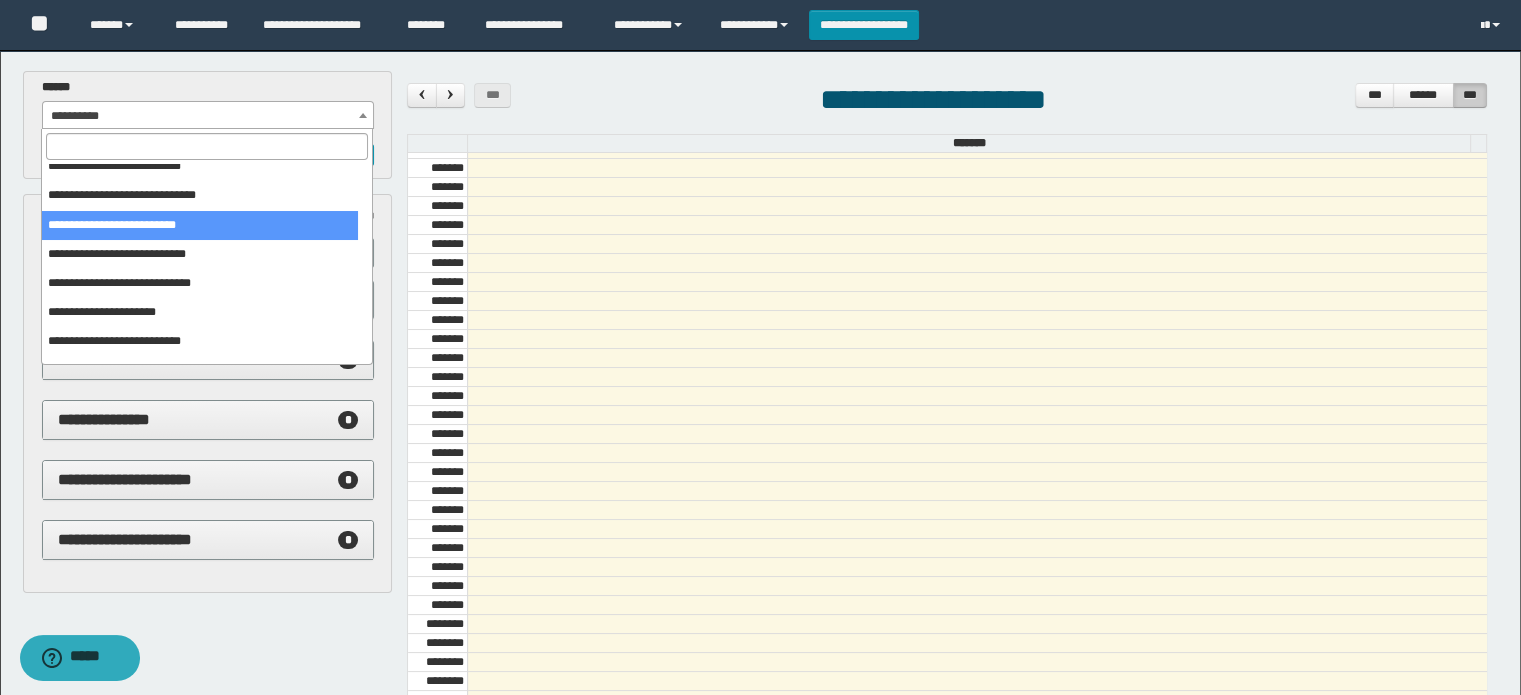scroll, scrollTop: 100, scrollLeft: 0, axis: vertical 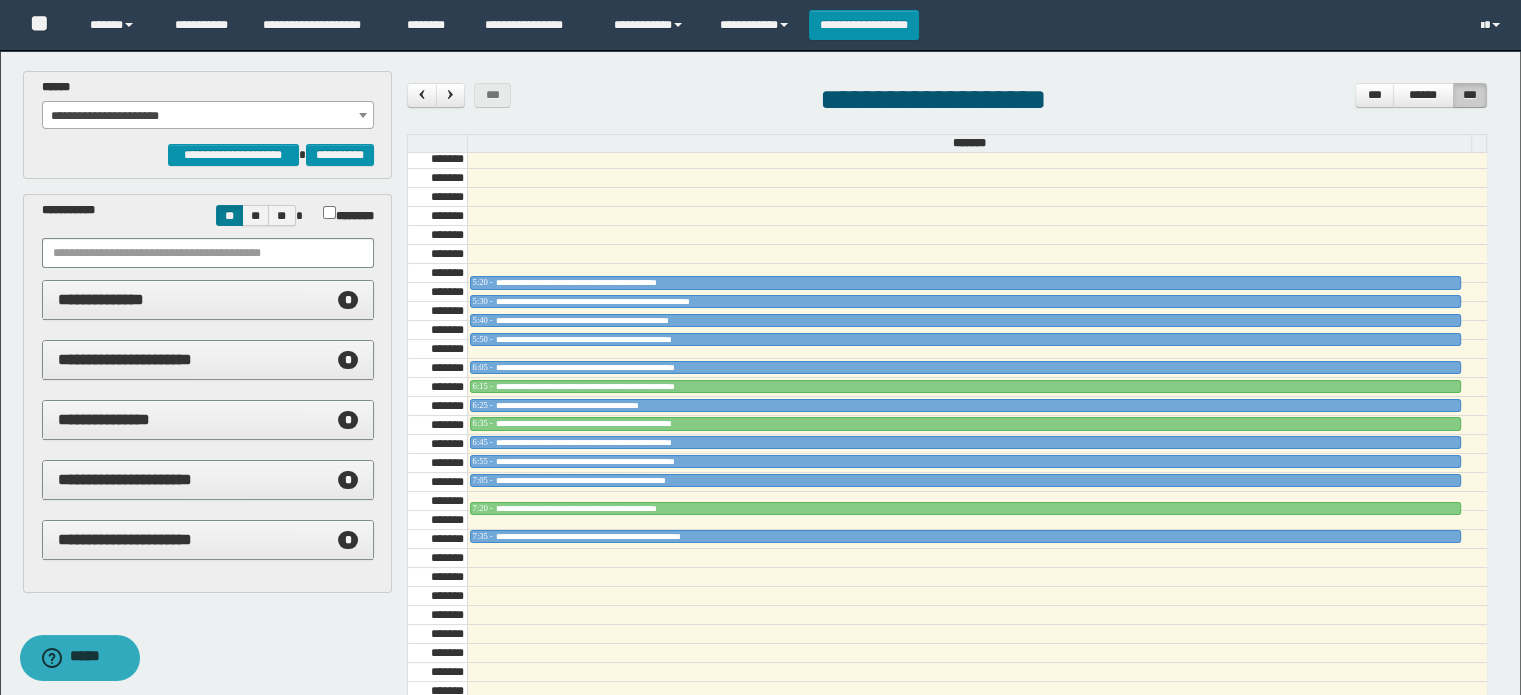 click on "**********" at bounding box center (208, 116) 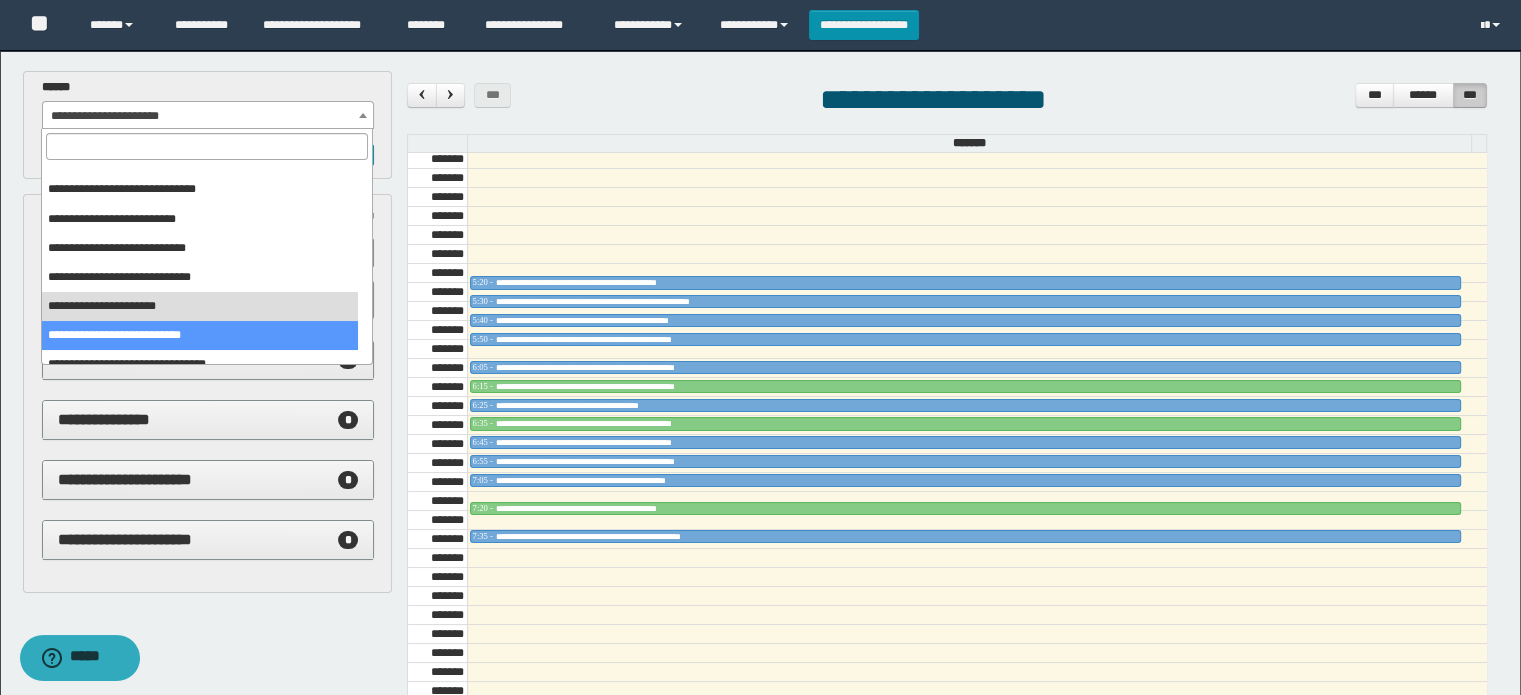 scroll, scrollTop: 49, scrollLeft: 0, axis: vertical 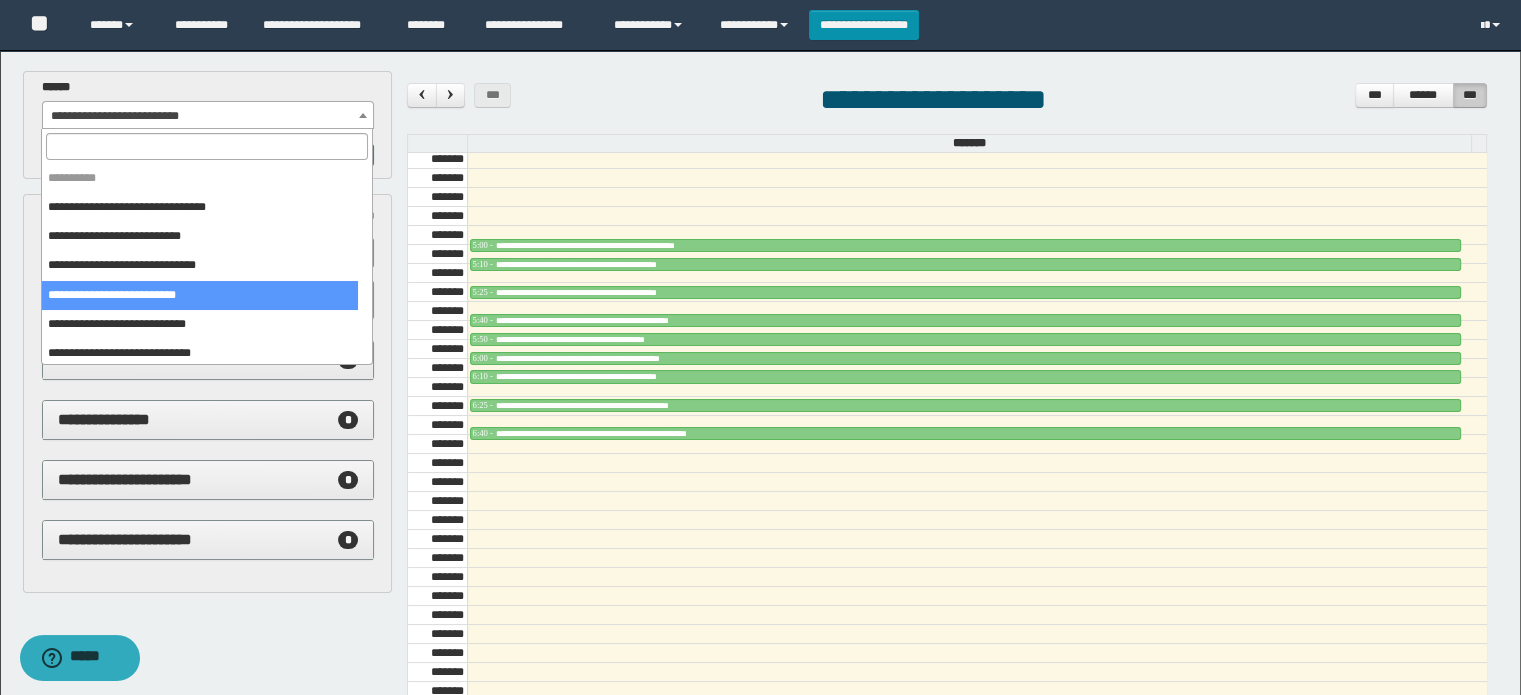 click on "**********" at bounding box center (208, 116) 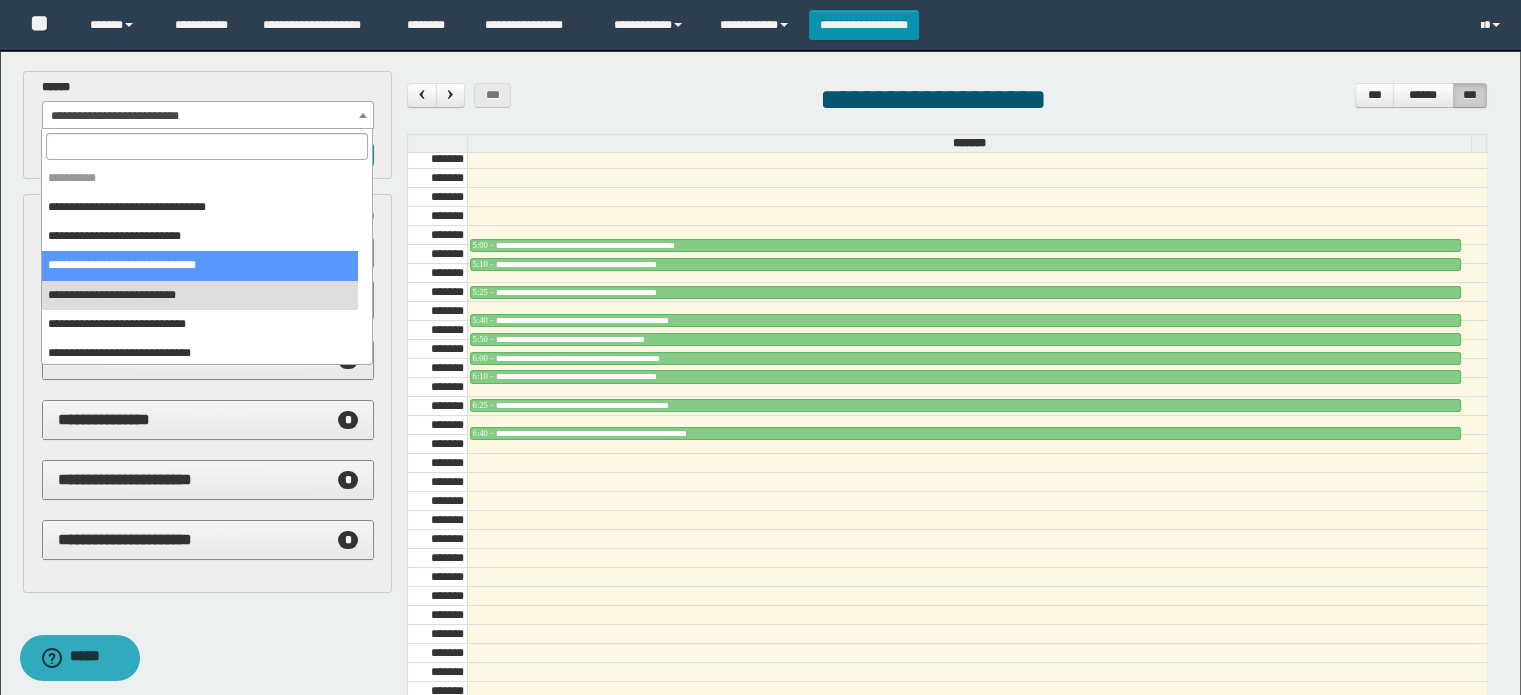 scroll, scrollTop: 100, scrollLeft: 0, axis: vertical 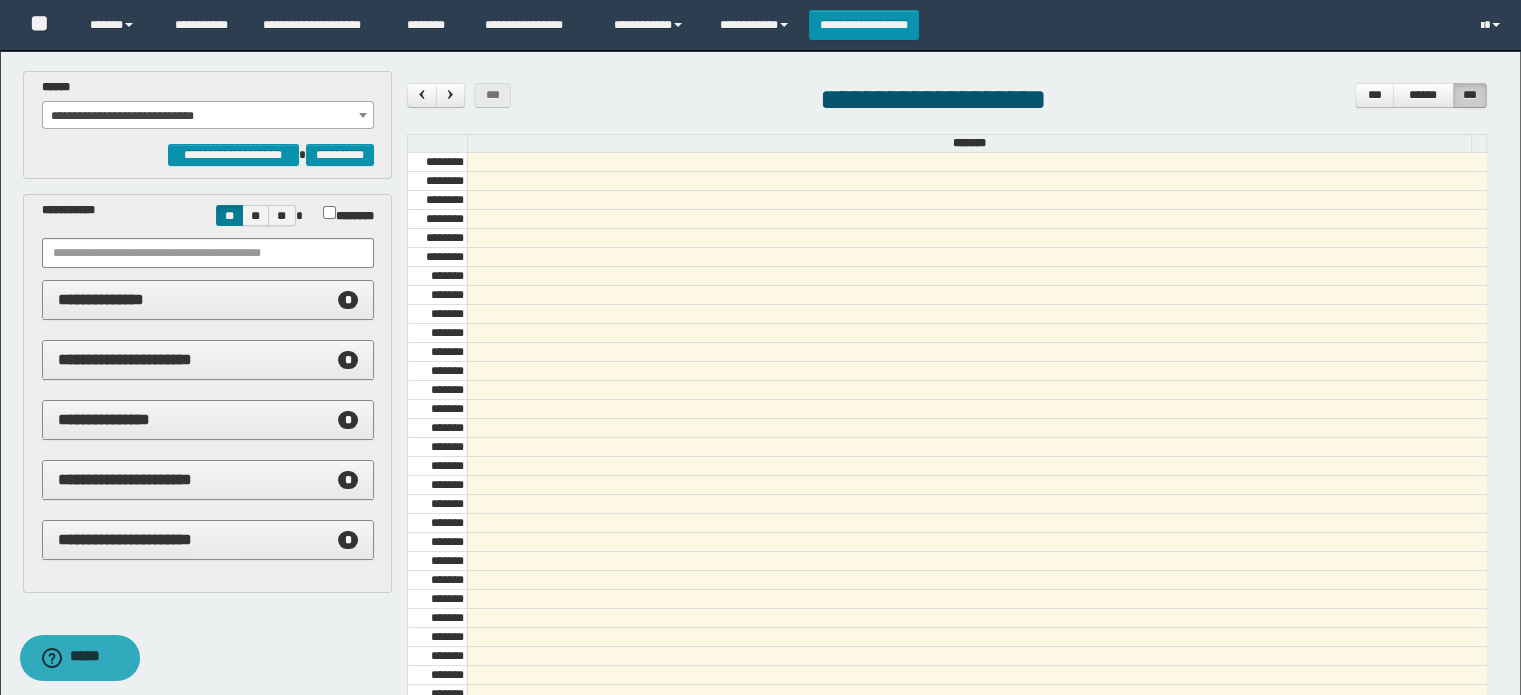 click on "**********" at bounding box center [208, 116] 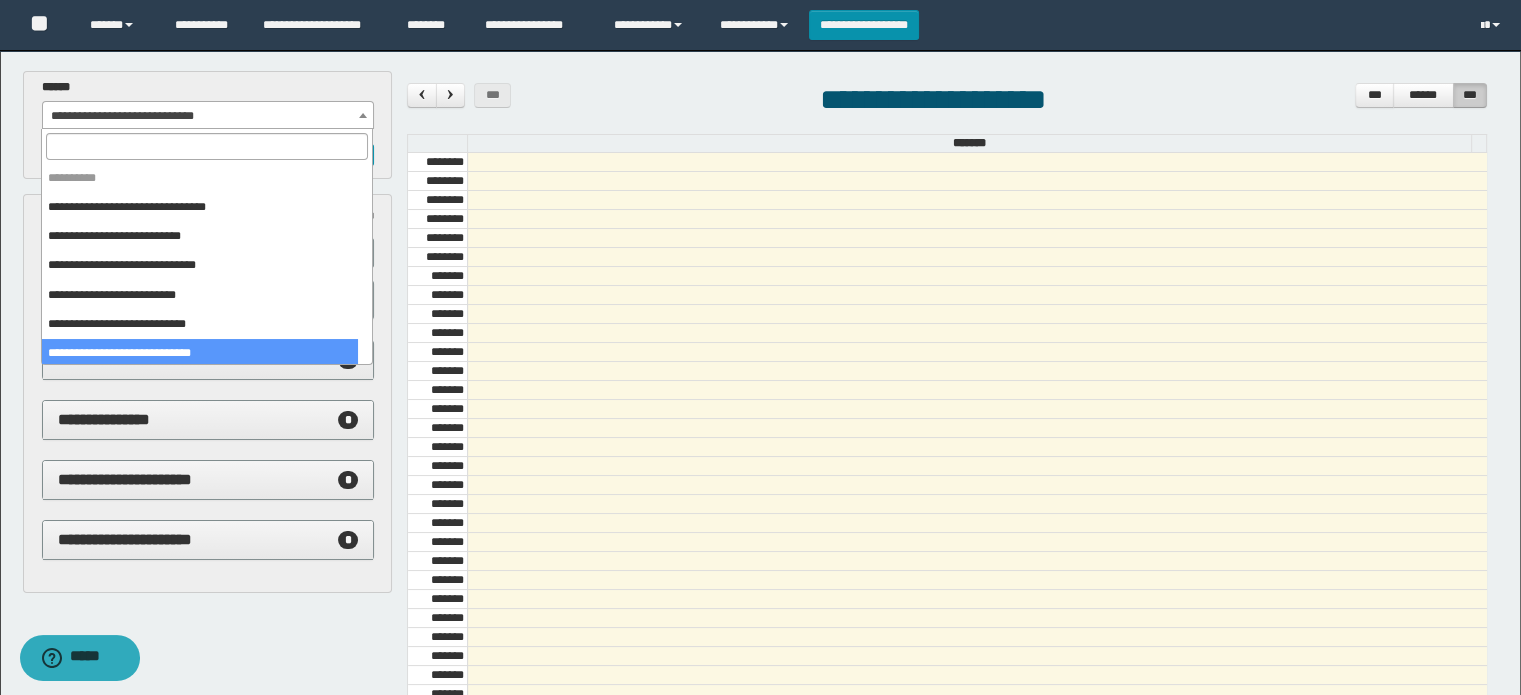 scroll, scrollTop: 145, scrollLeft: 0, axis: vertical 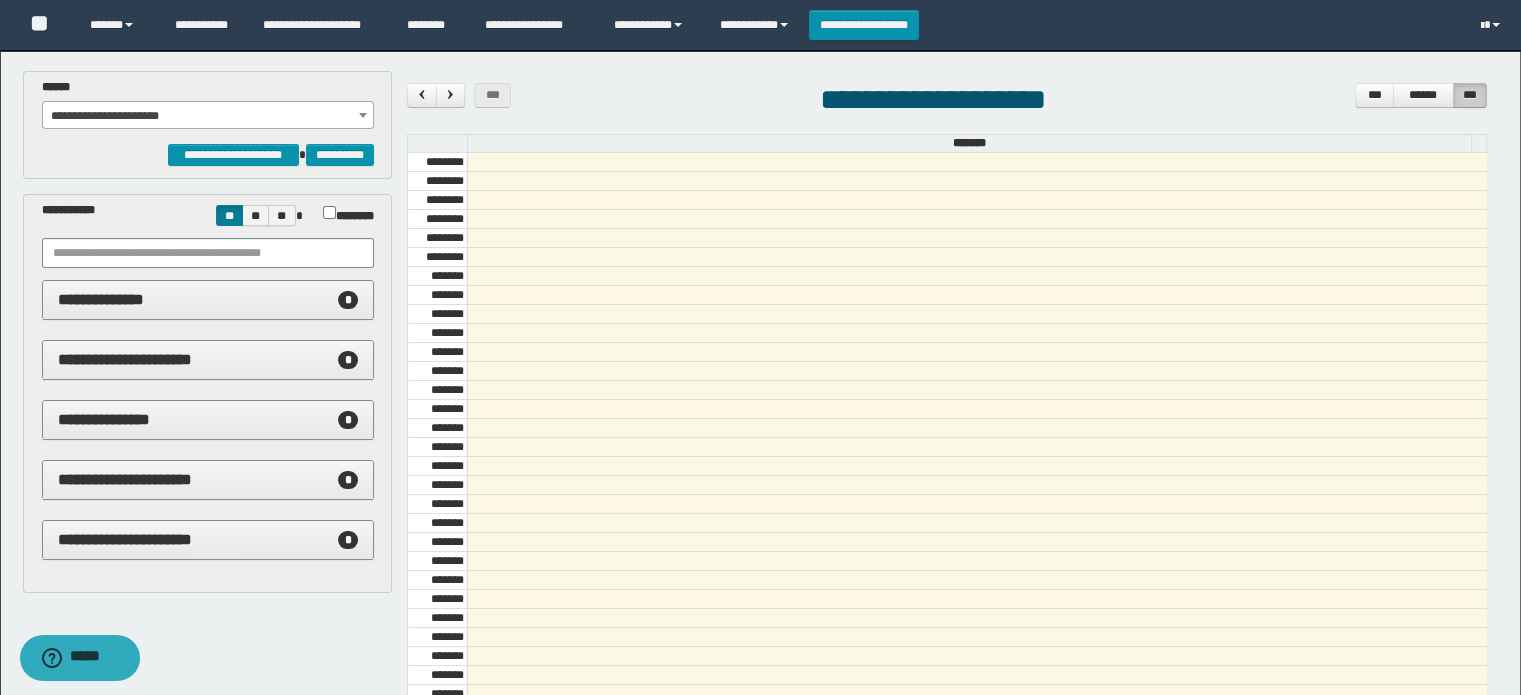 click on "**********" at bounding box center (208, 116) 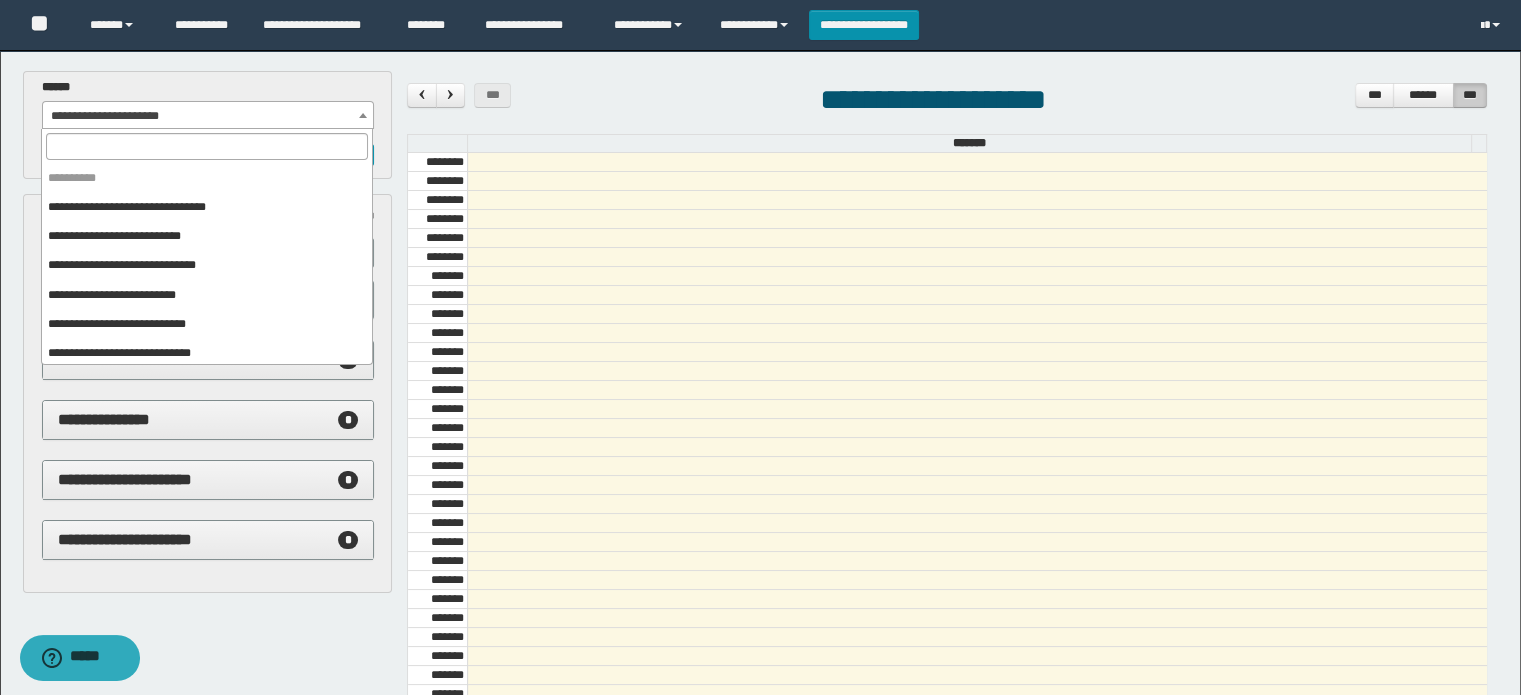 scroll, scrollTop: 149, scrollLeft: 0, axis: vertical 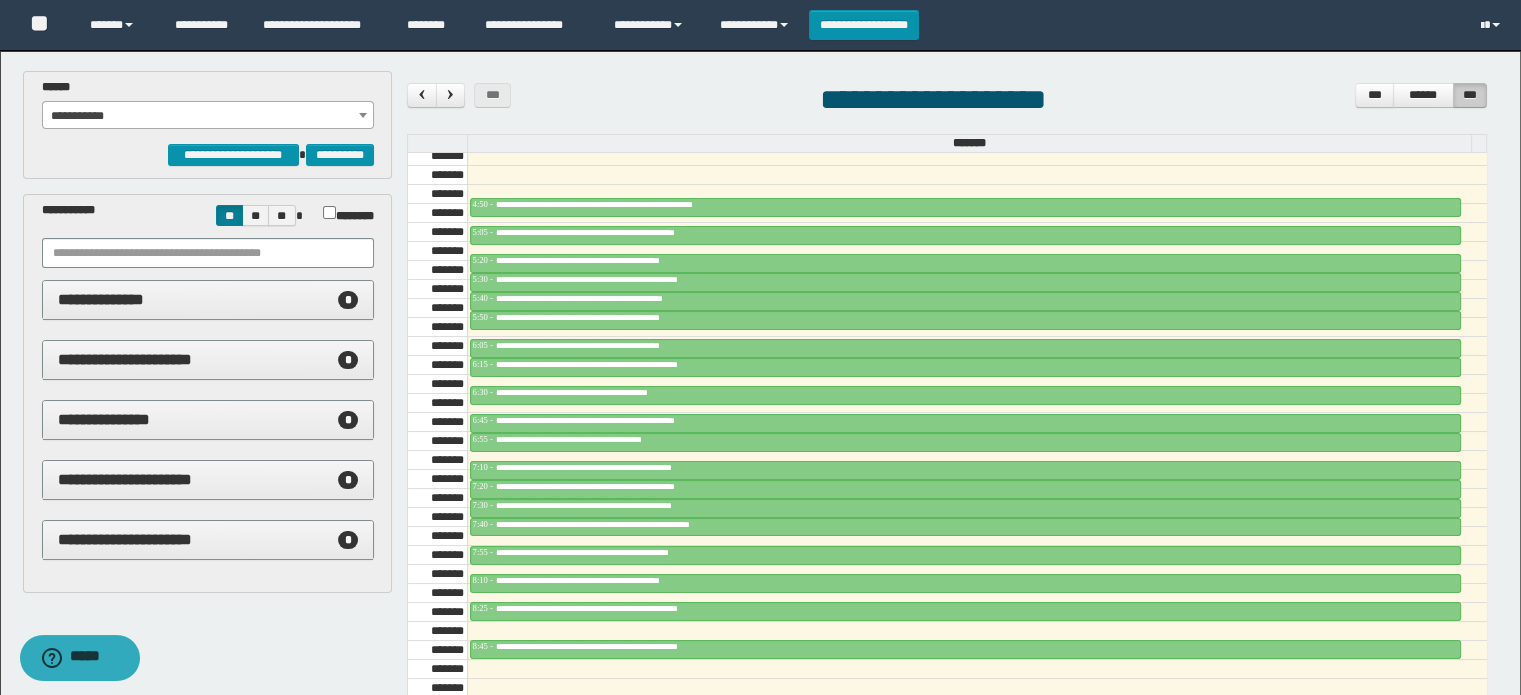 click on "**********" at bounding box center (208, 116) 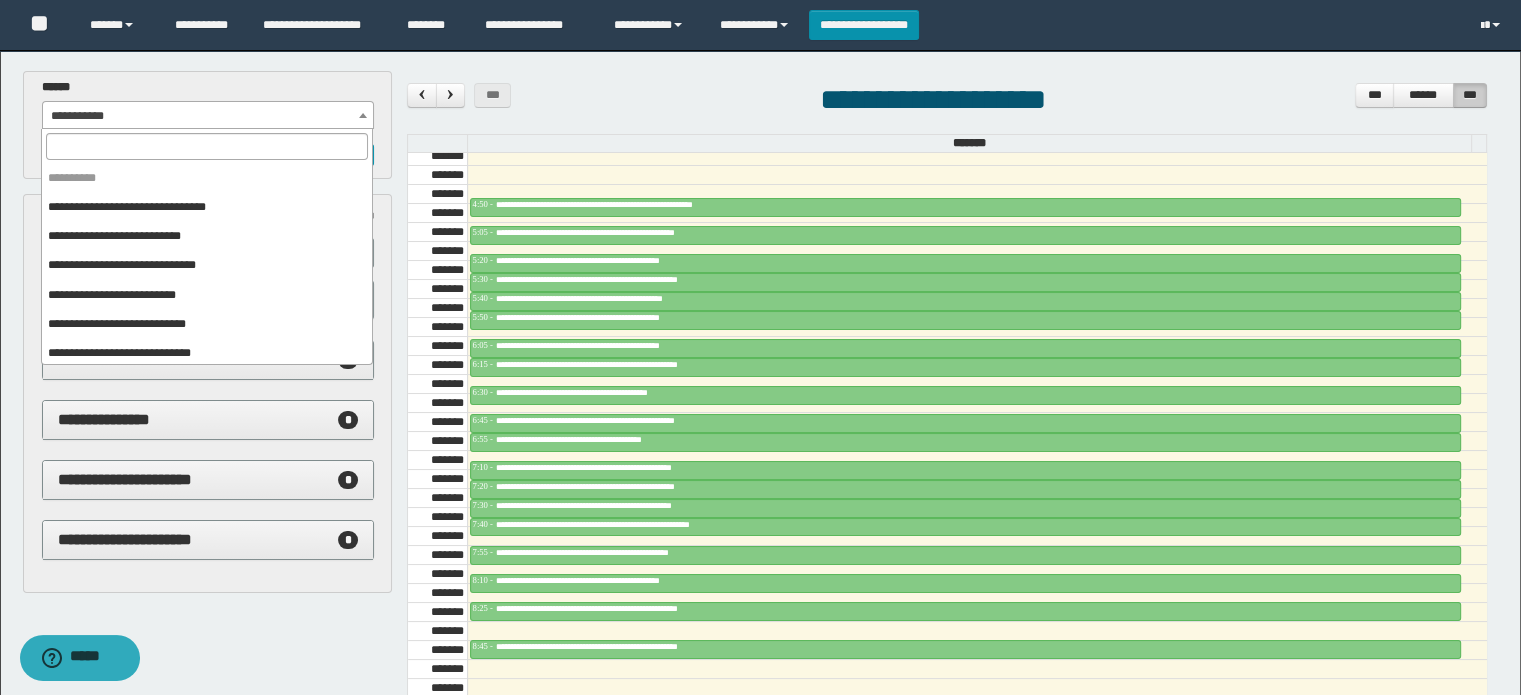 scroll, scrollTop: 149, scrollLeft: 0, axis: vertical 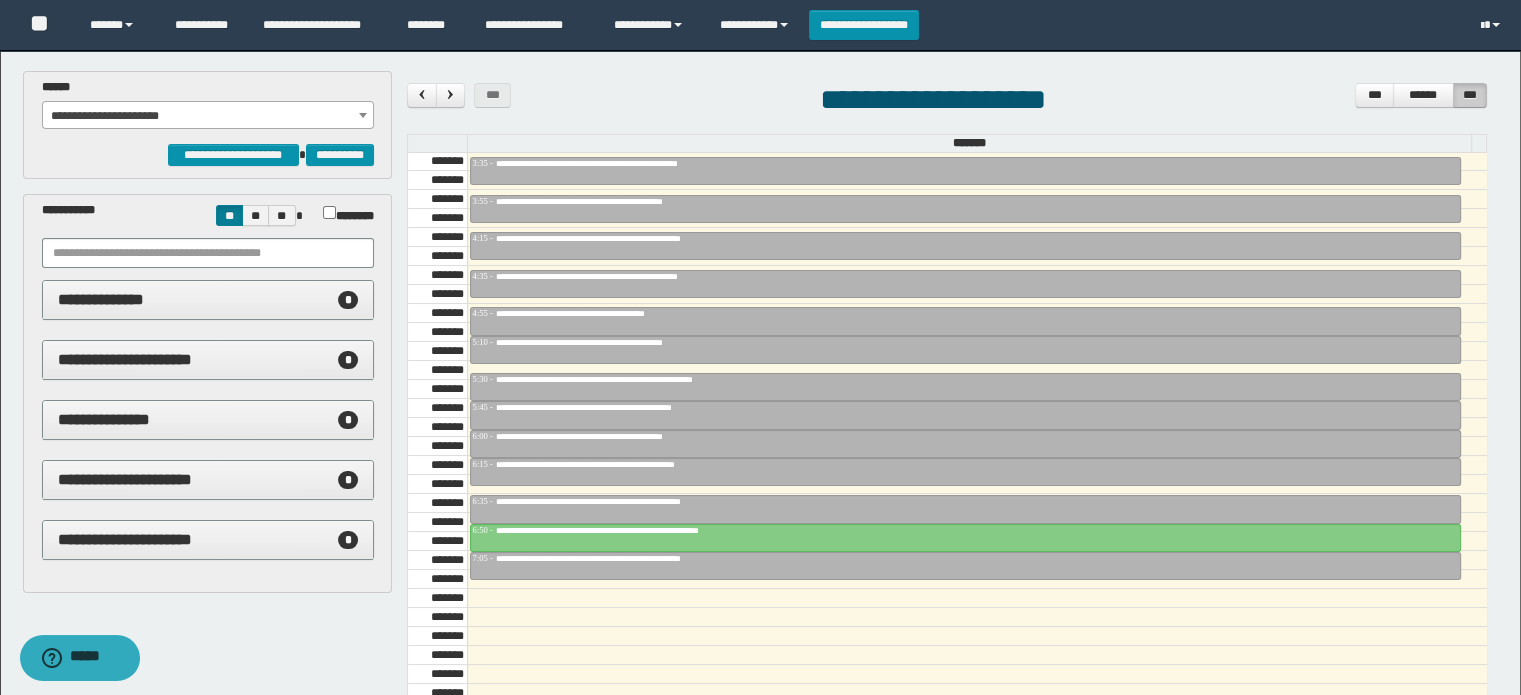 click on "**********" at bounding box center (208, 116) 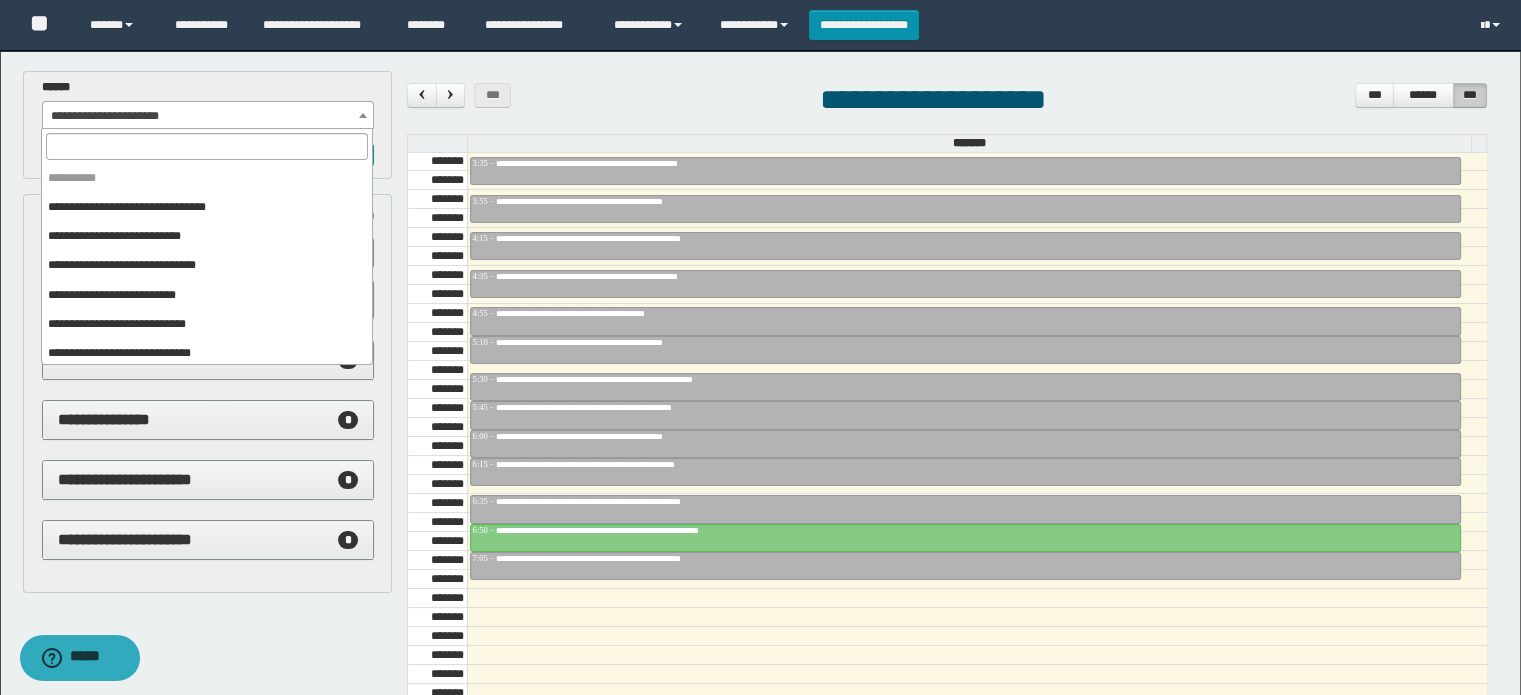 scroll, scrollTop: 149, scrollLeft: 0, axis: vertical 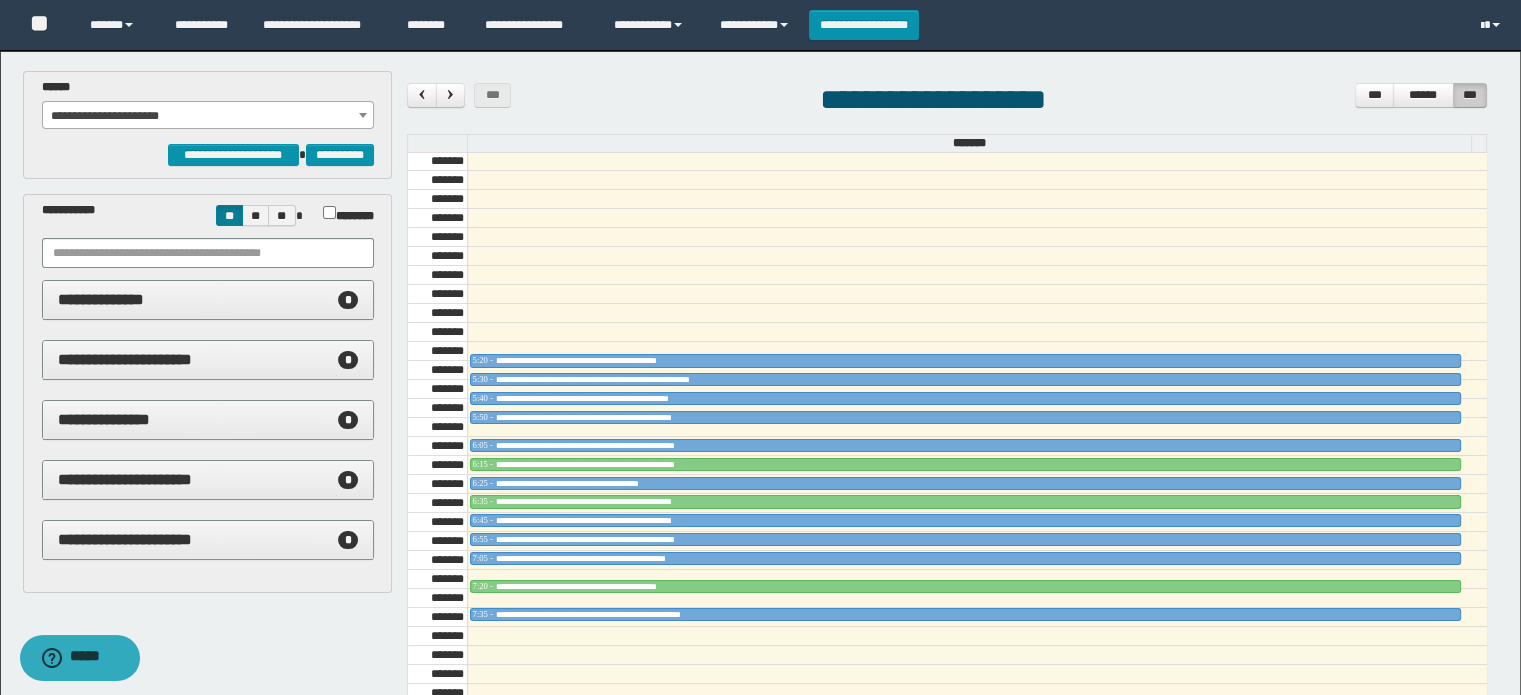 click on "**********" at bounding box center (208, 116) 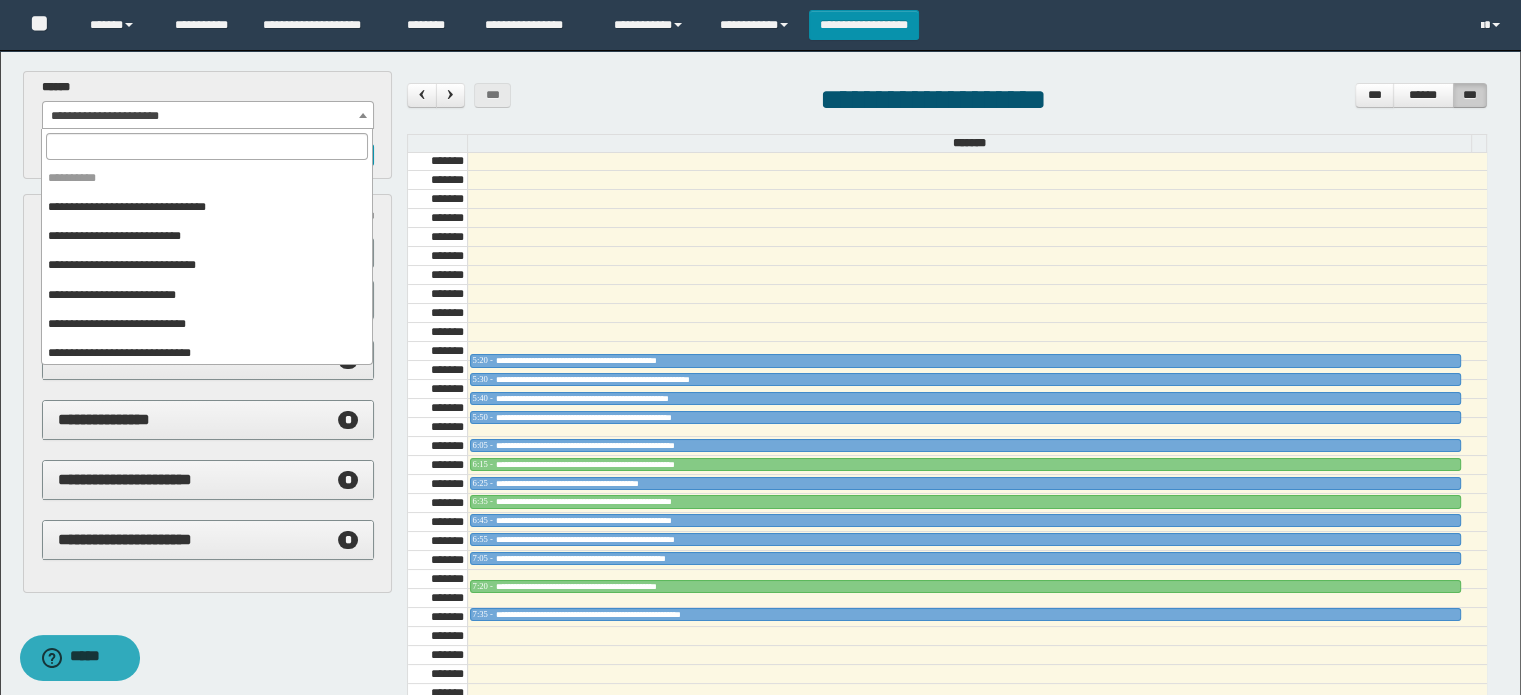 scroll, scrollTop: 0, scrollLeft: 0, axis: both 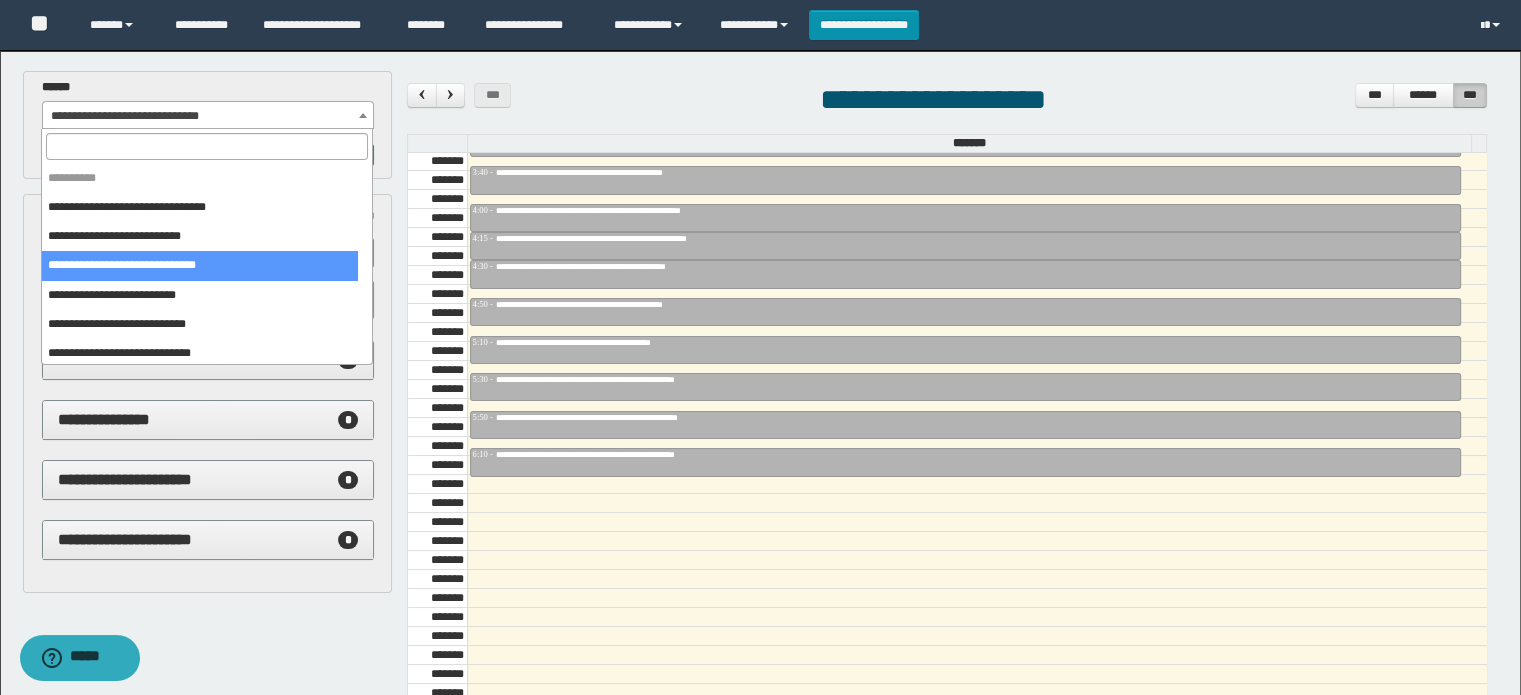 click on "**********" at bounding box center [208, 116] 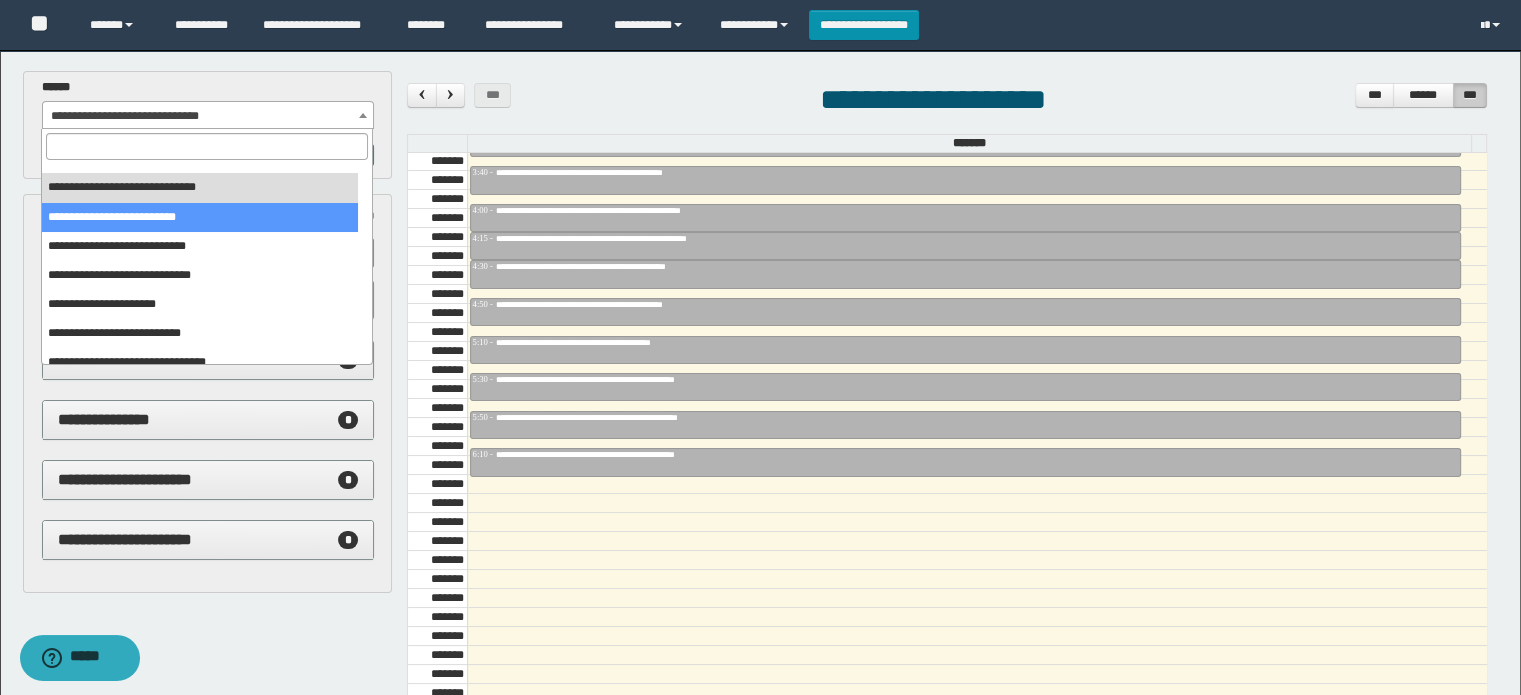 scroll, scrollTop: 149, scrollLeft: 0, axis: vertical 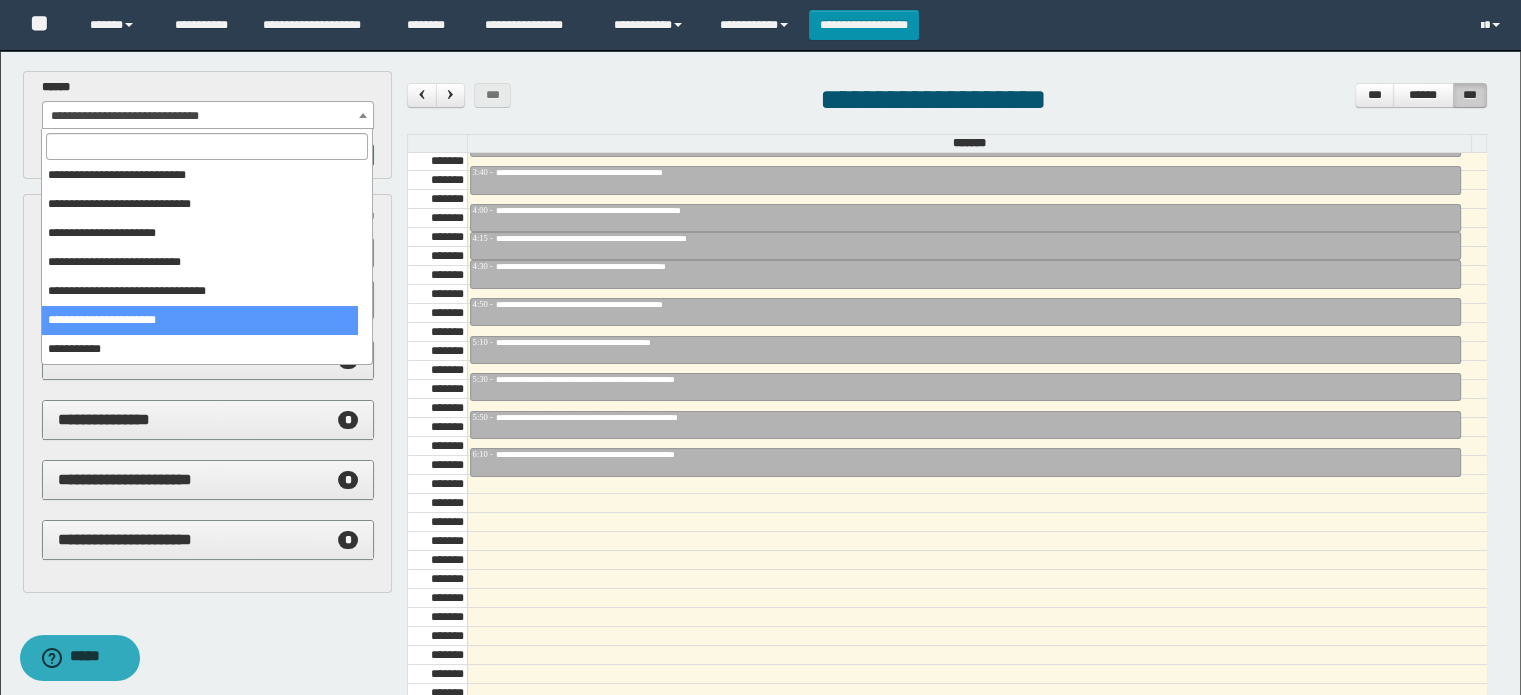 select on "******" 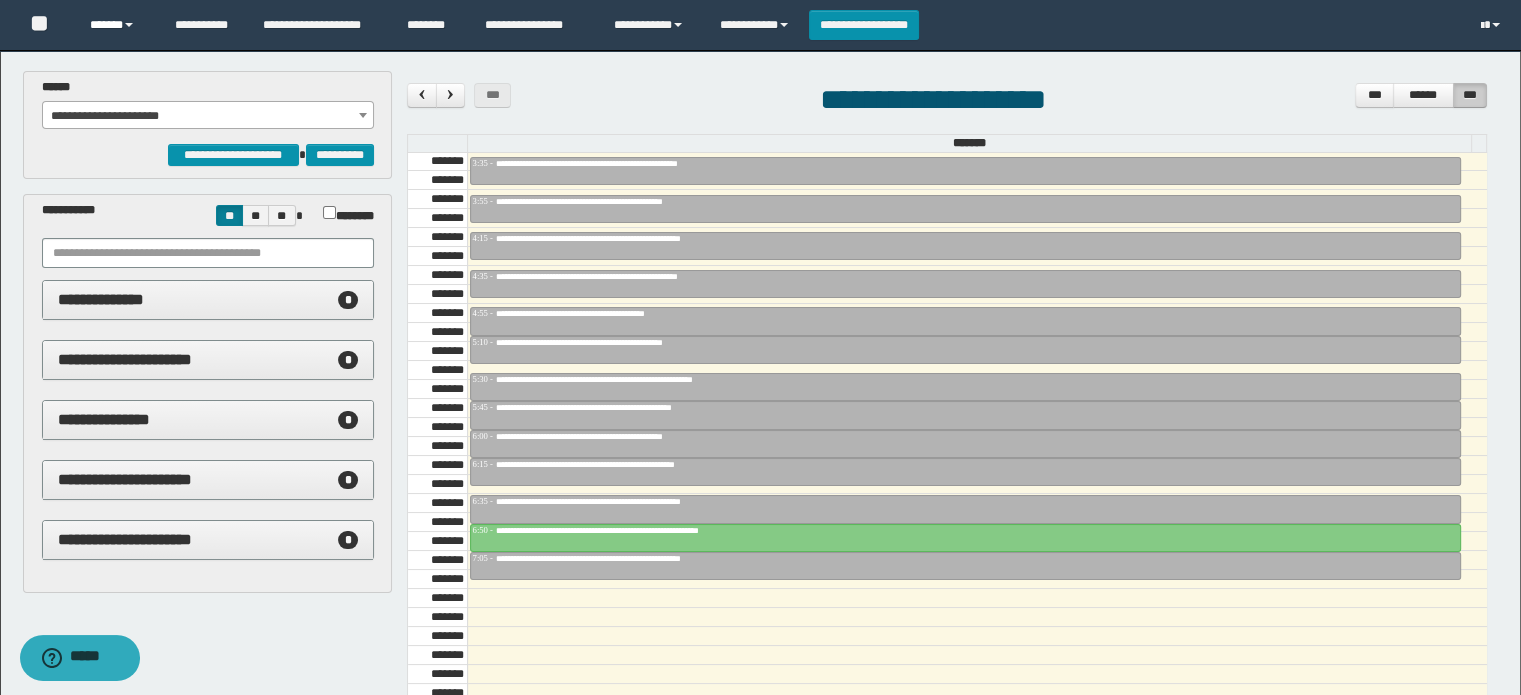 click on "******" at bounding box center (117, 25) 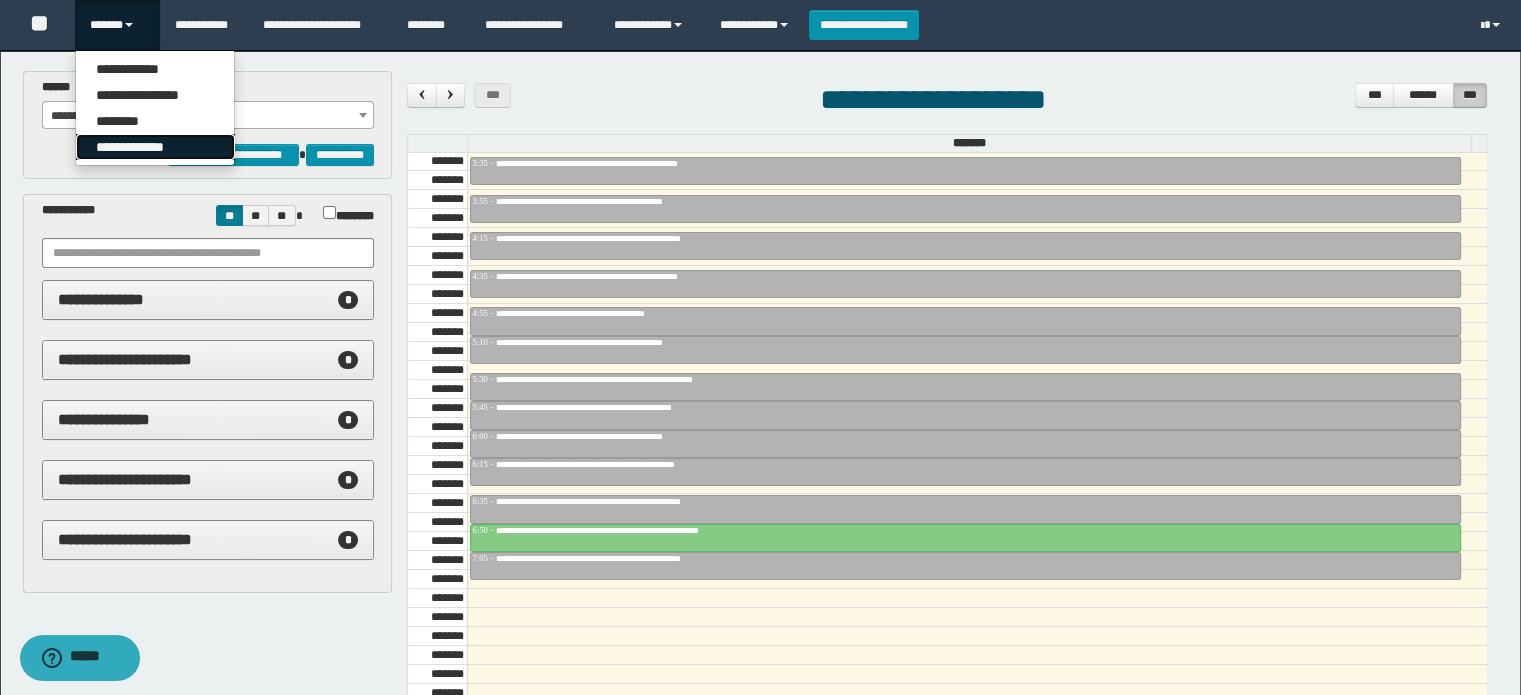 click on "**********" at bounding box center [155, 147] 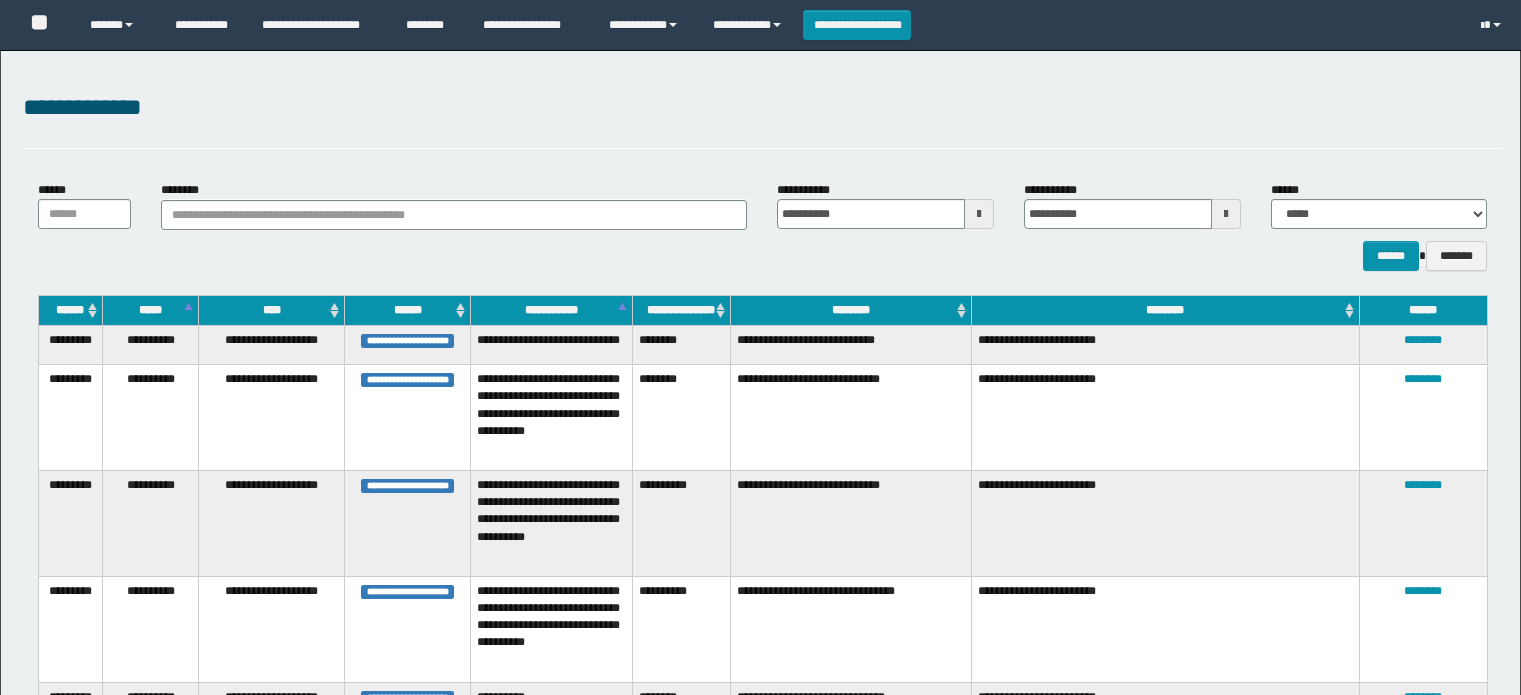 scroll, scrollTop: 0, scrollLeft: 0, axis: both 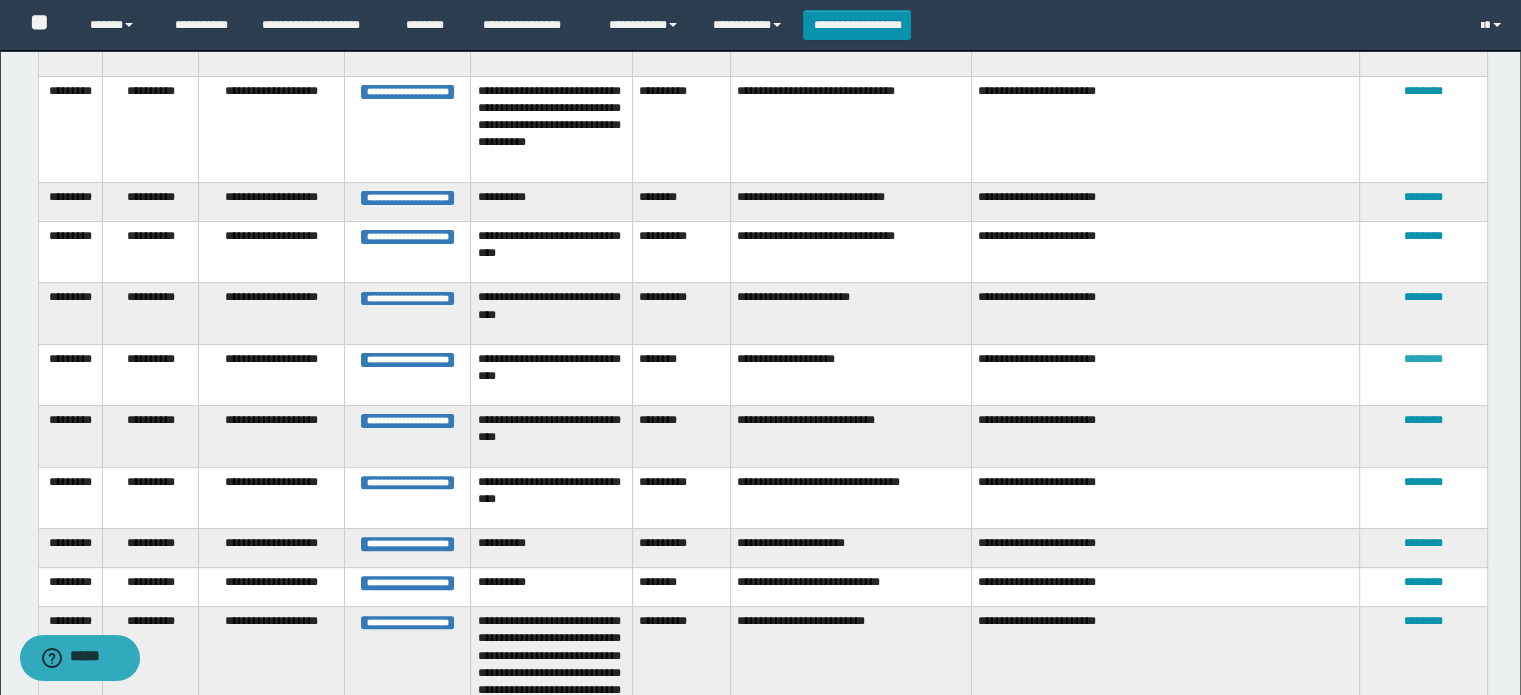 click on "********" at bounding box center [1423, 359] 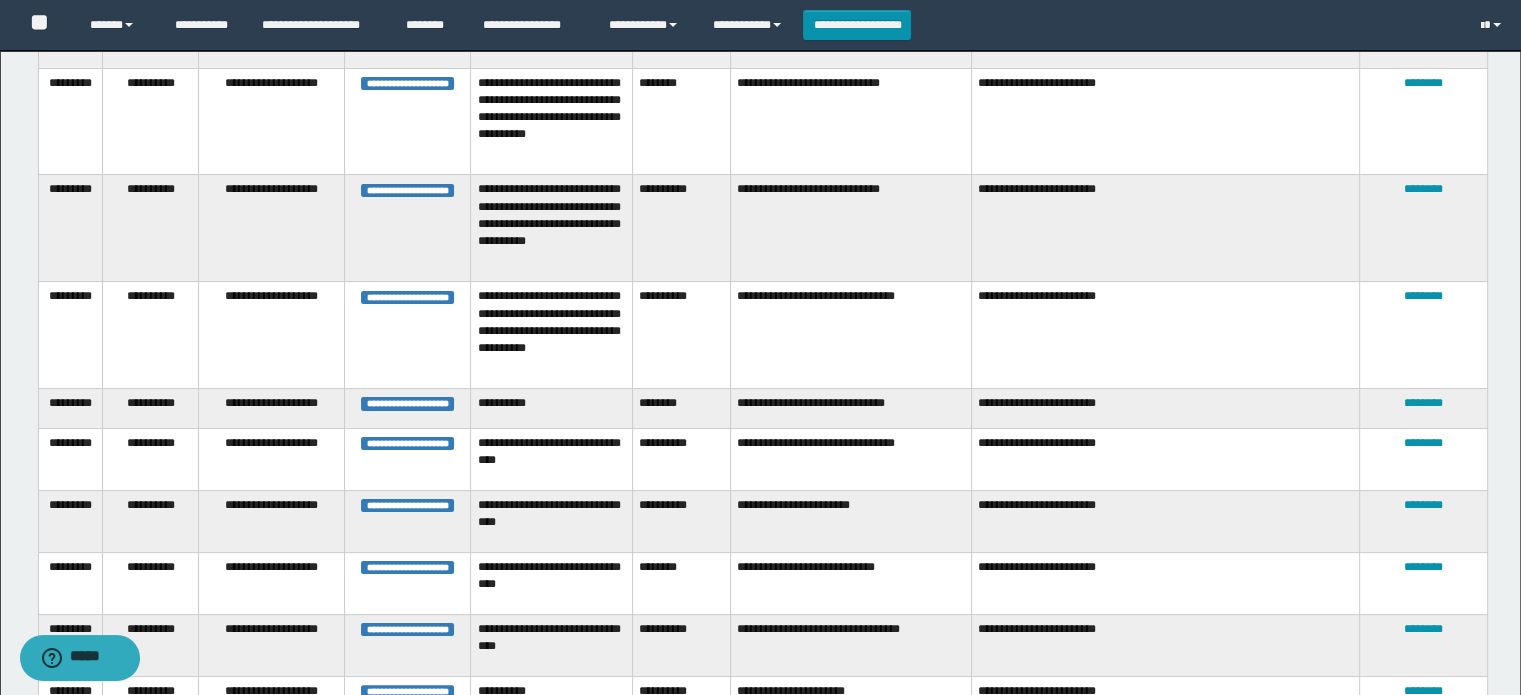 scroll, scrollTop: 332, scrollLeft: 0, axis: vertical 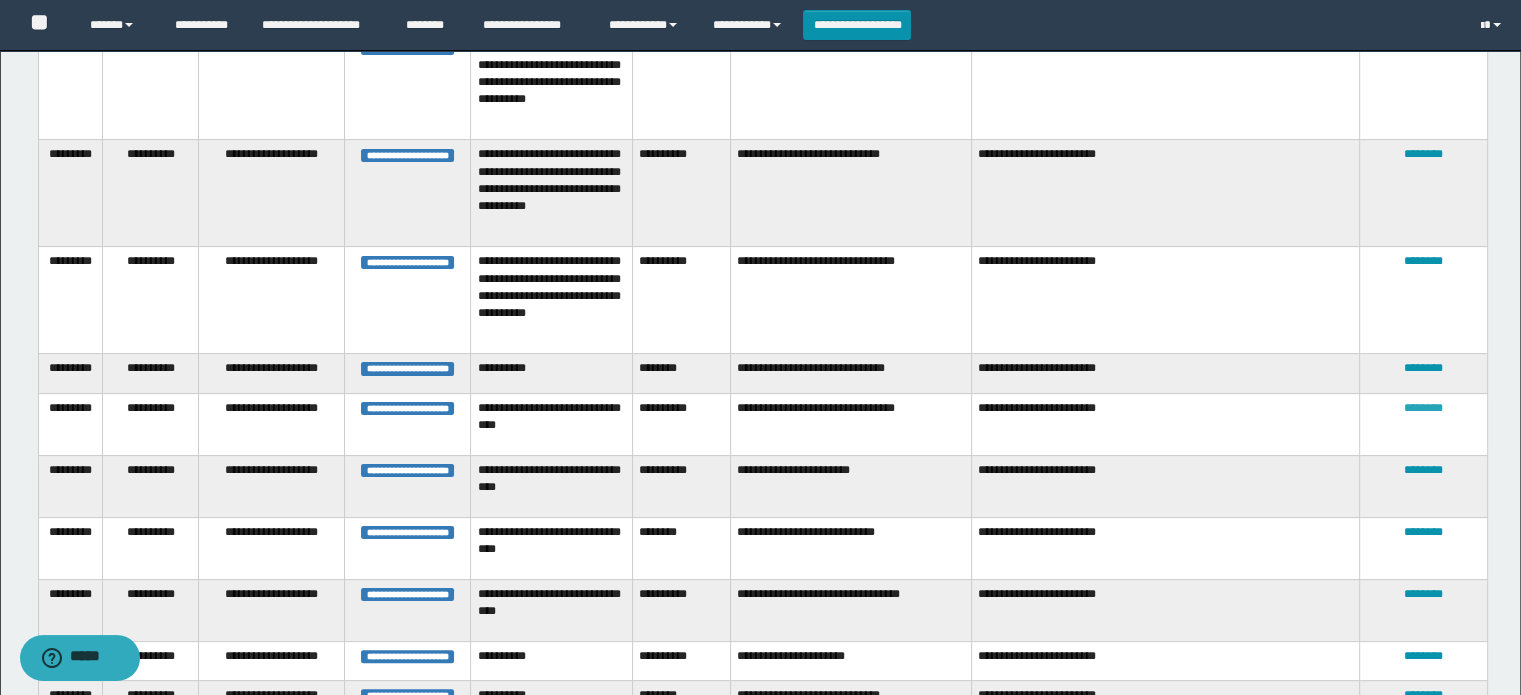 click on "********" at bounding box center [1423, 408] 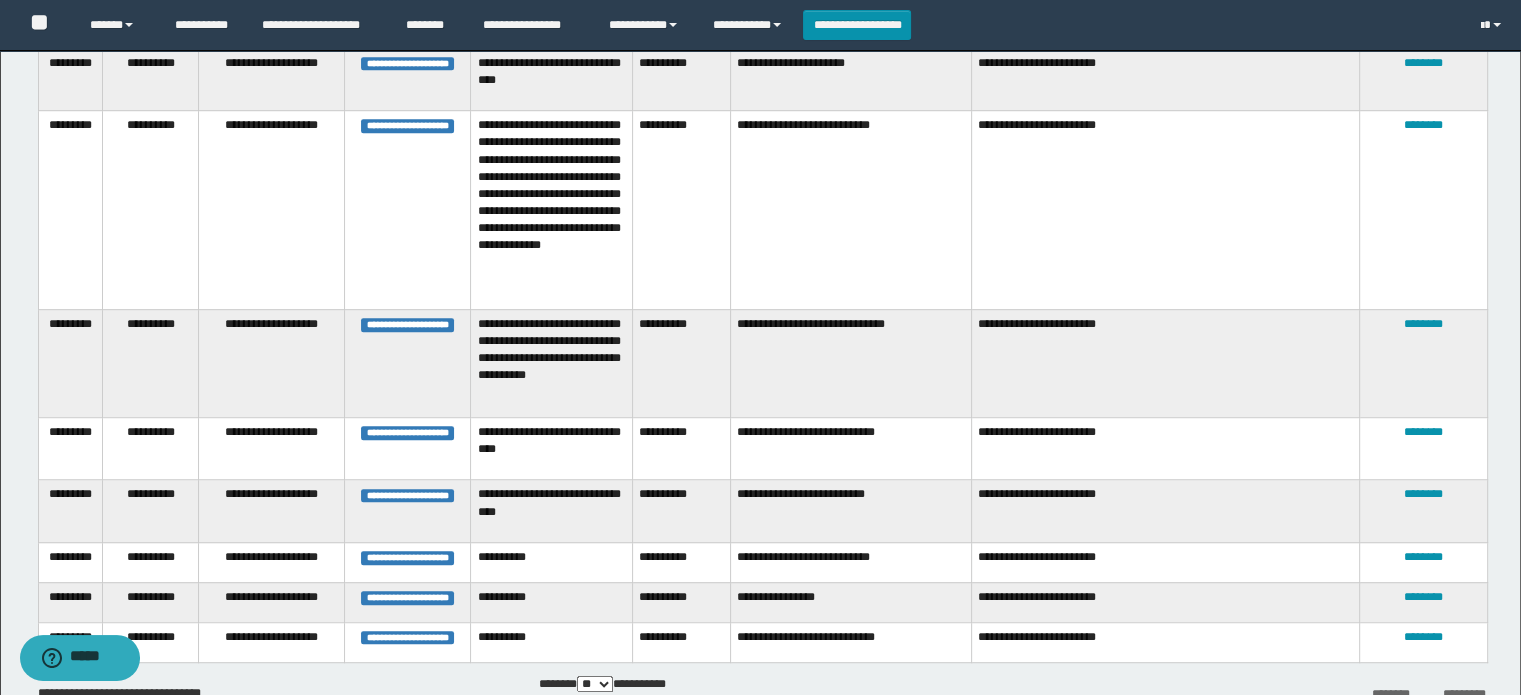 scroll, scrollTop: 900, scrollLeft: 0, axis: vertical 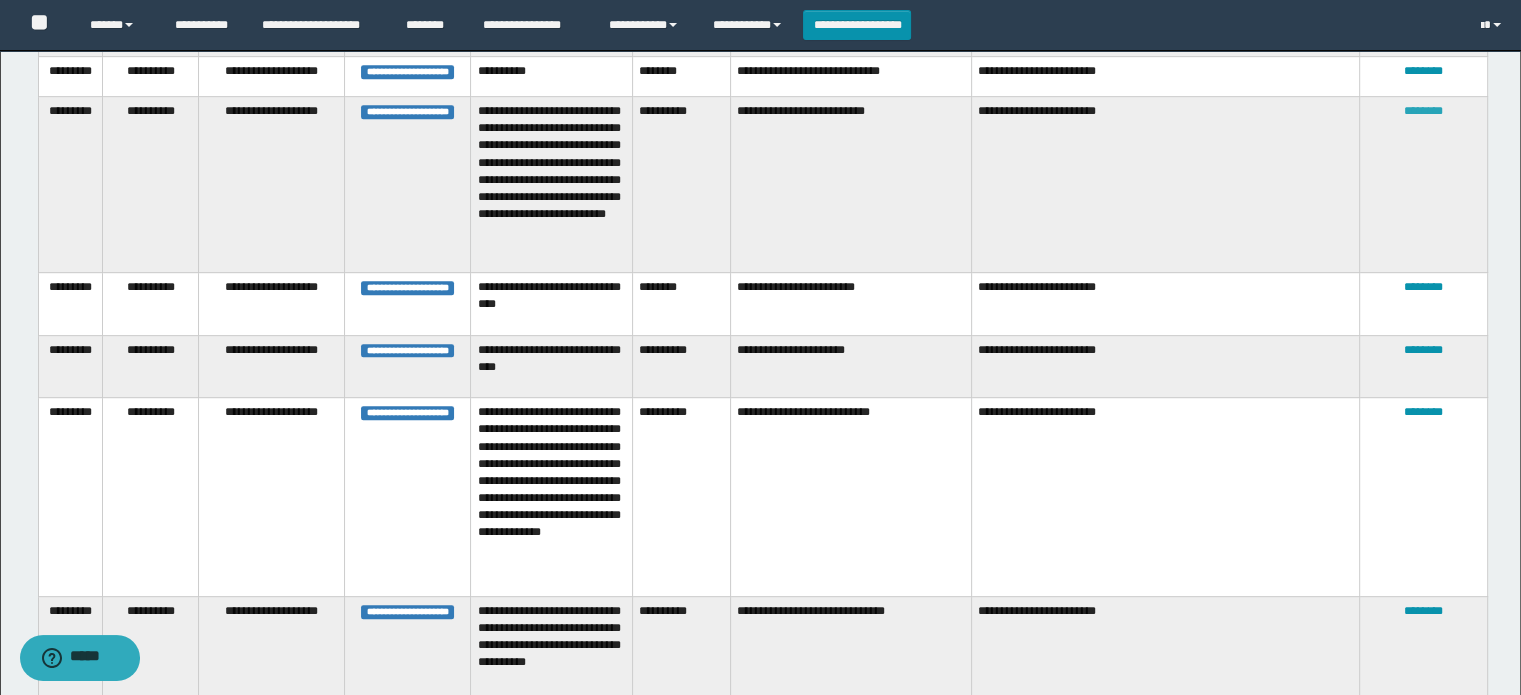 click on "********" at bounding box center (1423, 111) 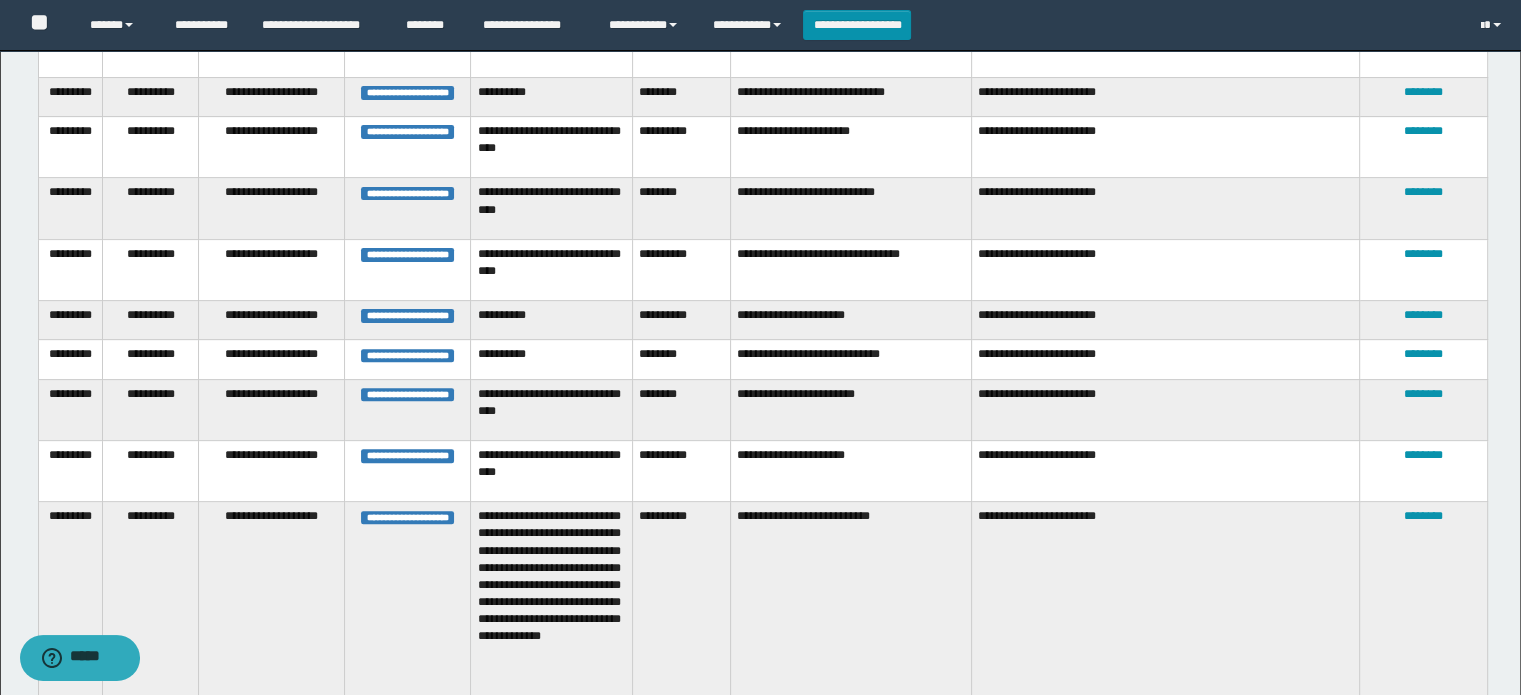 scroll, scrollTop: 661, scrollLeft: 0, axis: vertical 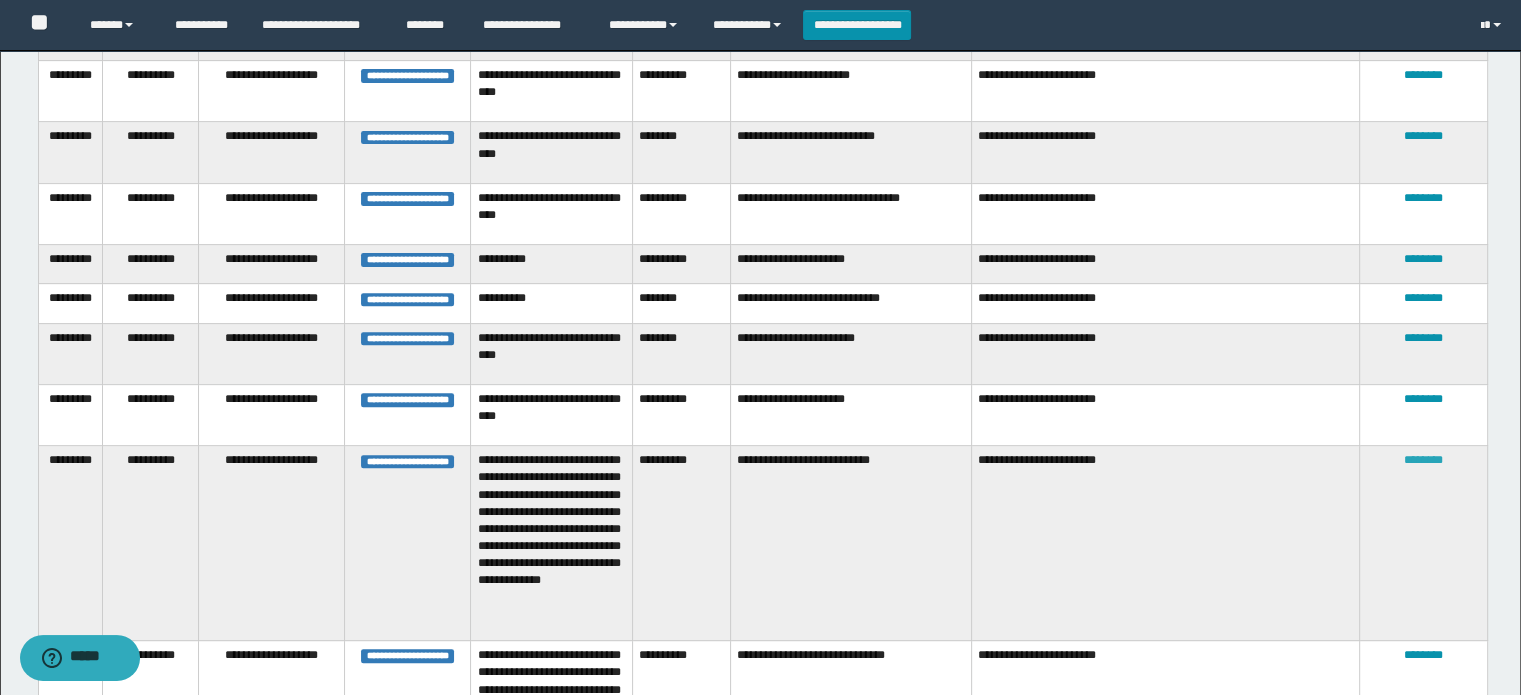 click on "********" at bounding box center (1423, 460) 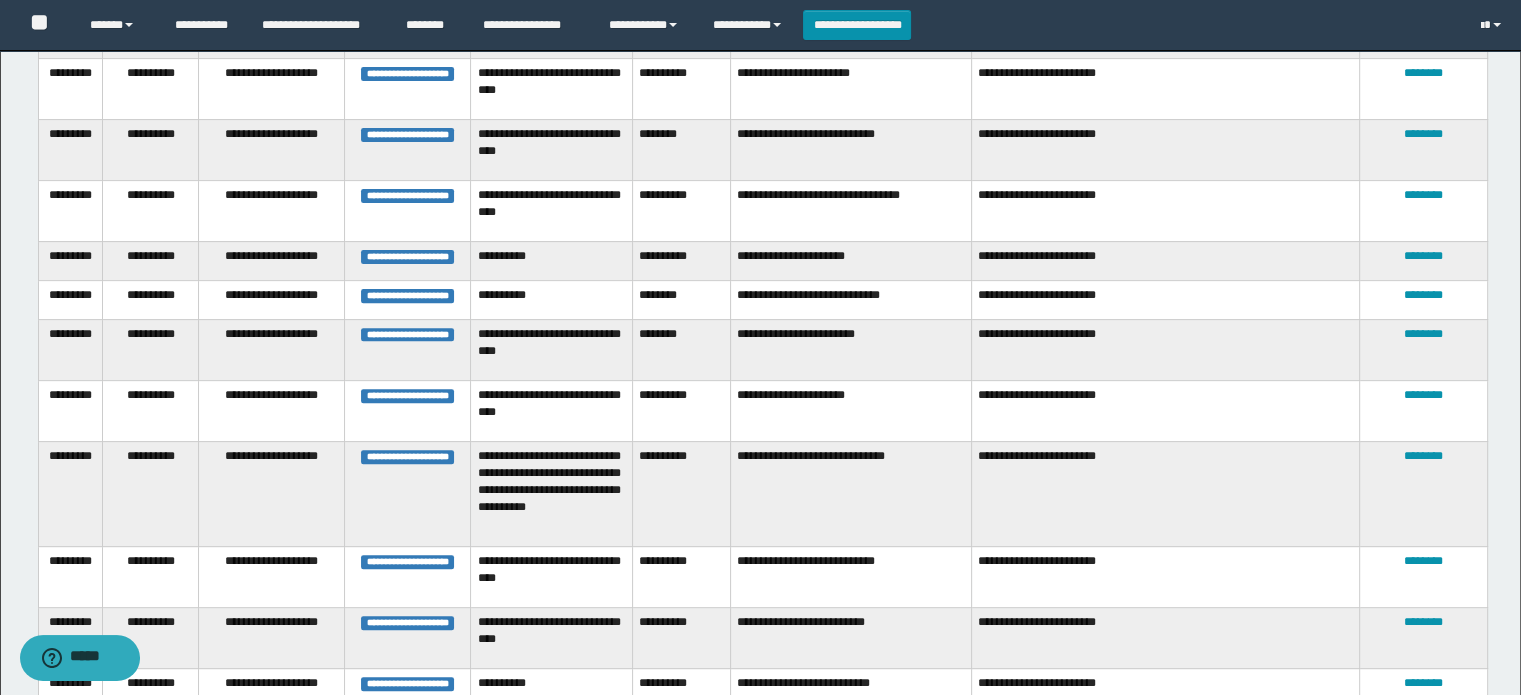scroll, scrollTop: 276, scrollLeft: 0, axis: vertical 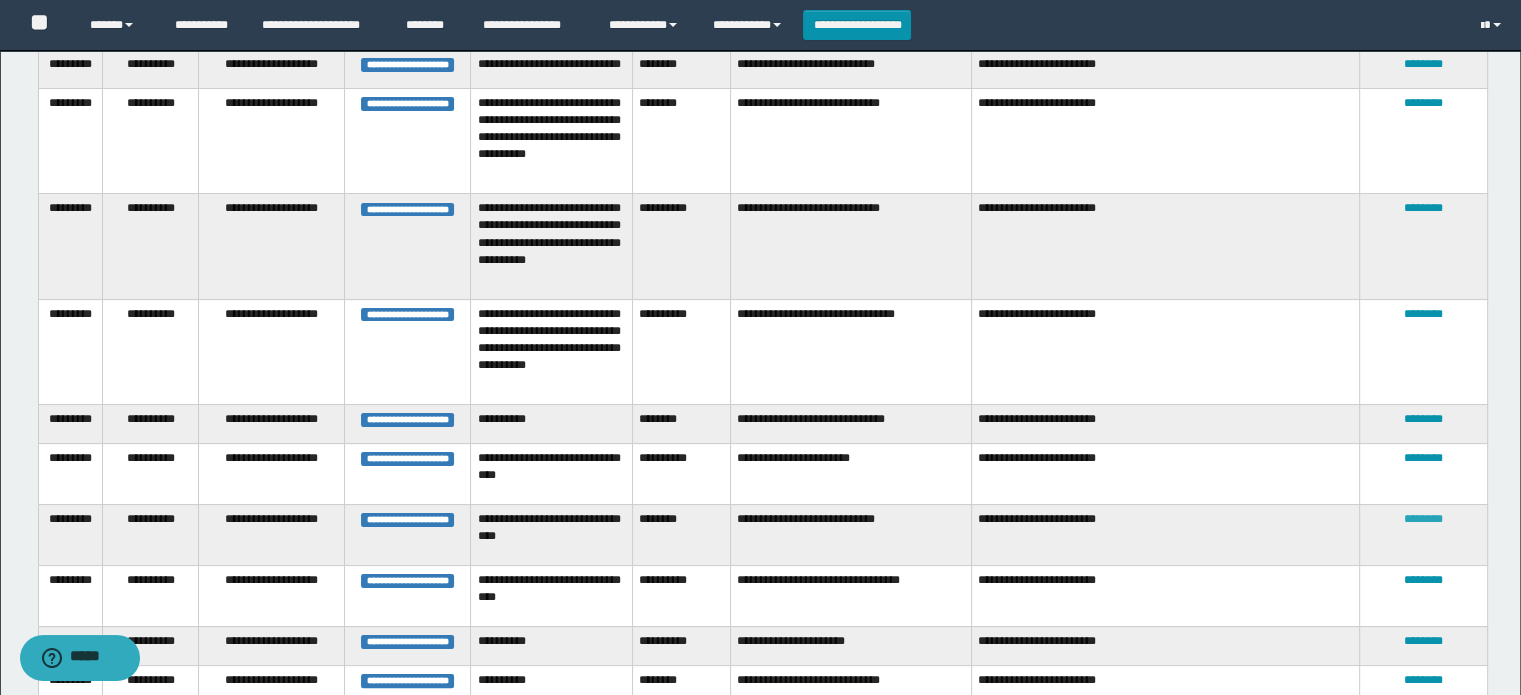 click on "********" at bounding box center [1423, 519] 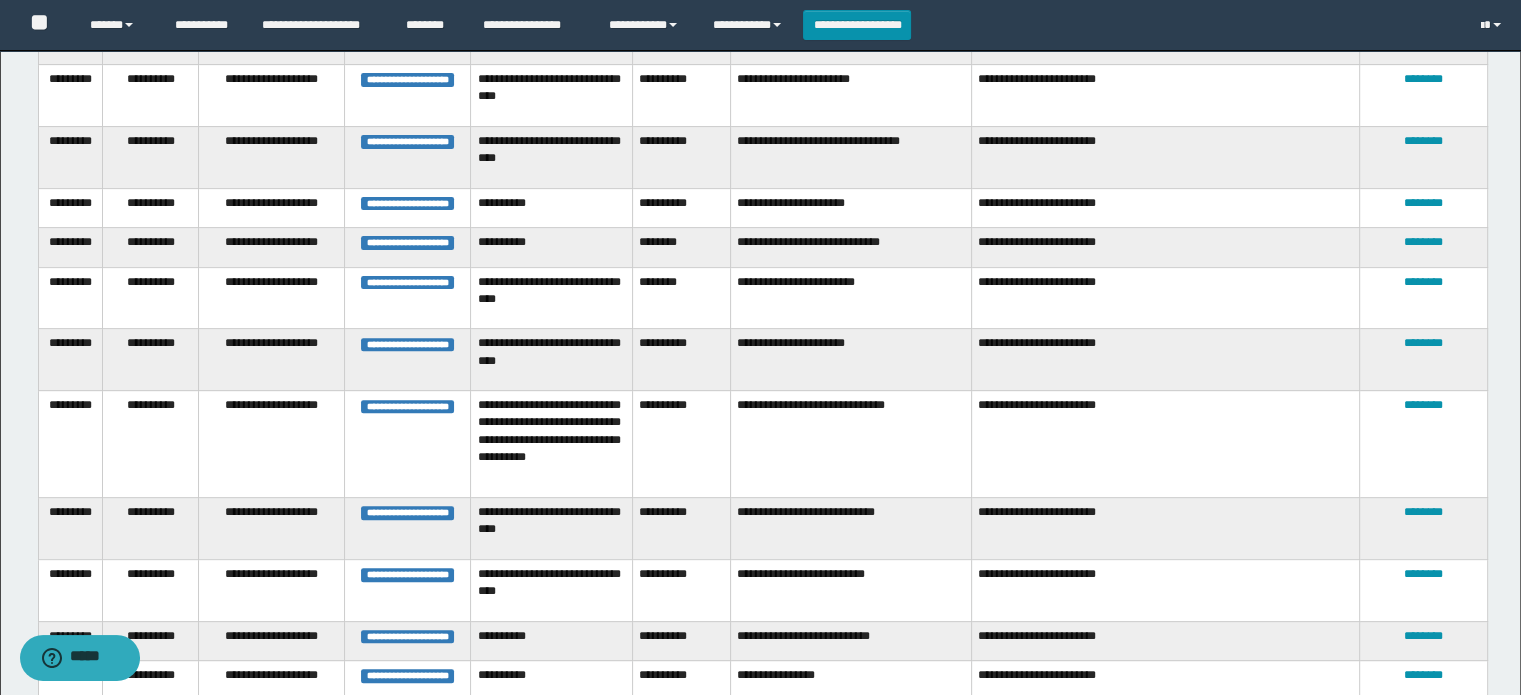 scroll, scrollTop: 676, scrollLeft: 0, axis: vertical 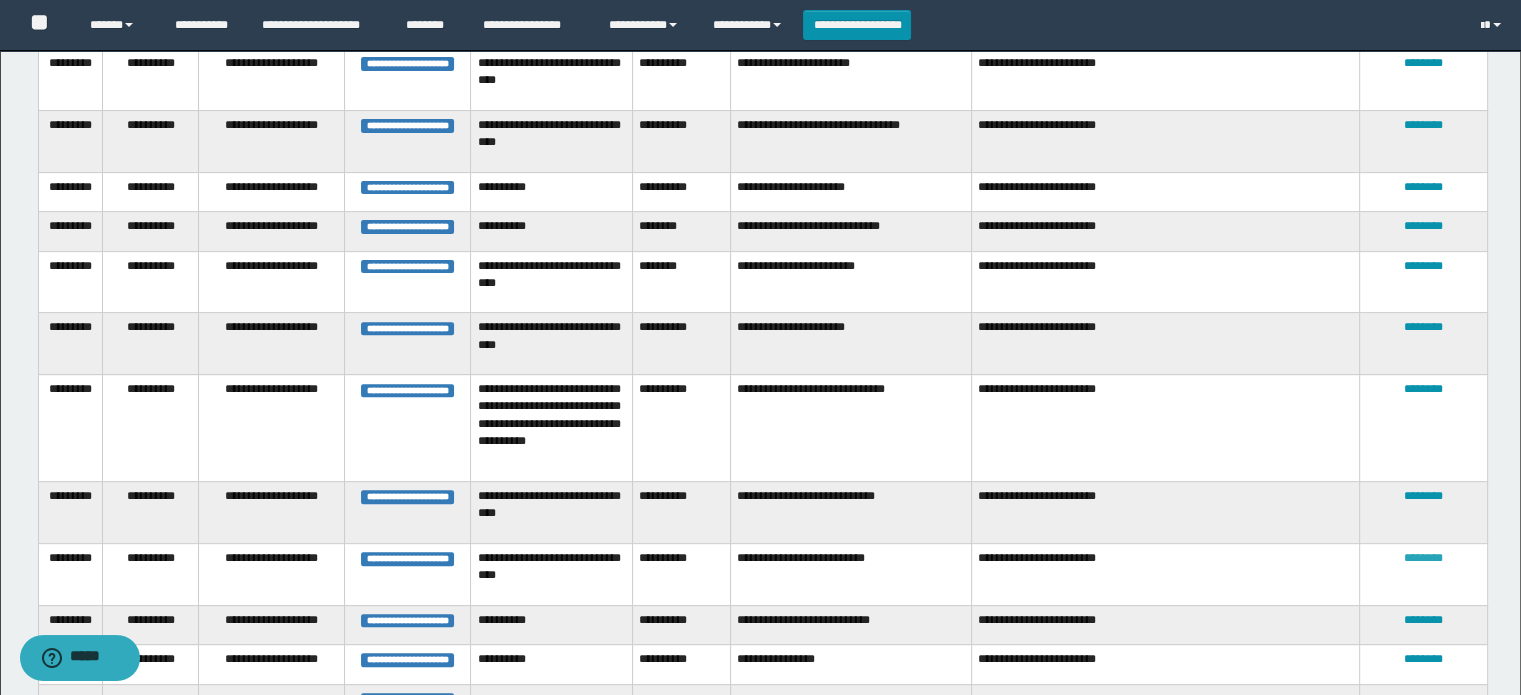 click on "********" at bounding box center [1423, 558] 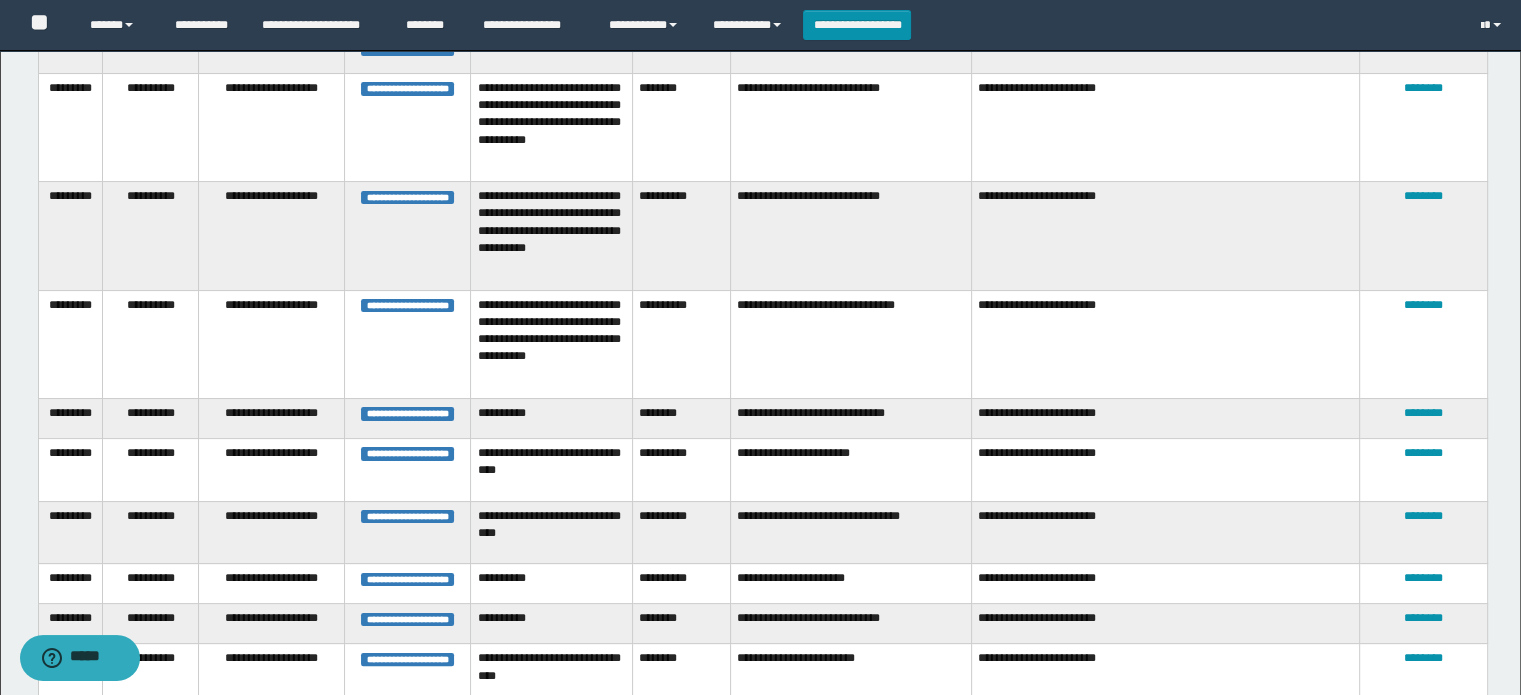 scroll, scrollTop: 300, scrollLeft: 0, axis: vertical 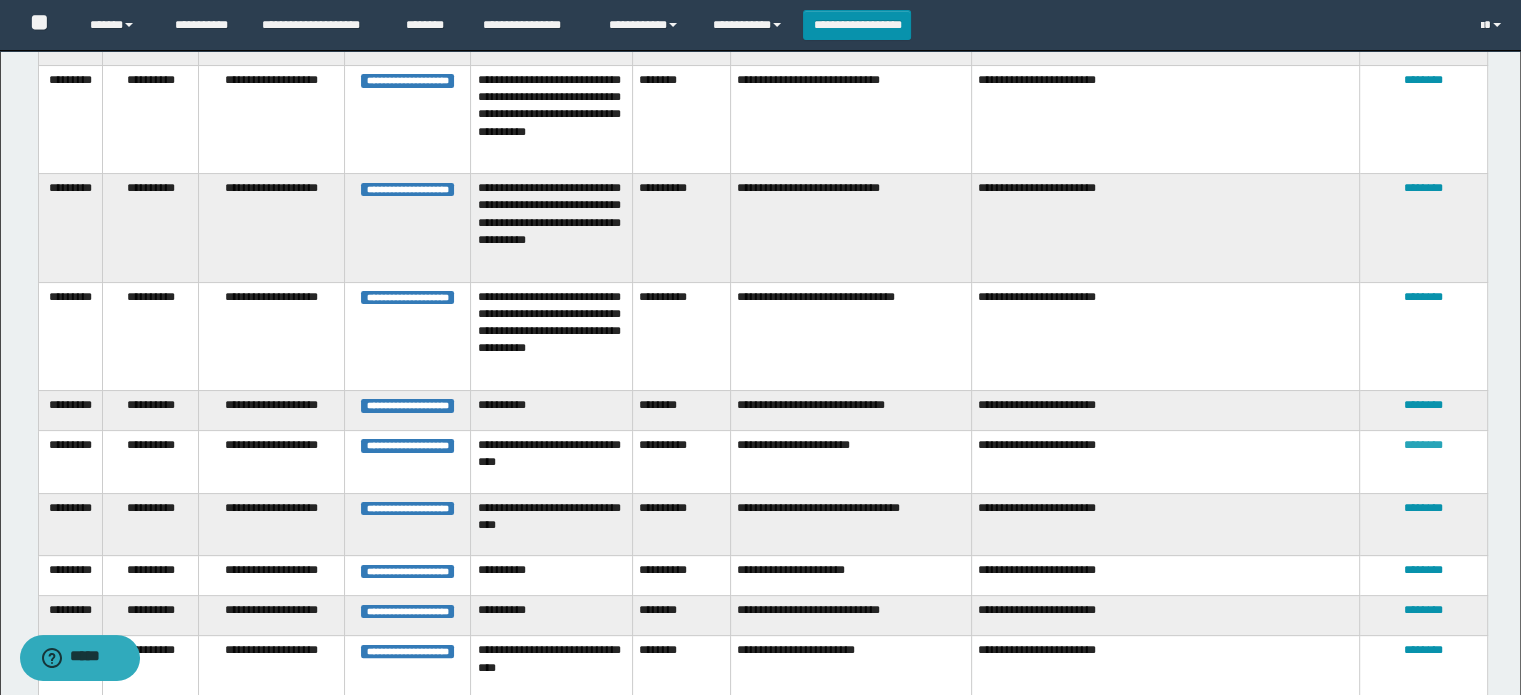 click on "********" at bounding box center [1423, 445] 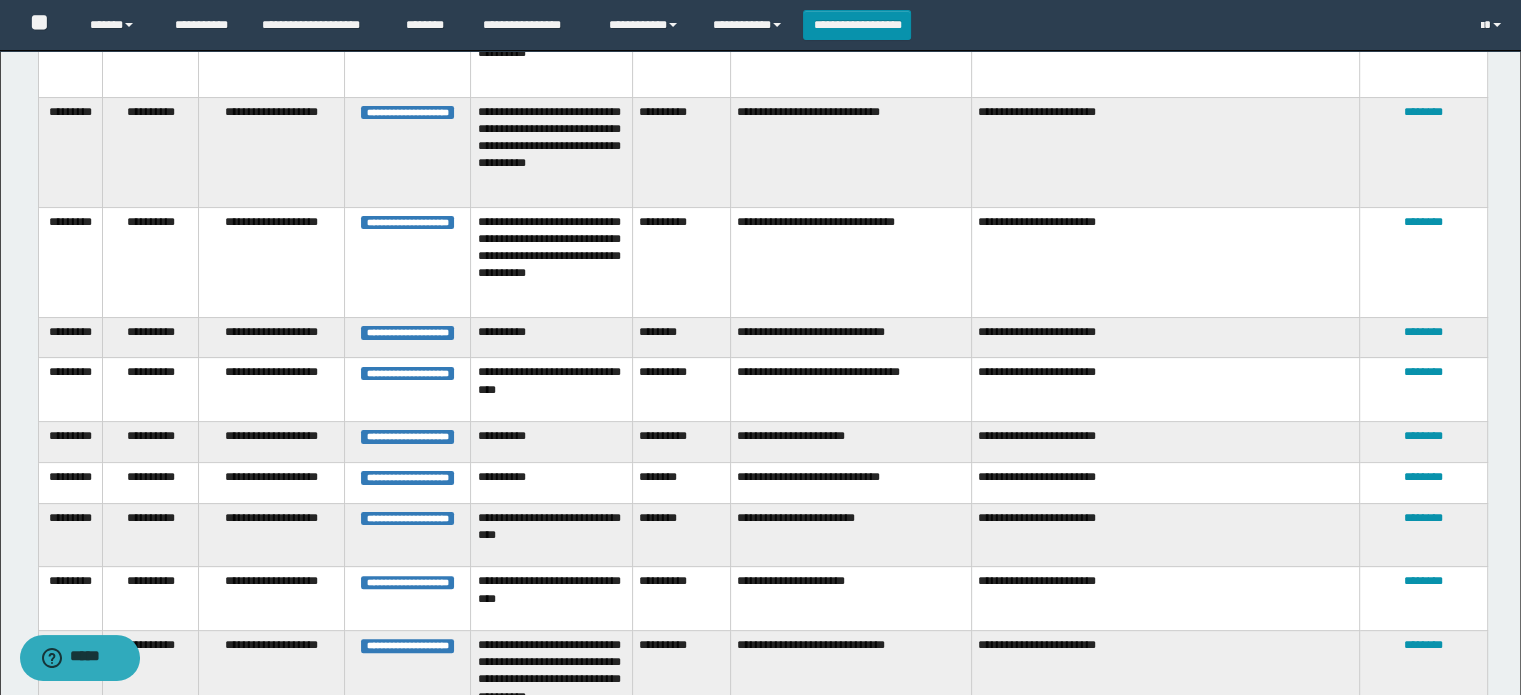 scroll, scrollTop: 579, scrollLeft: 0, axis: vertical 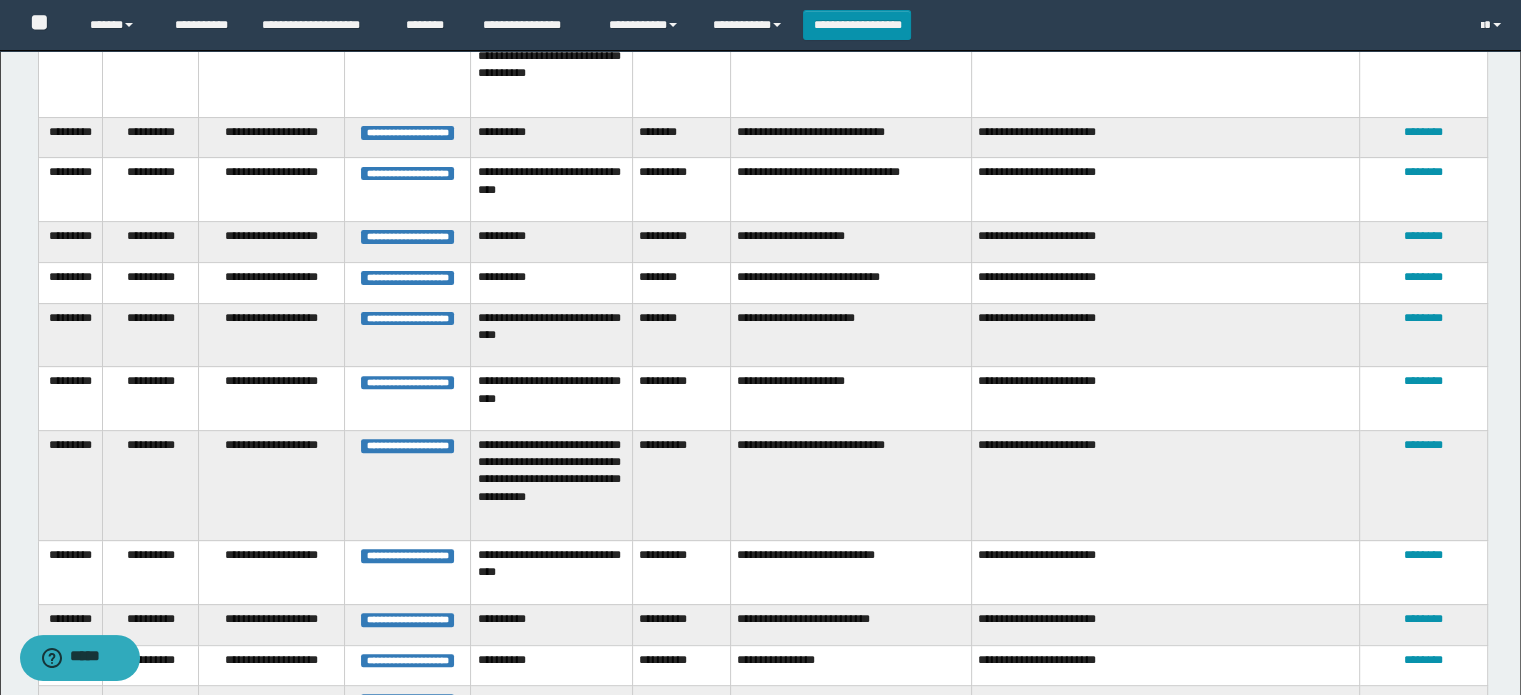 click on "********" at bounding box center (1423, 486) 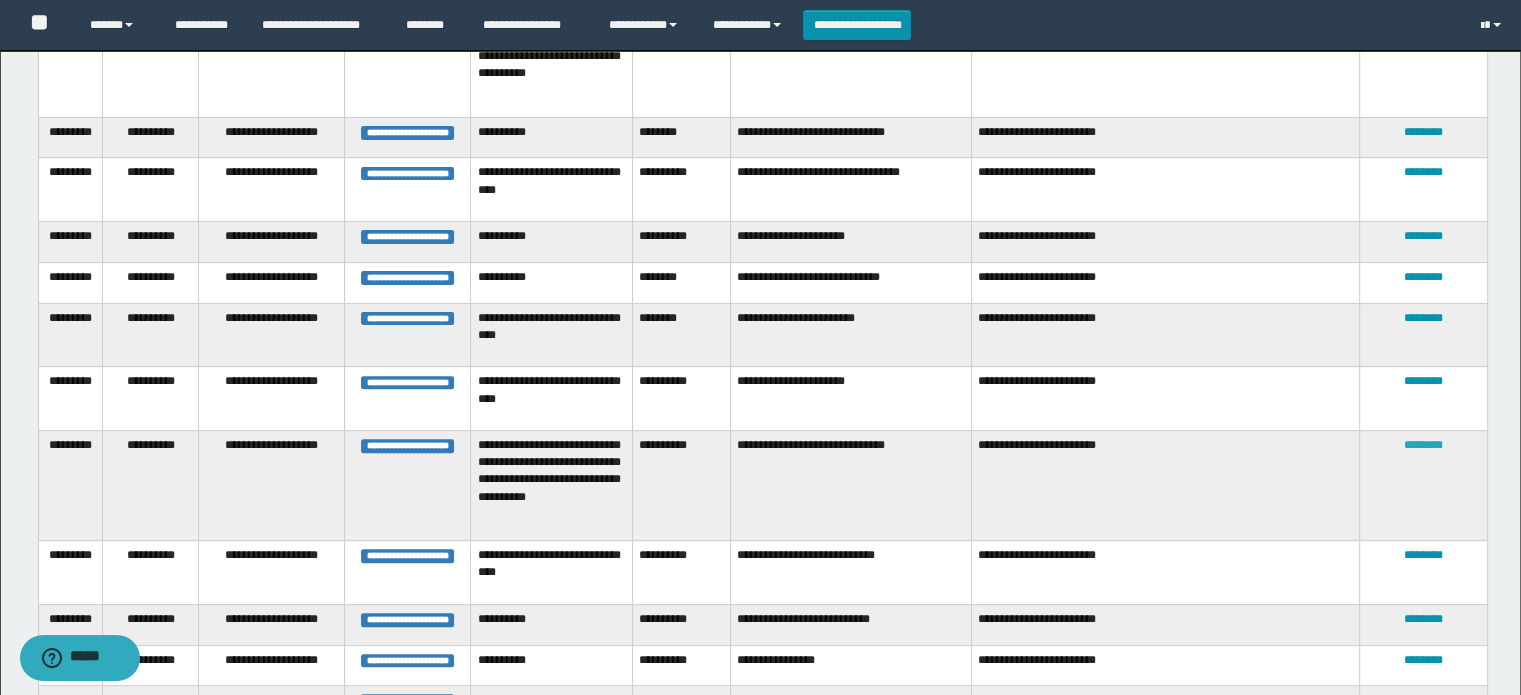 click on "********" at bounding box center (1423, 445) 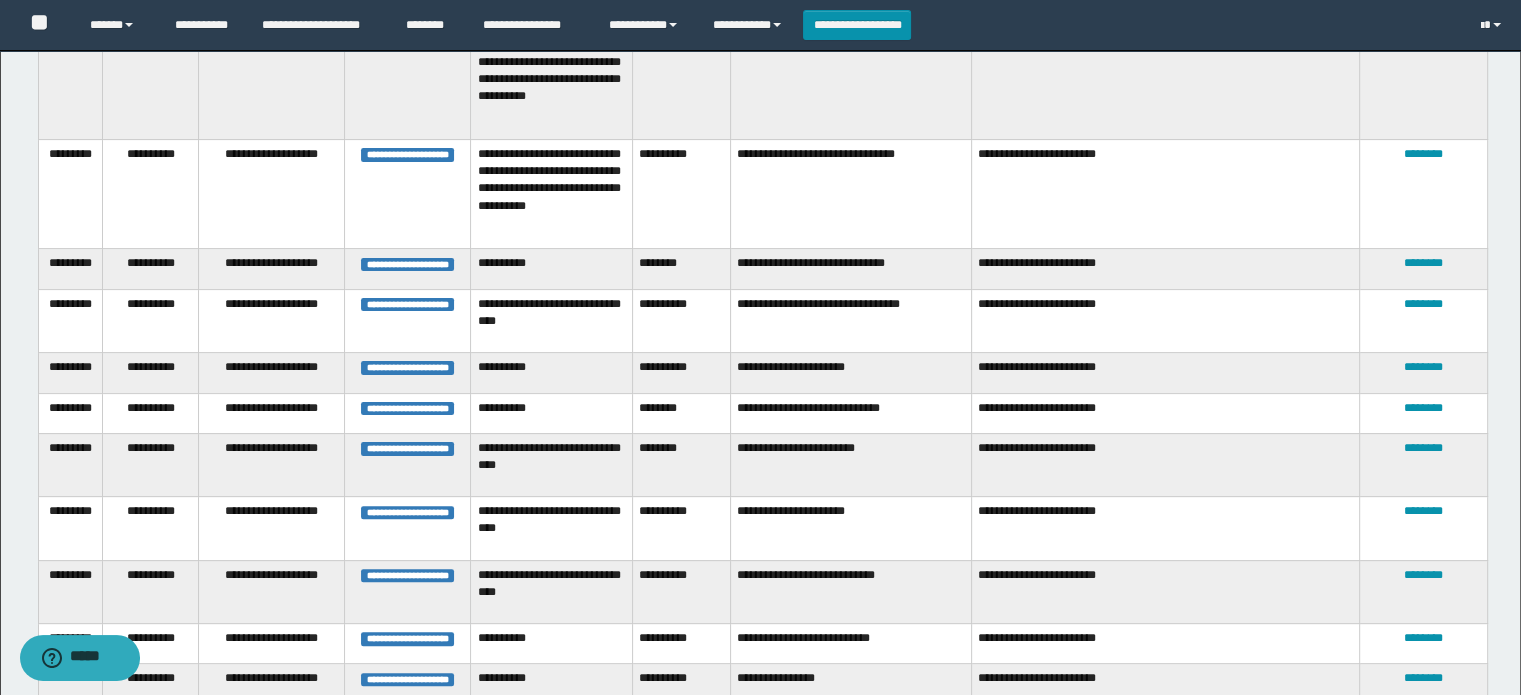 scroll, scrollTop: 490, scrollLeft: 0, axis: vertical 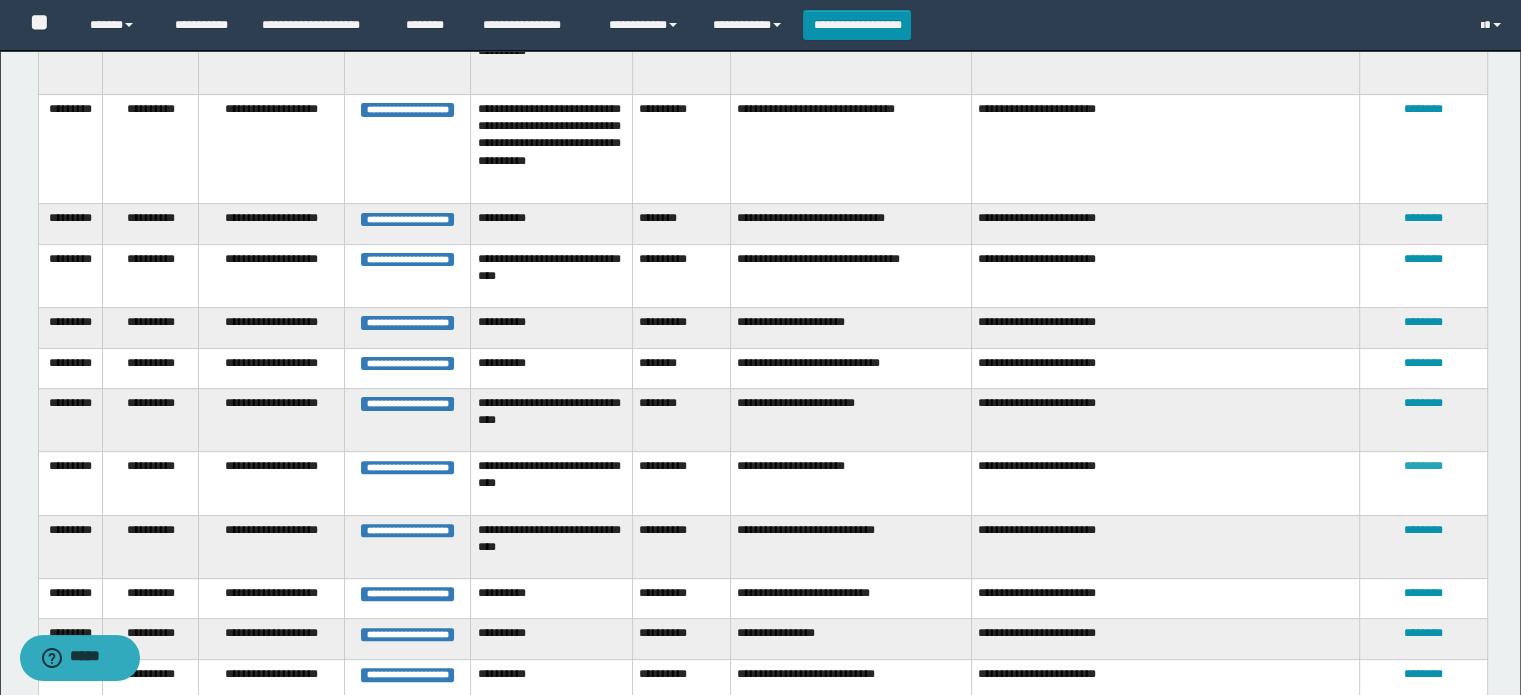 click on "********" at bounding box center (1423, 466) 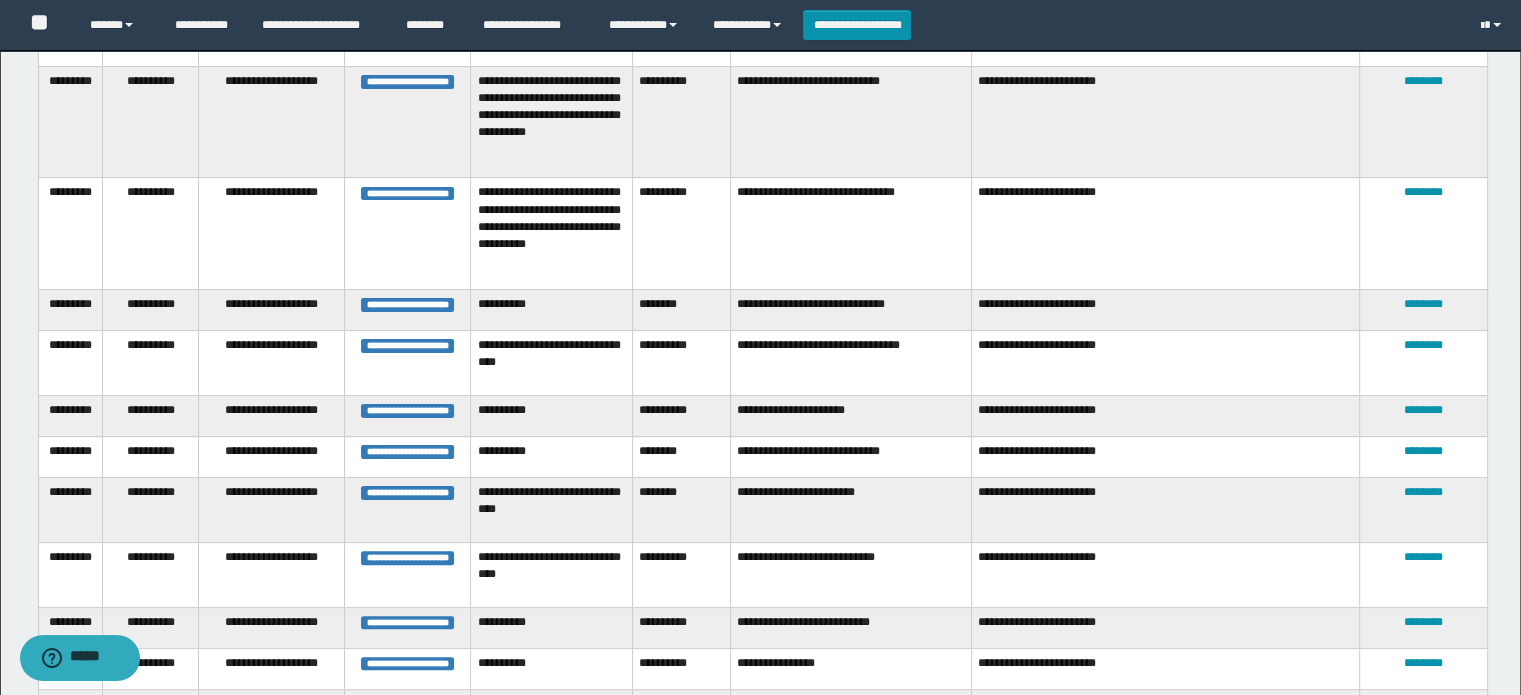 scroll, scrollTop: 421, scrollLeft: 0, axis: vertical 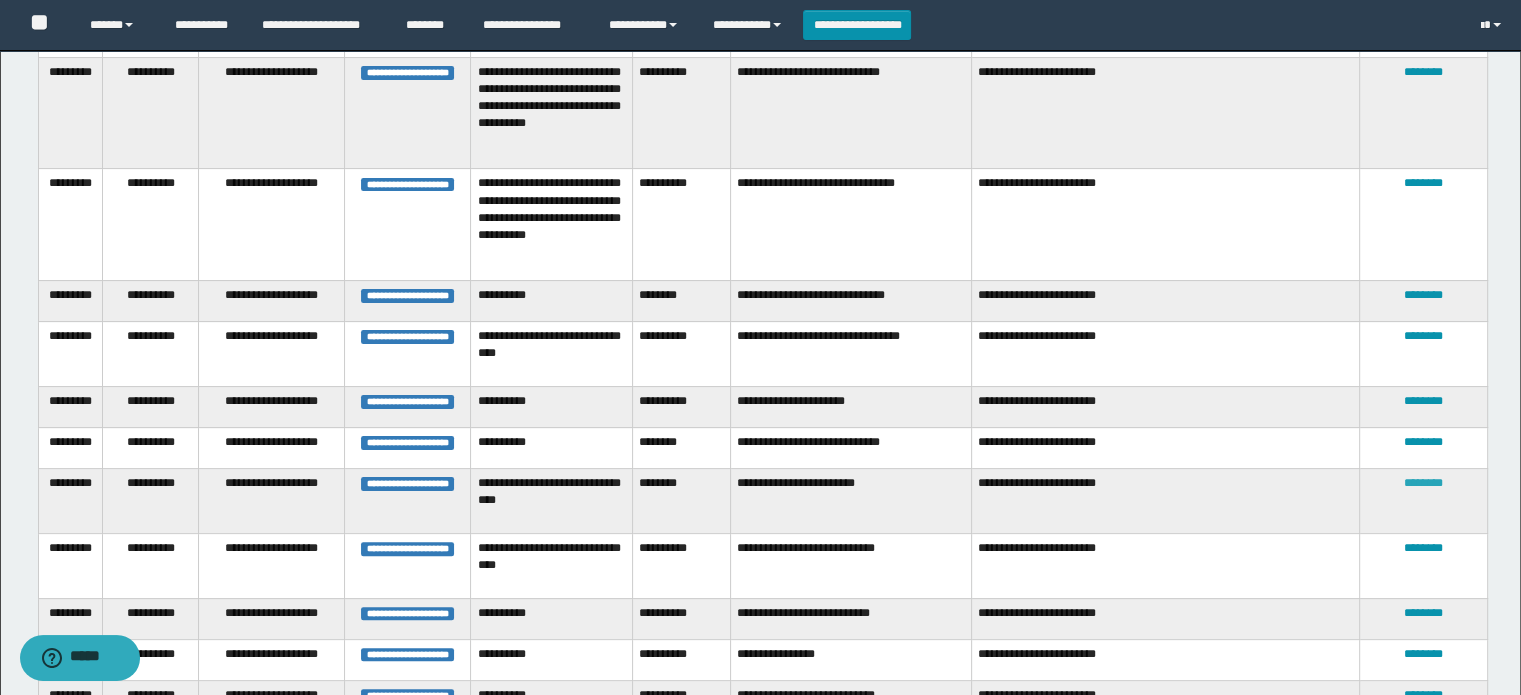 click on "********" at bounding box center [1423, 483] 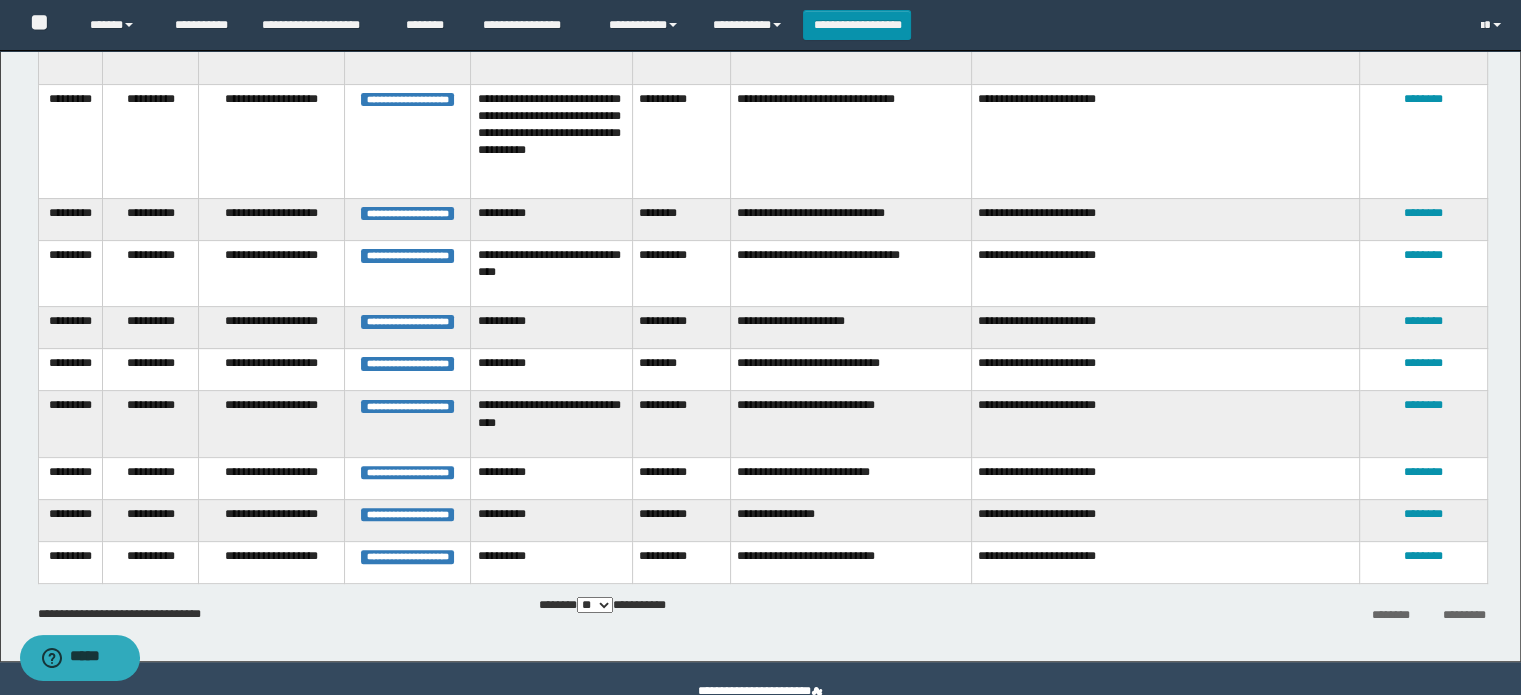 scroll, scrollTop: 521, scrollLeft: 0, axis: vertical 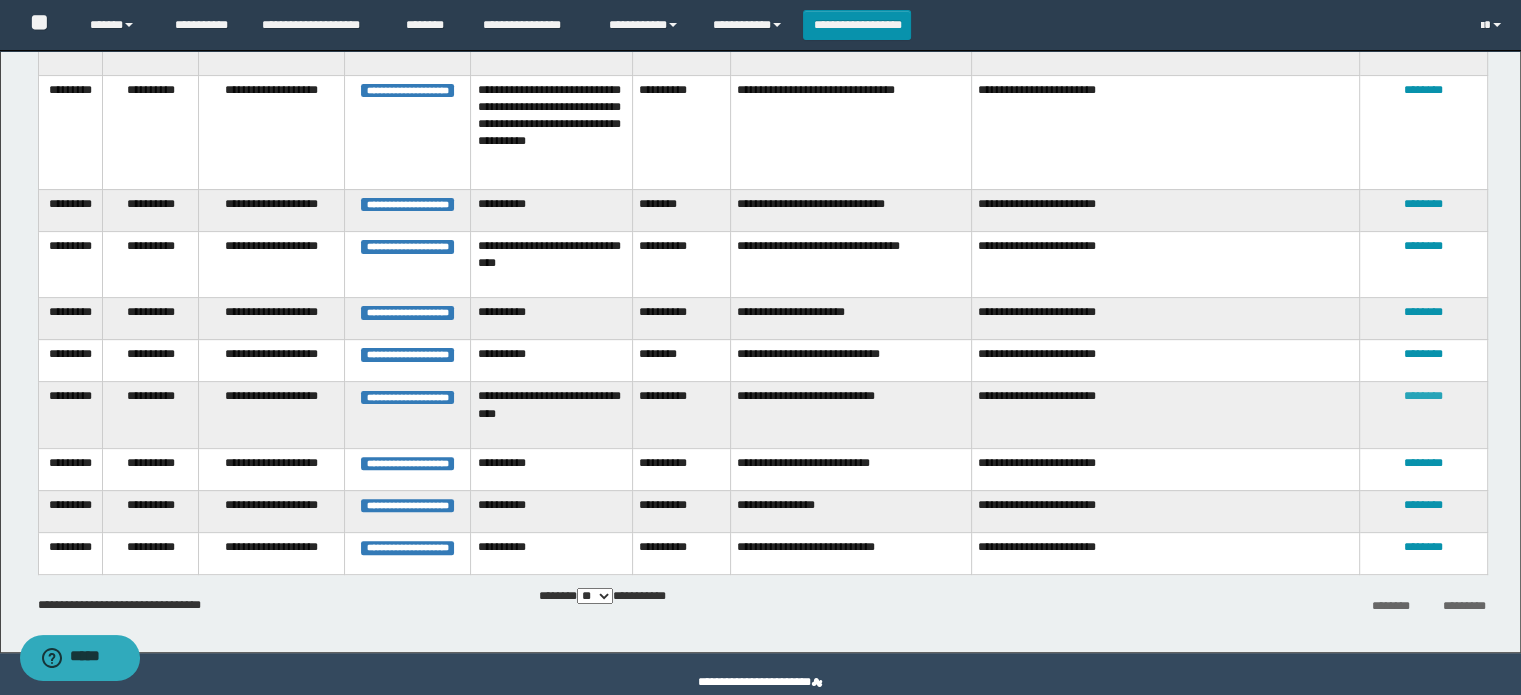 click on "********" at bounding box center (1423, 396) 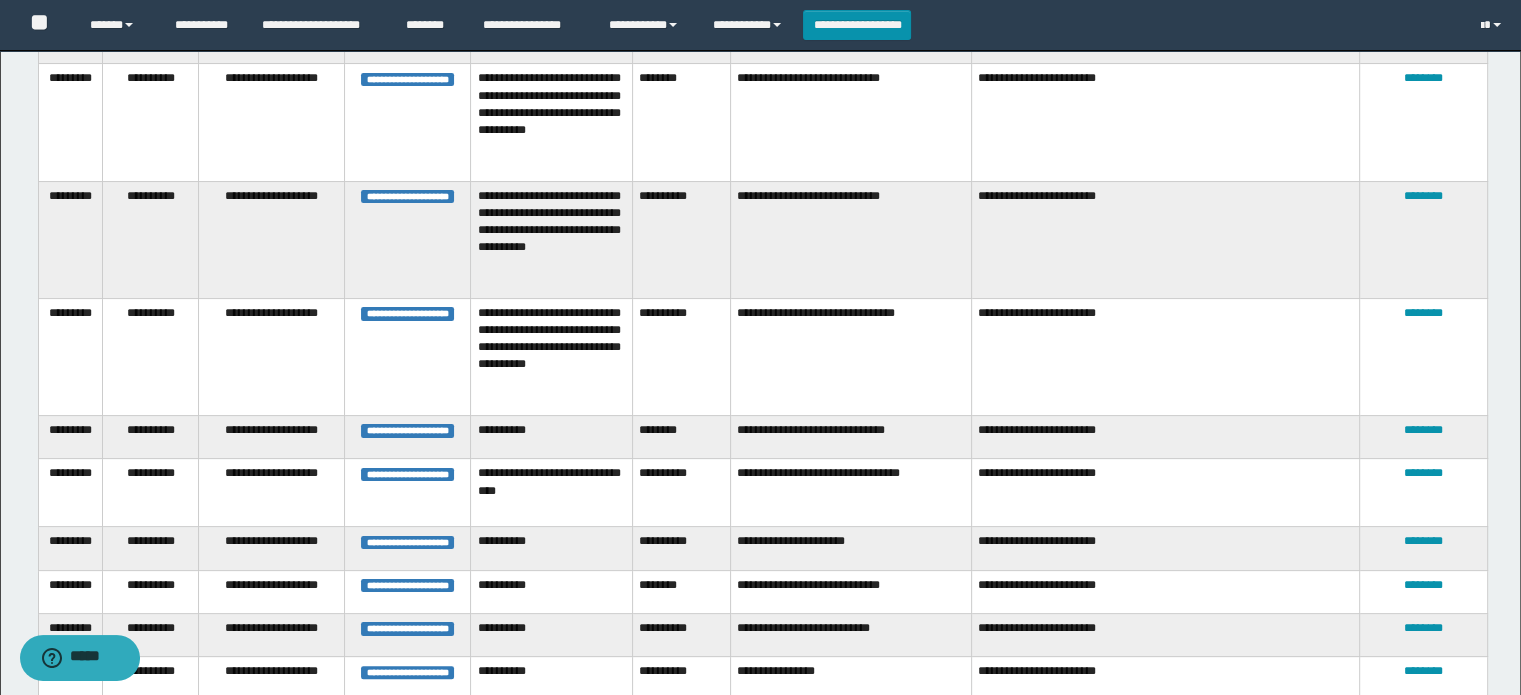 scroll, scrollTop: 200, scrollLeft: 0, axis: vertical 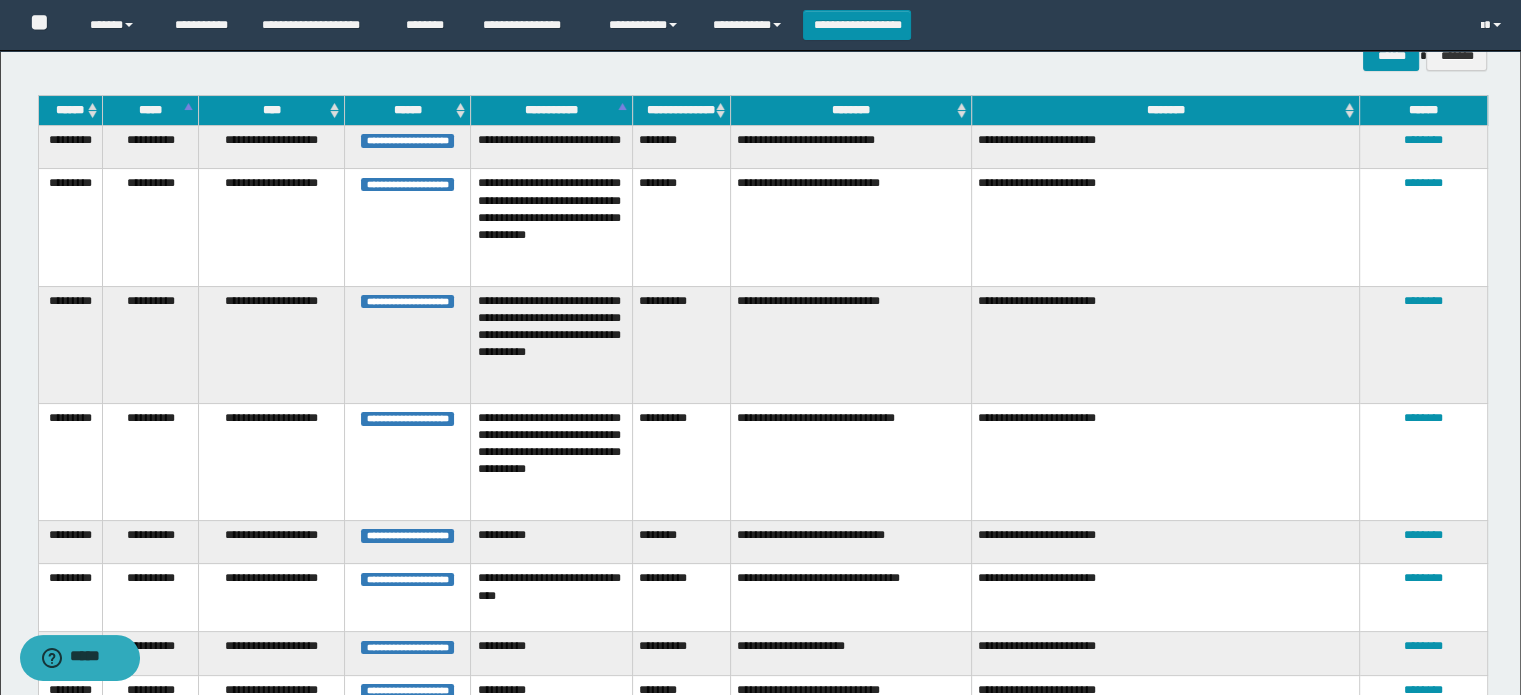 click on "********" at bounding box center [1423, 344] 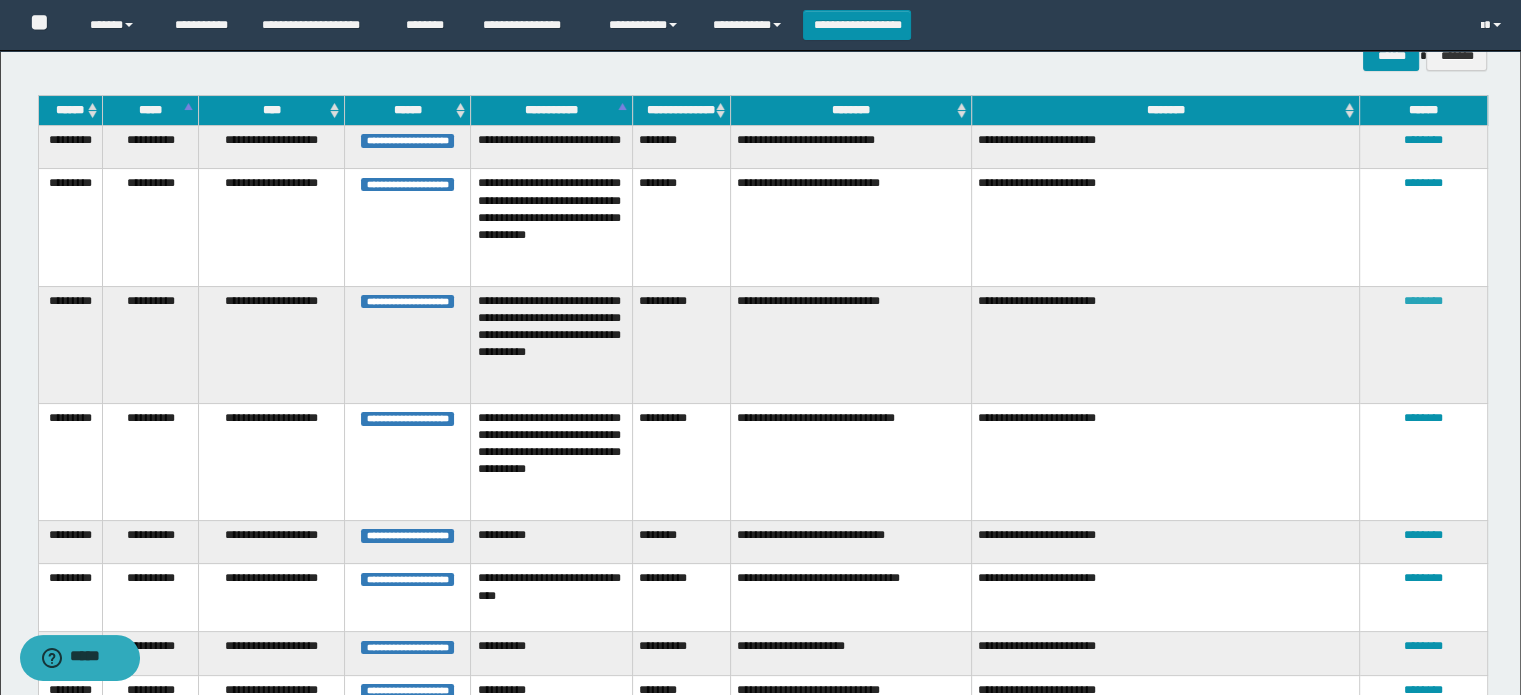 click on "********" at bounding box center [1423, 301] 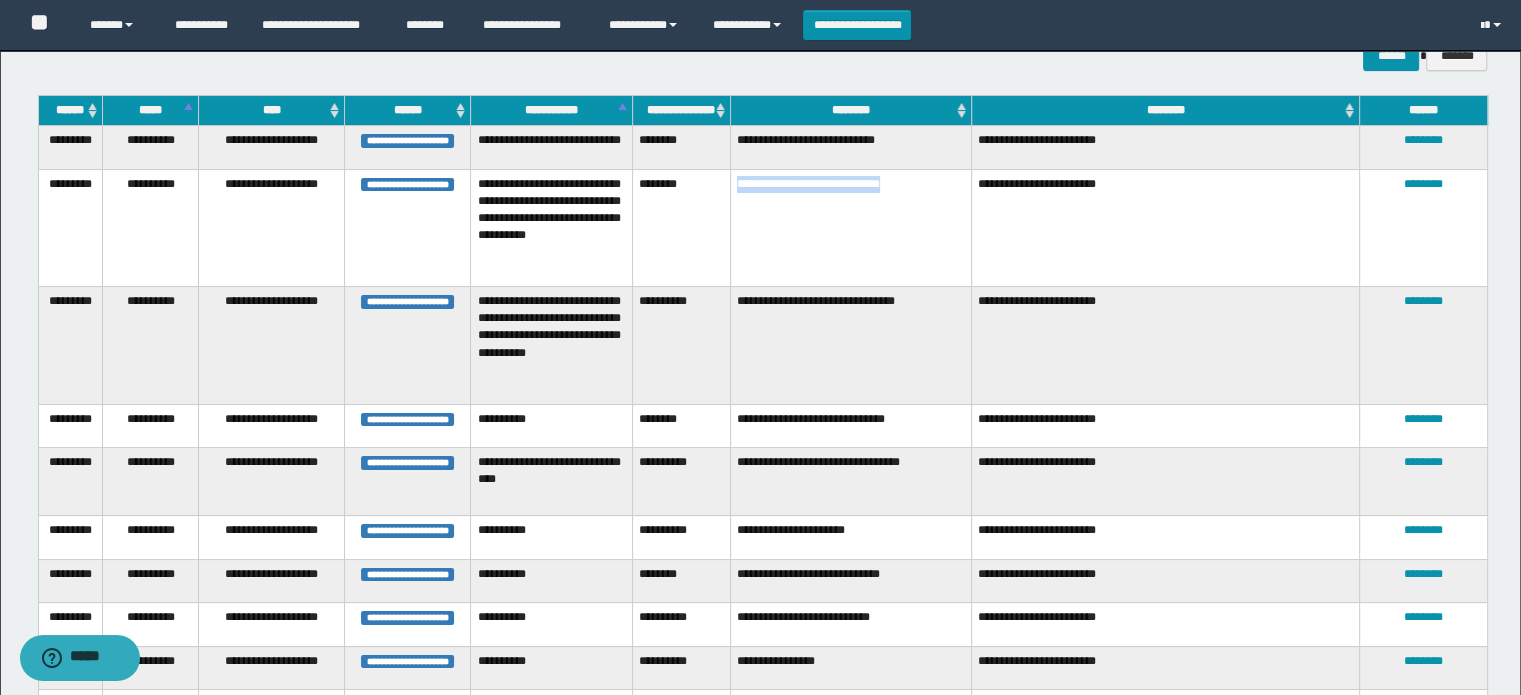 drag, startPoint x: 904, startPoint y: 181, endPoint x: 735, endPoint y: 183, distance: 169.01184 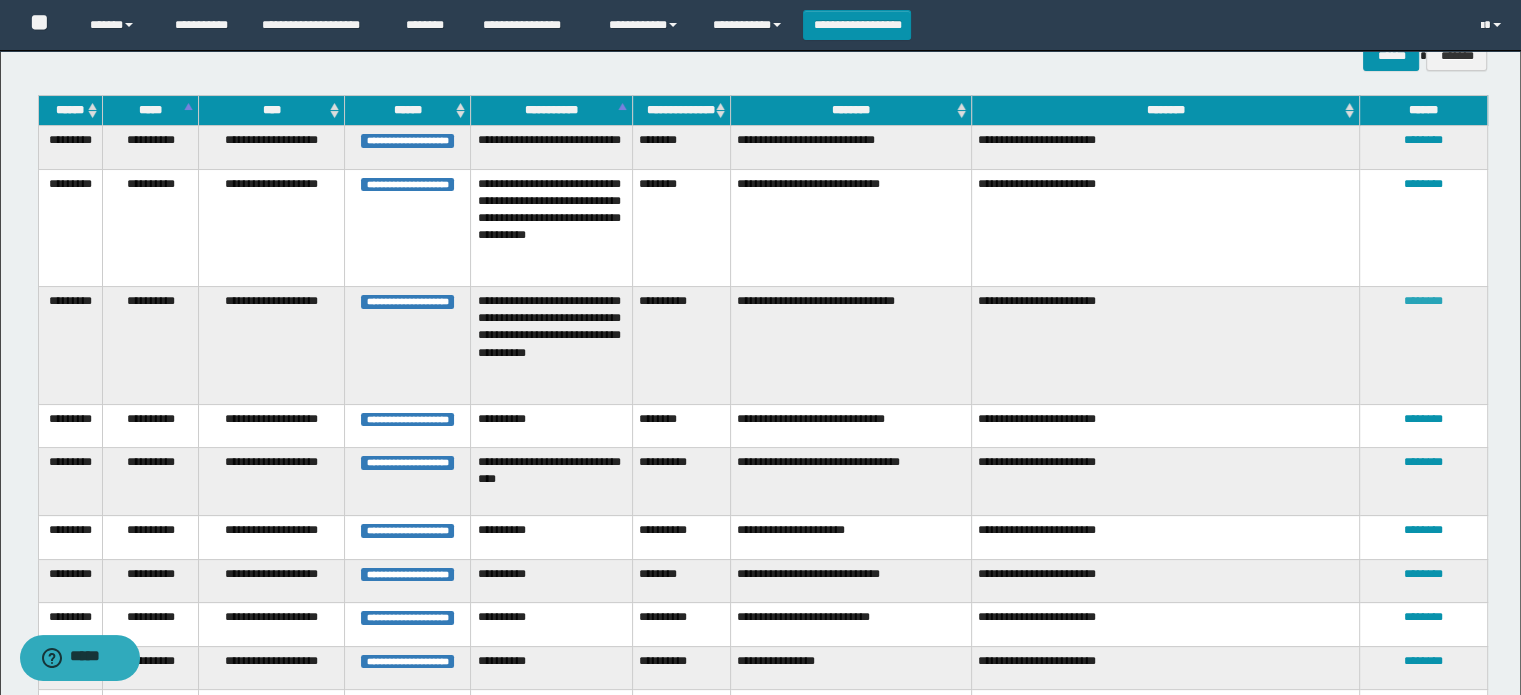 click on "********" at bounding box center (1423, 301) 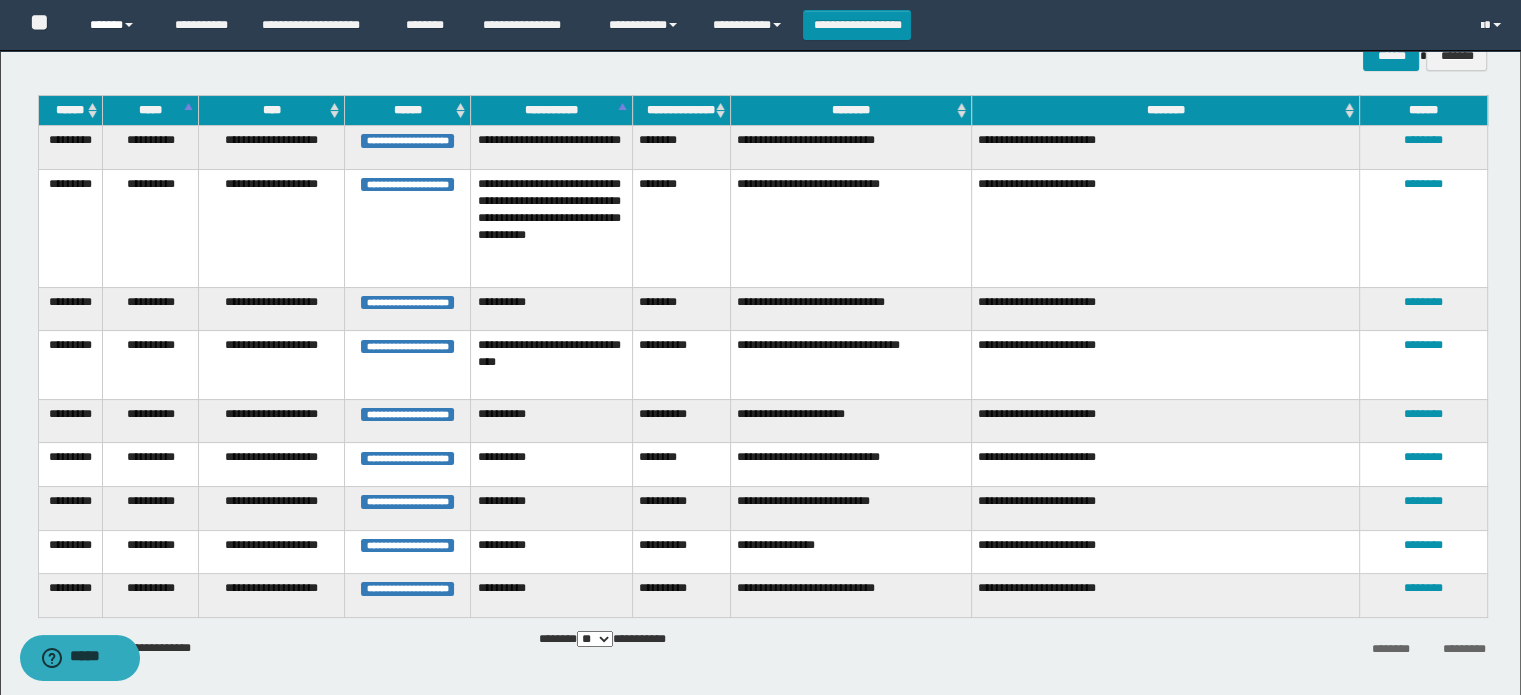 click on "******" at bounding box center [117, 25] 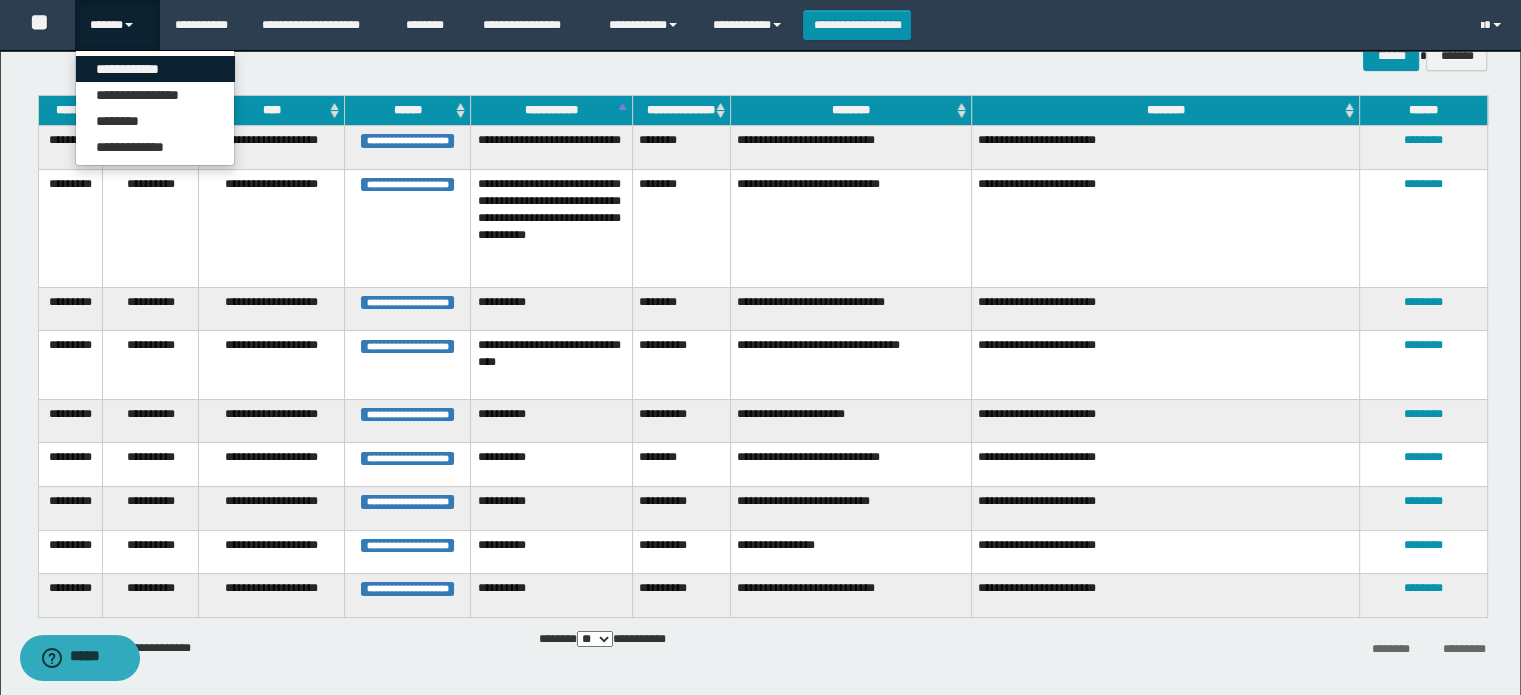 click on "**********" at bounding box center [155, 69] 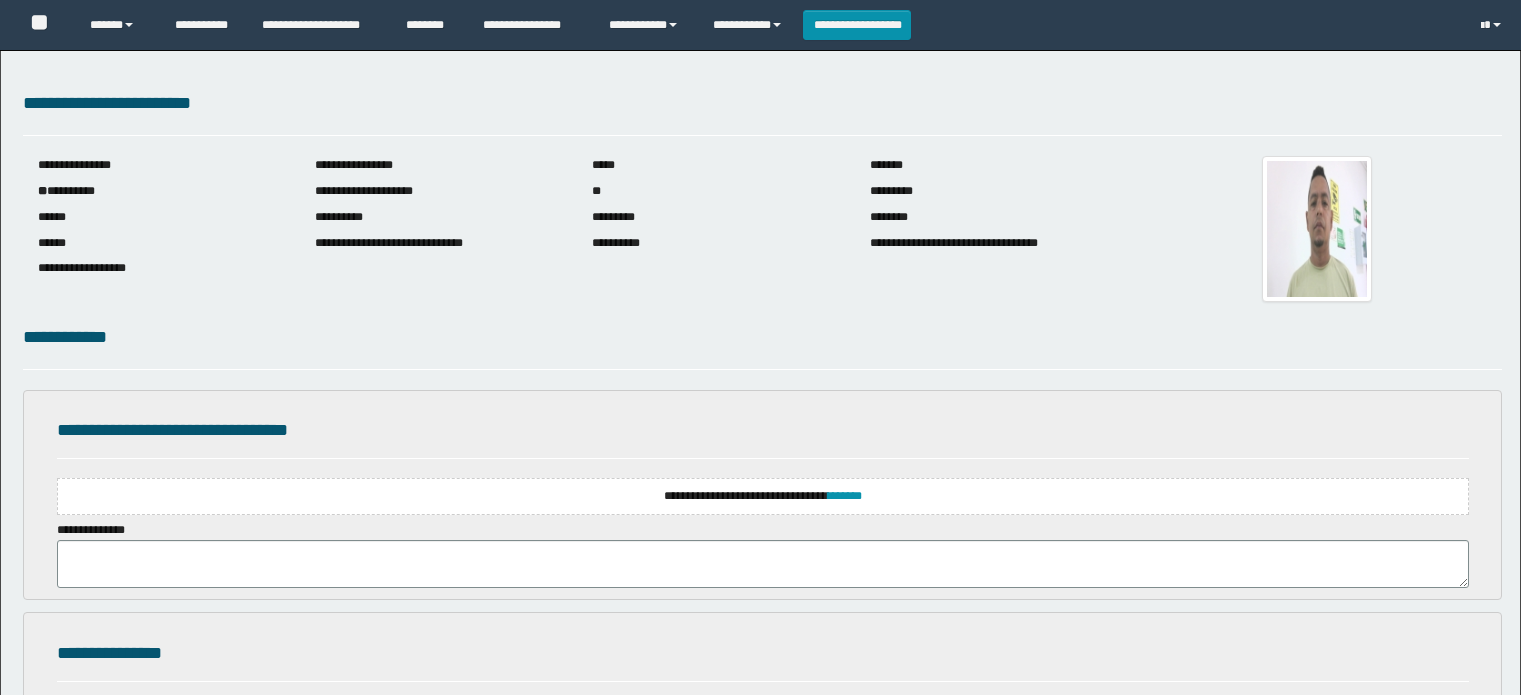 scroll, scrollTop: 0, scrollLeft: 0, axis: both 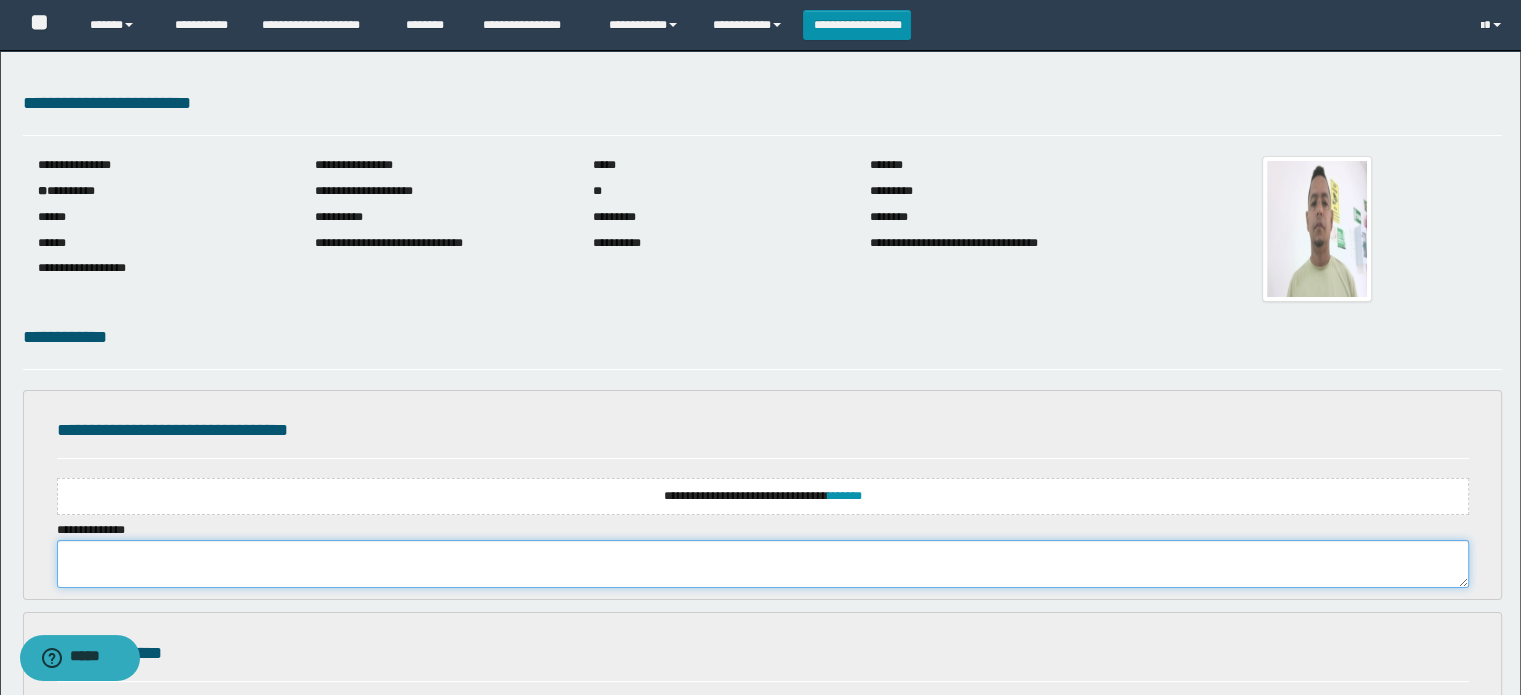 click at bounding box center [763, 564] 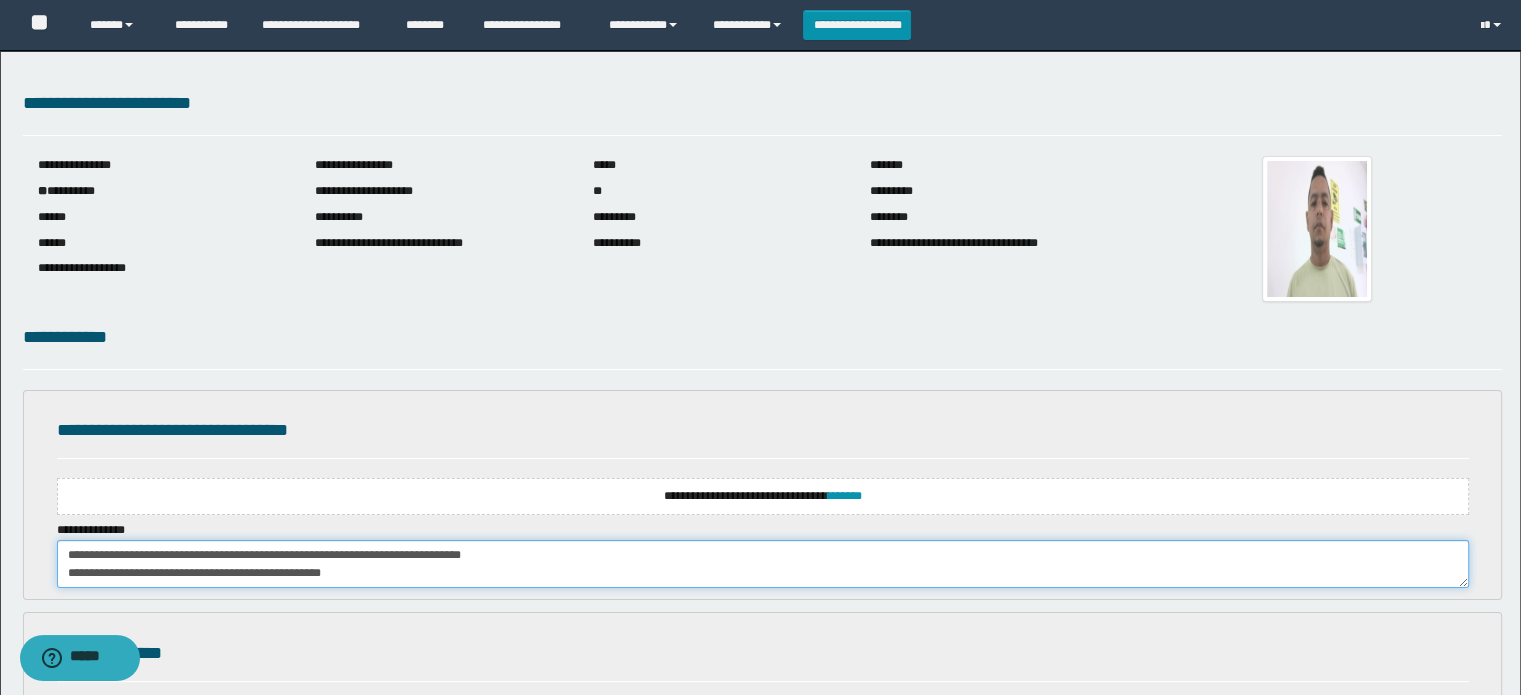 scroll, scrollTop: 84, scrollLeft: 0, axis: vertical 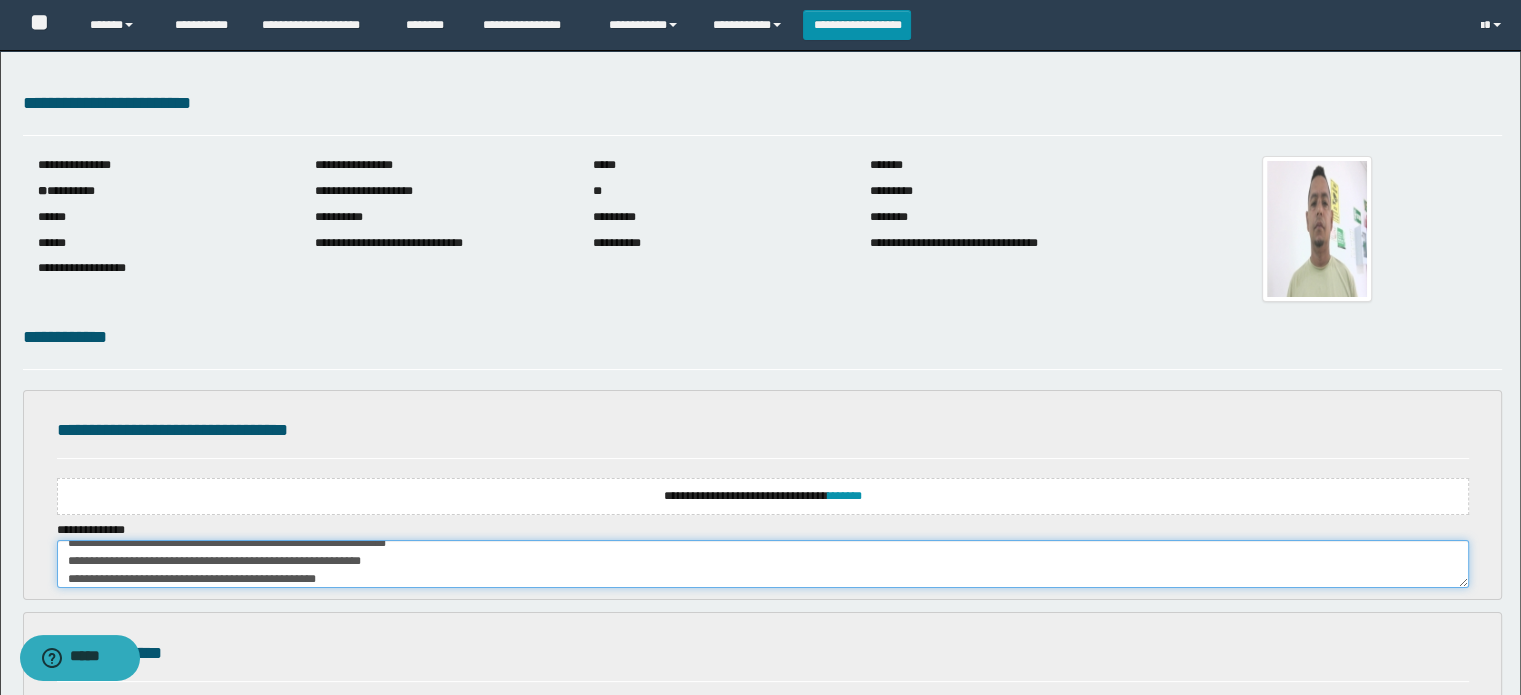 type on "**********" 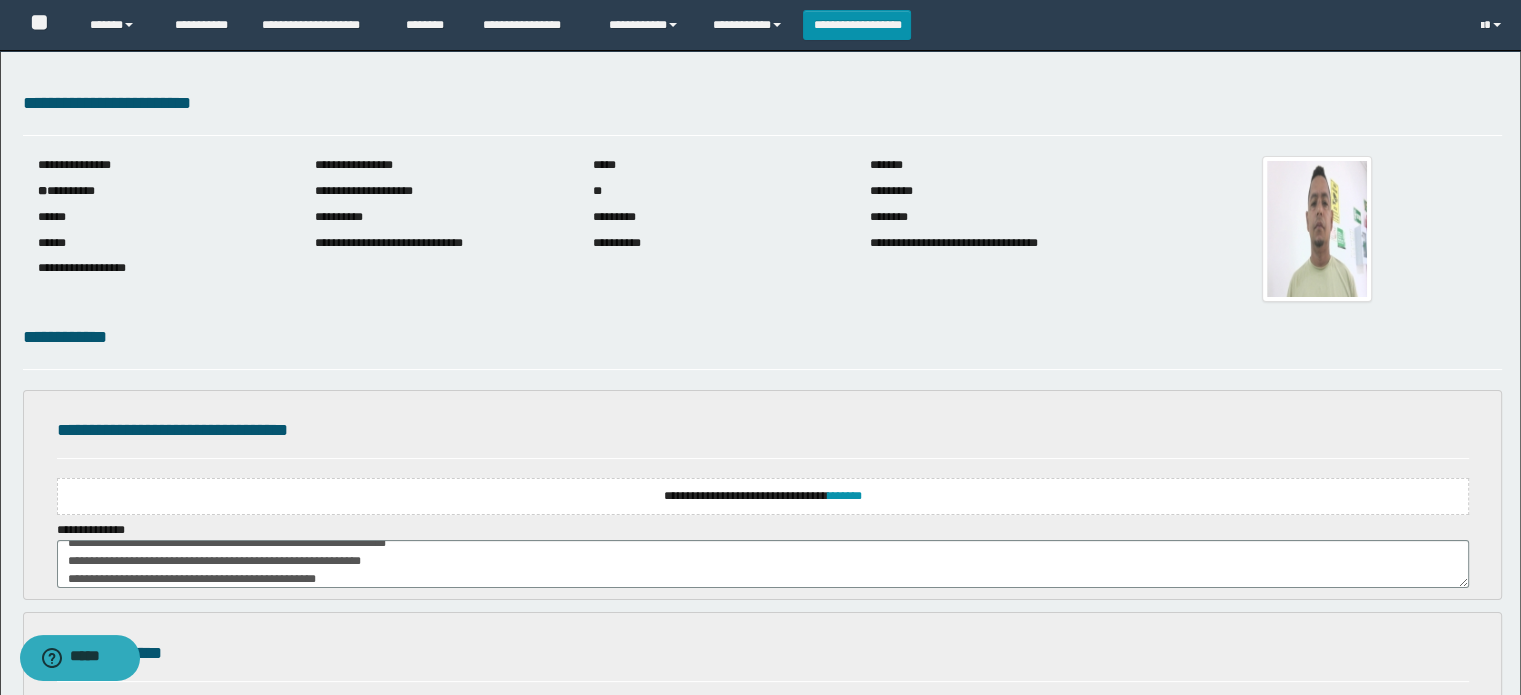 click on "**********" at bounding box center (763, 496) 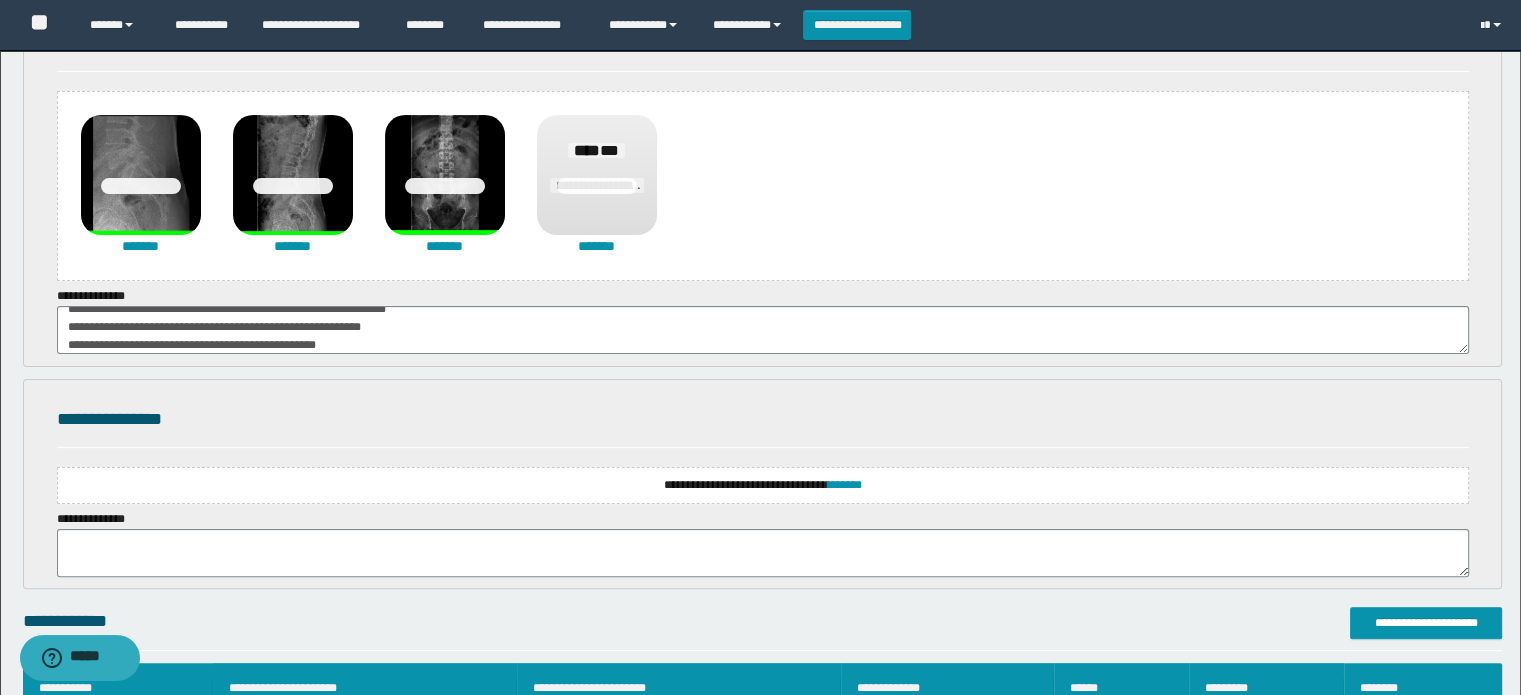 scroll, scrollTop: 400, scrollLeft: 0, axis: vertical 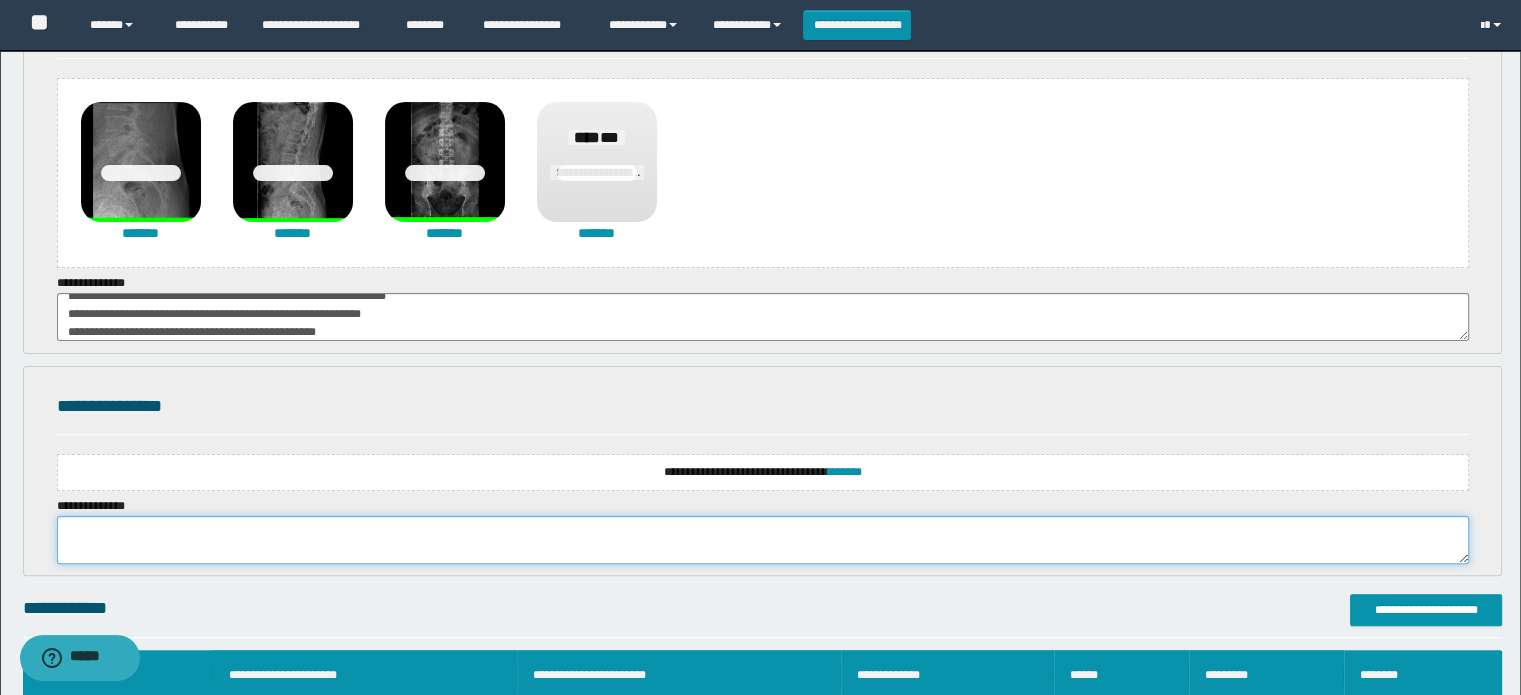 click at bounding box center (763, 540) 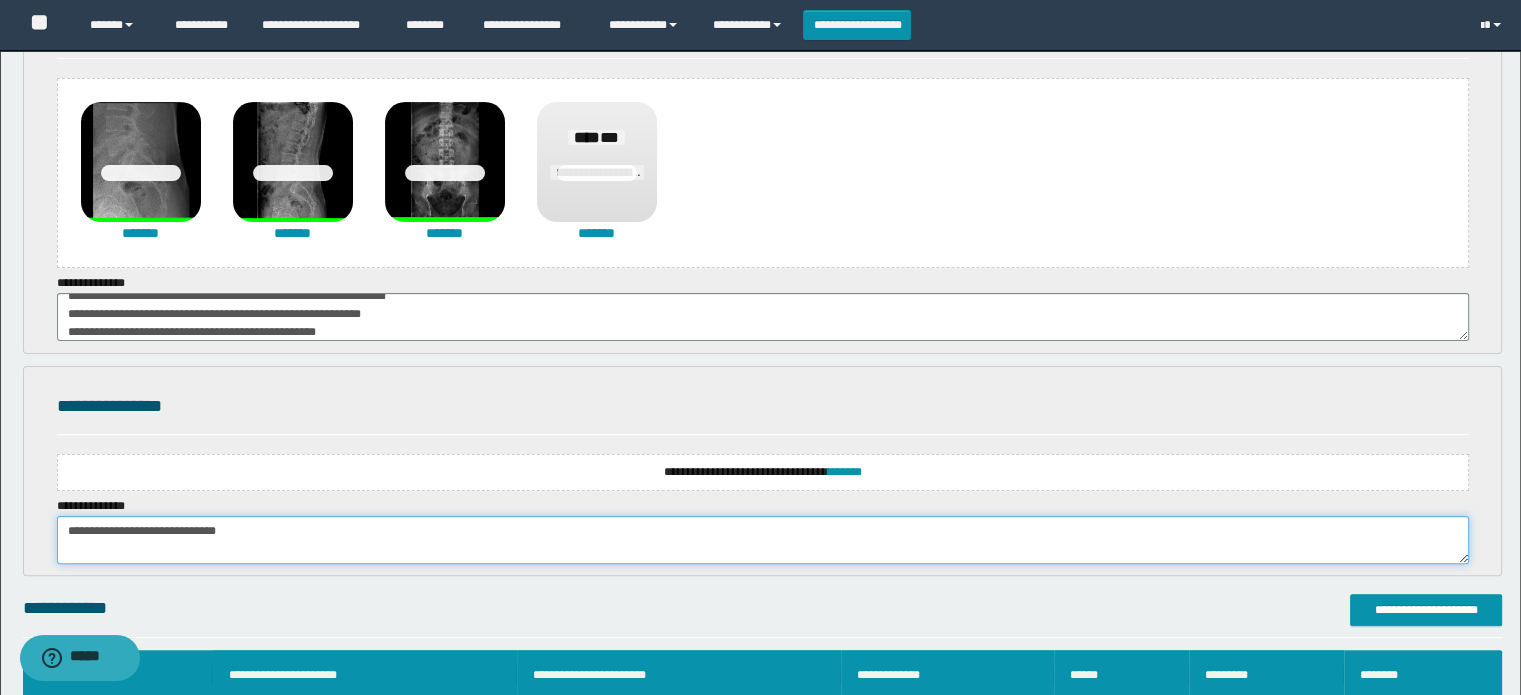 type on "**********" 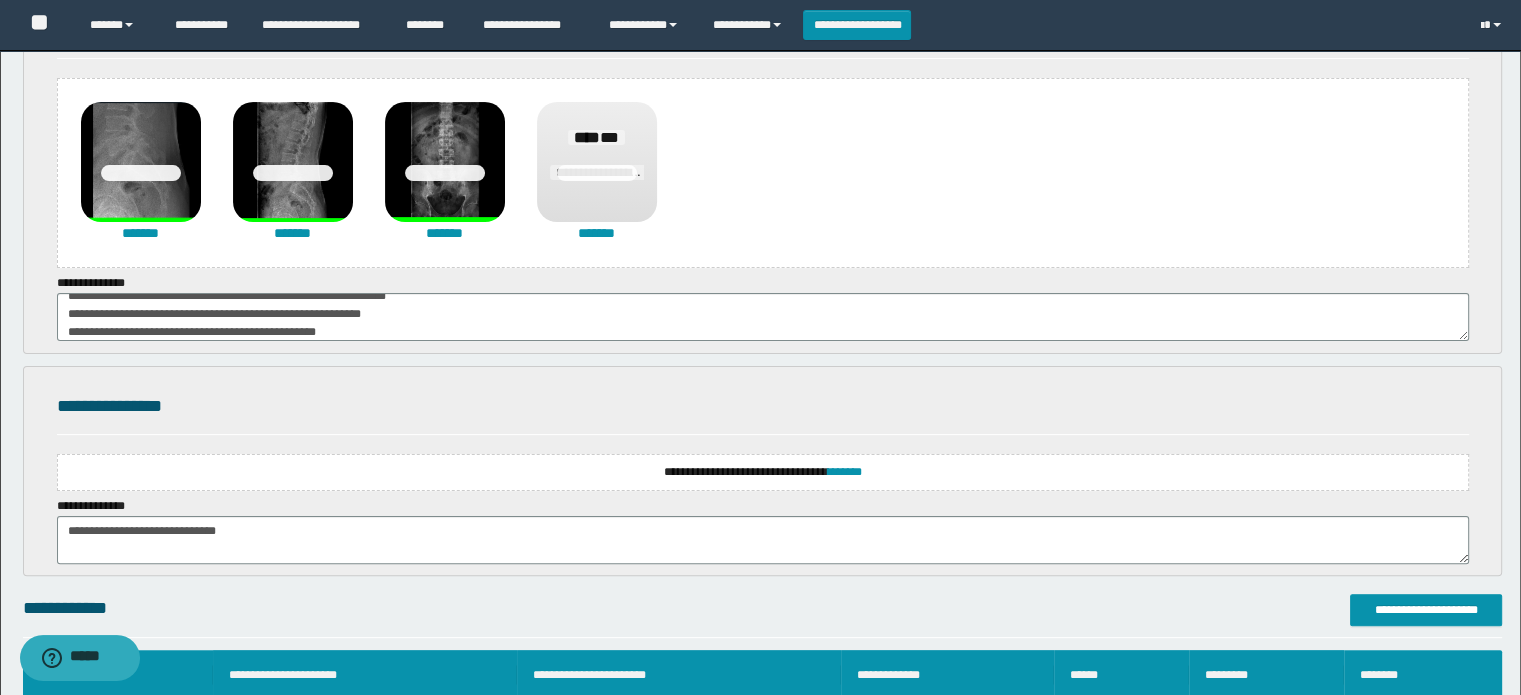 click on "**********" at bounding box center [763, 472] 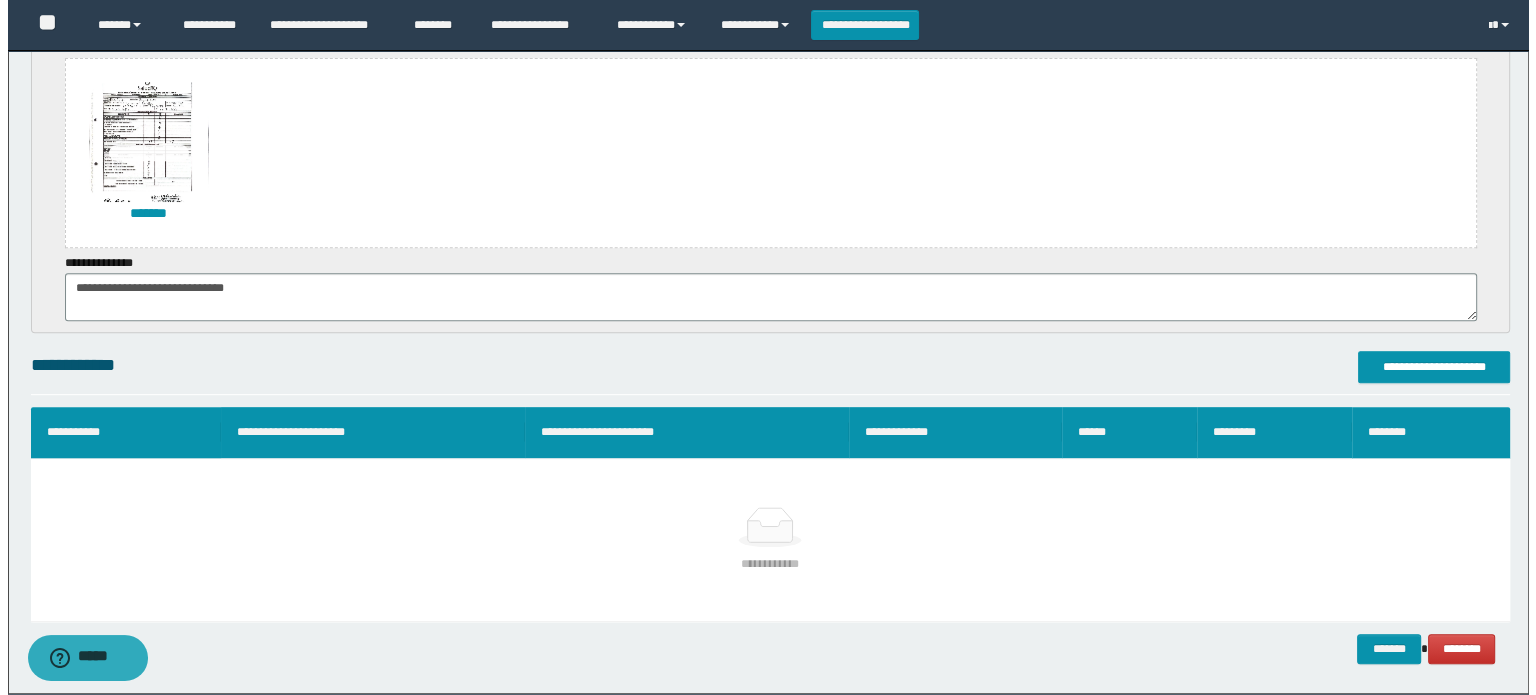 scroll, scrollTop: 800, scrollLeft: 0, axis: vertical 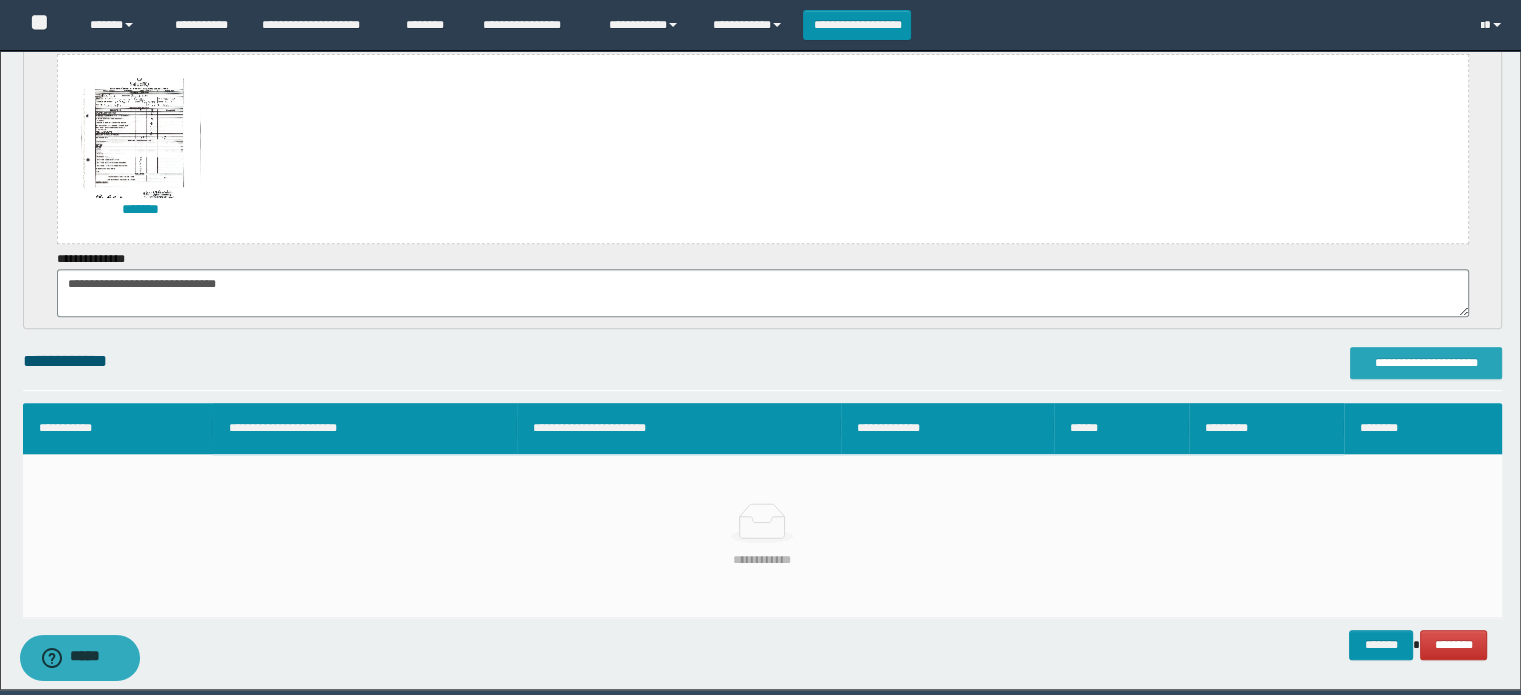 click on "**********" at bounding box center [1426, 363] 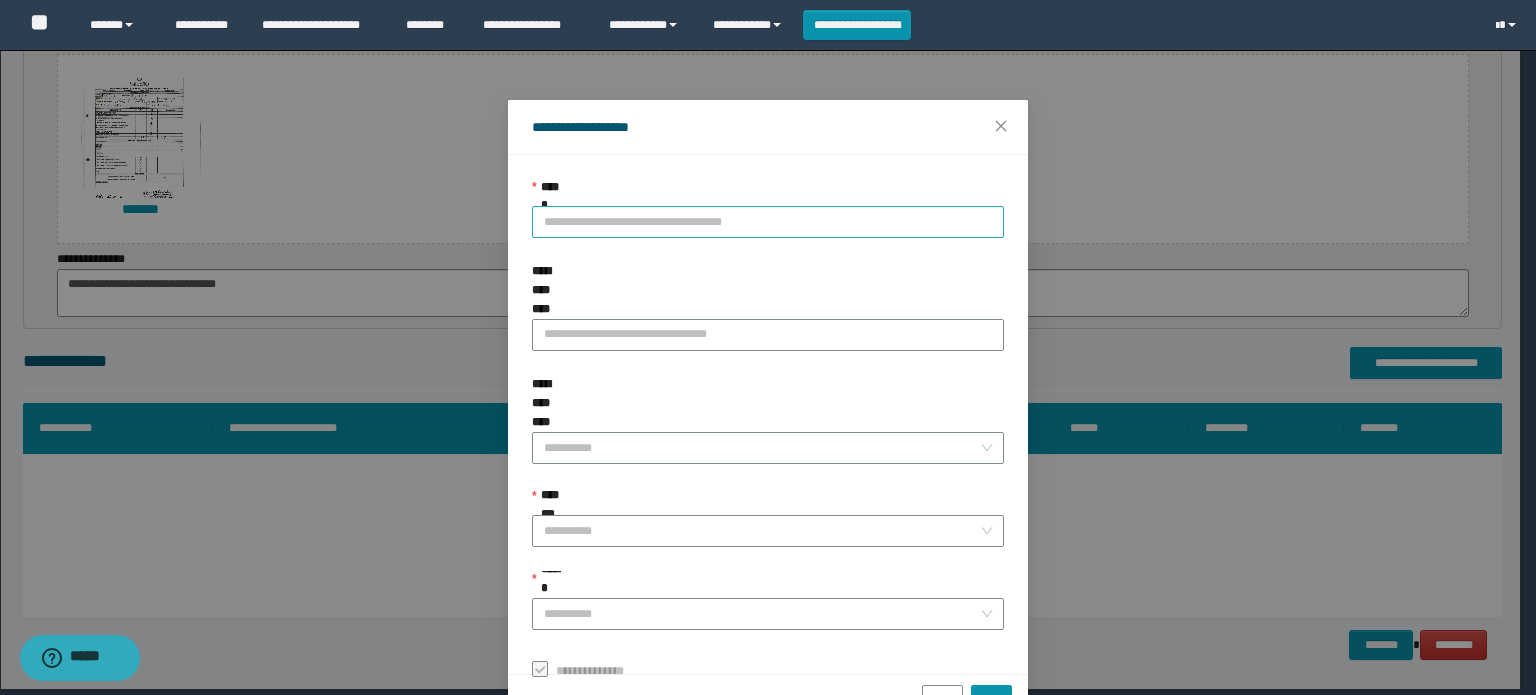 click on "**********" at bounding box center [768, 222] 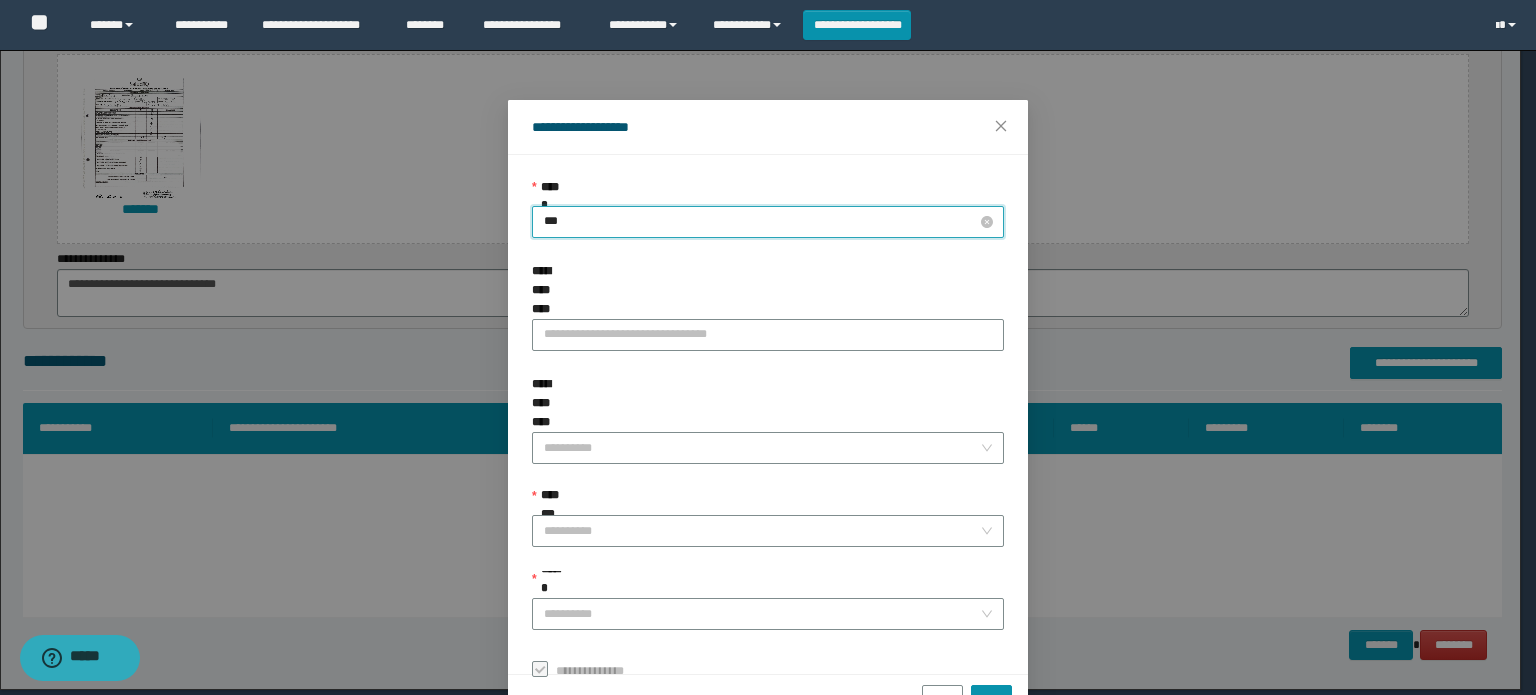 type on "****" 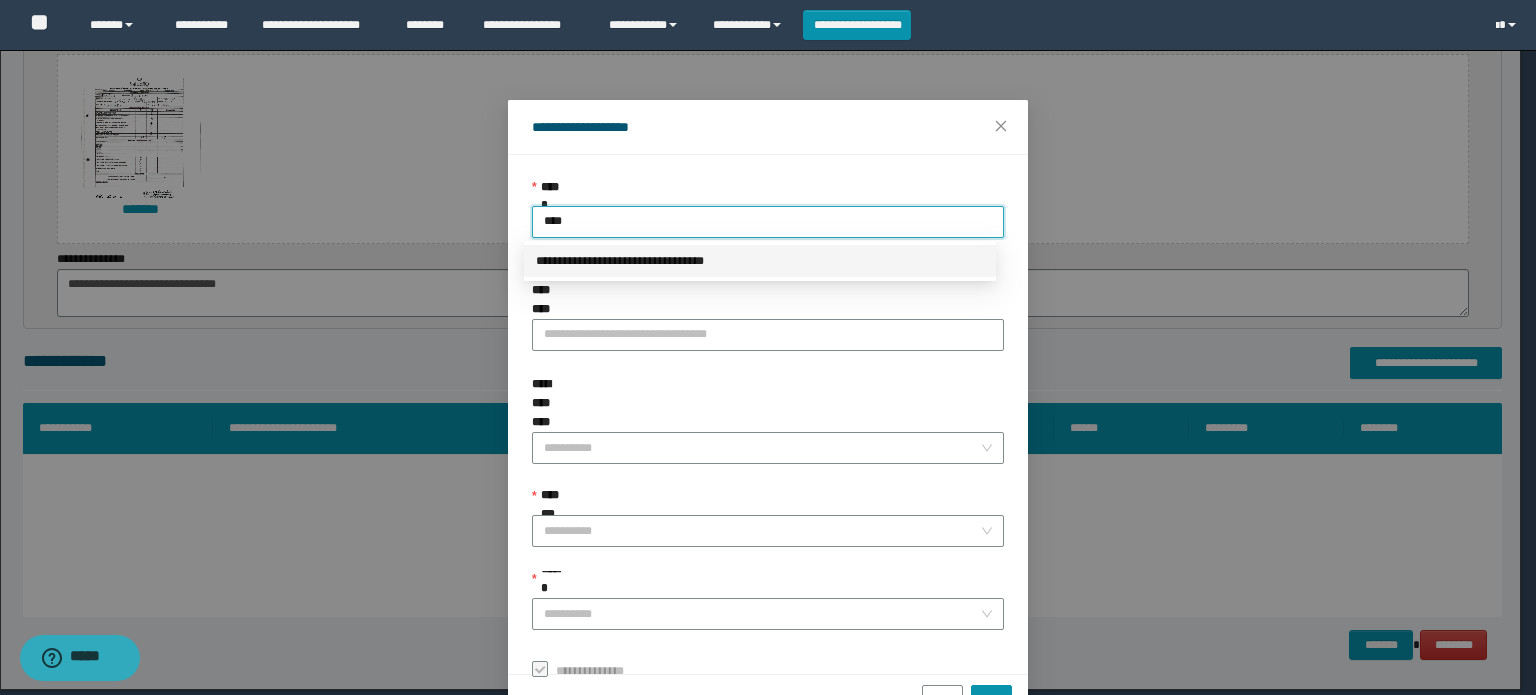 click on "**********" at bounding box center (760, 261) 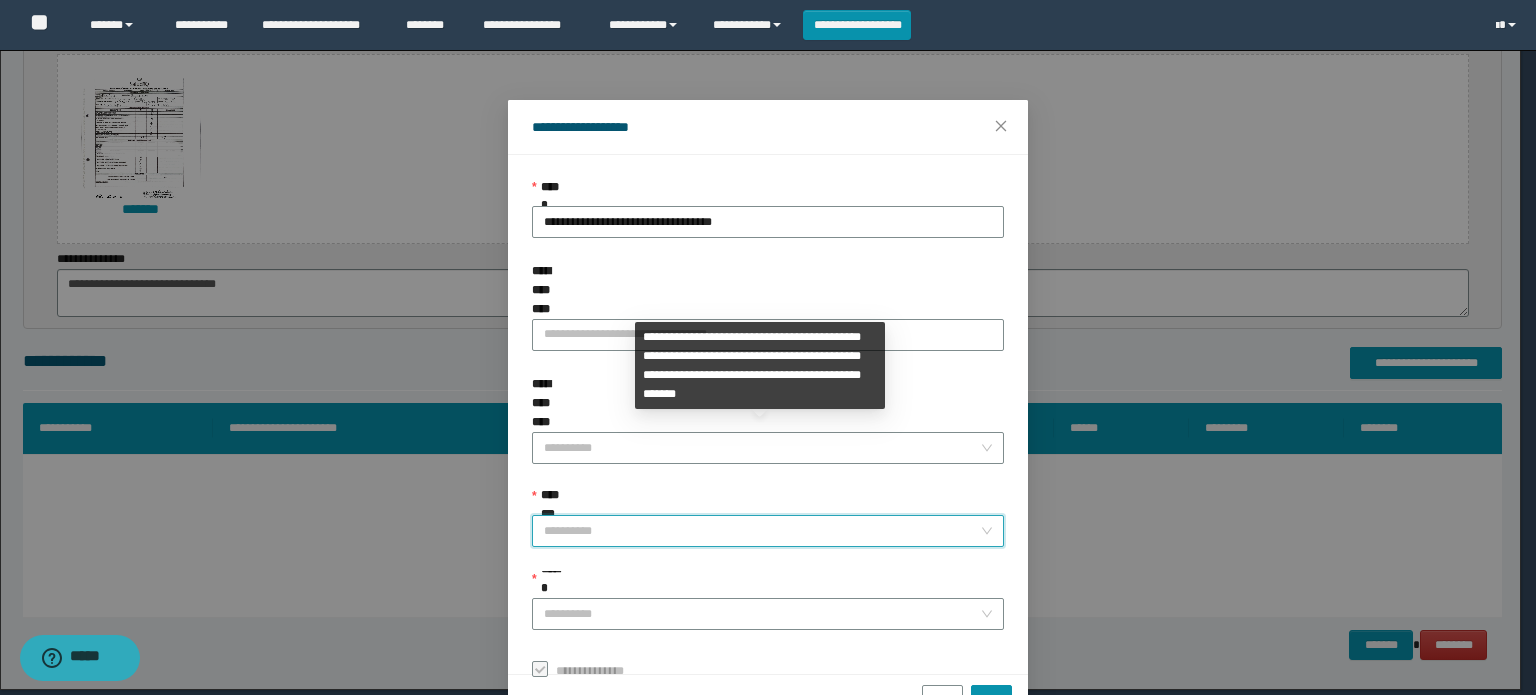 click on "**********" at bounding box center [762, 531] 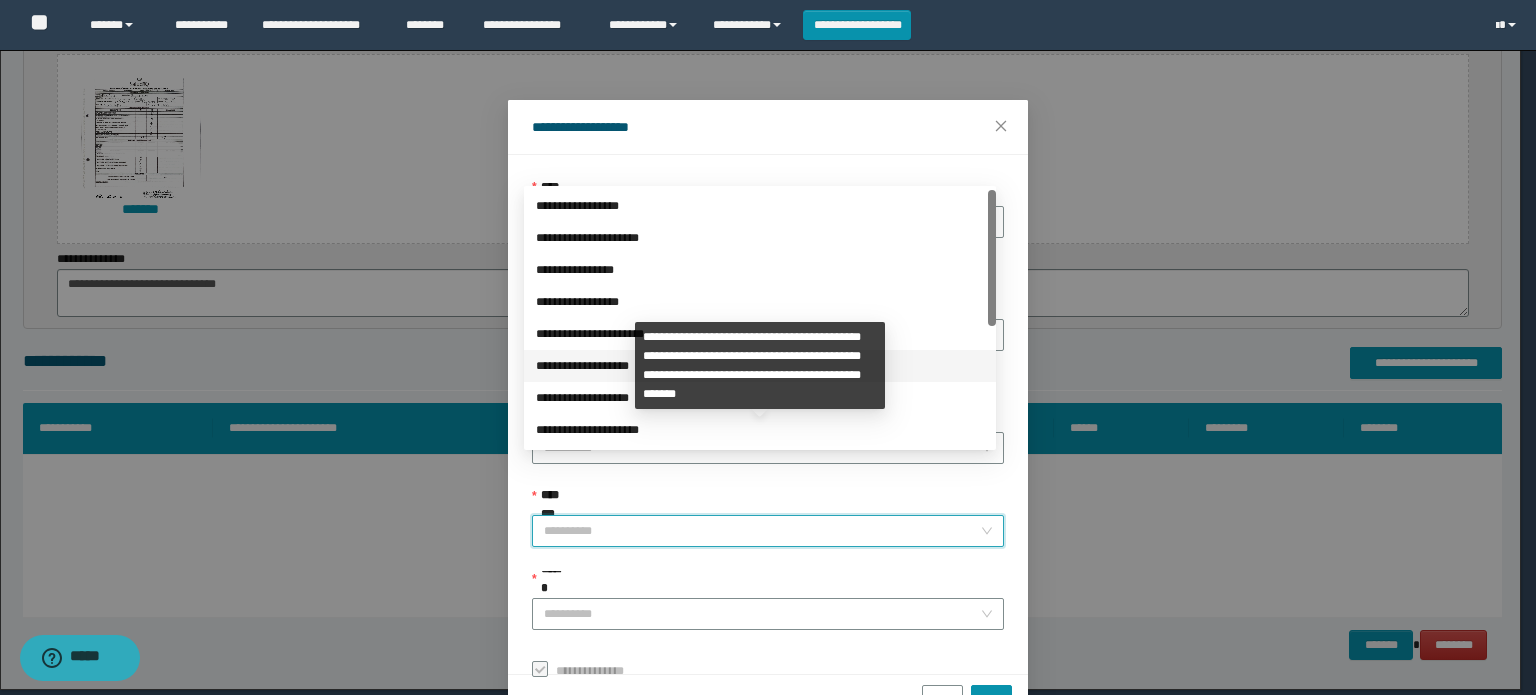 scroll, scrollTop: 224, scrollLeft: 0, axis: vertical 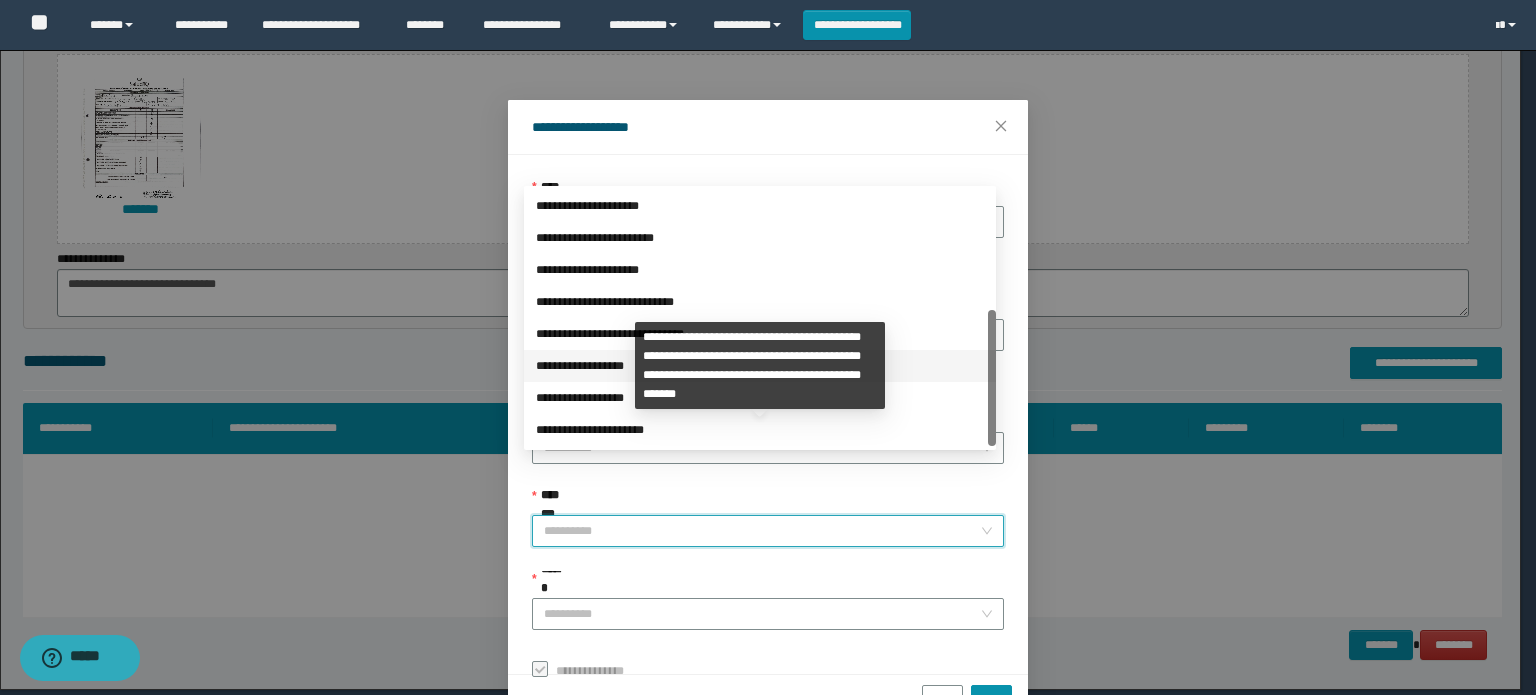 click on "**********" at bounding box center [760, 366] 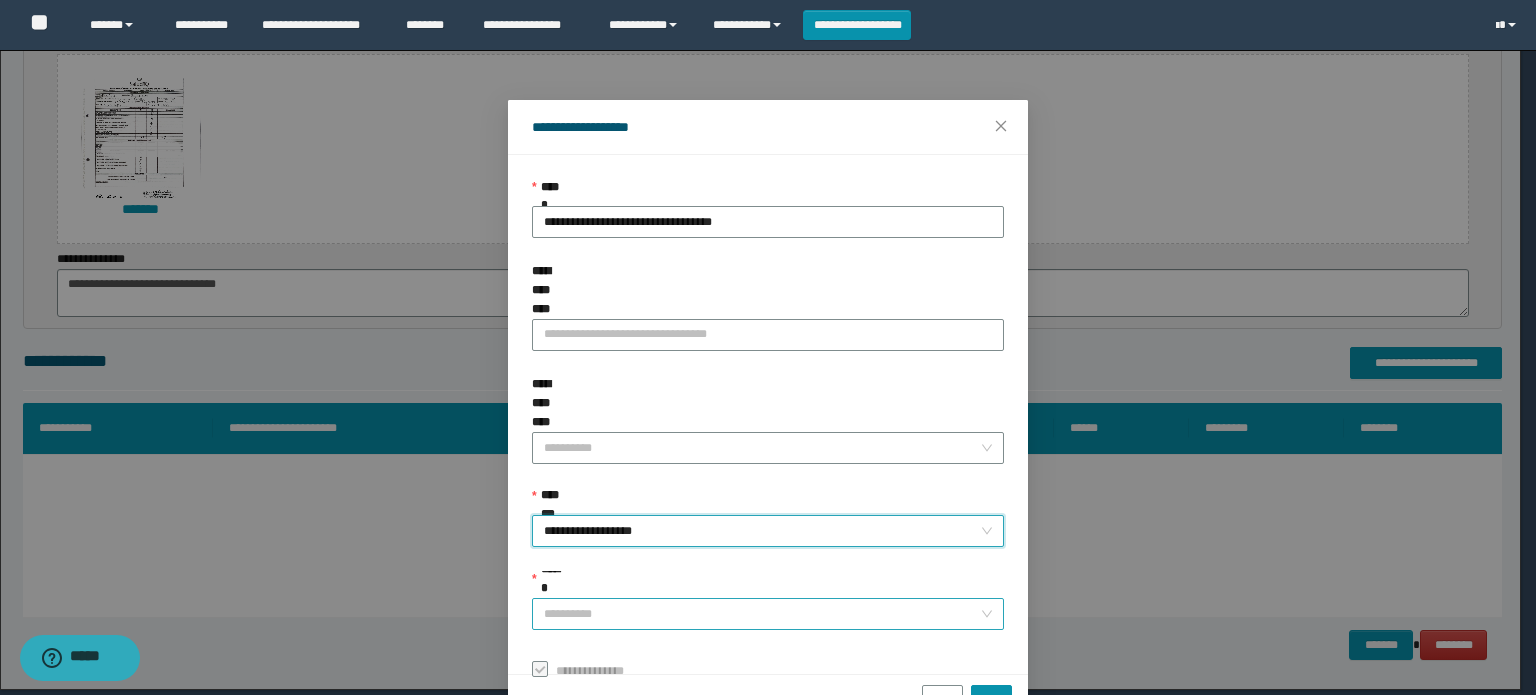 click on "******" at bounding box center (762, 614) 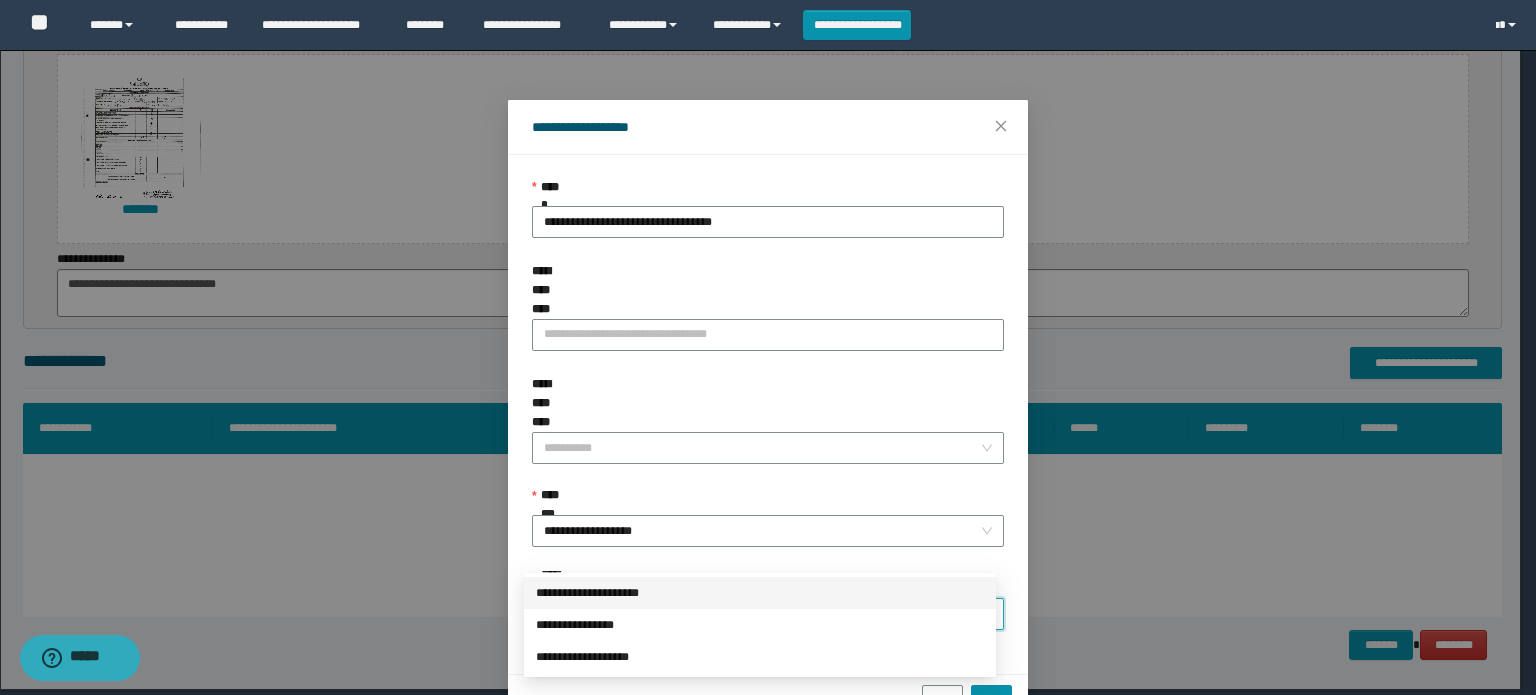 click on "**********" at bounding box center [760, 593] 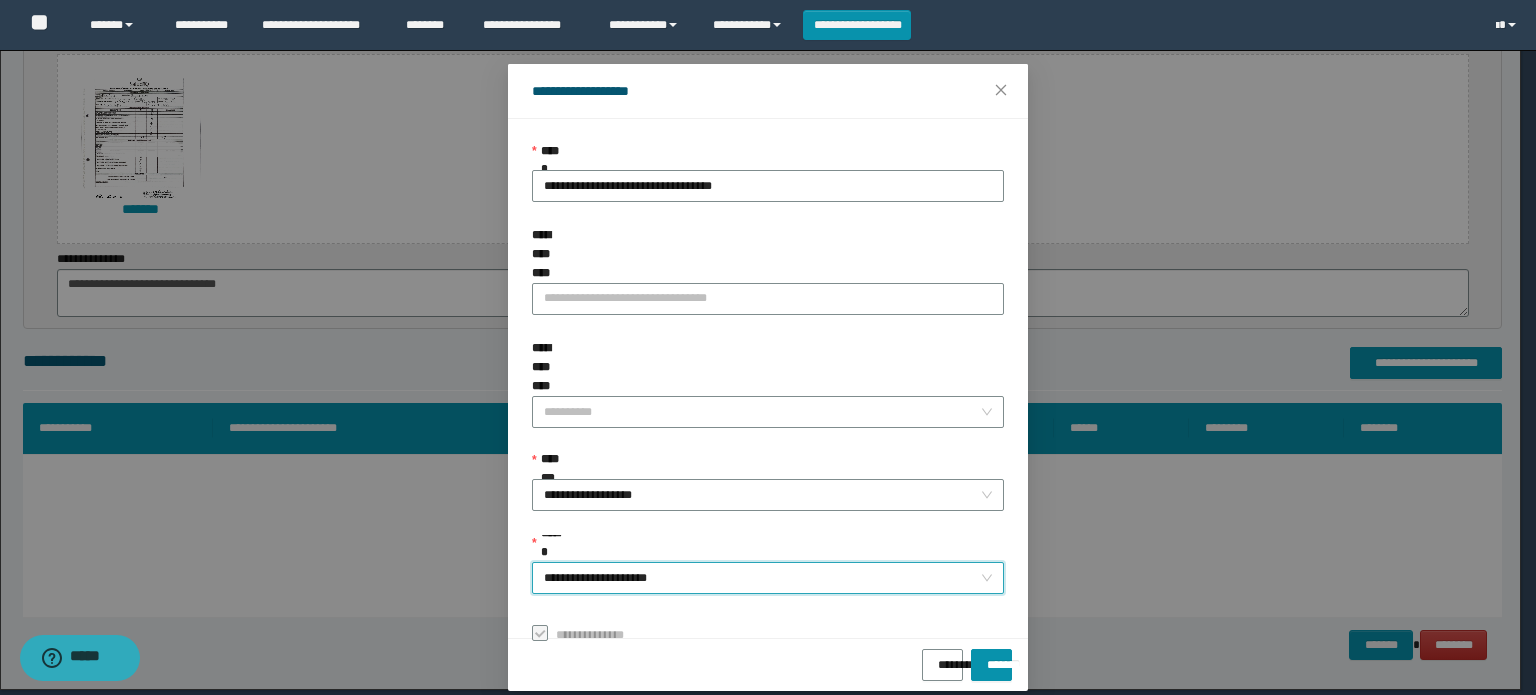 scroll, scrollTop: 55, scrollLeft: 0, axis: vertical 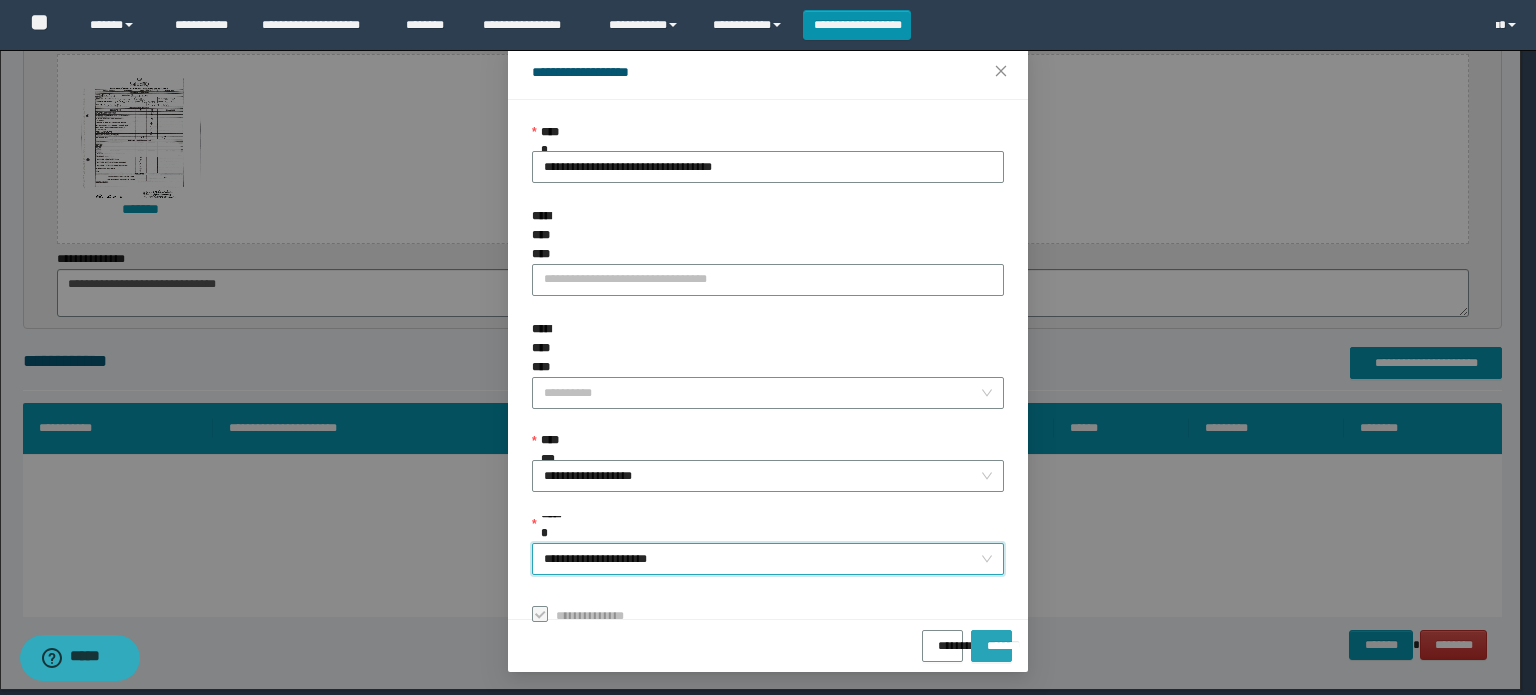 click on "*******" at bounding box center [991, 639] 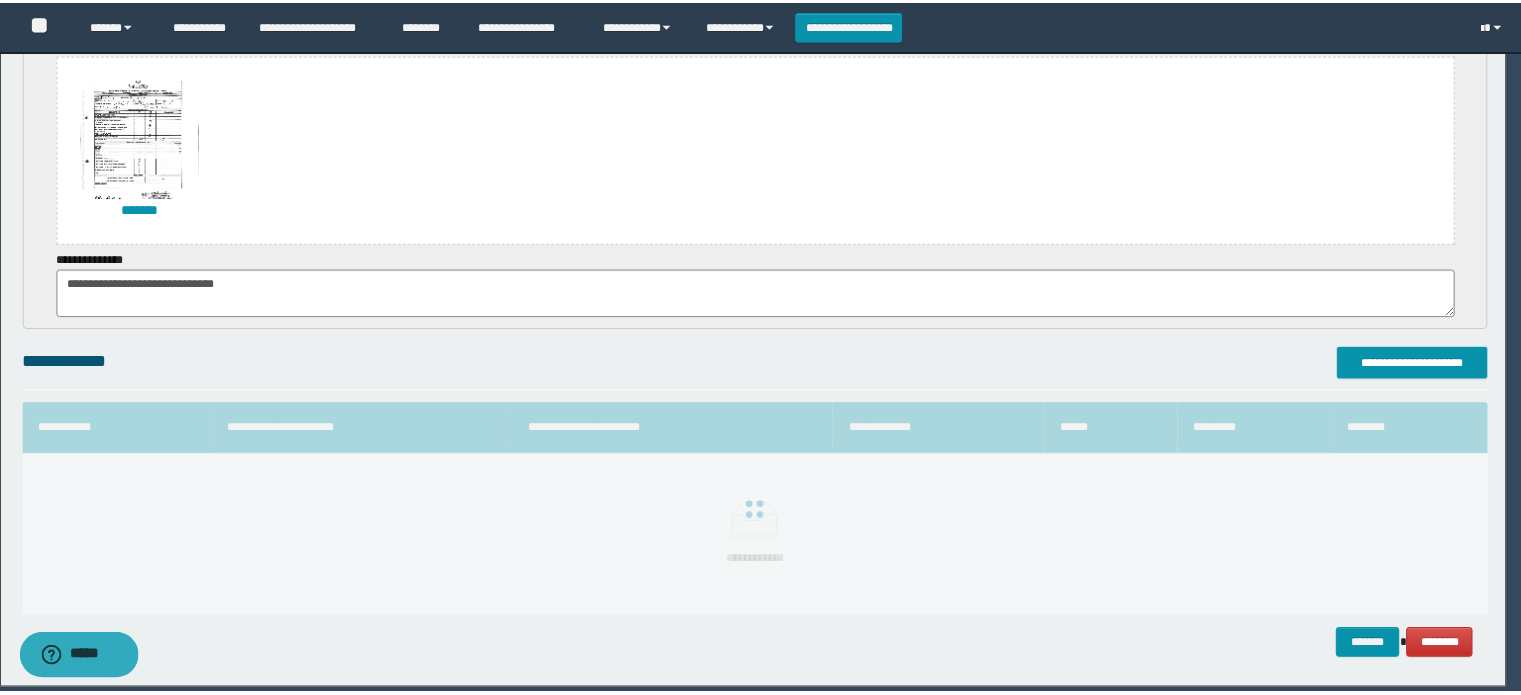 scroll, scrollTop: 8, scrollLeft: 0, axis: vertical 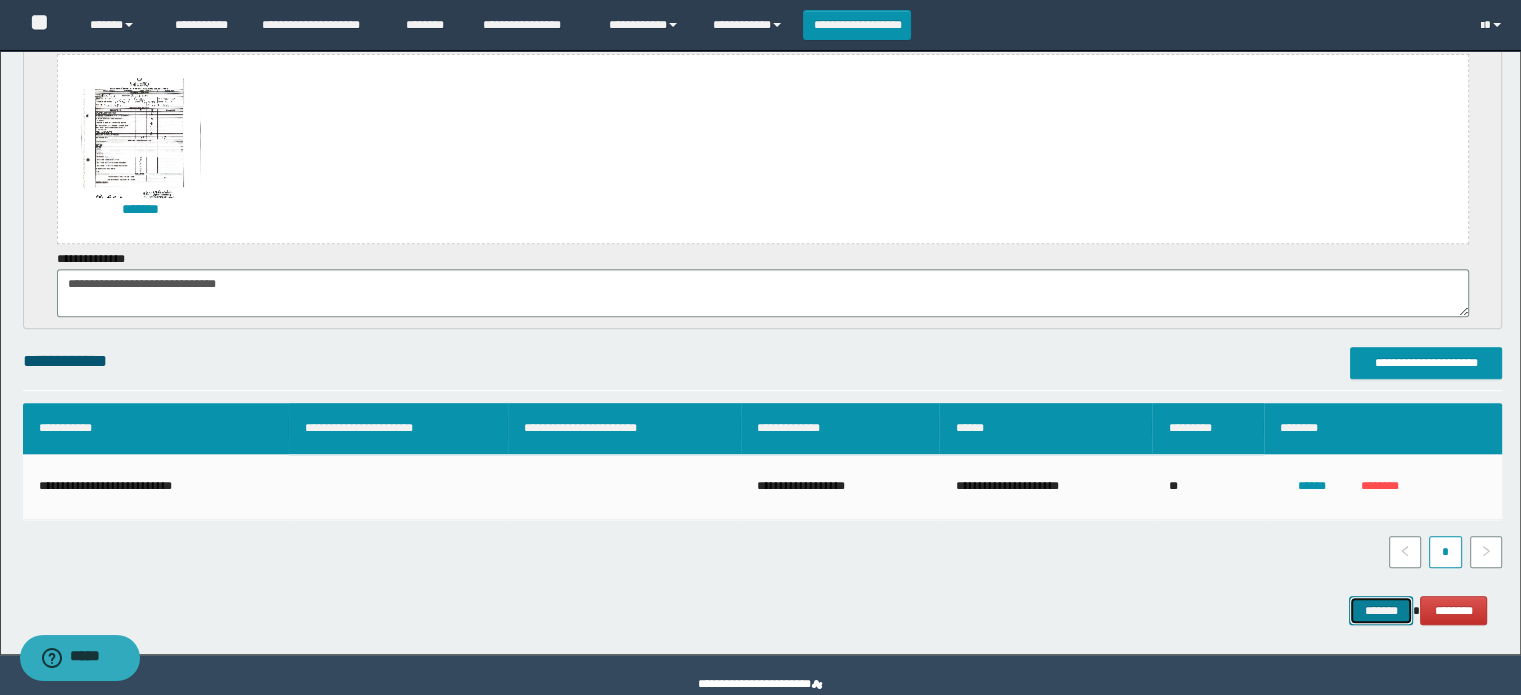 click on "*******" at bounding box center (1381, 611) 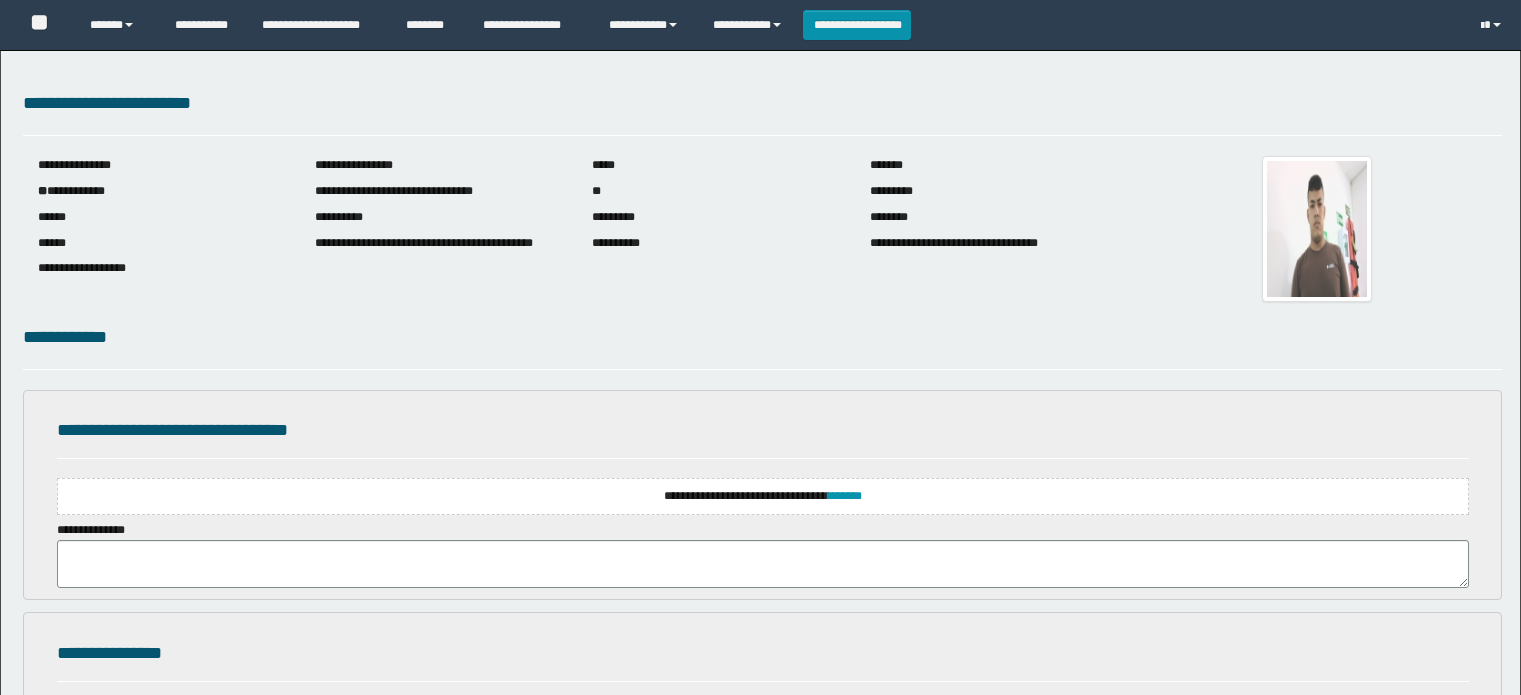 scroll, scrollTop: 0, scrollLeft: 0, axis: both 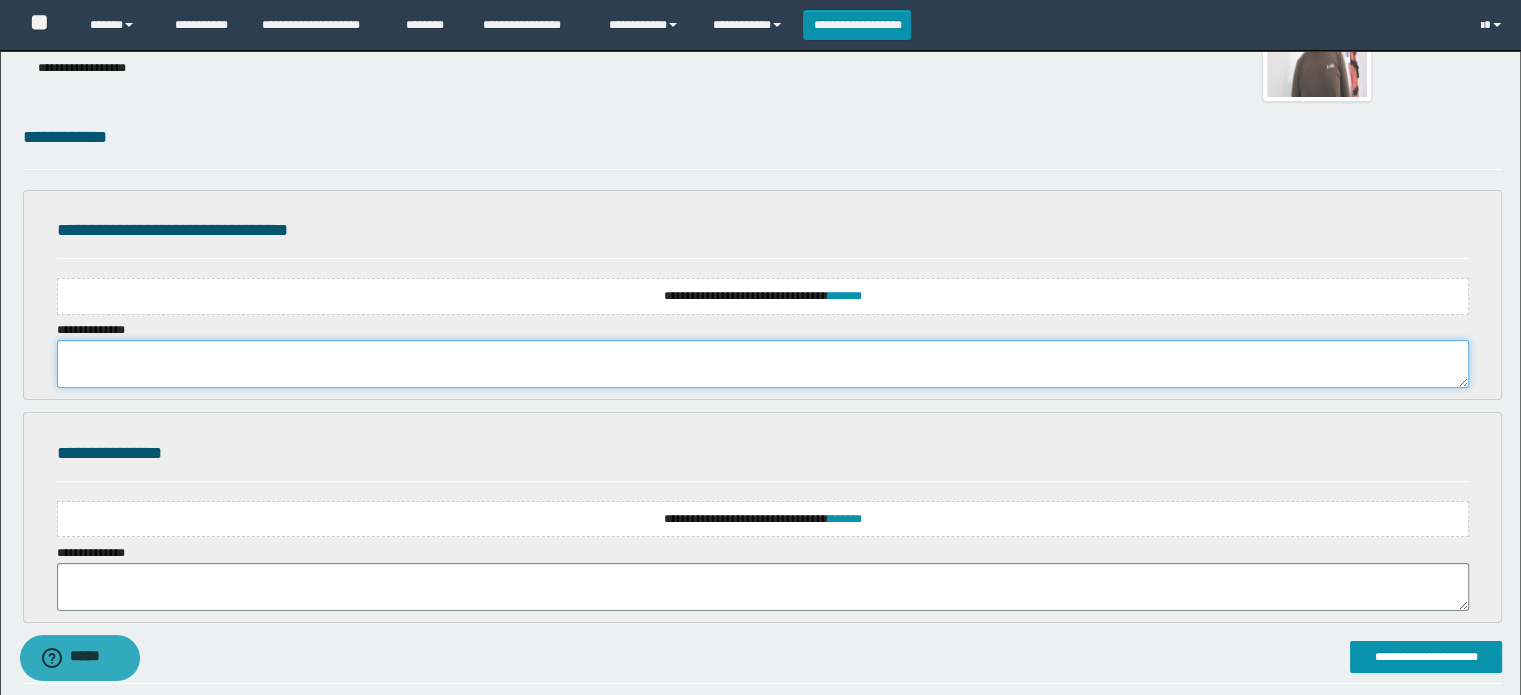 click at bounding box center [763, 364] 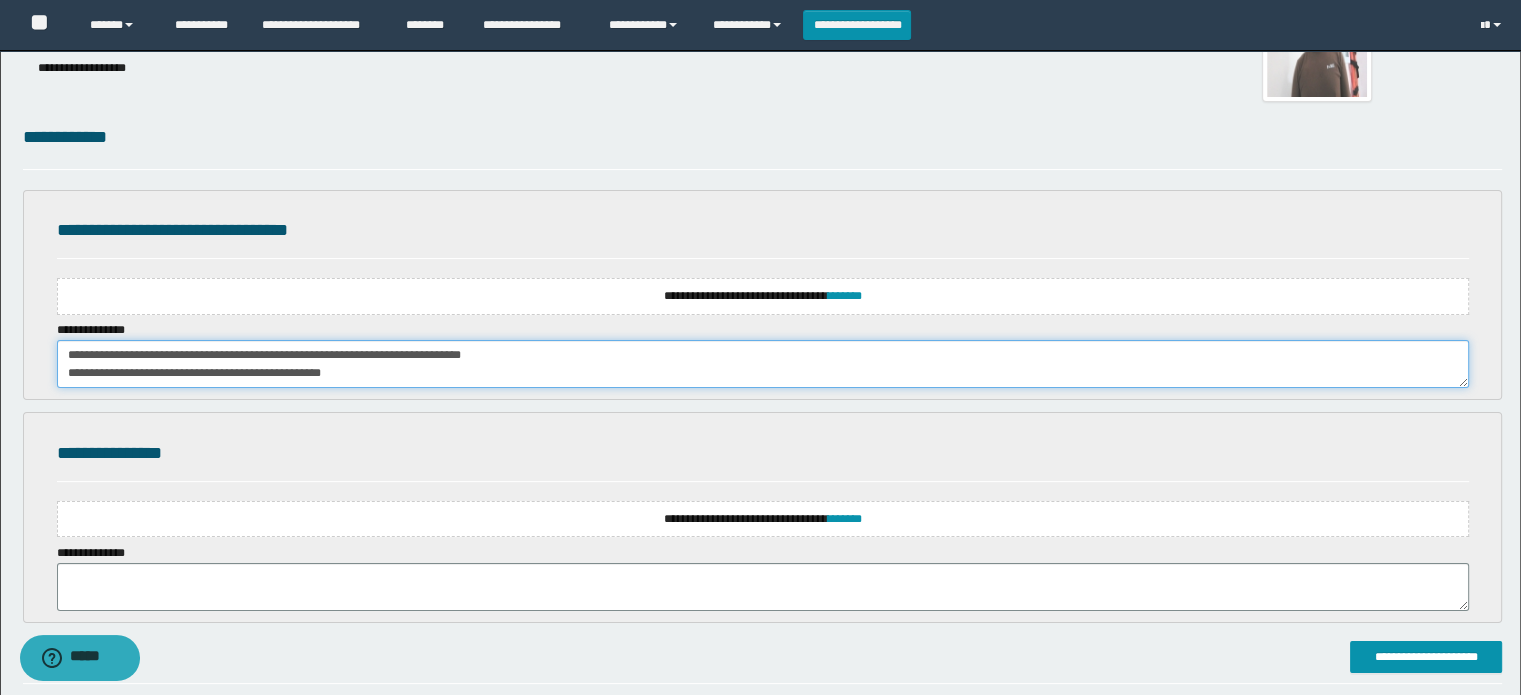 scroll, scrollTop: 138, scrollLeft: 0, axis: vertical 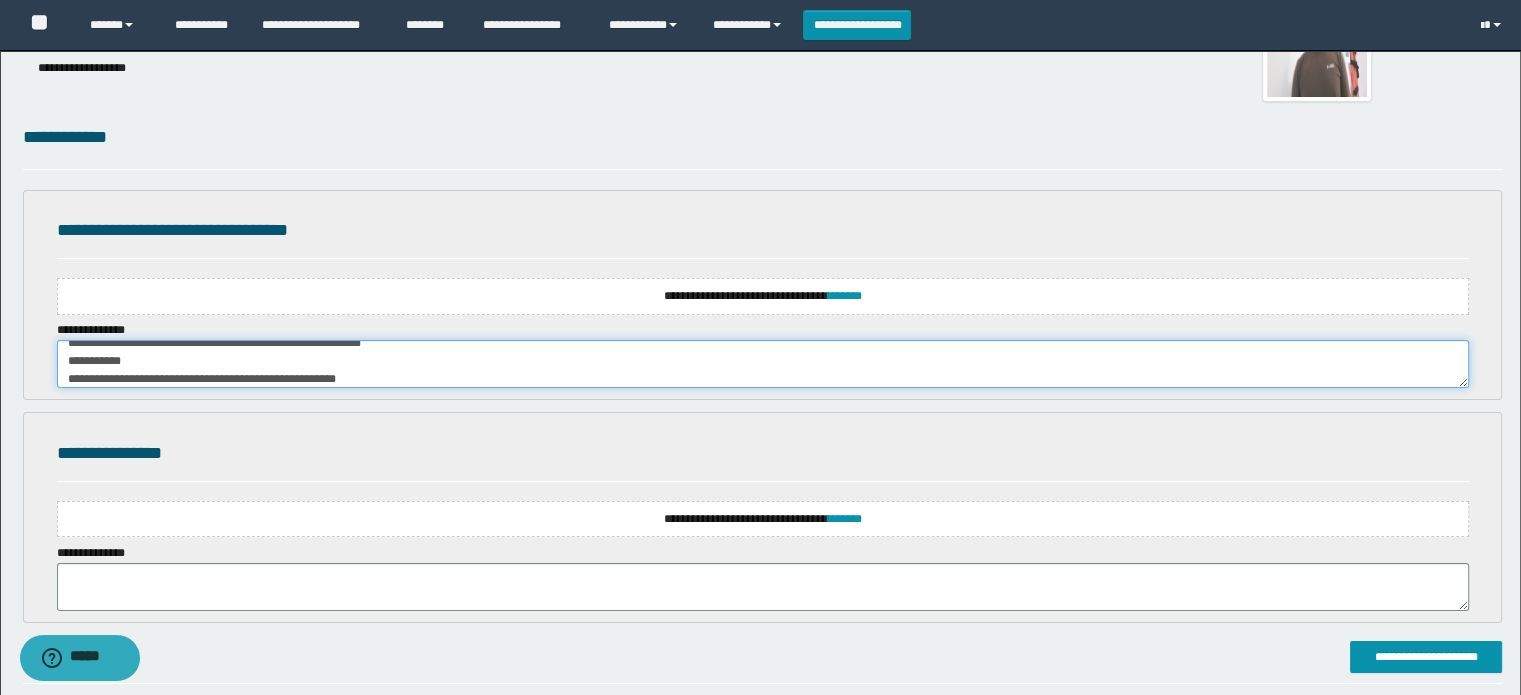 type on "**********" 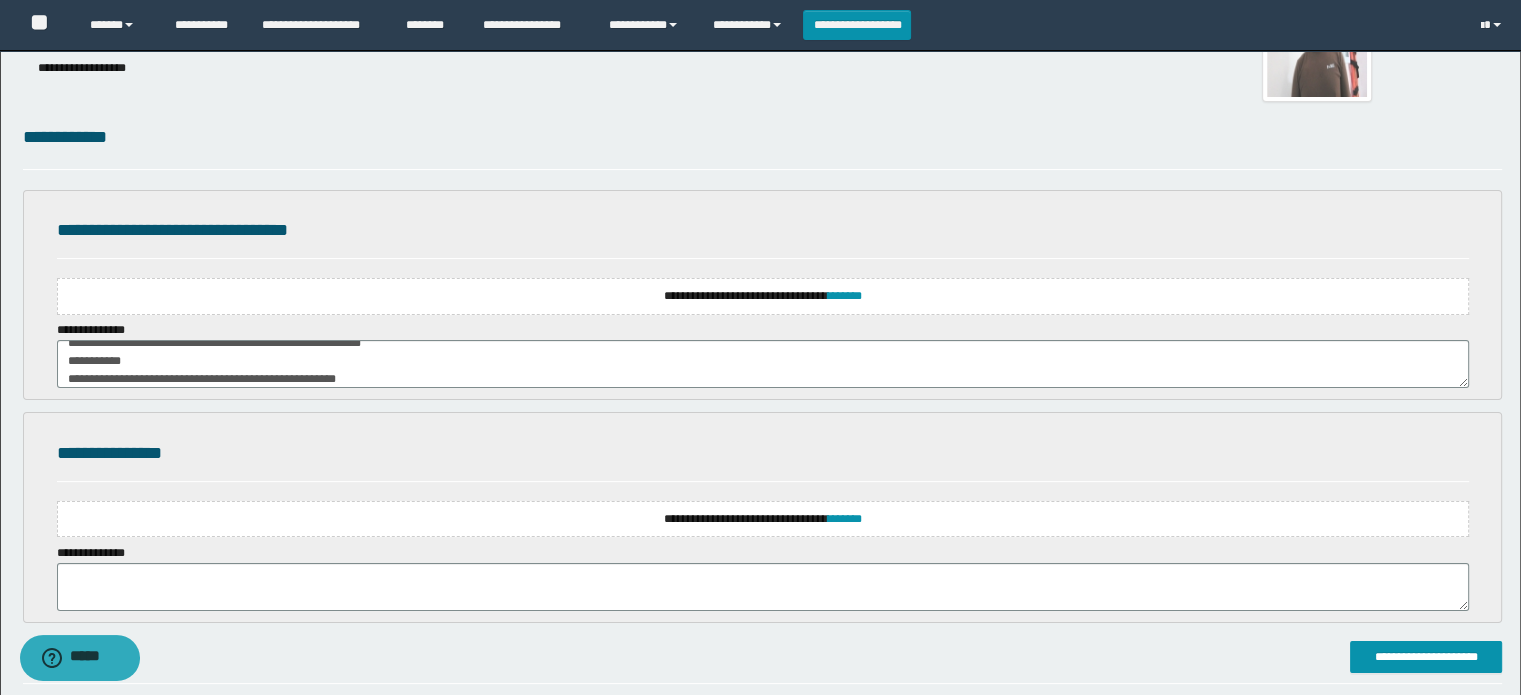 click on "**********" at bounding box center [763, 296] 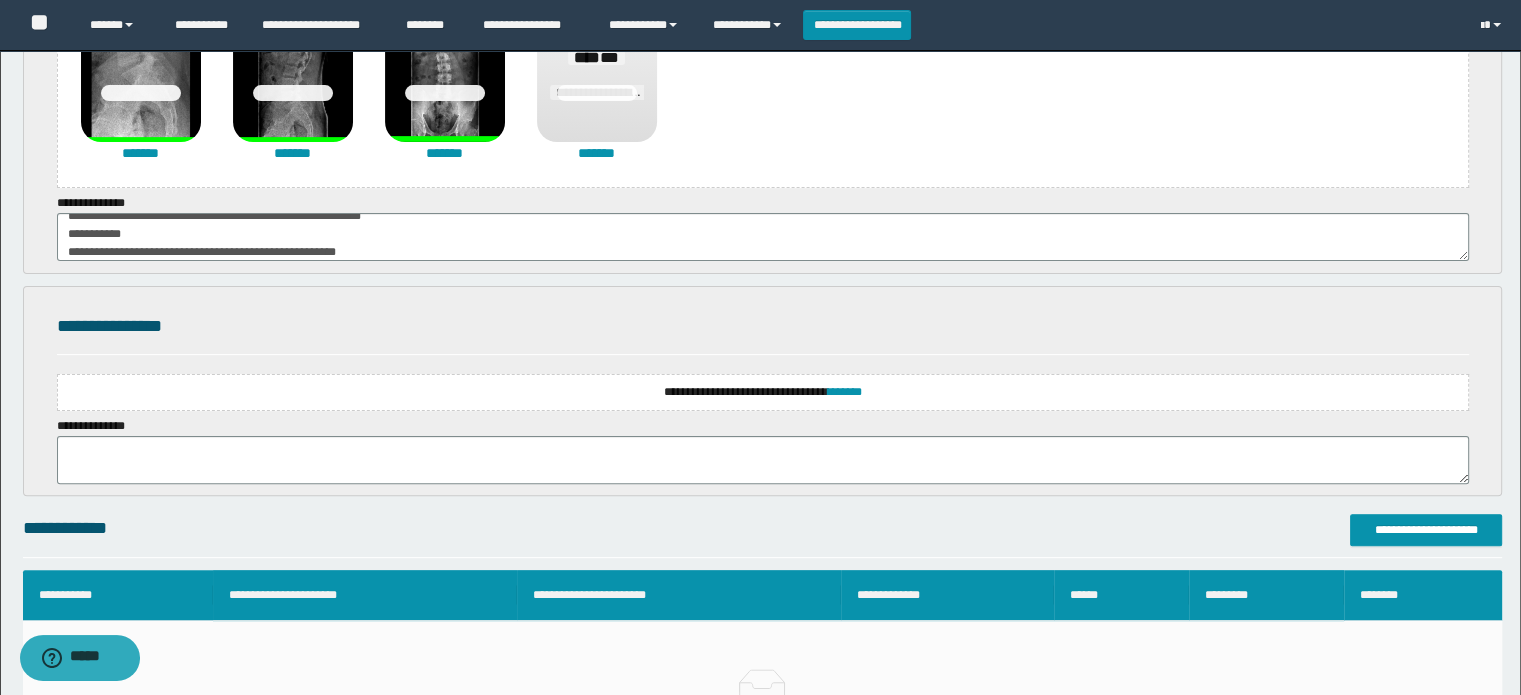 scroll, scrollTop: 500, scrollLeft: 0, axis: vertical 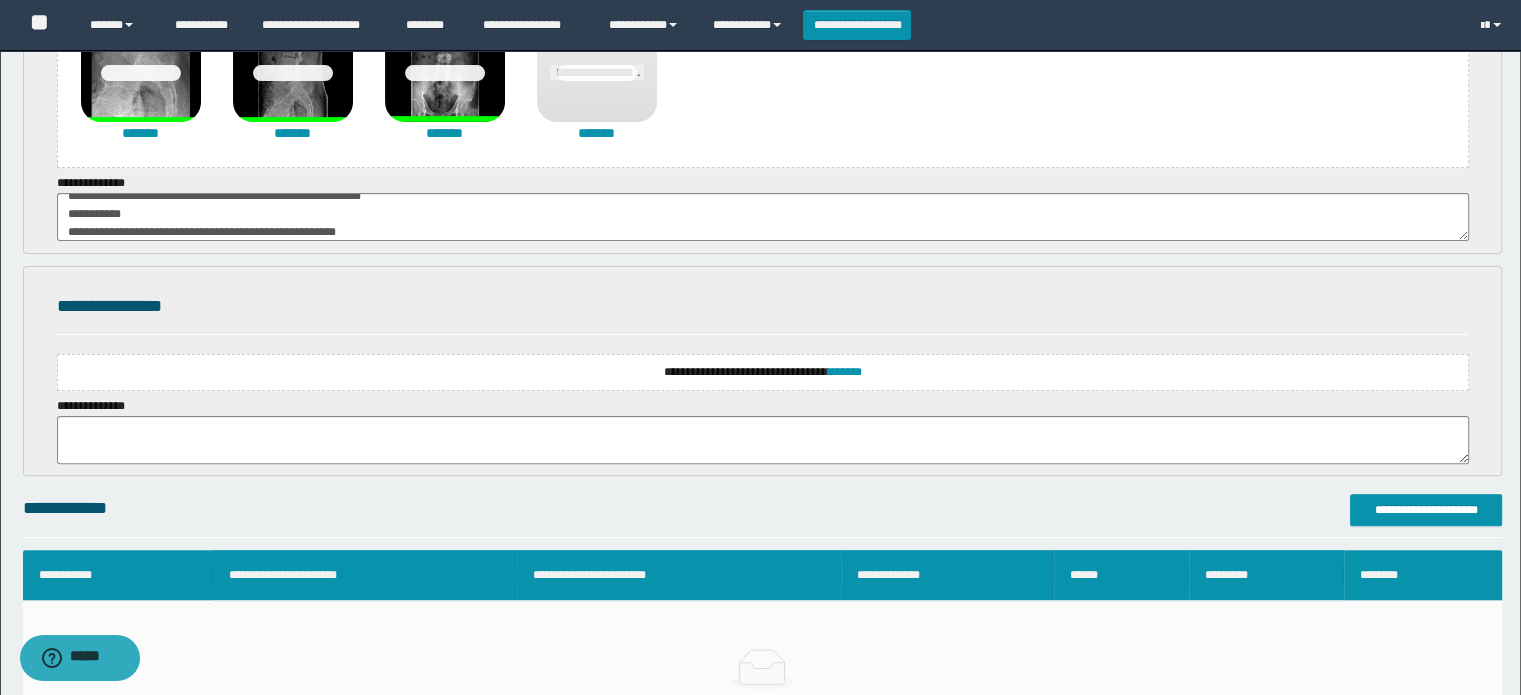 click on "**********" at bounding box center (763, 372) 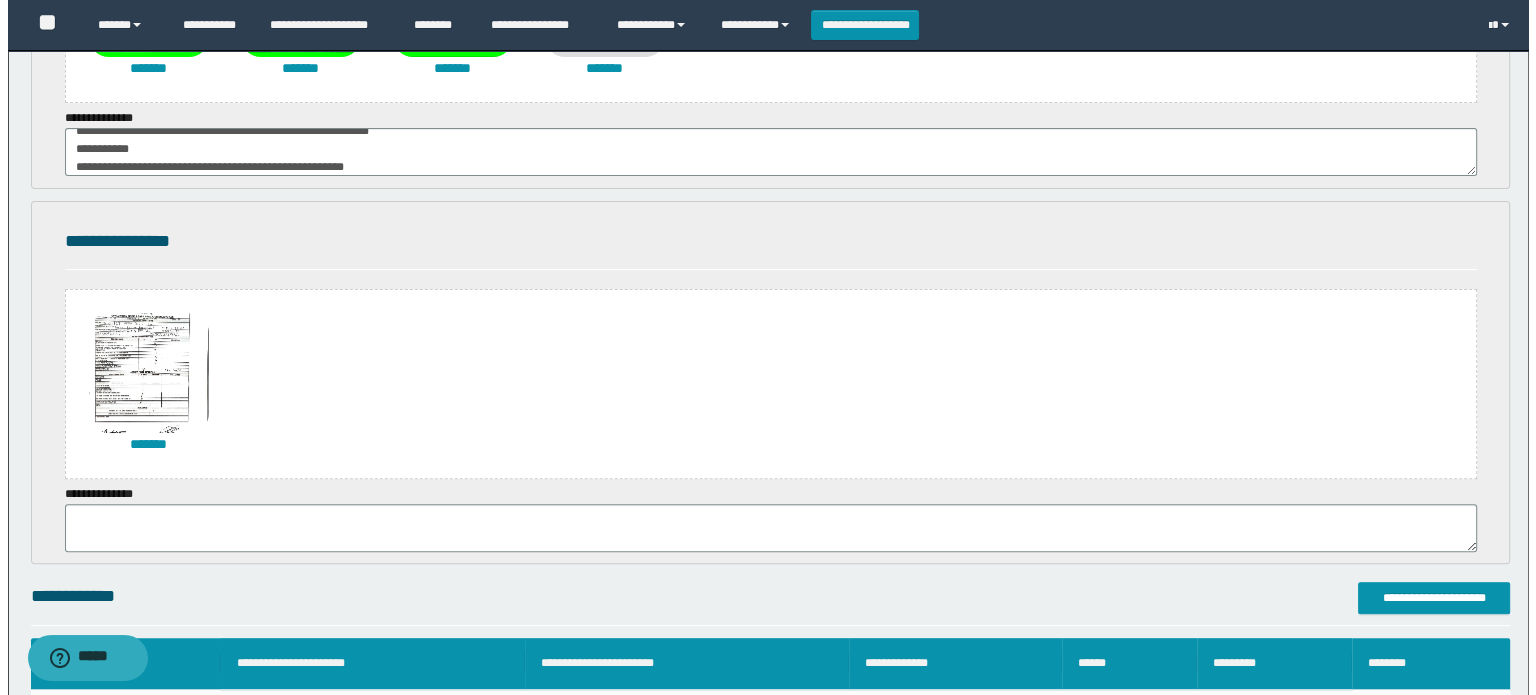 scroll, scrollTop: 600, scrollLeft: 0, axis: vertical 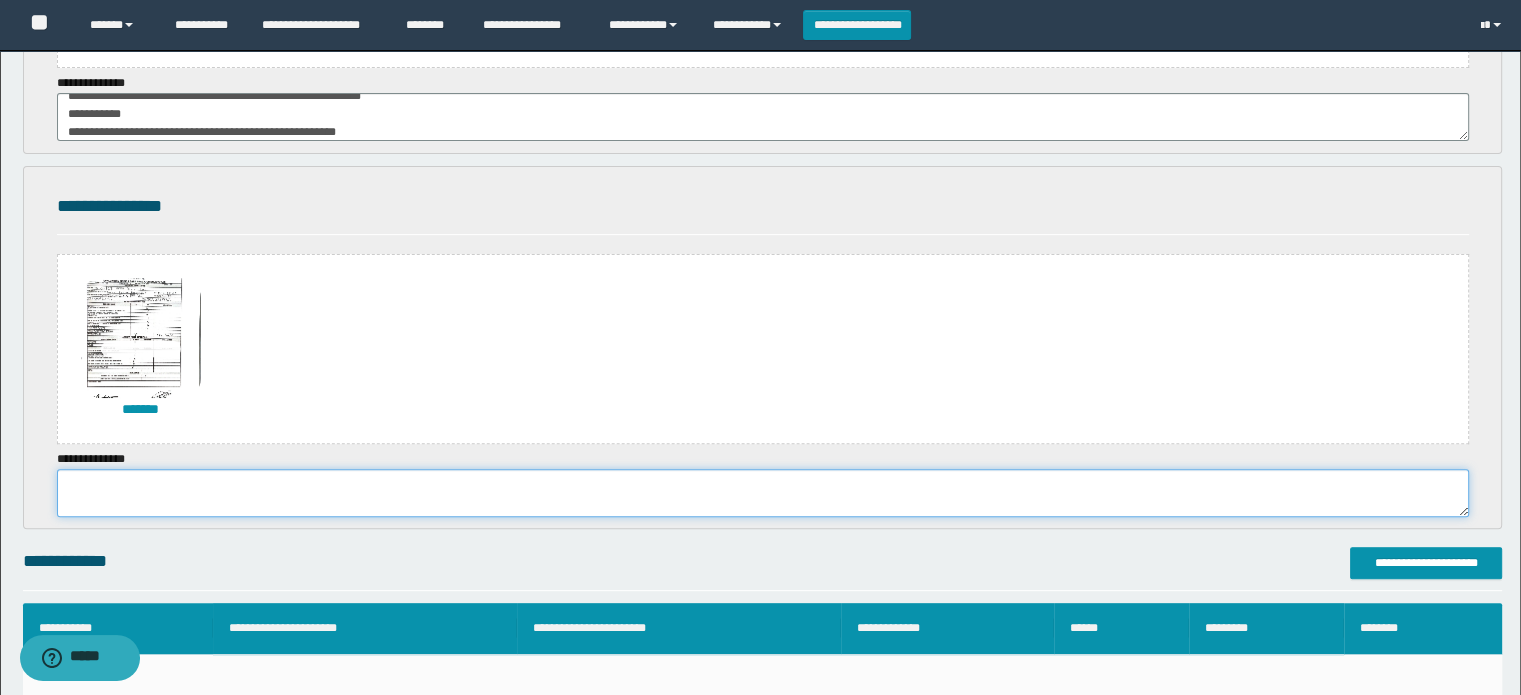 click at bounding box center (763, 493) 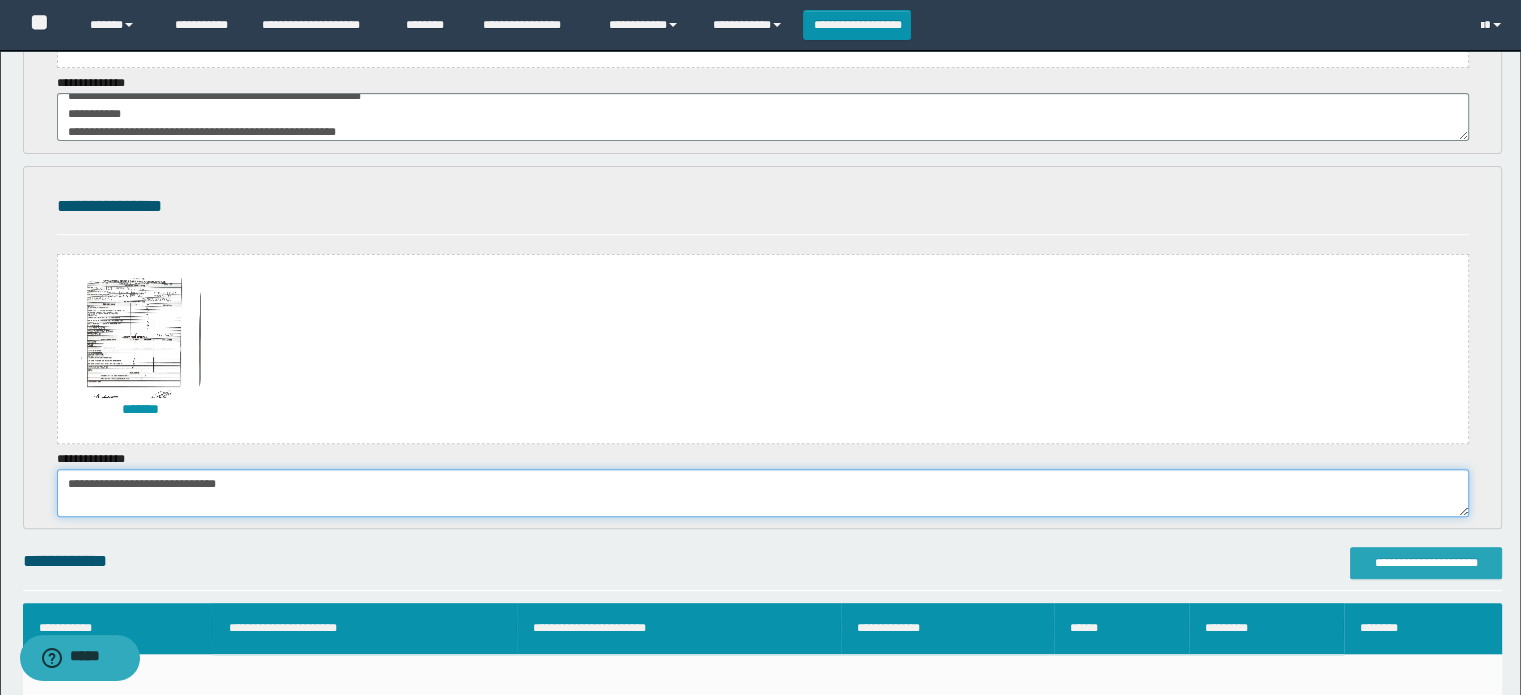 type on "**********" 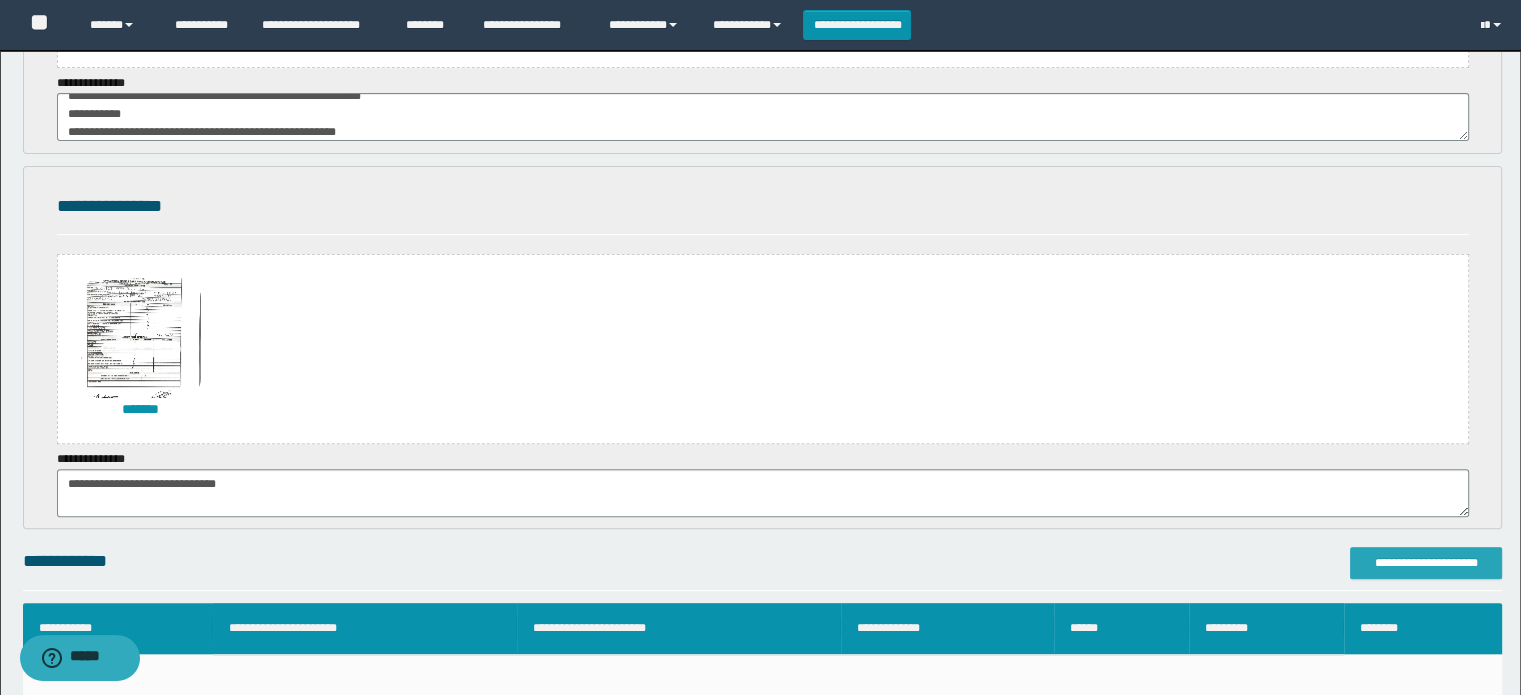 click on "**********" at bounding box center [1426, 563] 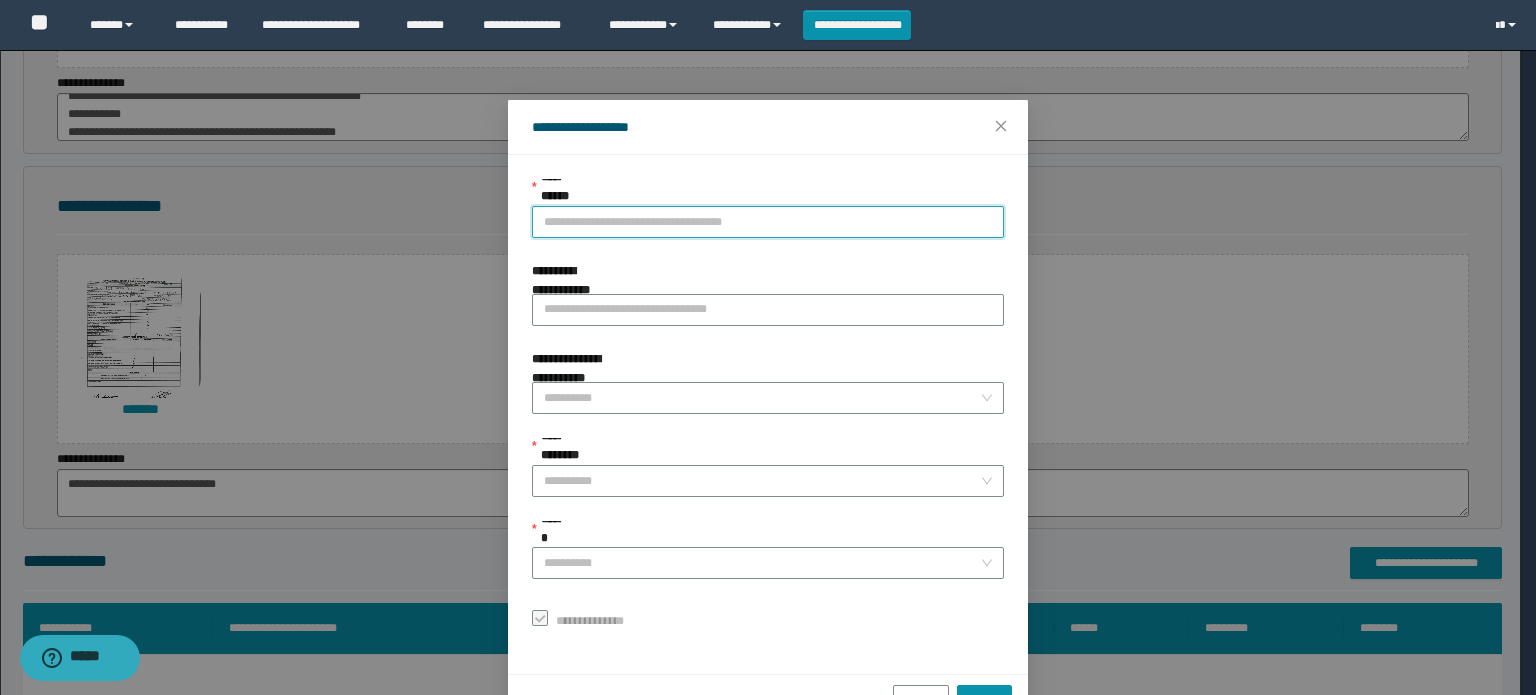 click on "**********" at bounding box center [768, 222] 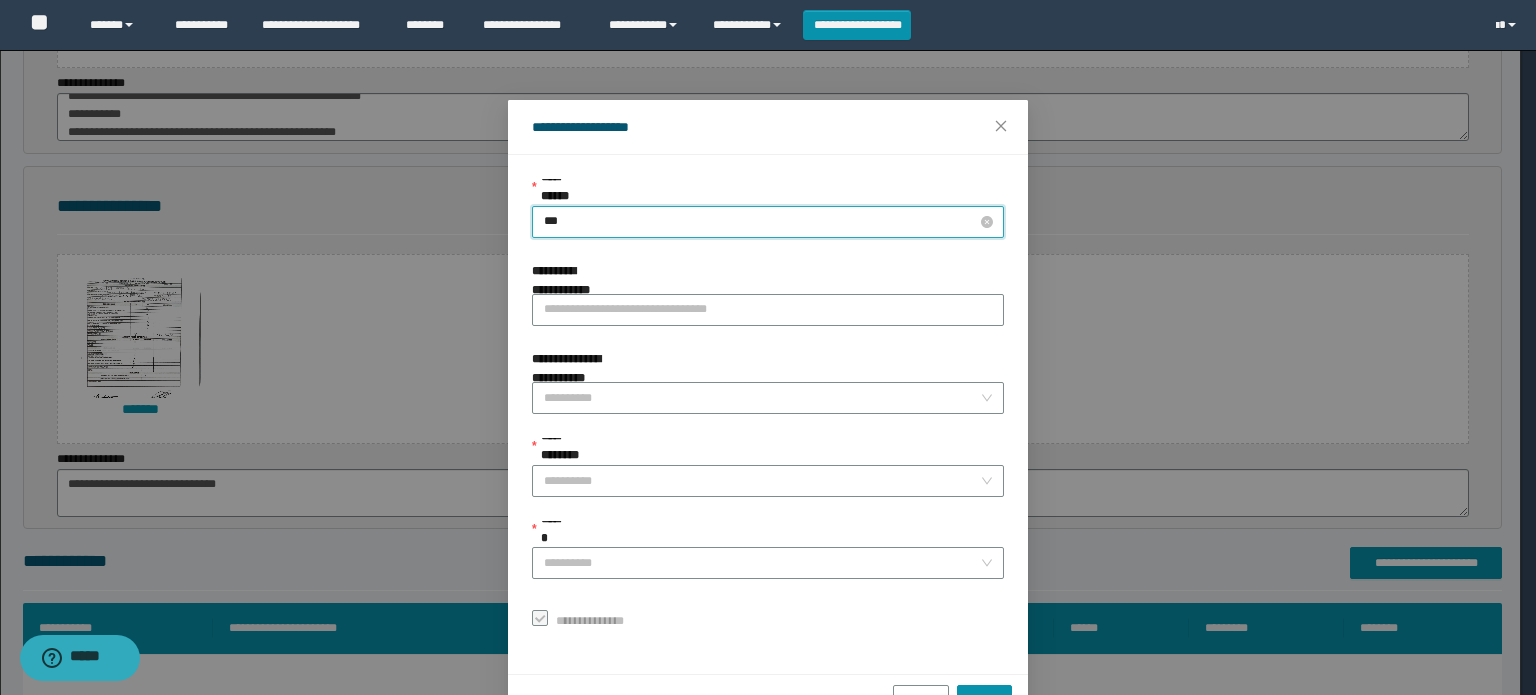type on "****" 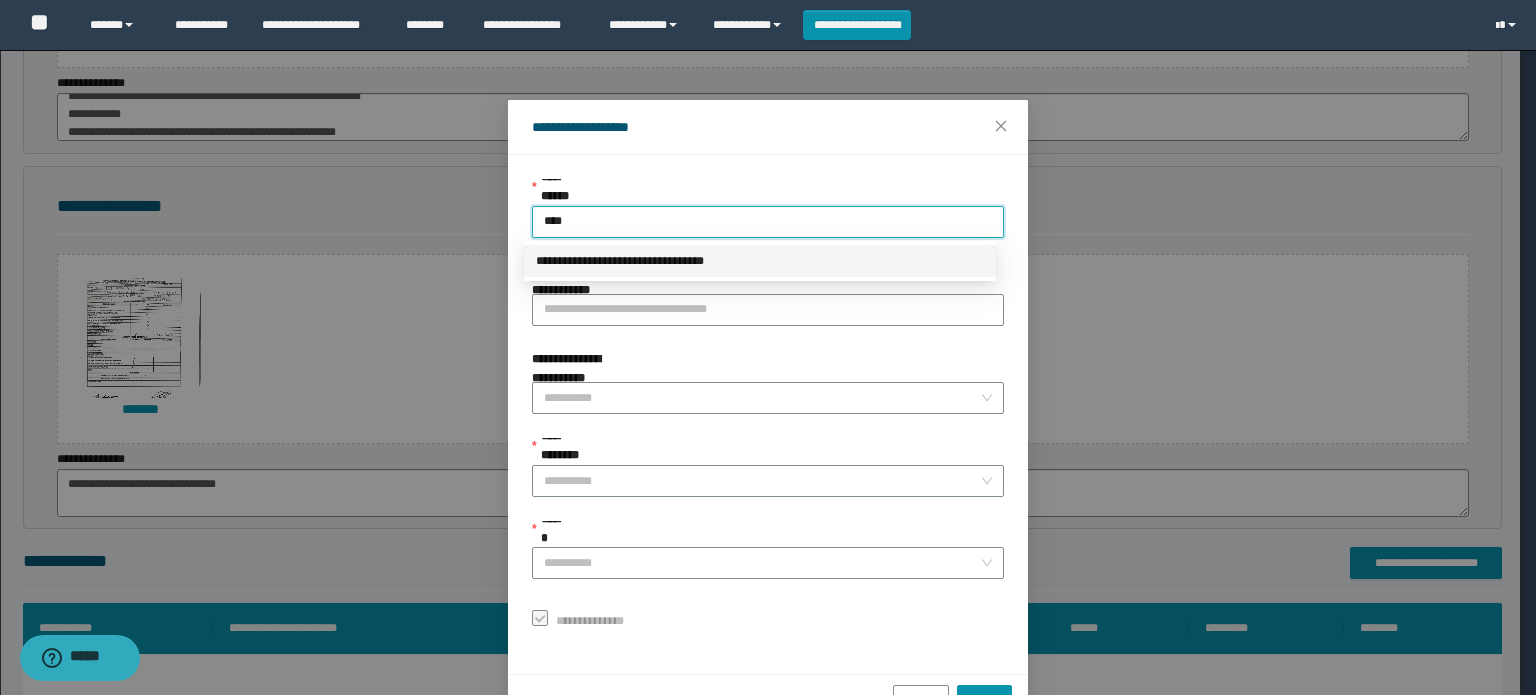click on "**********" at bounding box center [760, 261] 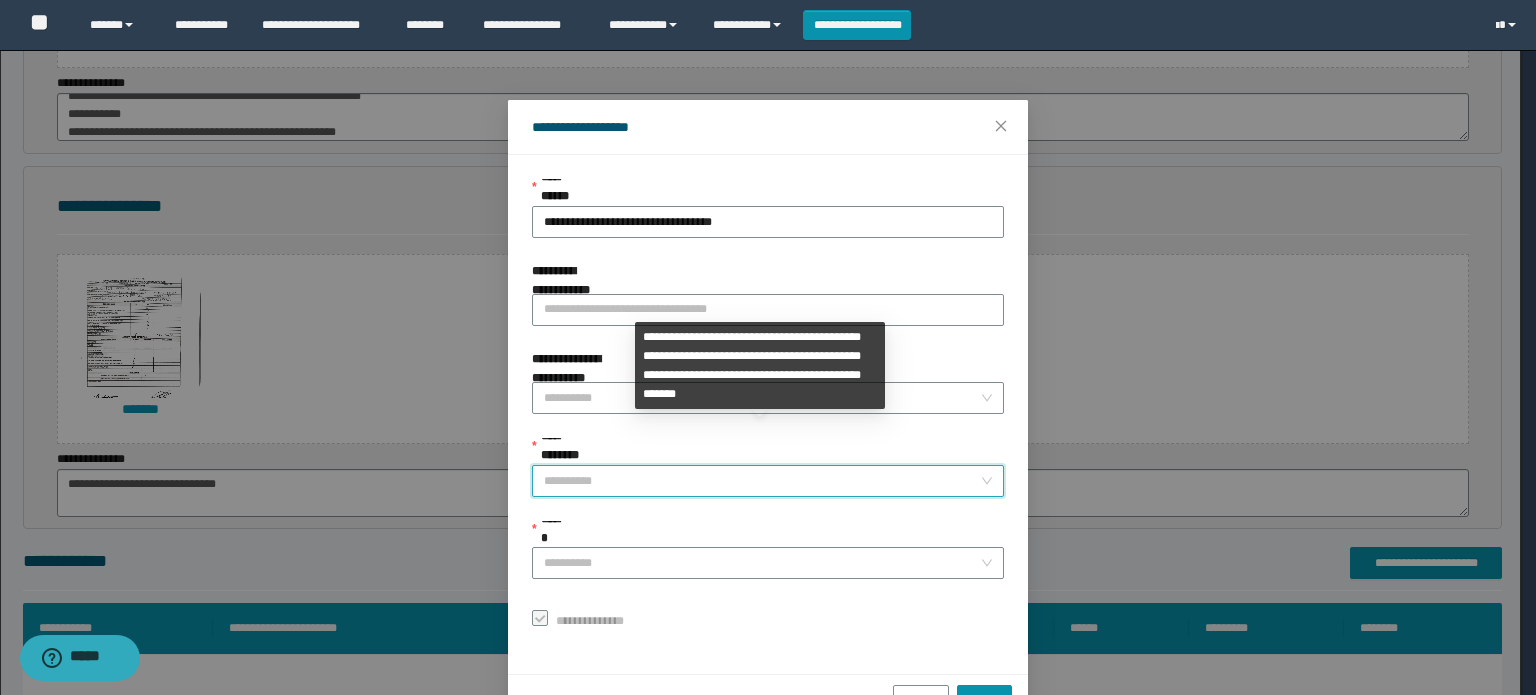 click on "**********" at bounding box center [762, 481] 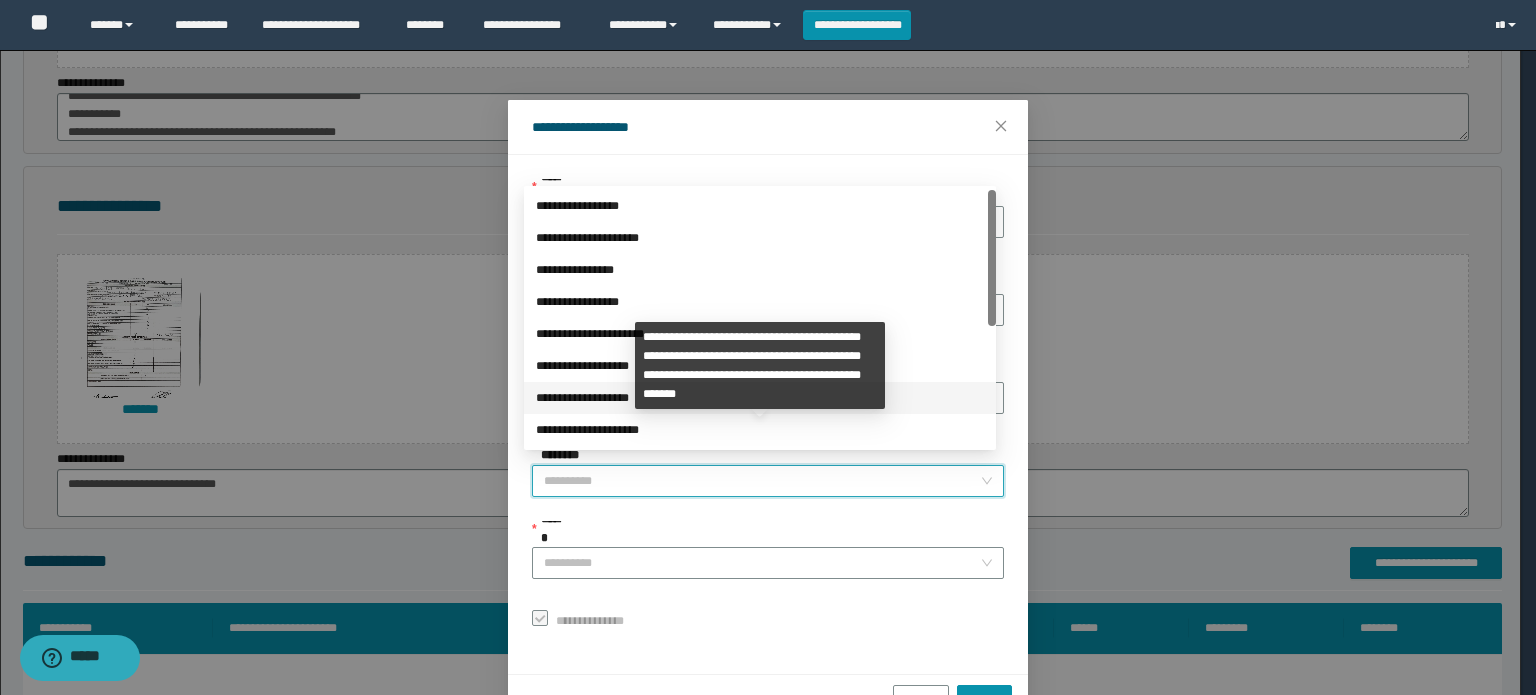 scroll, scrollTop: 224, scrollLeft: 0, axis: vertical 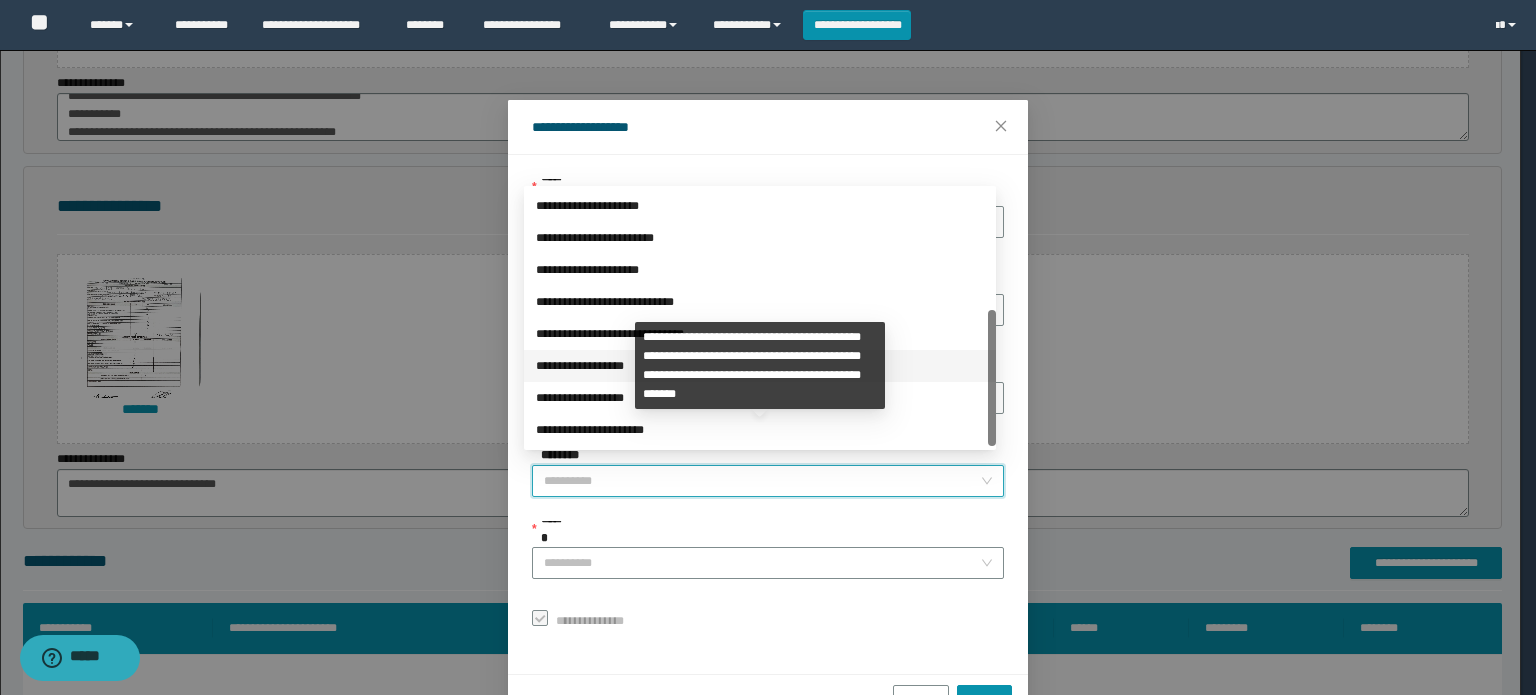 click on "**********" at bounding box center [760, 366] 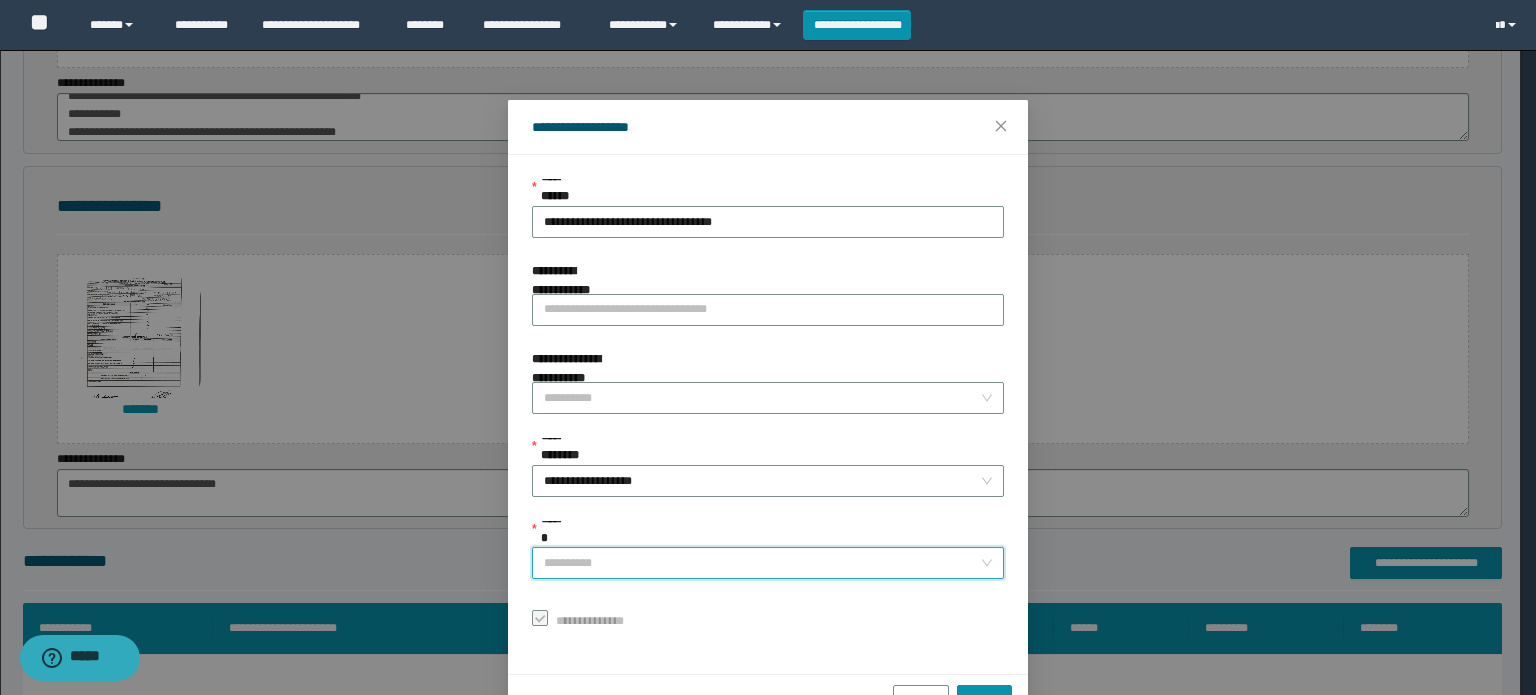 click on "******" at bounding box center [762, 563] 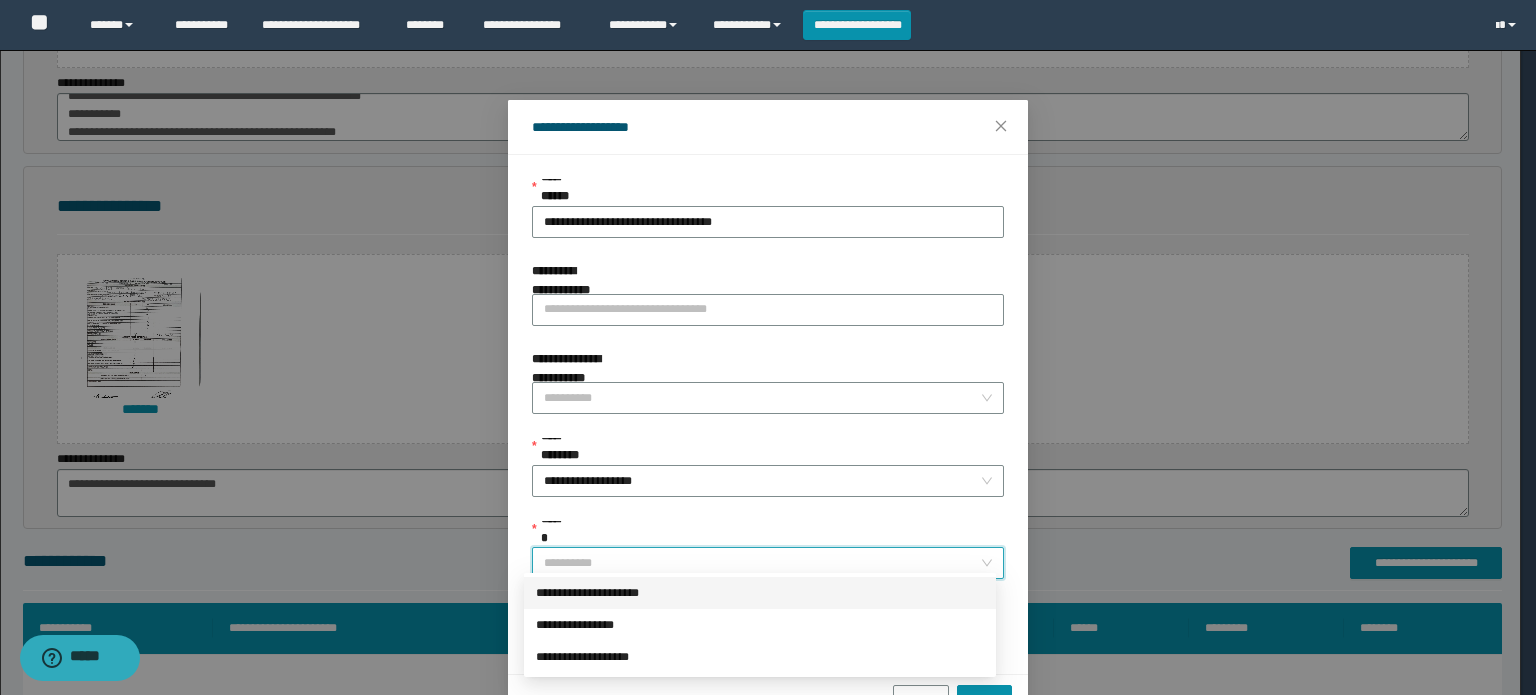 click on "**********" at bounding box center [760, 593] 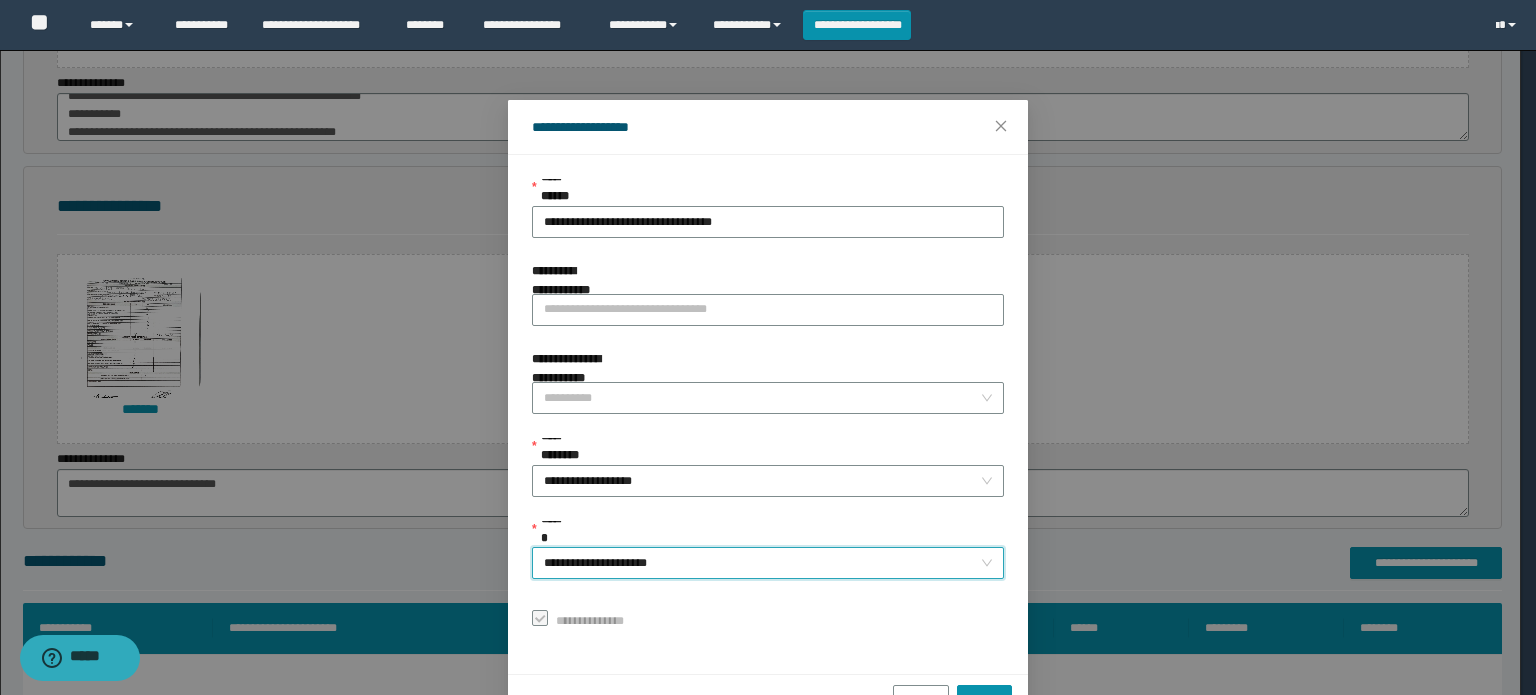 scroll, scrollTop: 55, scrollLeft: 0, axis: vertical 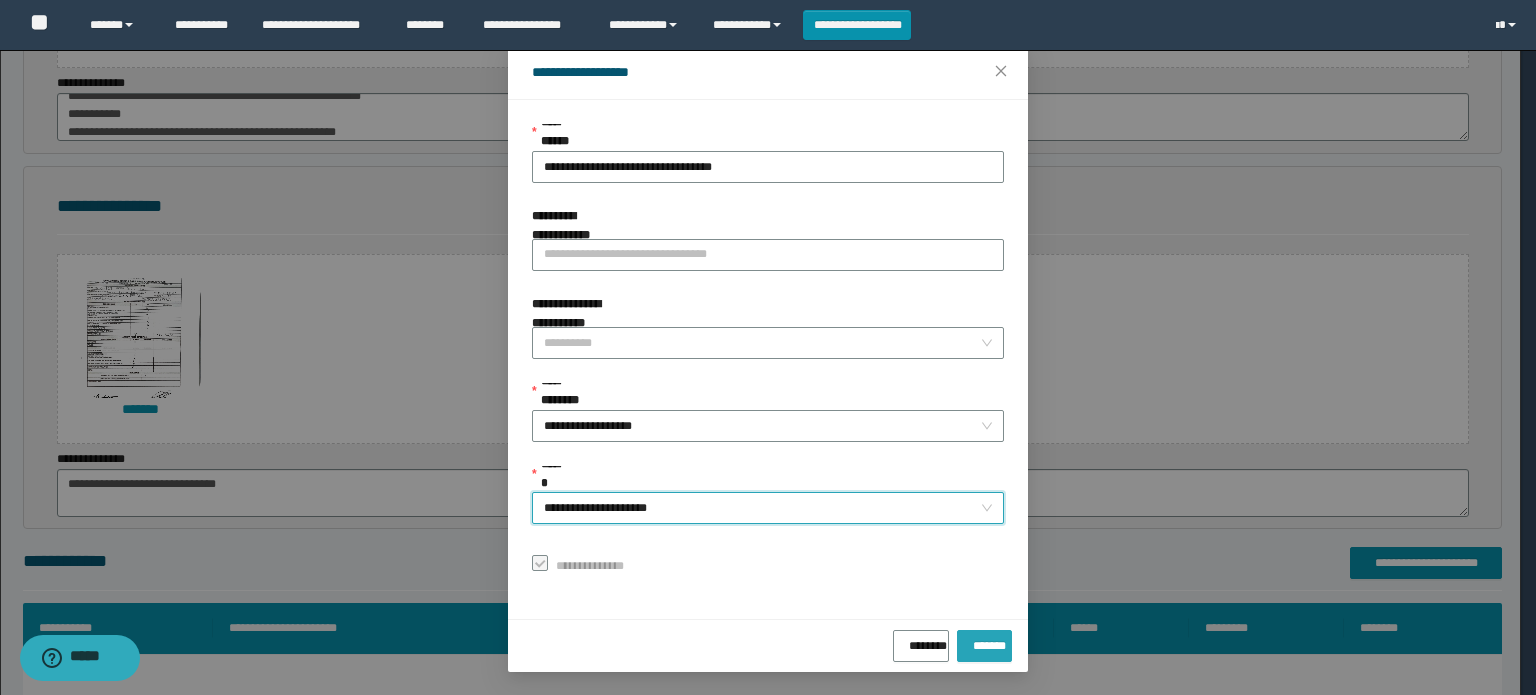 click on "*******" at bounding box center [984, 642] 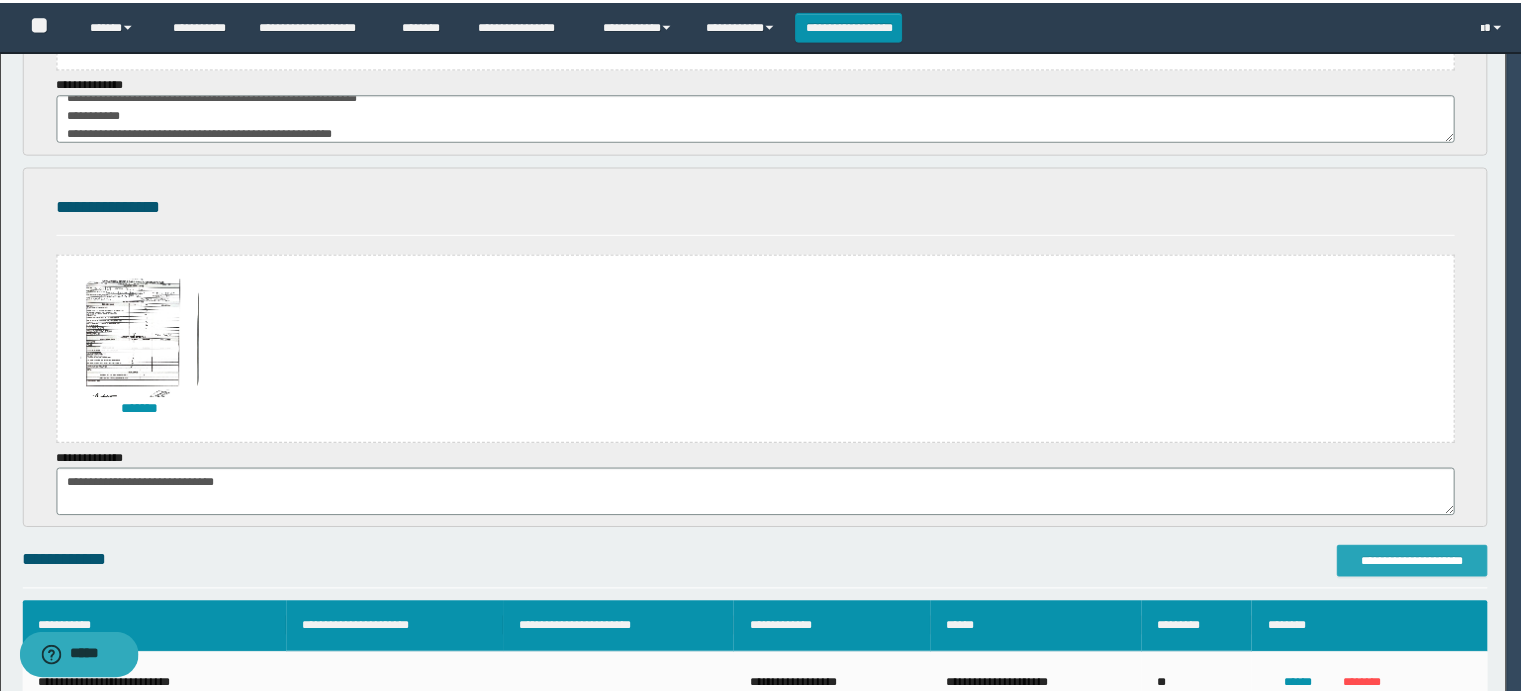 scroll, scrollTop: 0, scrollLeft: 0, axis: both 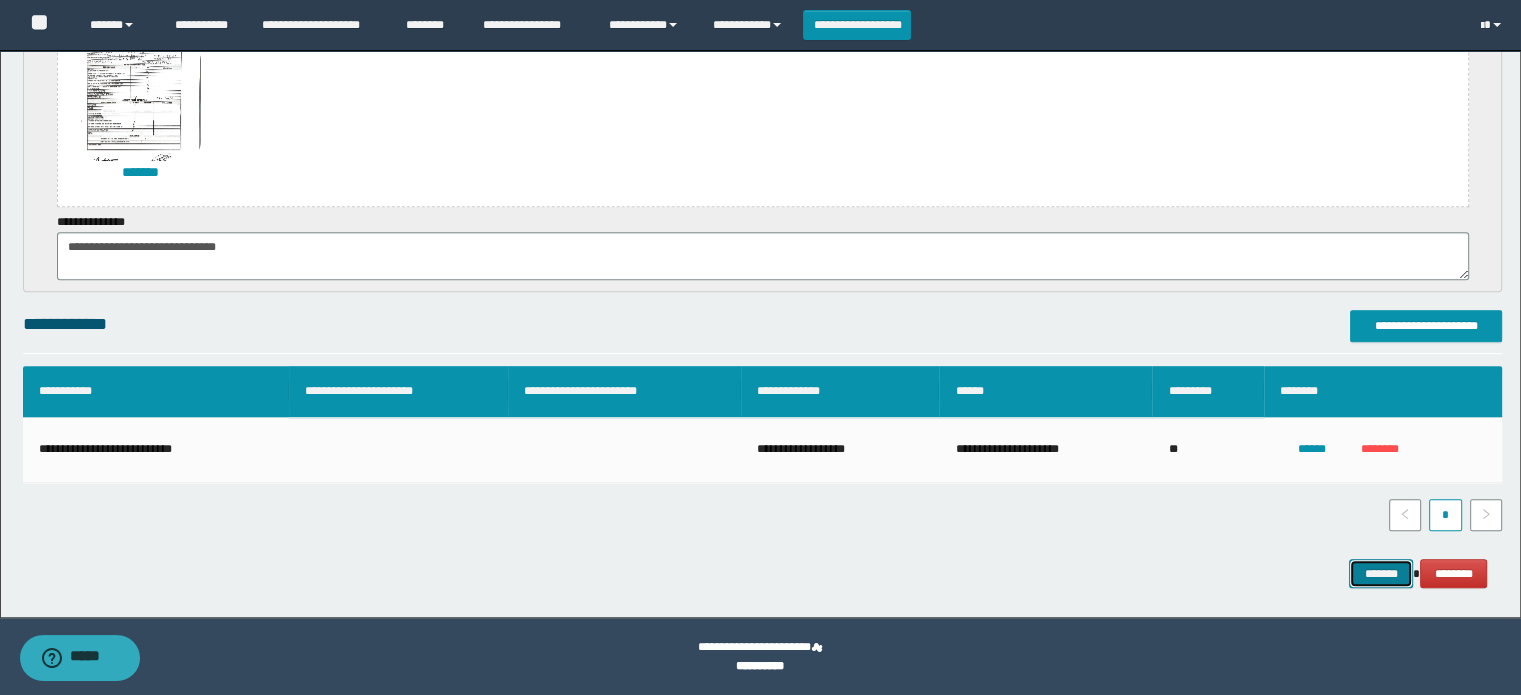 click on "*******" at bounding box center [1381, 574] 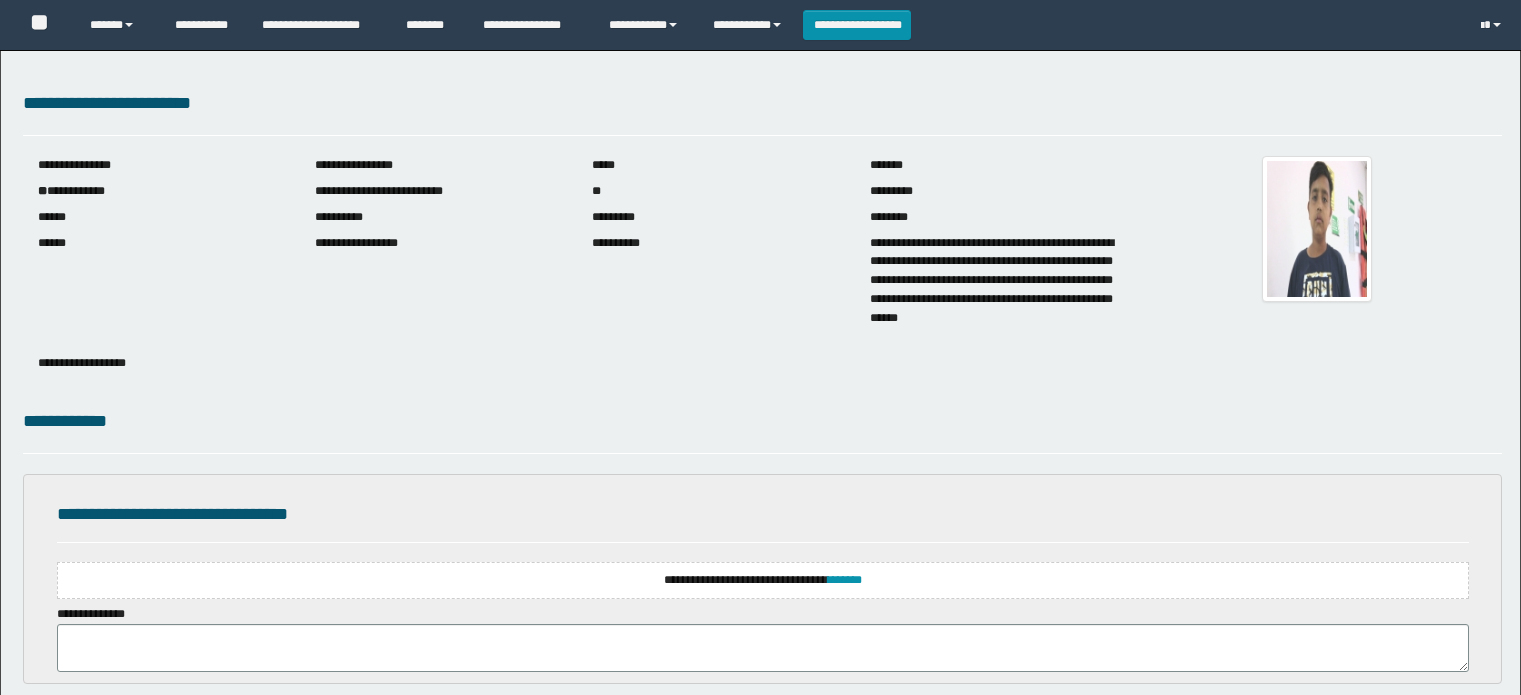 scroll, scrollTop: 0, scrollLeft: 0, axis: both 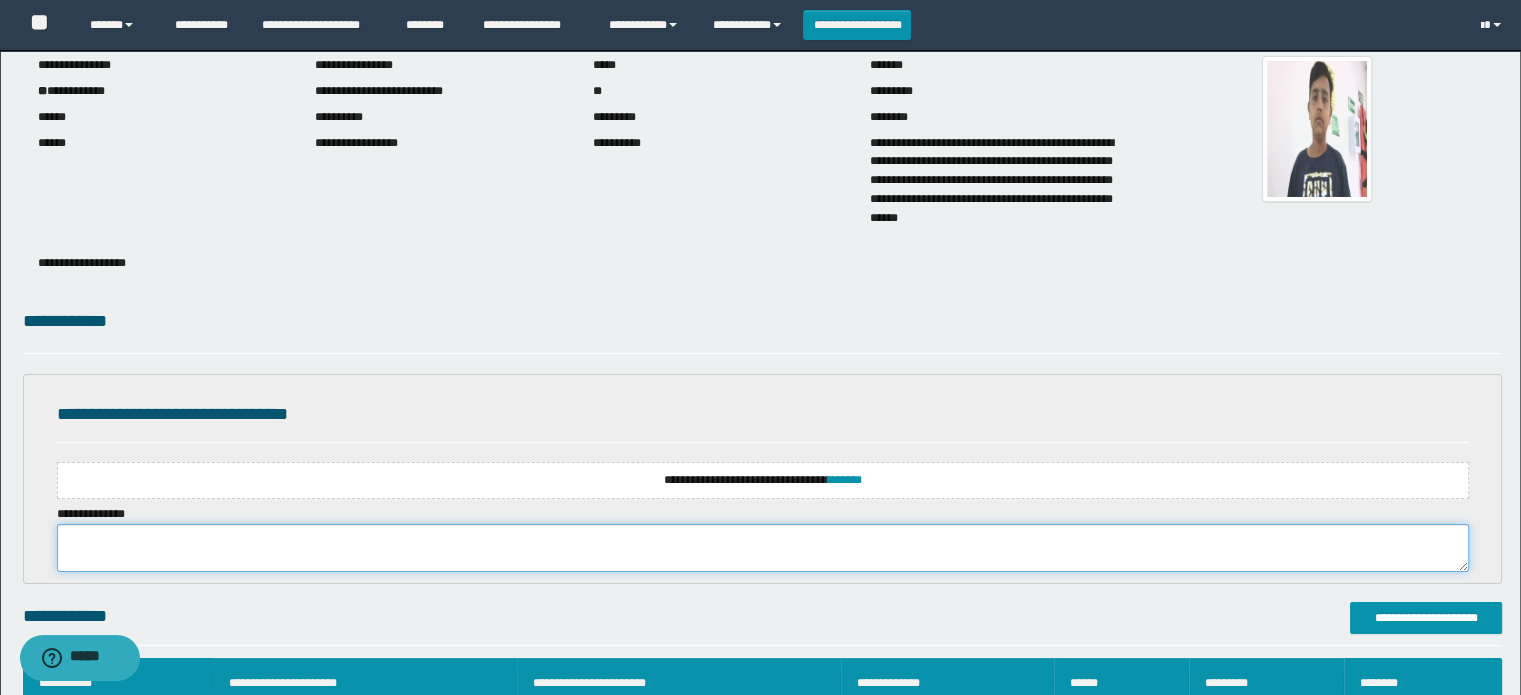 click at bounding box center (763, 548) 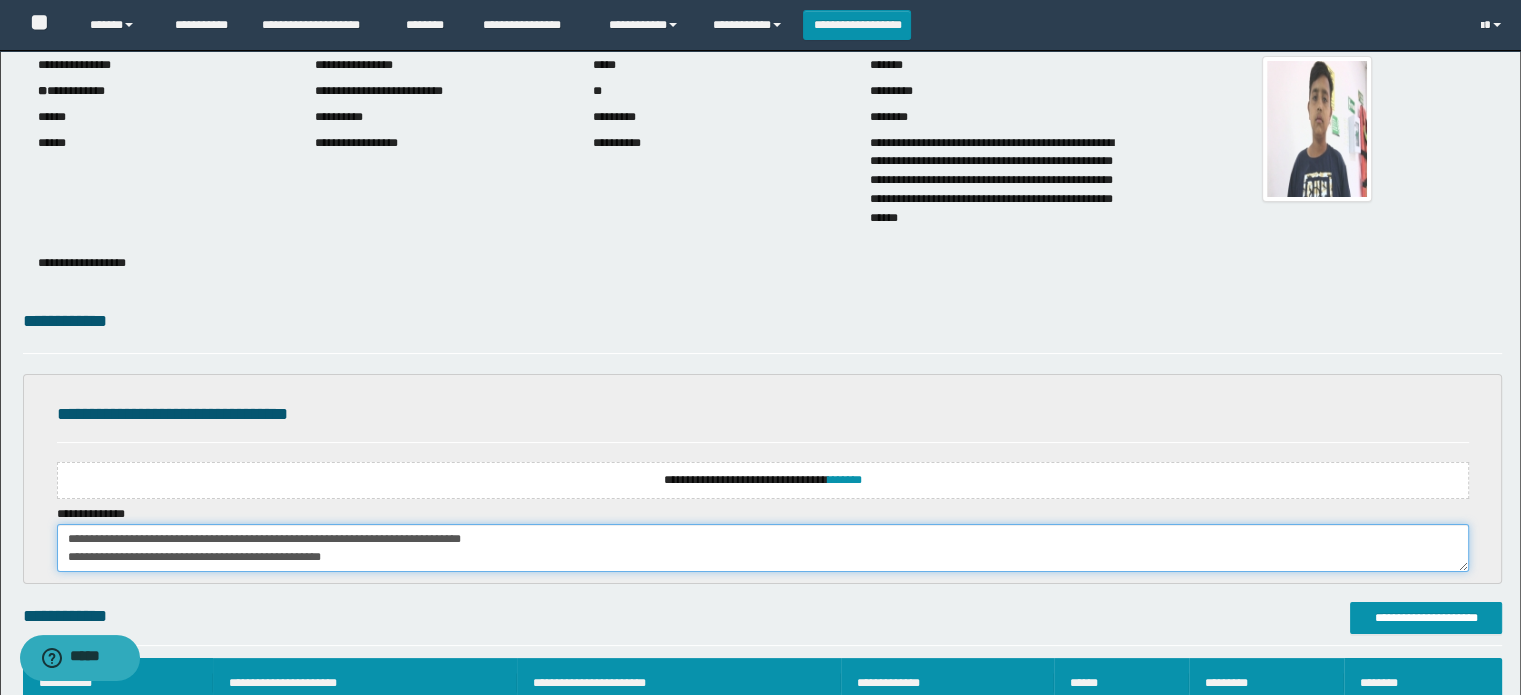 scroll, scrollTop: 84, scrollLeft: 0, axis: vertical 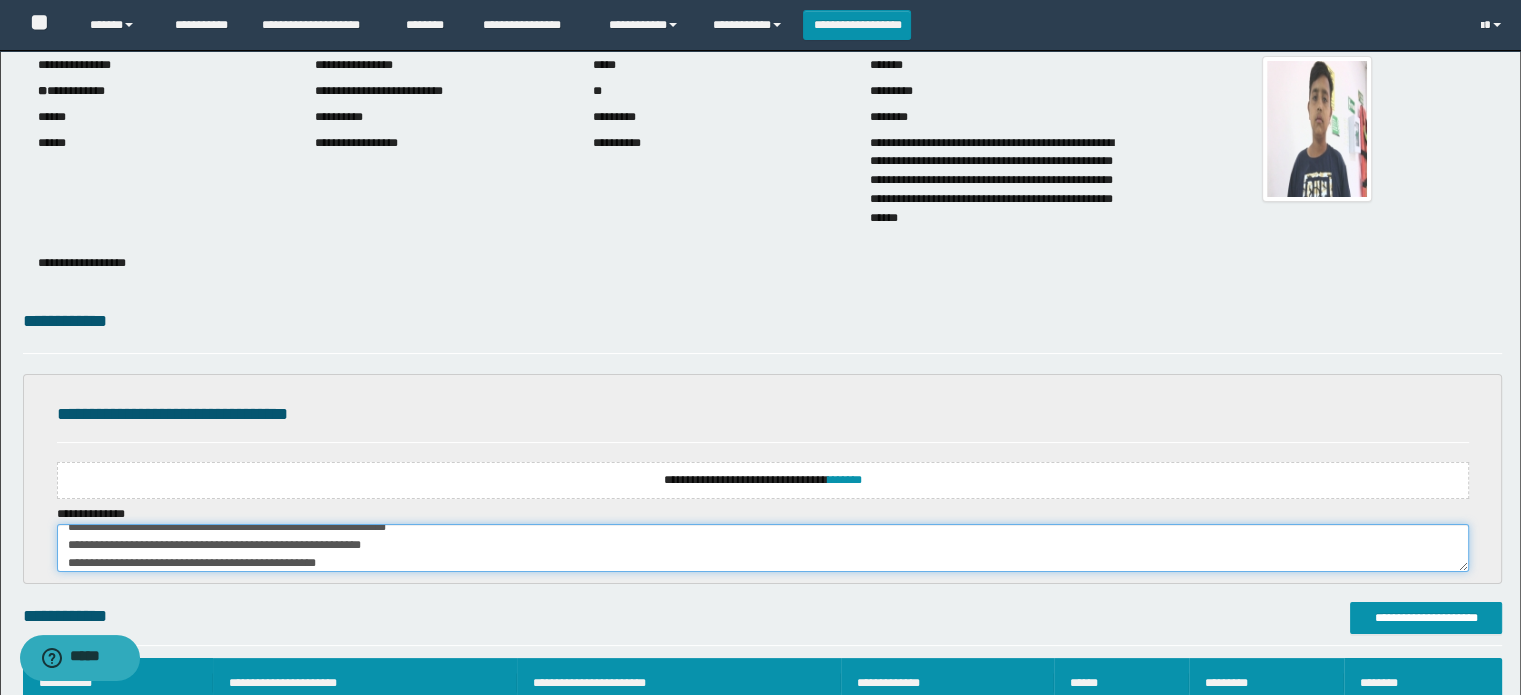 type on "**********" 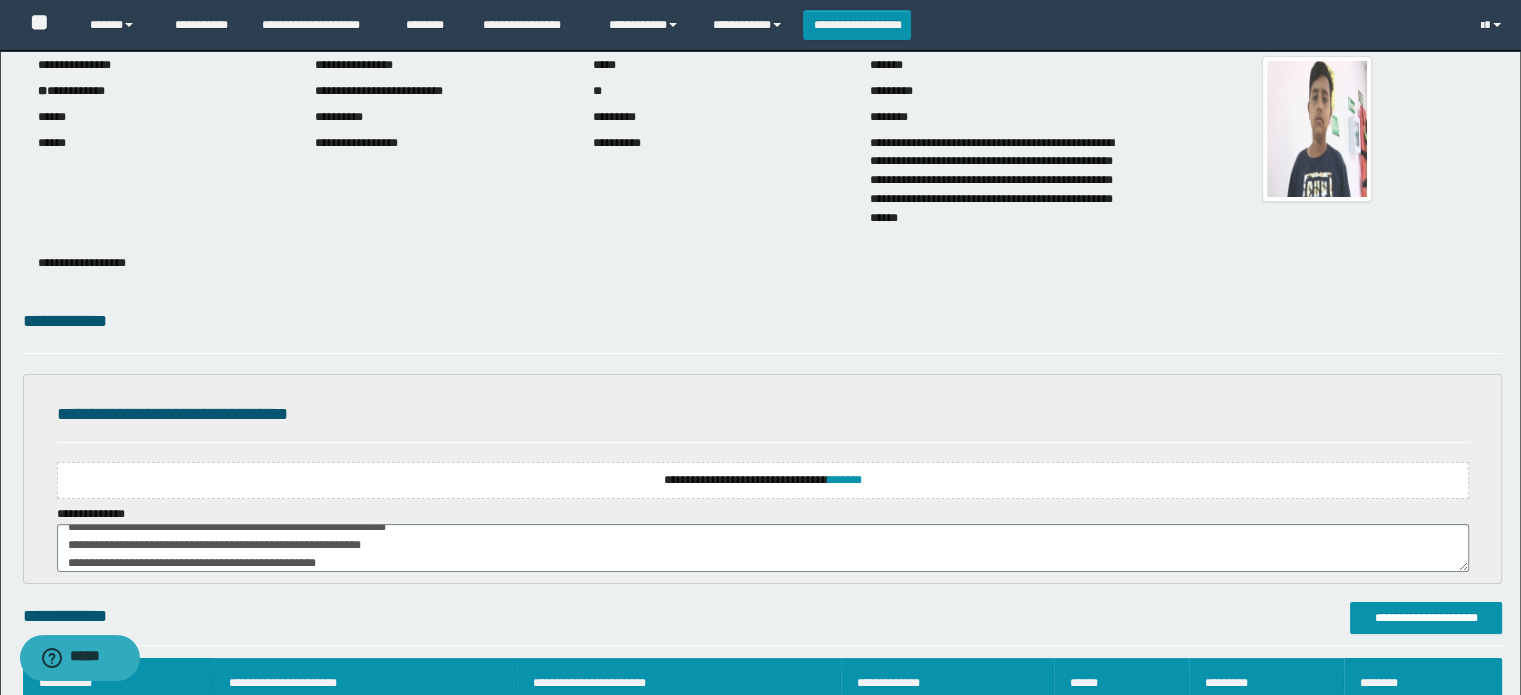 click on "**********" at bounding box center [763, 480] 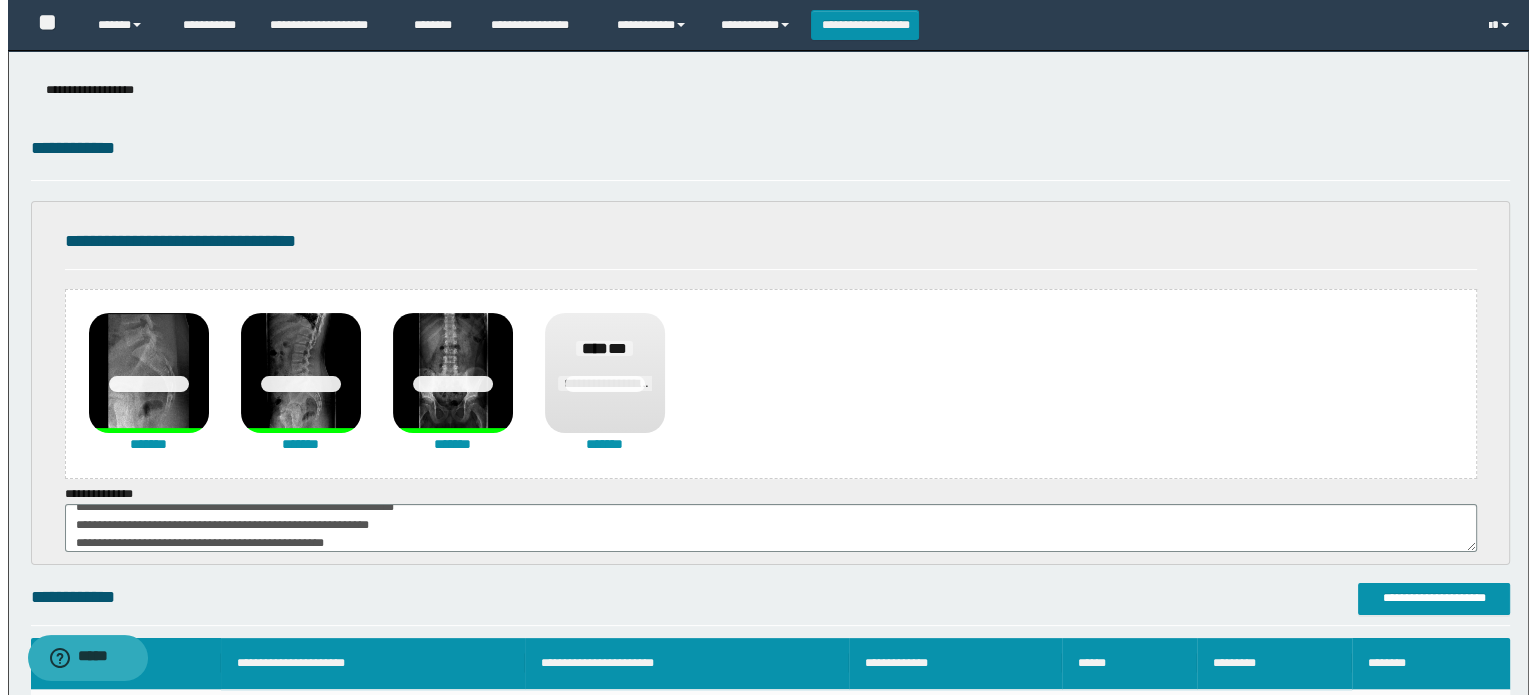 scroll, scrollTop: 300, scrollLeft: 0, axis: vertical 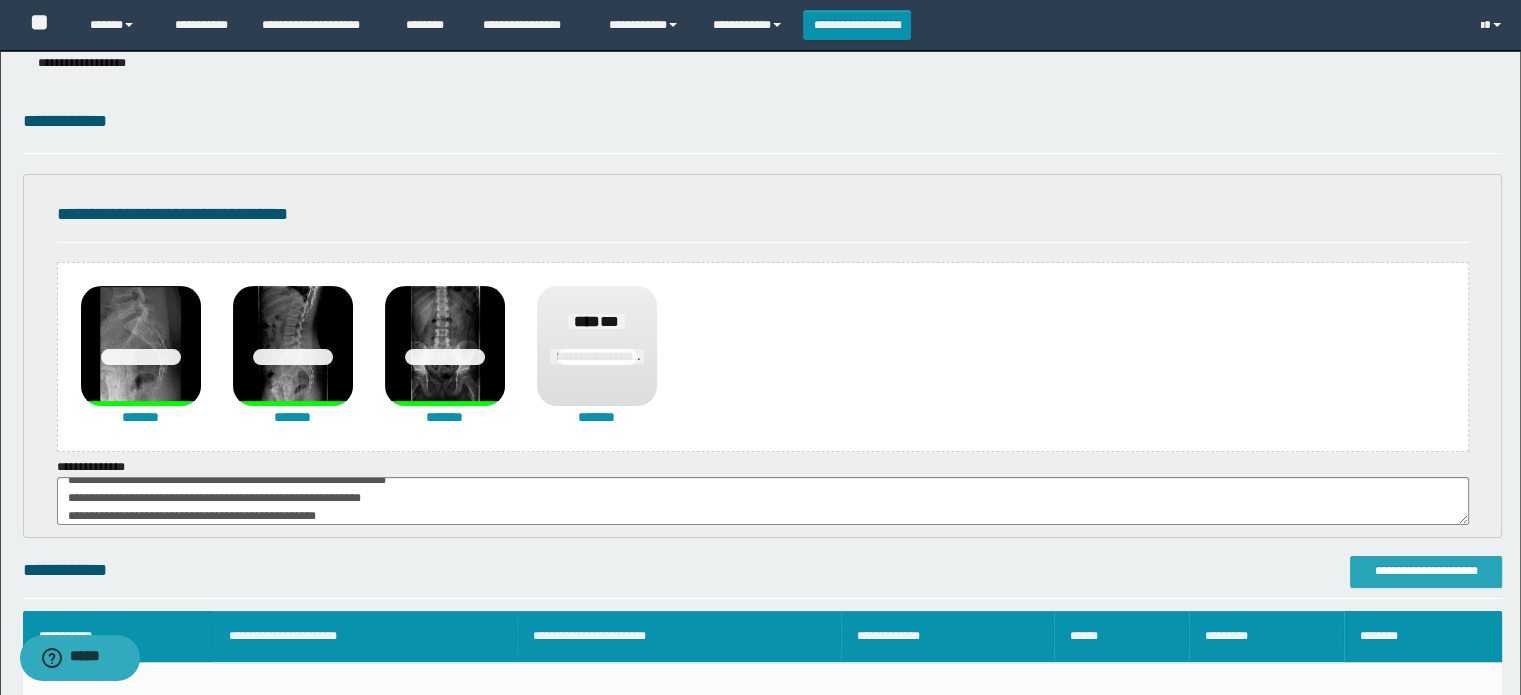 click on "**********" at bounding box center [1426, 571] 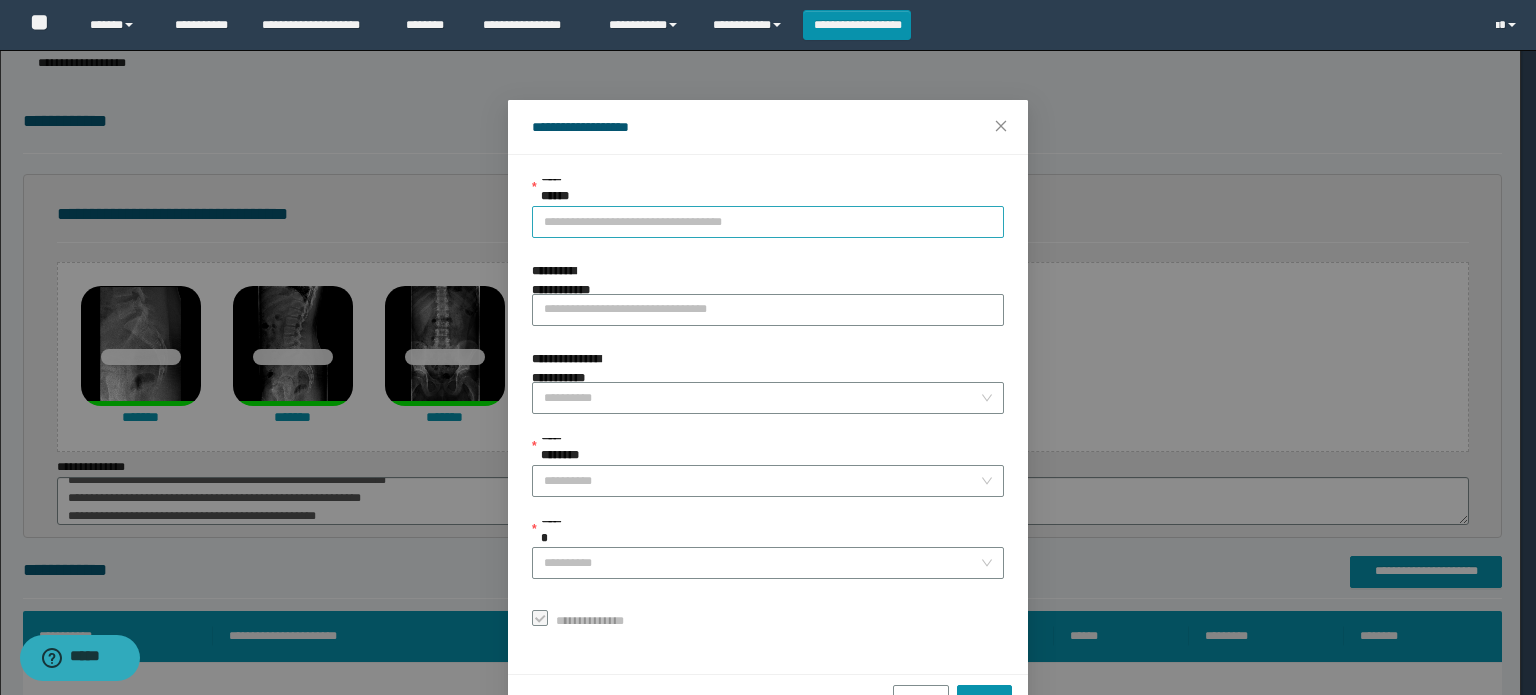 click on "**********" at bounding box center [768, 222] 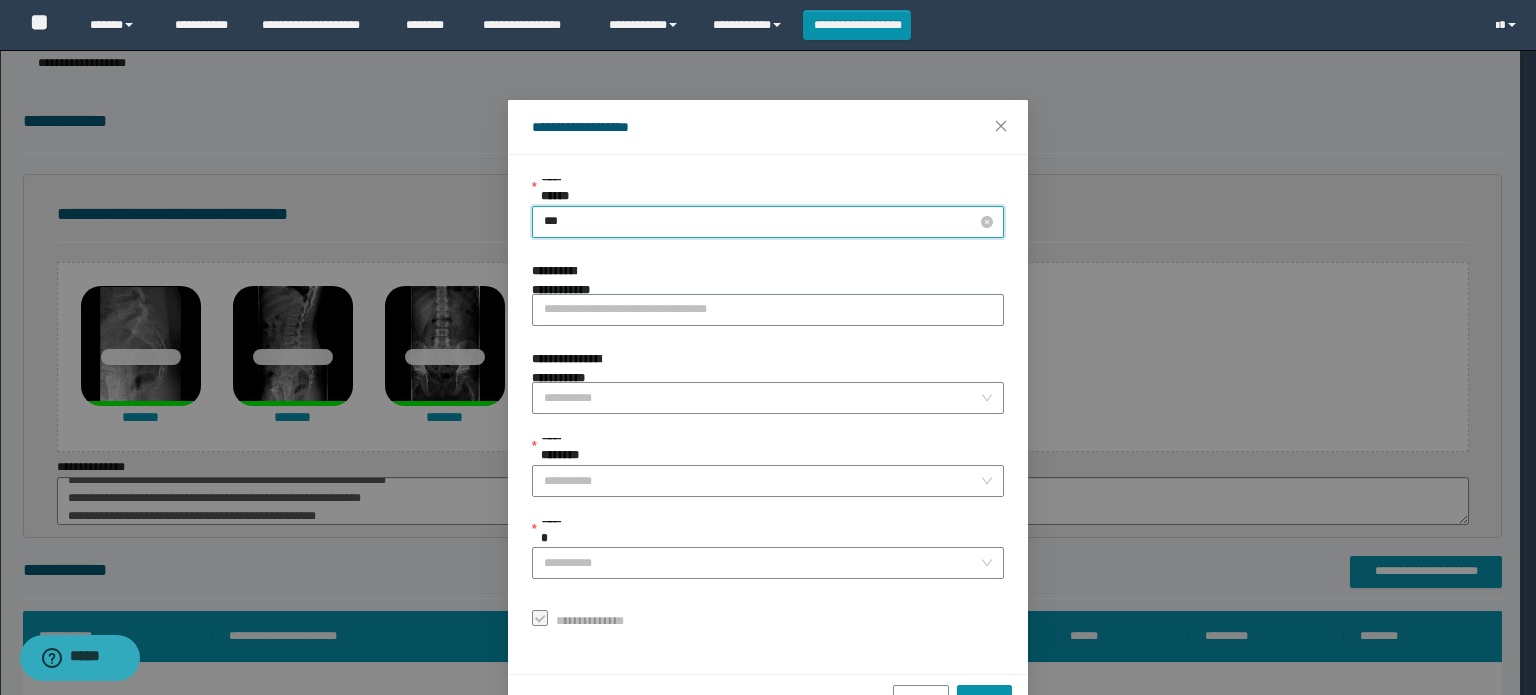 type on "****" 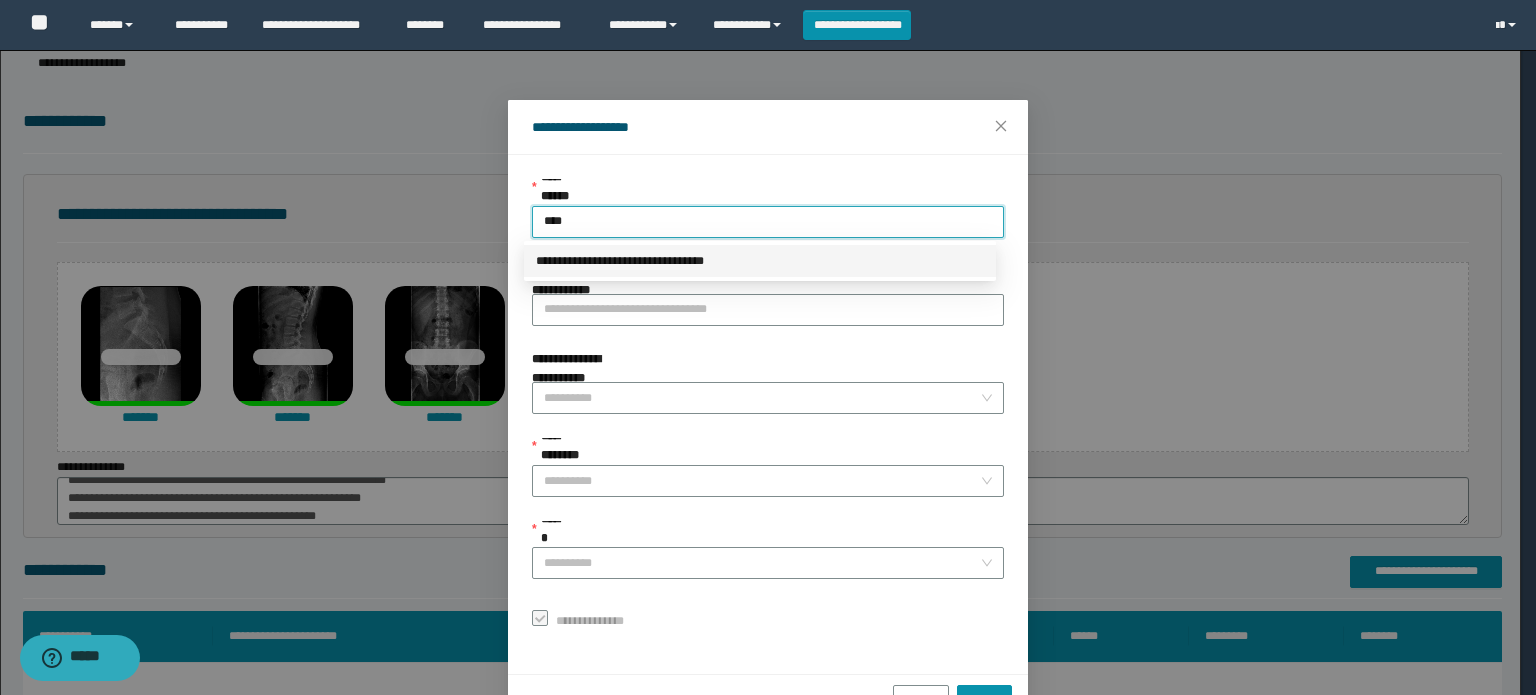 click on "**********" at bounding box center [760, 261] 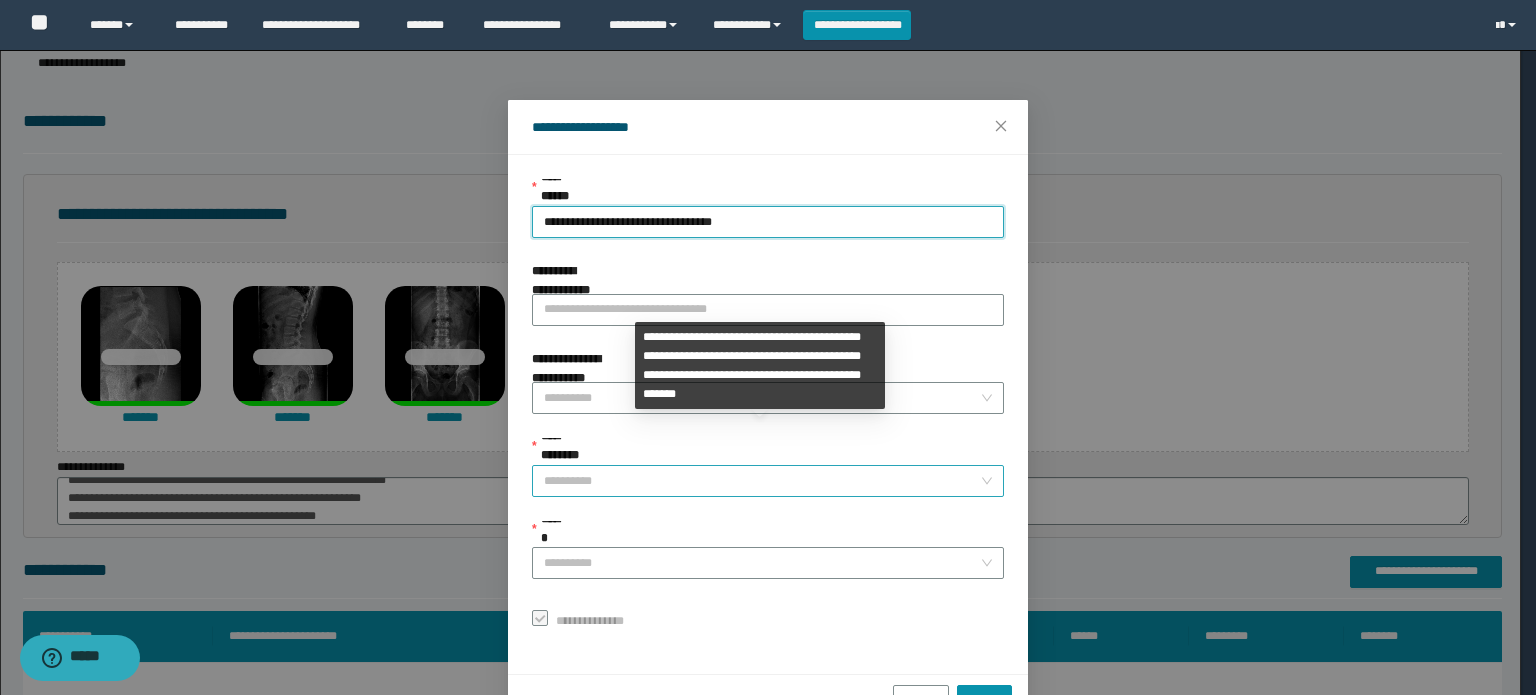 click on "**********" at bounding box center [762, 481] 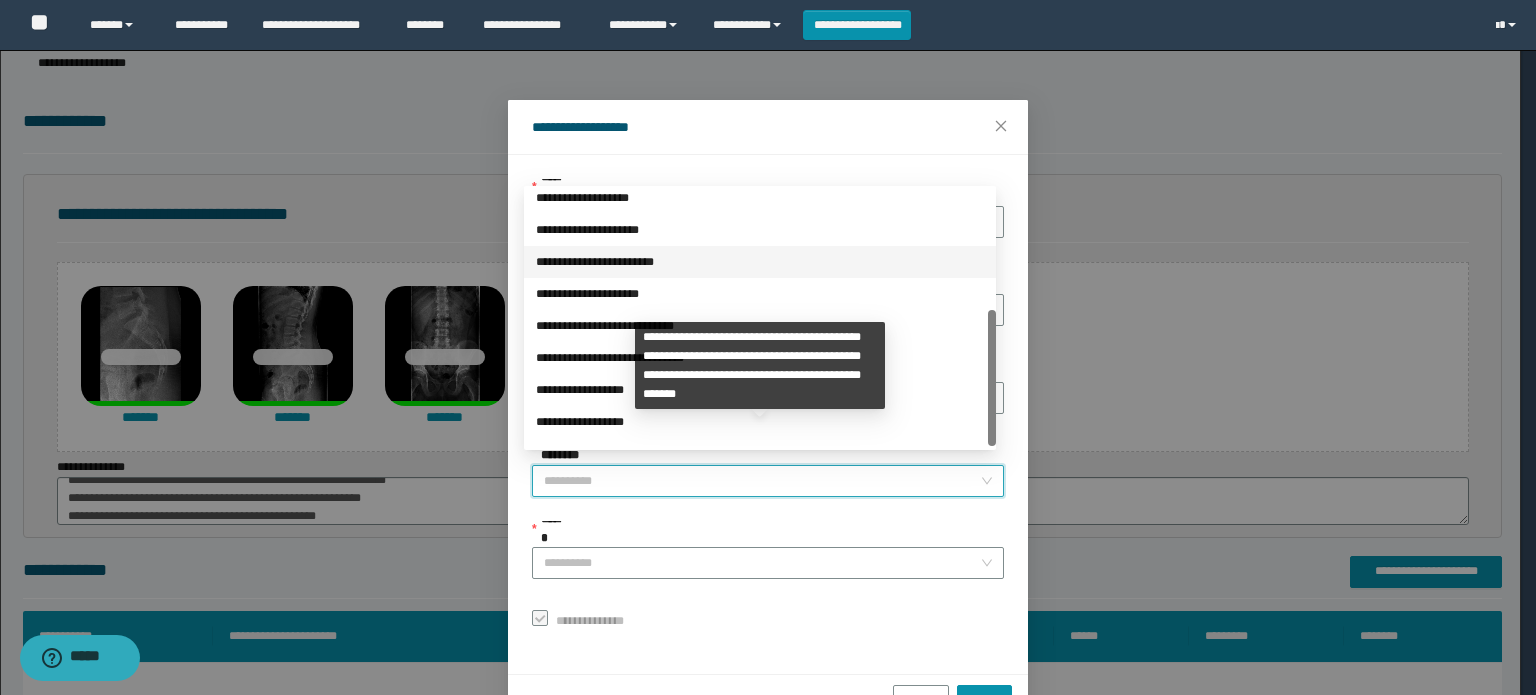 scroll, scrollTop: 224, scrollLeft: 0, axis: vertical 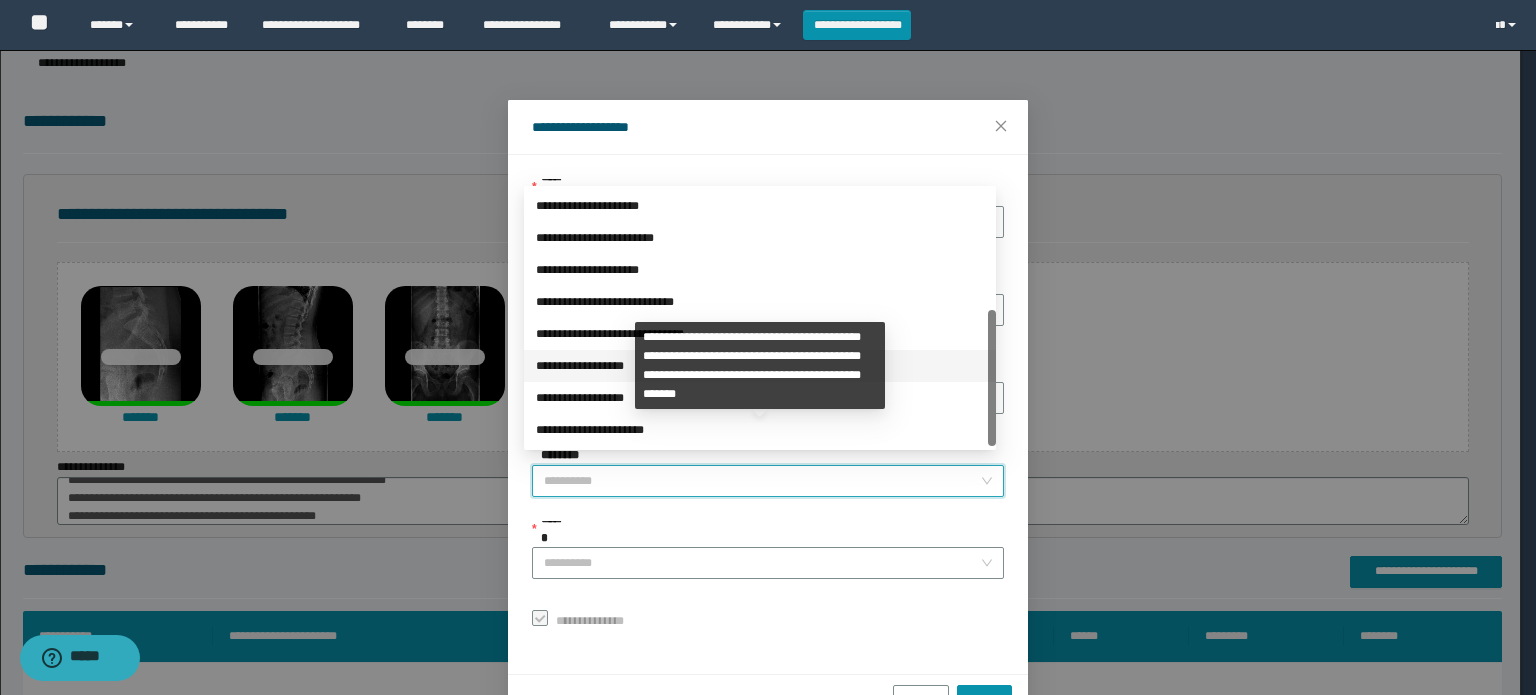 click on "**********" at bounding box center (760, 366) 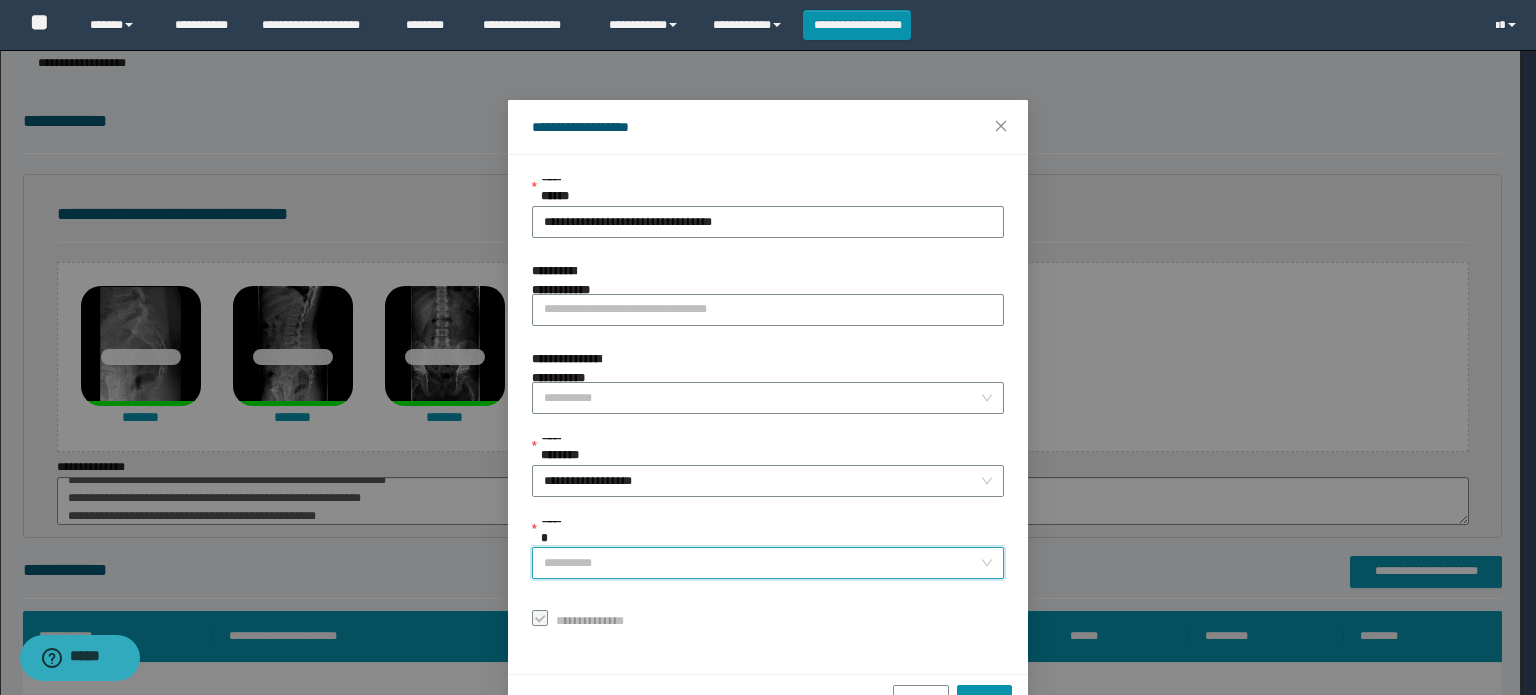 click on "******" at bounding box center [762, 563] 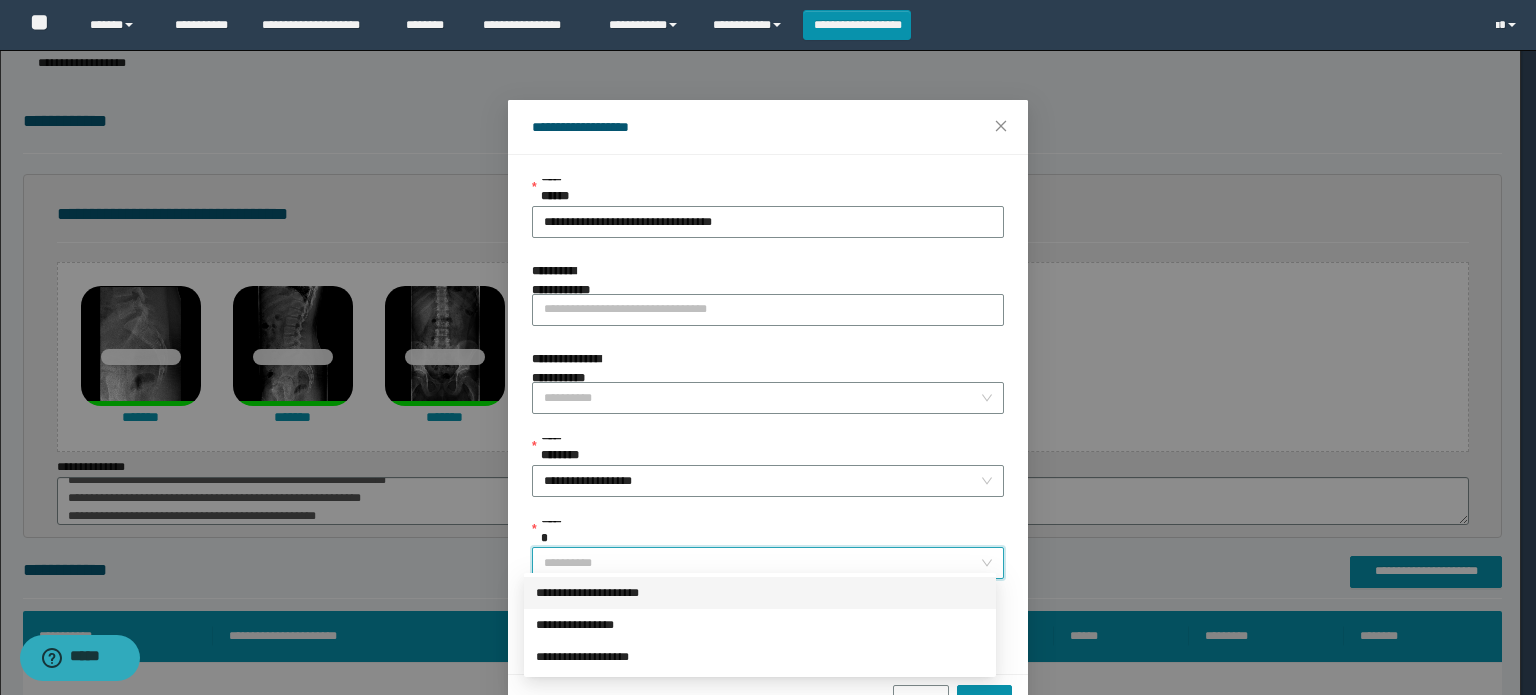 click on "**********" at bounding box center [760, 593] 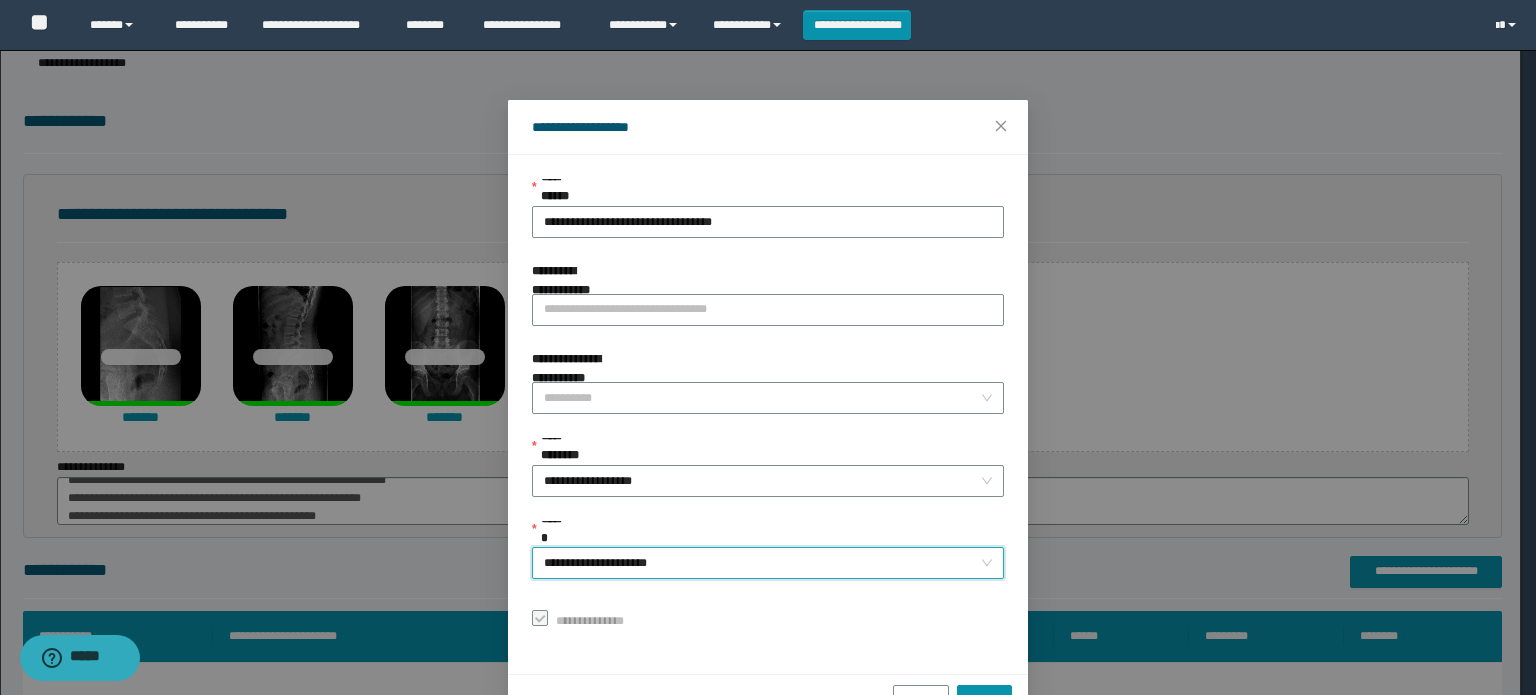 scroll, scrollTop: 55, scrollLeft: 0, axis: vertical 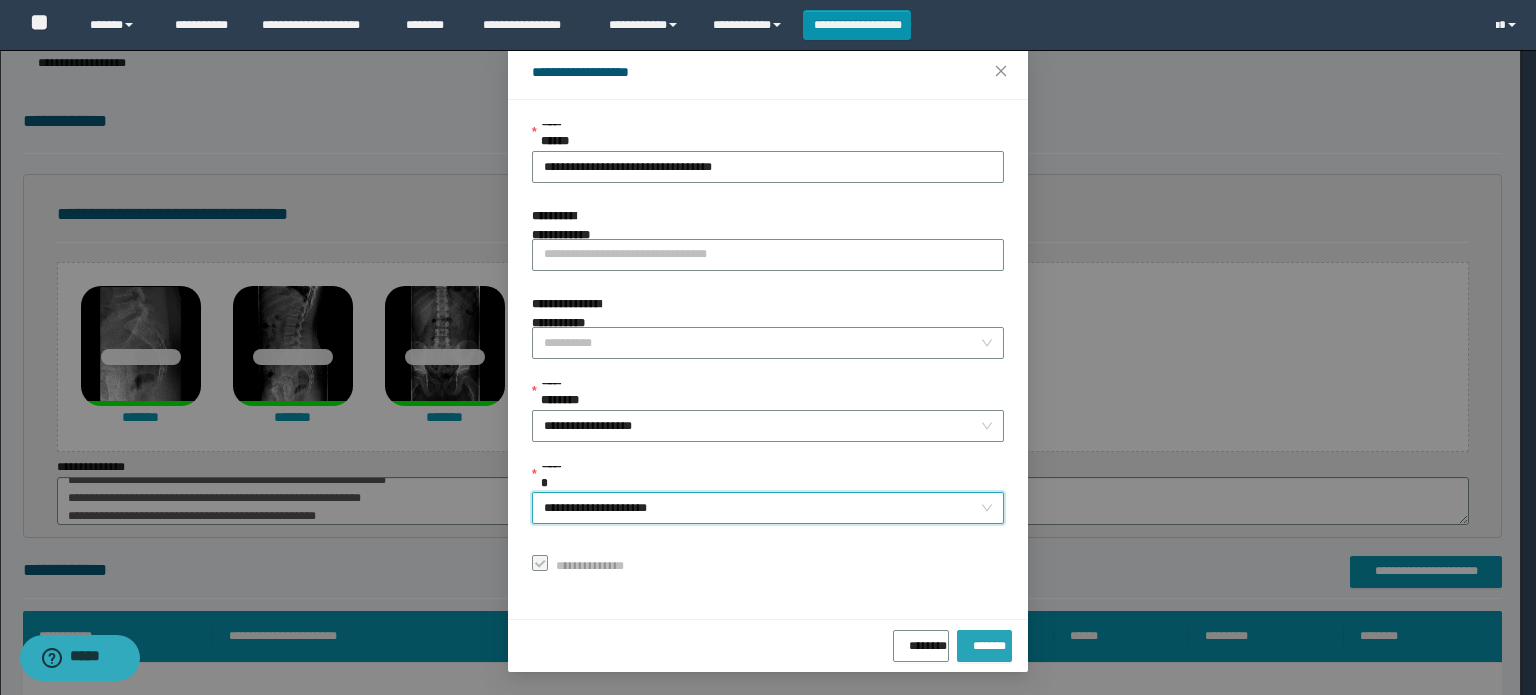 click on "*******" at bounding box center (984, 642) 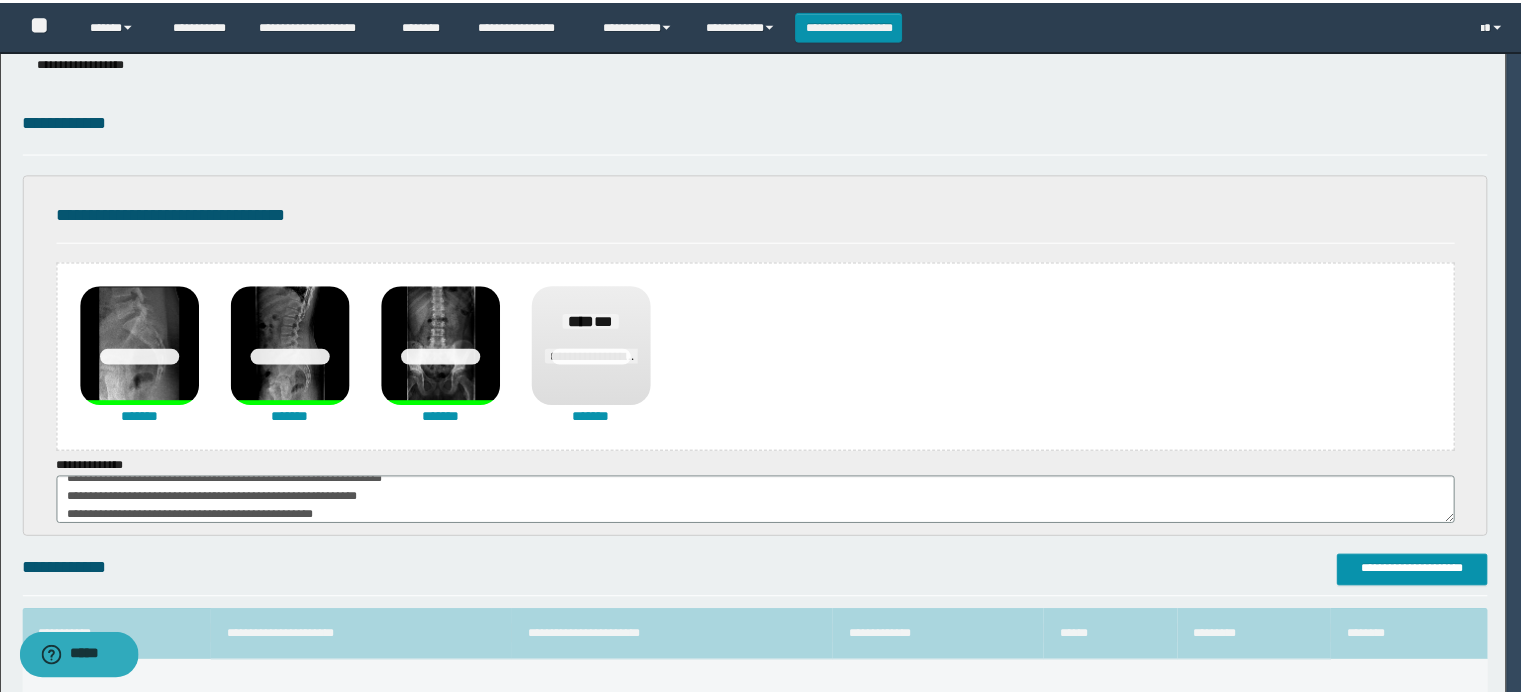 scroll, scrollTop: 8, scrollLeft: 0, axis: vertical 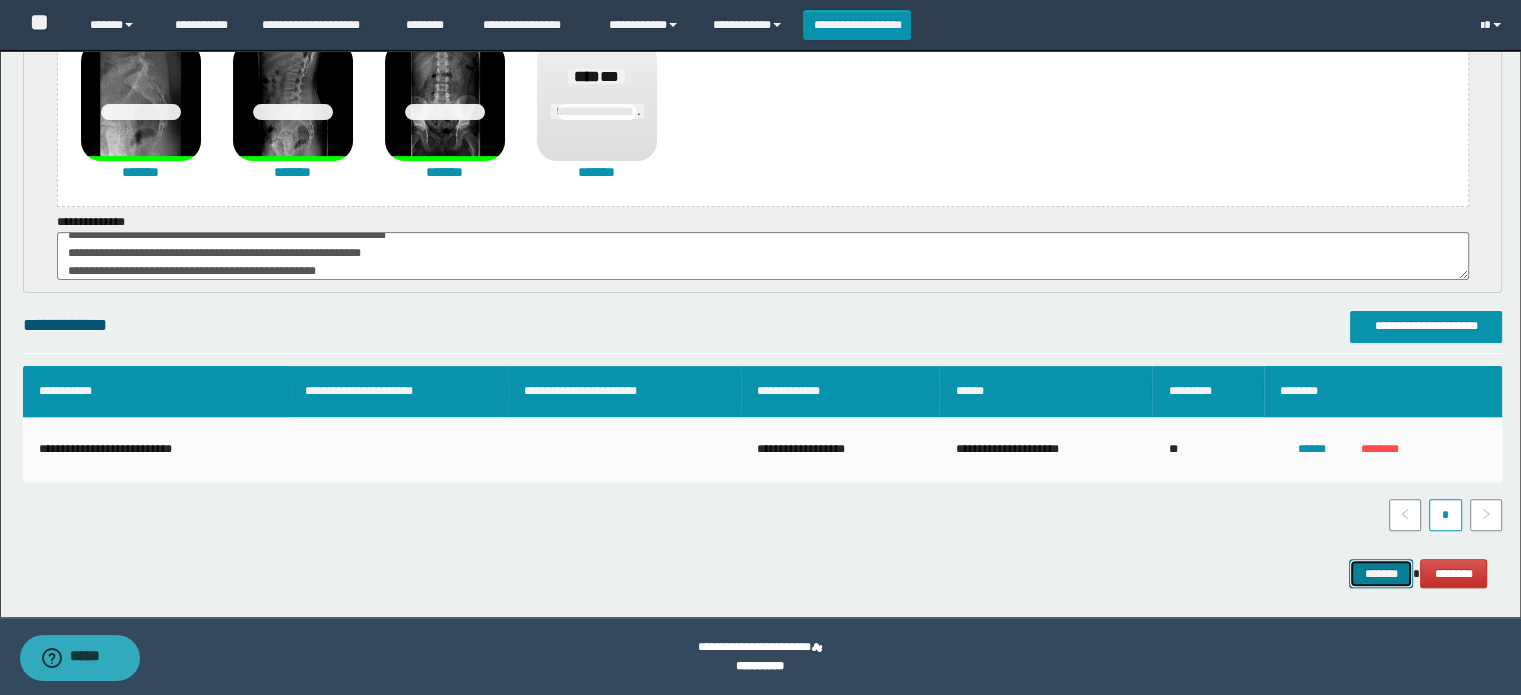 click on "*******" at bounding box center [1381, 574] 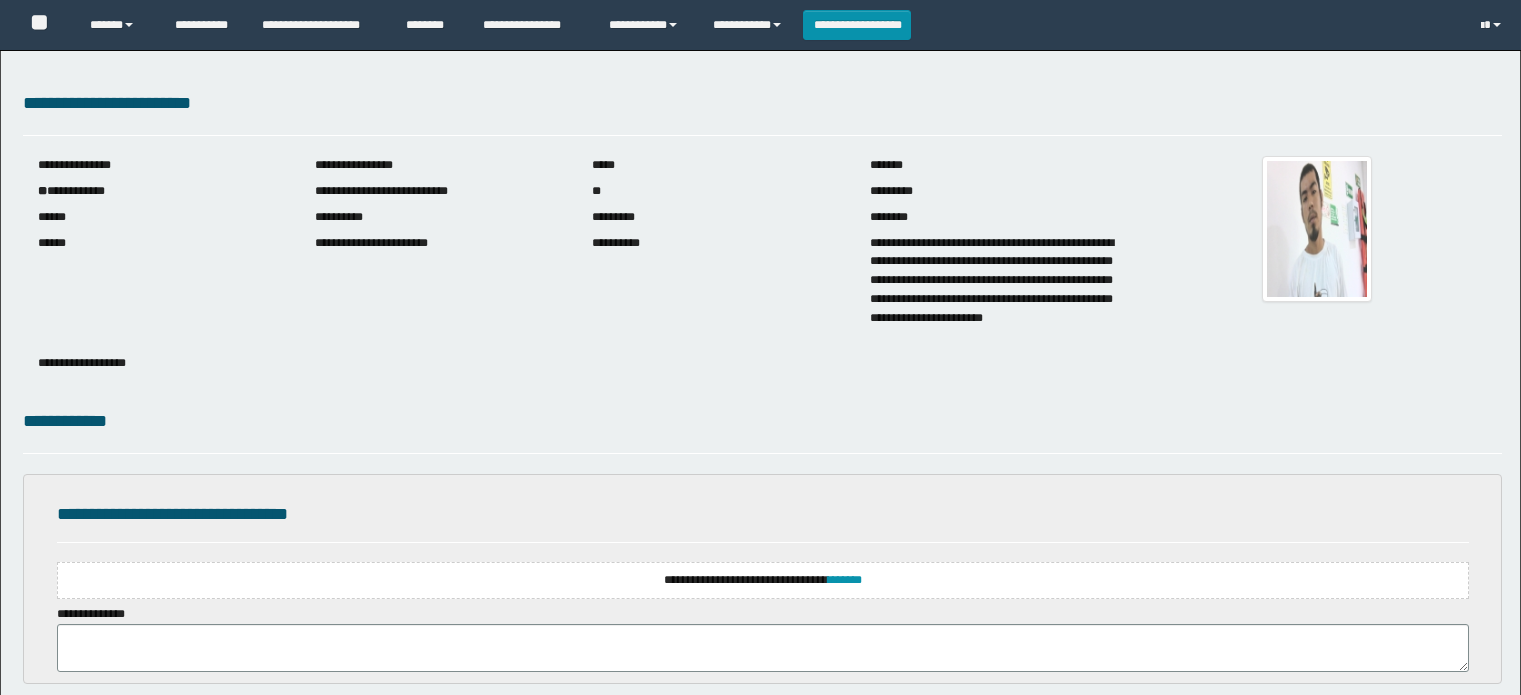 scroll, scrollTop: 0, scrollLeft: 0, axis: both 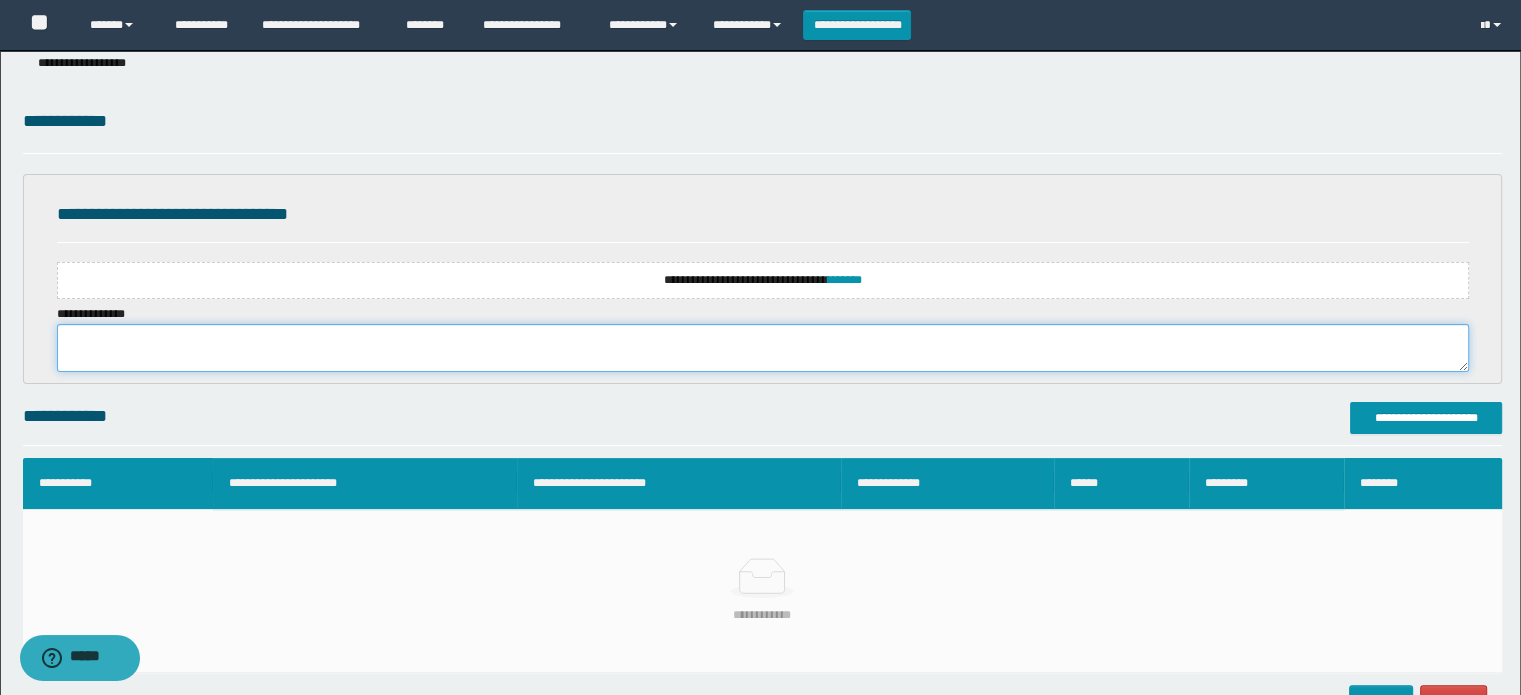 click at bounding box center (763, 348) 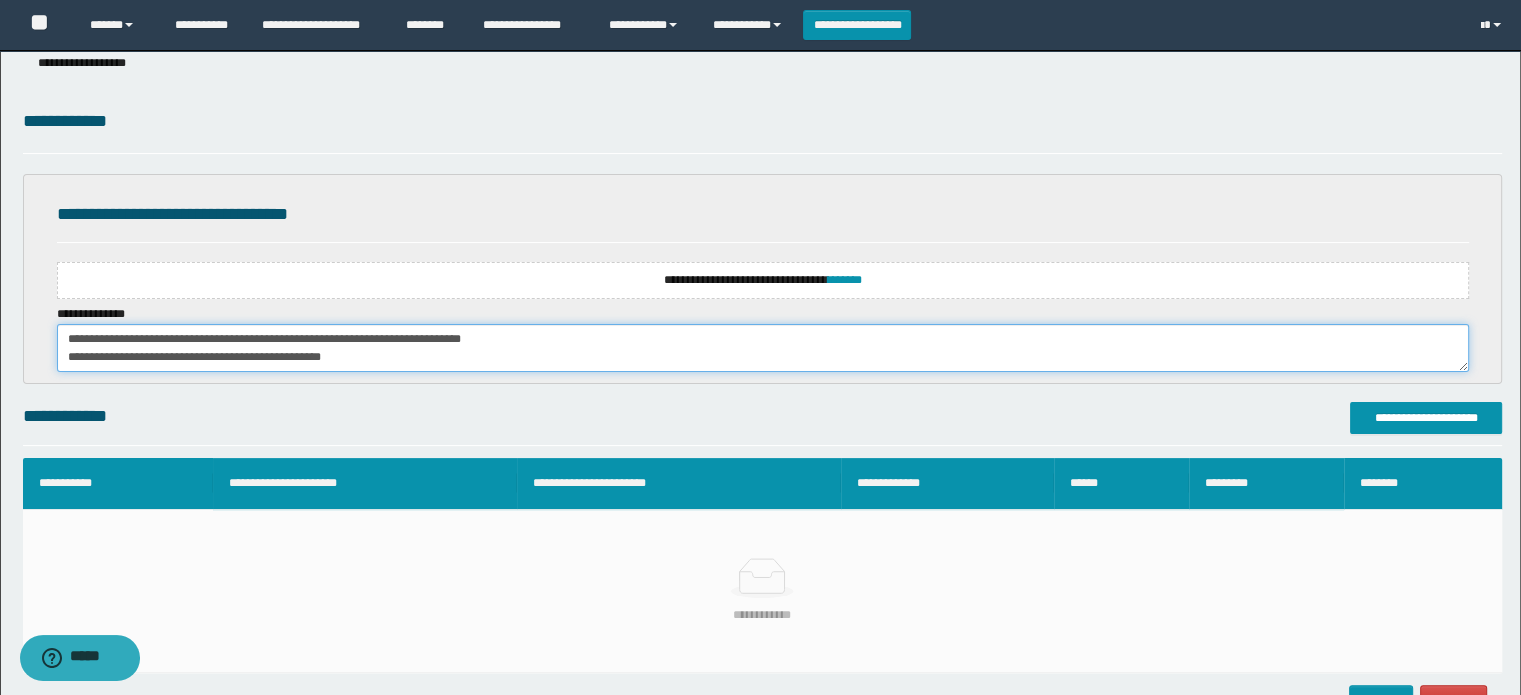 scroll, scrollTop: 84, scrollLeft: 0, axis: vertical 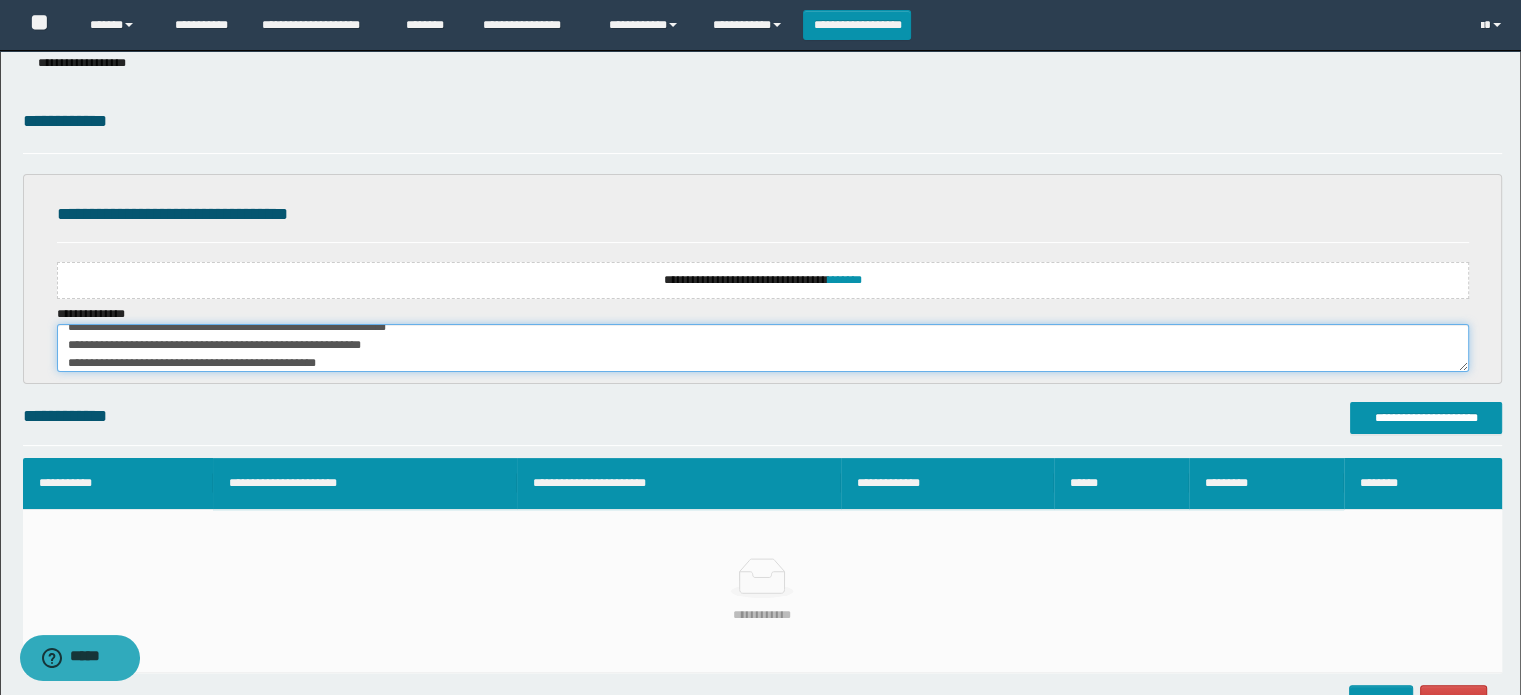 type on "**********" 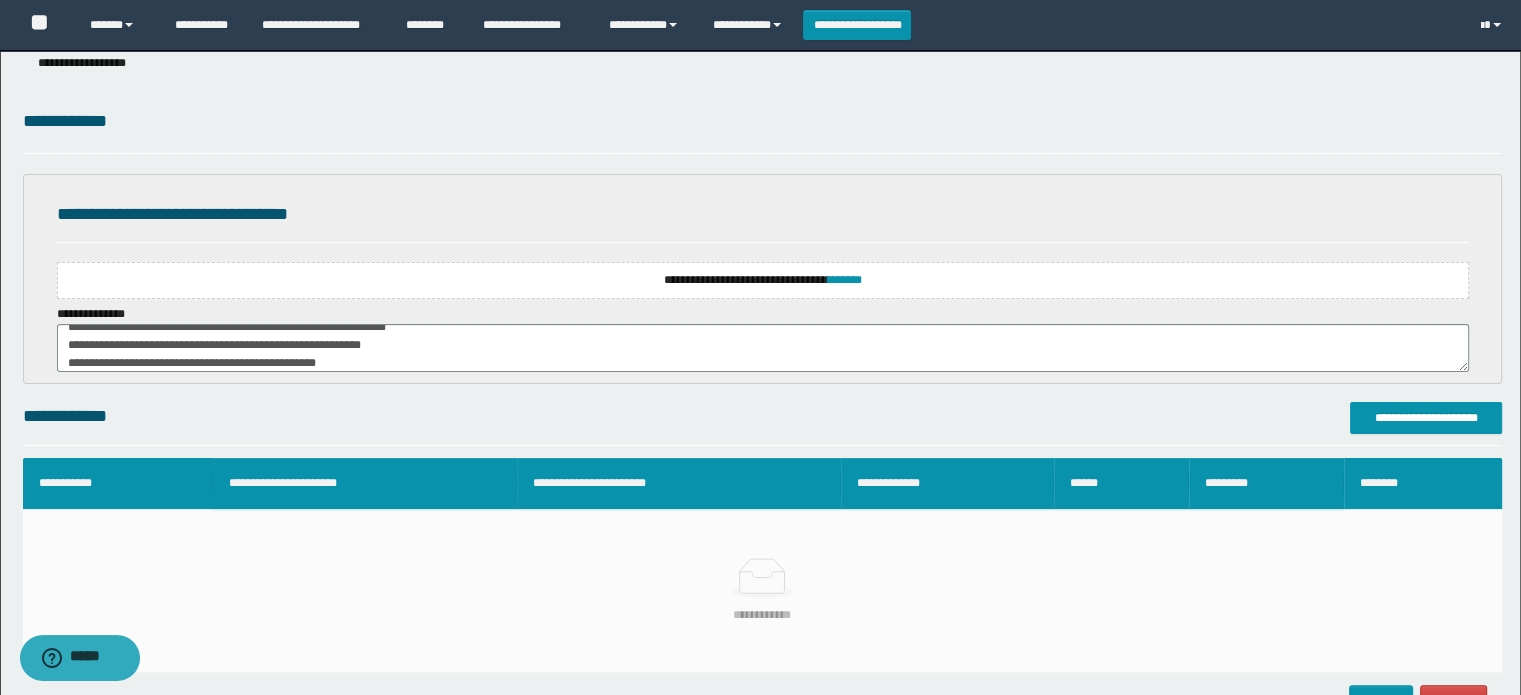 click on "**********" at bounding box center [763, 280] 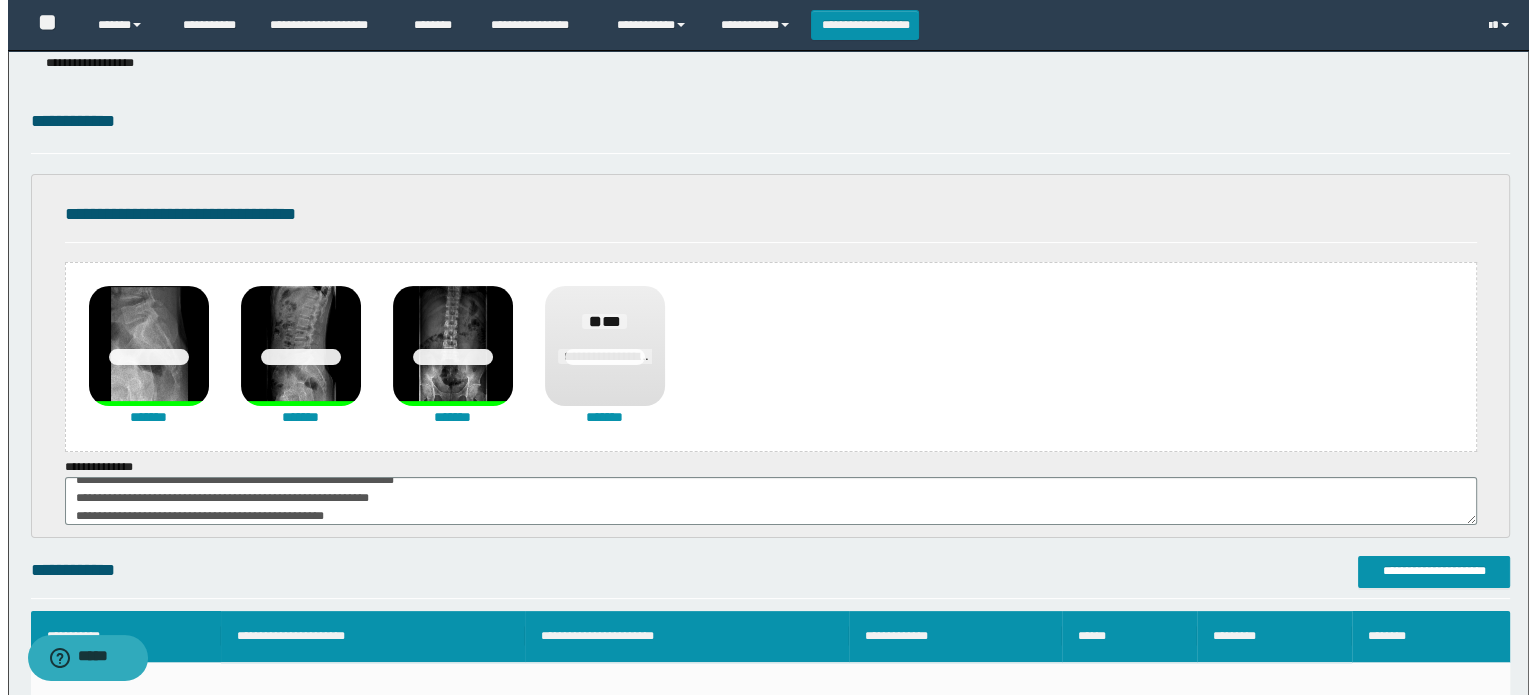 scroll, scrollTop: 500, scrollLeft: 0, axis: vertical 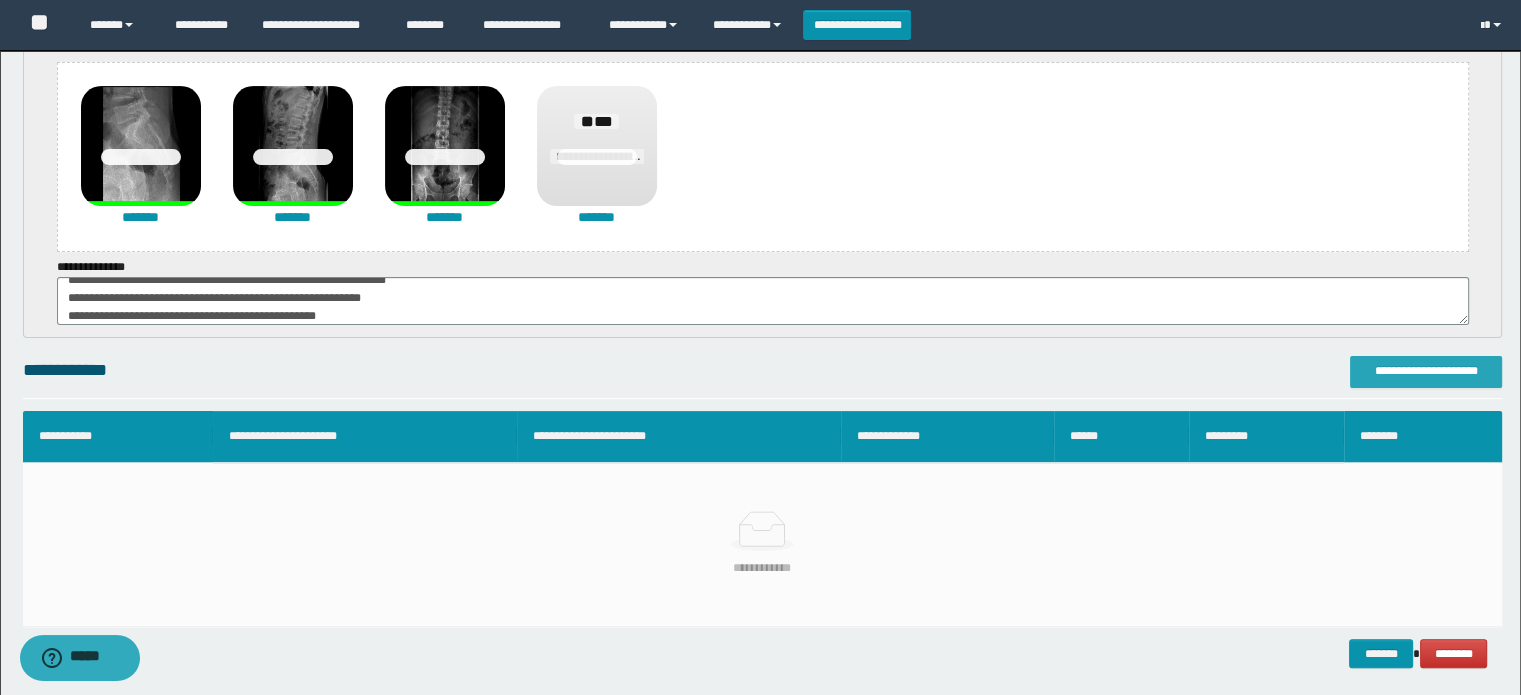 click on "**********" at bounding box center [1426, 371] 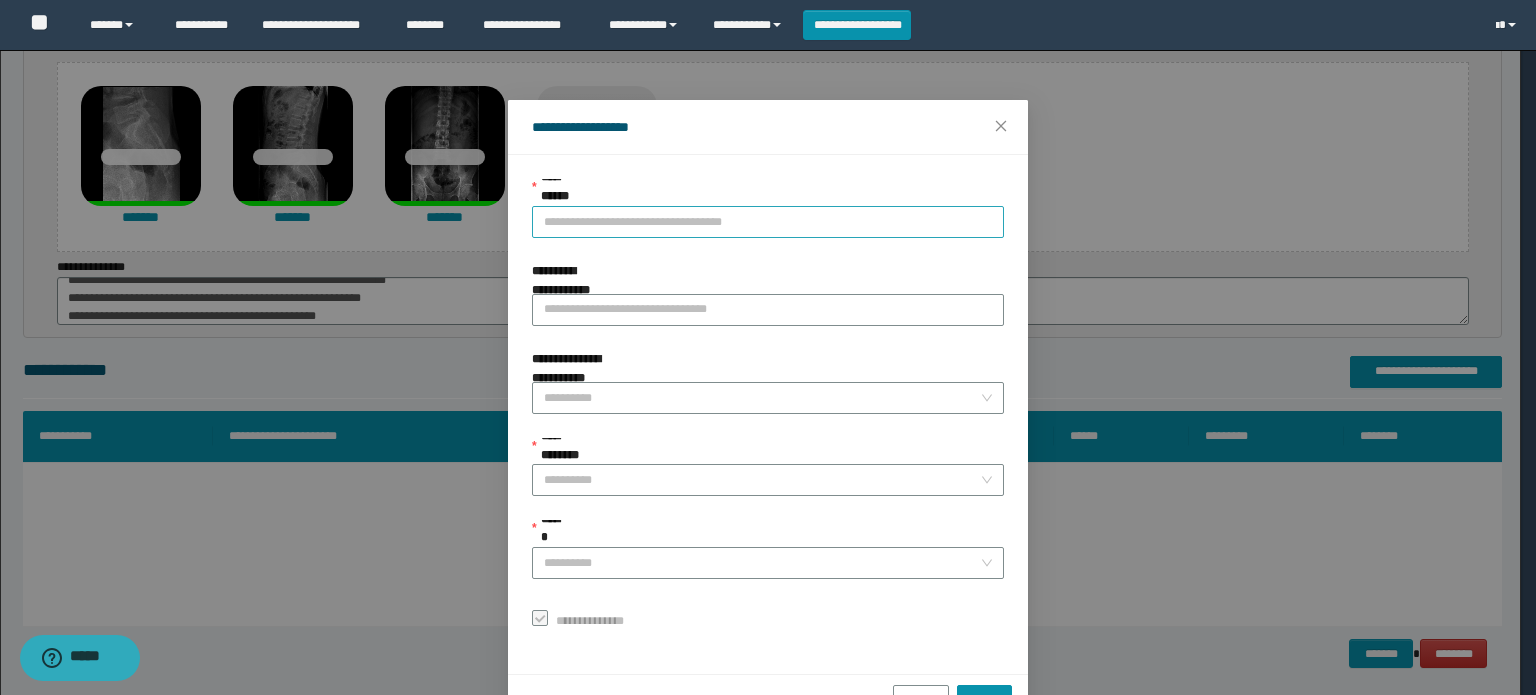 click on "**********" at bounding box center [768, 222] 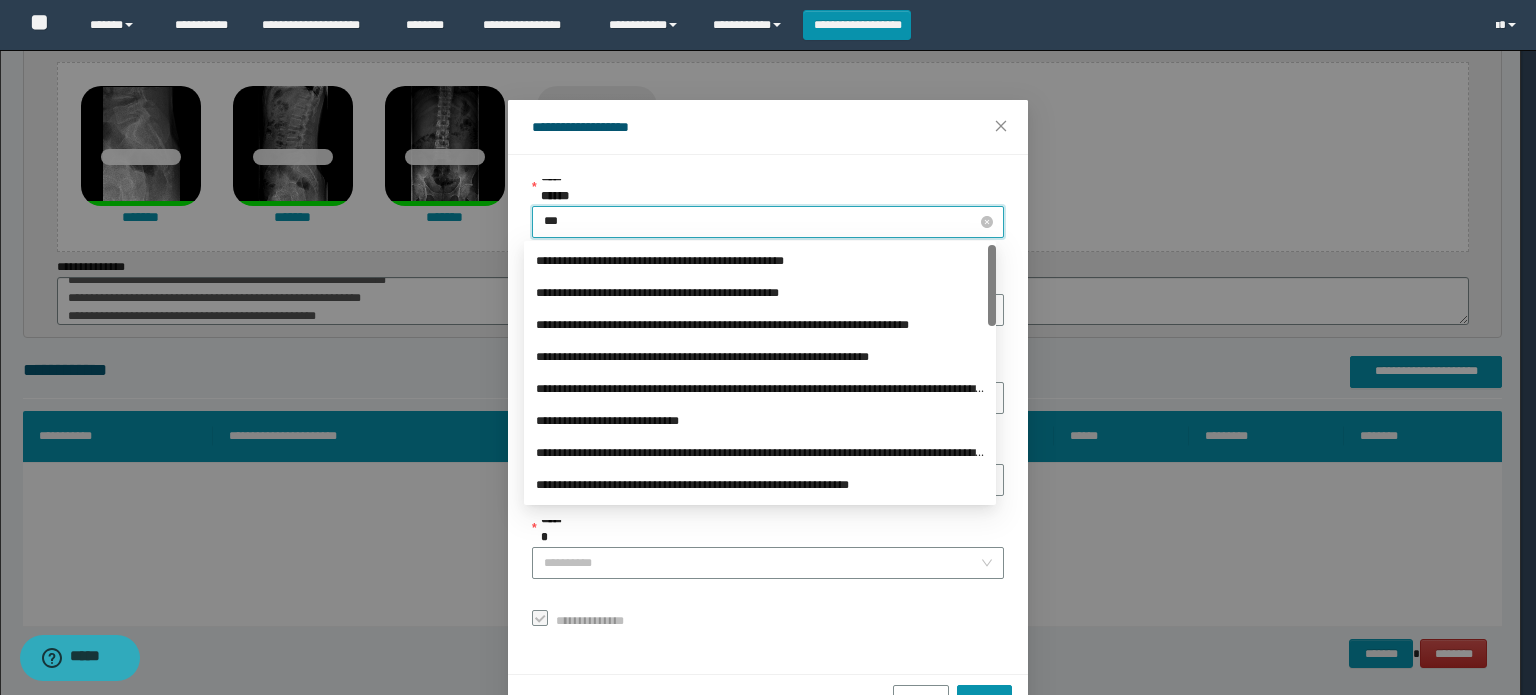 type on "****" 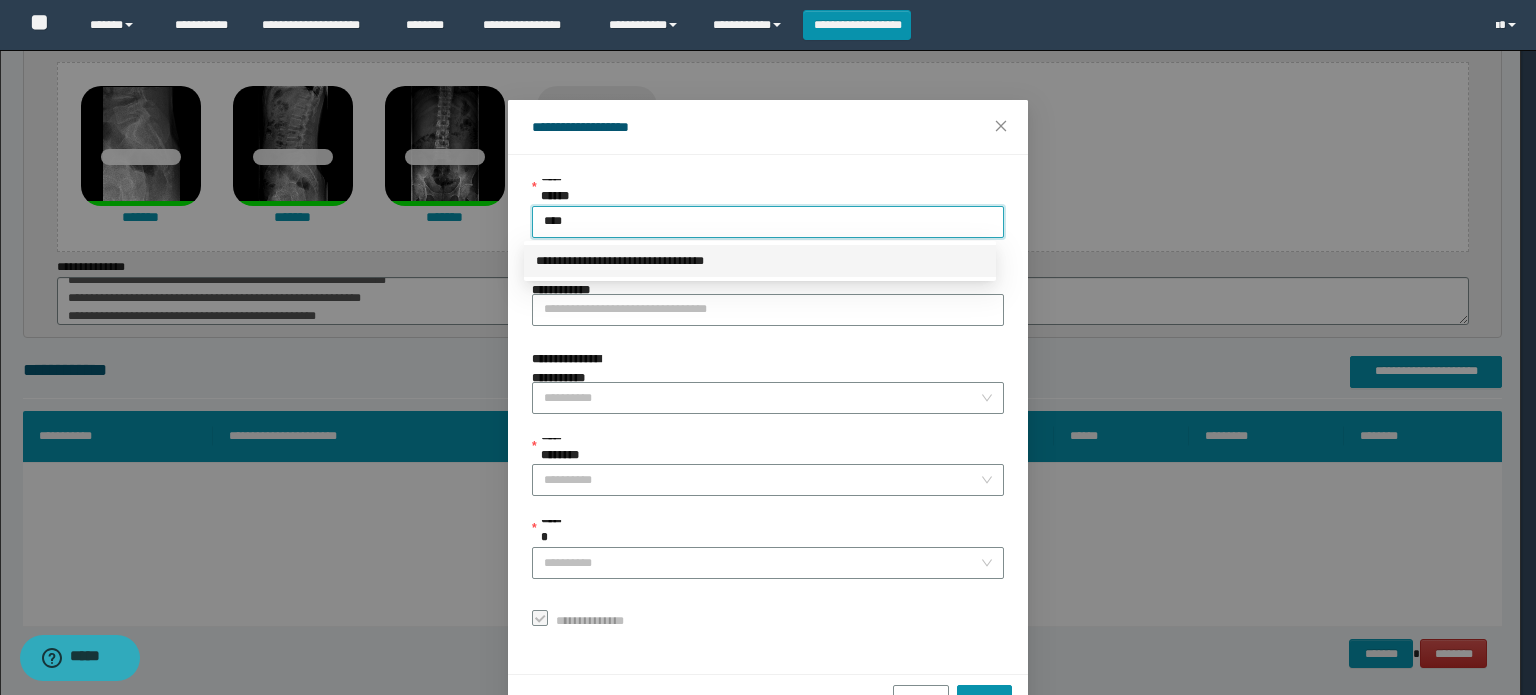 click on "**********" at bounding box center (760, 261) 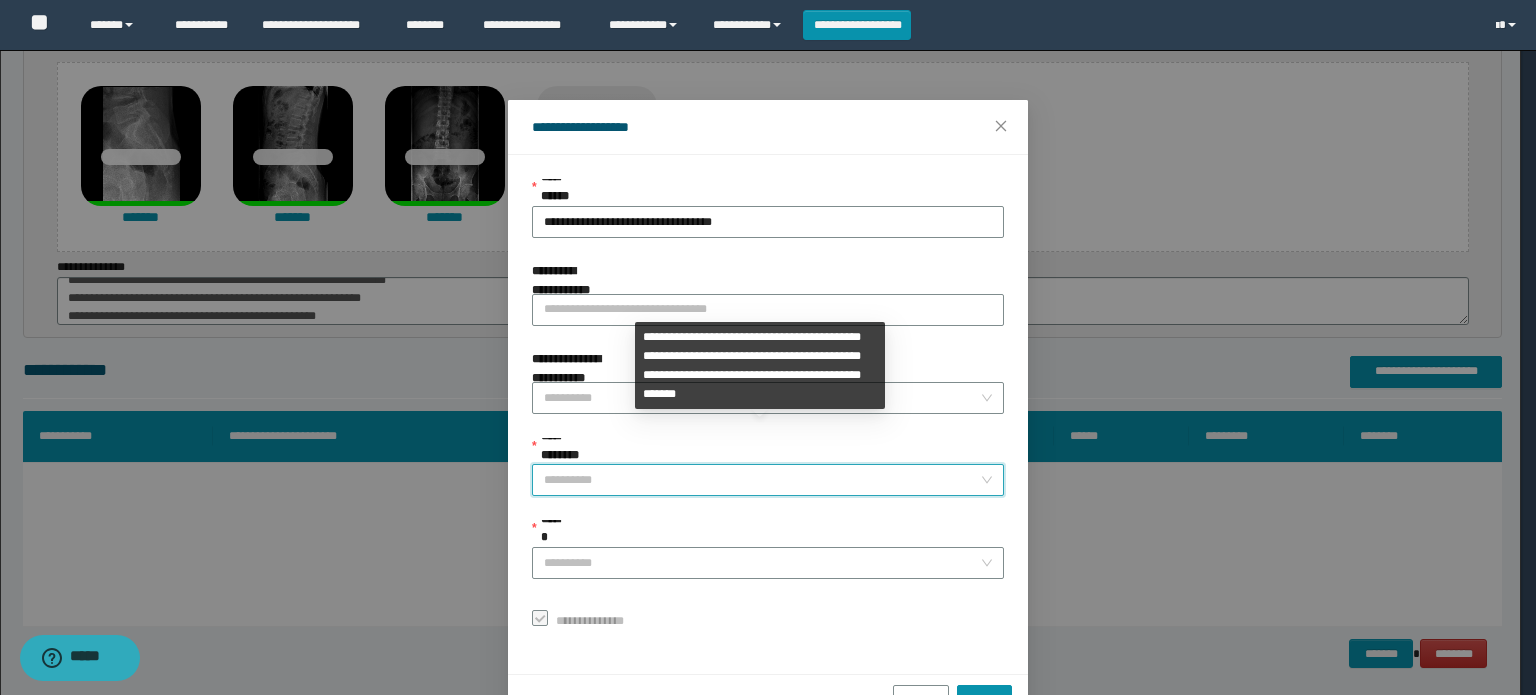 click on "**********" at bounding box center (762, 480) 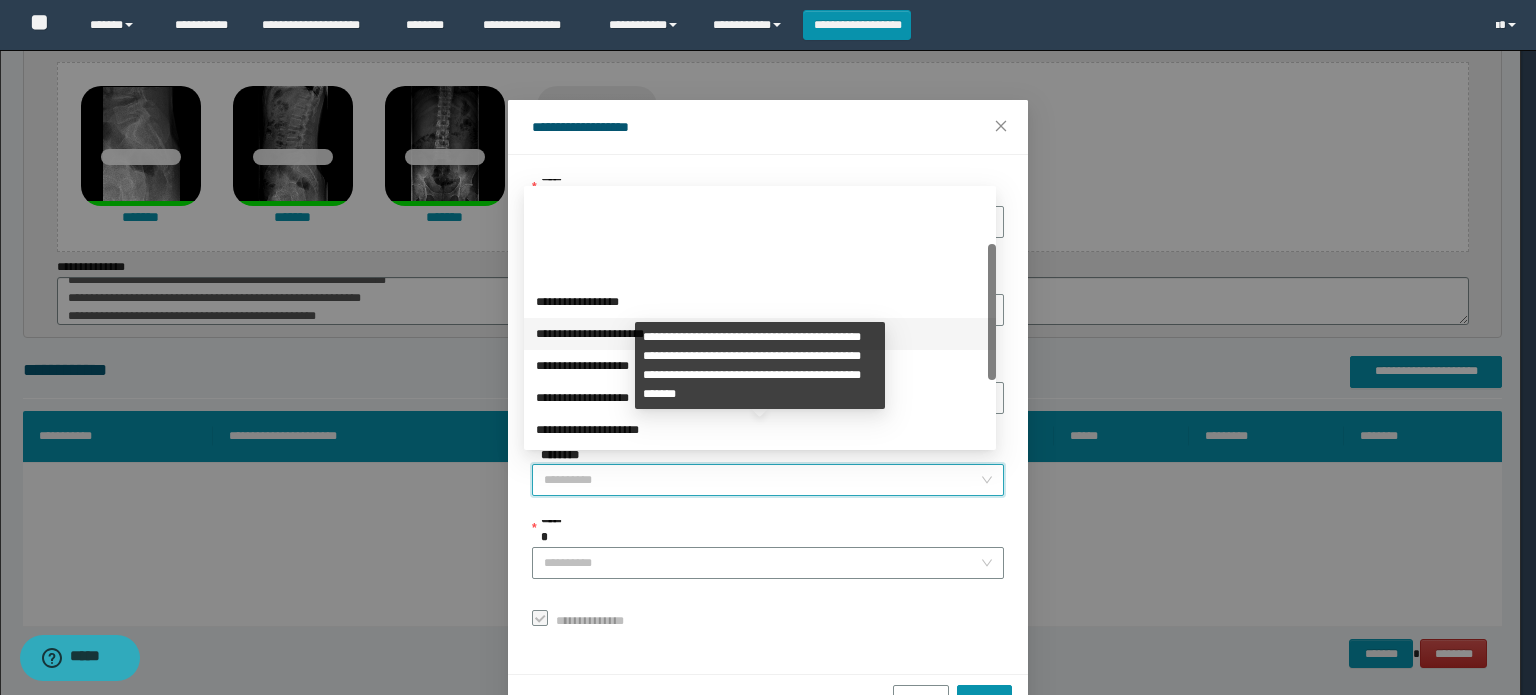 scroll, scrollTop: 224, scrollLeft: 0, axis: vertical 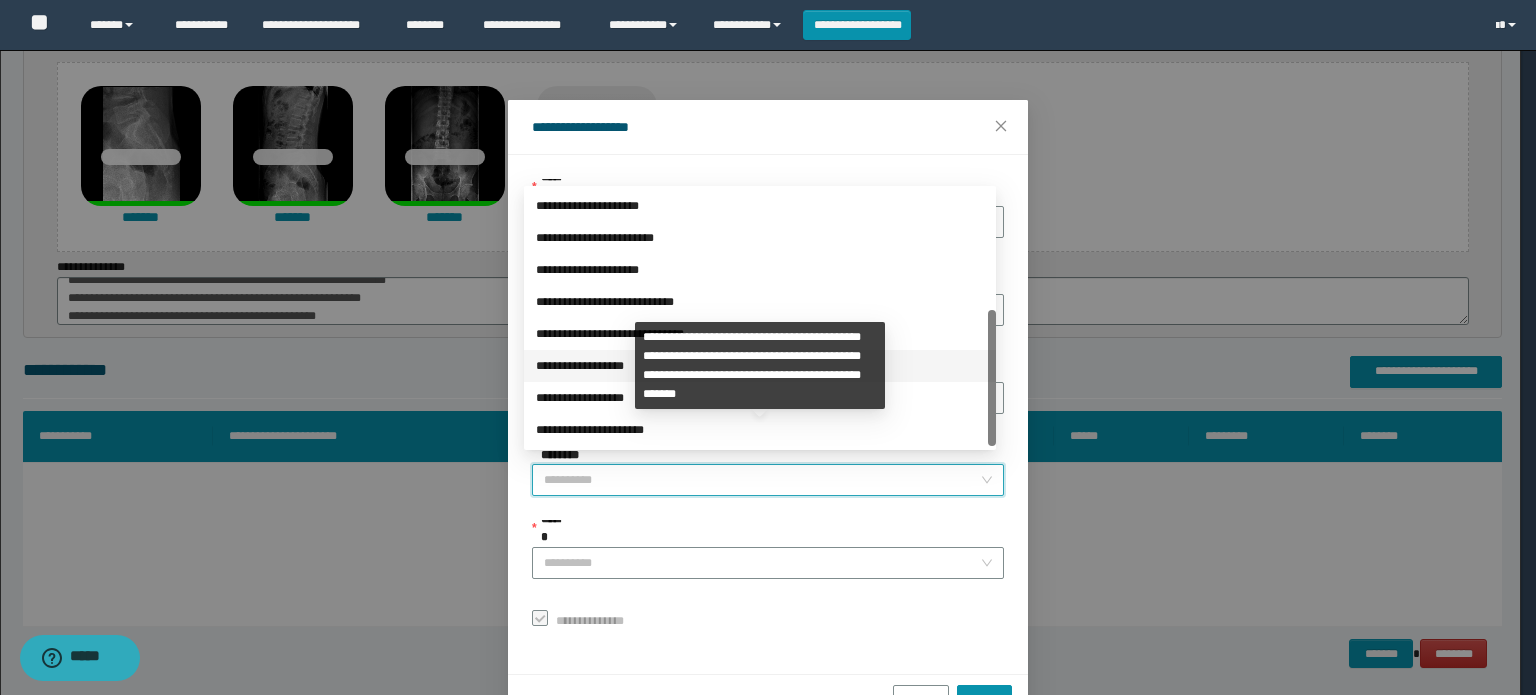 click on "**********" at bounding box center [760, 366] 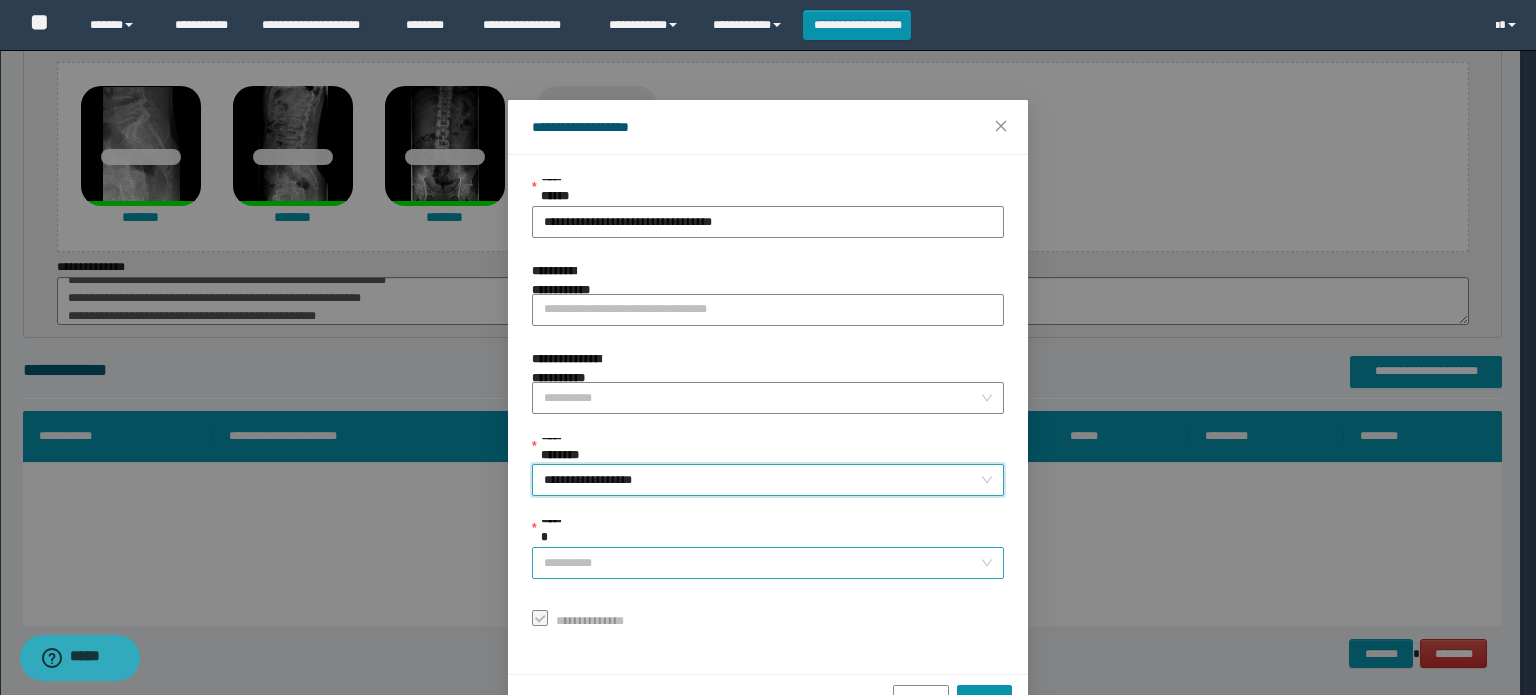 click on "******" at bounding box center (762, 563) 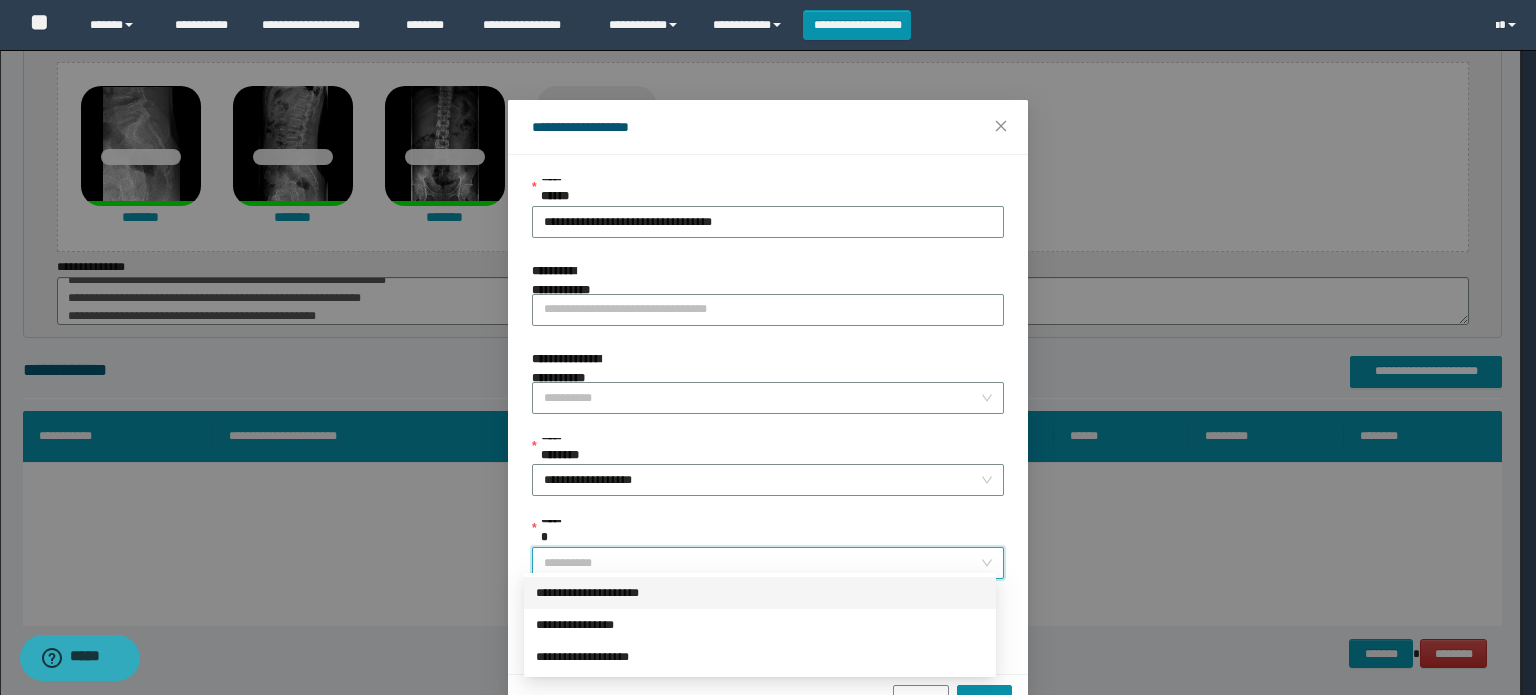 click on "**********" at bounding box center (760, 593) 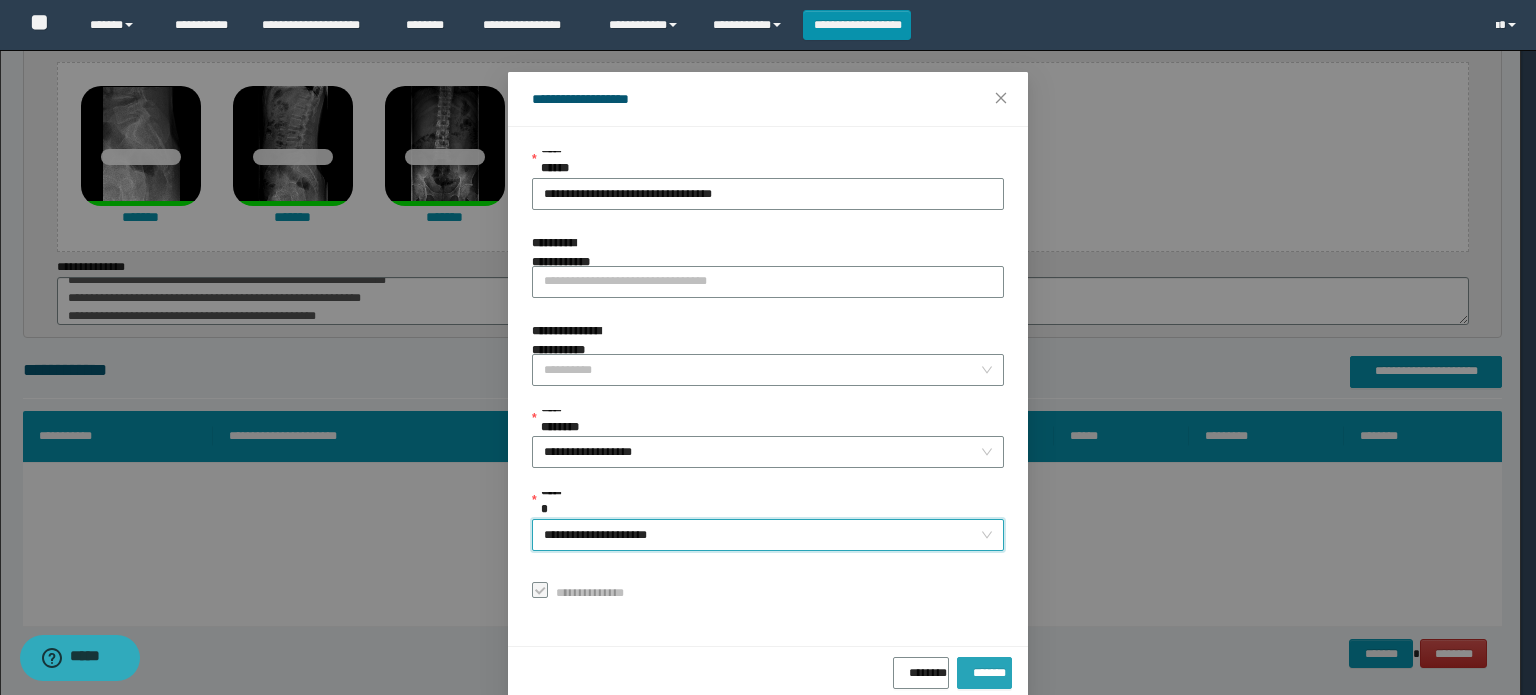 scroll, scrollTop: 55, scrollLeft: 0, axis: vertical 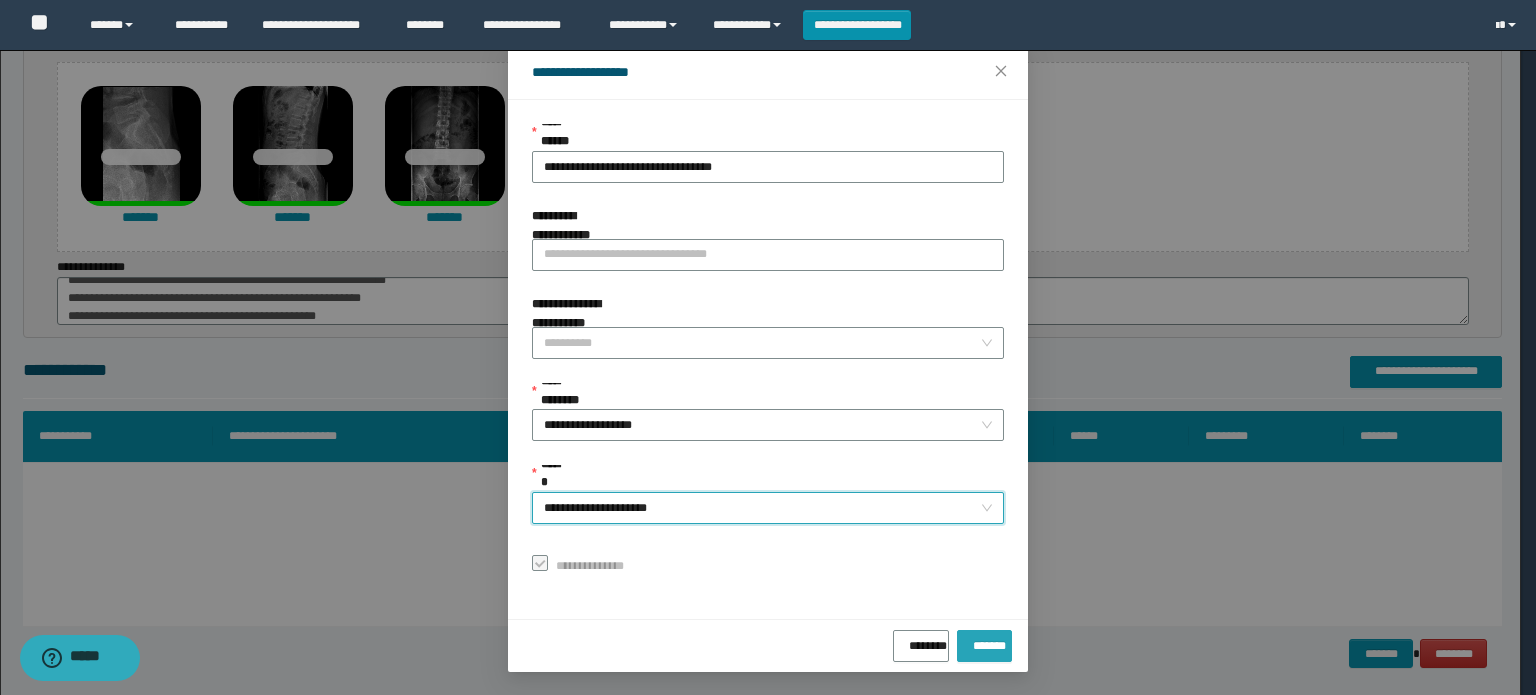 click on "*******" at bounding box center [984, 642] 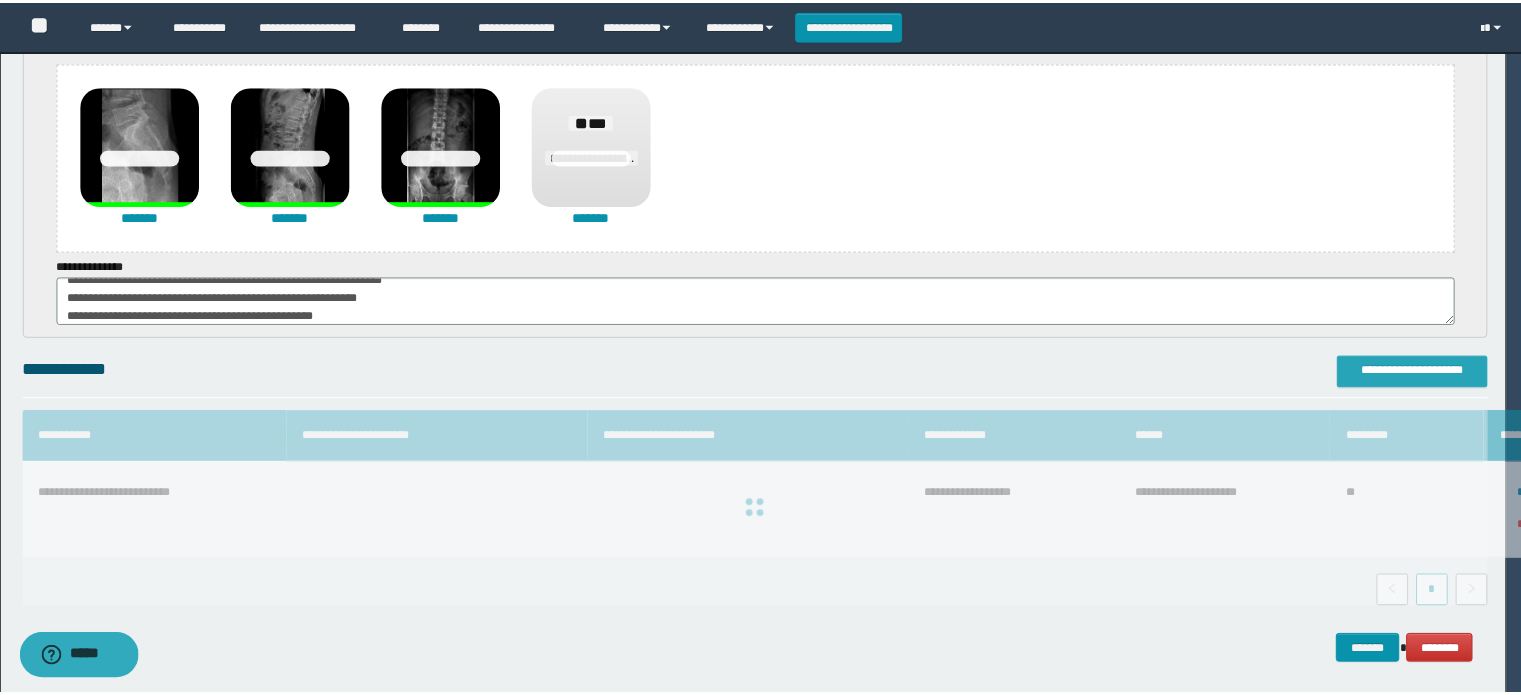 scroll, scrollTop: 0, scrollLeft: 0, axis: both 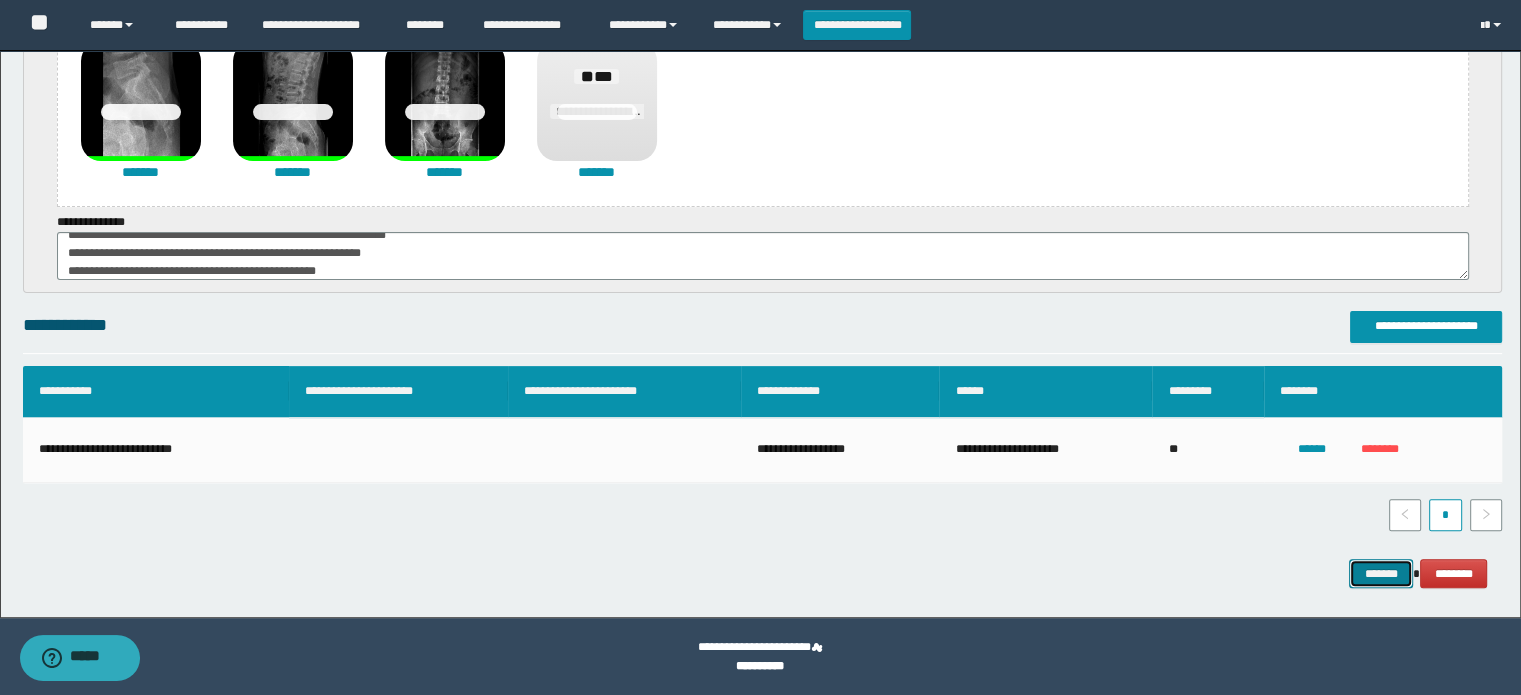 click on "*******" at bounding box center (1381, 574) 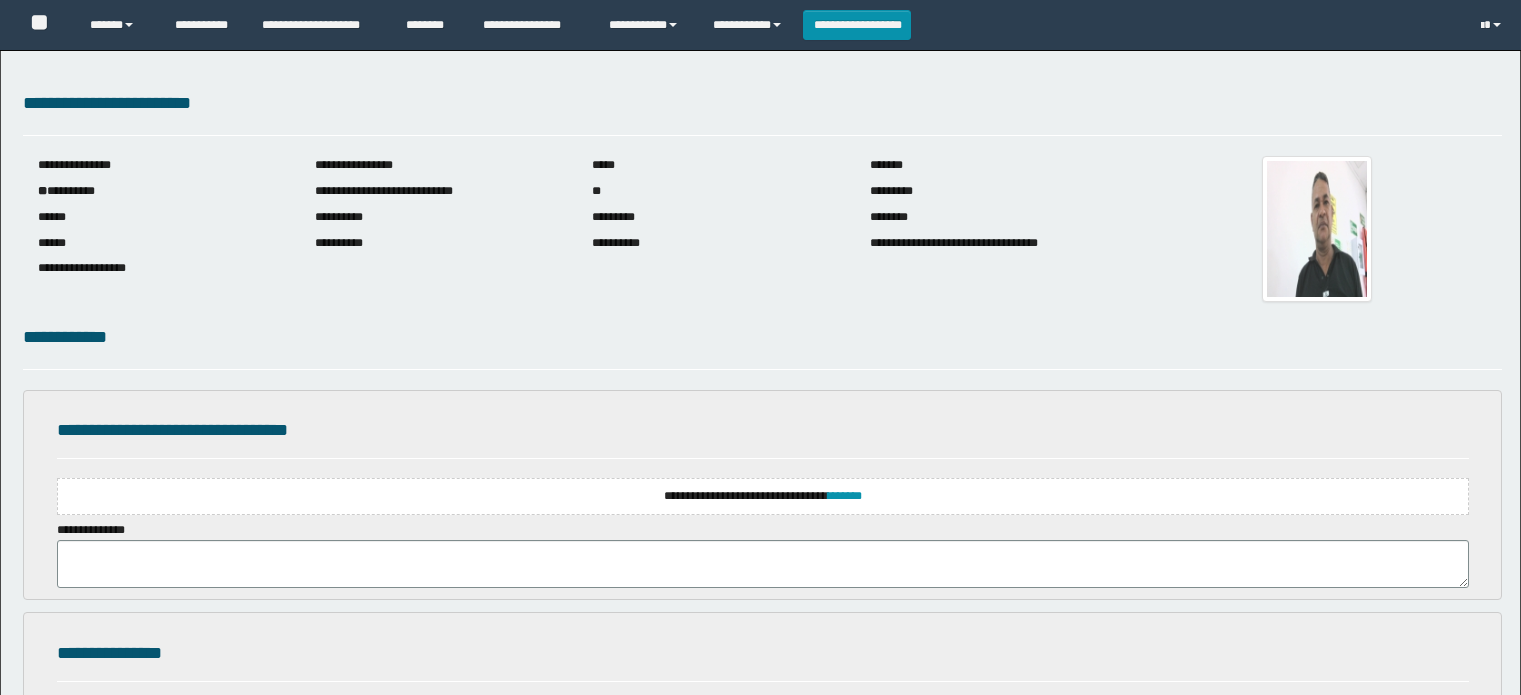 scroll, scrollTop: 0, scrollLeft: 0, axis: both 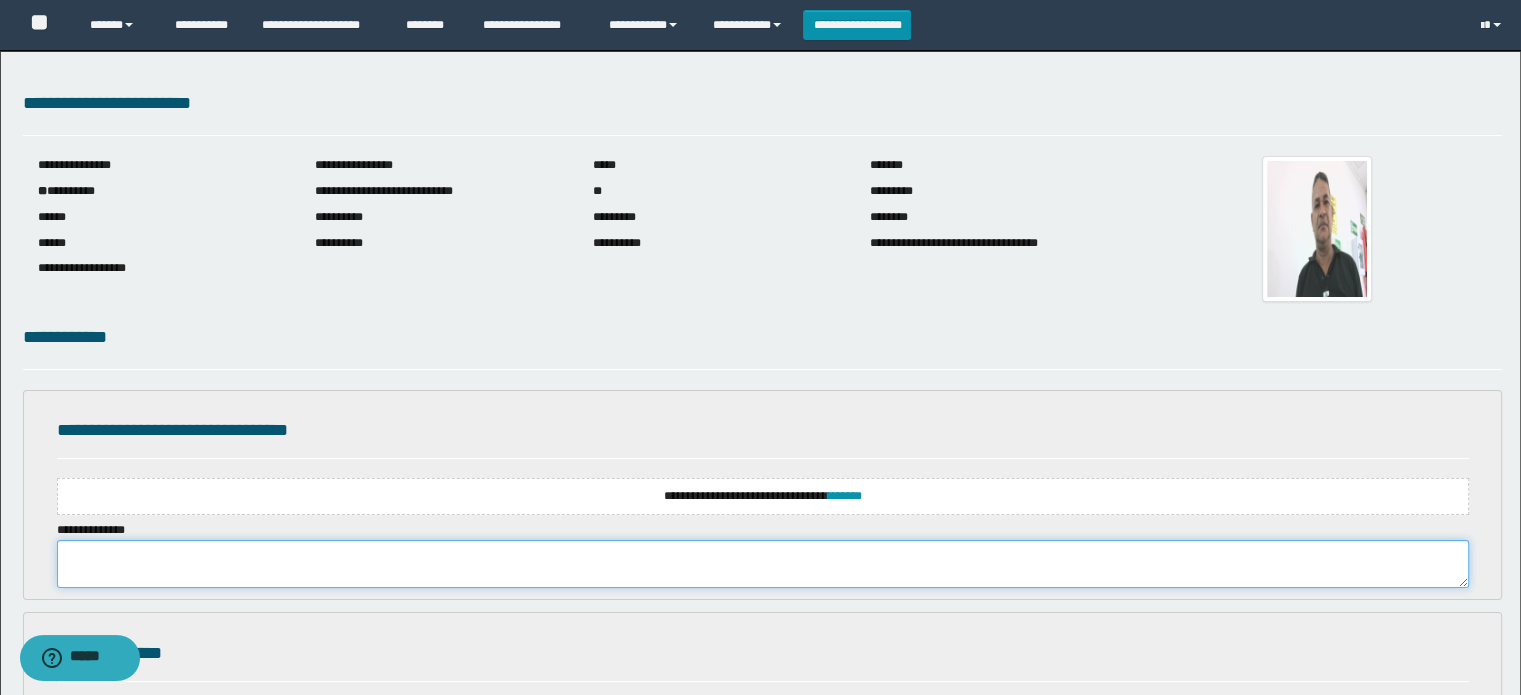 click at bounding box center [763, 564] 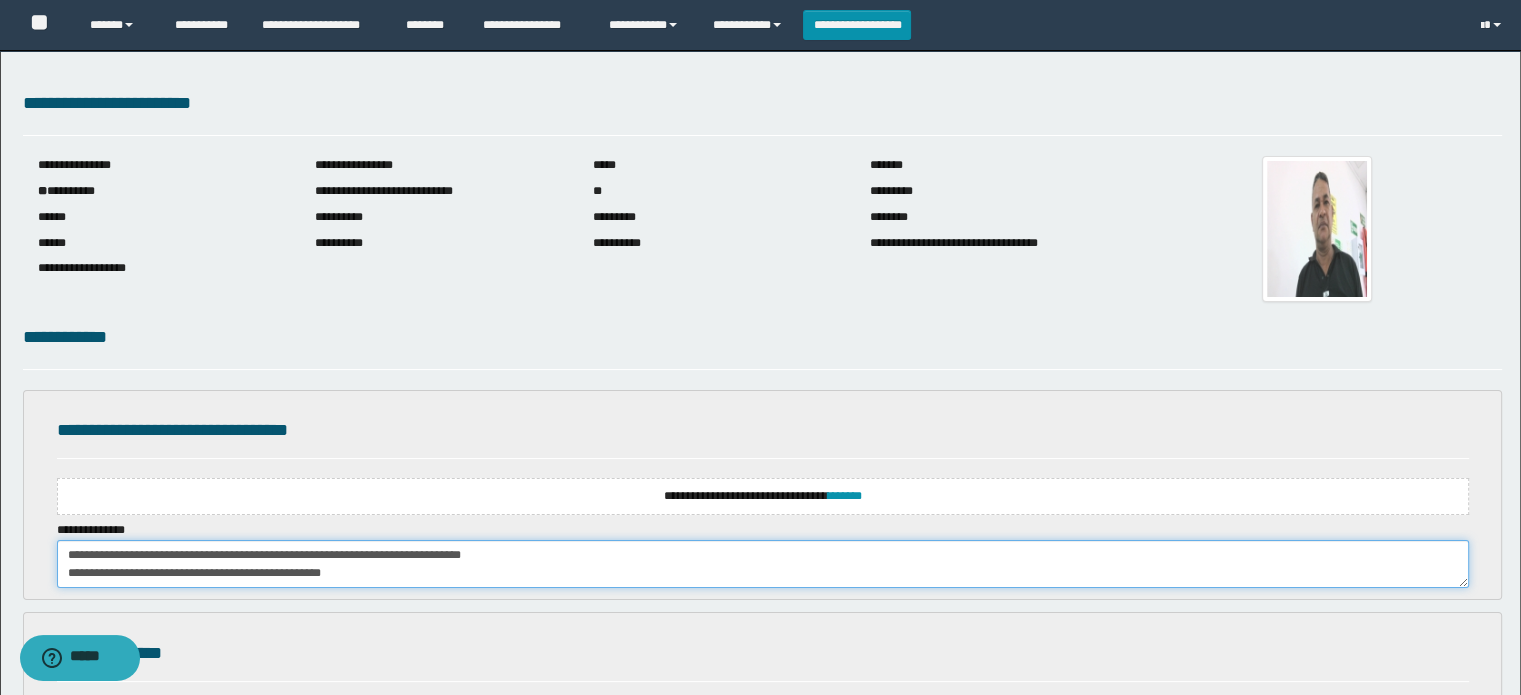 scroll, scrollTop: 84, scrollLeft: 0, axis: vertical 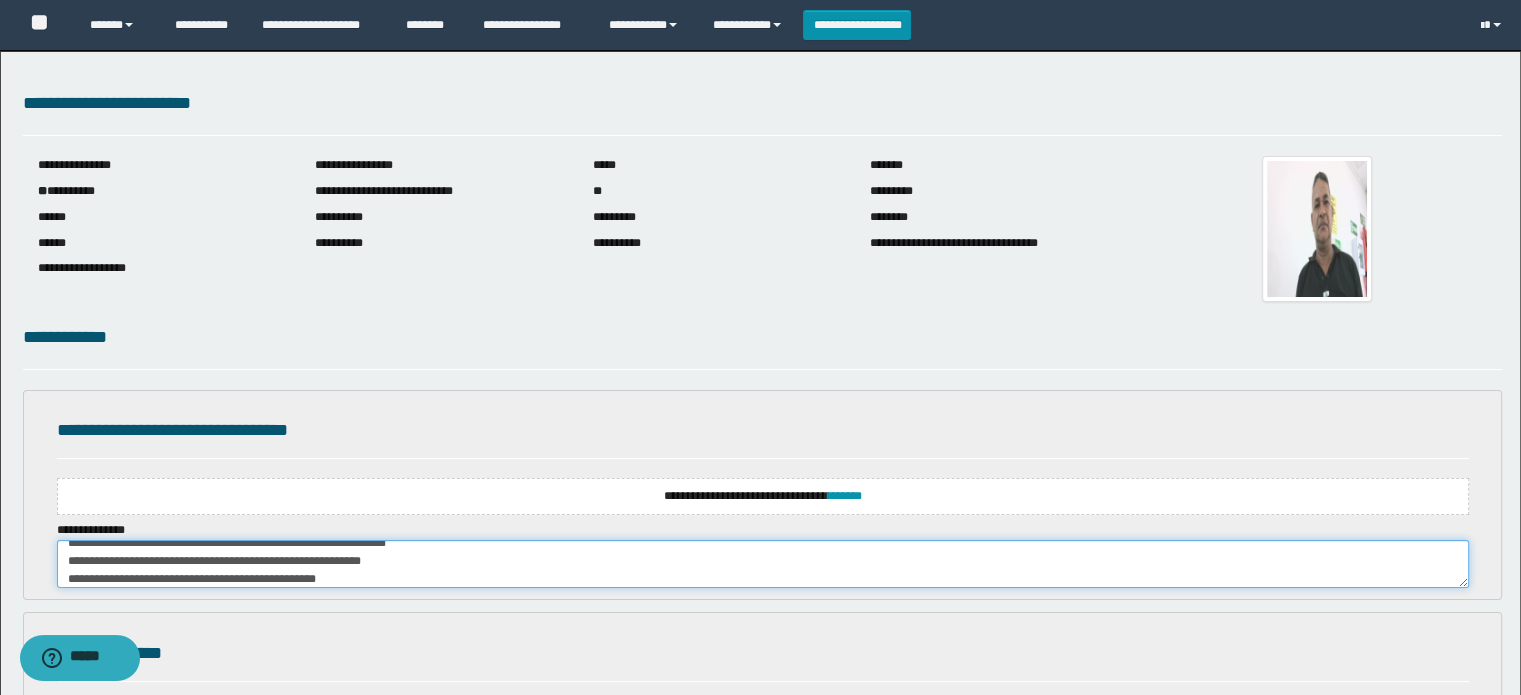 type on "**********" 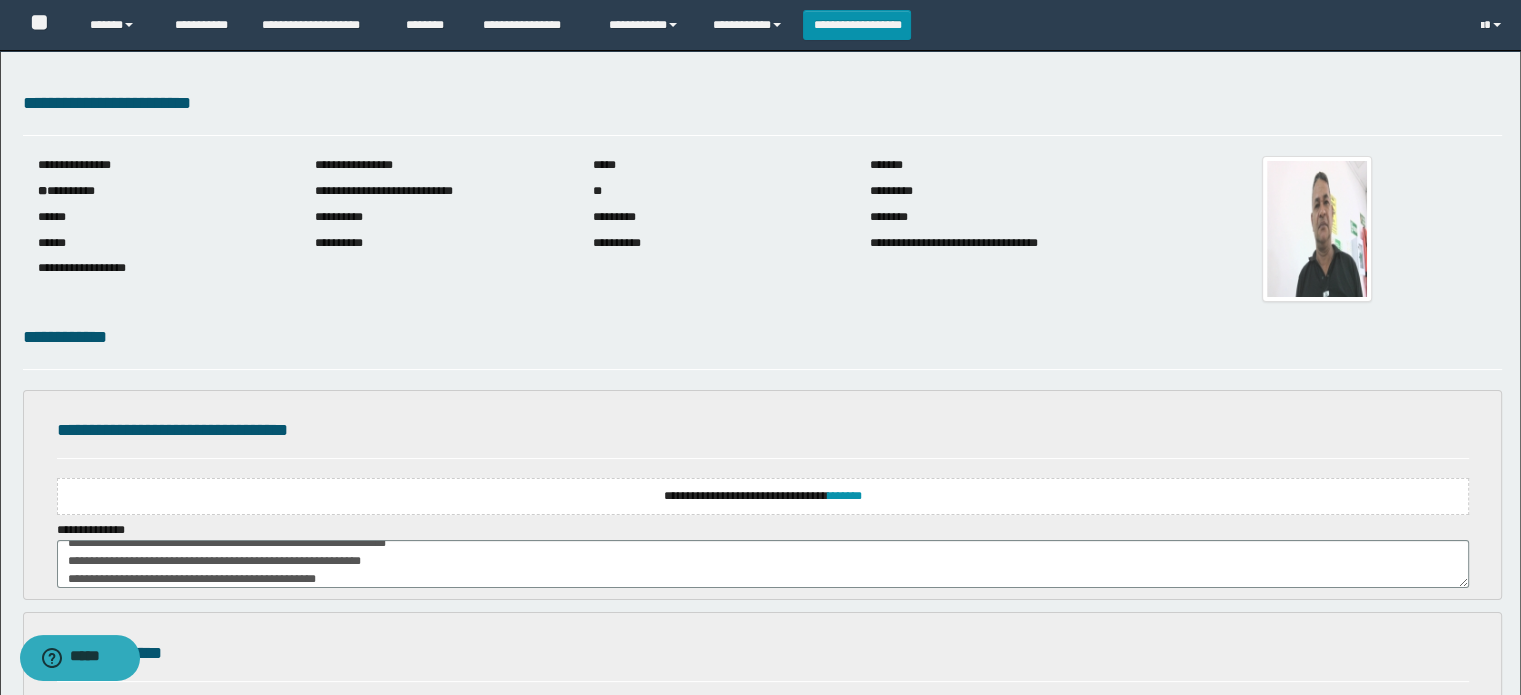 click on "**********" at bounding box center (763, 496) 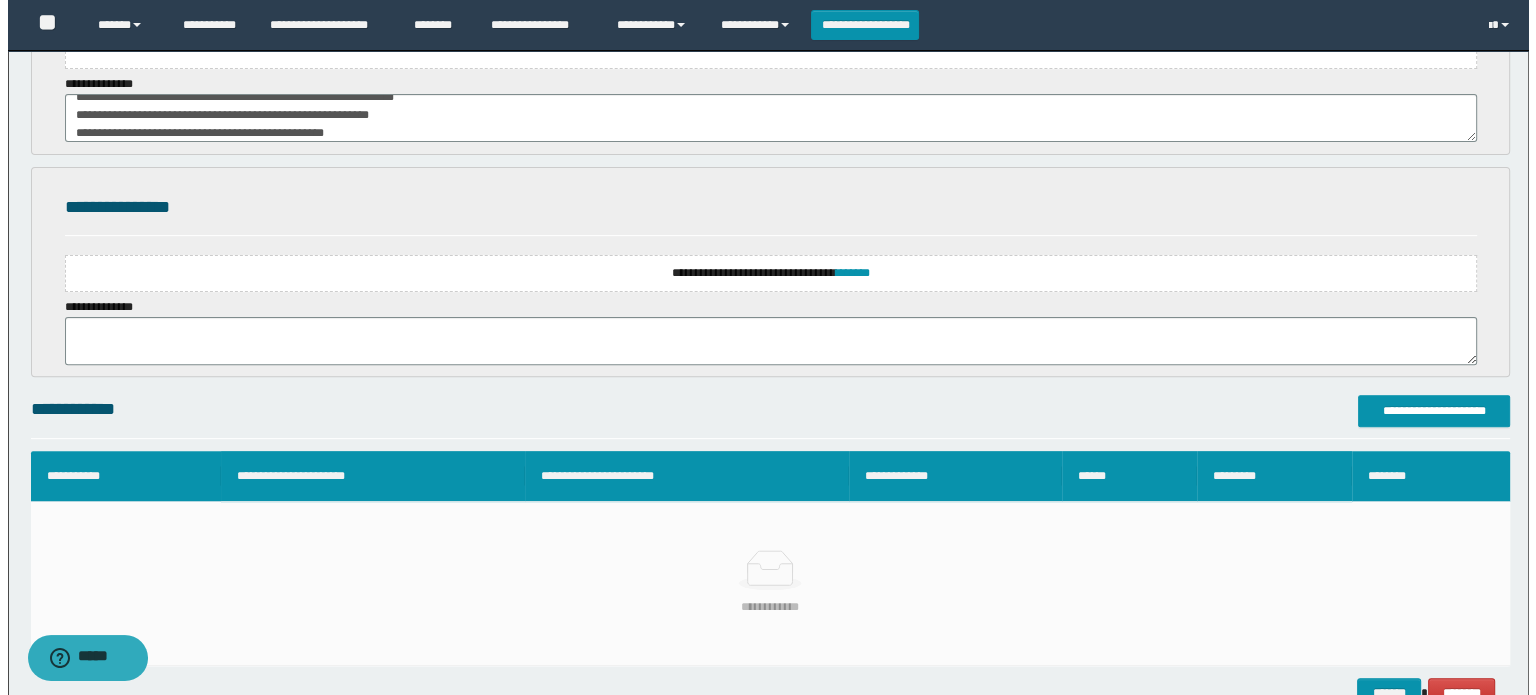 scroll, scrollTop: 600, scrollLeft: 0, axis: vertical 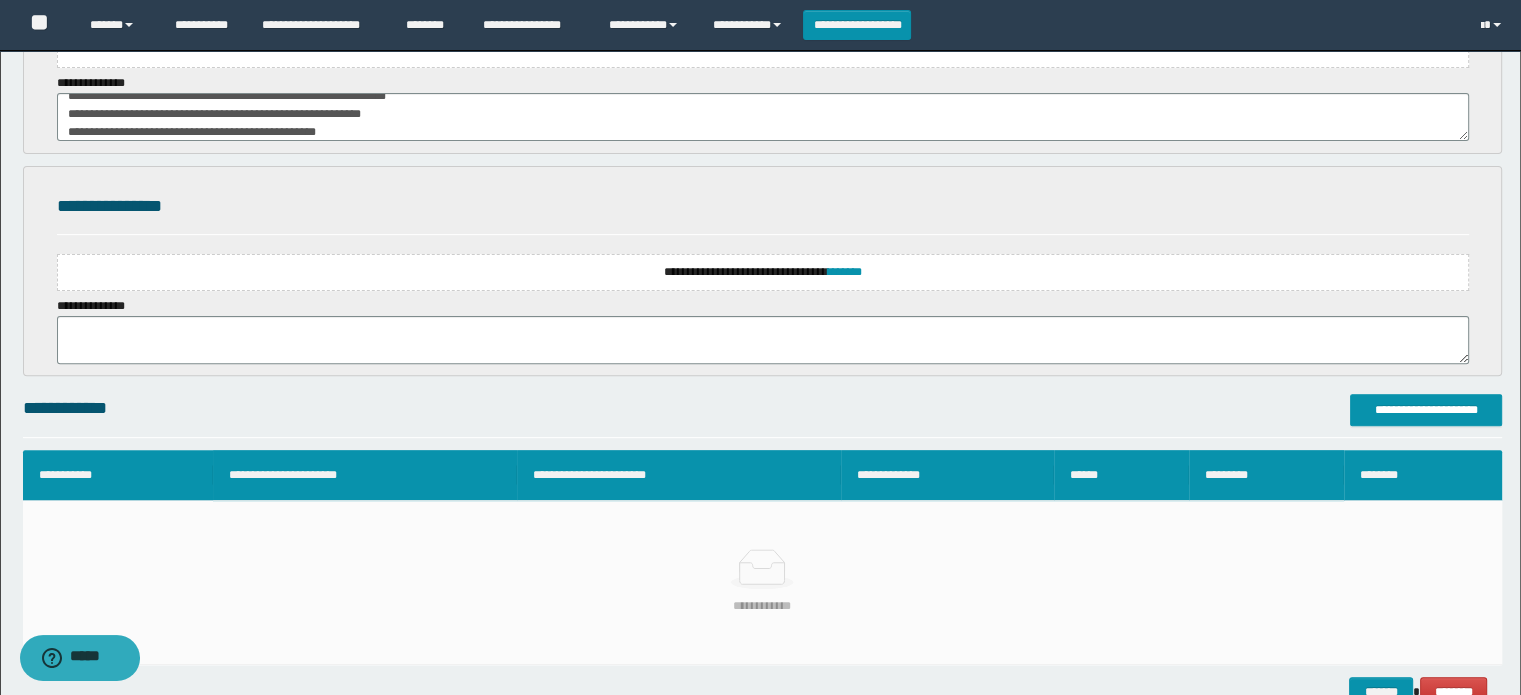 click on "**********" at bounding box center [763, 272] 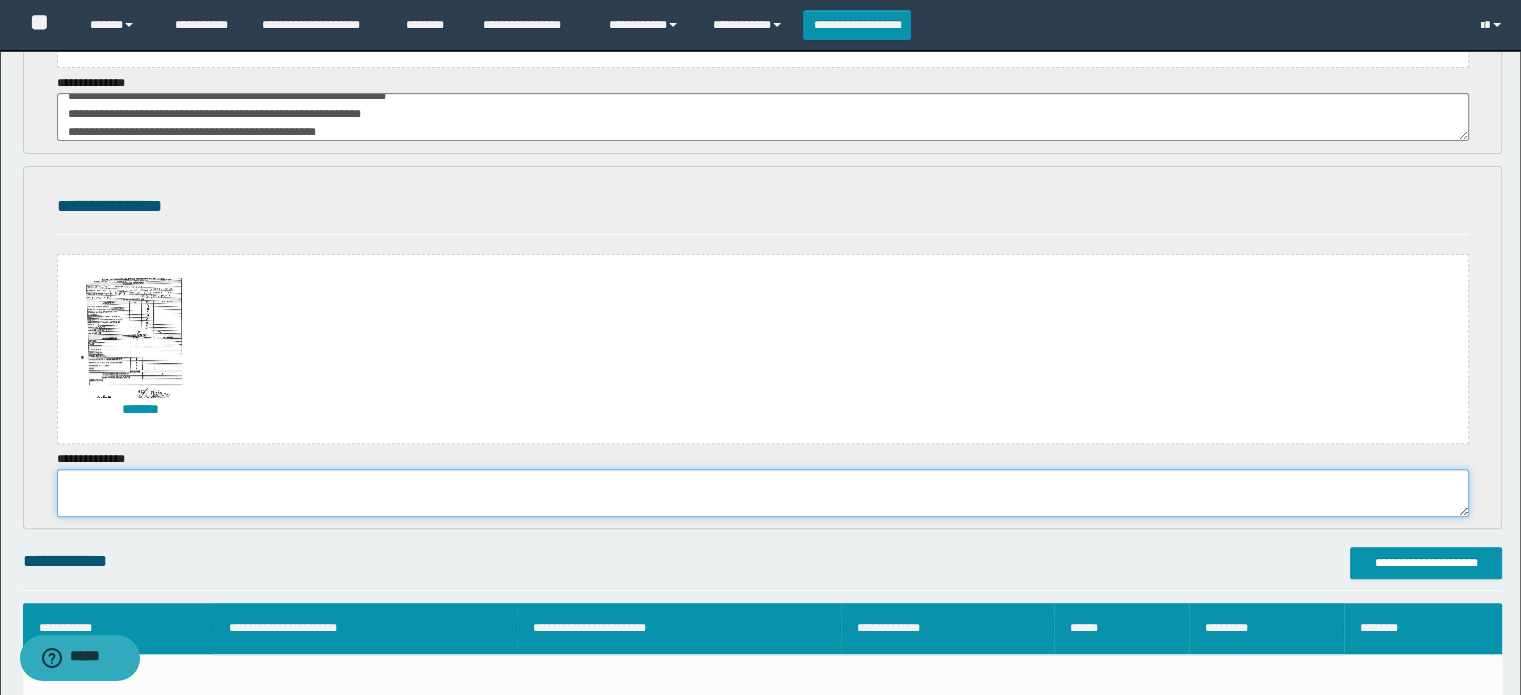 click at bounding box center [763, 493] 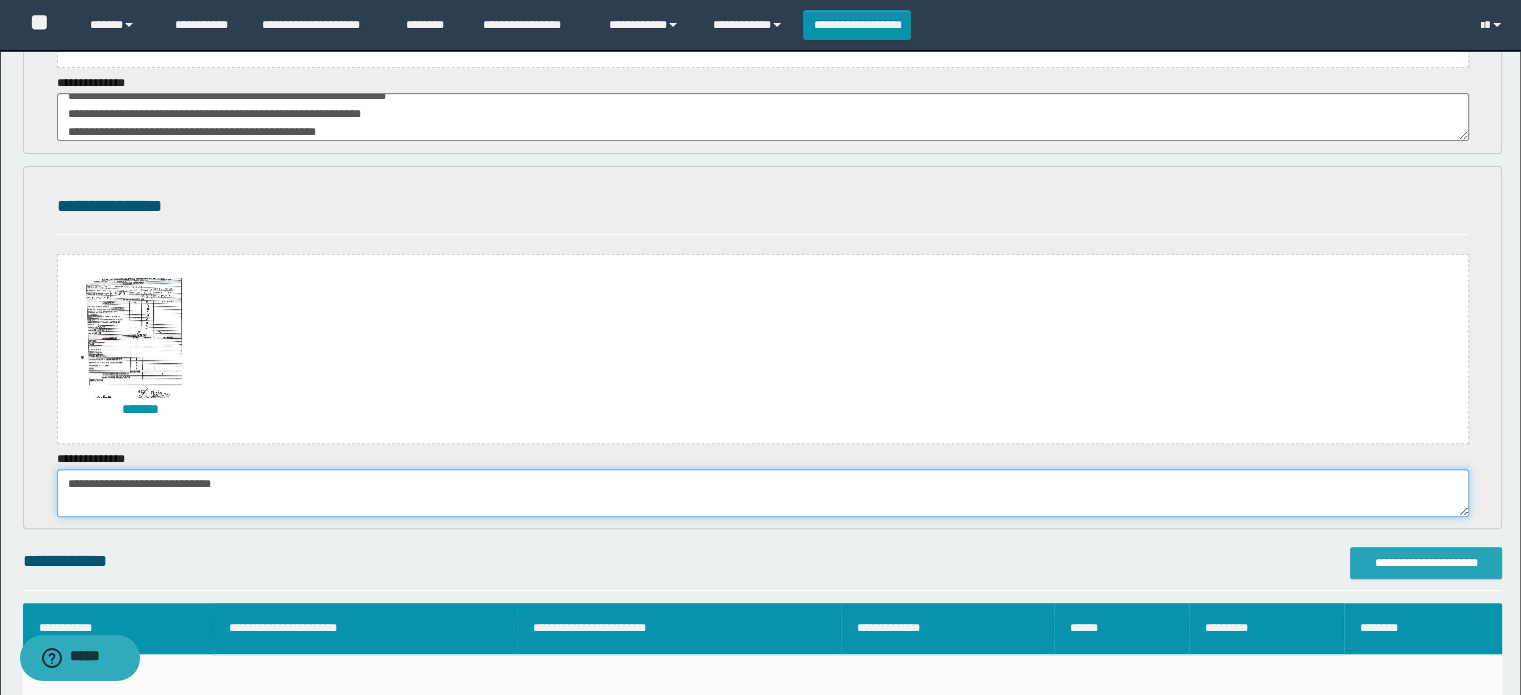 type on "**********" 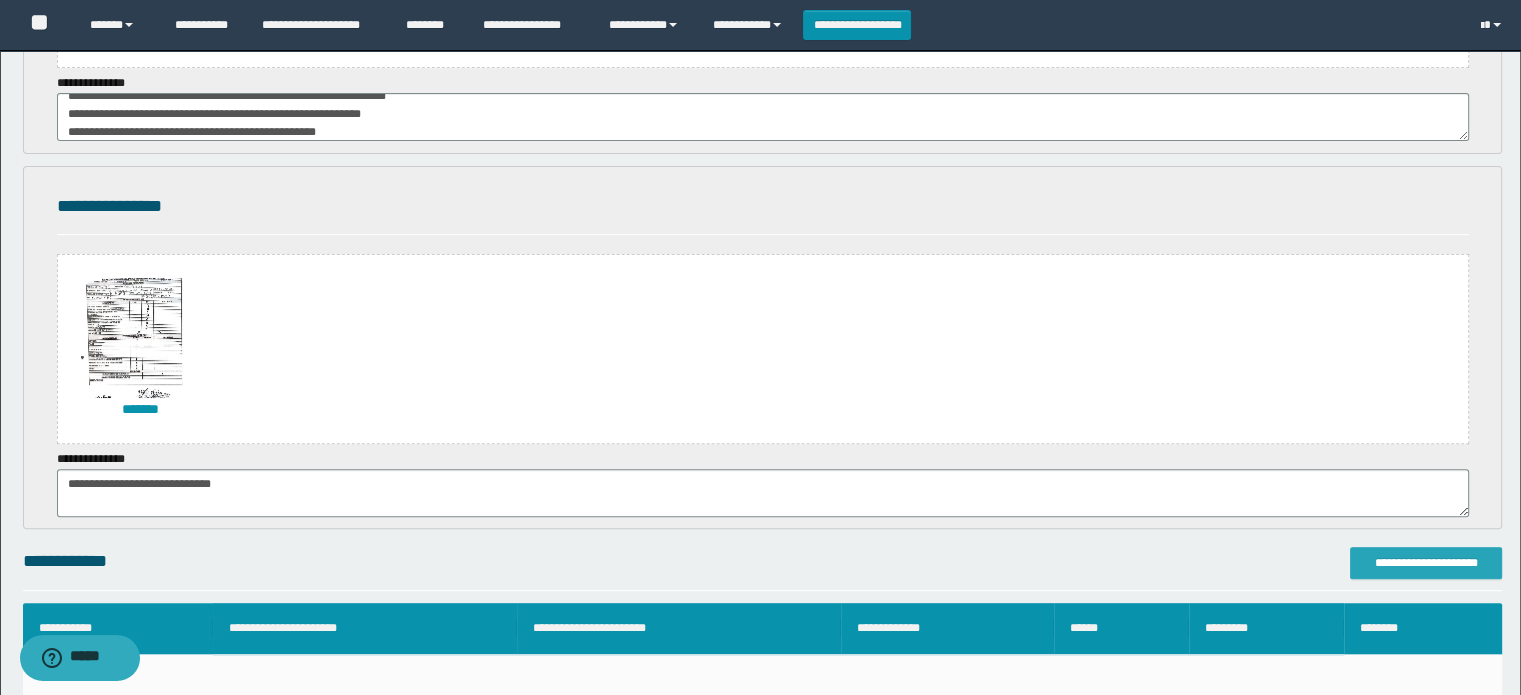 click on "**********" at bounding box center (1426, 563) 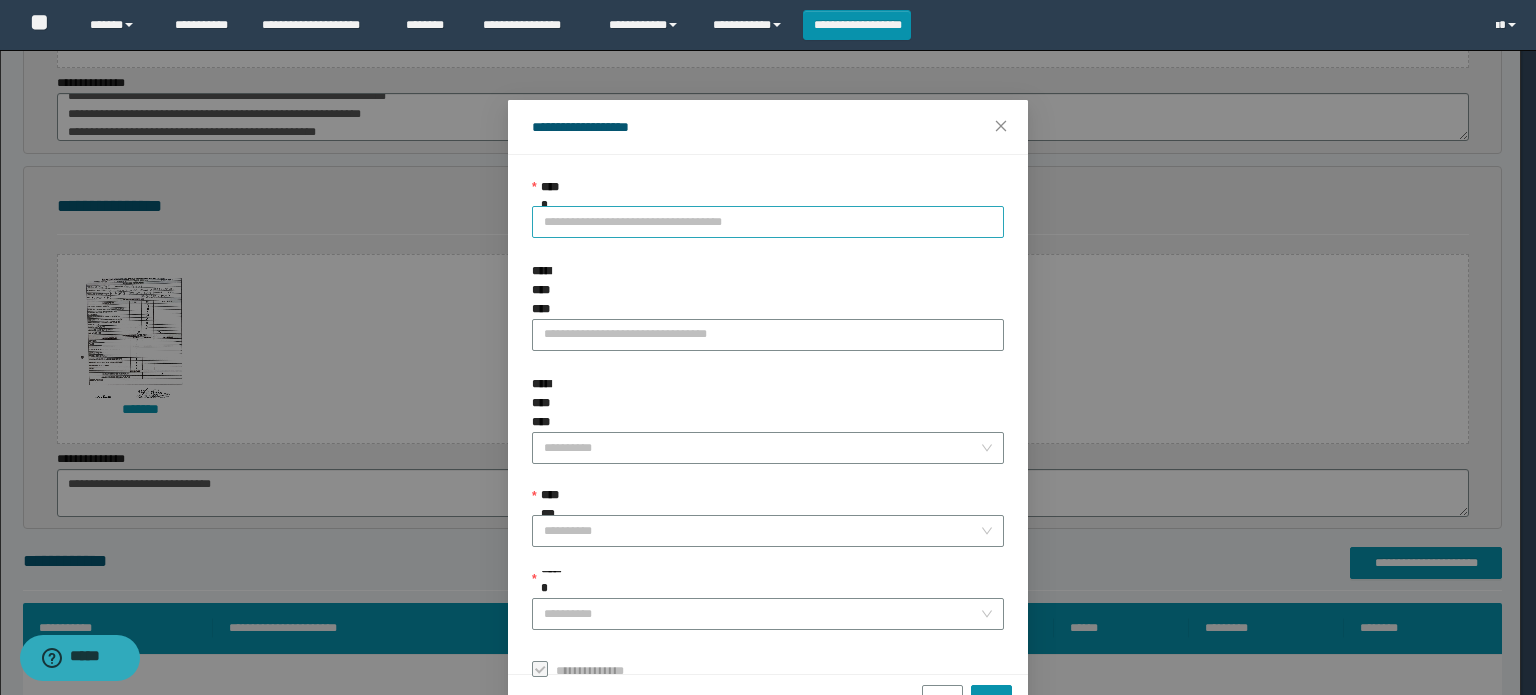 click on "**********" at bounding box center (768, 222) 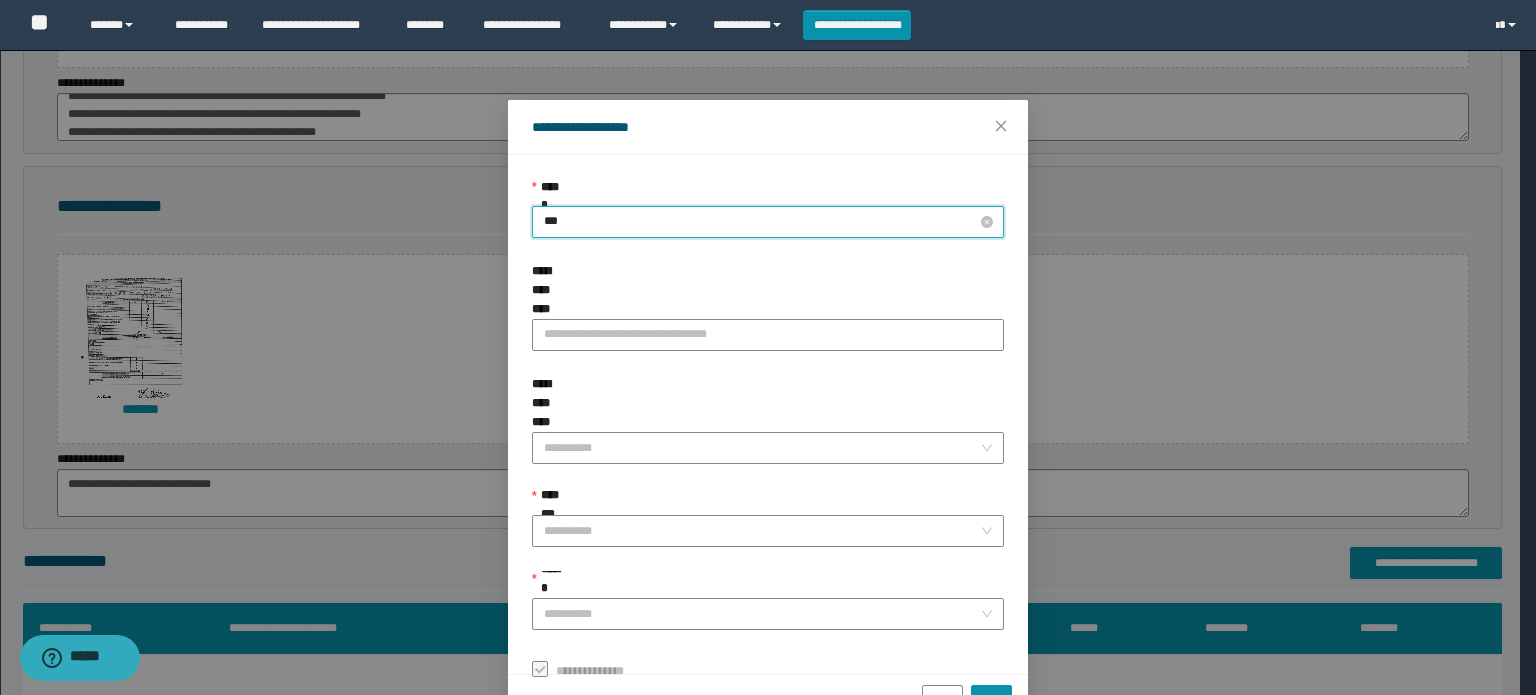 type on "****" 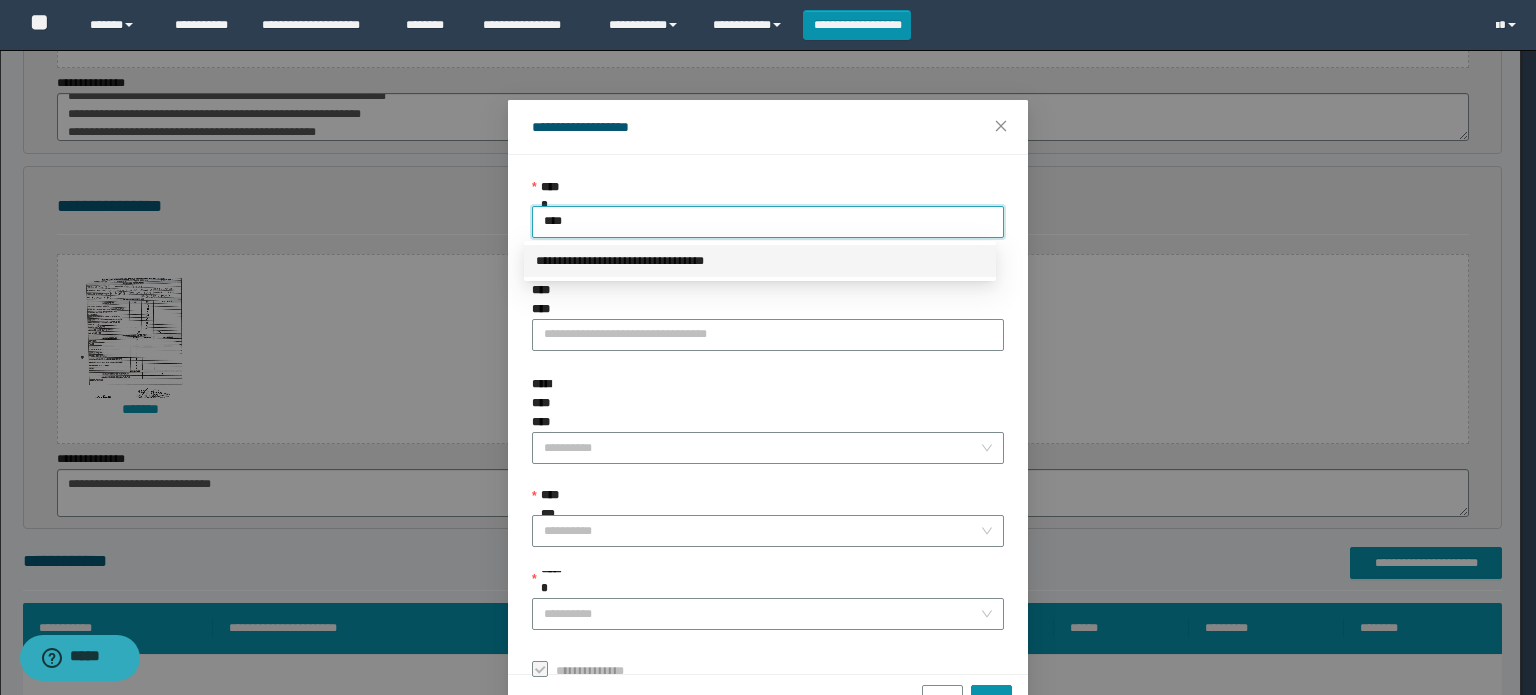 click on "**********" at bounding box center [760, 261] 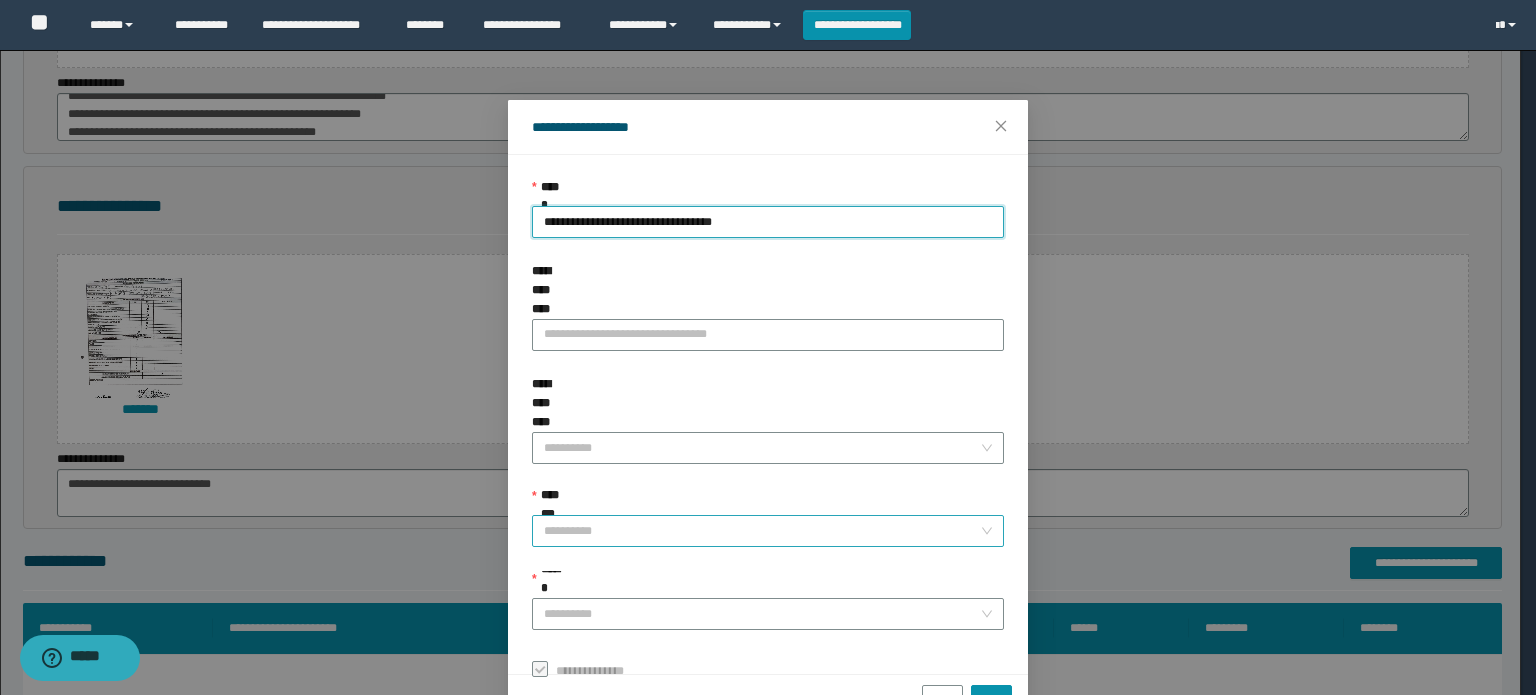 click on "**********" at bounding box center (762, 531) 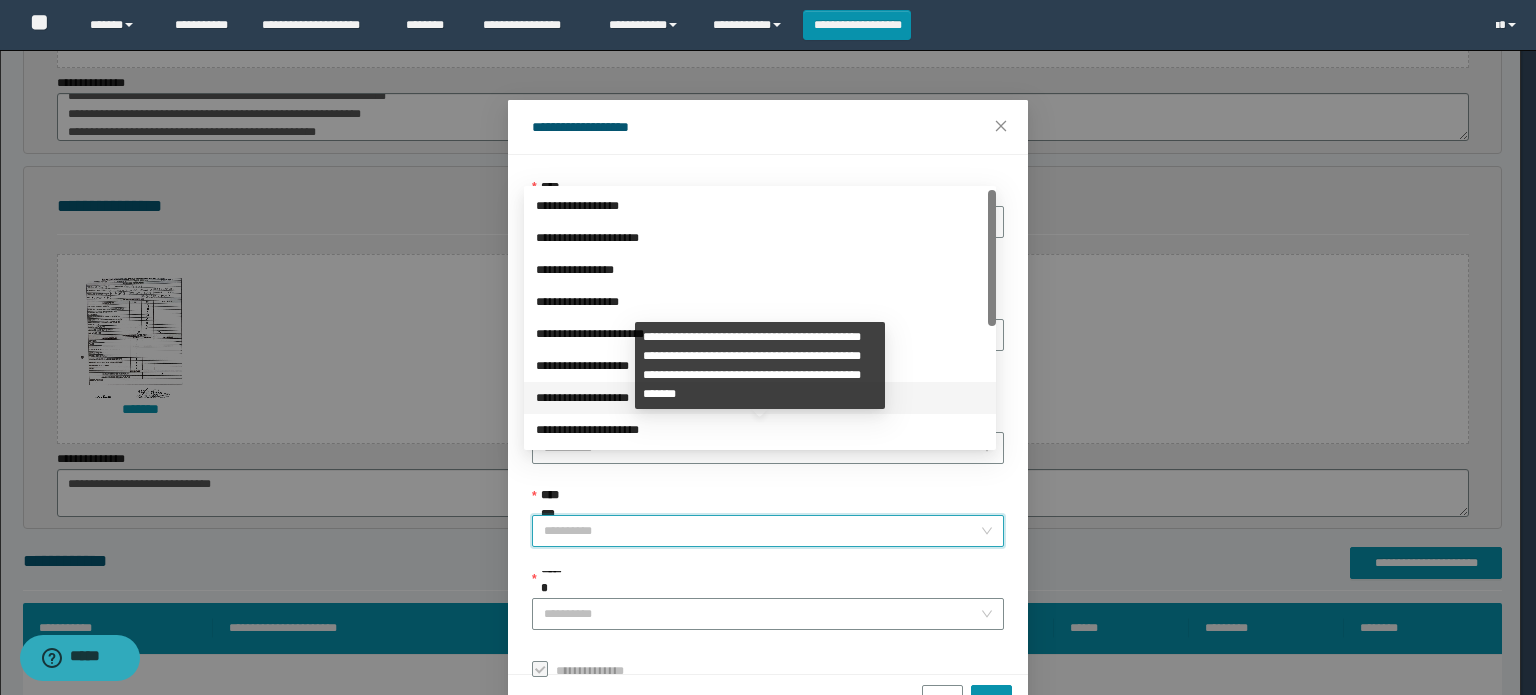 scroll, scrollTop: 224, scrollLeft: 0, axis: vertical 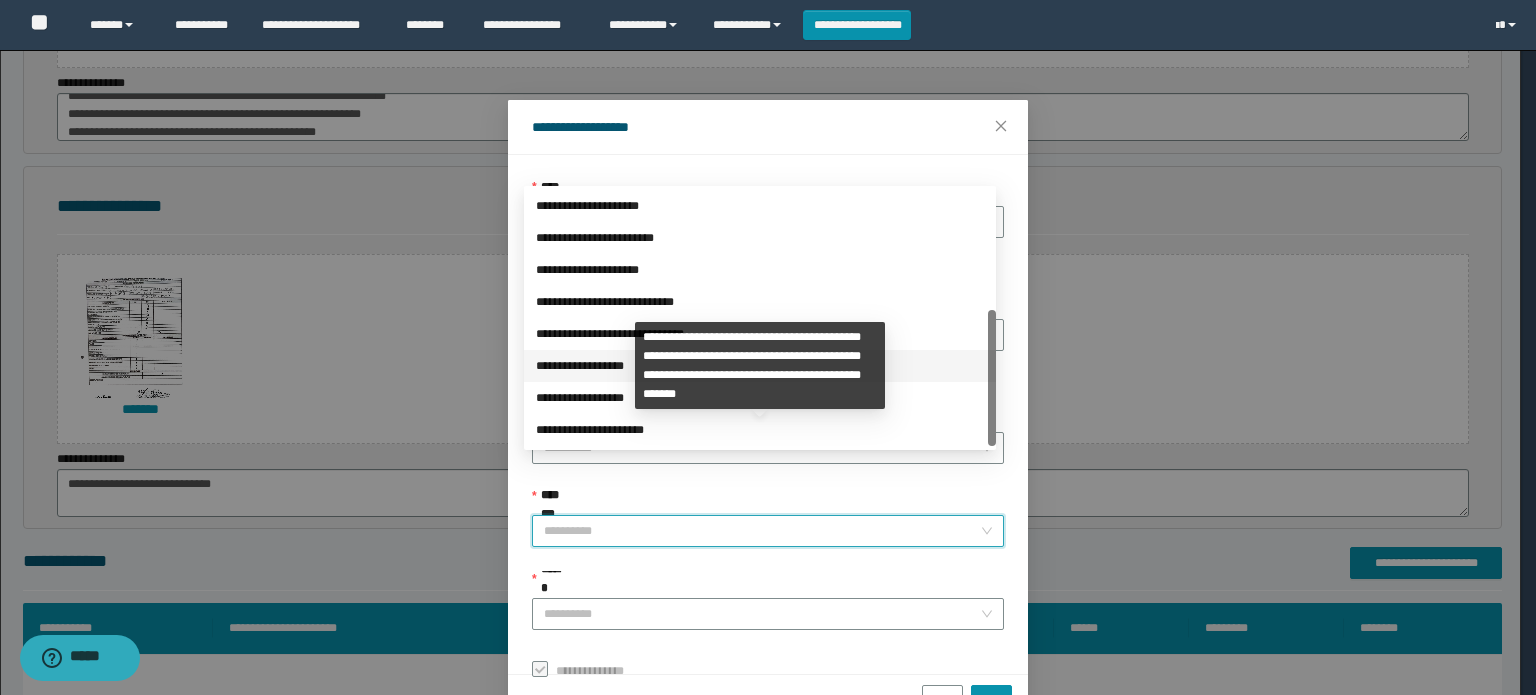click on "**********" at bounding box center (760, 366) 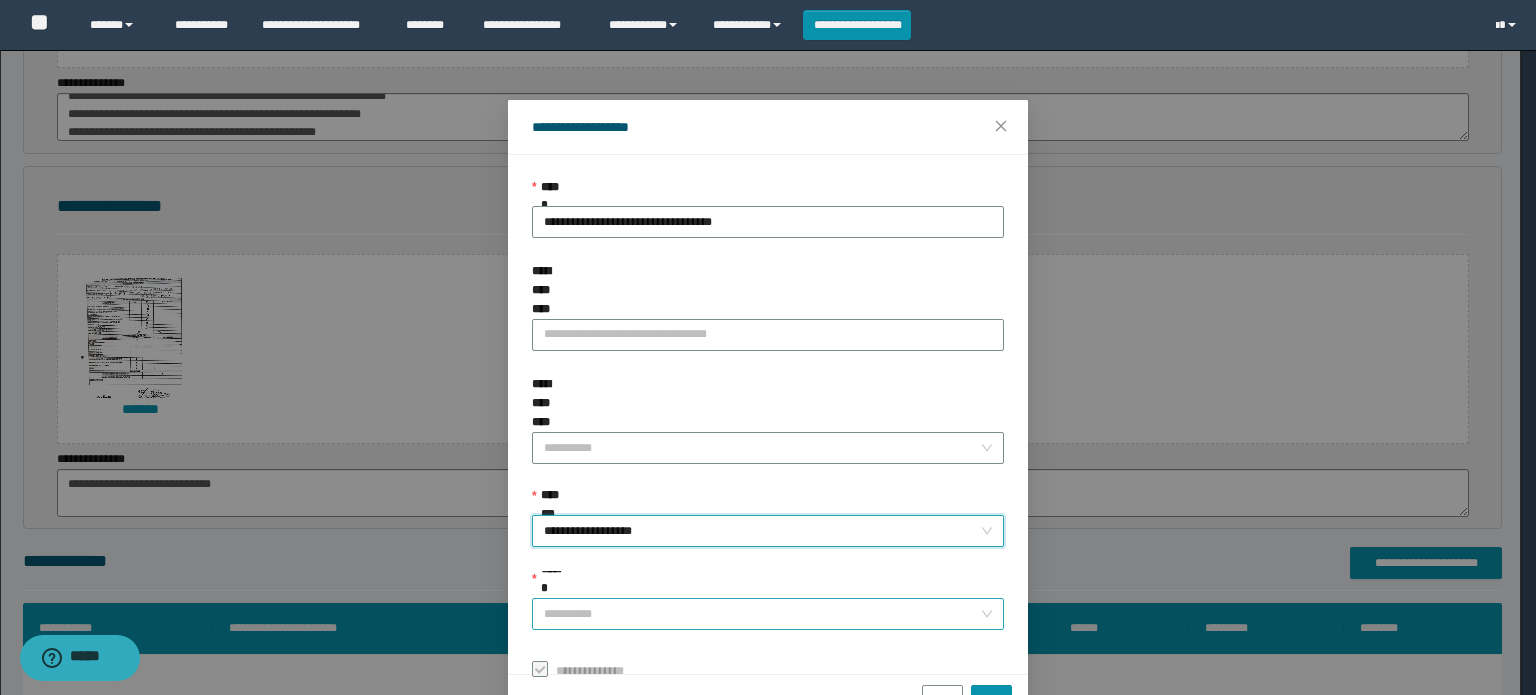 drag, startPoint x: 550, startPoint y: 551, endPoint x: 562, endPoint y: 558, distance: 13.892444 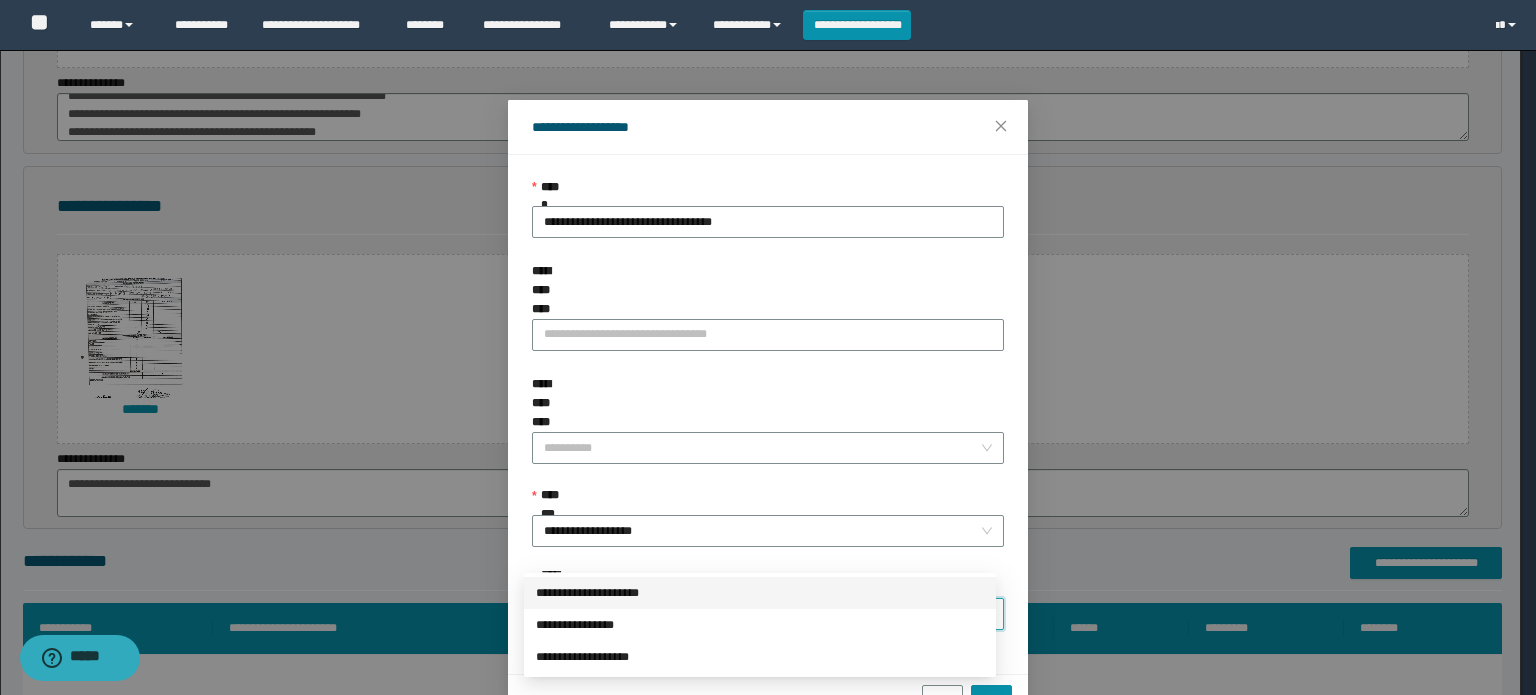 click on "**********" at bounding box center (760, 593) 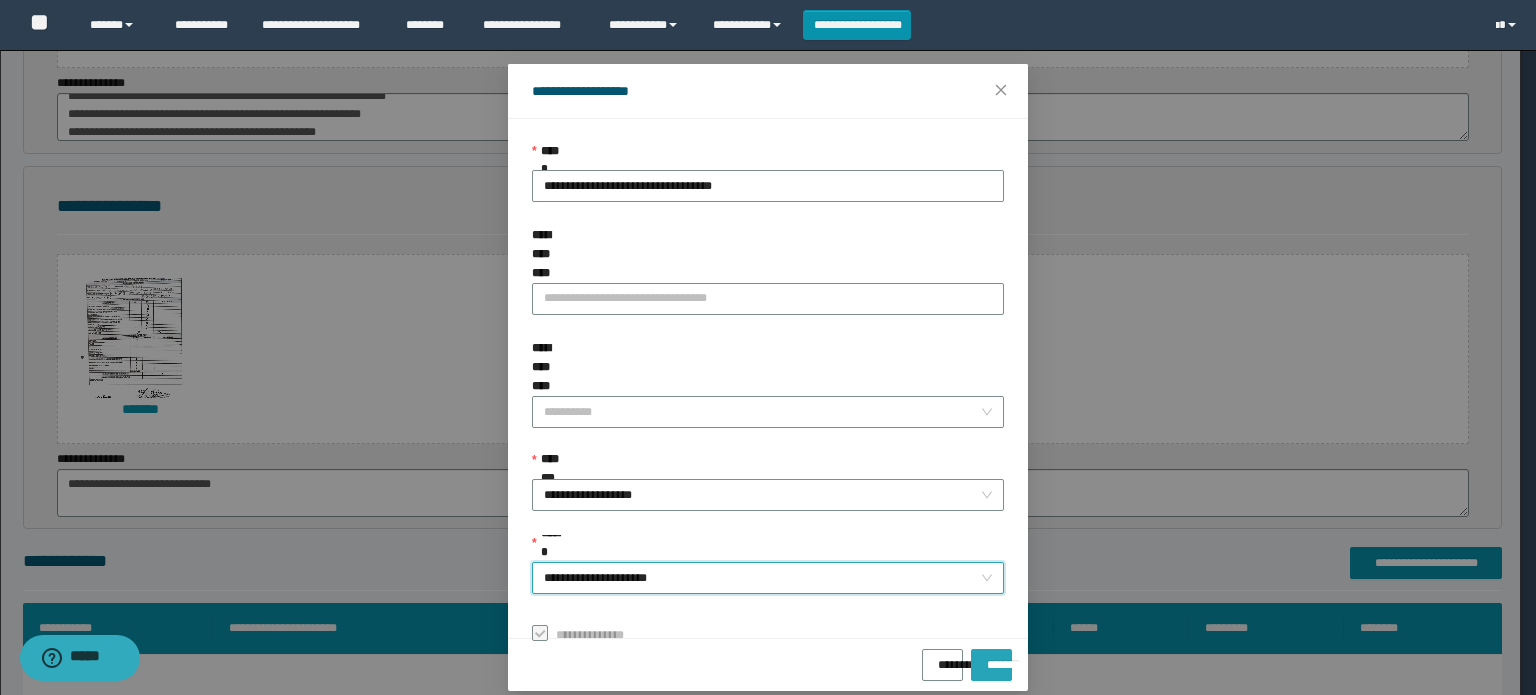 scroll, scrollTop: 55, scrollLeft: 0, axis: vertical 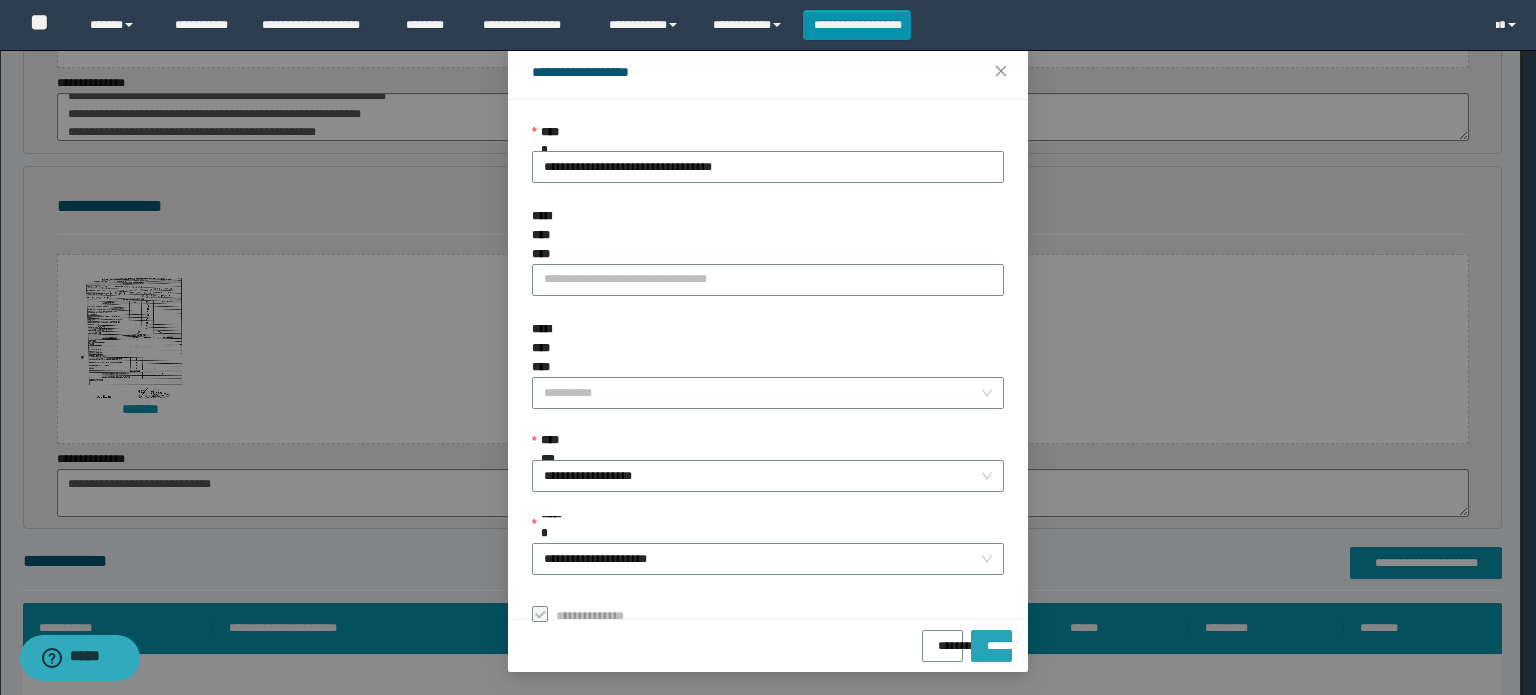 click on "*******" at bounding box center (991, 639) 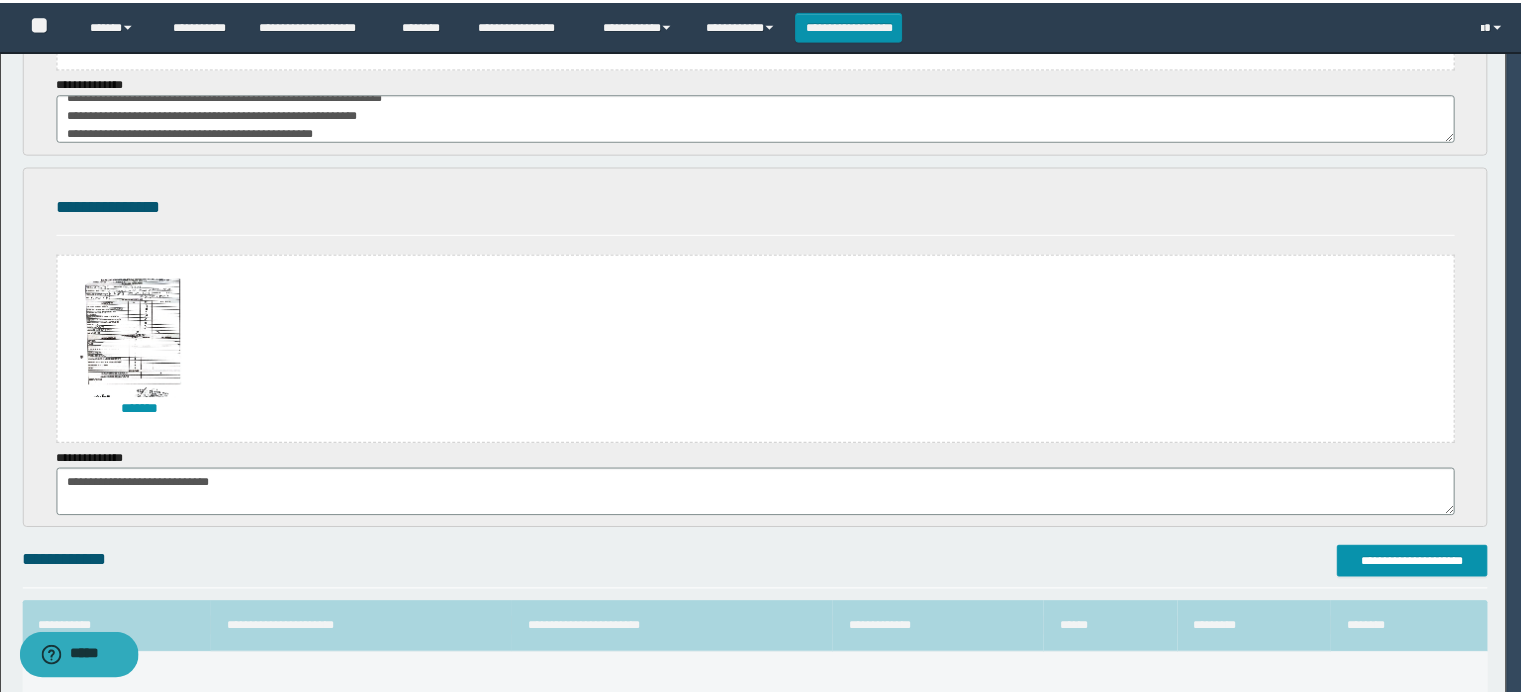 scroll, scrollTop: 8, scrollLeft: 0, axis: vertical 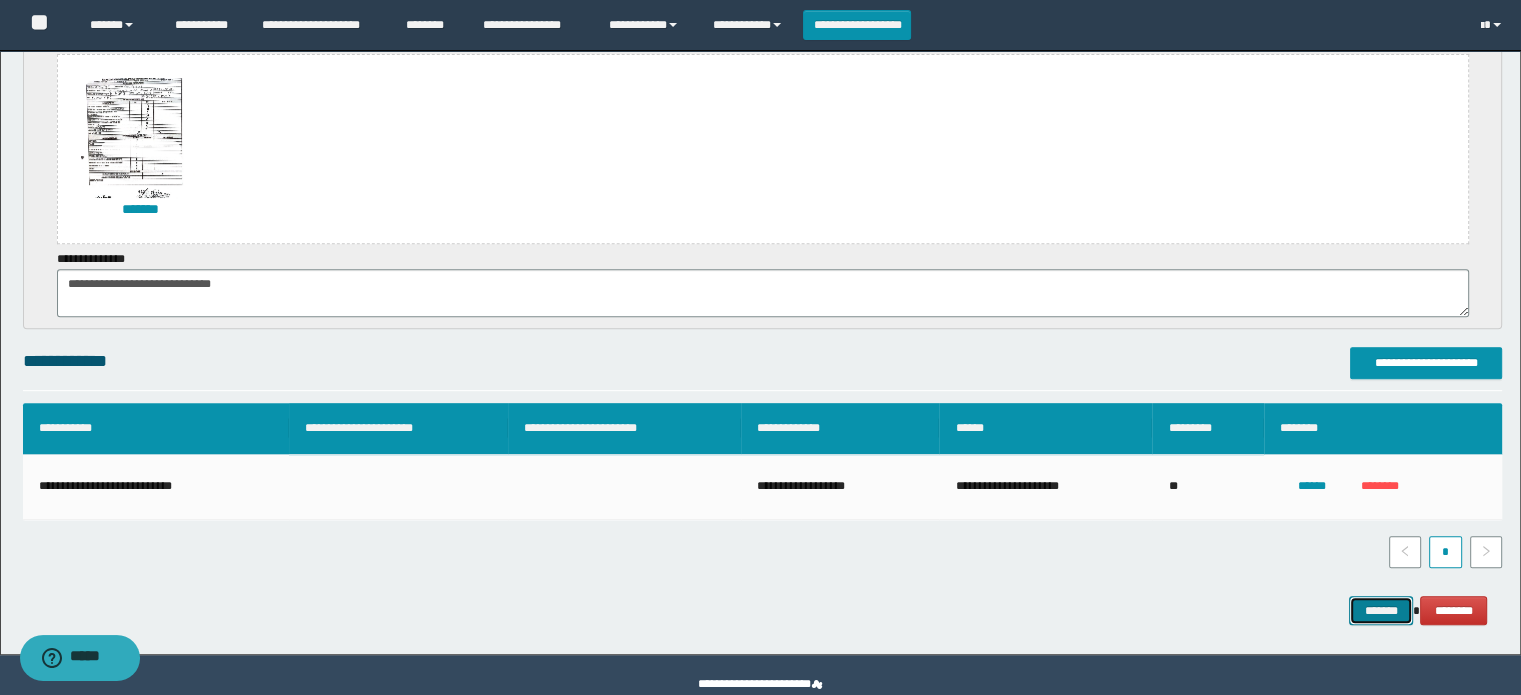 click on "*******" at bounding box center (1381, 611) 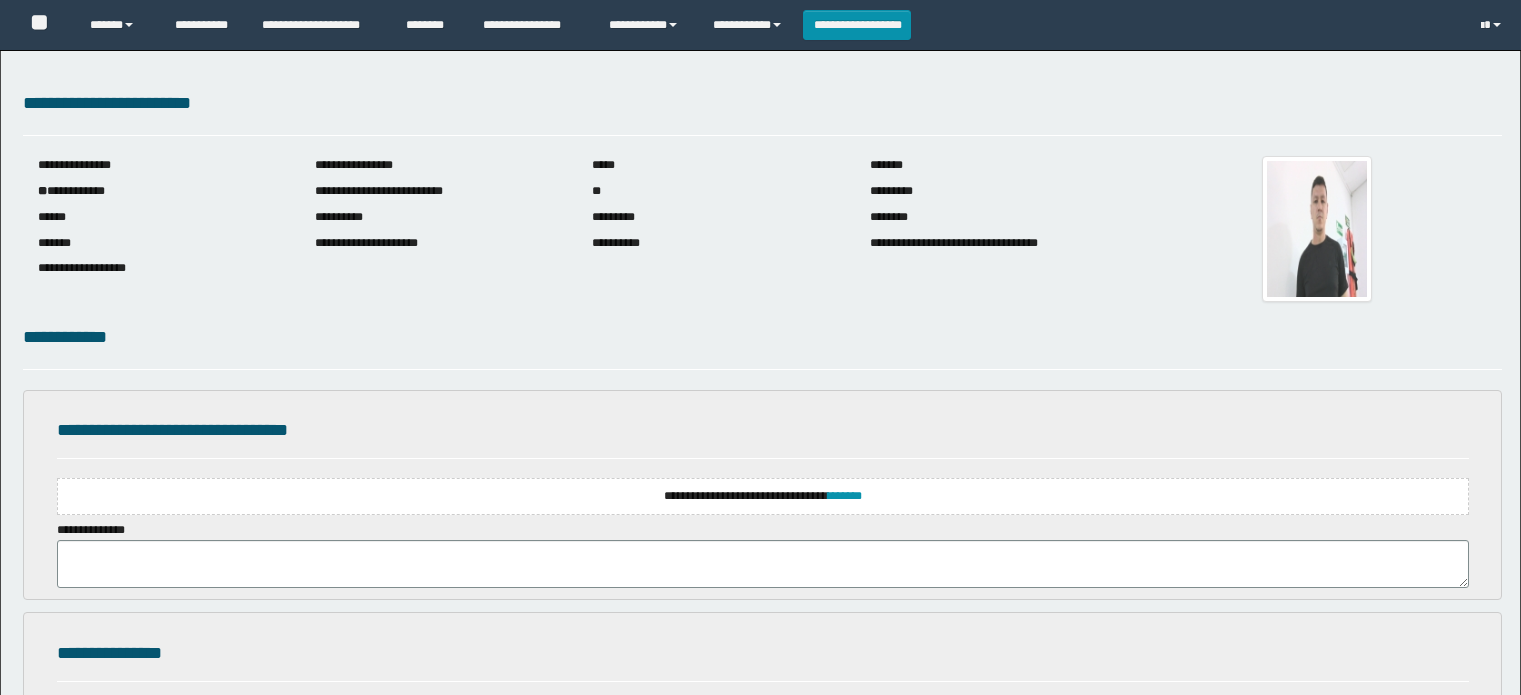 scroll, scrollTop: 0, scrollLeft: 0, axis: both 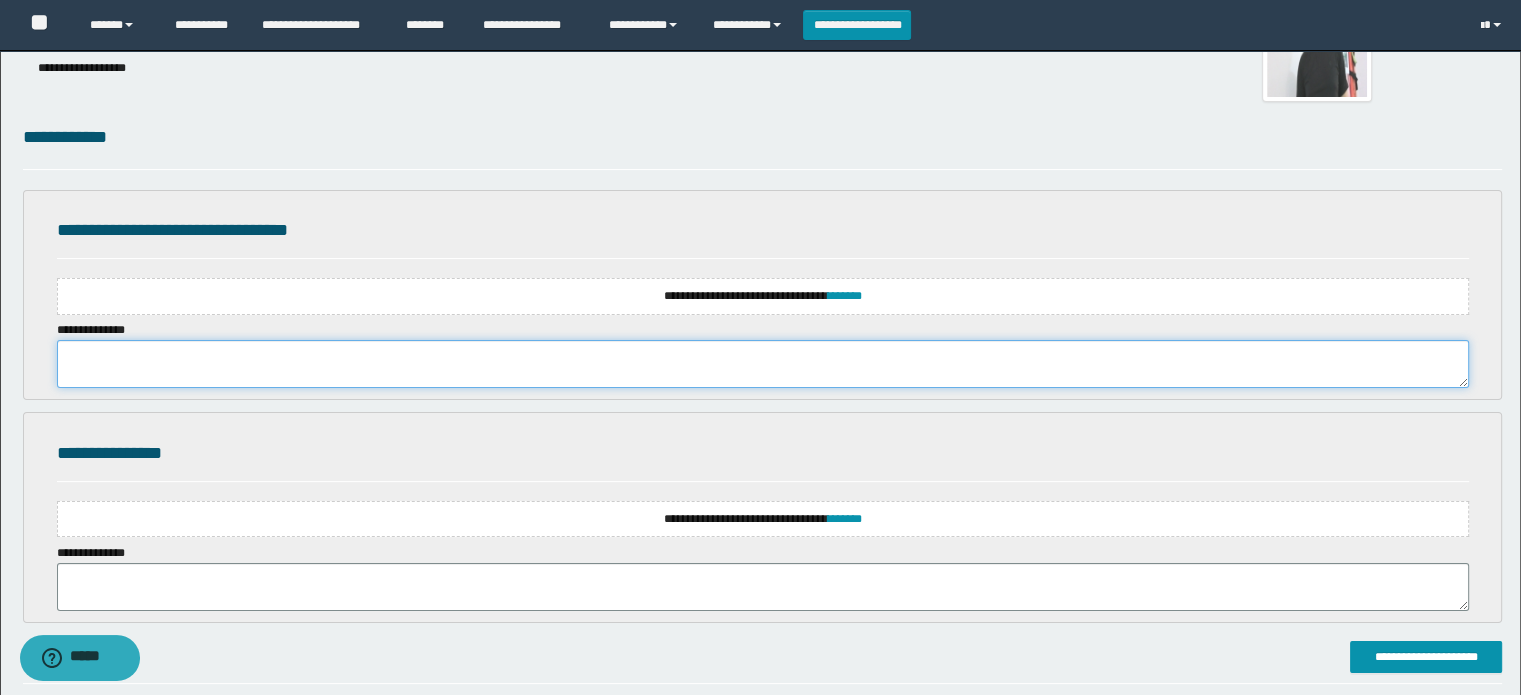 click at bounding box center [763, 364] 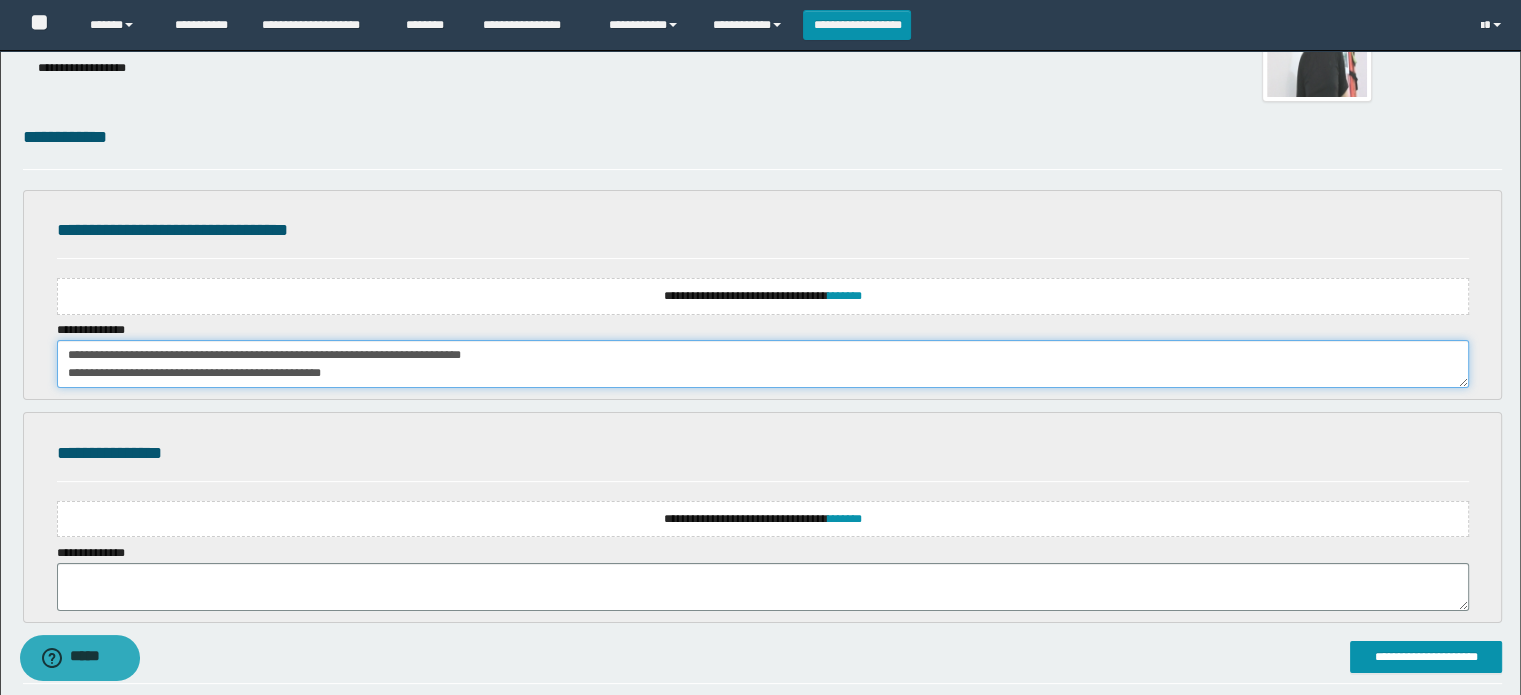 scroll, scrollTop: 84, scrollLeft: 0, axis: vertical 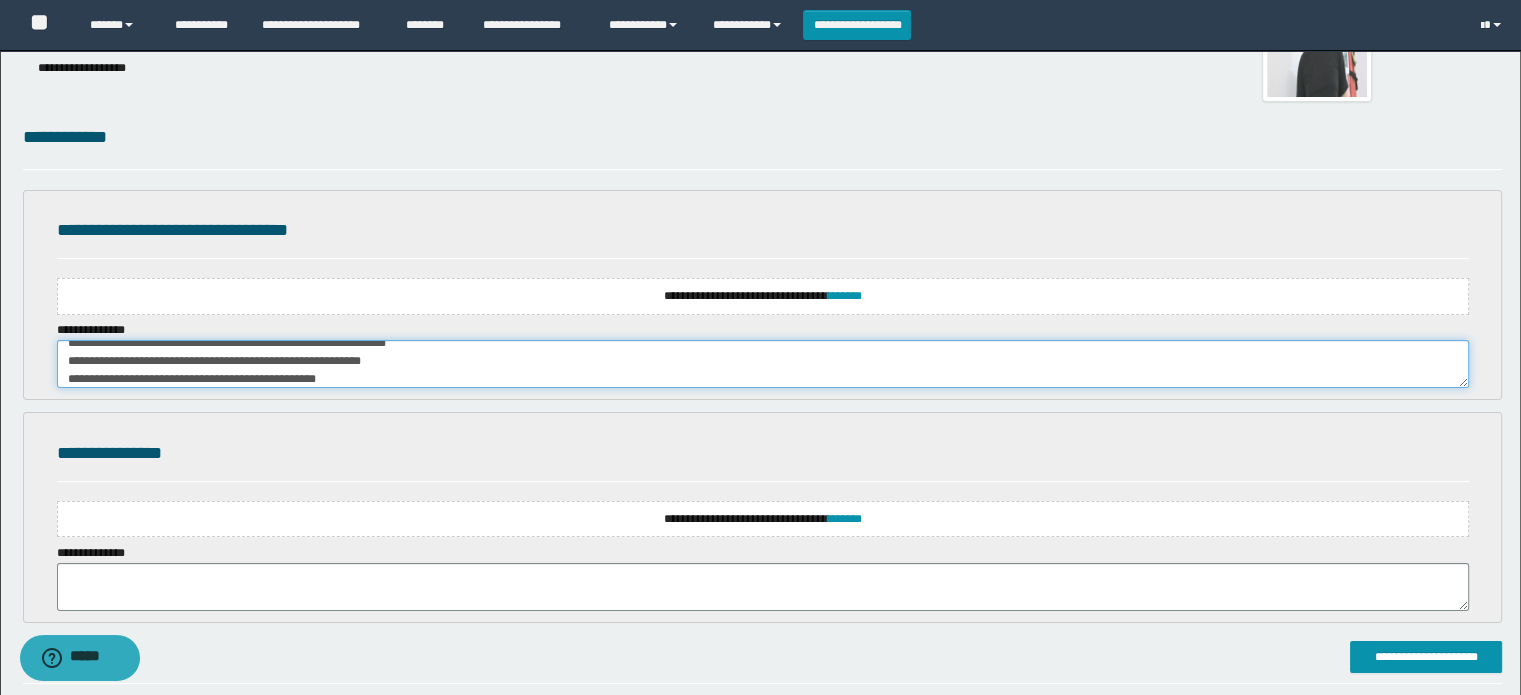 type on "**********" 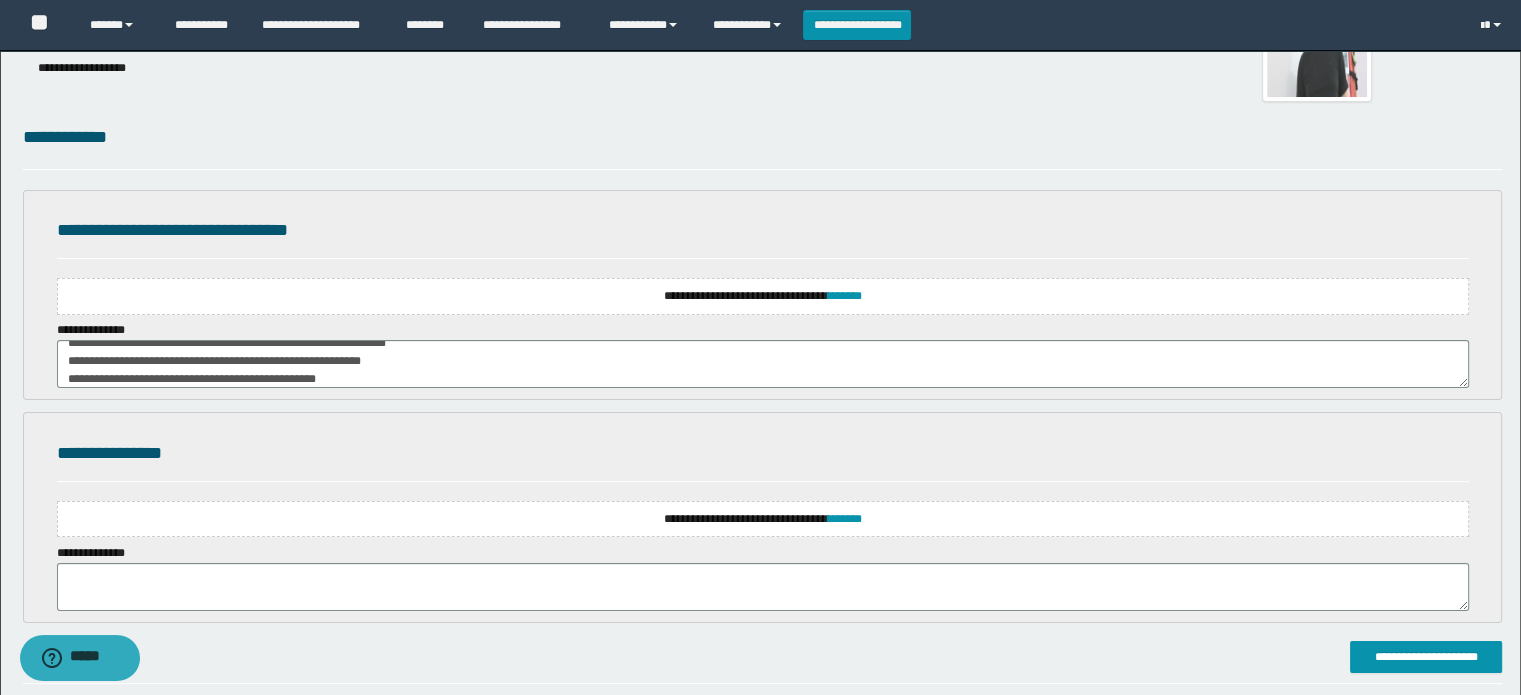click on "**********" at bounding box center [763, 296] 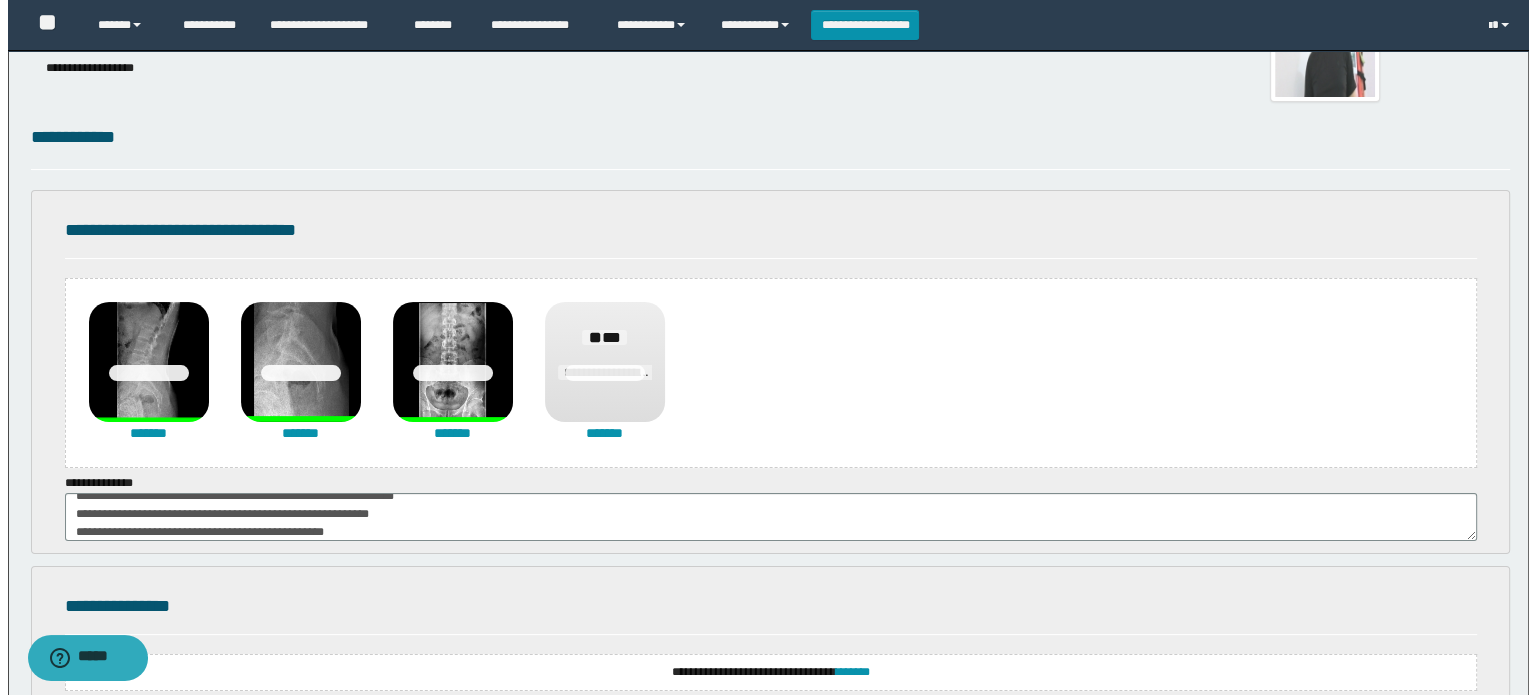 scroll, scrollTop: 400, scrollLeft: 0, axis: vertical 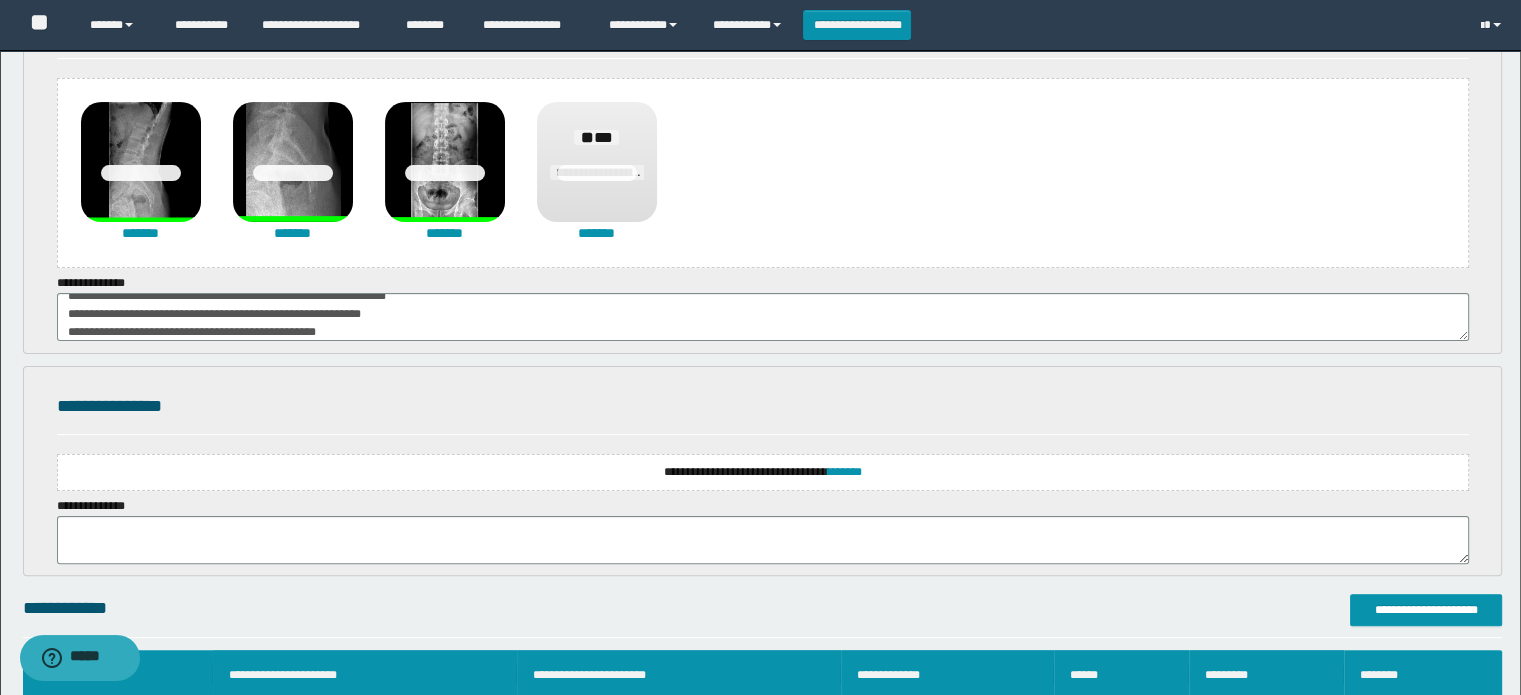 click on "**********" at bounding box center [763, 472] 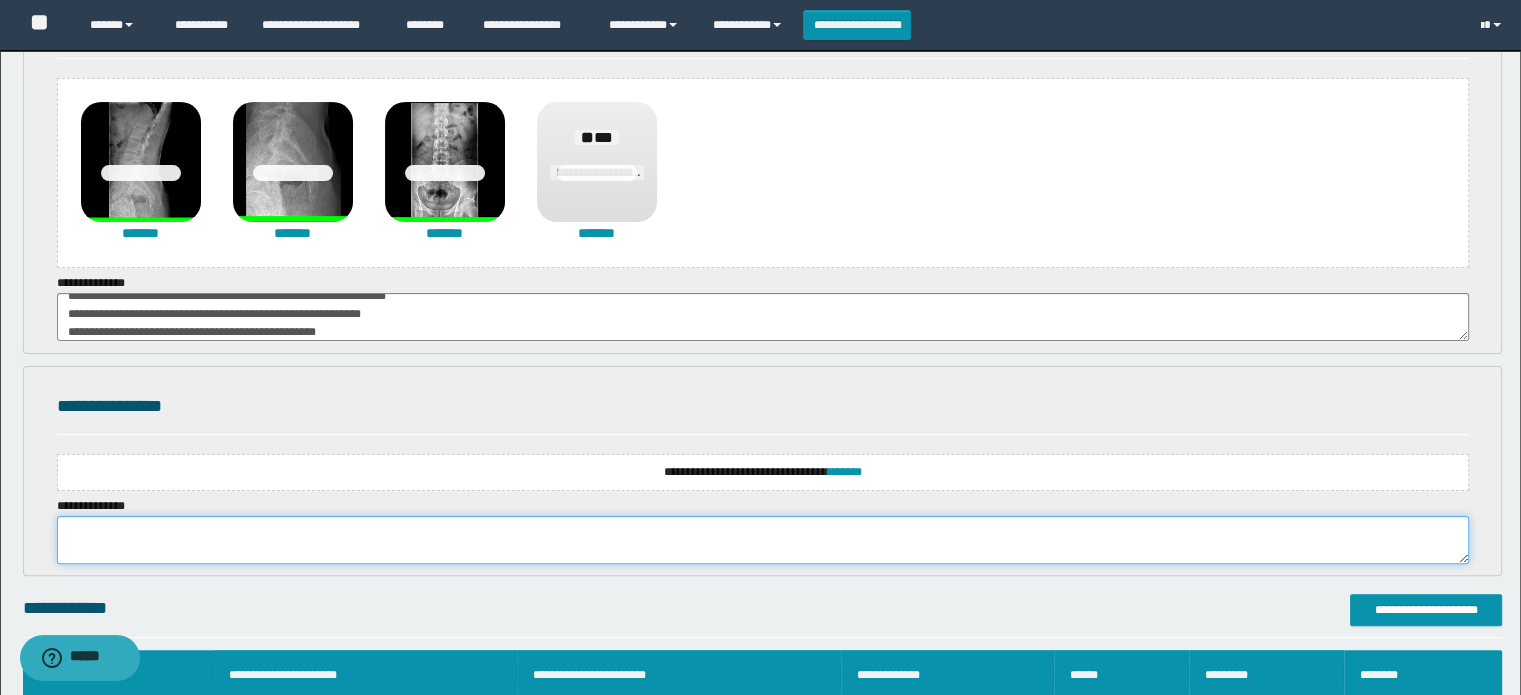 click at bounding box center [763, 540] 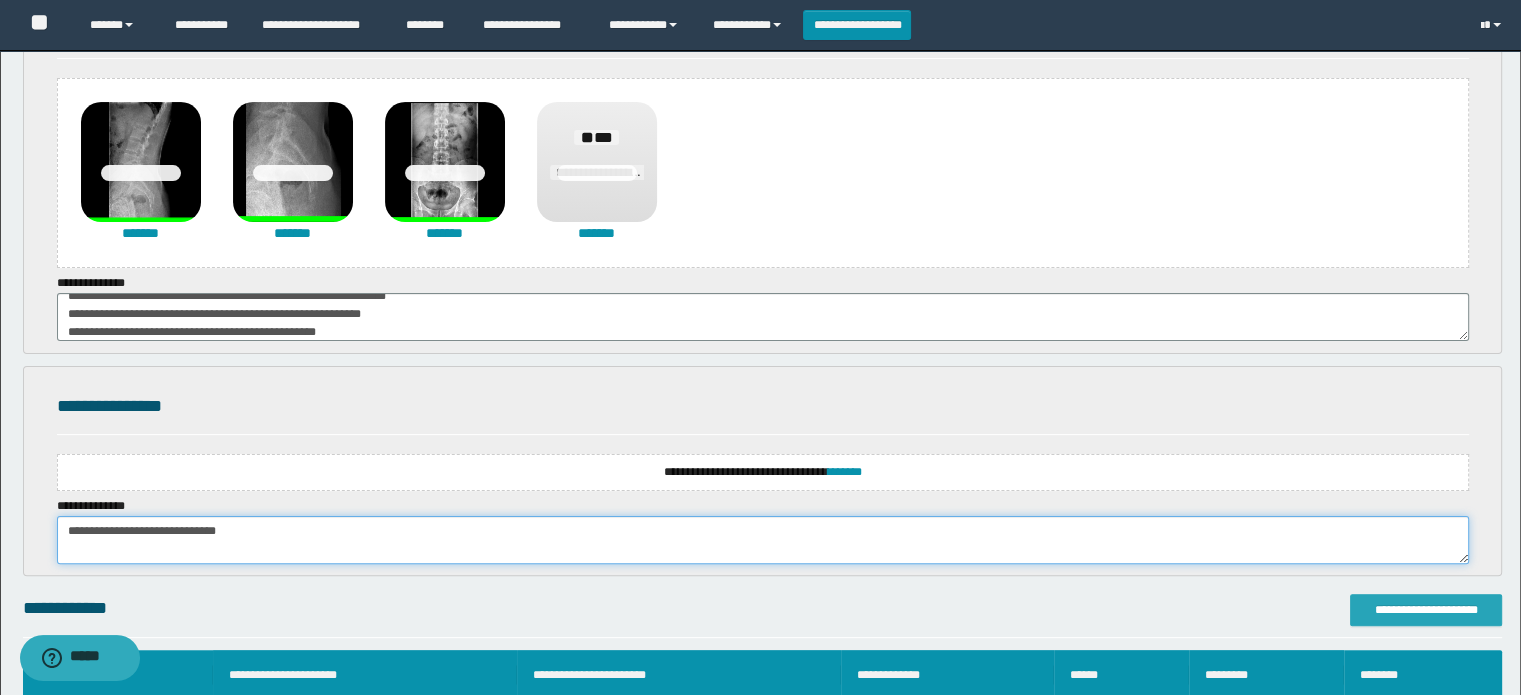 type on "**********" 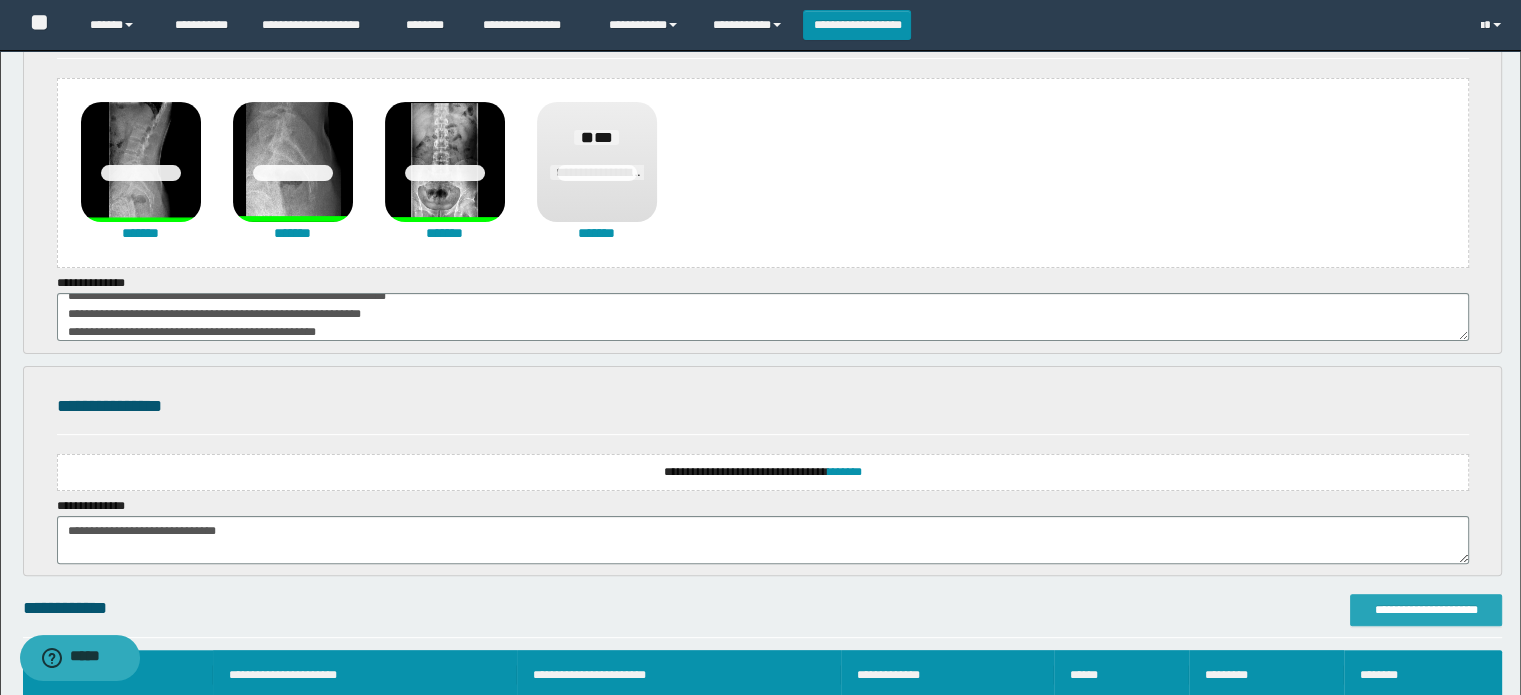 click on "**********" at bounding box center [1426, 610] 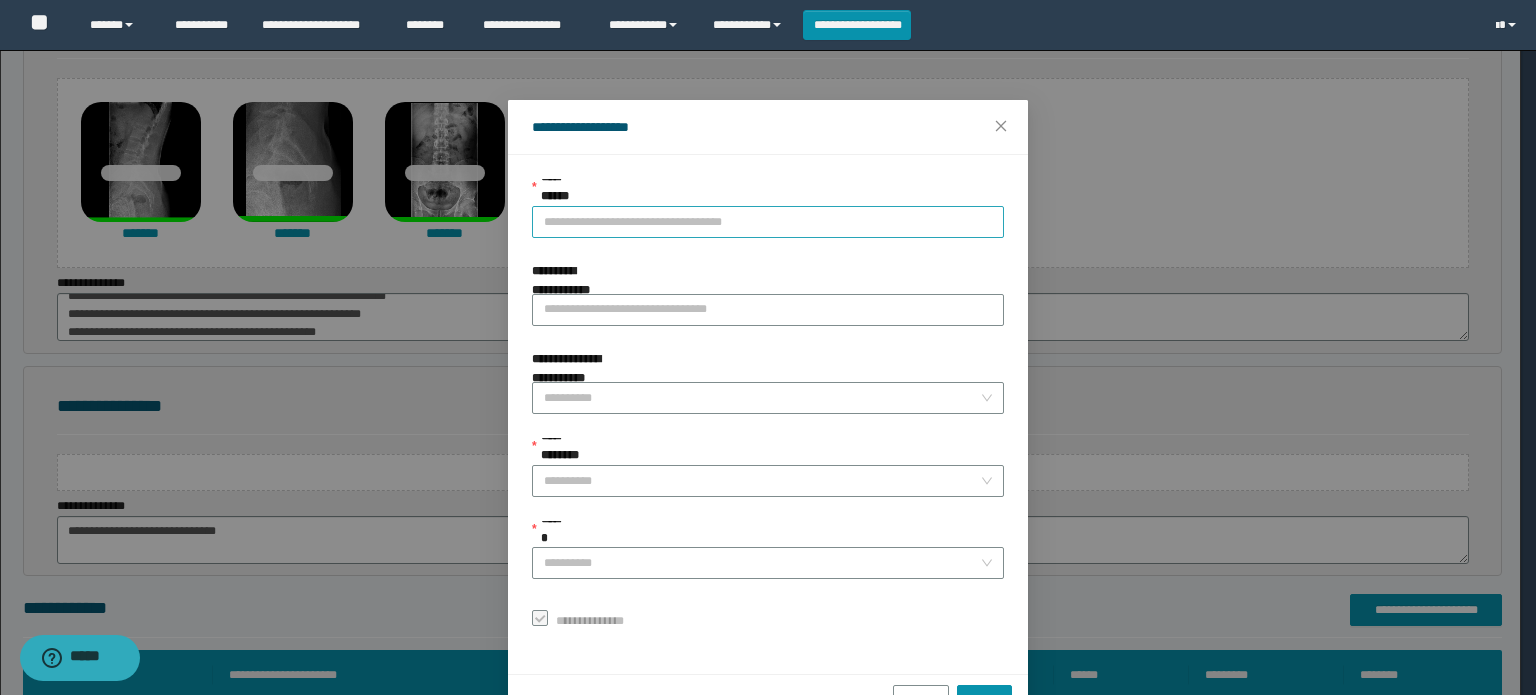click on "**********" at bounding box center [768, 222] 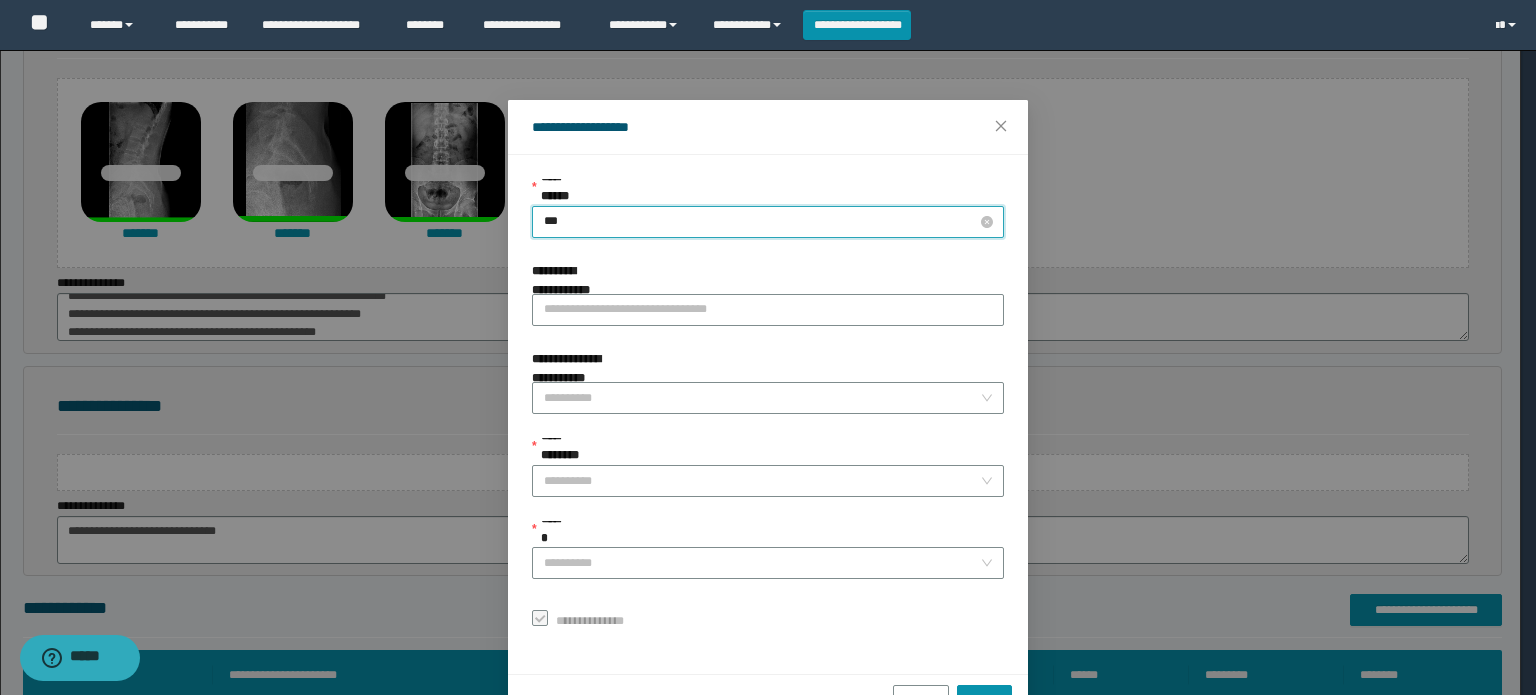 type on "****" 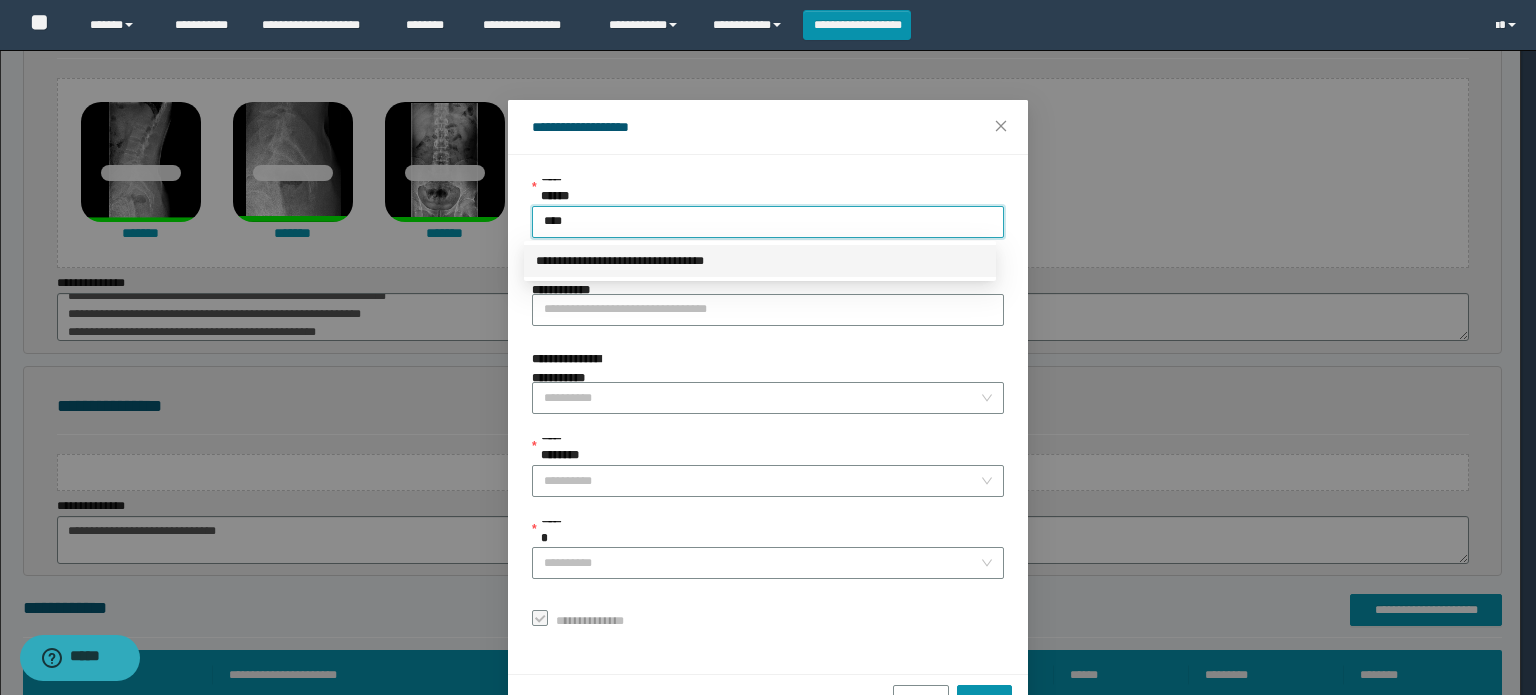 click on "**********" at bounding box center (760, 261) 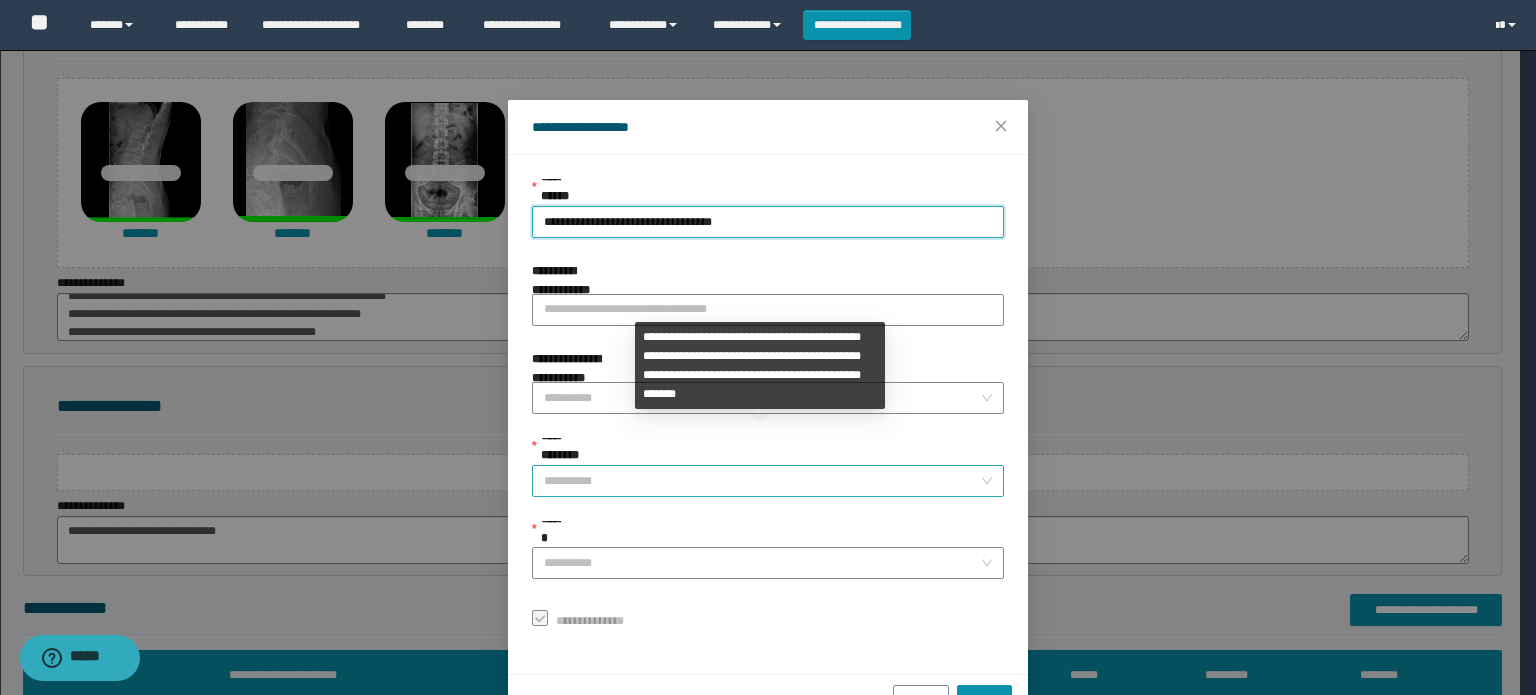 click on "**********" at bounding box center (762, 481) 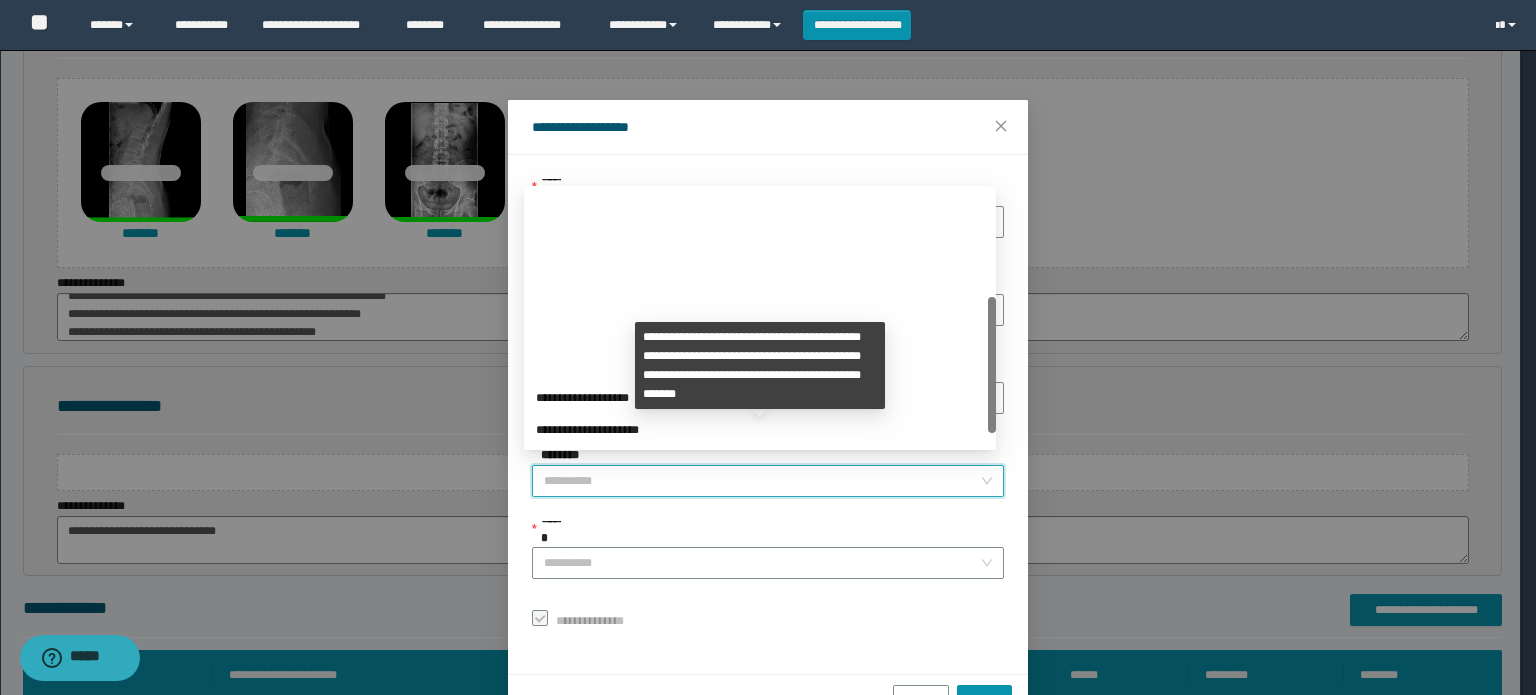 scroll, scrollTop: 224, scrollLeft: 0, axis: vertical 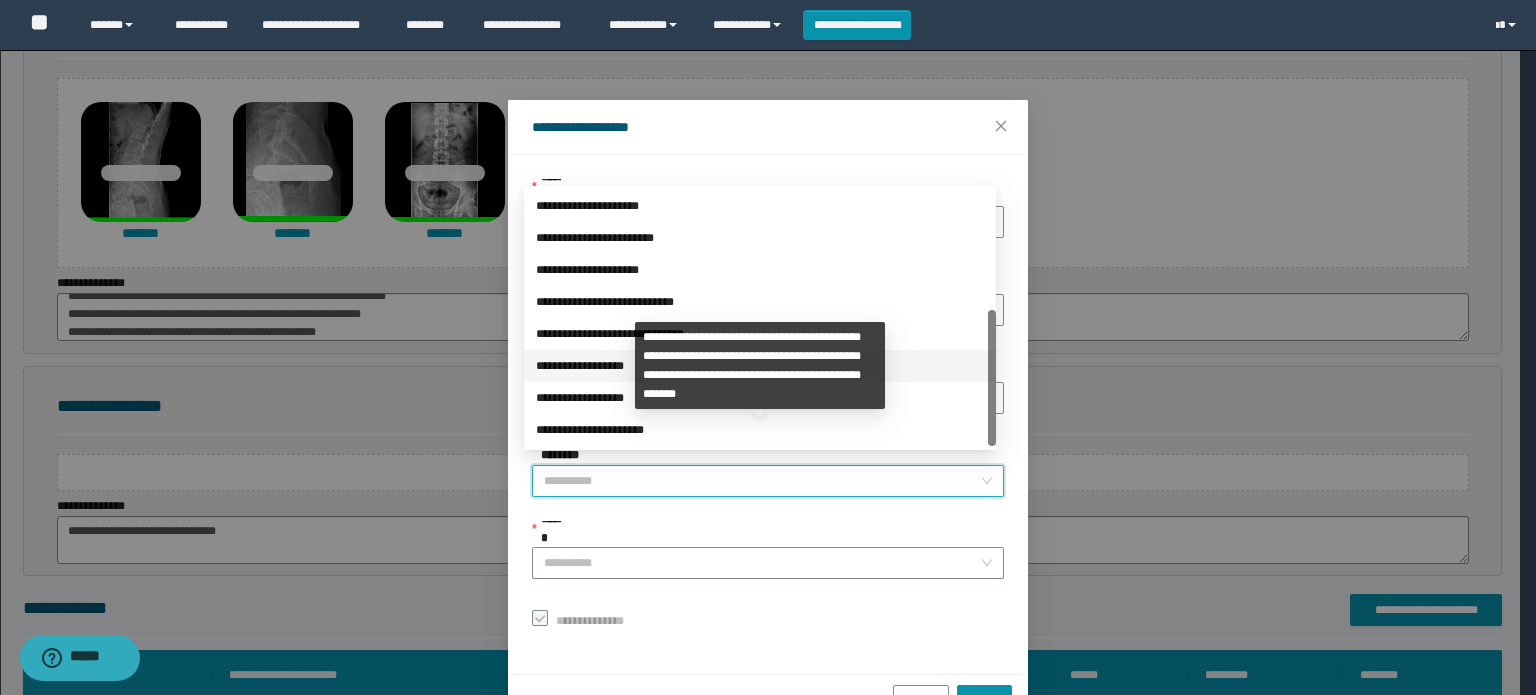 click on "**********" at bounding box center [760, 366] 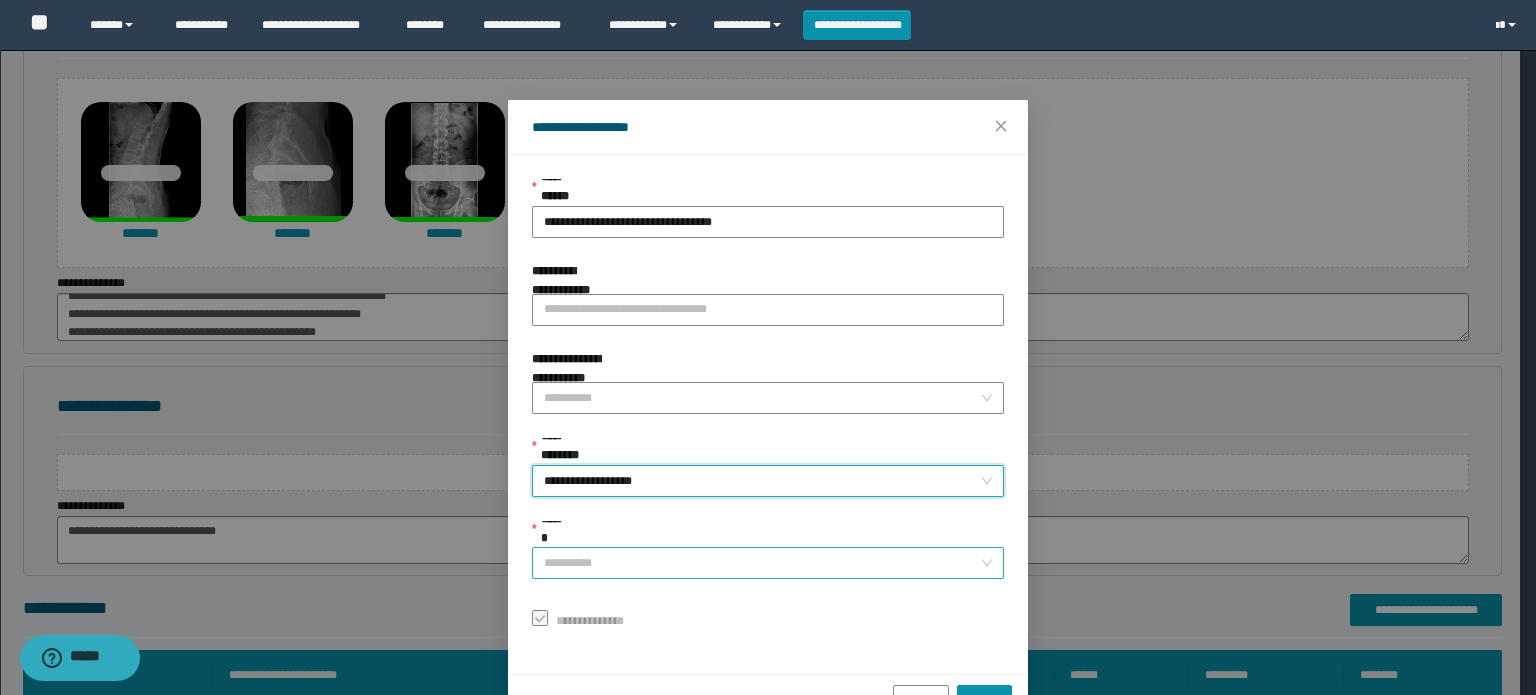 click on "******" at bounding box center [762, 563] 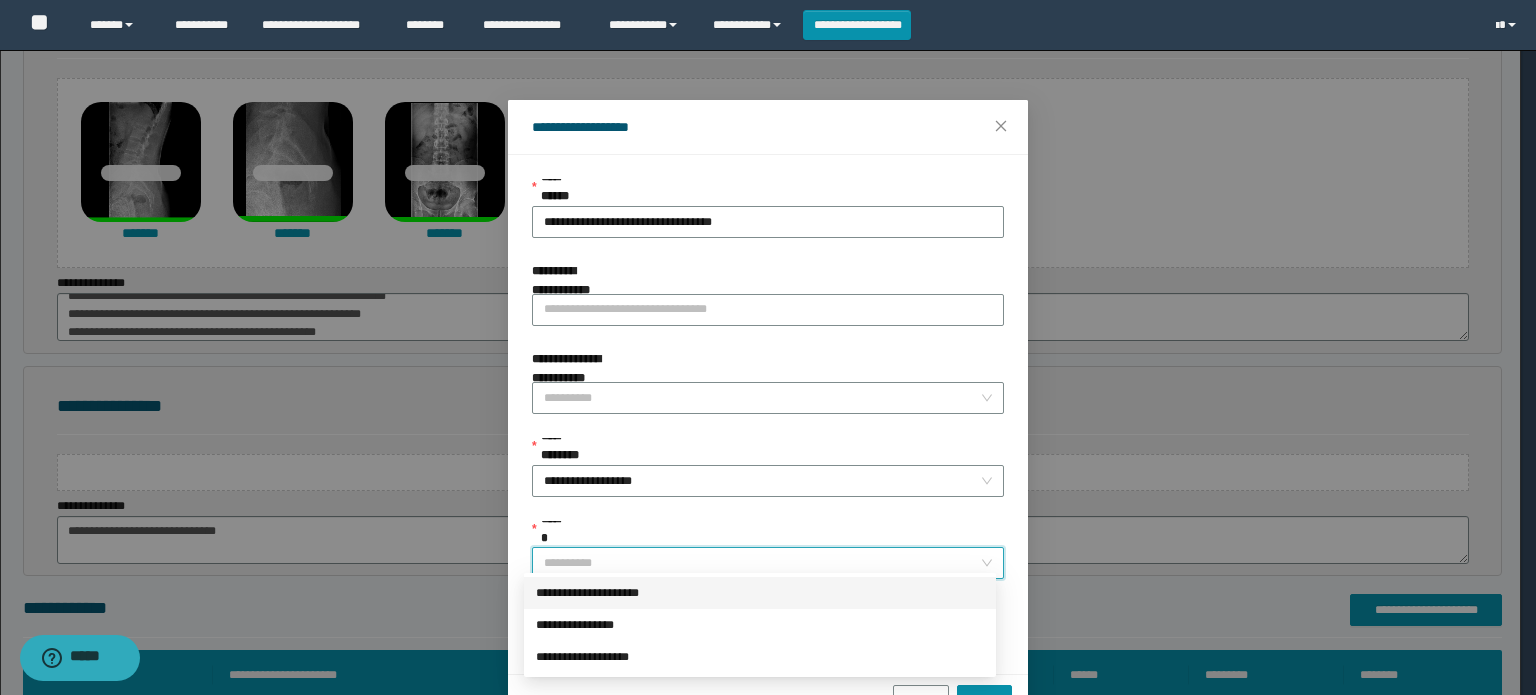click on "**********" at bounding box center (760, 593) 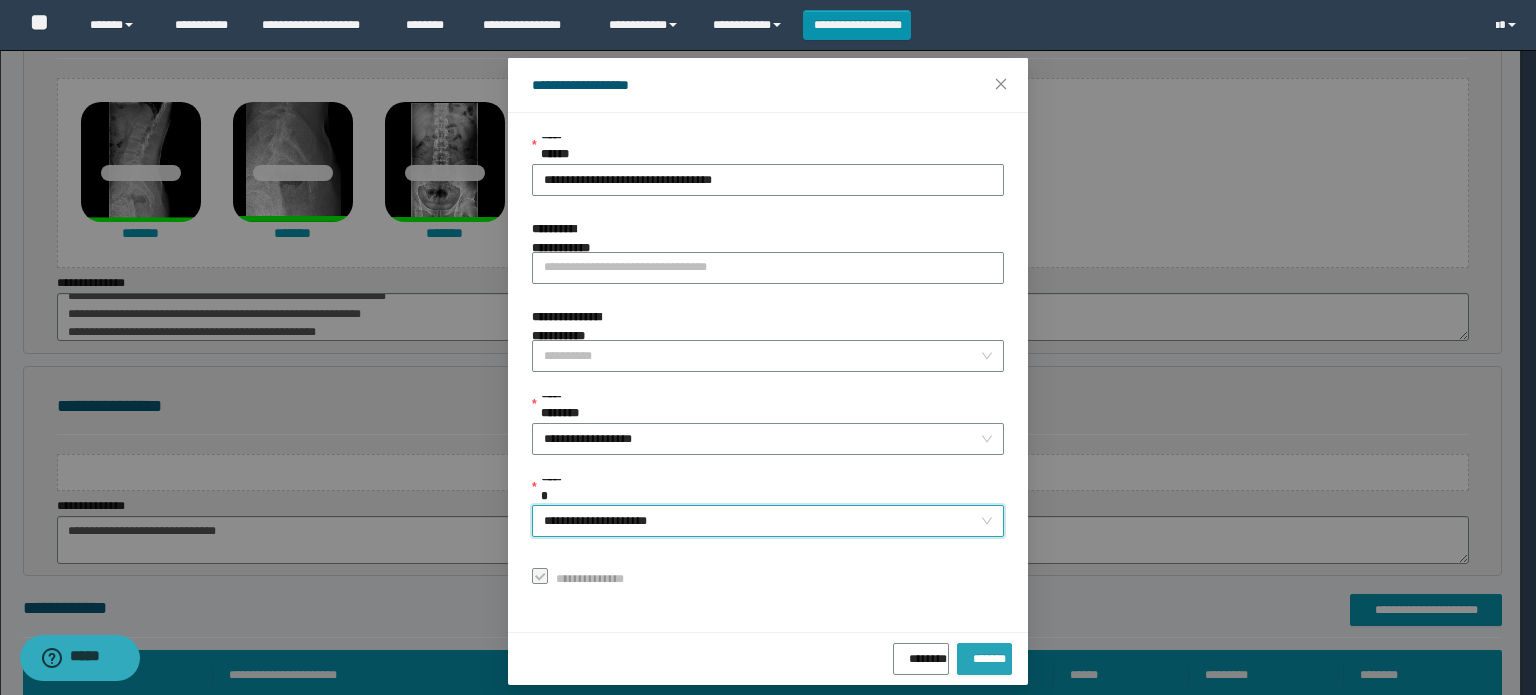 scroll, scrollTop: 55, scrollLeft: 0, axis: vertical 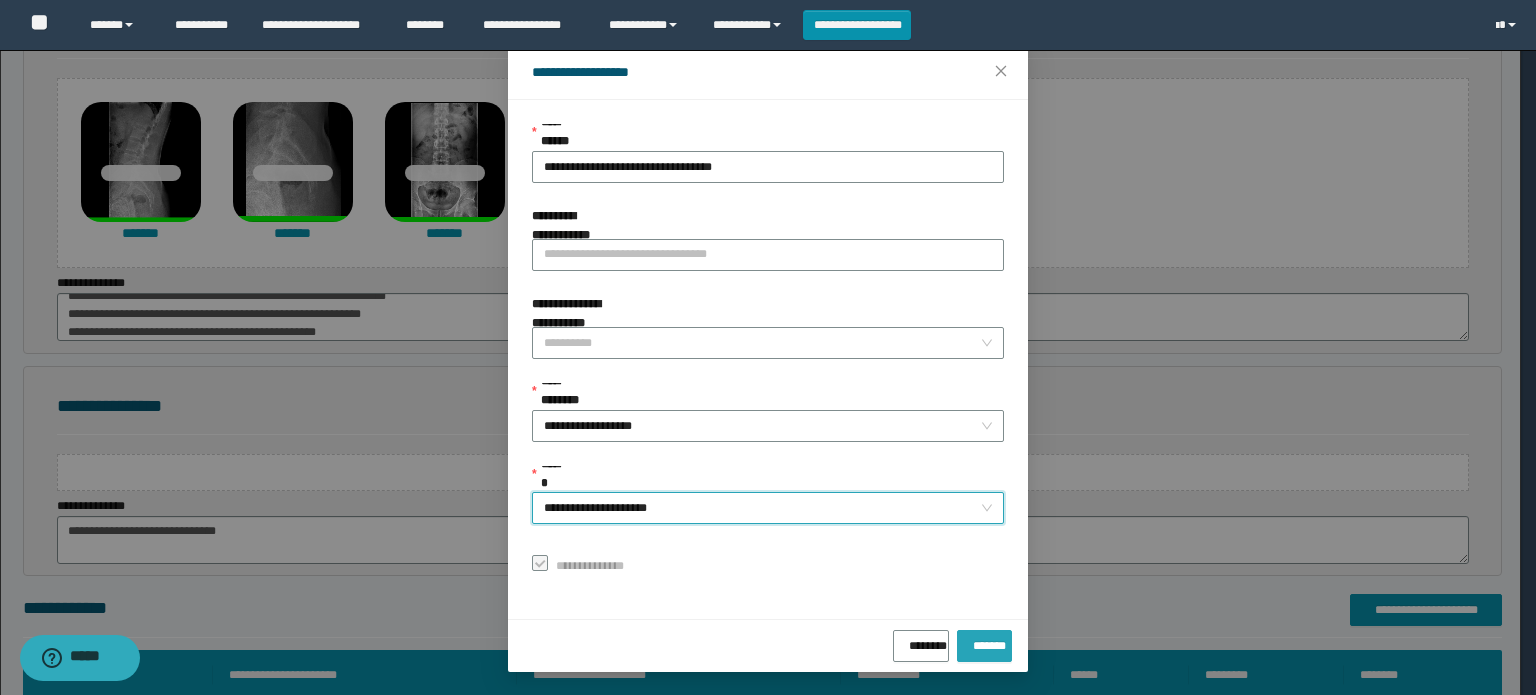 drag, startPoint x: 971, startPoint y: 637, endPoint x: 985, endPoint y: 635, distance: 14.142136 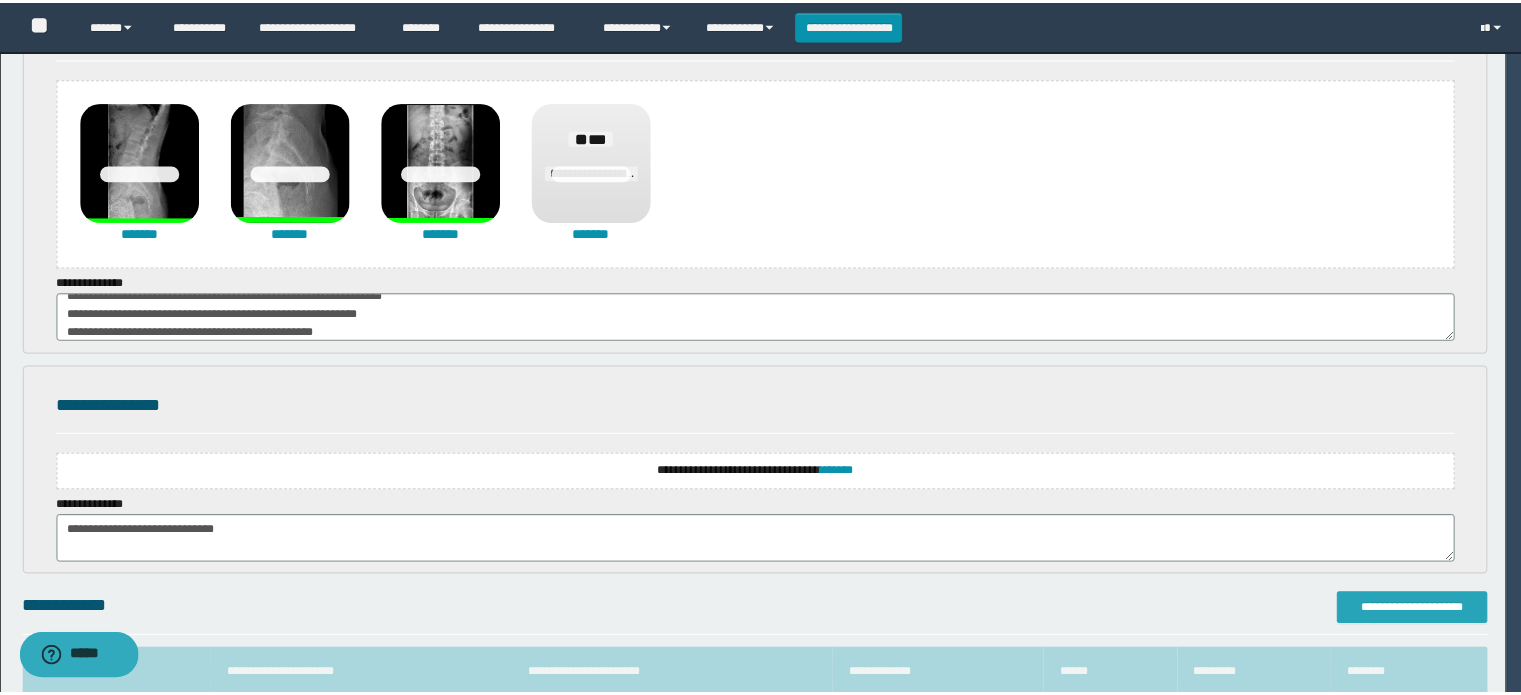 scroll, scrollTop: 0, scrollLeft: 0, axis: both 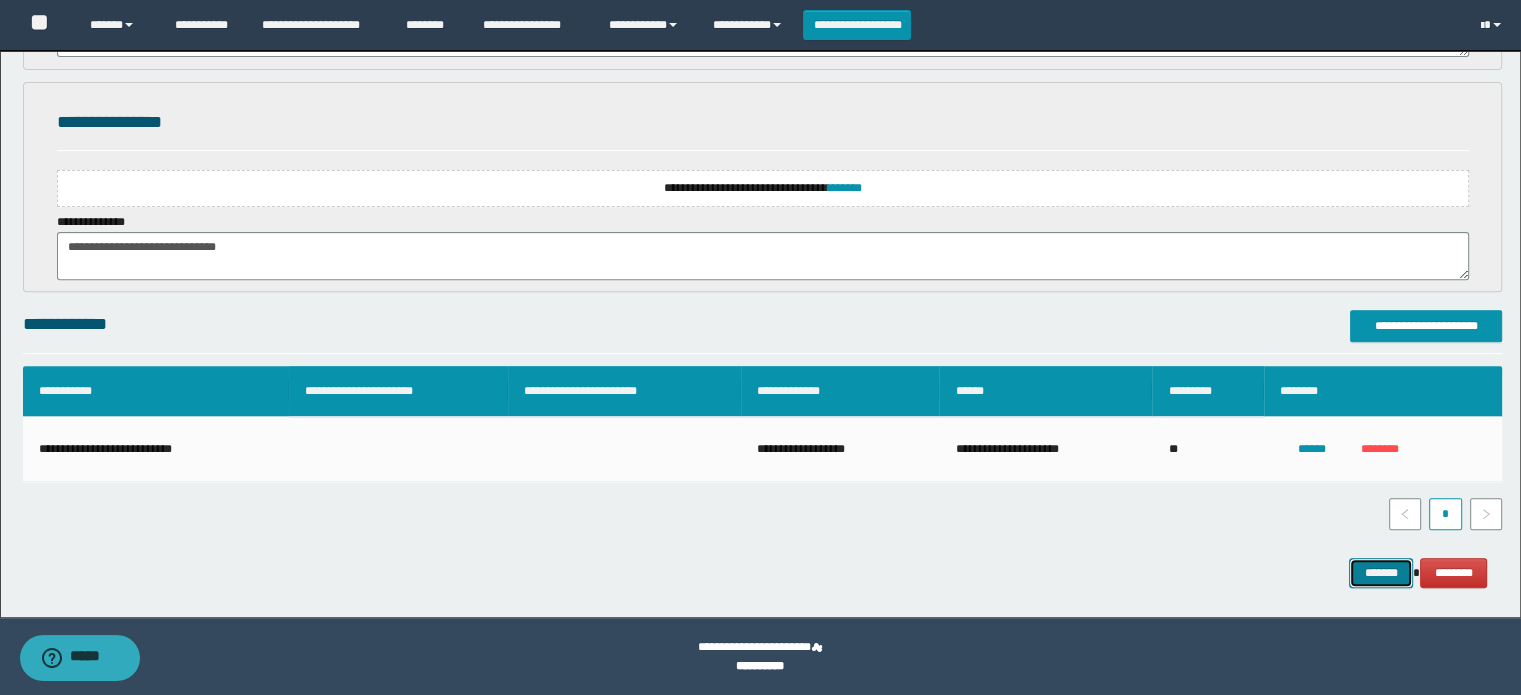 click on "*******" at bounding box center [1381, 573] 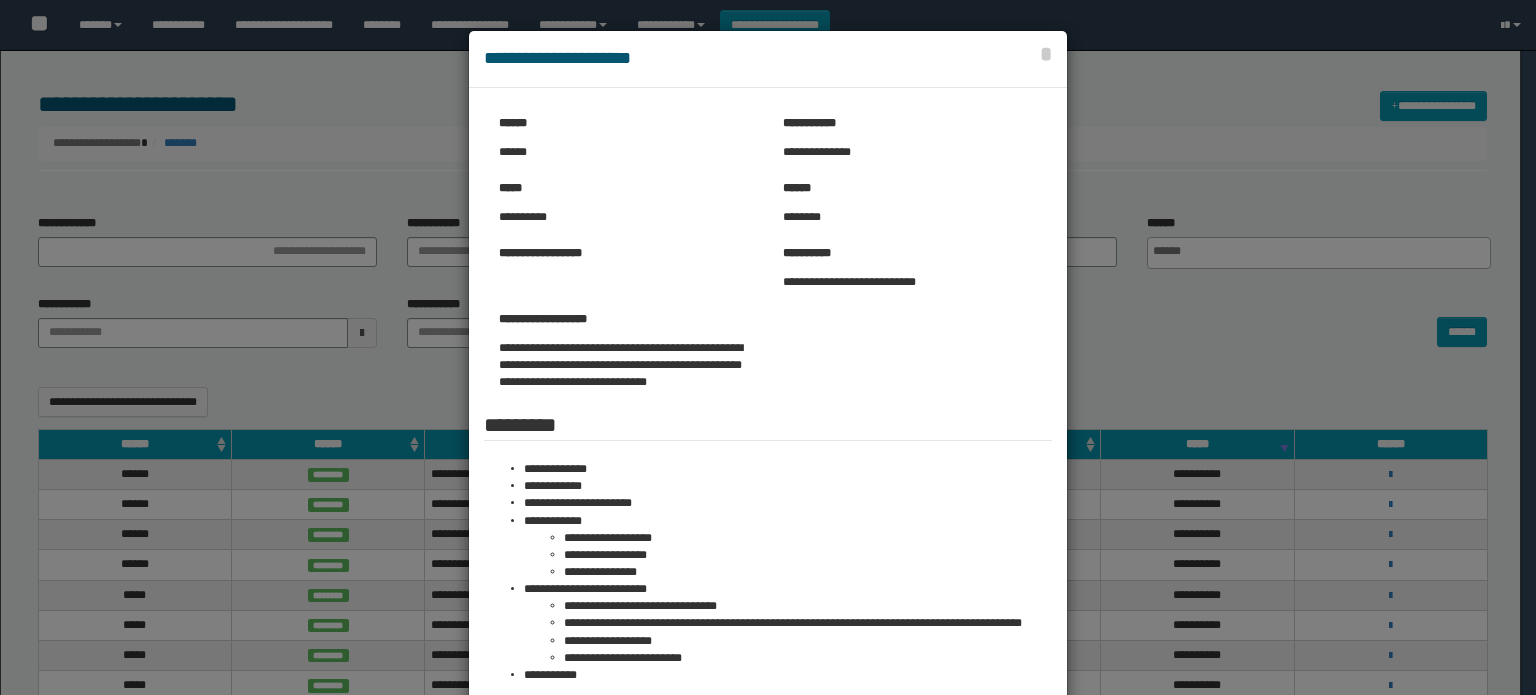 select 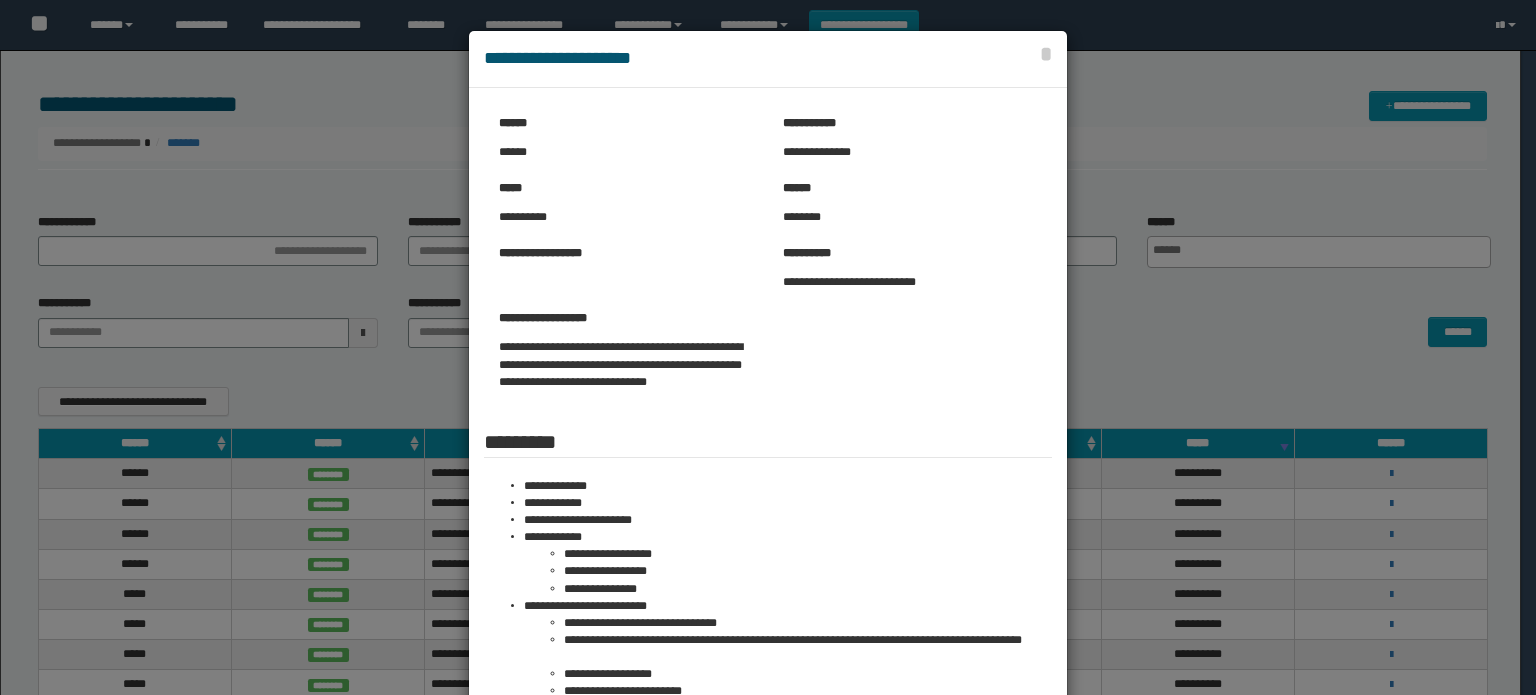 scroll, scrollTop: 0, scrollLeft: 0, axis: both 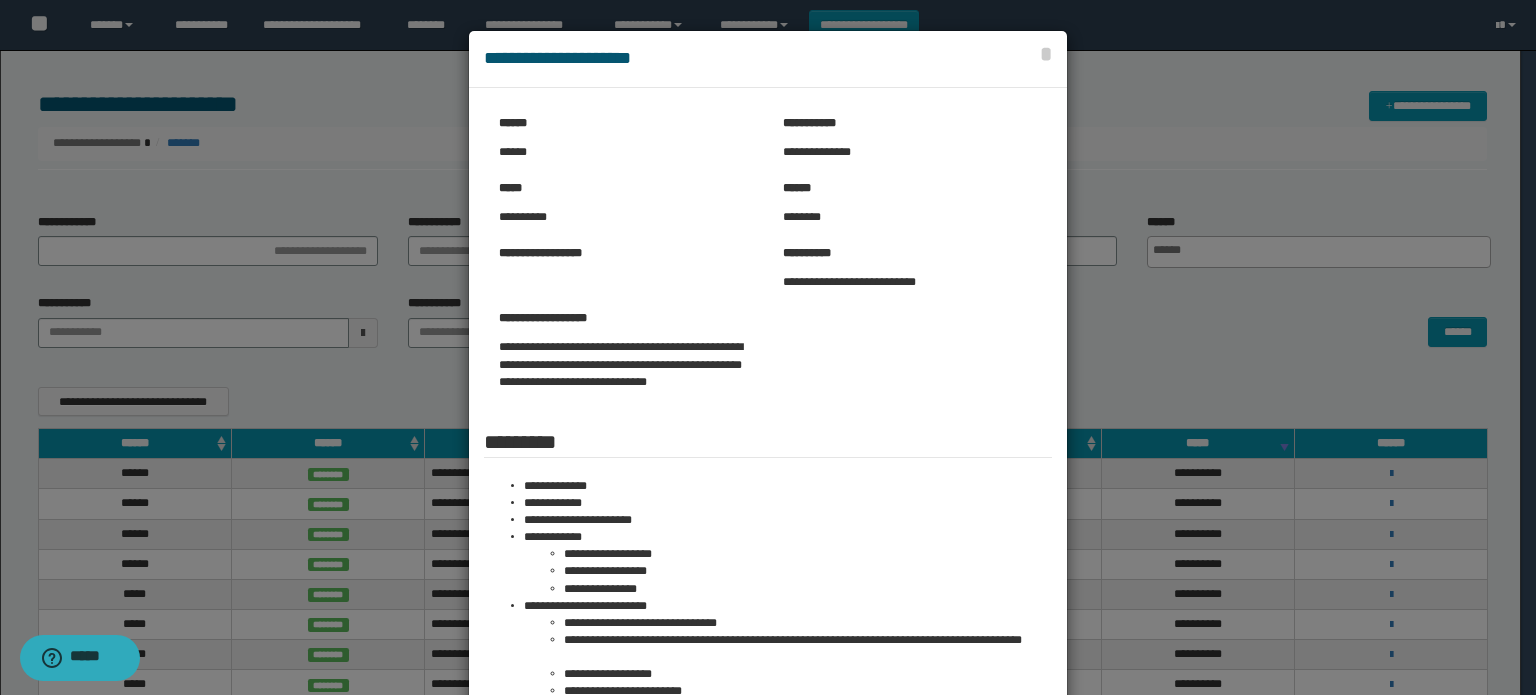 click at bounding box center [768, 485] 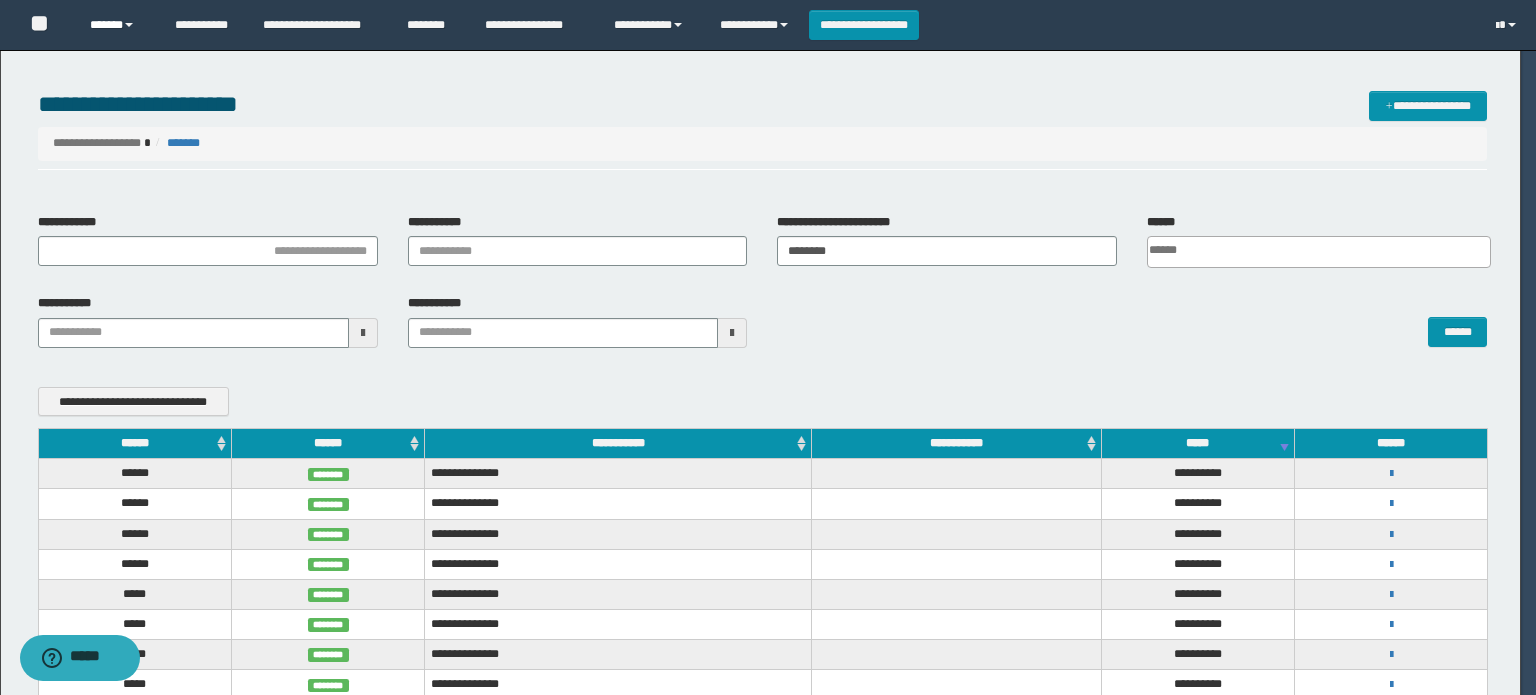click on "******" at bounding box center (117, 25) 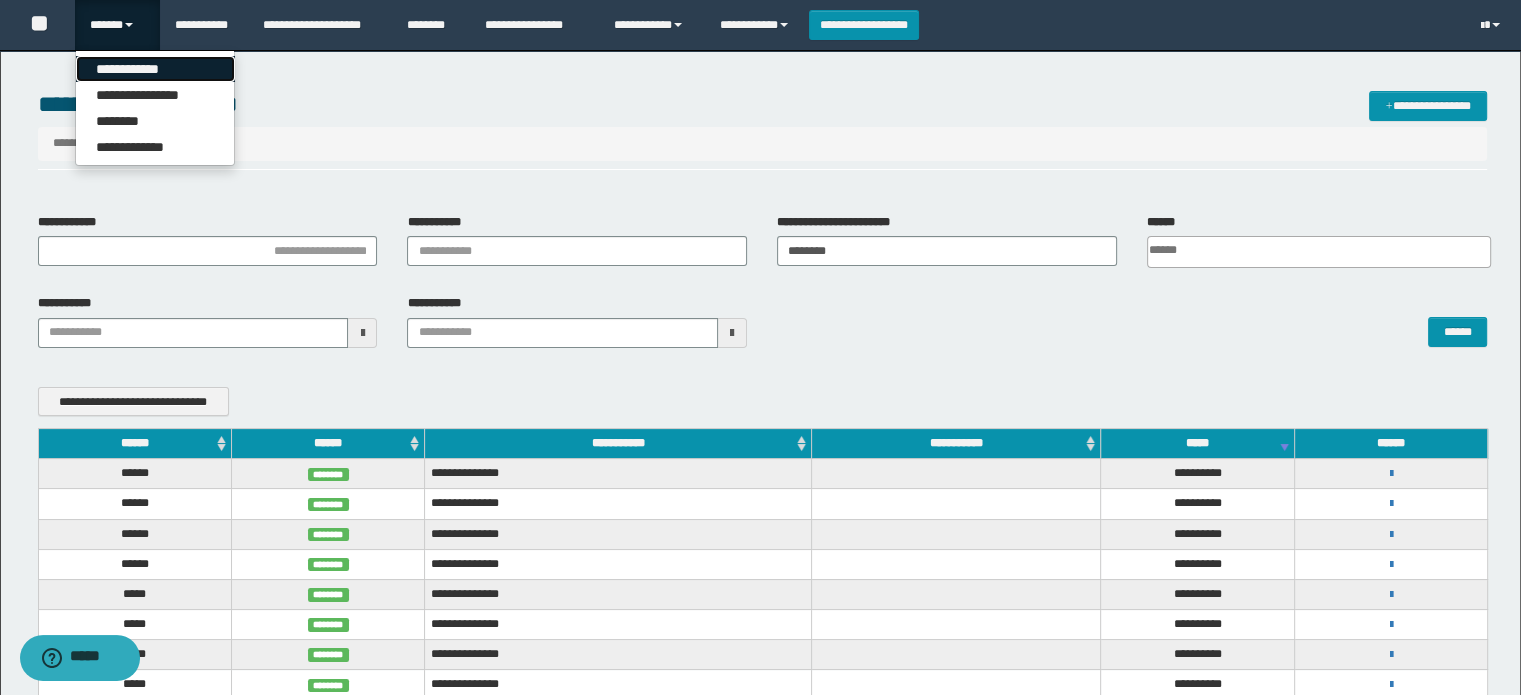 click on "**********" at bounding box center (155, 69) 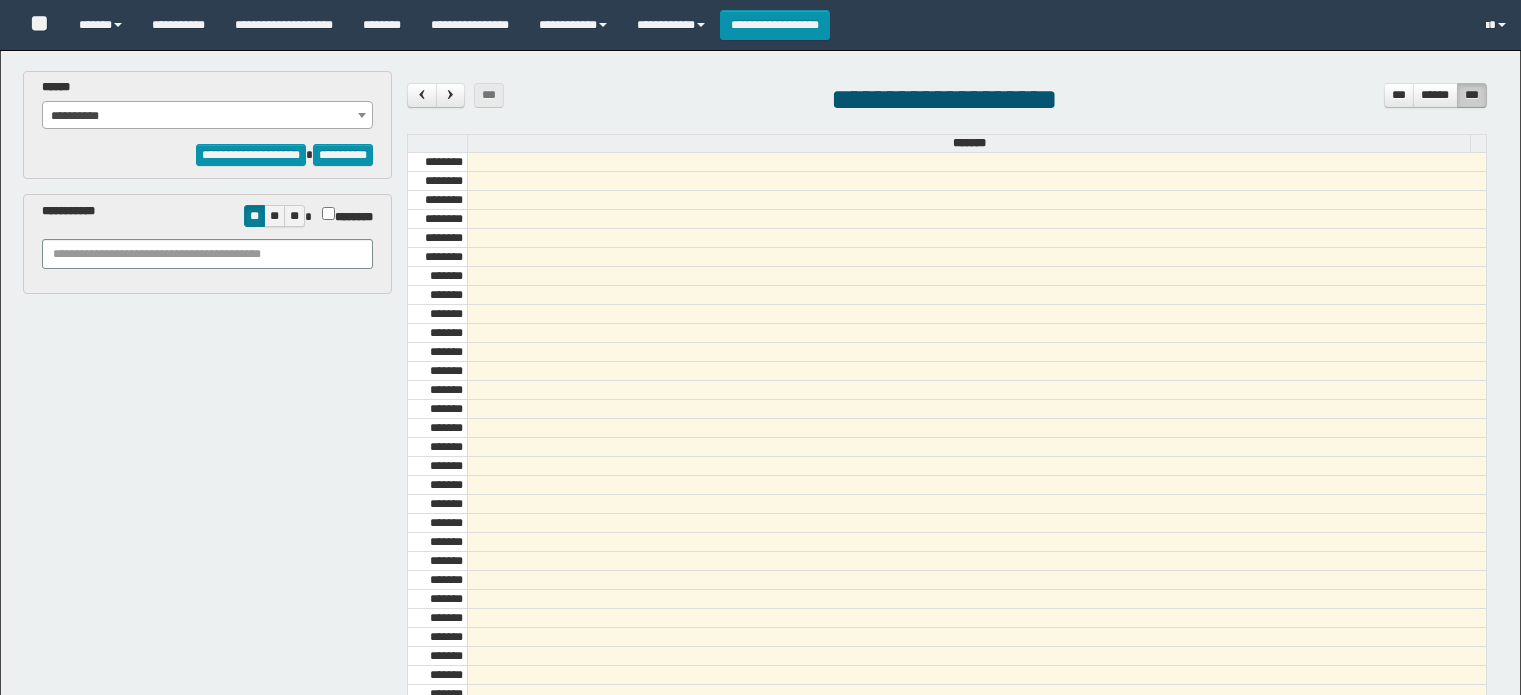 scroll, scrollTop: 0, scrollLeft: 0, axis: both 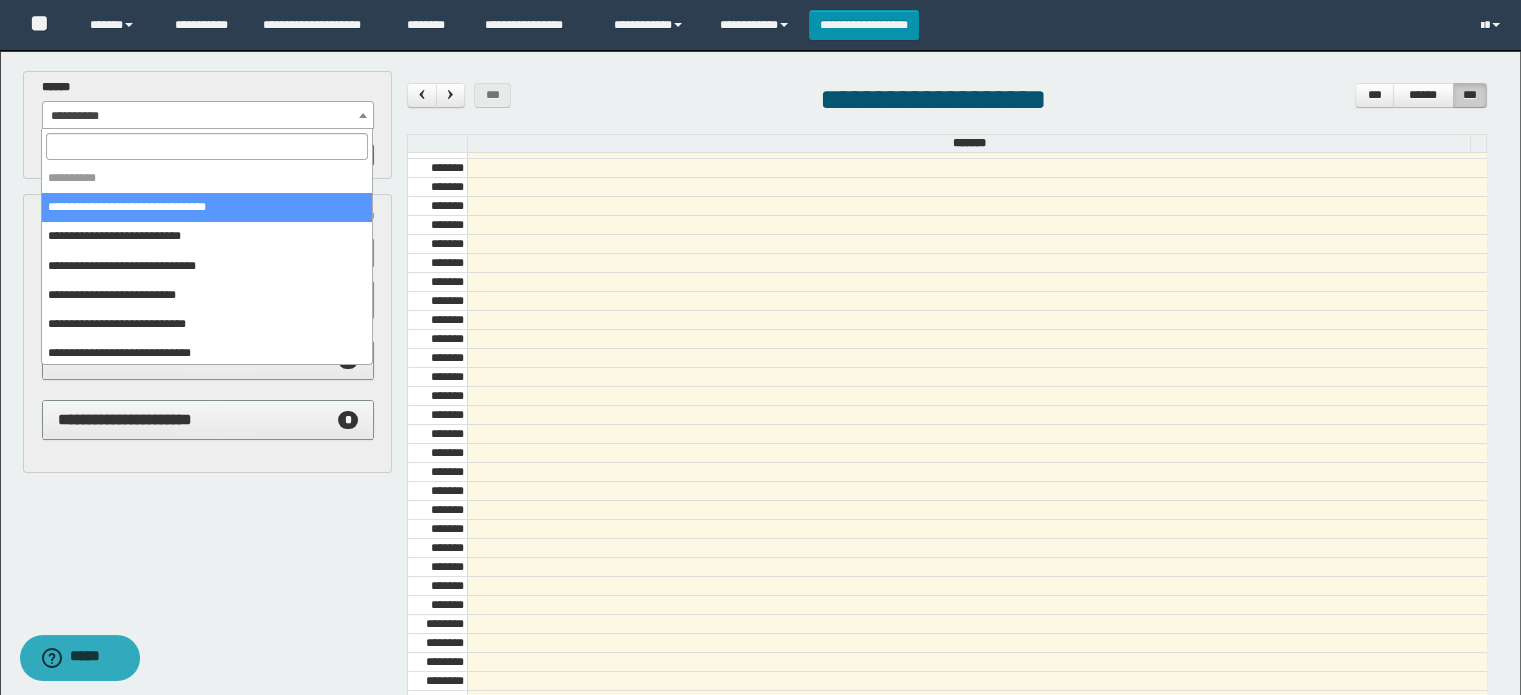 click on "**********" at bounding box center [208, 116] 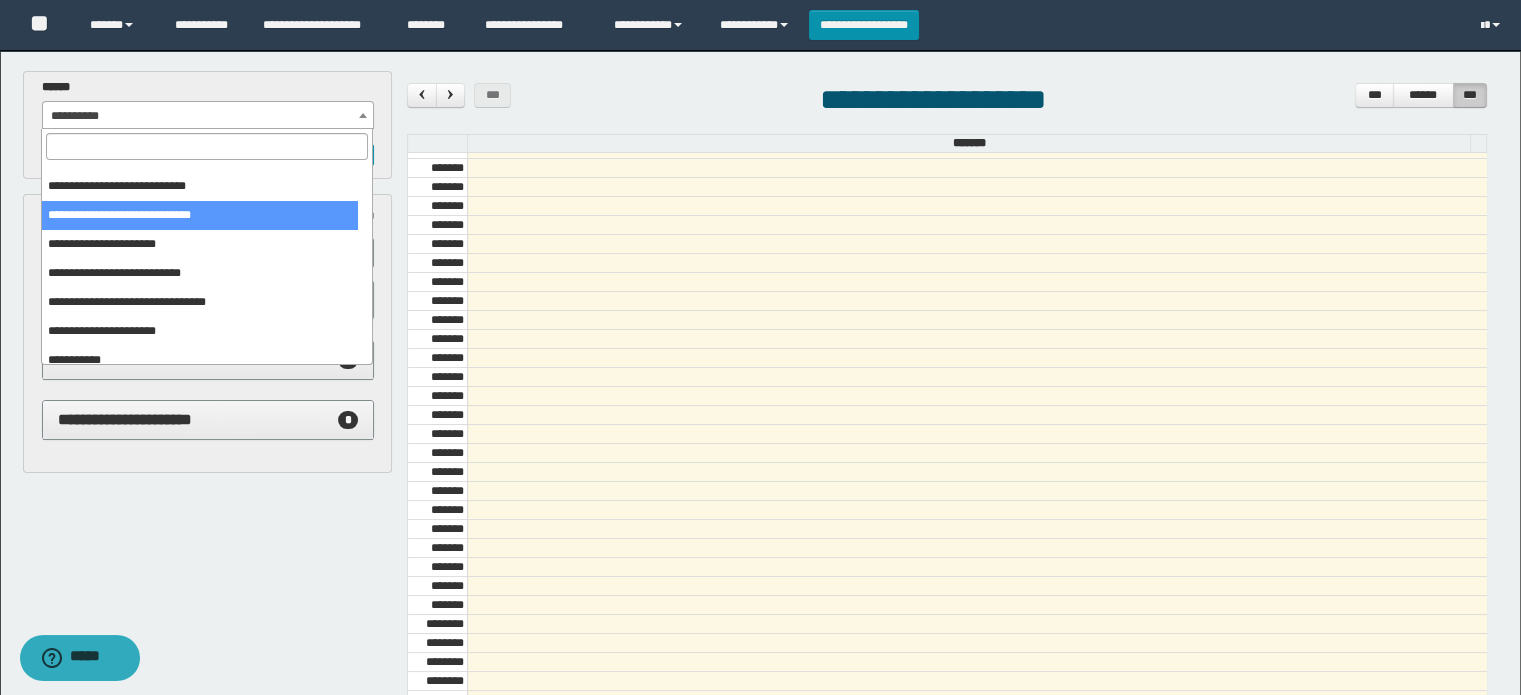scroll, scrollTop: 149, scrollLeft: 0, axis: vertical 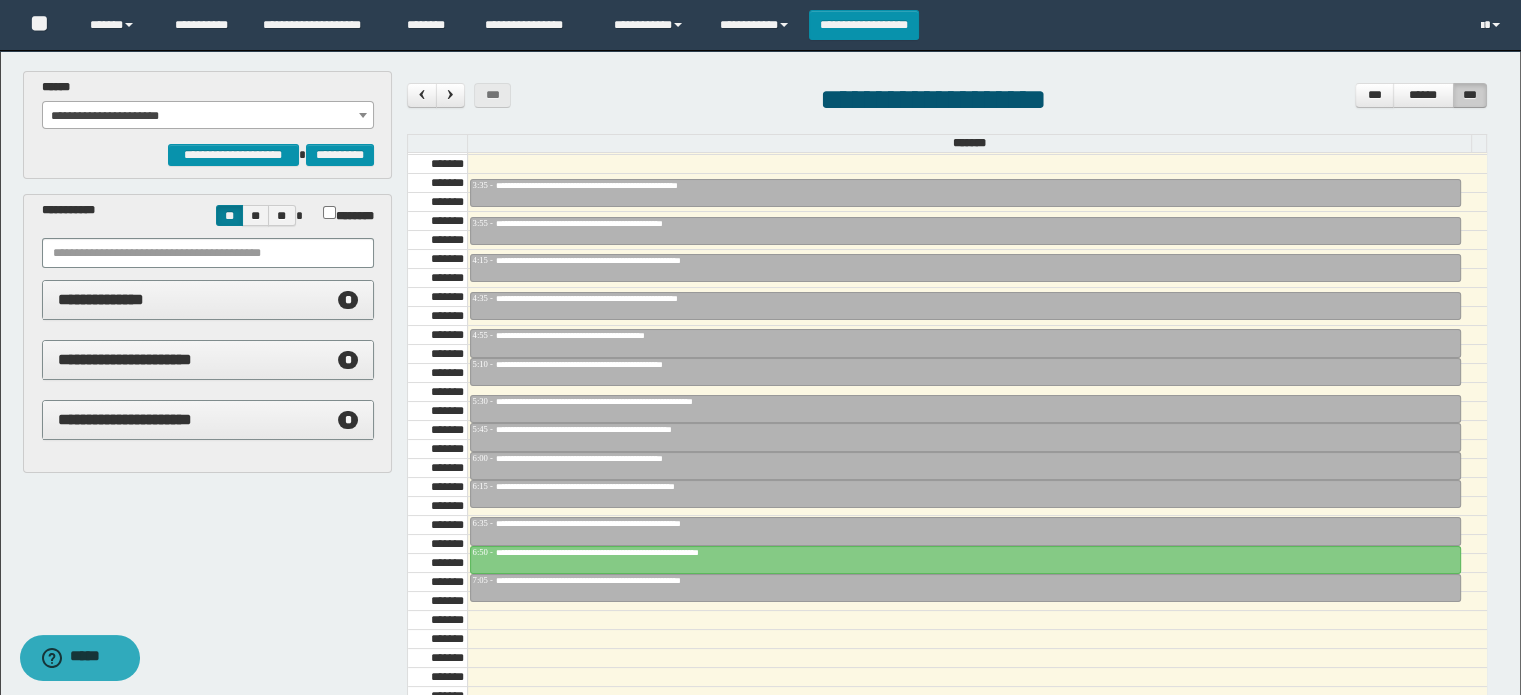 click on "**********" at bounding box center [208, 116] 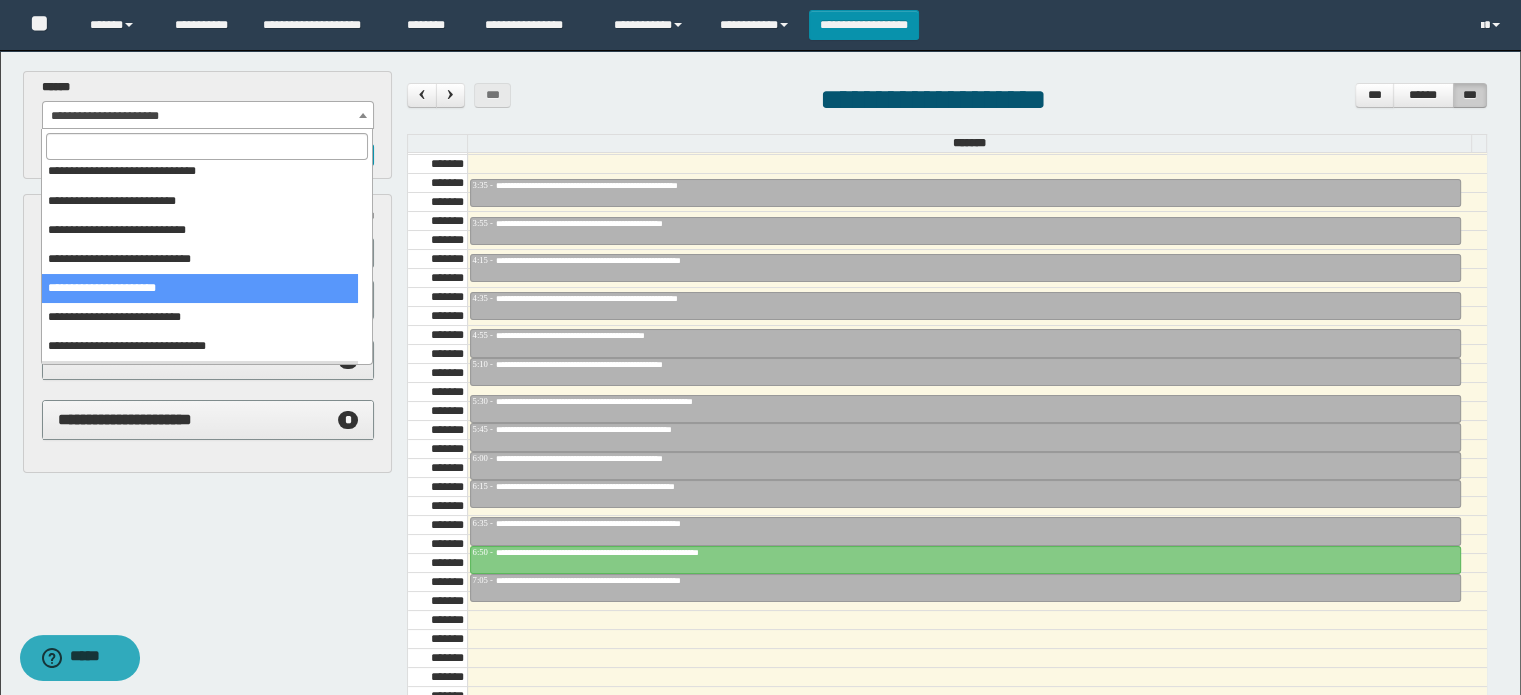 scroll, scrollTop: 49, scrollLeft: 0, axis: vertical 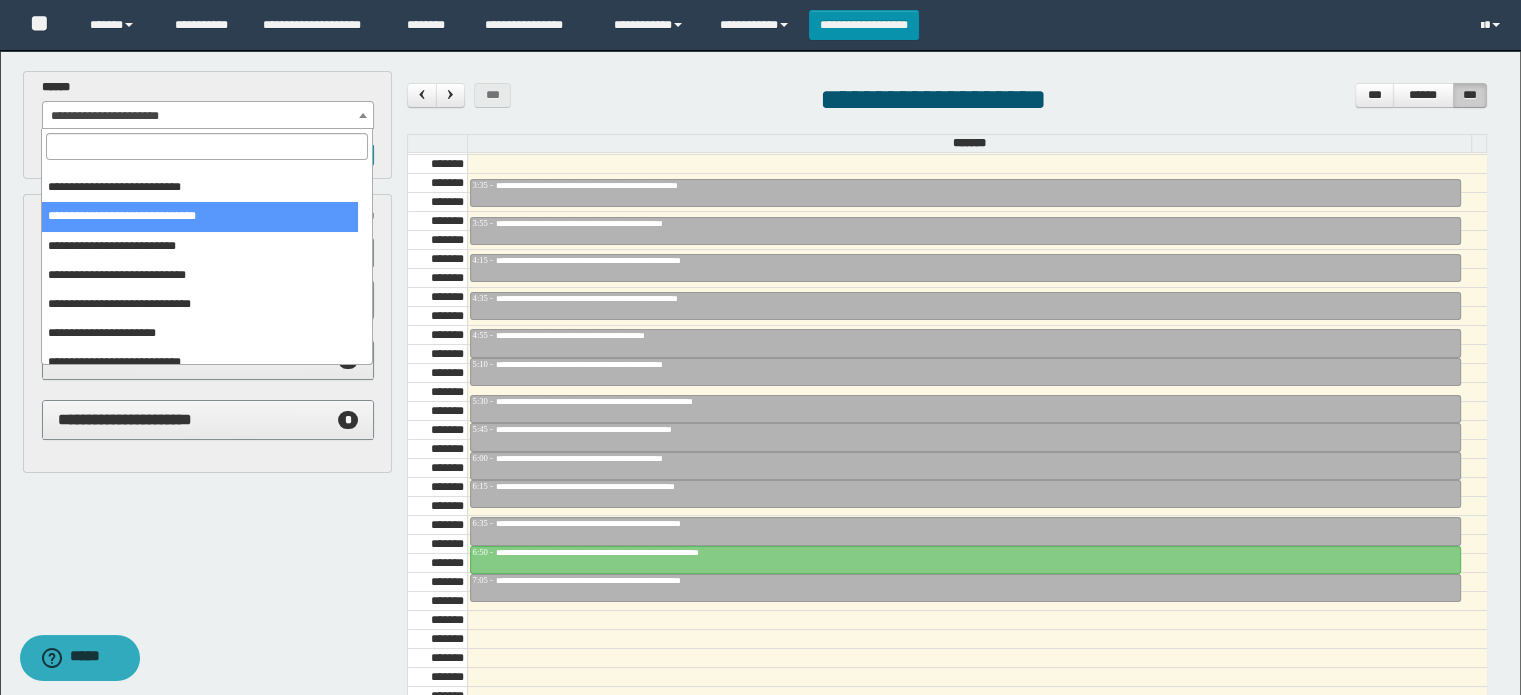 select on "******" 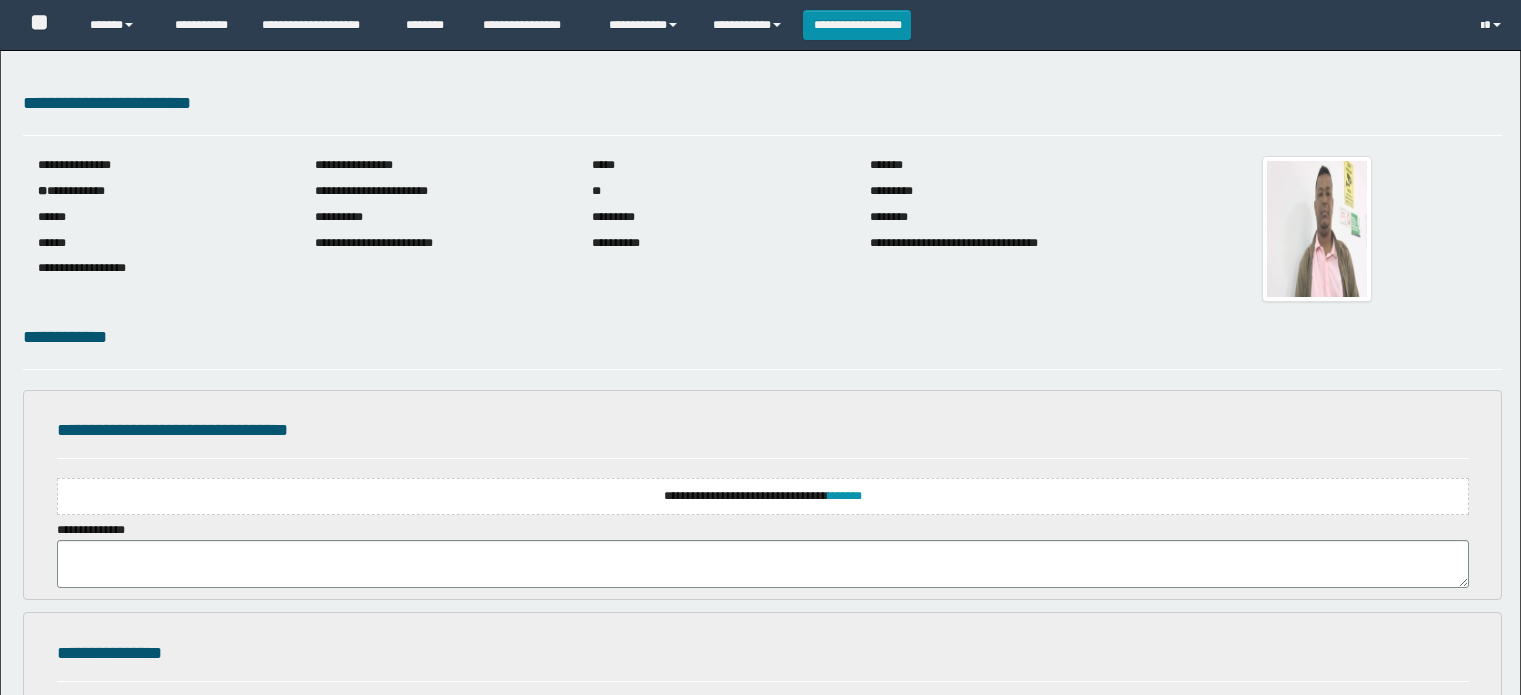 scroll, scrollTop: 0, scrollLeft: 0, axis: both 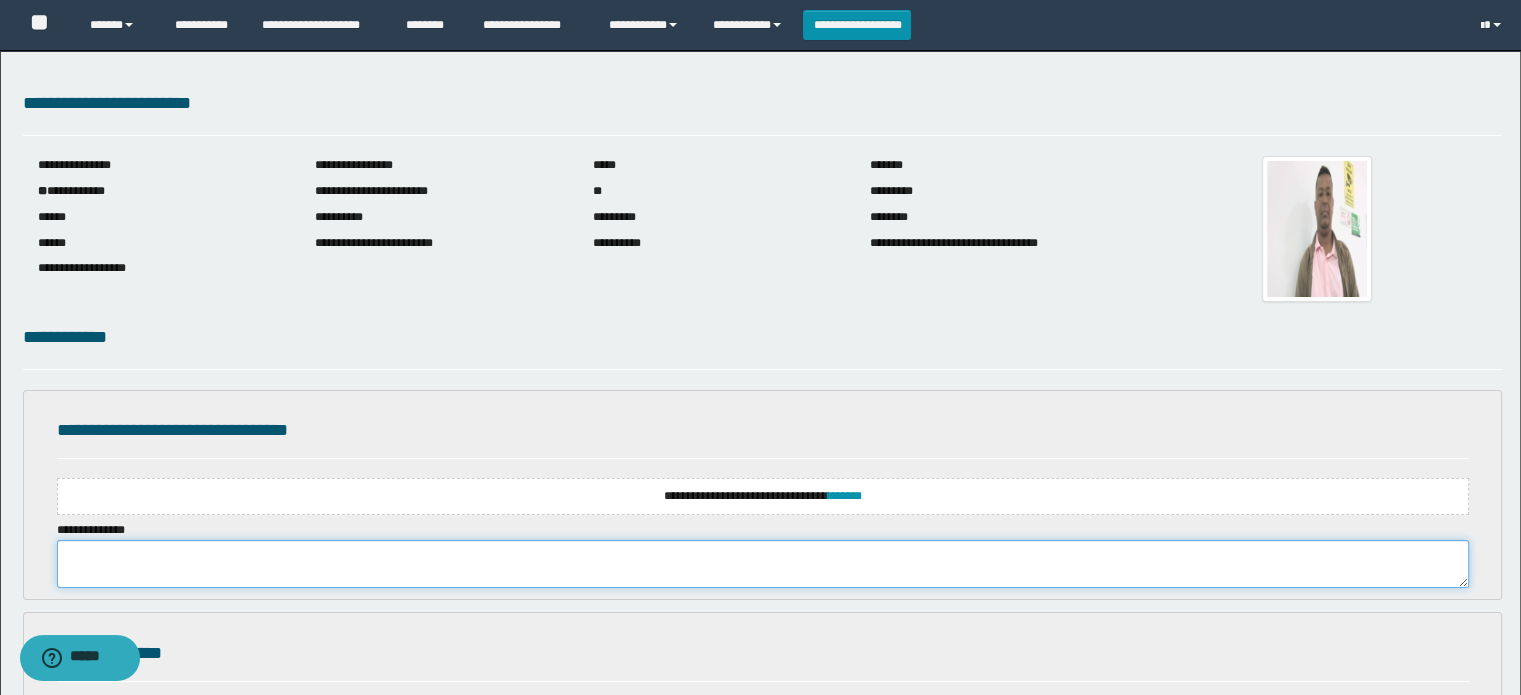 click at bounding box center (763, 564) 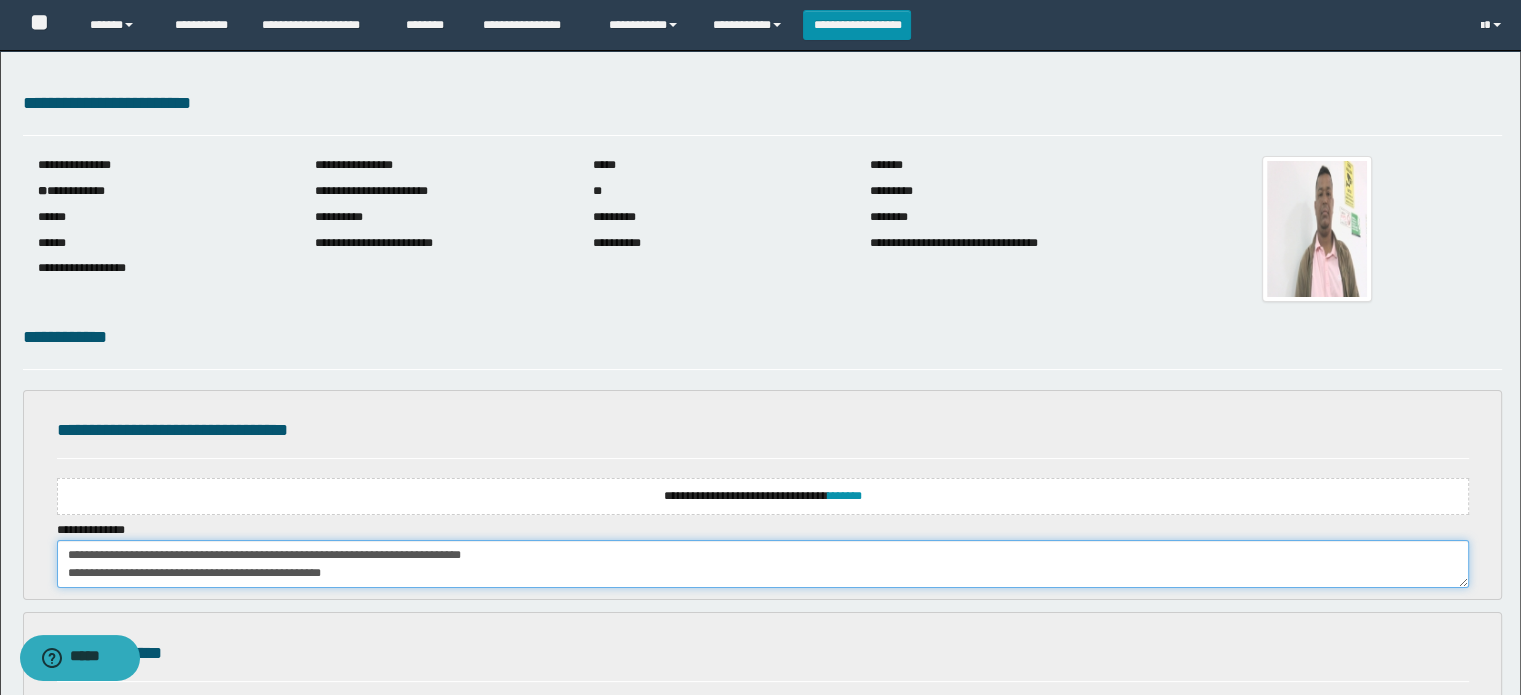 scroll, scrollTop: 84, scrollLeft: 0, axis: vertical 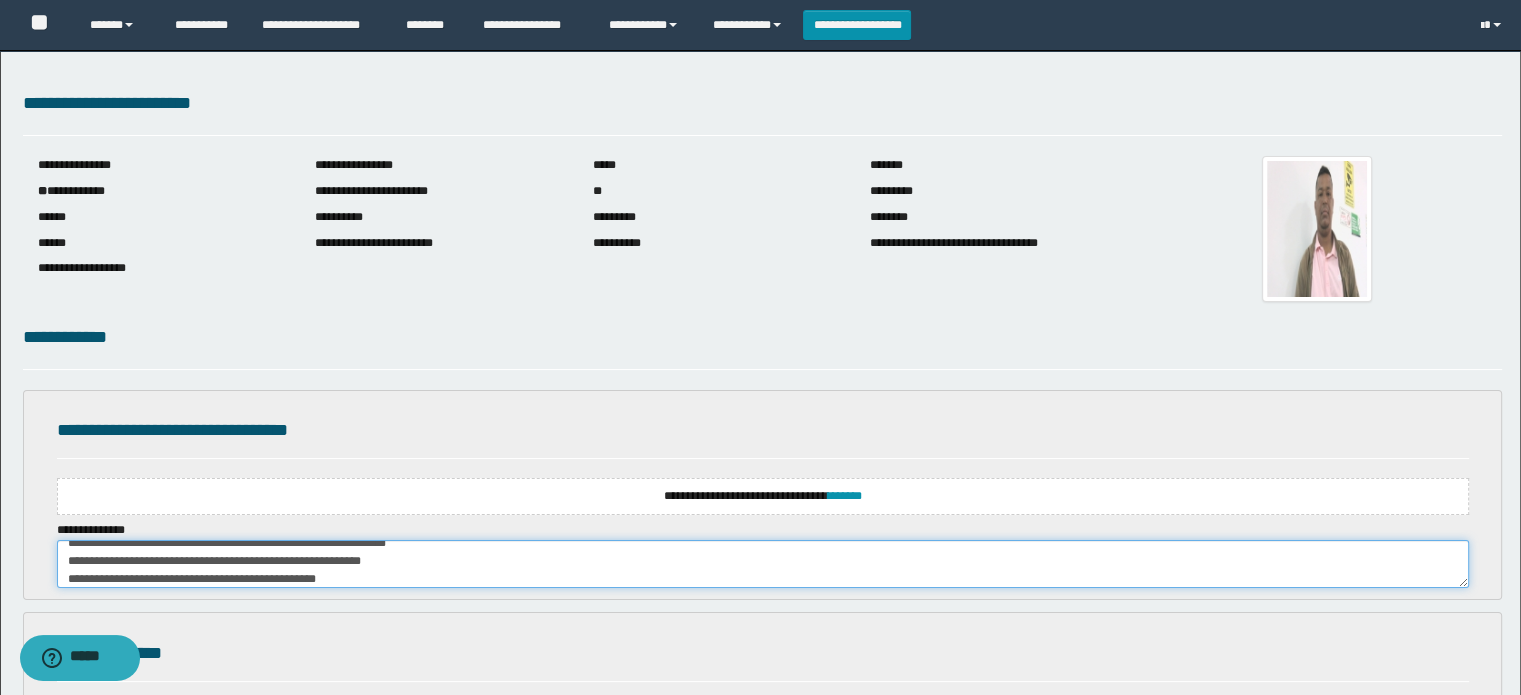 type on "**********" 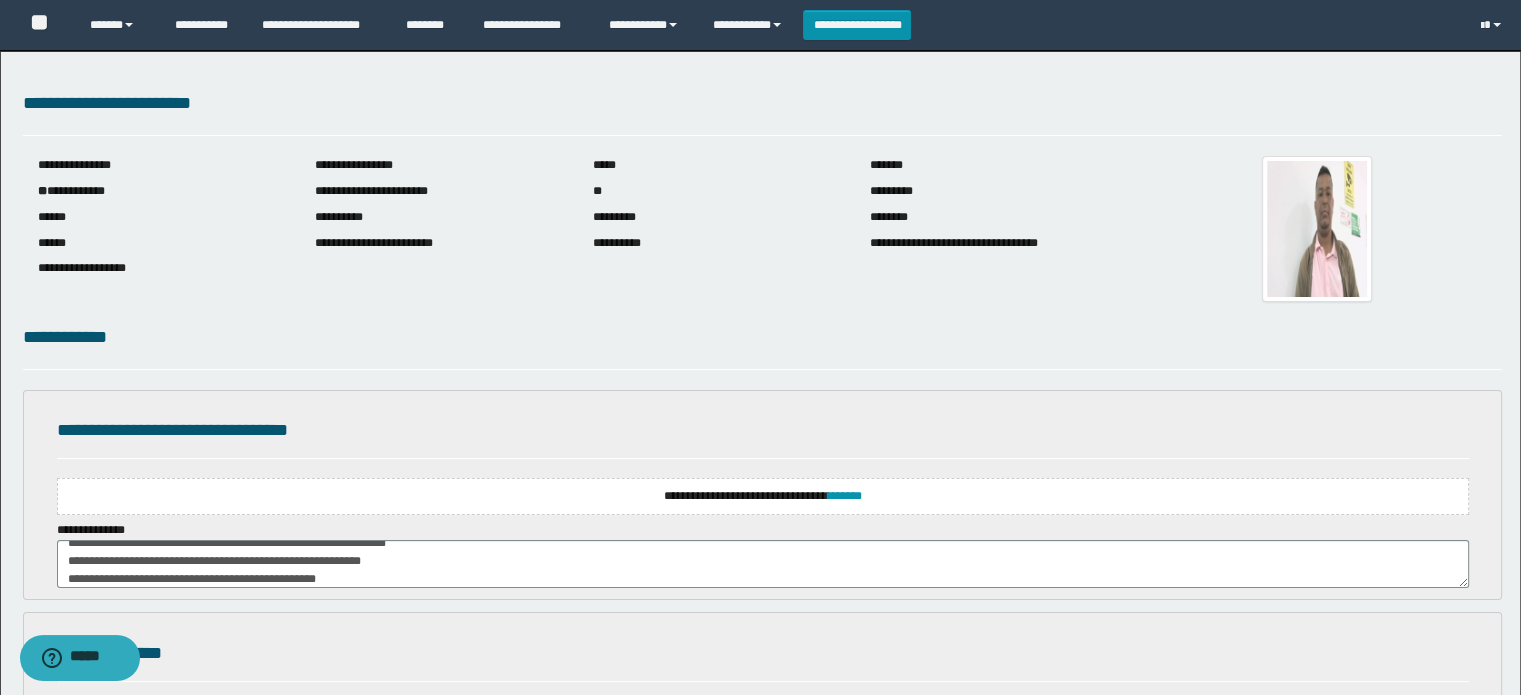 click on "**********" at bounding box center (763, 496) 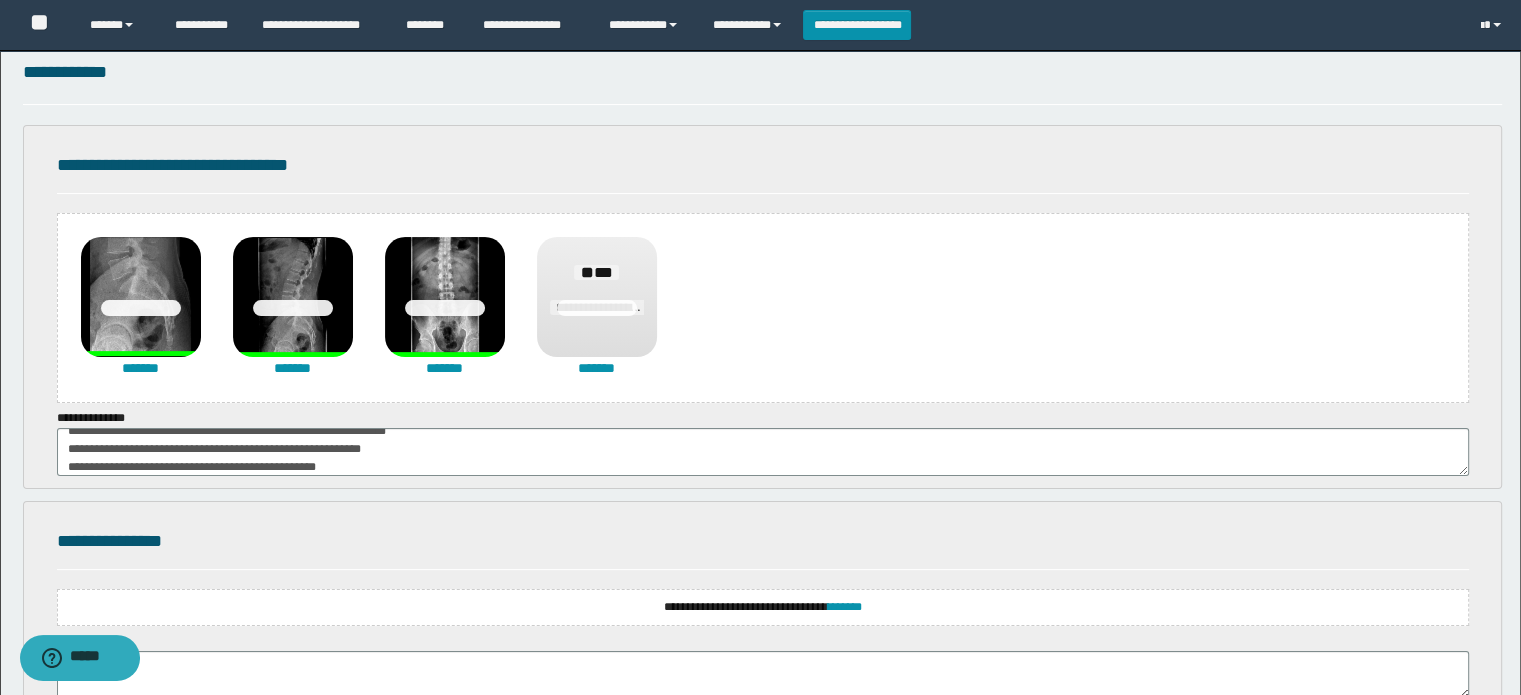 scroll, scrollTop: 500, scrollLeft: 0, axis: vertical 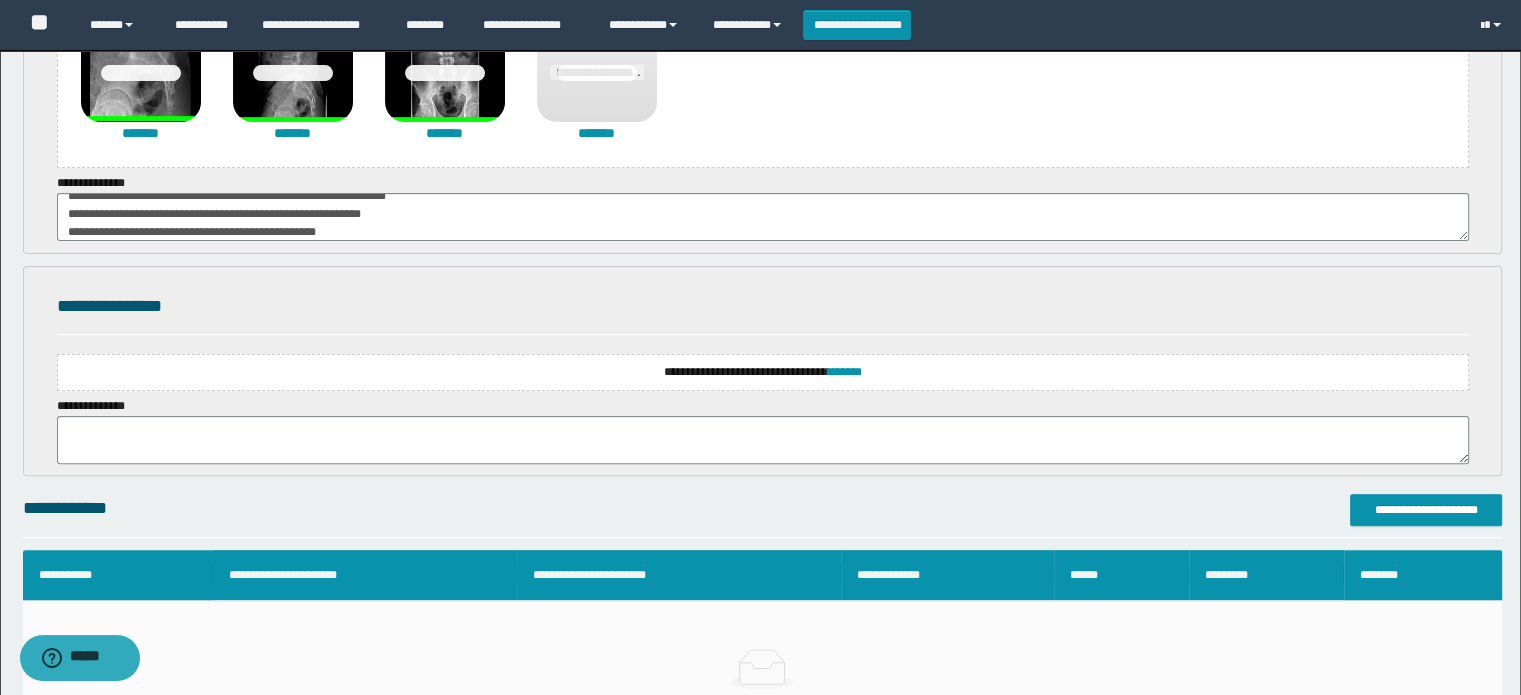 click on "**********" at bounding box center (763, 372) 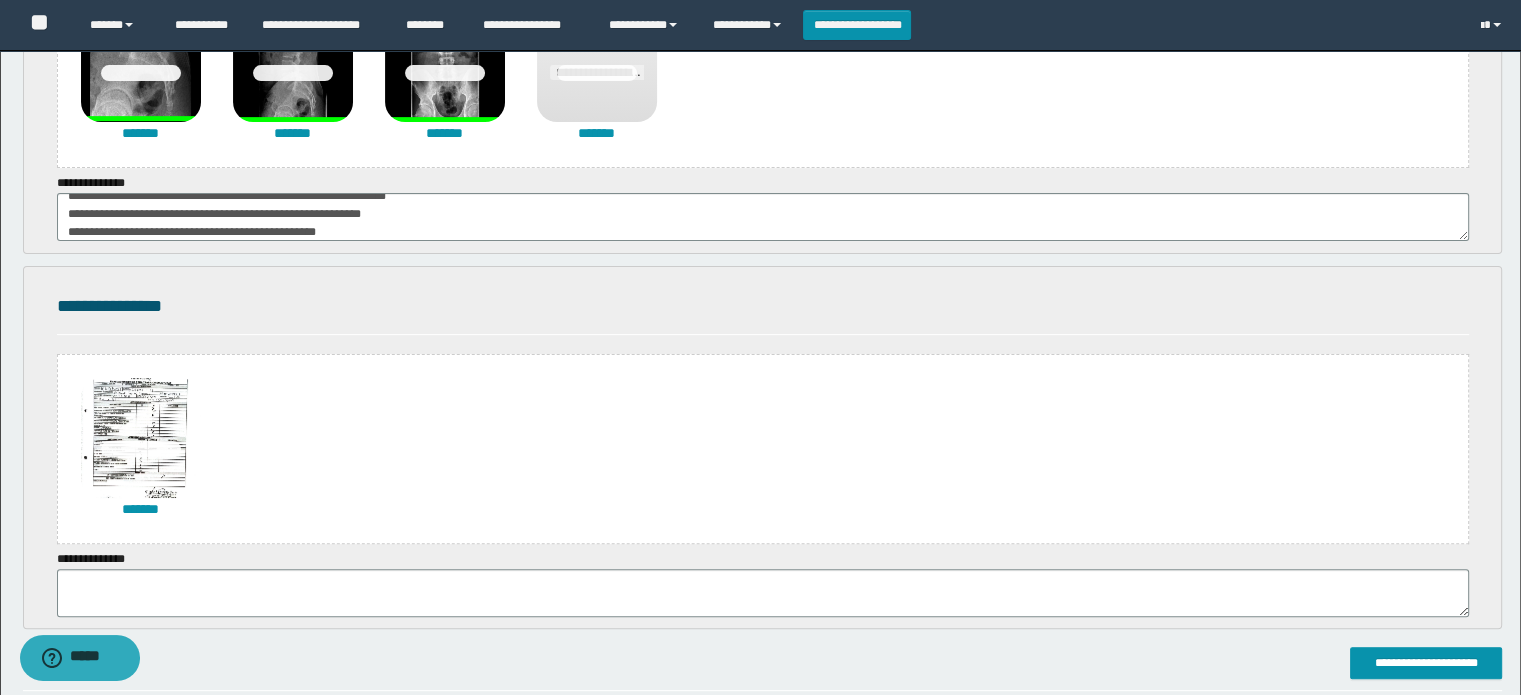 click on "**********" at bounding box center [763, 583] 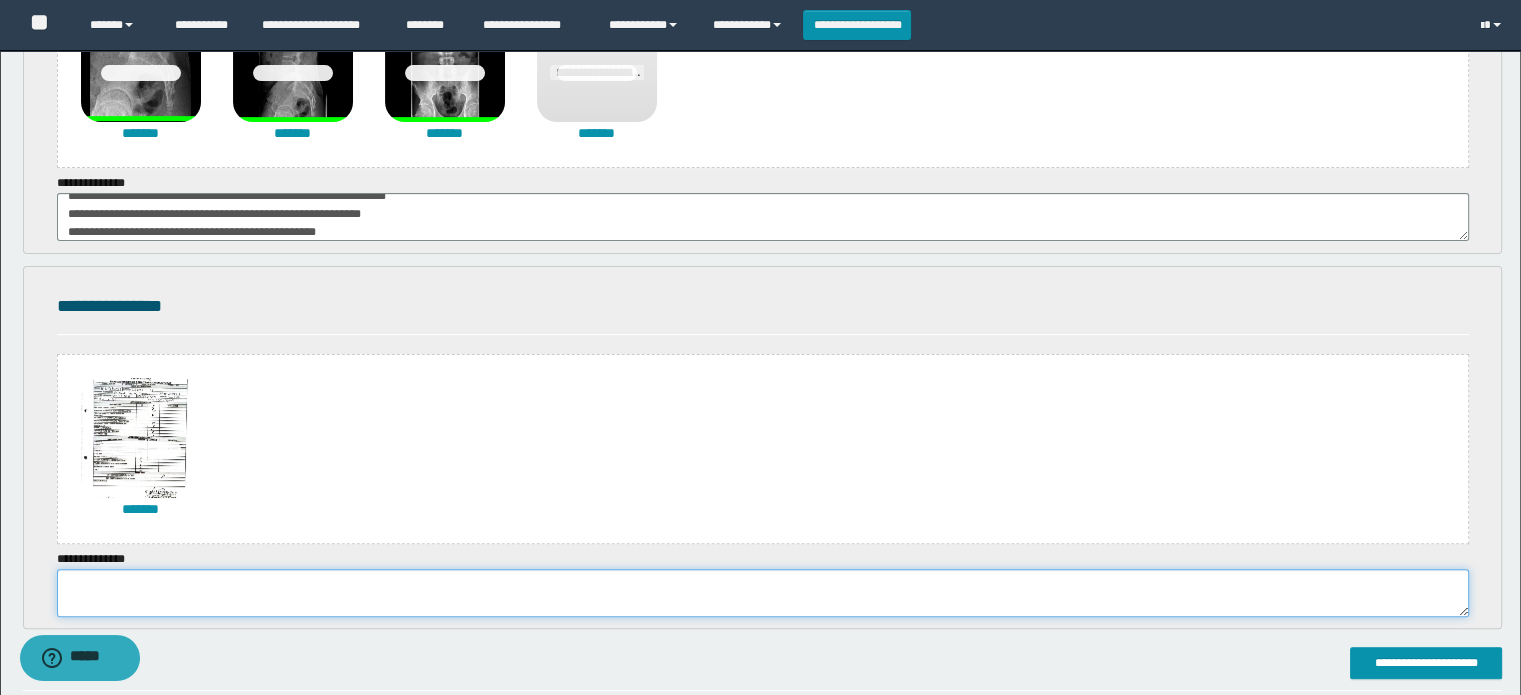 click at bounding box center [763, 593] 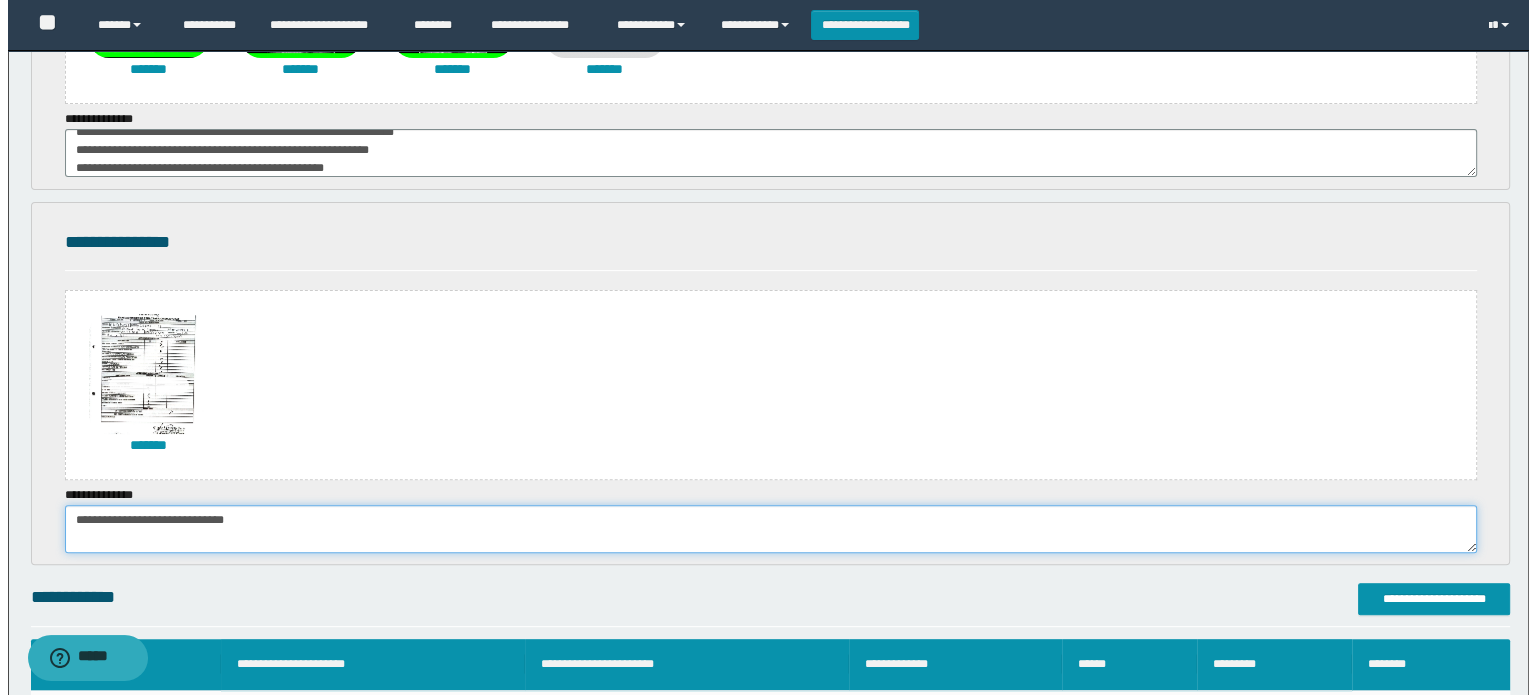 scroll, scrollTop: 600, scrollLeft: 0, axis: vertical 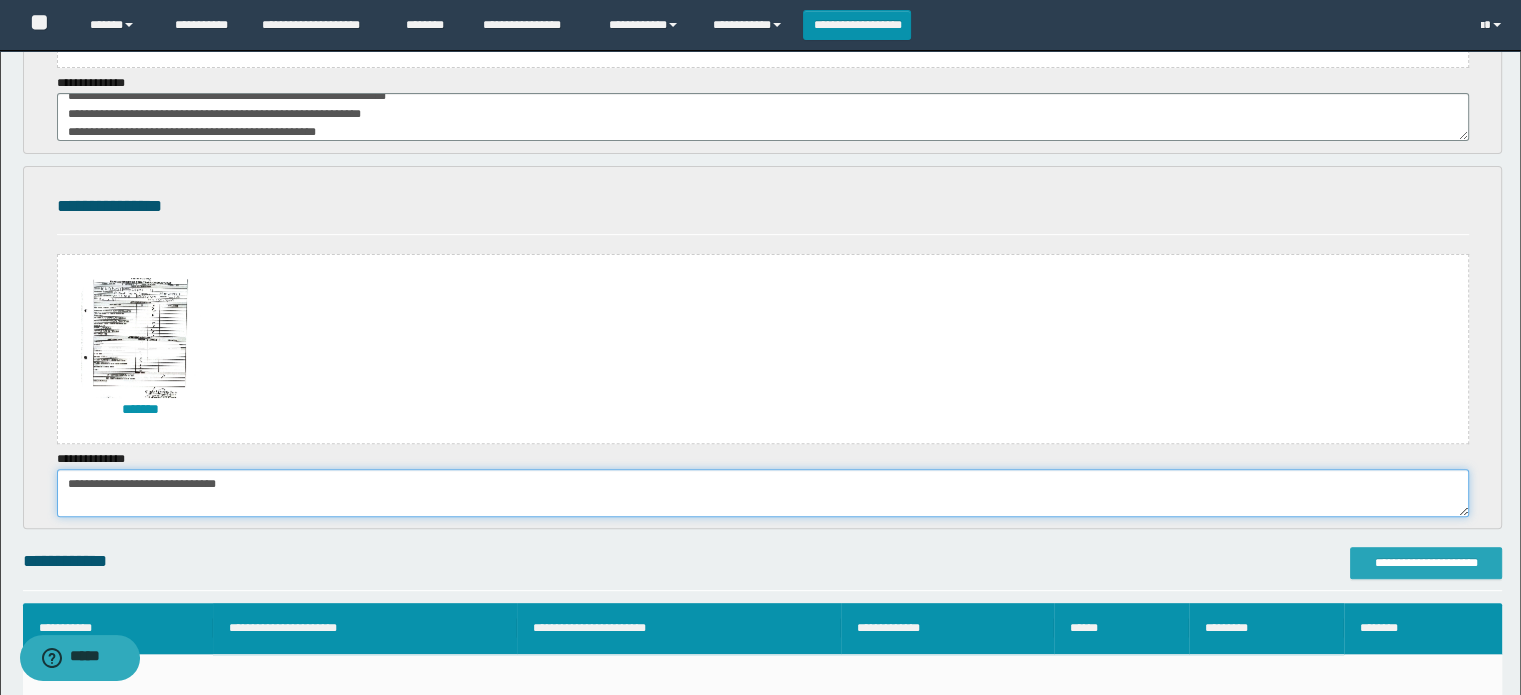 type on "**********" 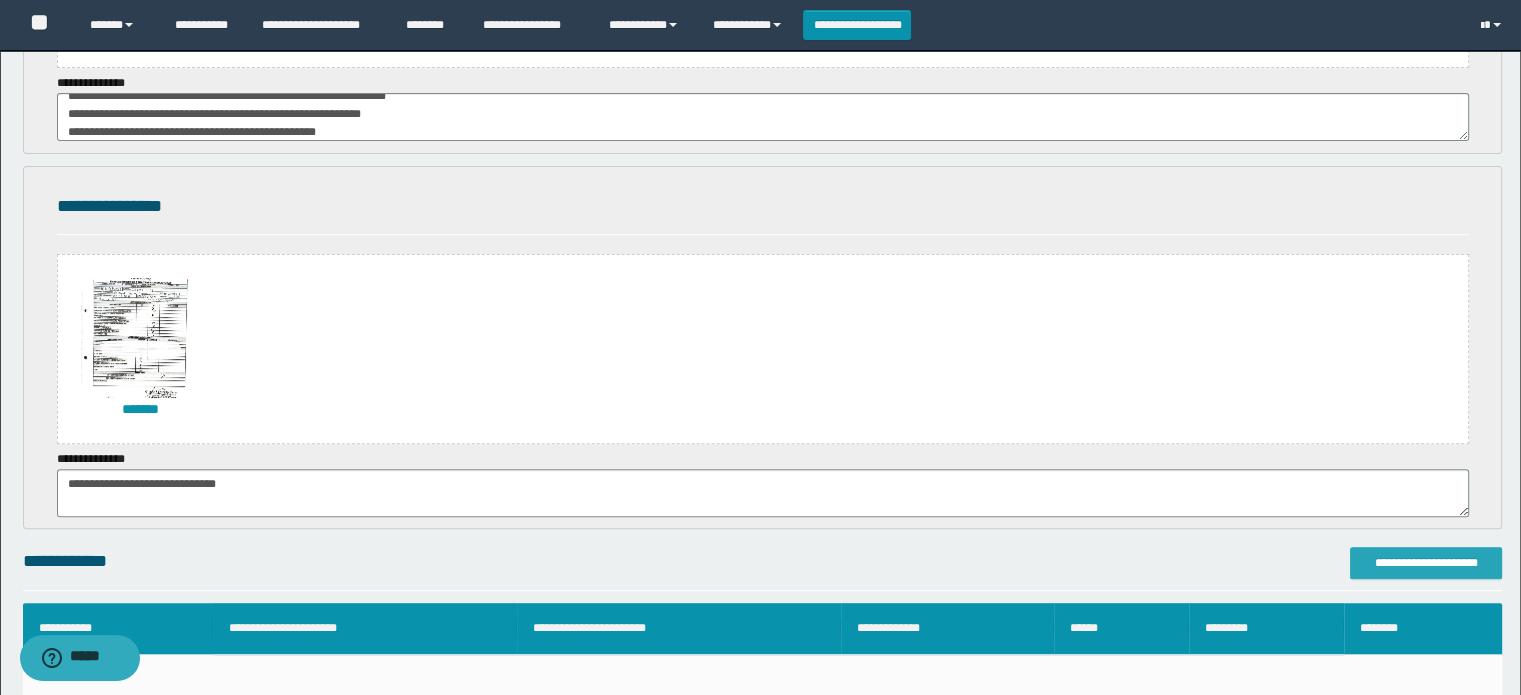 click on "**********" at bounding box center [1426, 563] 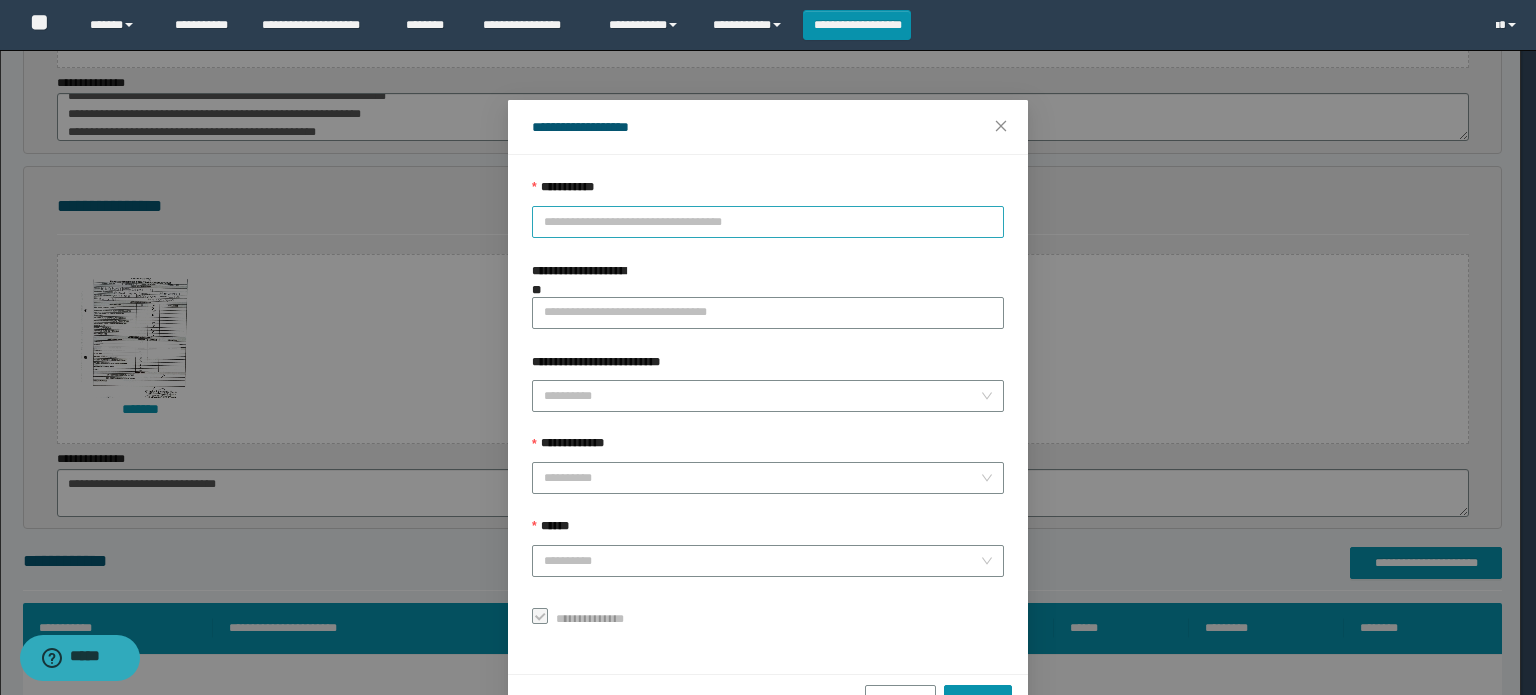 click on "**********" at bounding box center (768, 222) 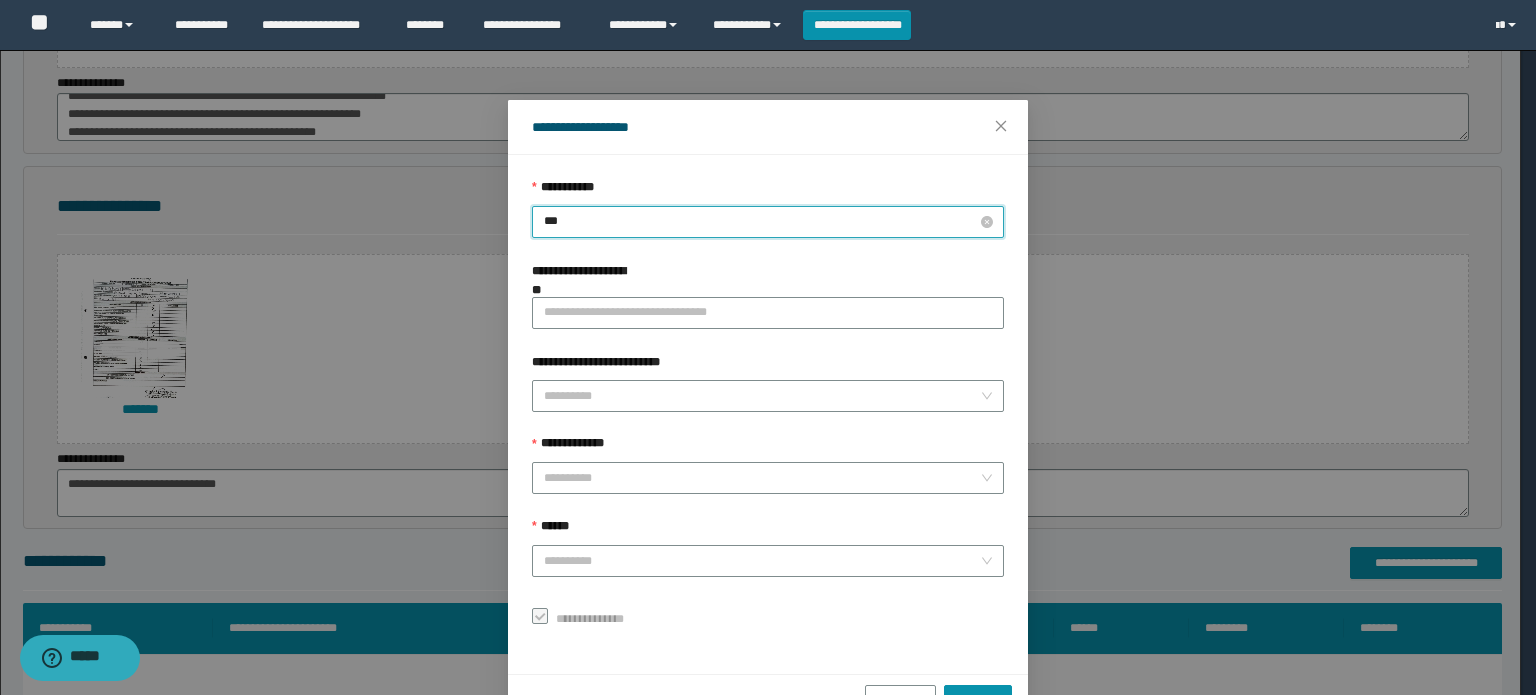 type on "****" 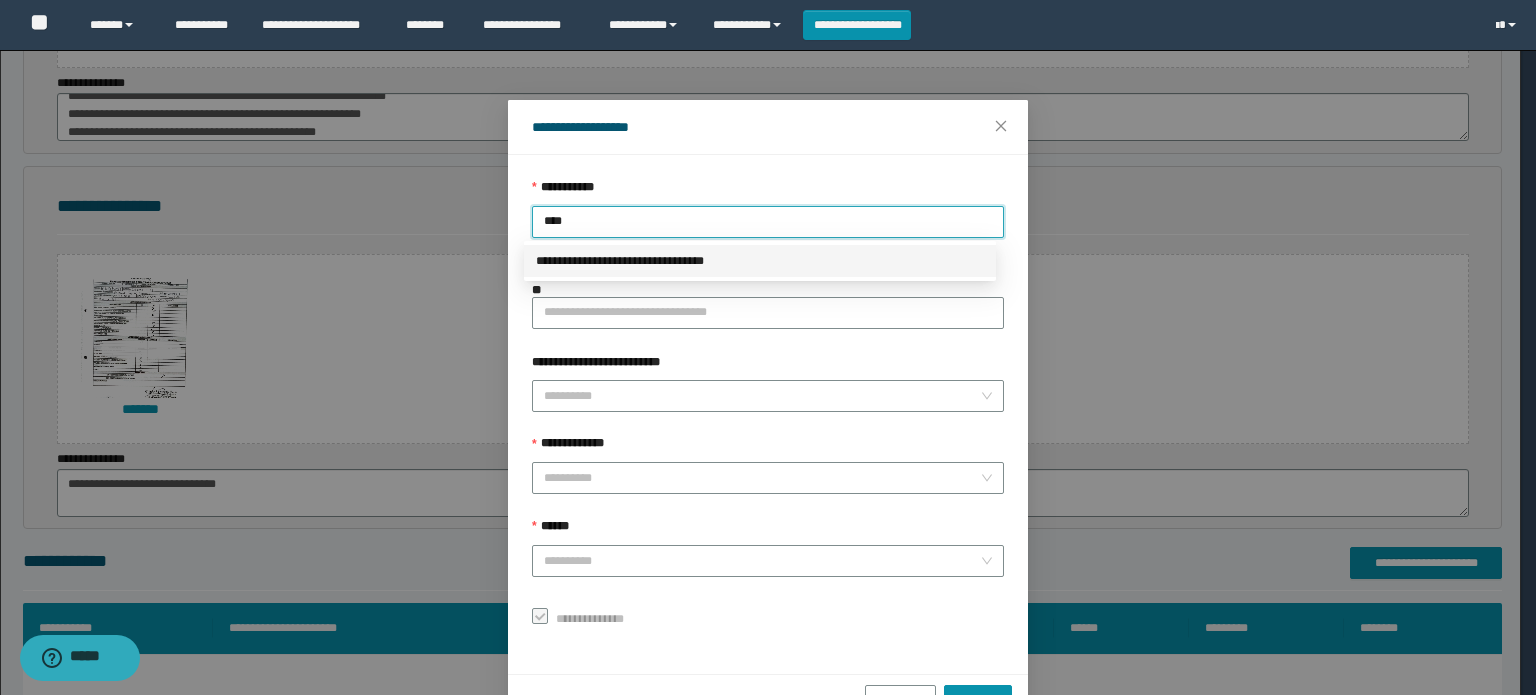 click on "**********" at bounding box center (760, 261) 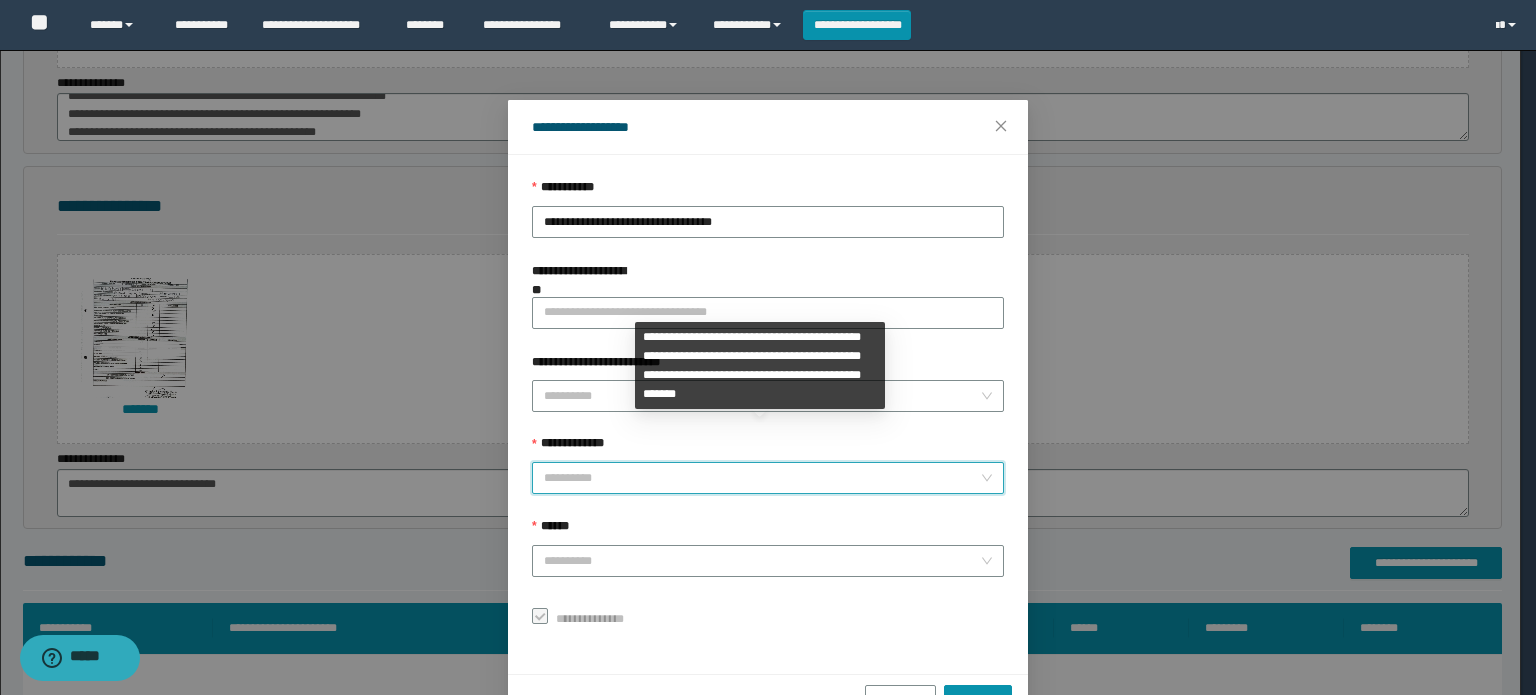 click on "**********" at bounding box center [762, 478] 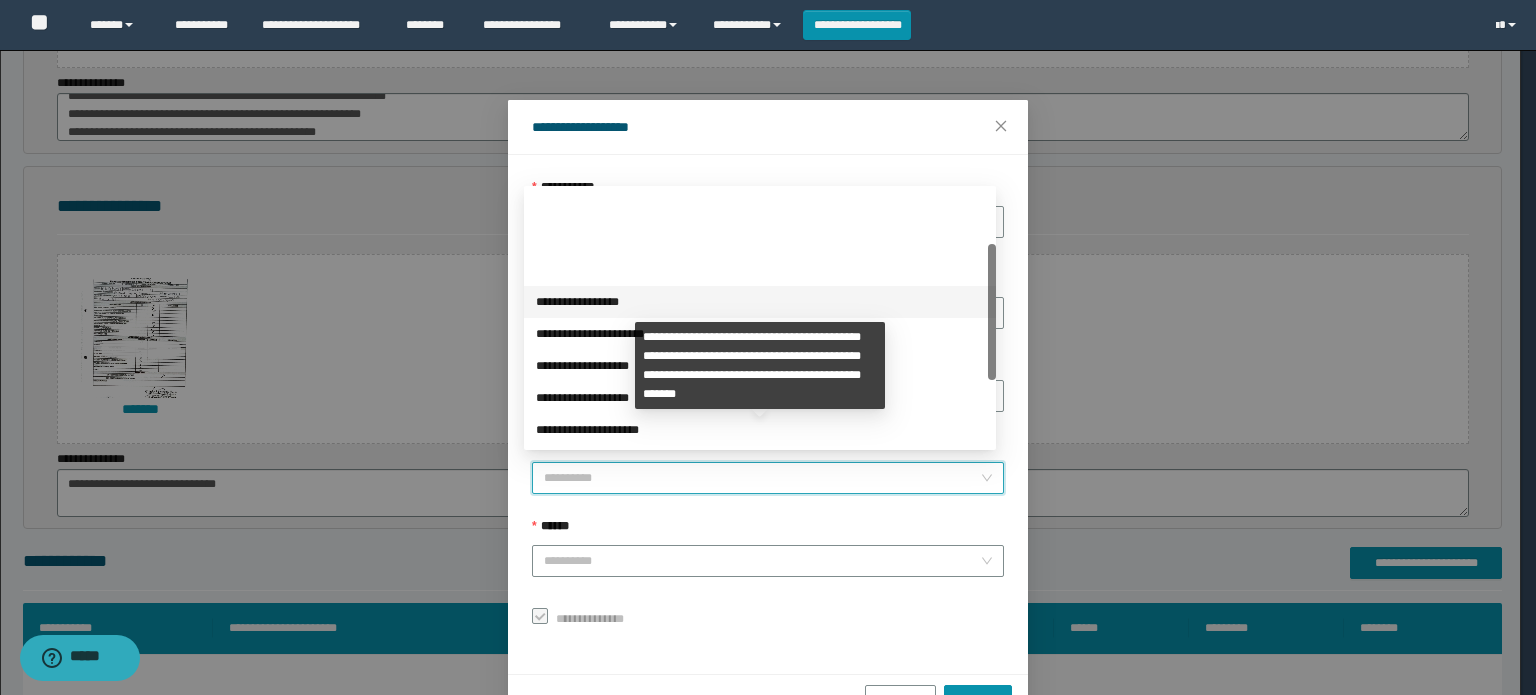 scroll, scrollTop: 224, scrollLeft: 0, axis: vertical 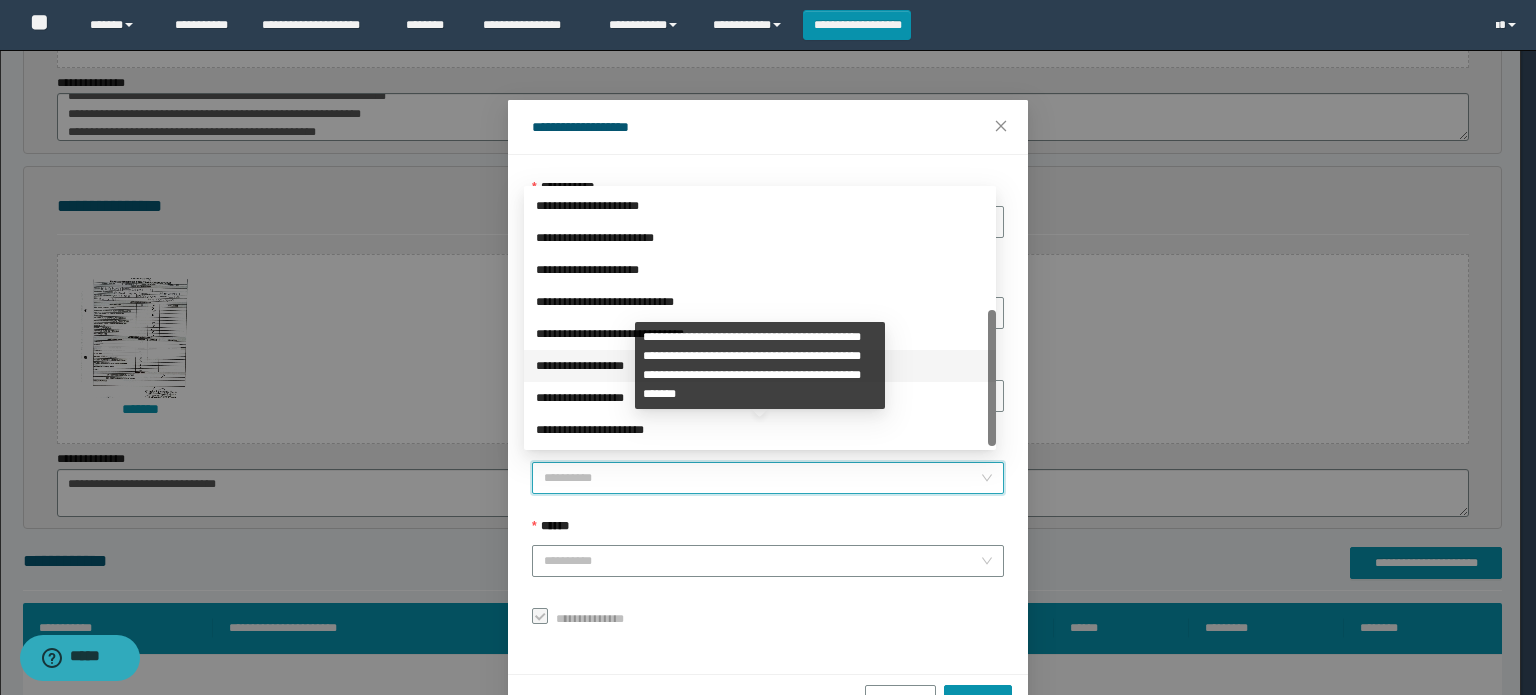 click on "**********" at bounding box center [760, 366] 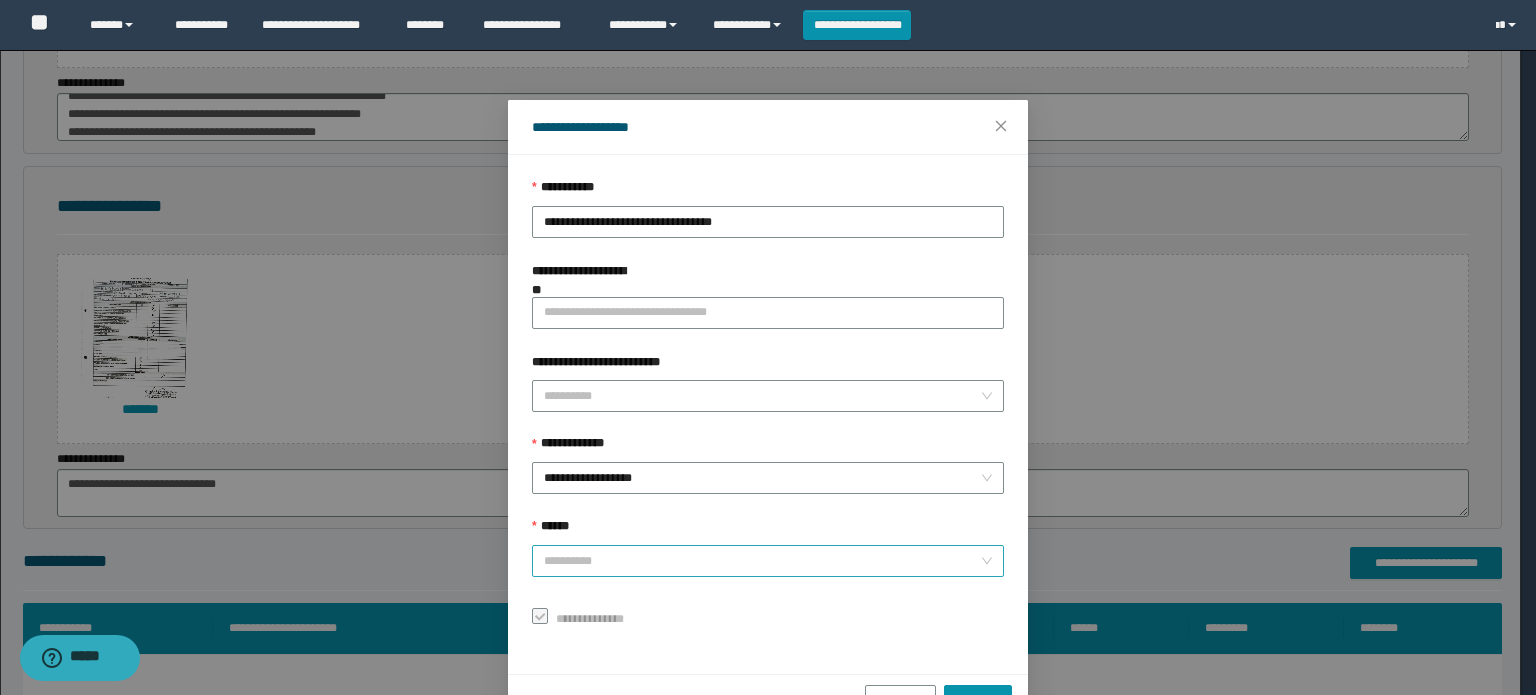click on "******" at bounding box center (762, 561) 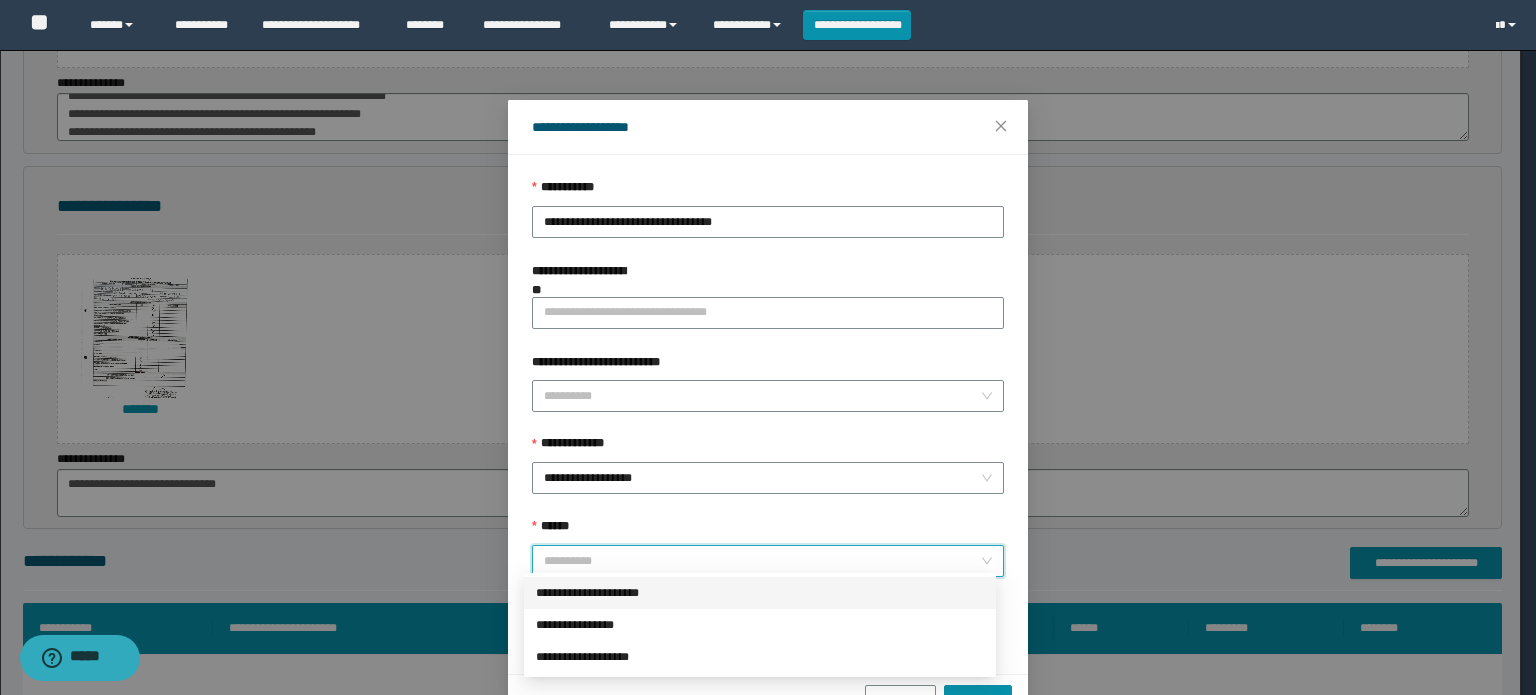 click on "**********" at bounding box center [760, 593] 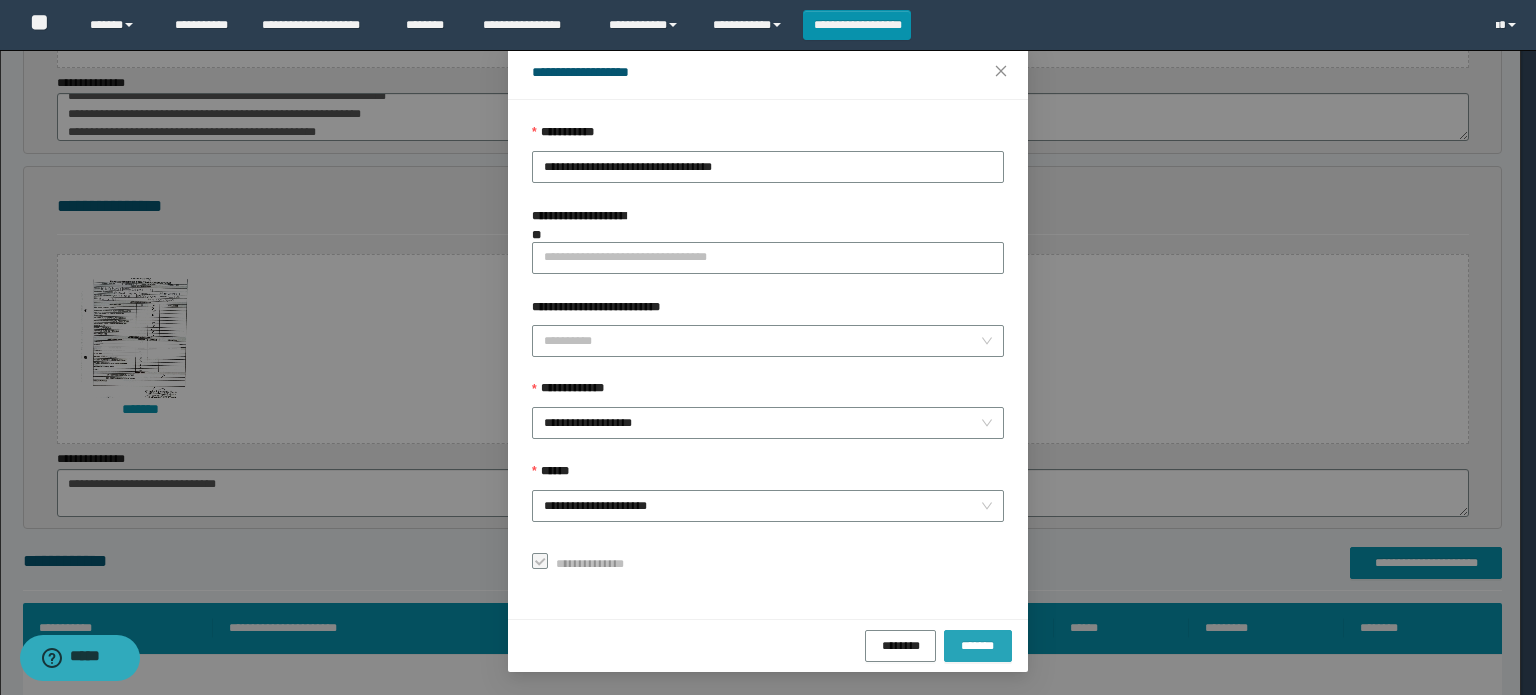 click on "*******" at bounding box center [978, 645] 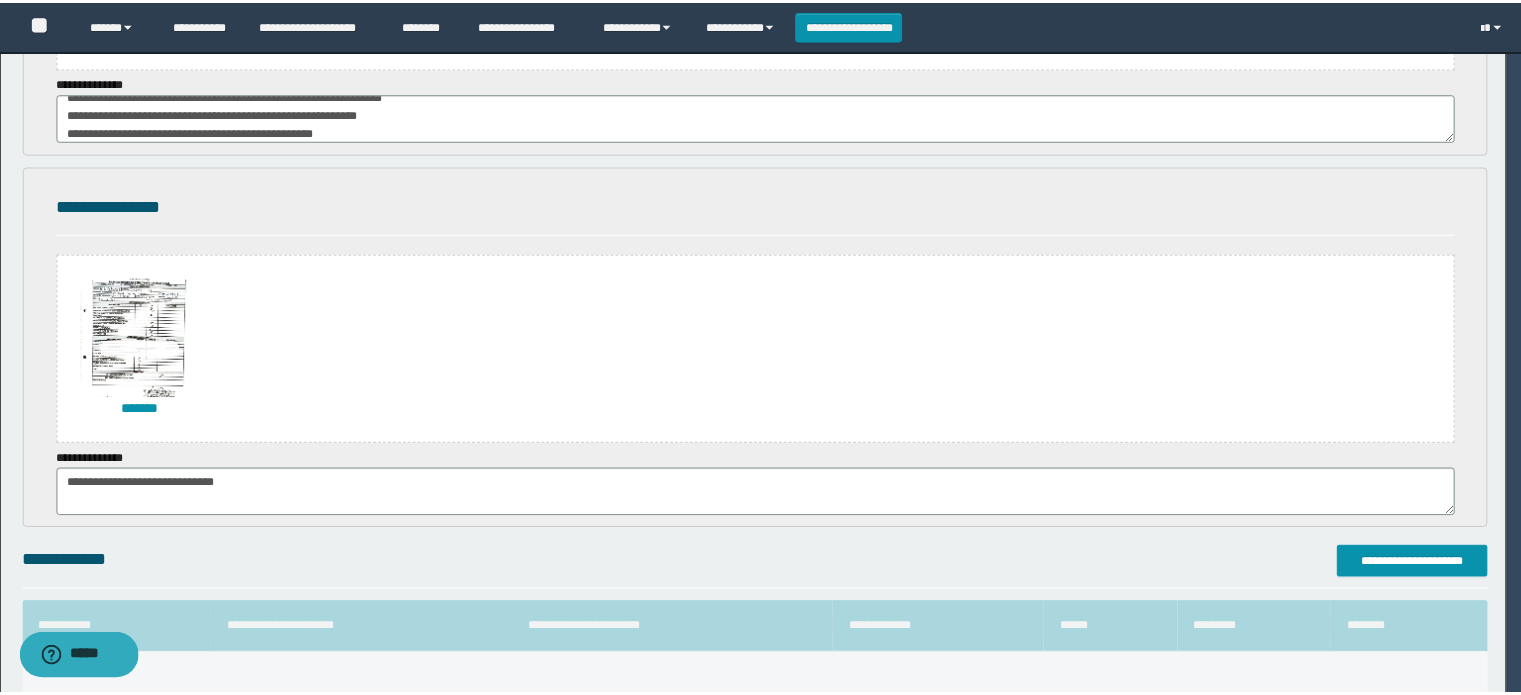 scroll, scrollTop: 8, scrollLeft: 0, axis: vertical 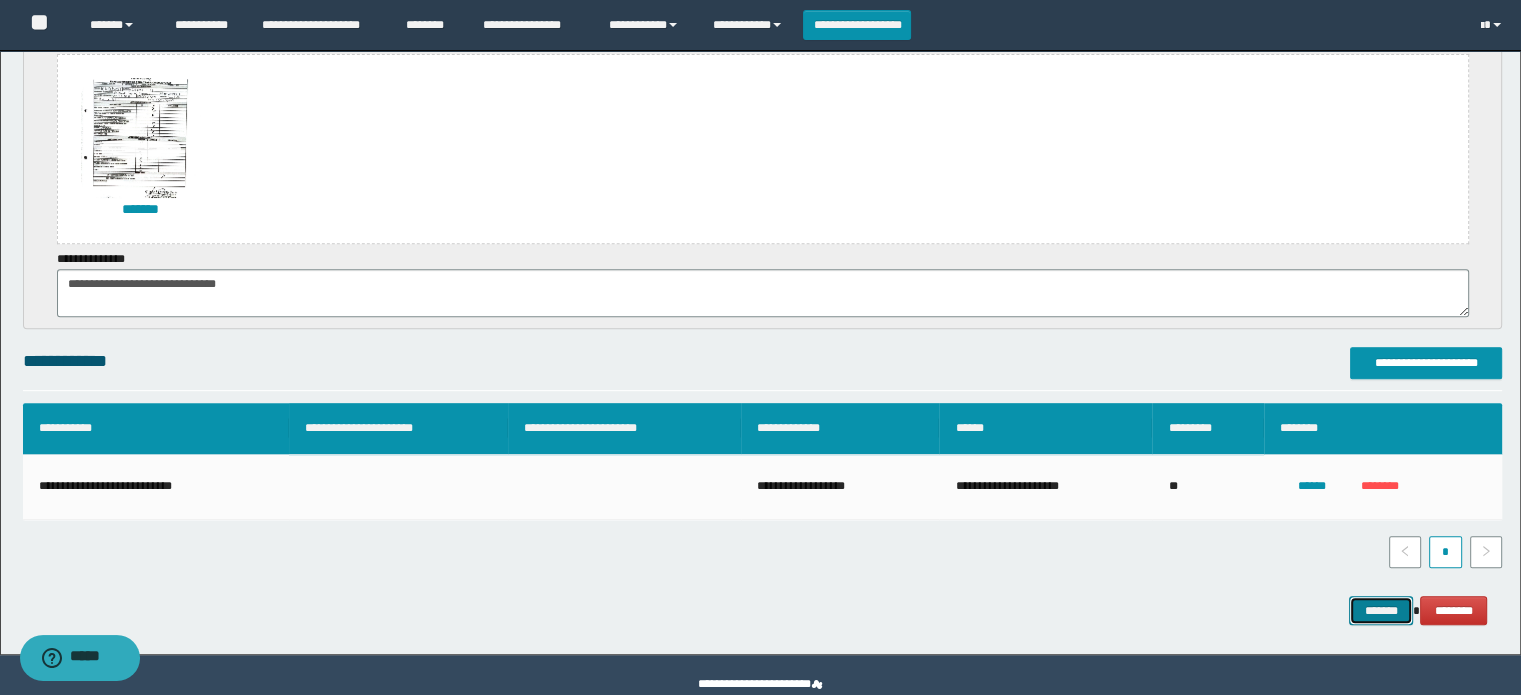 click on "*******" at bounding box center [1381, 611] 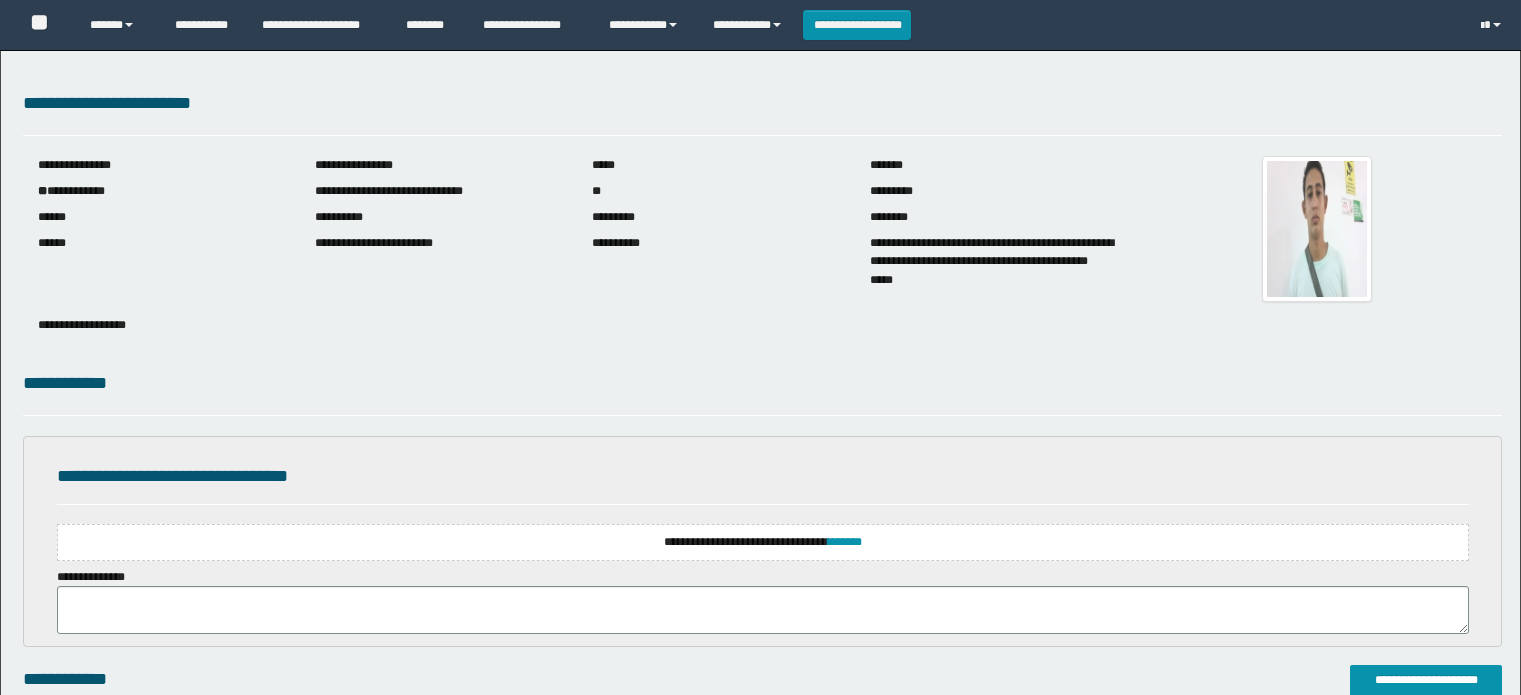 scroll, scrollTop: 0, scrollLeft: 0, axis: both 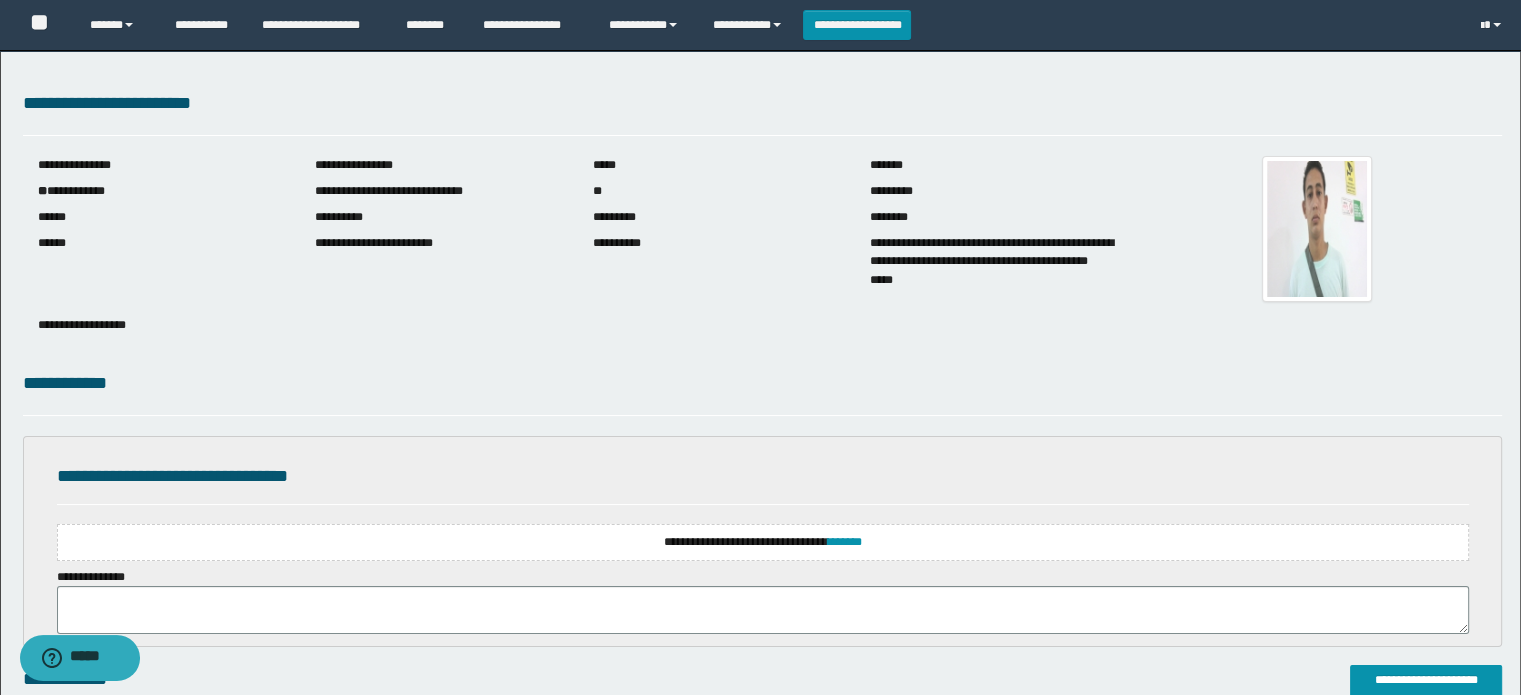 click on "**********" at bounding box center (763, 542) 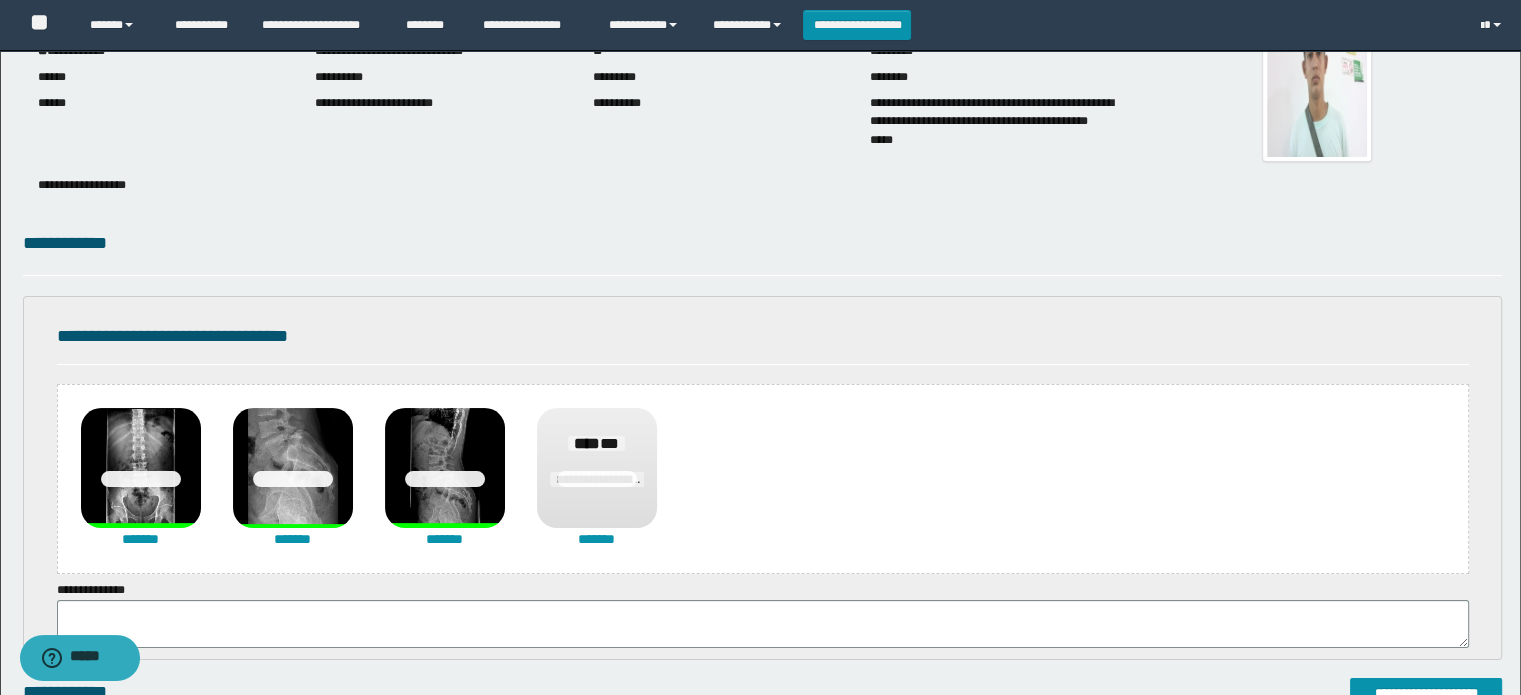 scroll, scrollTop: 200, scrollLeft: 0, axis: vertical 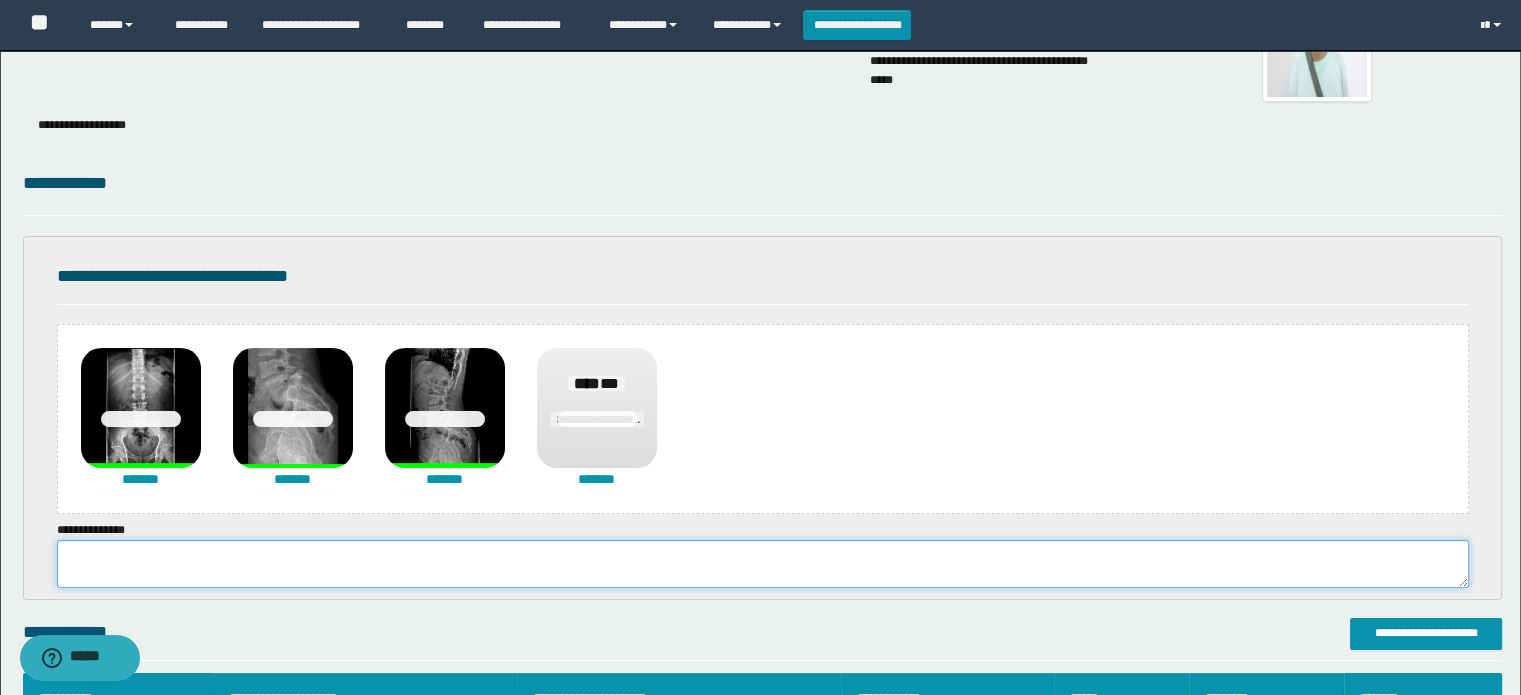 click at bounding box center [763, 564] 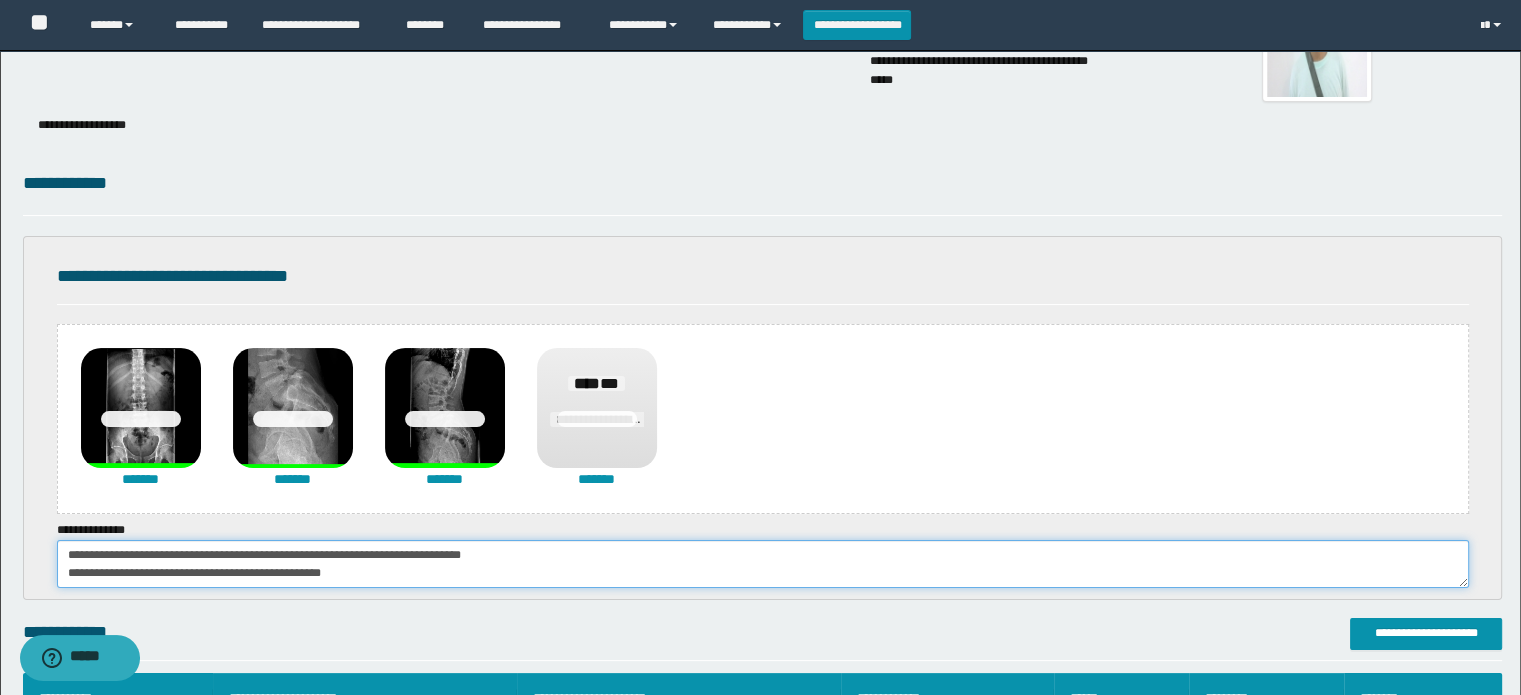 scroll, scrollTop: 84, scrollLeft: 0, axis: vertical 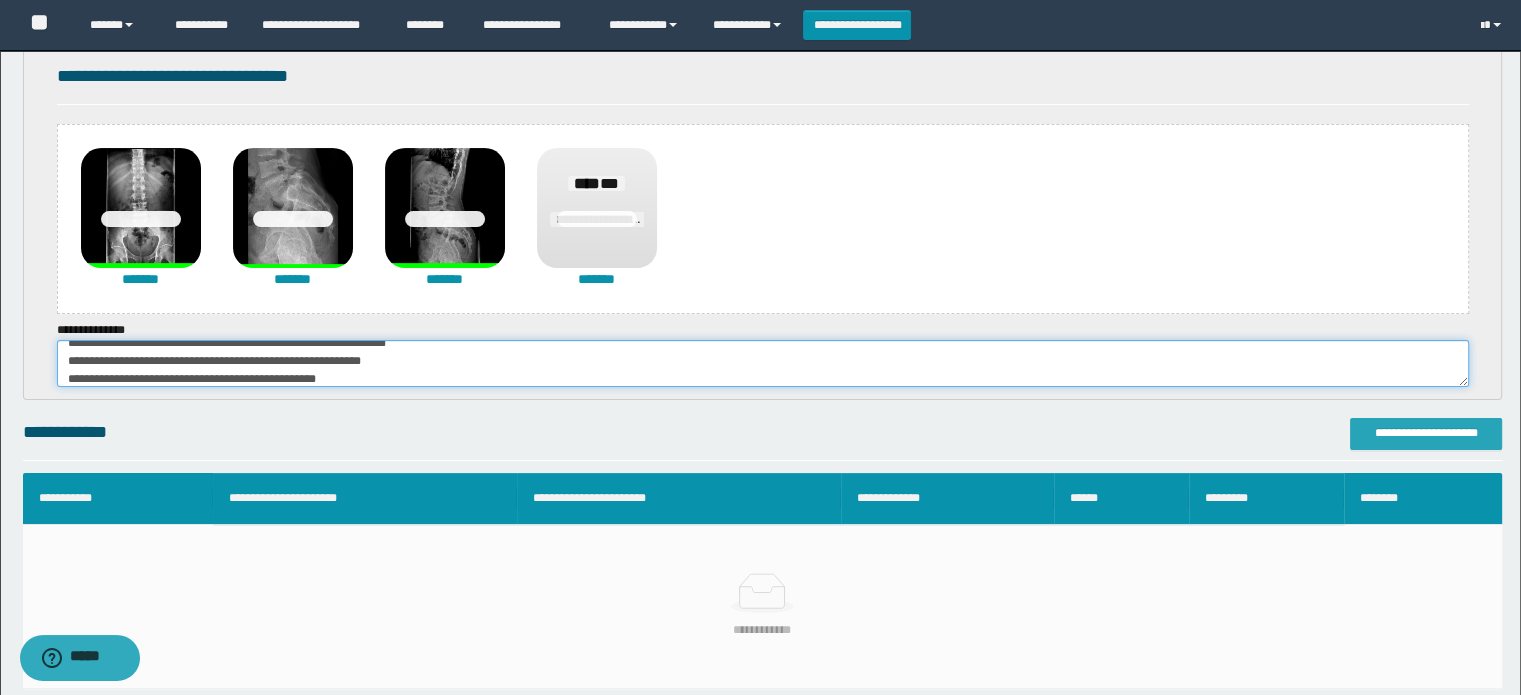 type on "**********" 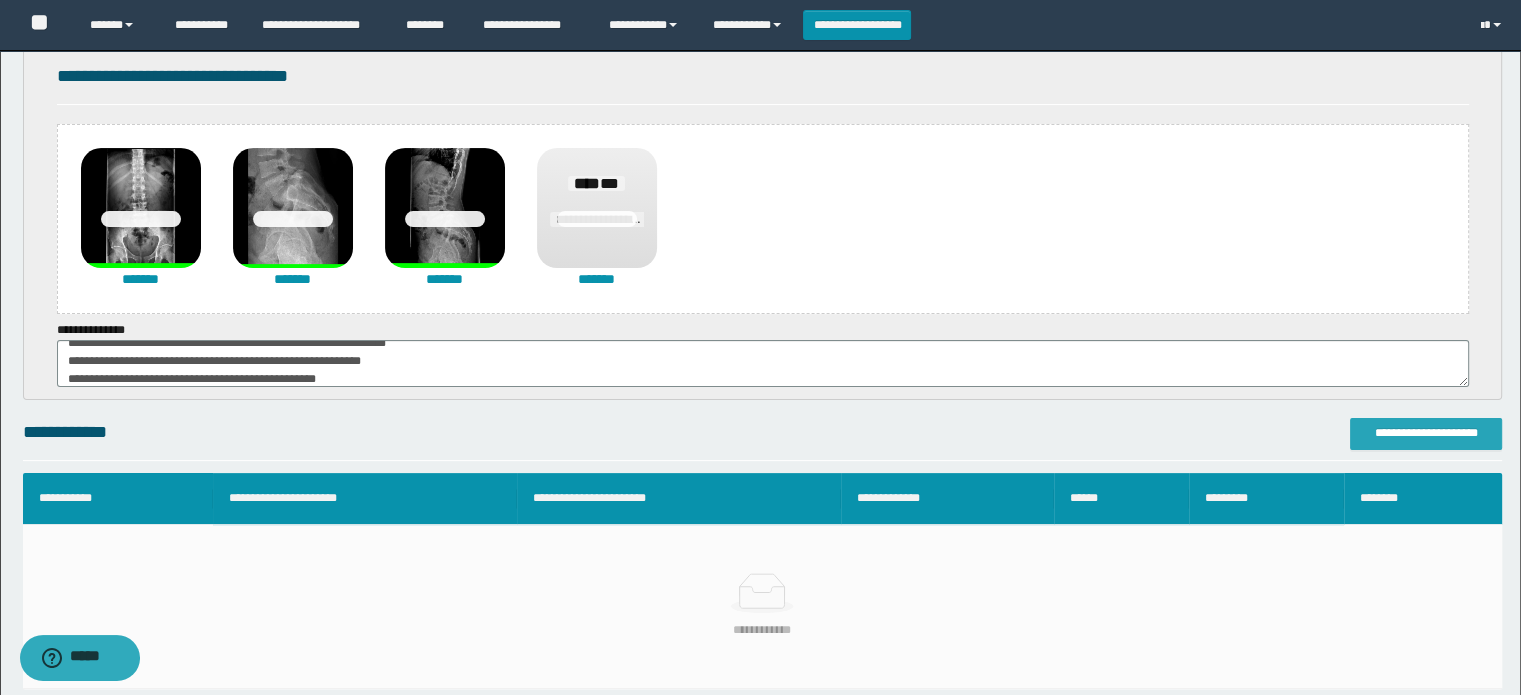 click on "**********" at bounding box center [1426, 433] 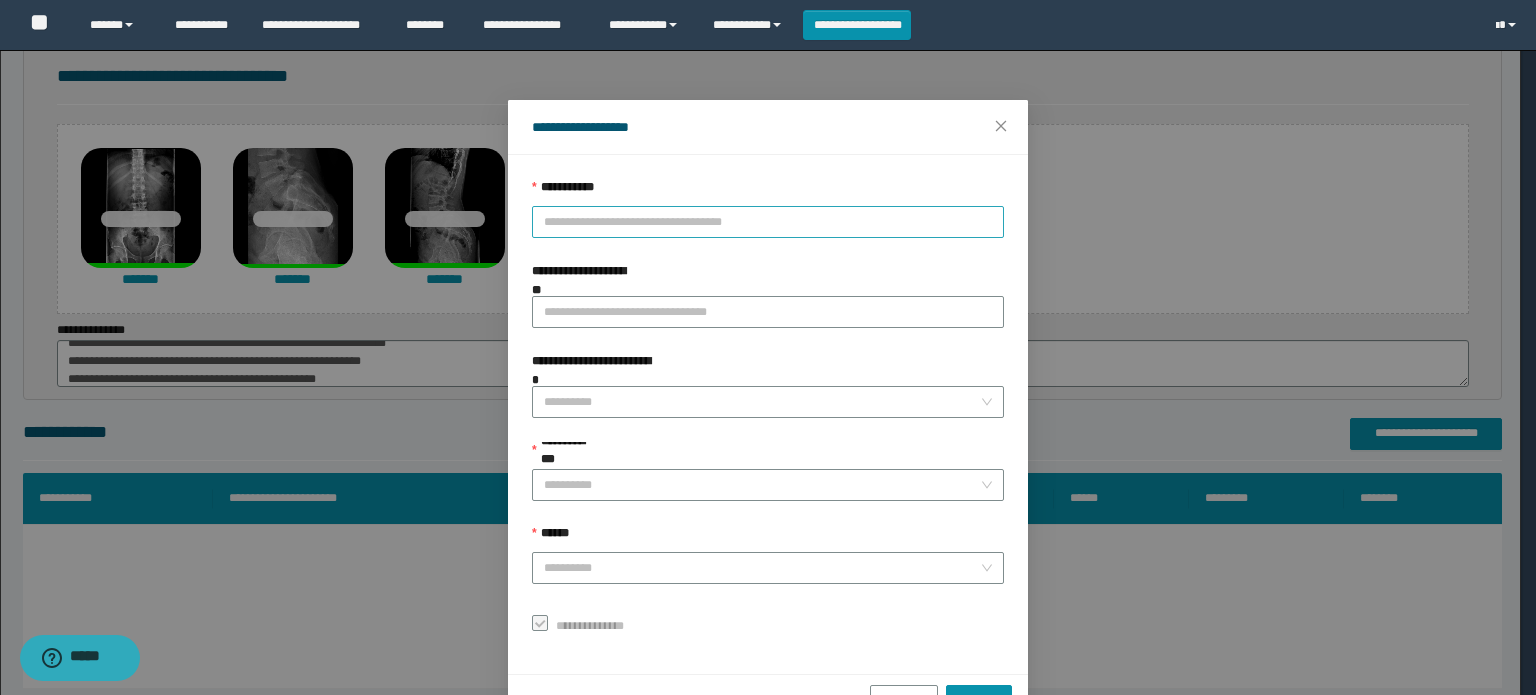 click on "**********" at bounding box center [768, 222] 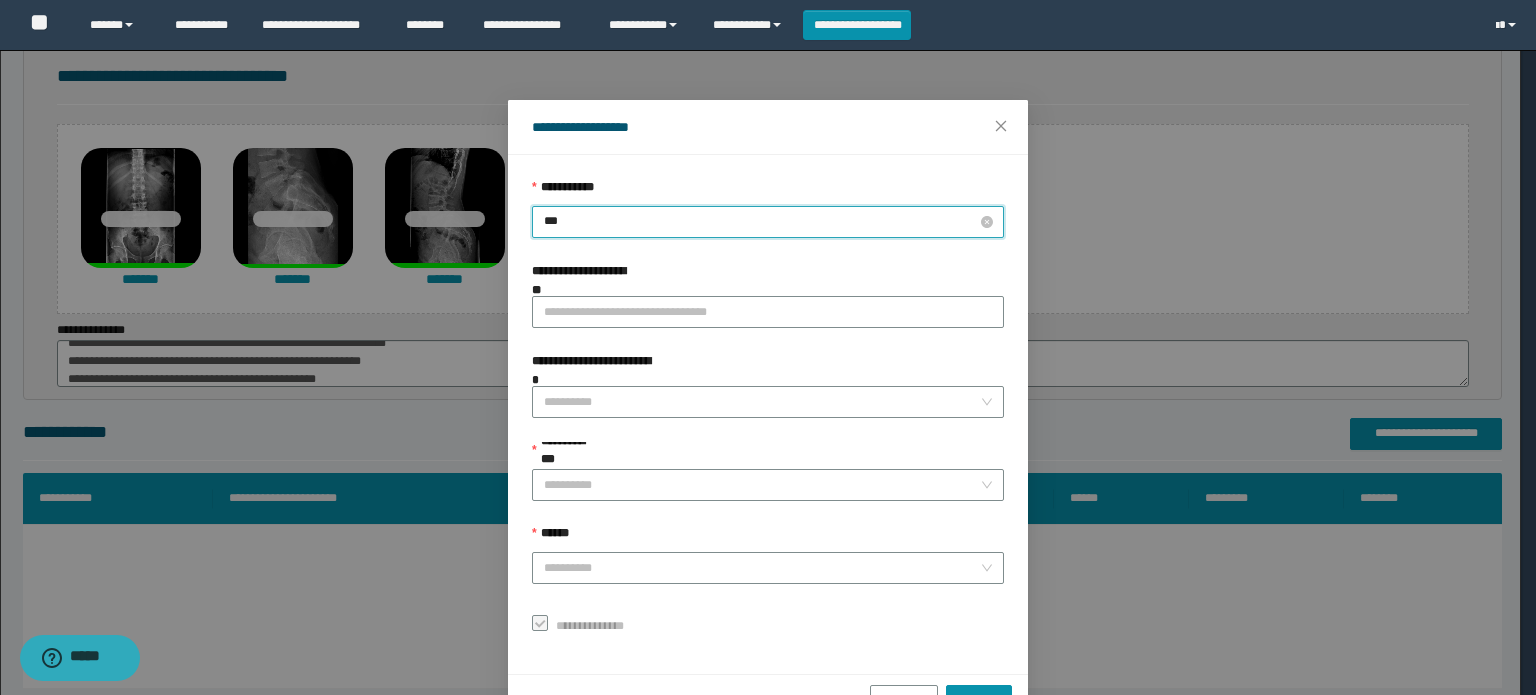 type on "****" 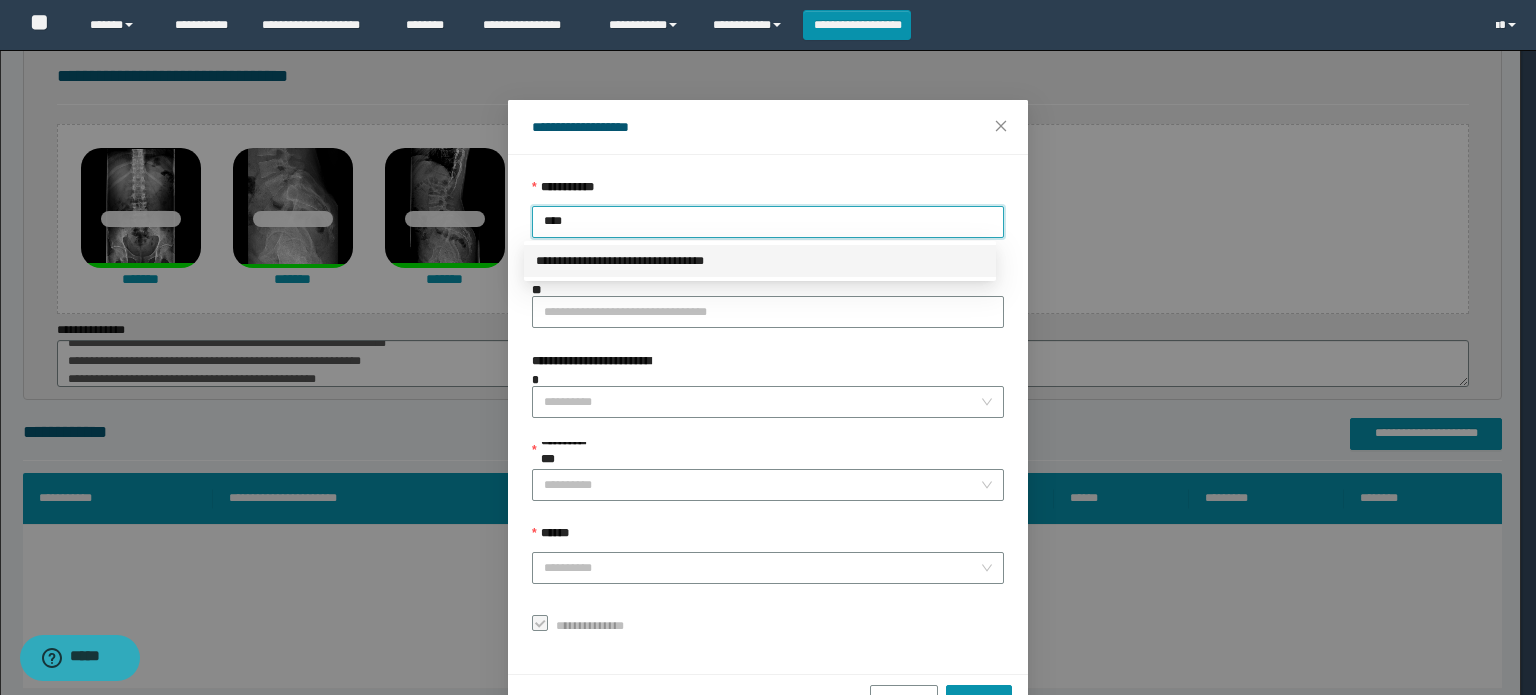 click on "**********" at bounding box center [760, 261] 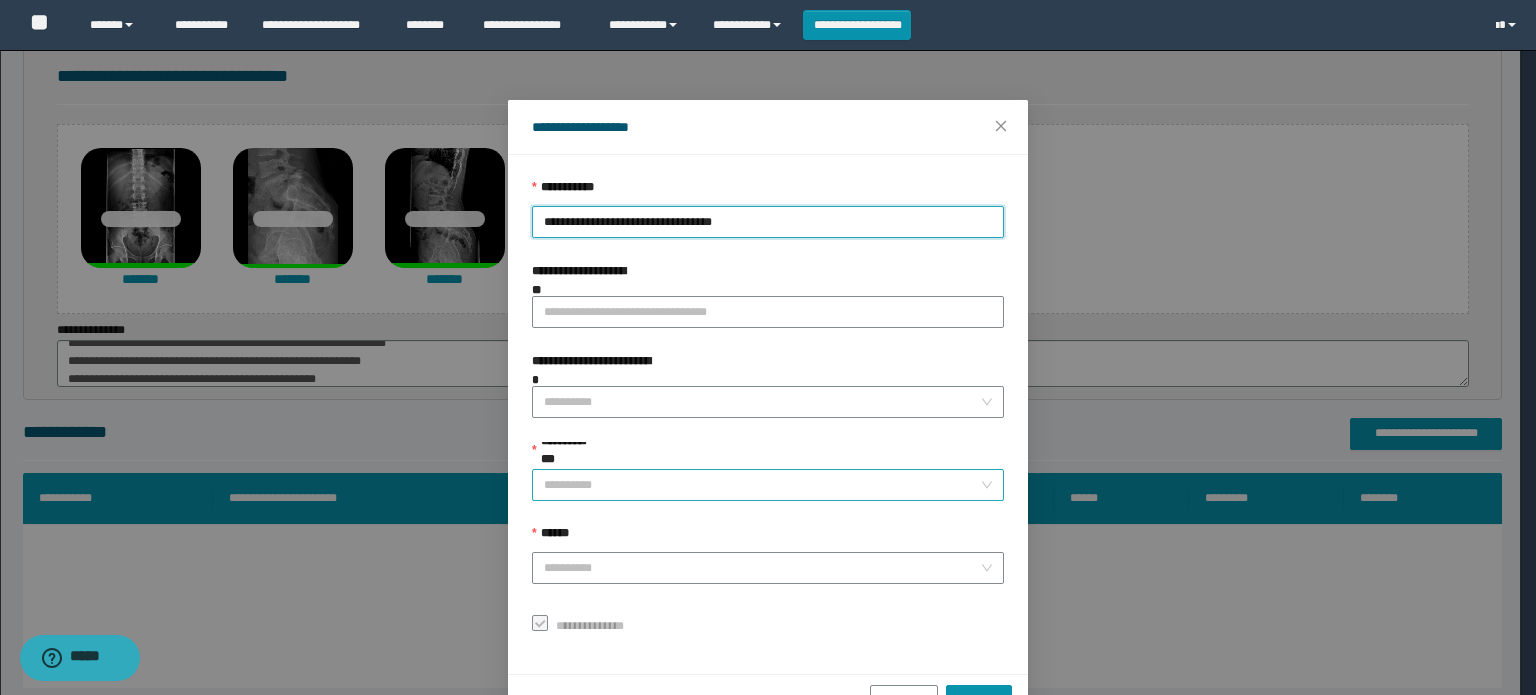 click on "**********" at bounding box center (762, 485) 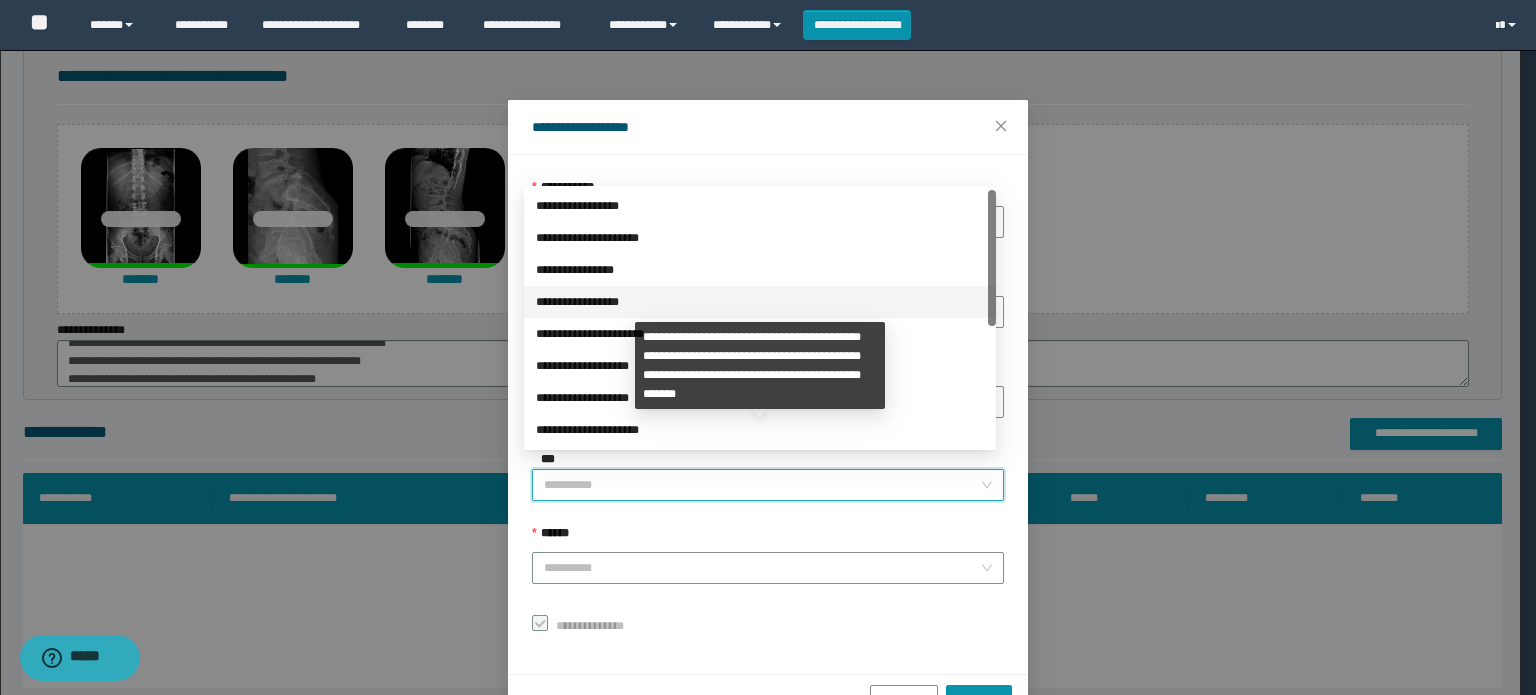 scroll, scrollTop: 224, scrollLeft: 0, axis: vertical 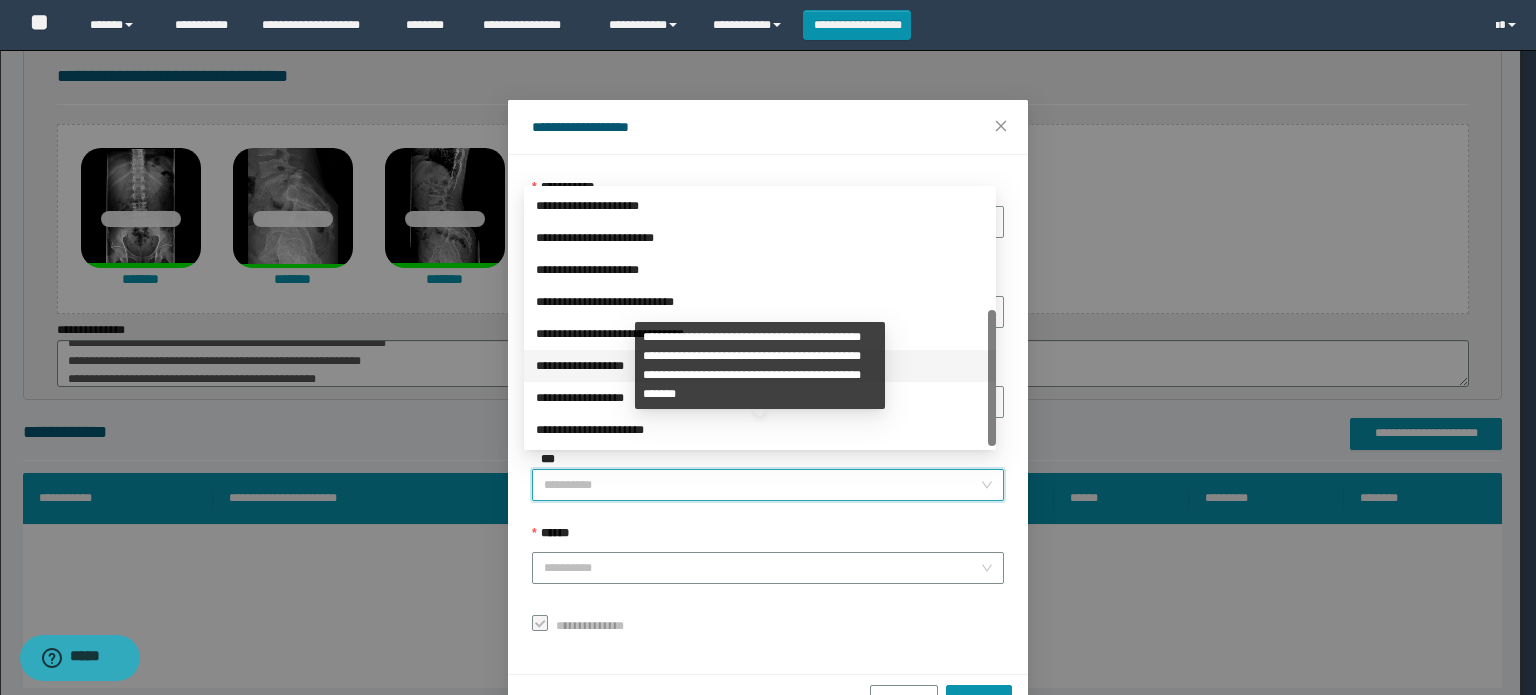 click on "**********" at bounding box center (760, 366) 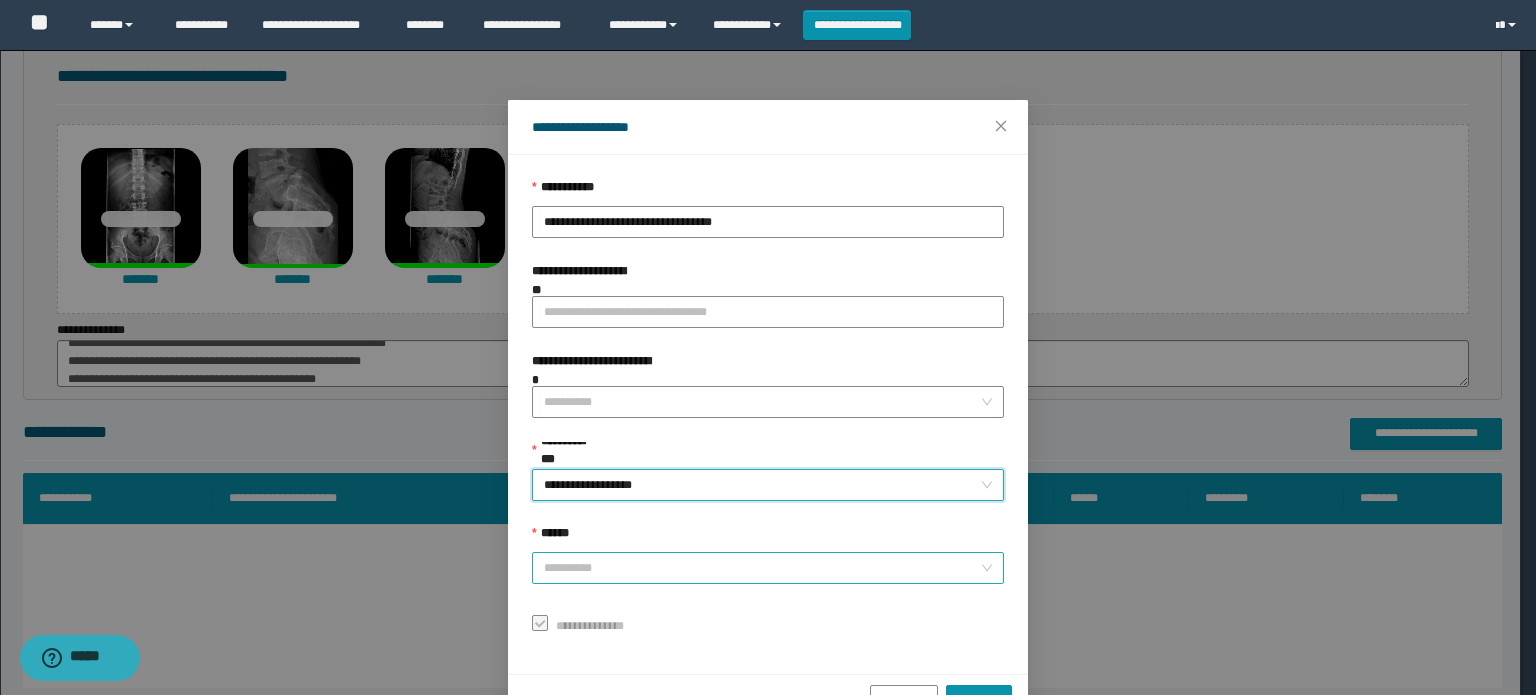 click on "******" at bounding box center [762, 568] 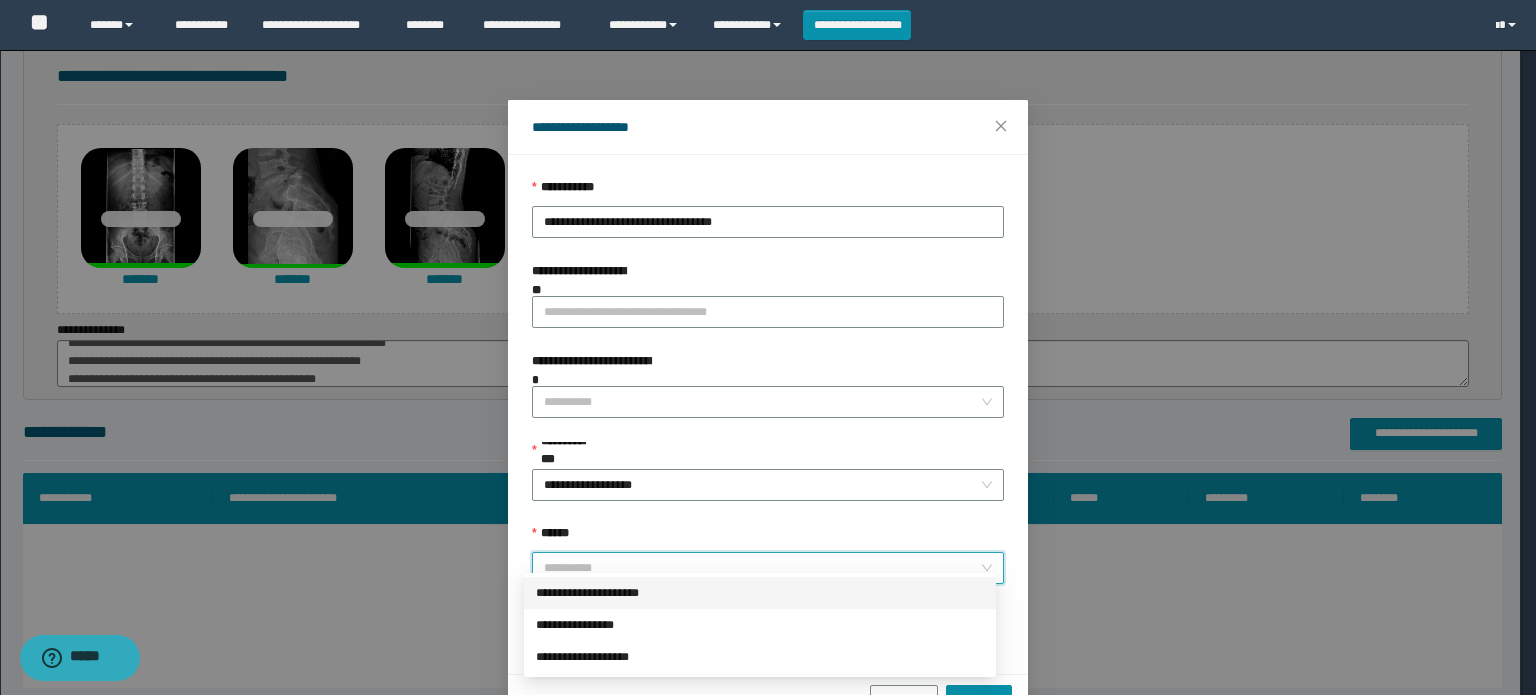 click on "**********" at bounding box center [760, 593] 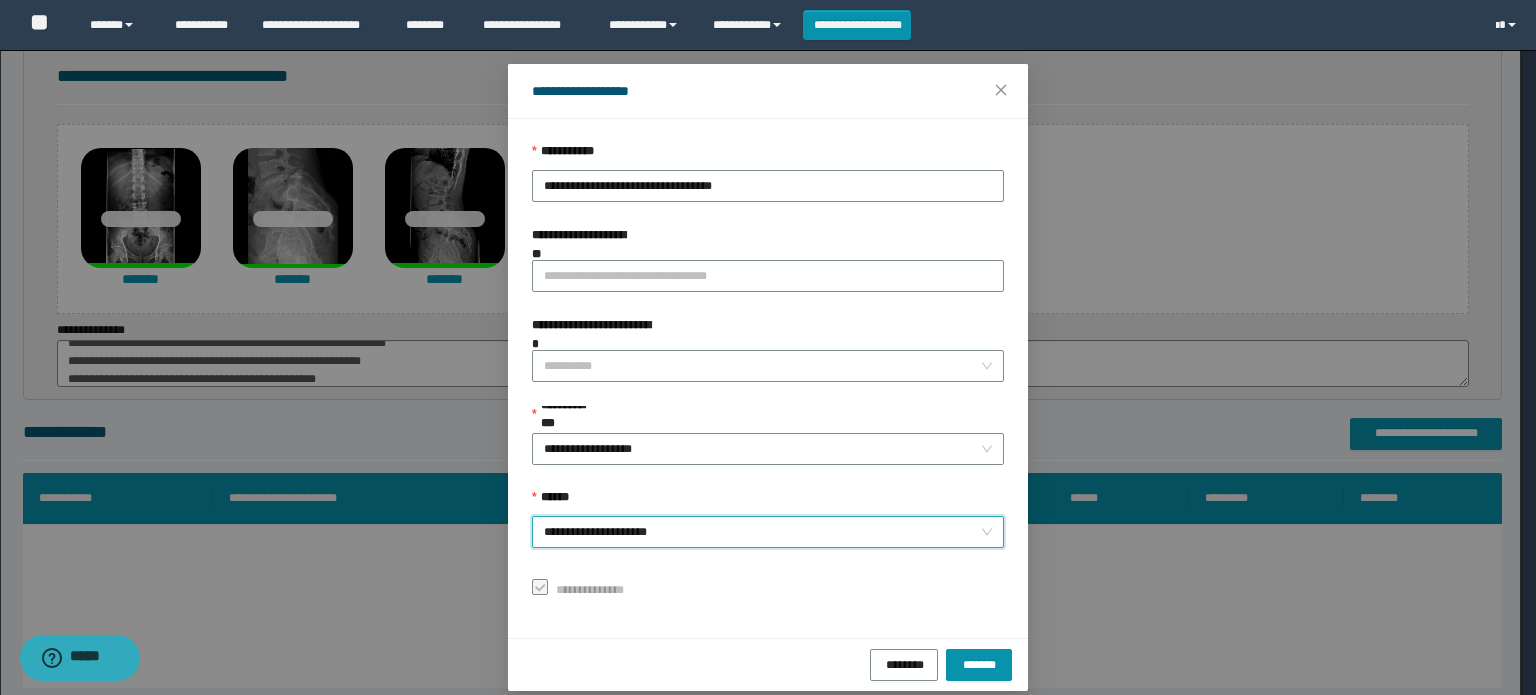 scroll, scrollTop: 55, scrollLeft: 0, axis: vertical 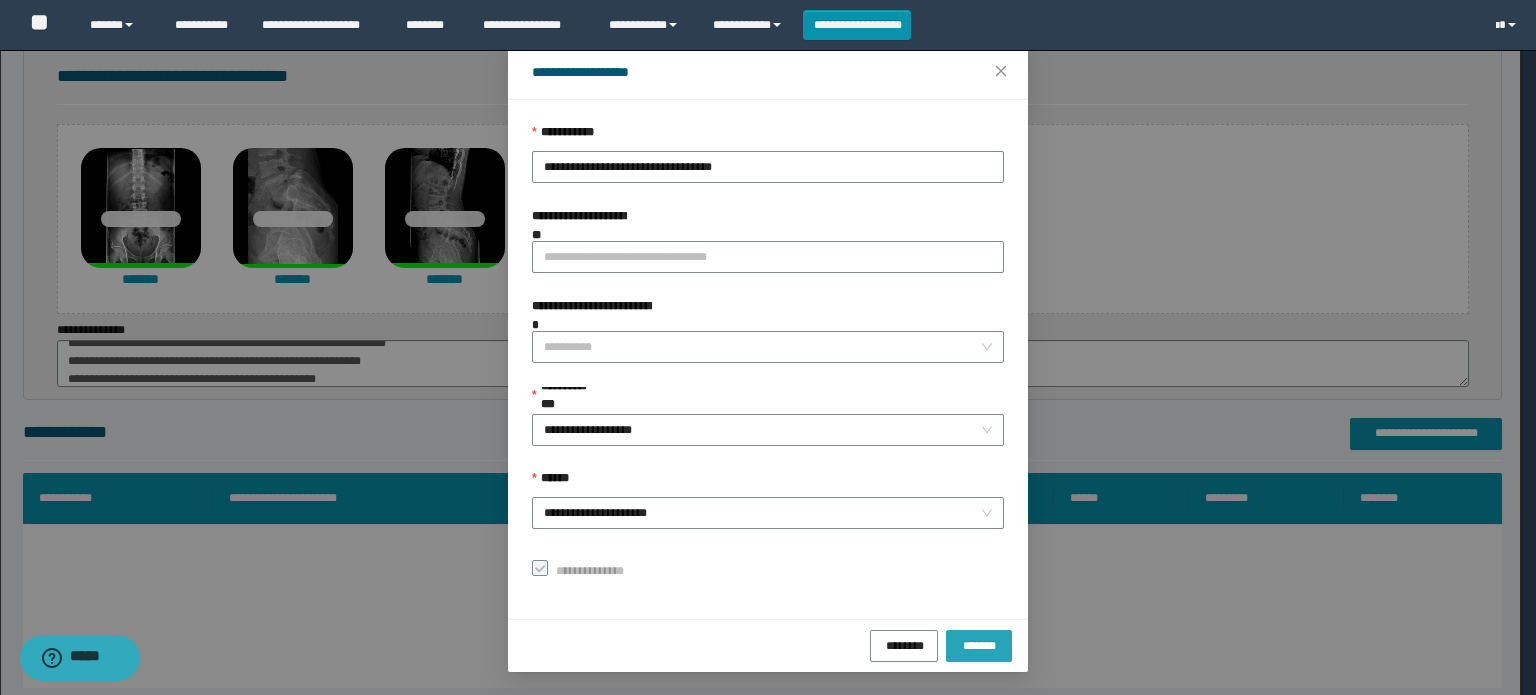 click on "*******" at bounding box center (979, 644) 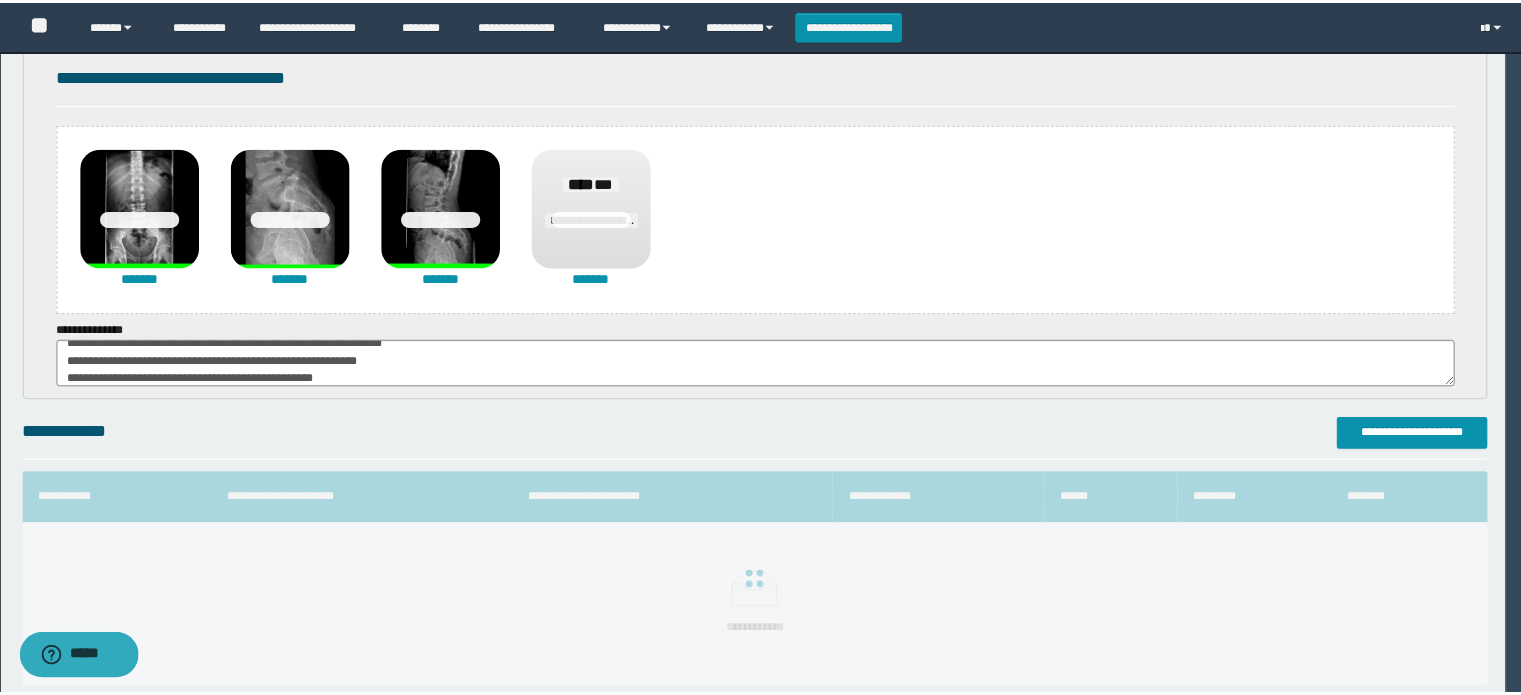 scroll, scrollTop: 8, scrollLeft: 0, axis: vertical 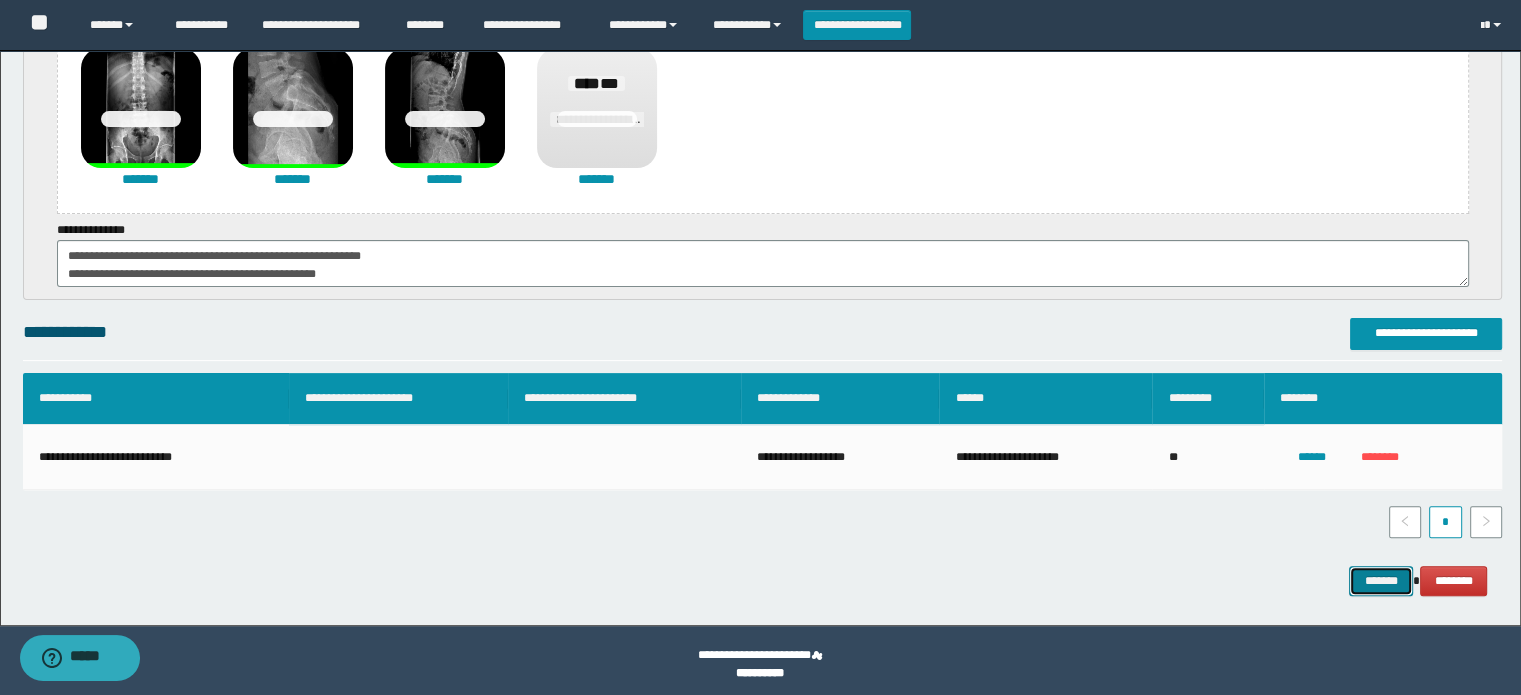 click on "*******" at bounding box center (1381, 581) 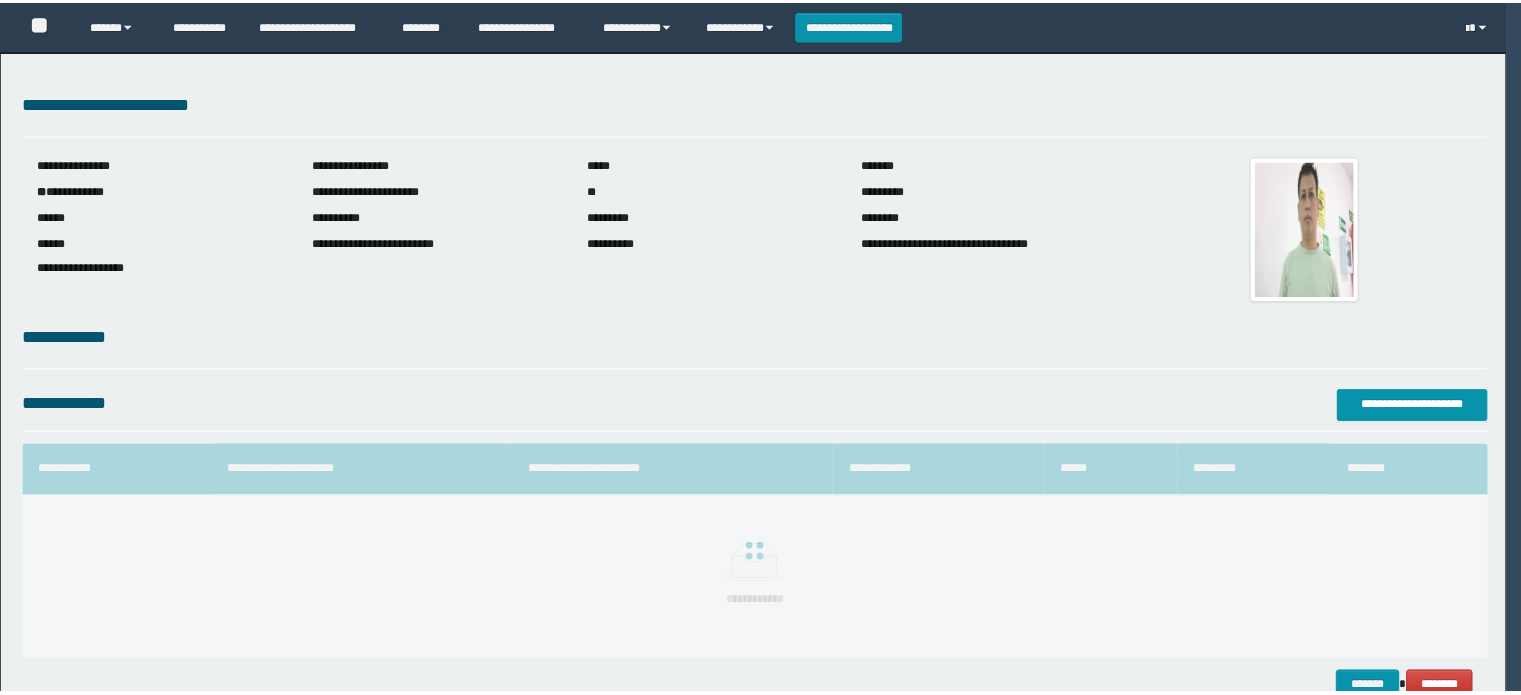 scroll, scrollTop: 0, scrollLeft: 0, axis: both 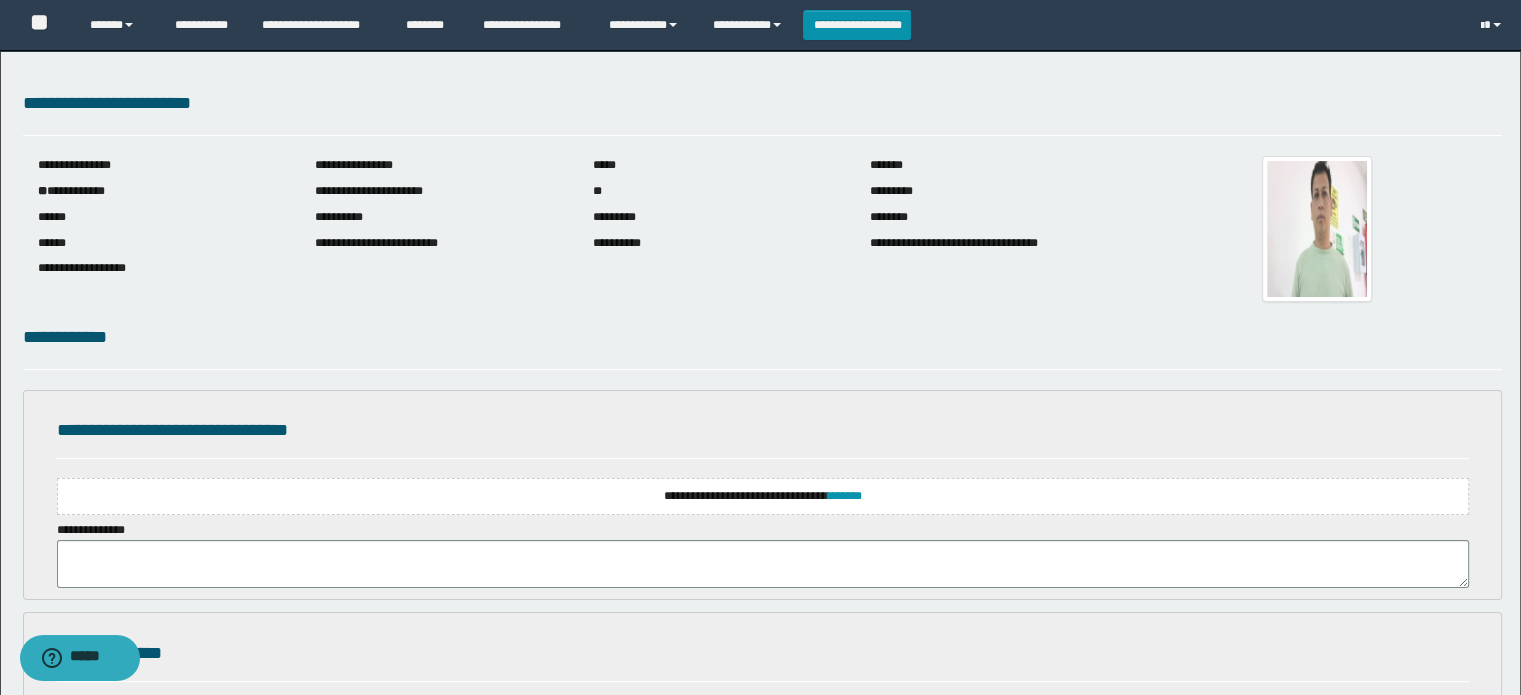 click on "**********" at bounding box center (763, 496) 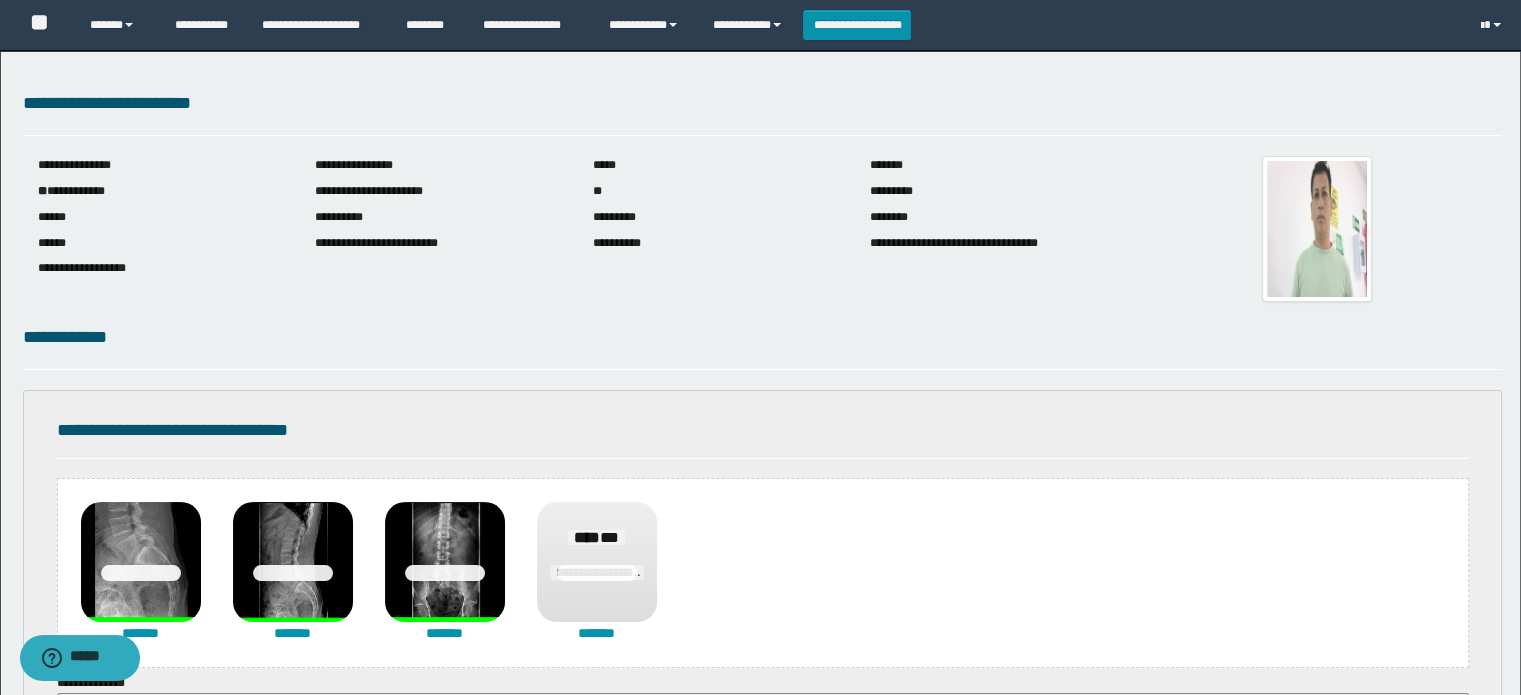 scroll, scrollTop: 400, scrollLeft: 0, axis: vertical 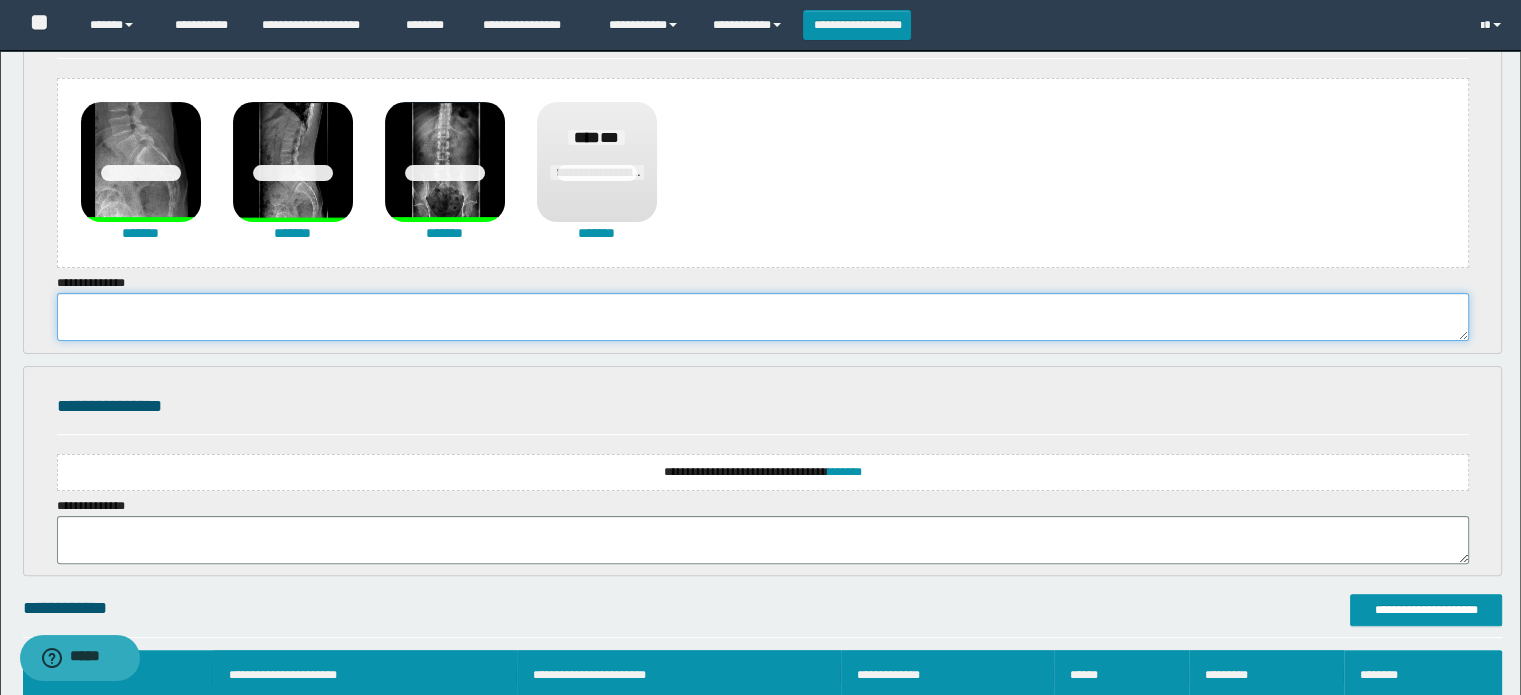 click at bounding box center [763, 317] 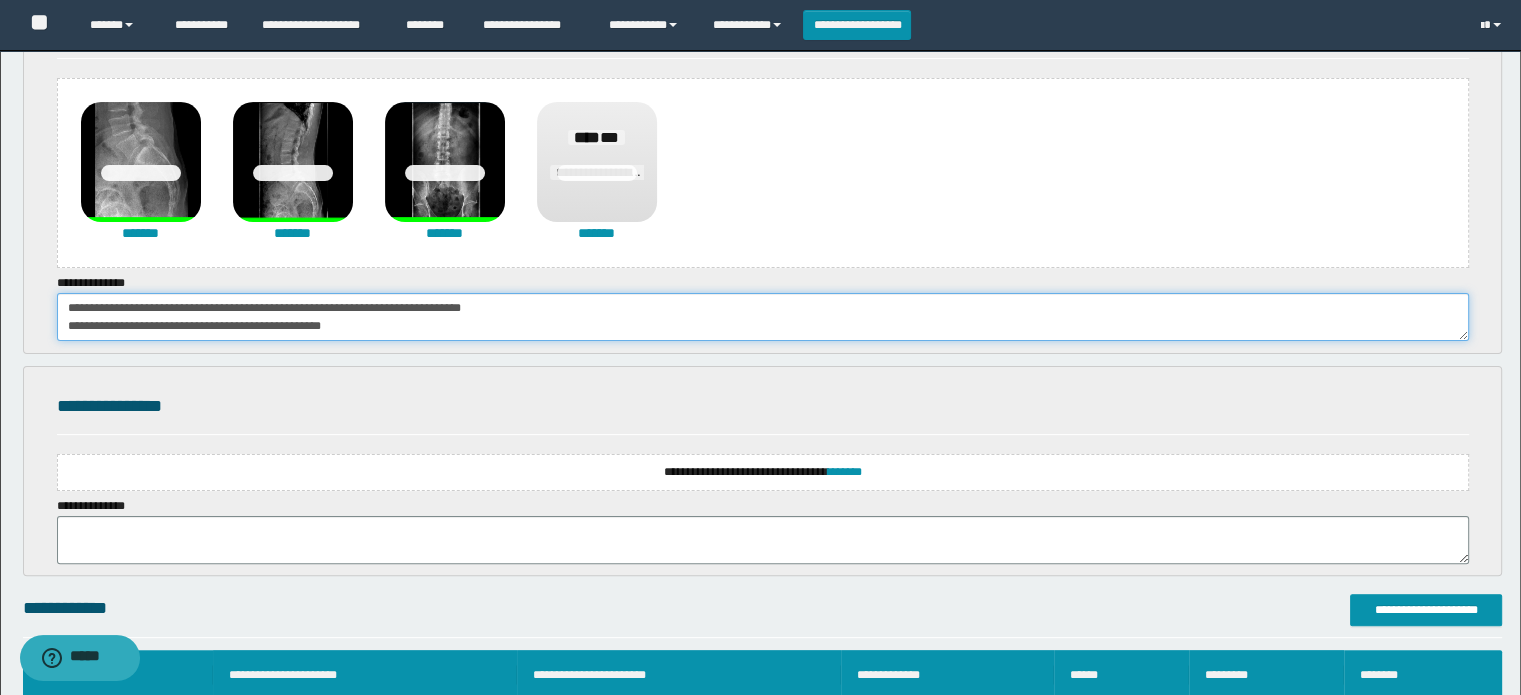 scroll, scrollTop: 84, scrollLeft: 0, axis: vertical 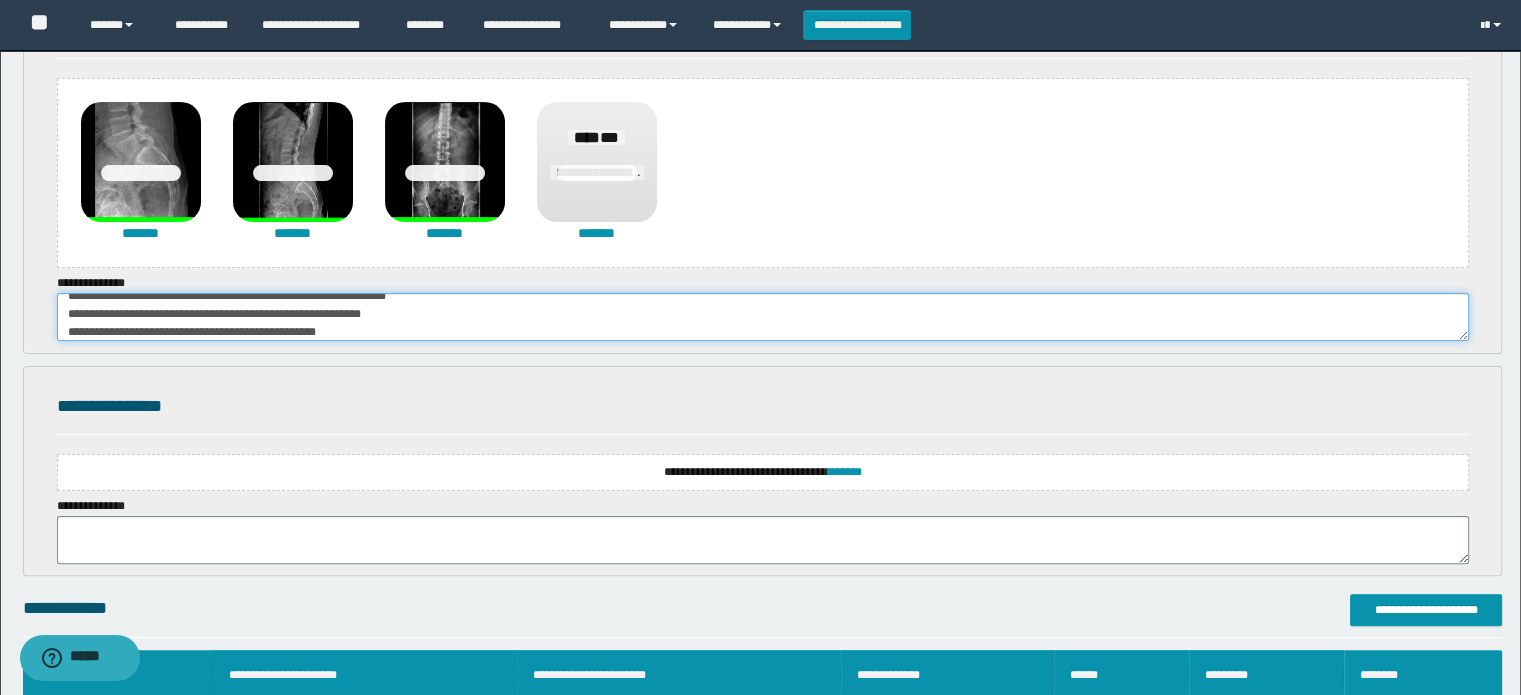 type on "**********" 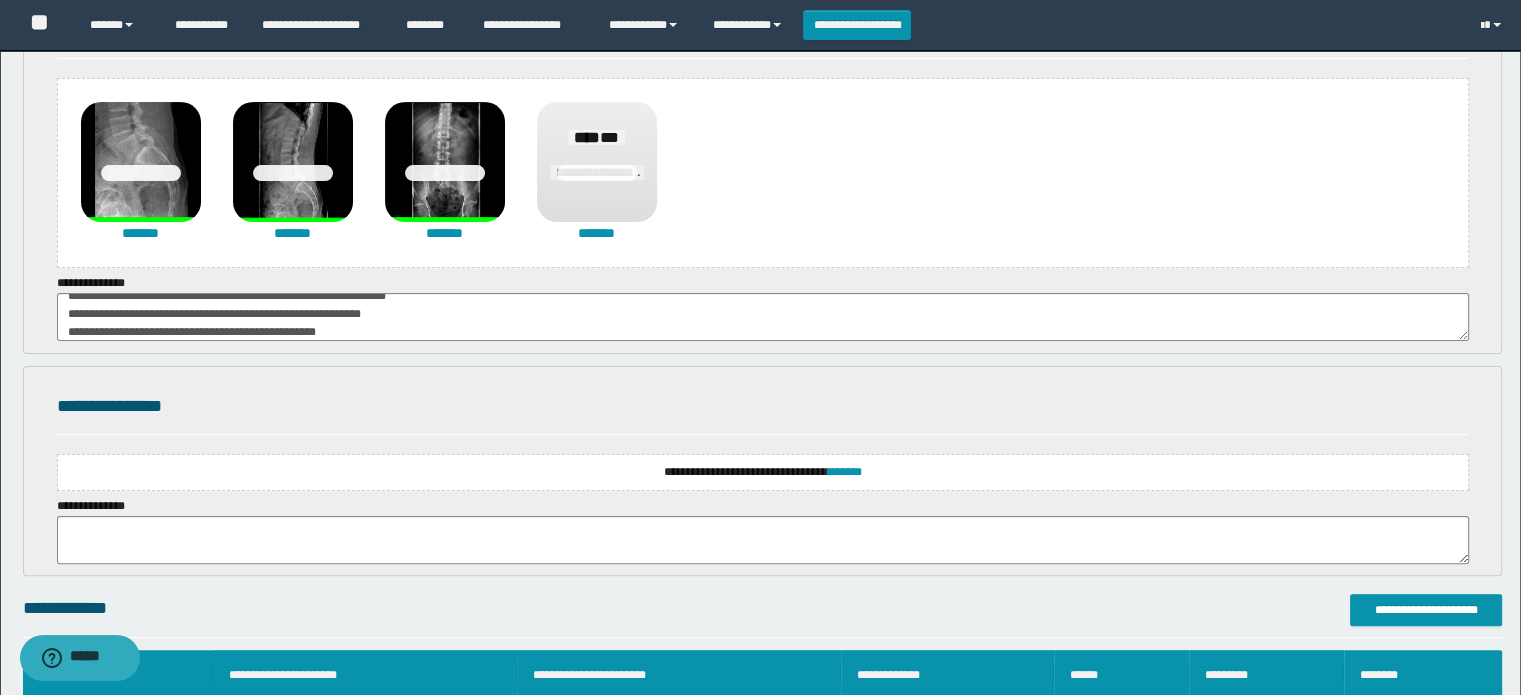 click on "**********" at bounding box center (763, 472) 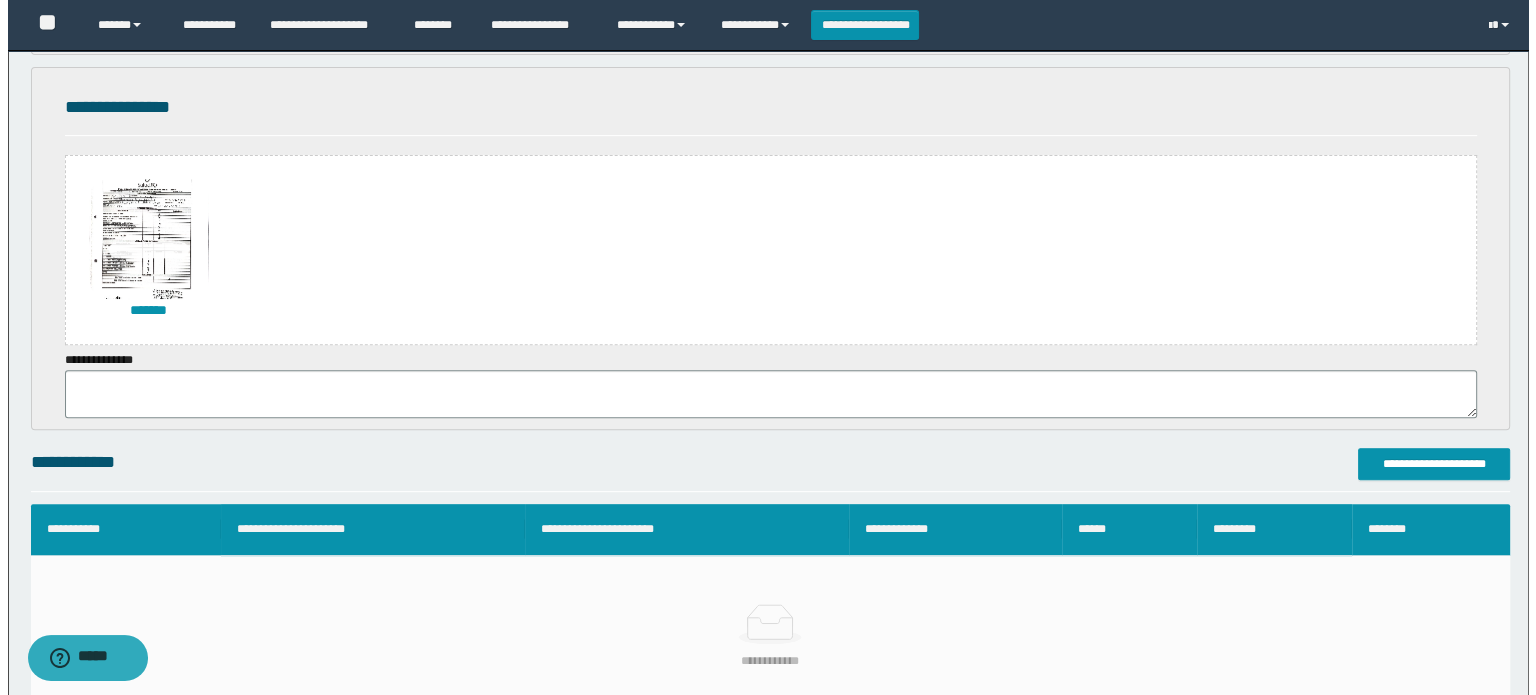 scroll, scrollTop: 700, scrollLeft: 0, axis: vertical 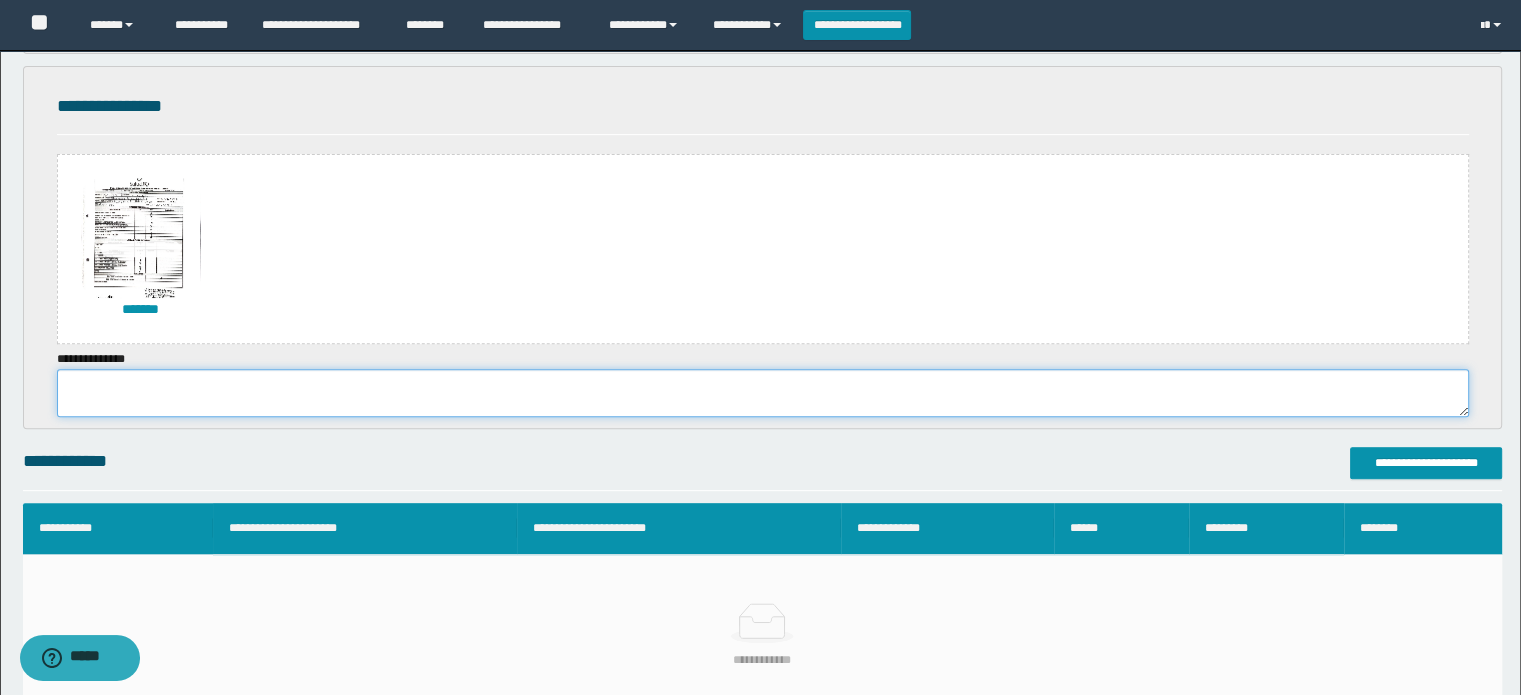 click at bounding box center [763, 393] 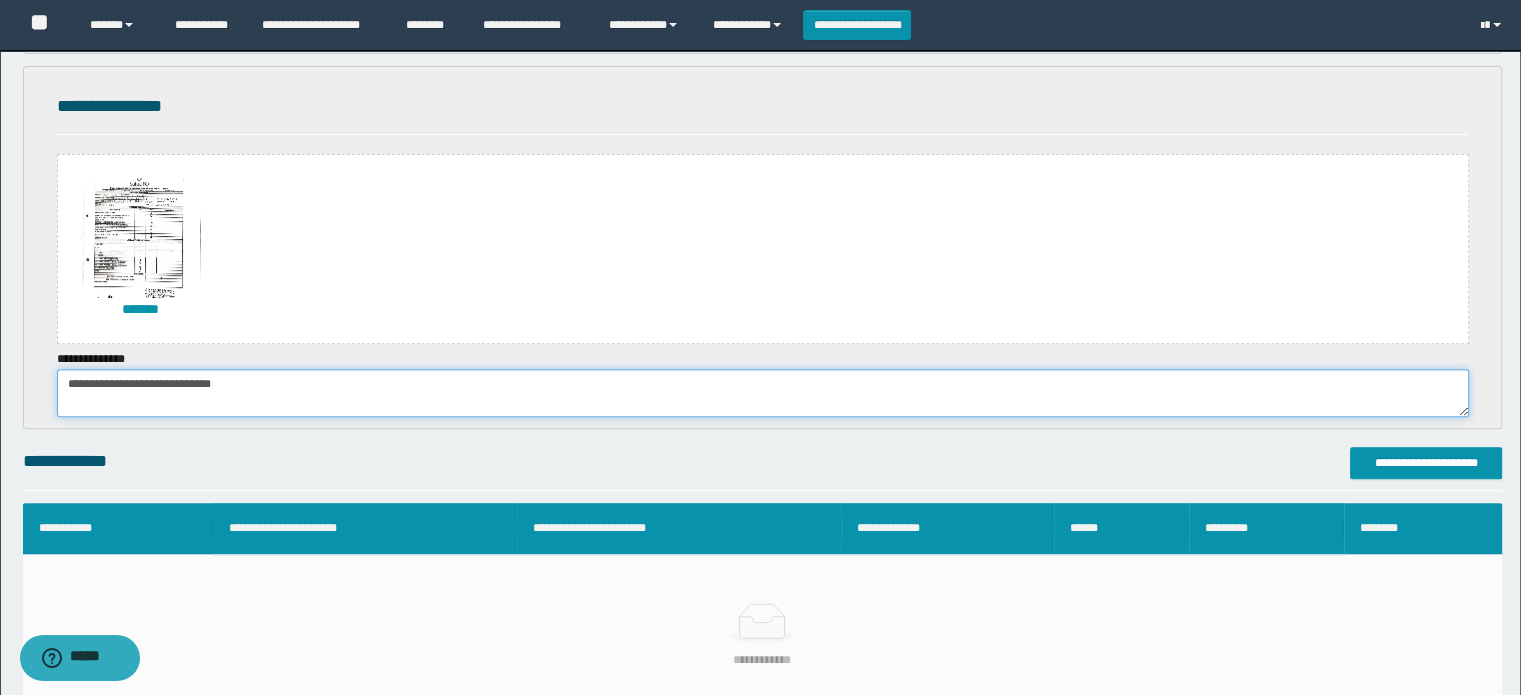 type on "**********" 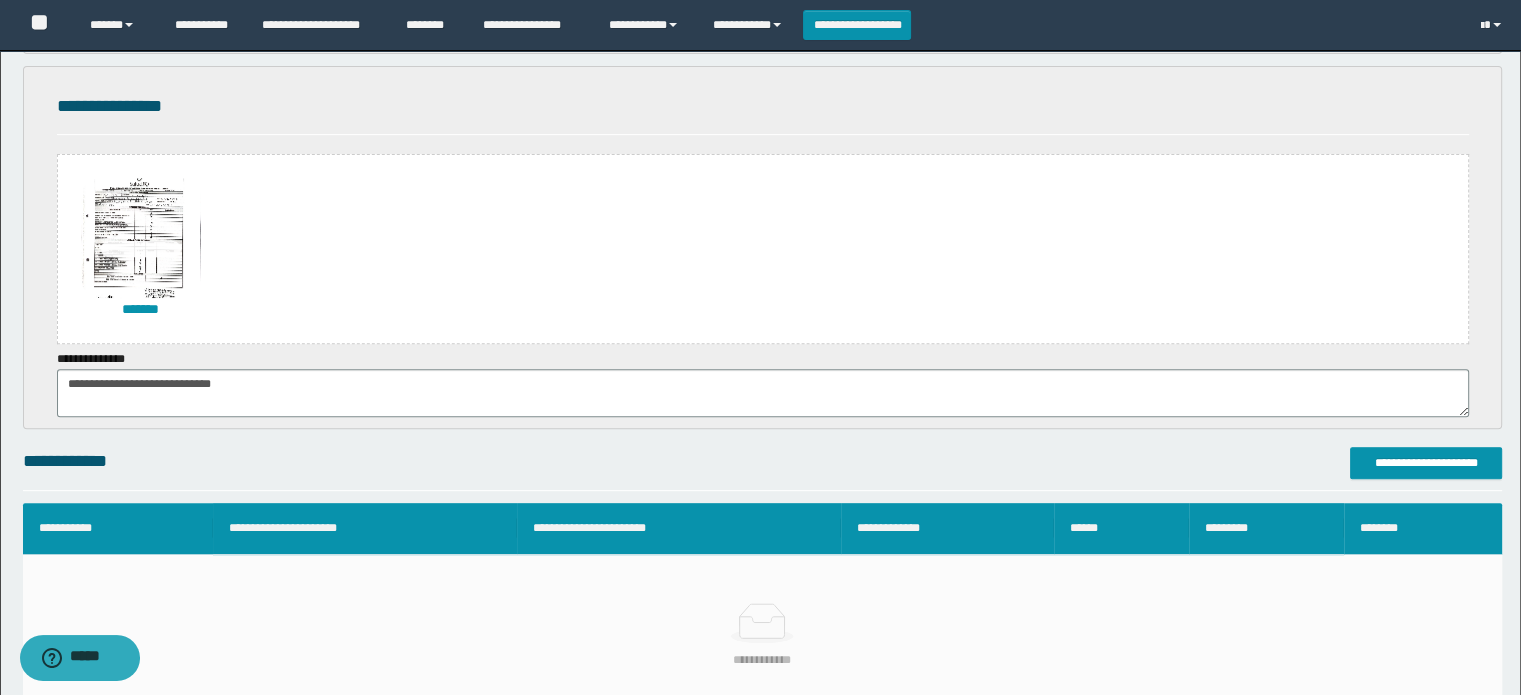 click on "**********" at bounding box center [762, 468] 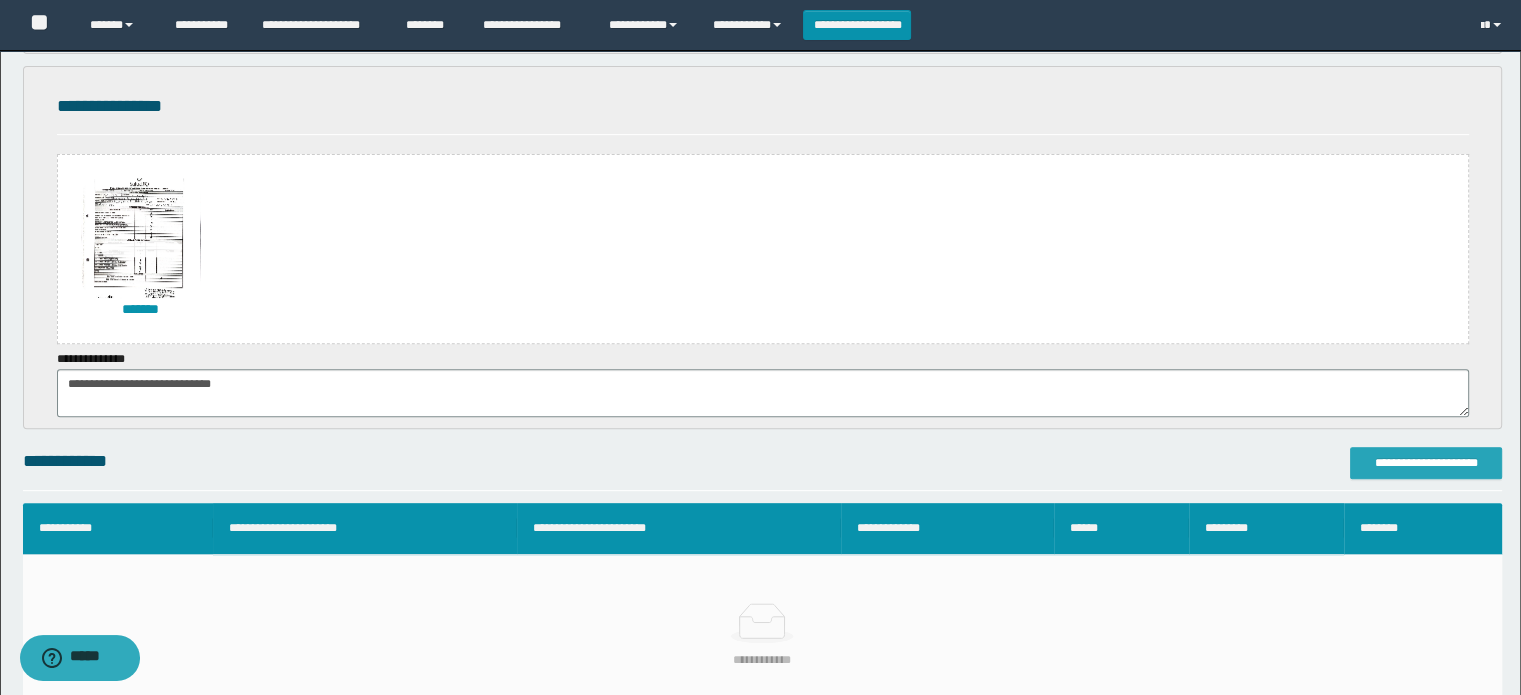 click on "**********" at bounding box center (1426, 463) 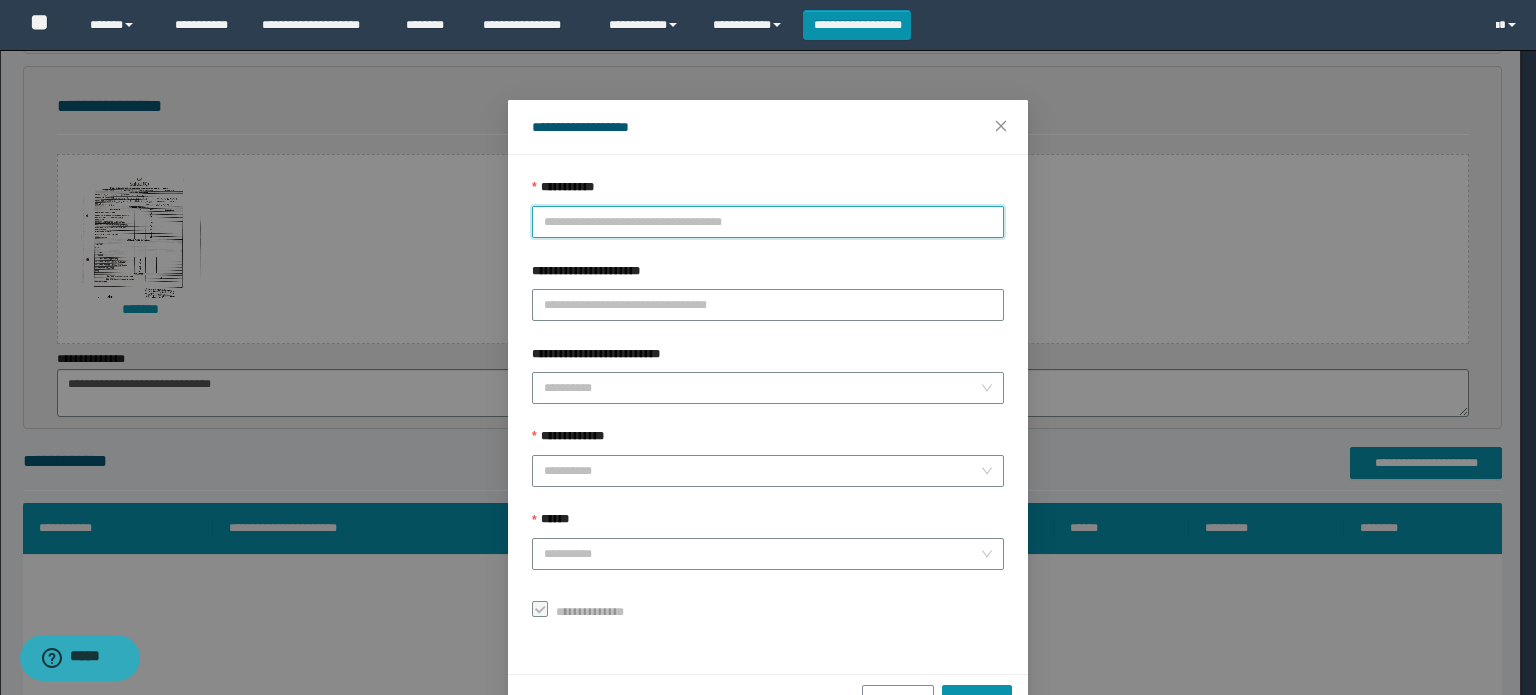 click on "**********" at bounding box center (768, 222) 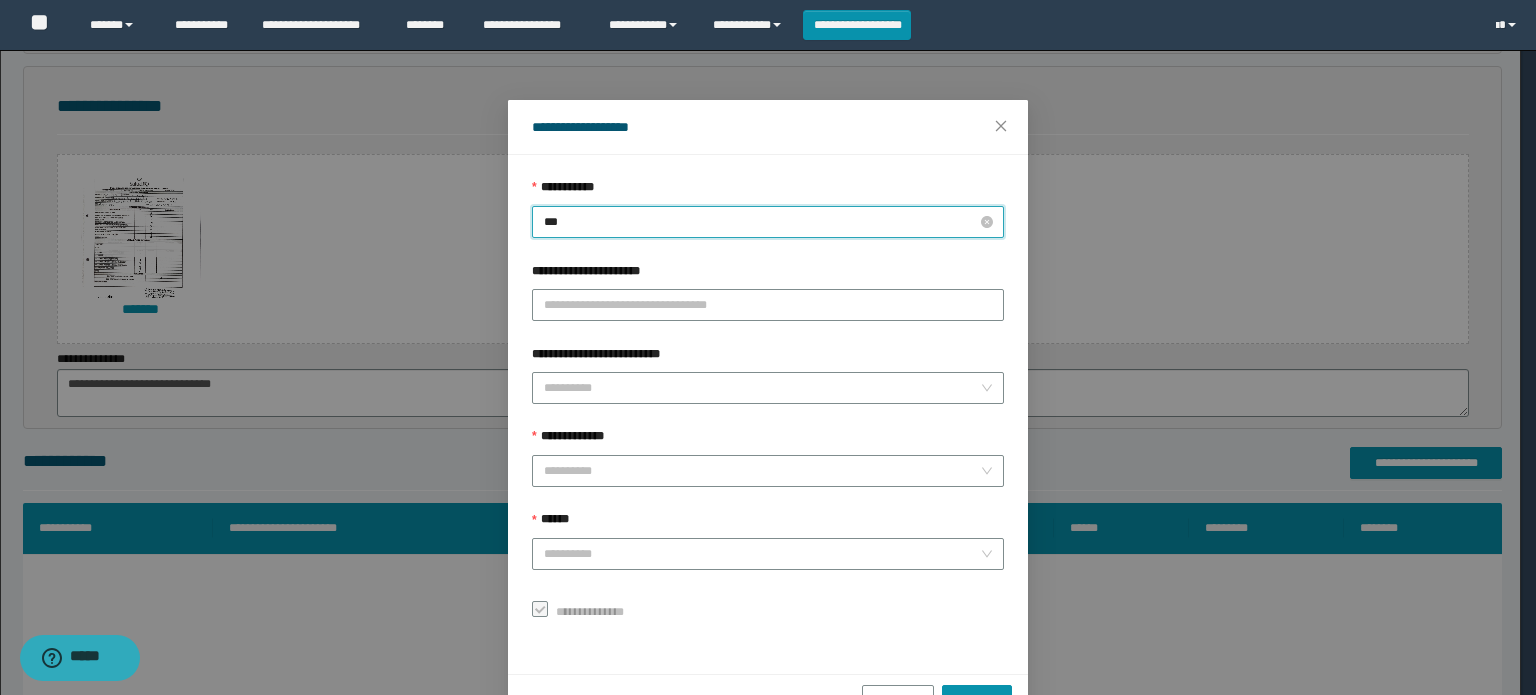 type on "****" 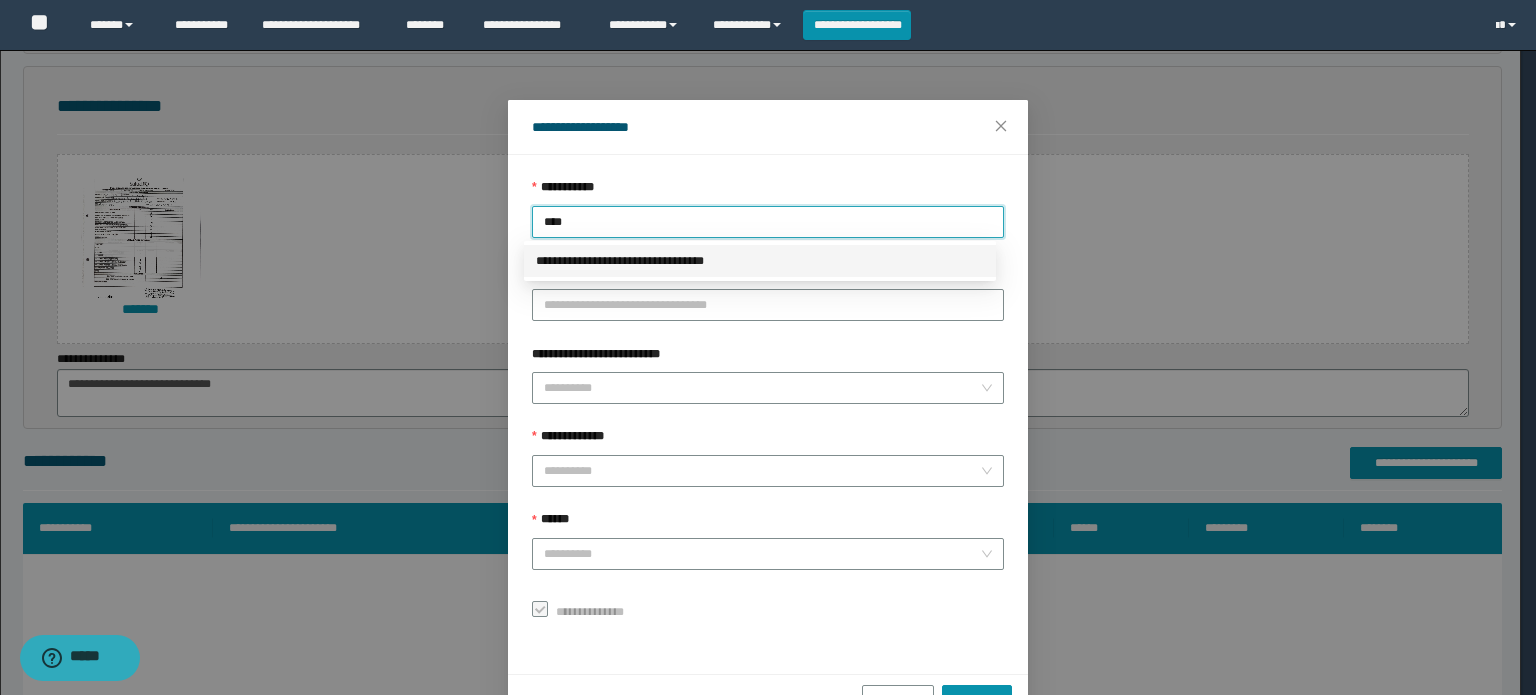 click on "**********" at bounding box center (760, 261) 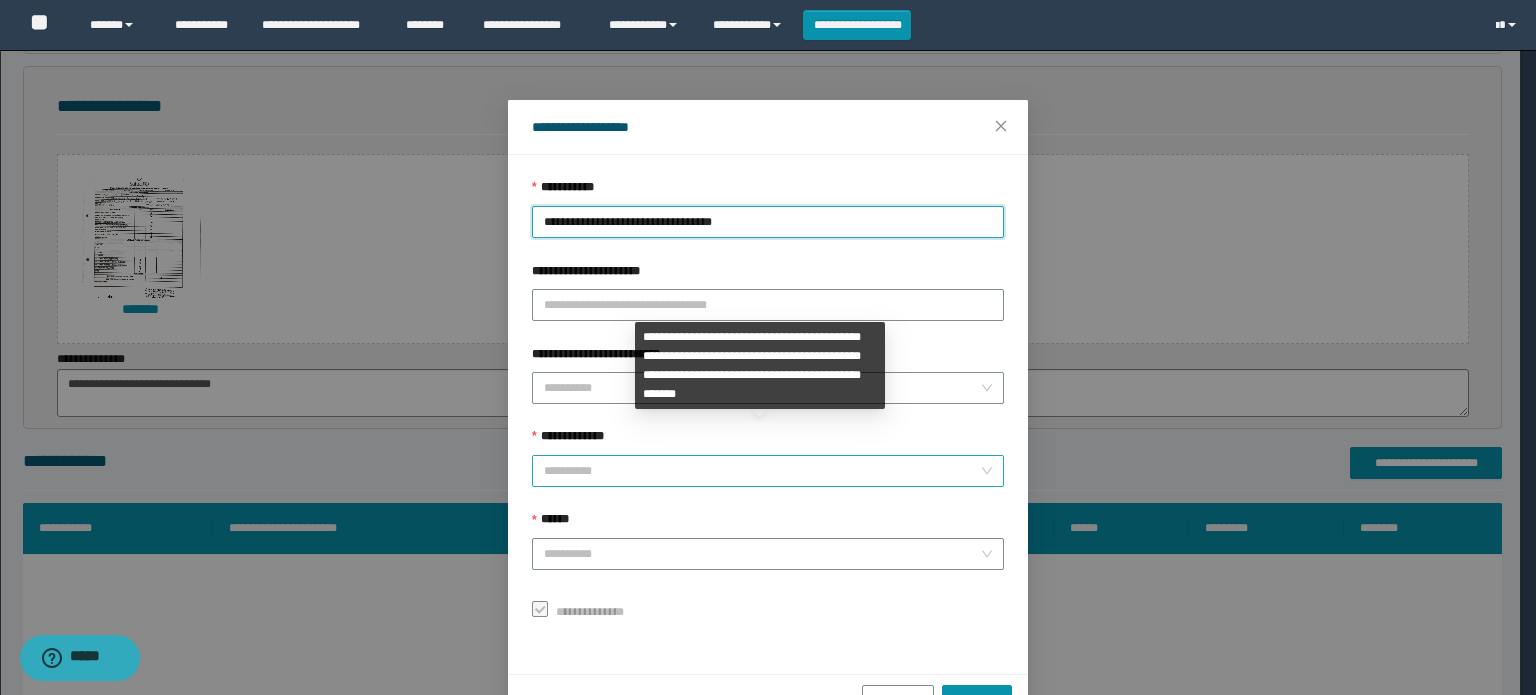 click on "**********" at bounding box center [762, 471] 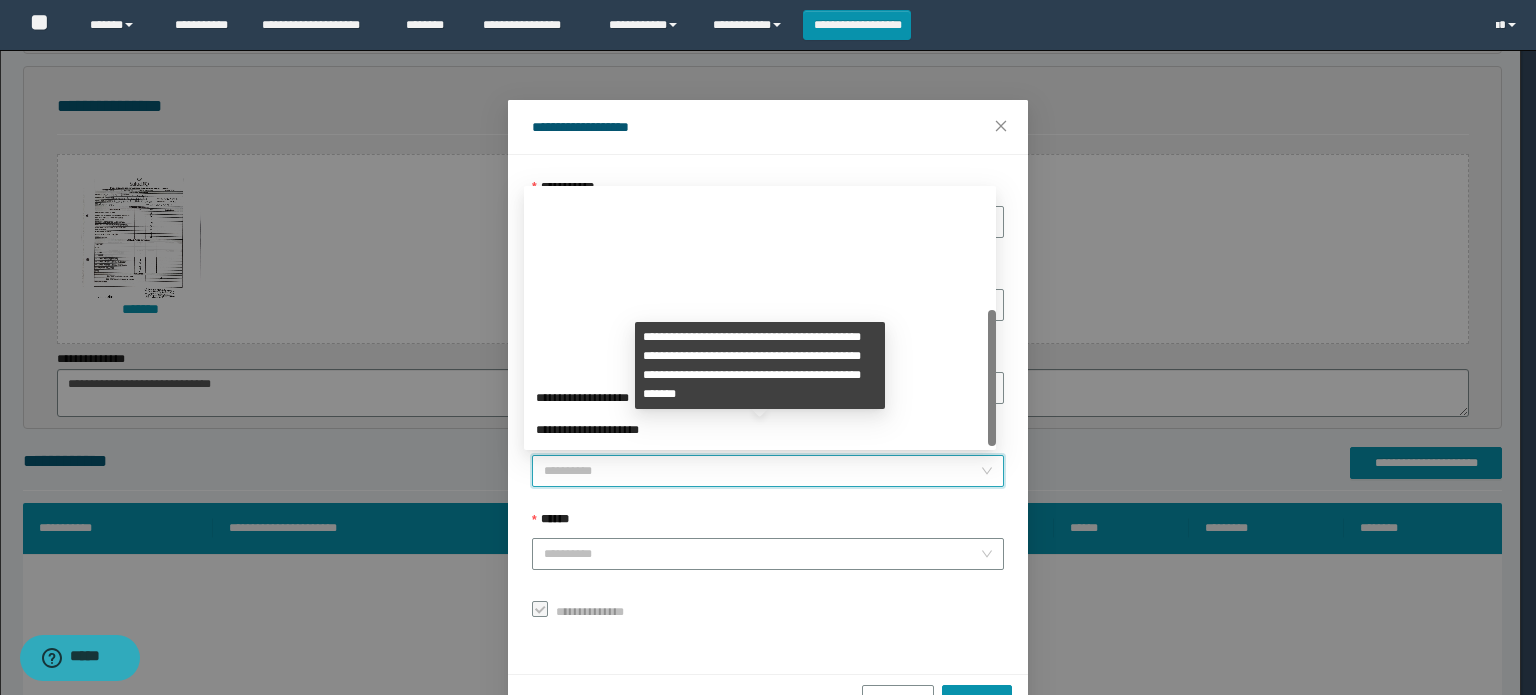 scroll, scrollTop: 224, scrollLeft: 0, axis: vertical 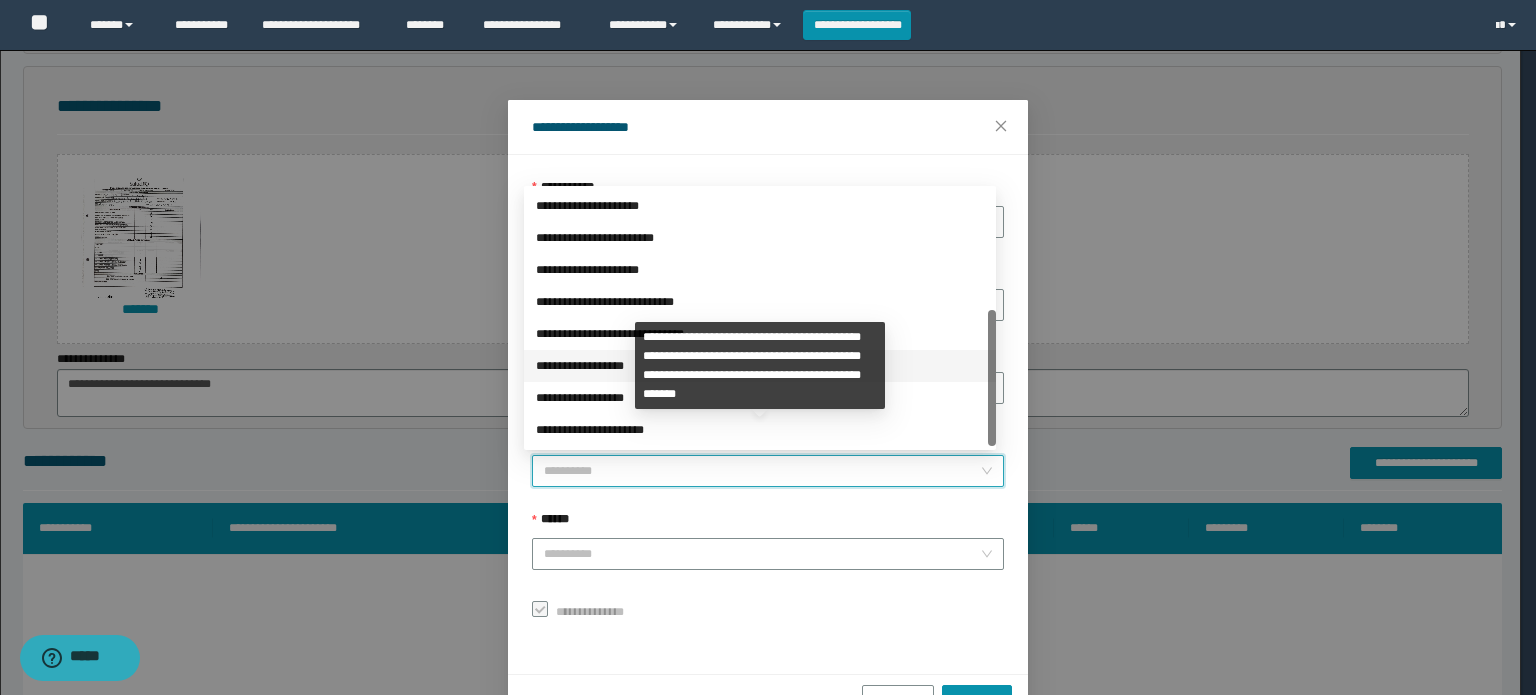 click on "**********" at bounding box center [760, 366] 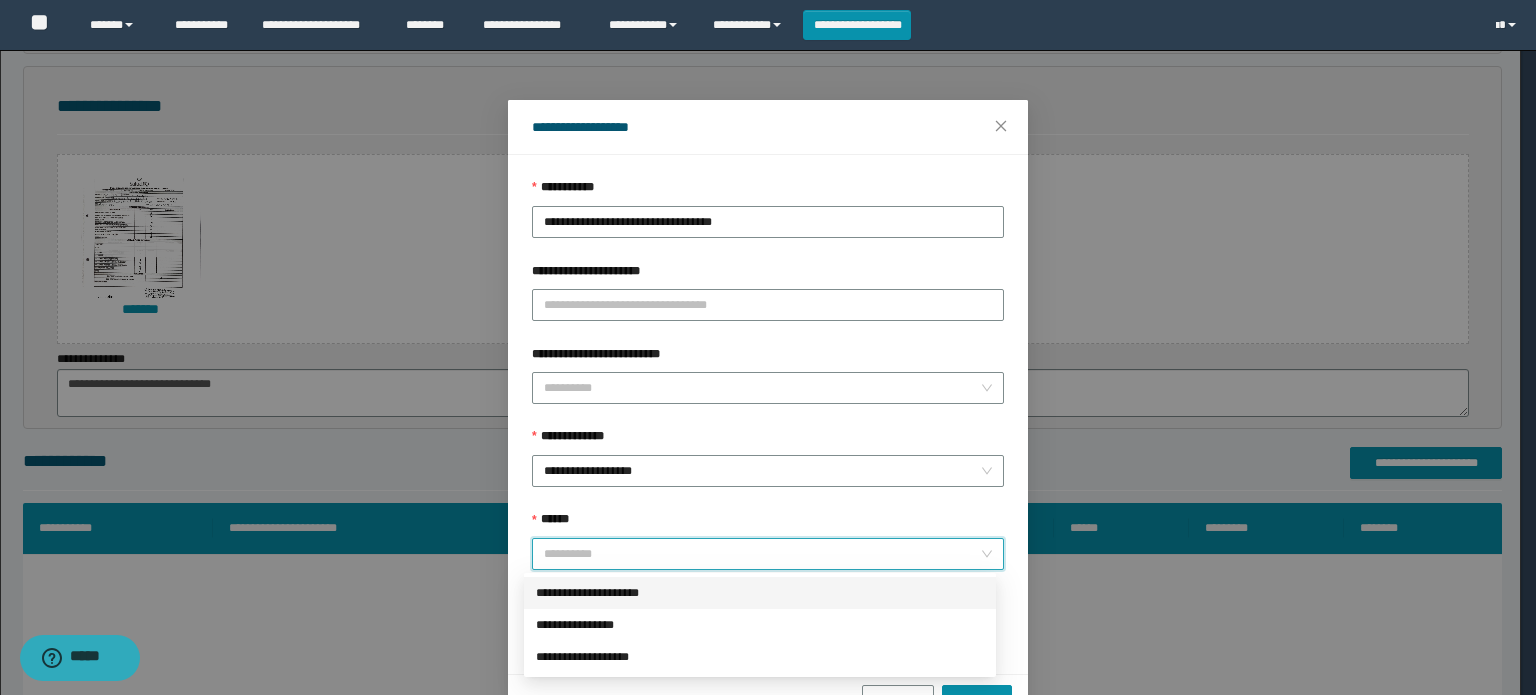 click on "******" at bounding box center (762, 554) 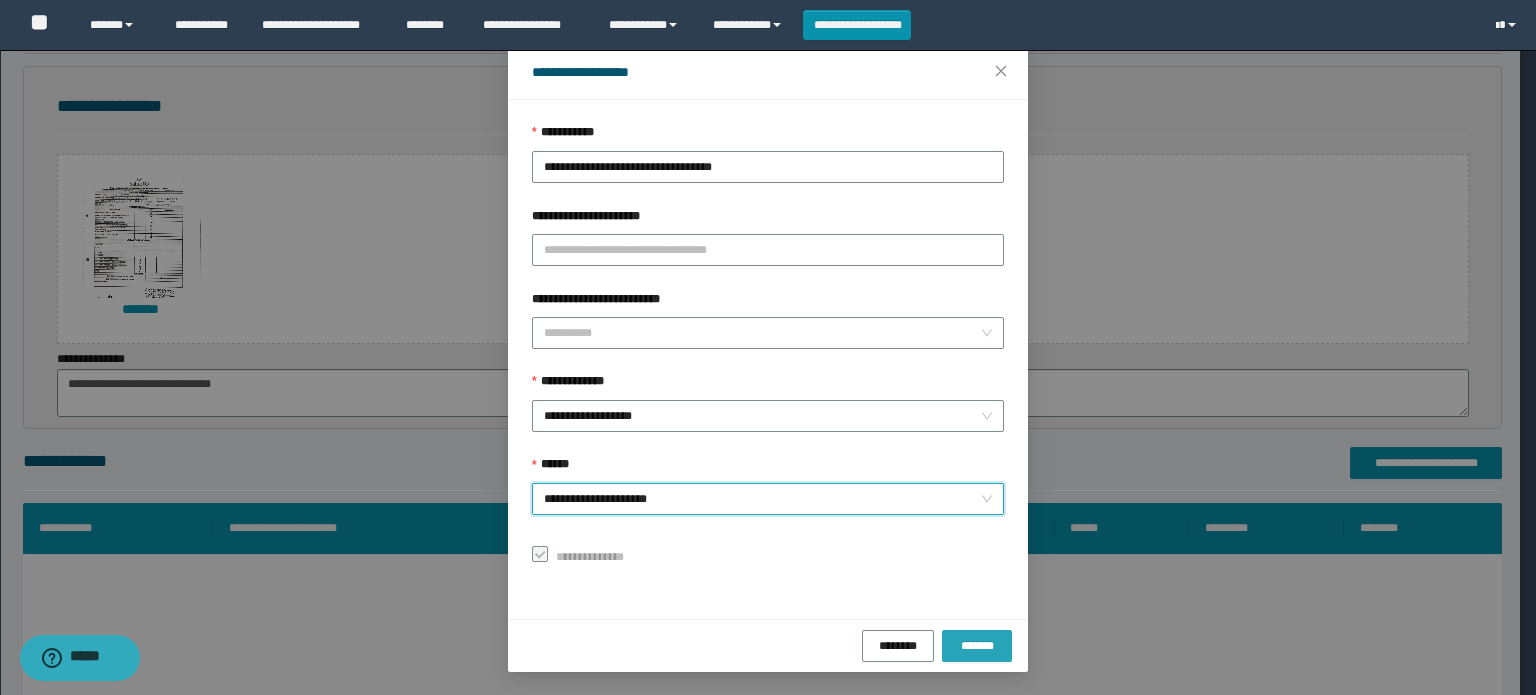 click on "*******" at bounding box center [977, 645] 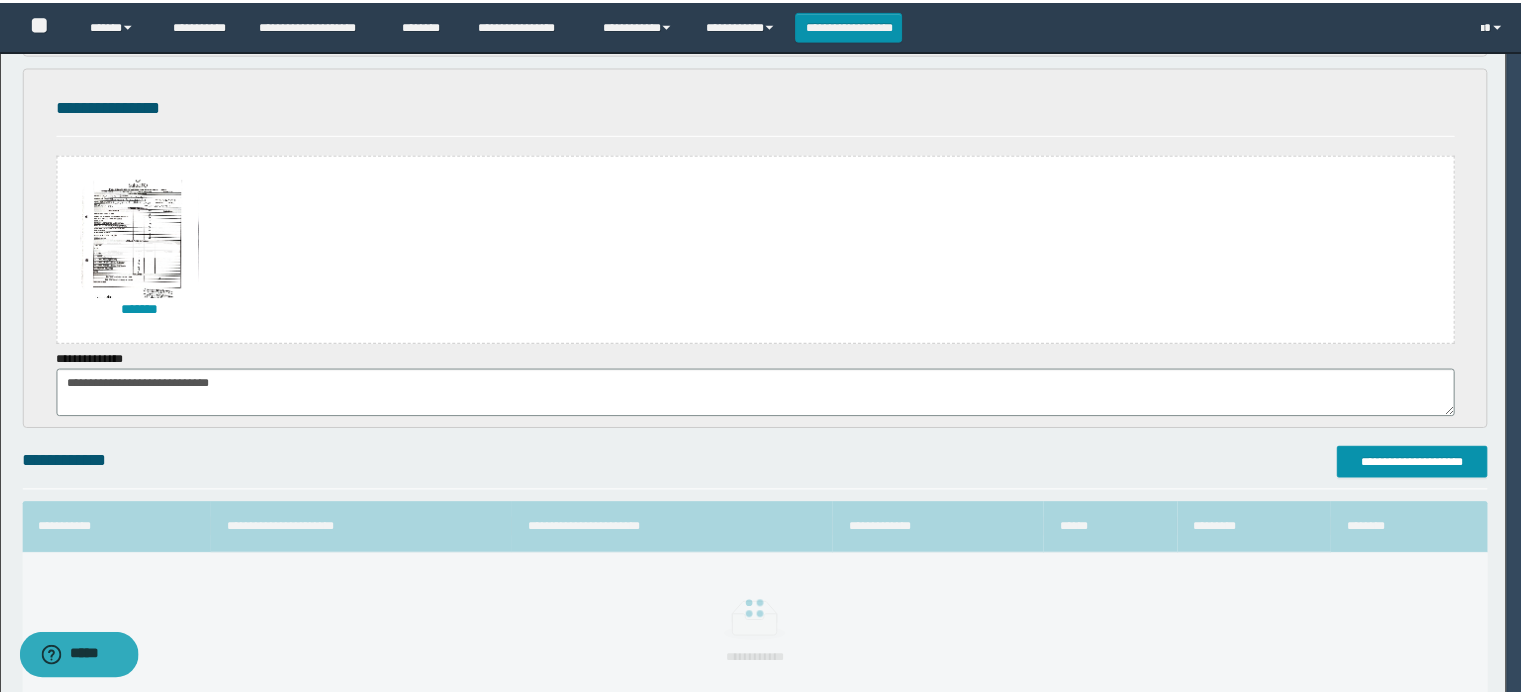 scroll, scrollTop: 8, scrollLeft: 0, axis: vertical 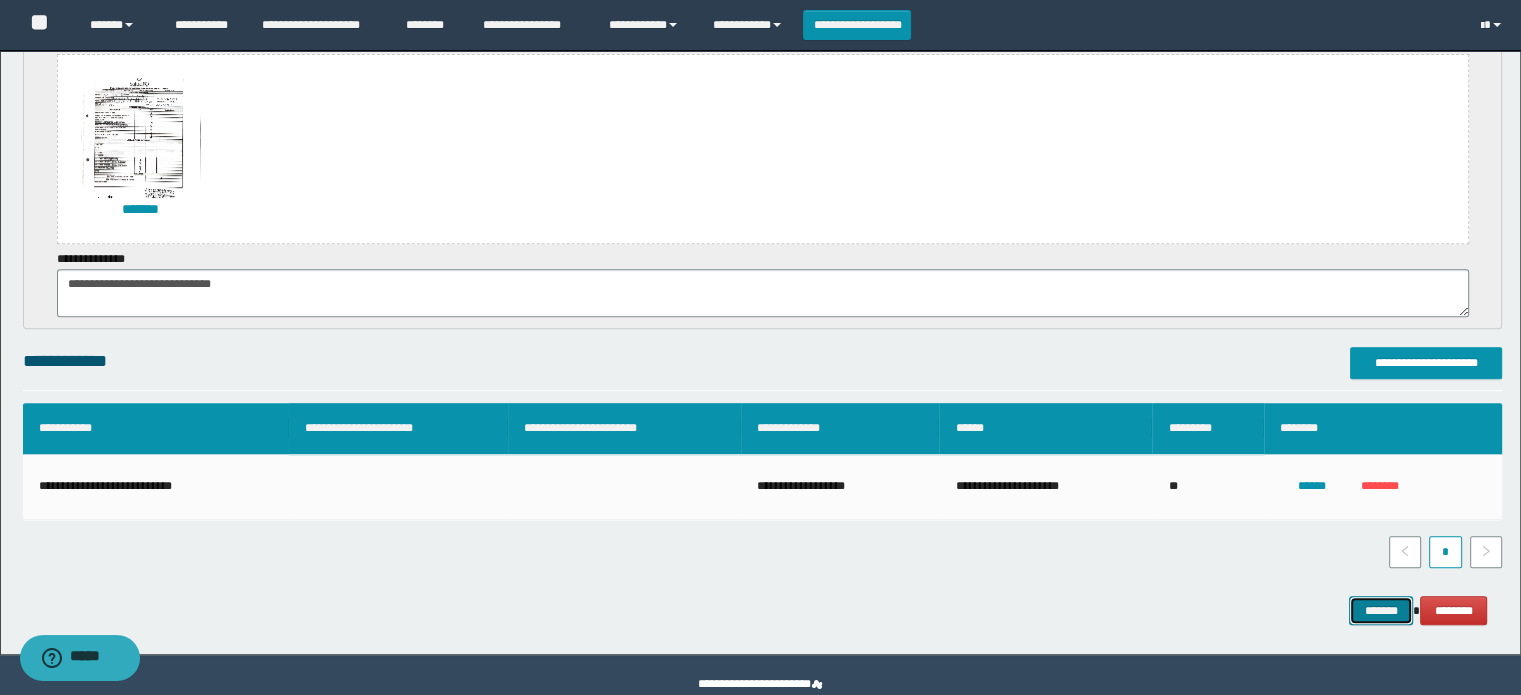 click on "*******" at bounding box center (1381, 611) 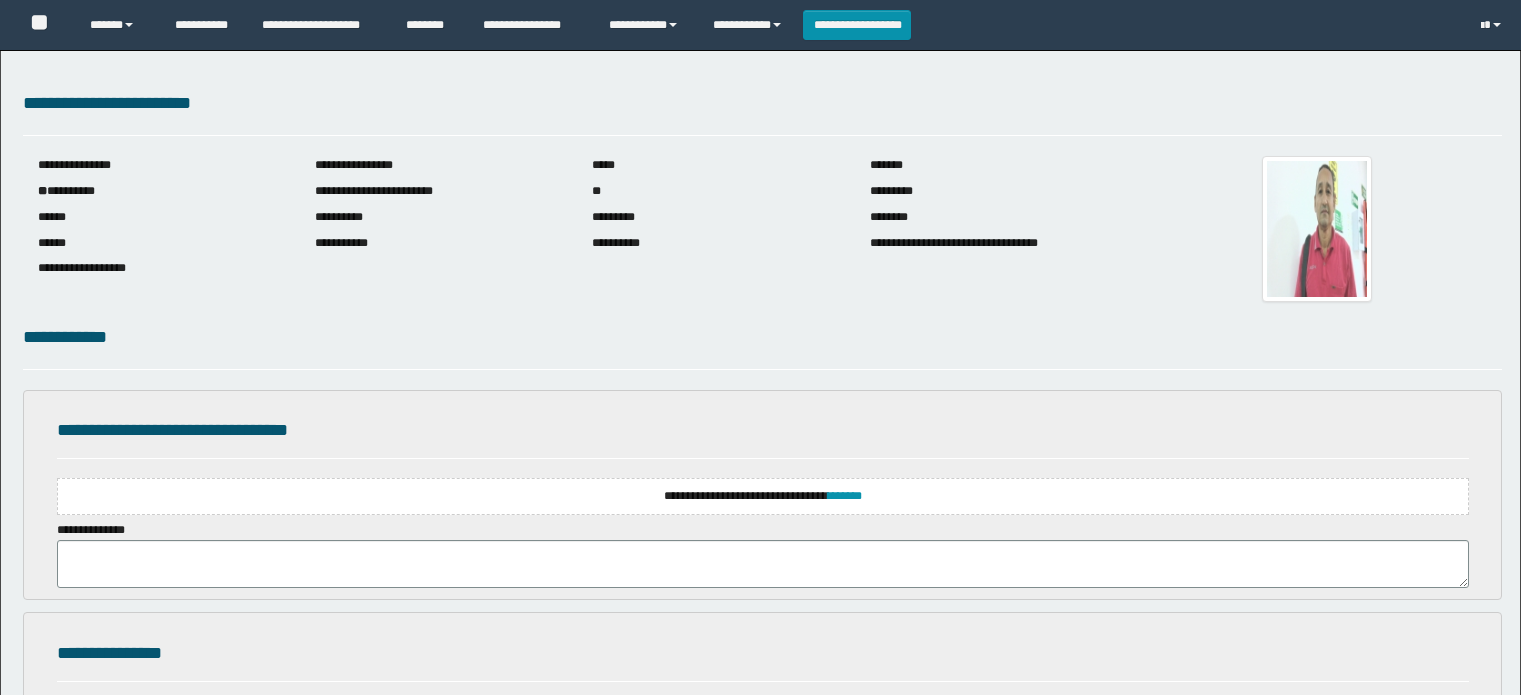 scroll, scrollTop: 0, scrollLeft: 0, axis: both 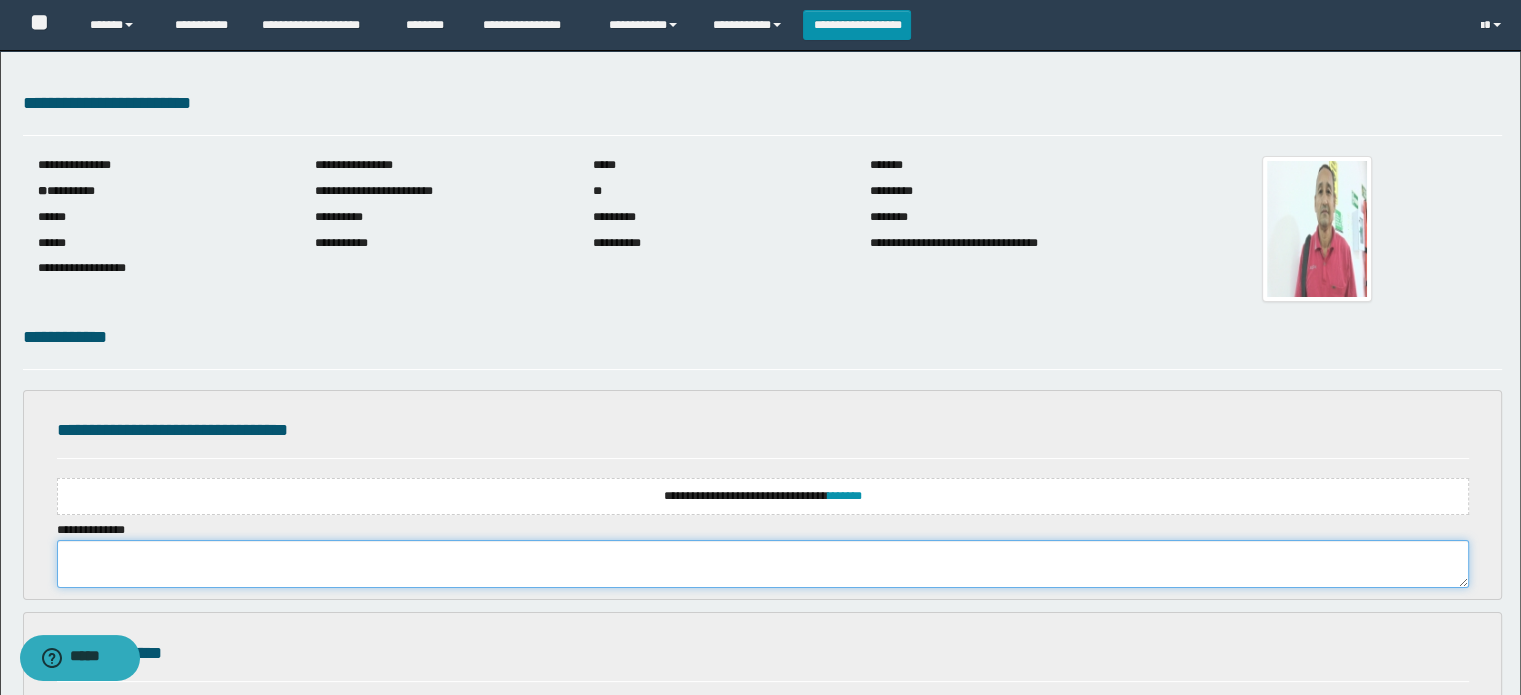 click at bounding box center (763, 564) 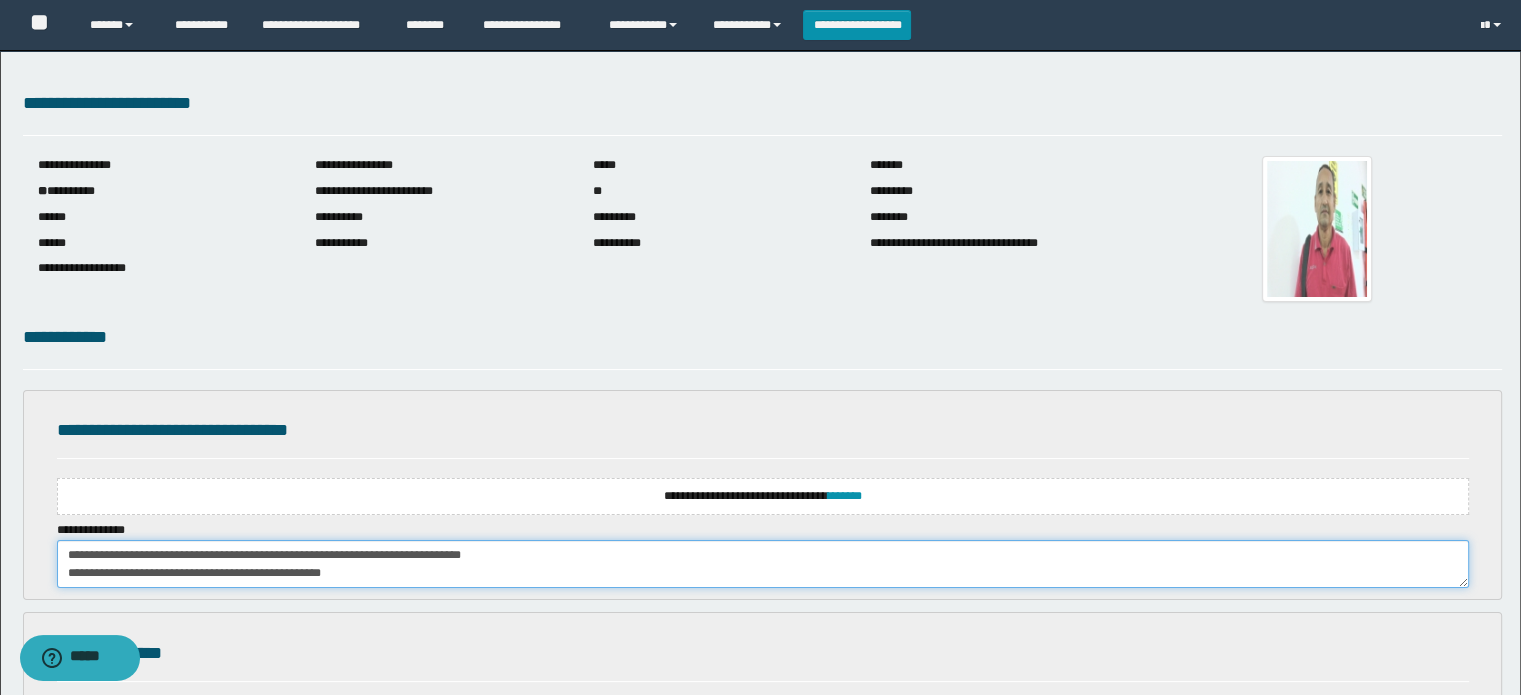 scroll, scrollTop: 84, scrollLeft: 0, axis: vertical 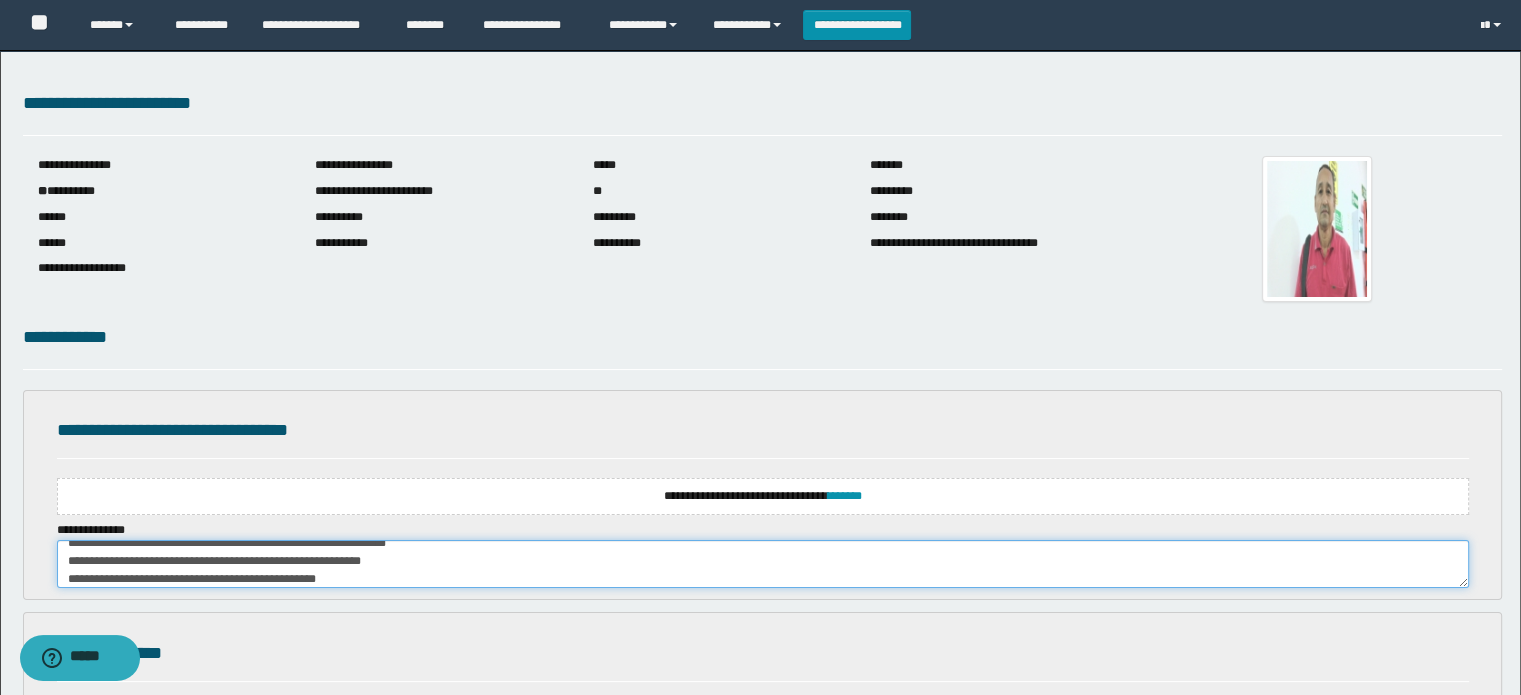type on "**********" 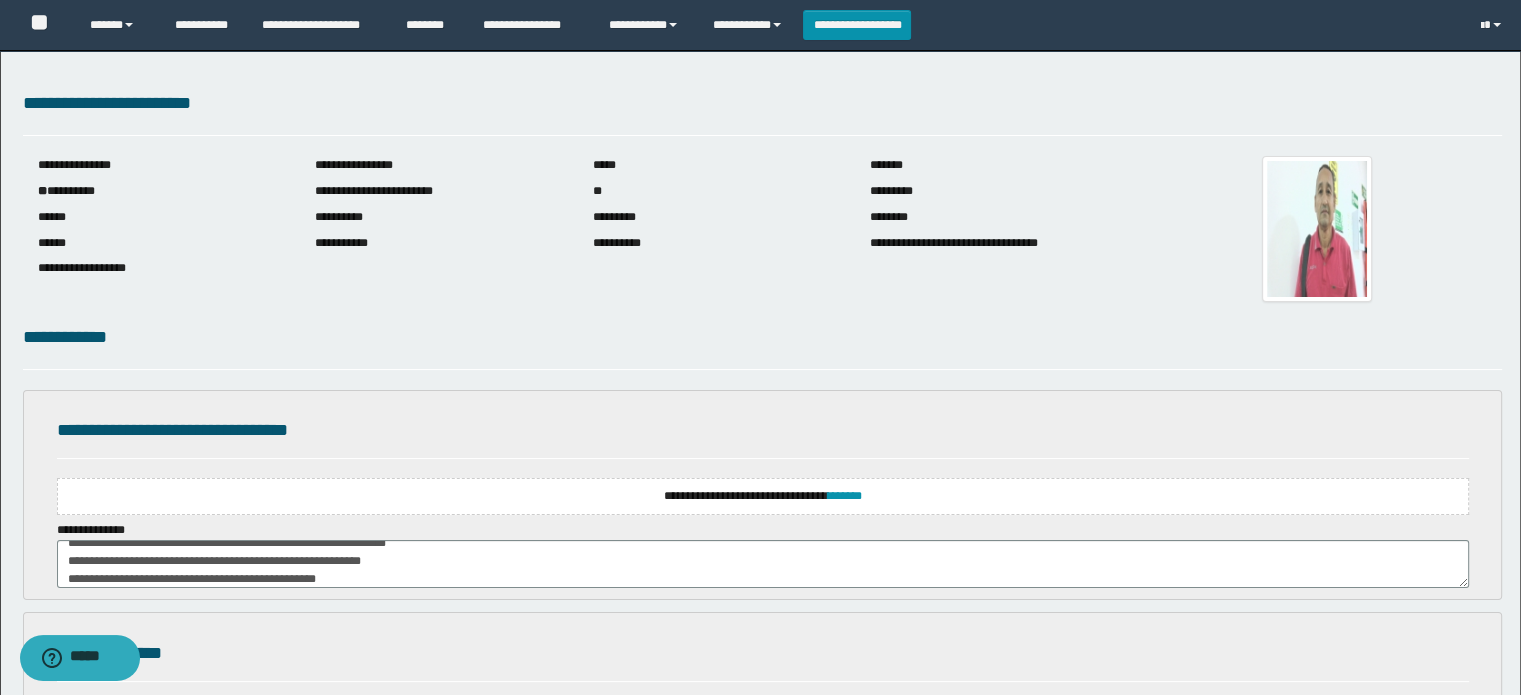 click on "**********" at bounding box center [763, 496] 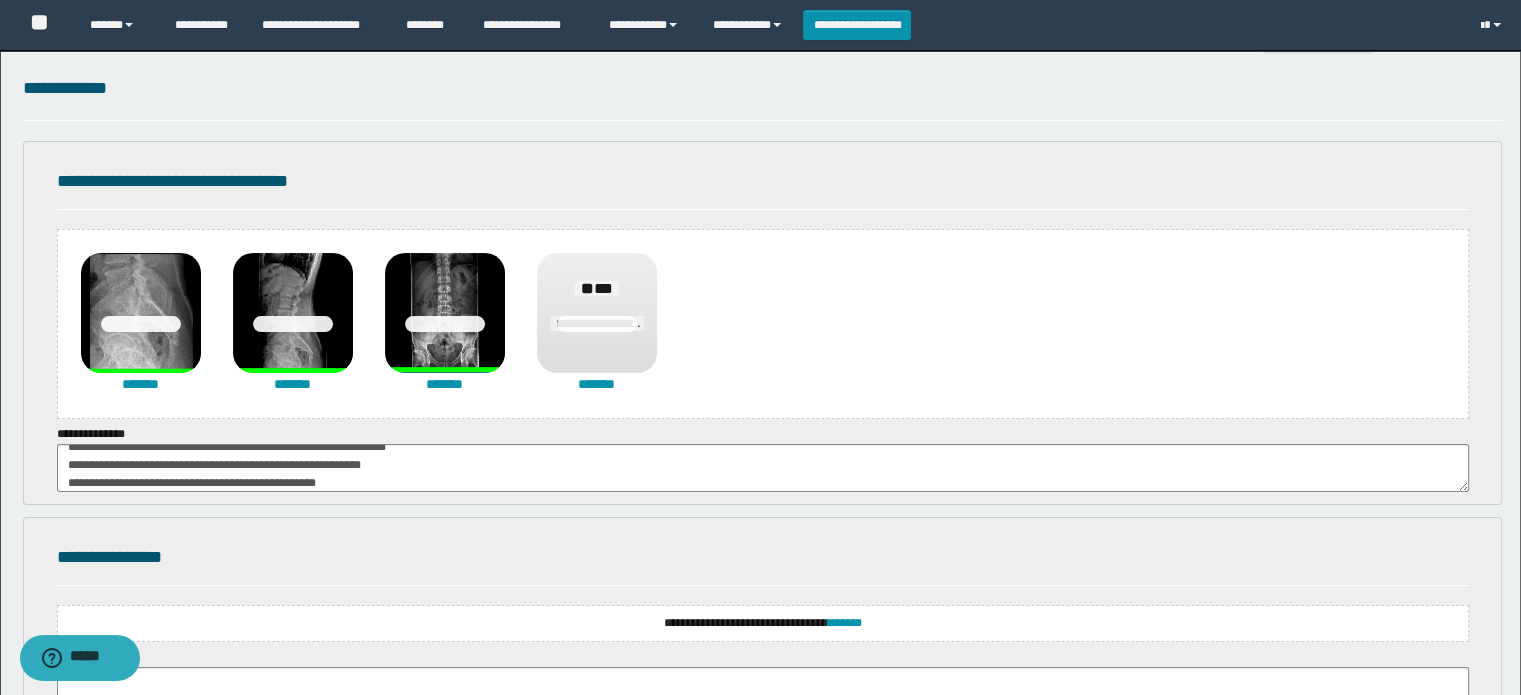 scroll, scrollTop: 300, scrollLeft: 0, axis: vertical 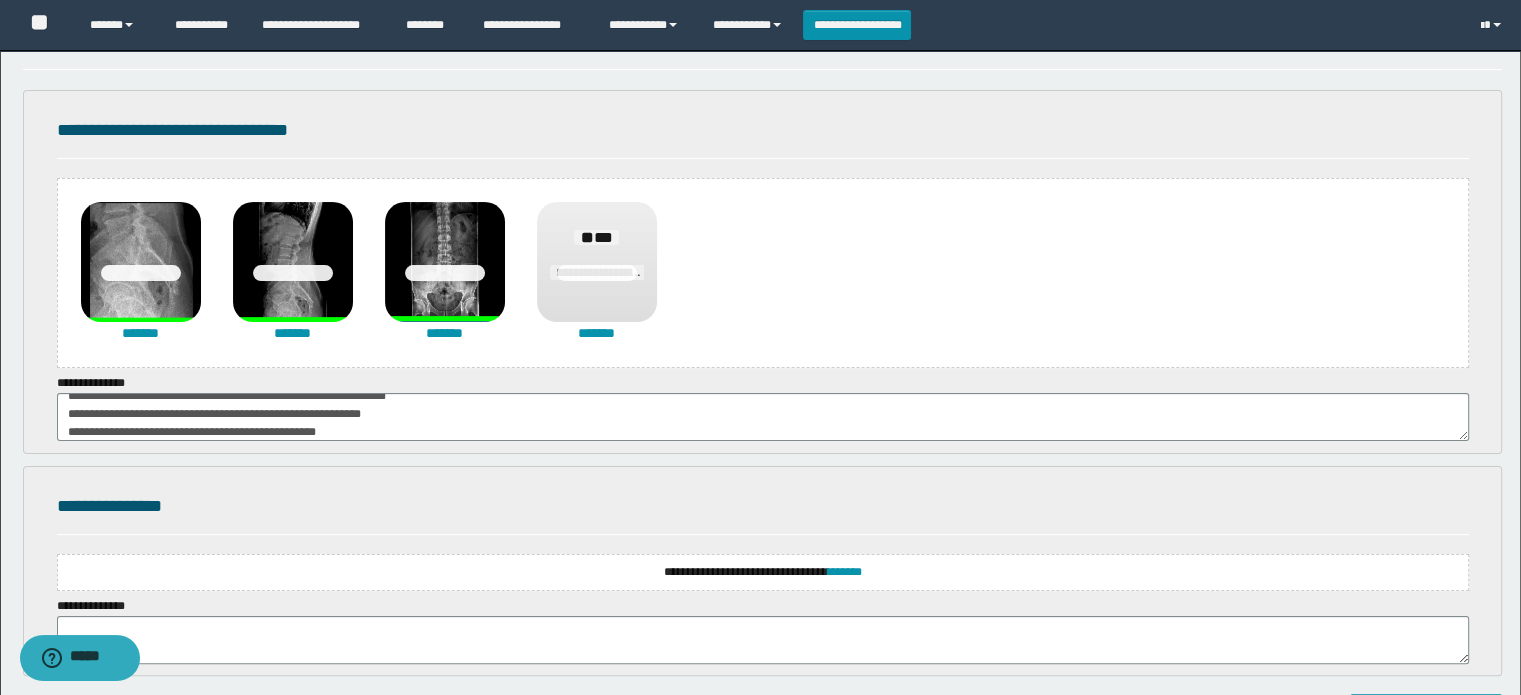 click on "**********" at bounding box center [763, 572] 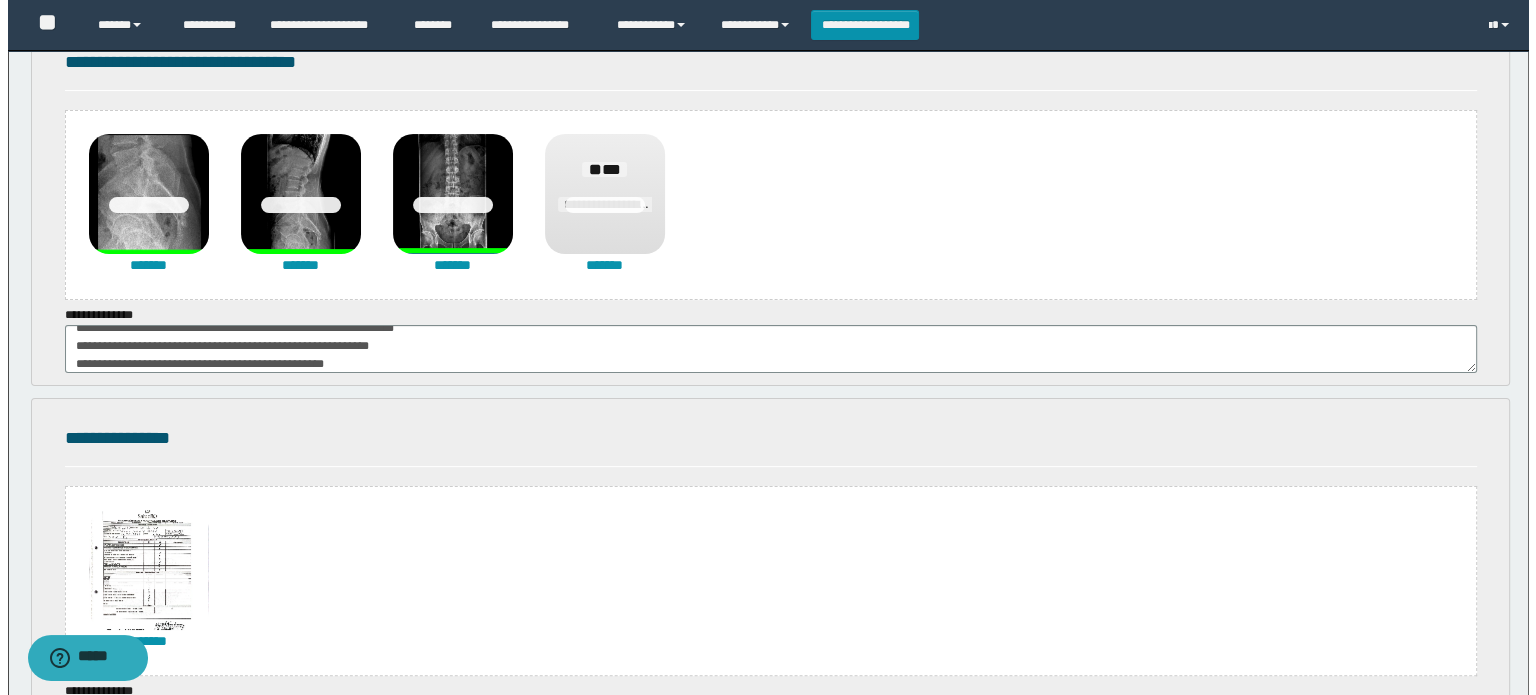 scroll, scrollTop: 600, scrollLeft: 0, axis: vertical 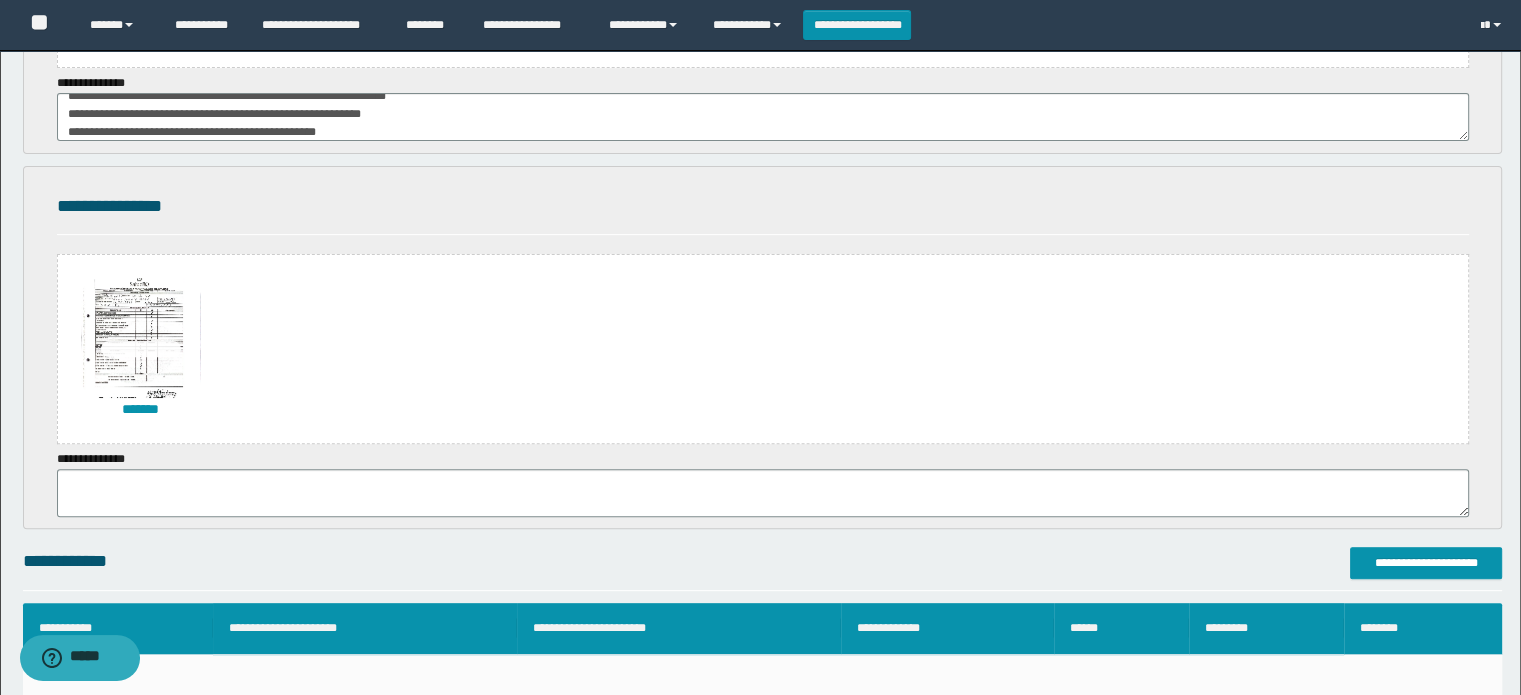 click on "**********" at bounding box center [763, 348] 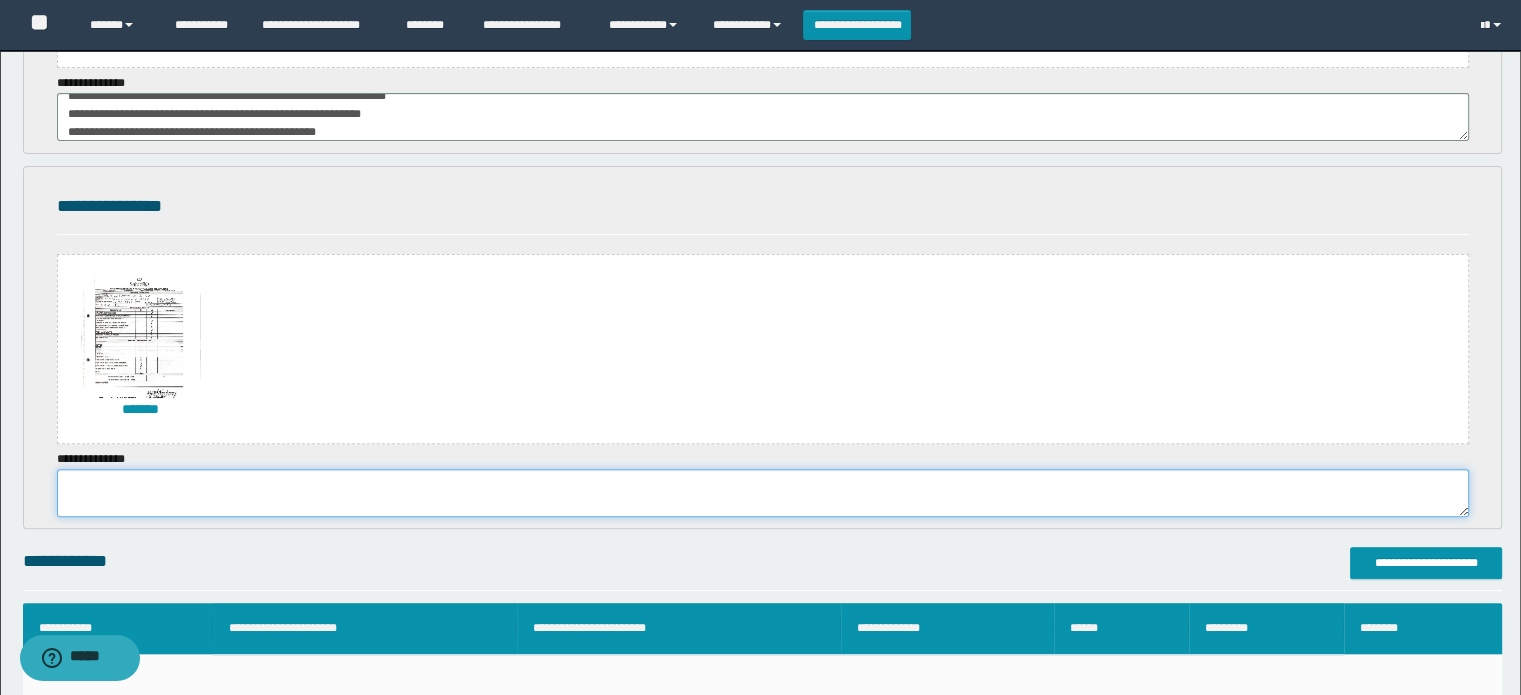 click at bounding box center (763, 493) 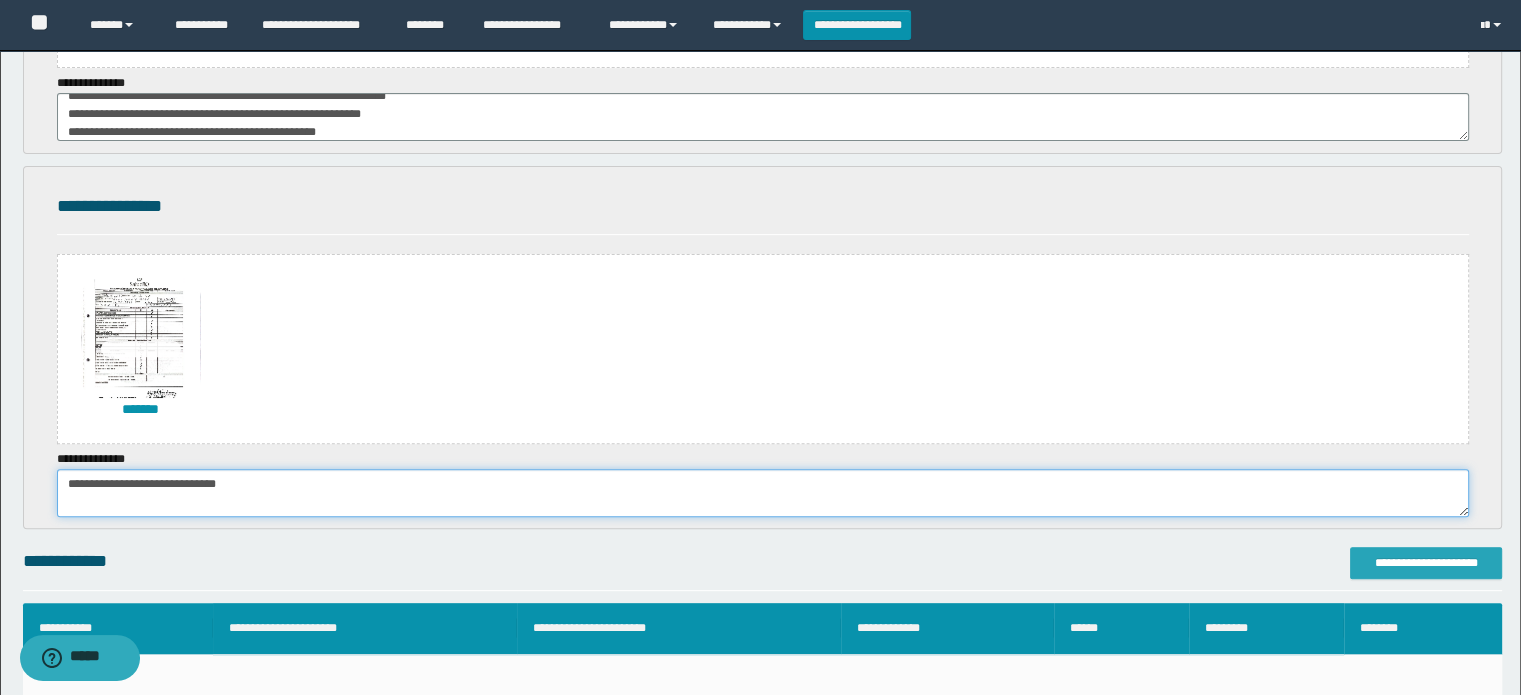 type on "**********" 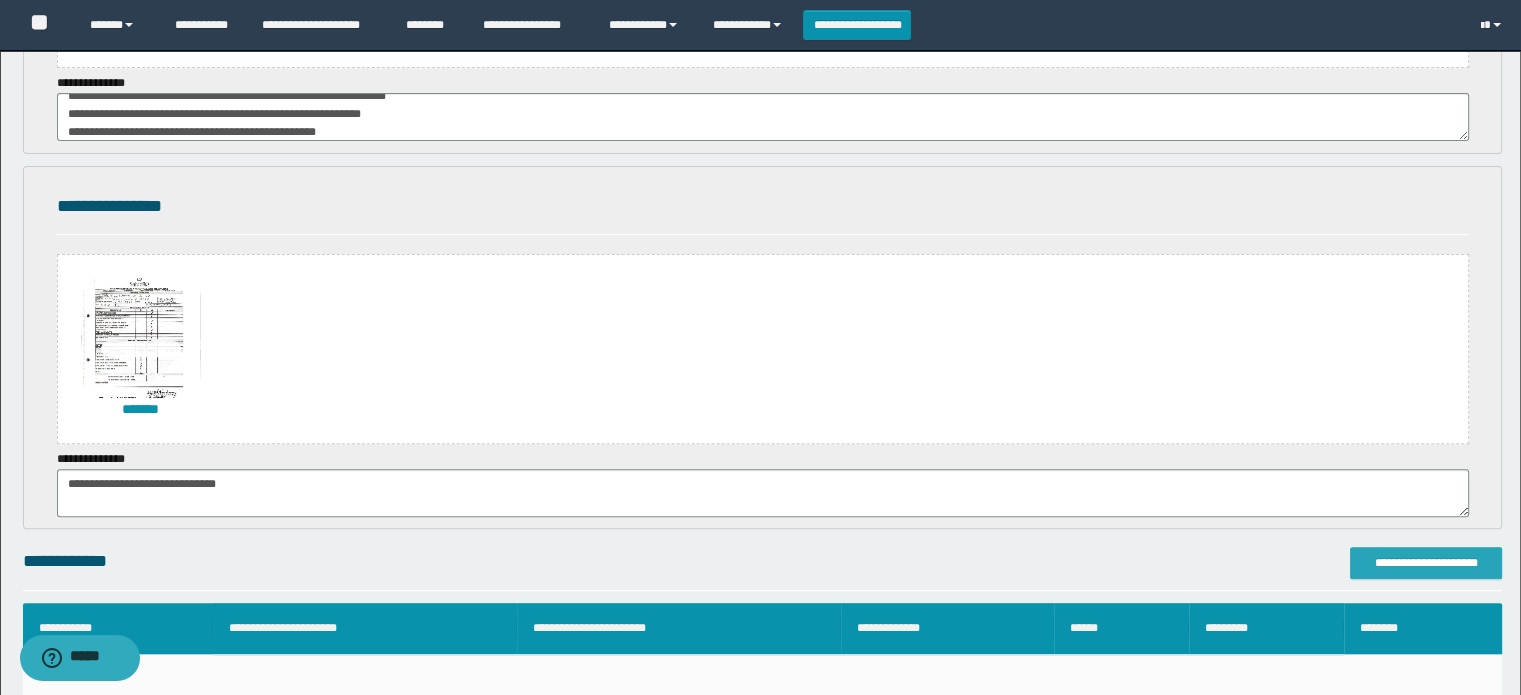 click on "**********" at bounding box center [1426, 563] 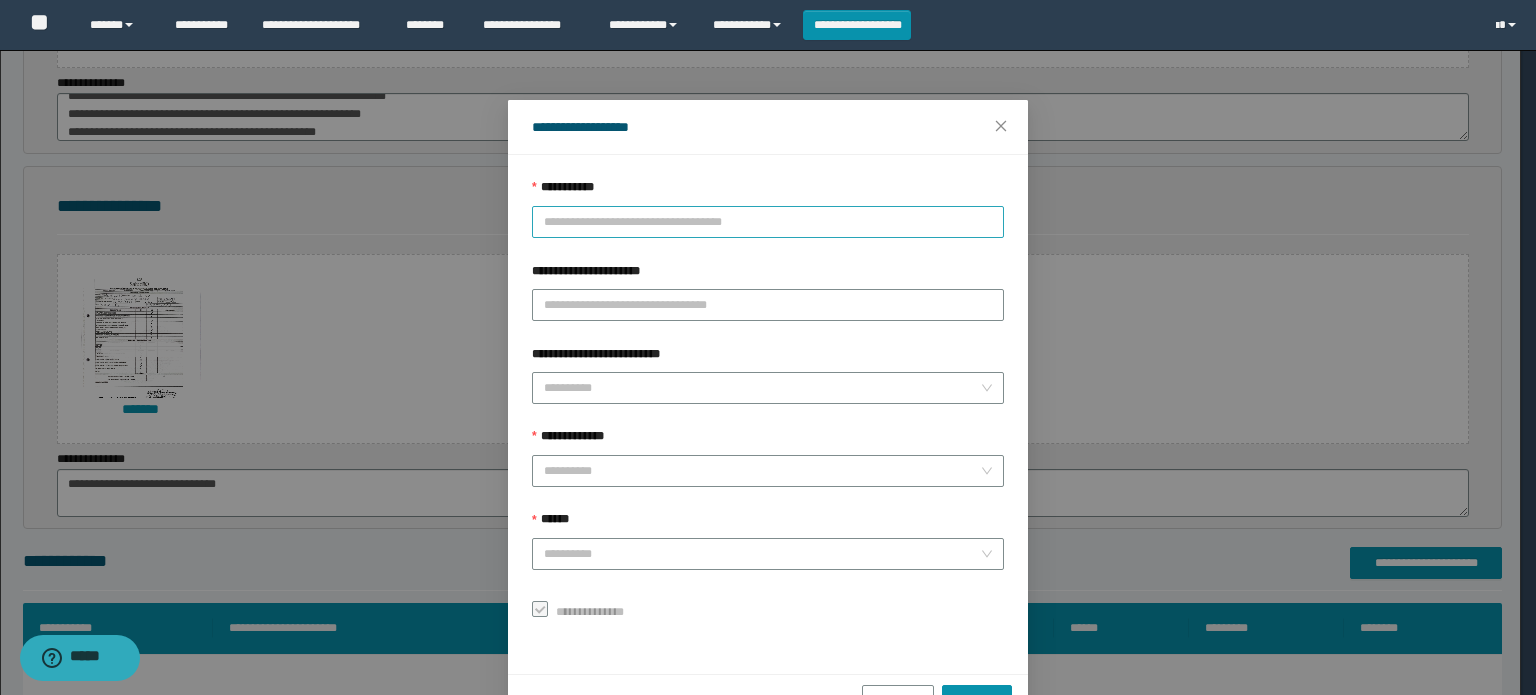 click on "**********" at bounding box center [768, 222] 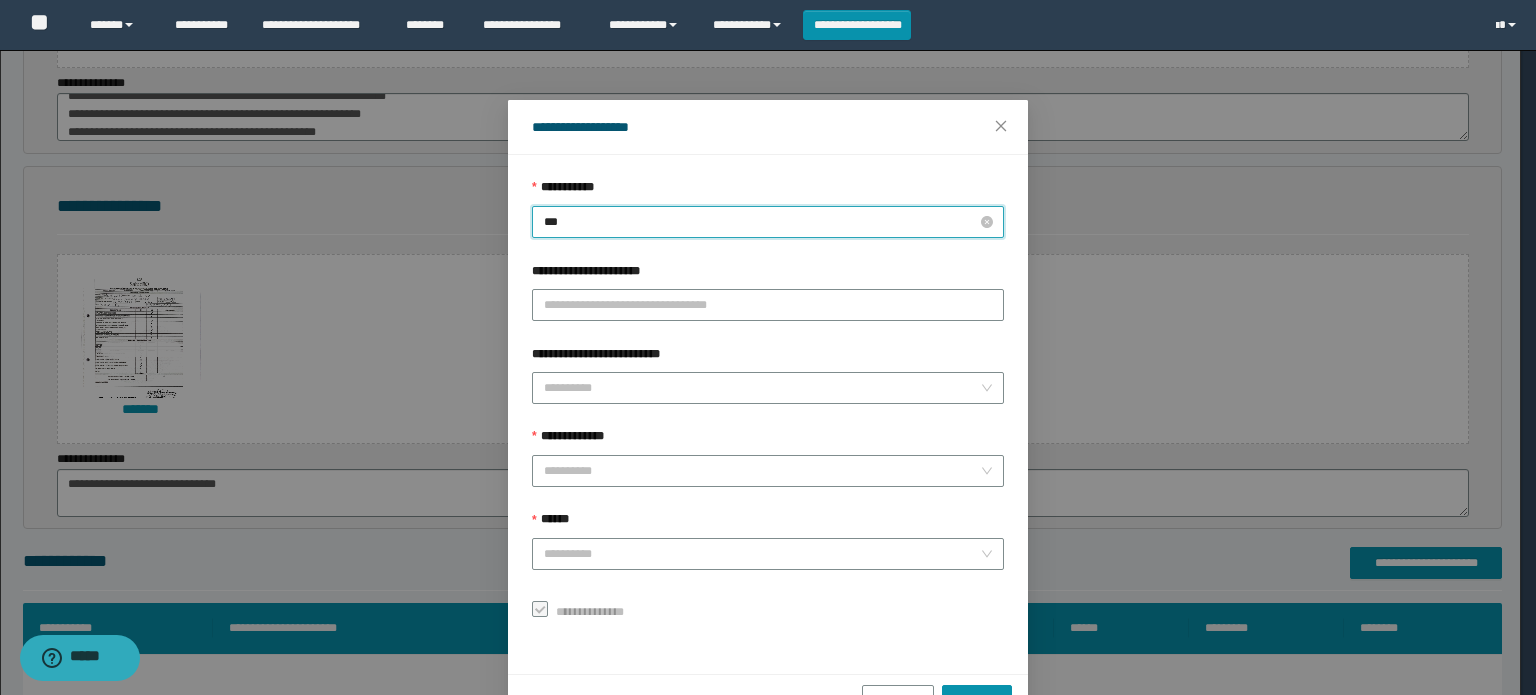 type on "****" 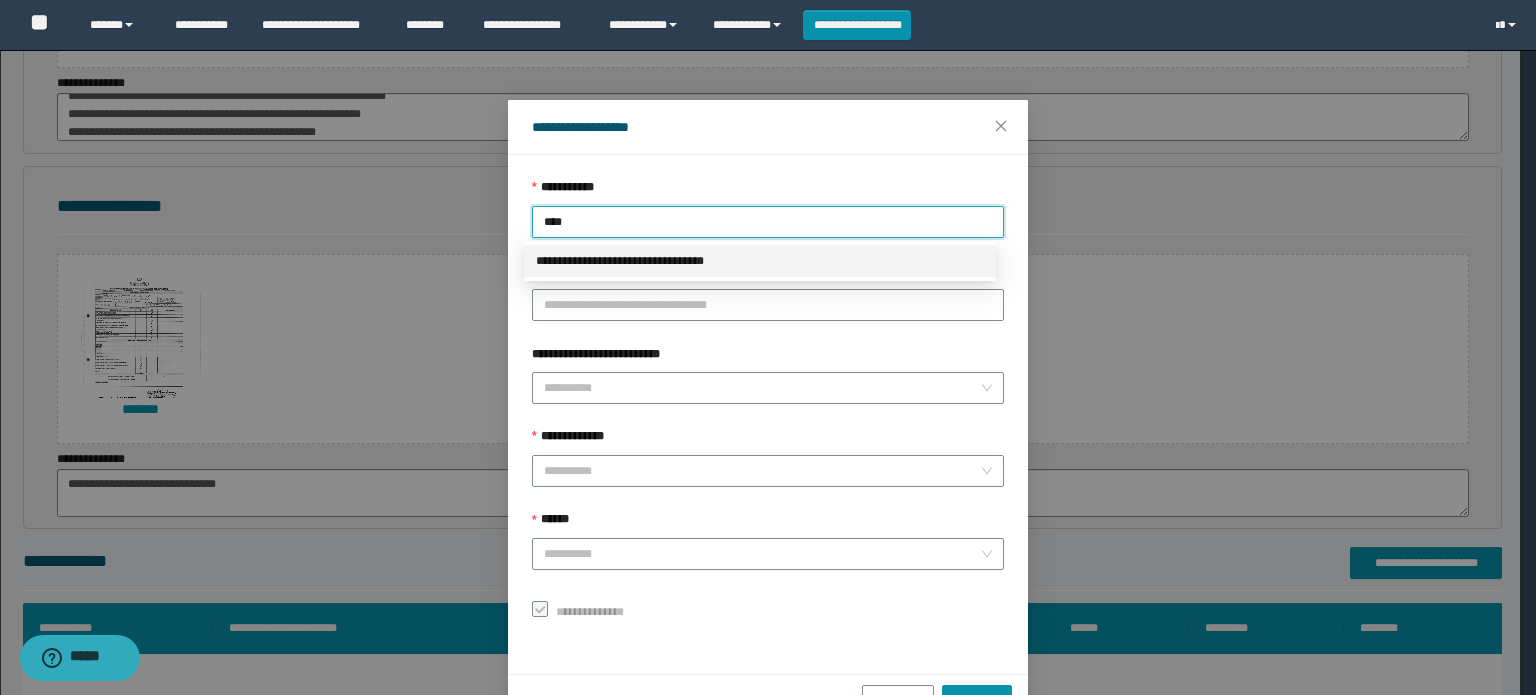 click on "**********" at bounding box center (760, 261) 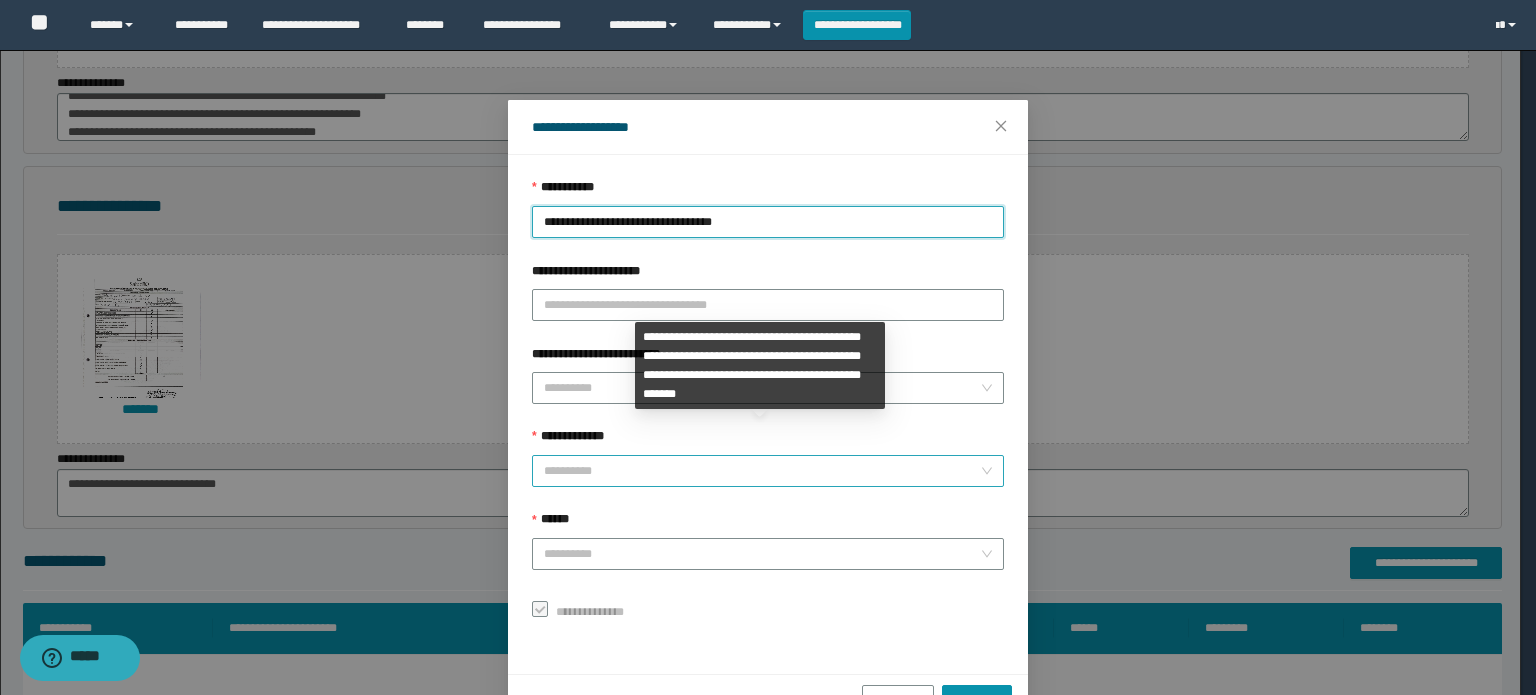 click on "**********" at bounding box center [762, 471] 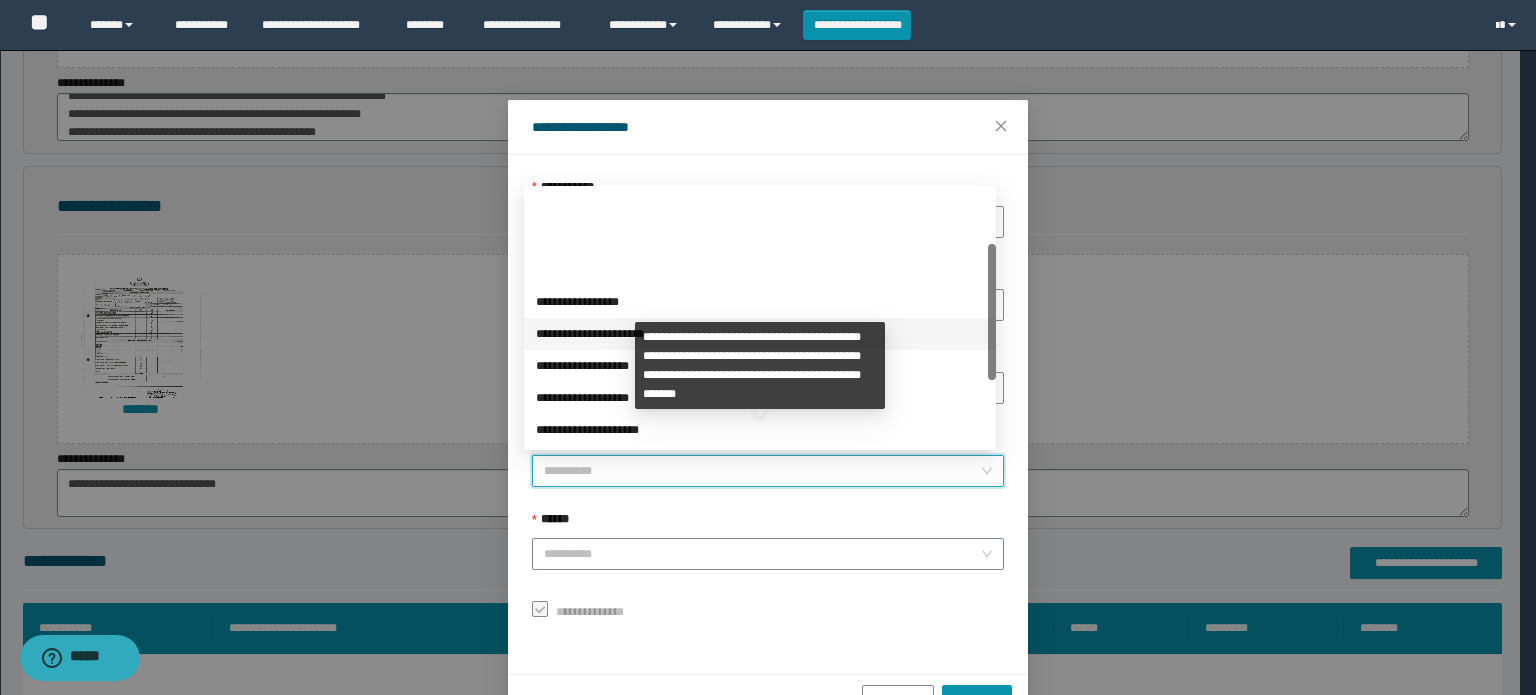 scroll, scrollTop: 224, scrollLeft: 0, axis: vertical 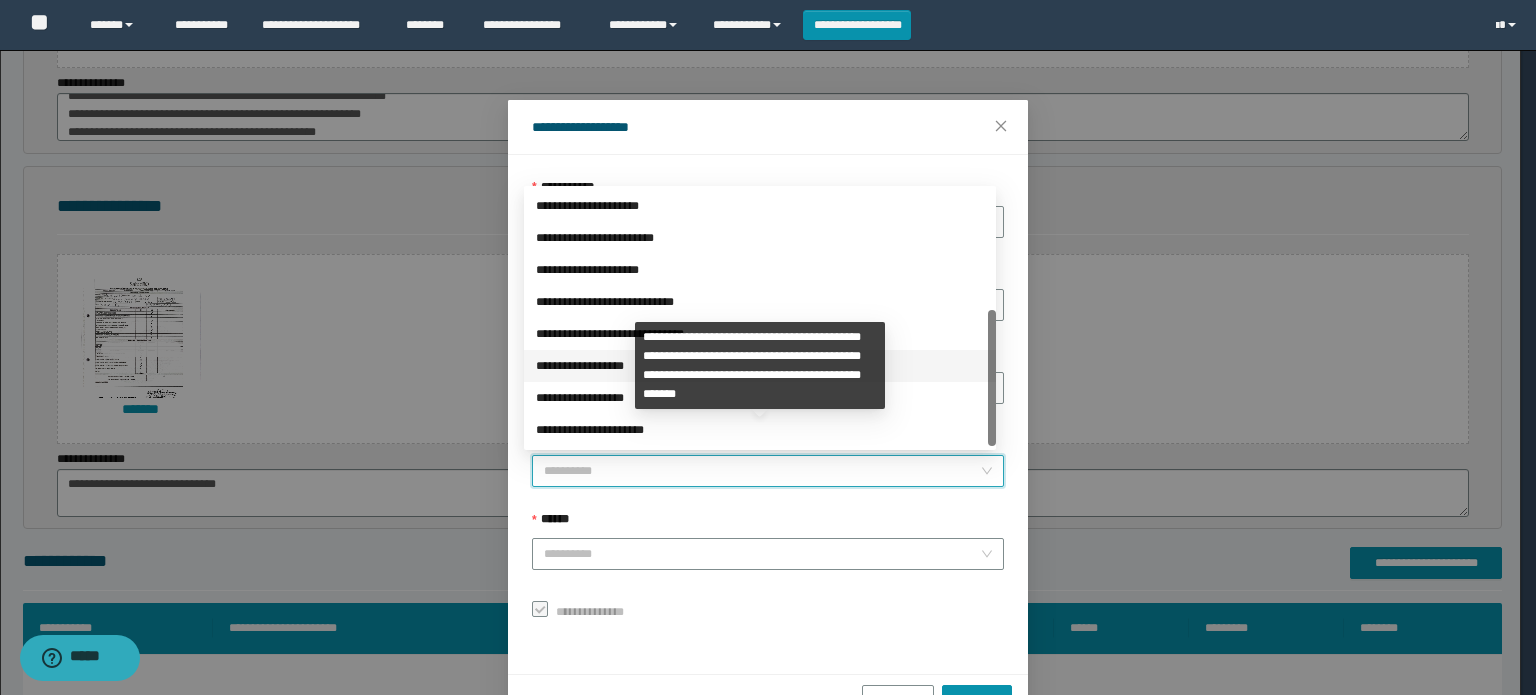 click on "**********" at bounding box center [760, 366] 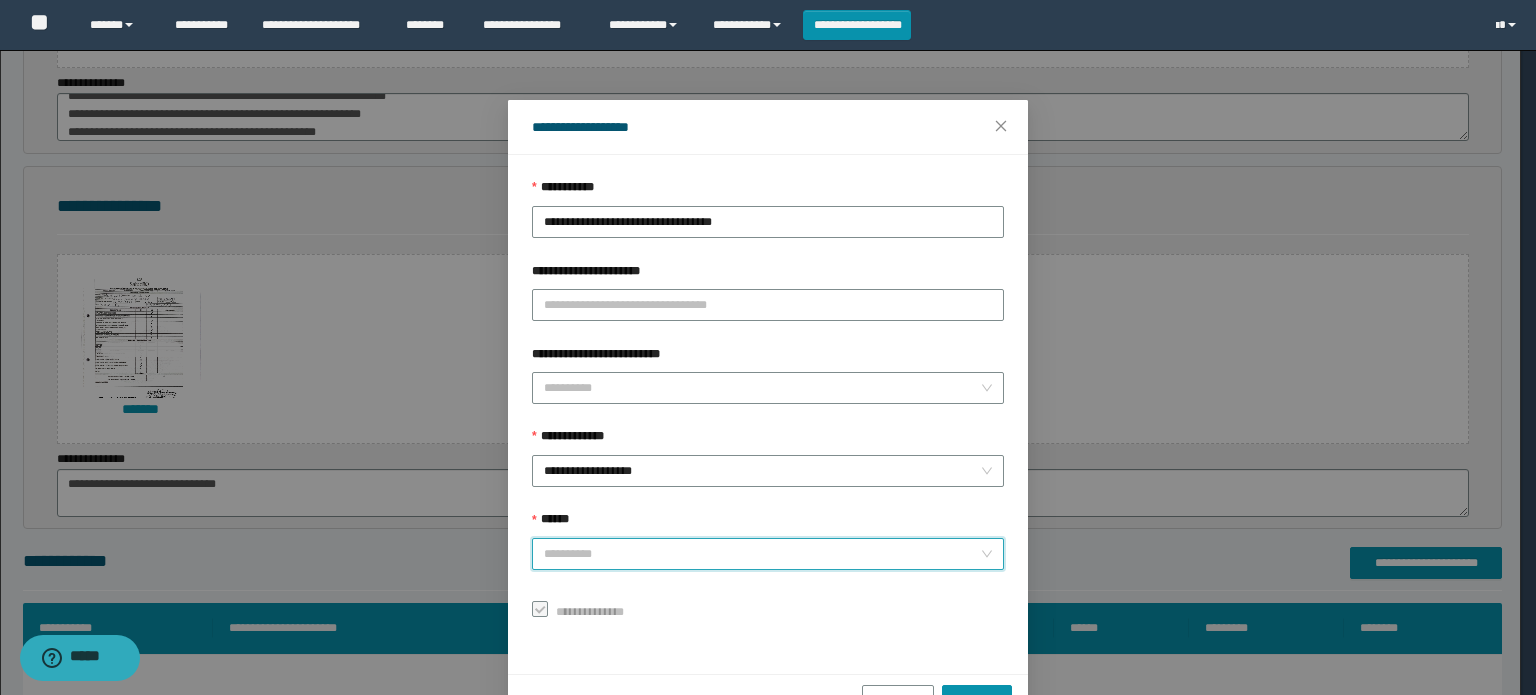 click on "******" at bounding box center (762, 554) 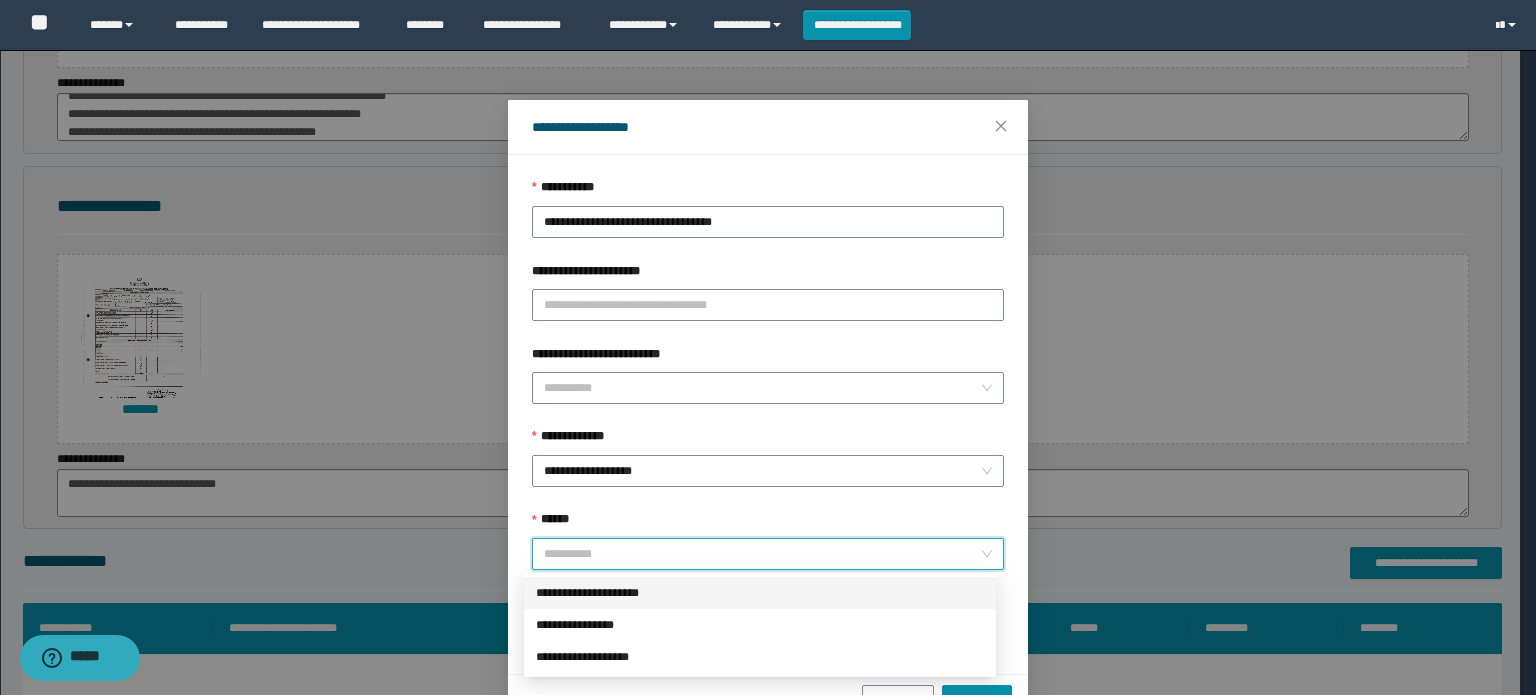 click on "**********" at bounding box center (760, 593) 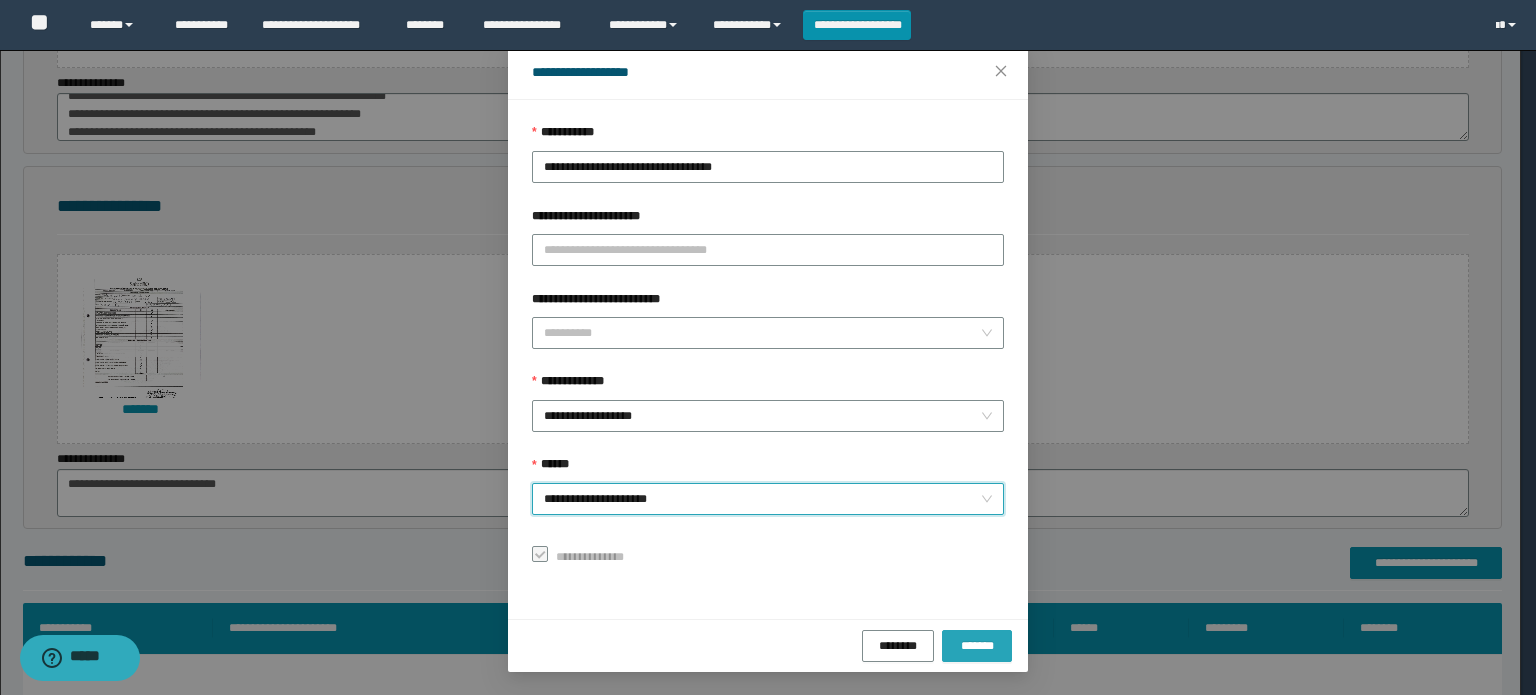 click on "*******" at bounding box center [977, 645] 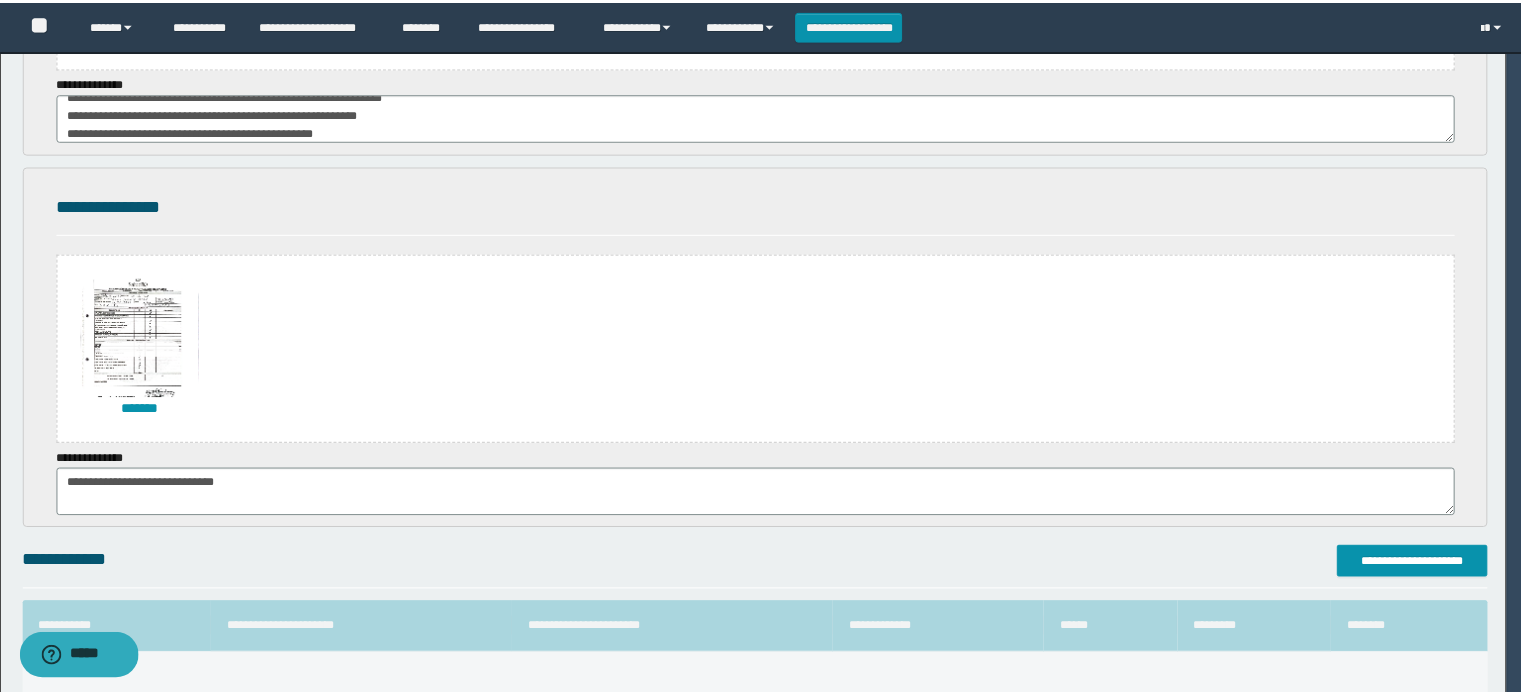 scroll, scrollTop: 8, scrollLeft: 0, axis: vertical 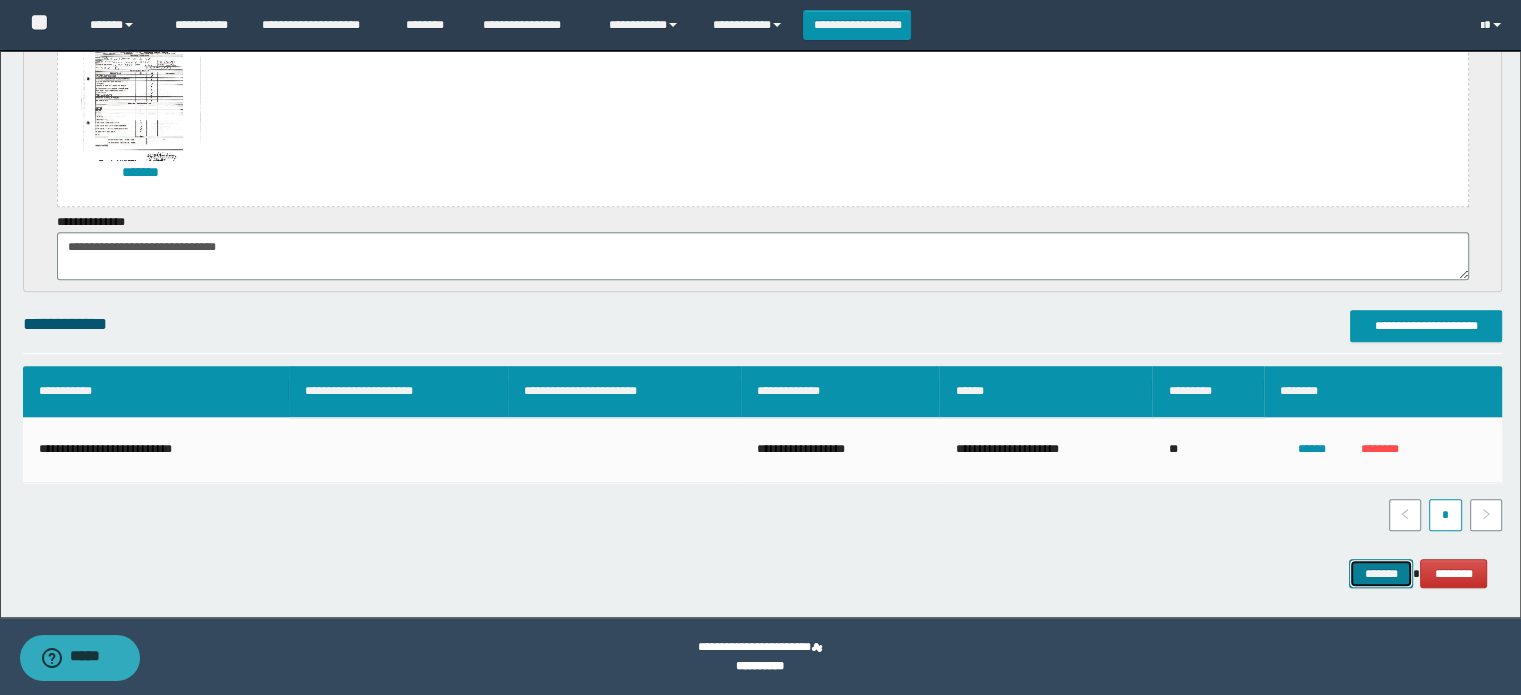 click on "*******" at bounding box center [1381, 574] 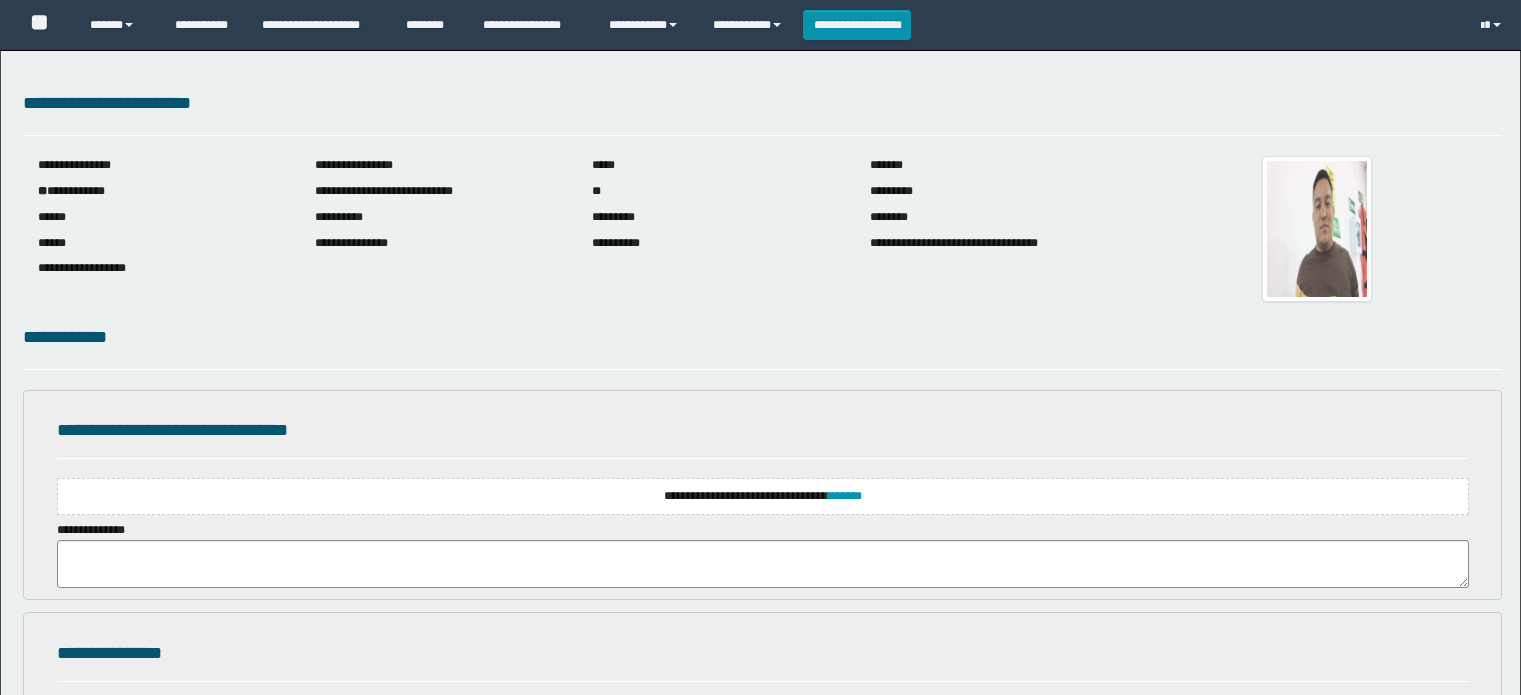scroll, scrollTop: 0, scrollLeft: 0, axis: both 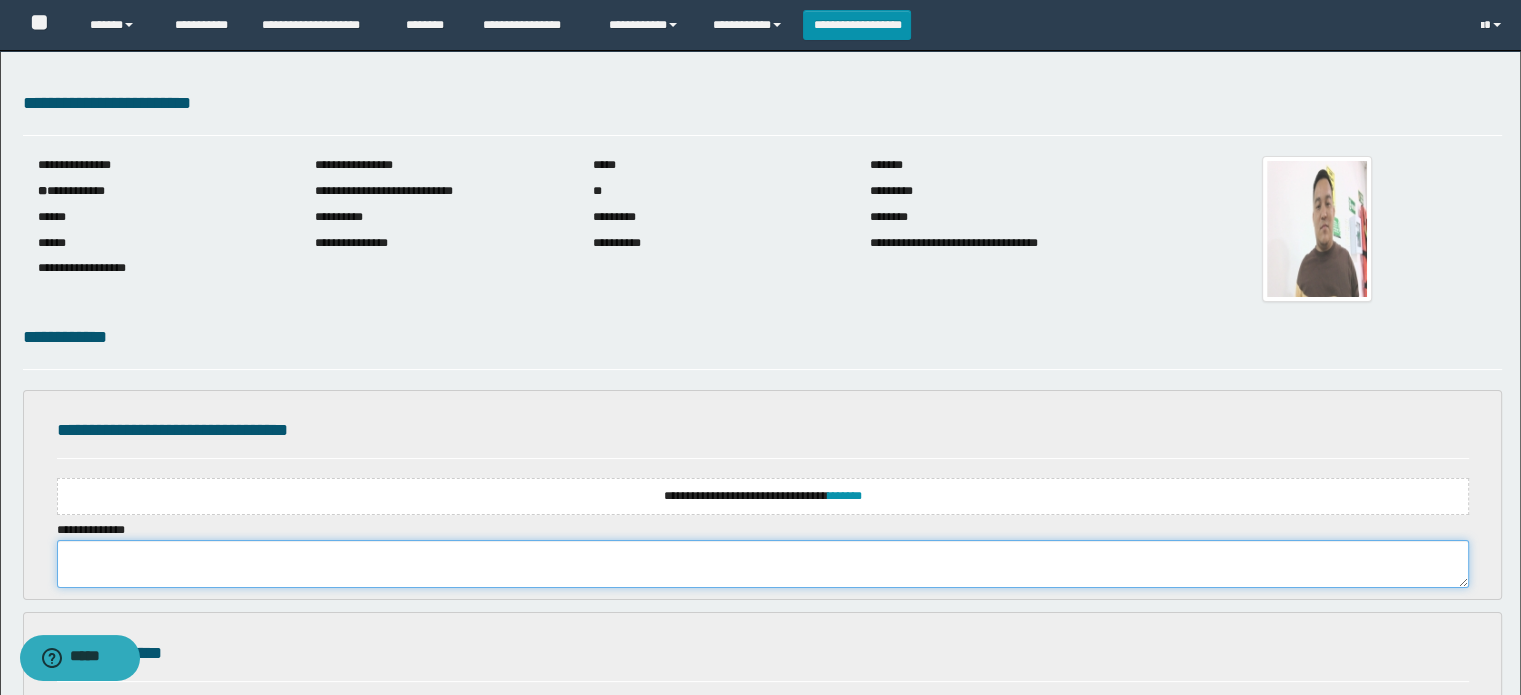 click at bounding box center [763, 564] 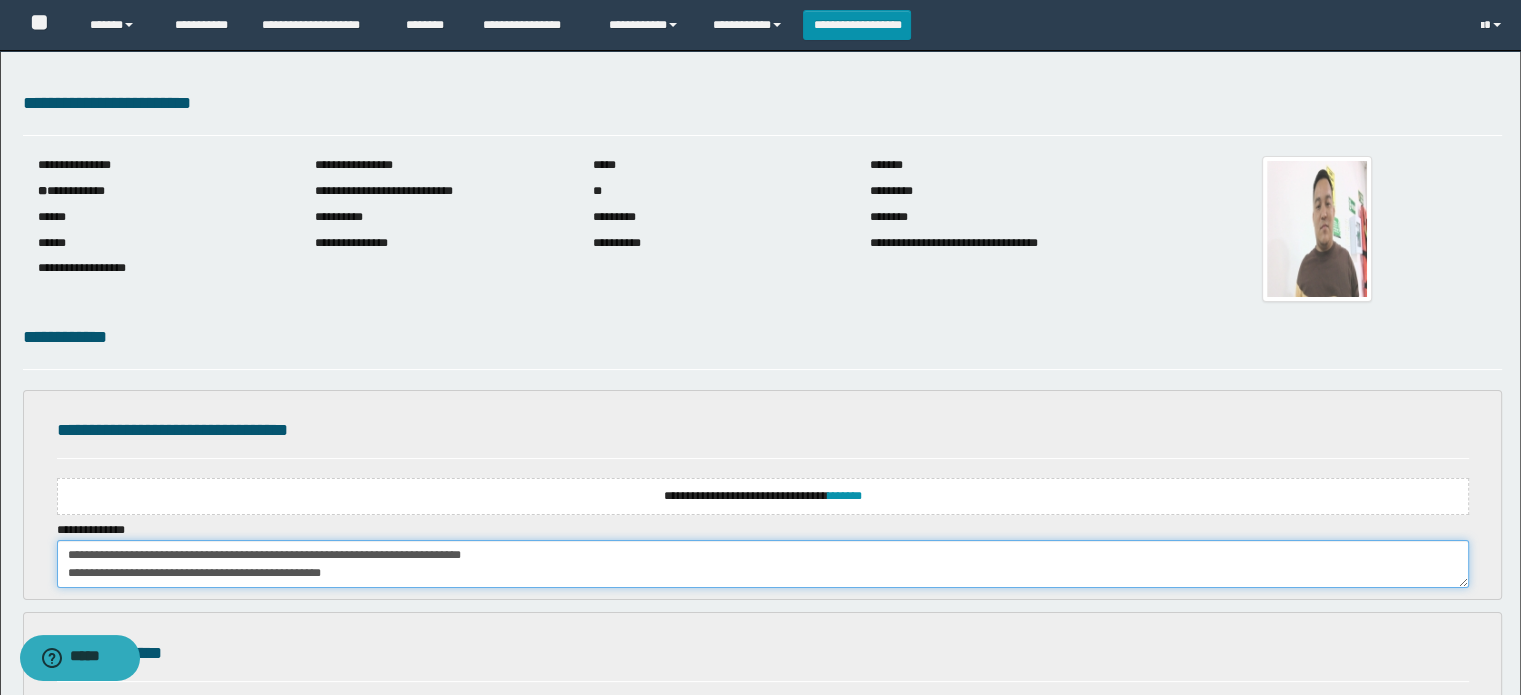 scroll, scrollTop: 120, scrollLeft: 0, axis: vertical 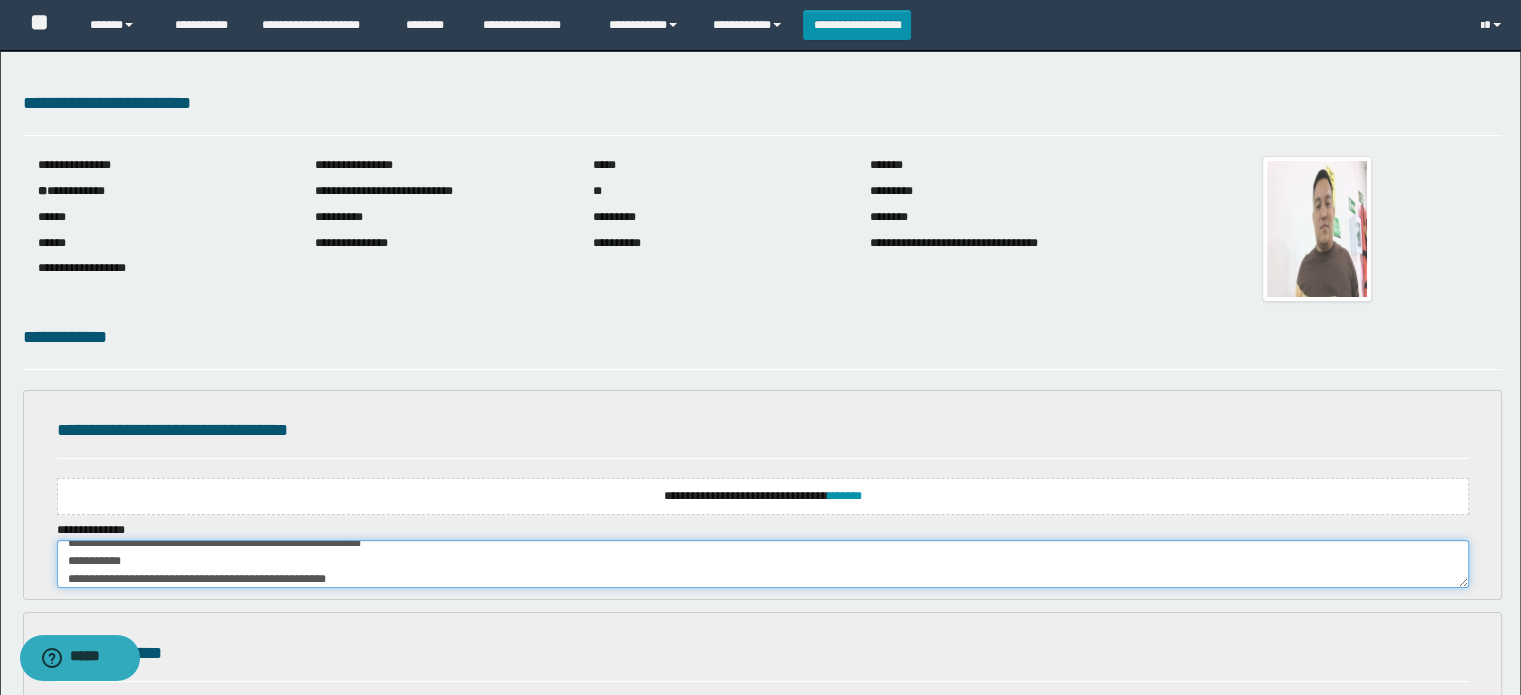 type on "**********" 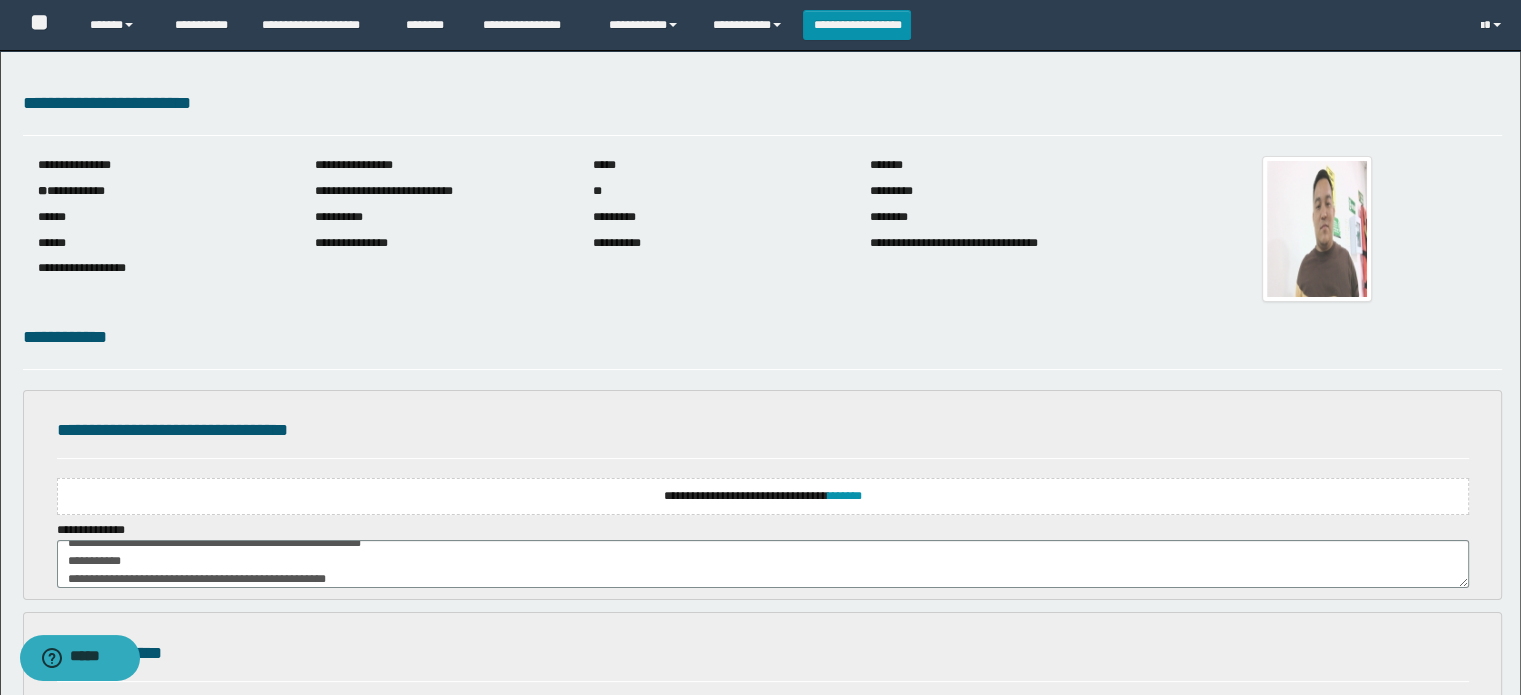 click on "**********" at bounding box center [763, 496] 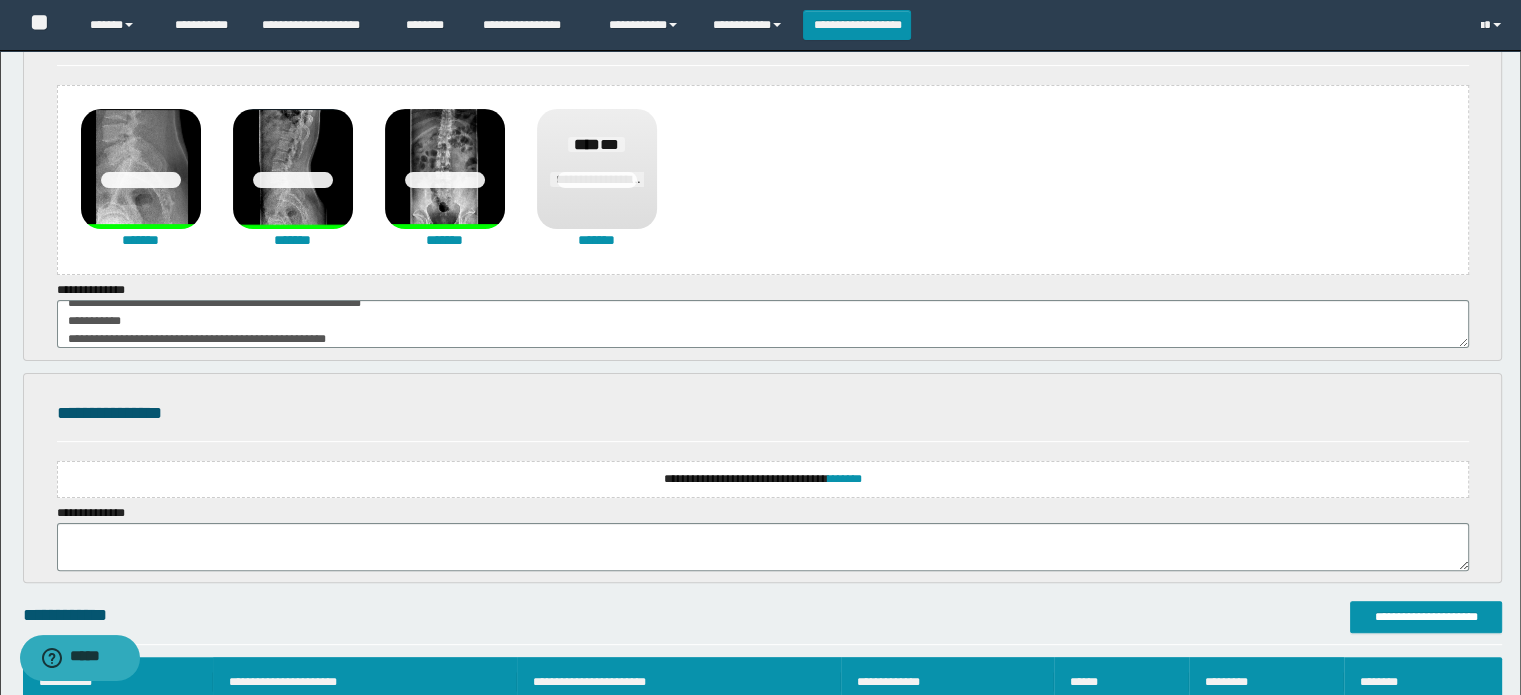 scroll, scrollTop: 400, scrollLeft: 0, axis: vertical 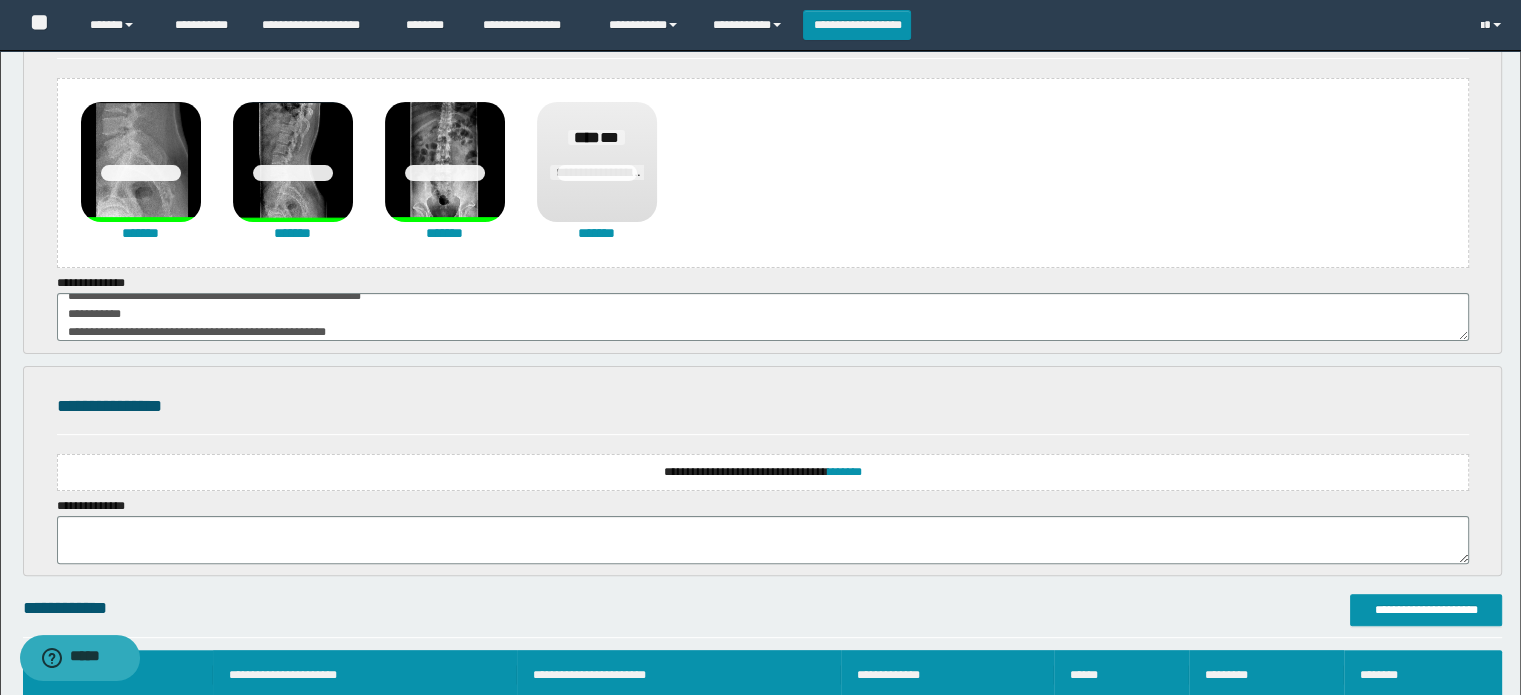 click on "**********" at bounding box center (763, 472) 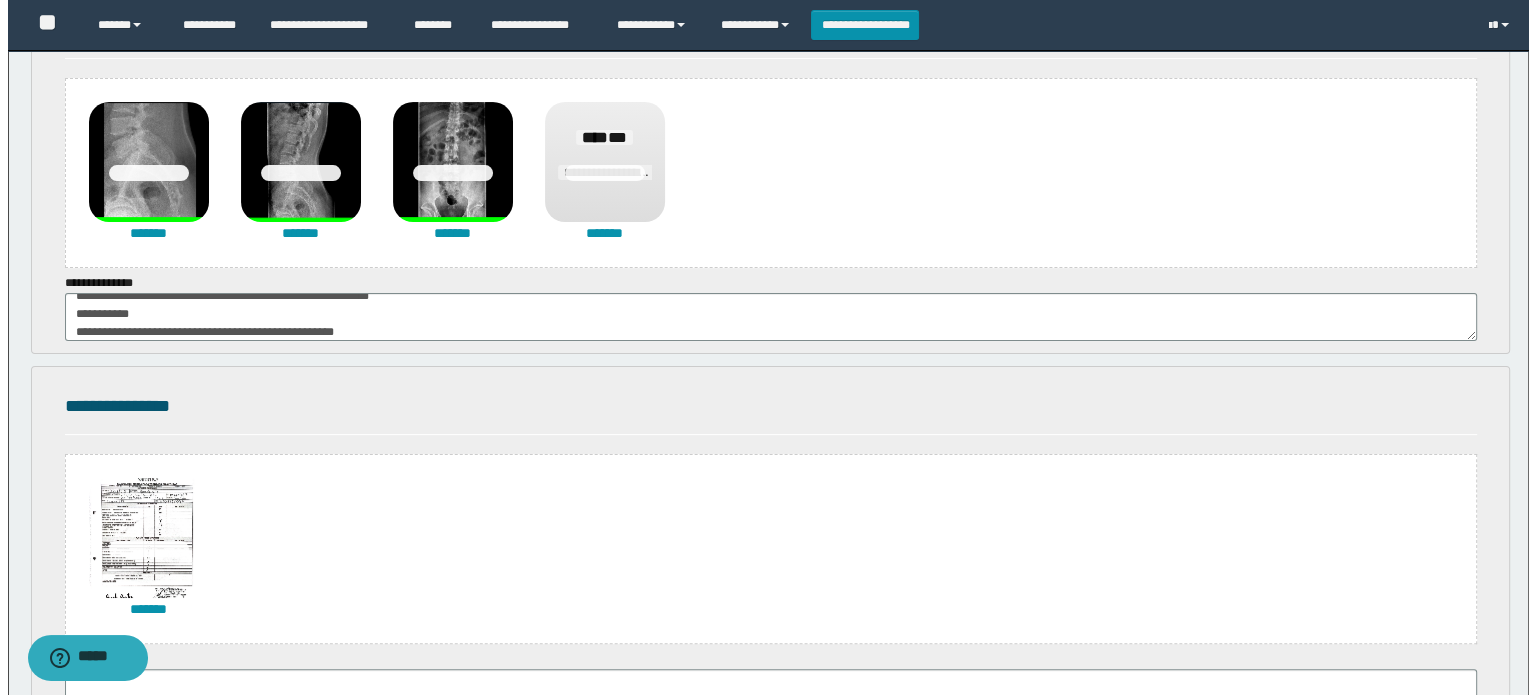 scroll, scrollTop: 700, scrollLeft: 0, axis: vertical 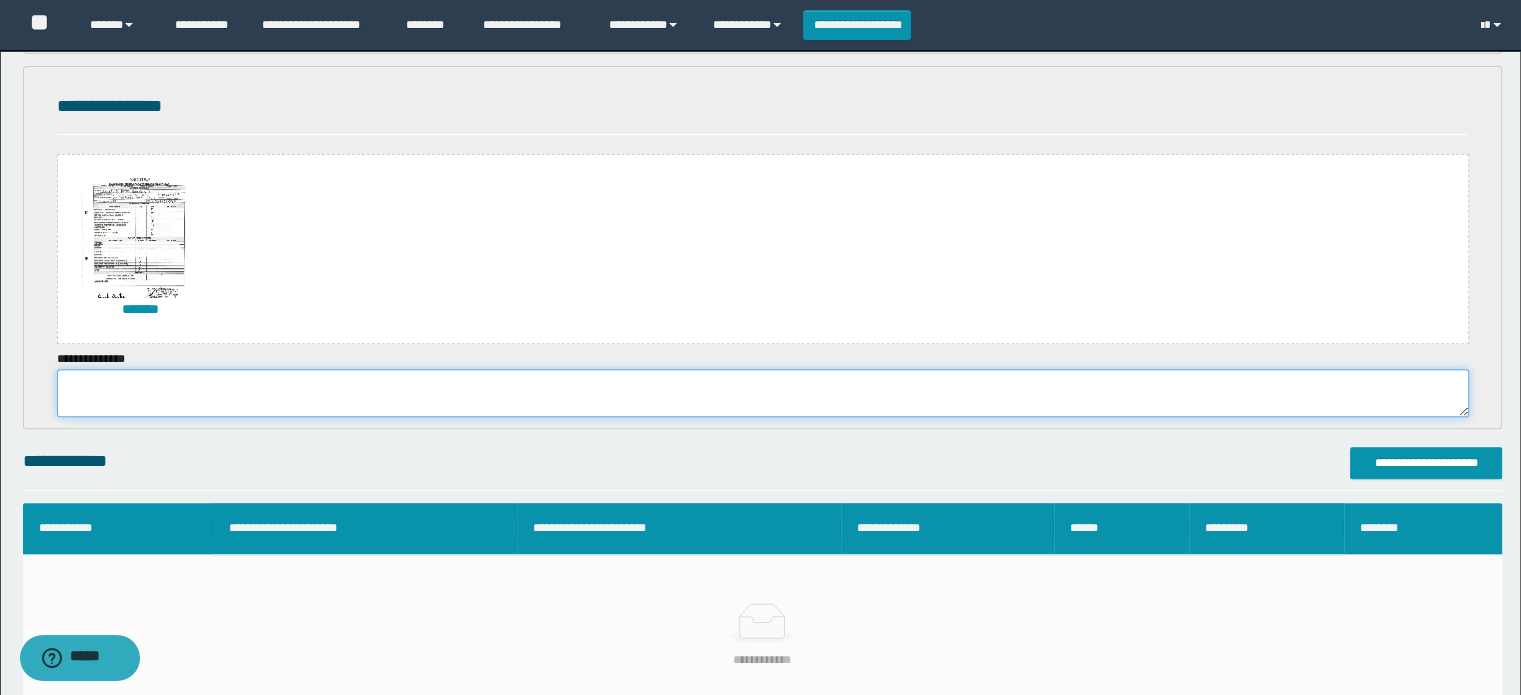 click at bounding box center [763, 393] 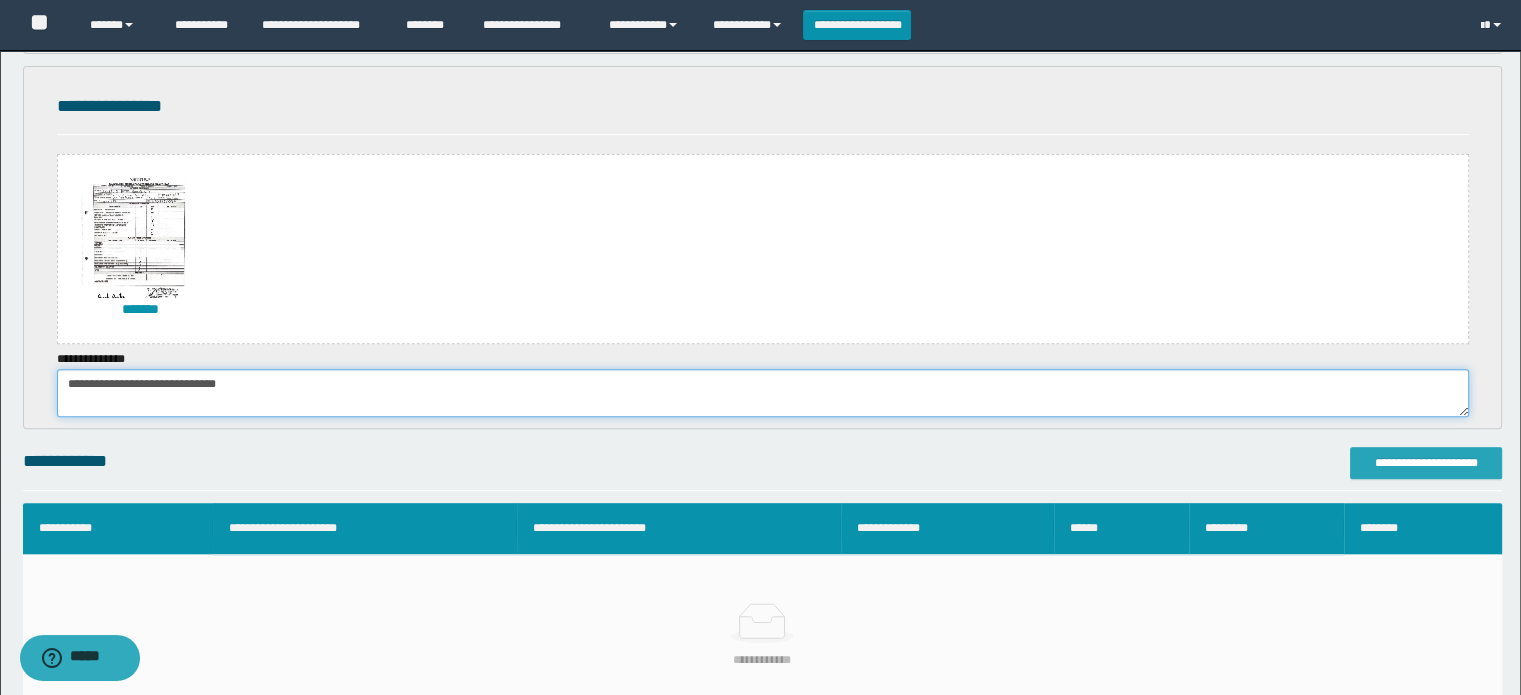 type on "**********" 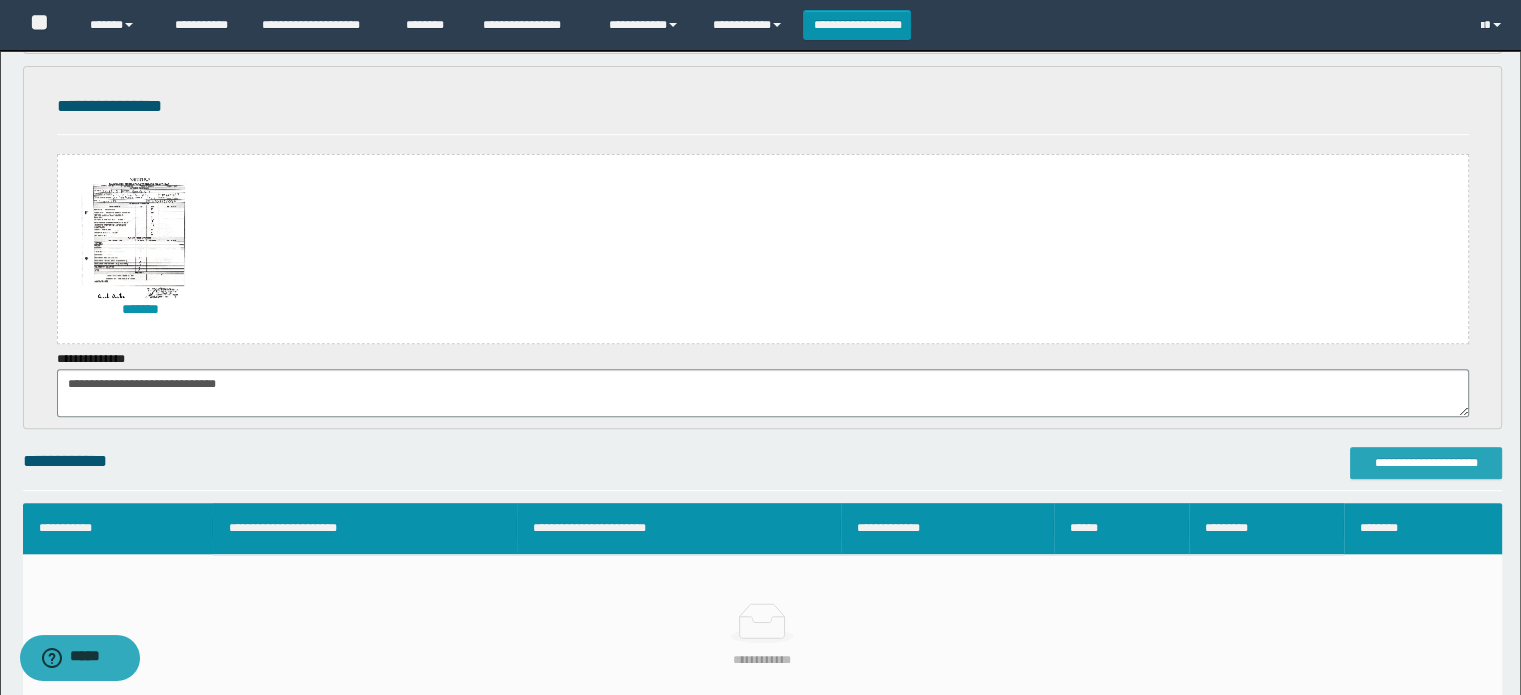 click on "**********" at bounding box center (1426, 463) 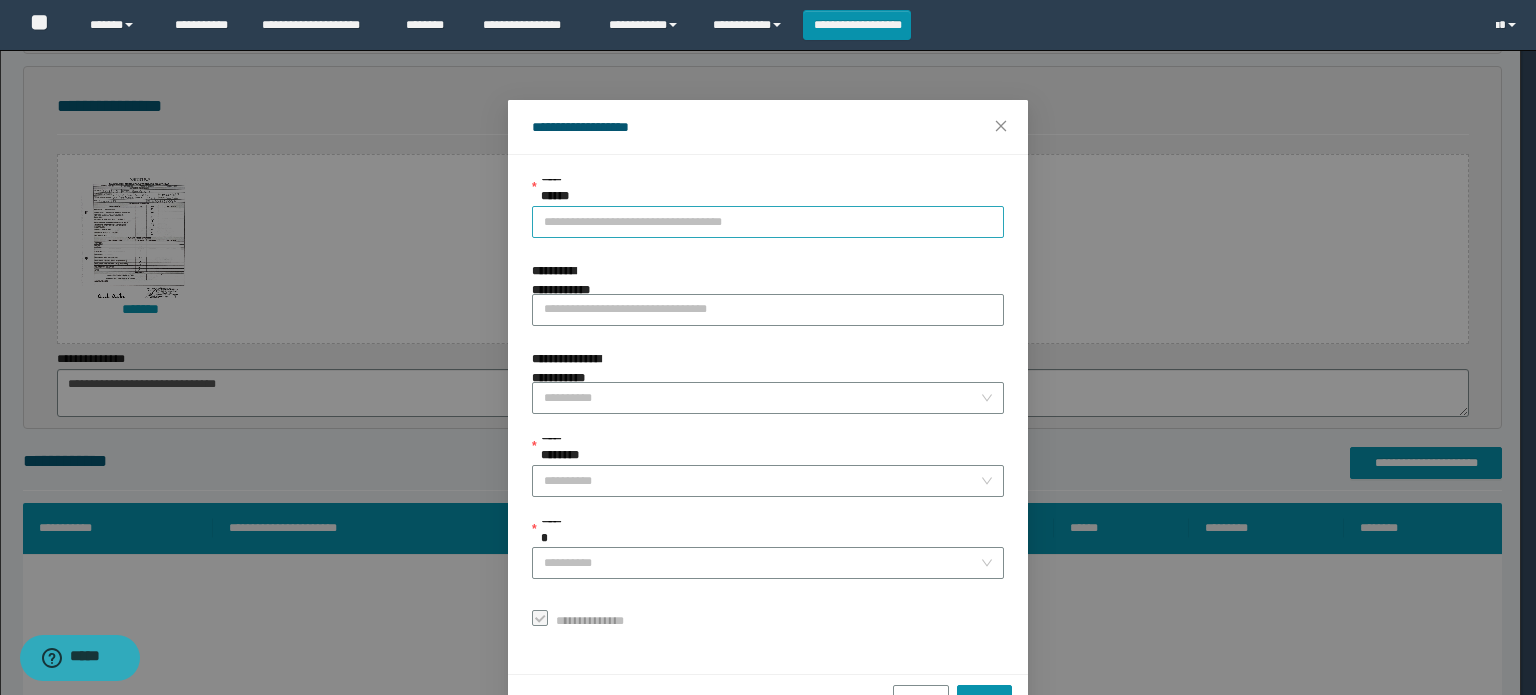 click on "**********" at bounding box center [768, 222] 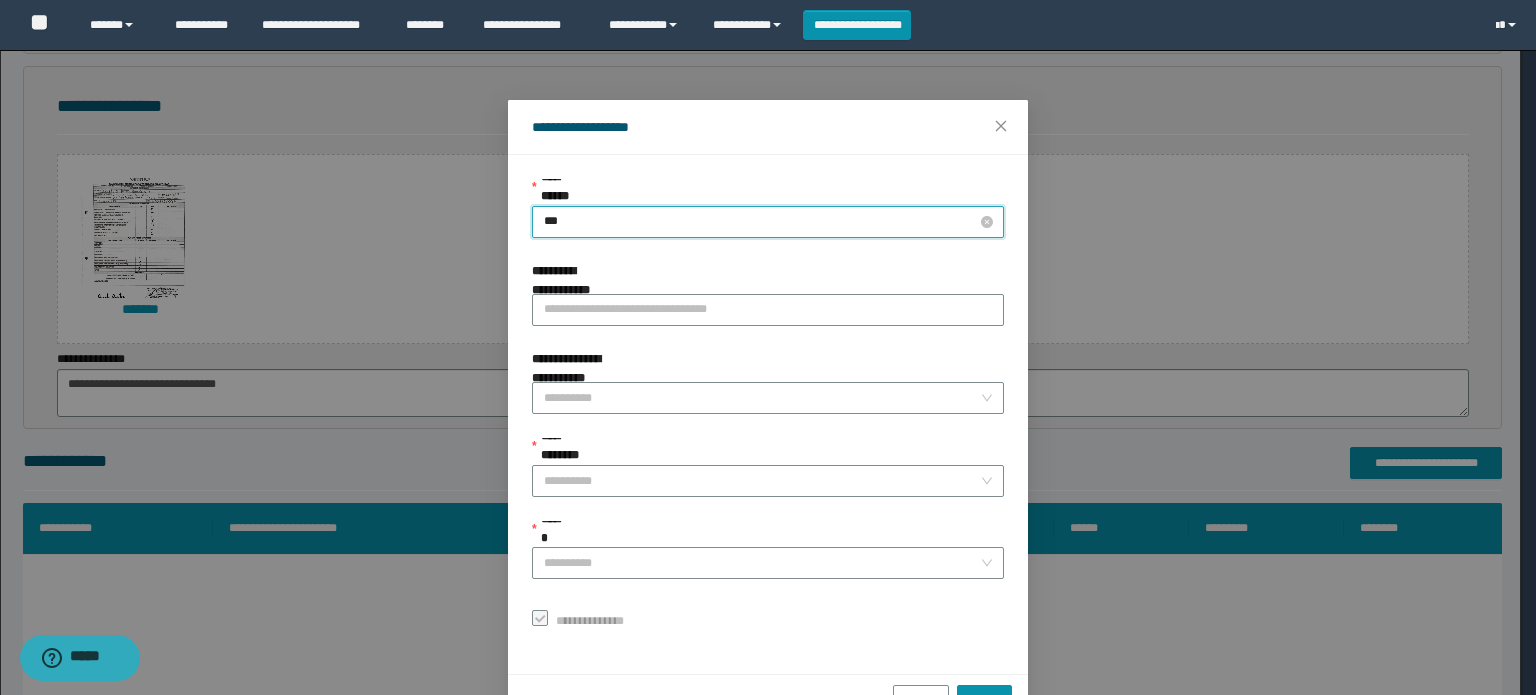 type on "****" 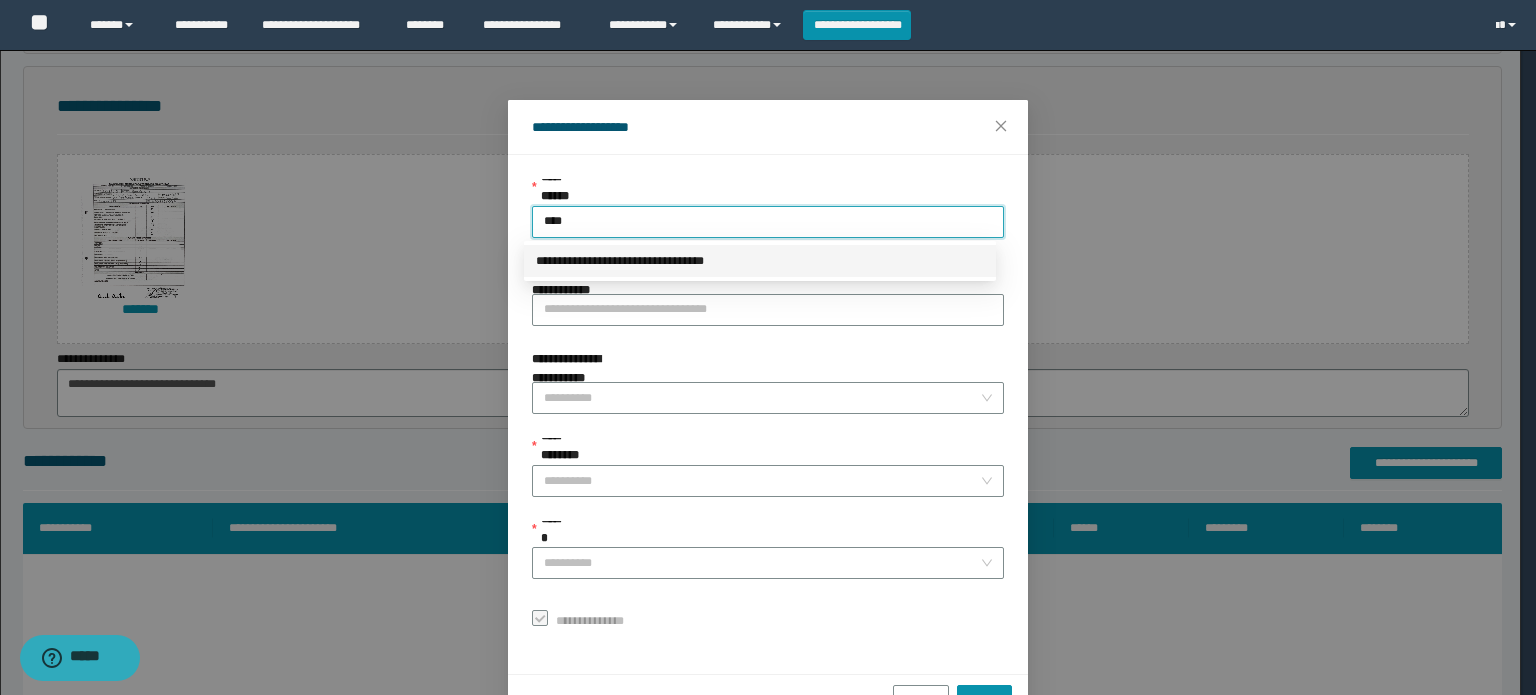 click on "**********" at bounding box center [760, 261] 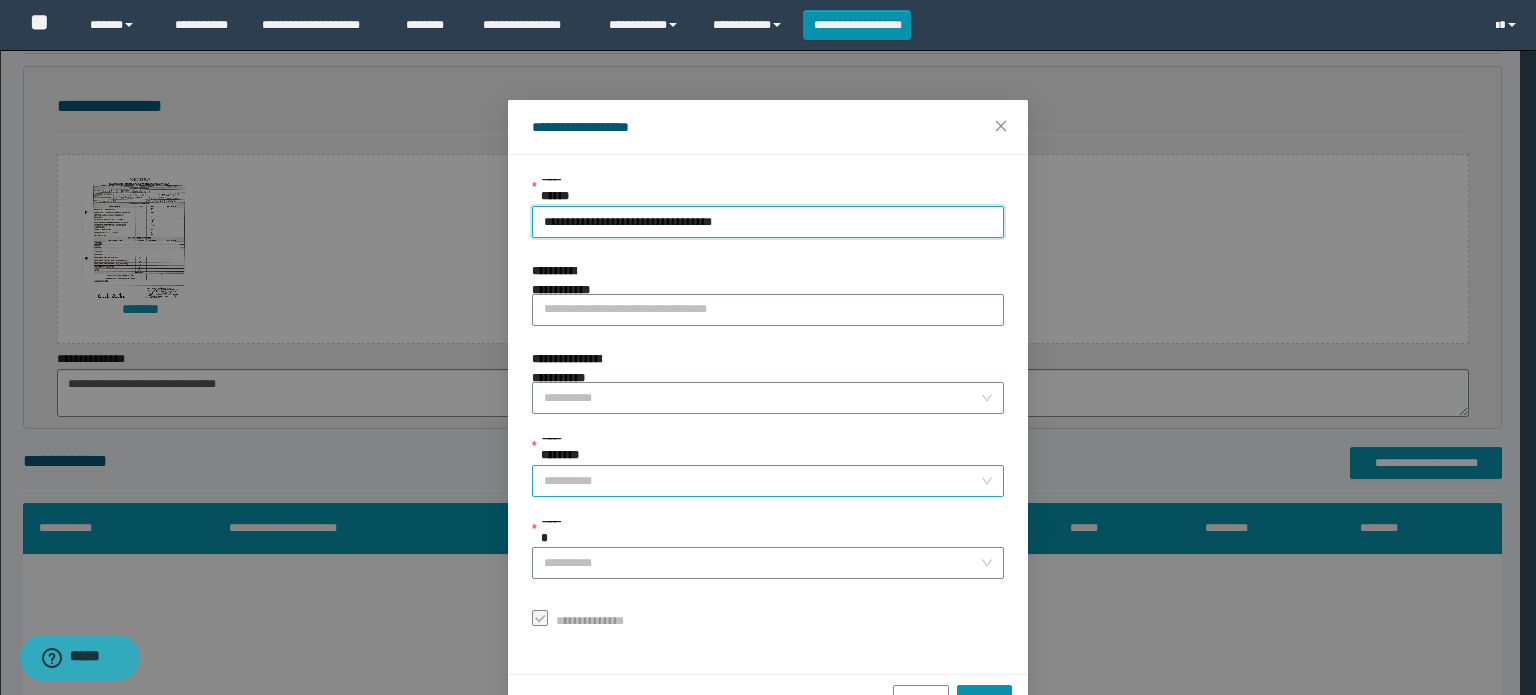 click on "**********" at bounding box center (762, 481) 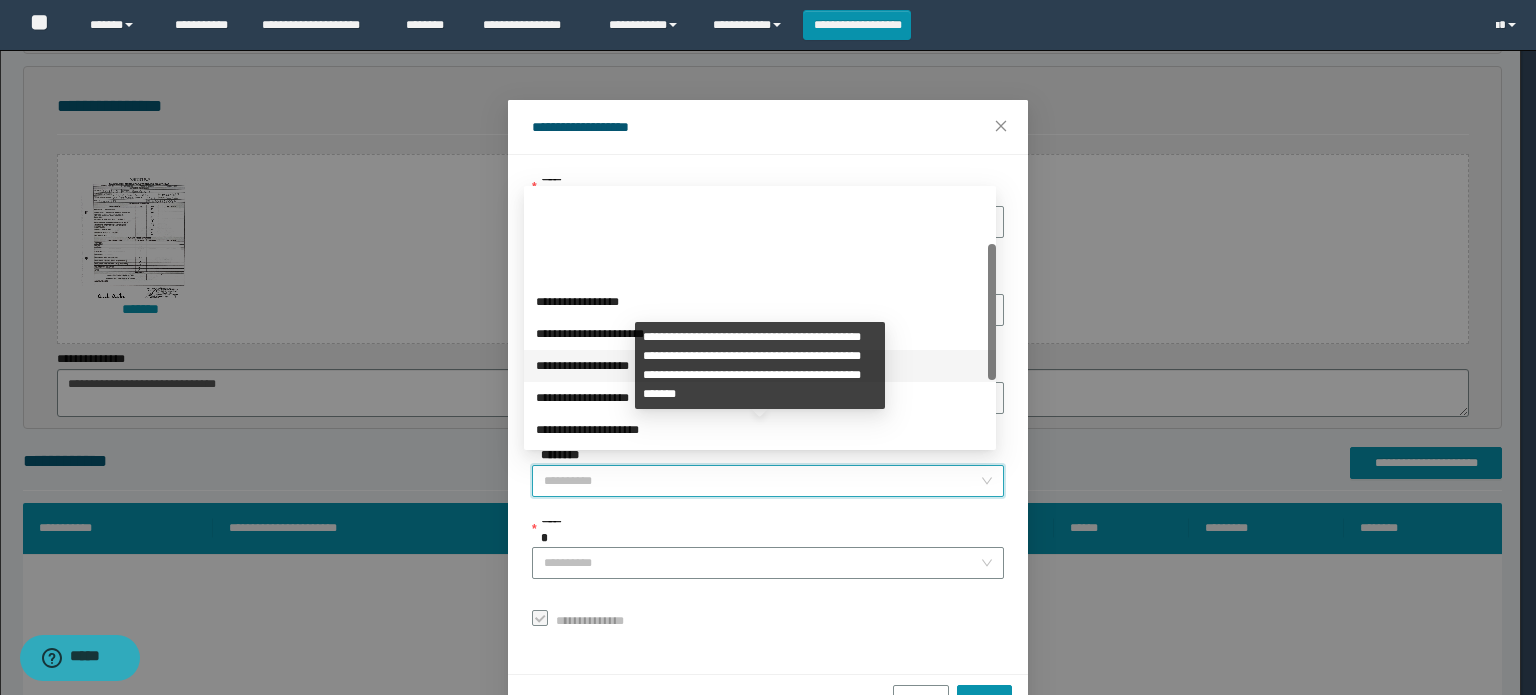 scroll, scrollTop: 224, scrollLeft: 0, axis: vertical 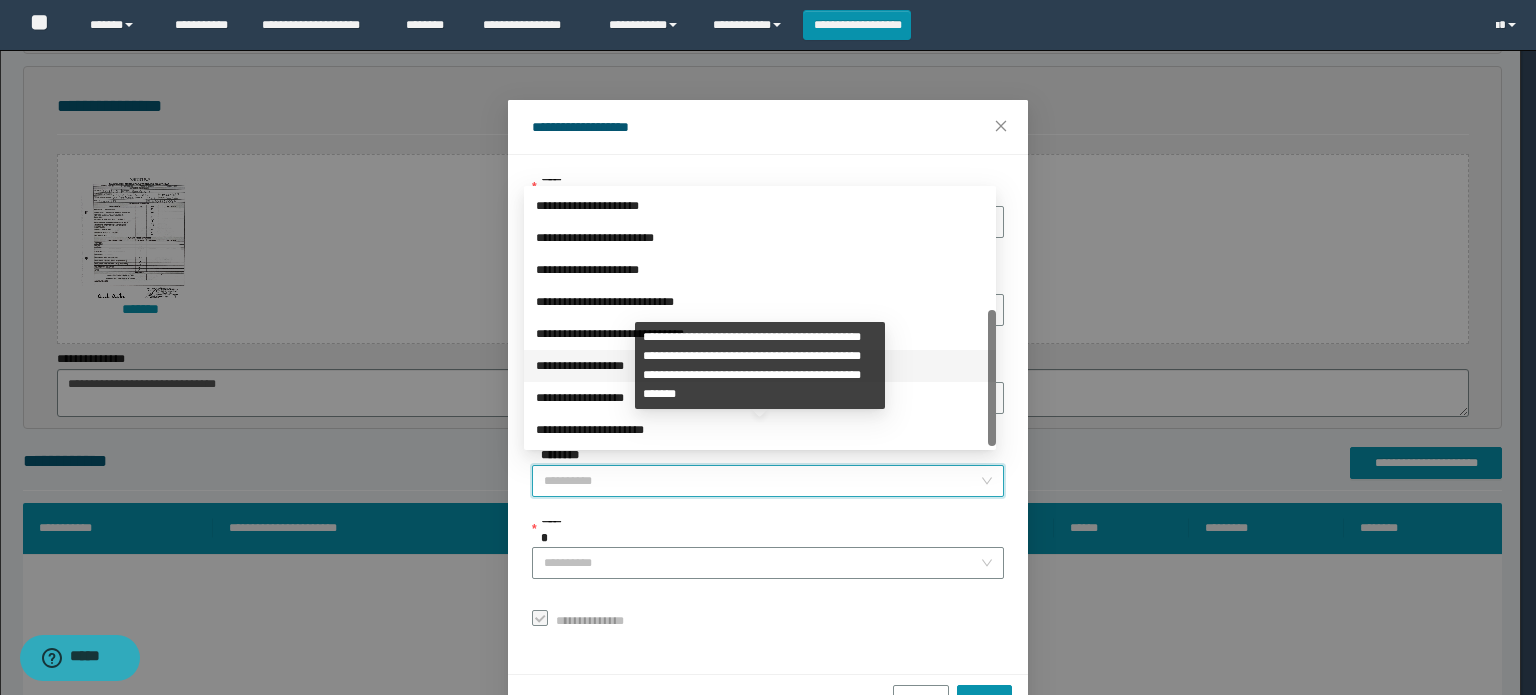 click on "**********" at bounding box center (760, 366) 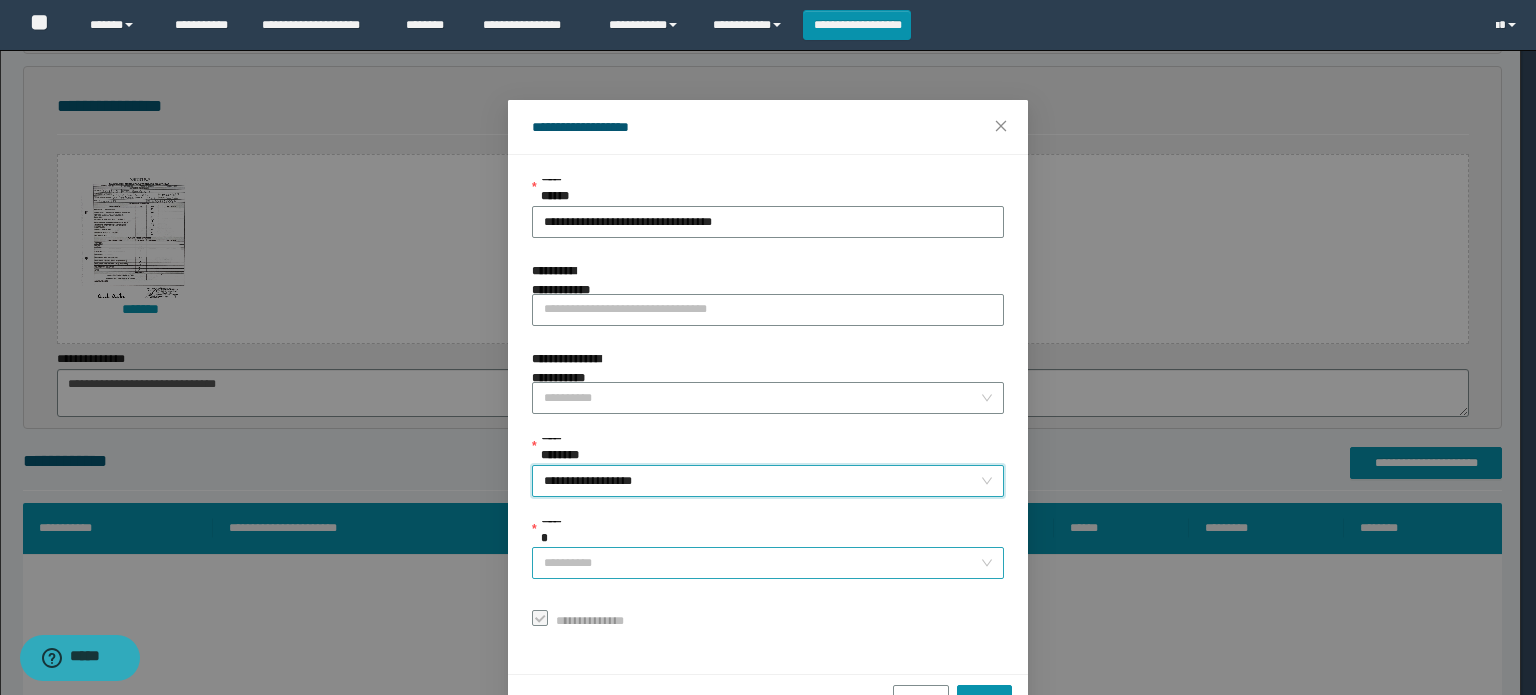 click on "******" at bounding box center (762, 563) 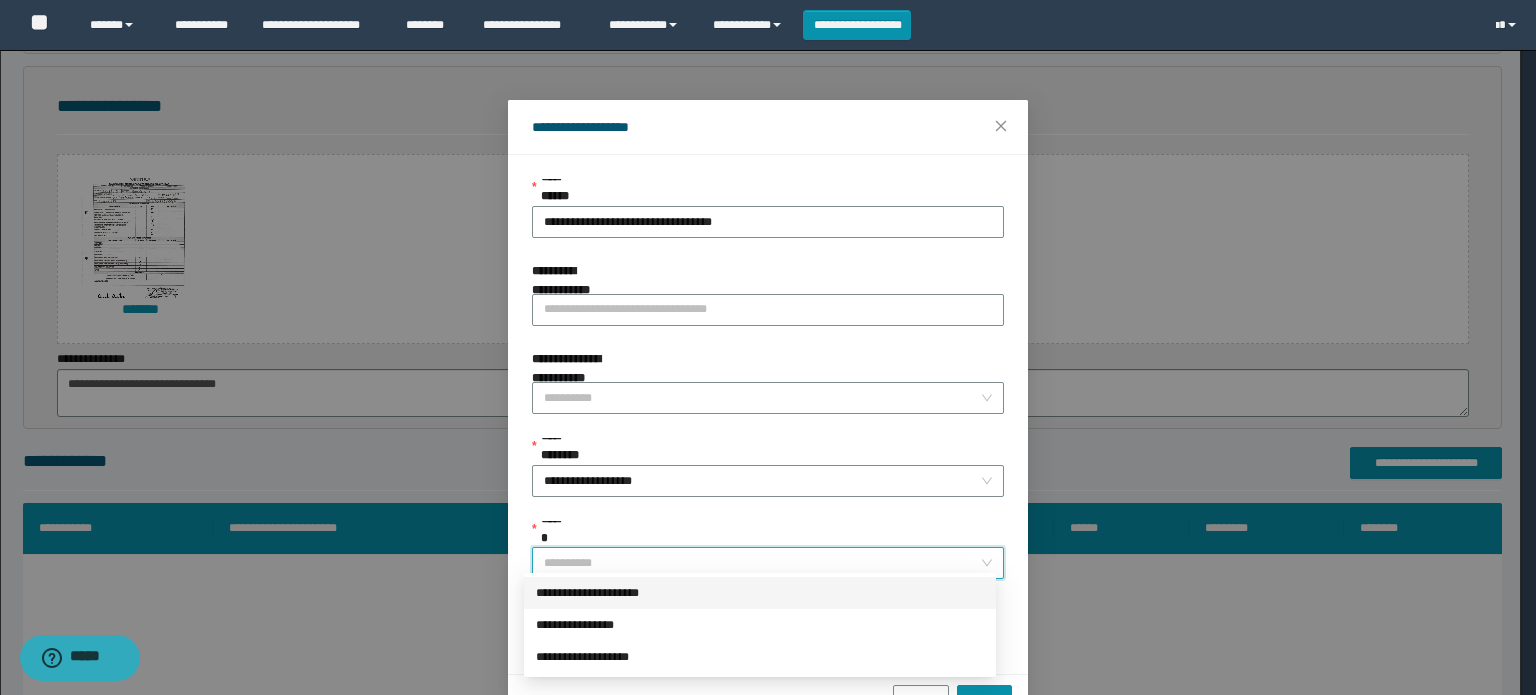 click on "**********" at bounding box center [760, 593] 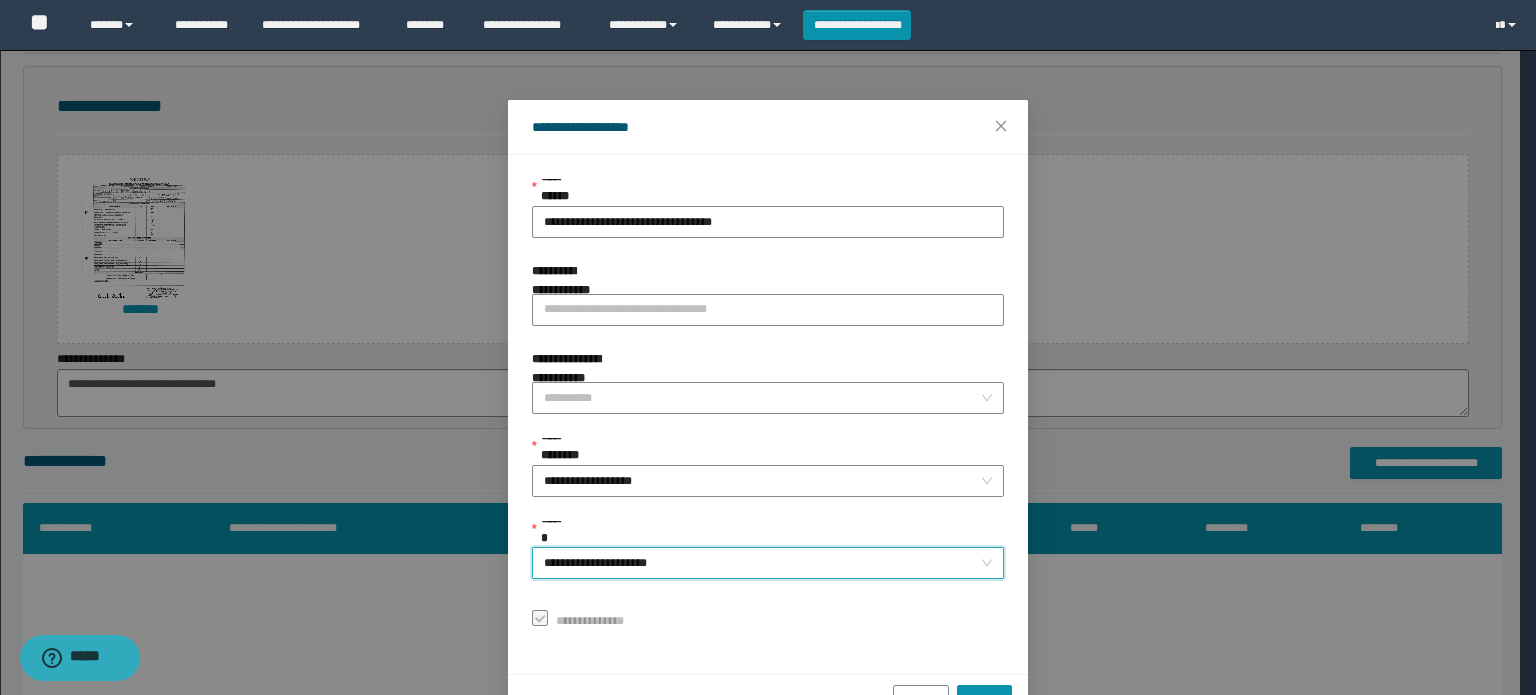 scroll, scrollTop: 55, scrollLeft: 0, axis: vertical 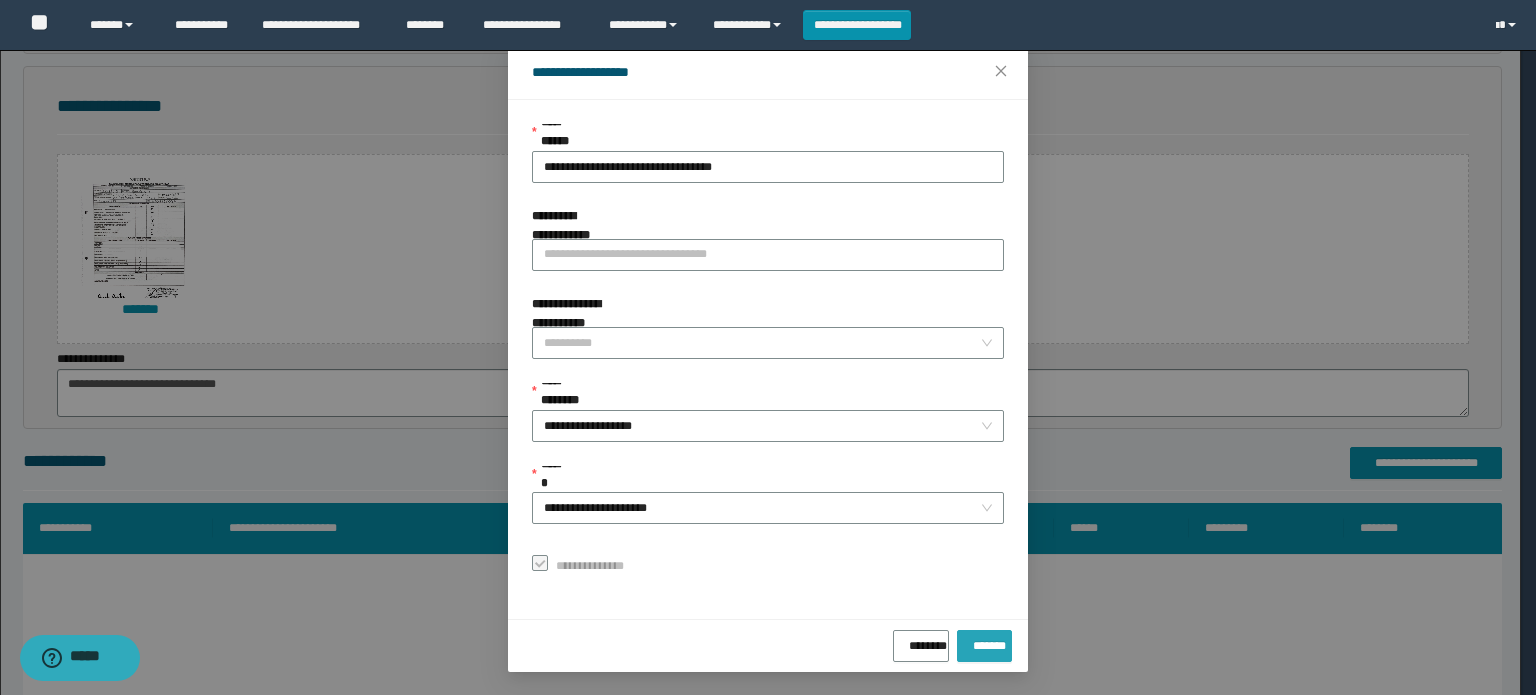 click on "*******" at bounding box center [984, 642] 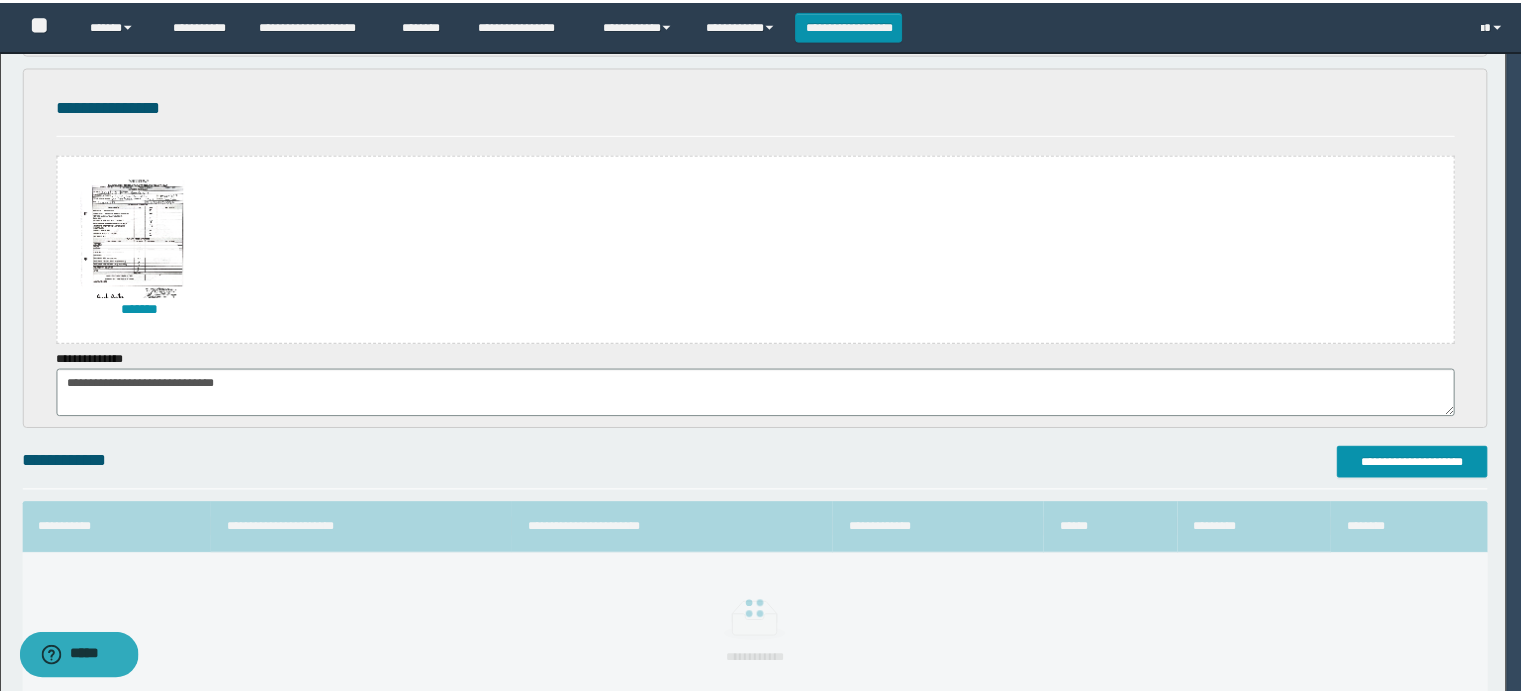 scroll, scrollTop: 8, scrollLeft: 0, axis: vertical 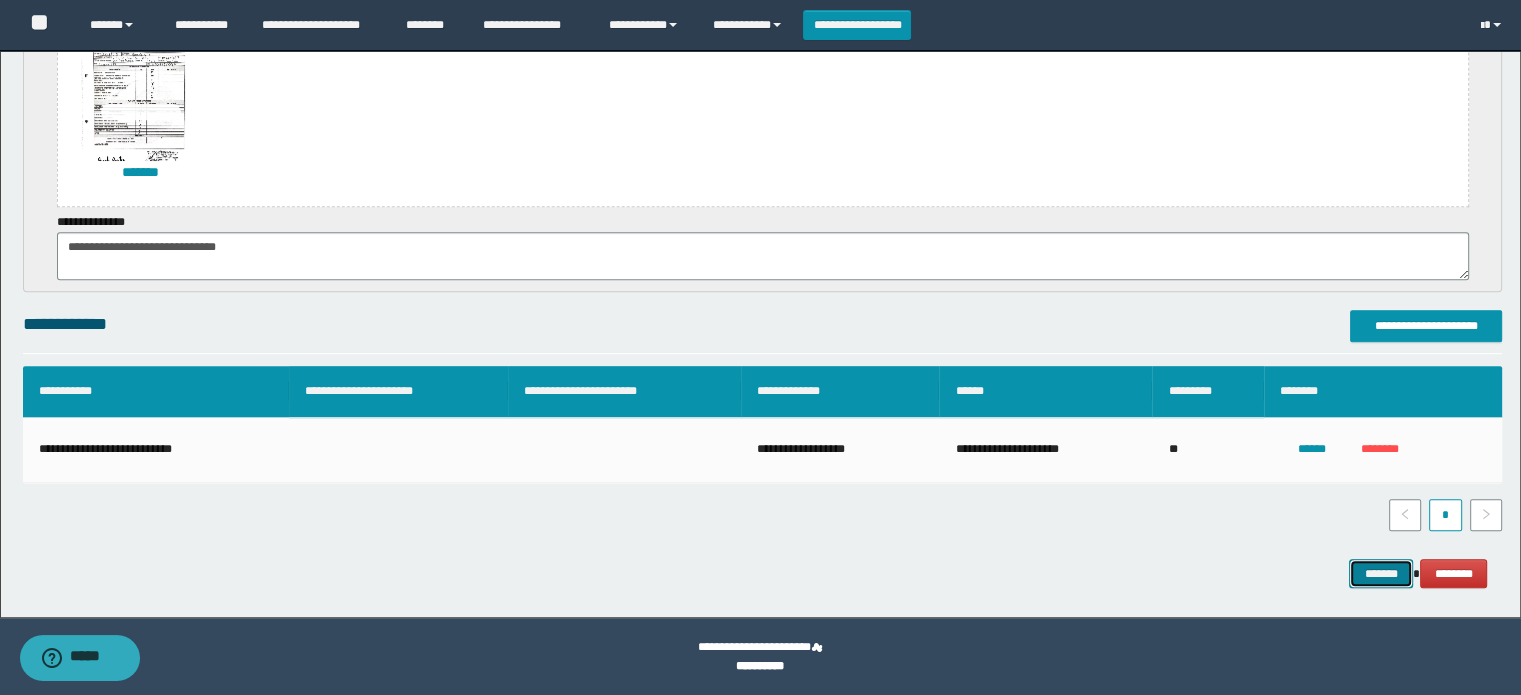 click on "*******" at bounding box center [1381, 574] 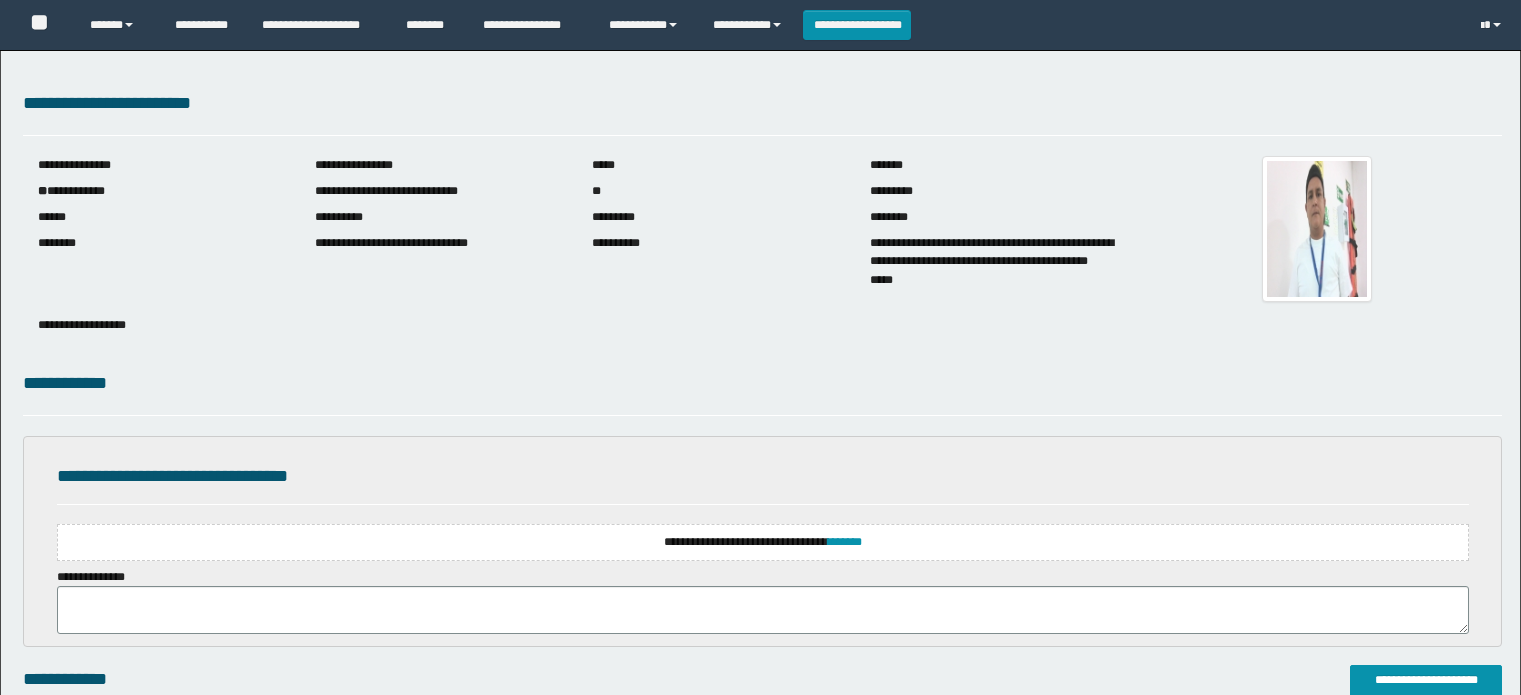 scroll, scrollTop: 0, scrollLeft: 0, axis: both 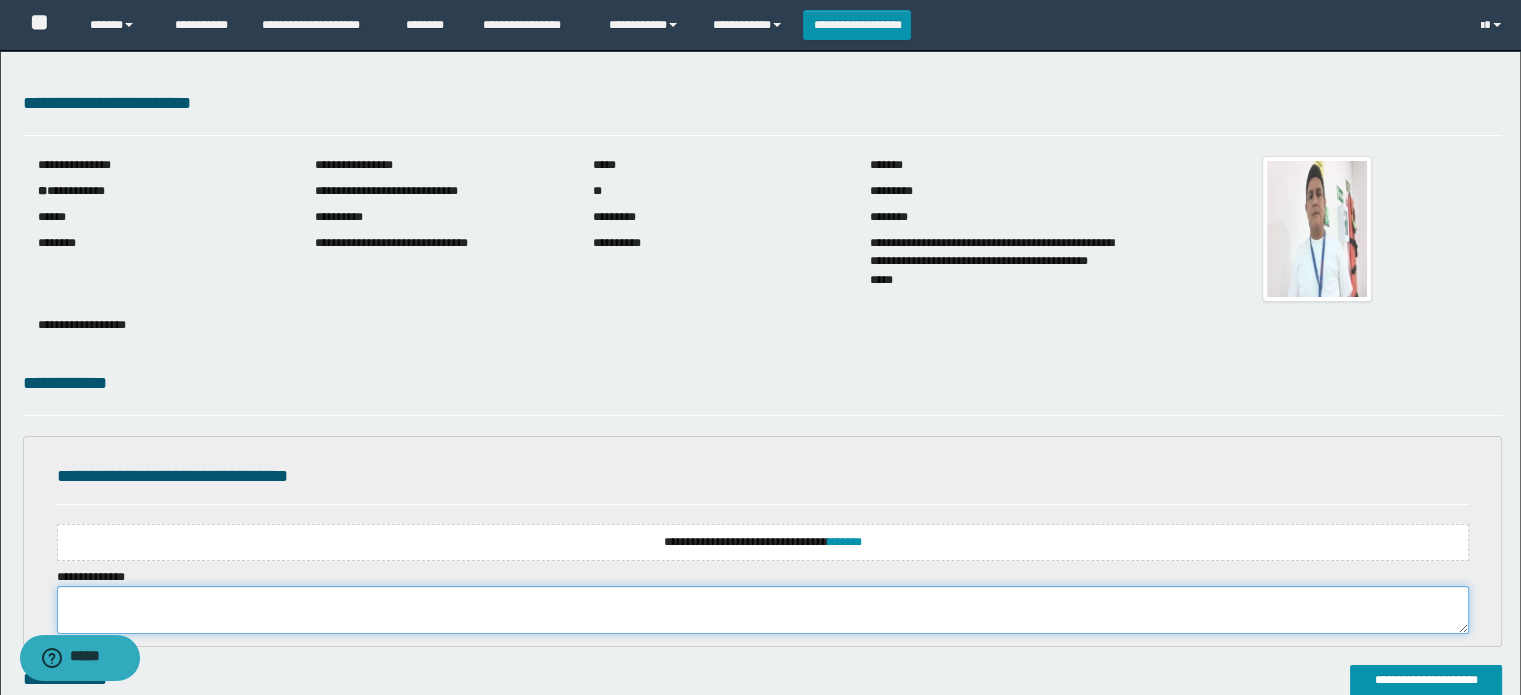 click at bounding box center (763, 610) 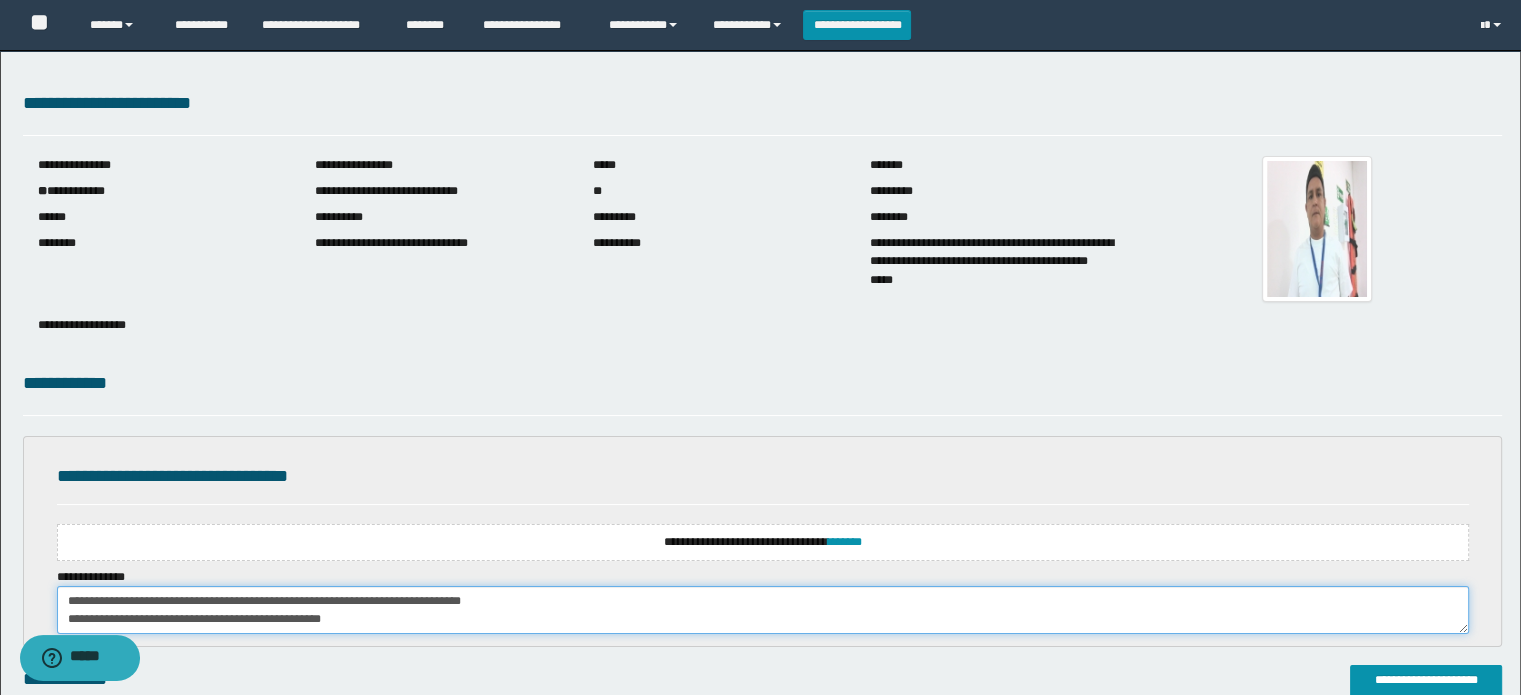 scroll, scrollTop: 84, scrollLeft: 0, axis: vertical 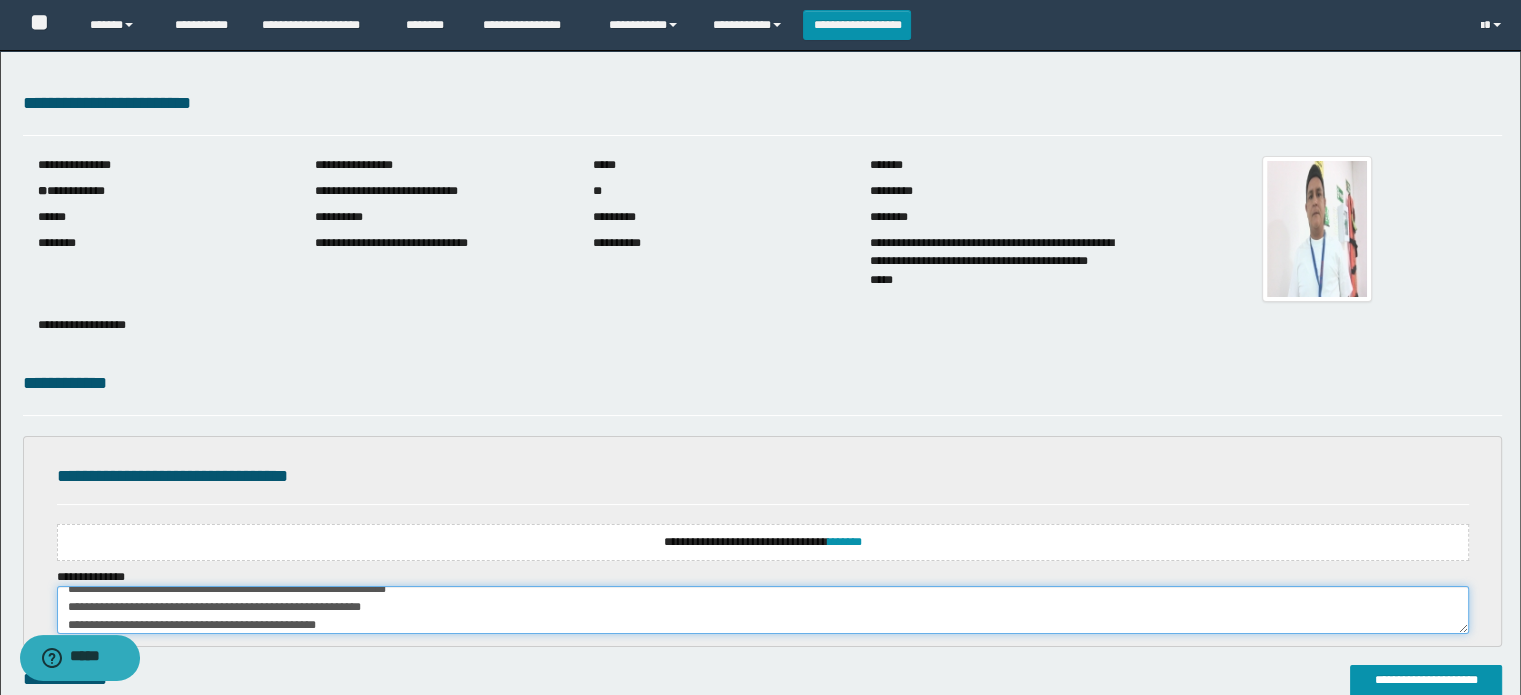 type on "**********" 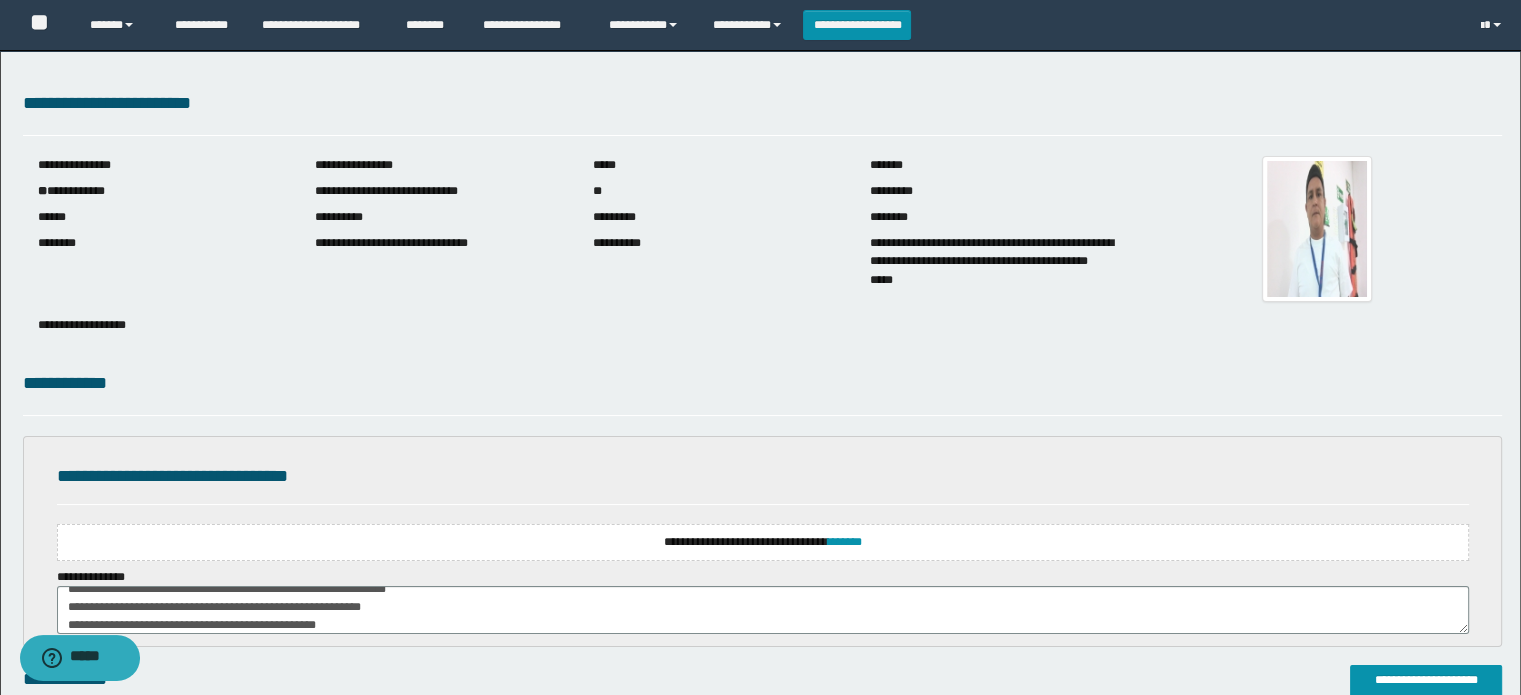 click on "**********" at bounding box center (763, 542) 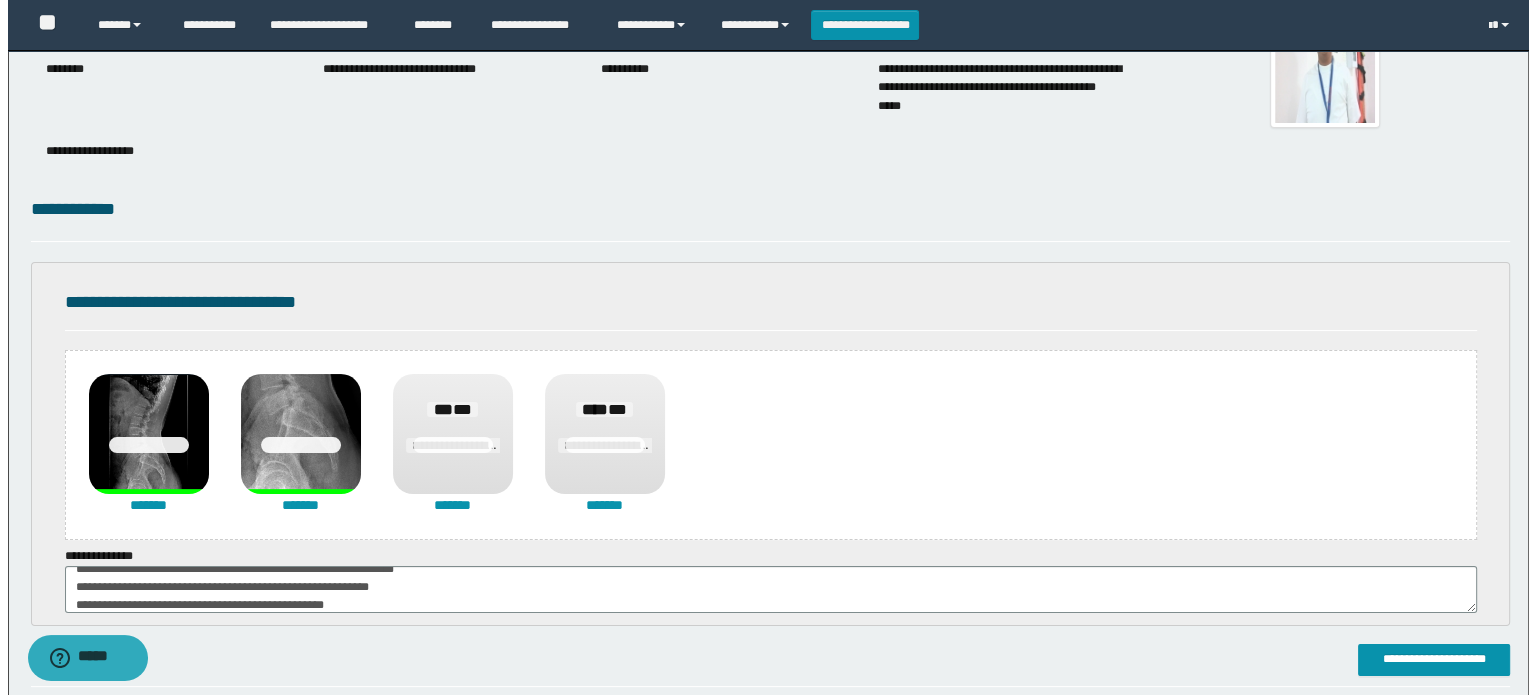 scroll, scrollTop: 200, scrollLeft: 0, axis: vertical 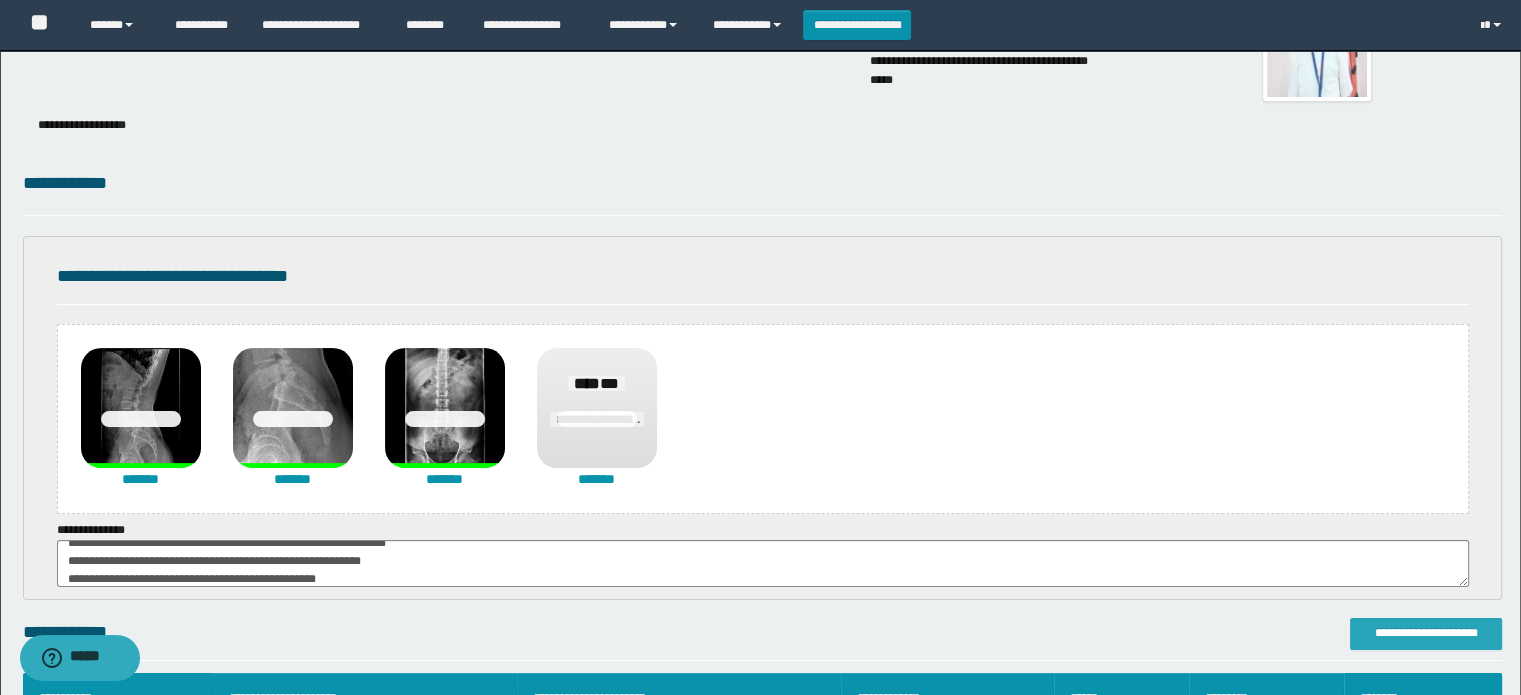 click on "**********" at bounding box center [1426, 633] 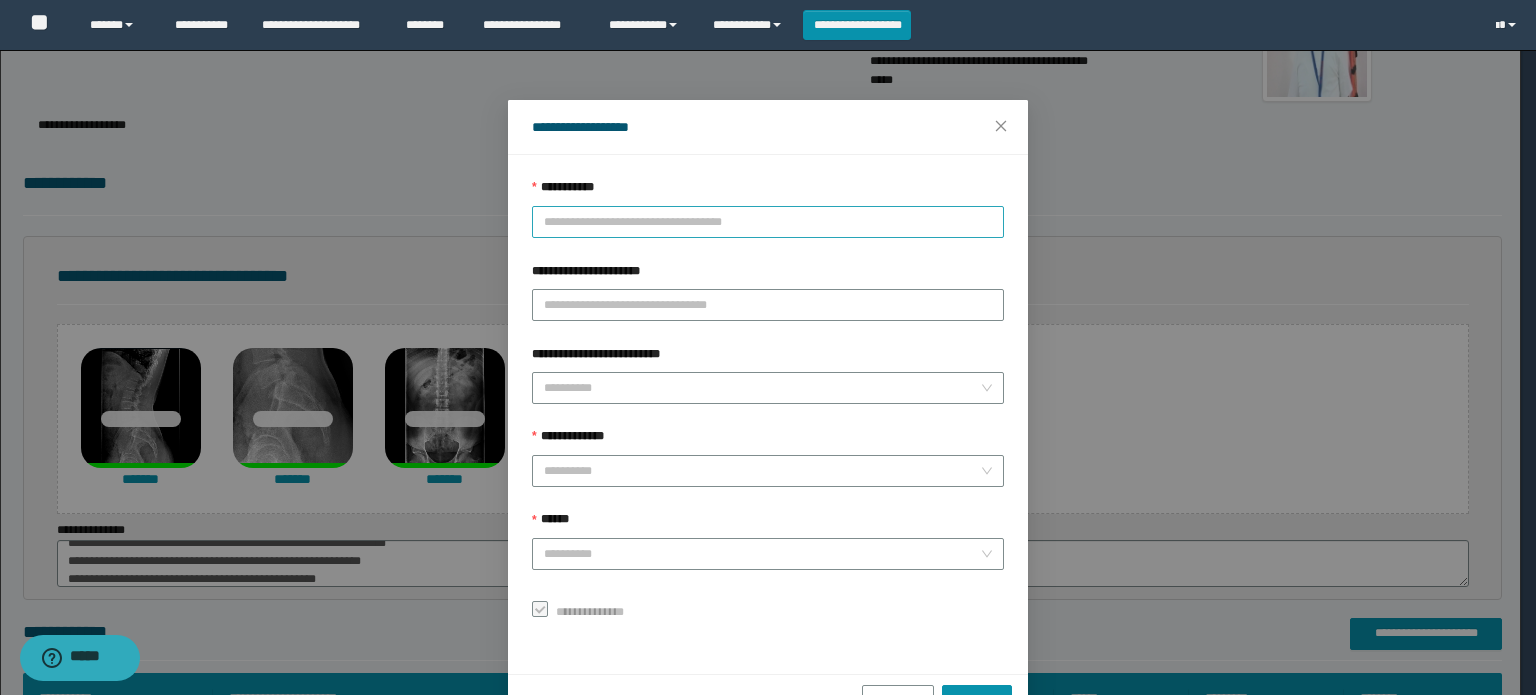 click on "**********" at bounding box center (768, 222) 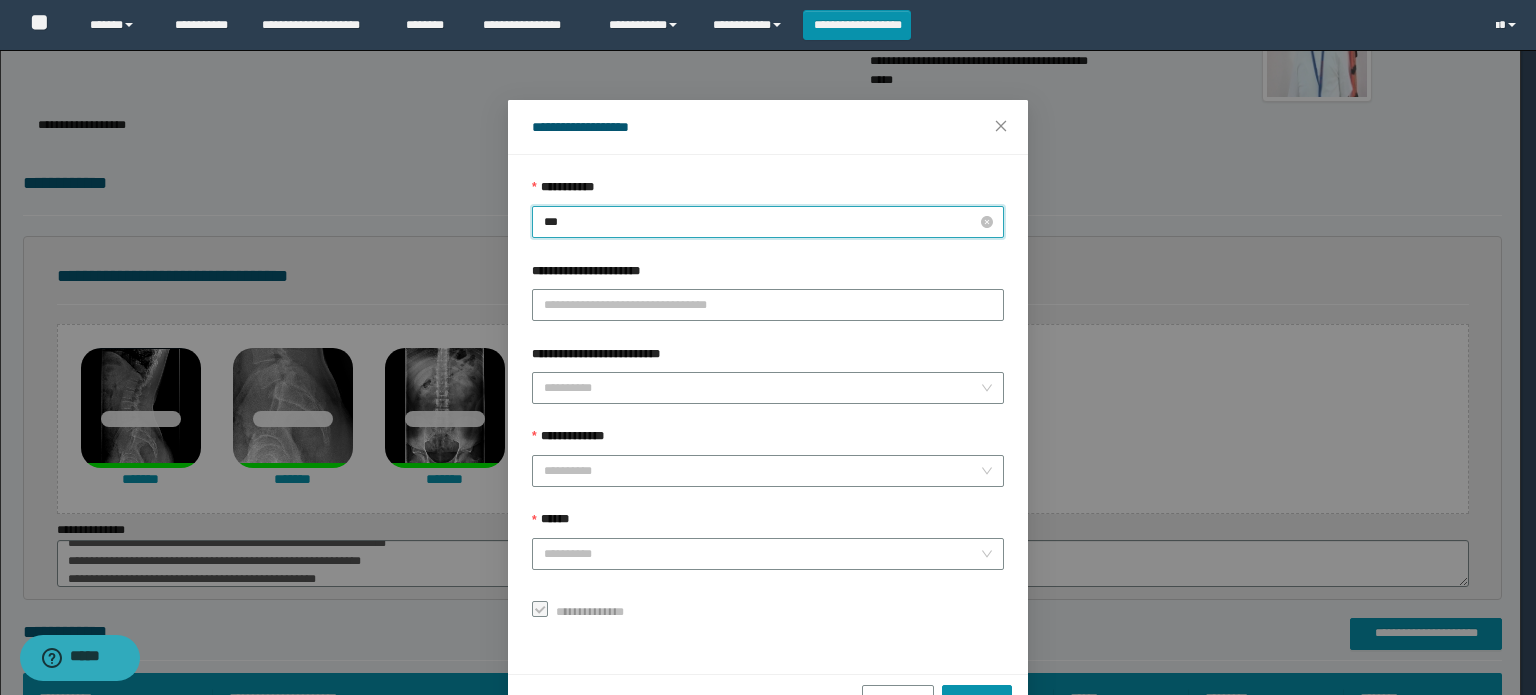 type on "****" 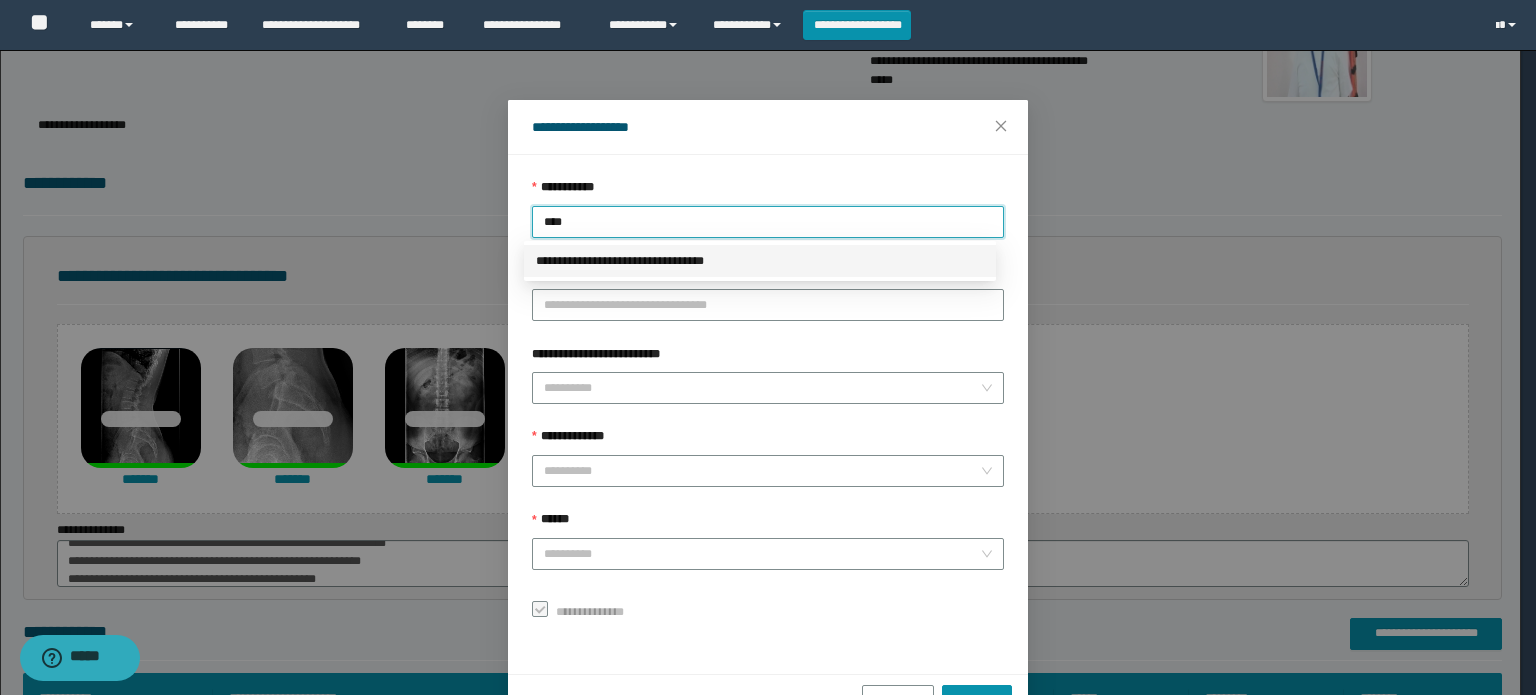 click on "**********" at bounding box center (760, 261) 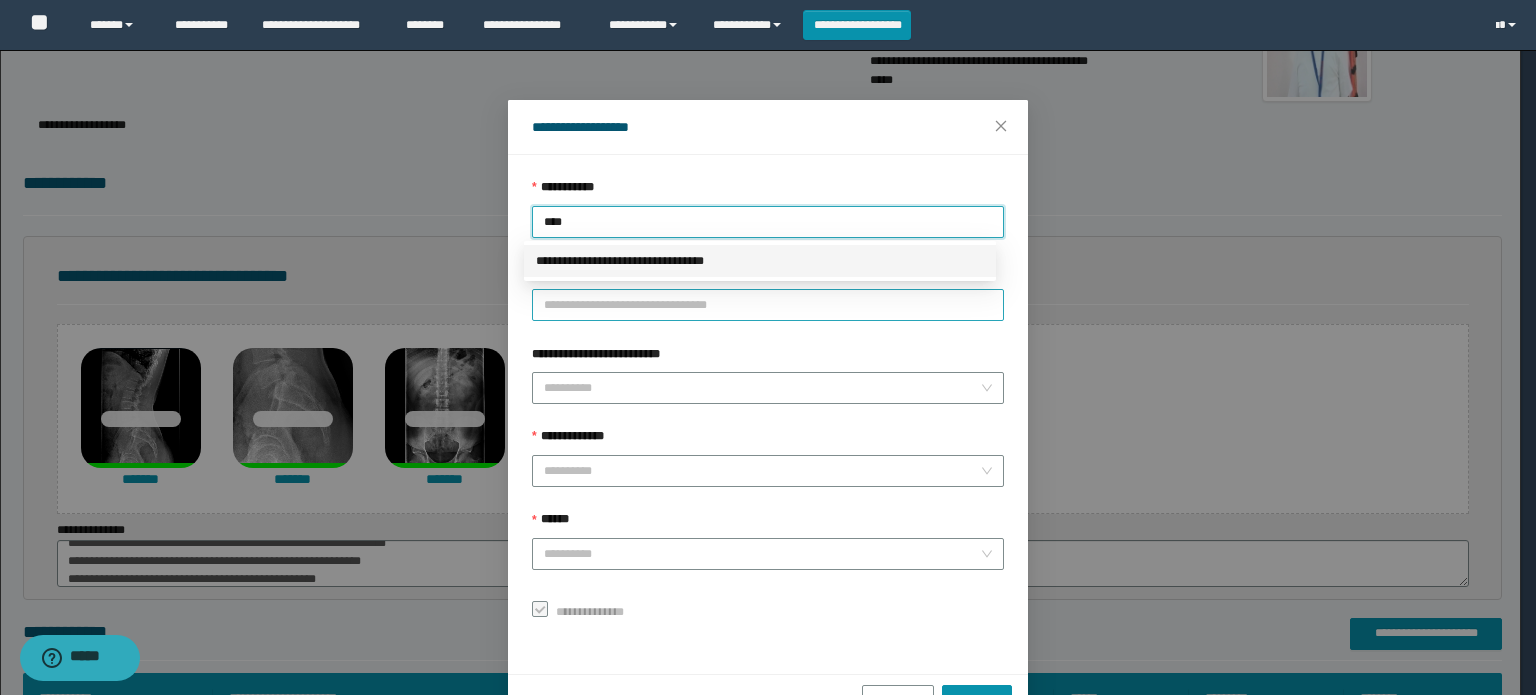 type 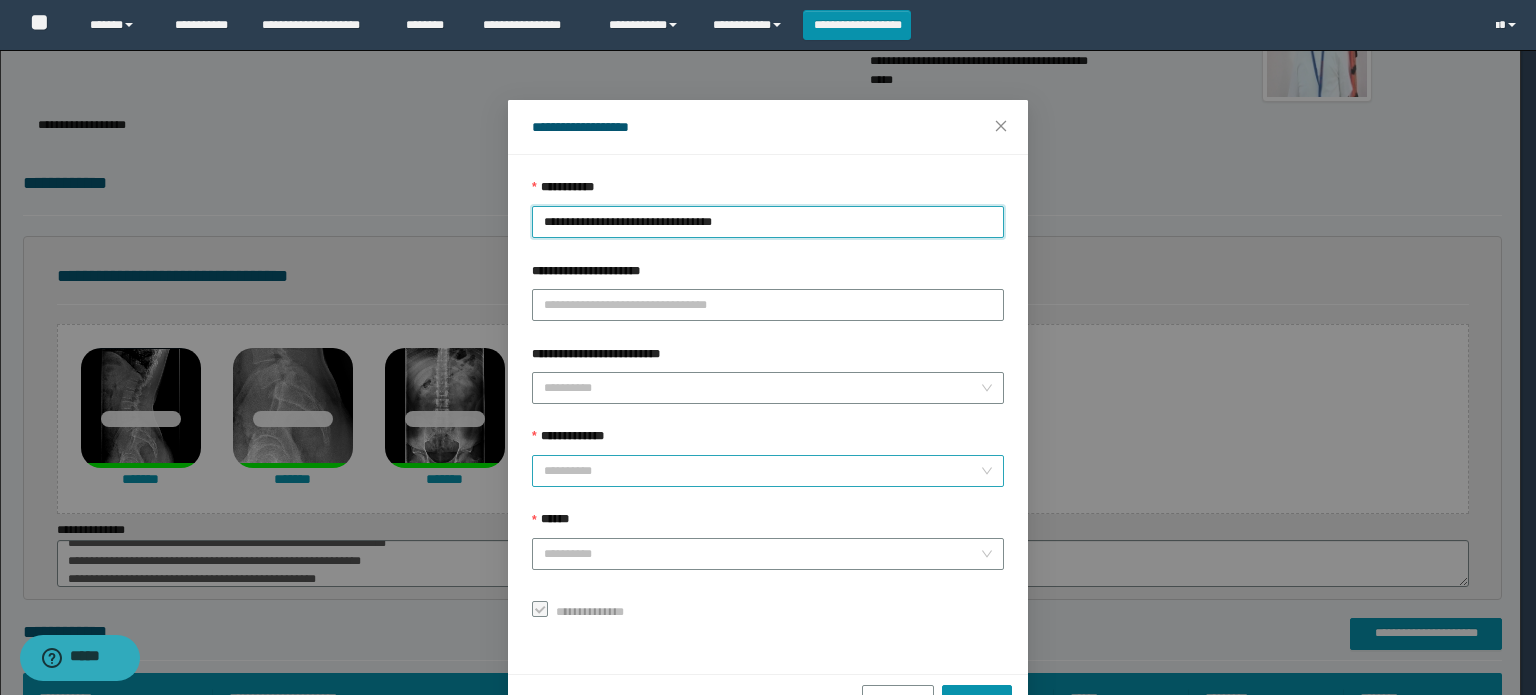 click on "**********" at bounding box center [762, 471] 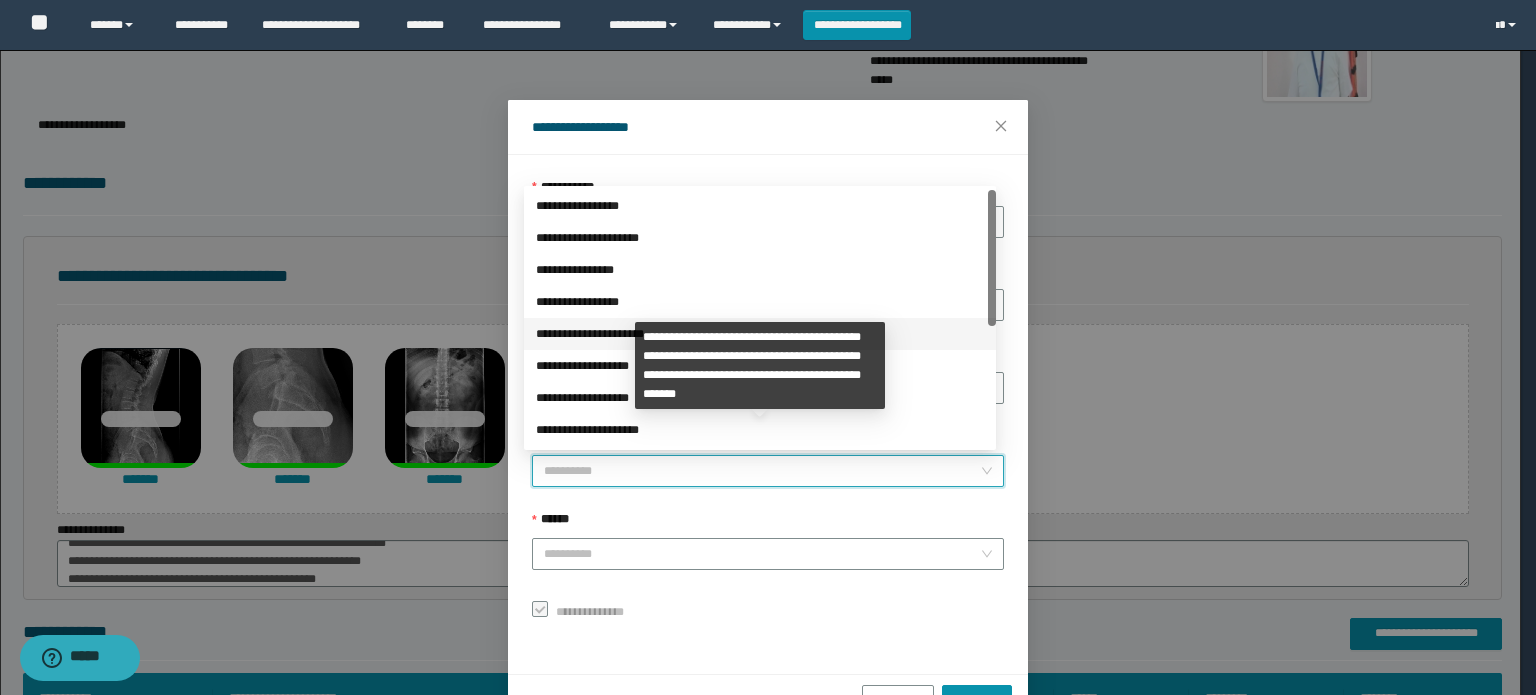 scroll, scrollTop: 224, scrollLeft: 0, axis: vertical 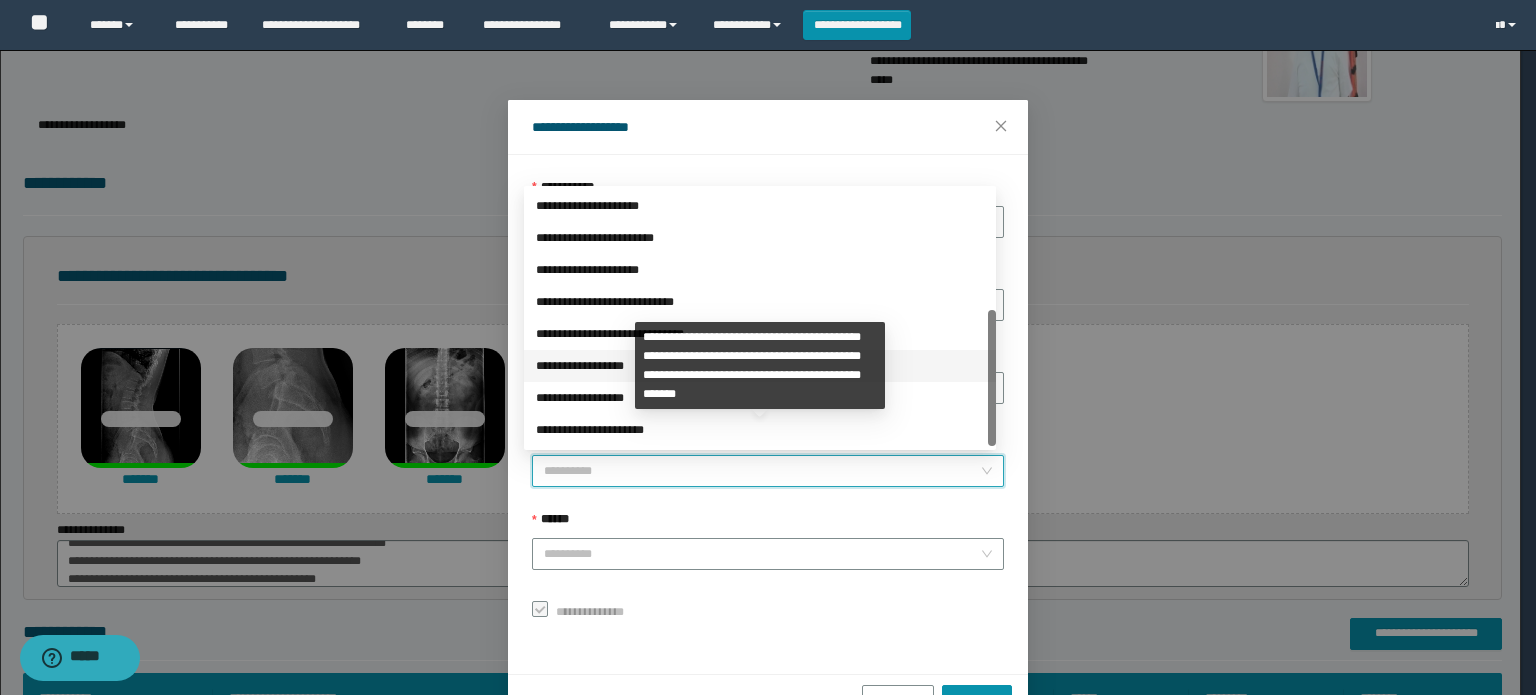 click on "**********" at bounding box center [760, 366] 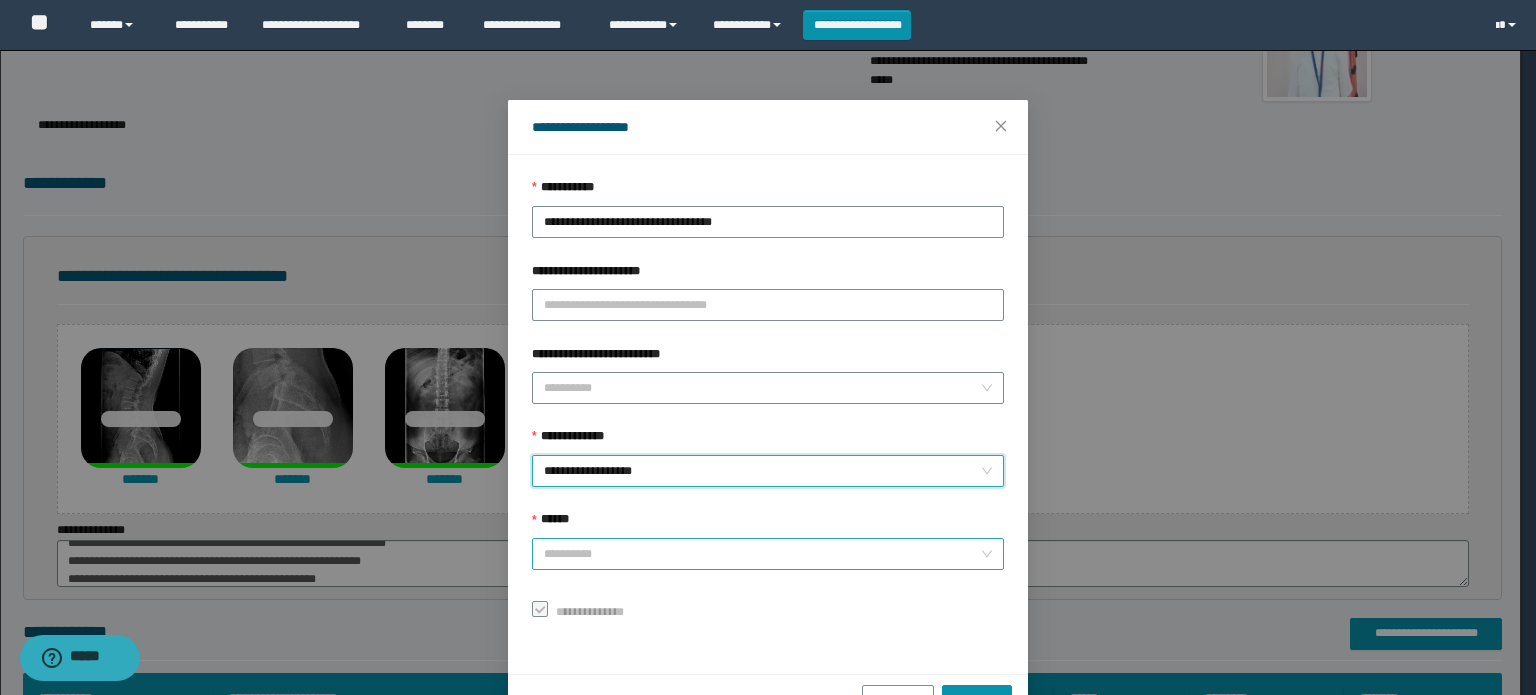 click on "******" at bounding box center (762, 554) 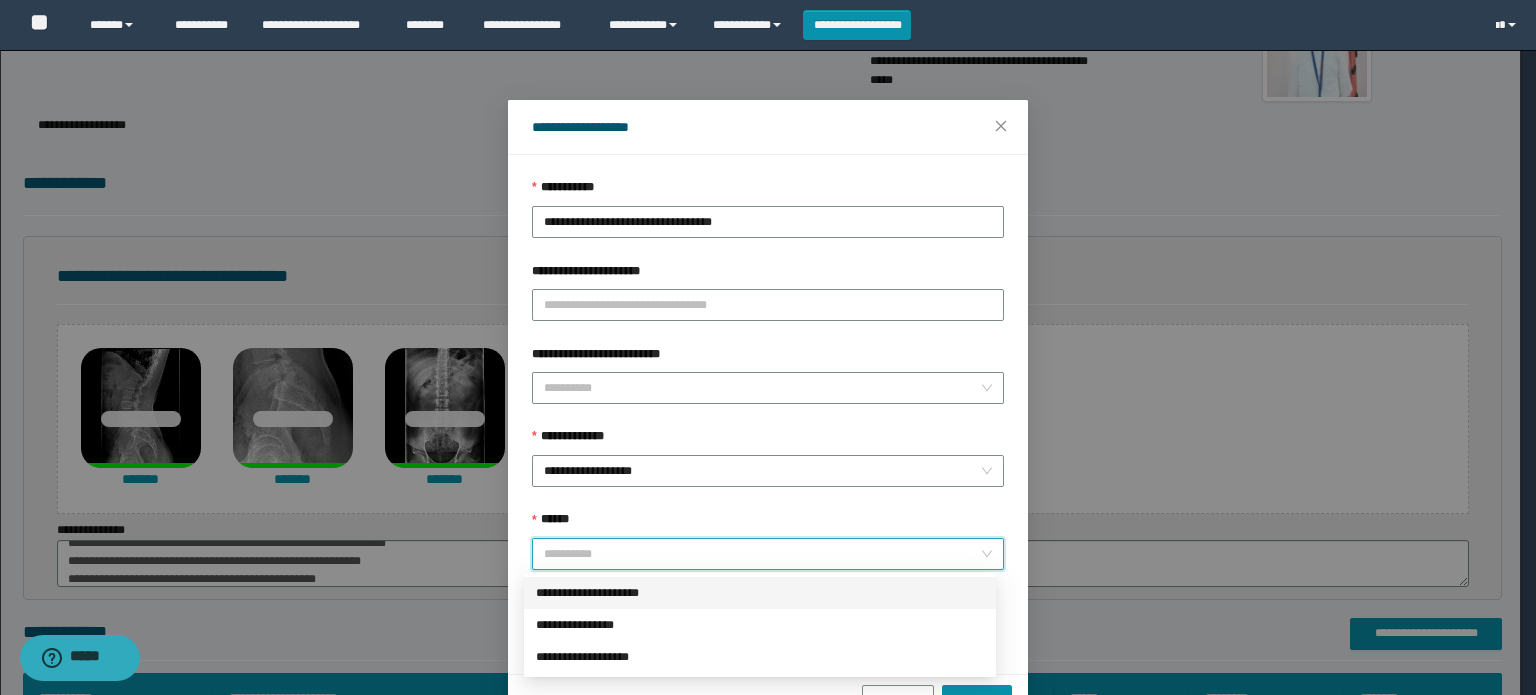 click on "**********" at bounding box center [760, 593] 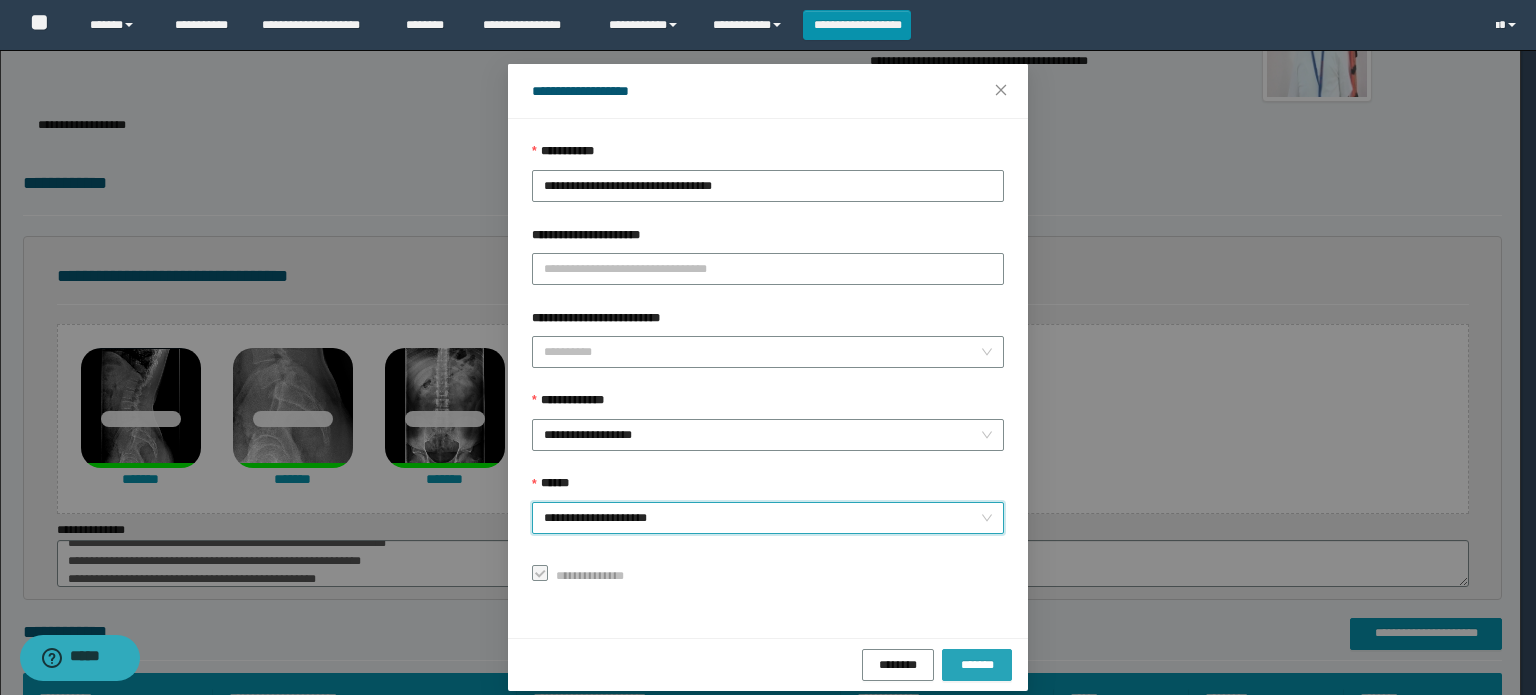 scroll, scrollTop: 55, scrollLeft: 0, axis: vertical 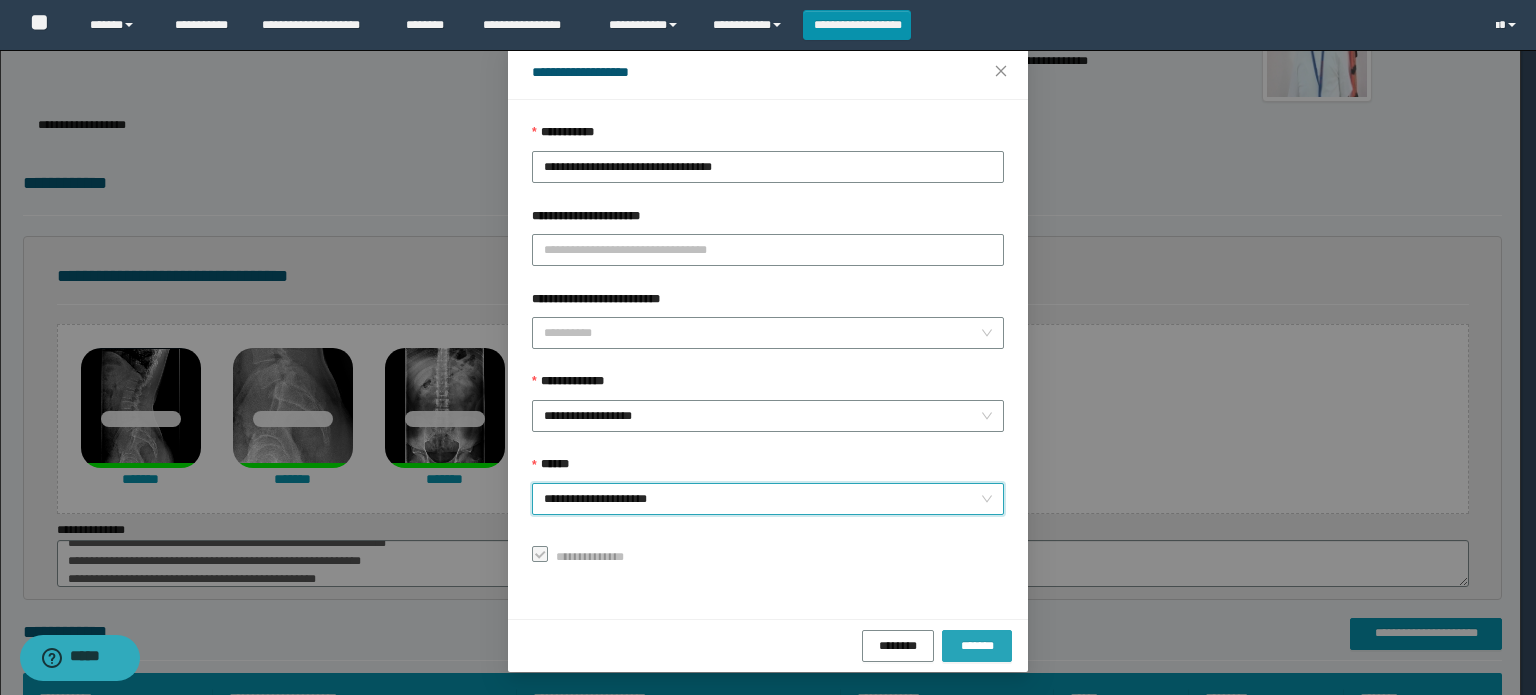click on "*******" at bounding box center [977, 645] 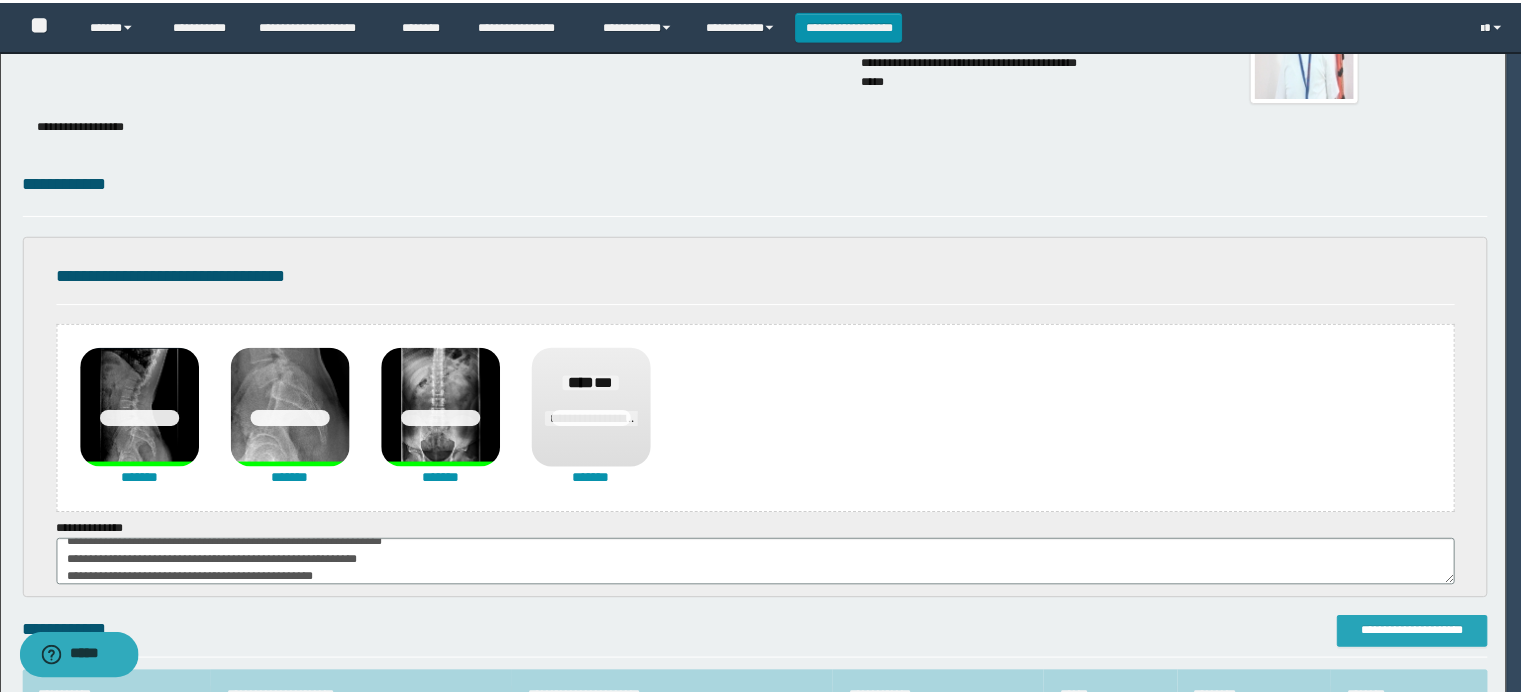 scroll, scrollTop: 0, scrollLeft: 0, axis: both 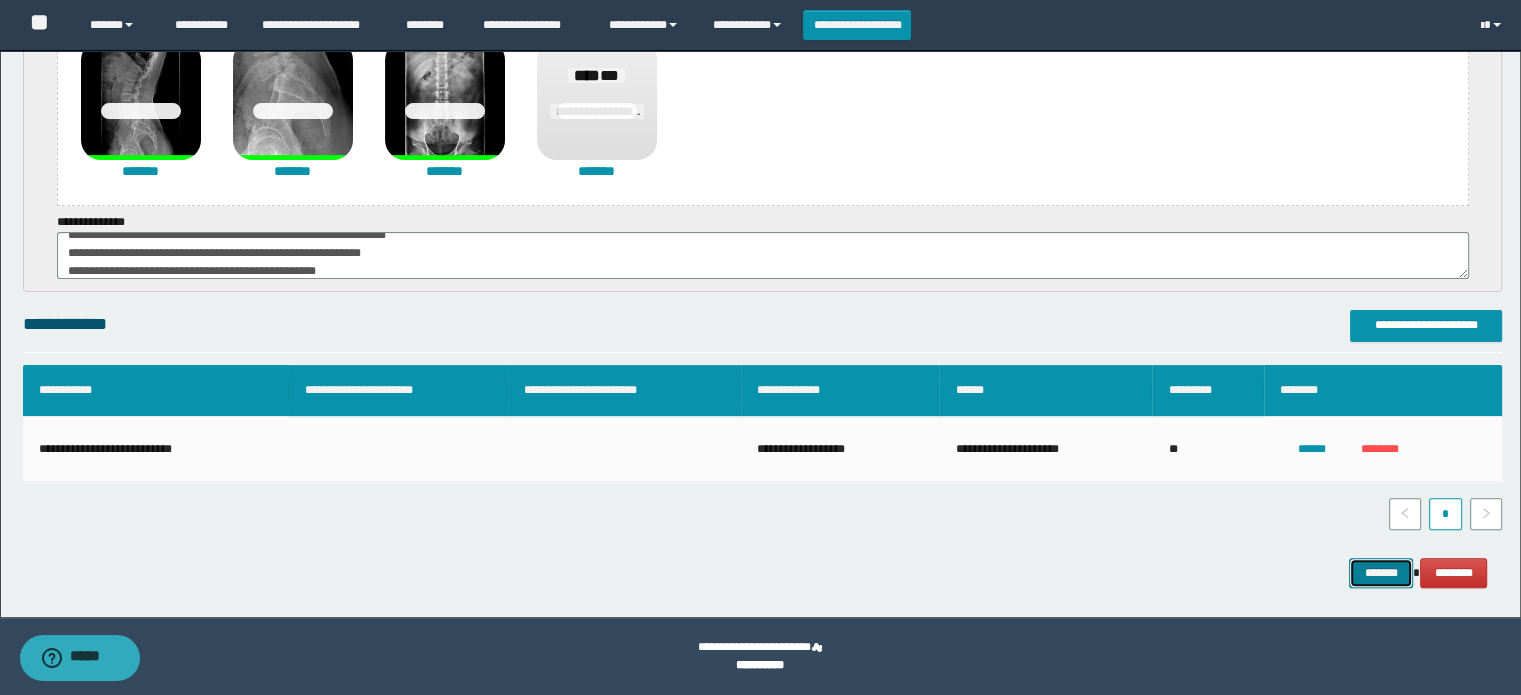 click on "*******" at bounding box center (1381, 573) 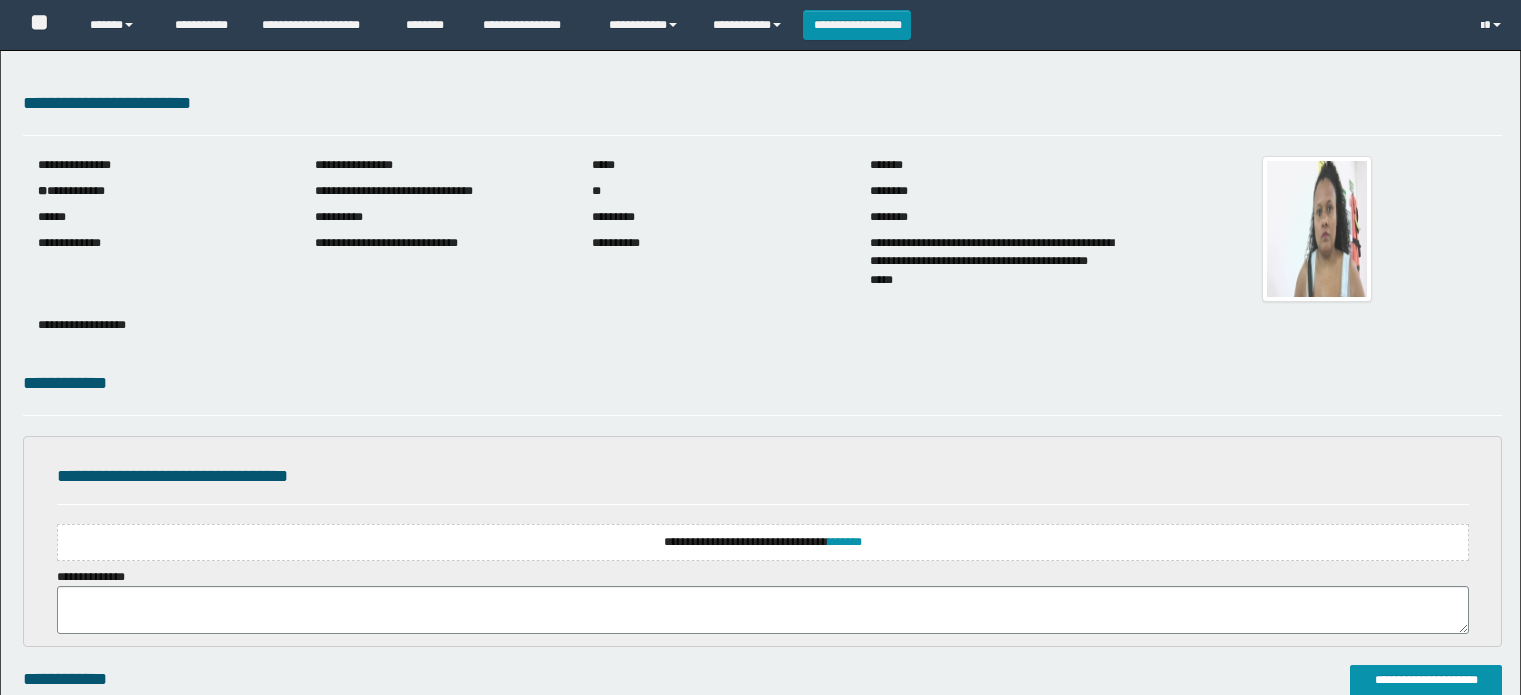 scroll, scrollTop: 0, scrollLeft: 0, axis: both 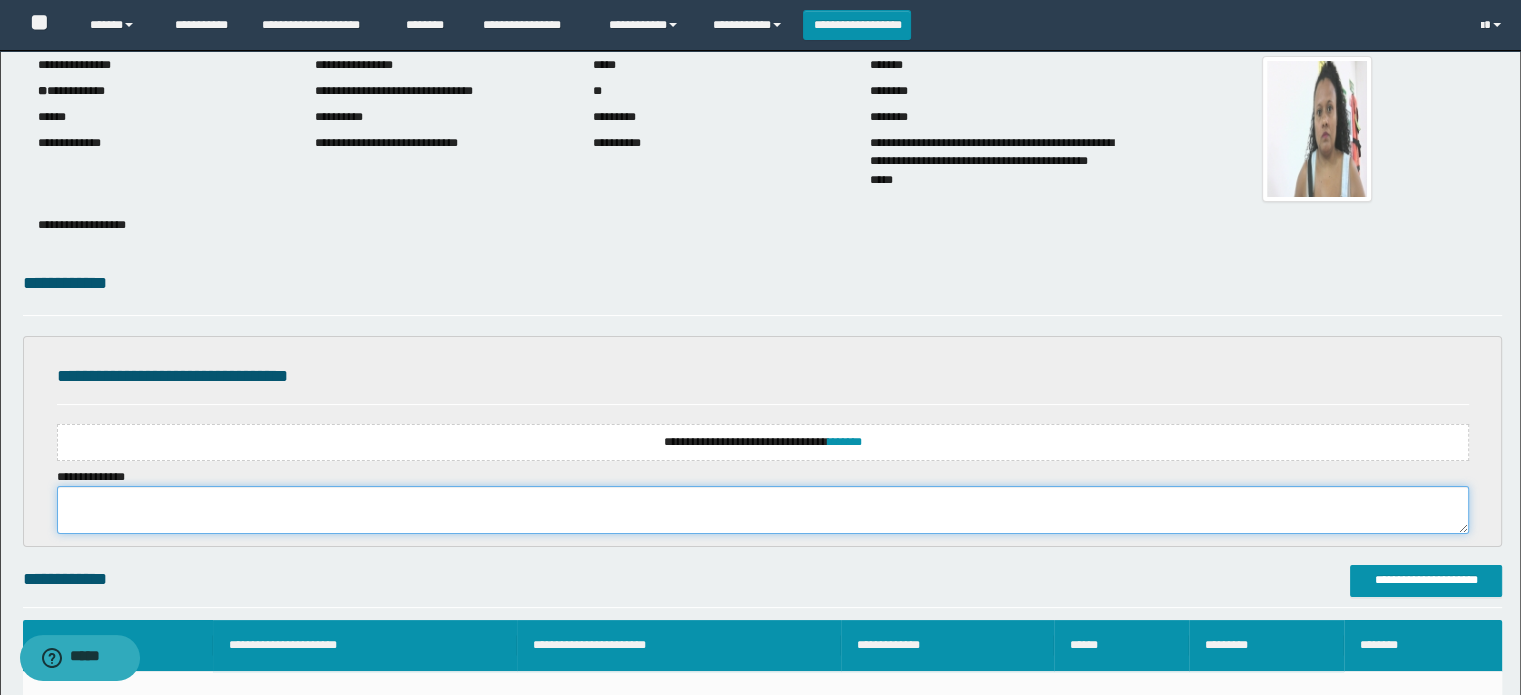 click at bounding box center (763, 510) 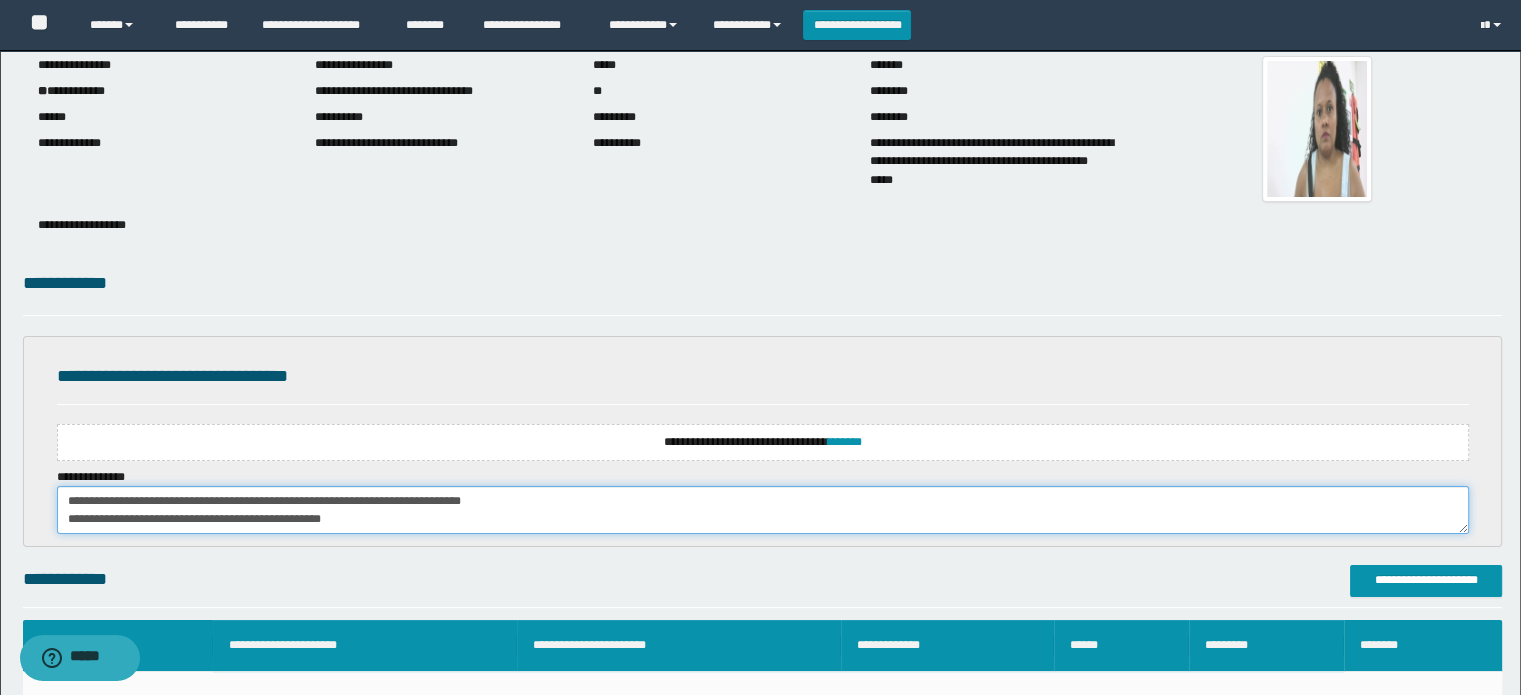 scroll, scrollTop: 120, scrollLeft: 0, axis: vertical 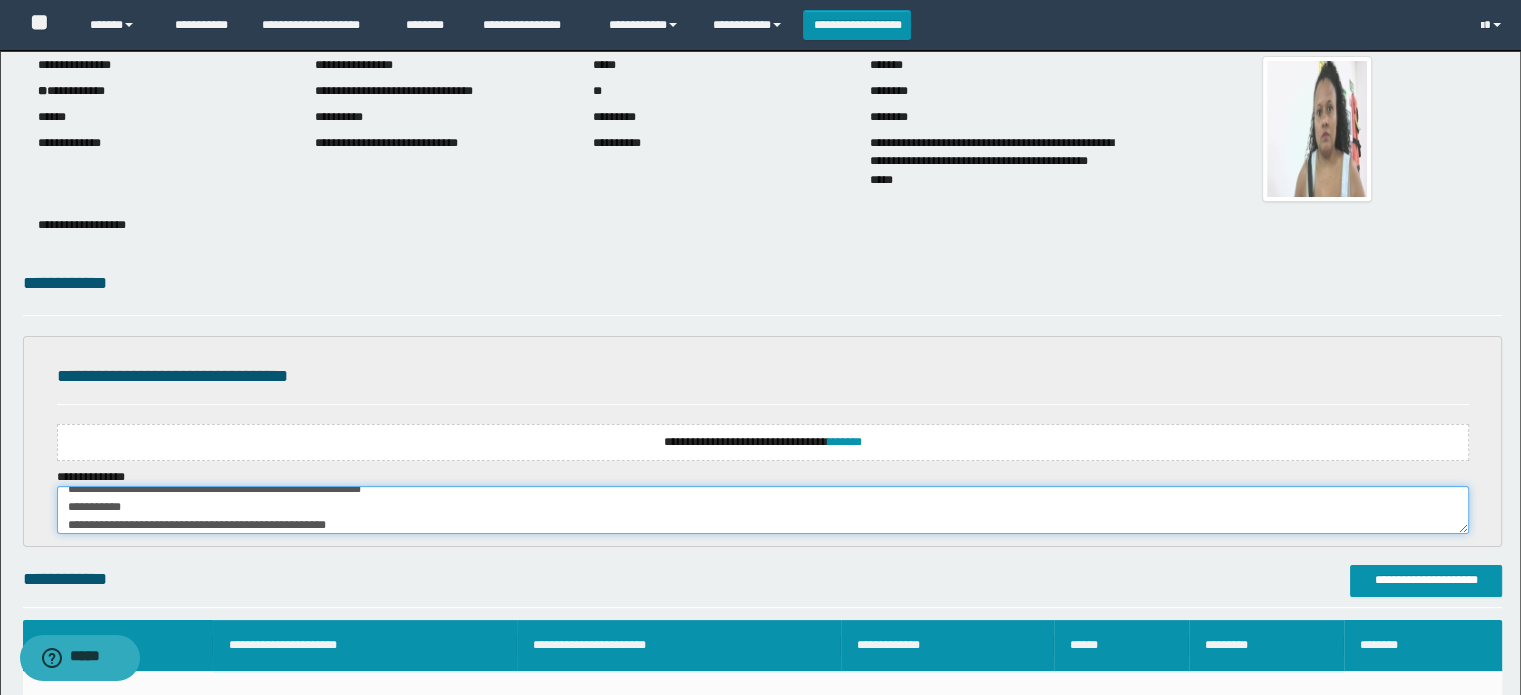 type on "**********" 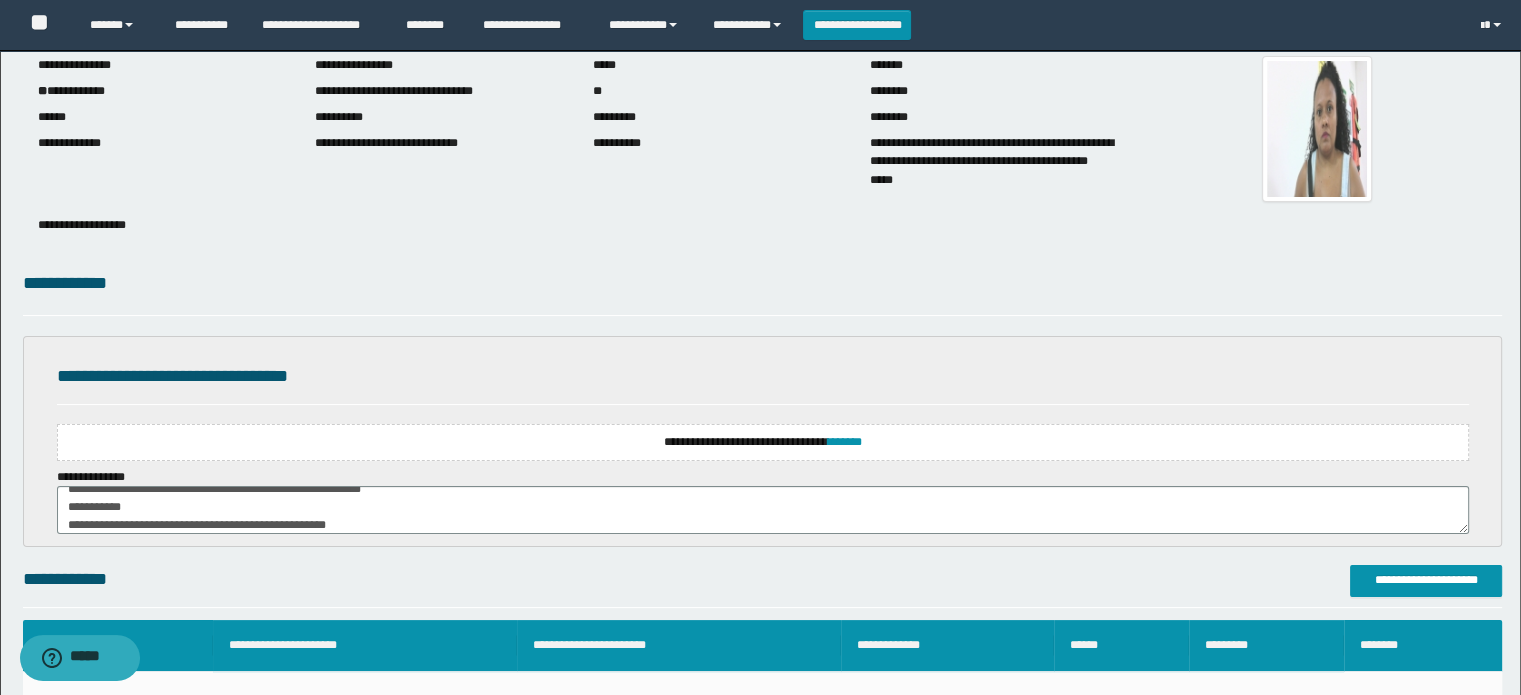 click on "**********" at bounding box center [763, 442] 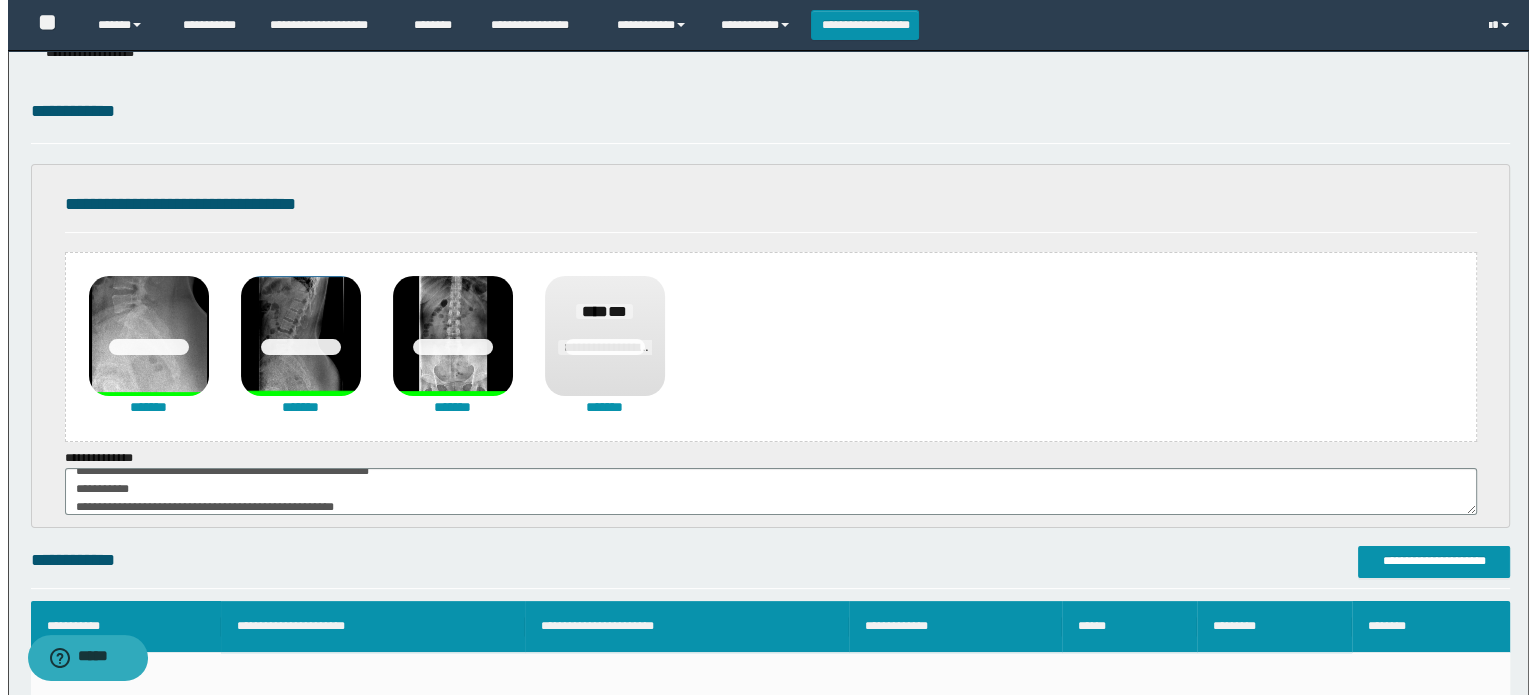 scroll, scrollTop: 400, scrollLeft: 0, axis: vertical 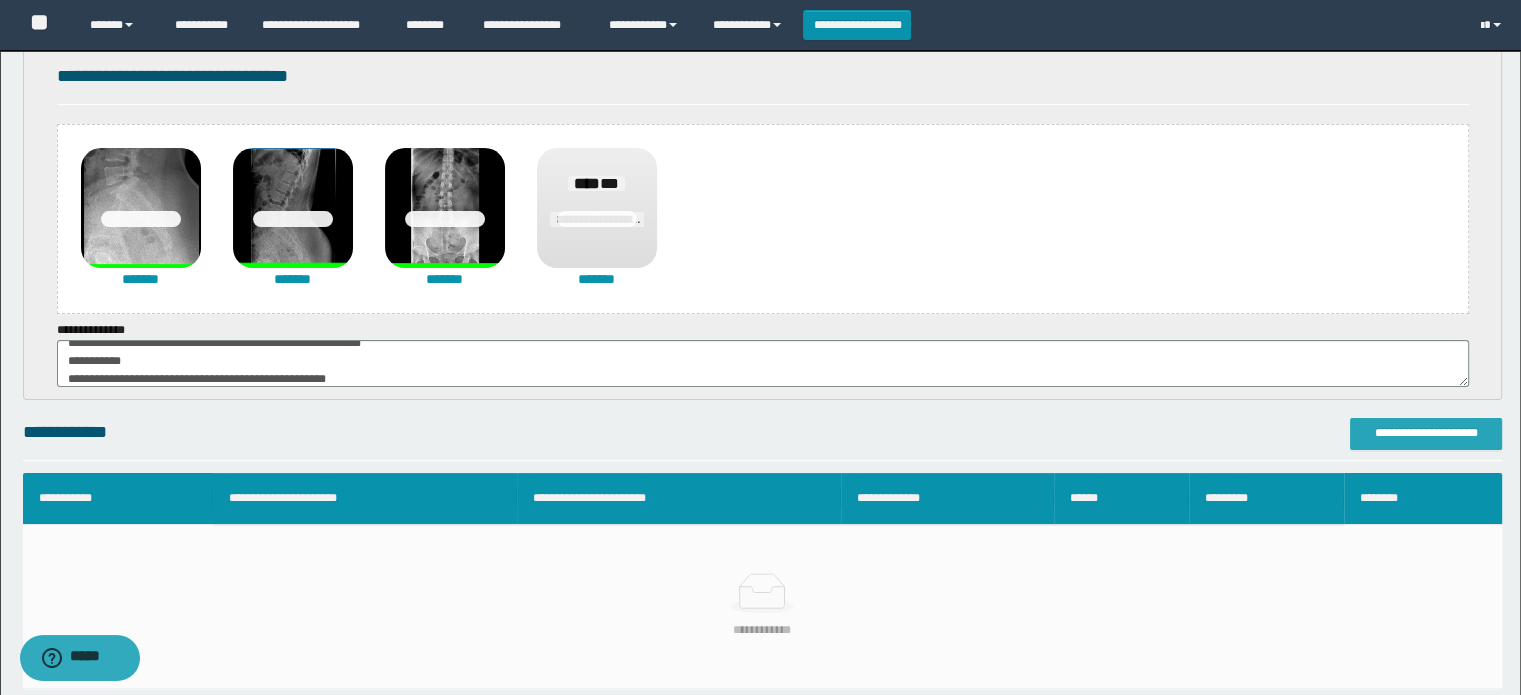 click on "**********" at bounding box center [1426, 433] 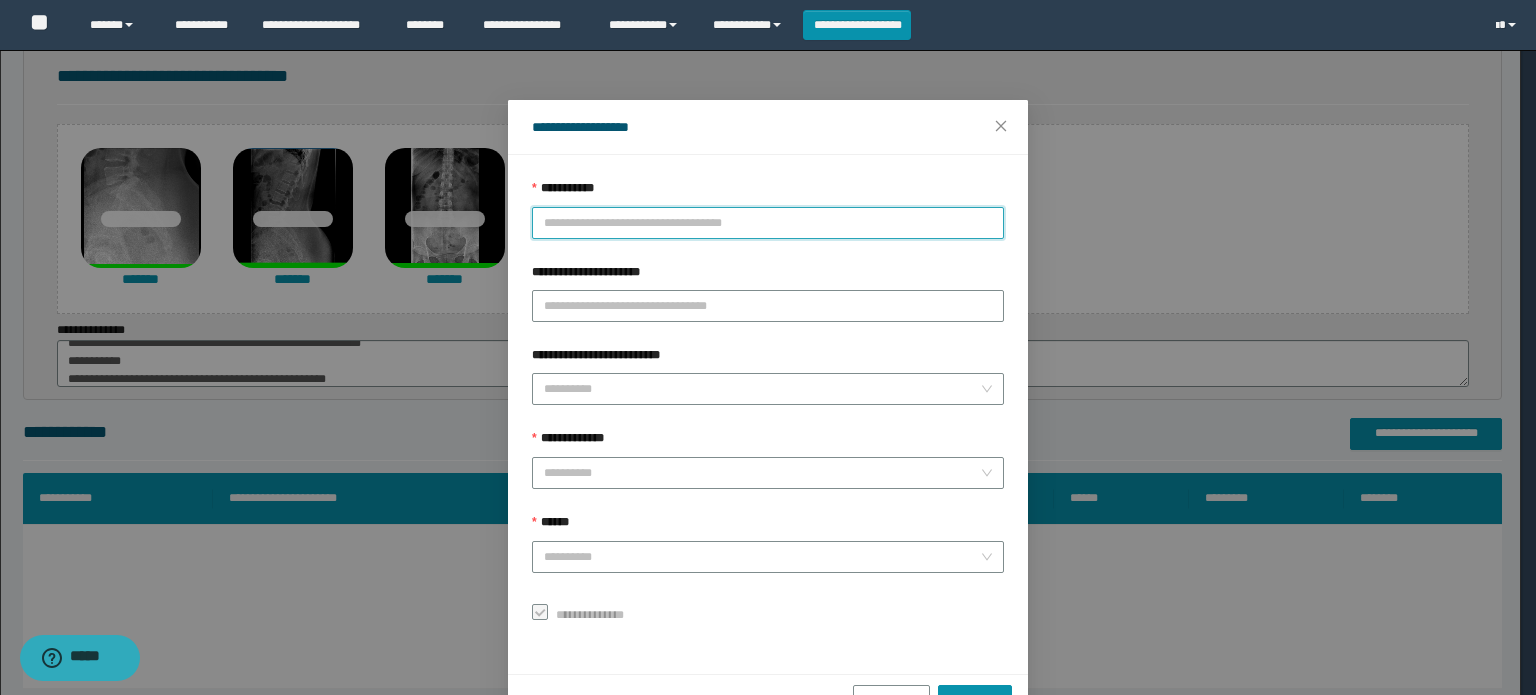 click on "**********" at bounding box center [768, 223] 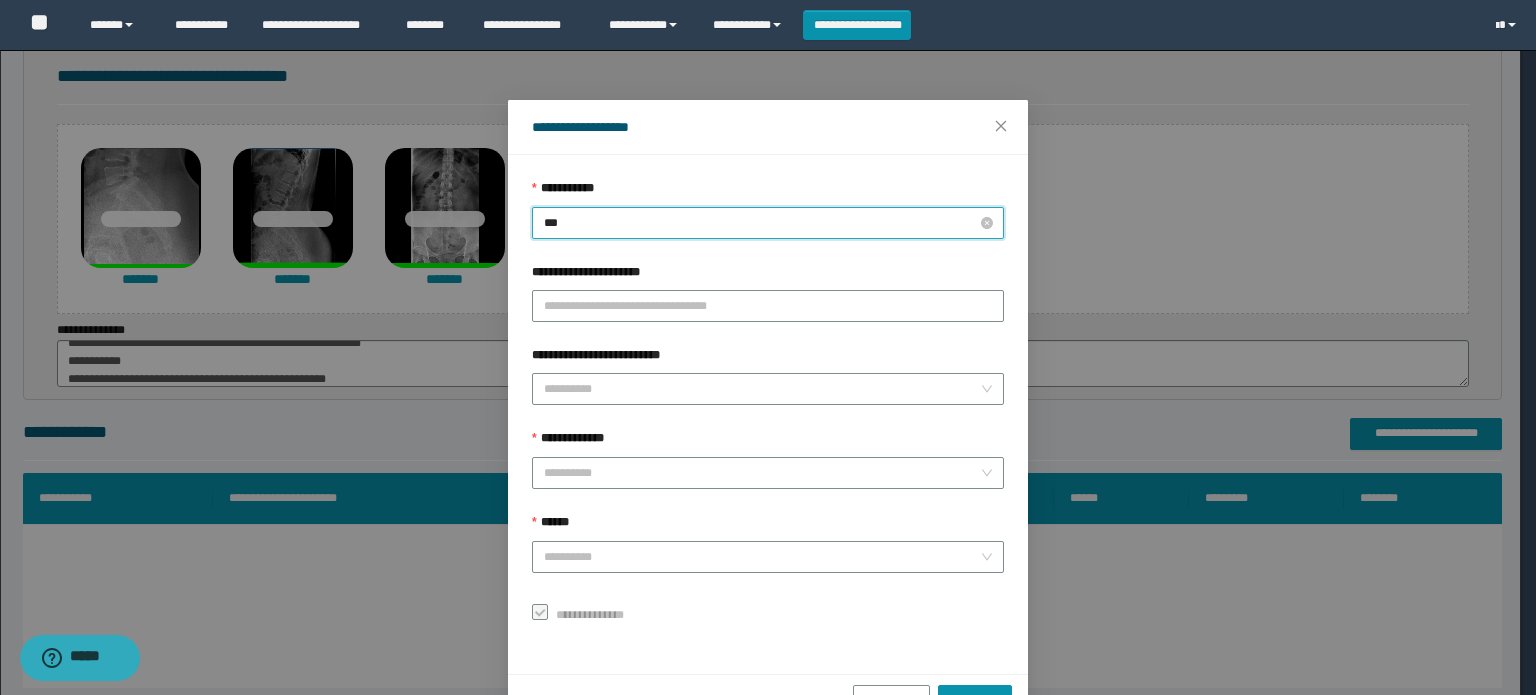 type on "****" 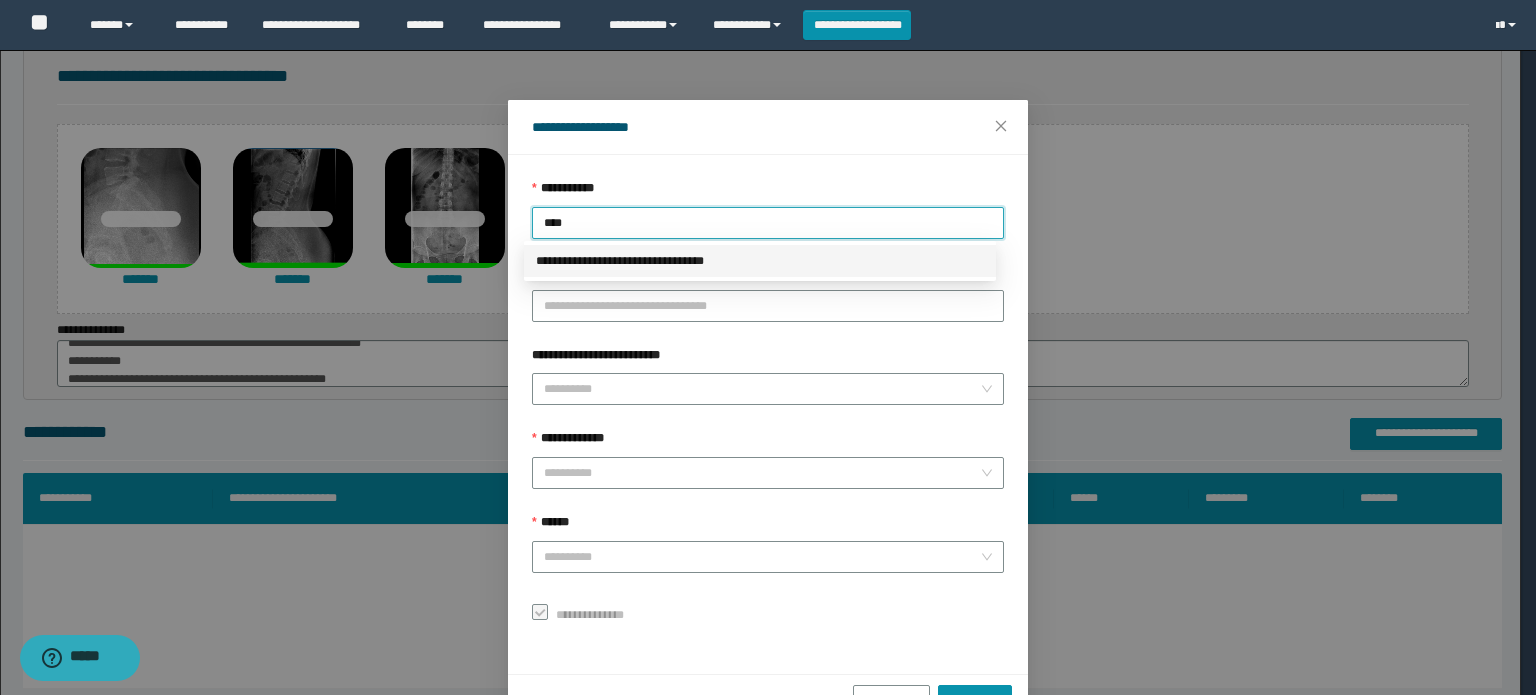 click on "**********" at bounding box center [760, 261] 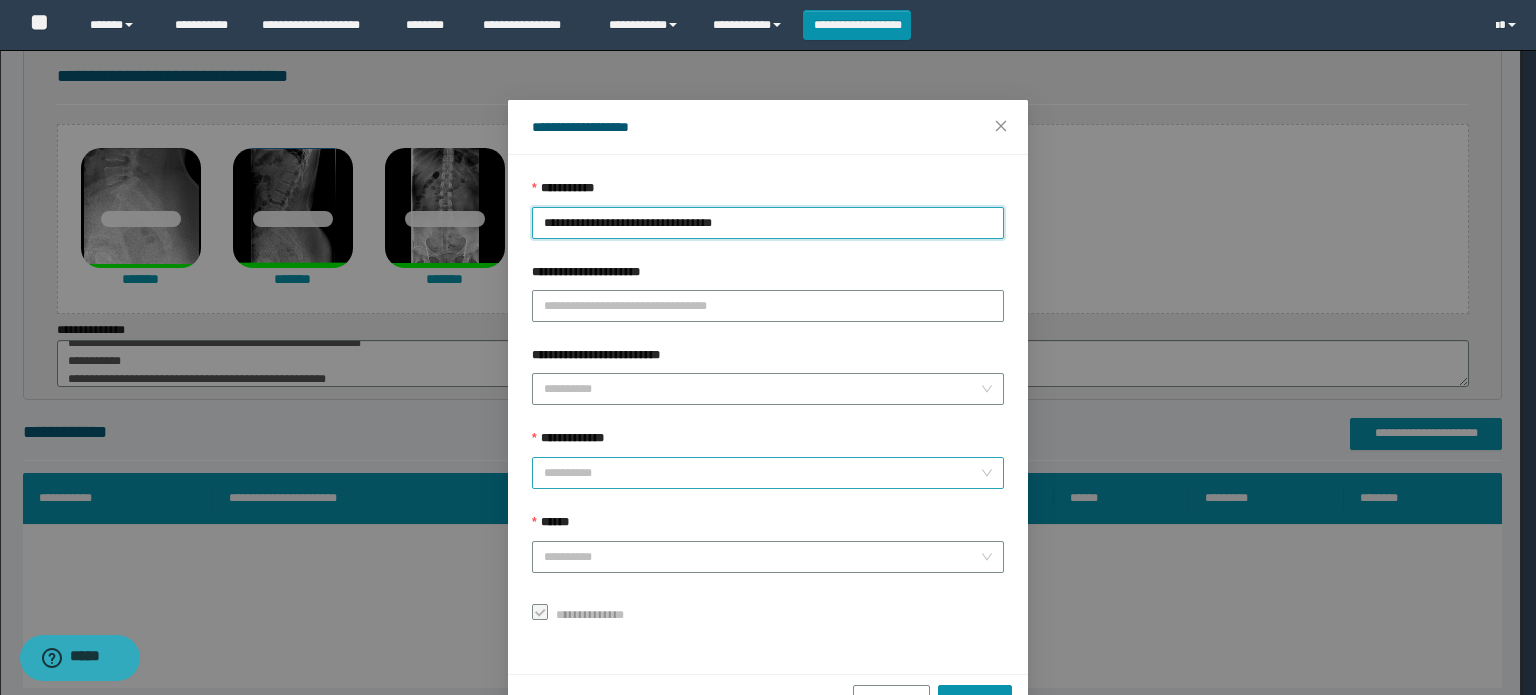 click on "**********" at bounding box center (762, 473) 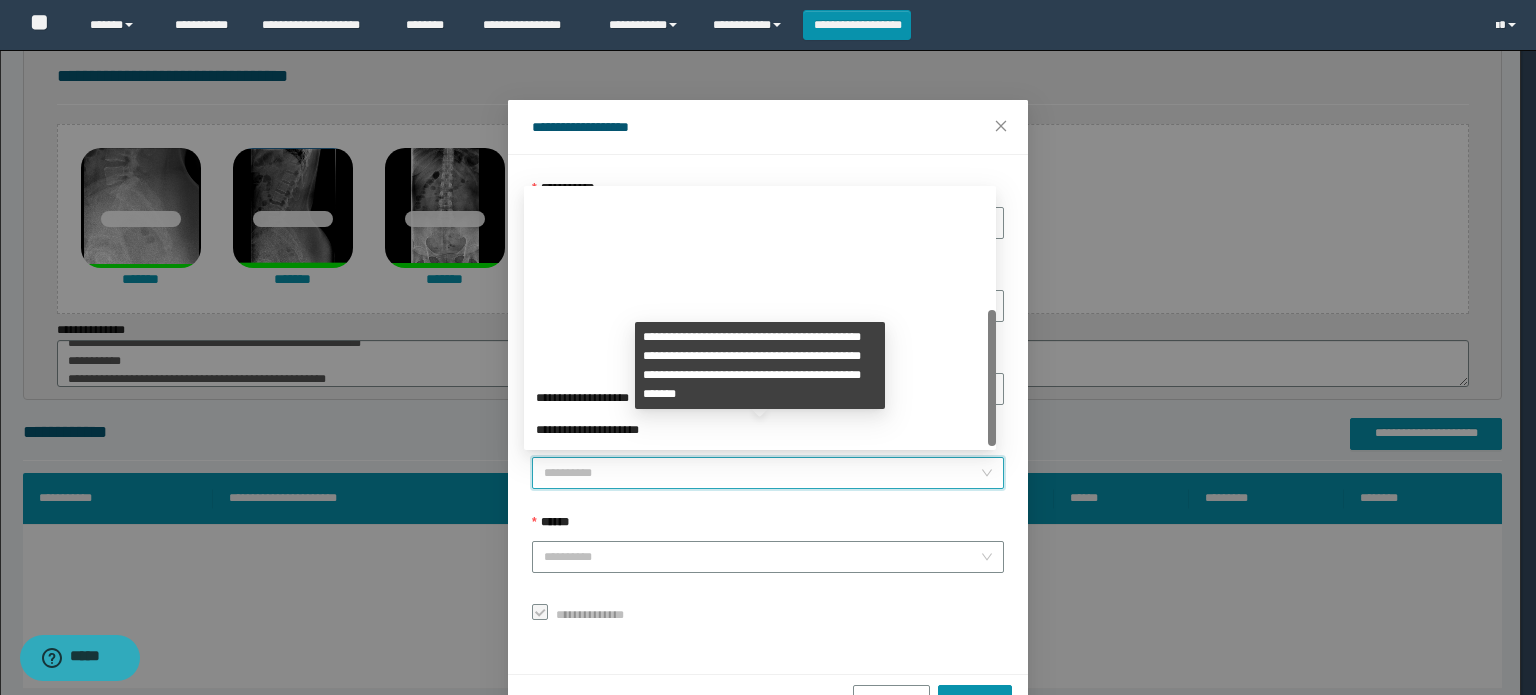 scroll, scrollTop: 224, scrollLeft: 0, axis: vertical 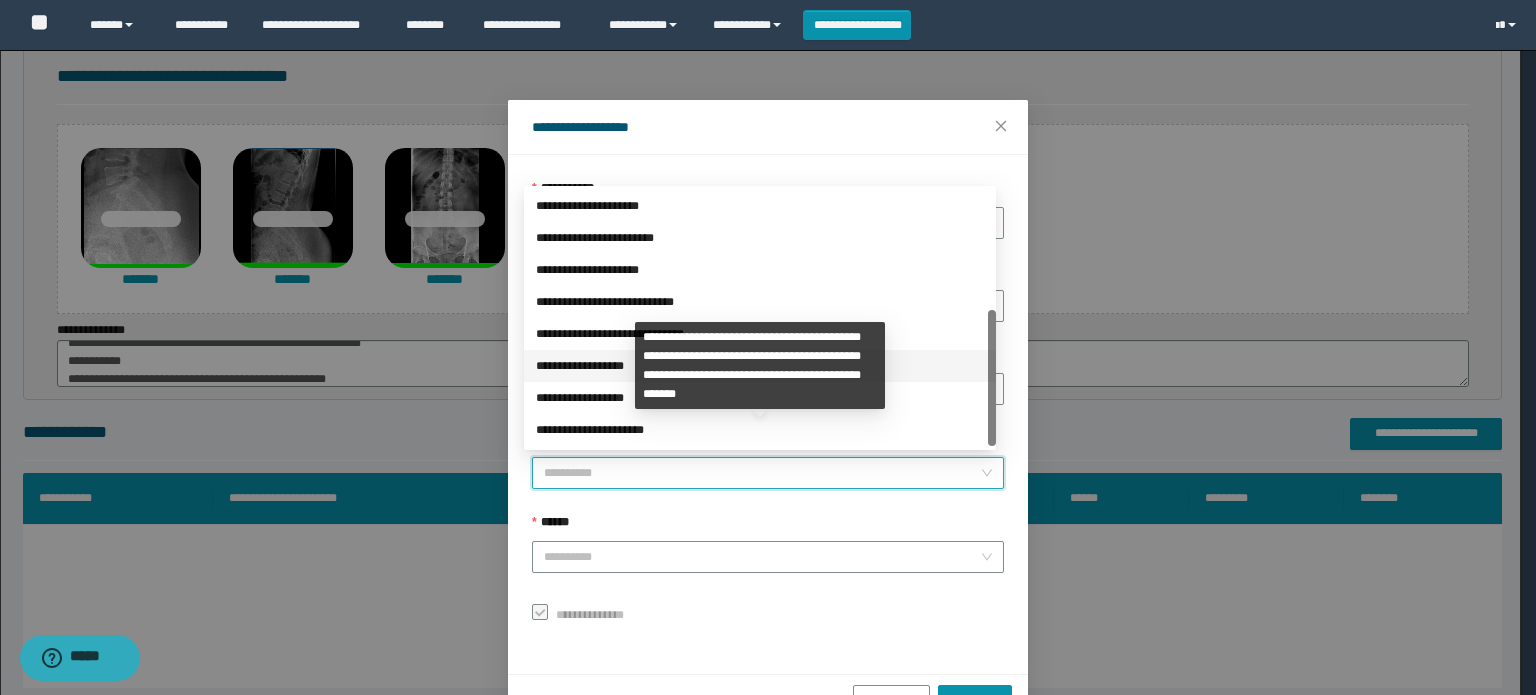 click on "**********" at bounding box center (760, 366) 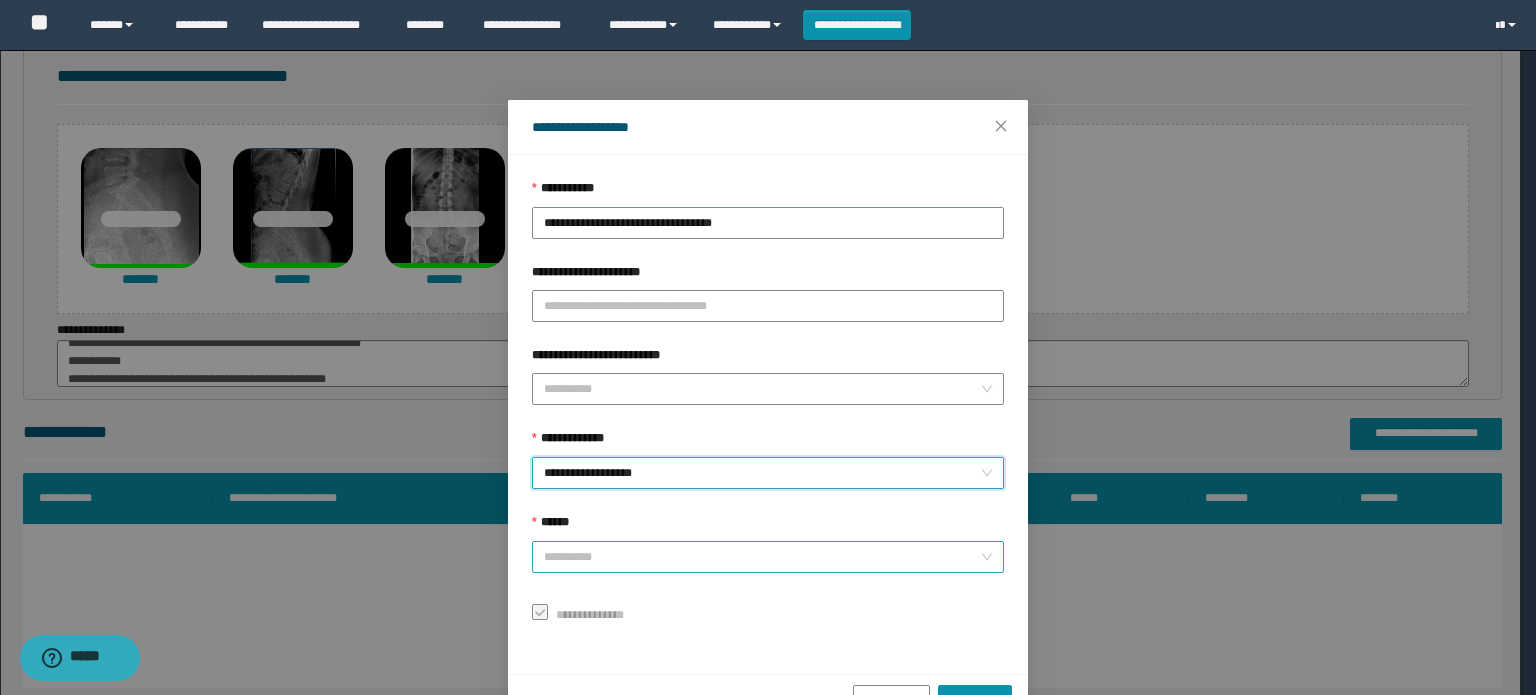 click on "******" at bounding box center [762, 557] 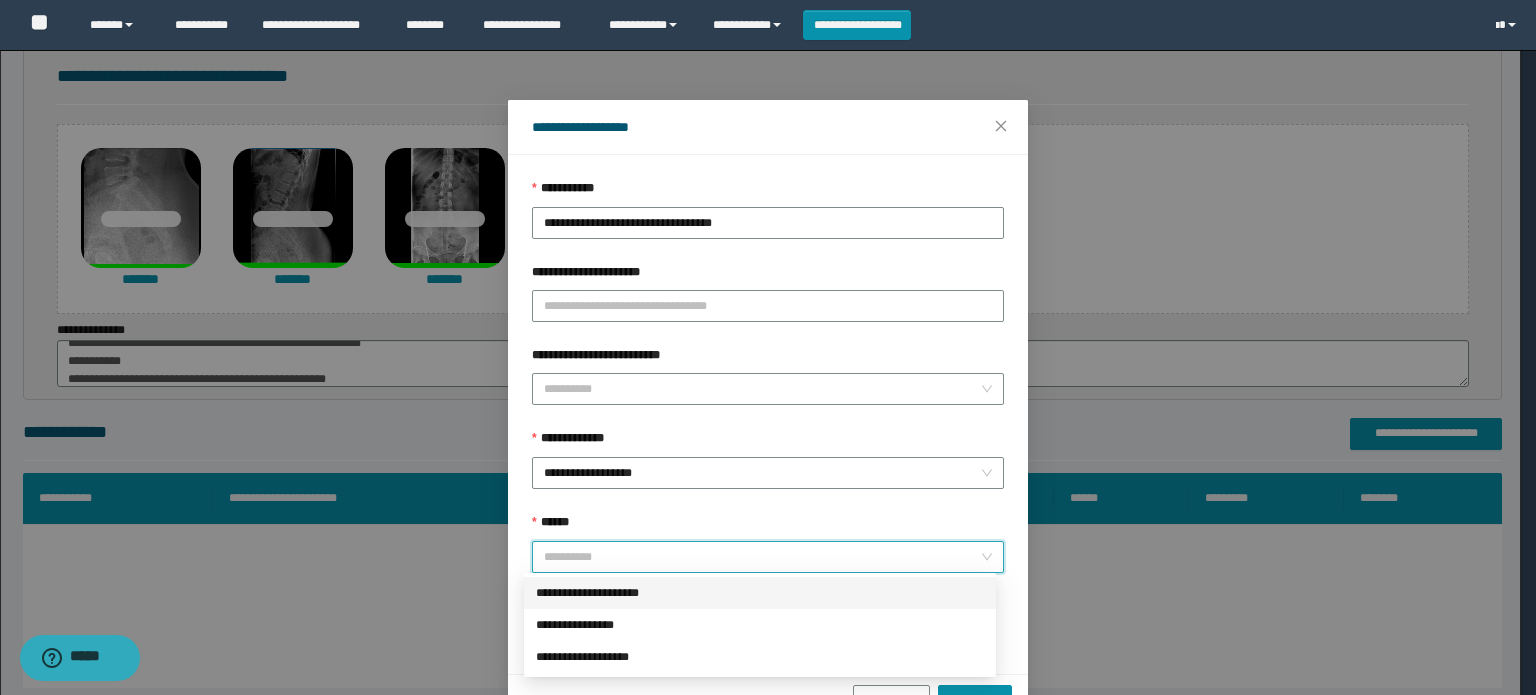 click on "**********" at bounding box center [760, 593] 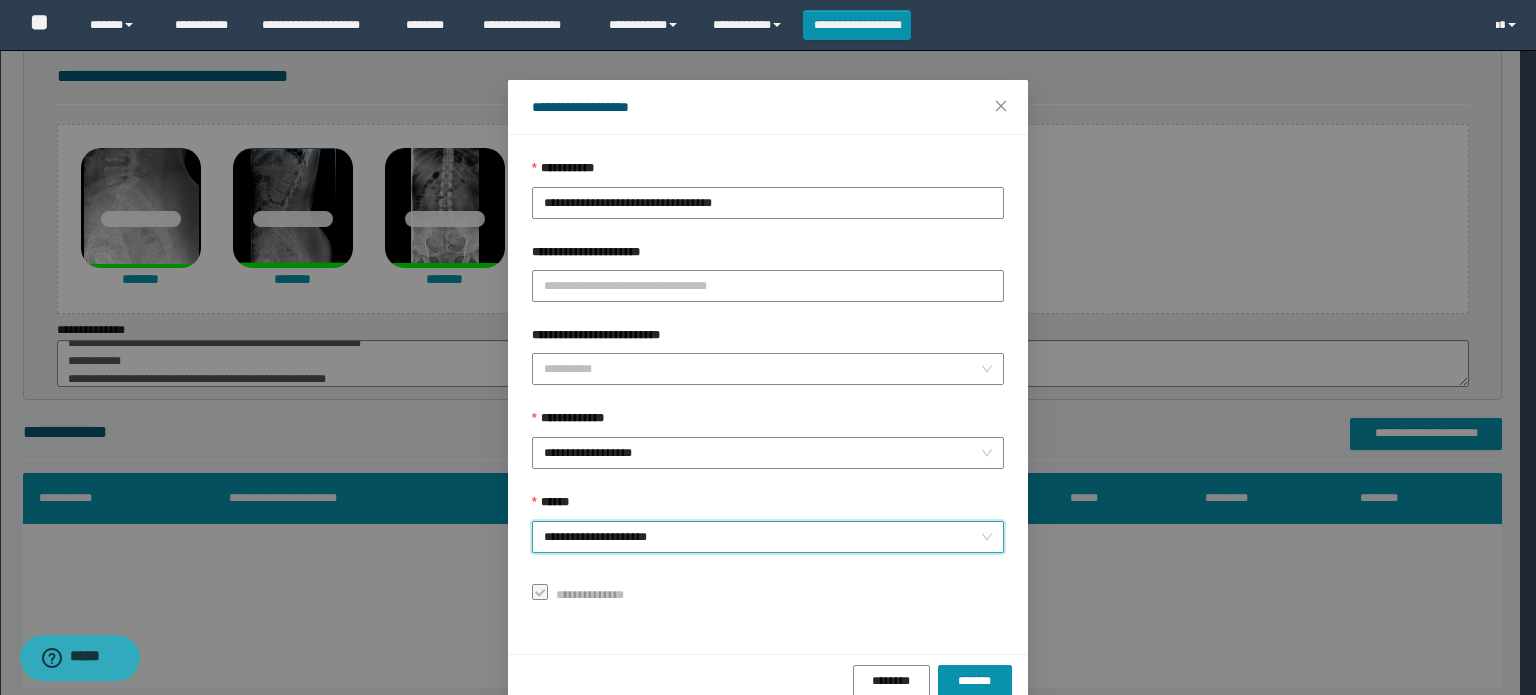 scroll, scrollTop: 55, scrollLeft: 0, axis: vertical 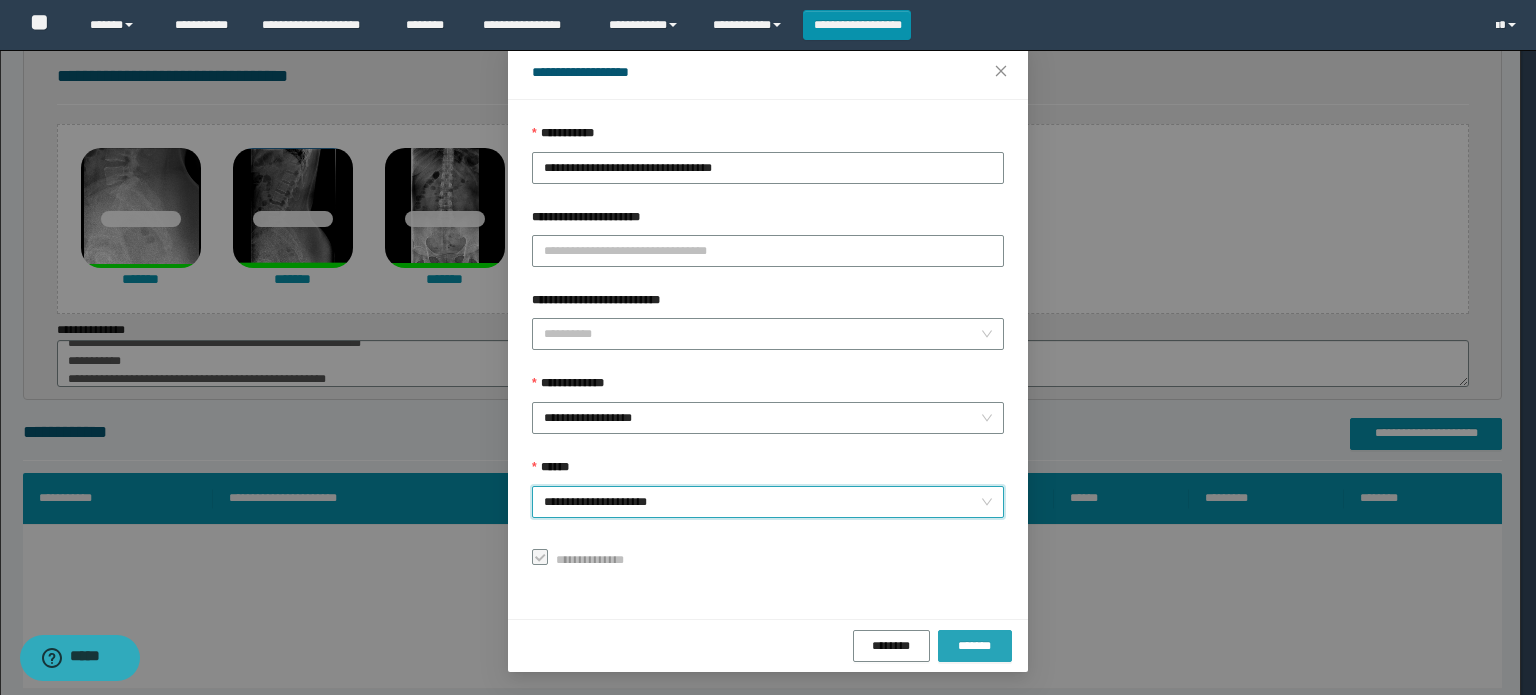 click on "*******" at bounding box center (975, 646) 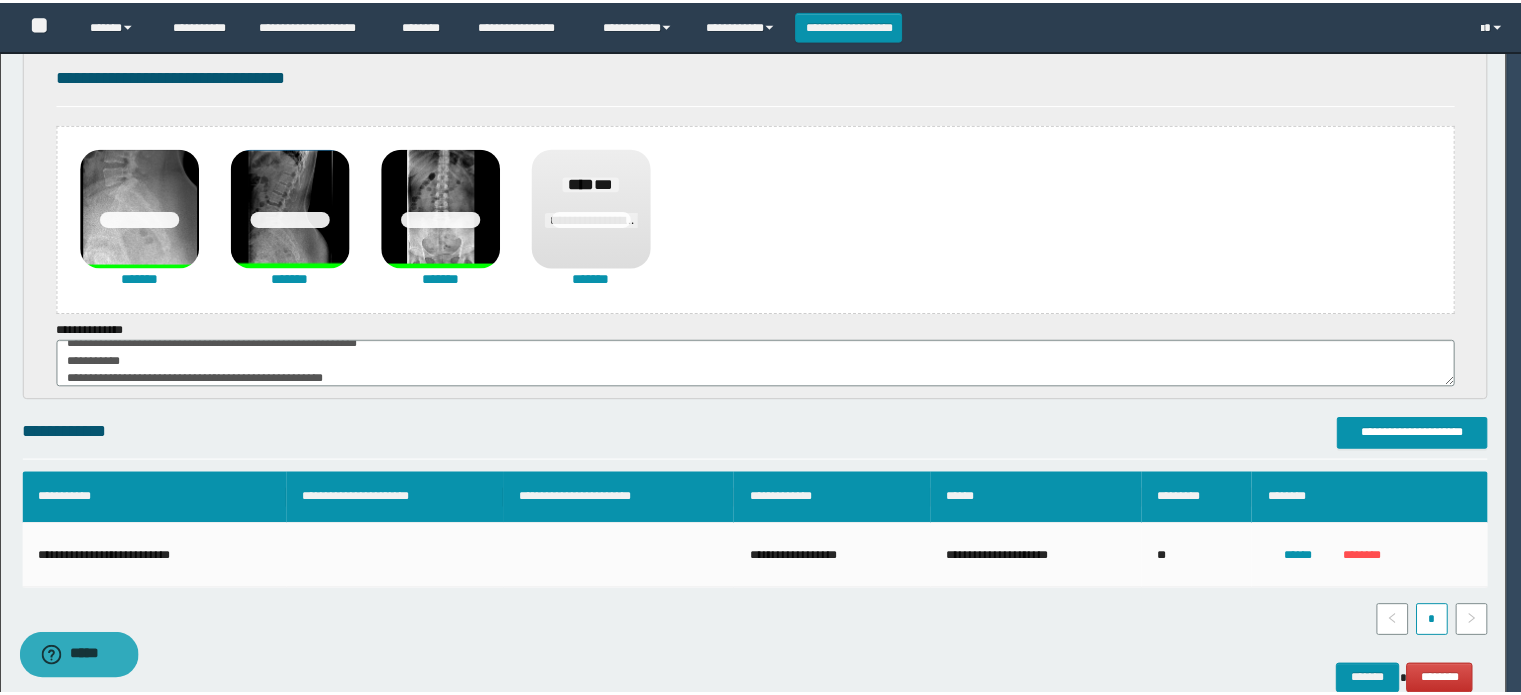 scroll, scrollTop: 8, scrollLeft: 0, axis: vertical 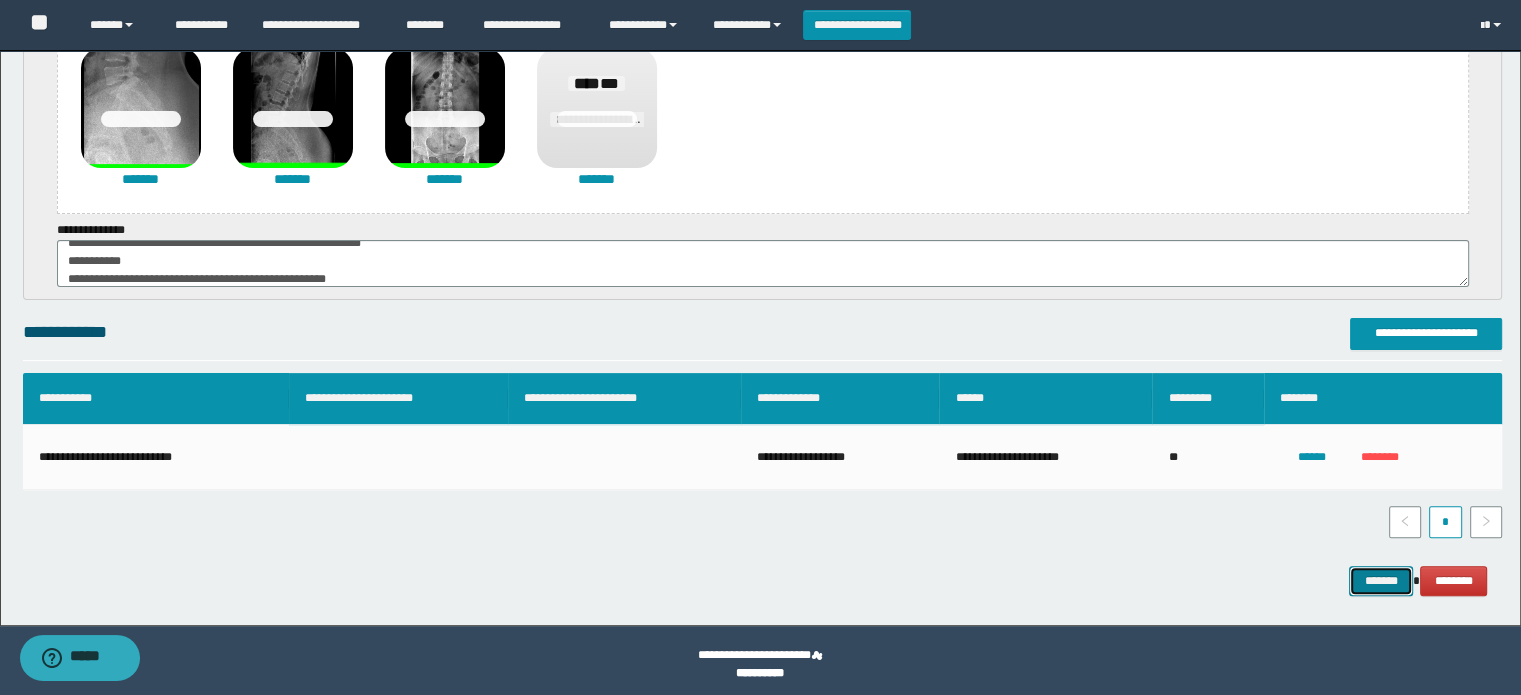 click on "*******" at bounding box center [1381, 581] 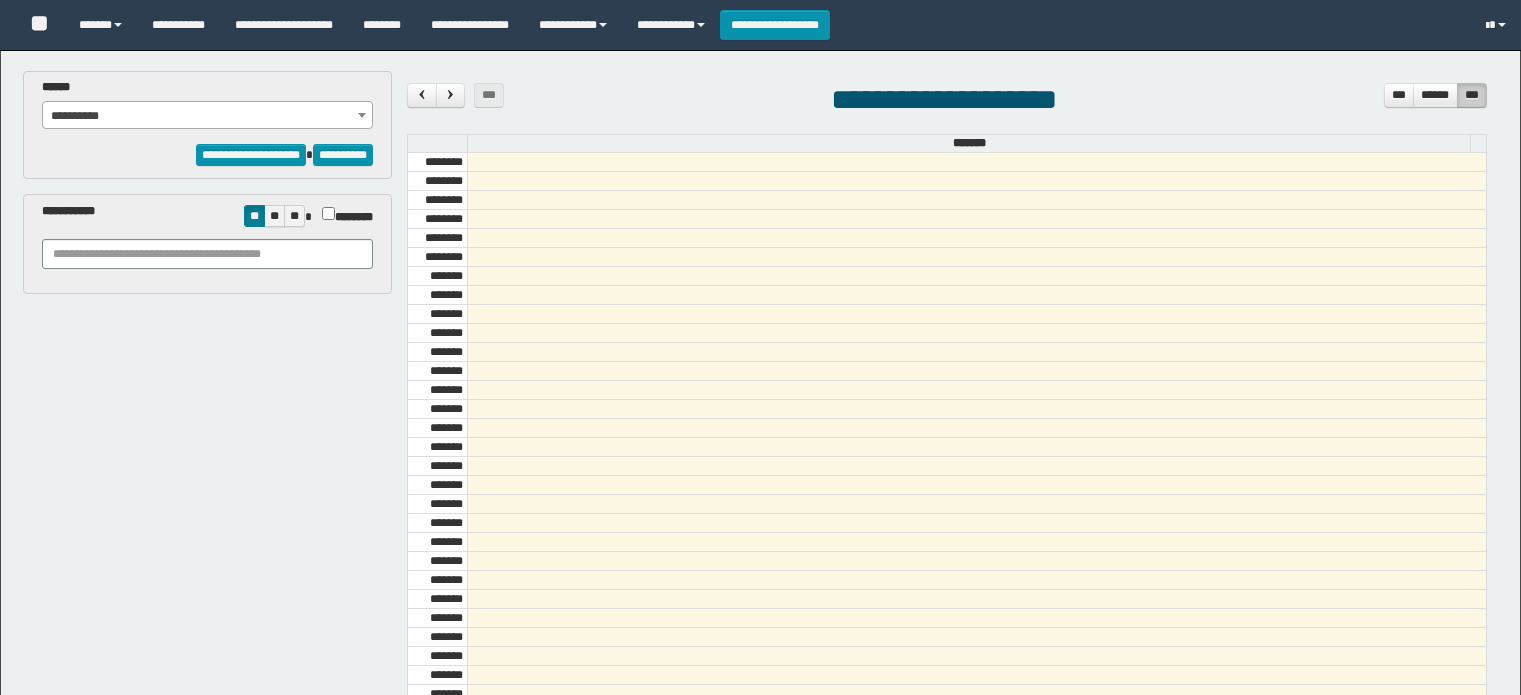 scroll, scrollTop: 0, scrollLeft: 0, axis: both 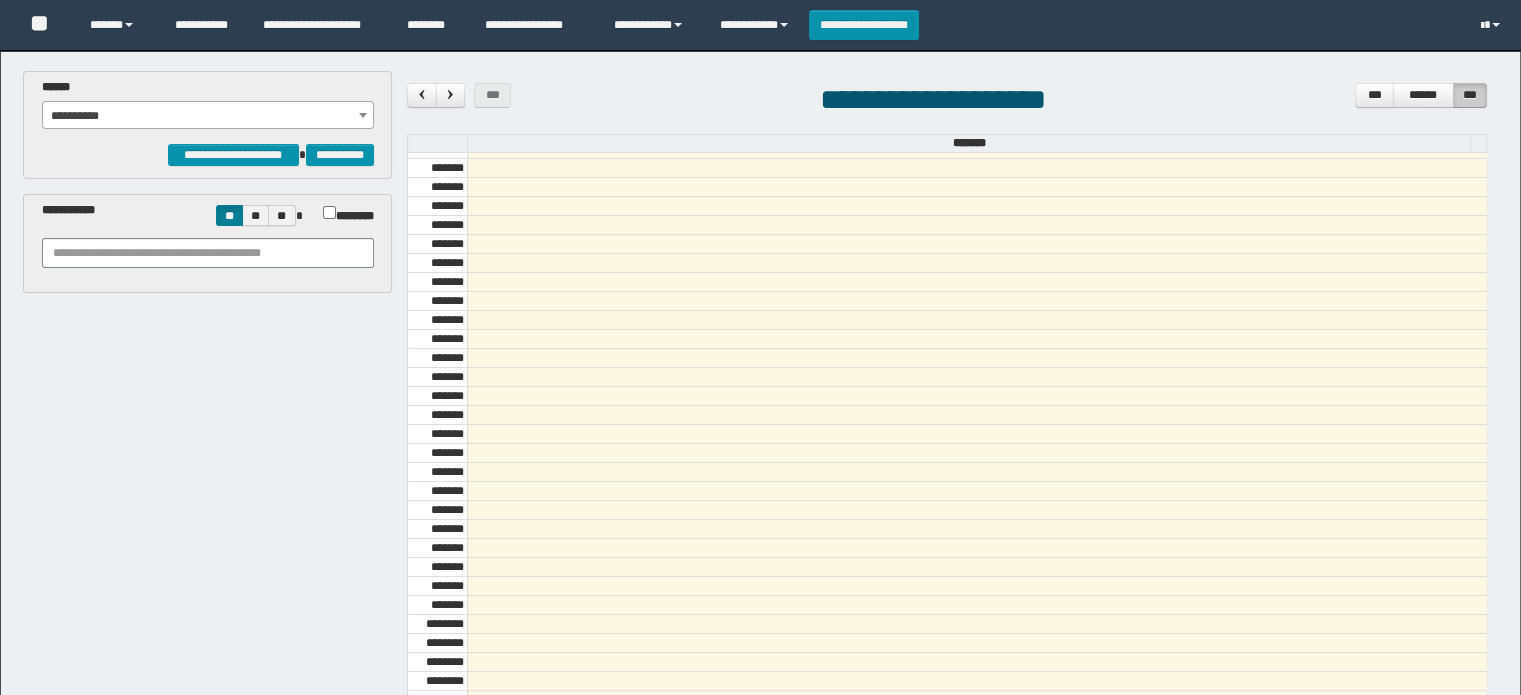 click on "**********" at bounding box center [208, 116] 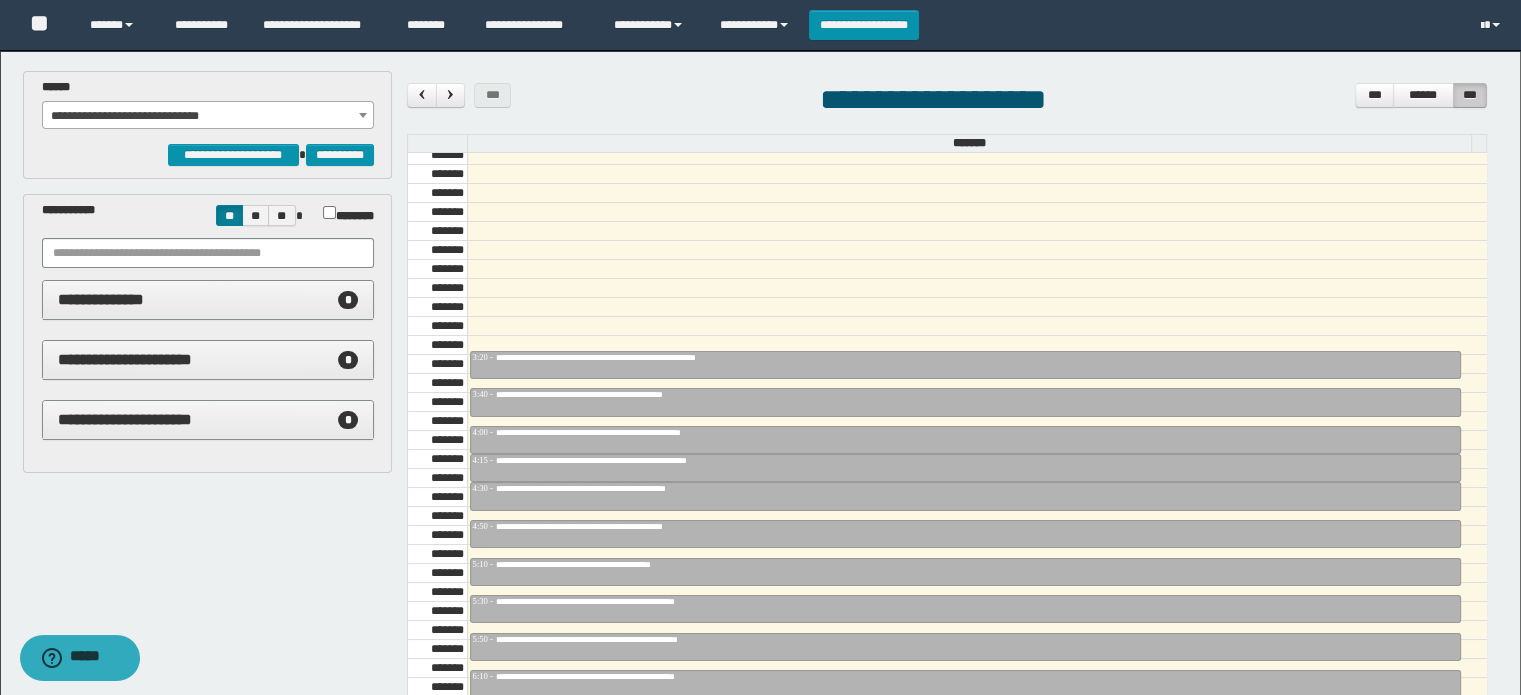 scroll, scrollTop: 278, scrollLeft: 0, axis: vertical 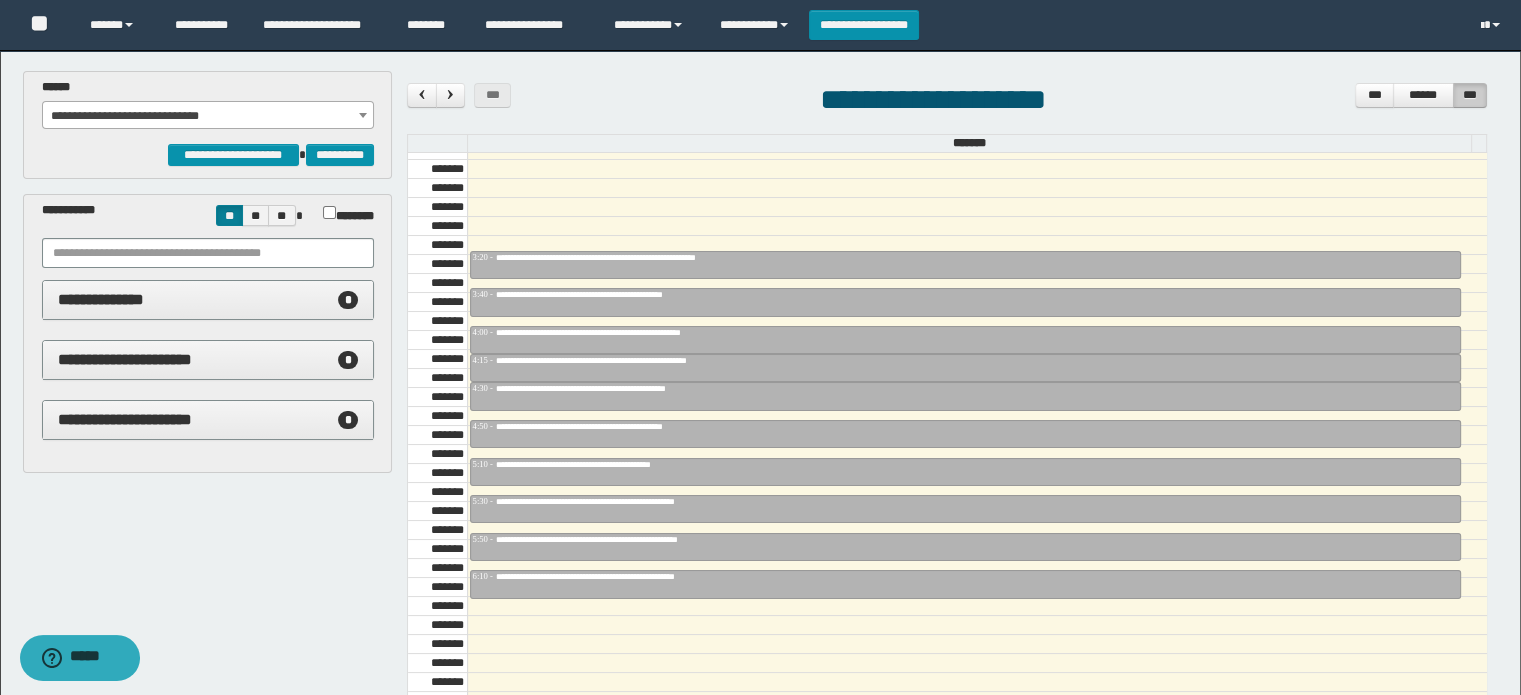 click on "**********" at bounding box center (208, 116) 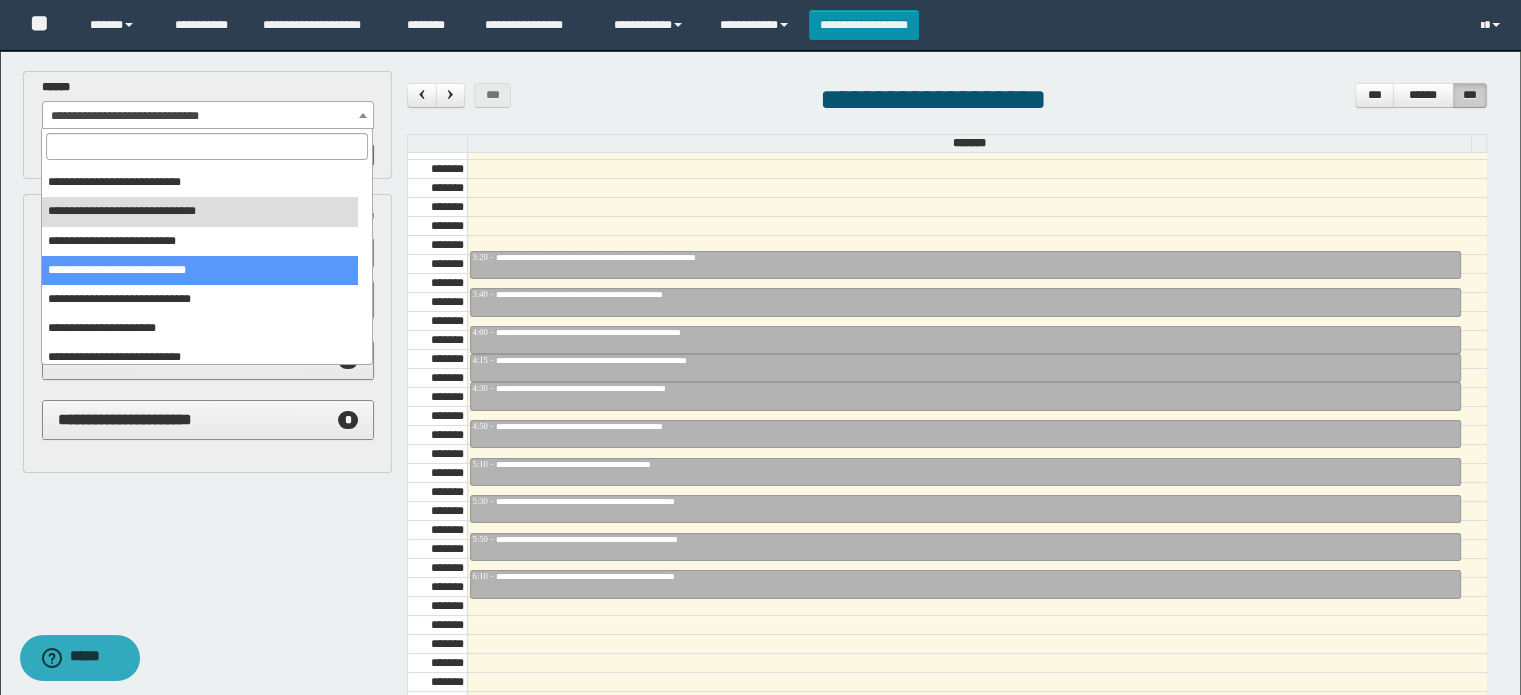 scroll, scrollTop: 100, scrollLeft: 0, axis: vertical 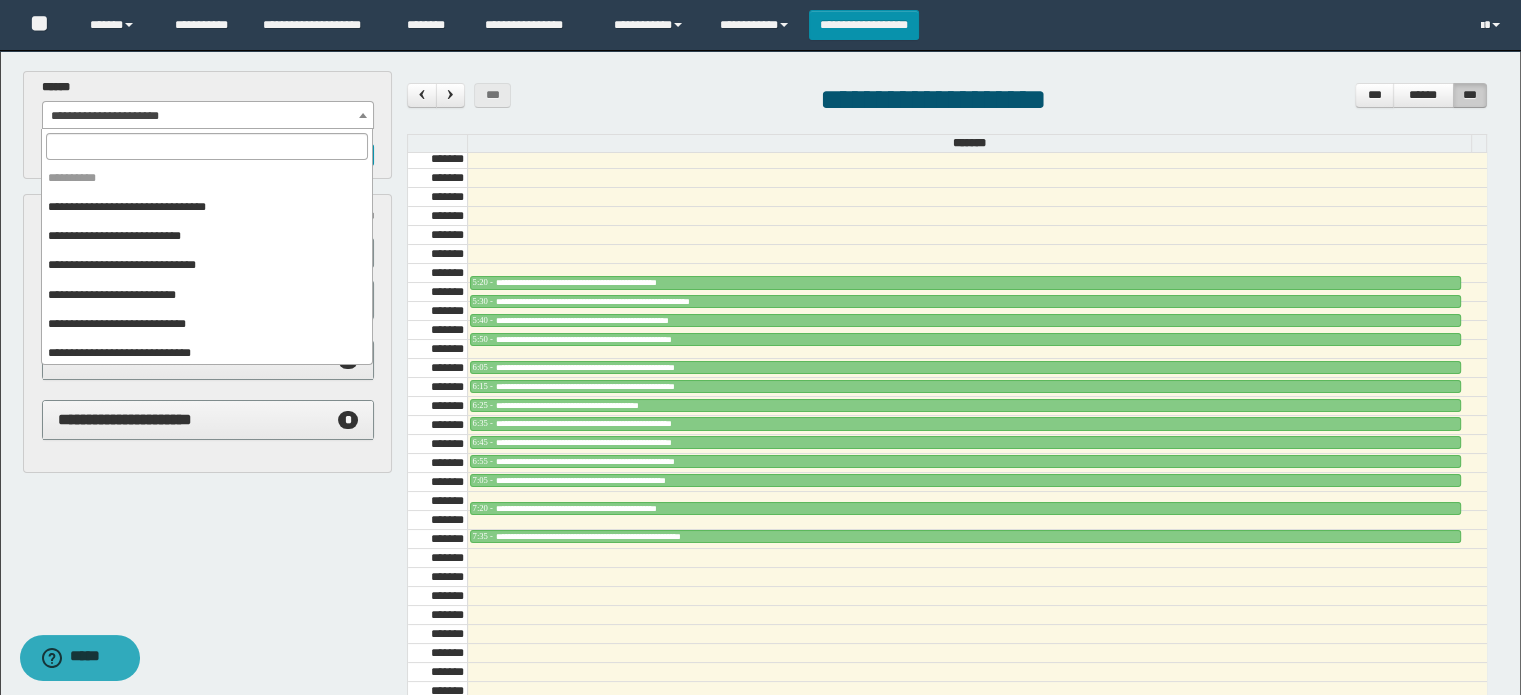 click on "**********" at bounding box center [208, 116] 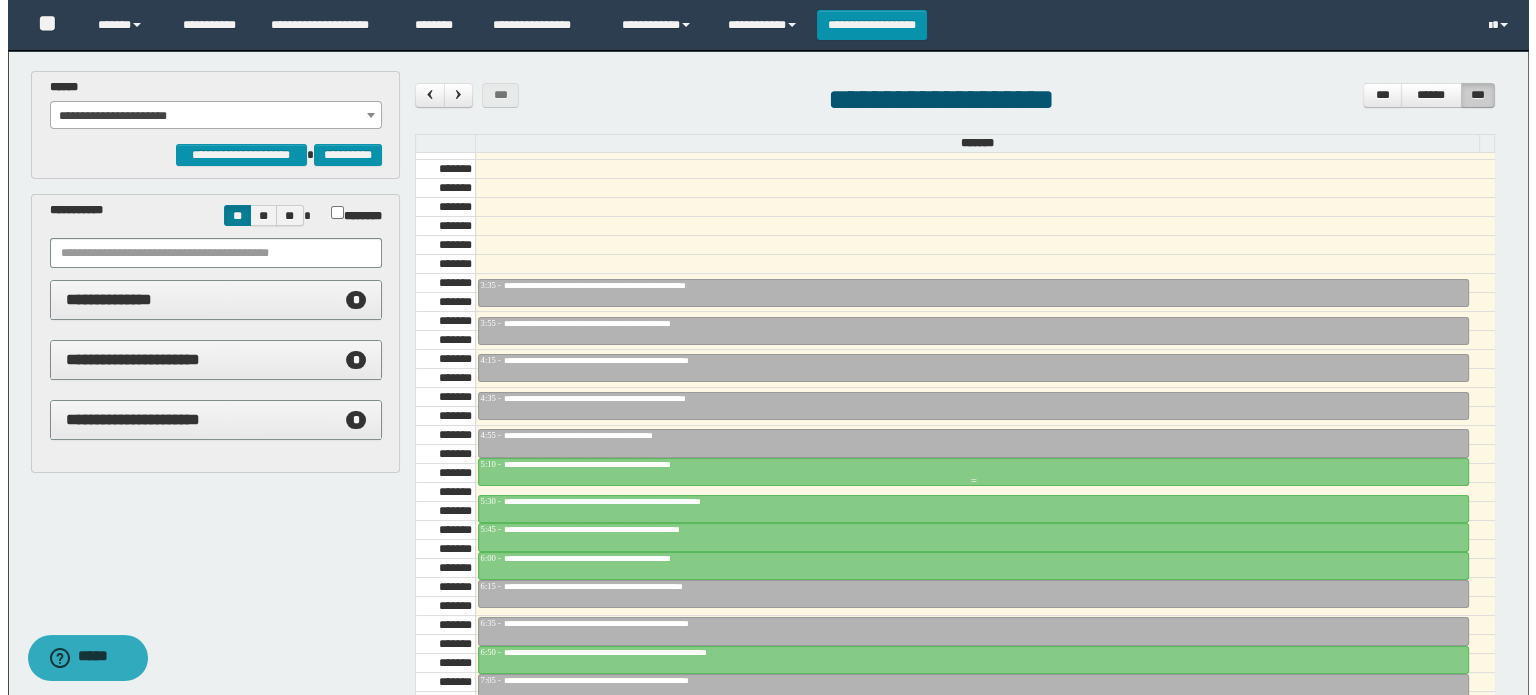 scroll, scrollTop: 378, scrollLeft: 0, axis: vertical 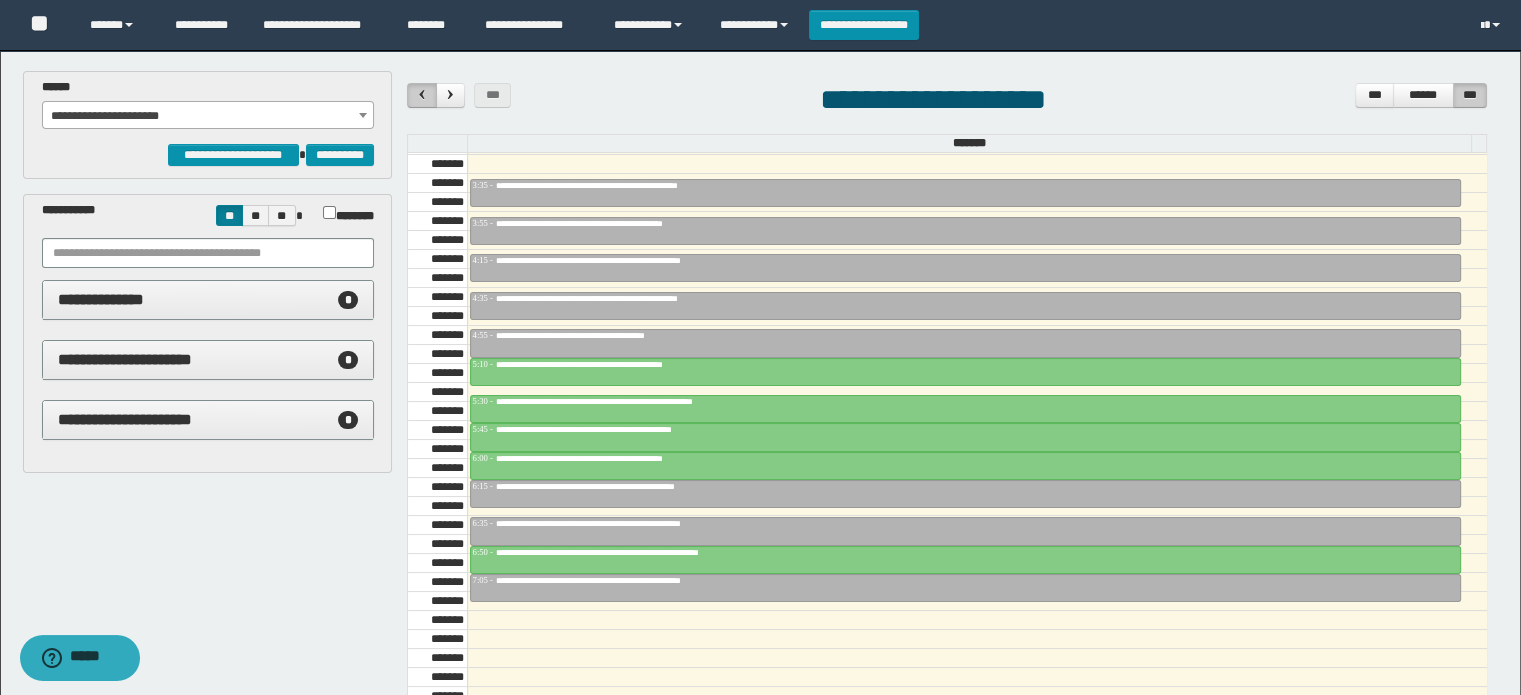click at bounding box center [422, 94] 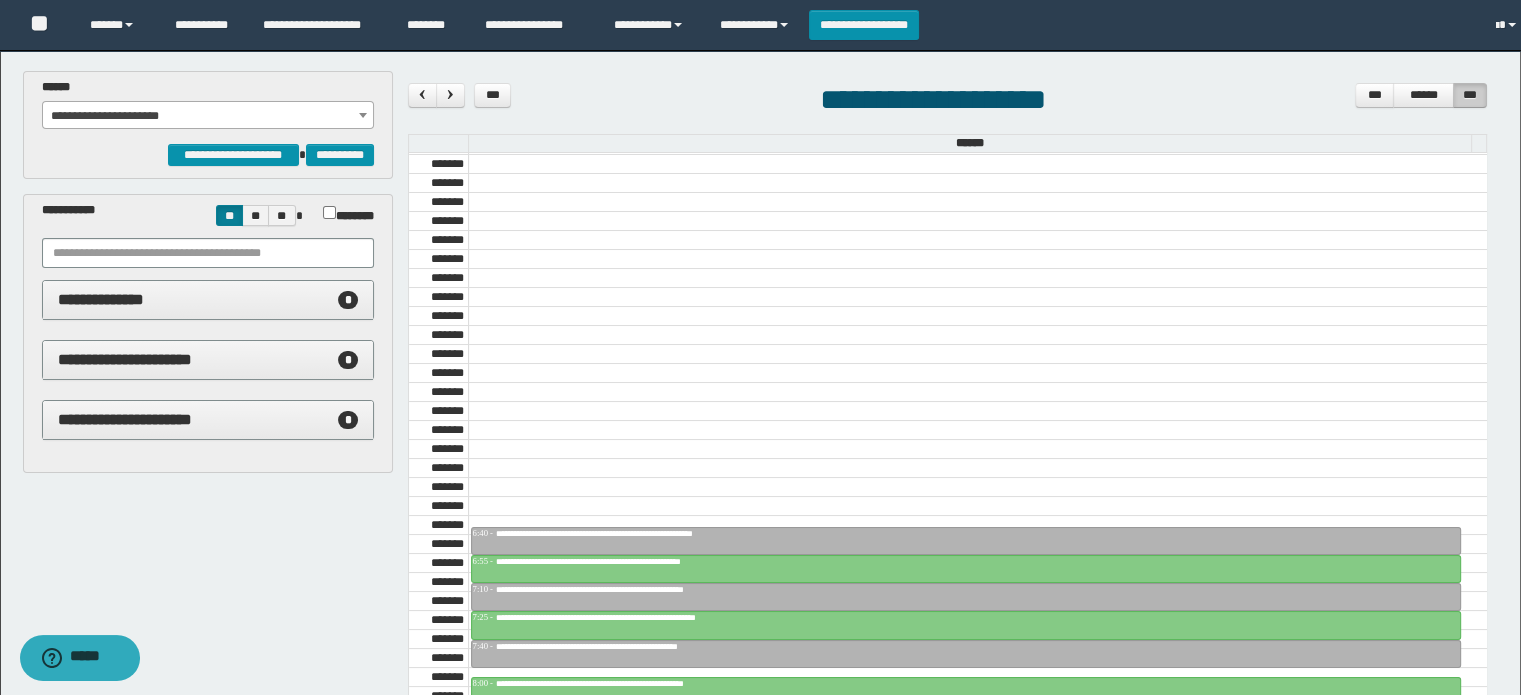 scroll, scrollTop: 678, scrollLeft: 0, axis: vertical 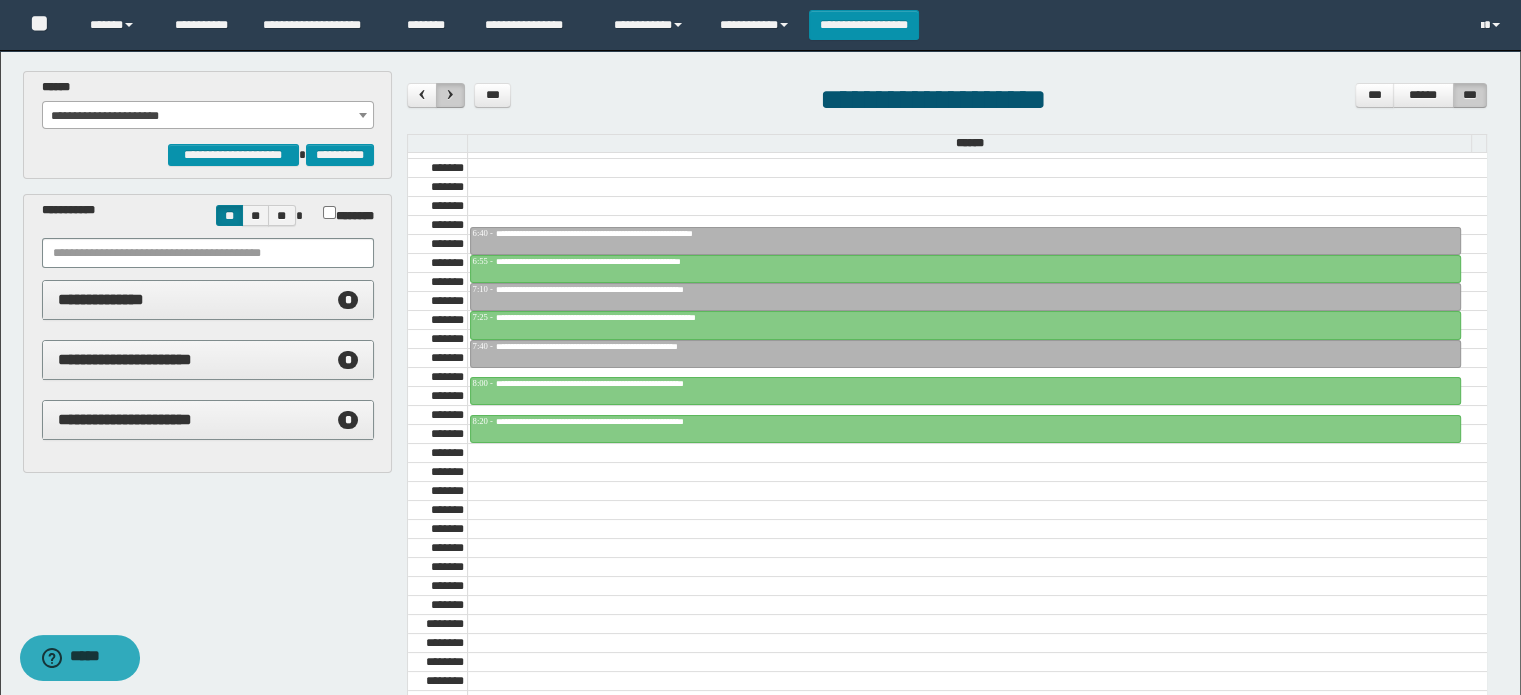 click at bounding box center (450, 94) 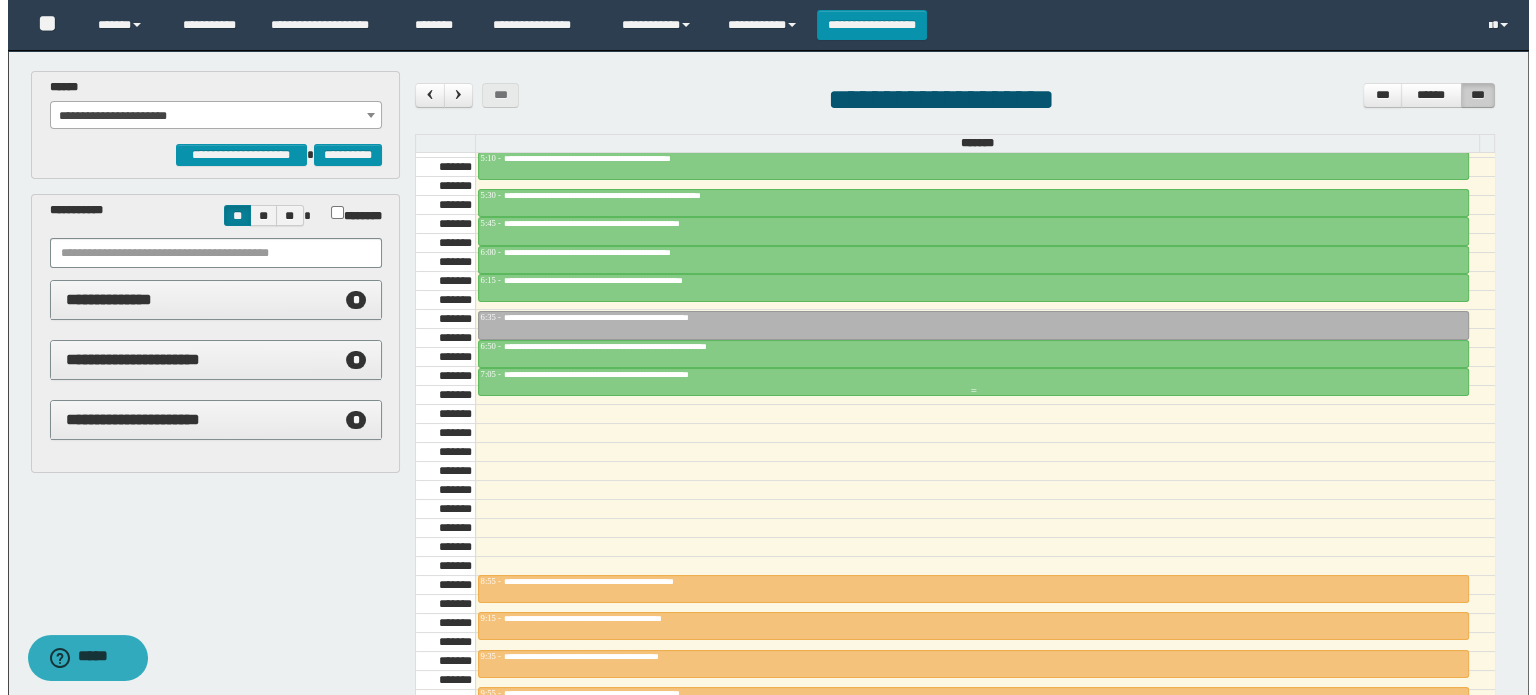 scroll, scrollTop: 478, scrollLeft: 0, axis: vertical 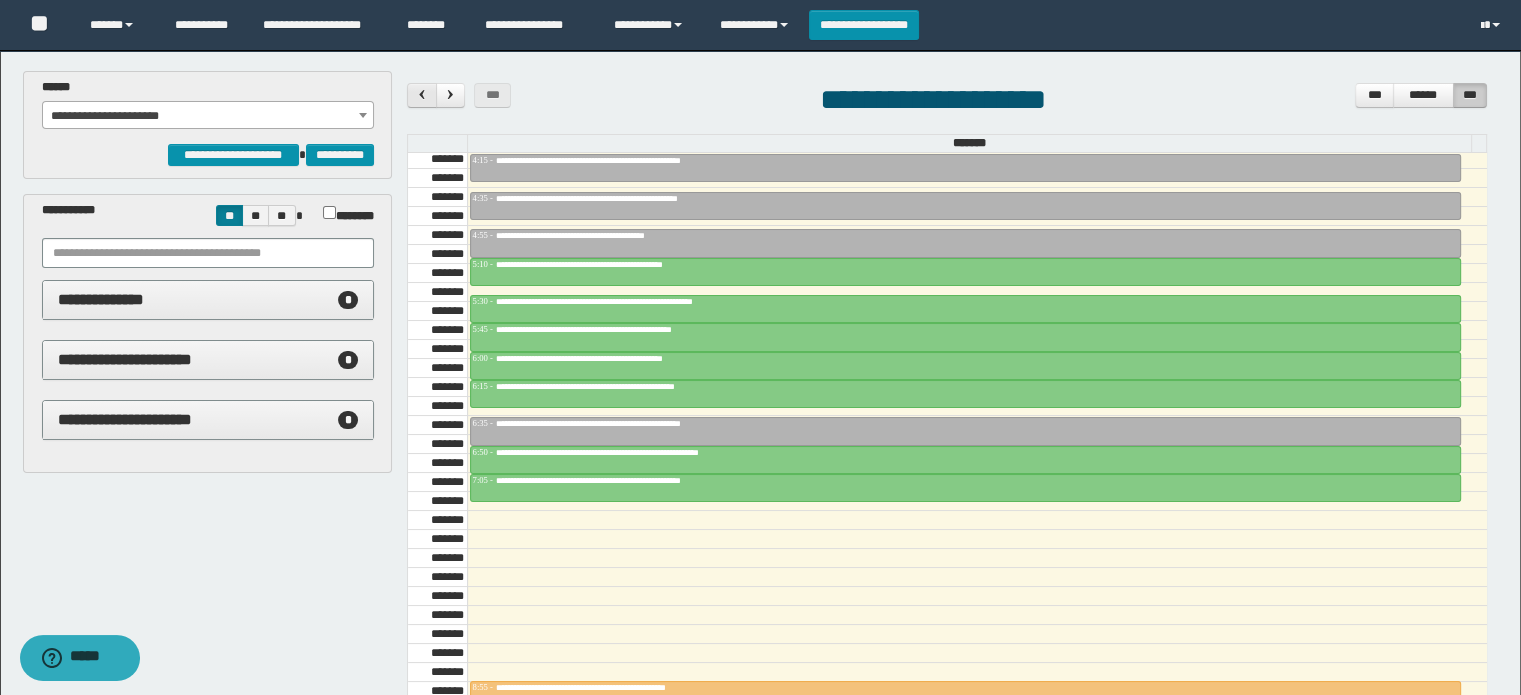 click at bounding box center [422, 94] 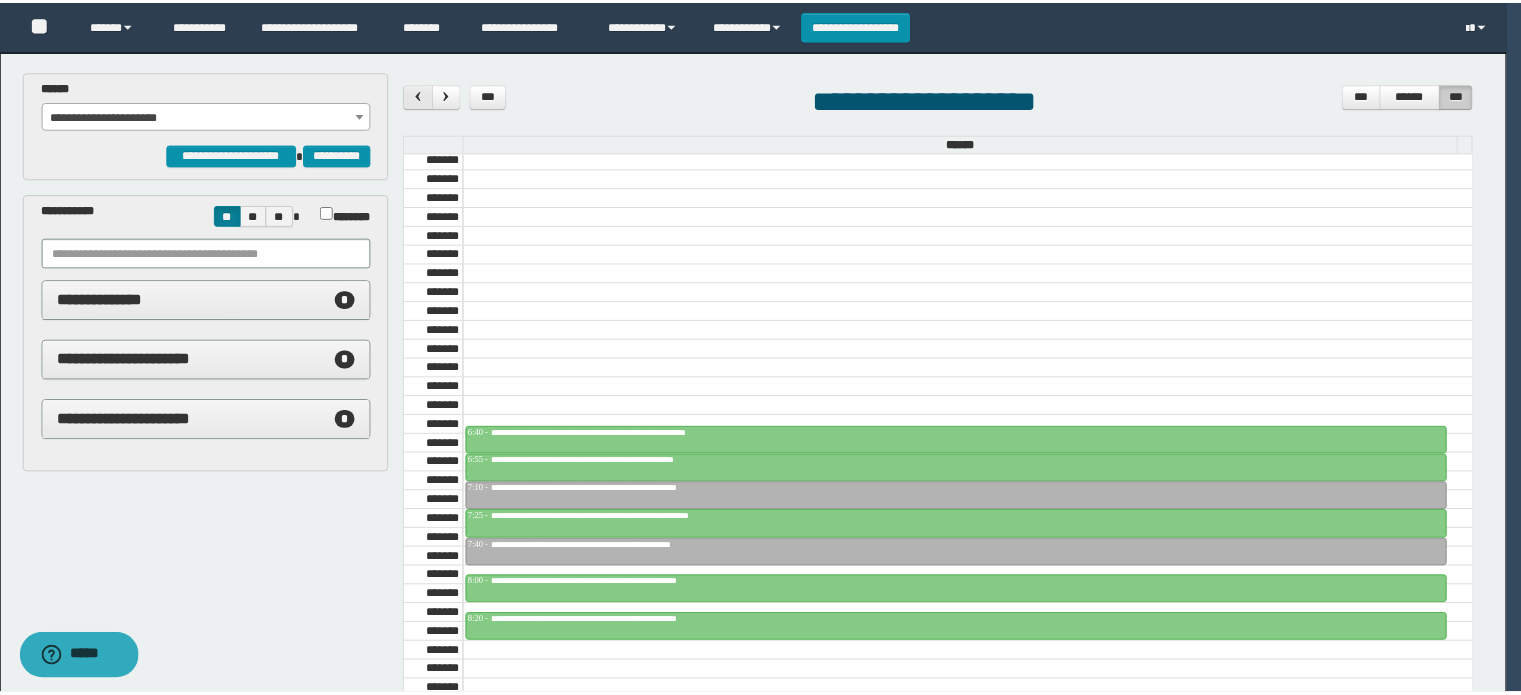 scroll, scrollTop: 678, scrollLeft: 0, axis: vertical 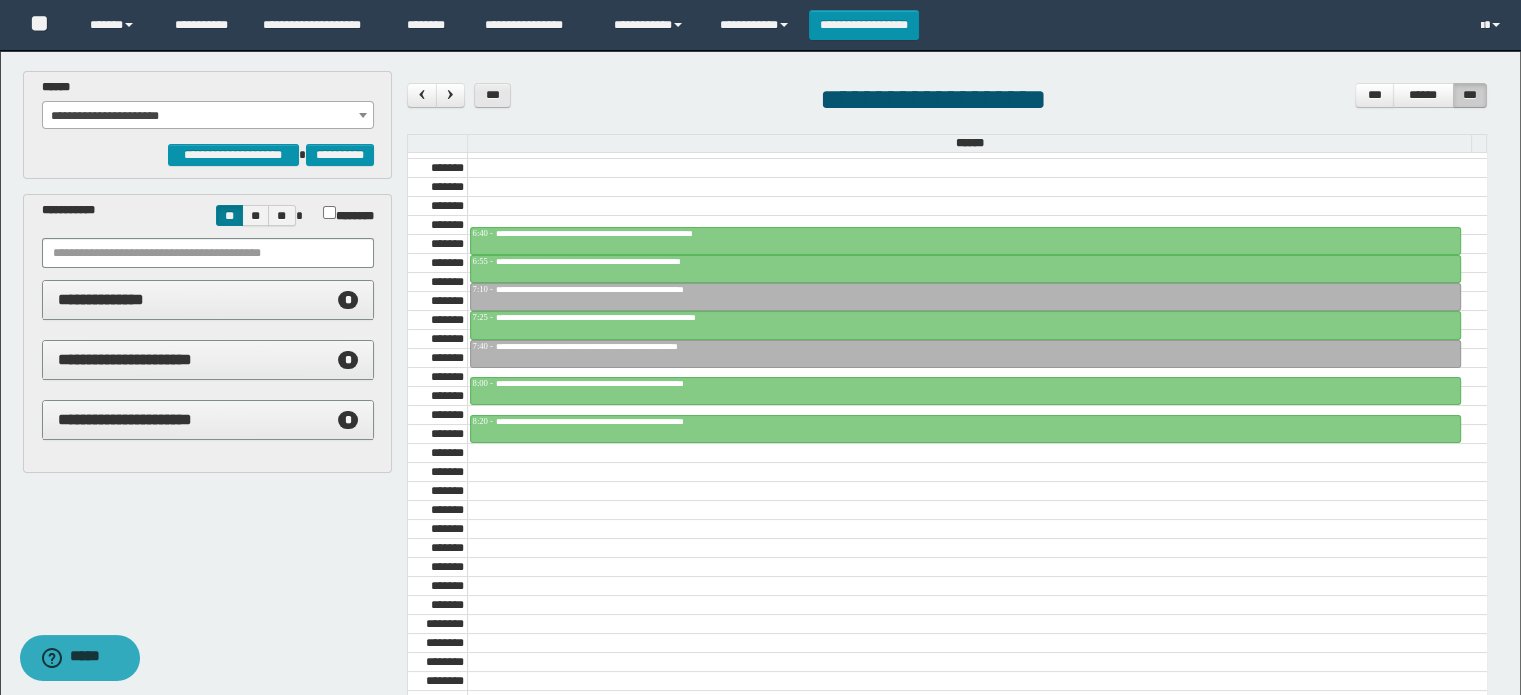 click on "***" at bounding box center [492, 95] 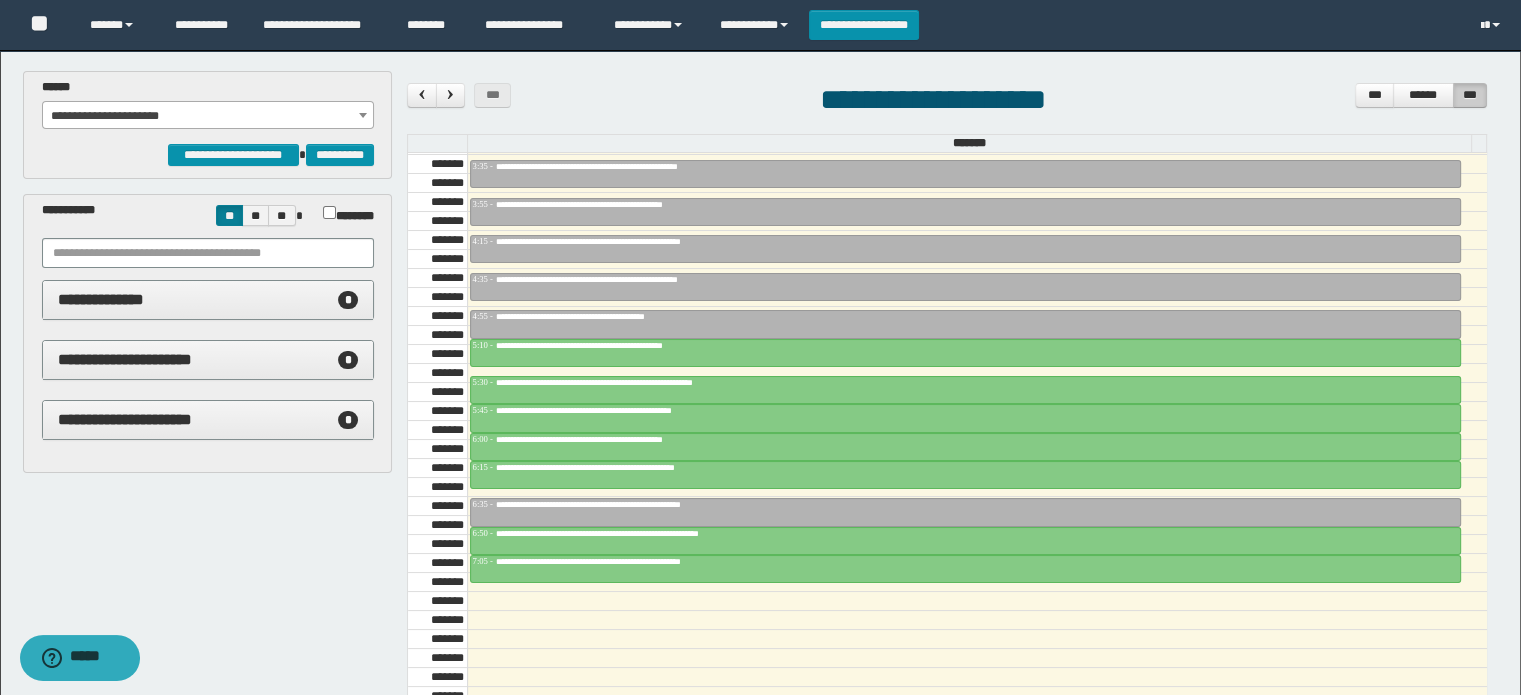 scroll, scrollTop: 378, scrollLeft: 0, axis: vertical 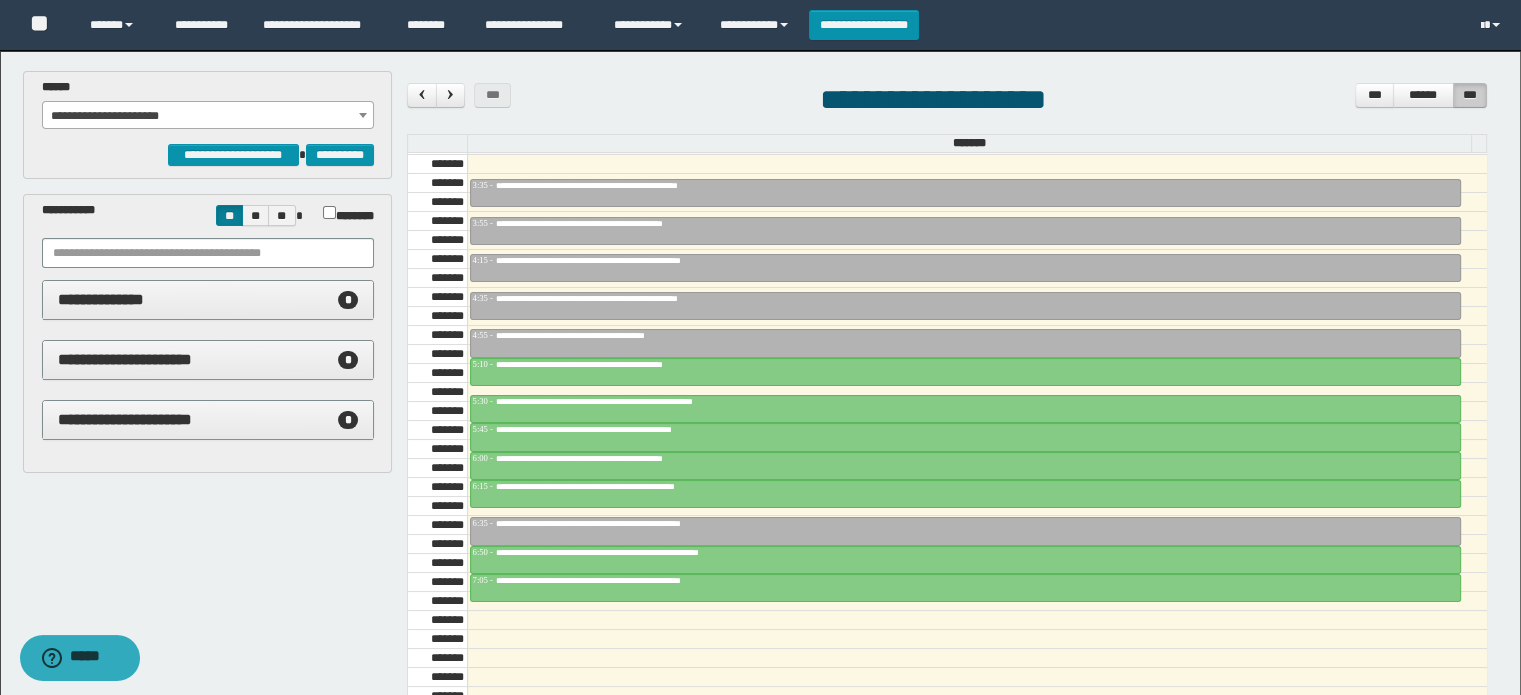 click on "**********" at bounding box center [208, 116] 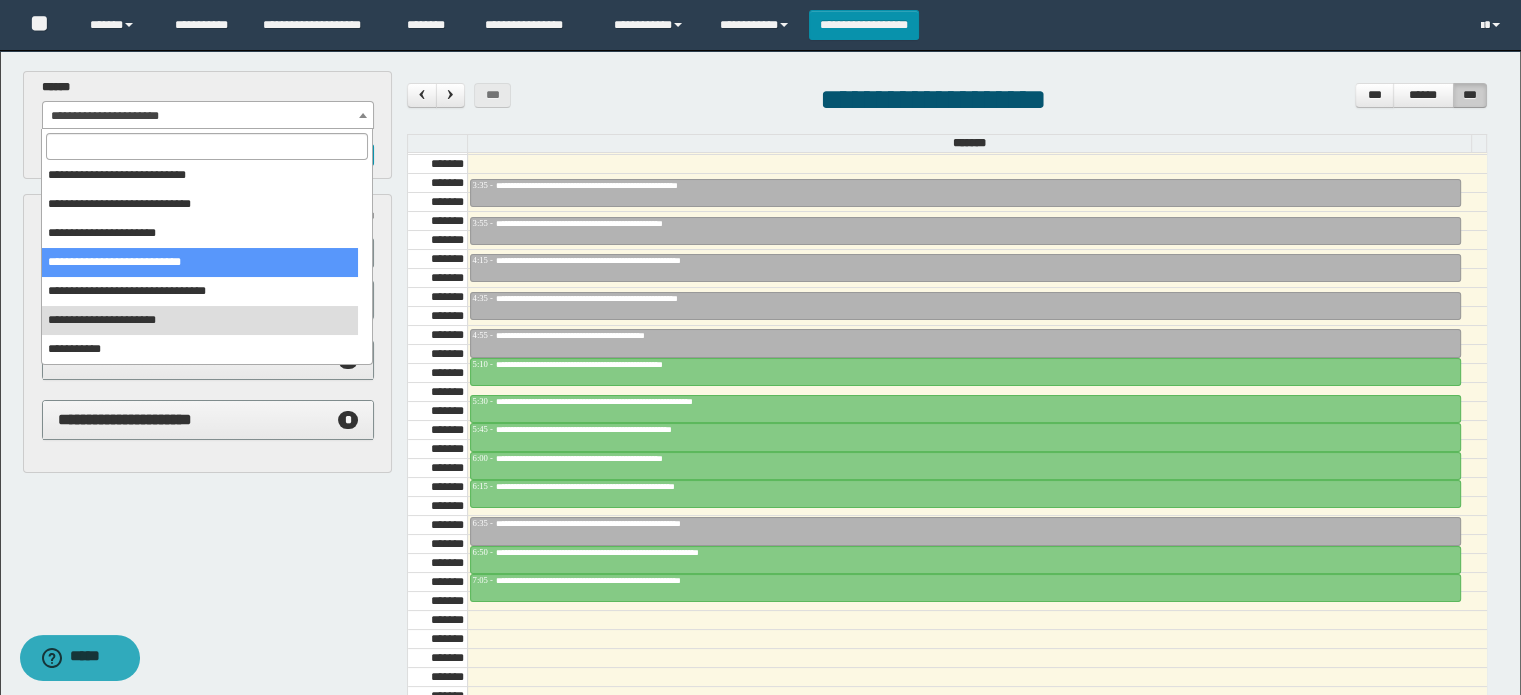 scroll, scrollTop: 49, scrollLeft: 0, axis: vertical 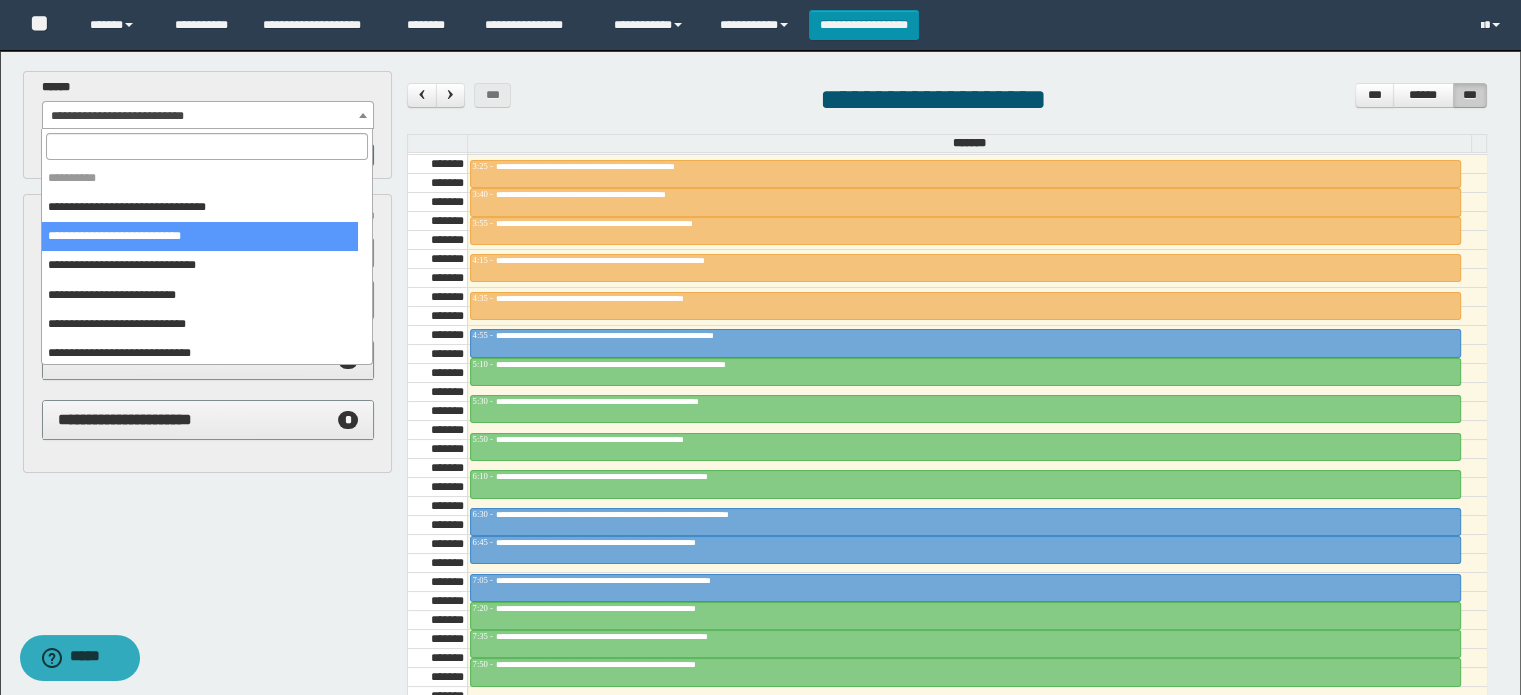 click on "**********" at bounding box center [208, 116] 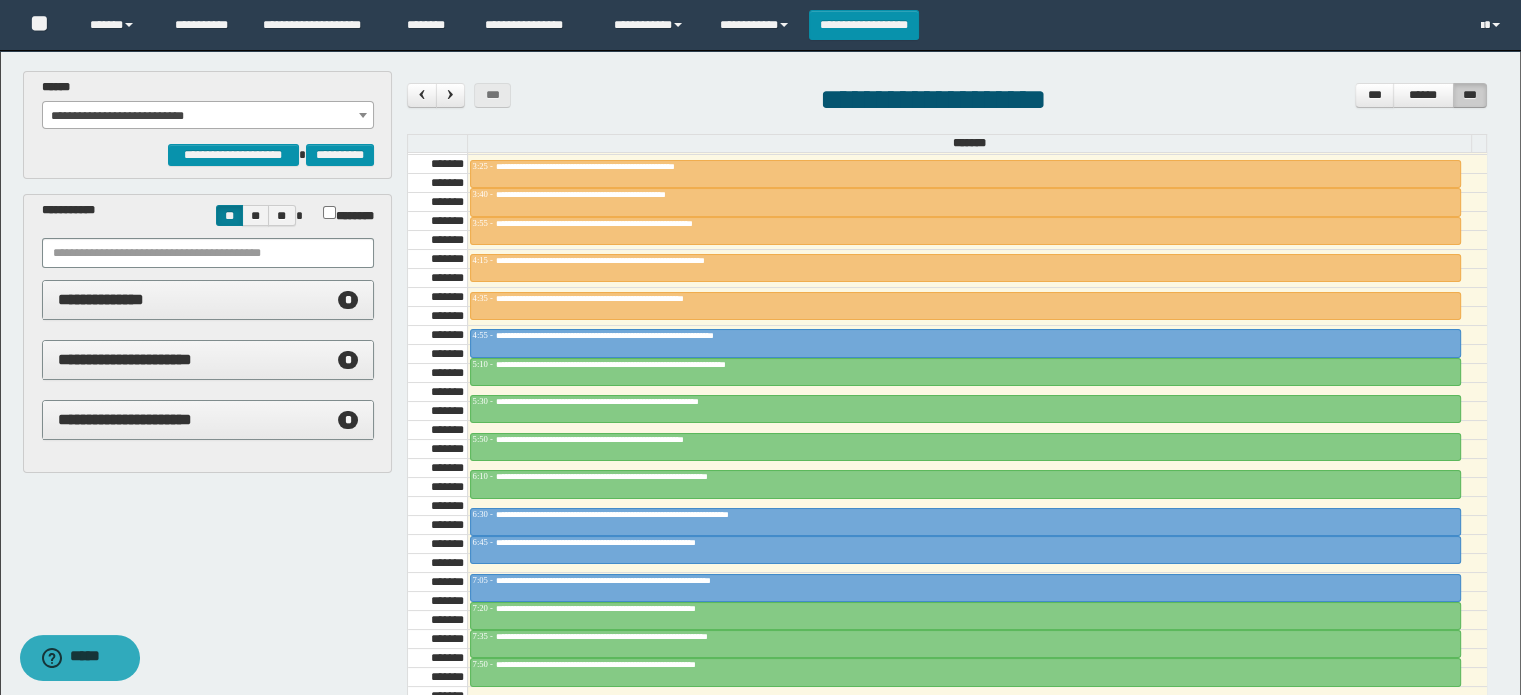 click on "**********" at bounding box center [208, 116] 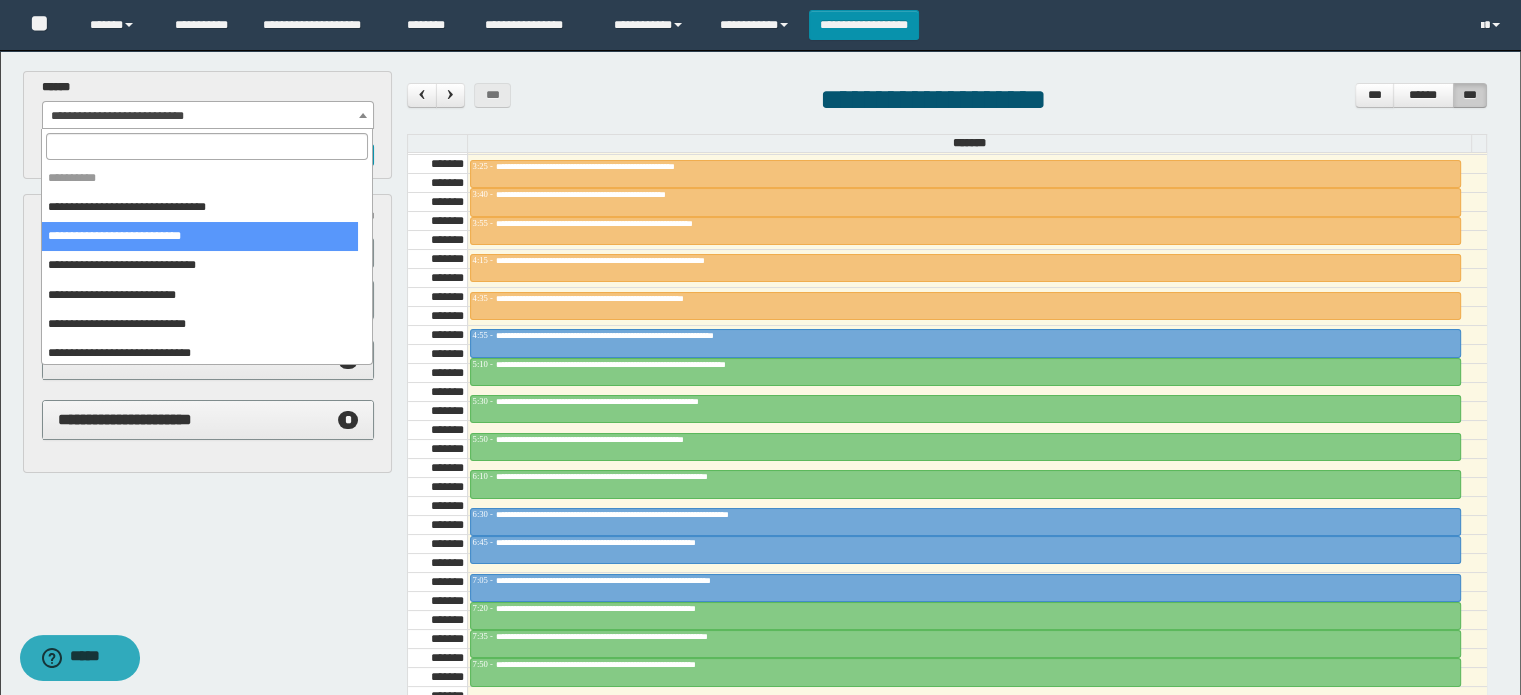 click on "**********" at bounding box center (208, 116) 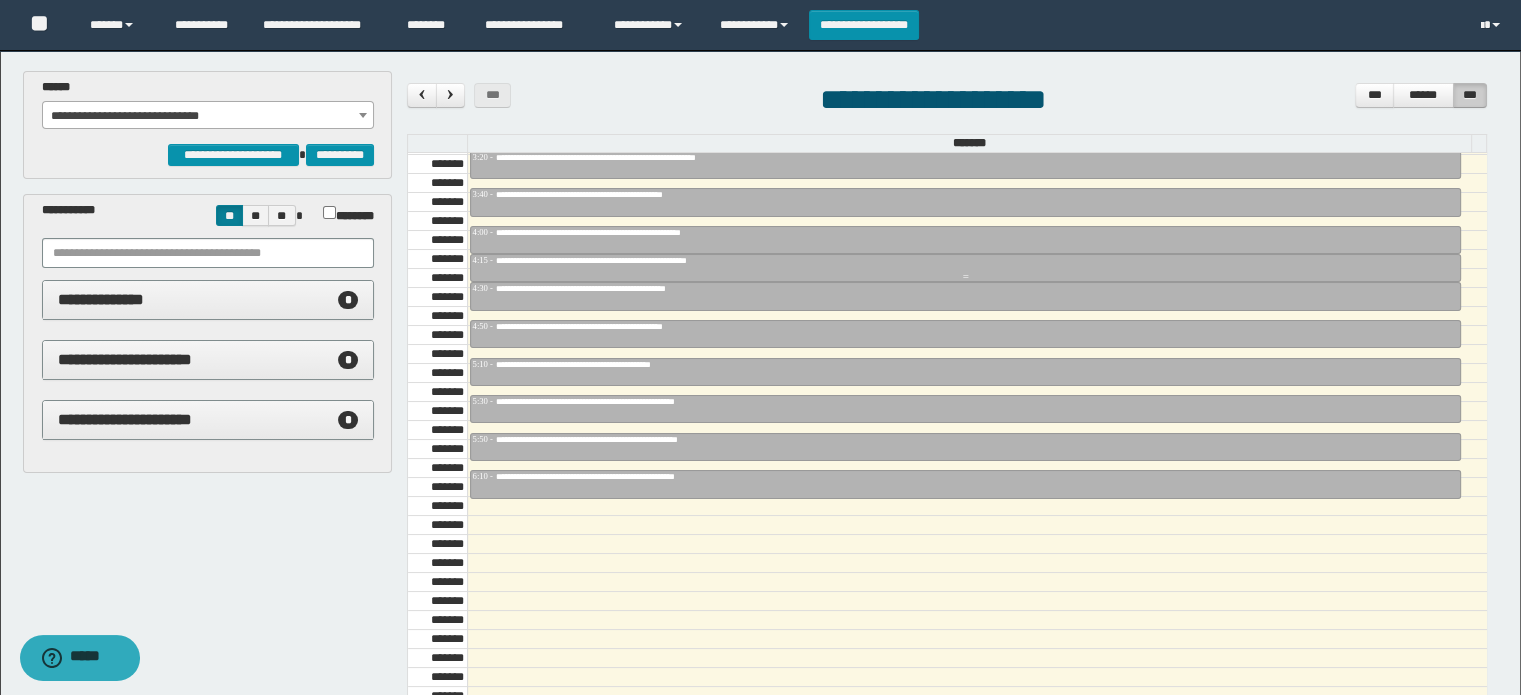 scroll, scrollTop: 278, scrollLeft: 0, axis: vertical 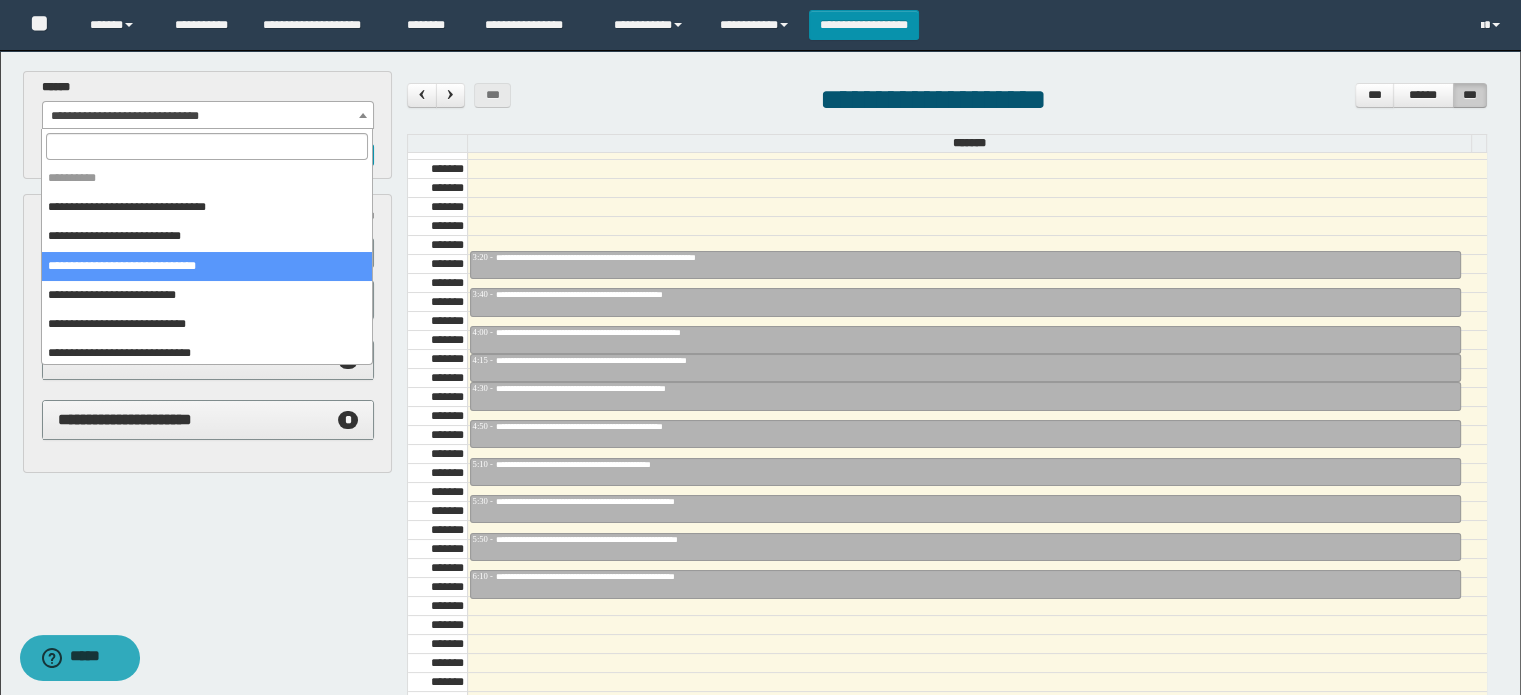 click on "**********" at bounding box center (208, 116) 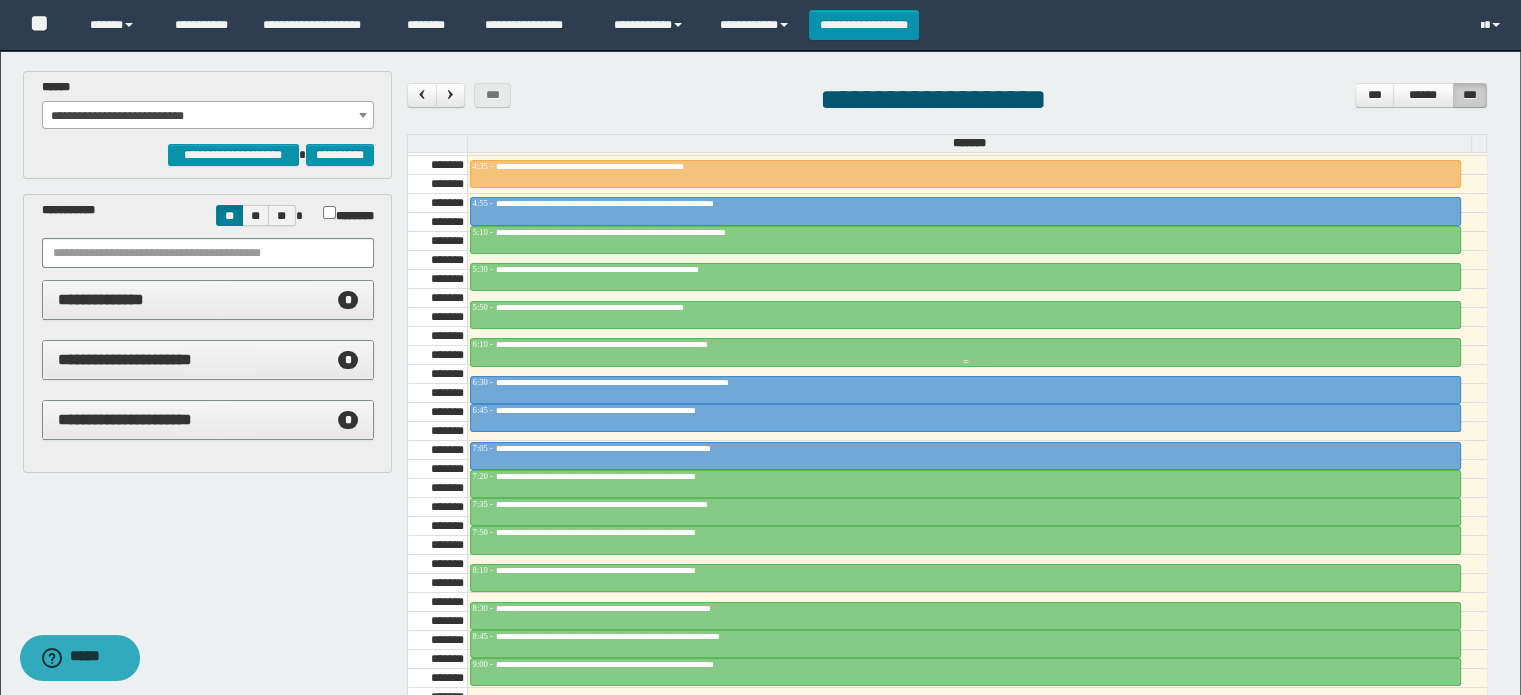 scroll, scrollTop: 478, scrollLeft: 0, axis: vertical 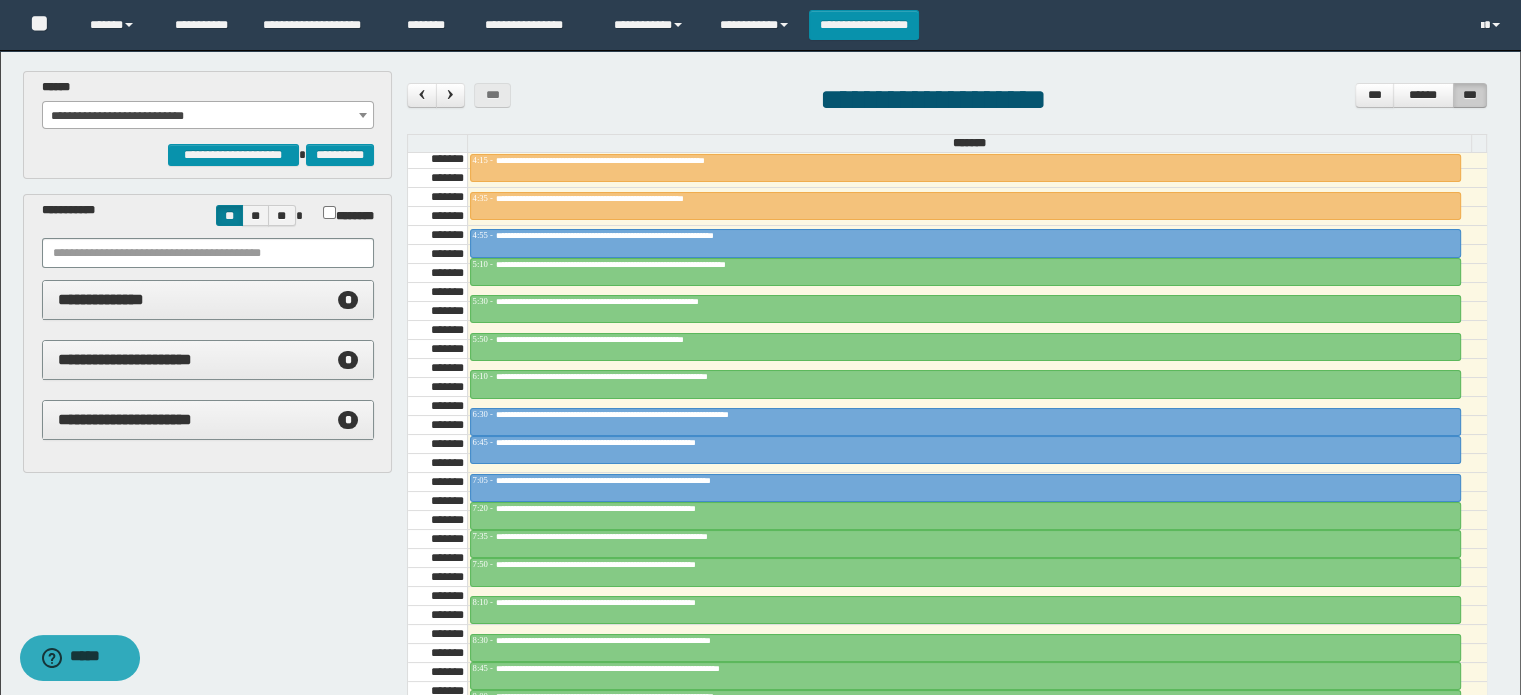 click on "**********" at bounding box center (208, 116) 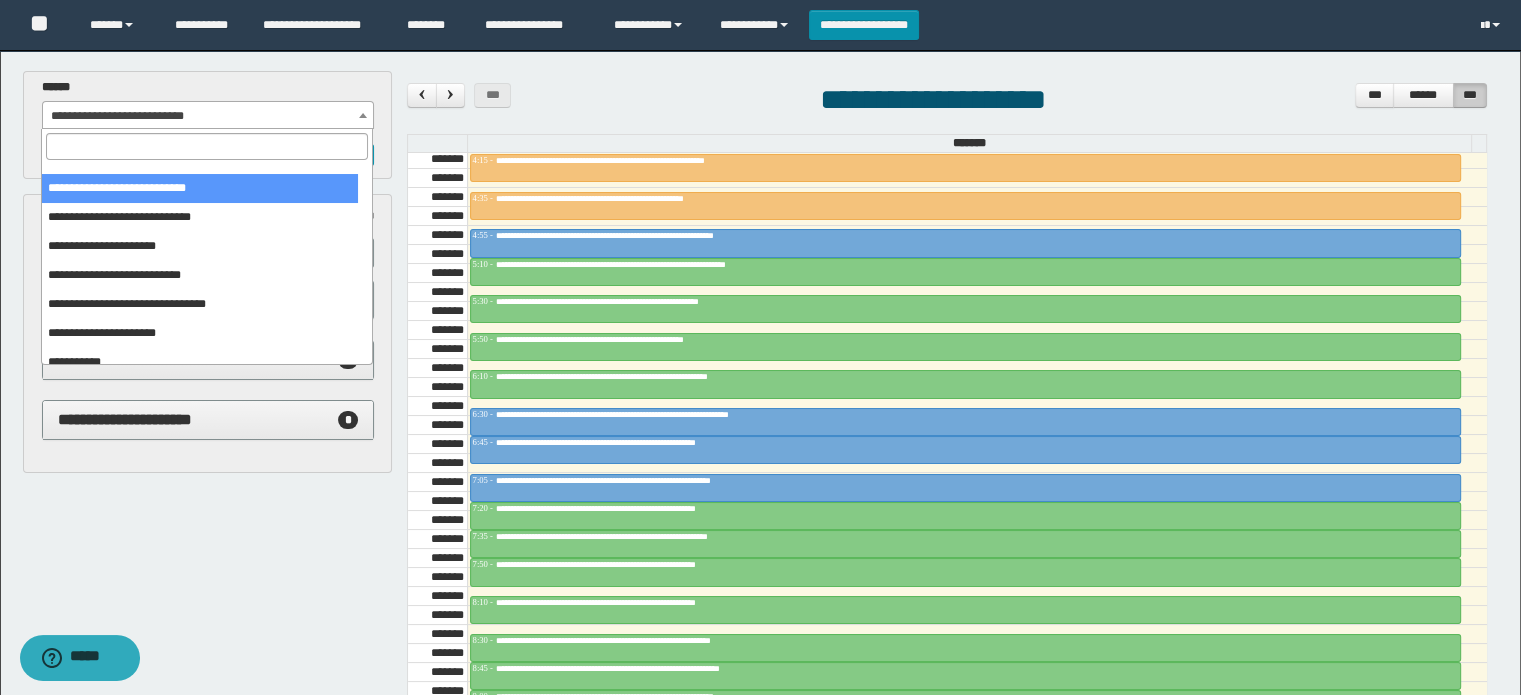 scroll, scrollTop: 149, scrollLeft: 0, axis: vertical 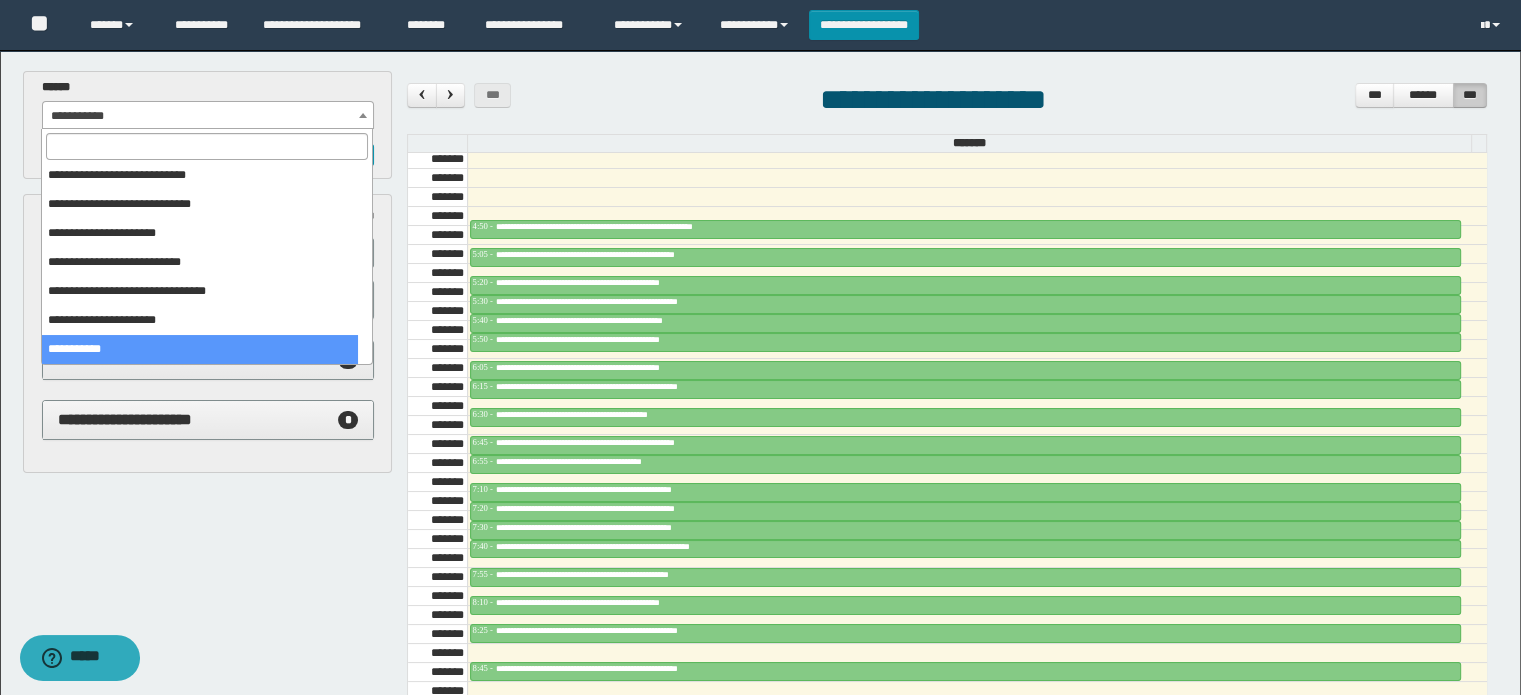 click on "**********" at bounding box center (208, 116) 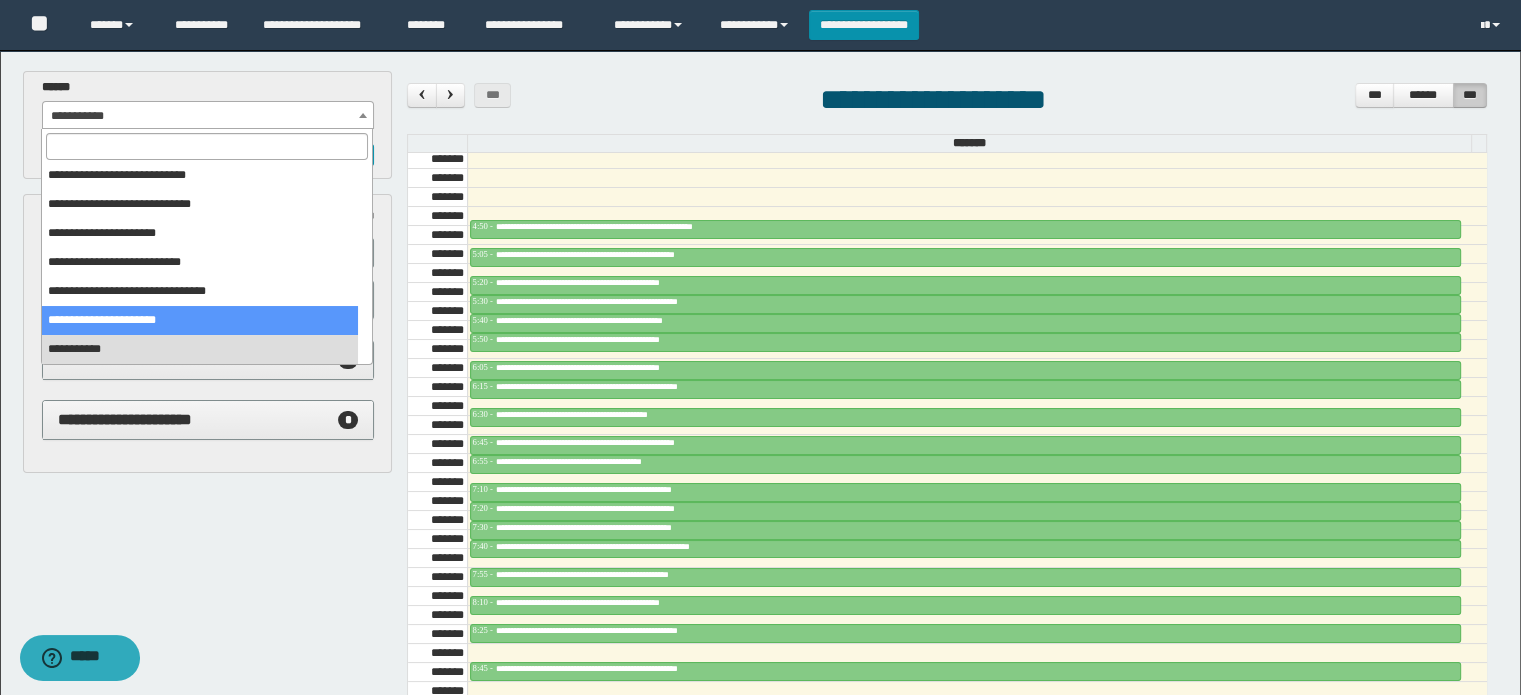 select on "******" 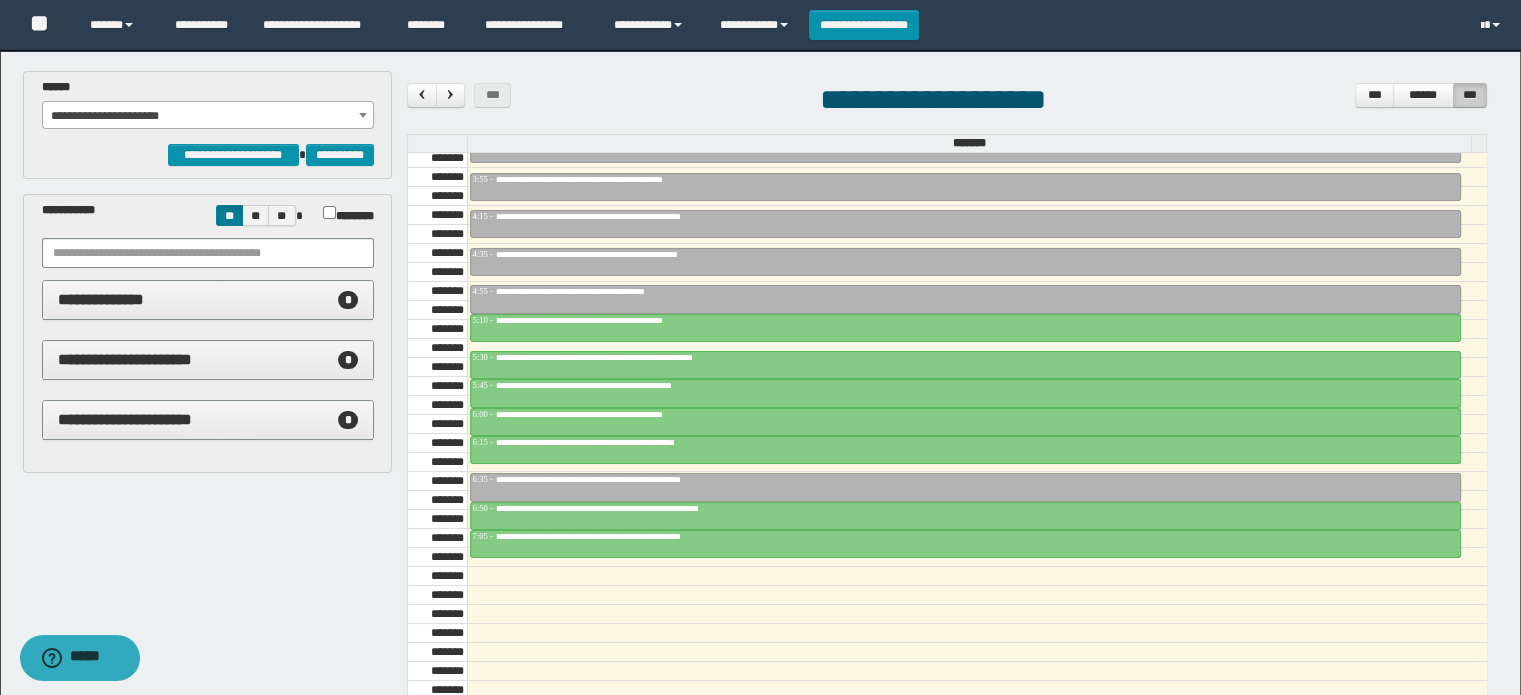 scroll, scrollTop: 378, scrollLeft: 0, axis: vertical 